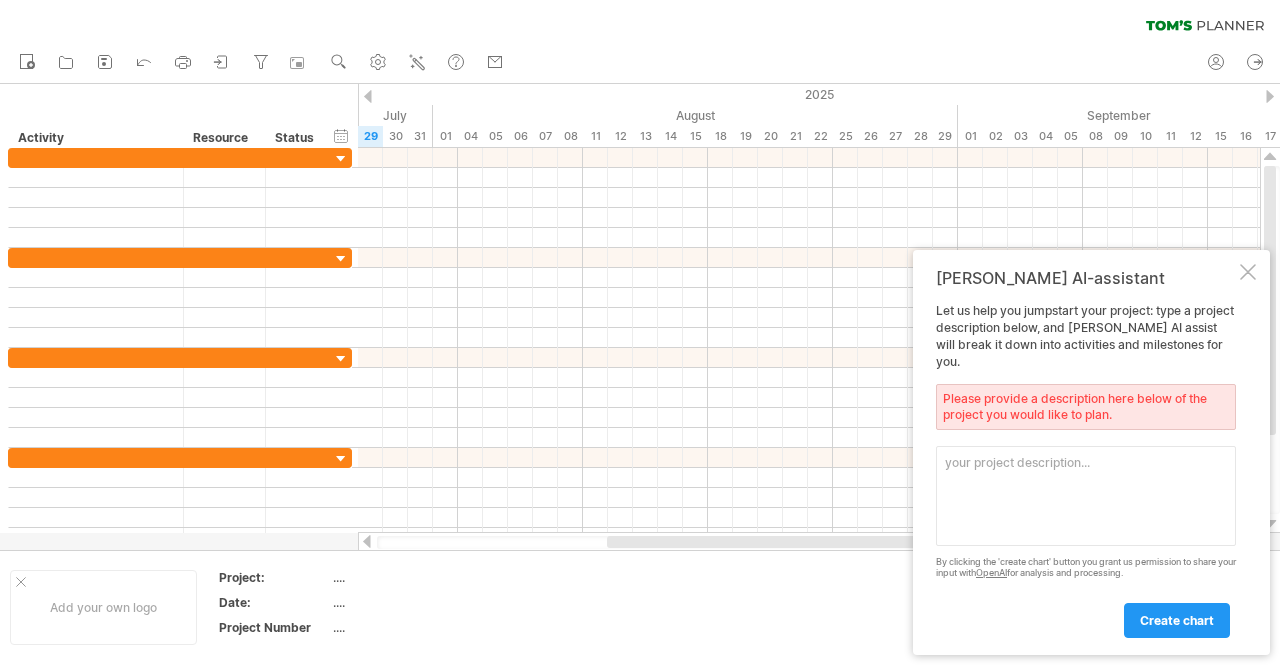 scroll, scrollTop: 0, scrollLeft: 0, axis: both 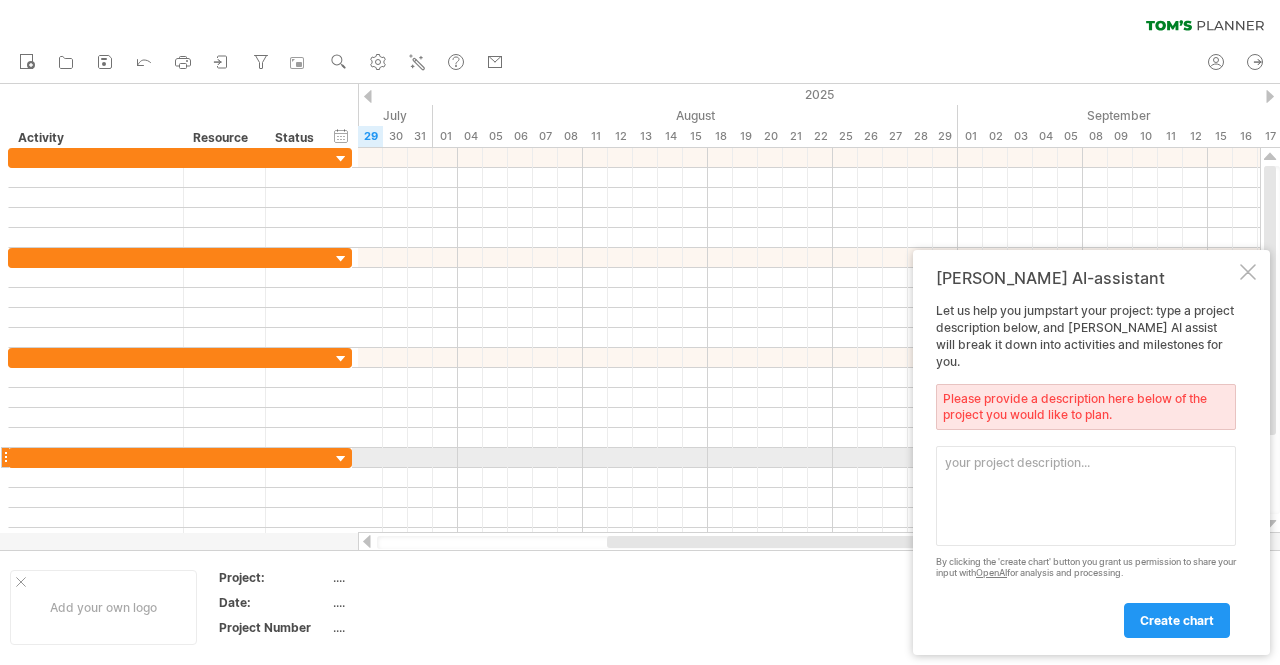 click at bounding box center [1086, 496] 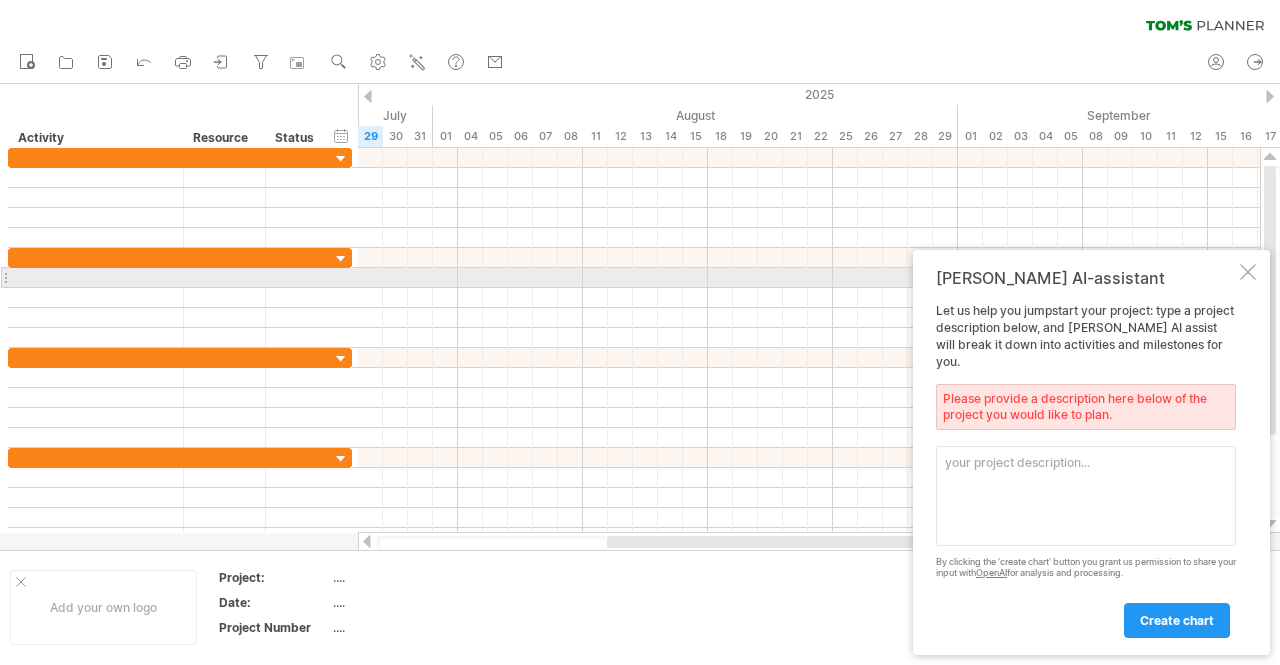 click at bounding box center [1248, 272] 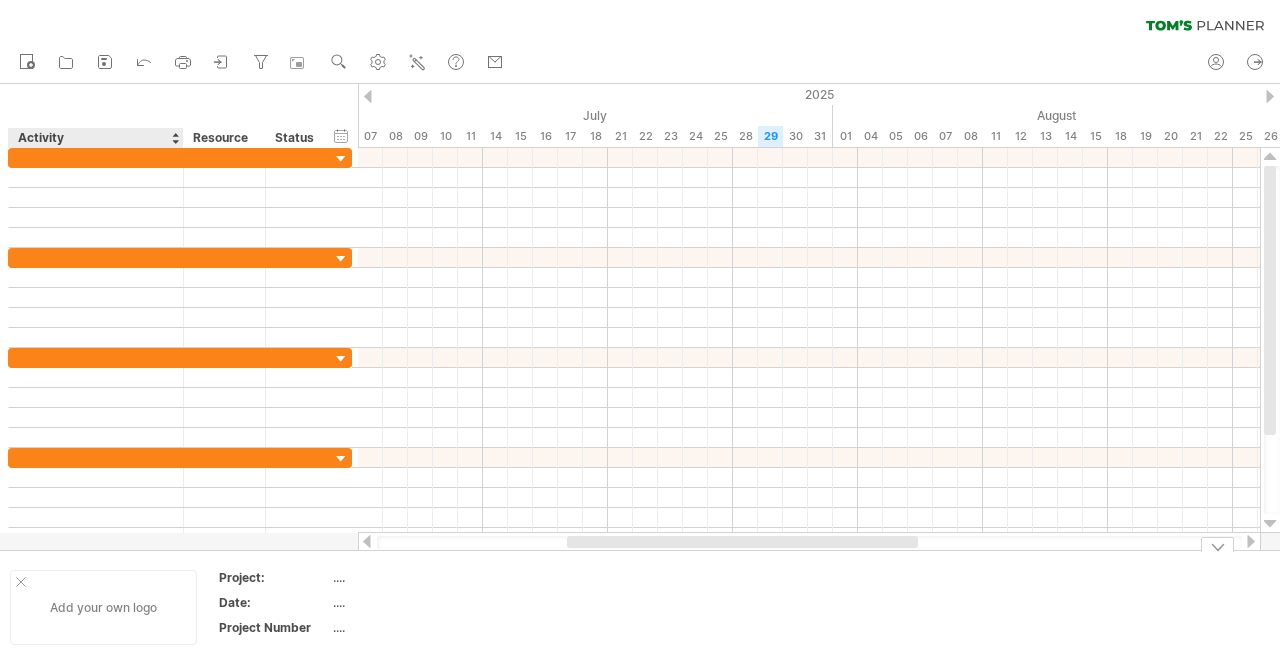 click on "Add your own logo" at bounding box center [103, 607] 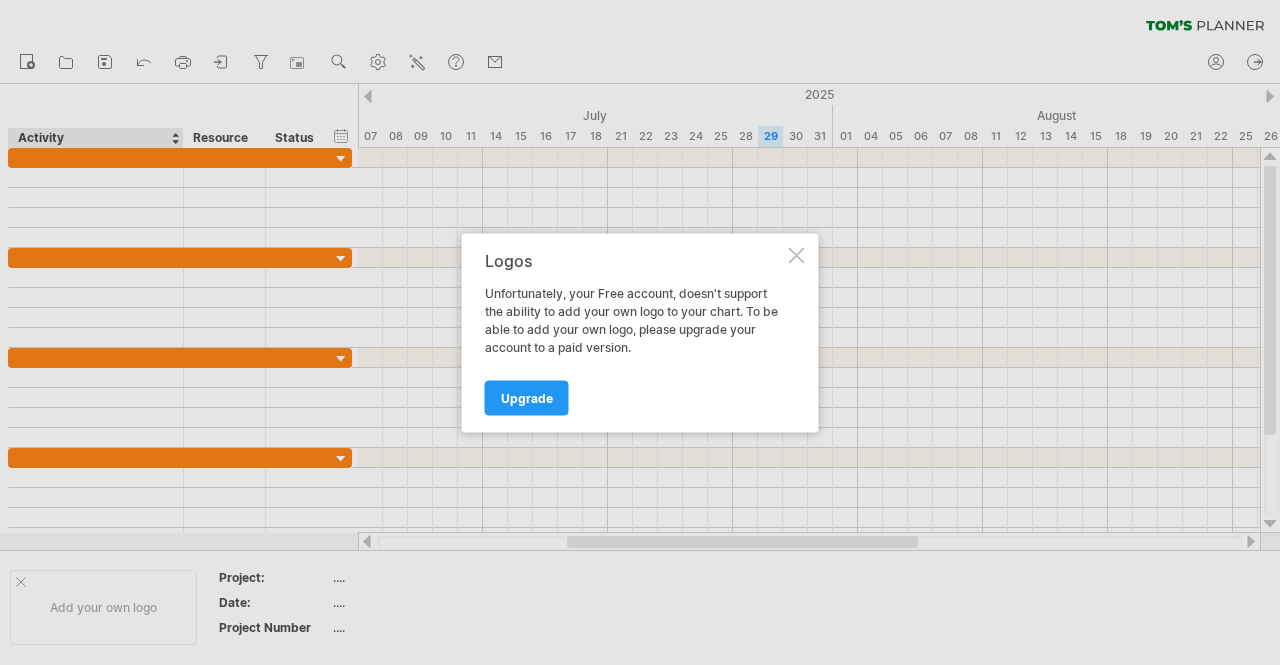 click at bounding box center (797, 255) 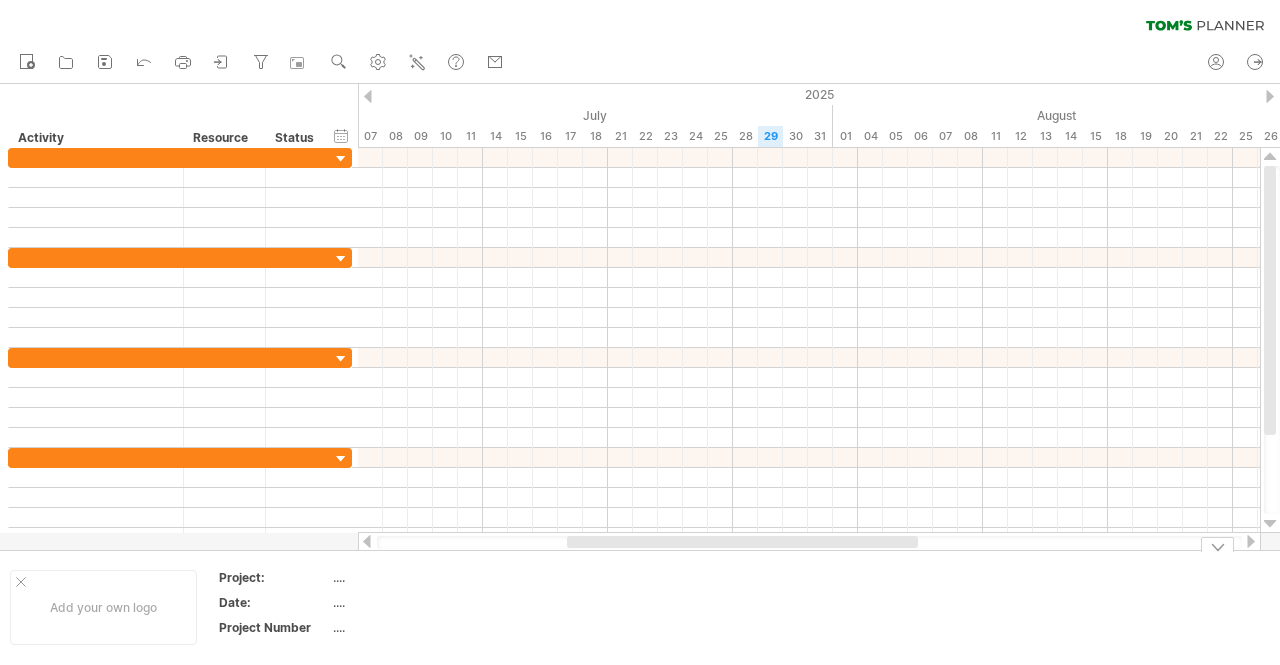 click on "...." at bounding box center (417, 577) 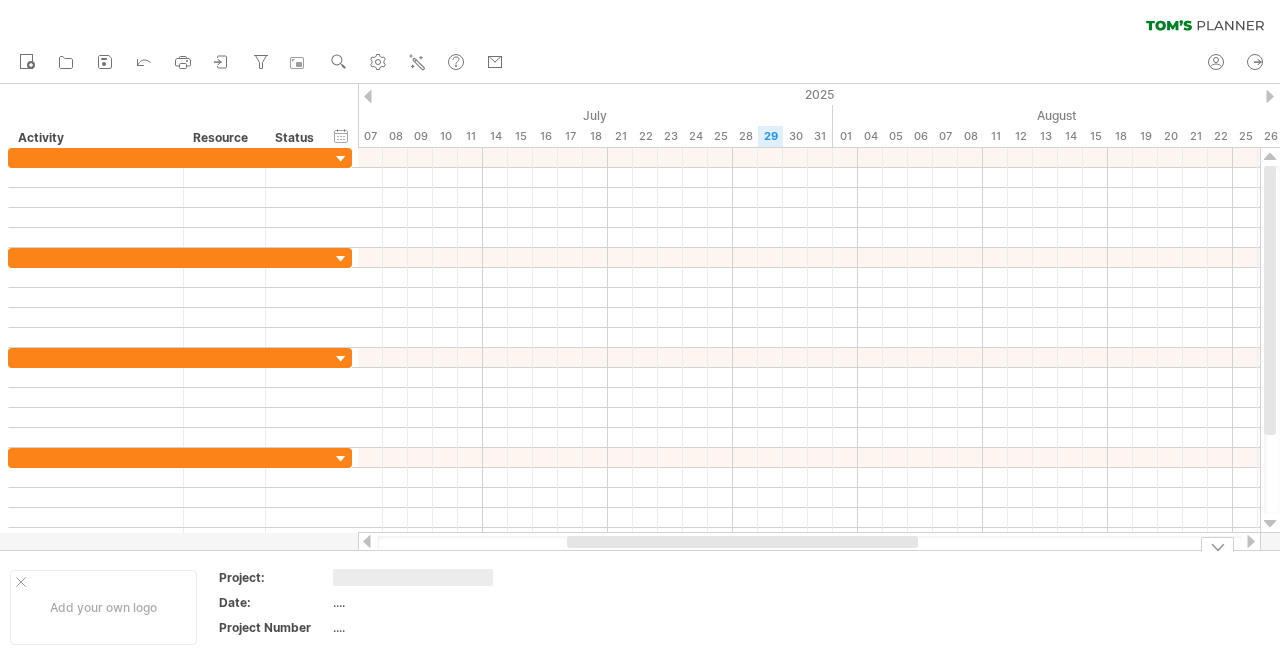 type on "*" 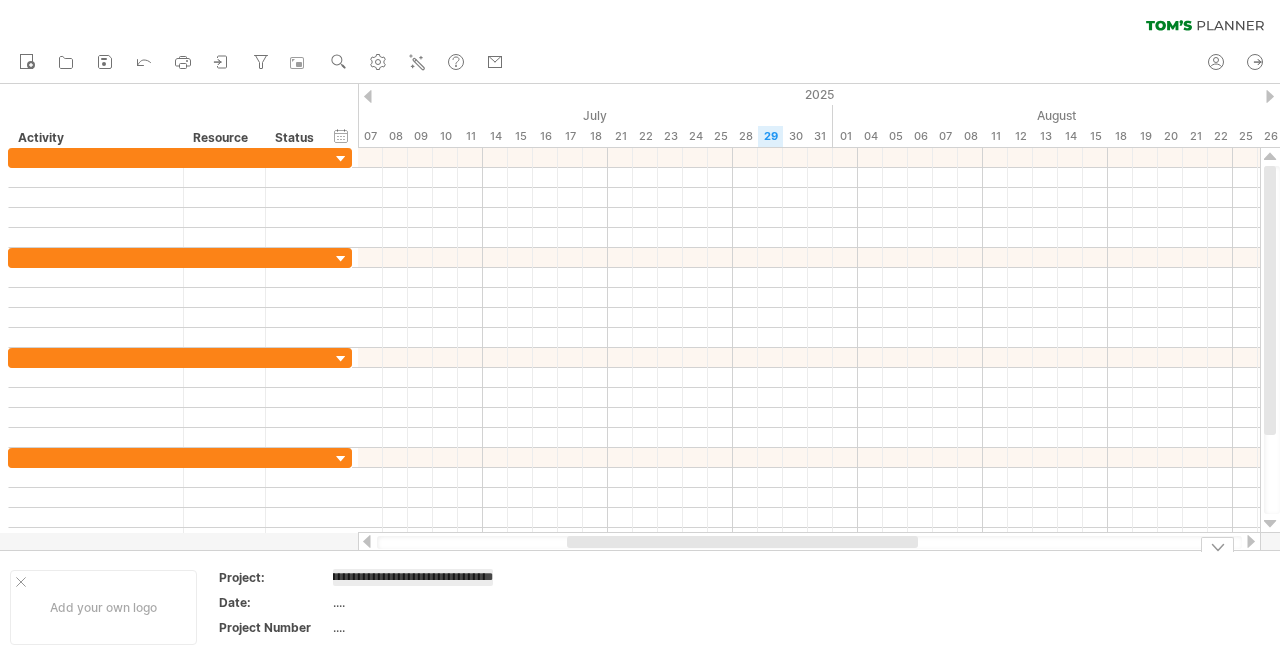 type on "**********" 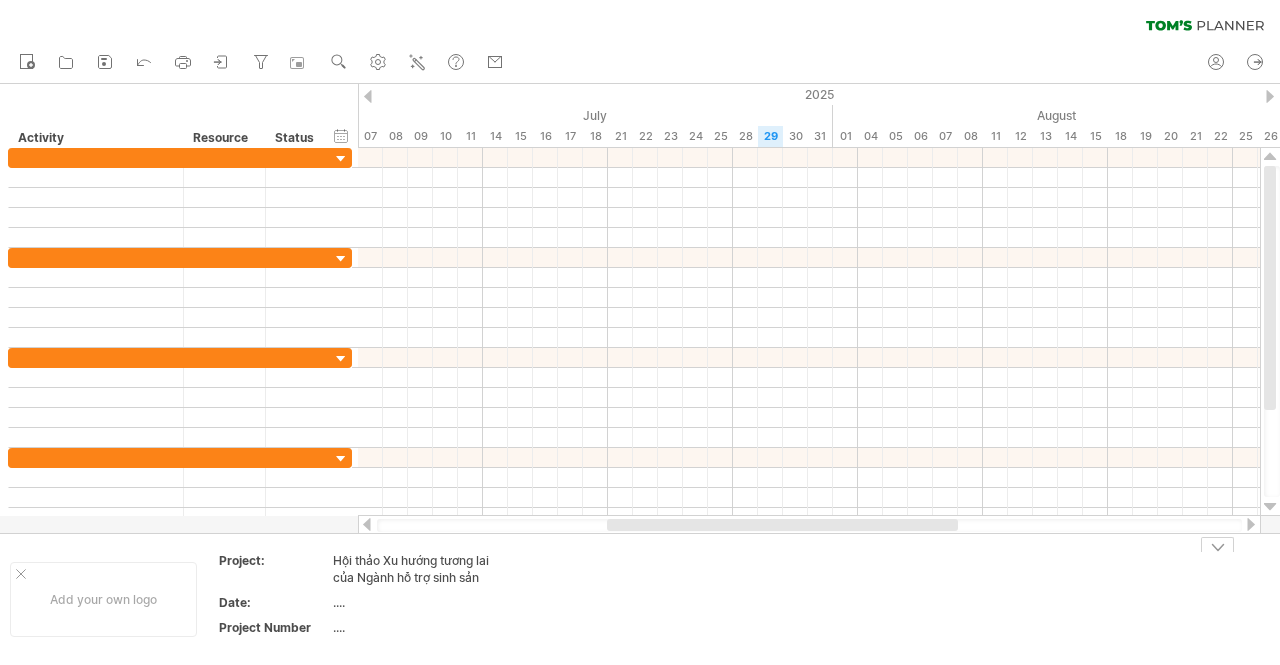 click on "...." at bounding box center [417, 602] 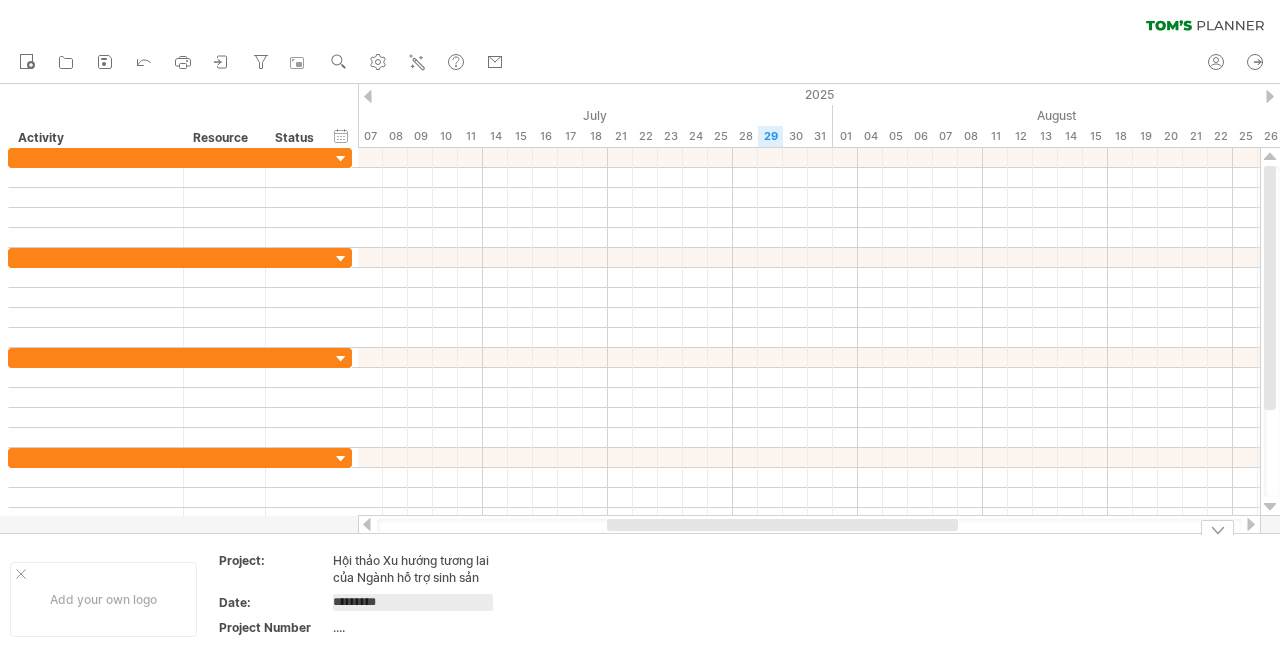 type on "**********" 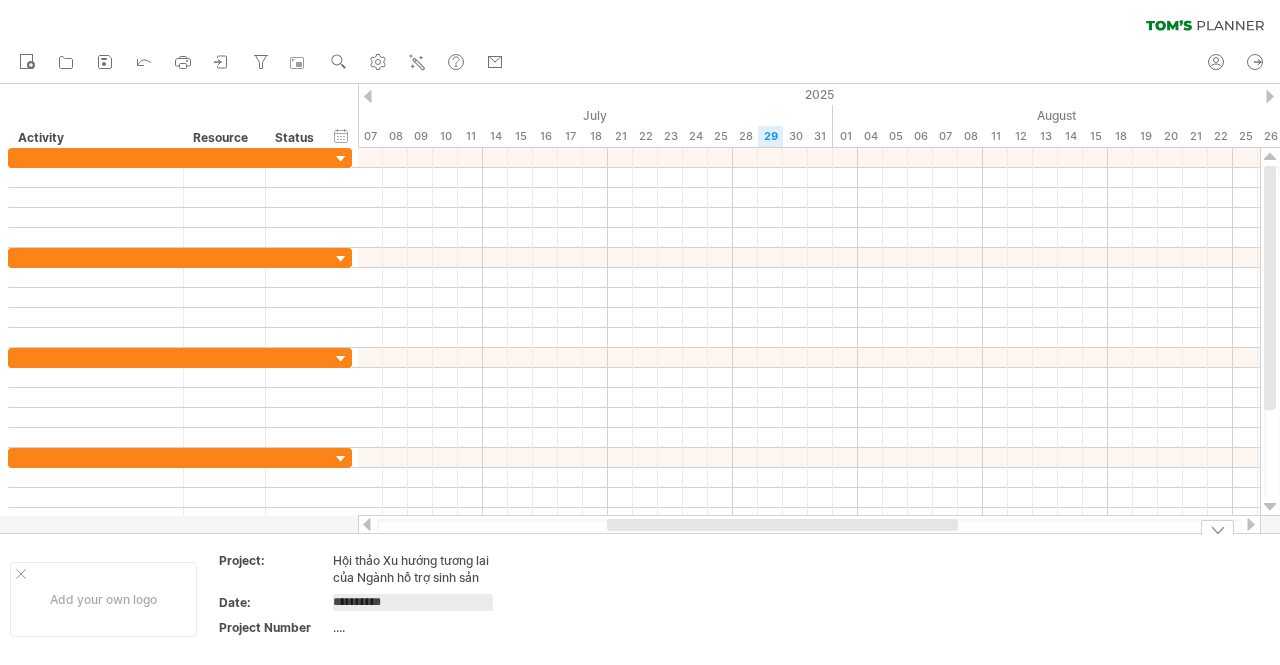 click on "...." at bounding box center (417, 627) 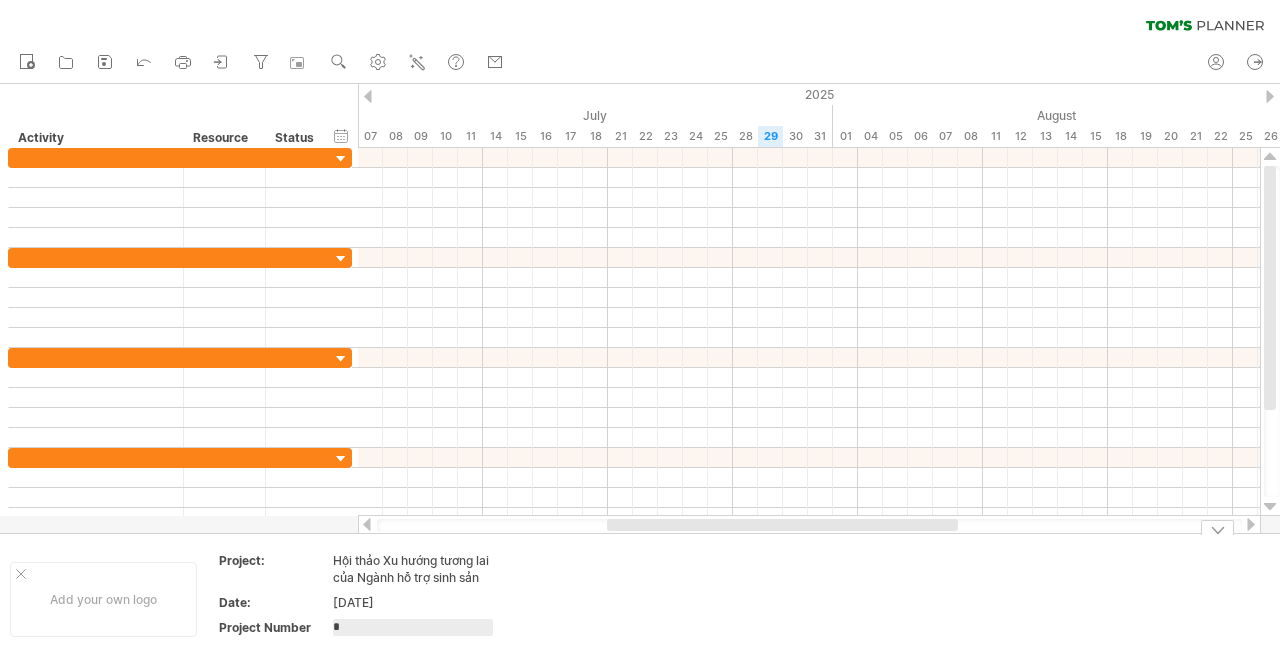 type on "**" 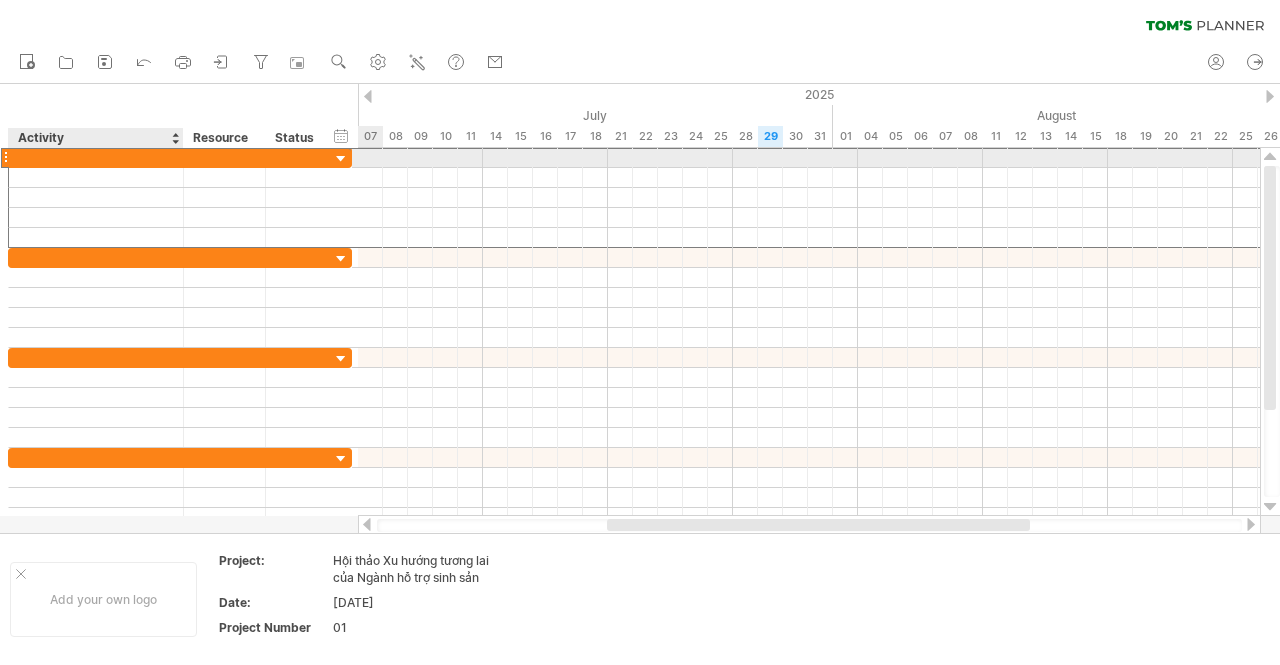 click at bounding box center [96, 157] 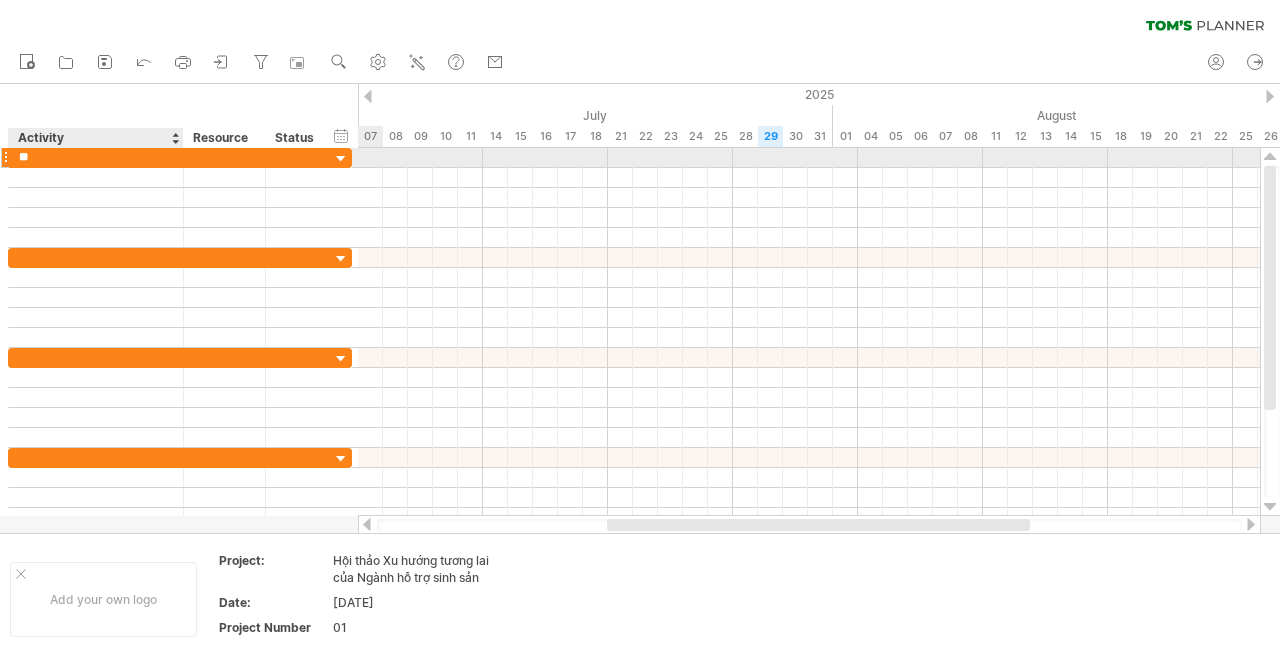 type on "*" 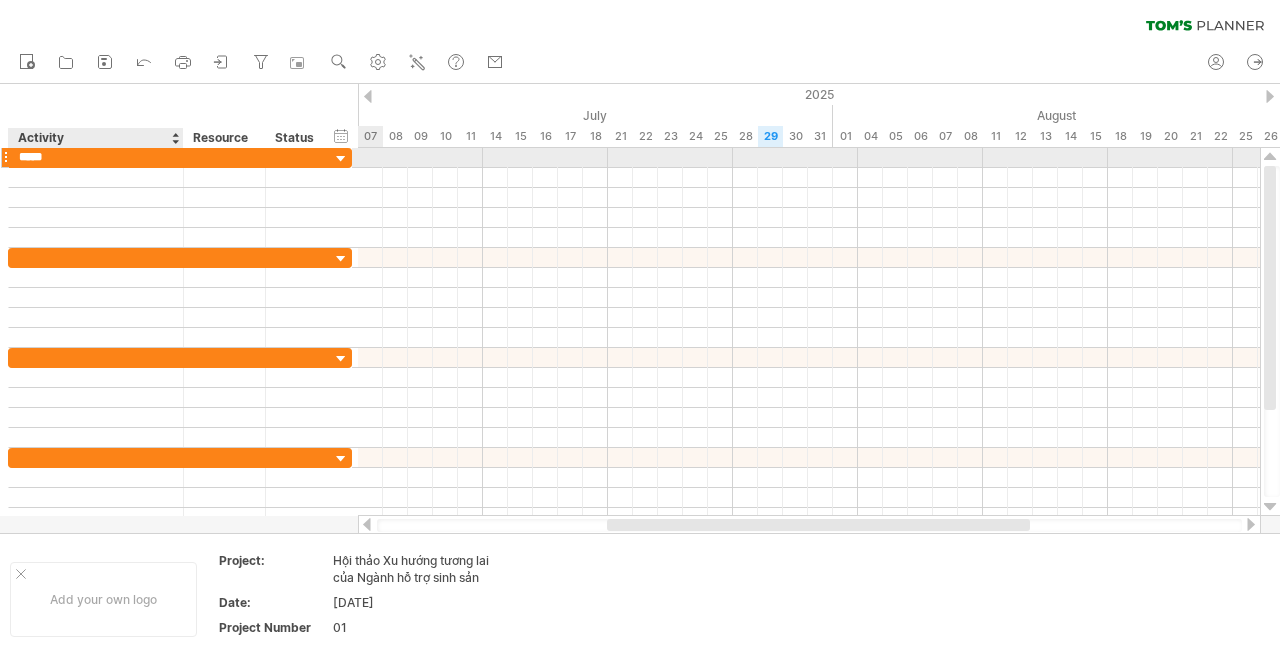 type on "******" 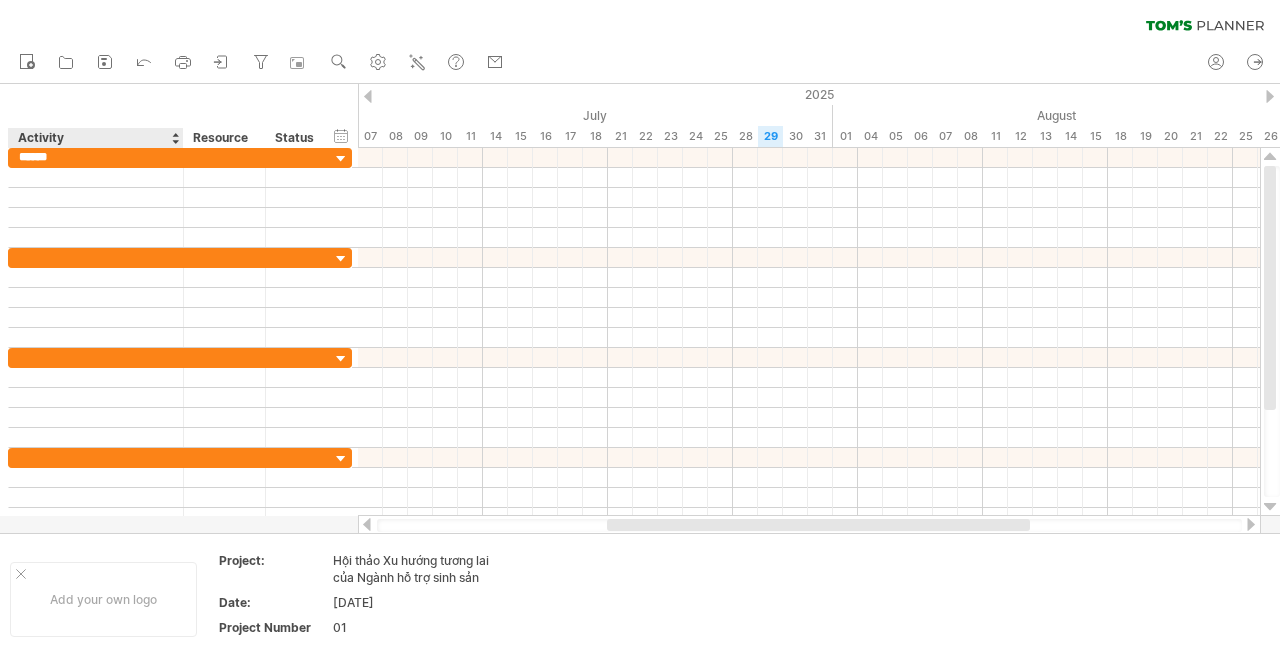 click on "Activity" at bounding box center (95, 138) 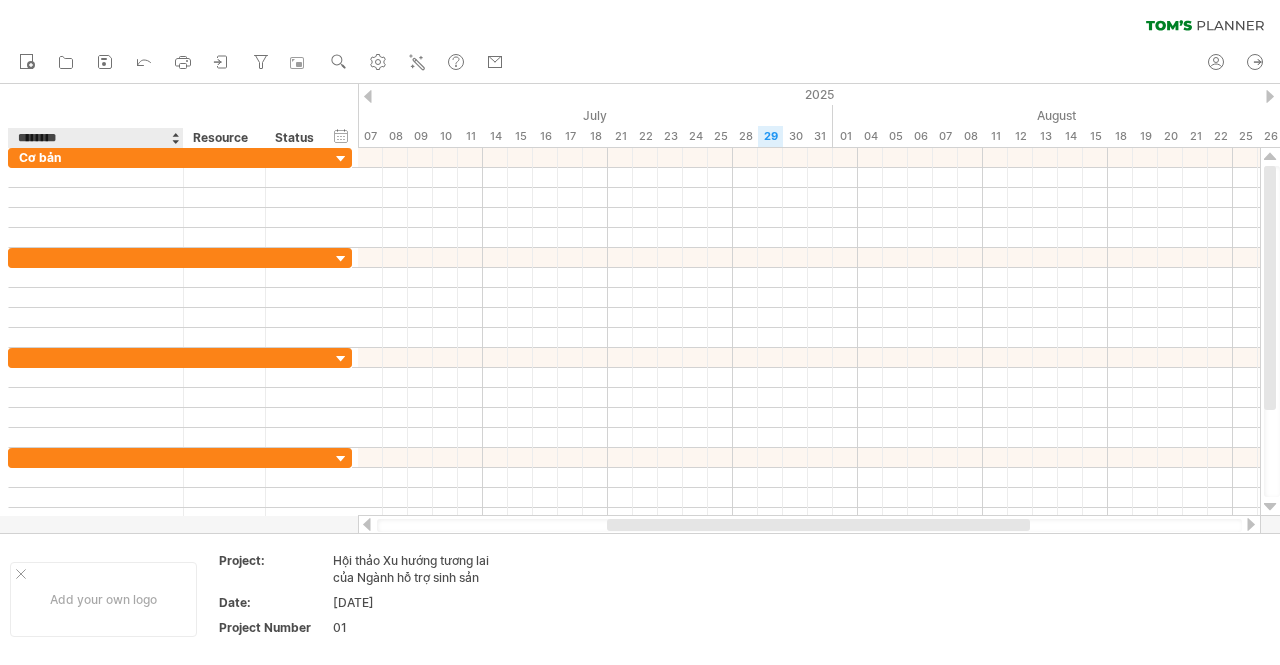drag, startPoint x: 78, startPoint y: 138, endPoint x: 0, endPoint y: 117, distance: 80.77747 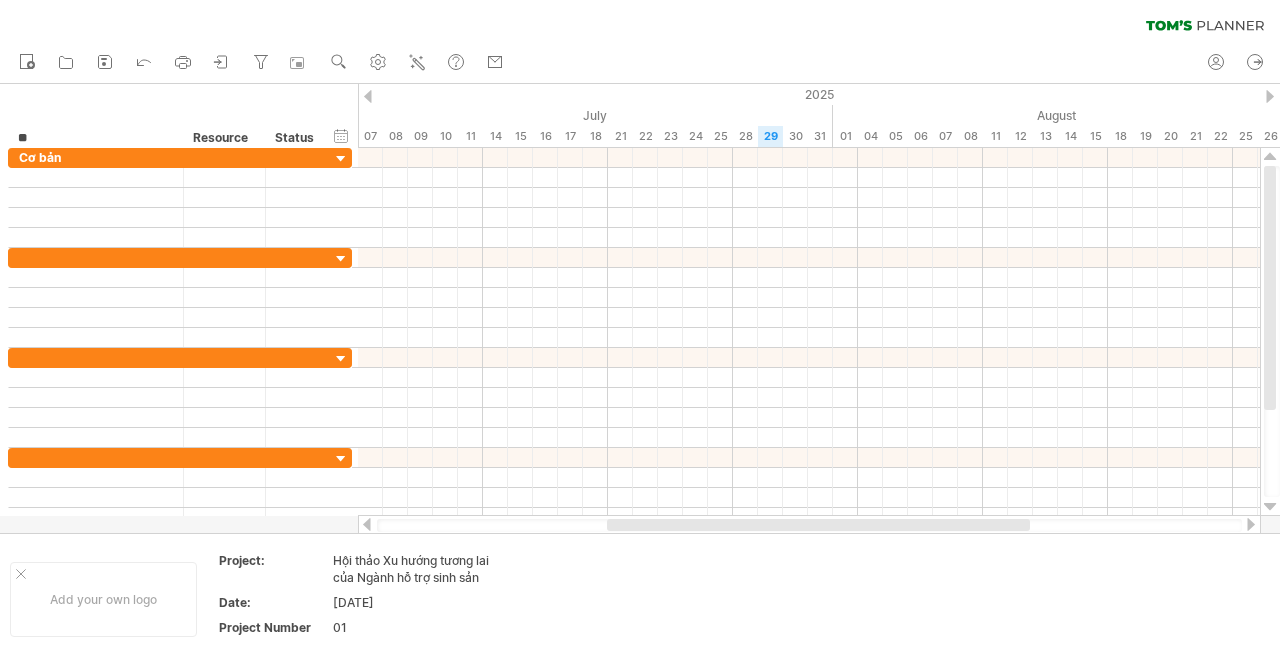 type on "*" 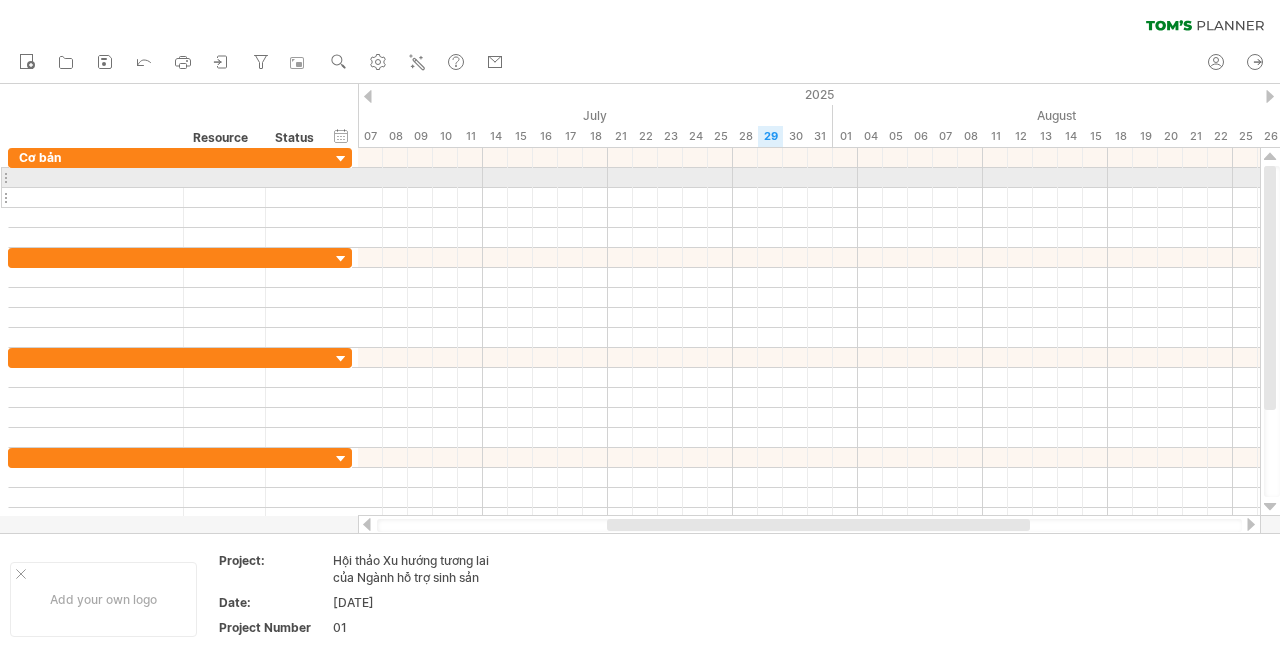 click at bounding box center (96, 197) 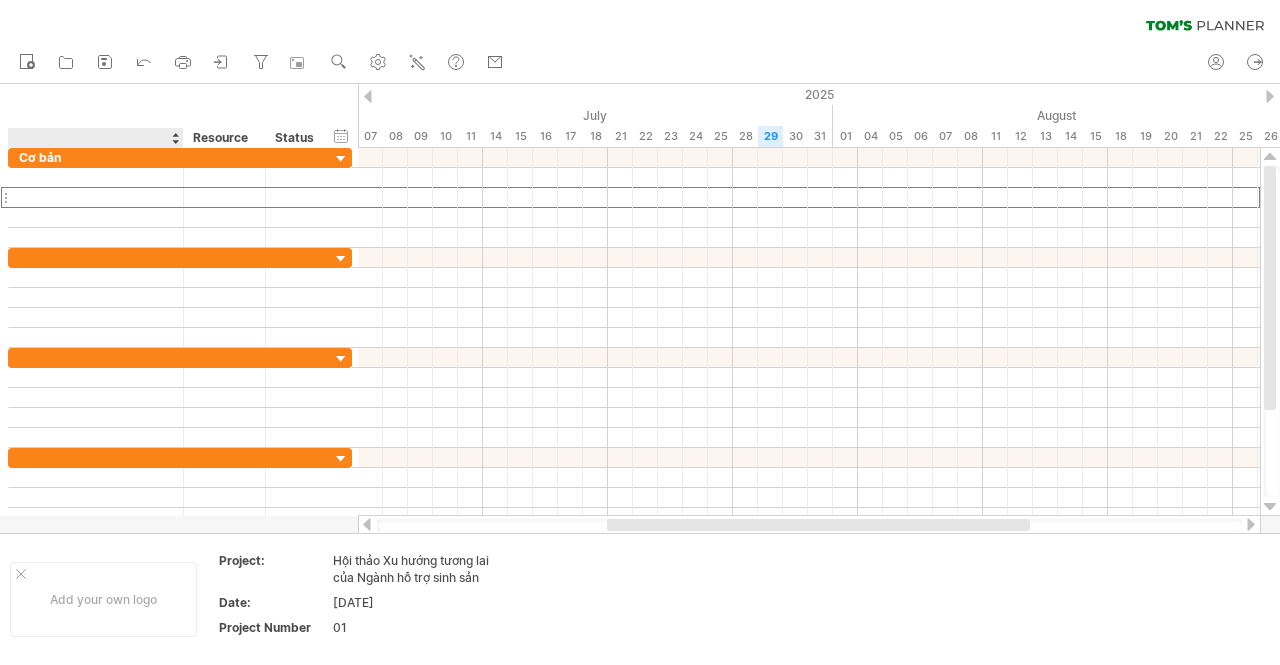 click at bounding box center (95, 138) 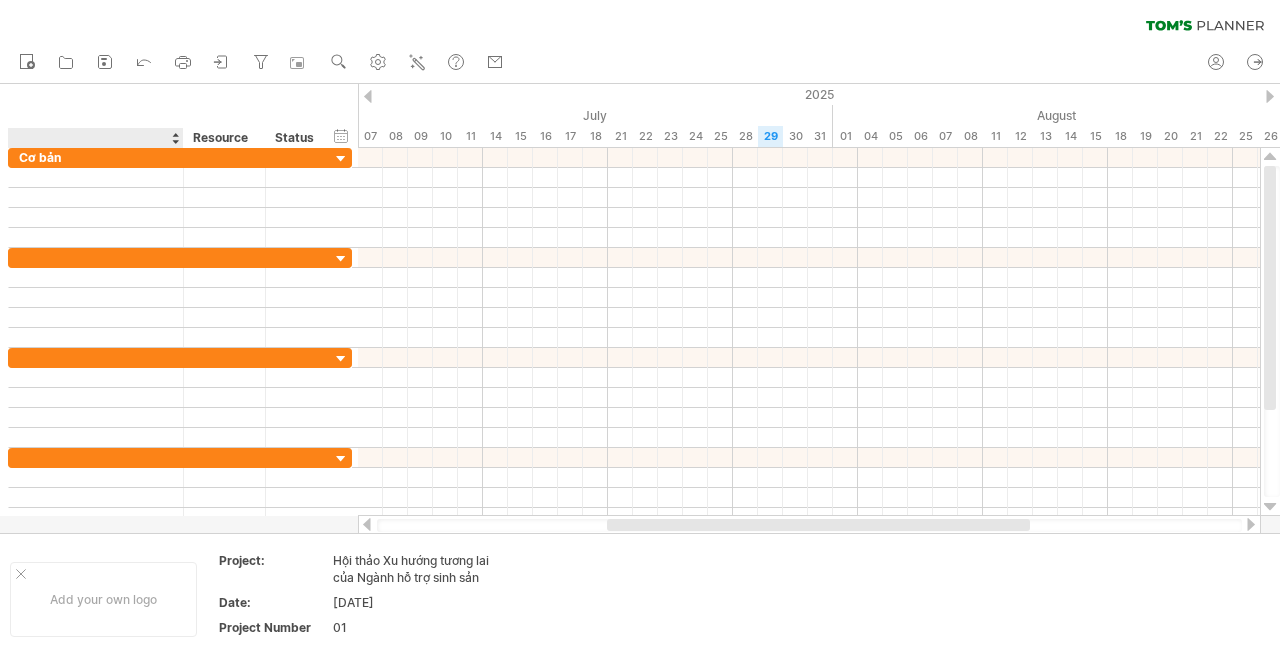 click at bounding box center [175, 138] 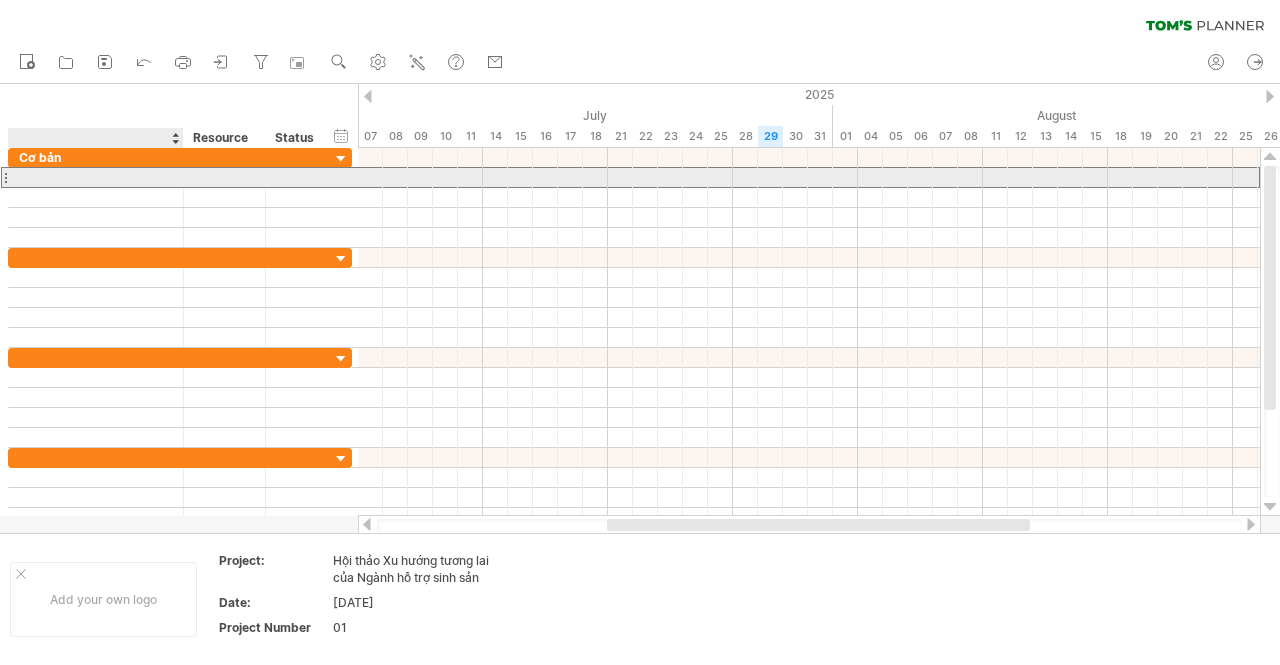 click at bounding box center [96, 177] 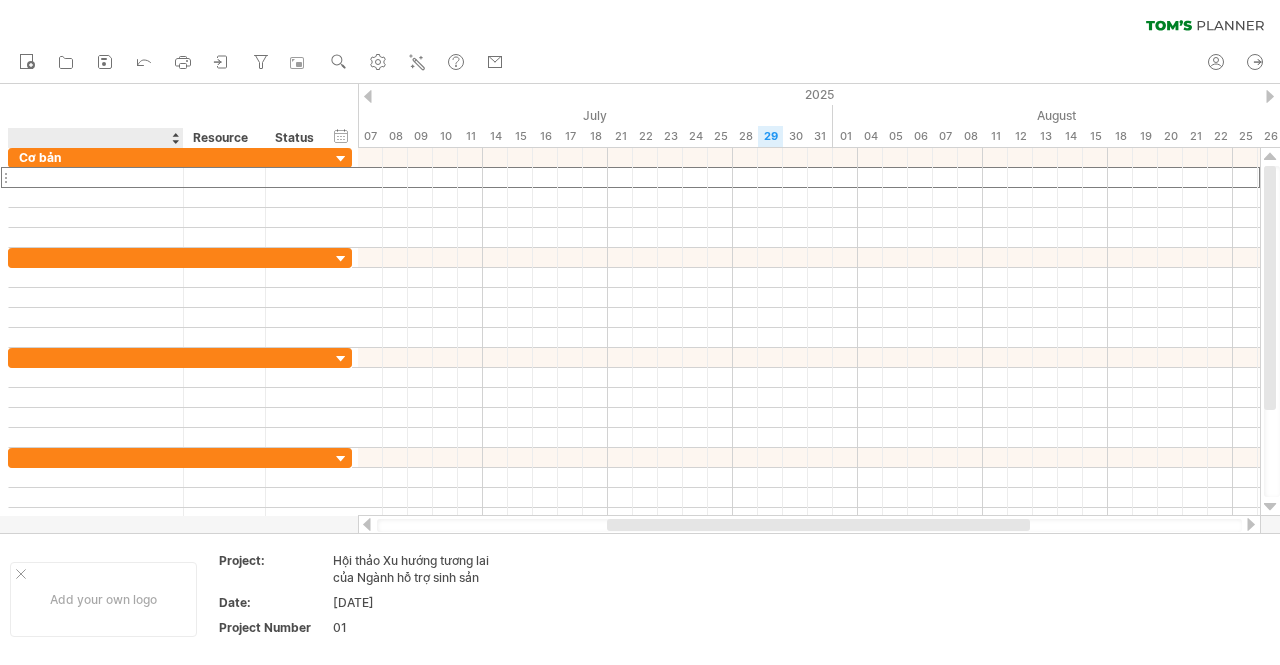 click on "hide start/end/duration show start/end/duration
******** Resource ****** Status" at bounding box center [179, 116] 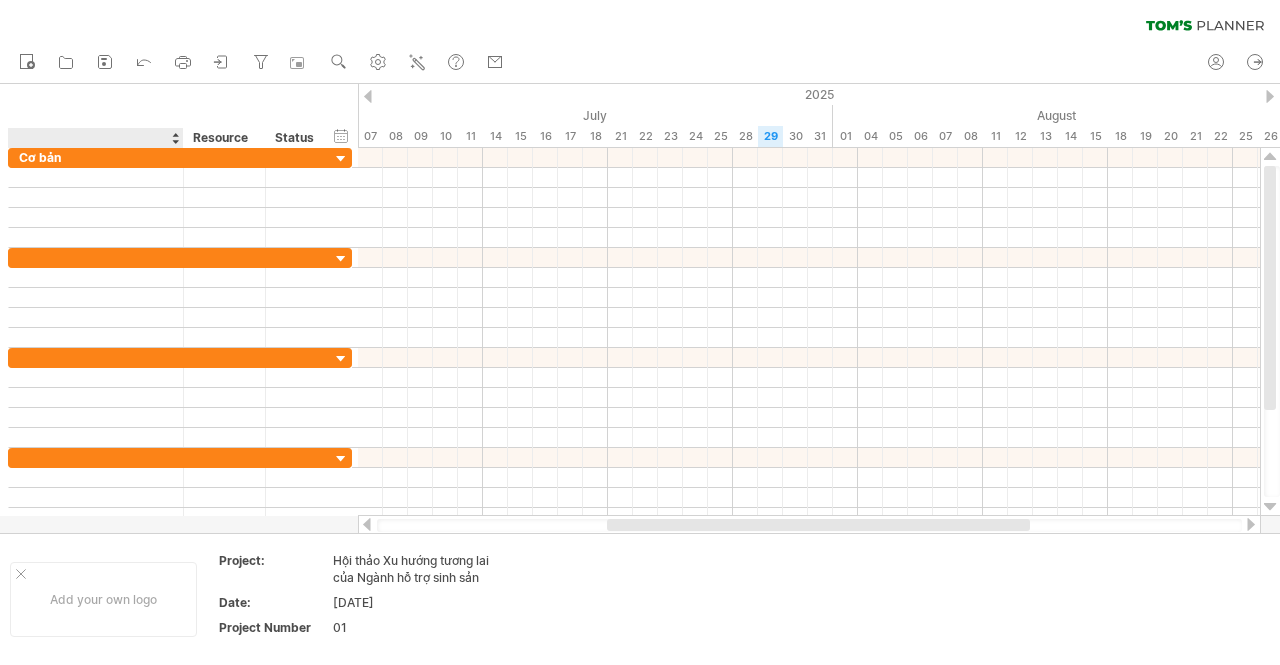 click at bounding box center (95, 138) 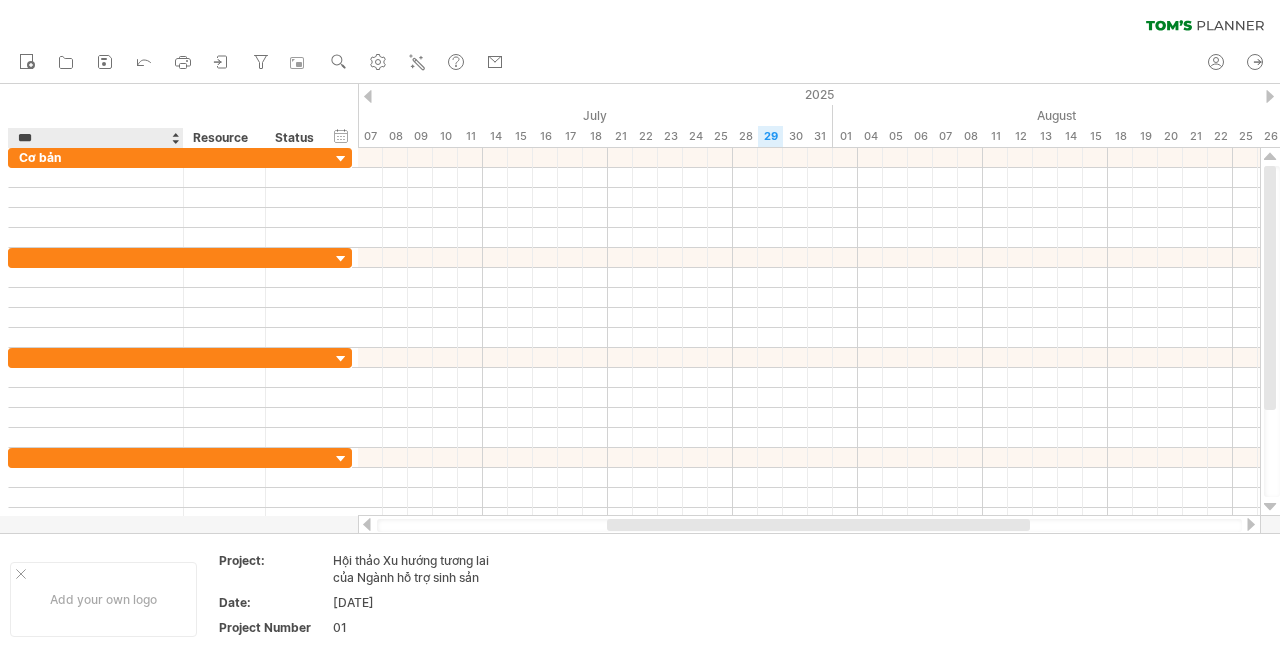 type on "*" 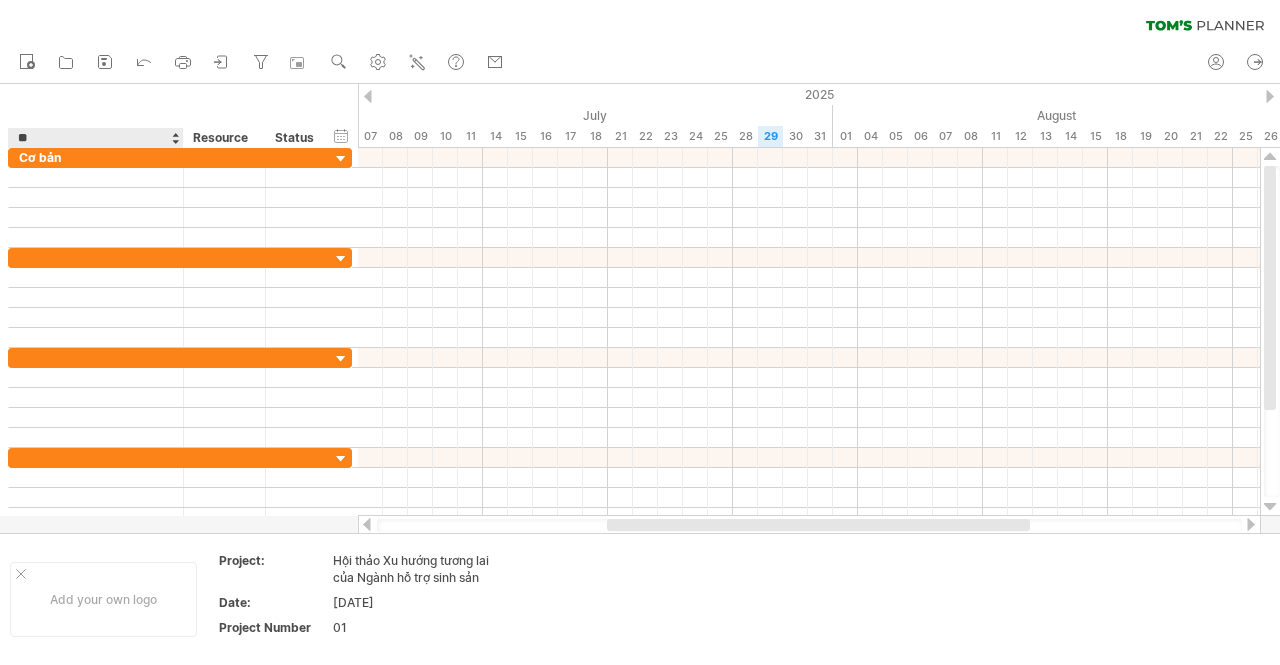 type on "*" 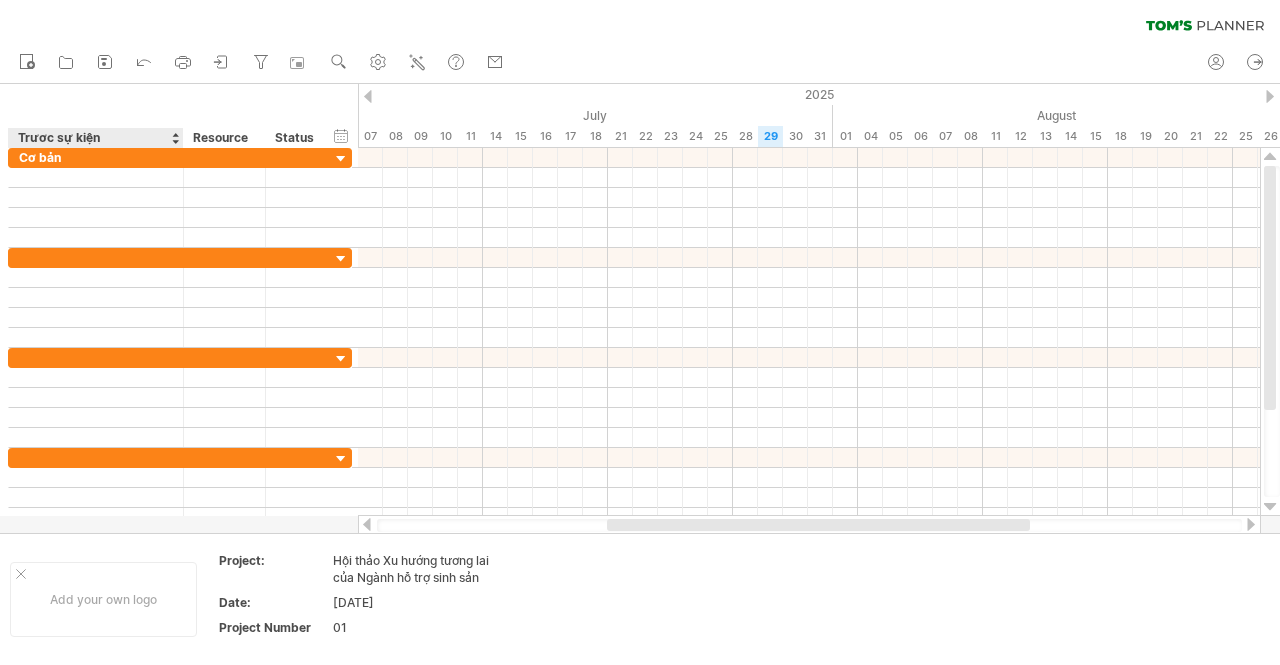 click on "Trươc sự kiện" at bounding box center (95, 138) 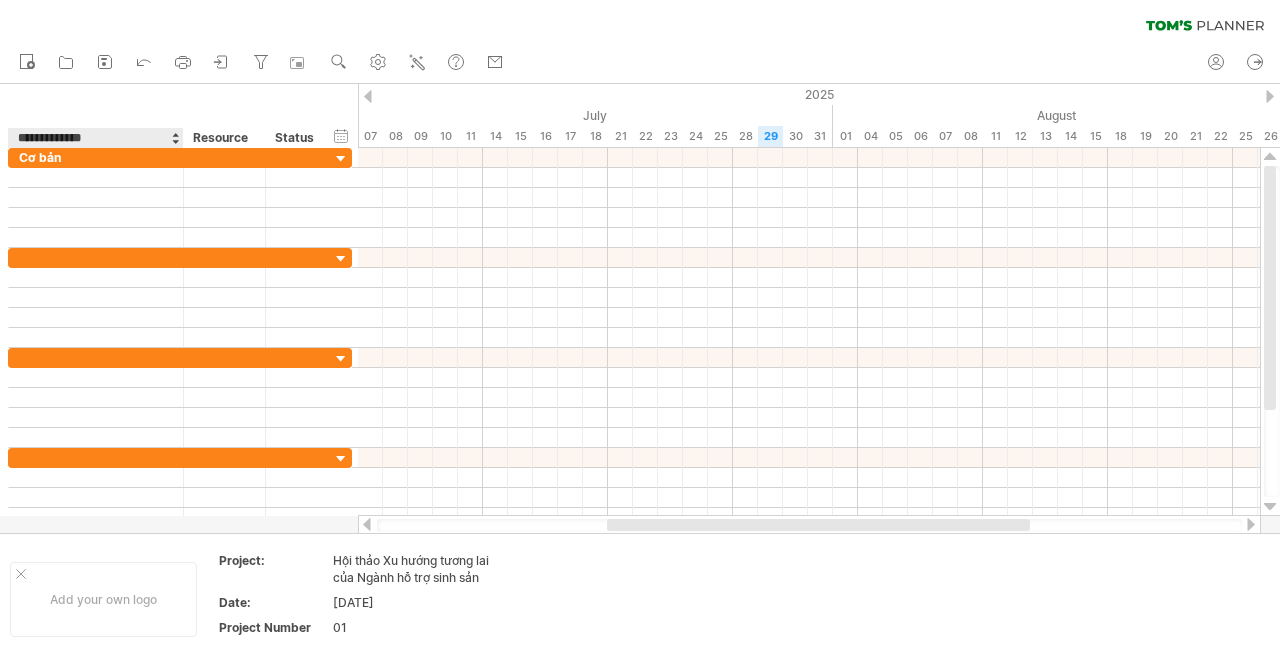 click on "**********" at bounding box center (95, 138) 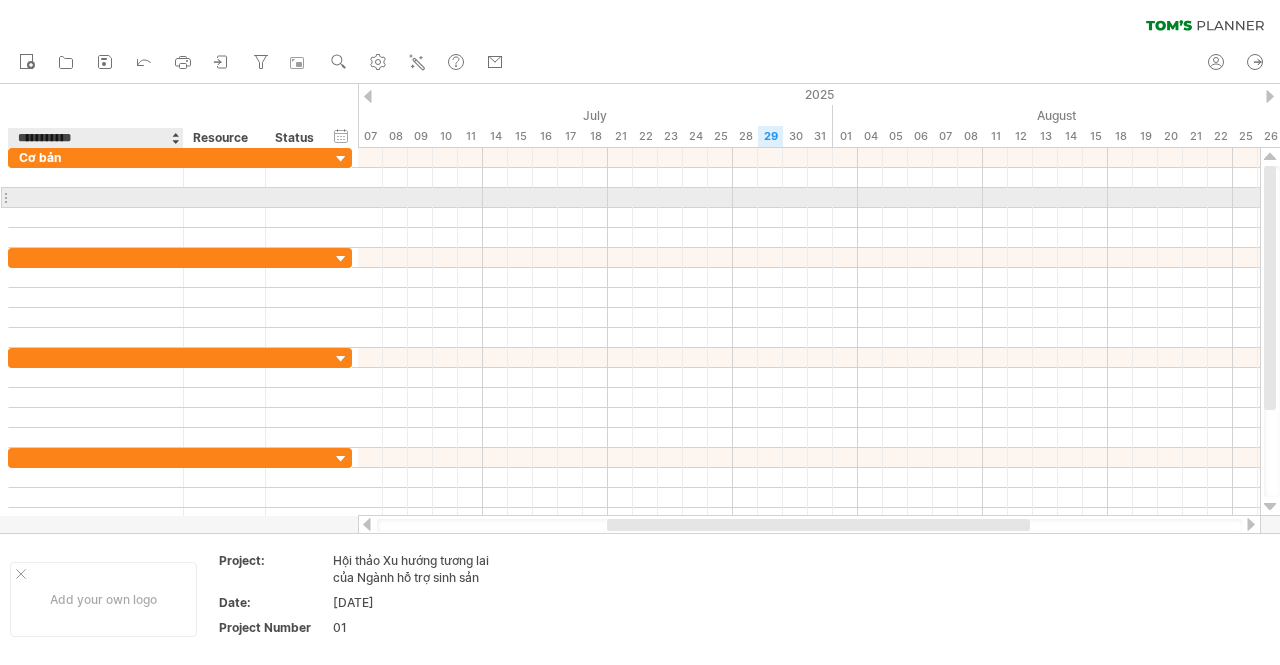 type on "**********" 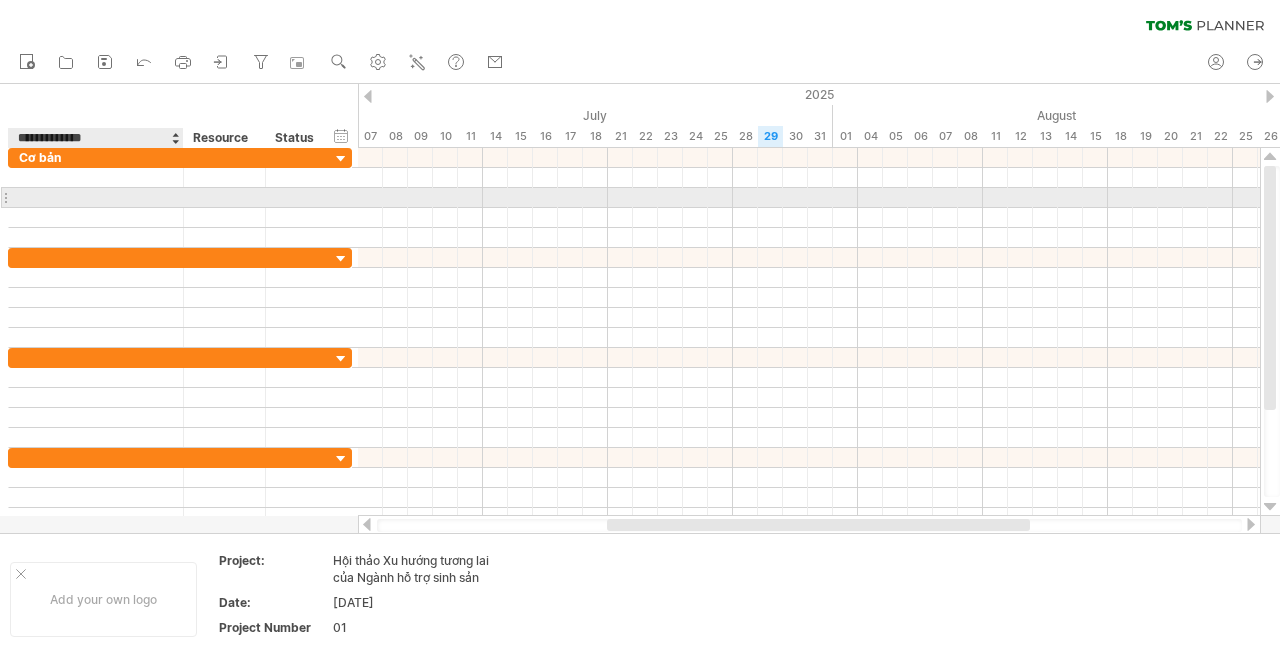 click at bounding box center (96, 197) 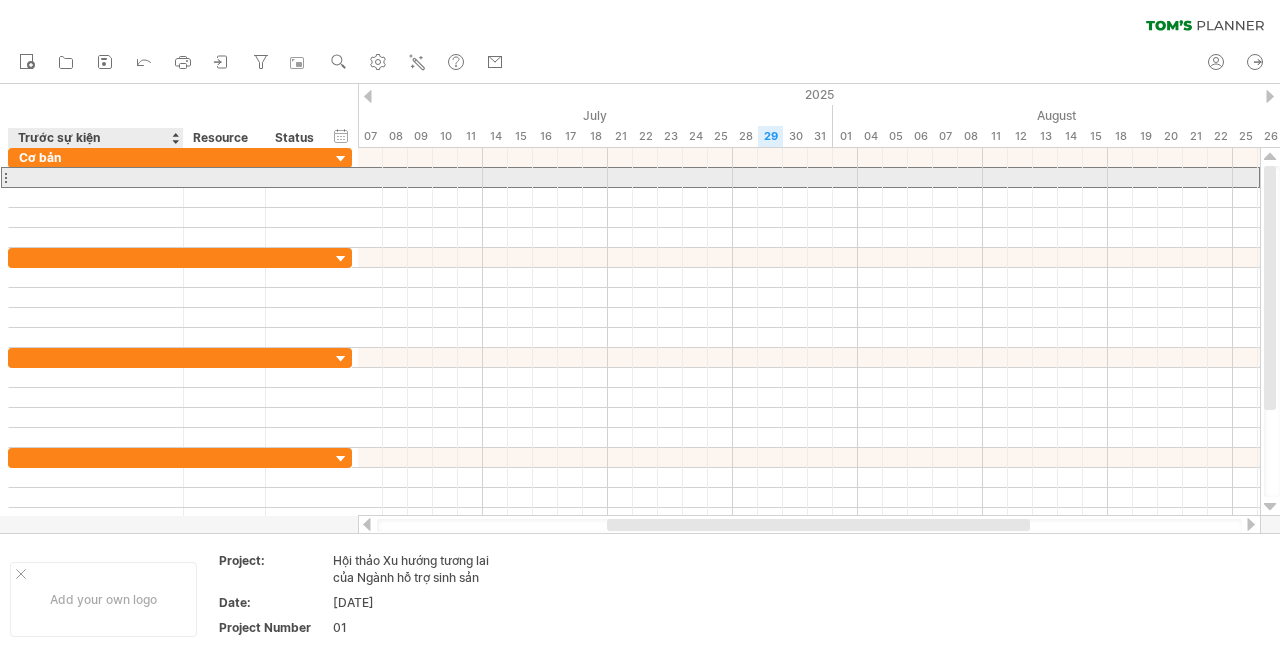 click at bounding box center (96, 177) 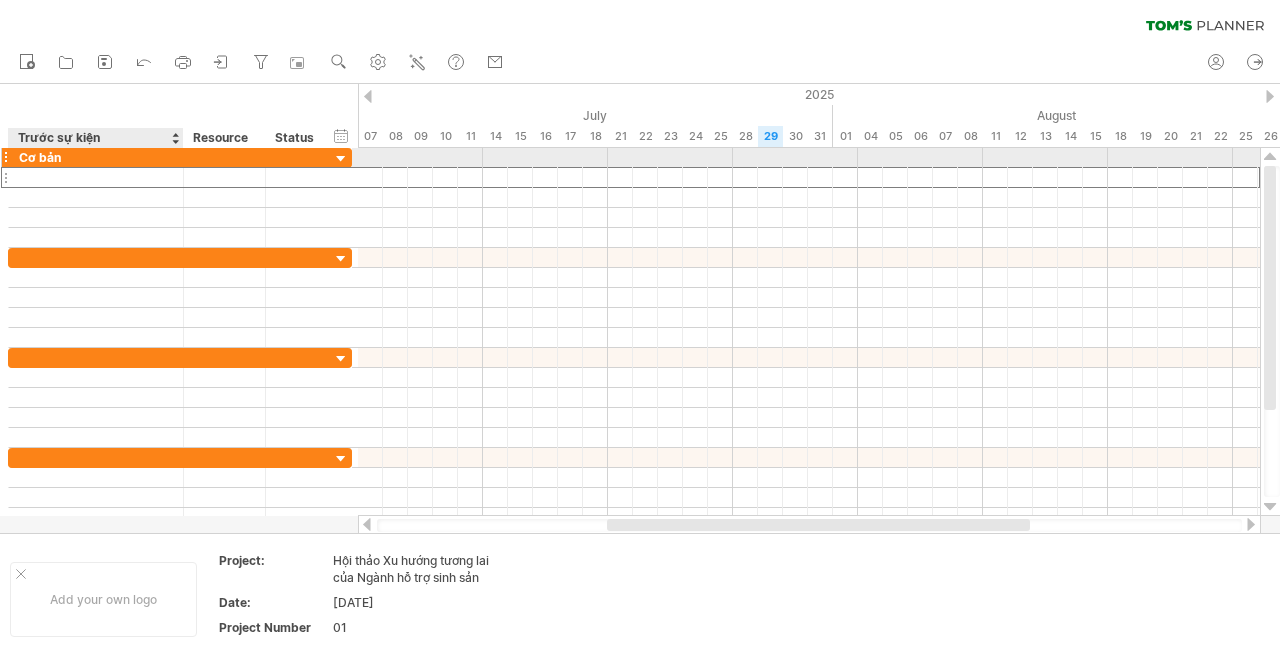 click on "Cơ bản" at bounding box center [96, 157] 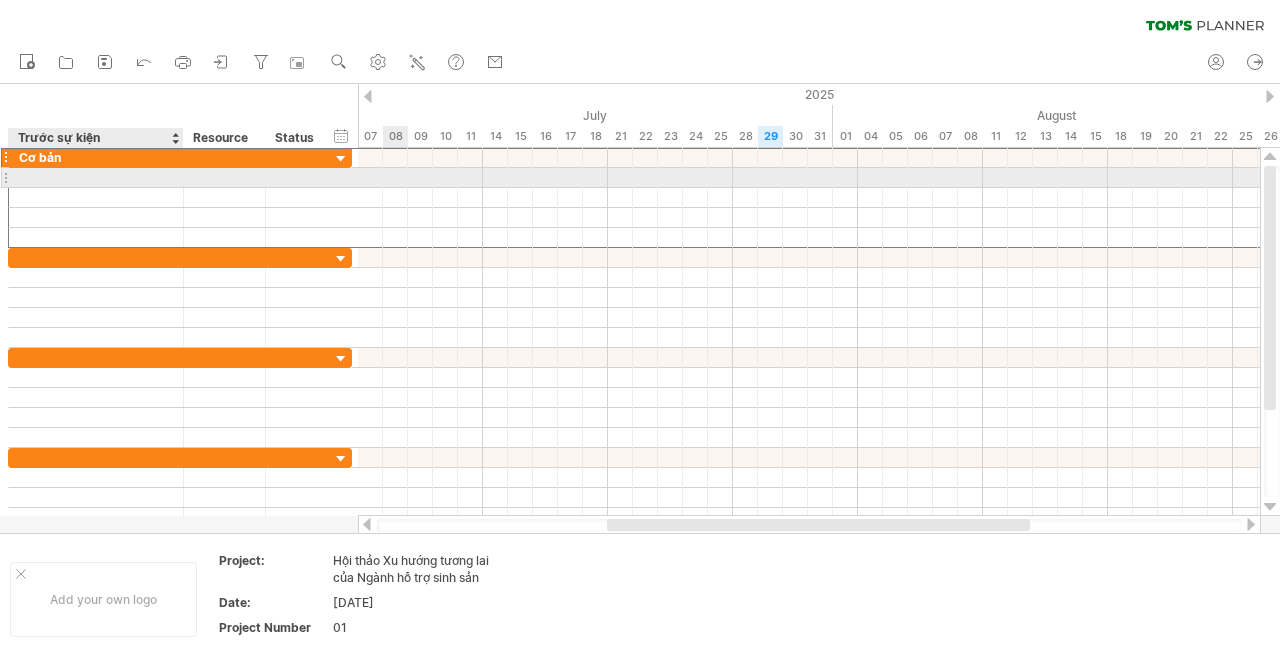 click at bounding box center (96, 177) 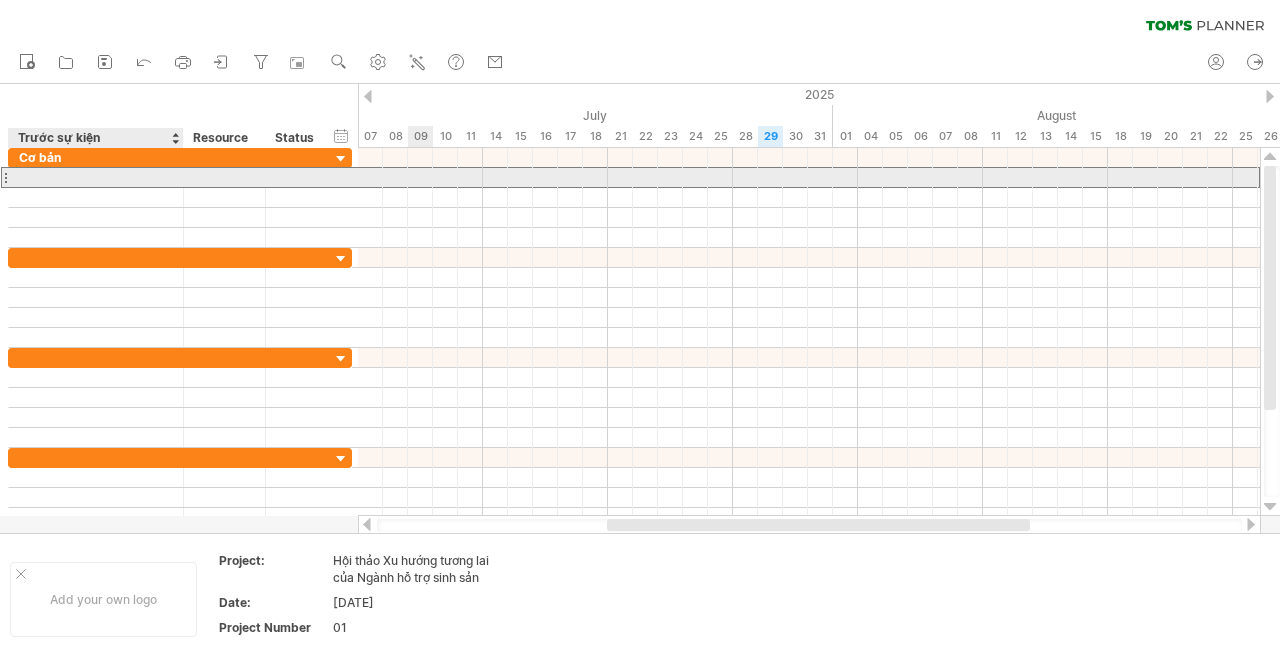 click at bounding box center (96, 177) 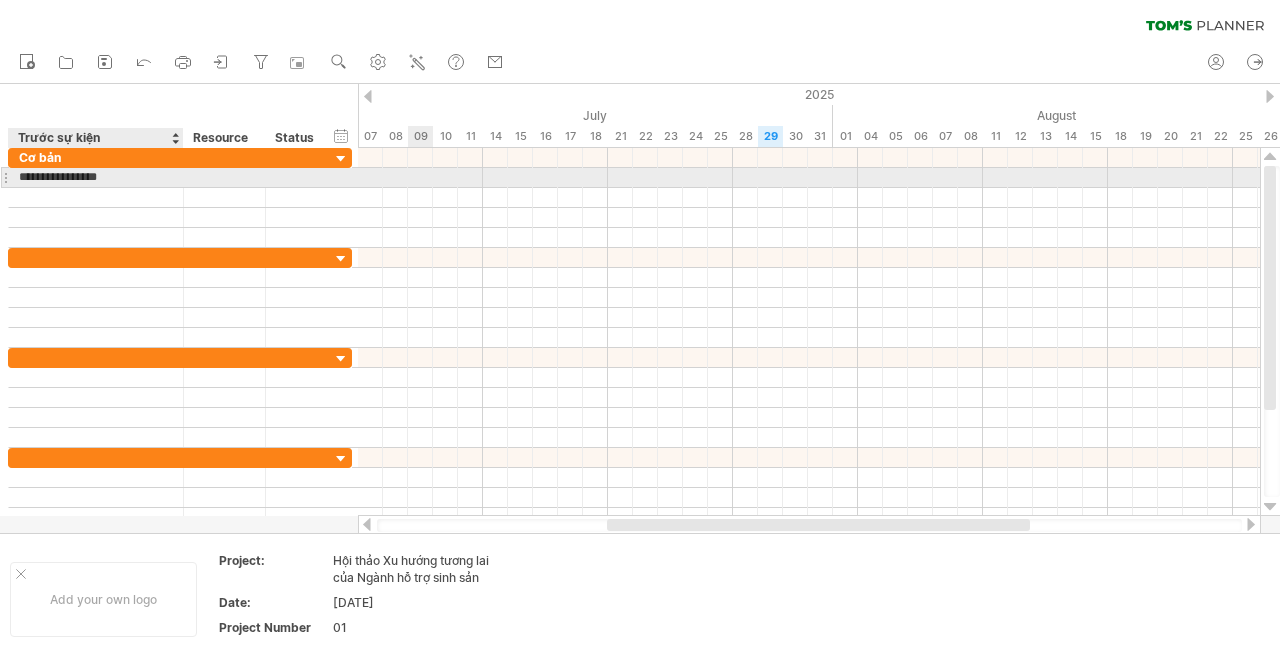 type on "**********" 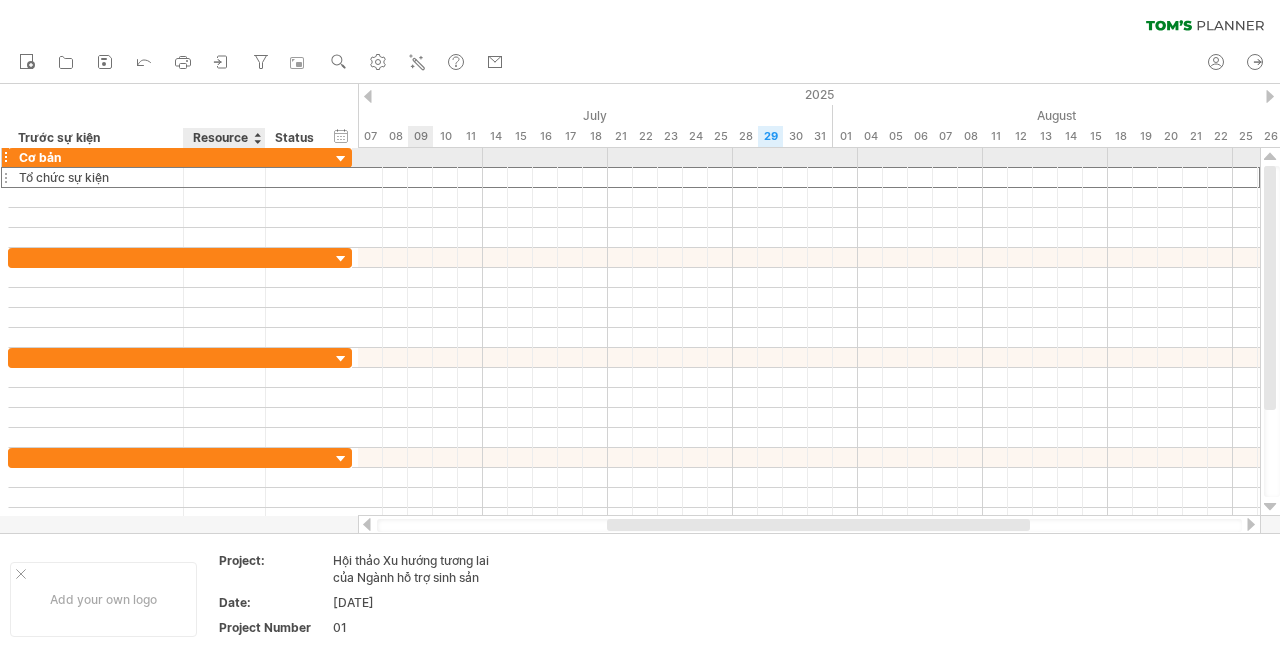click at bounding box center (224, 177) 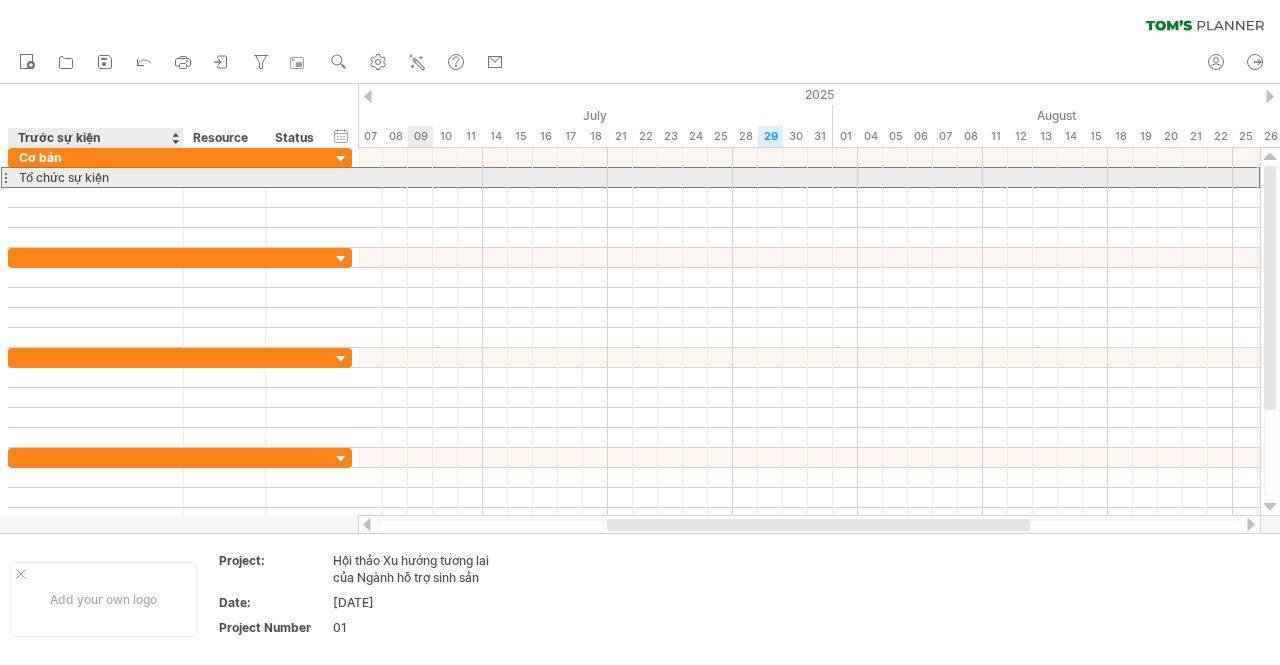 click on "**********" at bounding box center [96, 177] 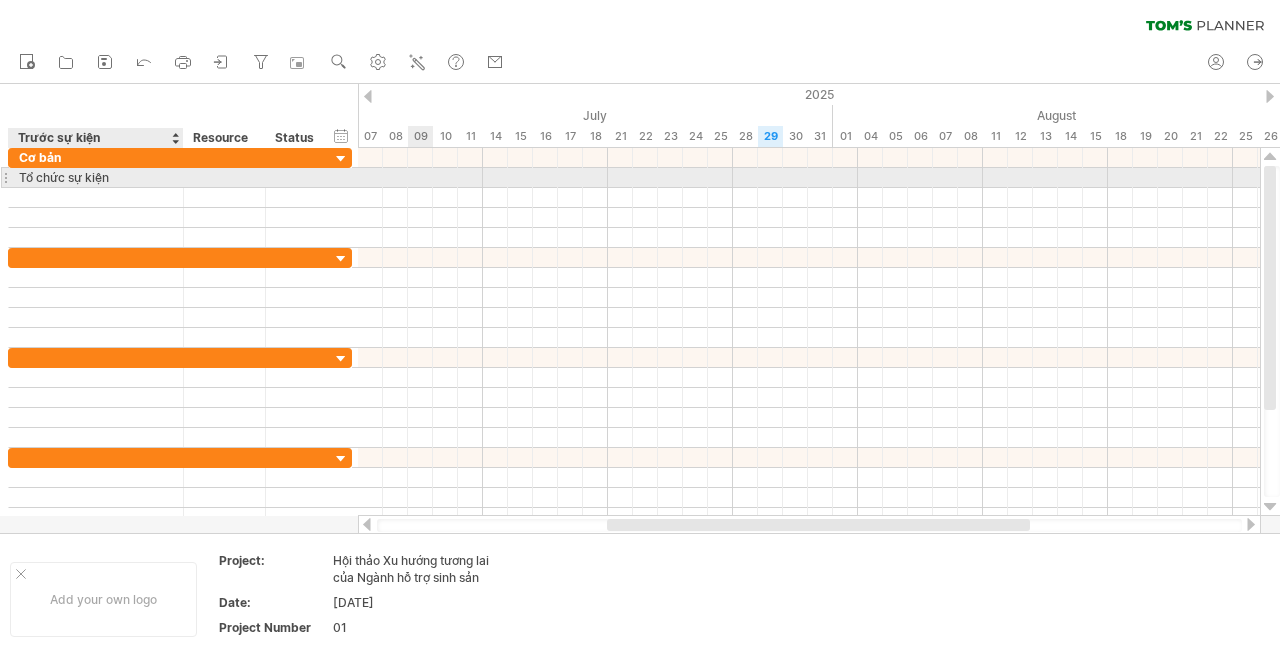 click on "Tổ chức sự kiện" at bounding box center (96, 177) 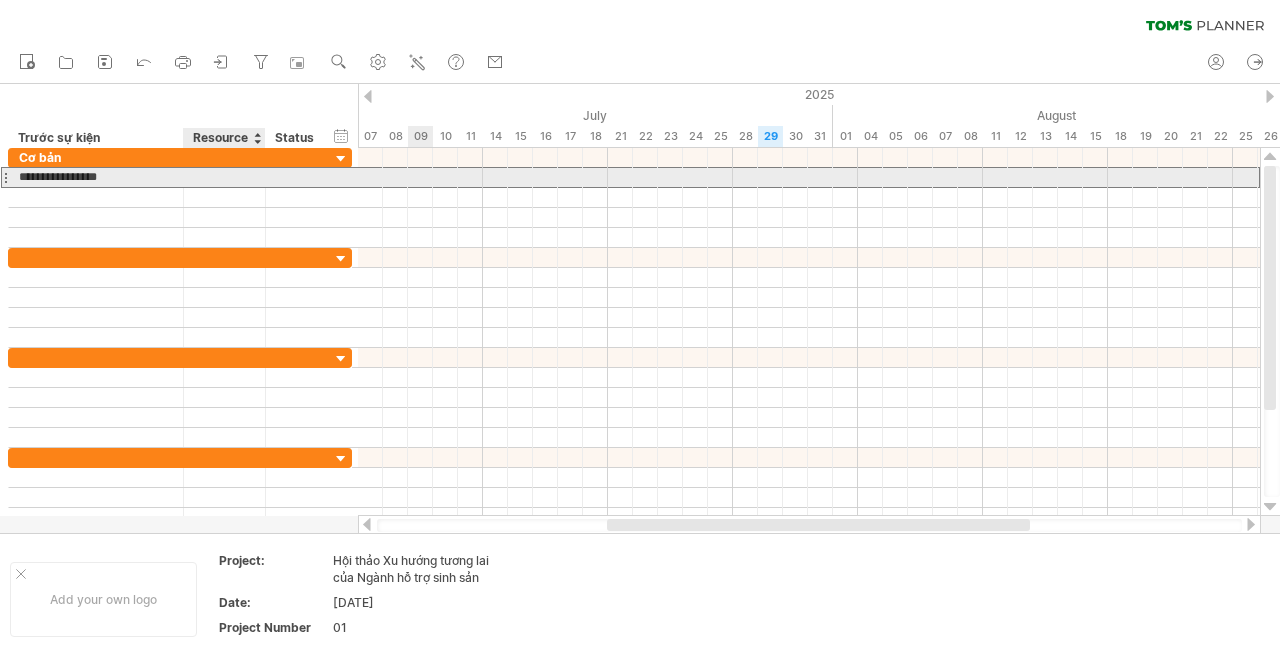 click at bounding box center [224, 177] 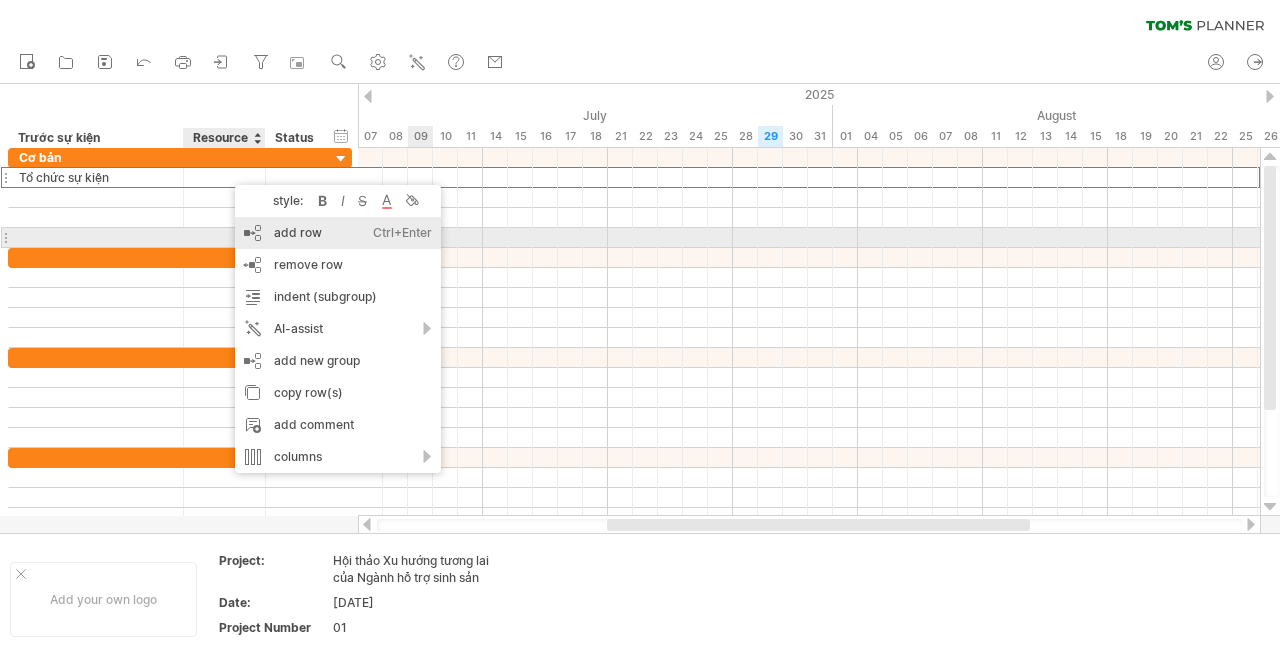 click on "add row Ctrl+Enter Cmd+Enter" at bounding box center [338, 233] 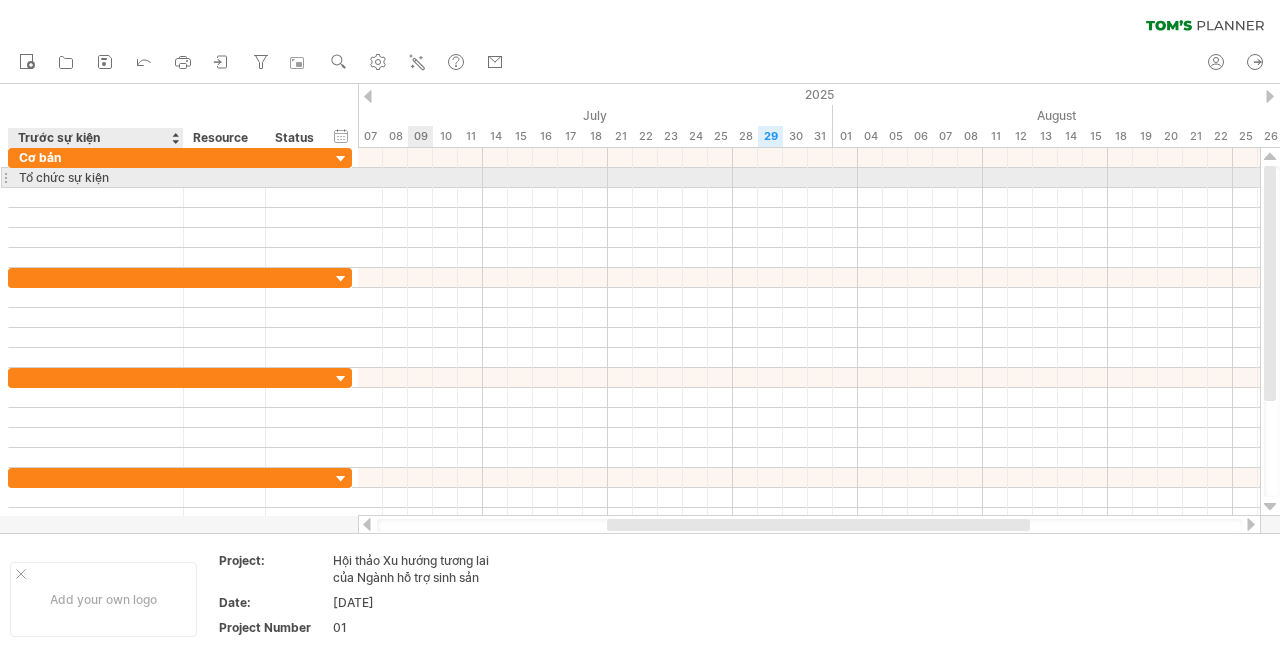 click at bounding box center (181, 178) 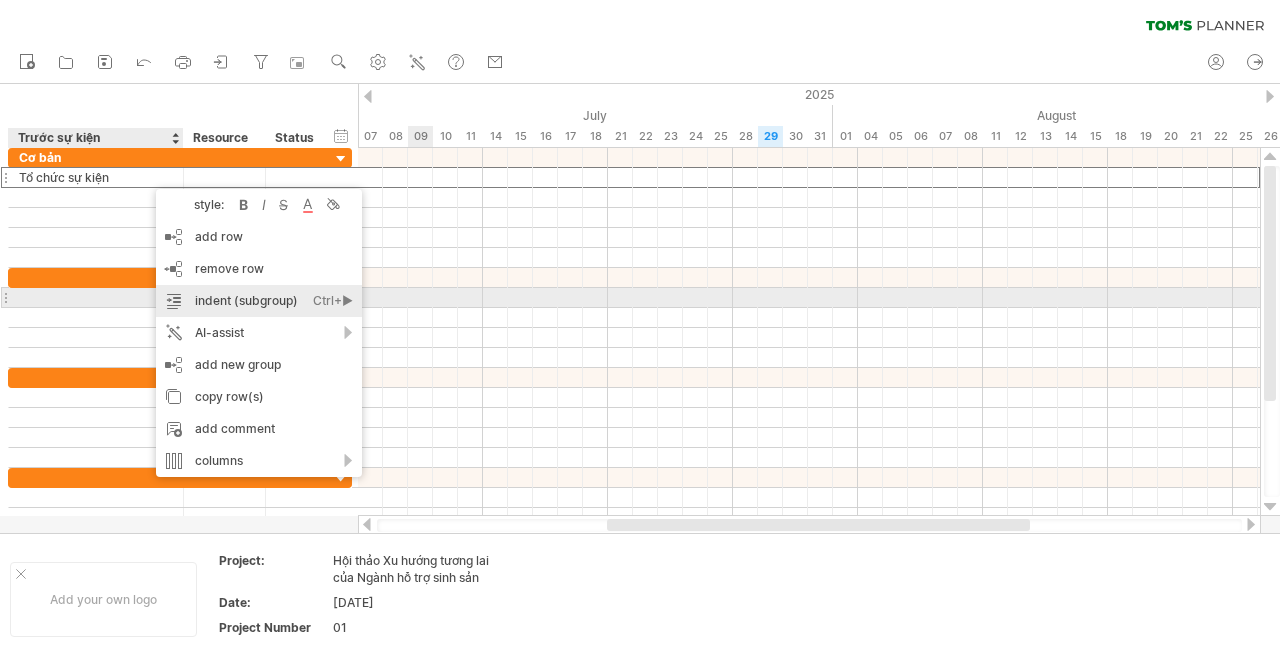 click on "indent (subgroup) Ctrl+► Cmd+►" at bounding box center [259, 301] 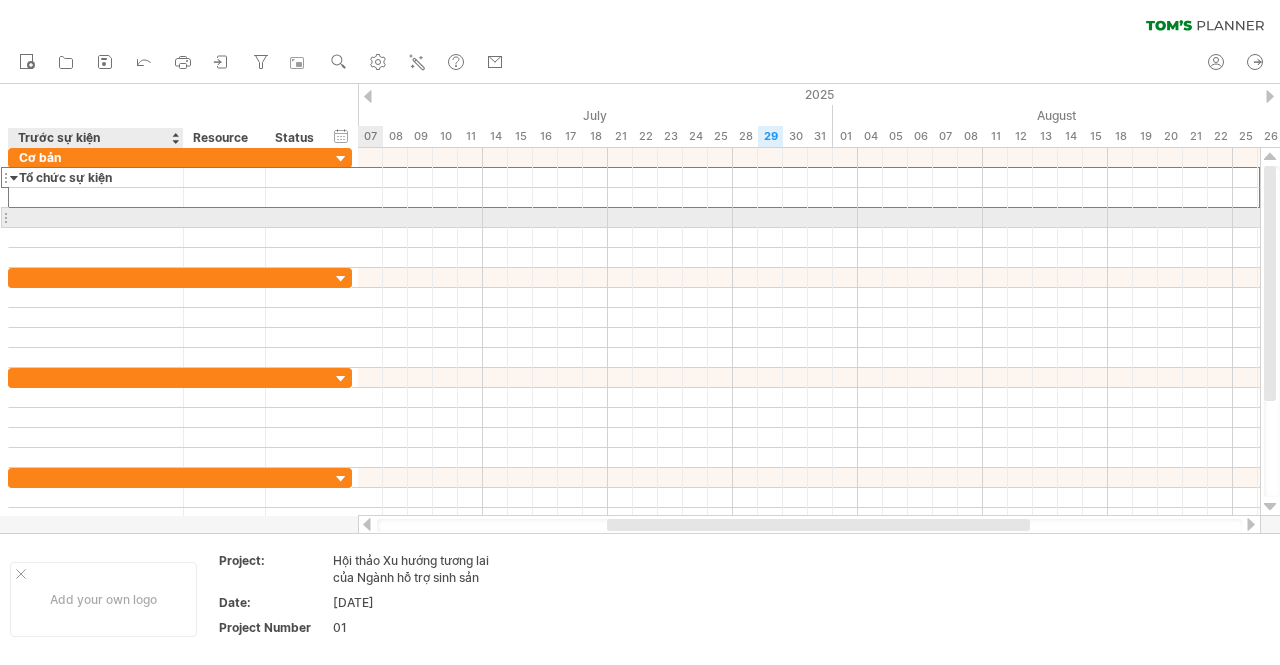 click at bounding box center [96, 217] 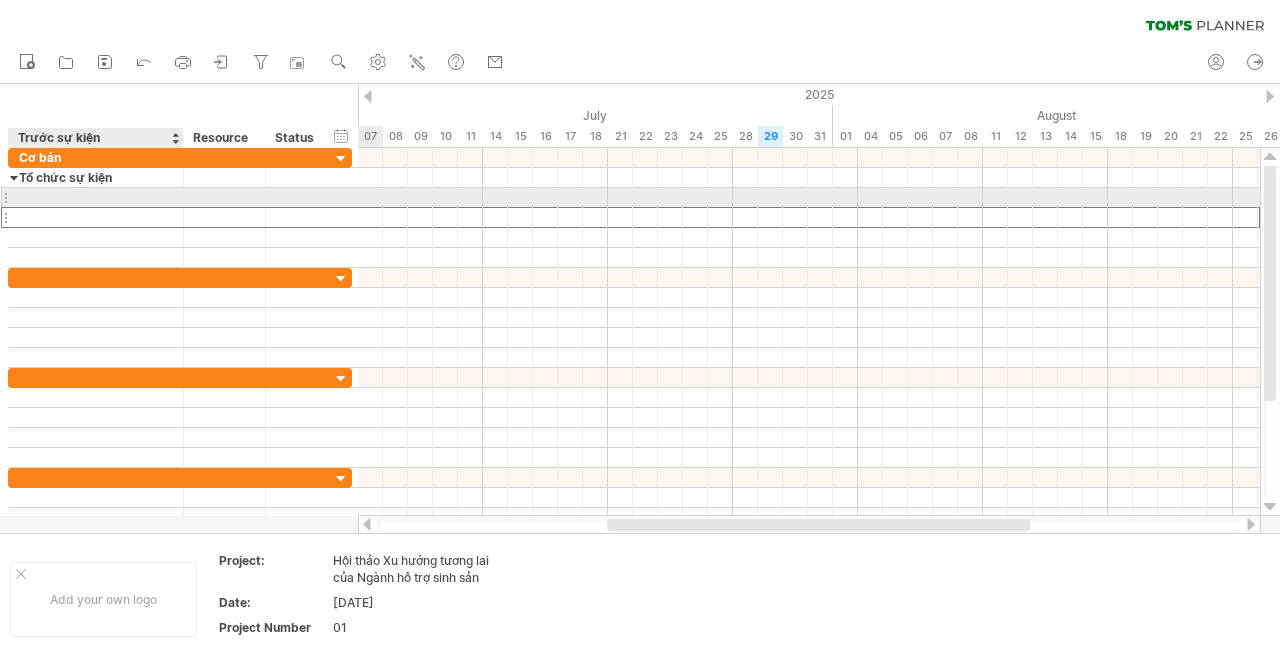 click at bounding box center [96, 197] 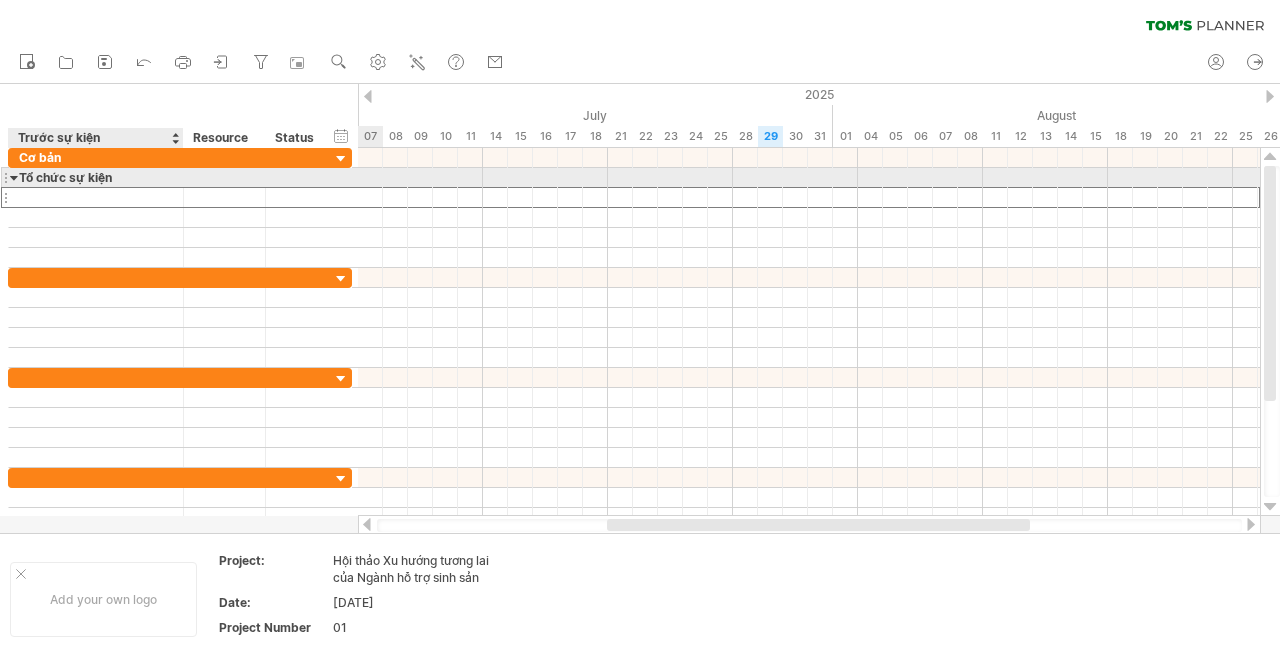 click at bounding box center [14, 177] 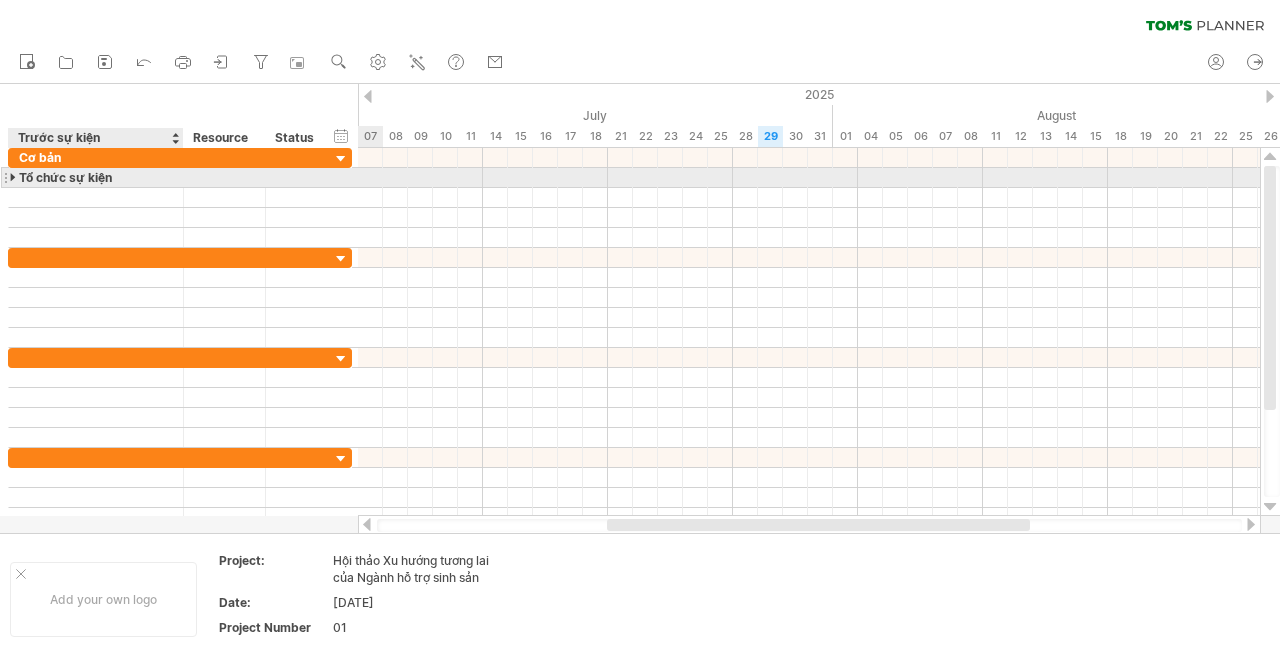 click at bounding box center [14, 177] 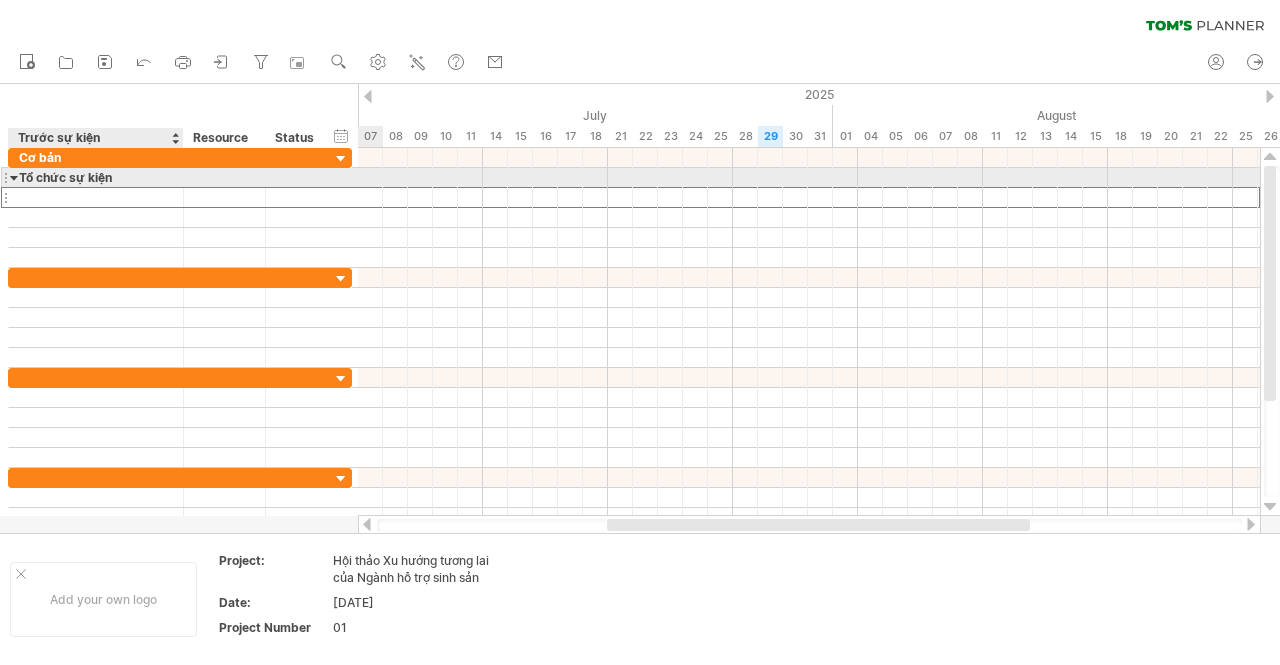 click at bounding box center [14, 177] 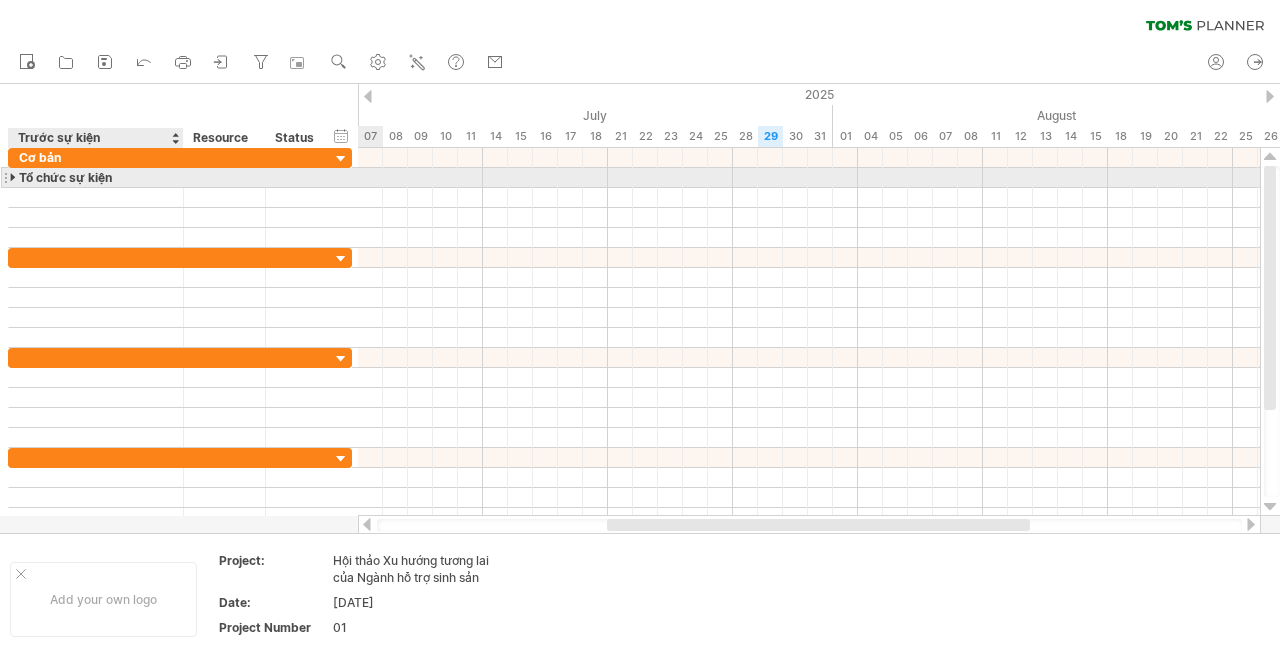 click at bounding box center (14, 177) 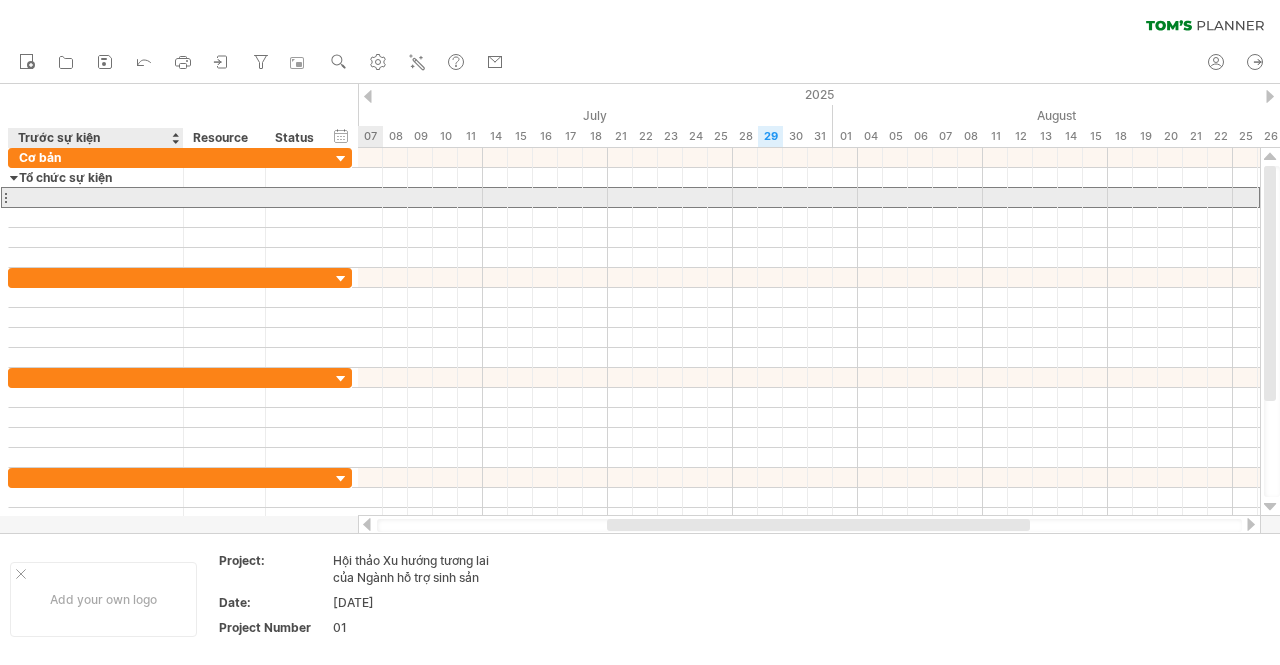 click at bounding box center [96, 197] 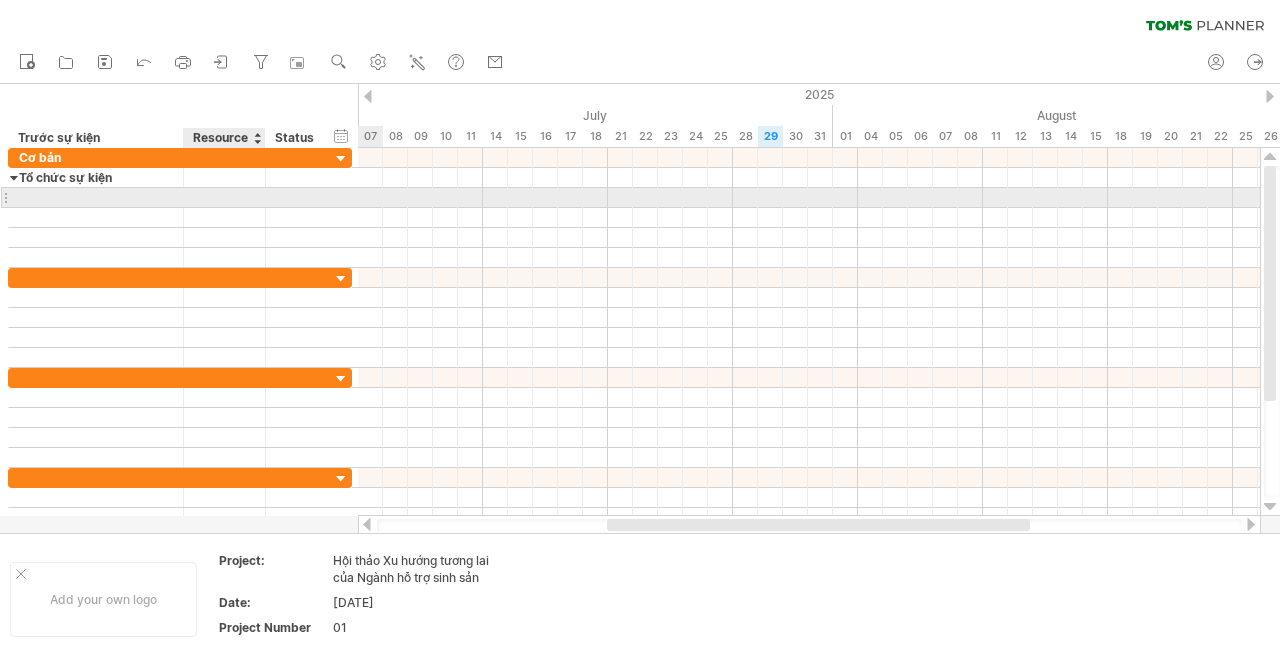 type on "*" 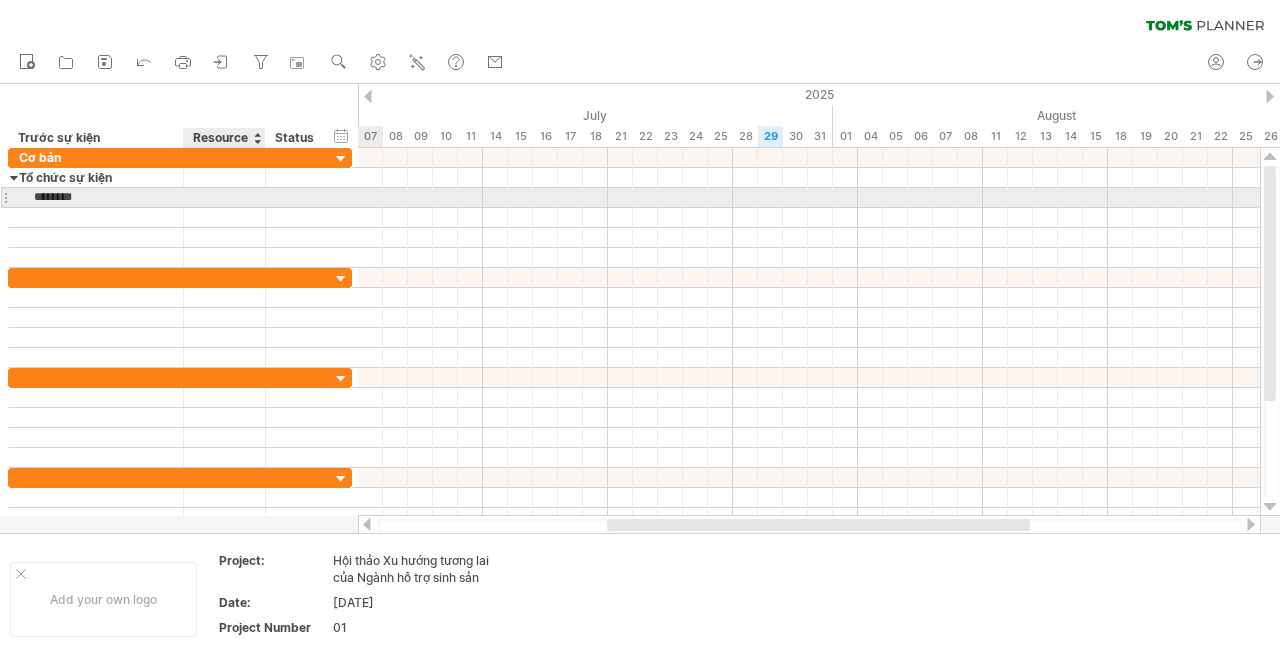 type on "********" 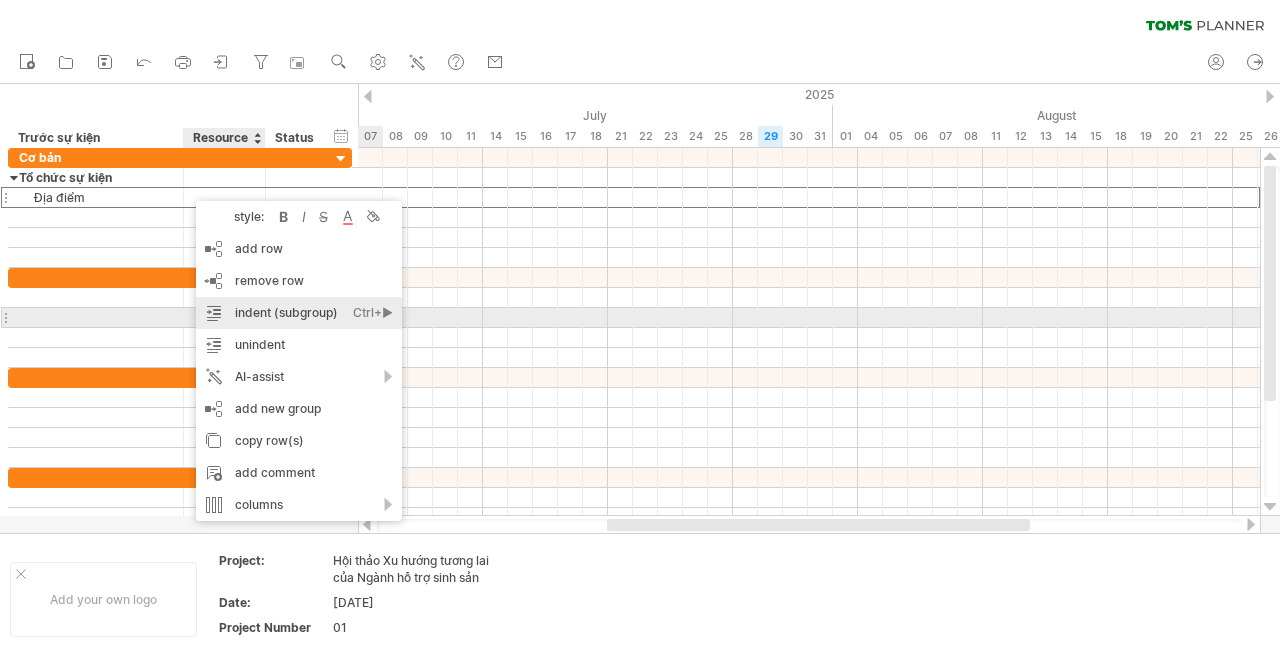 click on "indent (subgroup) Ctrl+► Cmd+►" at bounding box center (299, 313) 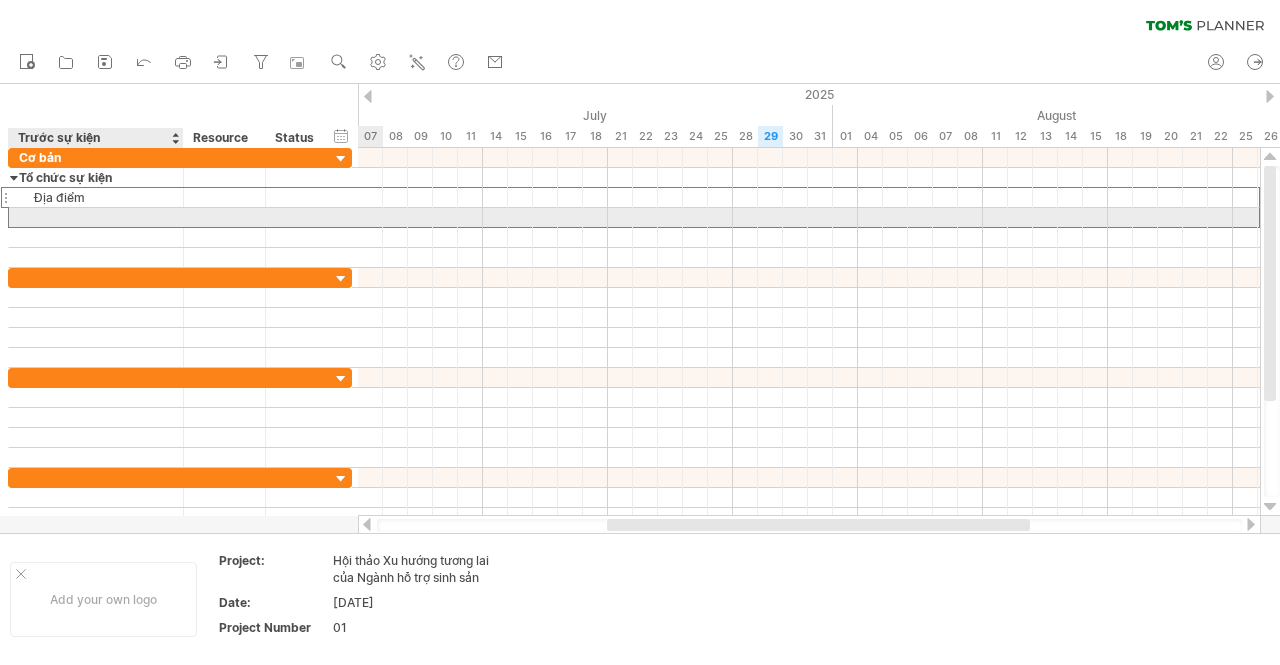 click at bounding box center (96, 217) 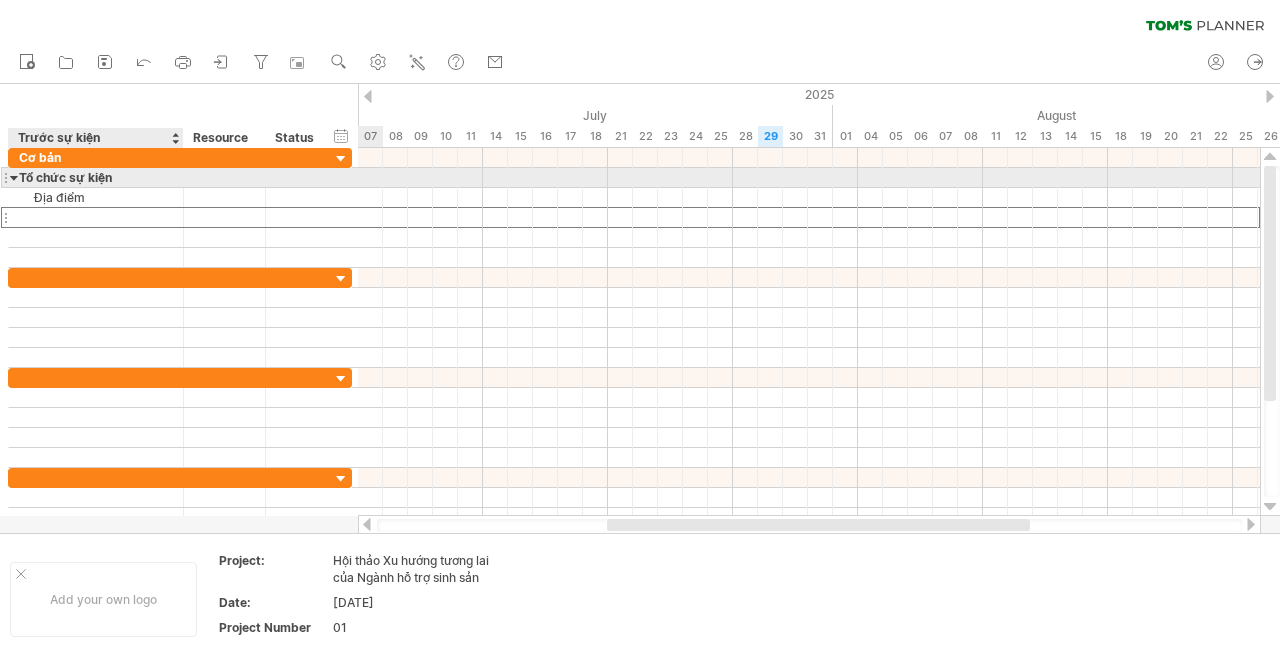 click on "Tổ chức sự kiện" at bounding box center (96, 177) 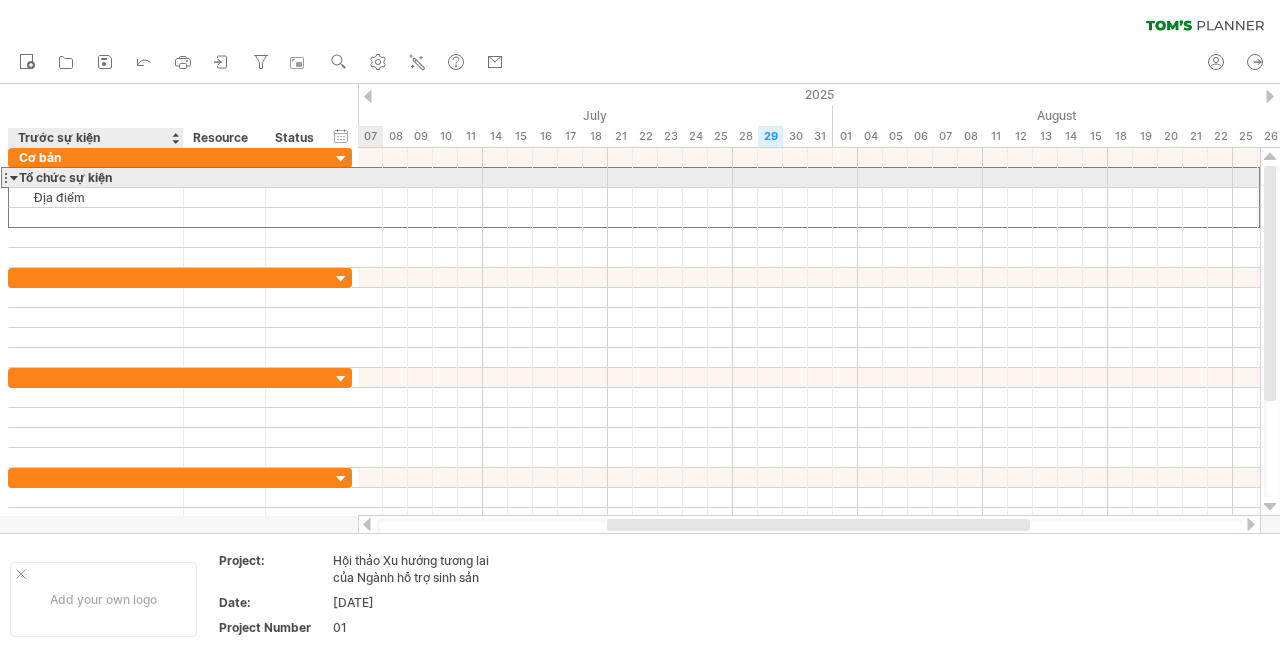 click at bounding box center (14, 177) 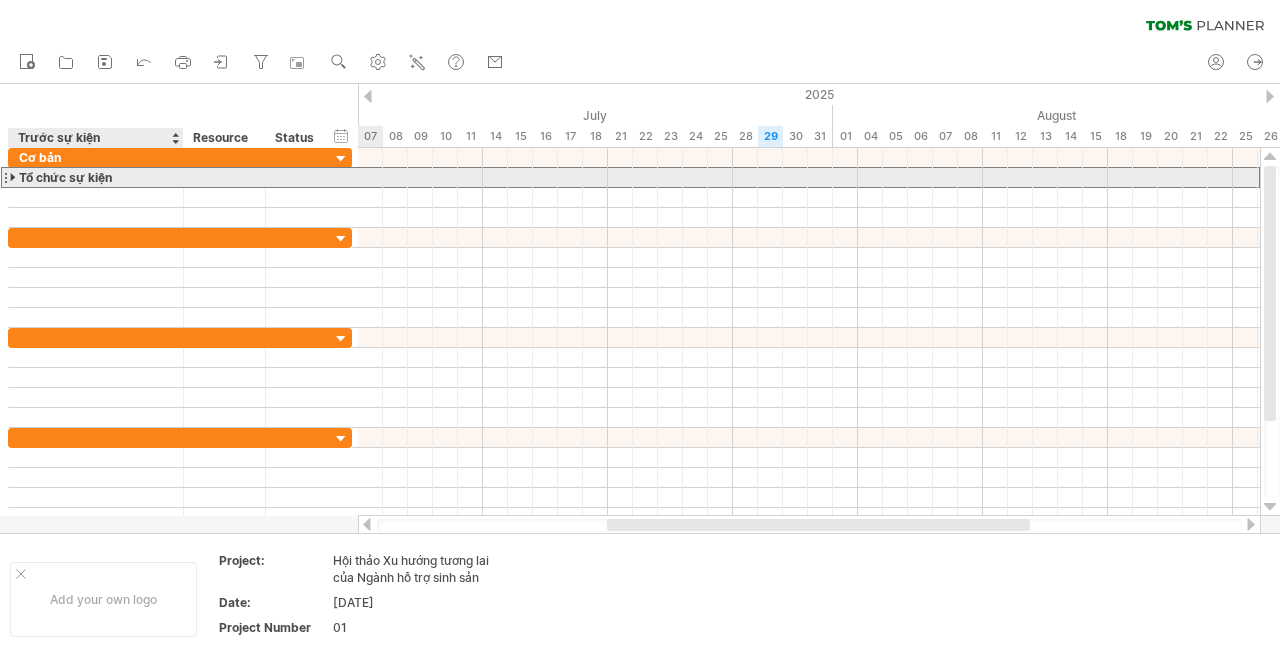 click at bounding box center (14, 177) 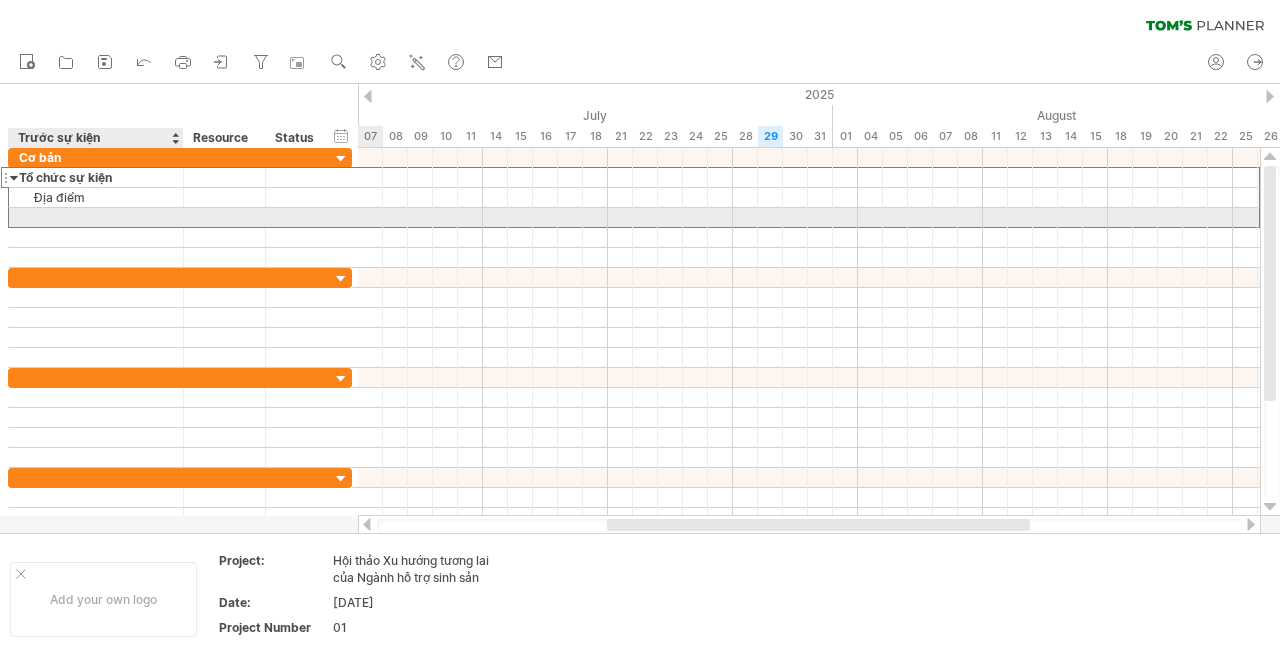 click at bounding box center (96, 217) 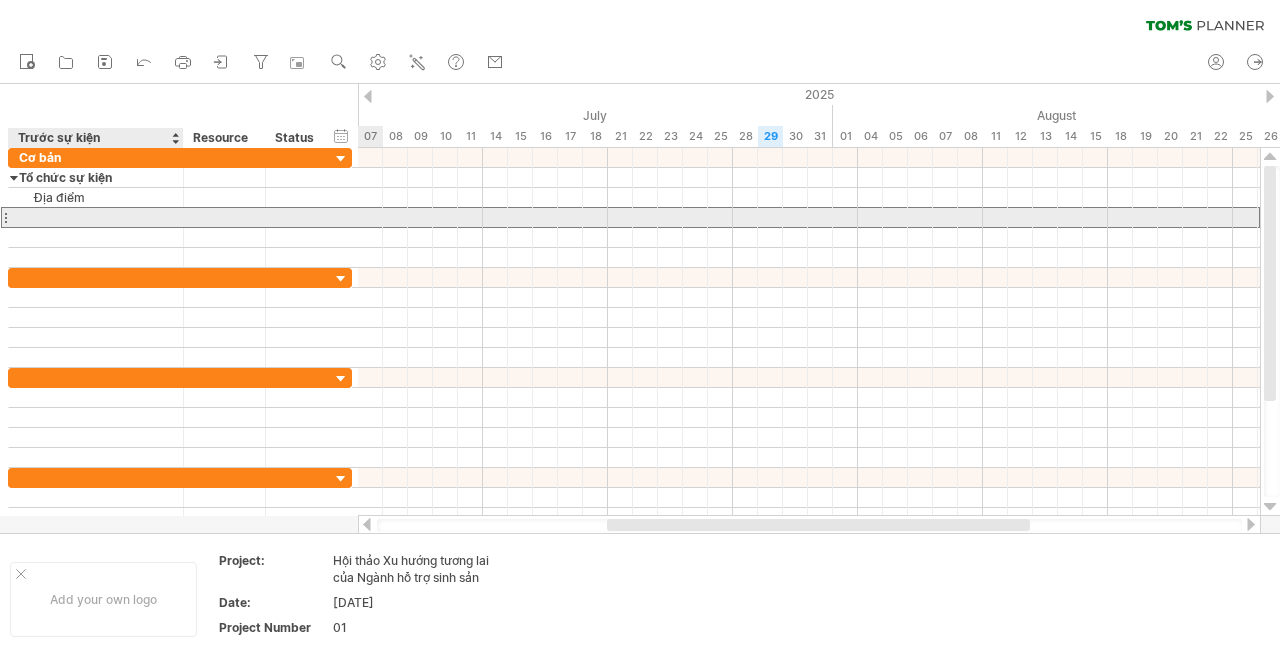 click at bounding box center [96, 217] 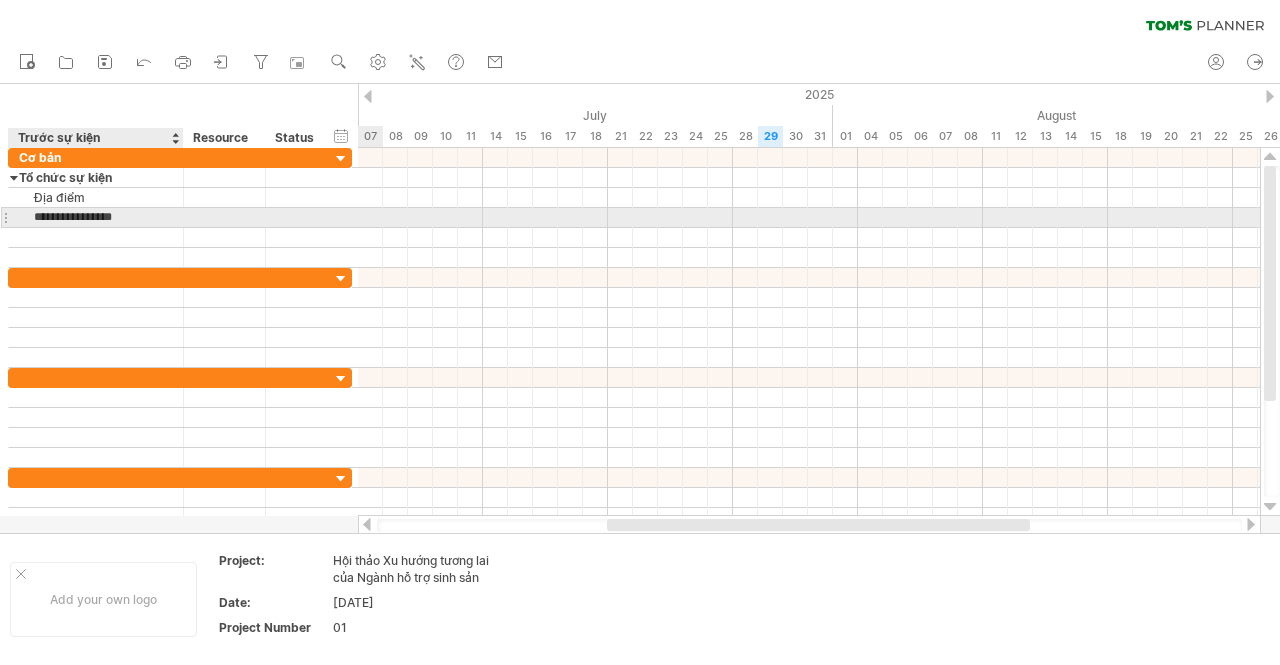 type on "**********" 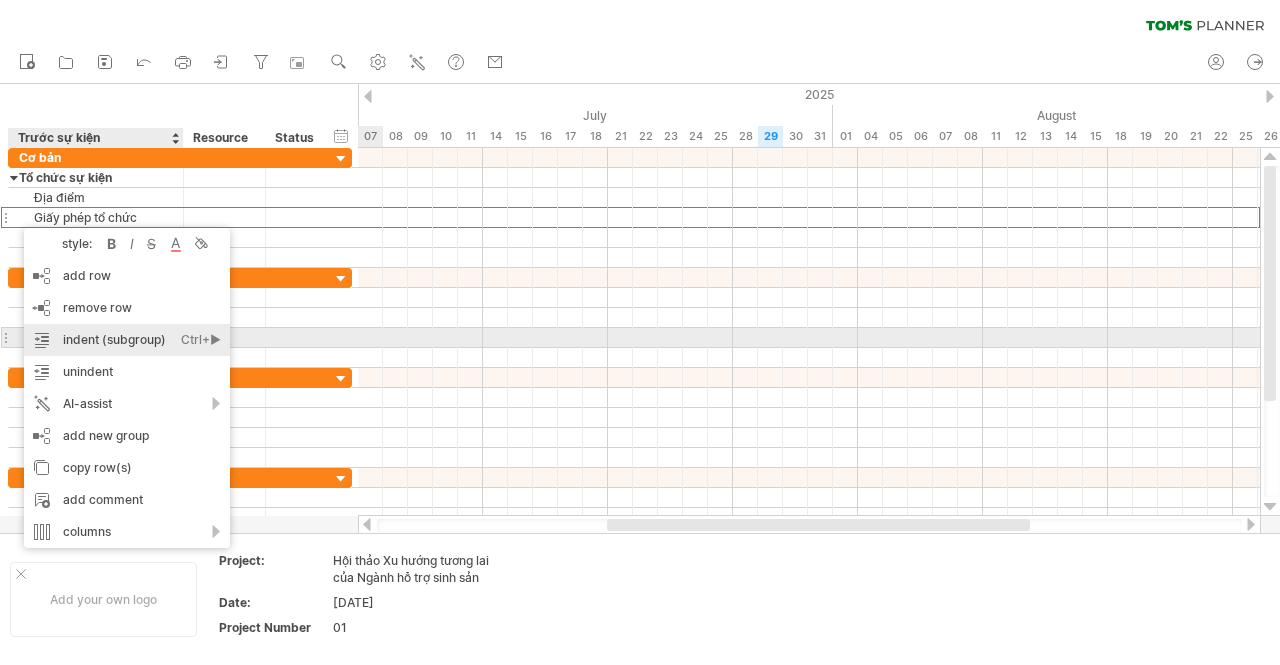 click on "indent (subgroup) Ctrl+► Cmd+►" at bounding box center (127, 340) 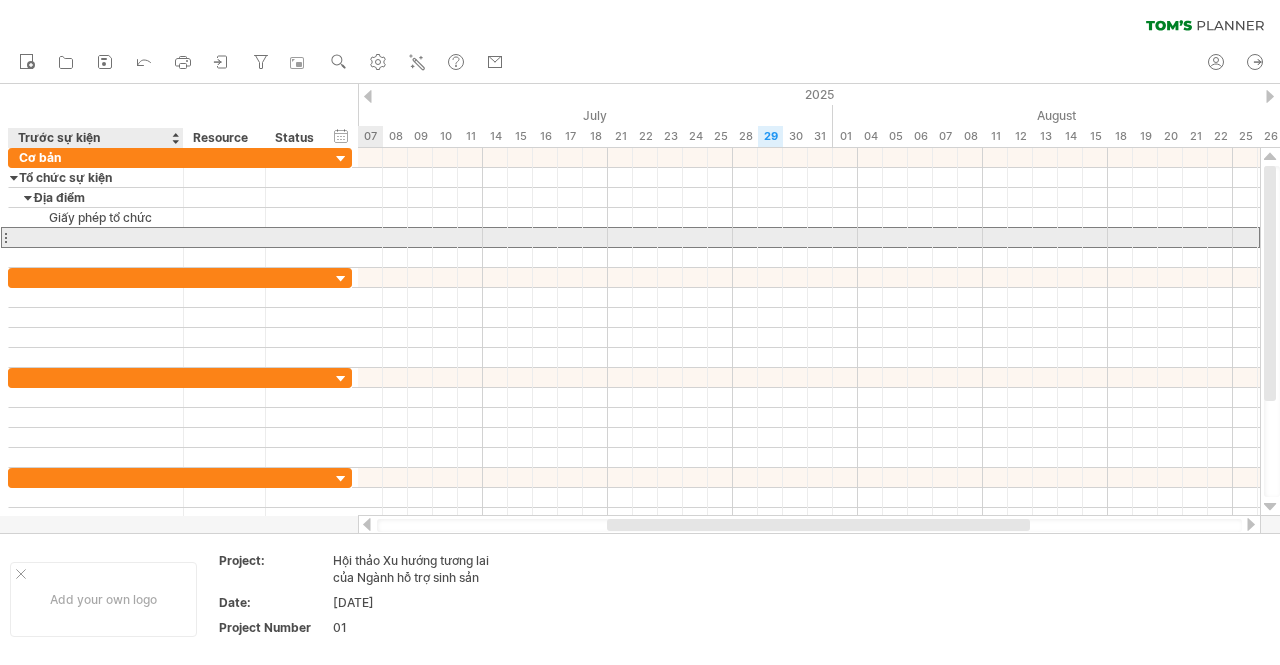click at bounding box center [96, 237] 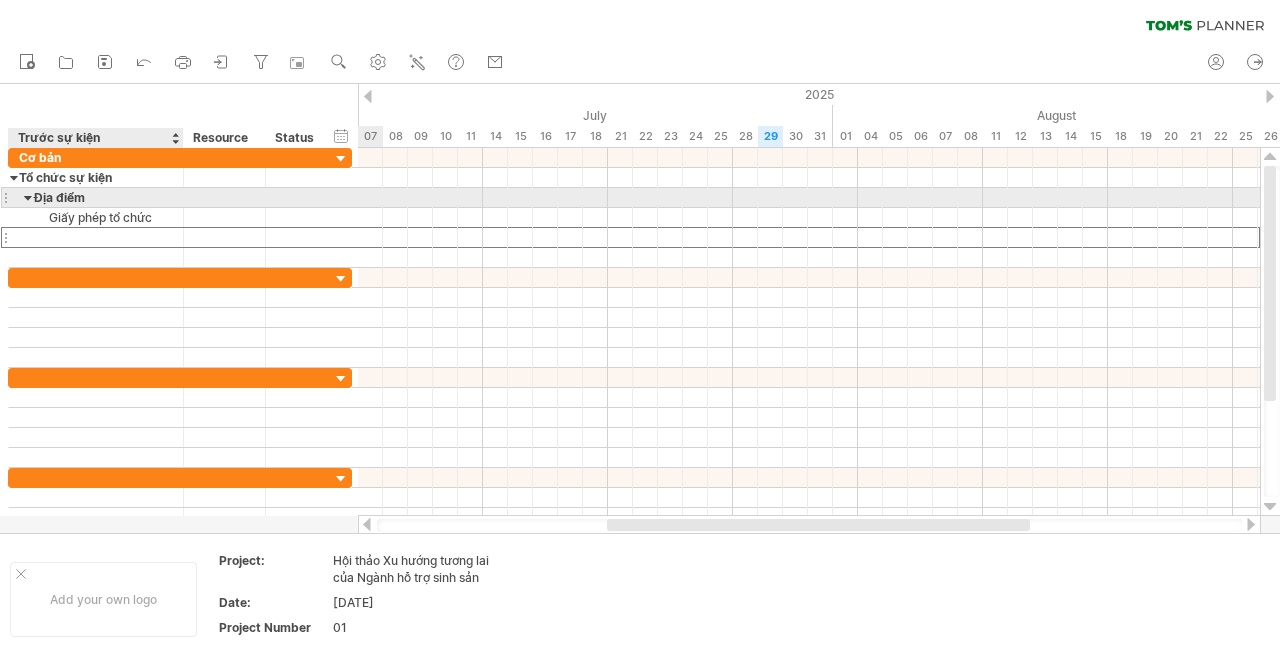 click at bounding box center [28, 197] 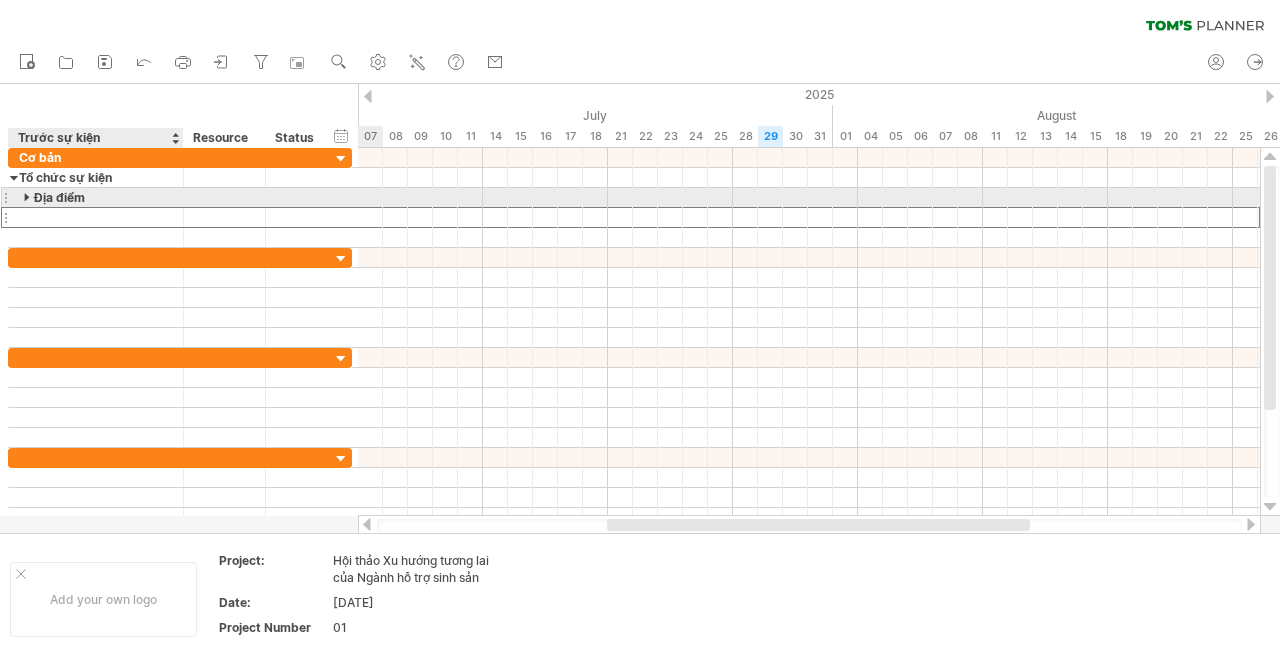click at bounding box center [28, 197] 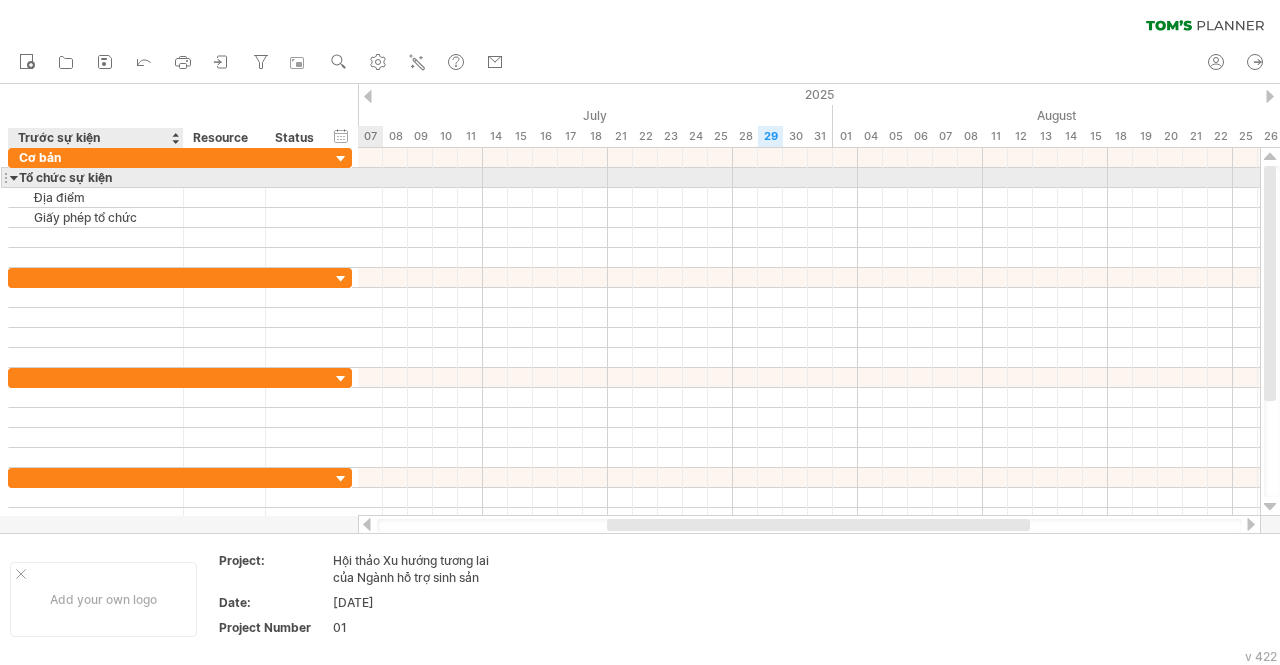 click at bounding box center [14, 177] 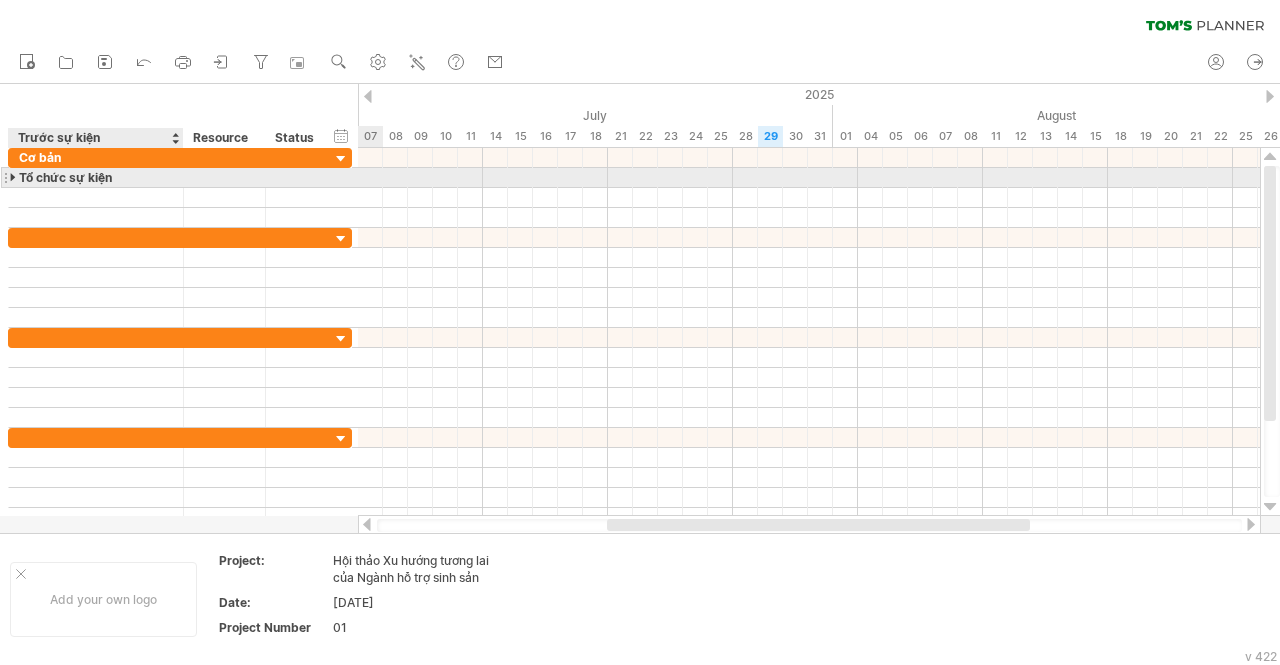 click at bounding box center [14, 177] 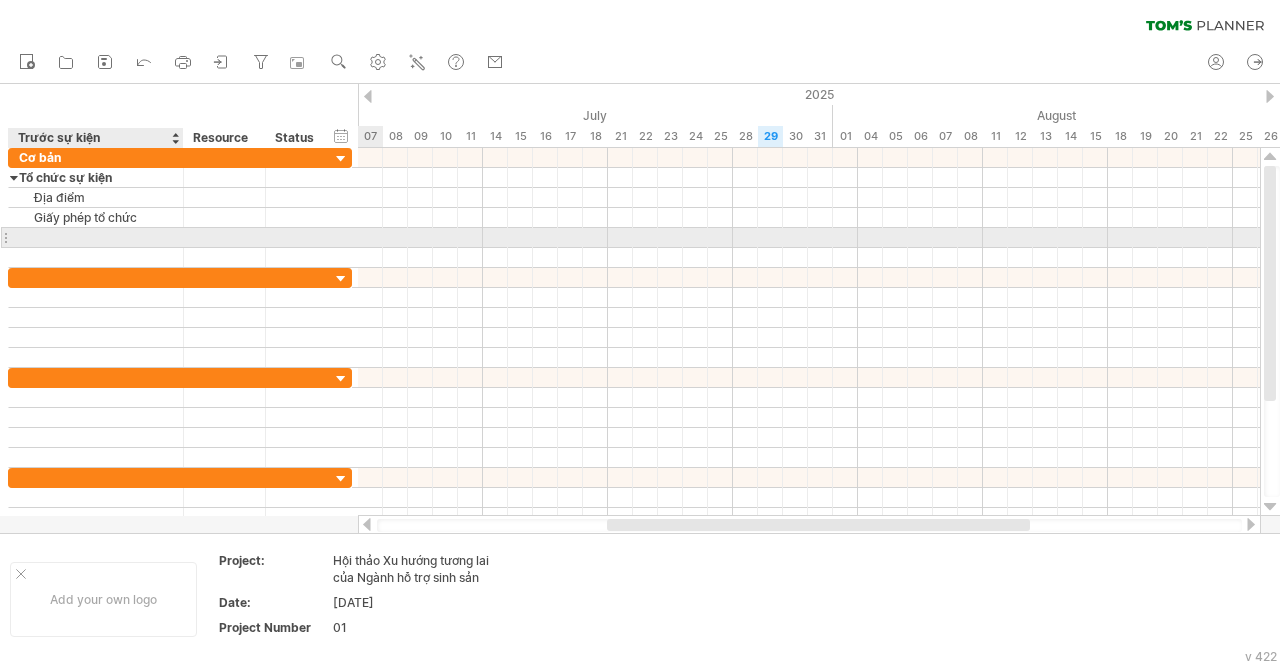 click at bounding box center (96, 237) 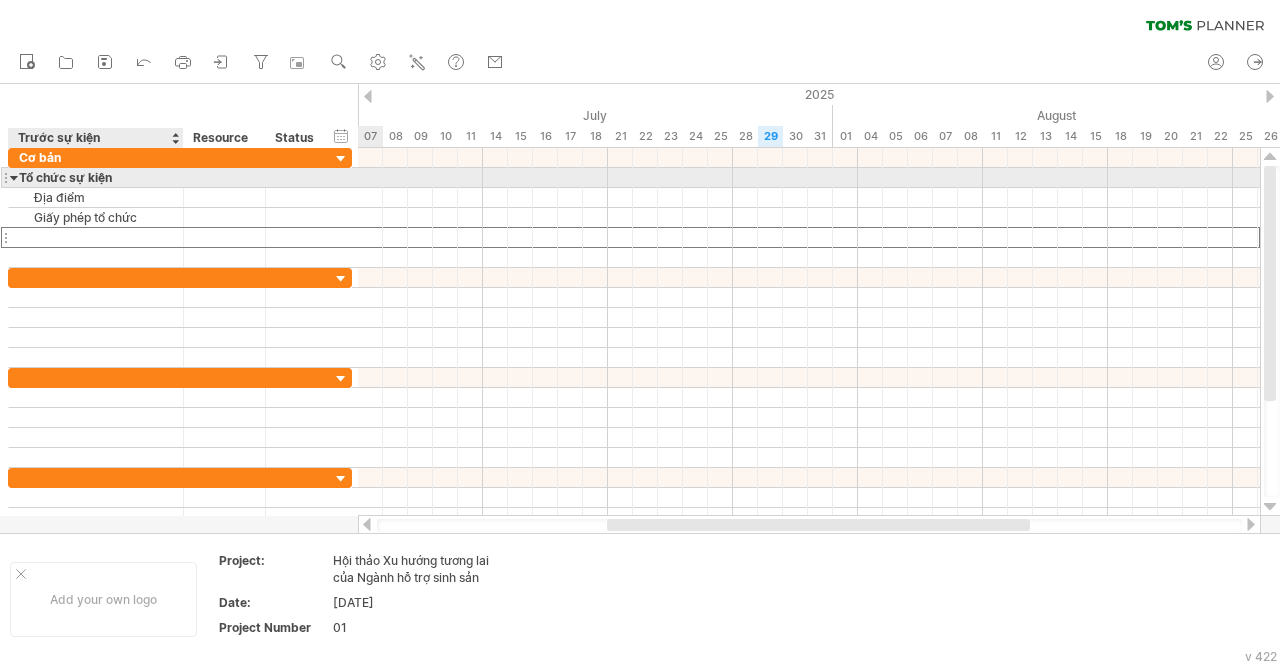 click at bounding box center (14, 177) 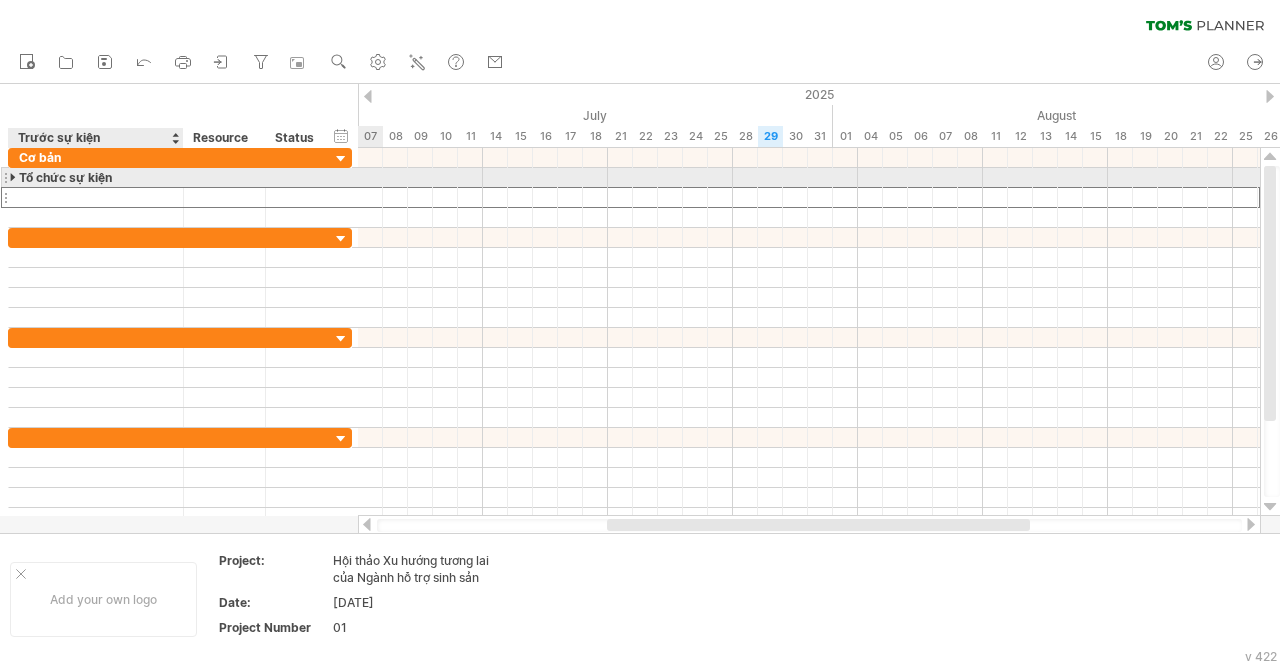 click at bounding box center (14, 177) 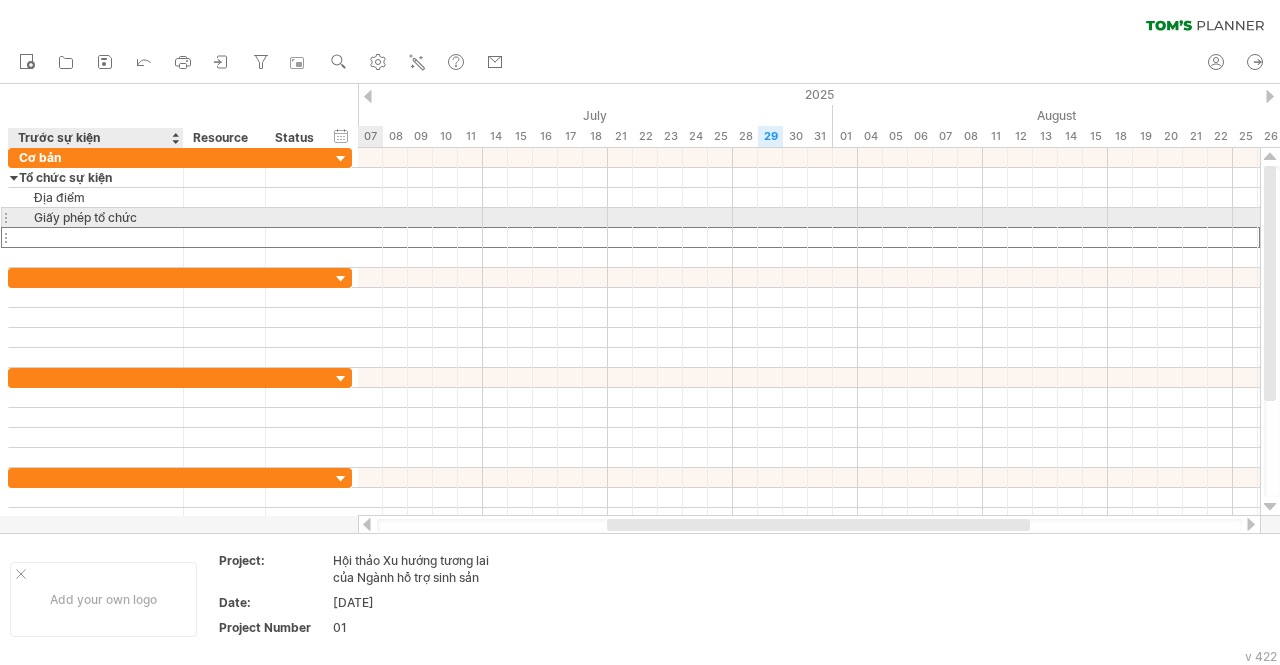 click on "Giấy phép tổ chức" at bounding box center (96, 217) 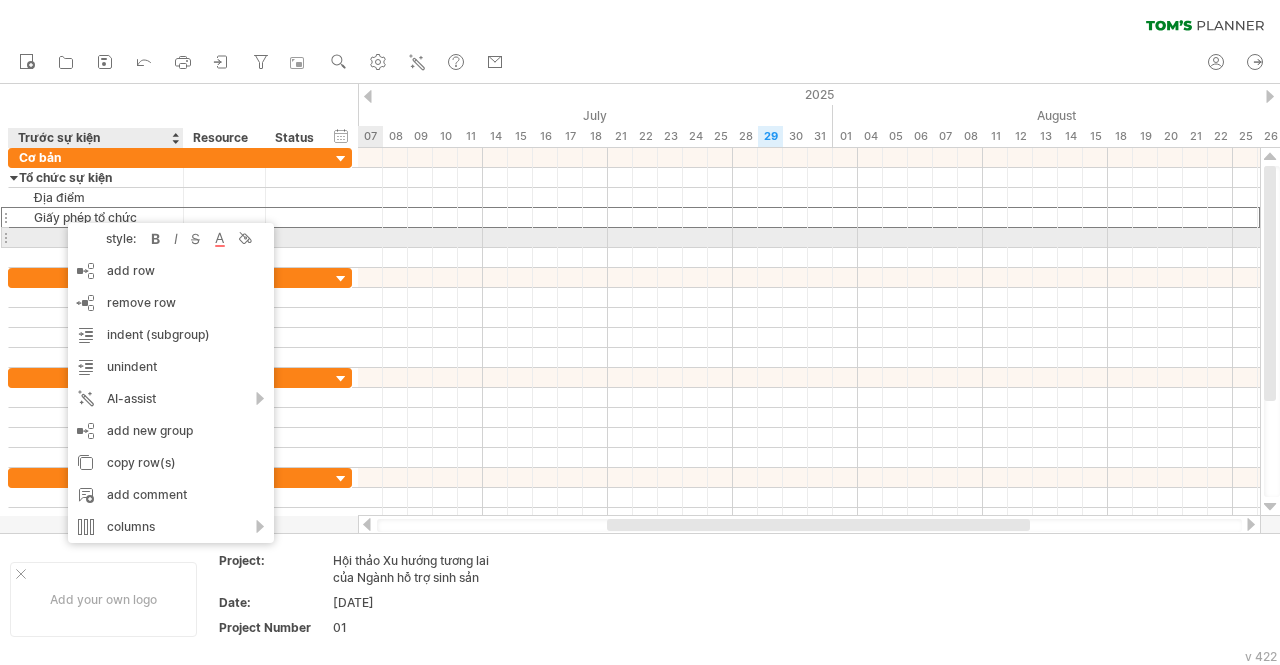 click at bounding box center [96, 237] 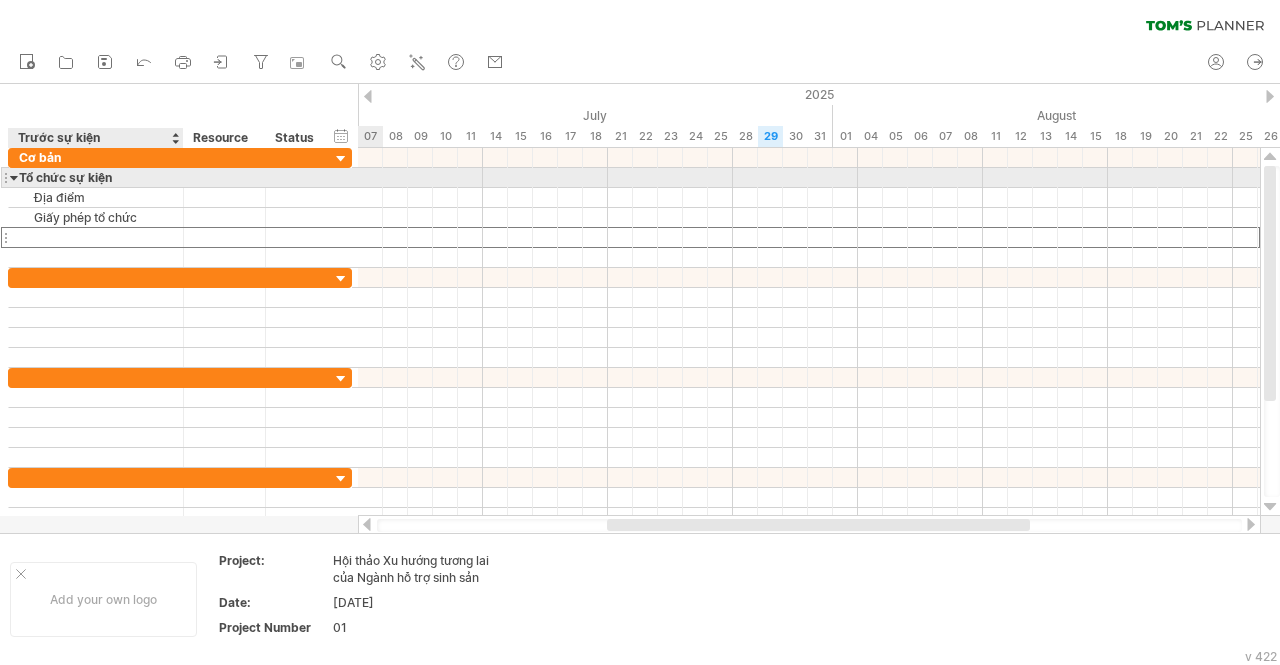 click on "Tổ chức sự kiện" at bounding box center (96, 177) 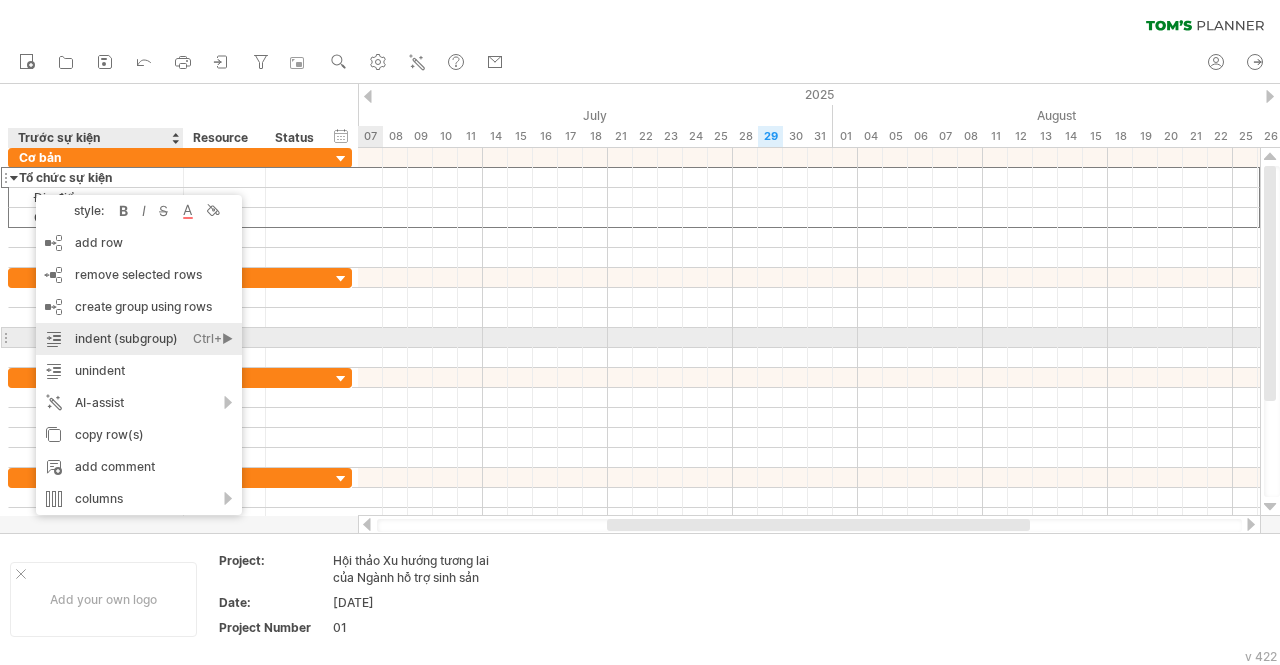 click on "indent (subgroup) Ctrl+► Cmd+►" at bounding box center [139, 339] 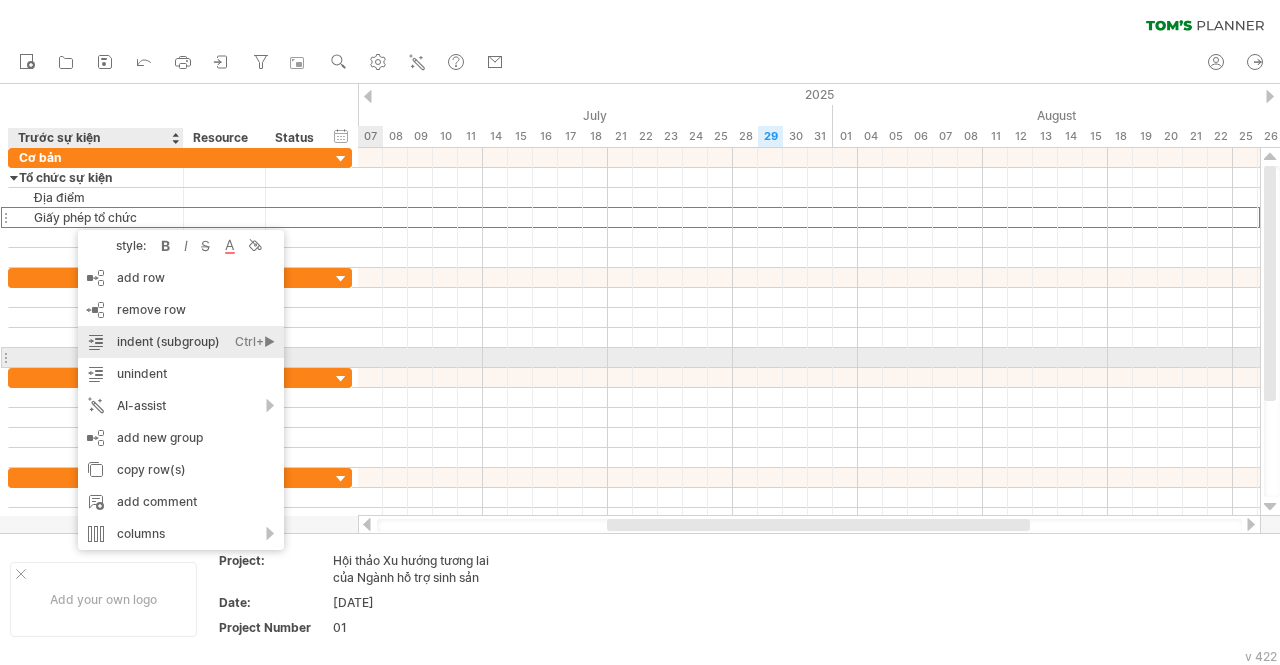 click on "indent (subgroup) Ctrl+► Cmd+►" at bounding box center [181, 342] 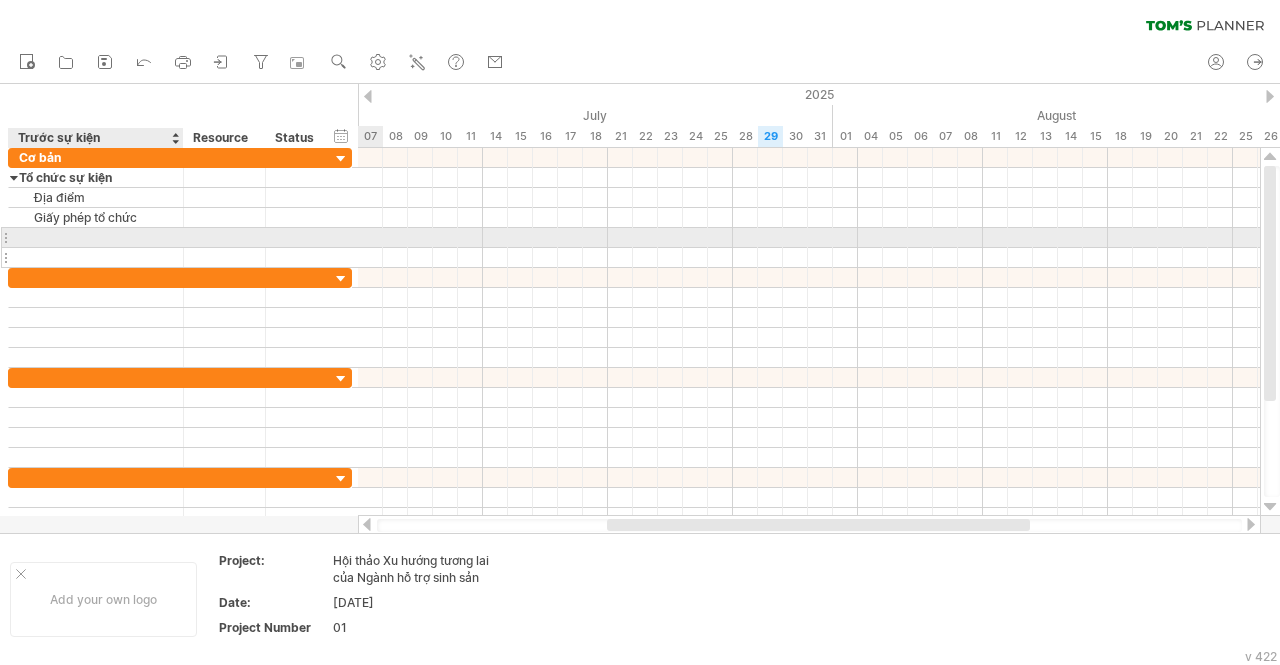 click at bounding box center (96, 257) 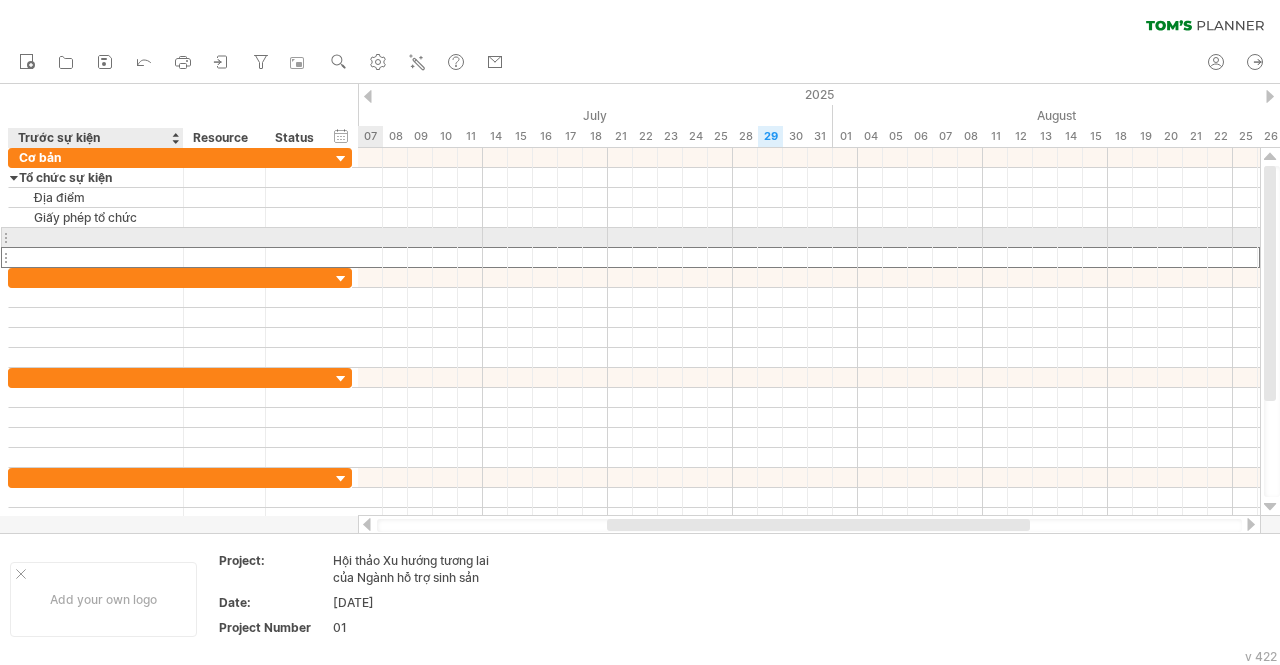 click at bounding box center [96, 237] 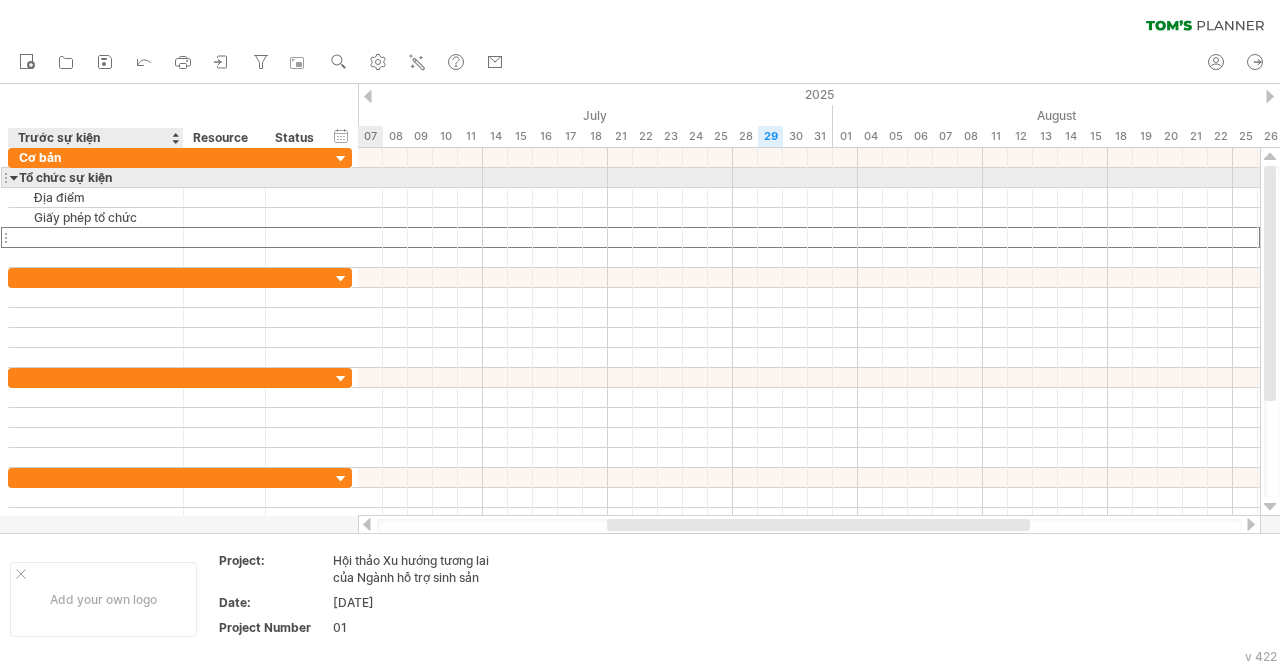 click at bounding box center [14, 177] 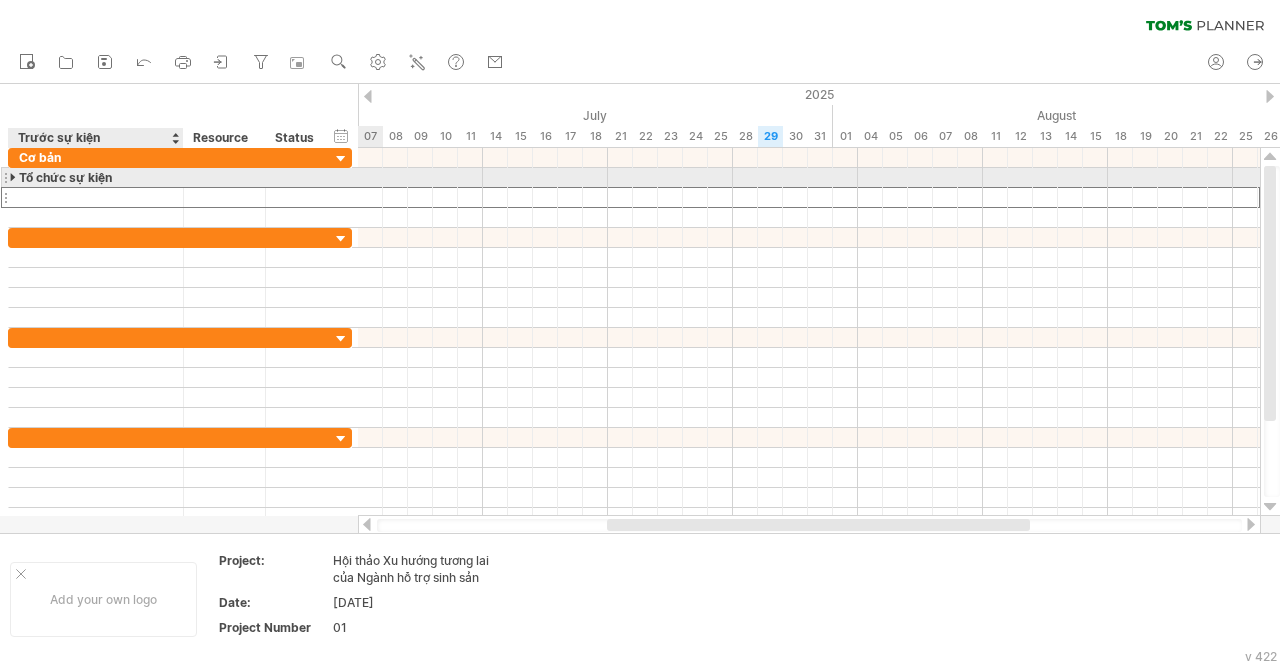 click at bounding box center (14, 177) 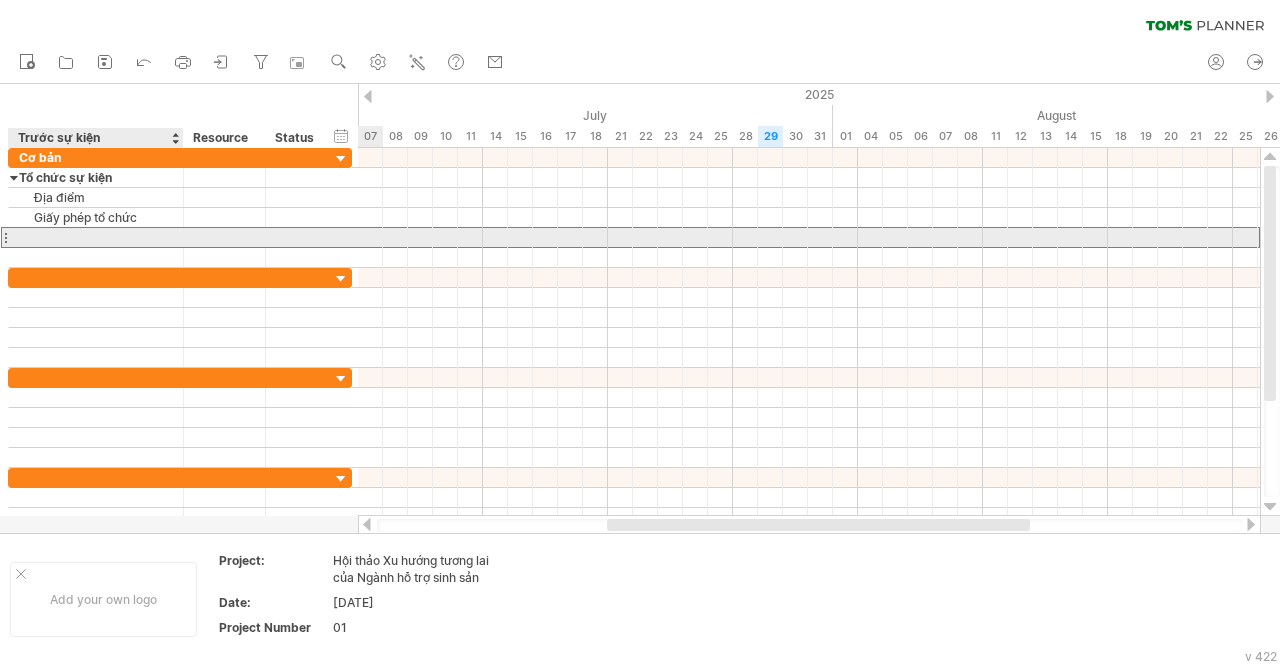 click at bounding box center [96, 237] 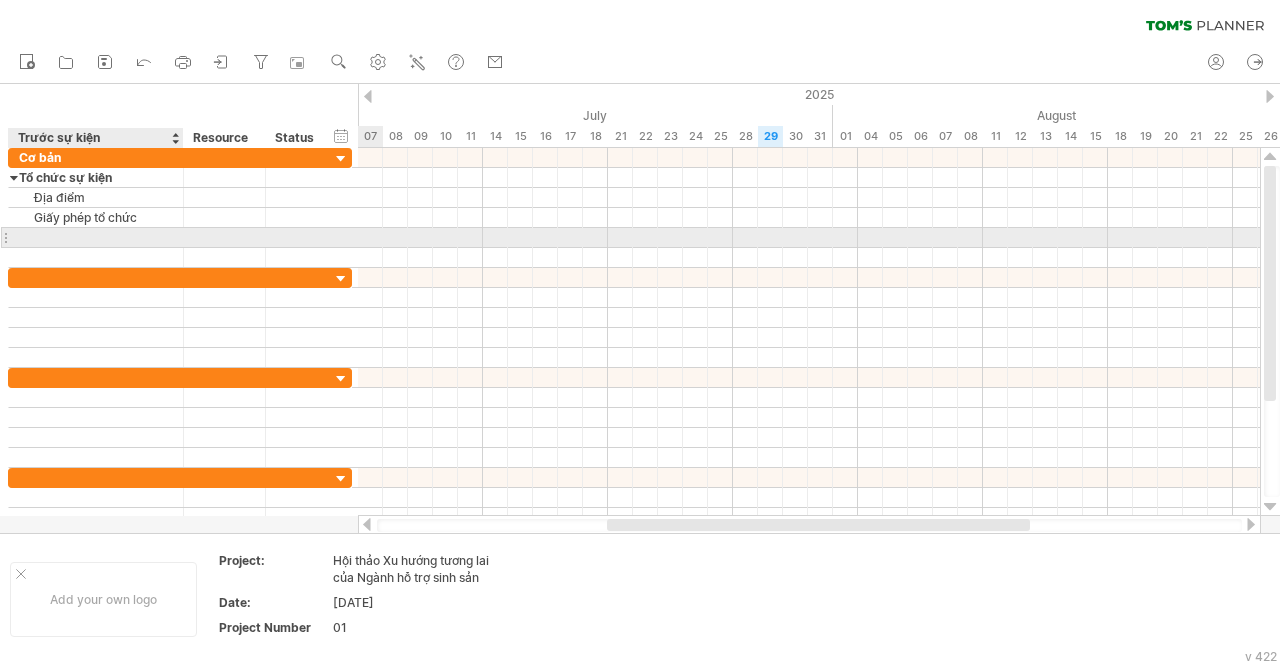 click at bounding box center (96, 237) 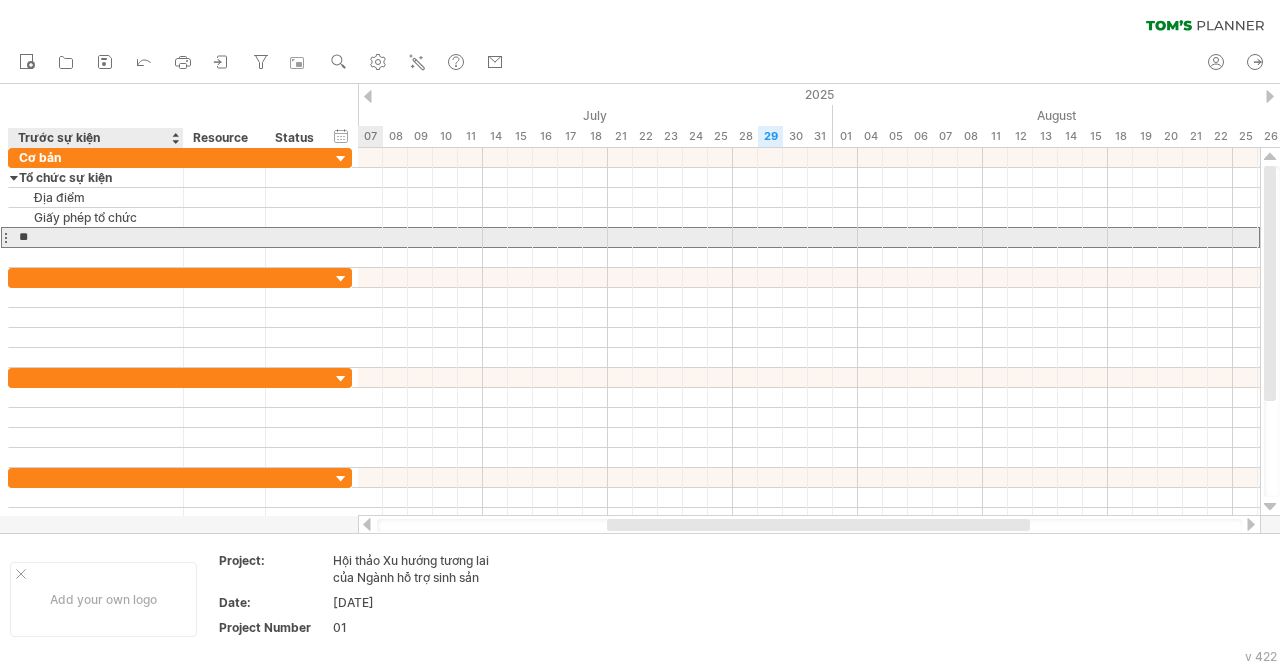 type on "*" 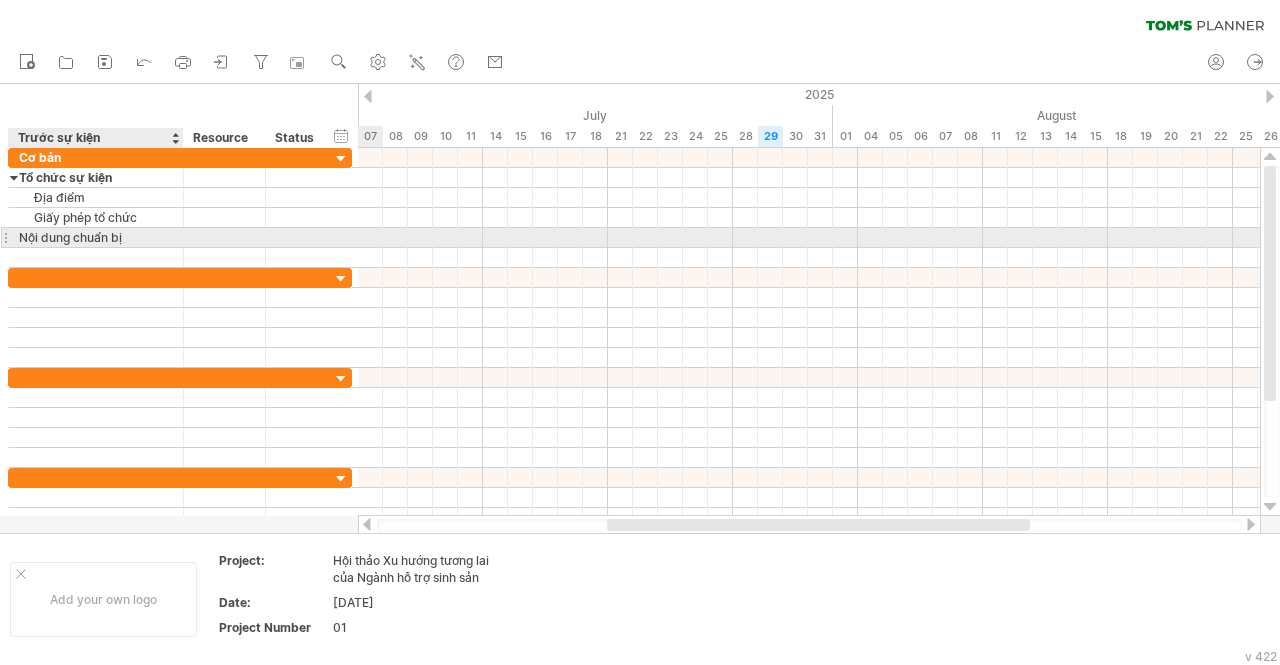 click on "Nội dung chuẩn bị" at bounding box center [96, 237] 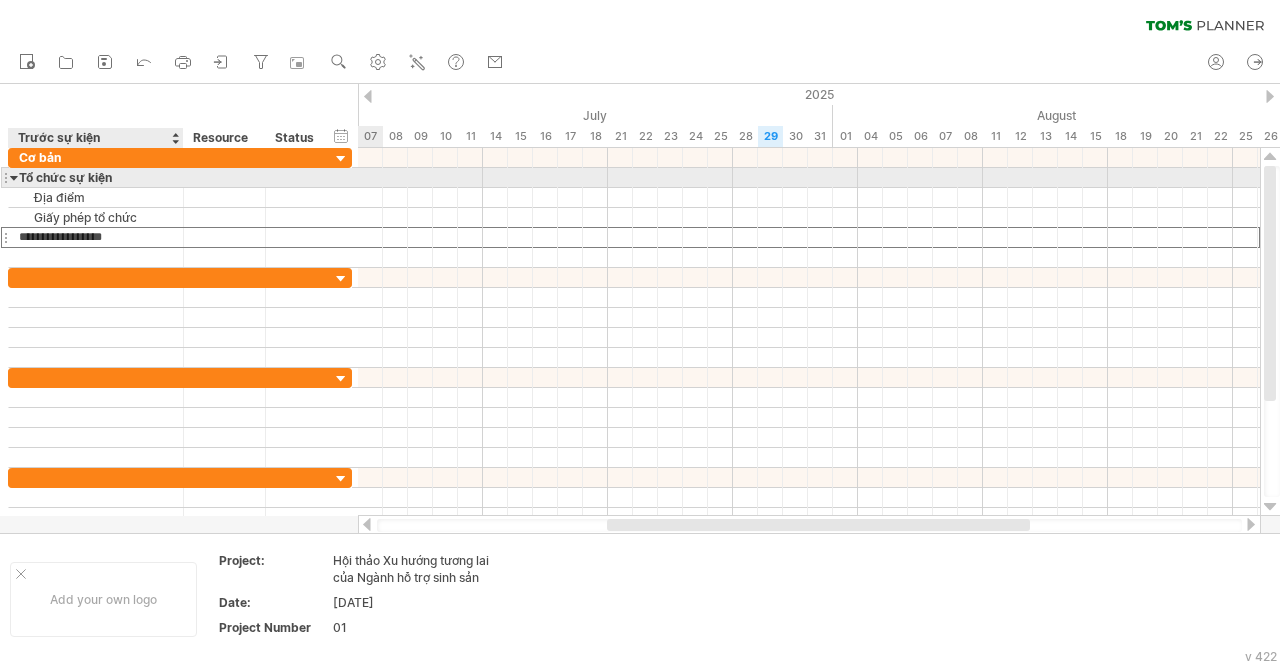 click at bounding box center (14, 177) 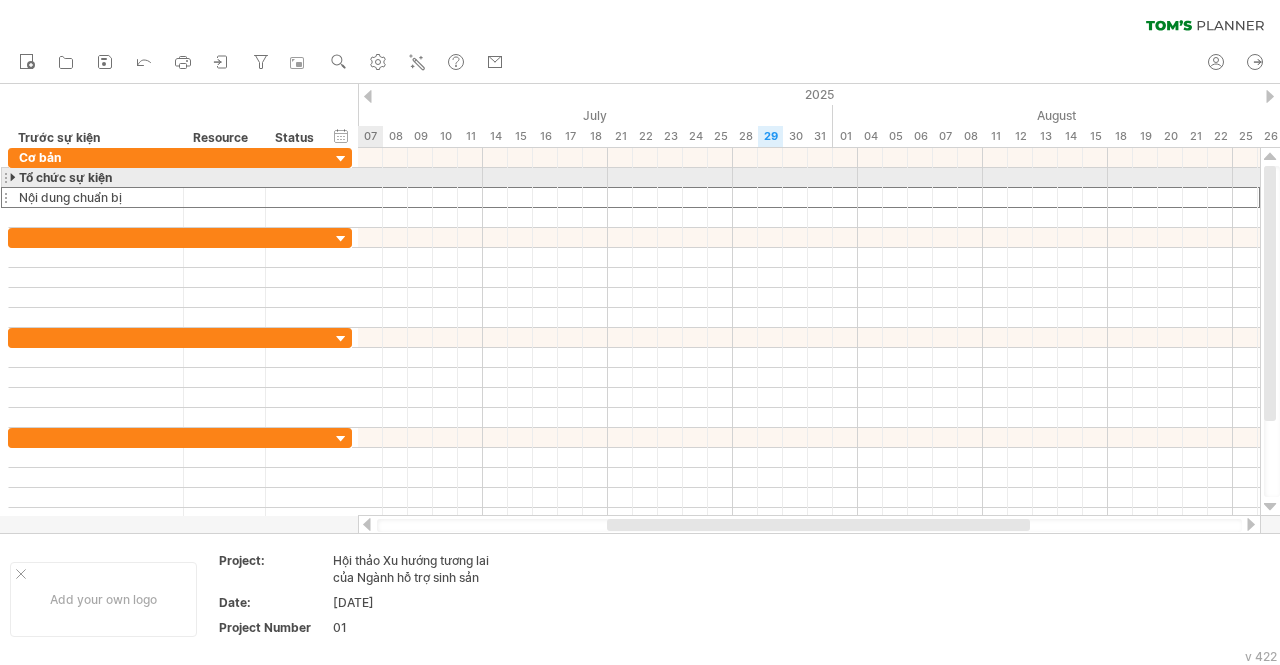click at bounding box center [14, 177] 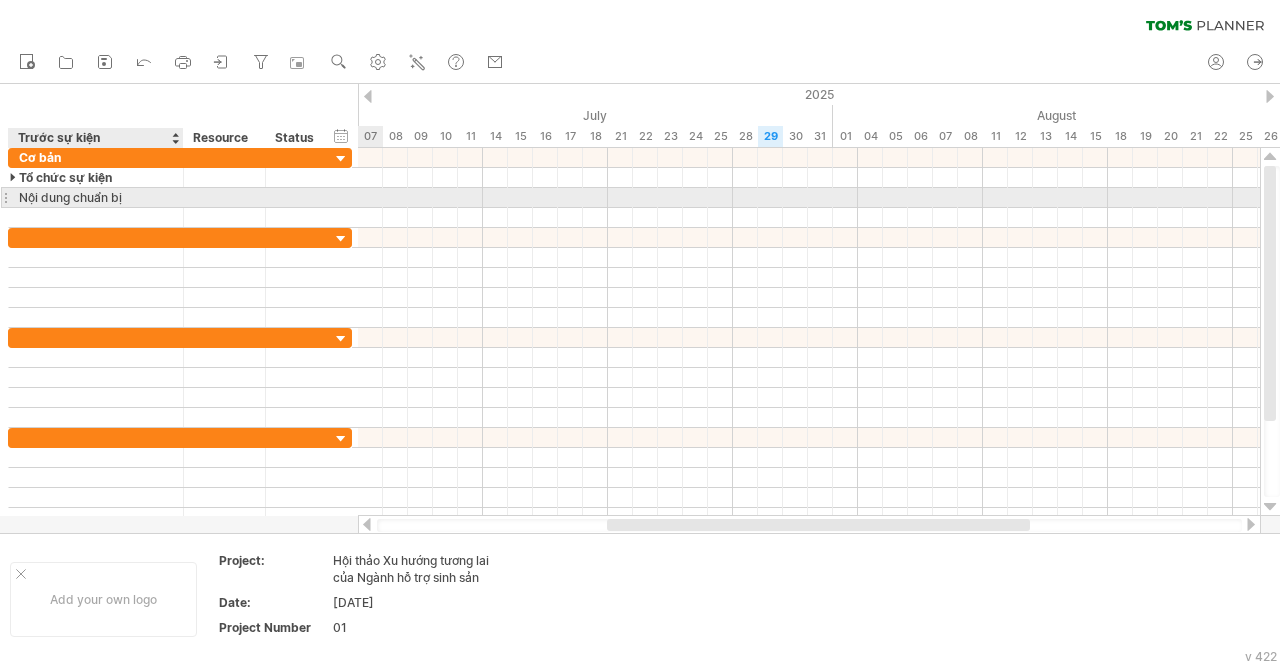 click on "Nội dung chuẩn bị" at bounding box center (96, 197) 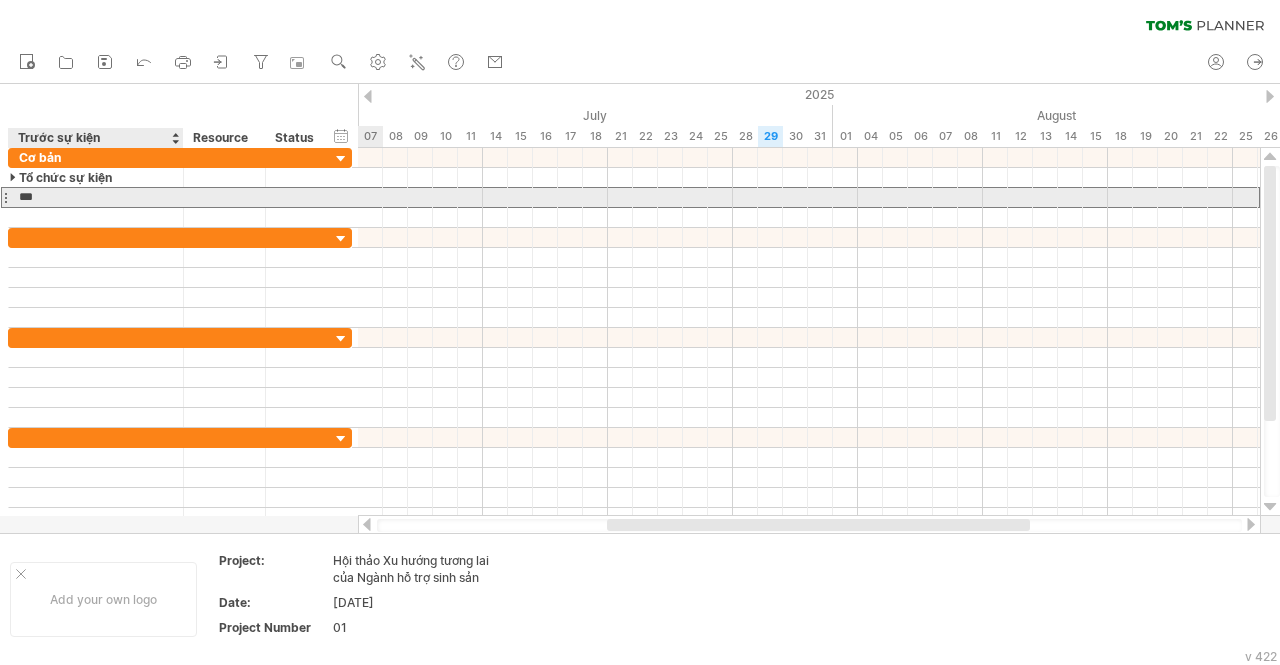 type on "**" 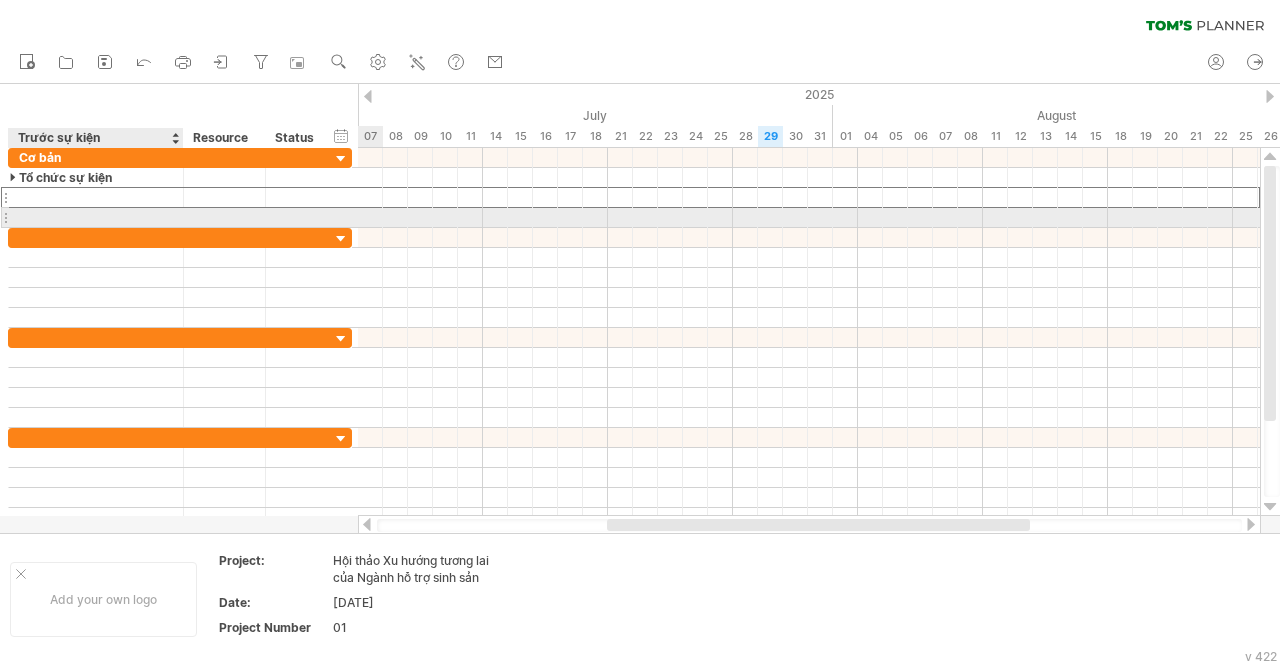 type on "*" 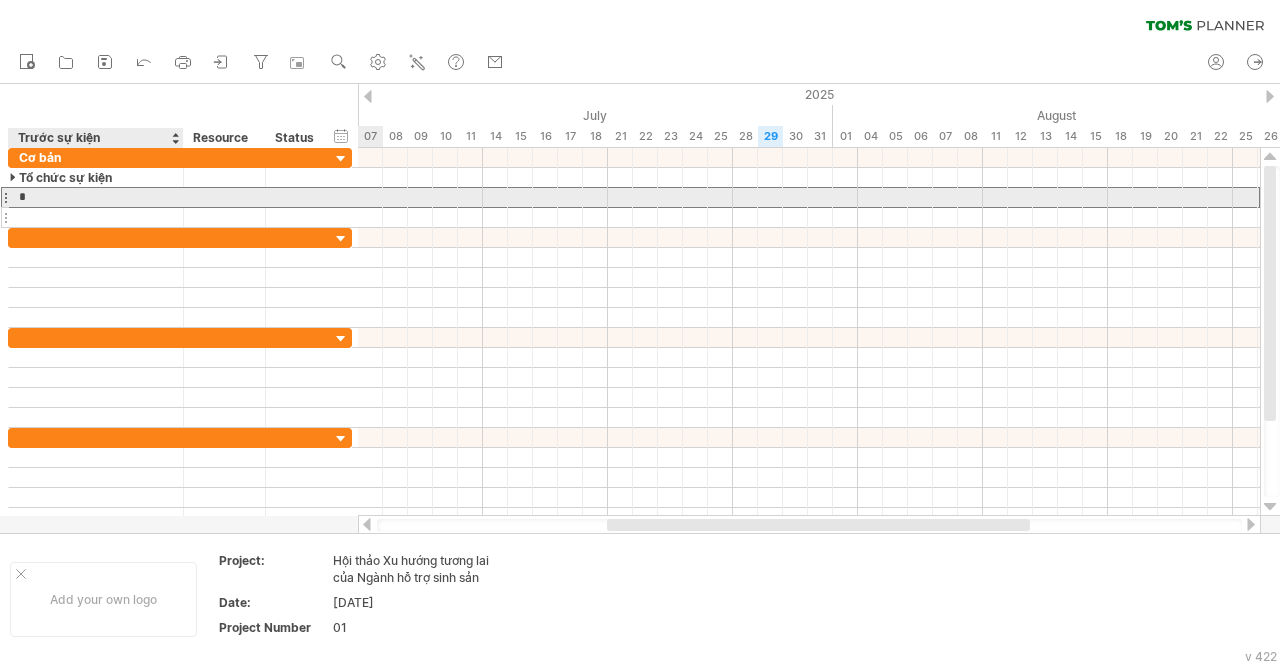 type 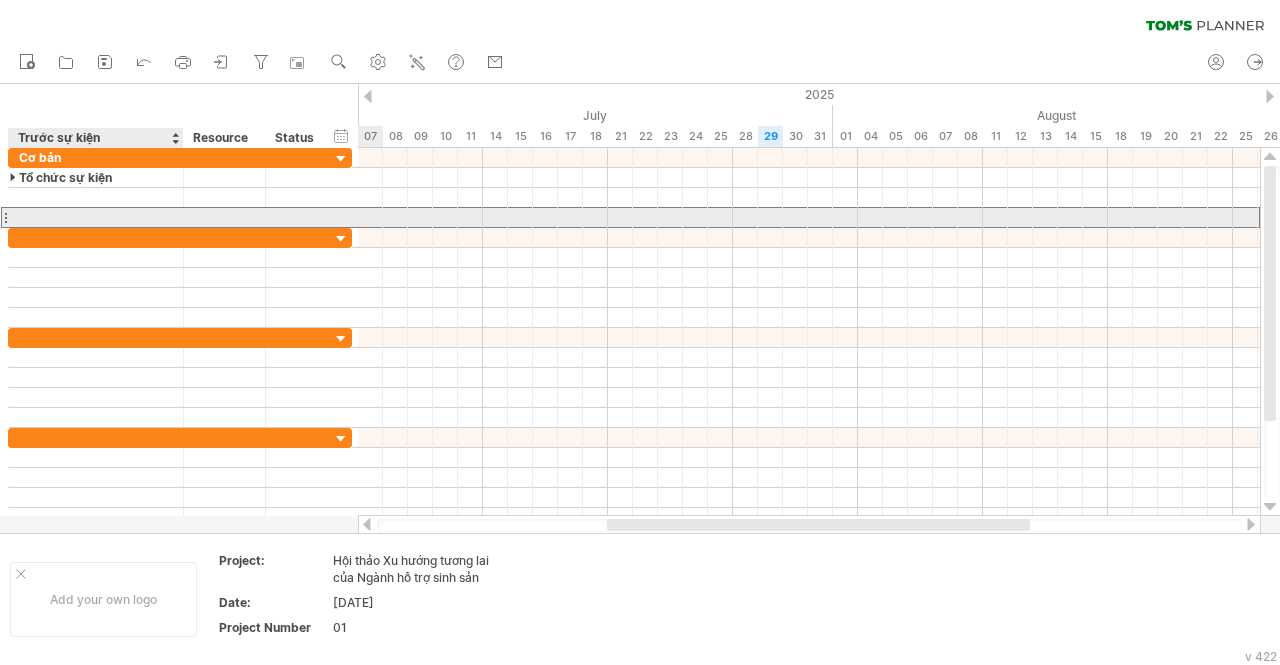 click at bounding box center [96, 217] 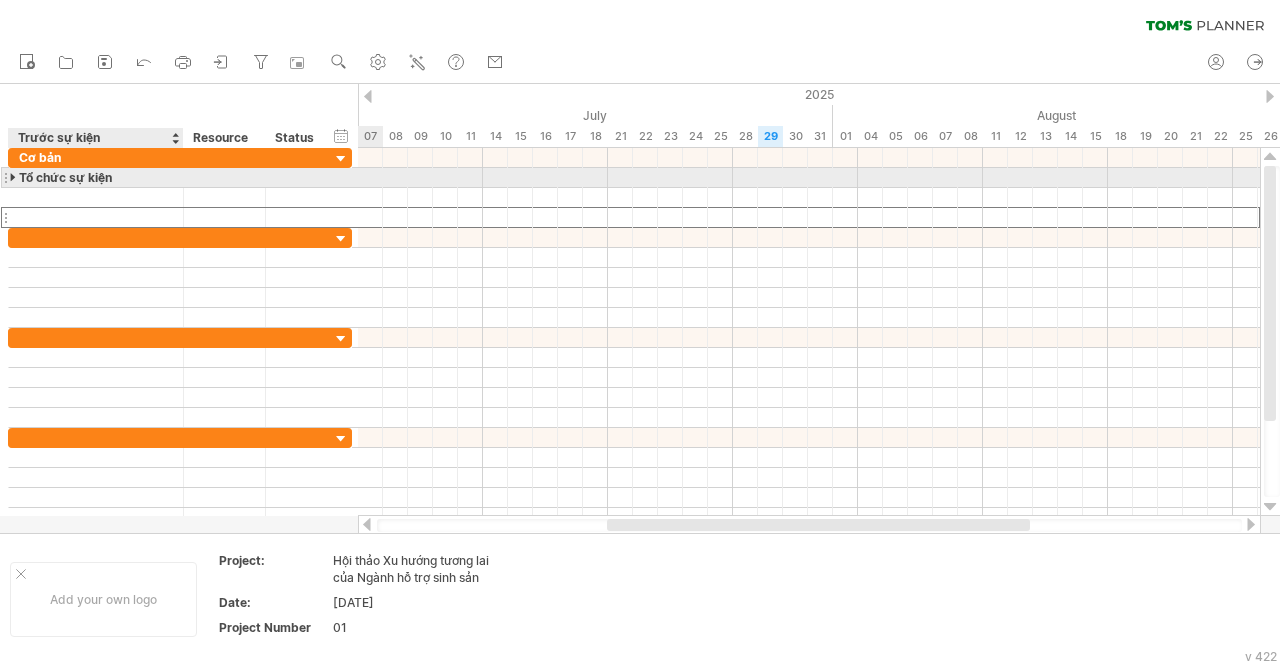 click on "Tổ chức sự kiện" at bounding box center [96, 177] 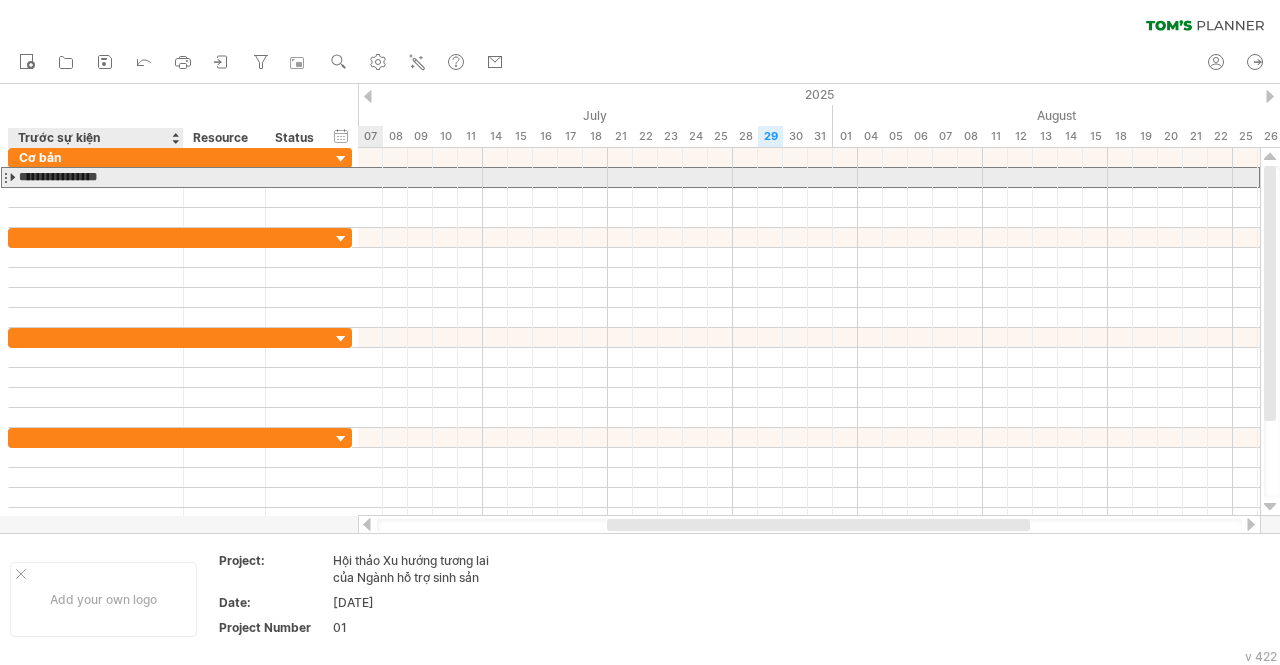click at bounding box center [14, 177] 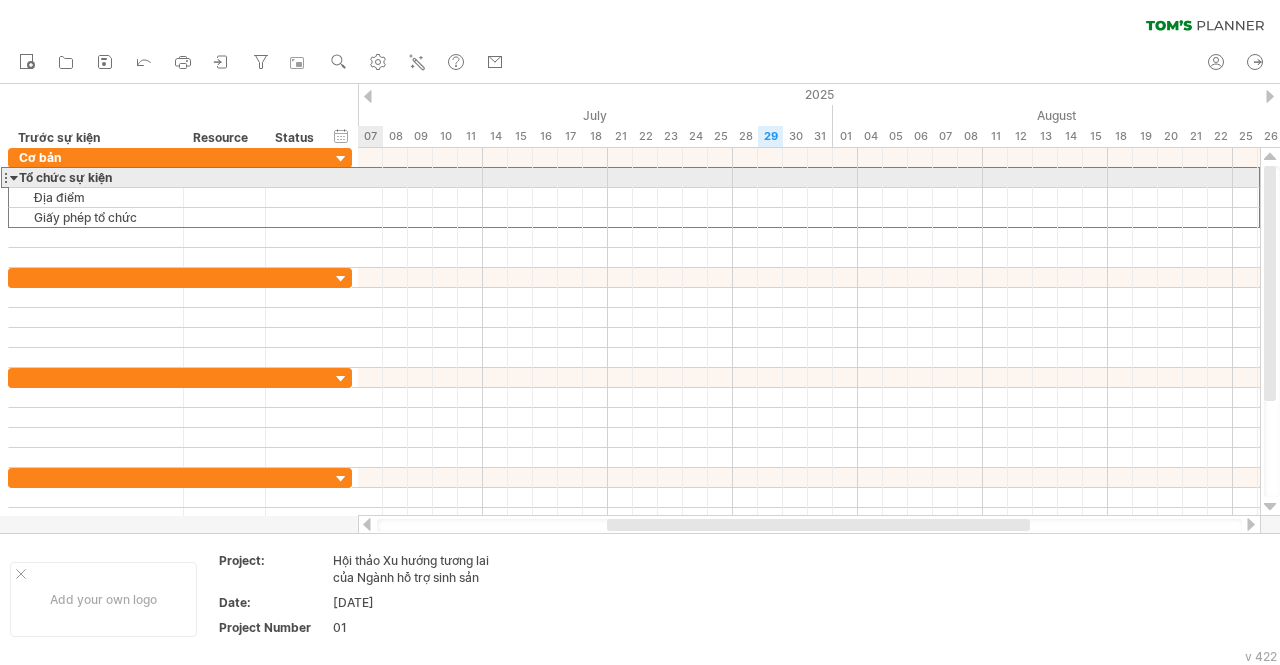 click on "**********" at bounding box center (96, 177) 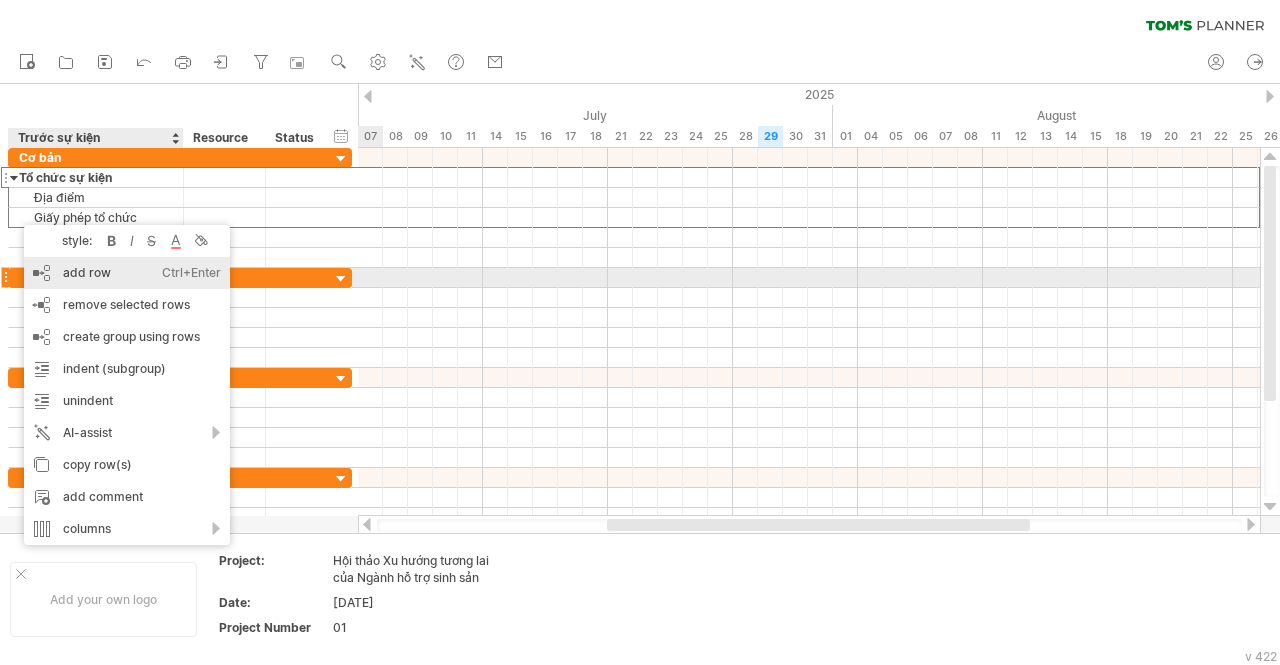 click on "add row Ctrl+Enter Cmd+Enter" at bounding box center [127, 273] 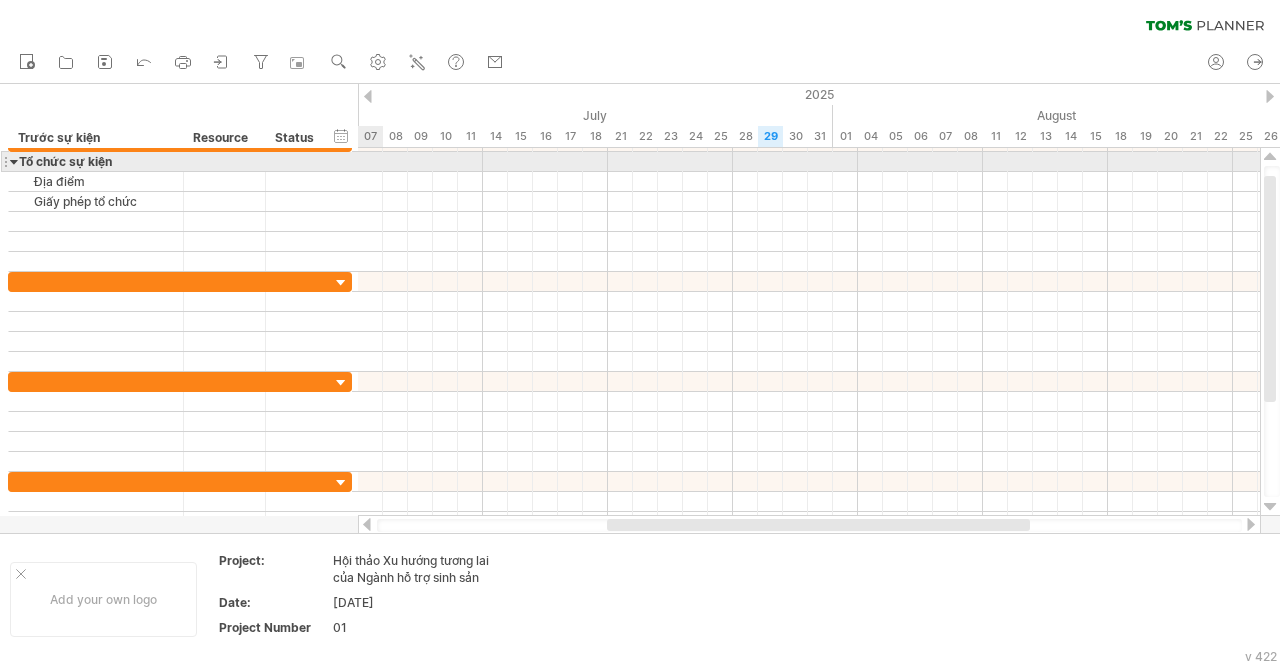 click at bounding box center (14, 161) 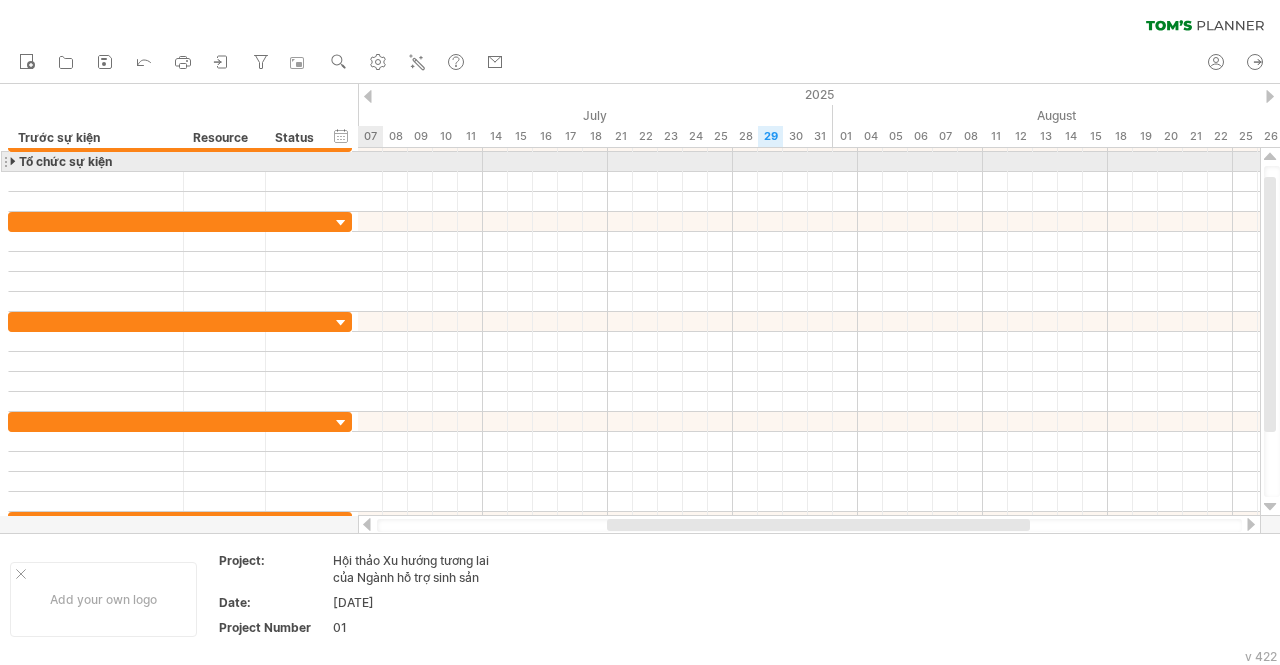 click at bounding box center (14, 161) 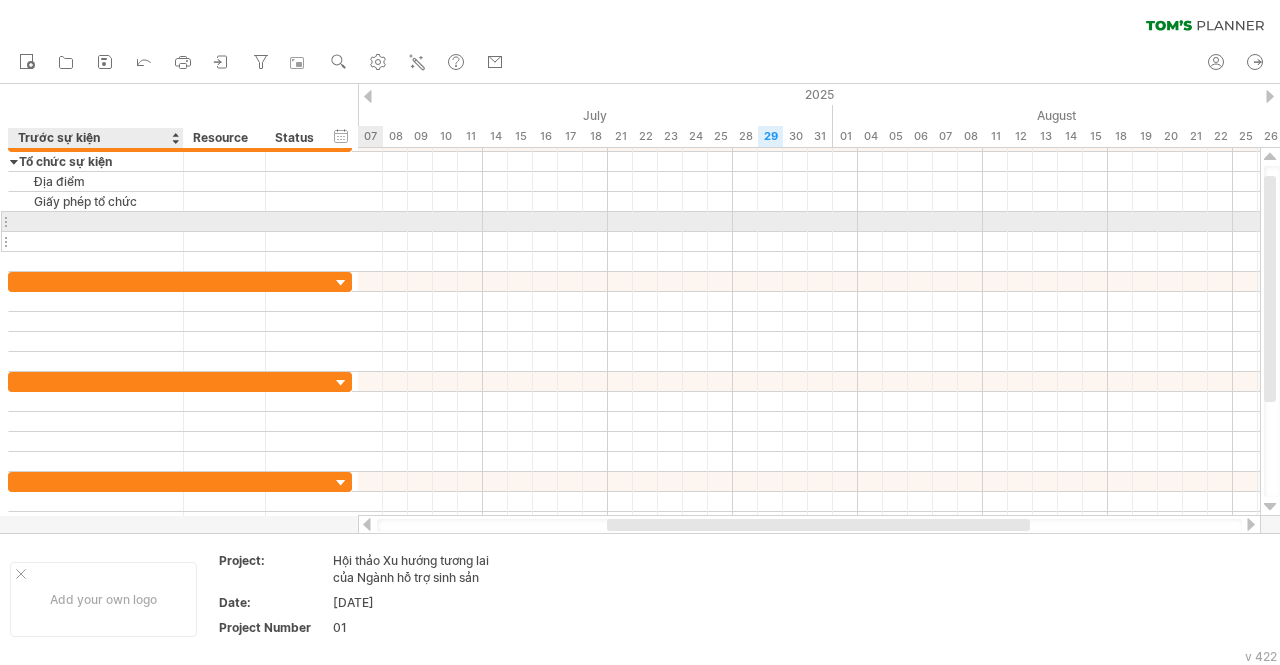 click at bounding box center [96, 241] 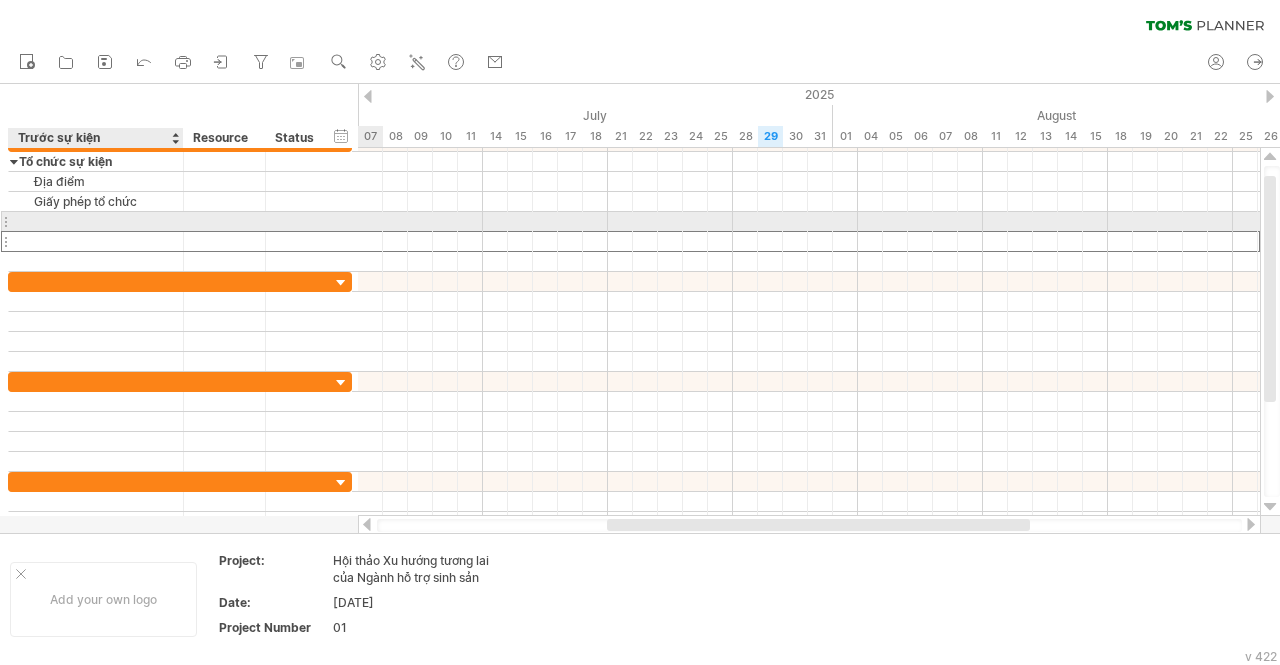 click at bounding box center [96, 221] 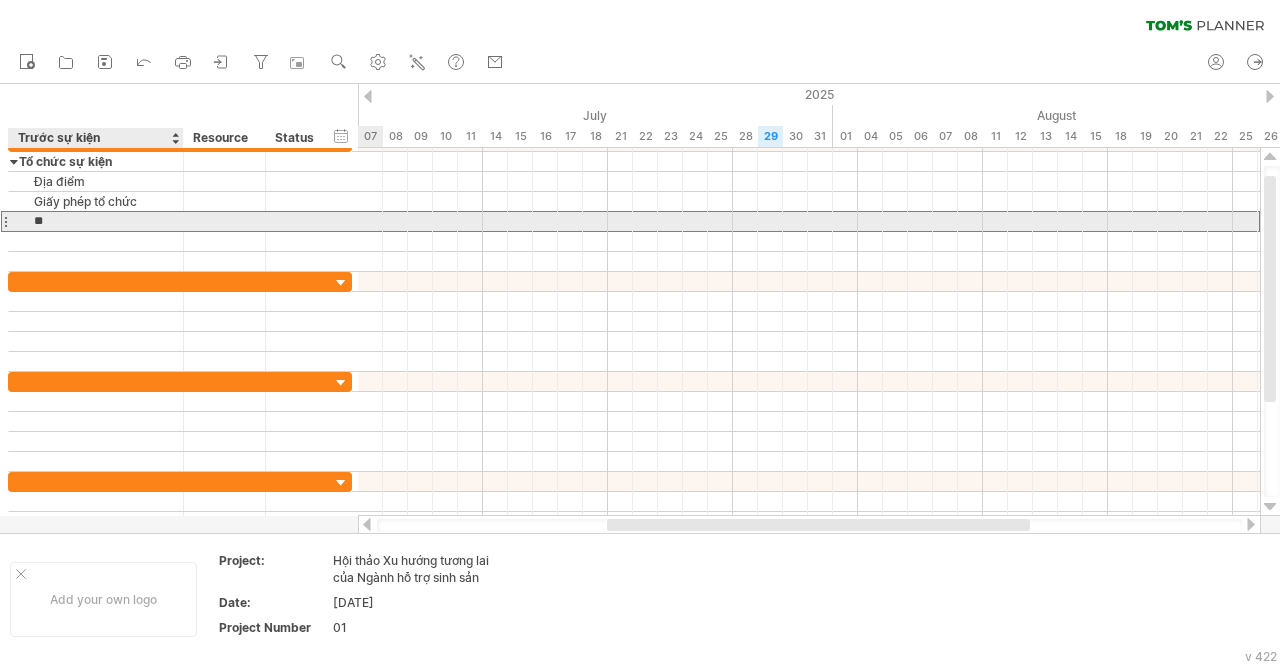 type on "*" 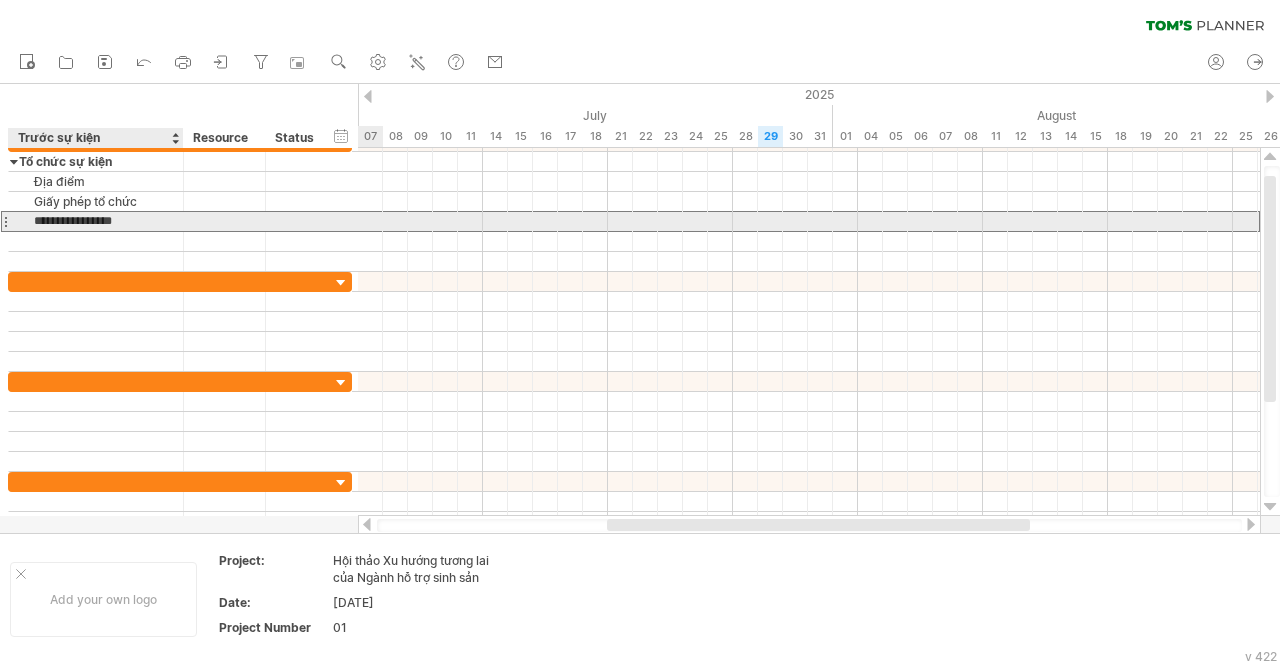 type on "**********" 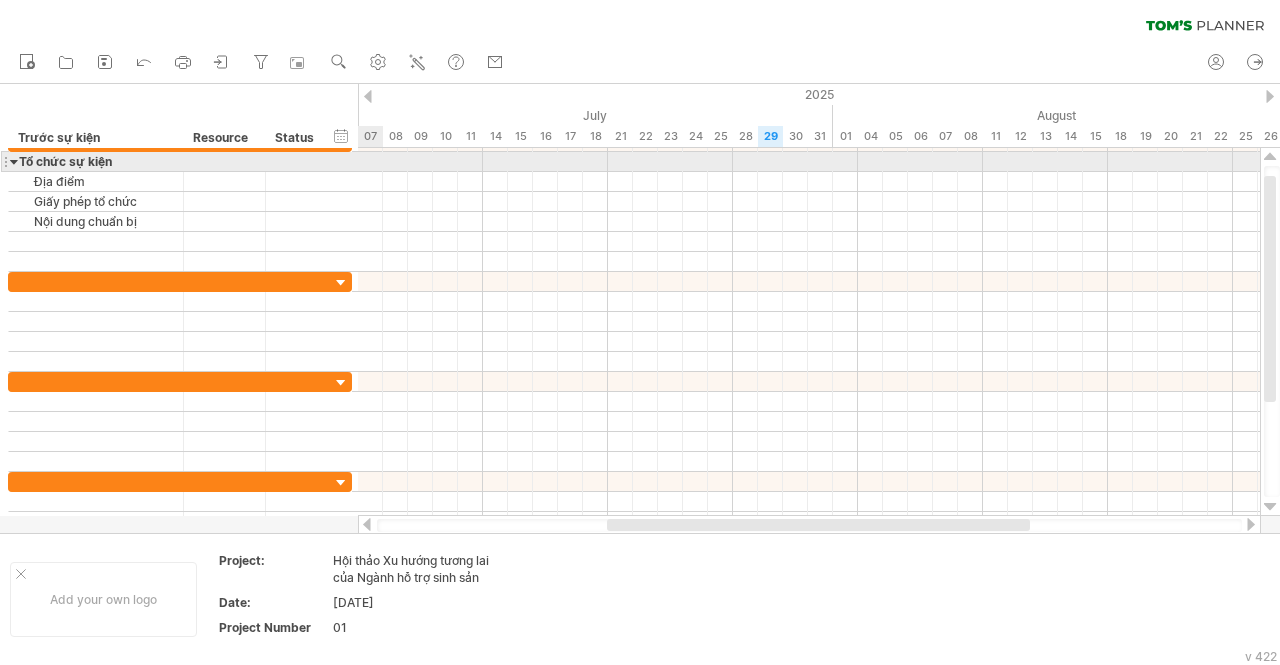 click at bounding box center (14, 161) 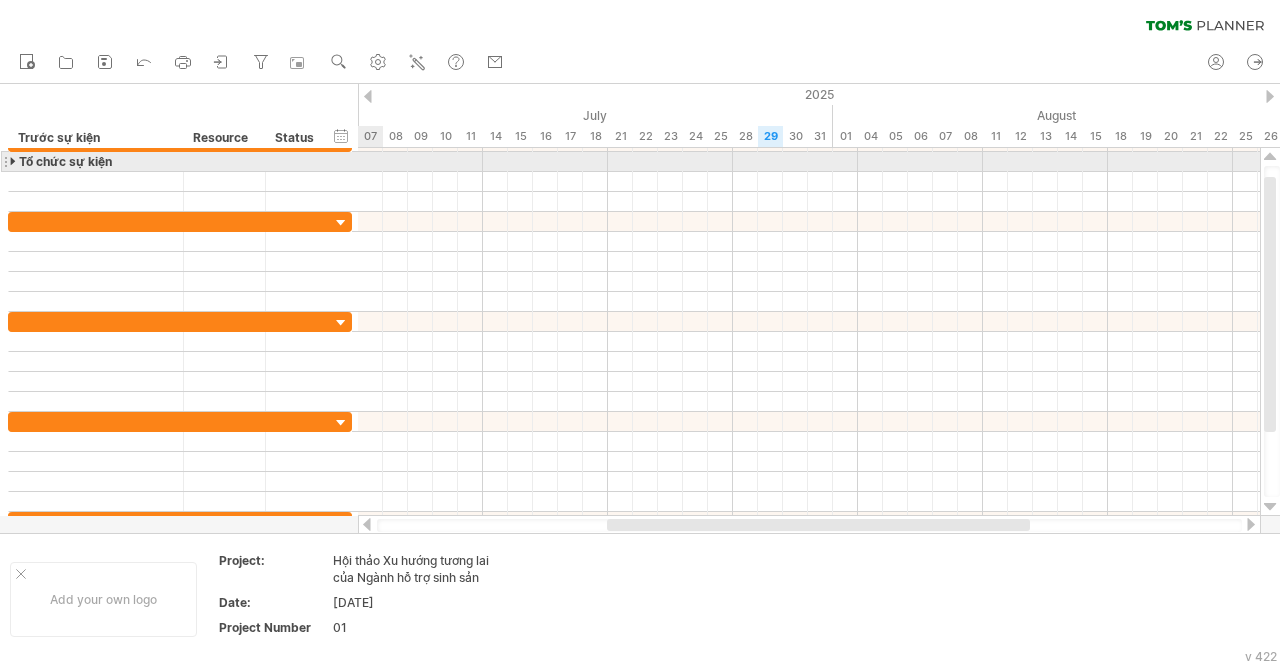 click at bounding box center (14, 161) 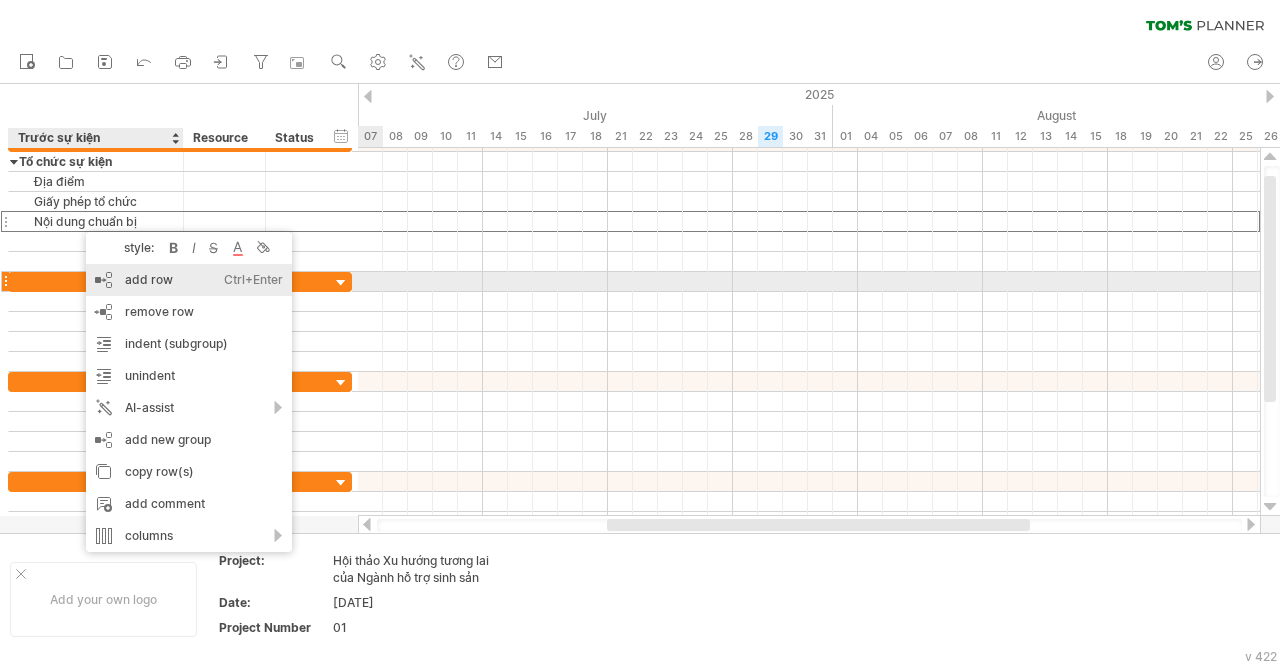 click on "add row Ctrl+Enter Cmd+Enter" at bounding box center [189, 280] 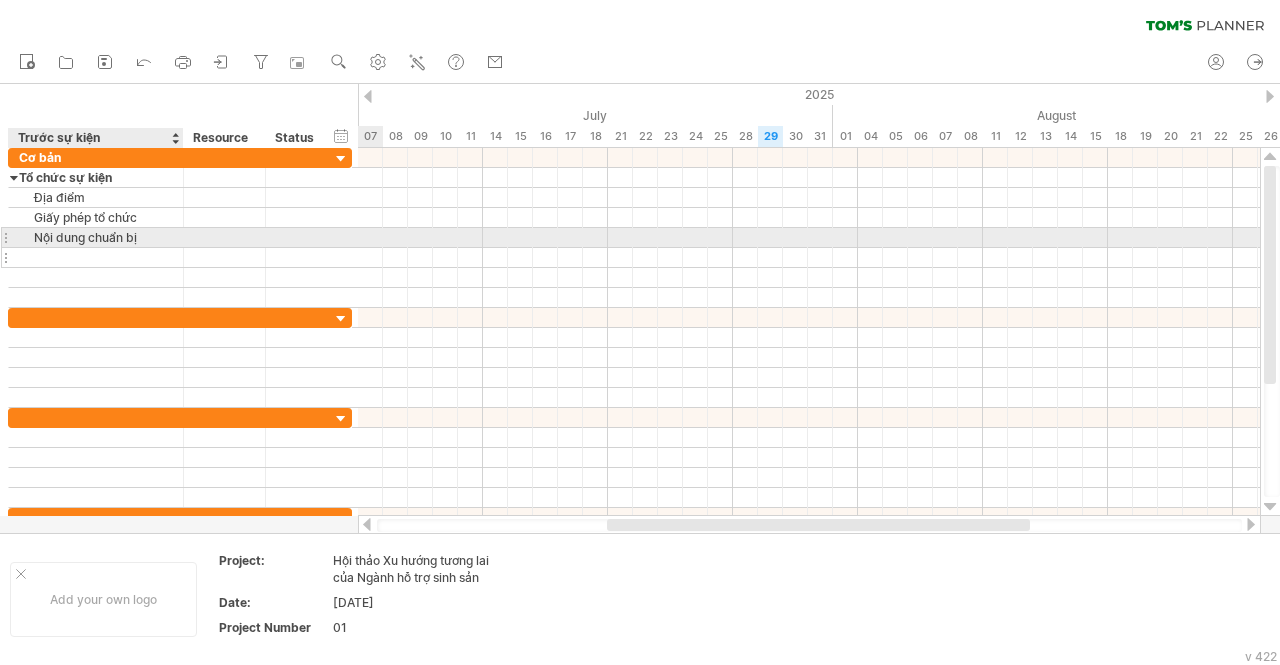 click at bounding box center (96, 257) 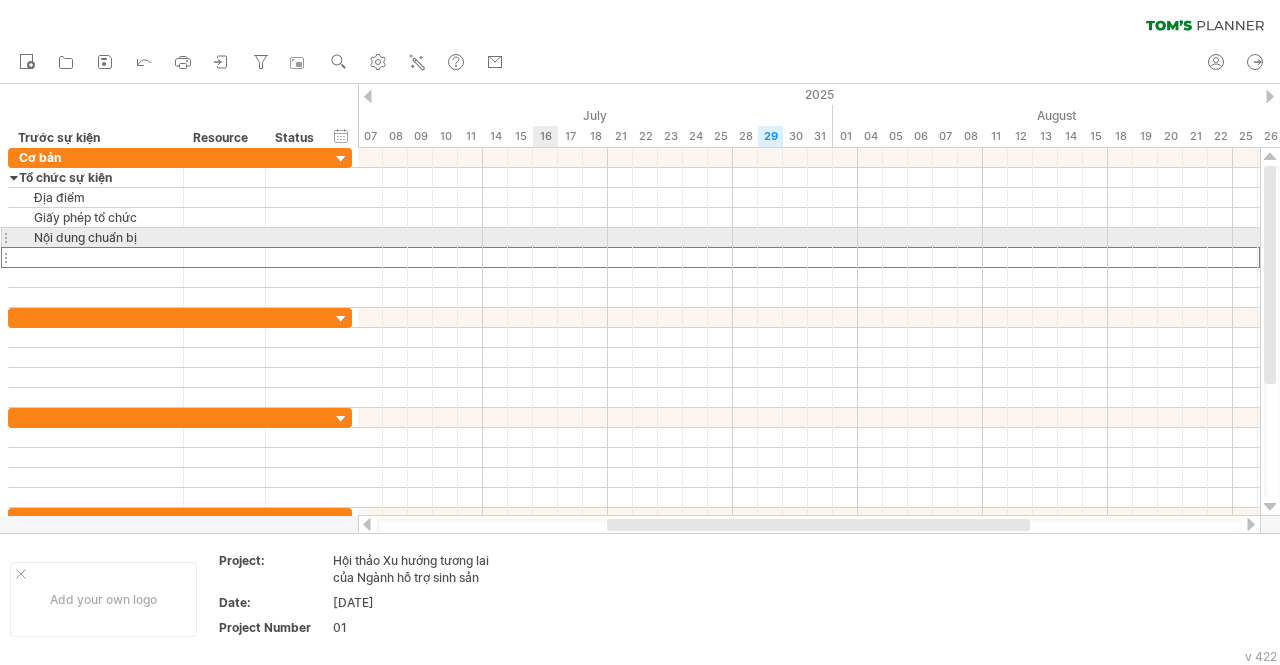 click at bounding box center (809, 238) 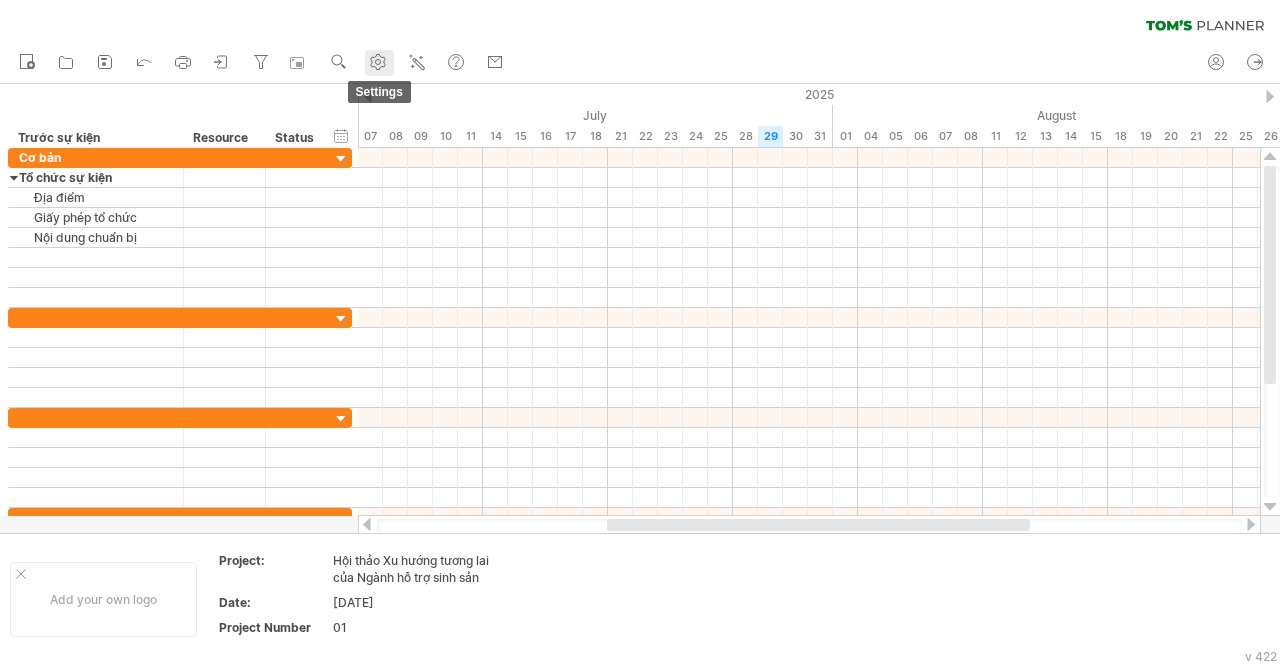 click 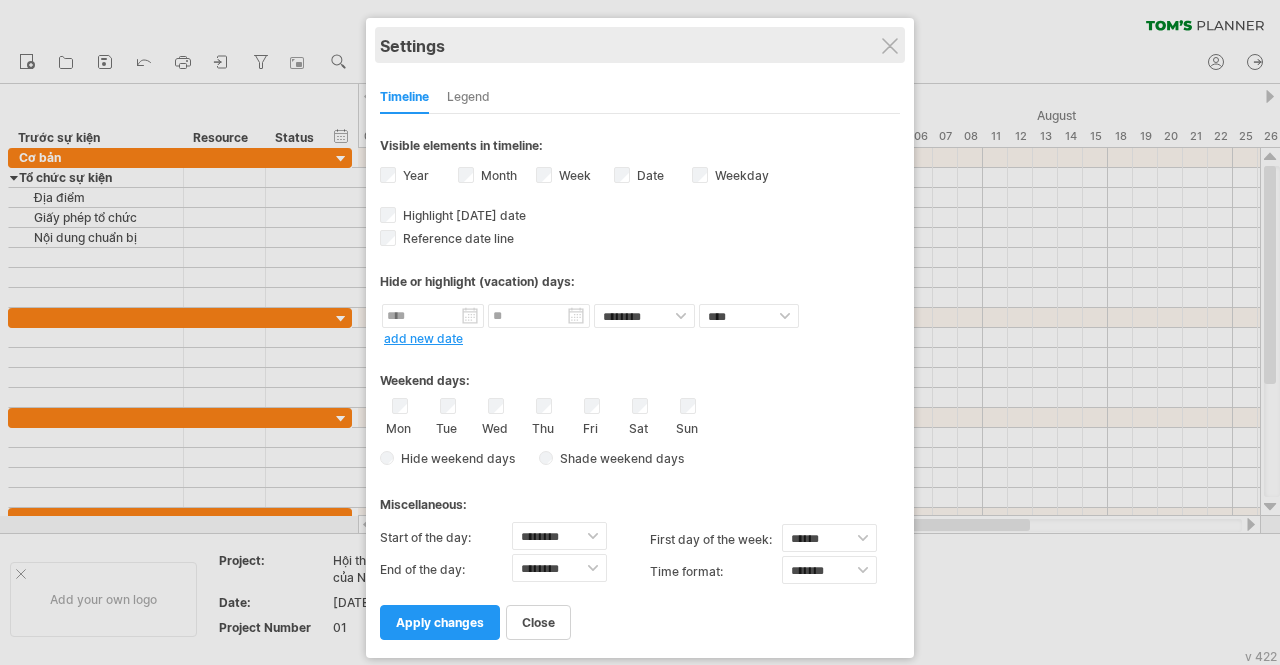click on "Settings" at bounding box center (640, 45) 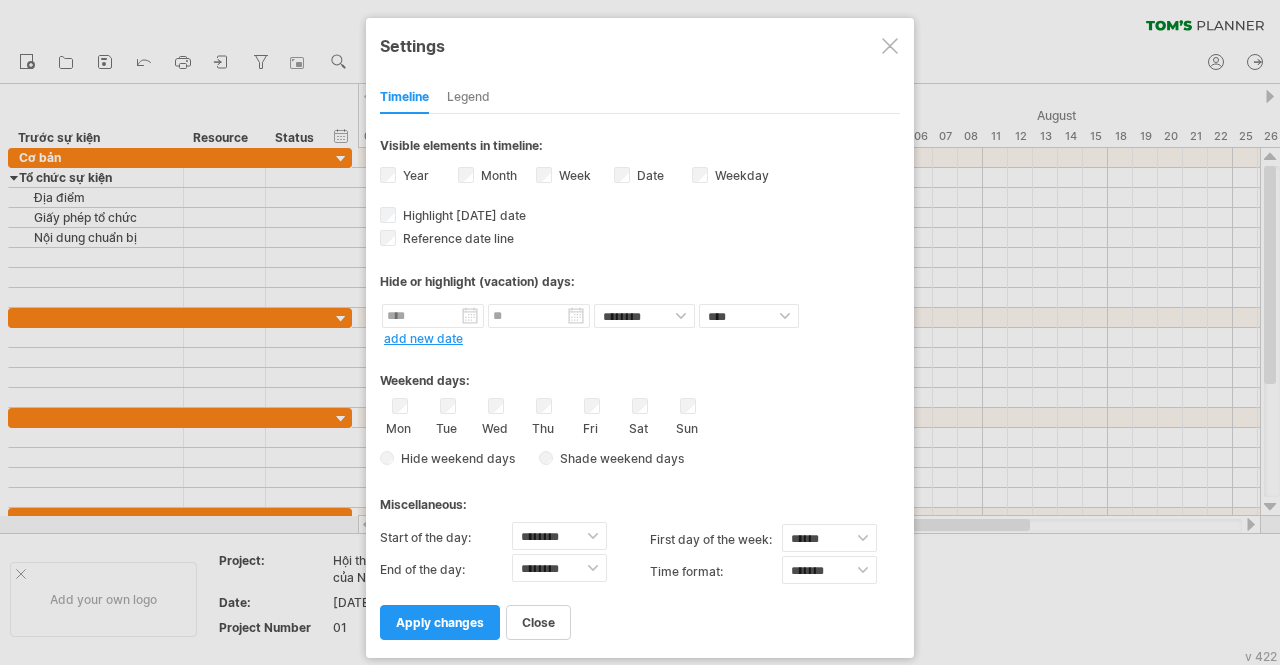 click at bounding box center [890, 46] 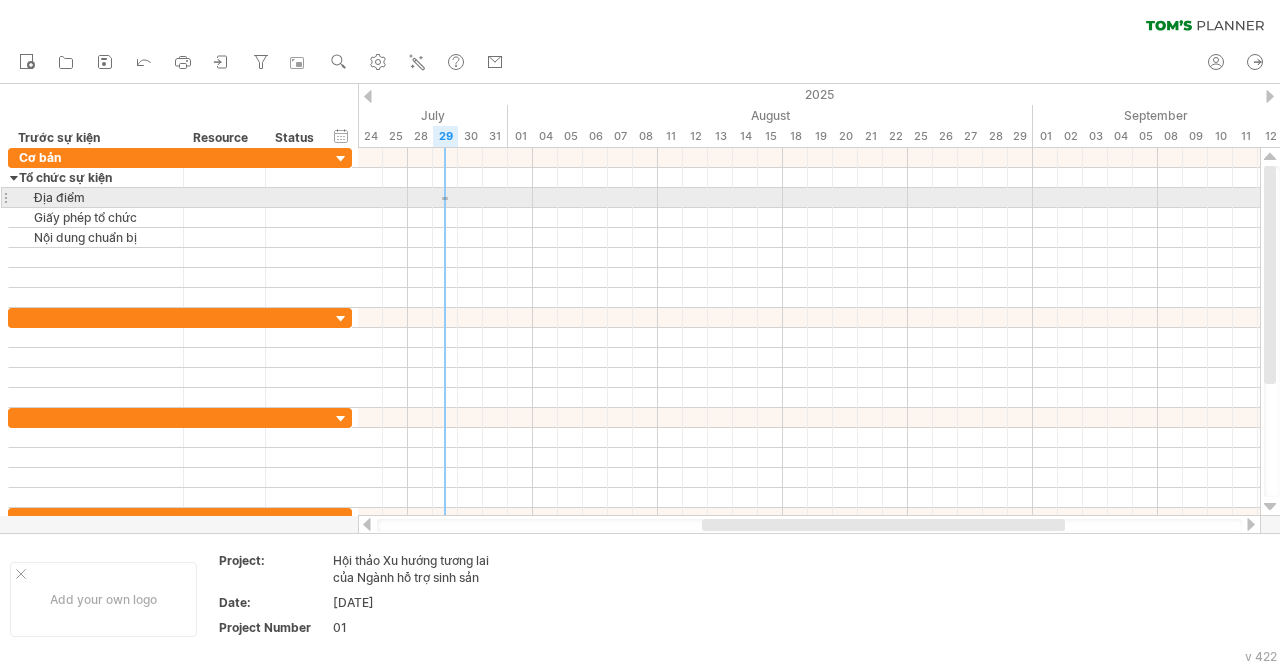 click at bounding box center [809, 198] 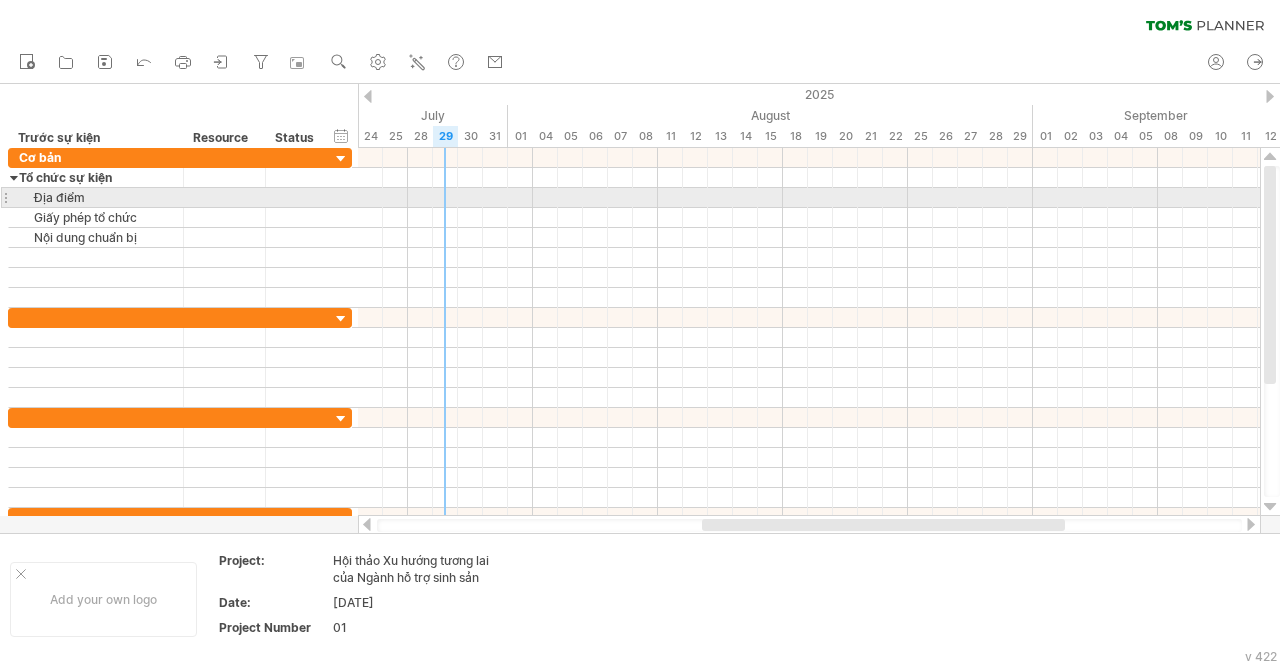 click at bounding box center (809, 198) 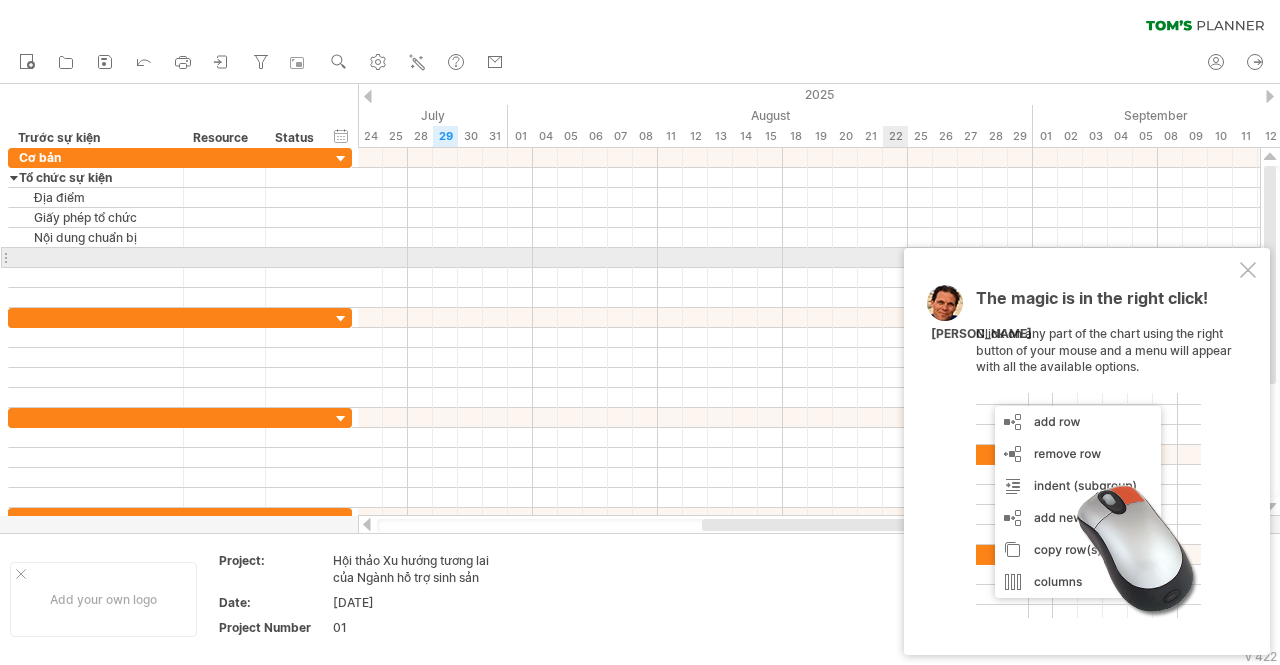 click at bounding box center [1248, 270] 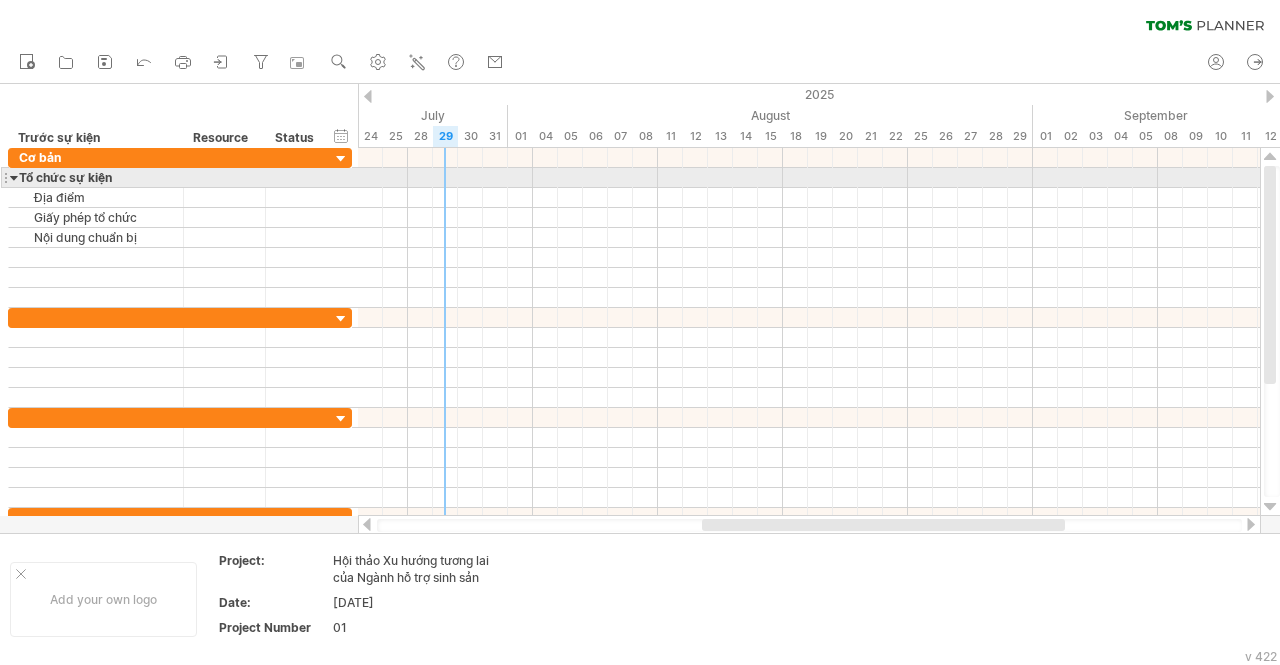 click at bounding box center [809, 178] 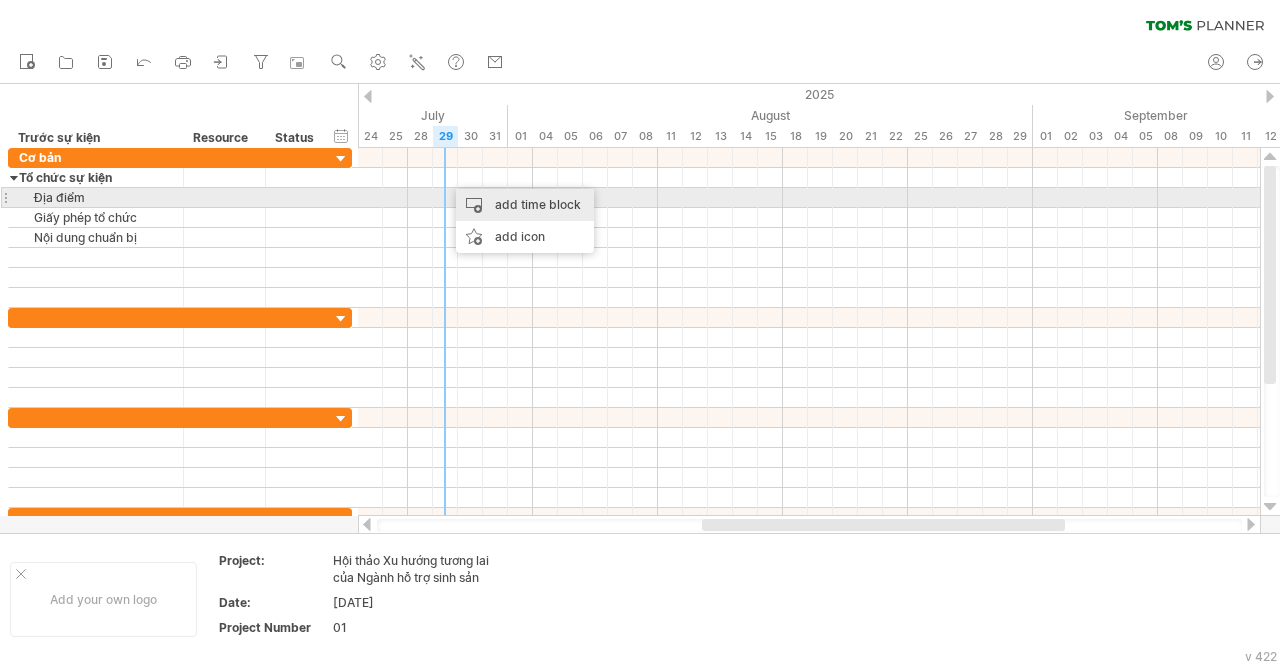 click on "add time block" at bounding box center (525, 205) 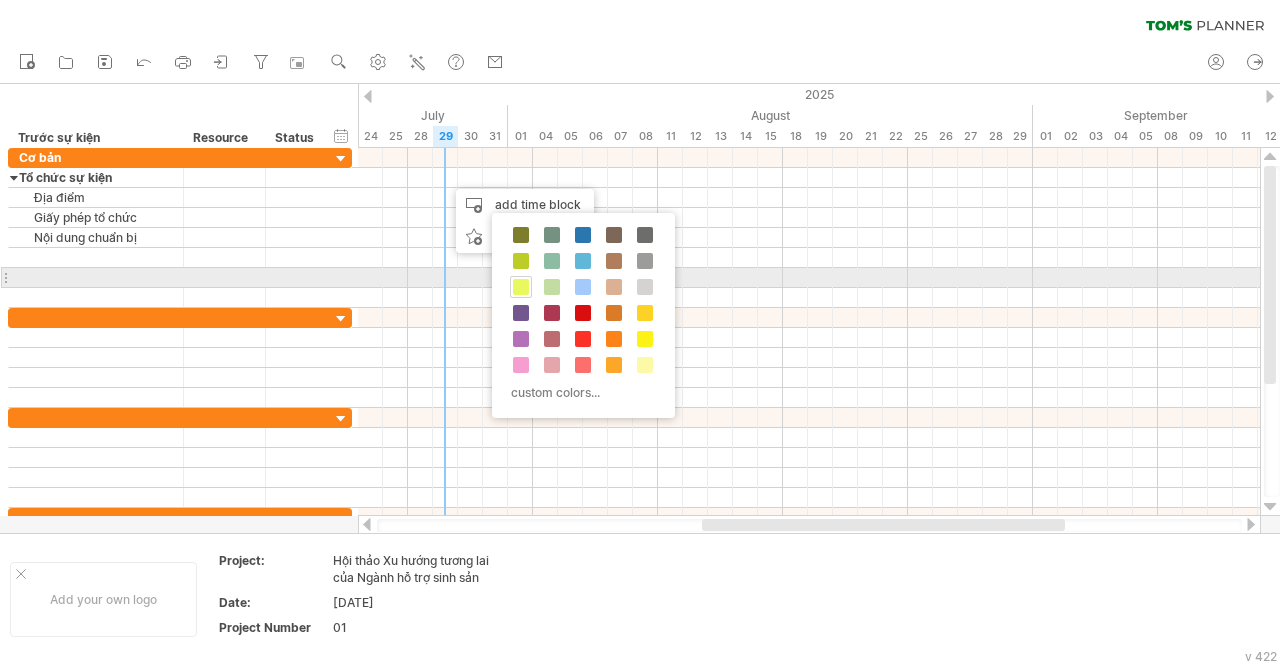 click at bounding box center [521, 287] 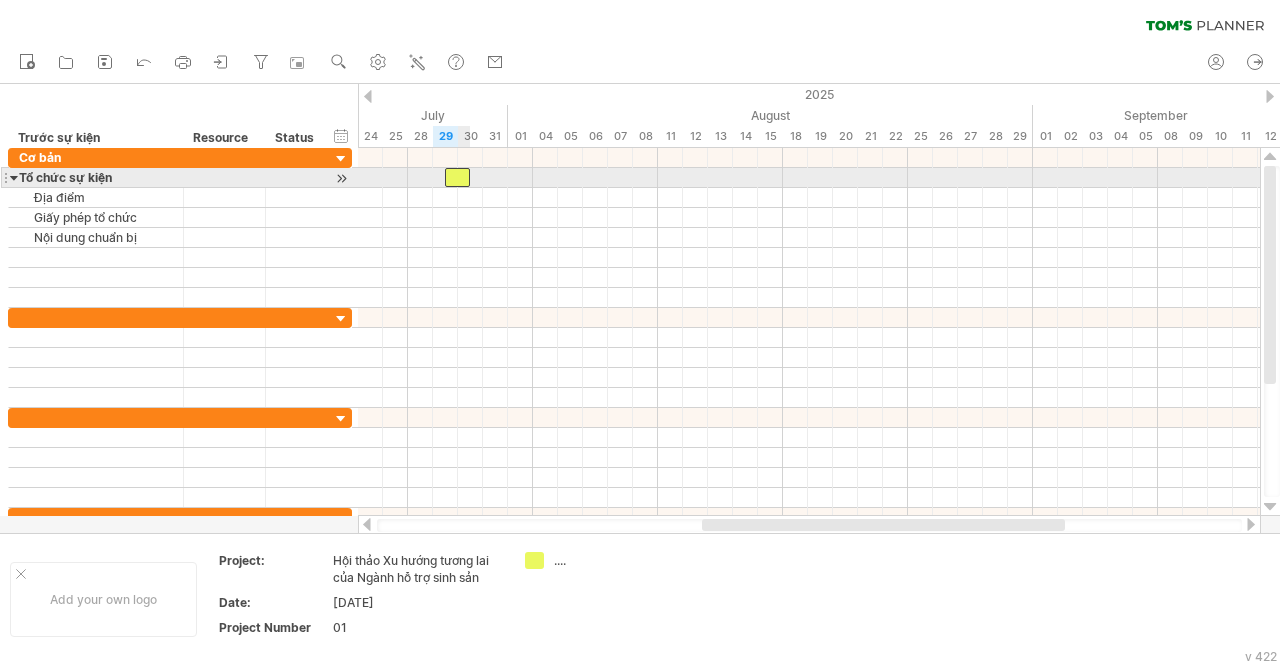 click at bounding box center [457, 177] 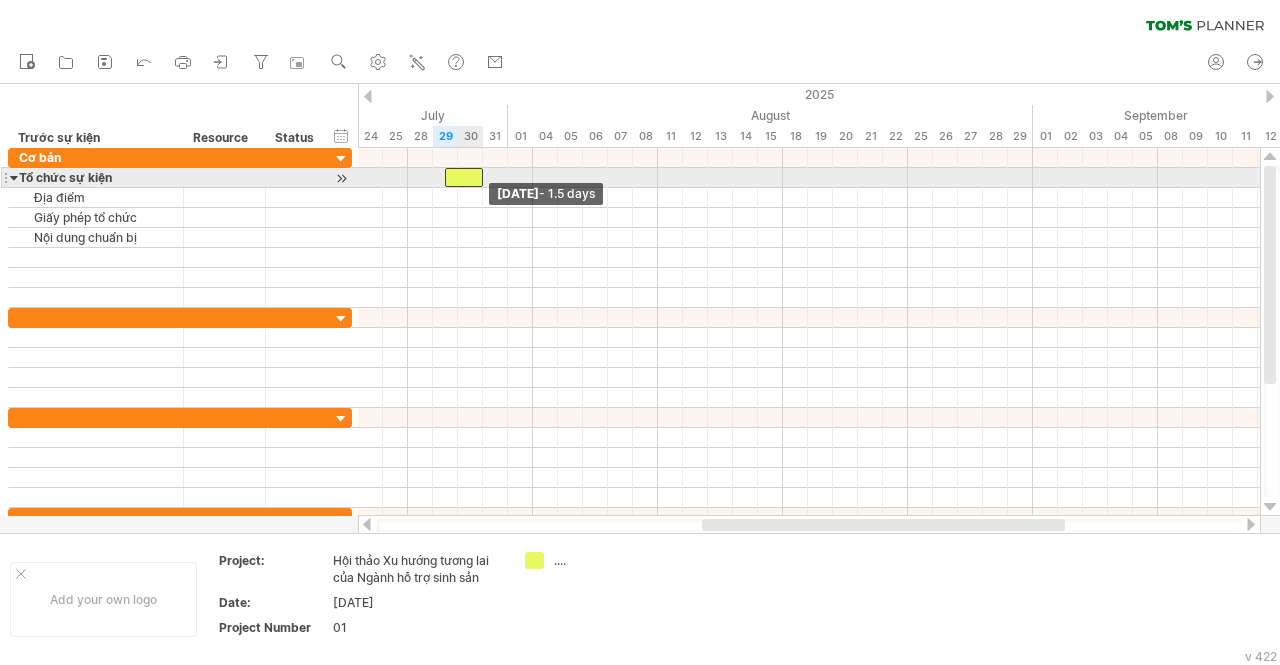 click at bounding box center (483, 177) 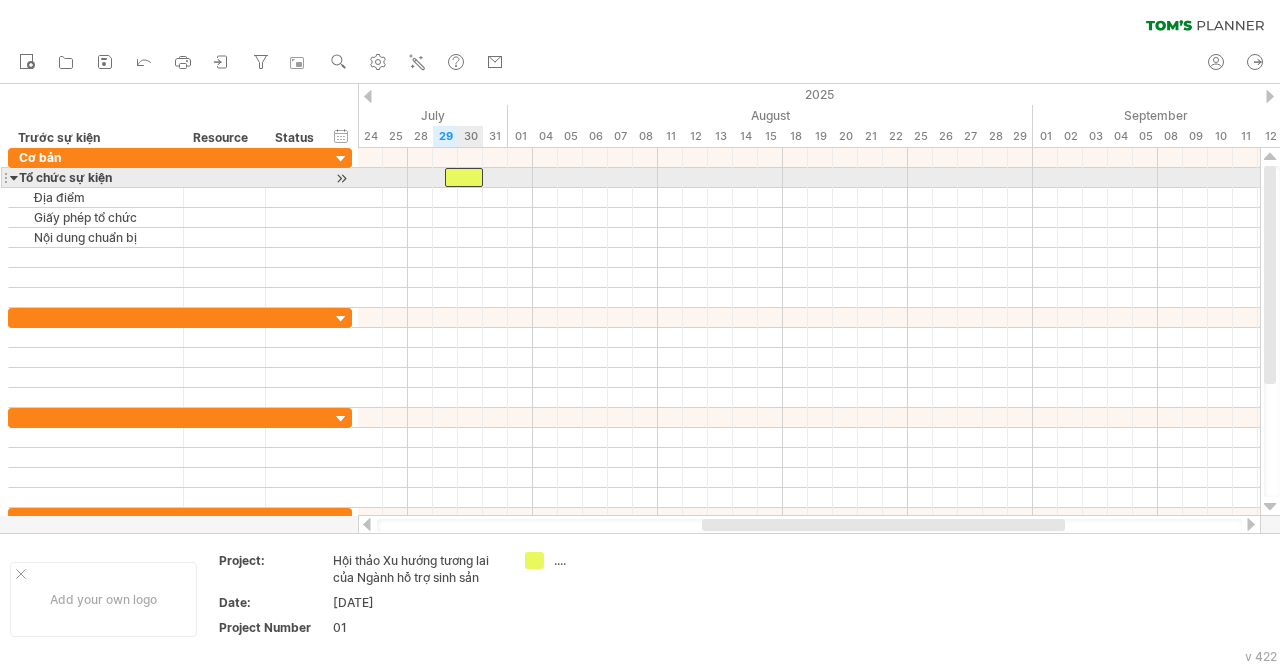 click at bounding box center (464, 177) 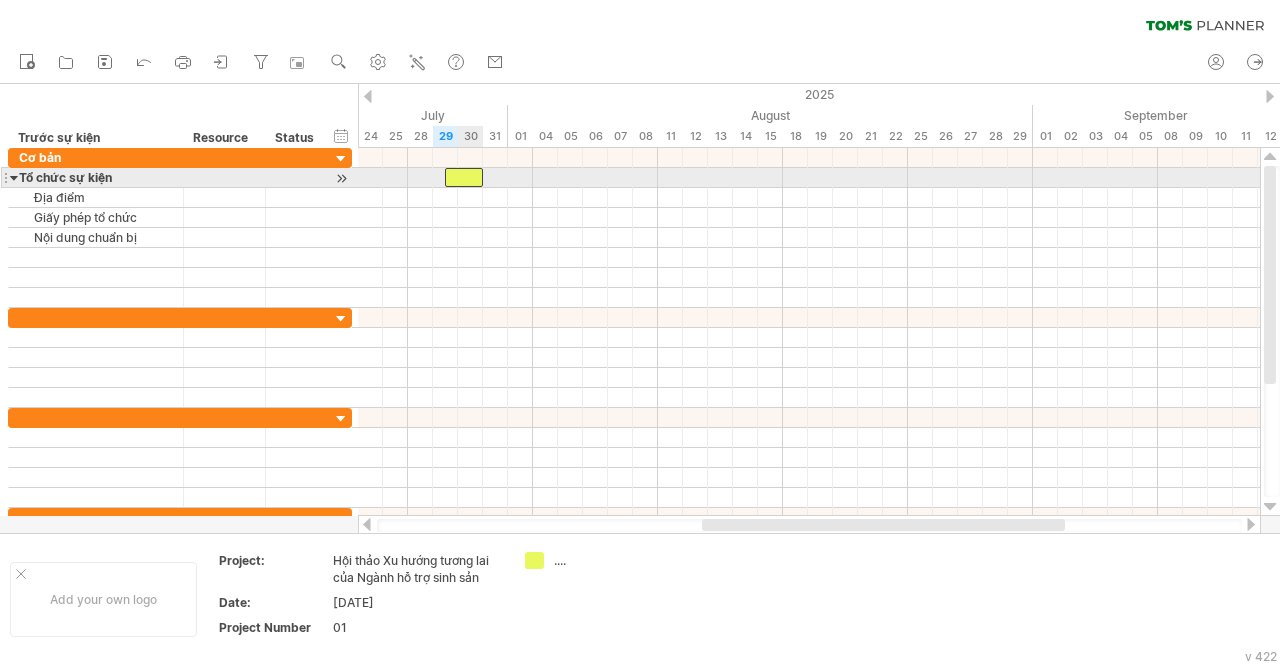 click at bounding box center [464, 177] 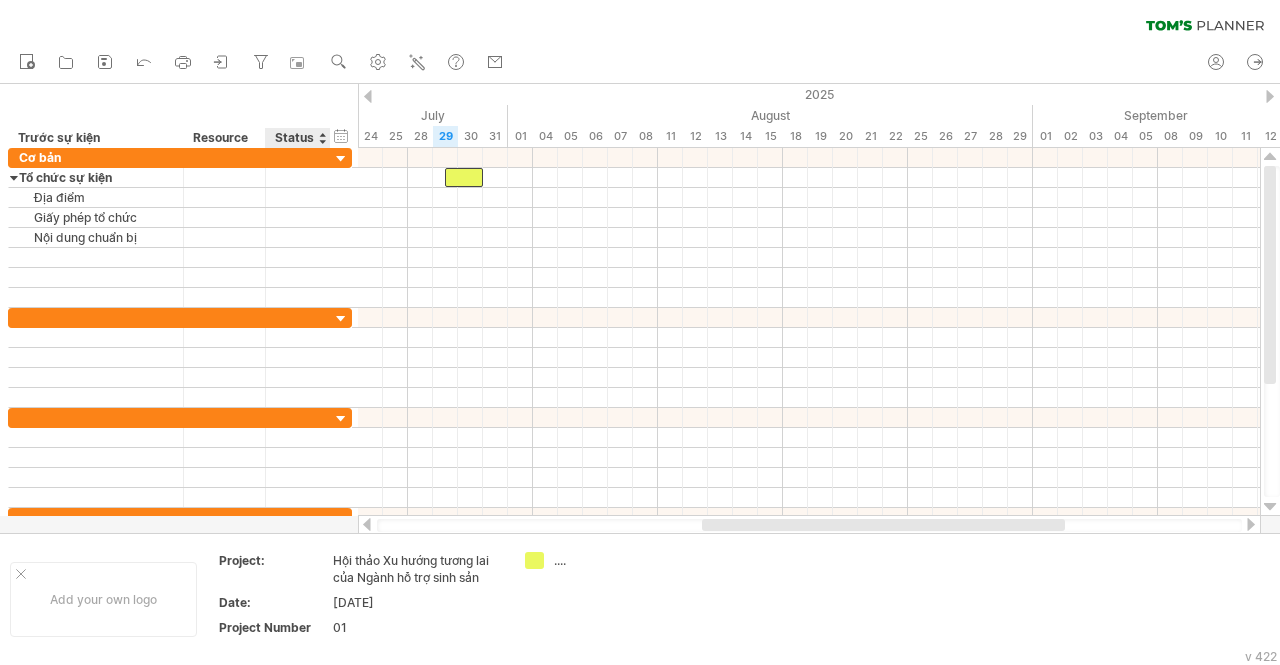 click at bounding box center (322, 138) 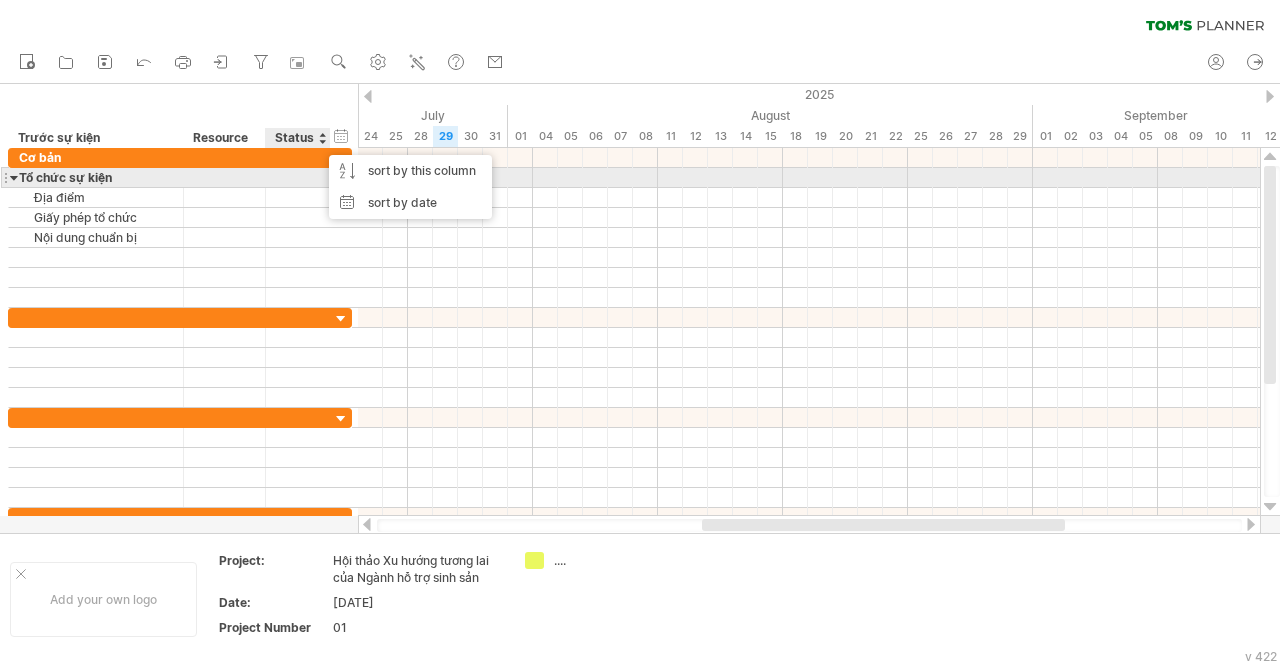 click at bounding box center (298, 177) 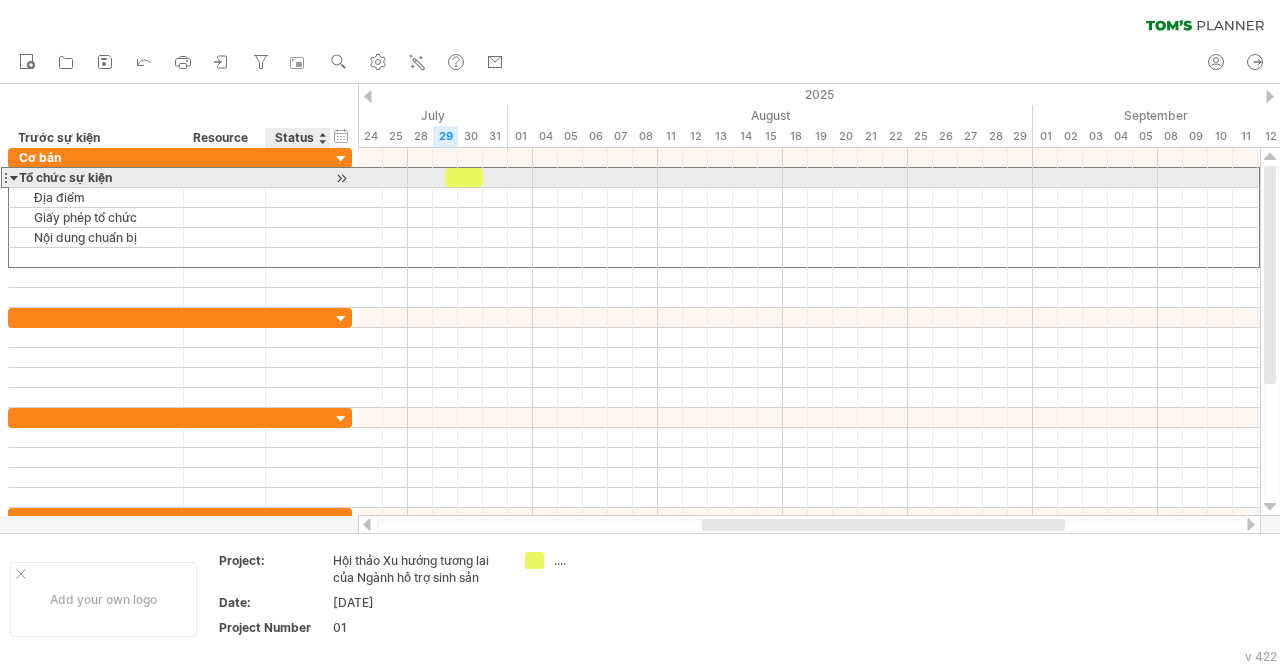 click at bounding box center [341, 178] 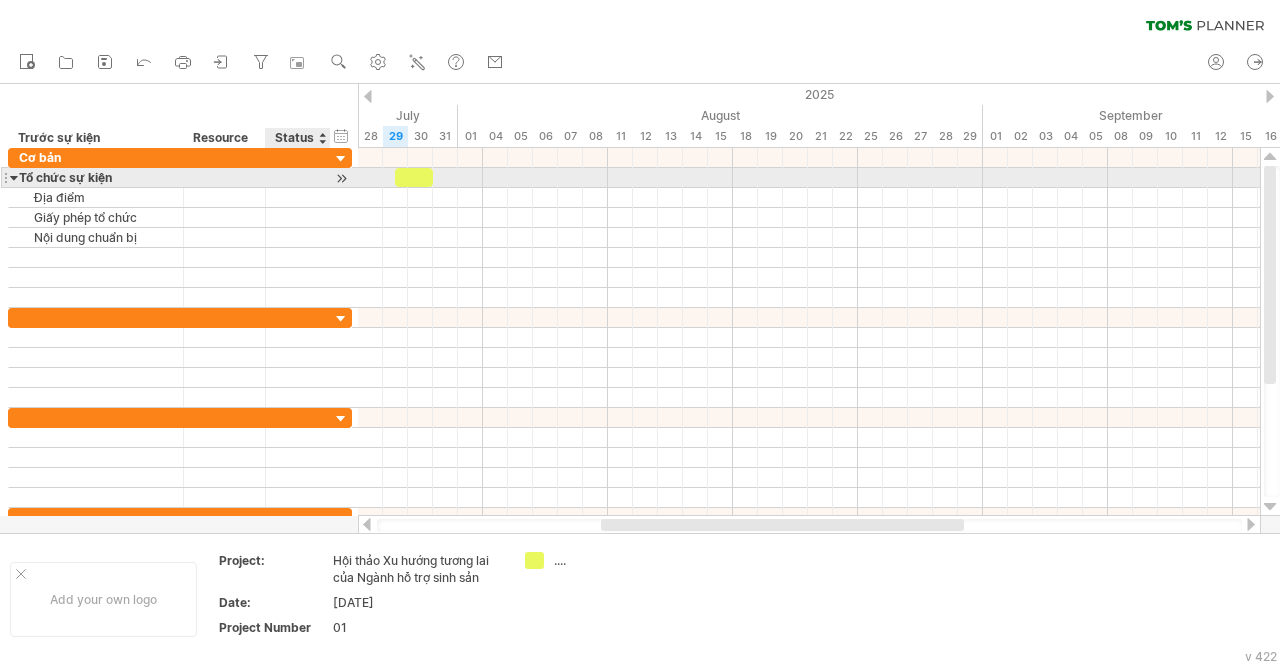 click at bounding box center (341, 178) 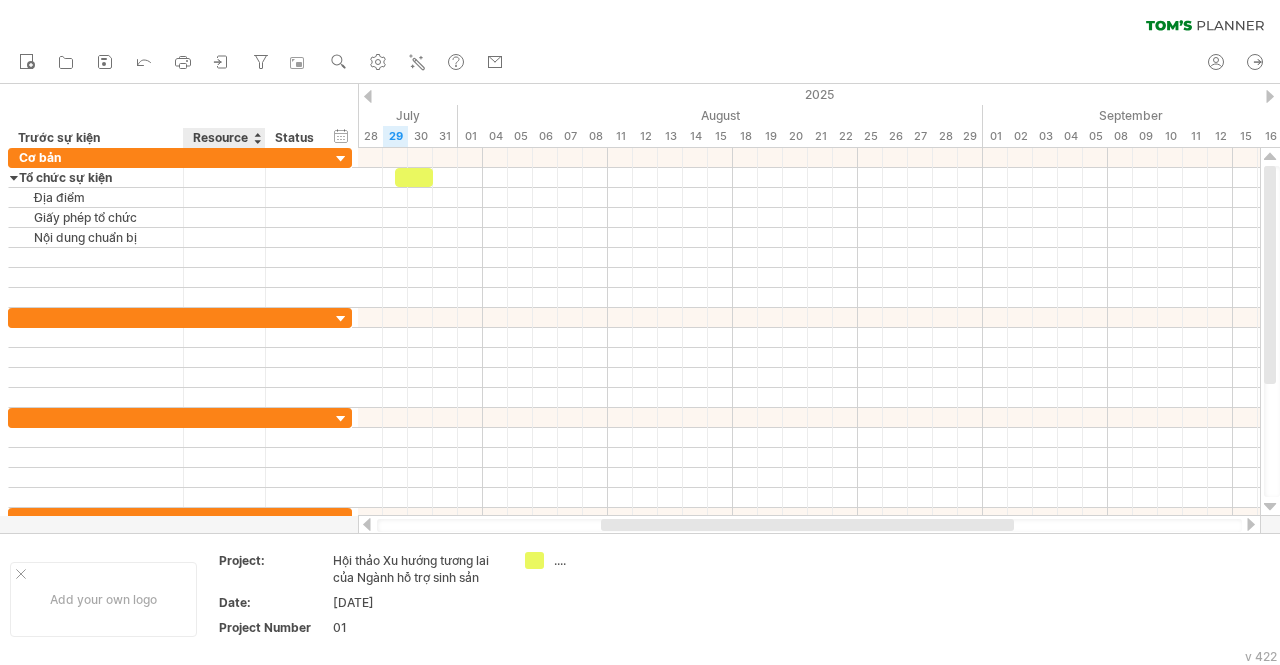 click on "Resource" at bounding box center [223, 138] 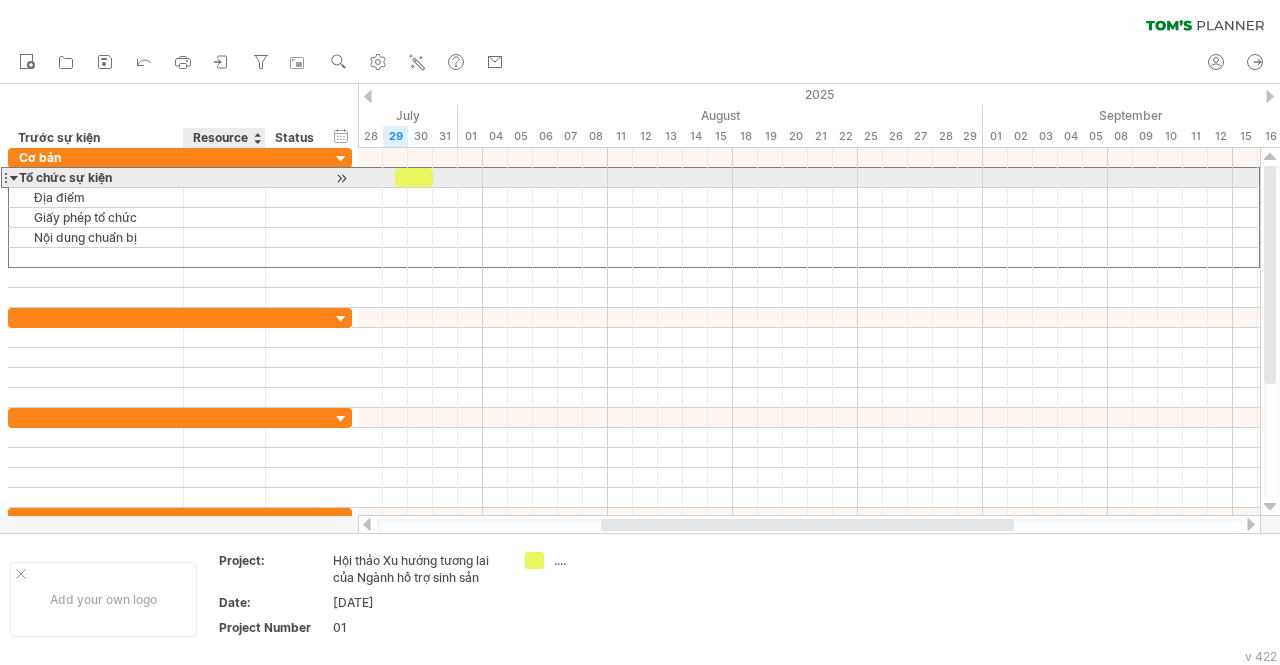 click at bounding box center [224, 177] 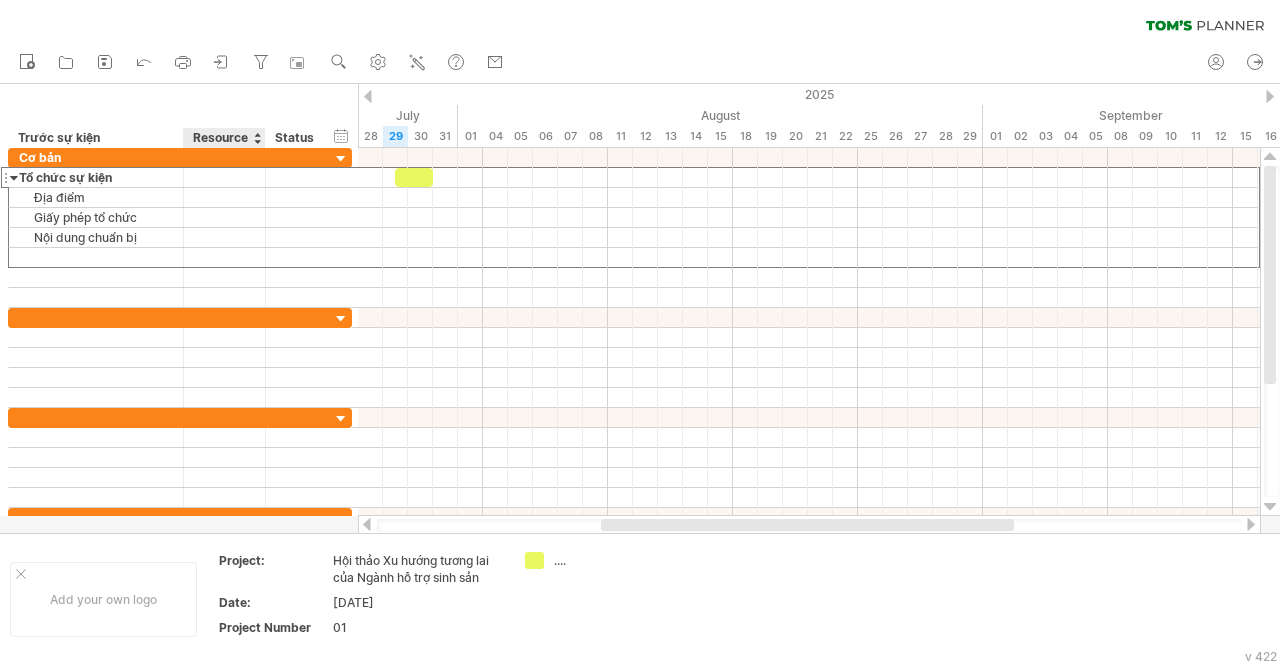 click on "Resource" at bounding box center (223, 138) 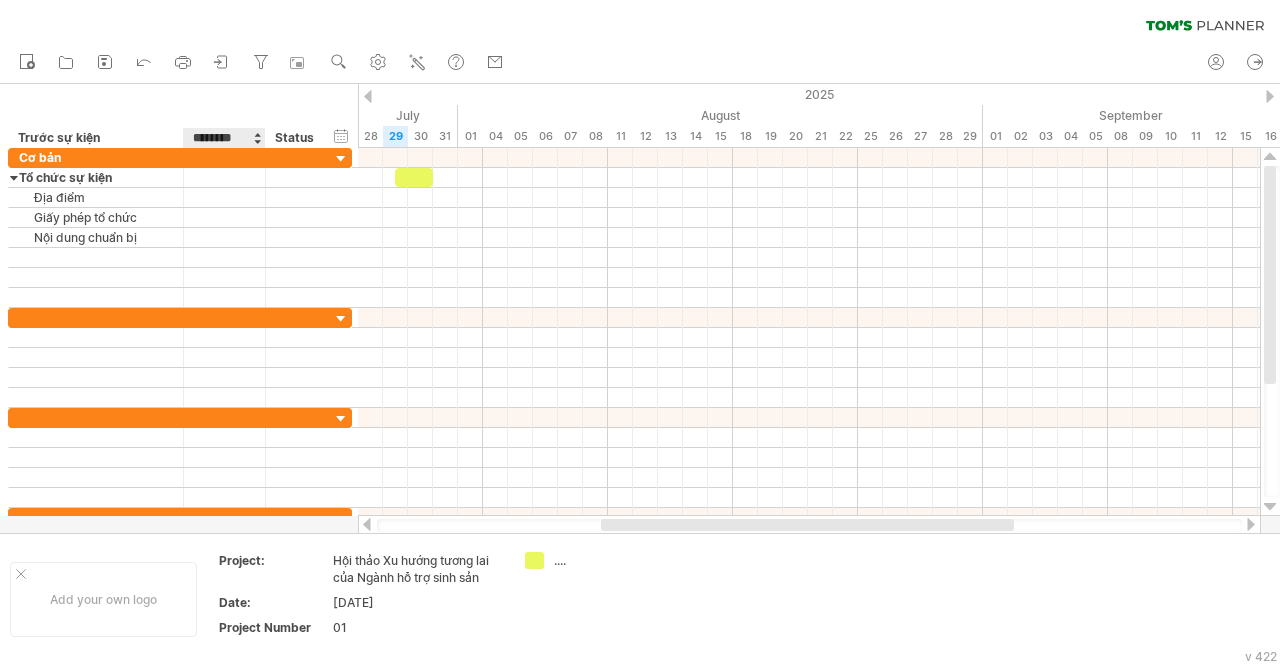 click on "********" at bounding box center (223, 138) 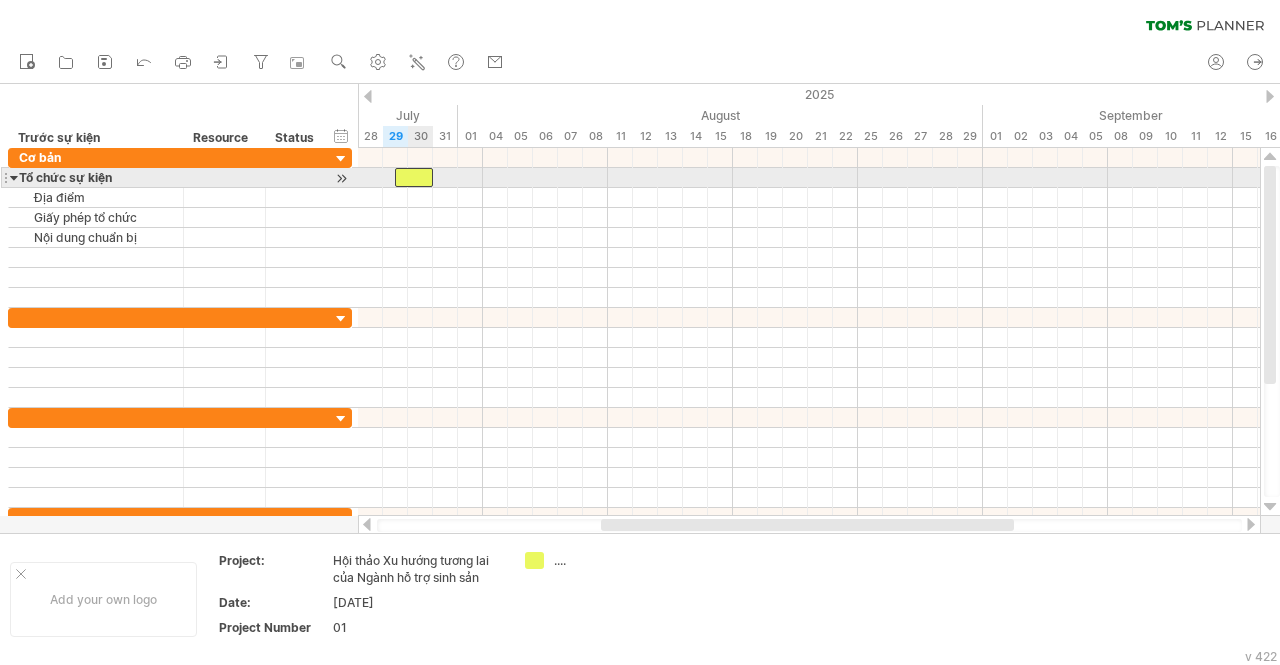 click at bounding box center (414, 177) 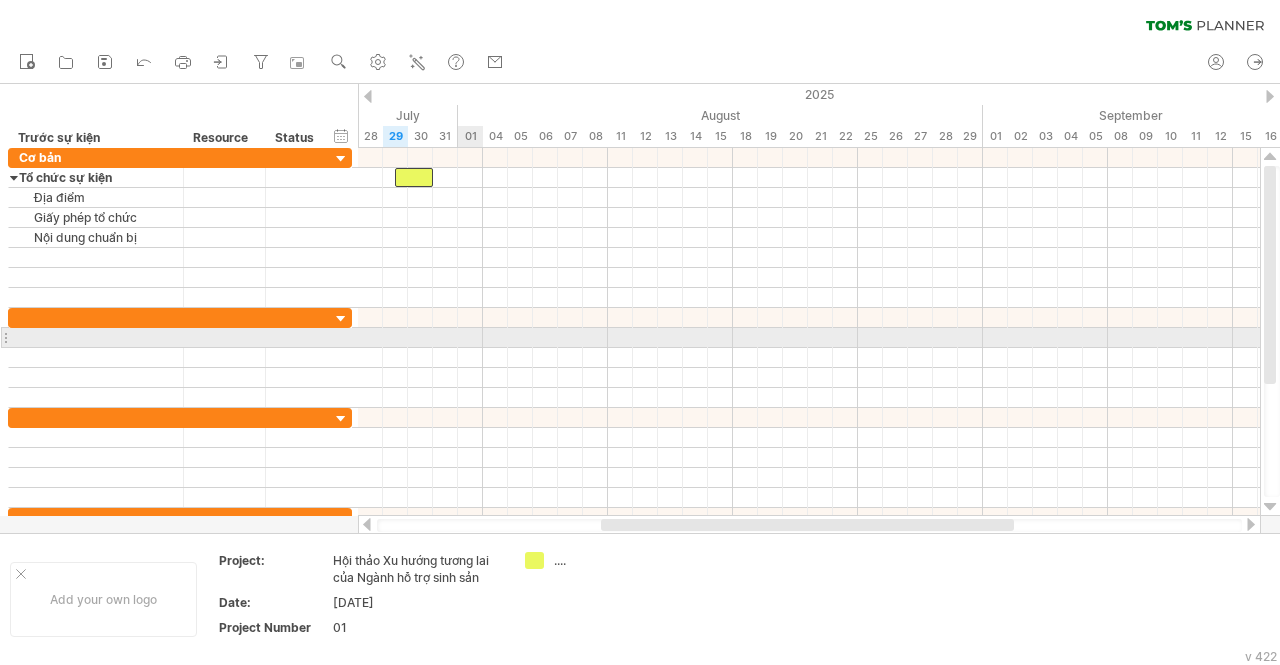 type 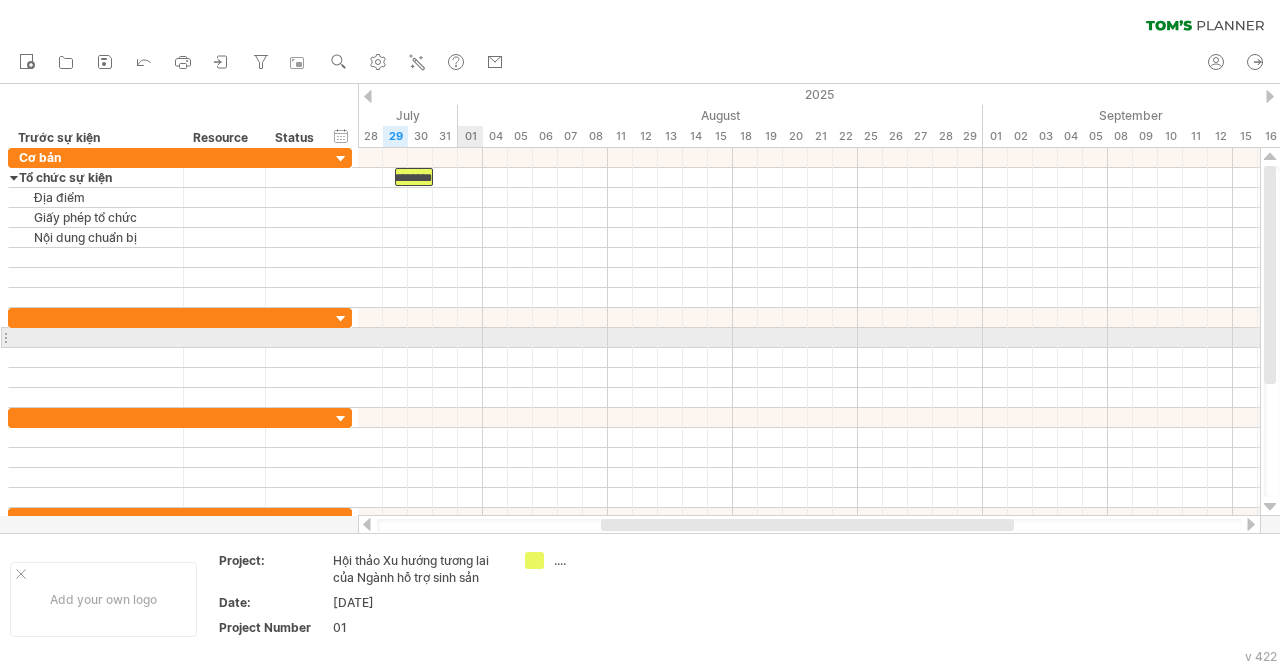 scroll, scrollTop: 0, scrollLeft: 19, axis: horizontal 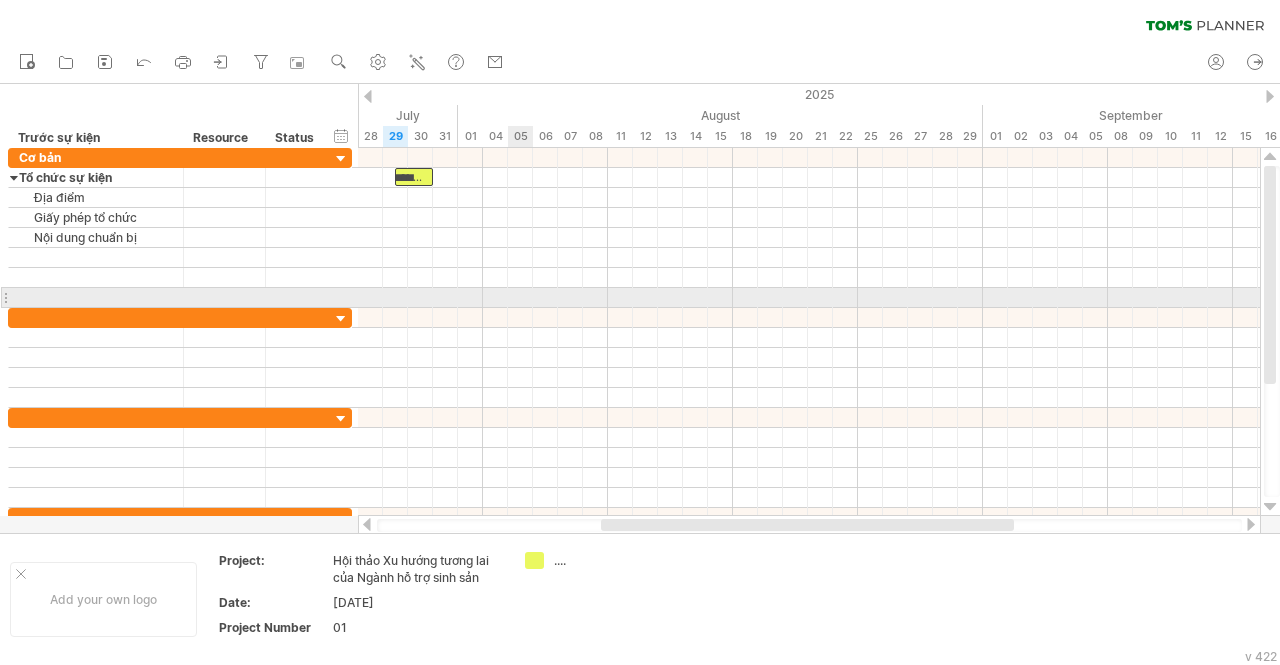 click at bounding box center (809, 298) 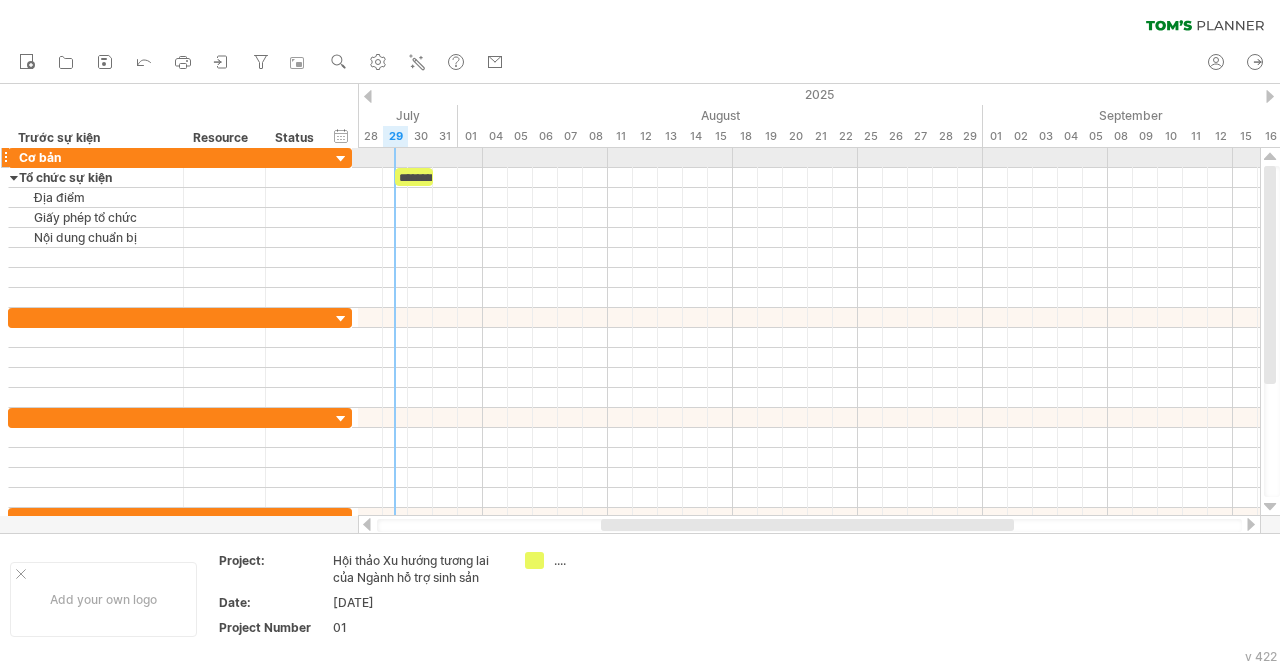 click on "********" at bounding box center [414, 177] 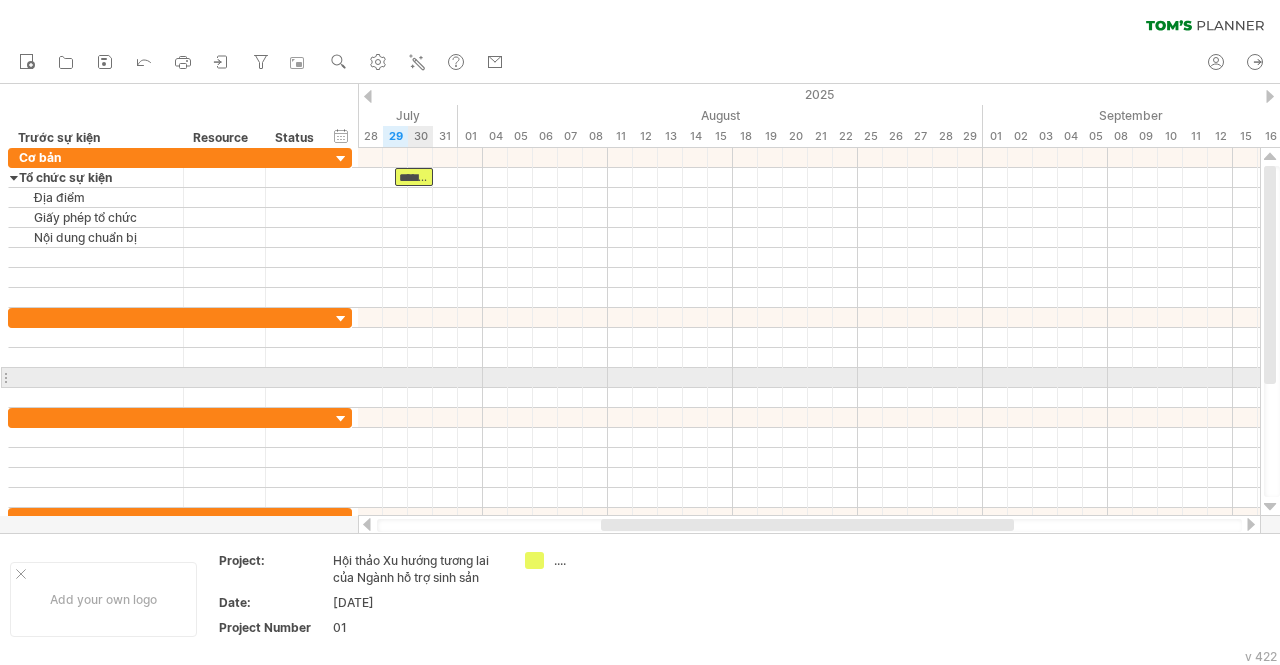 click at bounding box center (809, 398) 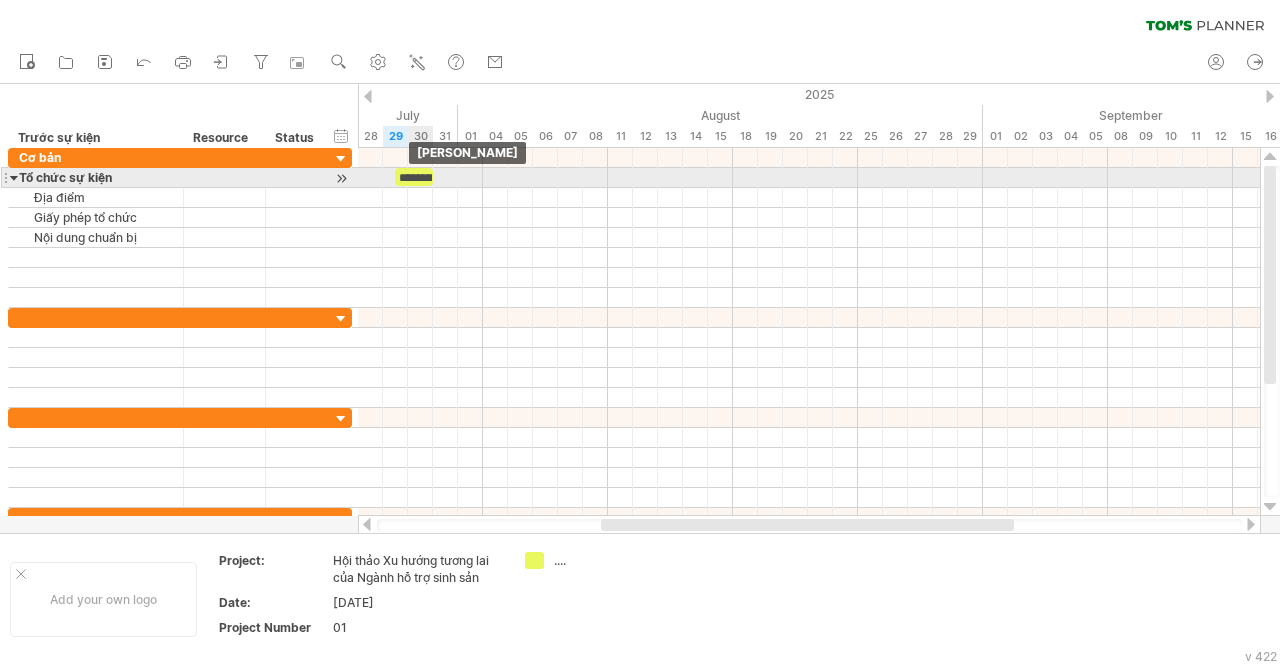 click on "********" at bounding box center (414, 177) 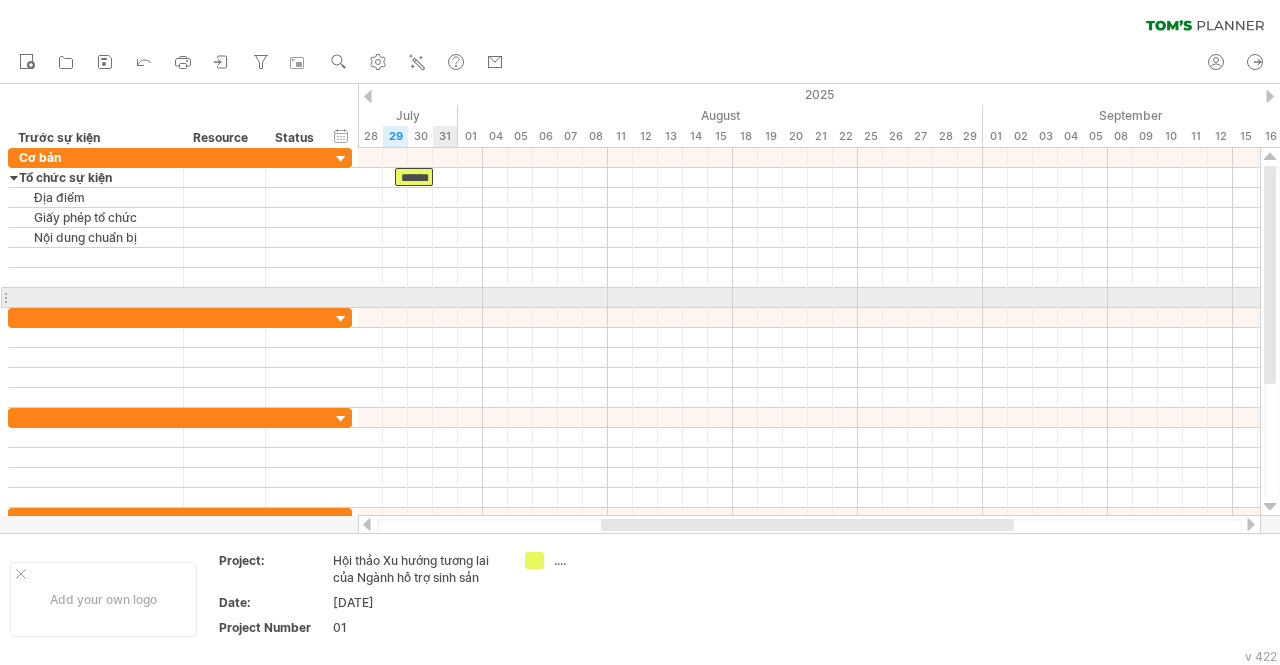 click at bounding box center [809, 298] 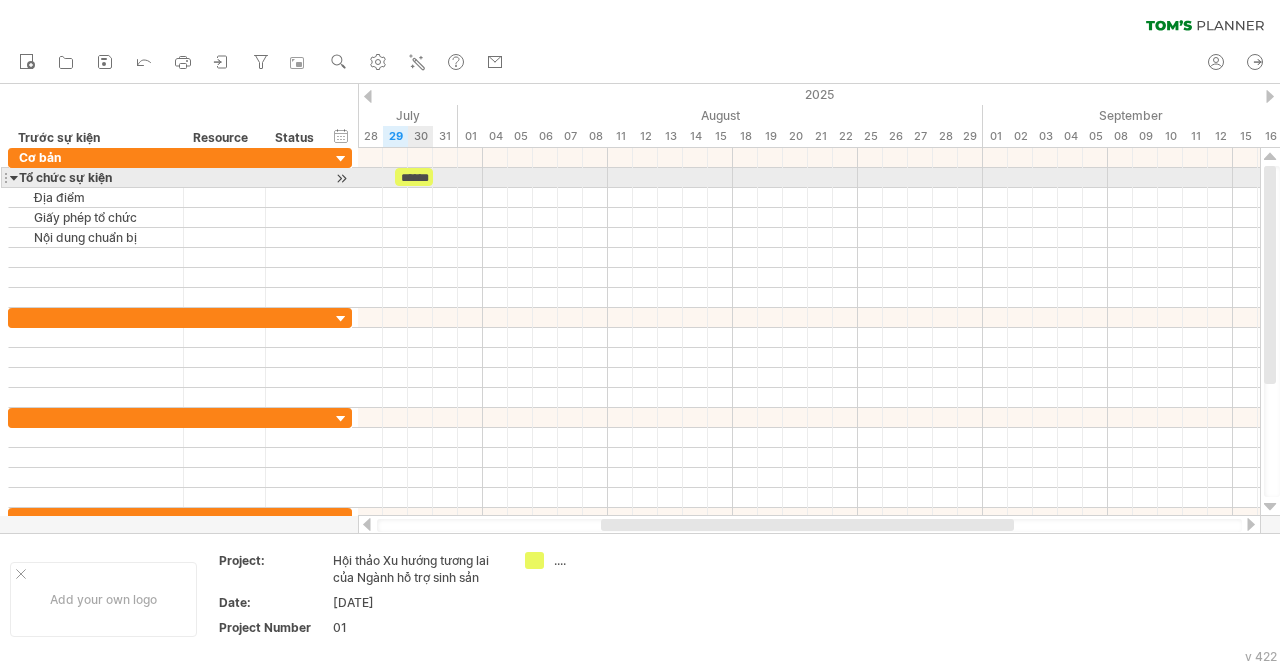 click on "******" at bounding box center (414, 177) 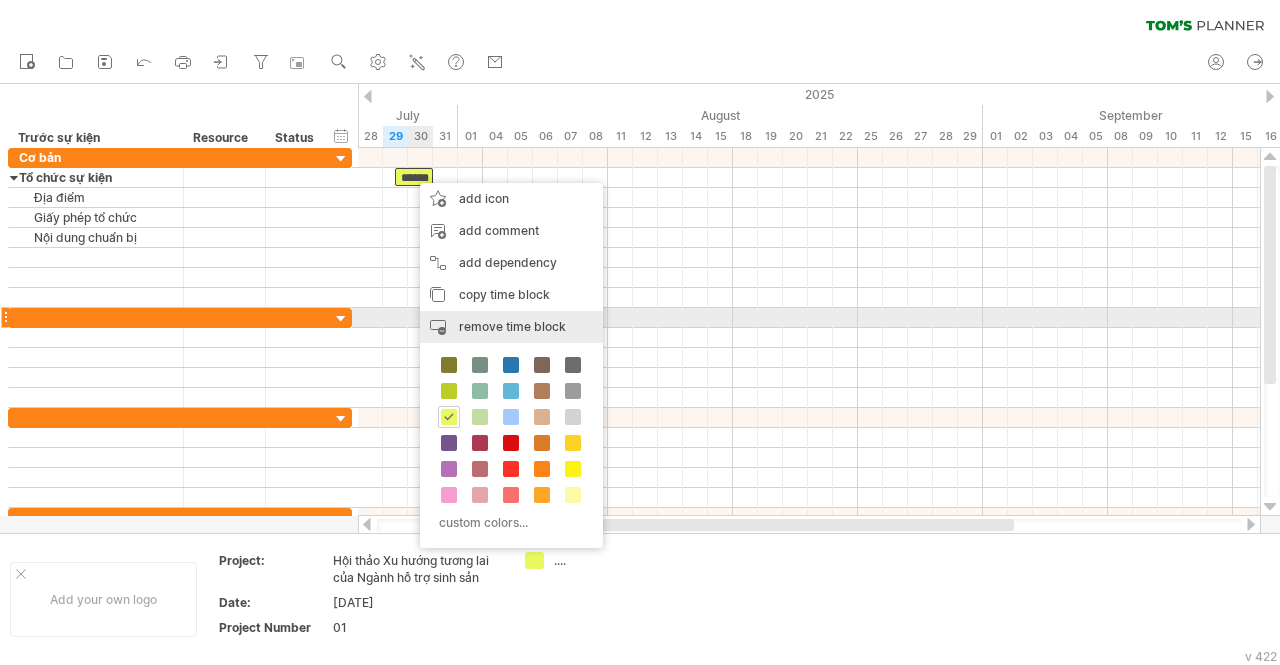 click on "remove time block" at bounding box center [512, 326] 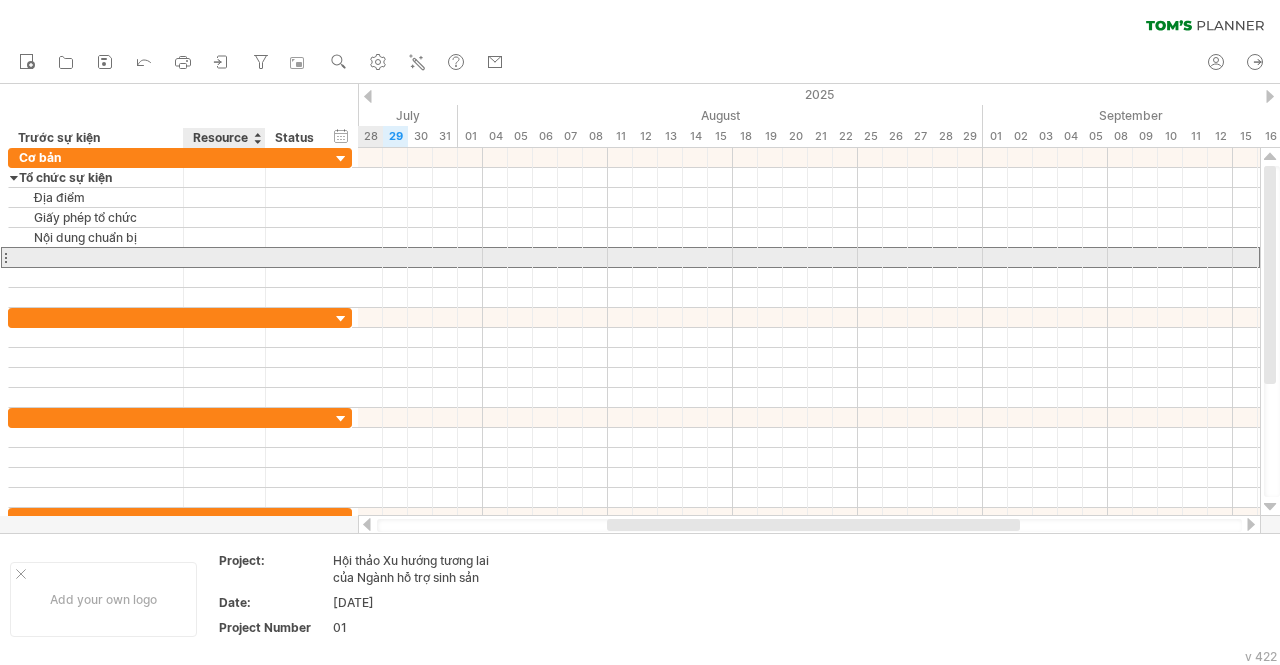 click at bounding box center (225, 257) 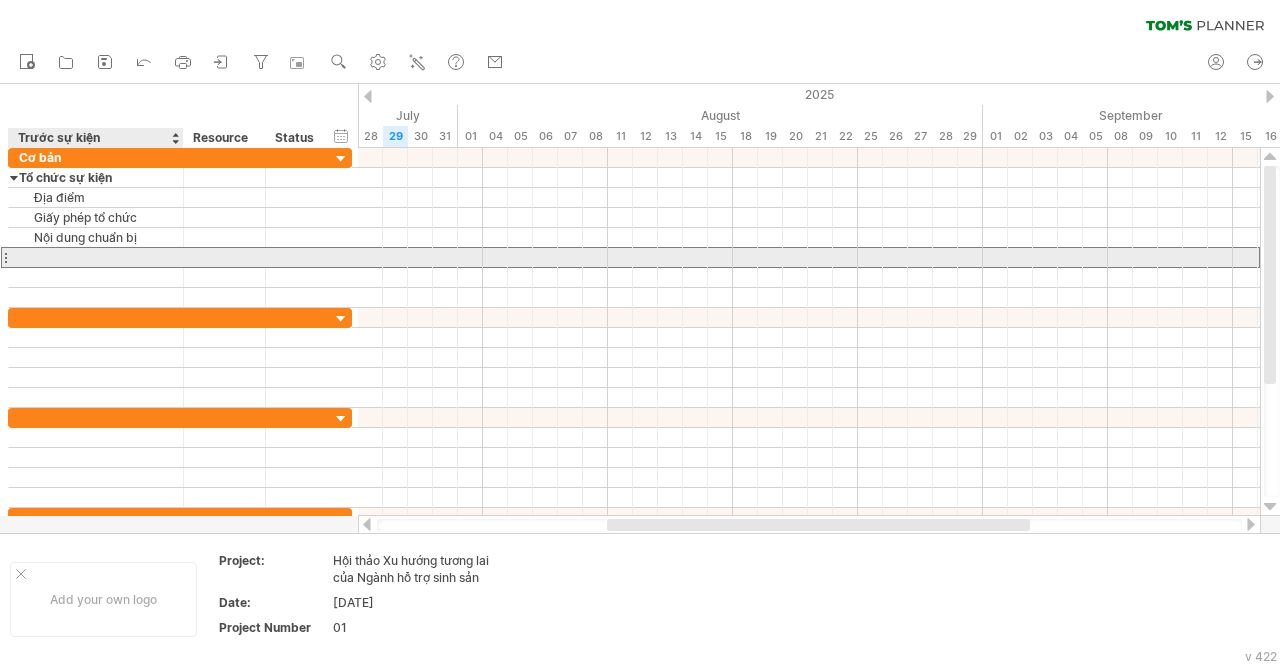 click at bounding box center (96, 257) 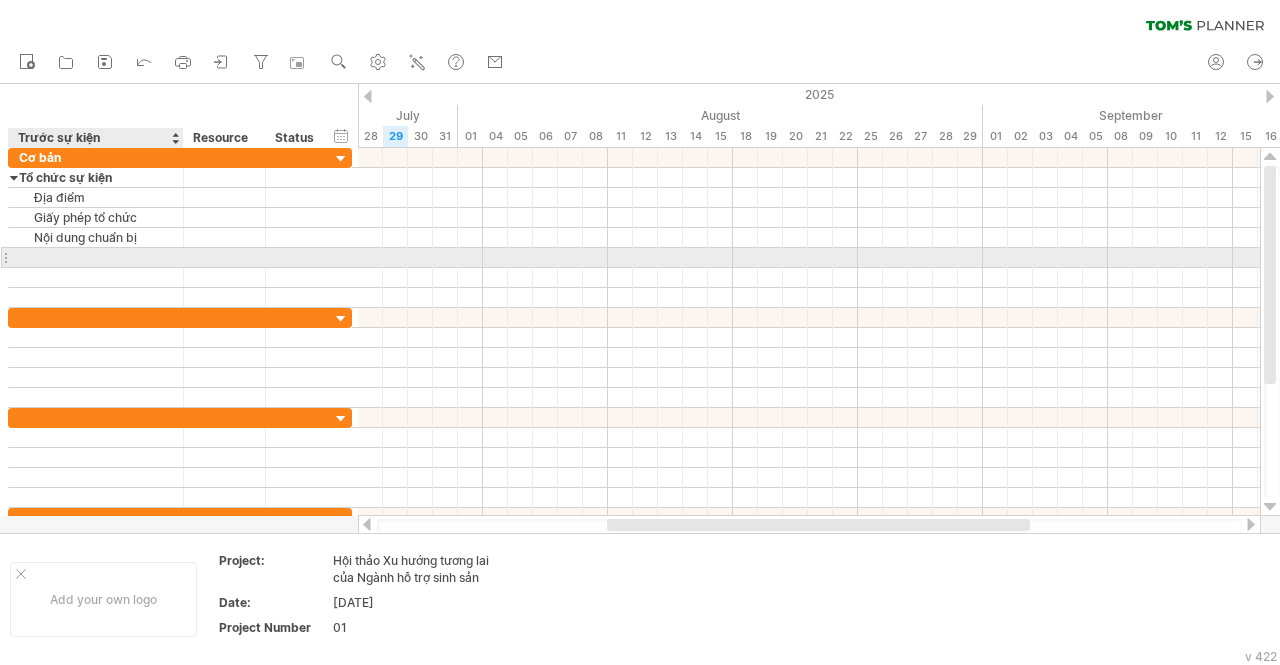 paste on "**********" 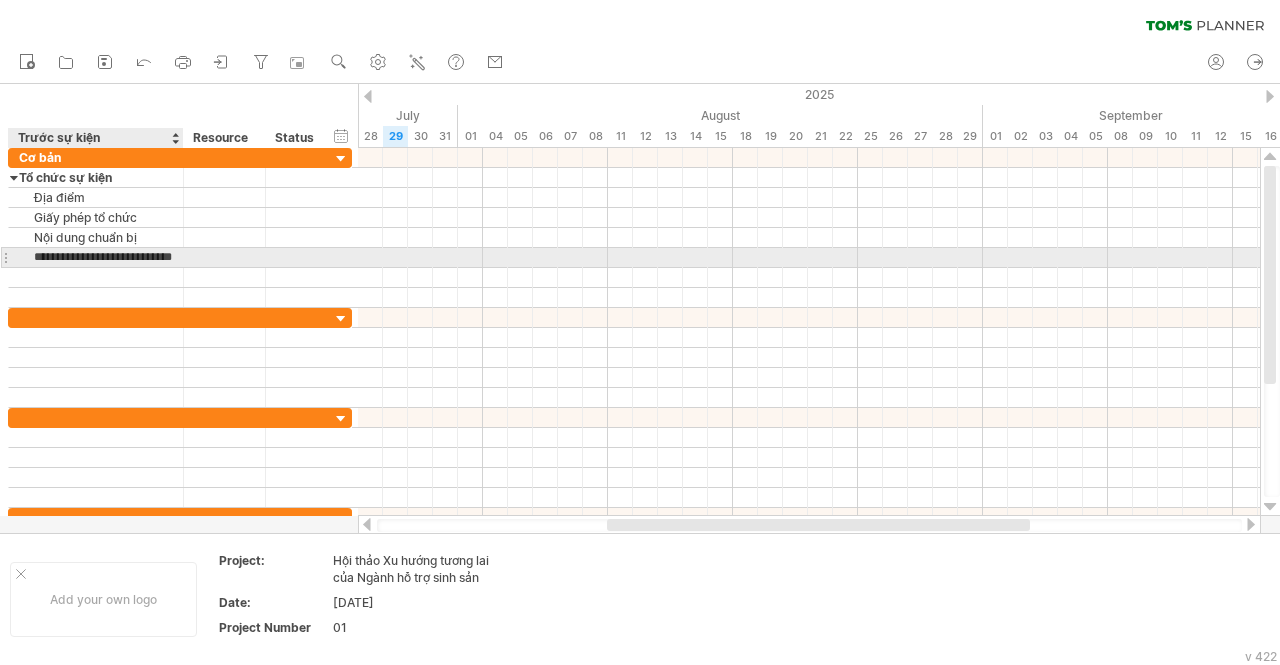 scroll, scrollTop: 0, scrollLeft: 16, axis: horizontal 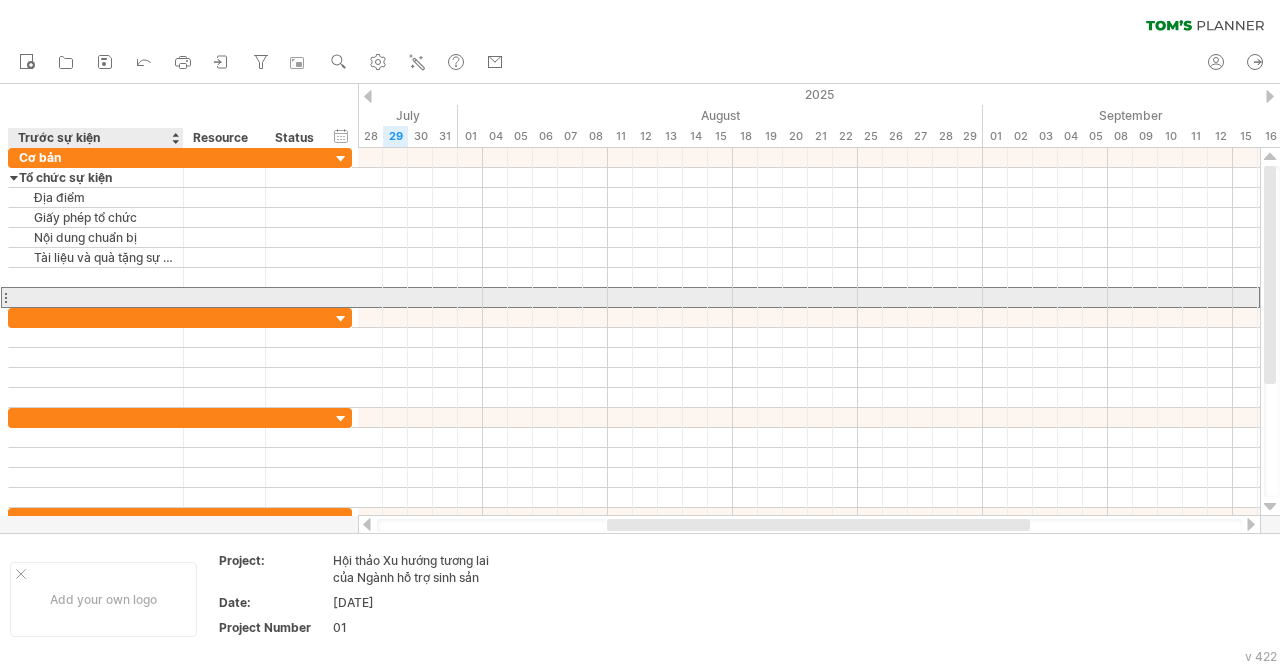 click at bounding box center (96, 297) 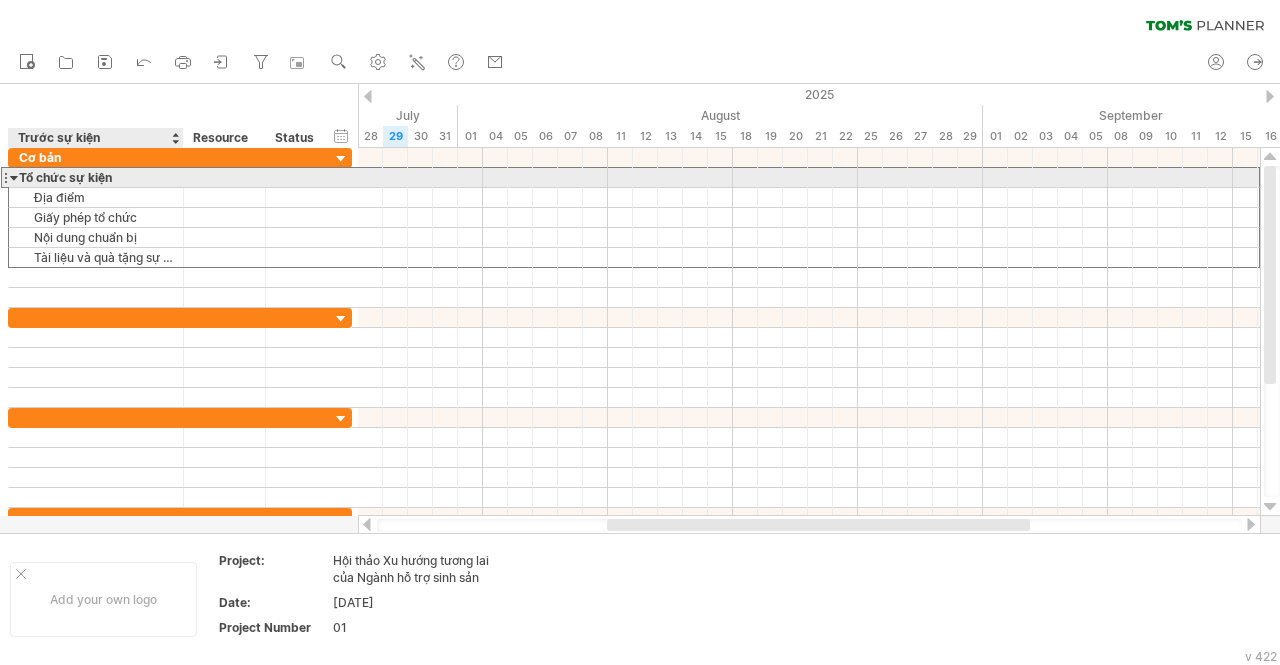 click on "Tổ chức sự kiện" at bounding box center (96, 177) 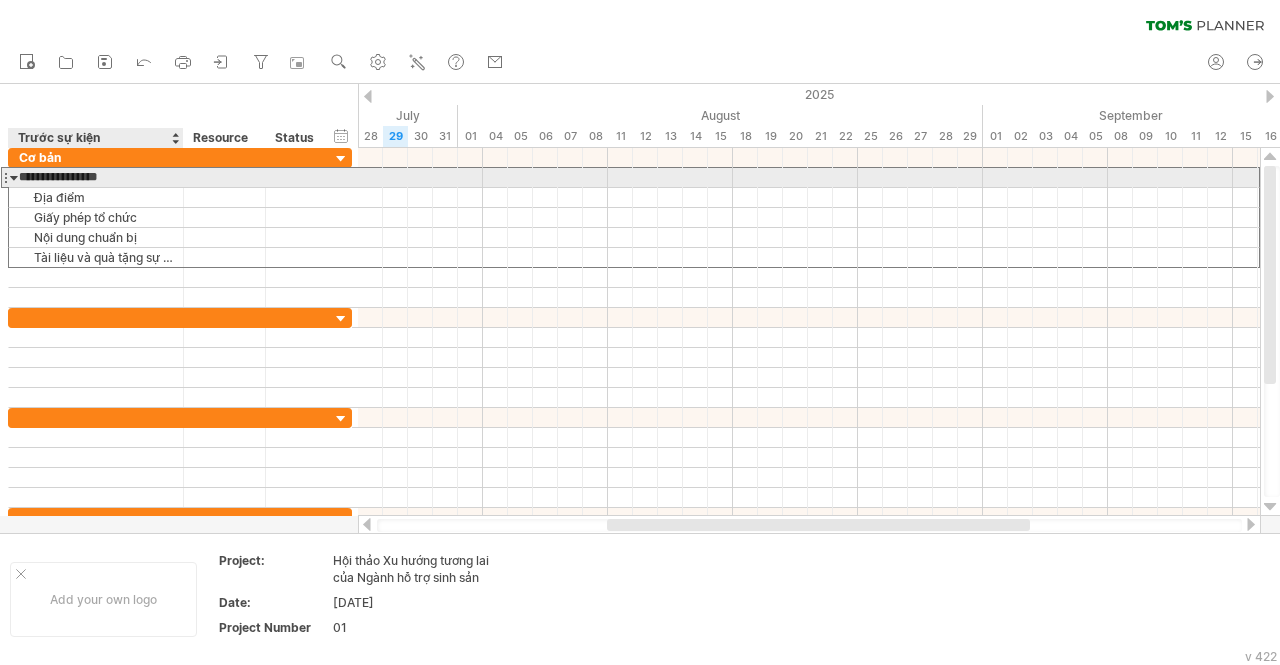 click at bounding box center (14, 177) 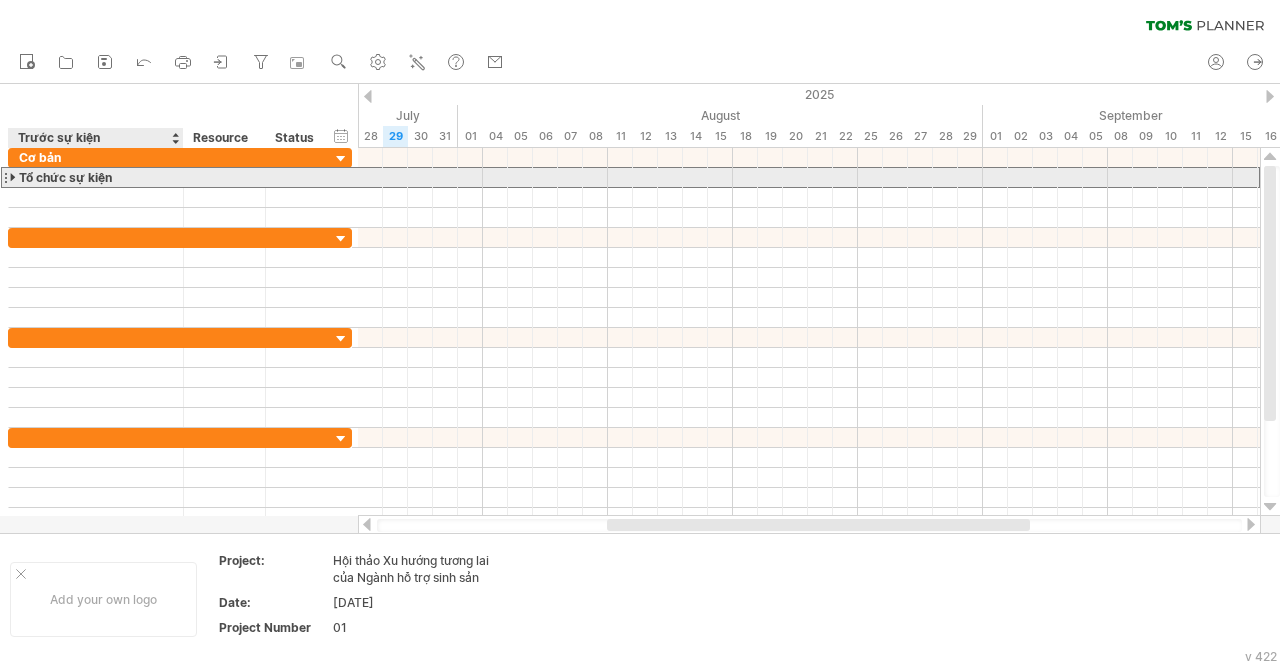 click at bounding box center (14, 177) 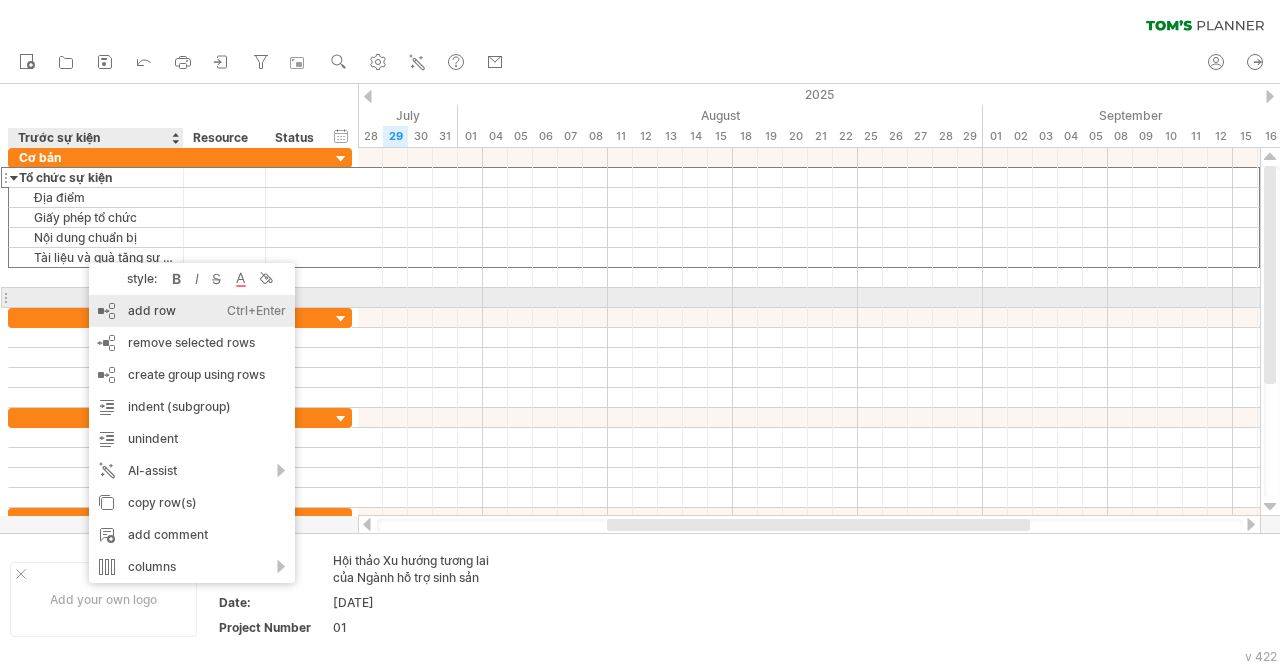 click on "add row Ctrl+Enter Cmd+Enter" at bounding box center (192, 311) 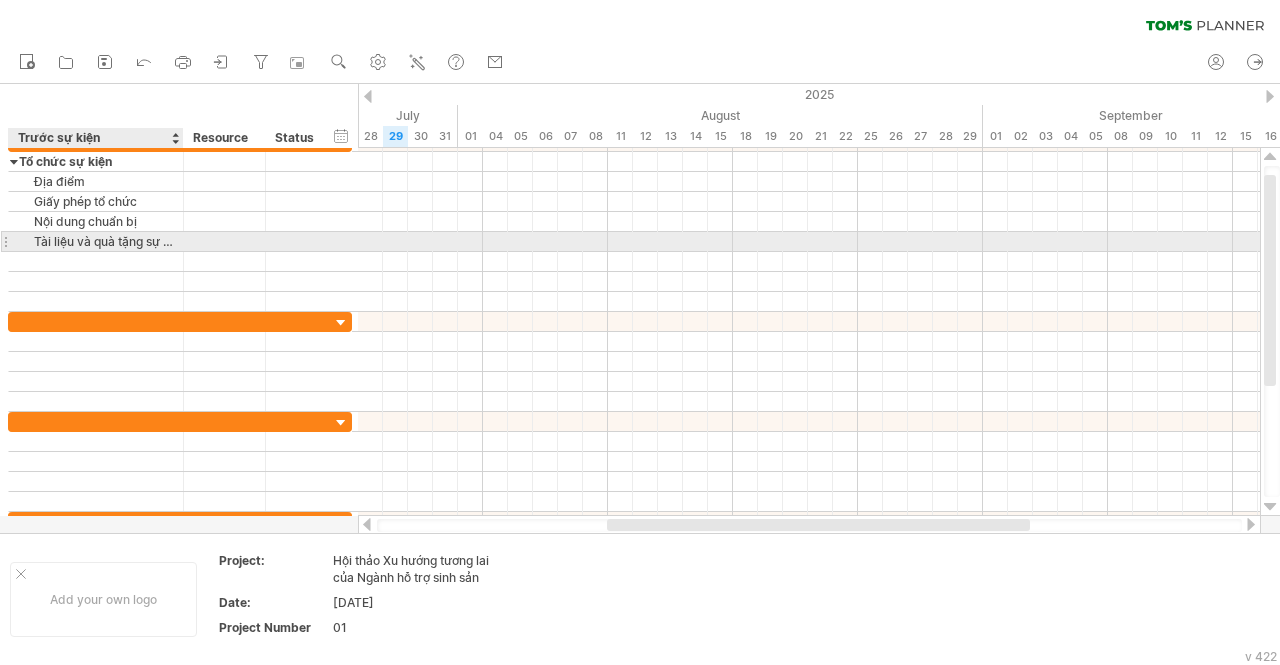 click on "Tài liệu và quà tặng sự kiện" at bounding box center (96, 241) 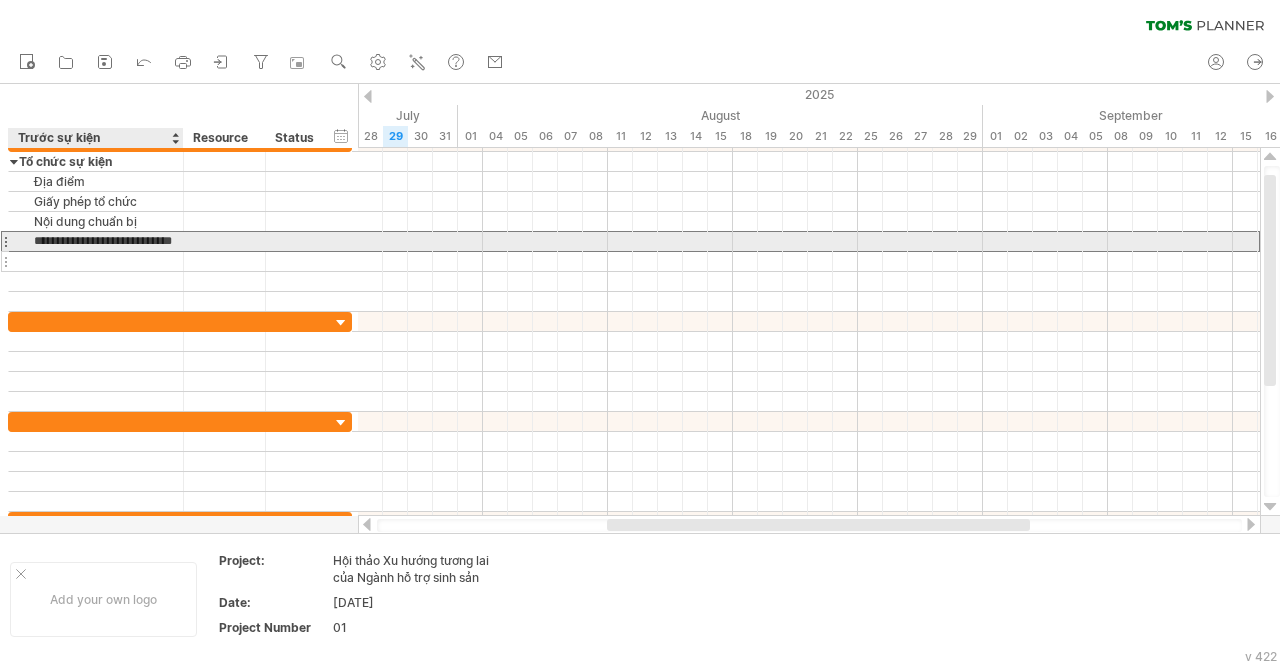scroll, scrollTop: 0, scrollLeft: 0, axis: both 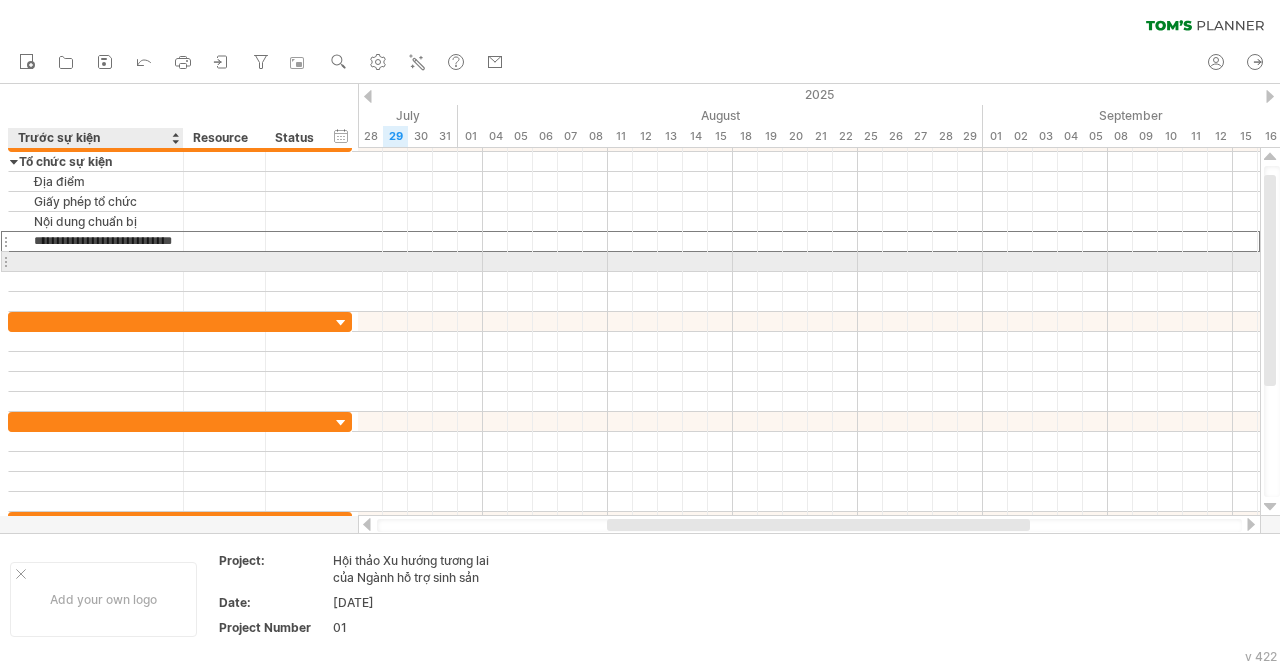 click at bounding box center [96, 261] 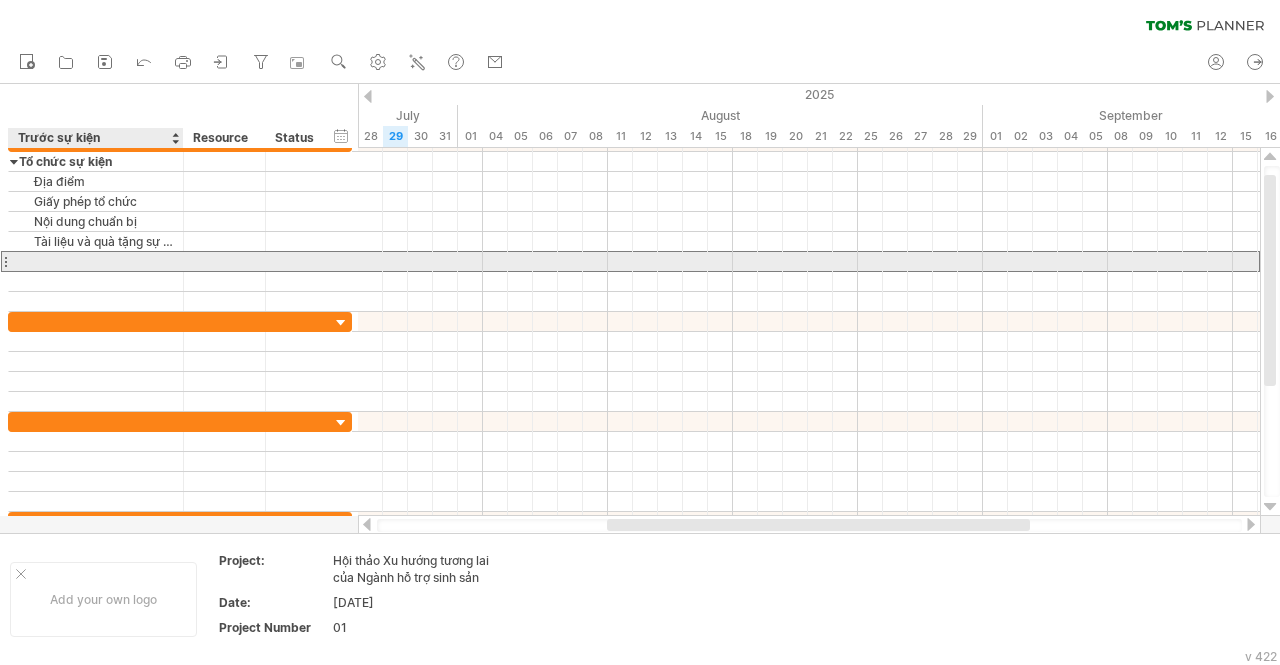 paste on "**********" 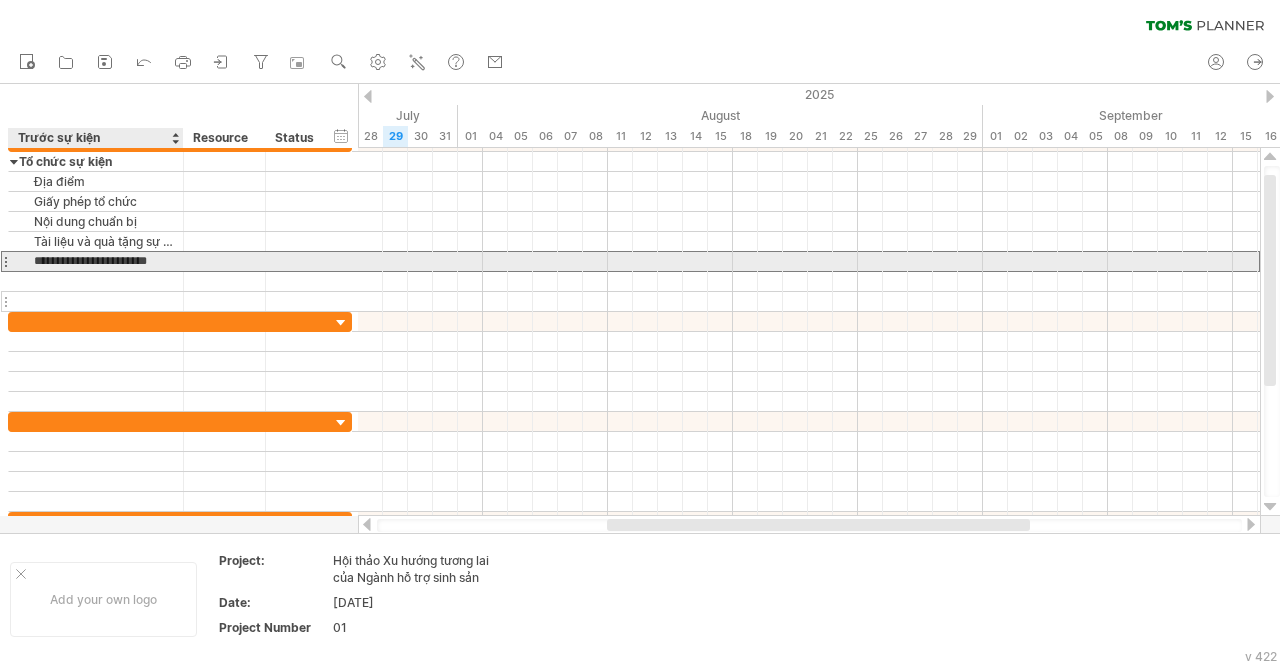scroll, scrollTop: 0, scrollLeft: 5, axis: horizontal 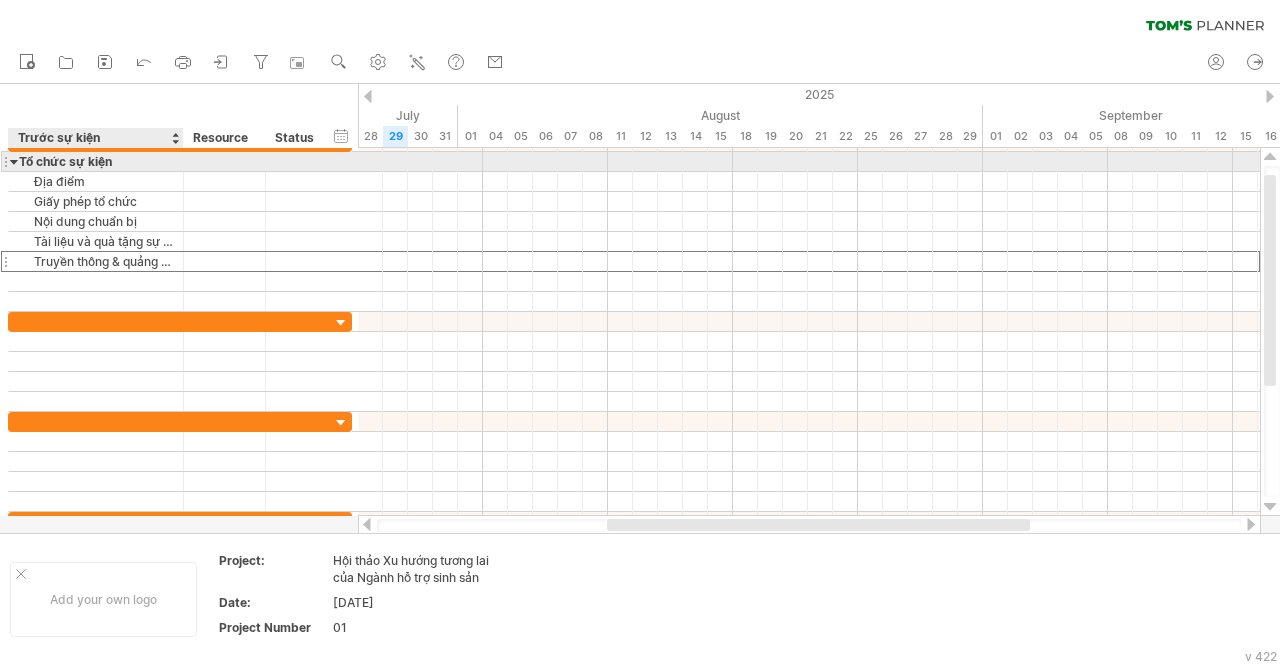 click at bounding box center [14, 161] 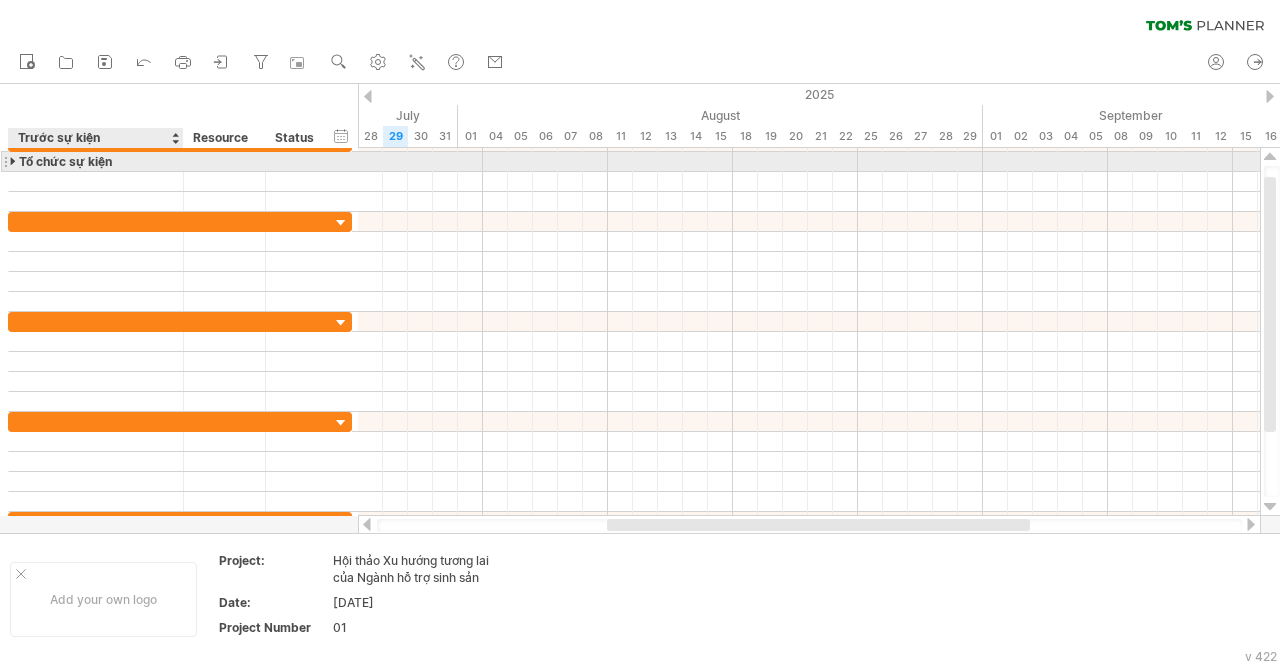 click at bounding box center [14, 161] 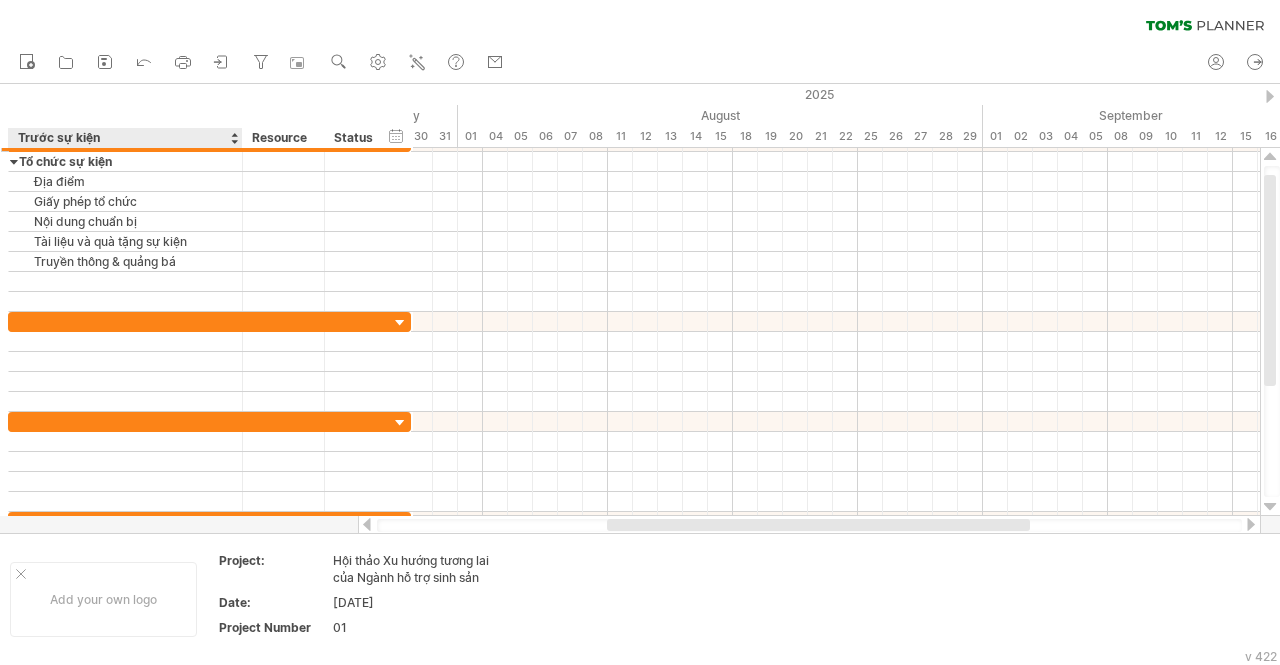 drag, startPoint x: 180, startPoint y: 140, endPoint x: 239, endPoint y: 149, distance: 59.682495 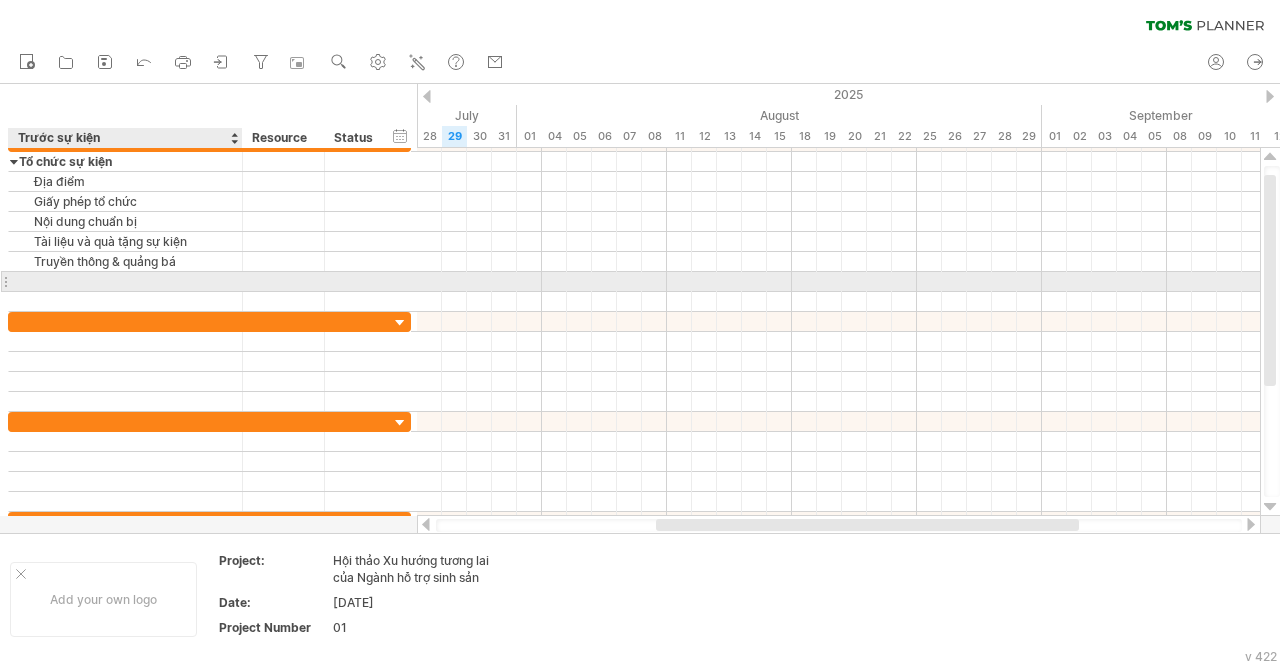 click at bounding box center [125, 281] 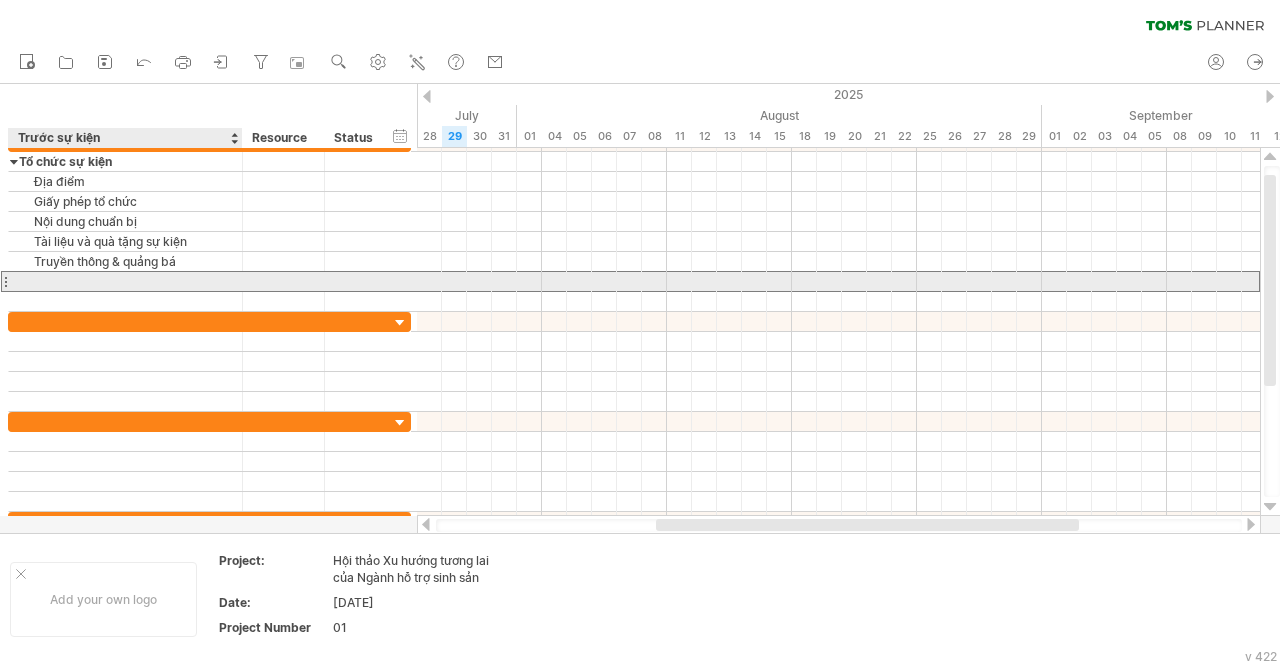 paste on "**********" 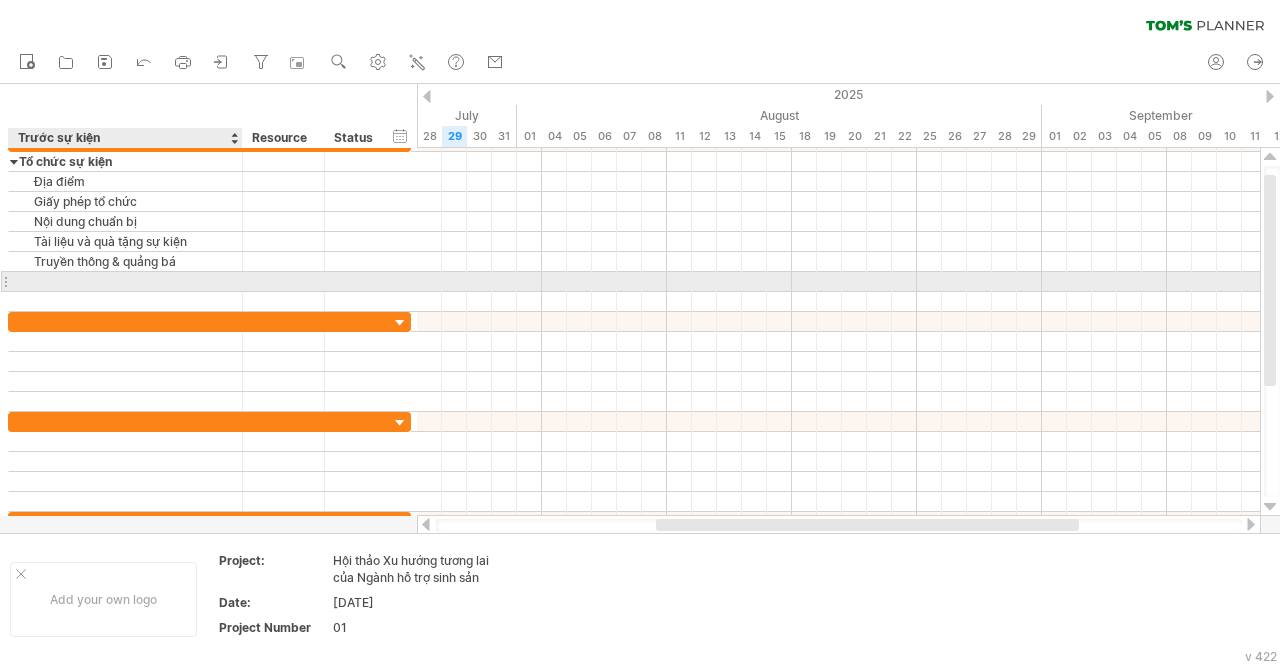 click at bounding box center [125, 281] 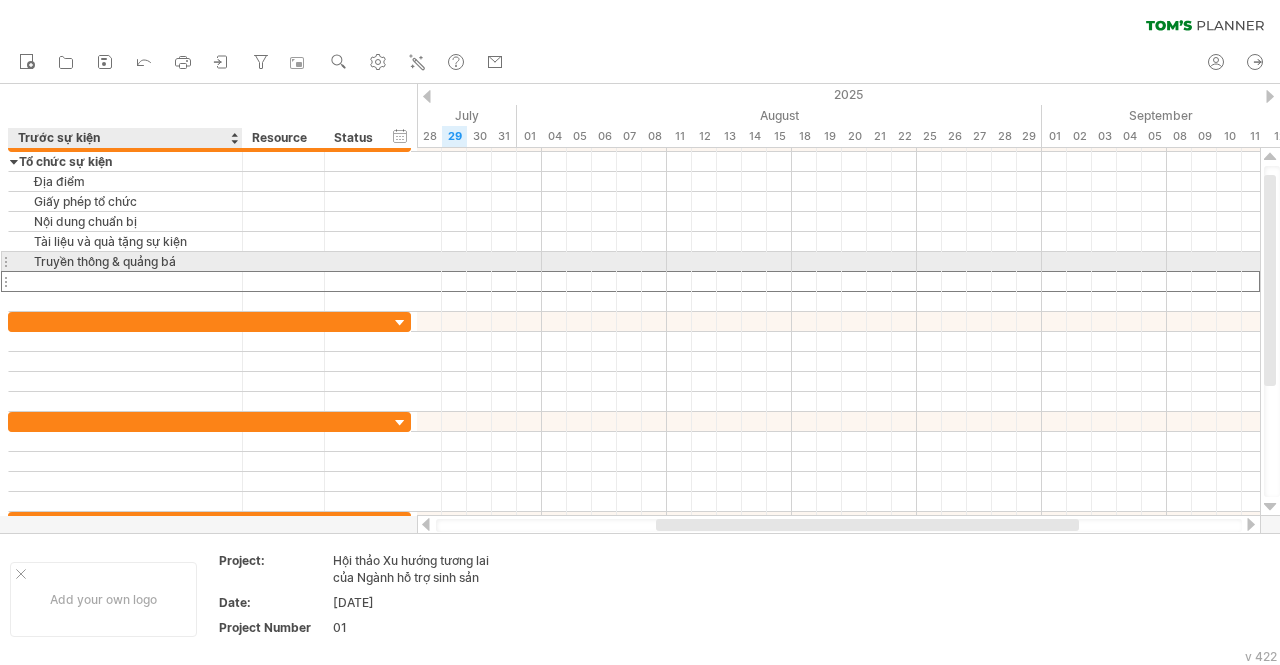 click on "Truyền thông & quảng bá" at bounding box center [125, 261] 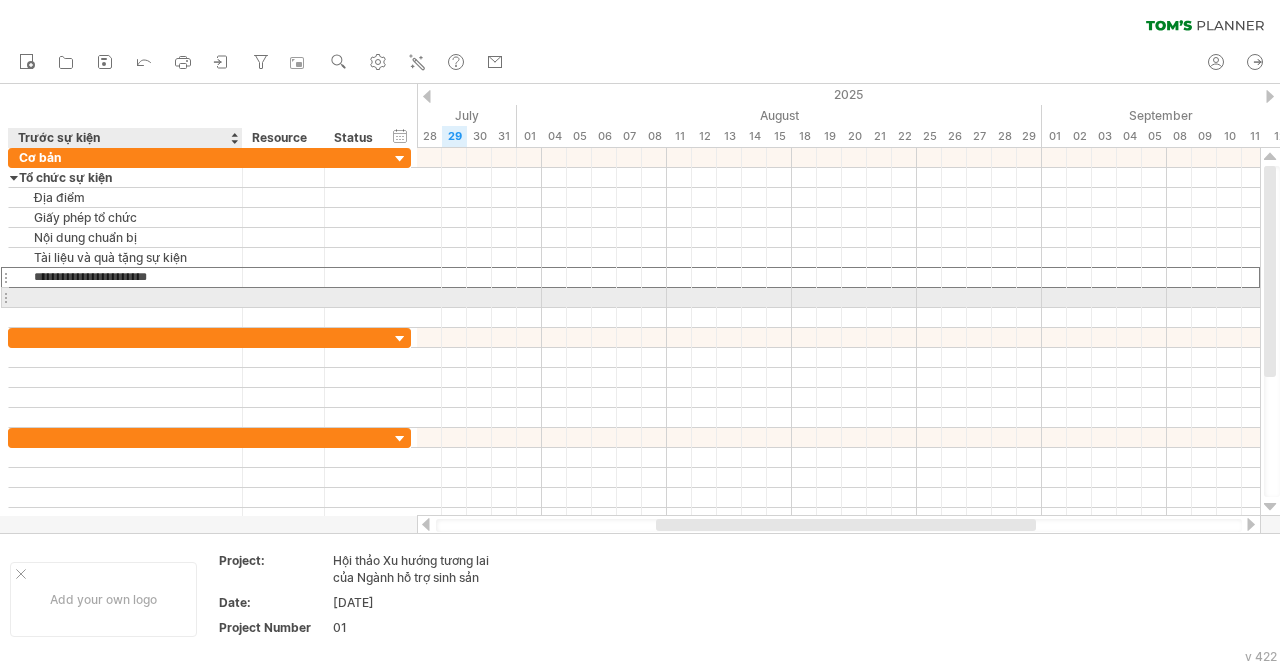 click at bounding box center (125, 297) 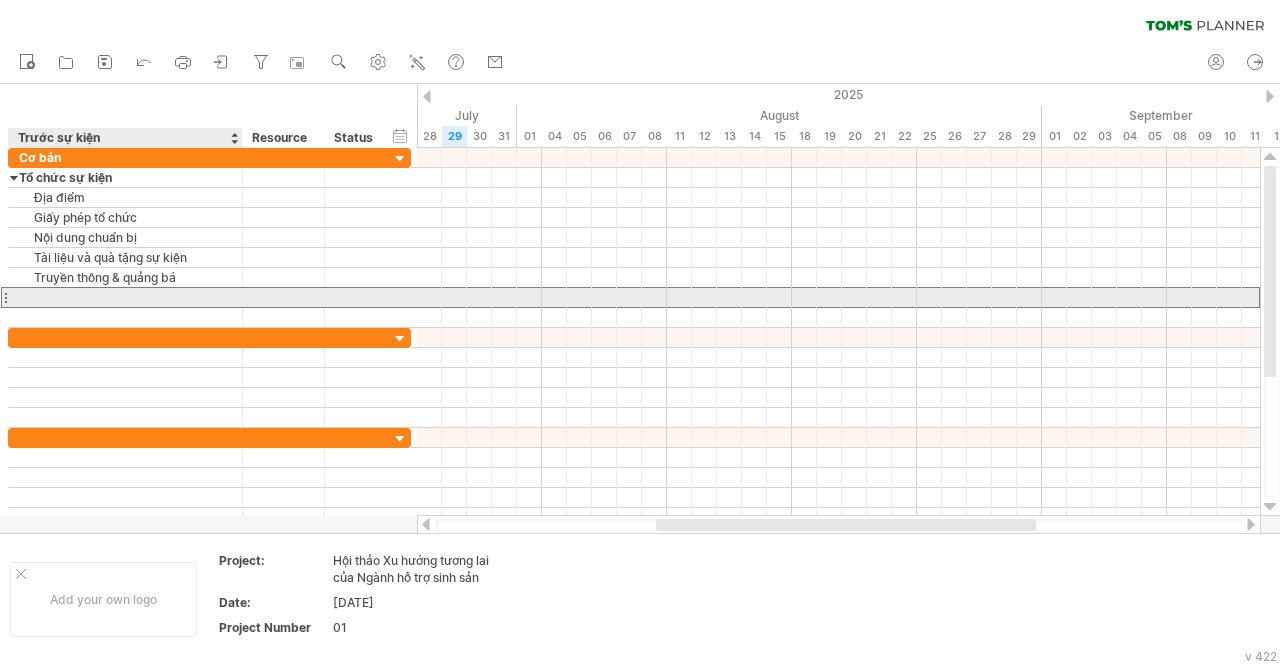 paste on "**********" 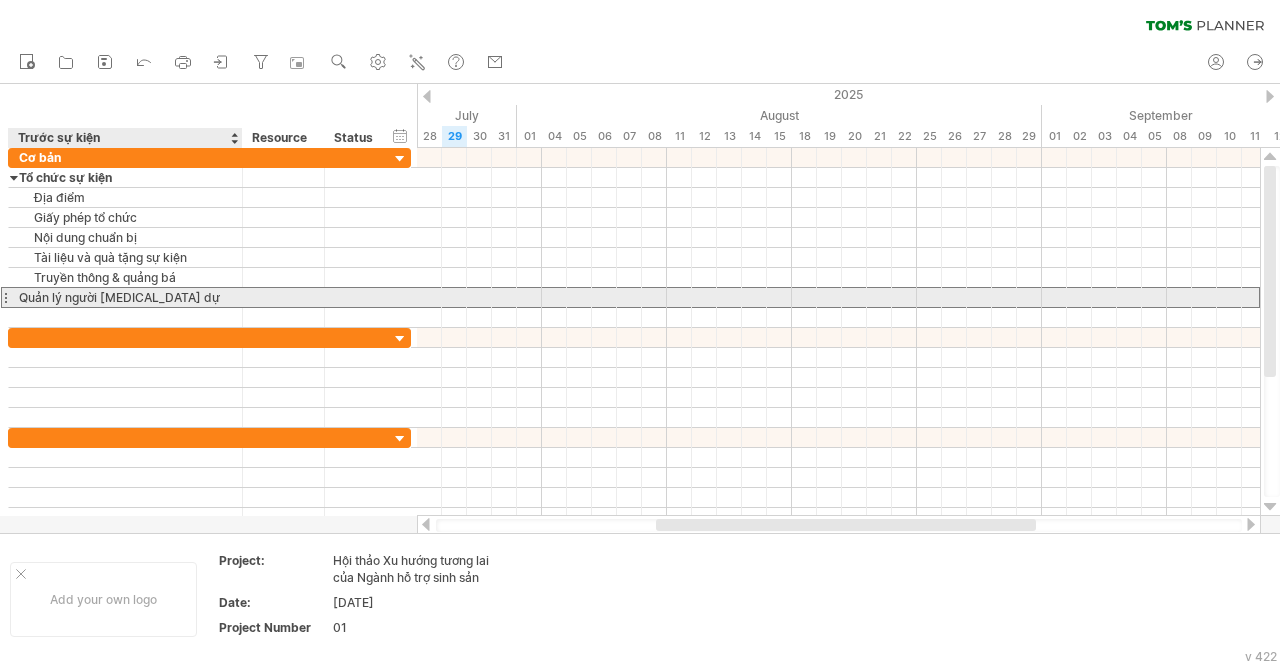 click on "Quản lý người [MEDICAL_DATA] dự" at bounding box center (125, 297) 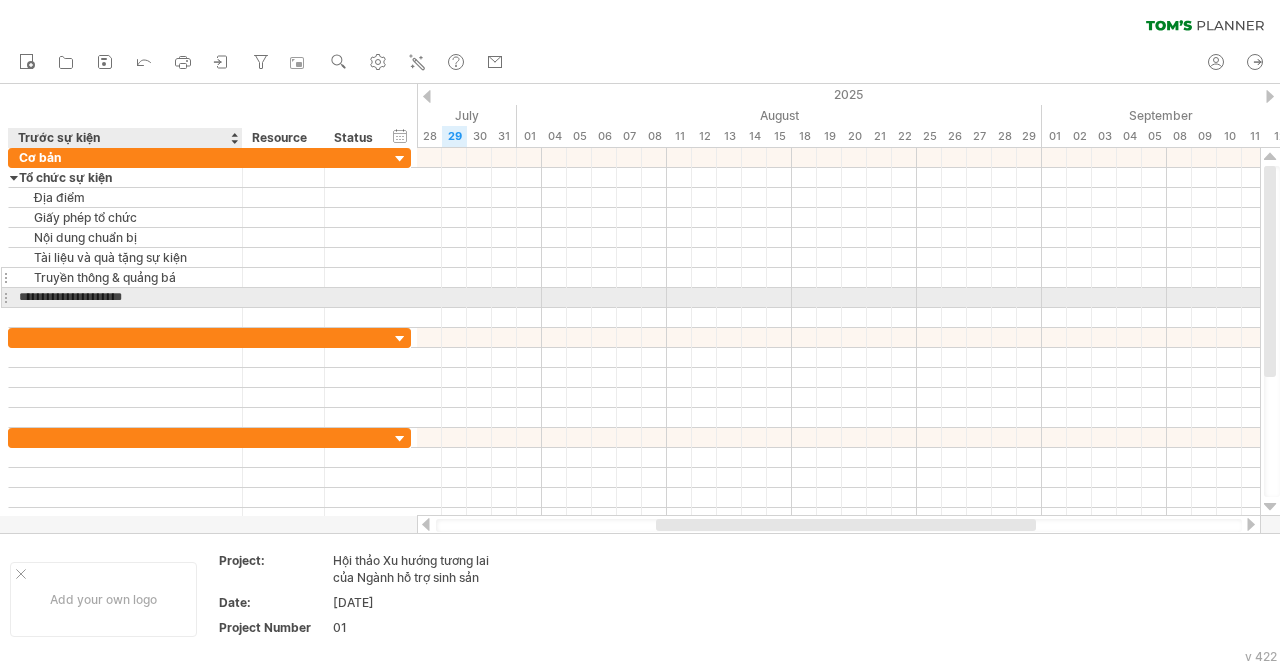 click on "**********" at bounding box center (209, 258) 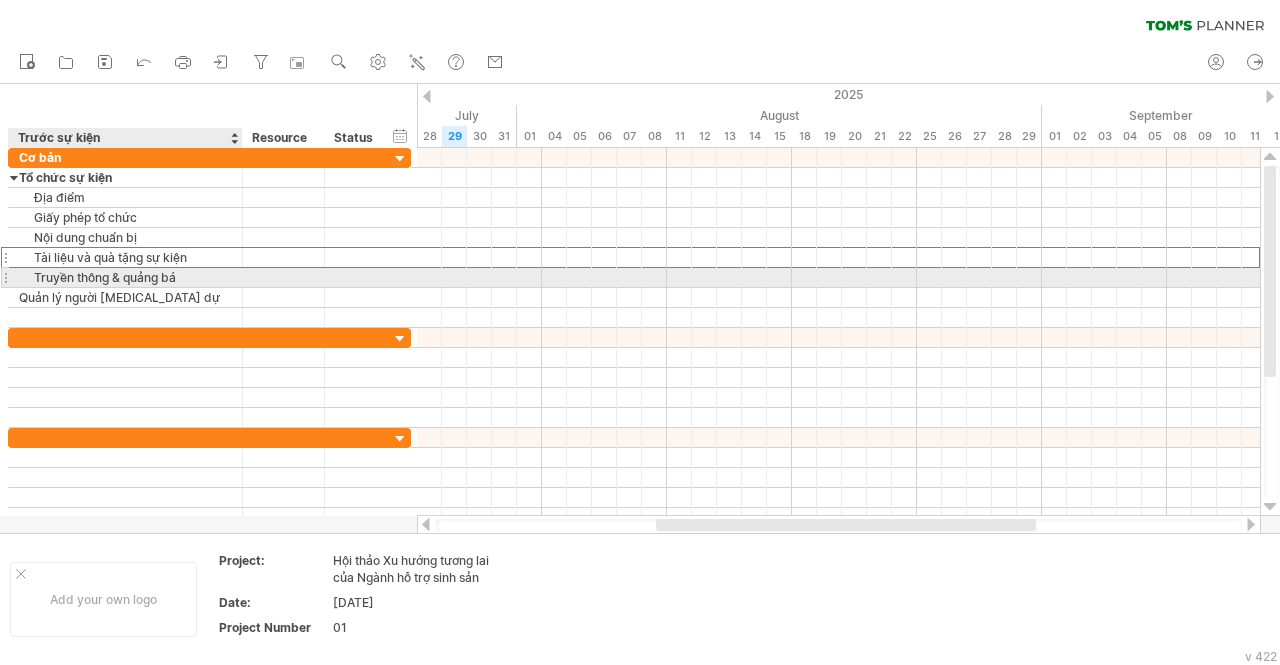 click on "Truyền thông & quảng bá" at bounding box center (125, 277) 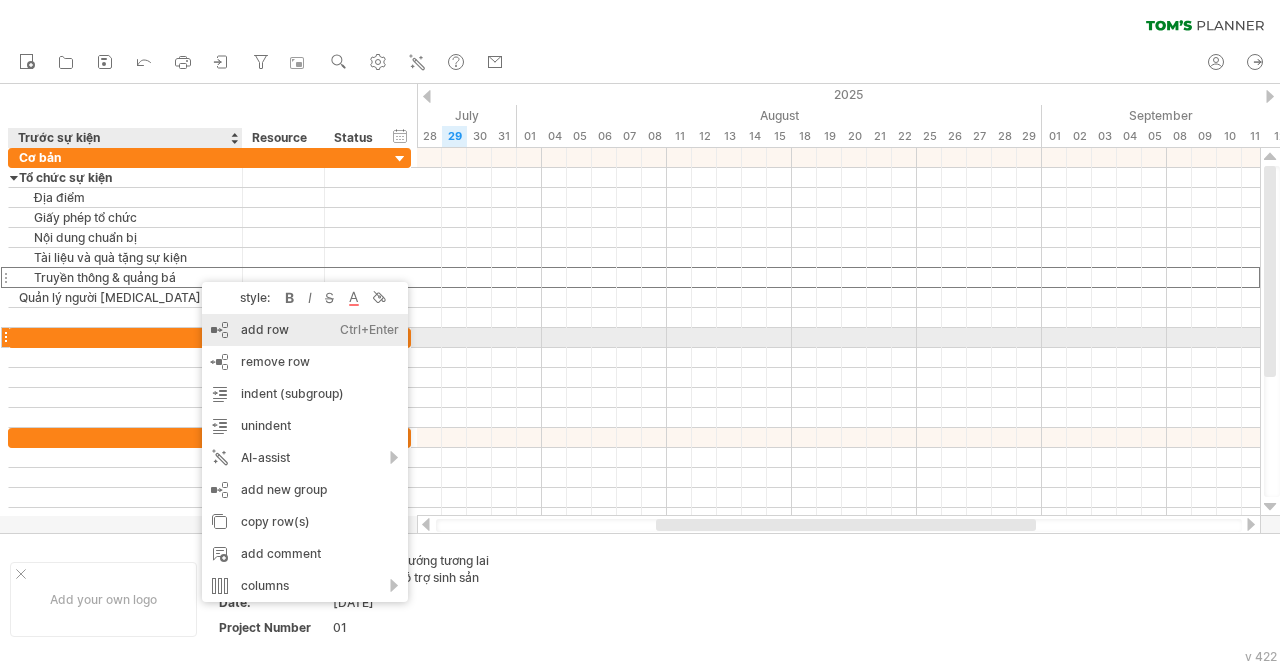 click on "add row Ctrl+Enter Cmd+Enter" at bounding box center [305, 330] 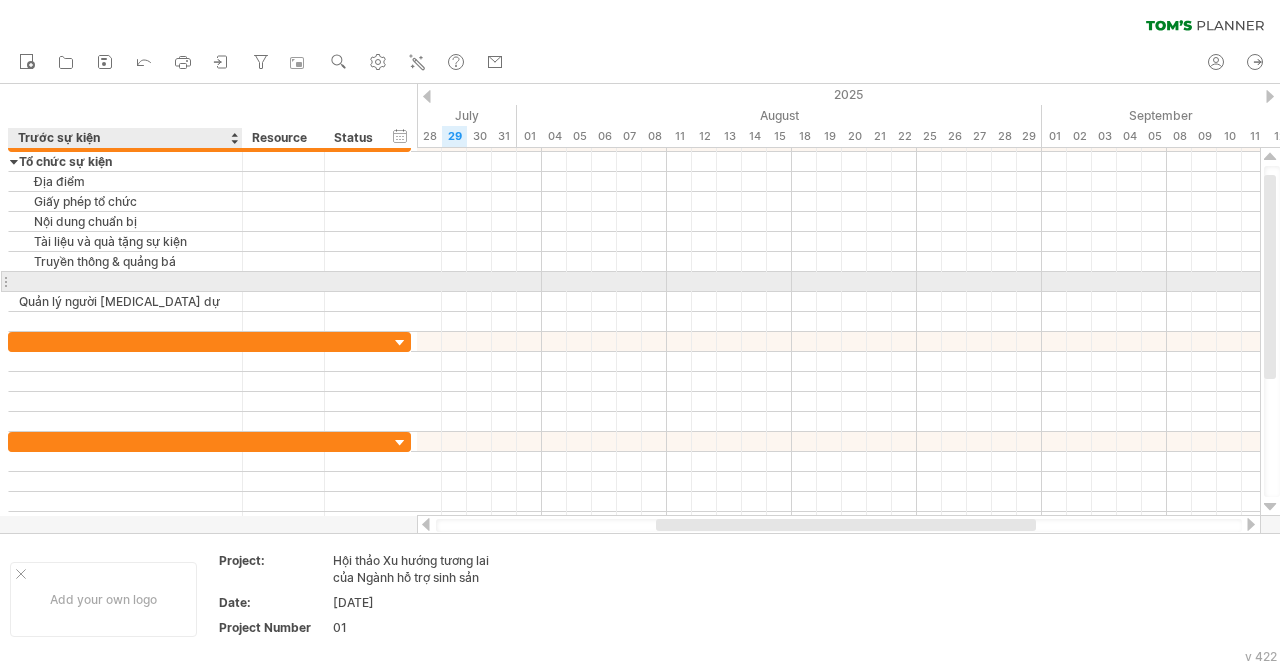 click at bounding box center (125, 281) 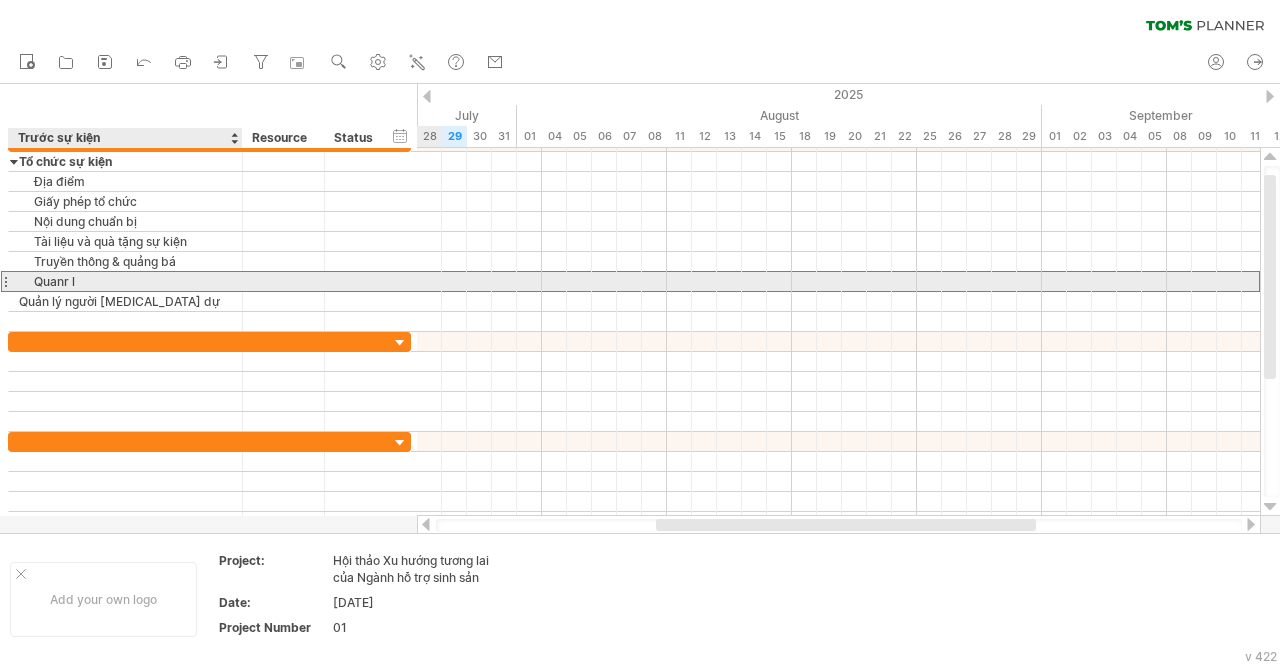 click on "Quanr l" at bounding box center (125, 281) 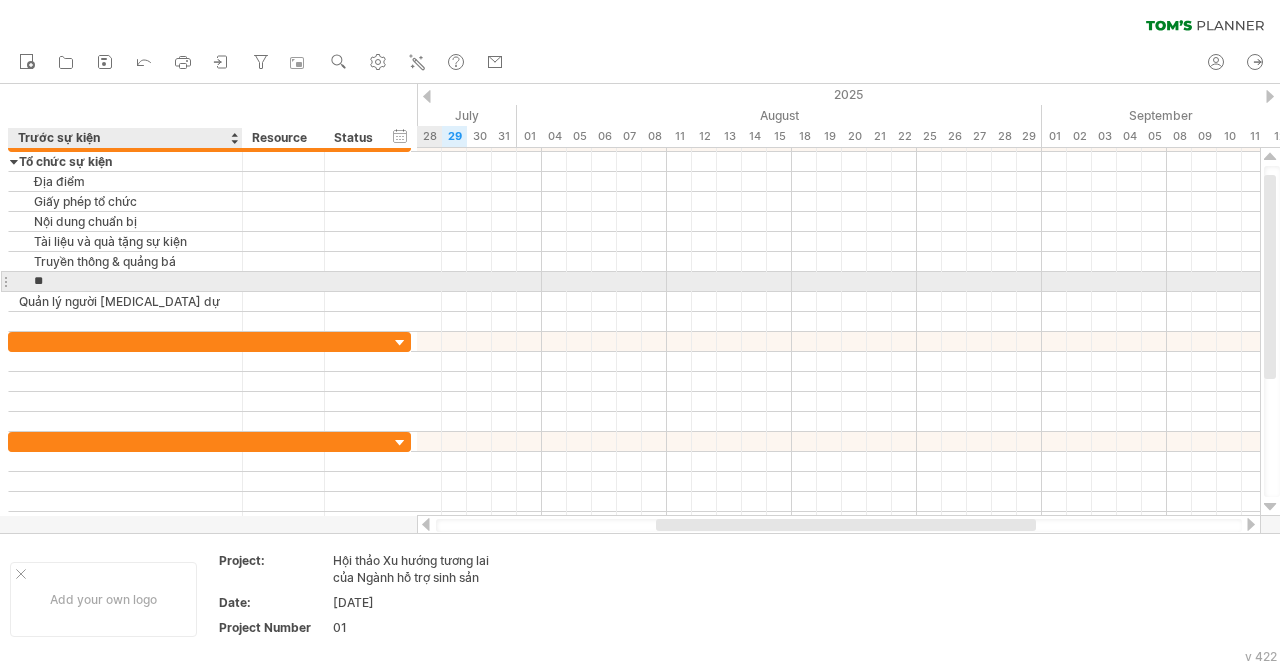 type on "*" 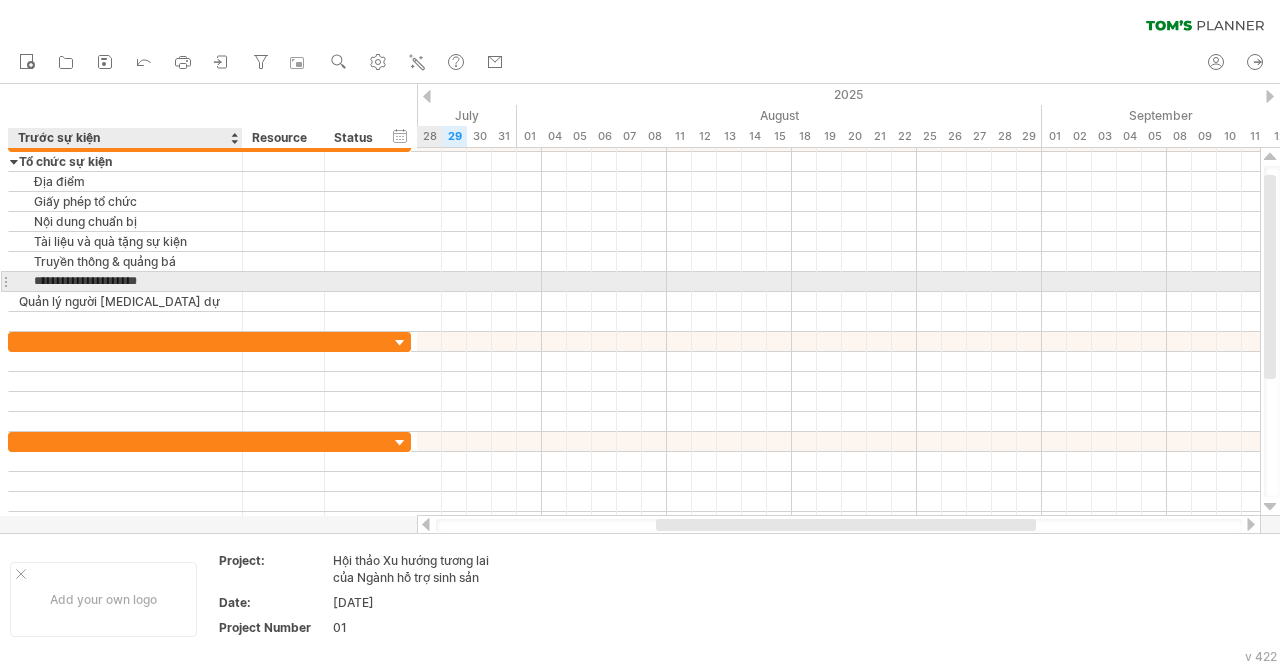 type on "**********" 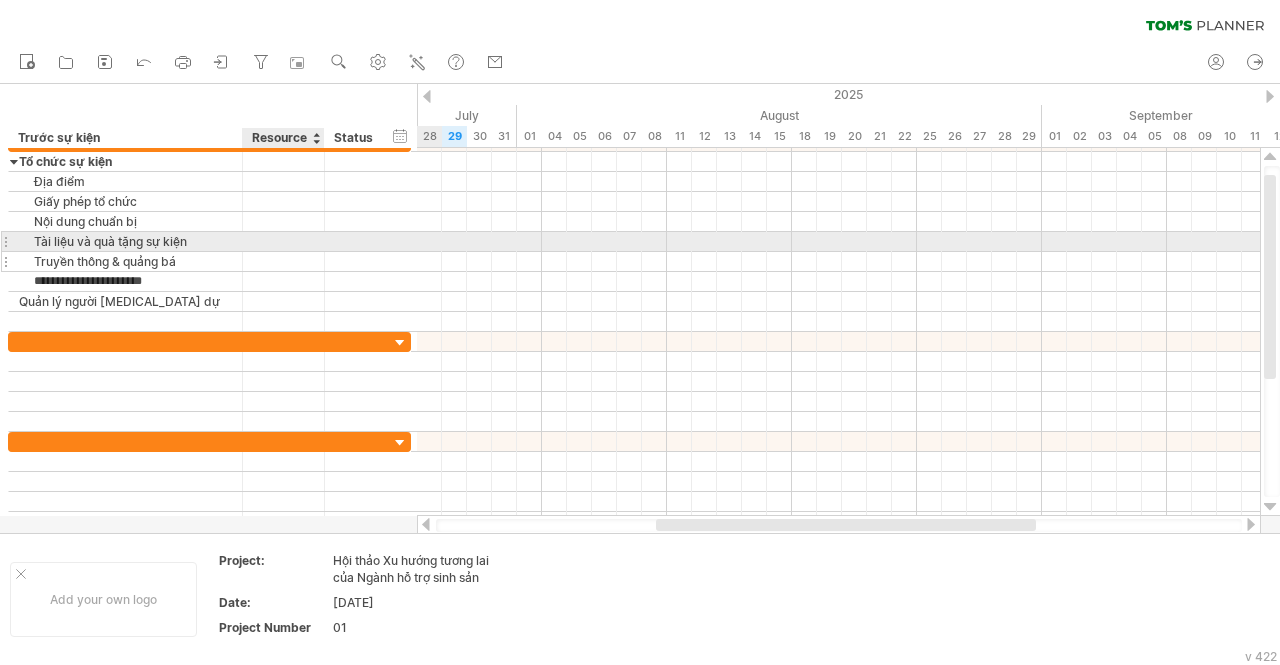 click at bounding box center [283, 261] 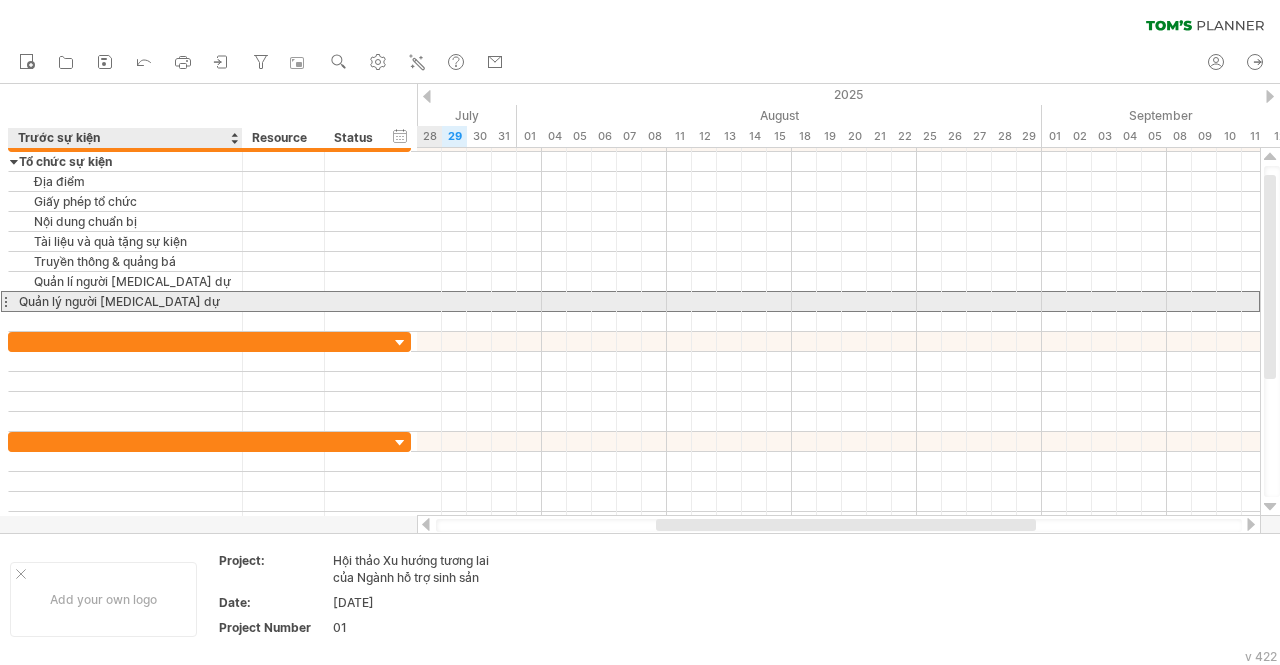 click on "Quản lý người [MEDICAL_DATA] dự" at bounding box center [125, 301] 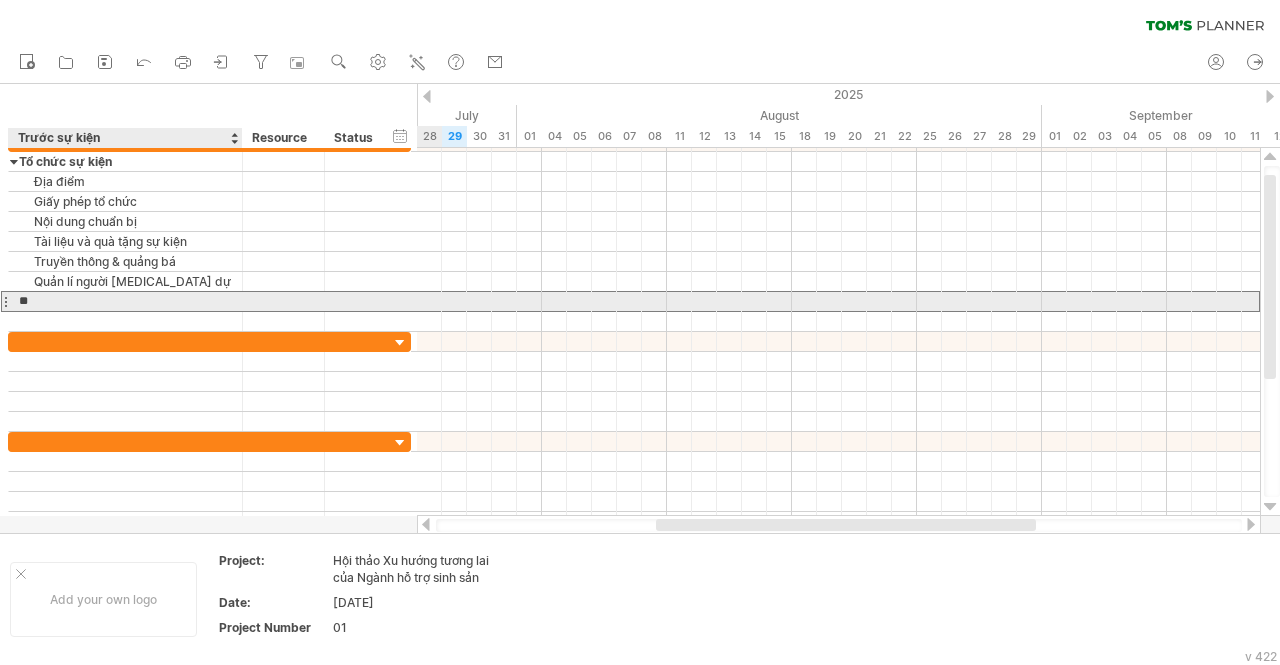 type on "*" 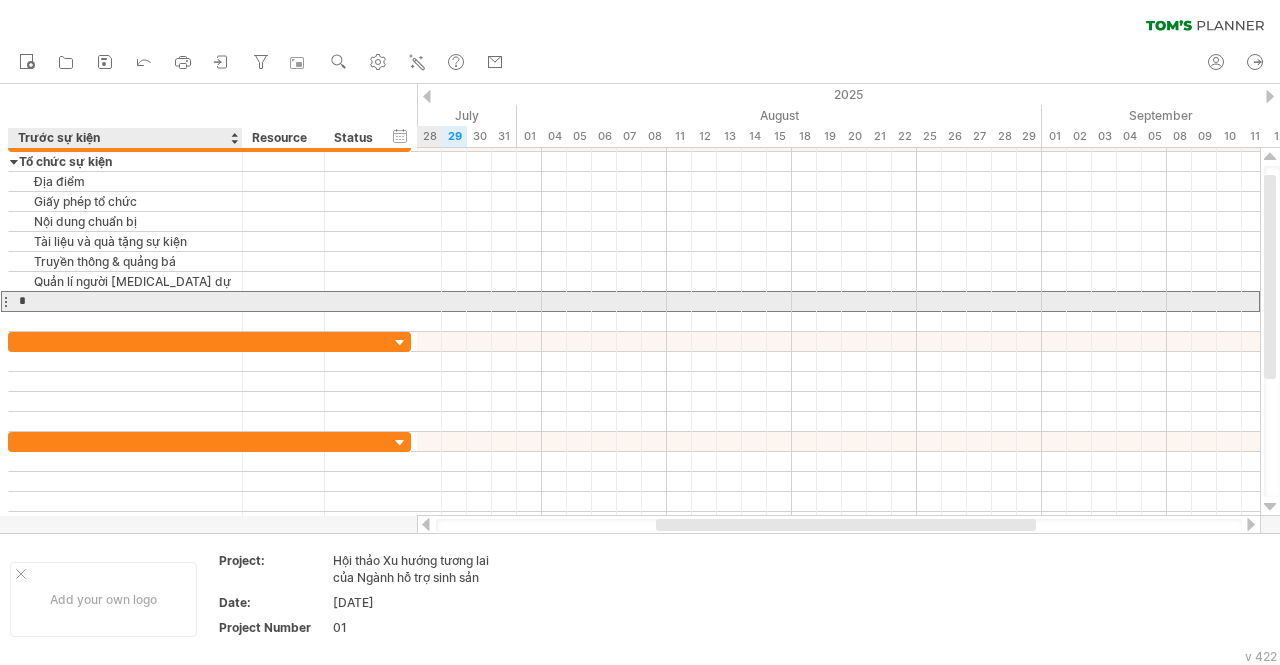 type 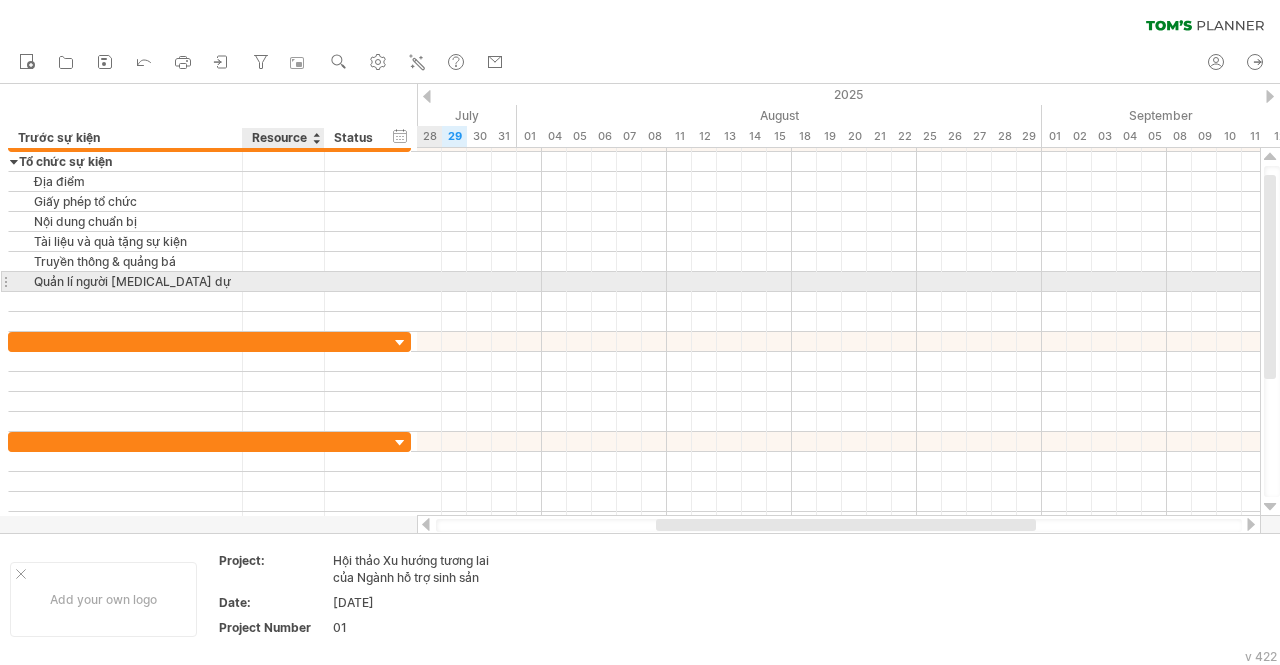 click at bounding box center [322, 282] 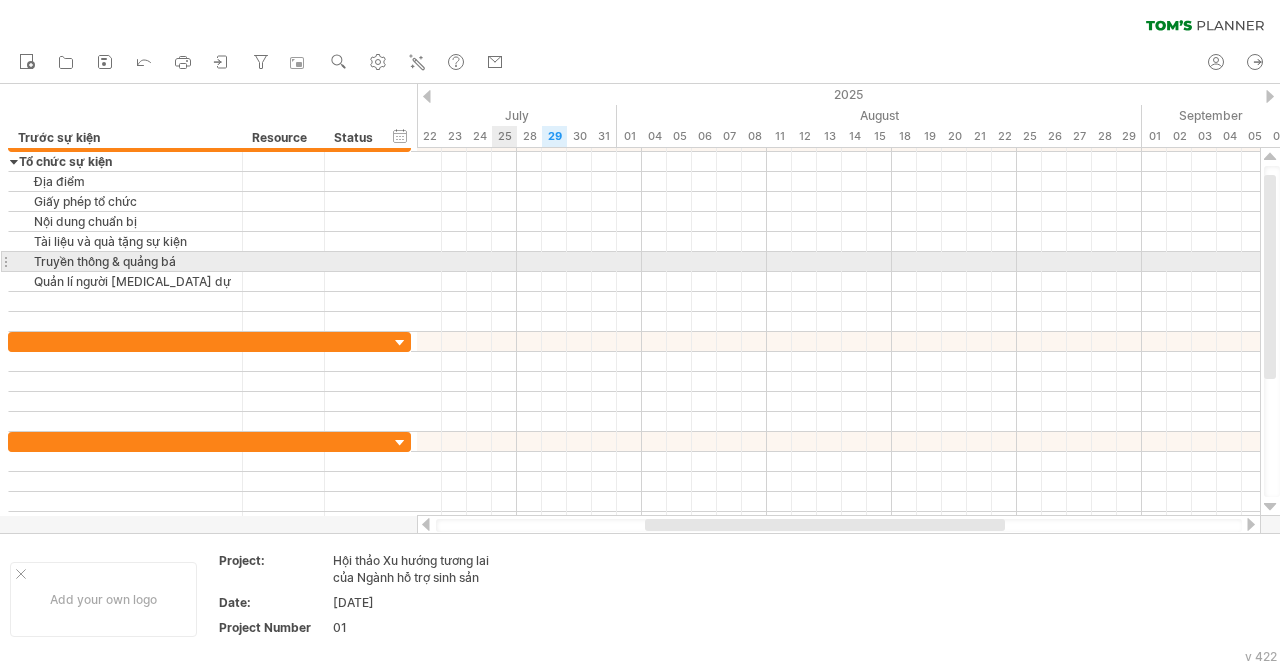 click at bounding box center [838, 262] 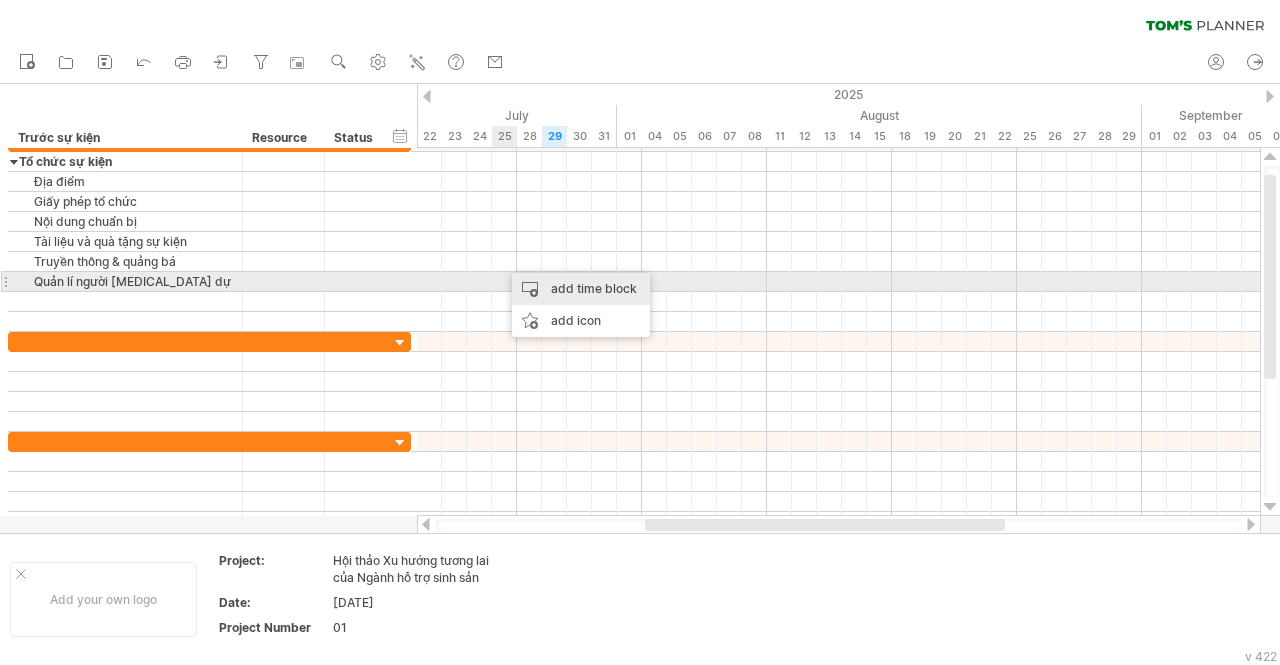 click on "add time block" at bounding box center (581, 289) 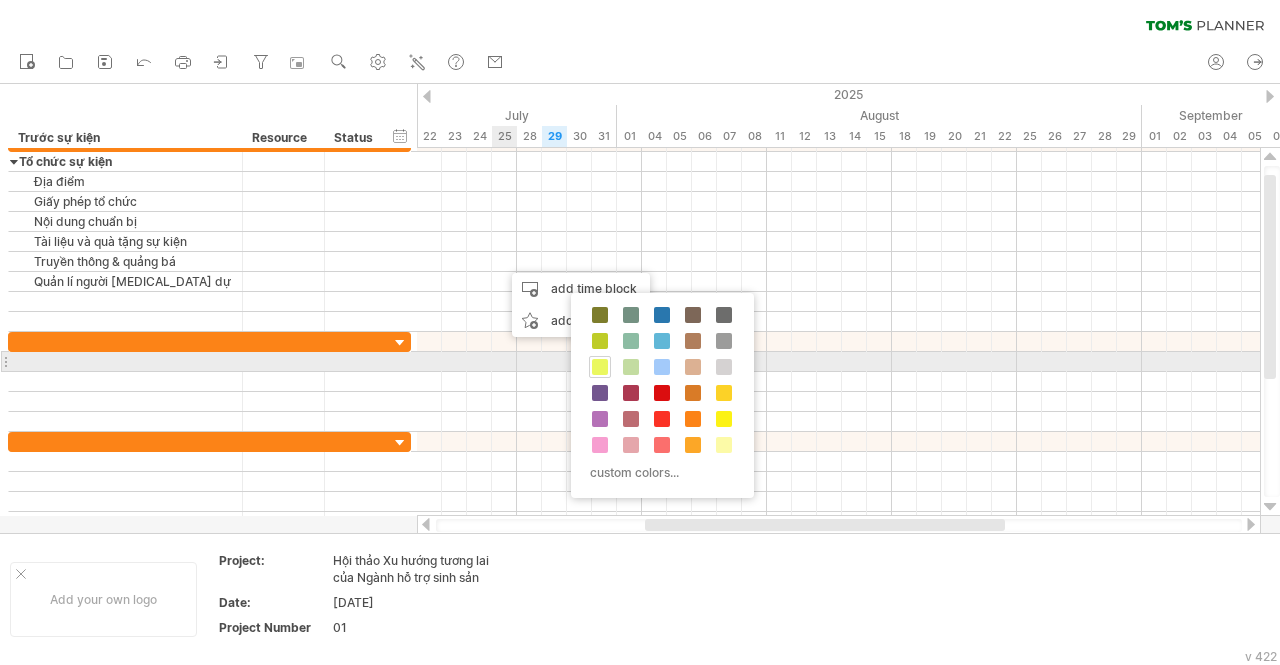 click at bounding box center [600, 367] 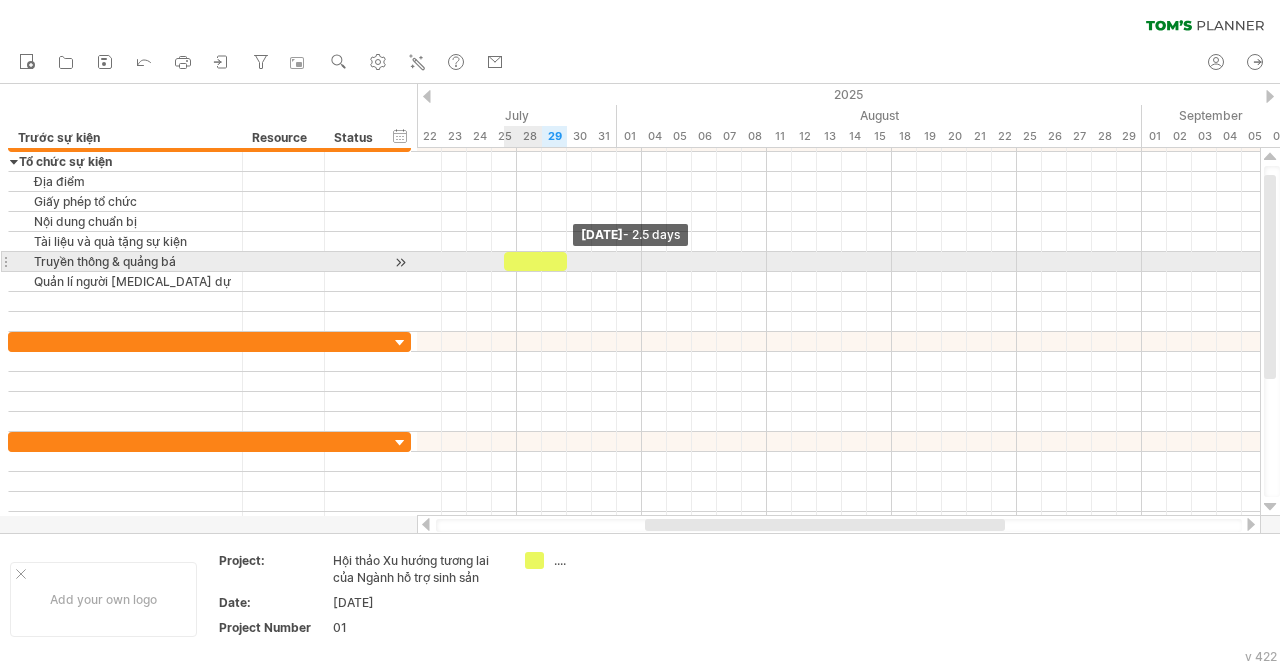 drag, startPoint x: 530, startPoint y: 261, endPoint x: 564, endPoint y: 267, distance: 34.525352 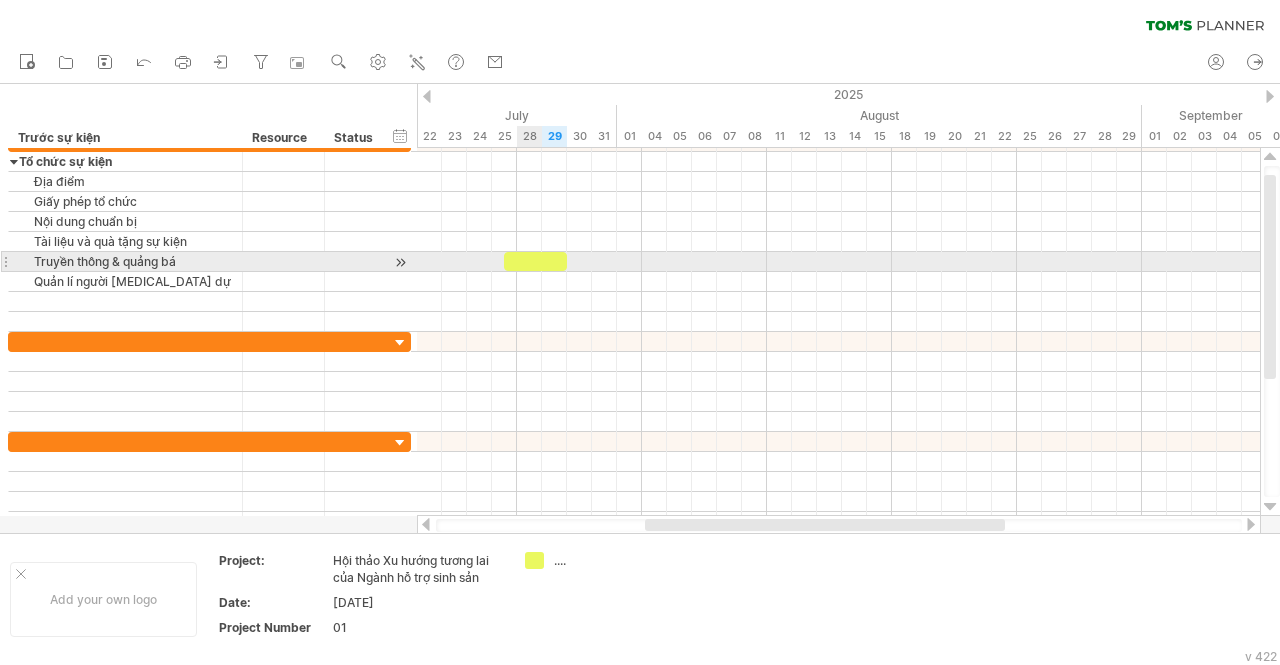 click at bounding box center [535, 261] 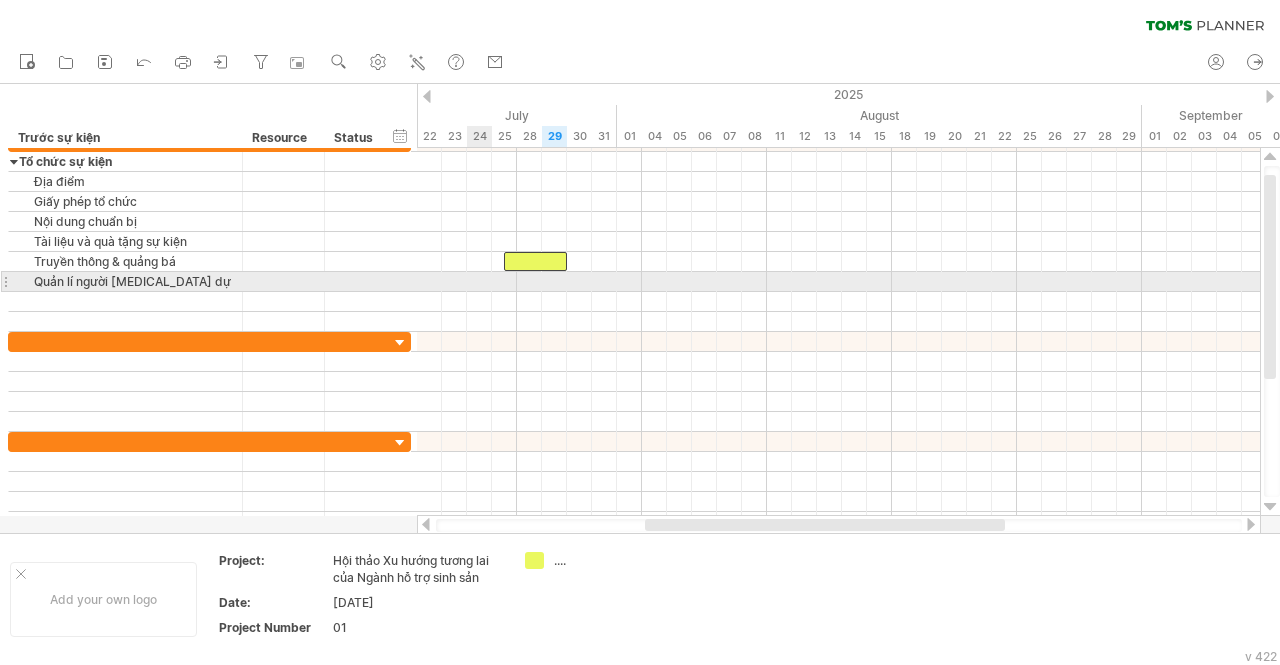 click at bounding box center (838, 282) 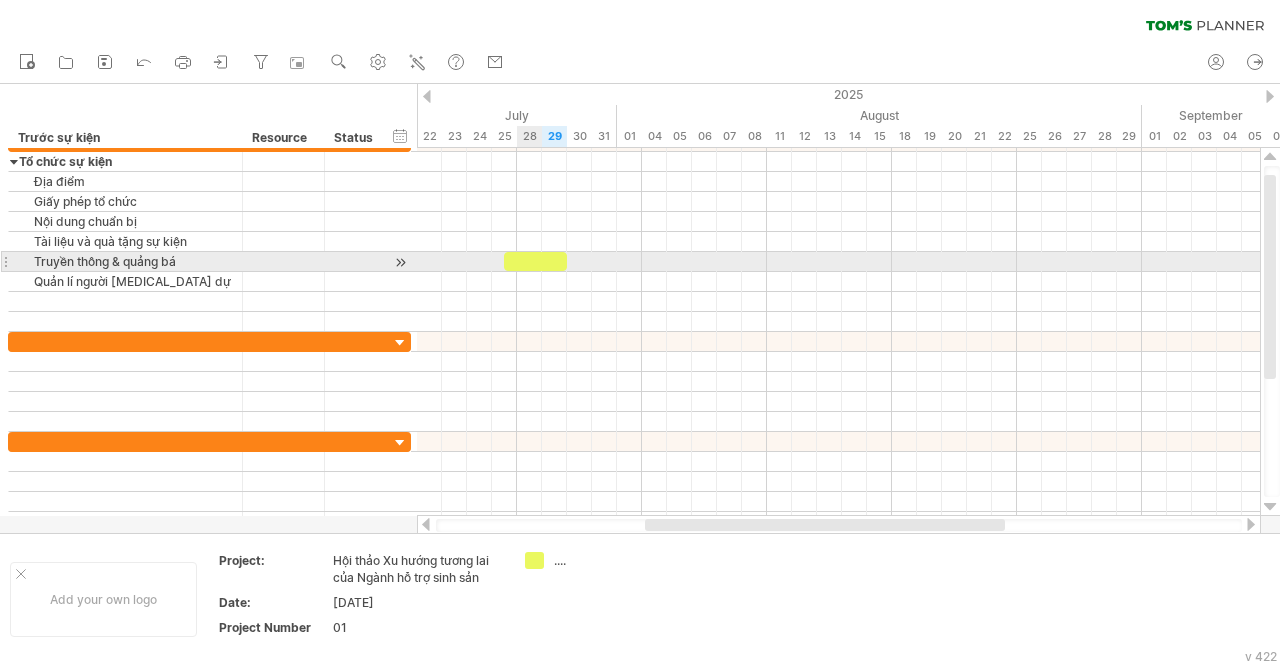 click at bounding box center [535, 261] 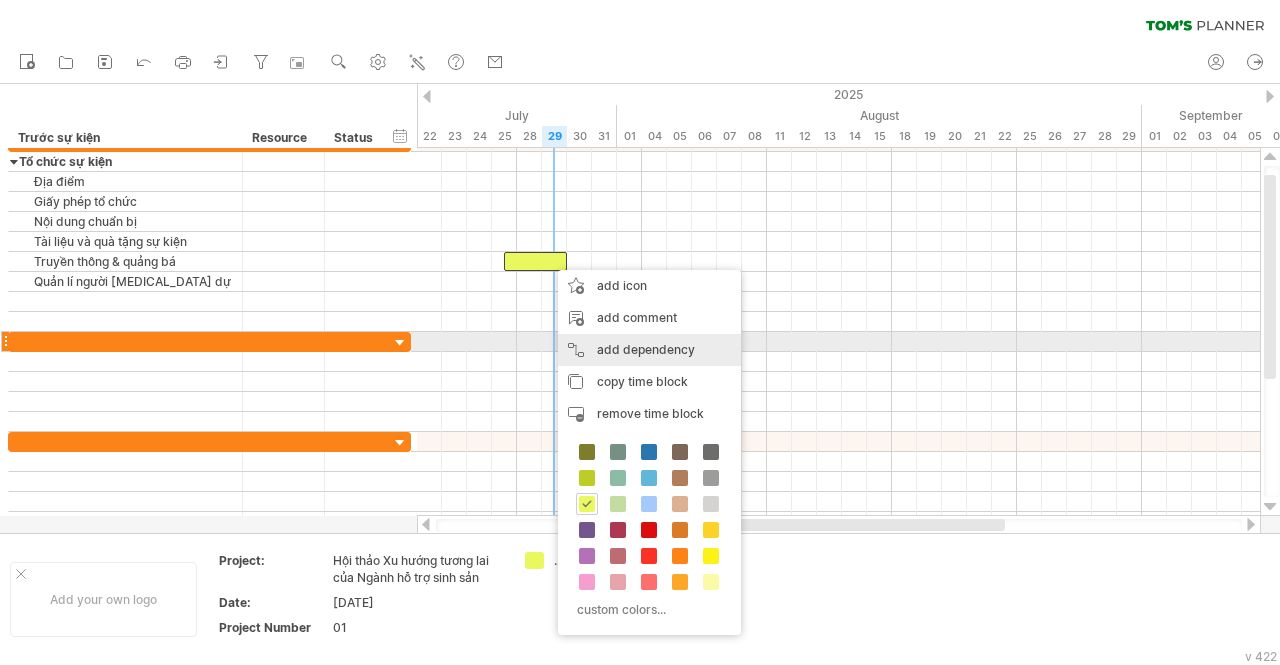 click on "add dependency You can use dependencies when you require tasks to be done in a specific order. For example if you are building a house, the task "Build Walls" needs to be completed before the task "Build roof" can start:" at bounding box center (649, 350) 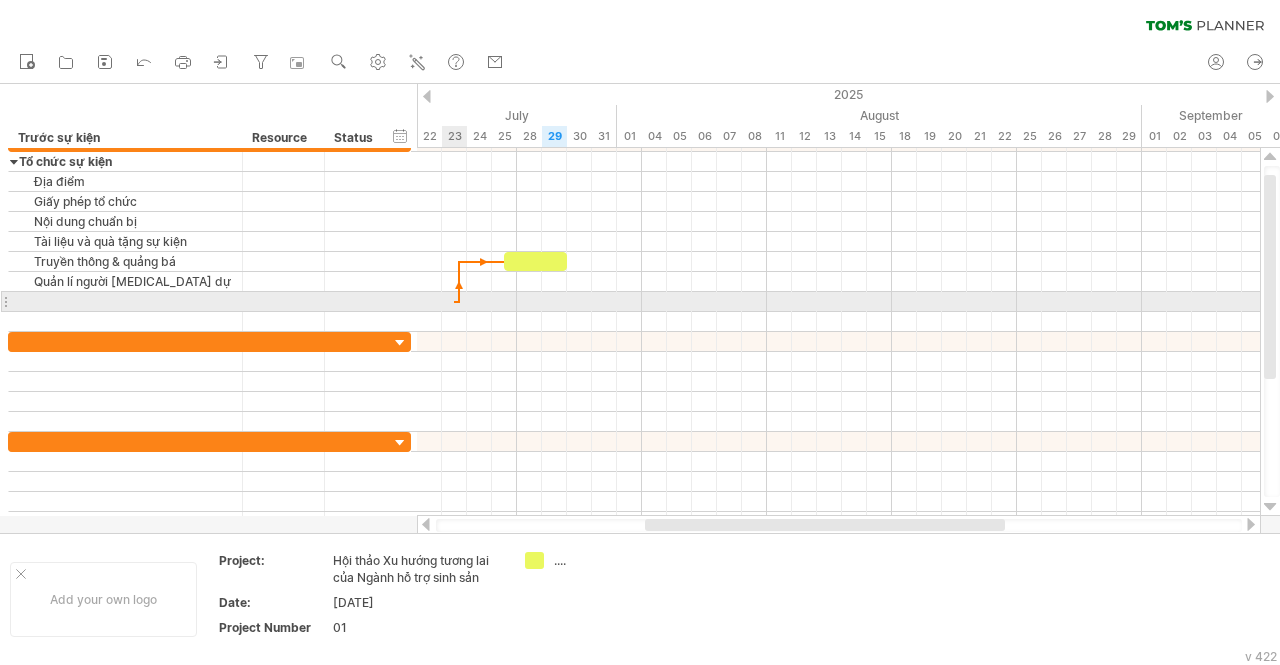 click at bounding box center [456, 302] 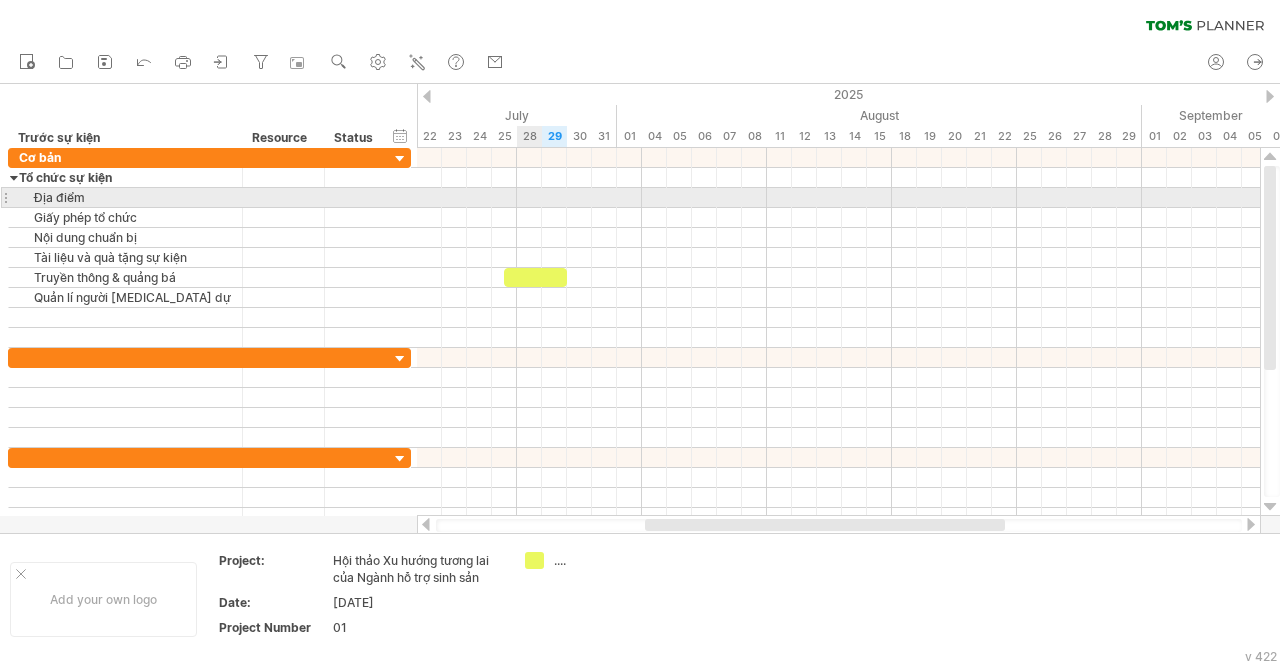 click at bounding box center (838, 198) 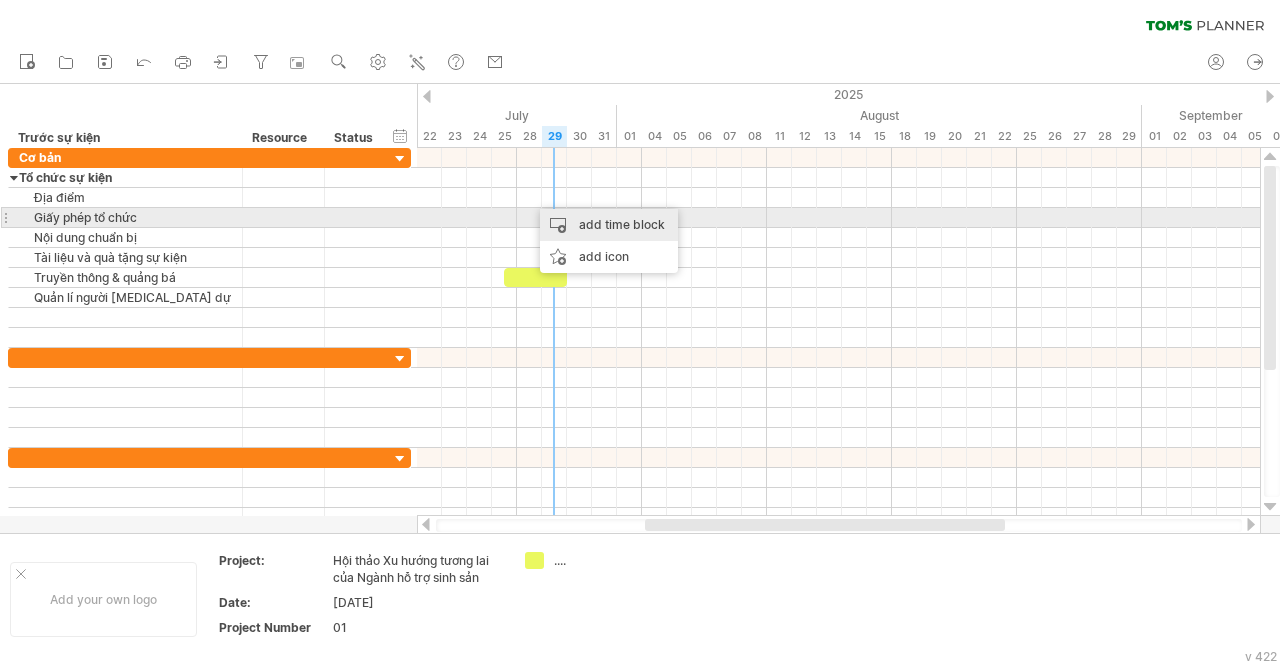 click on "add time block" at bounding box center (609, 225) 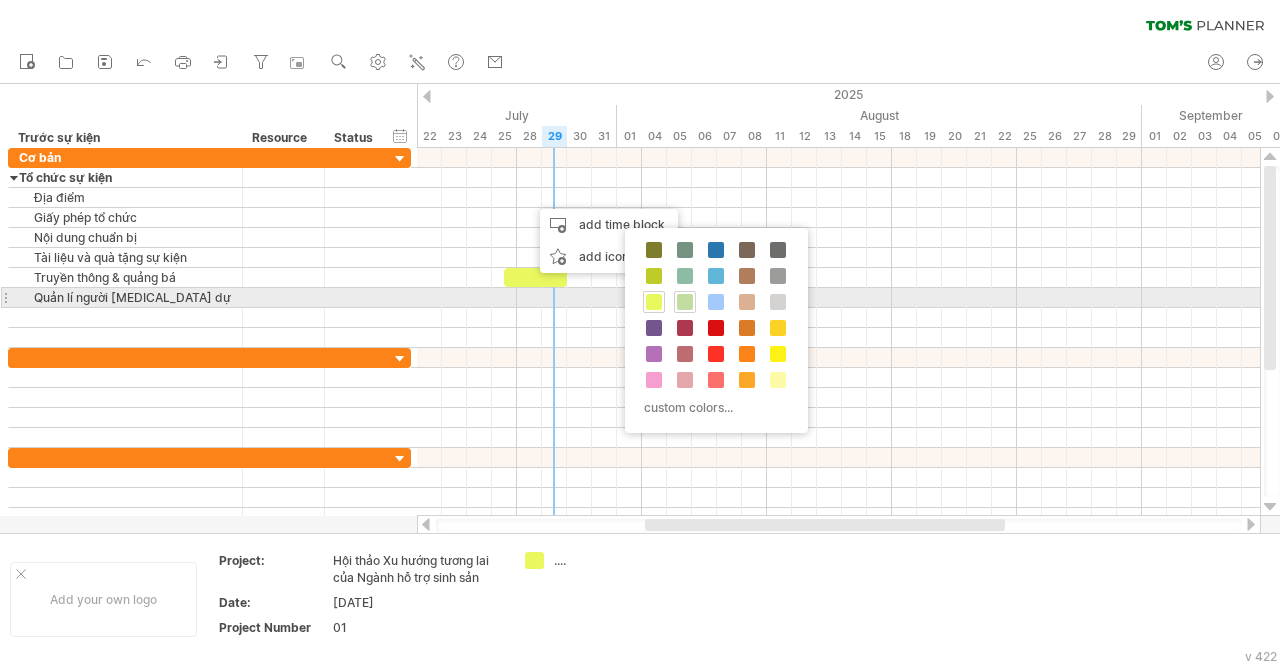 click at bounding box center [685, 302] 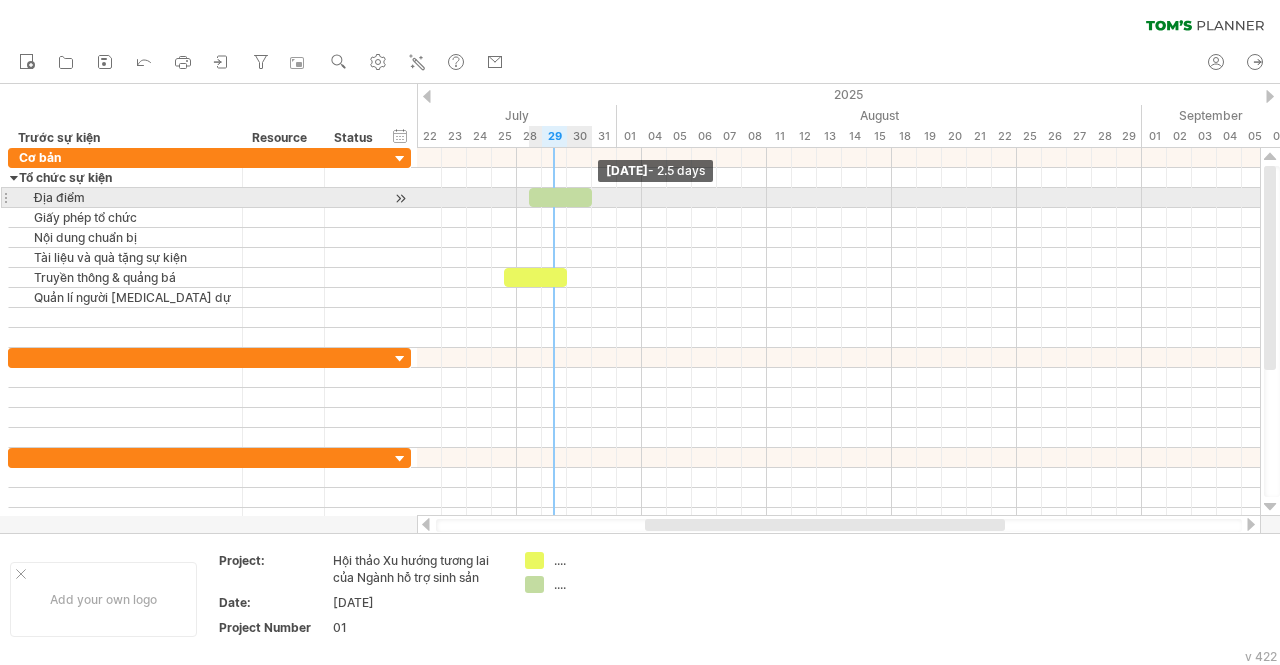 drag, startPoint x: 553, startPoint y: 199, endPoint x: 590, endPoint y: 199, distance: 37 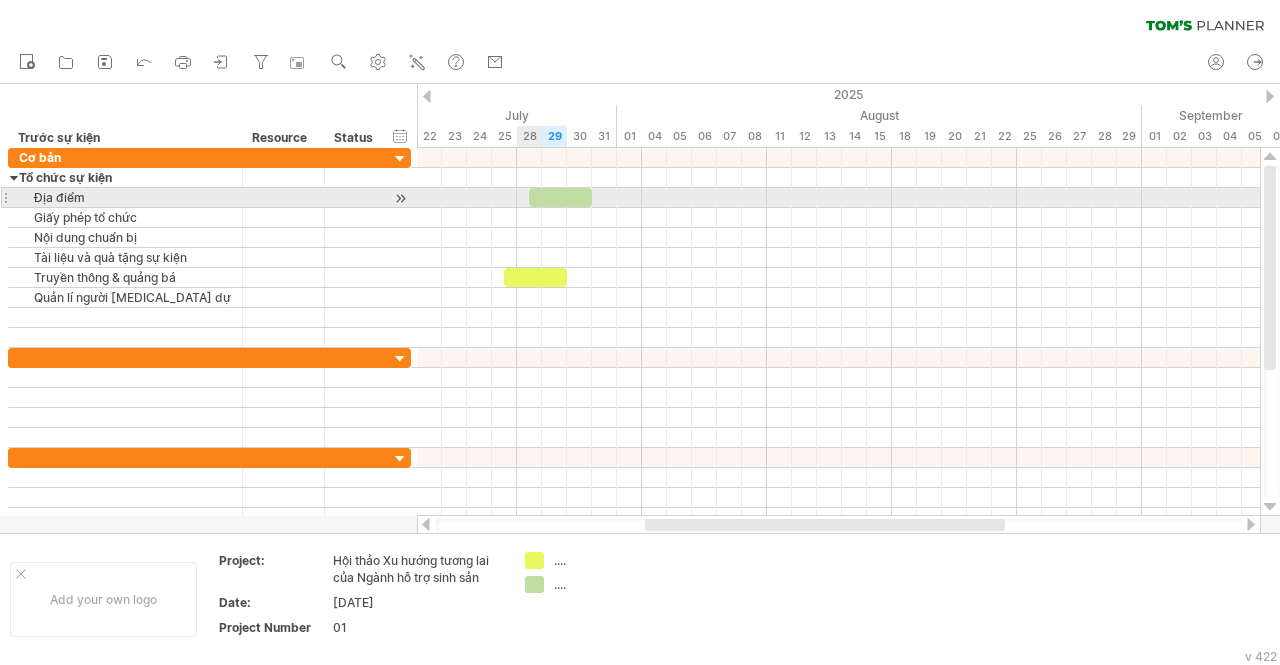 click at bounding box center (560, 197) 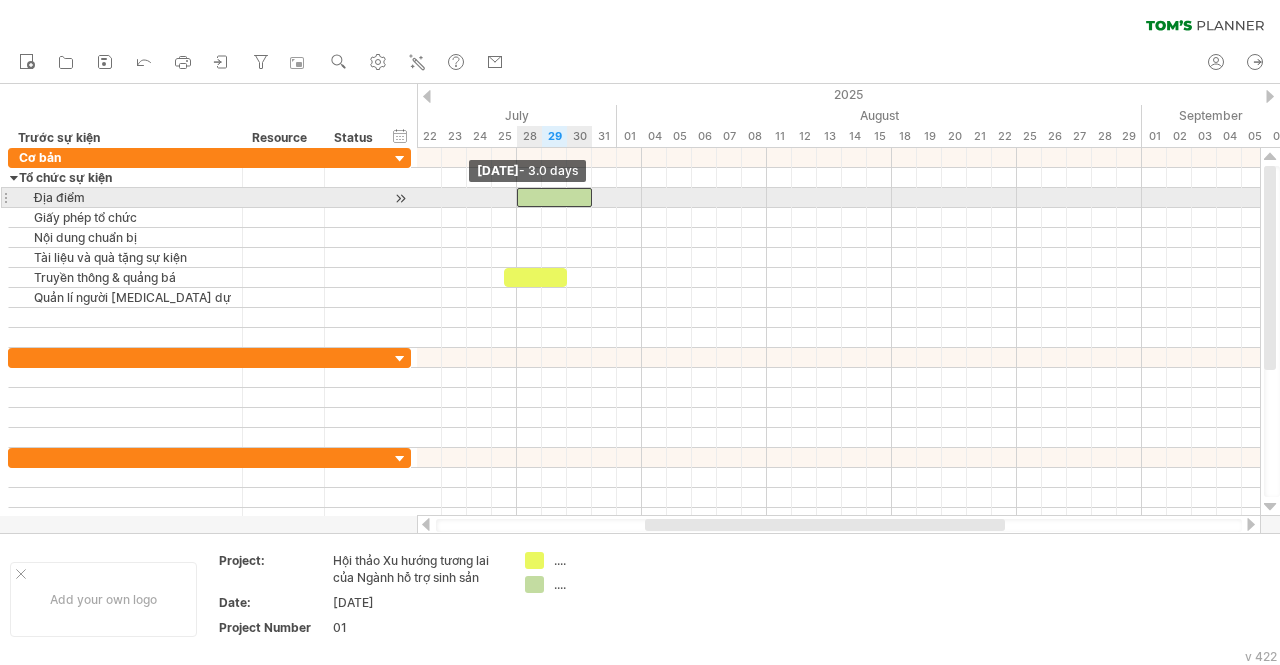 drag, startPoint x: 527, startPoint y: 196, endPoint x: 516, endPoint y: 196, distance: 11 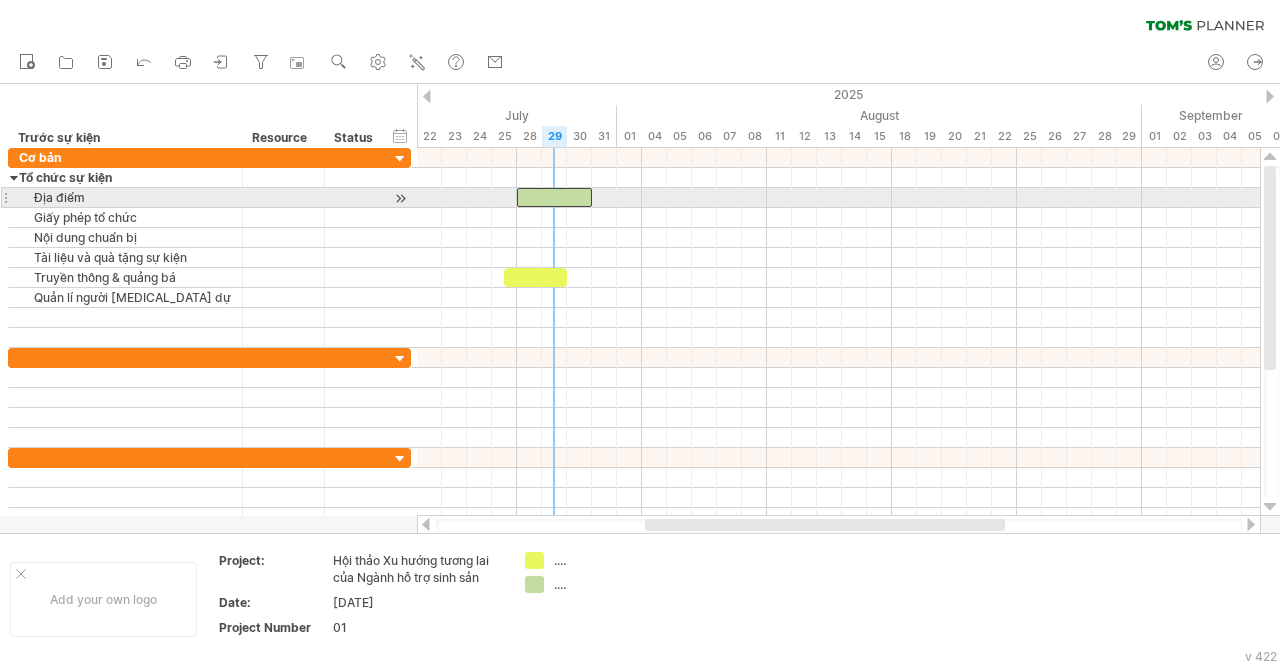 click at bounding box center (554, 197) 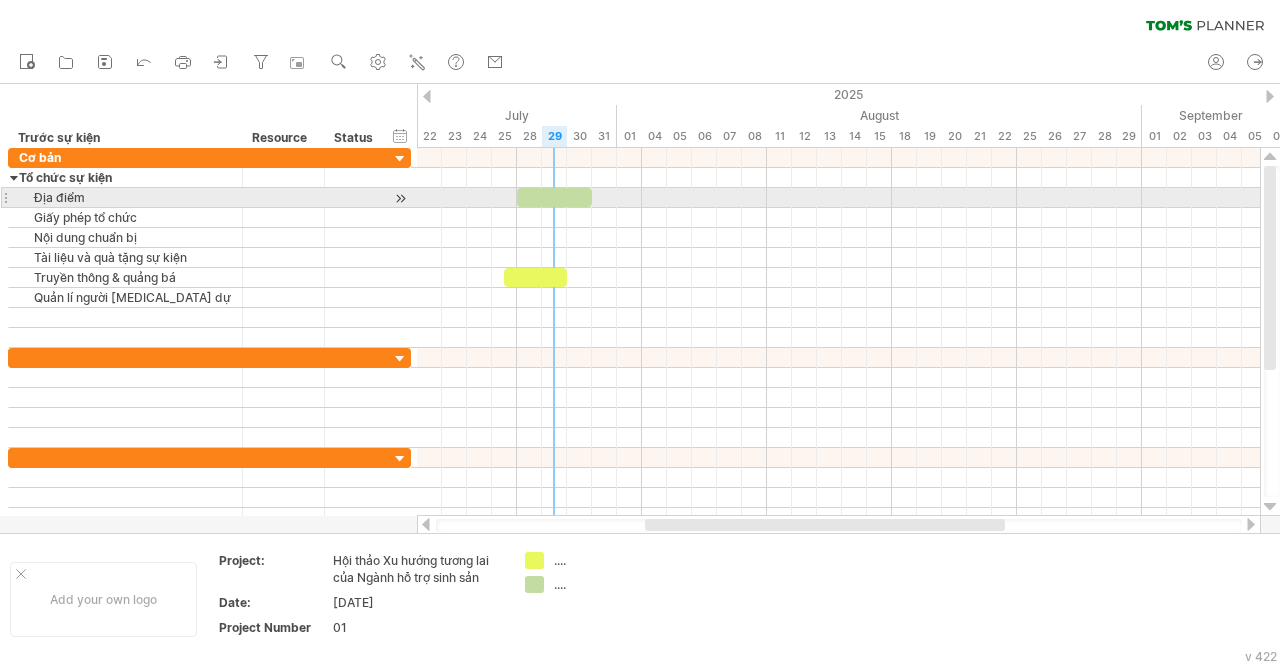 type 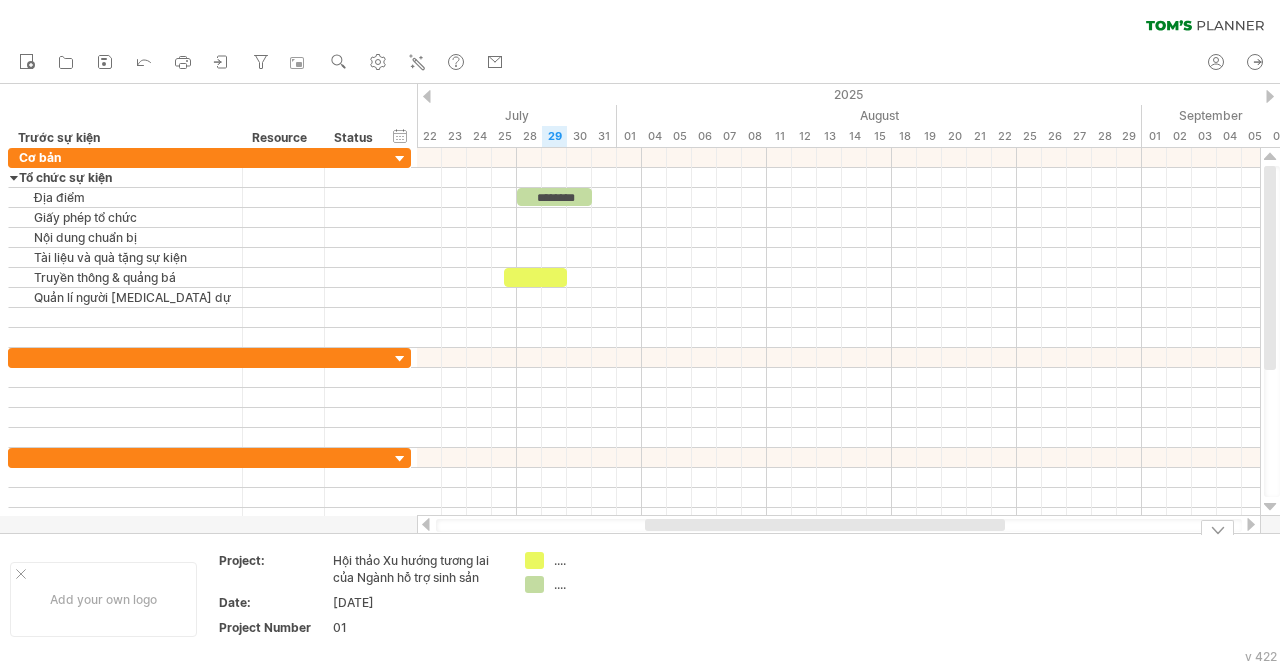 click on ".... ...." at bounding box center [594, 599] 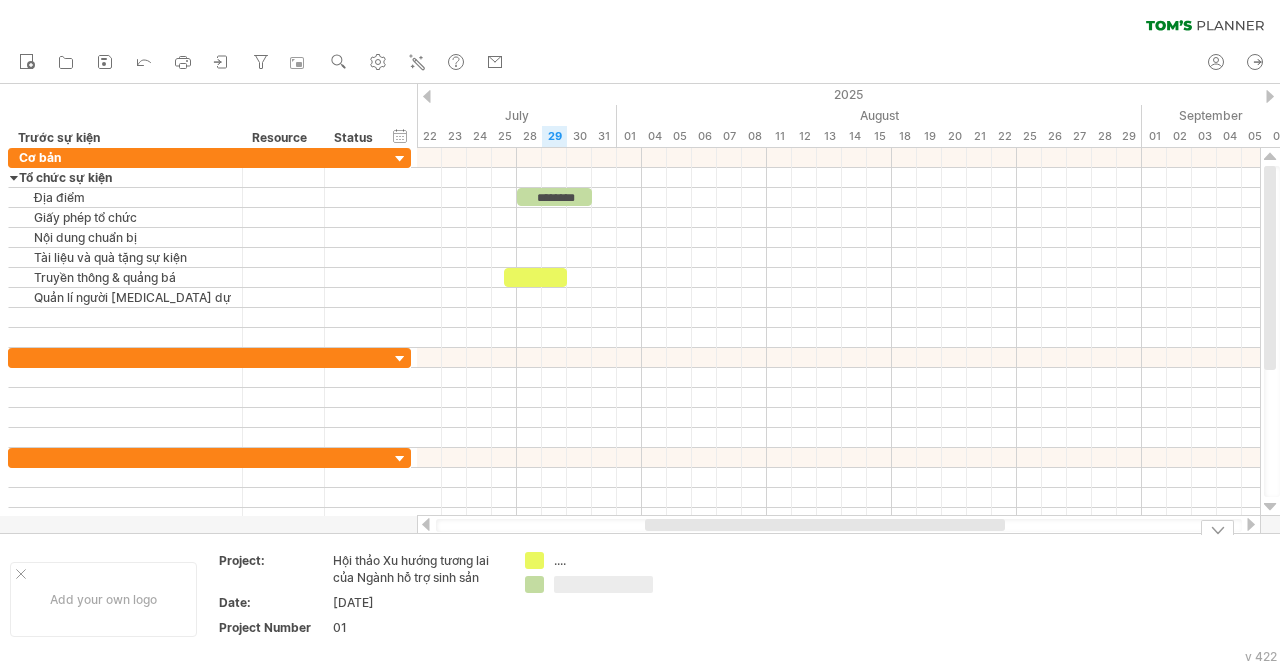click at bounding box center [603, 584] 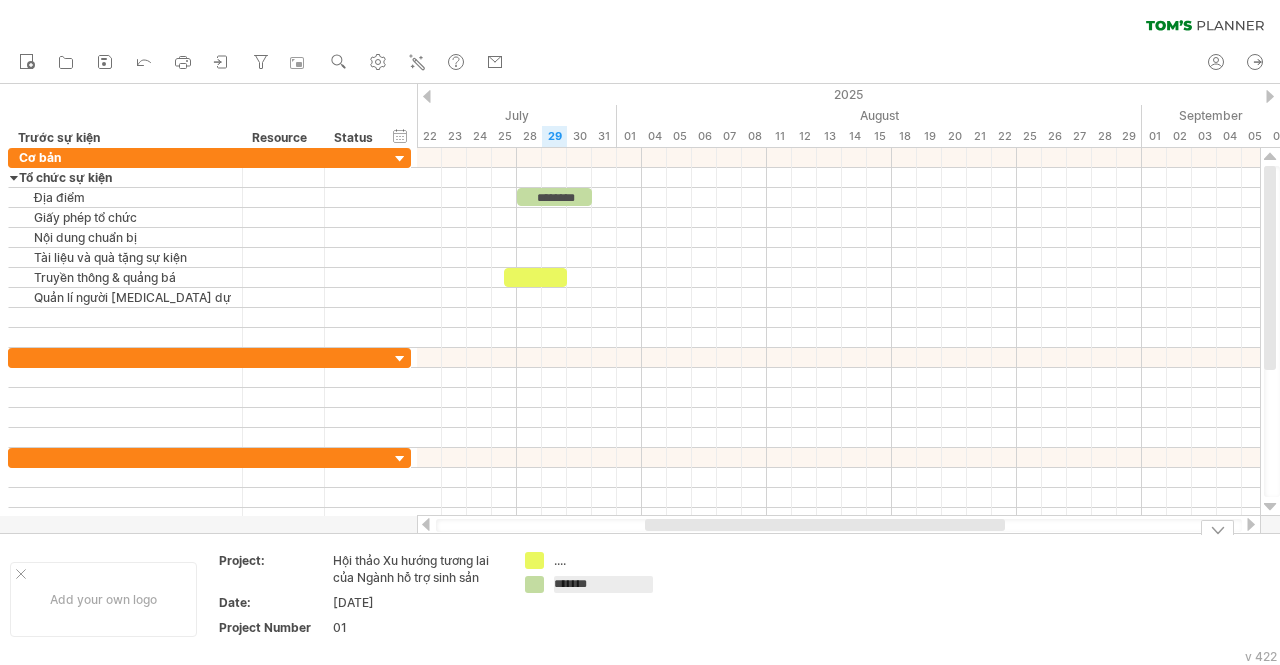 type on "********" 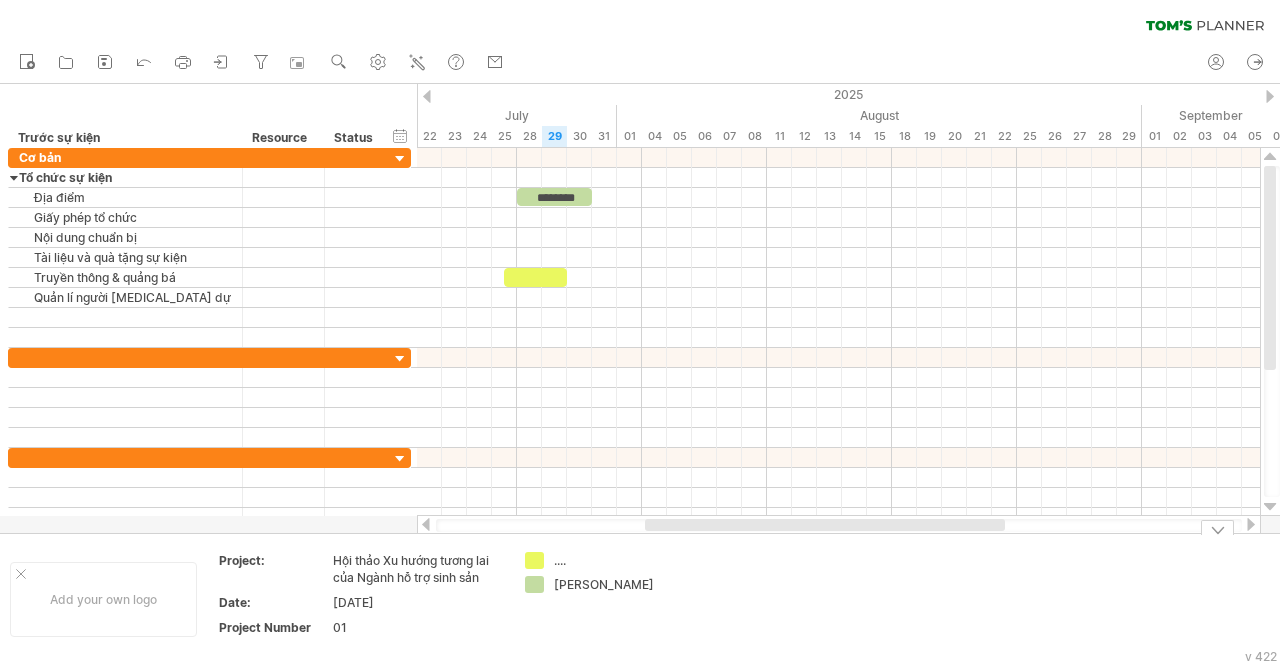 click on "...." at bounding box center (608, 560) 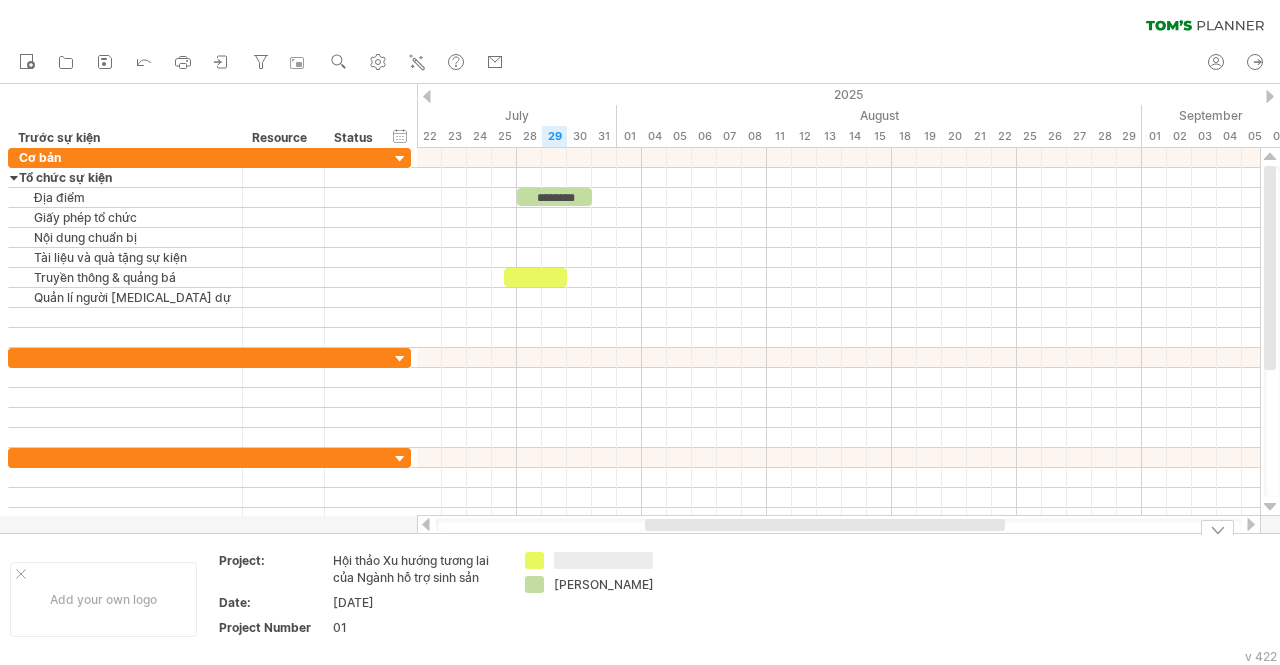 type on "*" 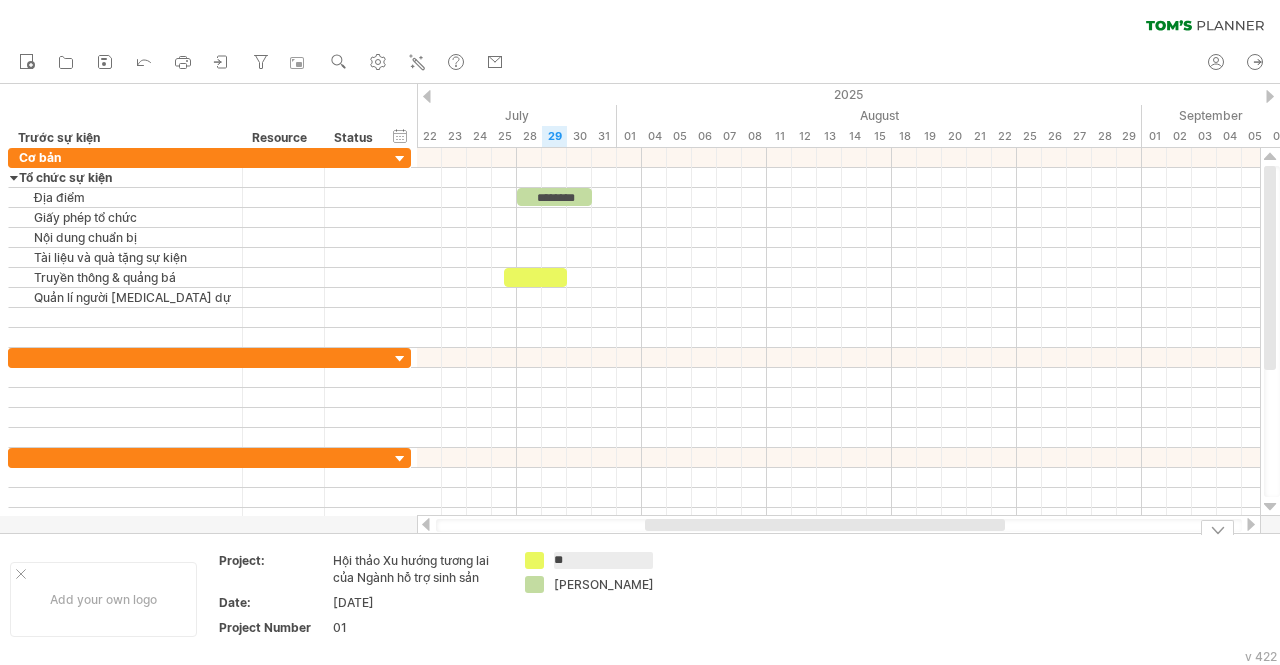 type on "***" 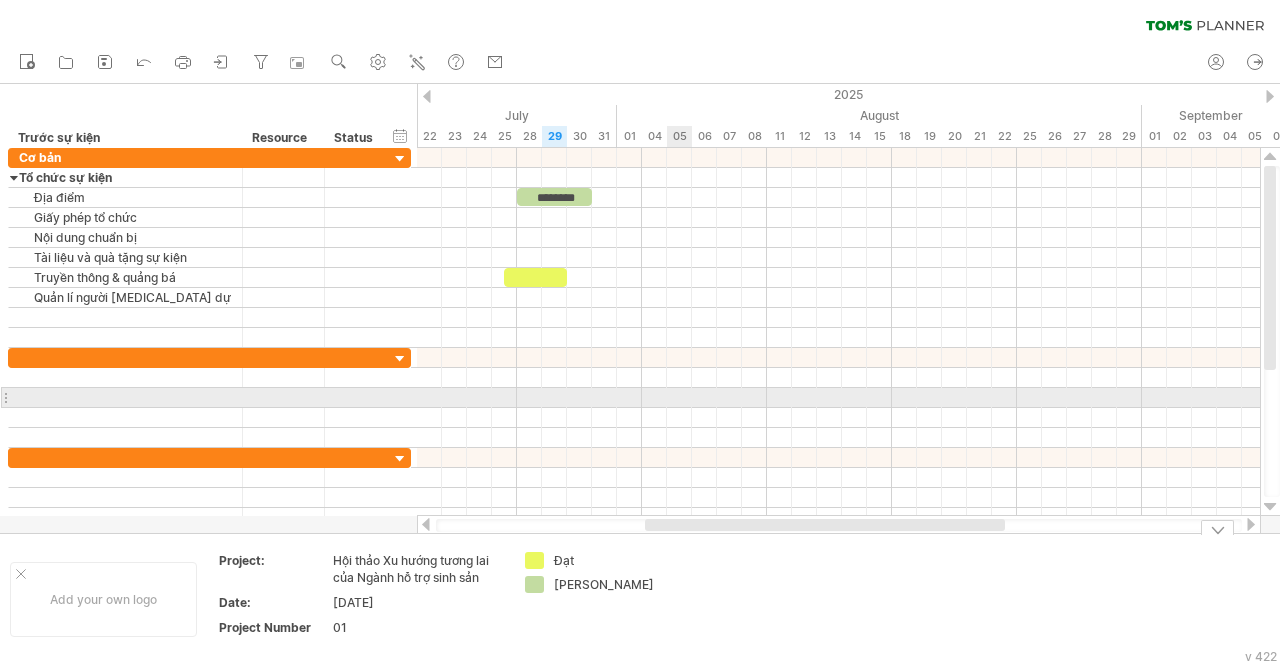 click at bounding box center (838, 398) 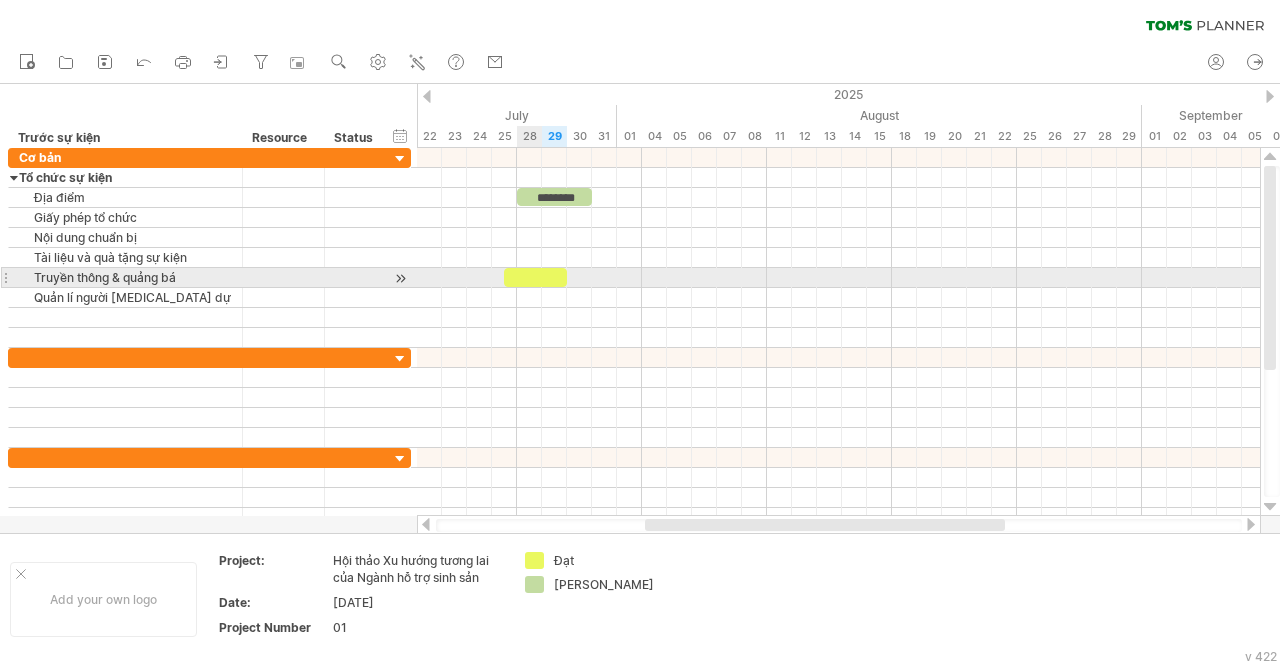 click at bounding box center [535, 277] 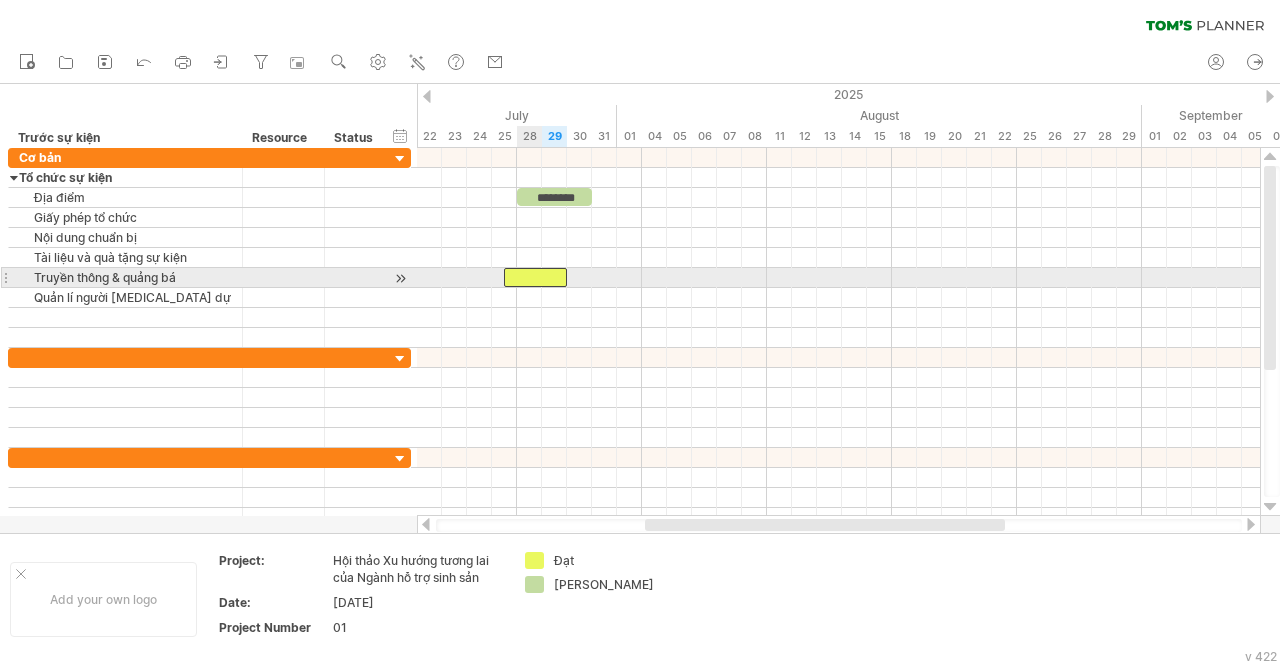 type 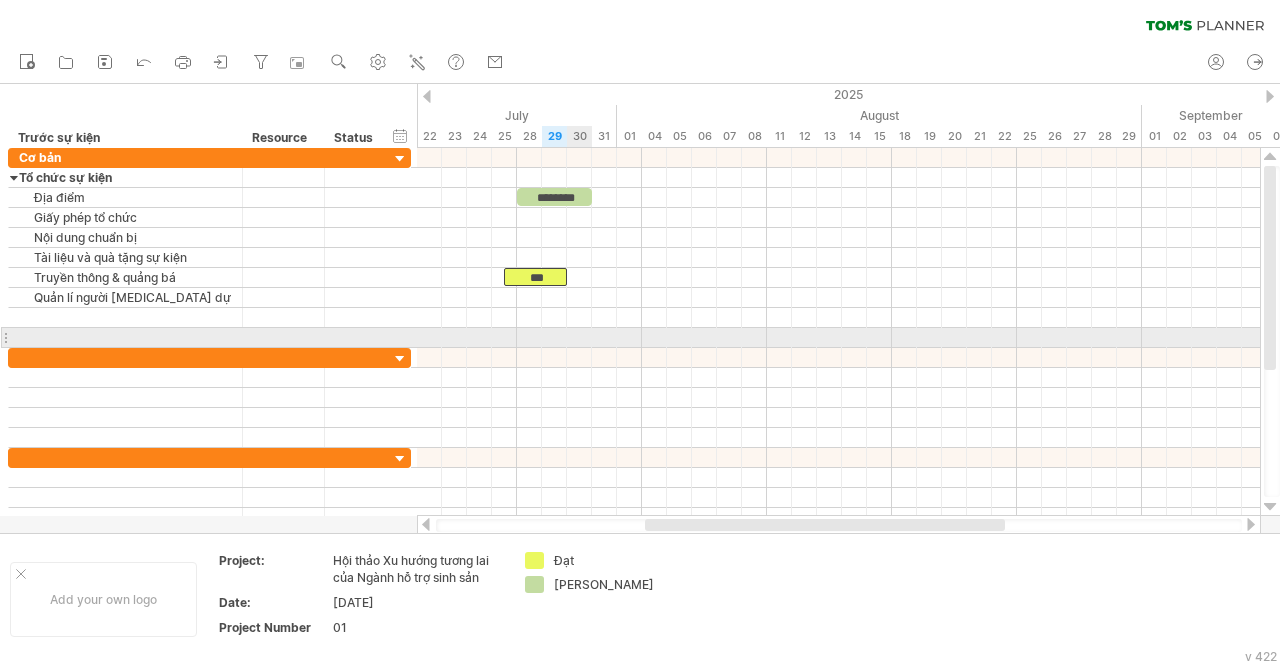 click at bounding box center (838, 358) 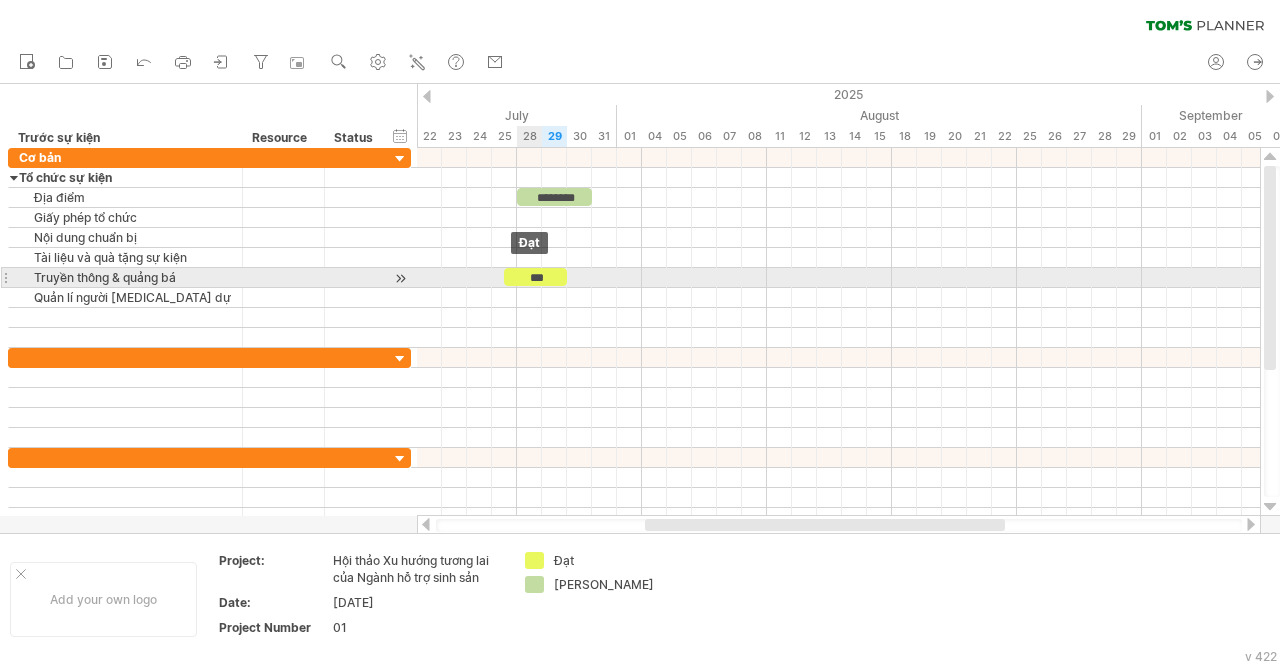 click on "***" at bounding box center [535, 277] 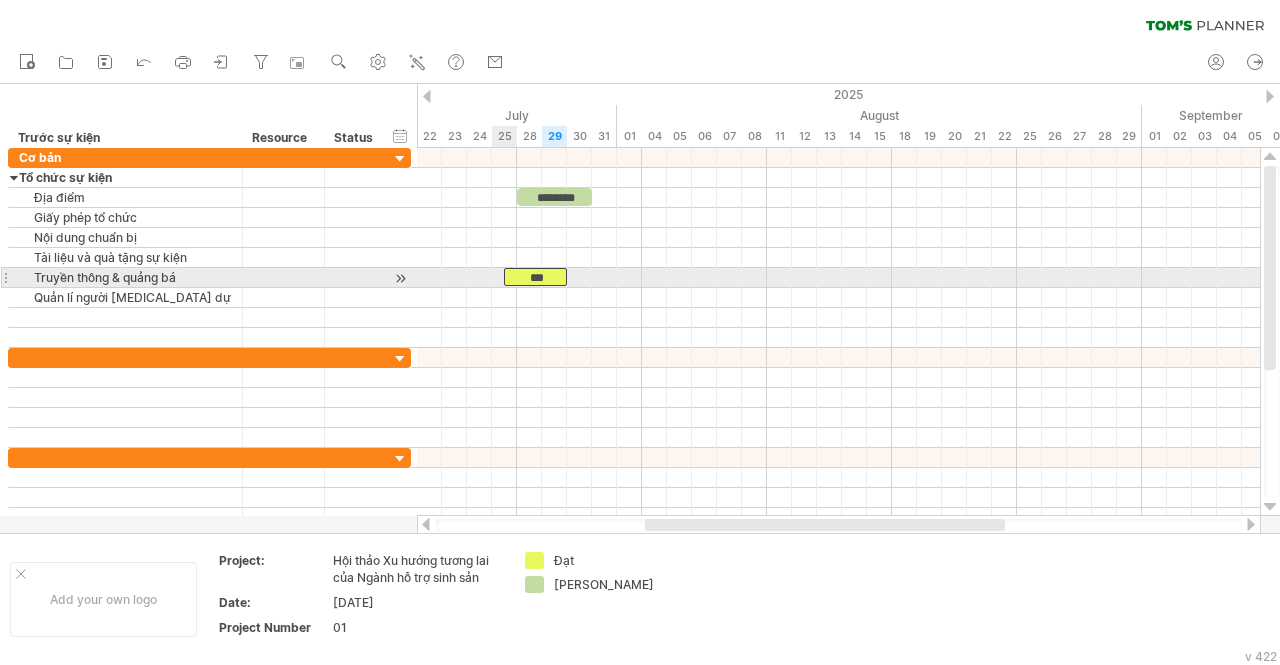 click on "***" at bounding box center (535, 277) 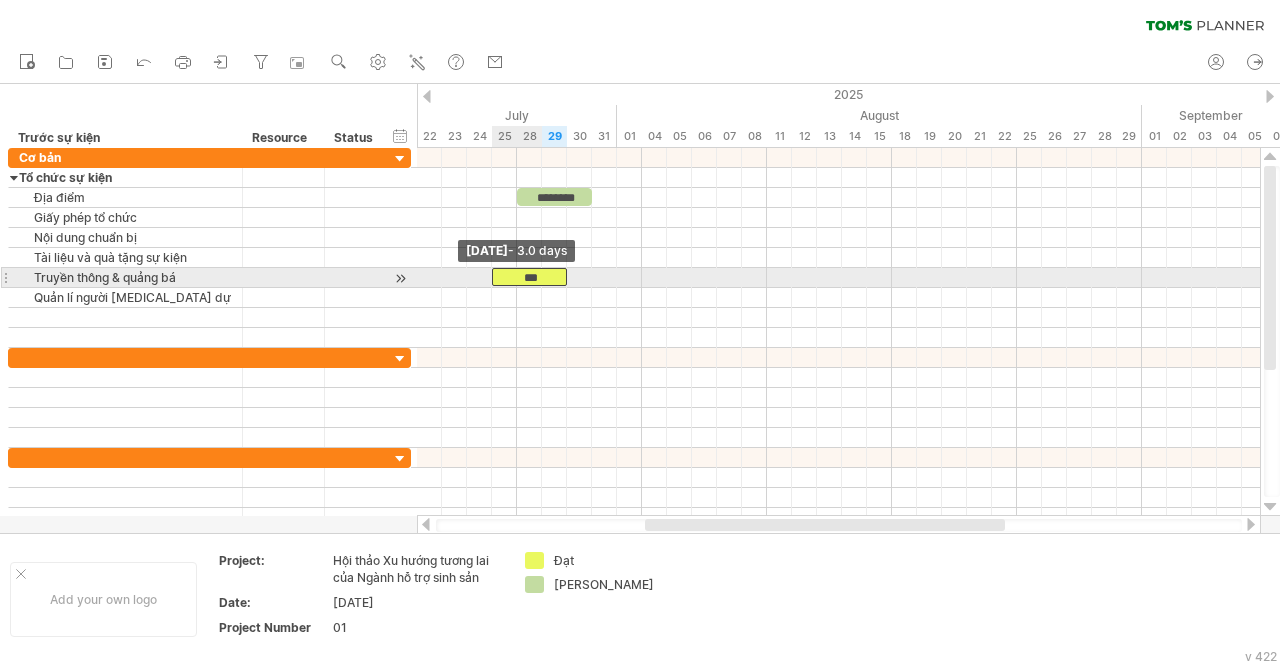 click at bounding box center [492, 277] 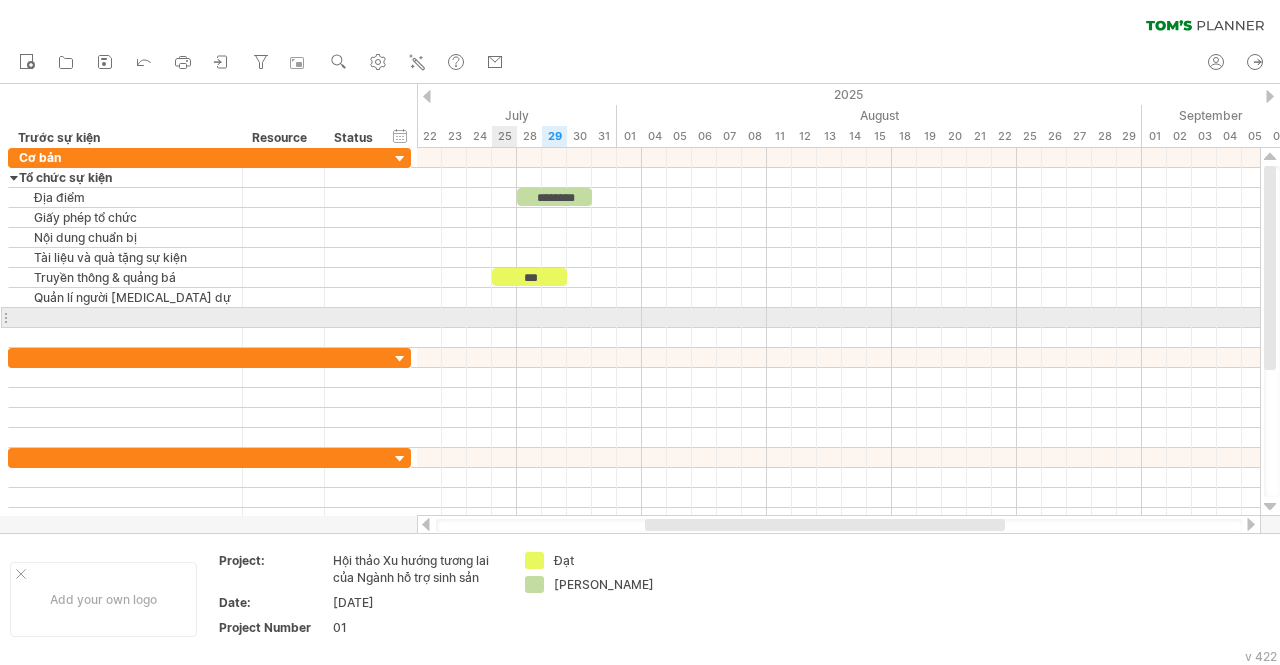 click at bounding box center [838, 318] 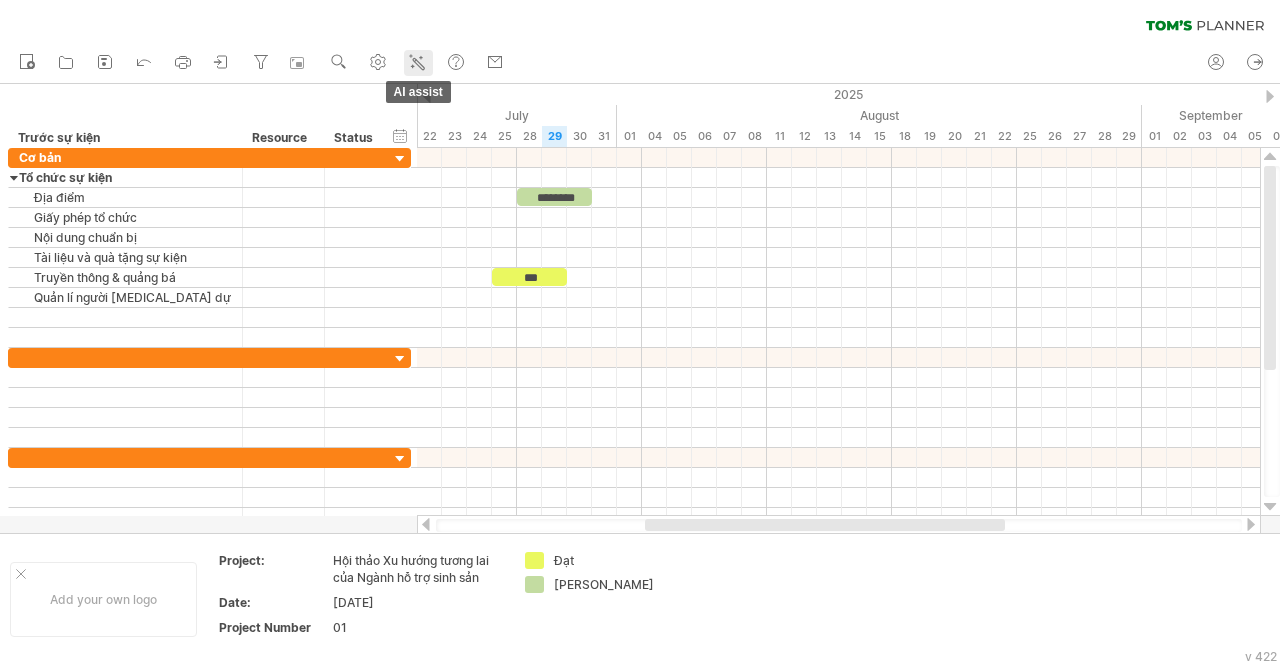 click on "AI assist" at bounding box center (418, 63) 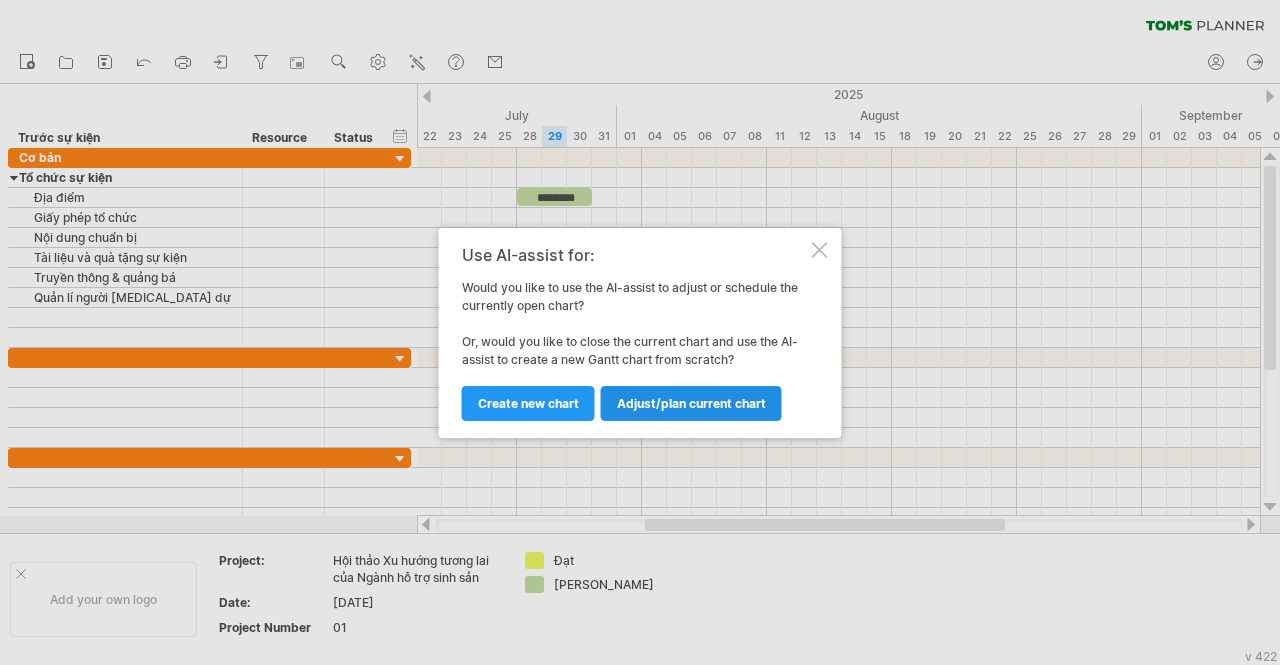 click on "Adjust/plan current chart" at bounding box center (691, 403) 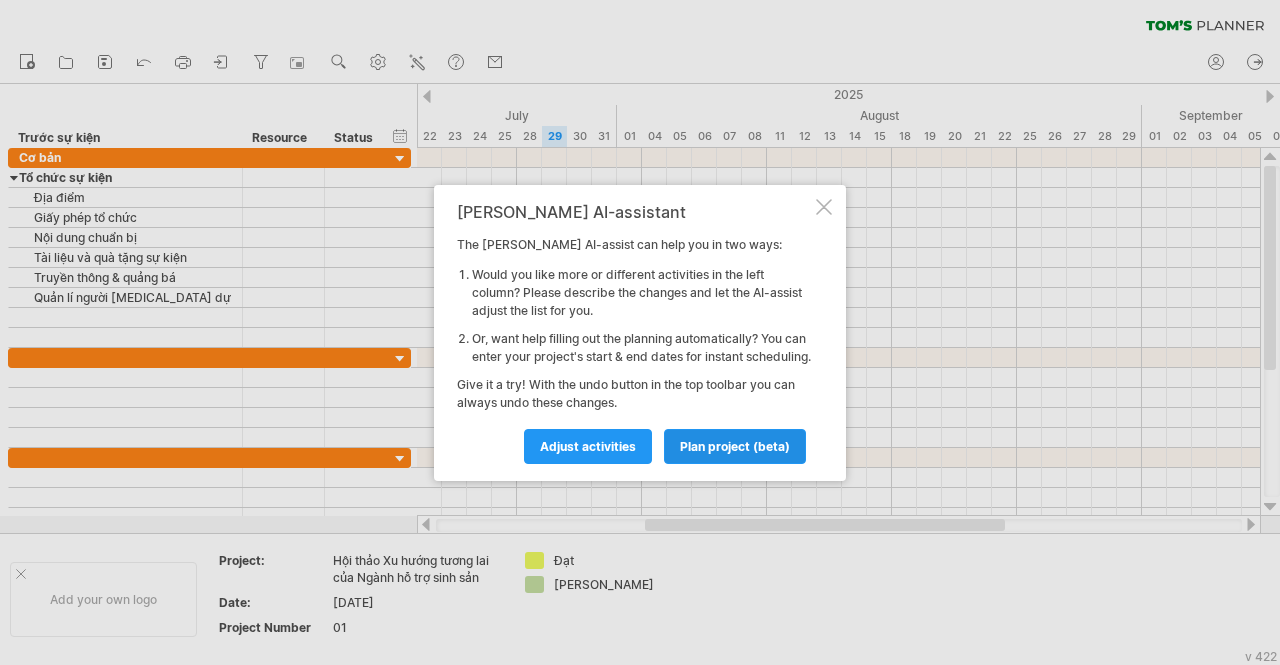 click on "plan project (beta)" at bounding box center [735, 446] 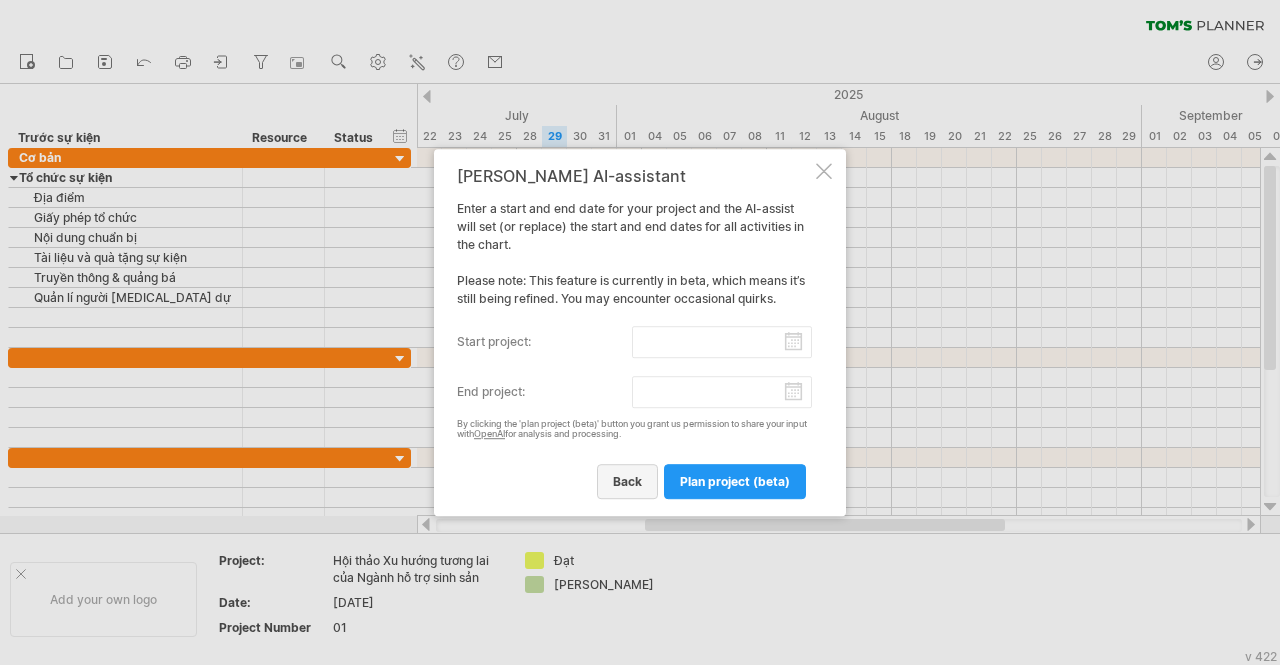 click on "back" at bounding box center [627, 481] 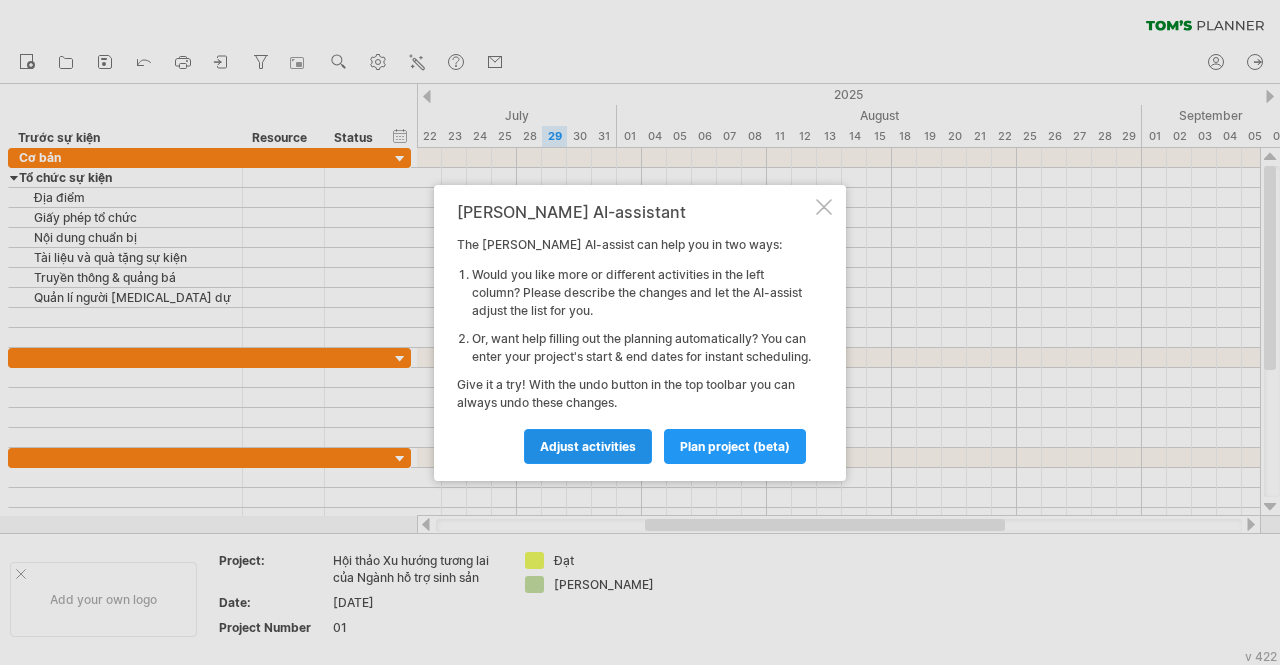 click on "Adjust activities" at bounding box center [588, 446] 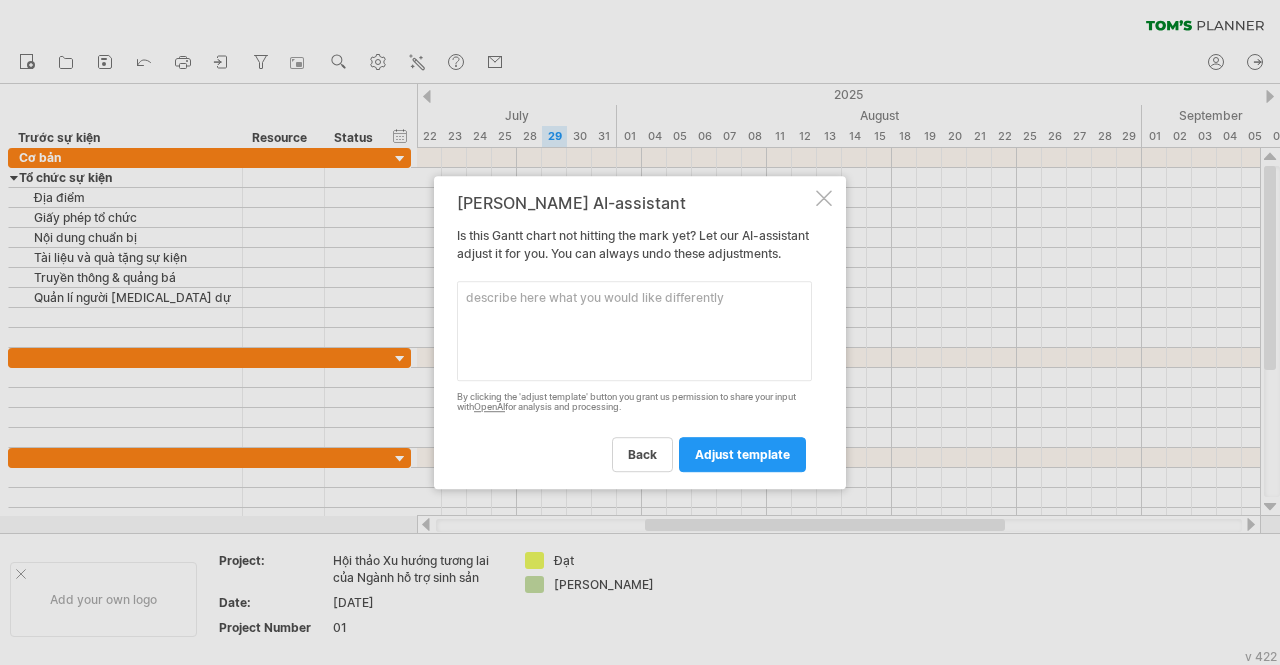 click at bounding box center (634, 331) 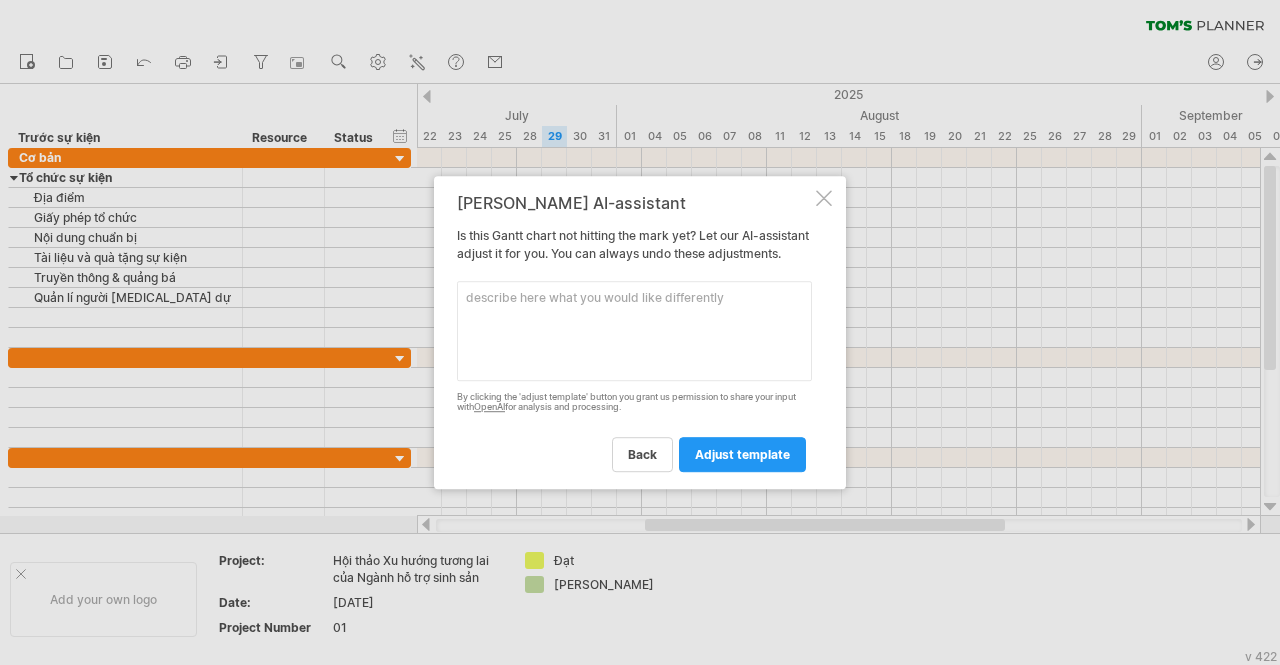 click on "adjust template" at bounding box center [742, 454] 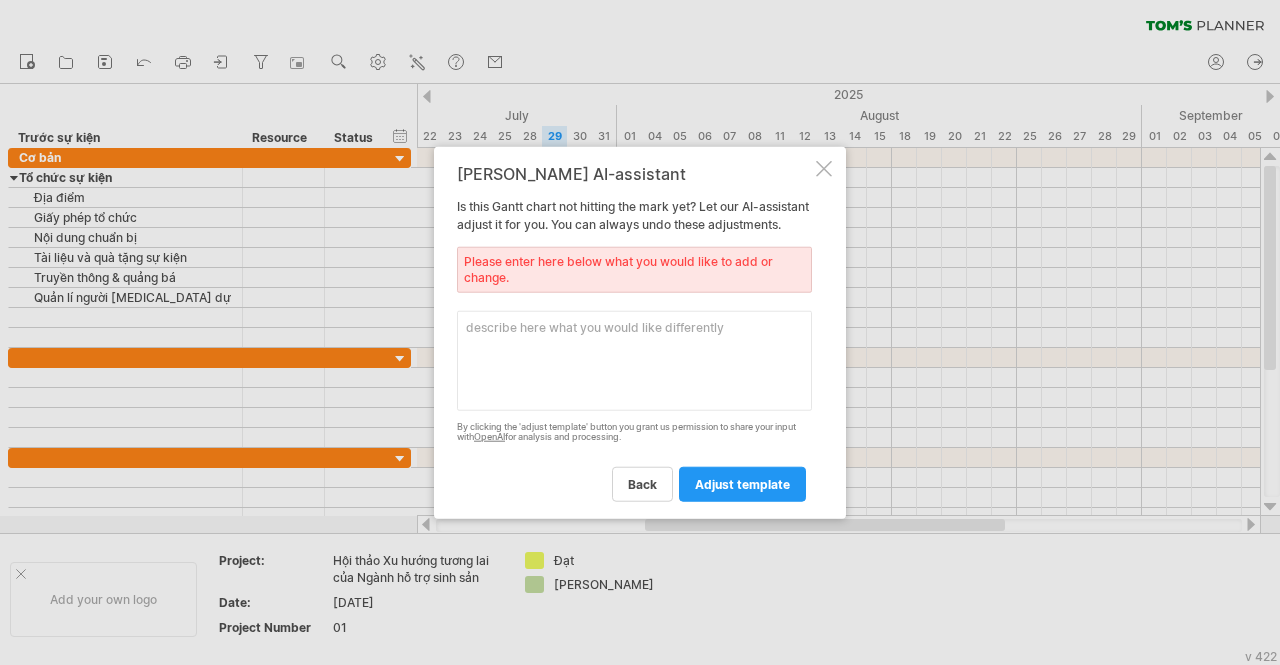 click at bounding box center (634, 360) 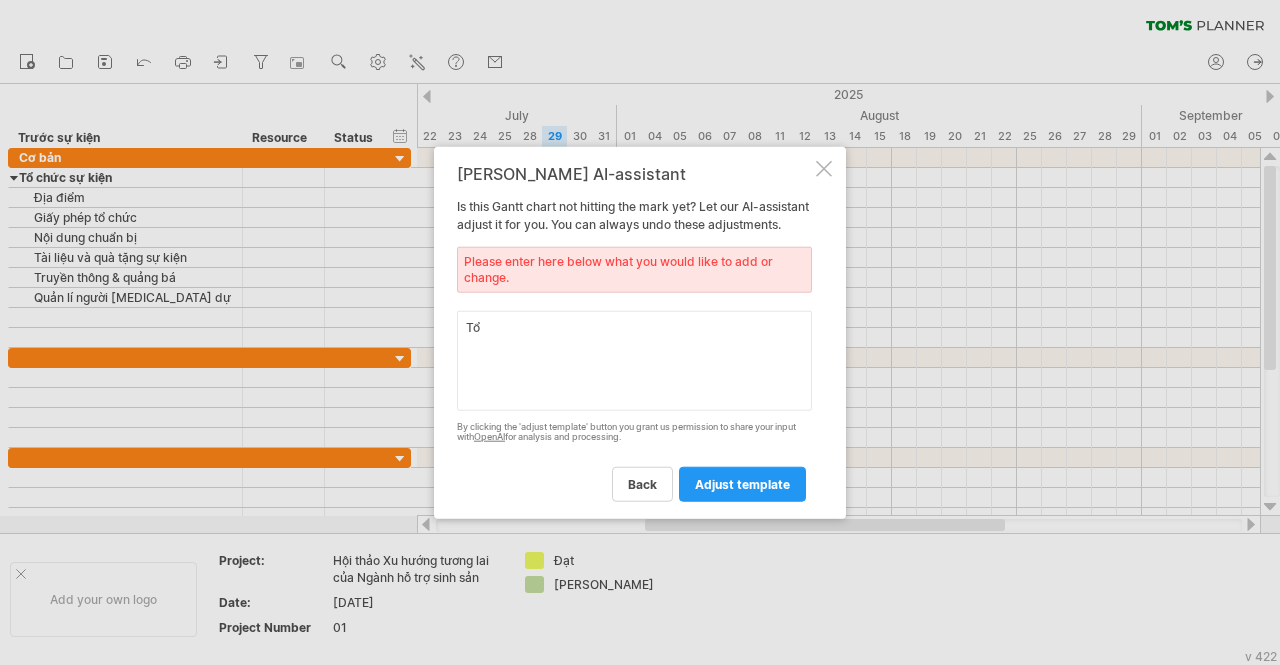 type on "T" 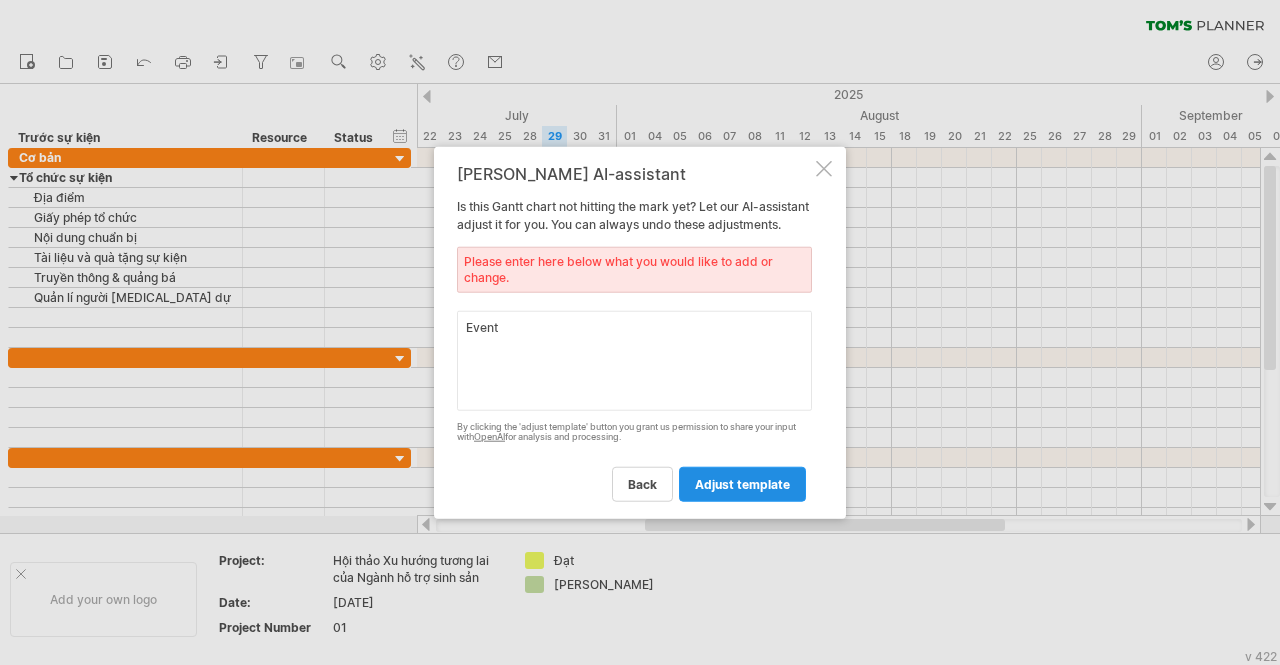 type on "Event" 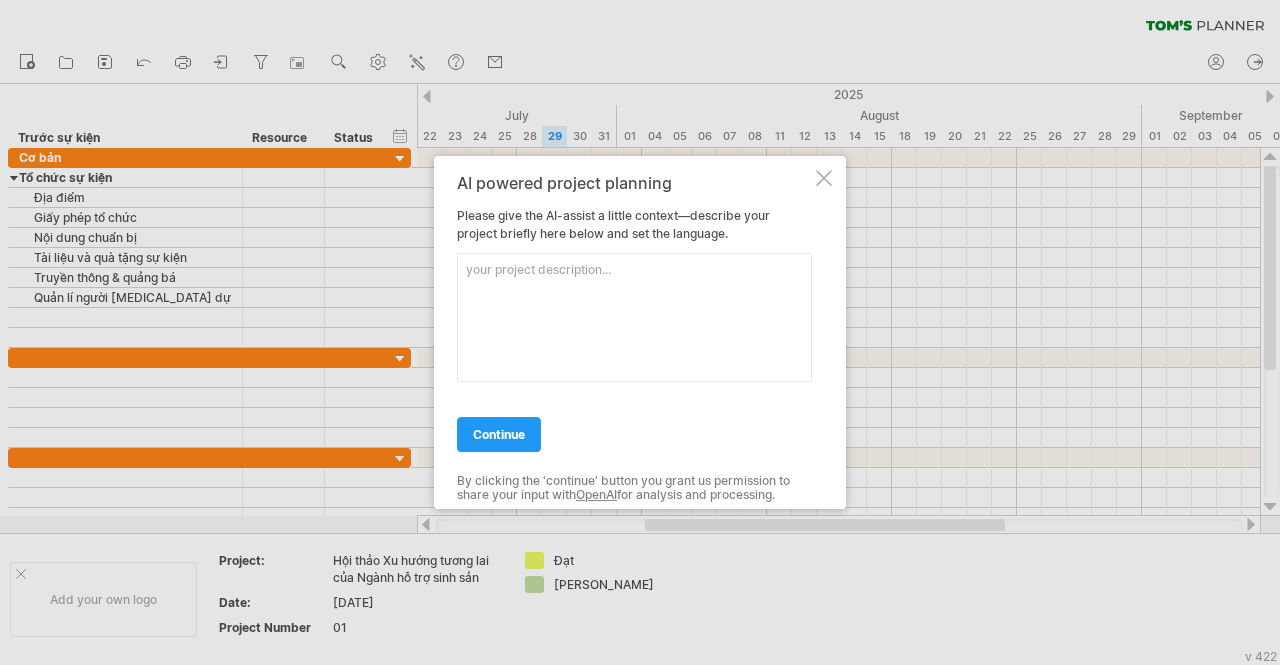 click at bounding box center (824, 178) 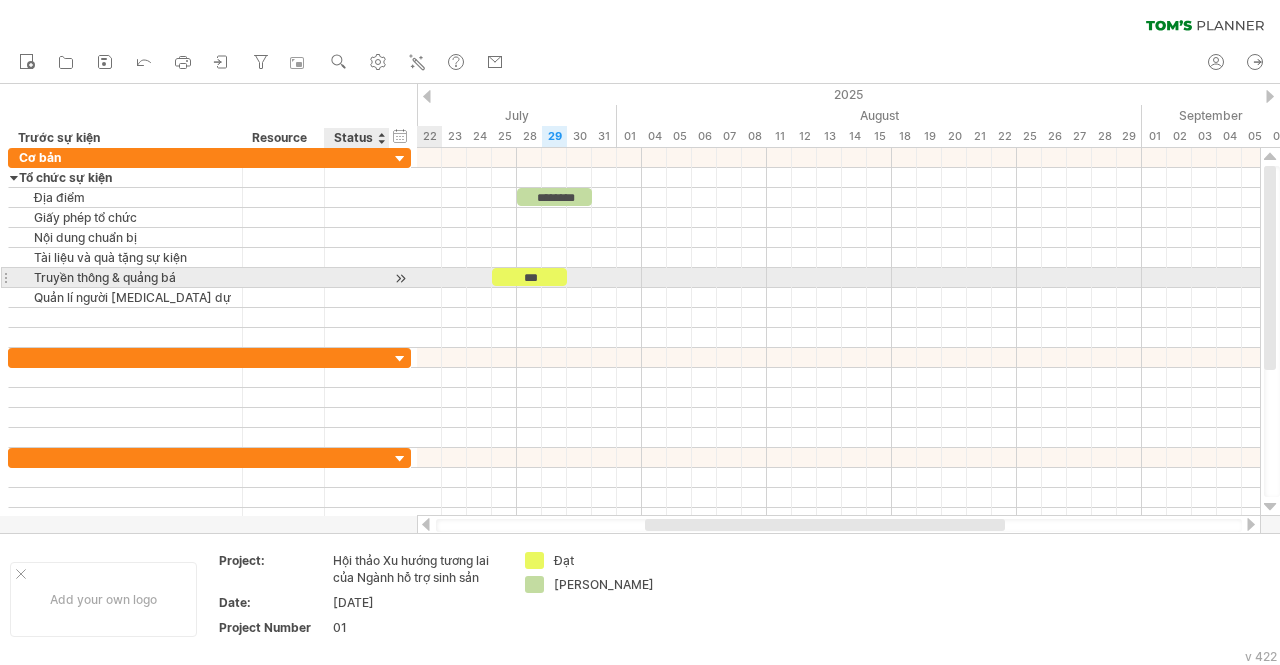 click at bounding box center [387, 278] 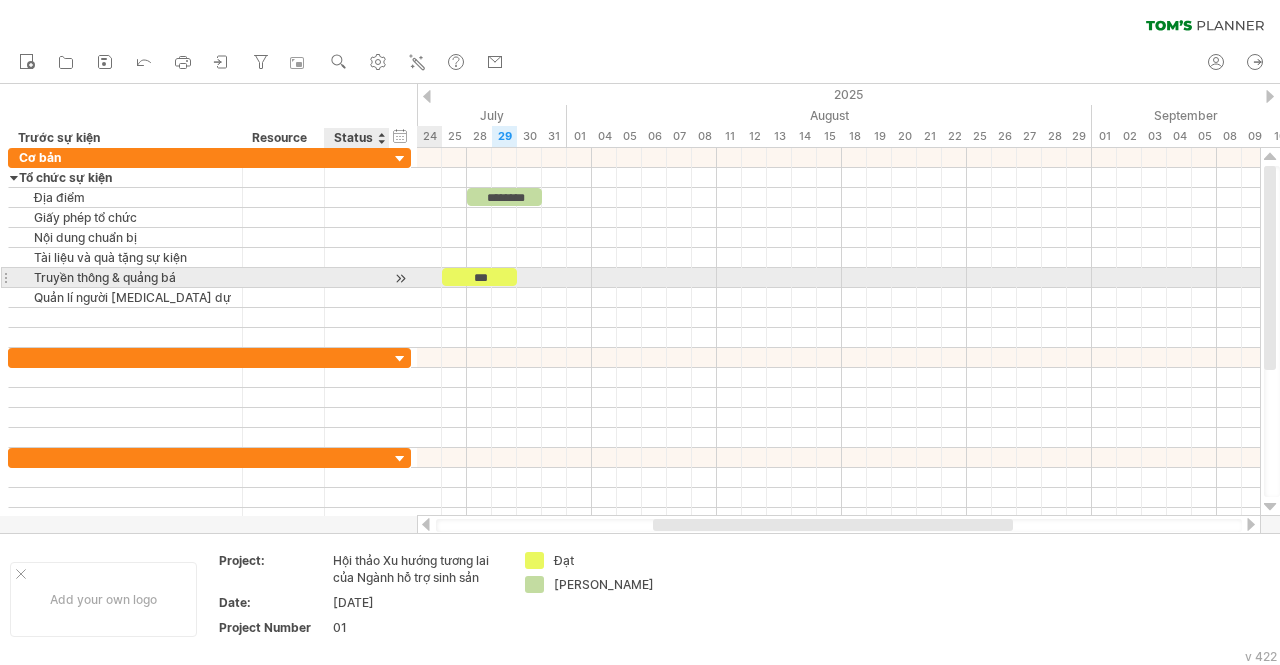 click at bounding box center [400, 278] 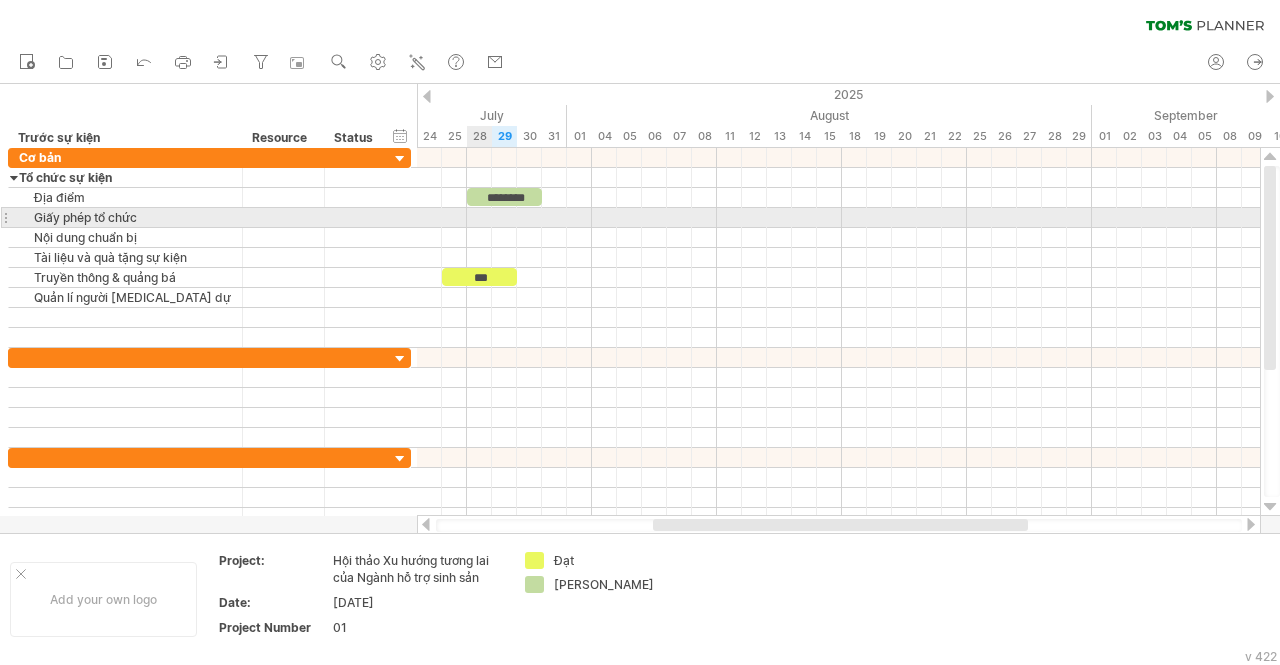 click at bounding box center [838, 218] 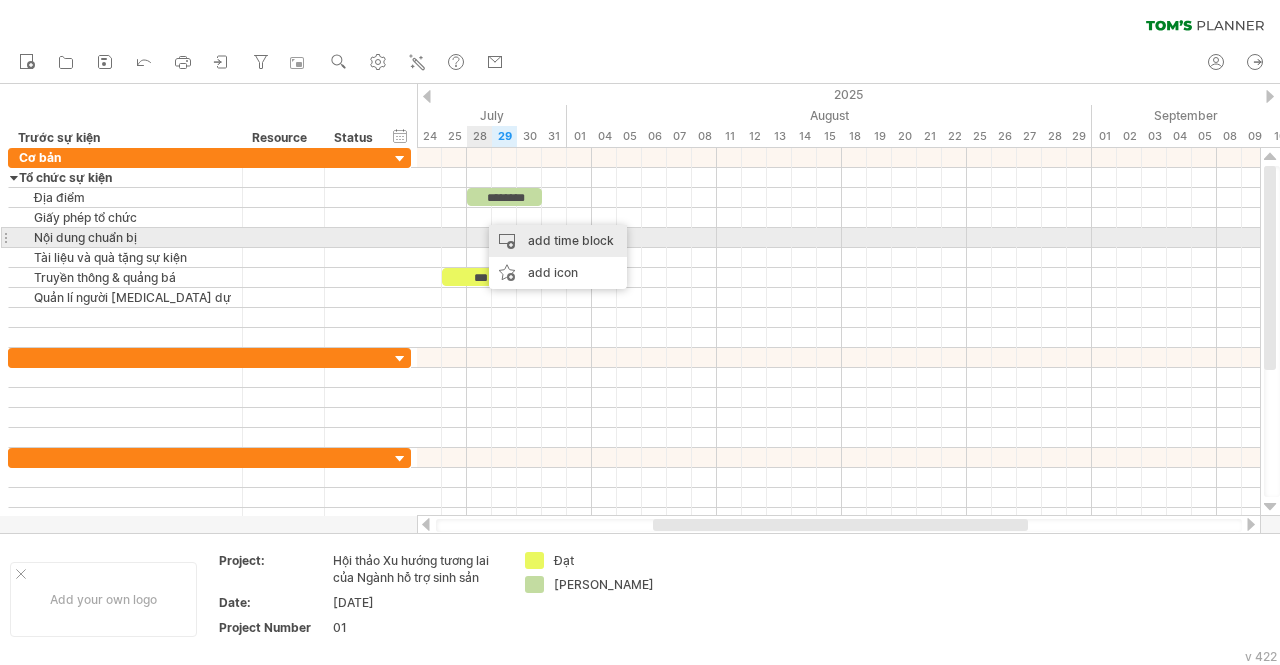 click on "add time block" at bounding box center (558, 241) 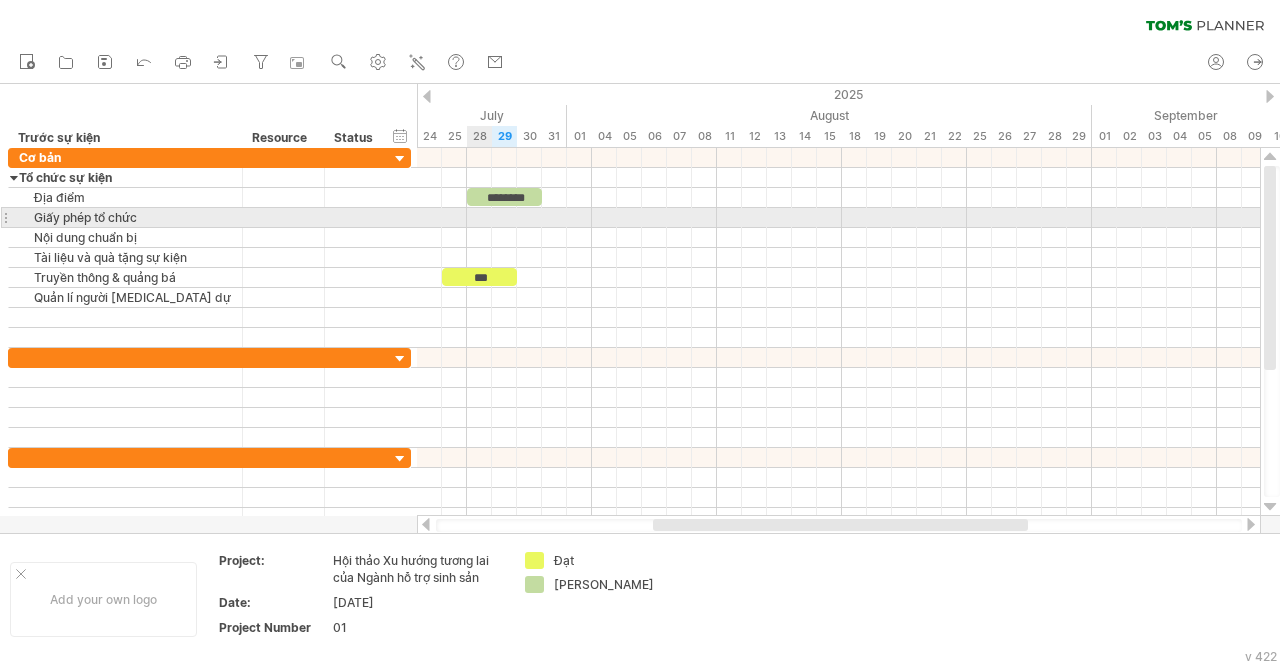 click at bounding box center [838, 218] 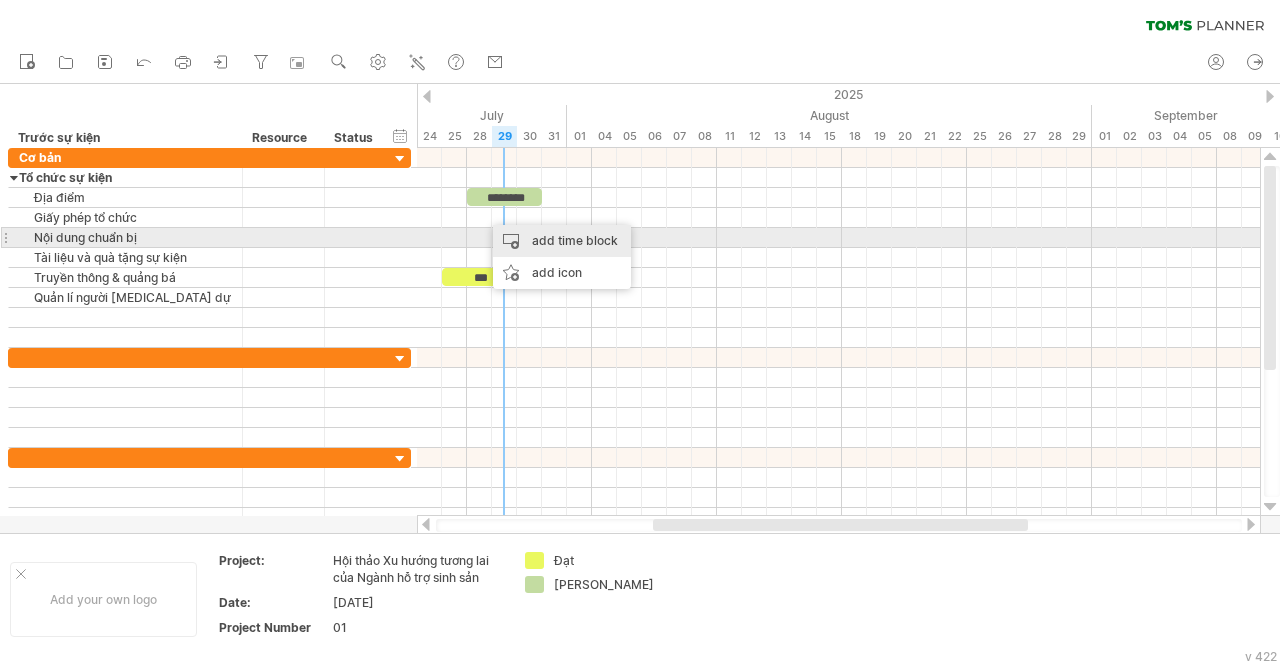 click on "add time block" at bounding box center (562, 241) 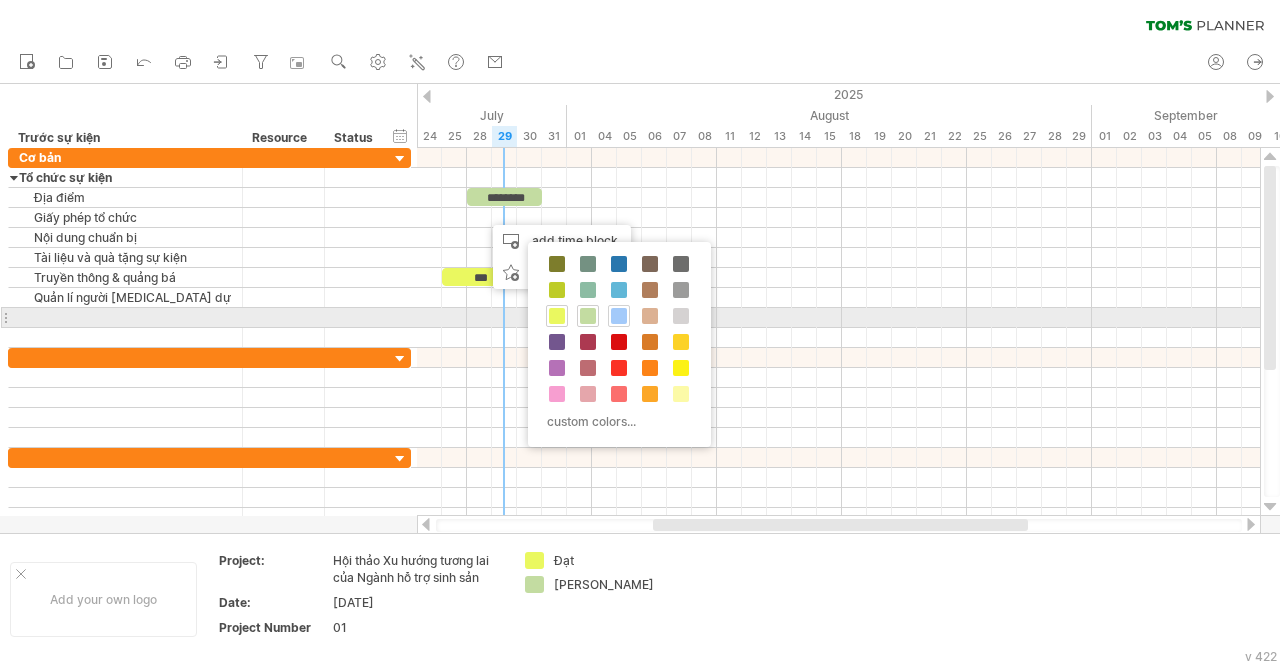 click at bounding box center [619, 316] 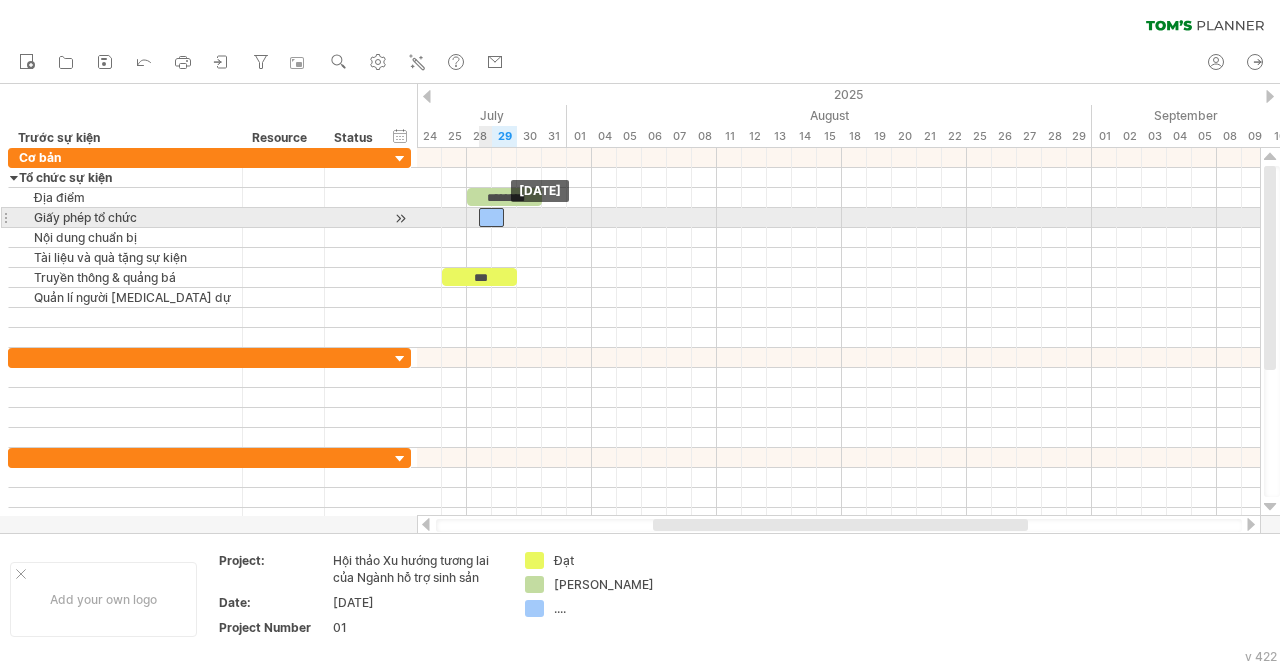 click at bounding box center [491, 217] 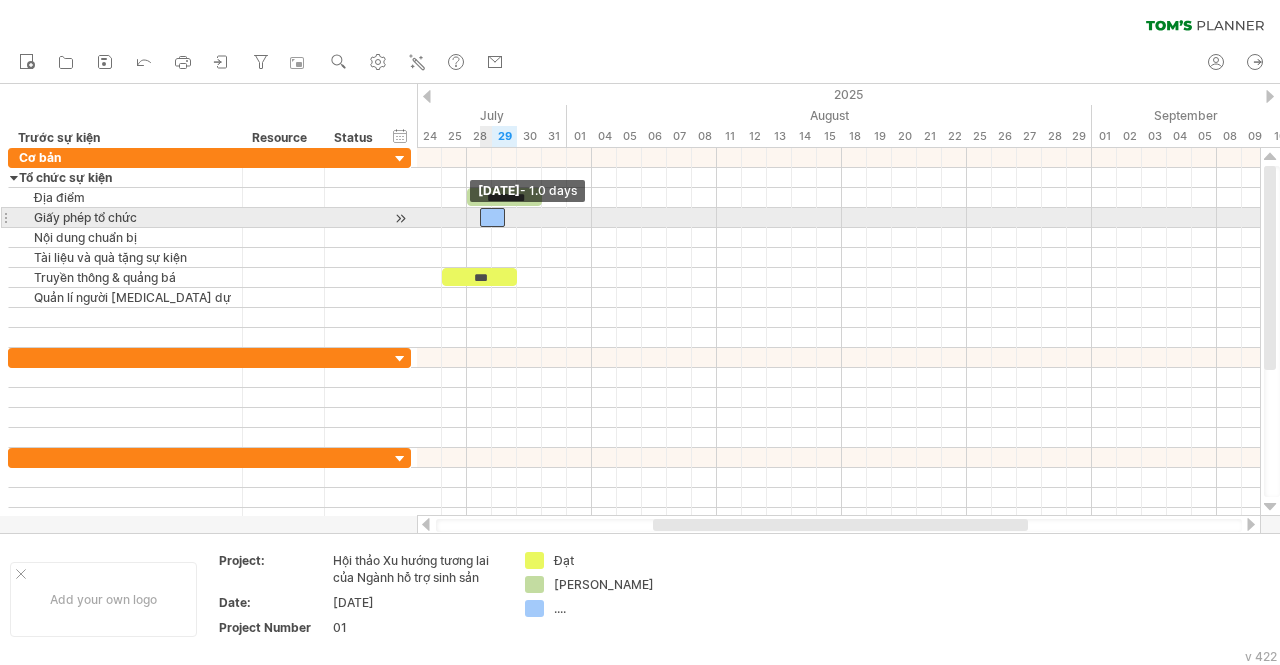 click at bounding box center [480, 217] 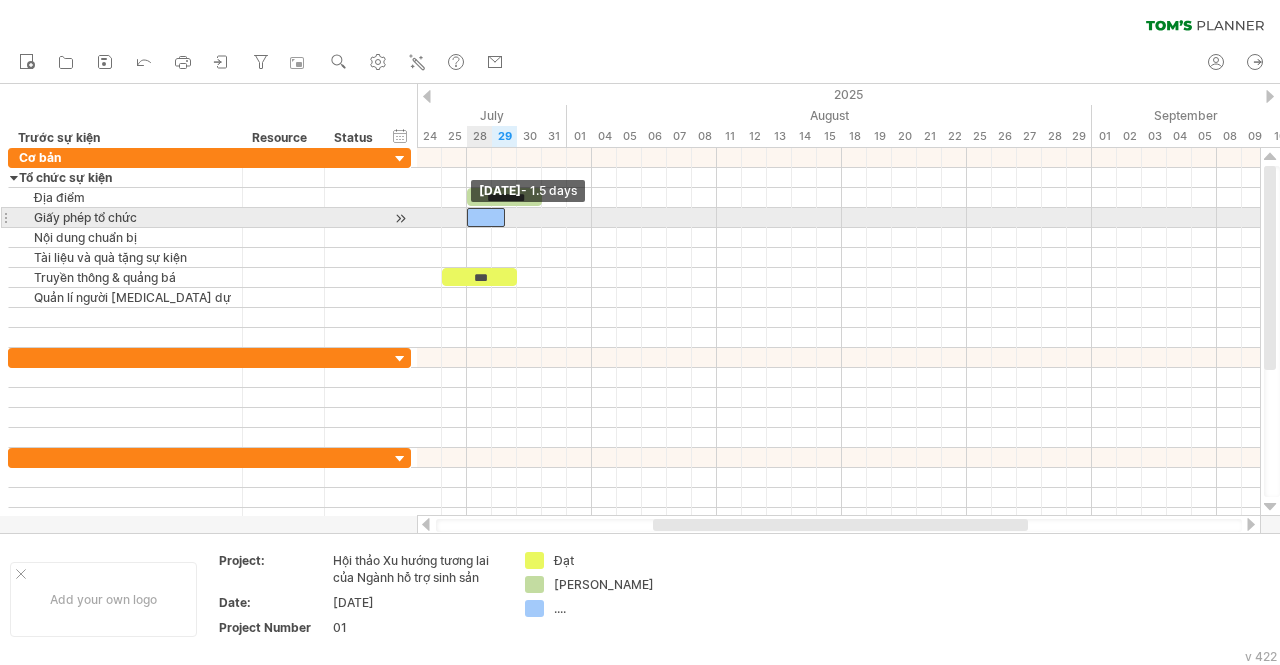 drag, startPoint x: 479, startPoint y: 216, endPoint x: 469, endPoint y: 215, distance: 10.049875 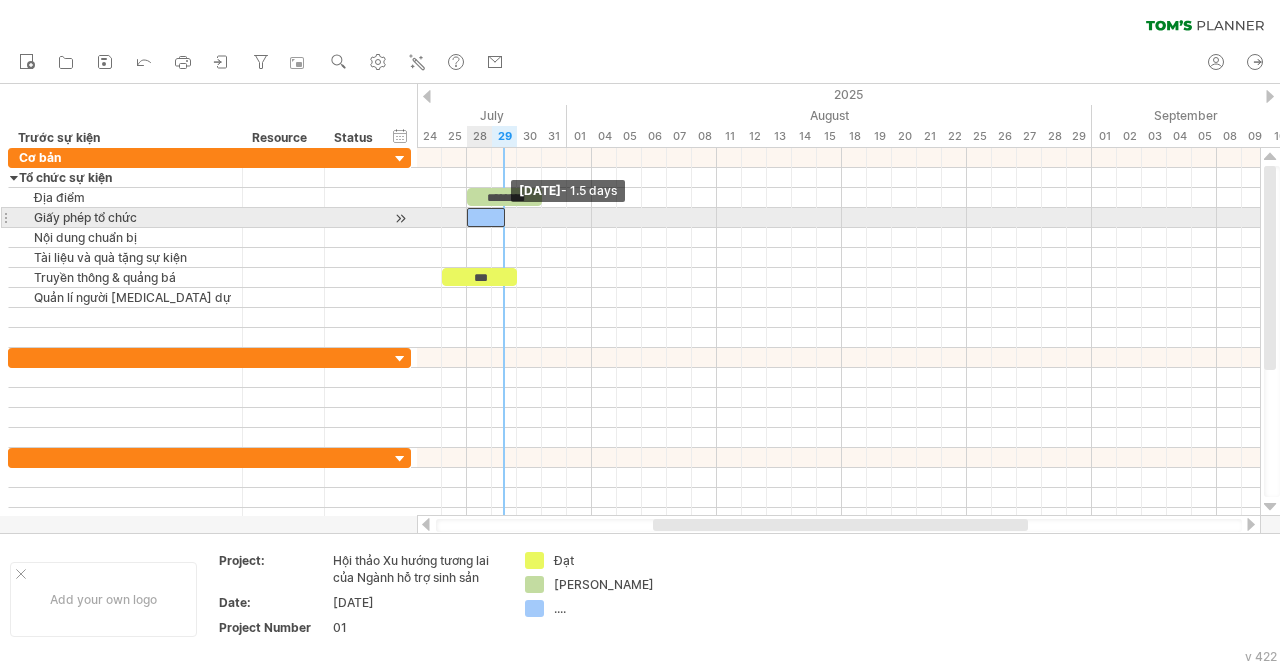 click at bounding box center [505, 217] 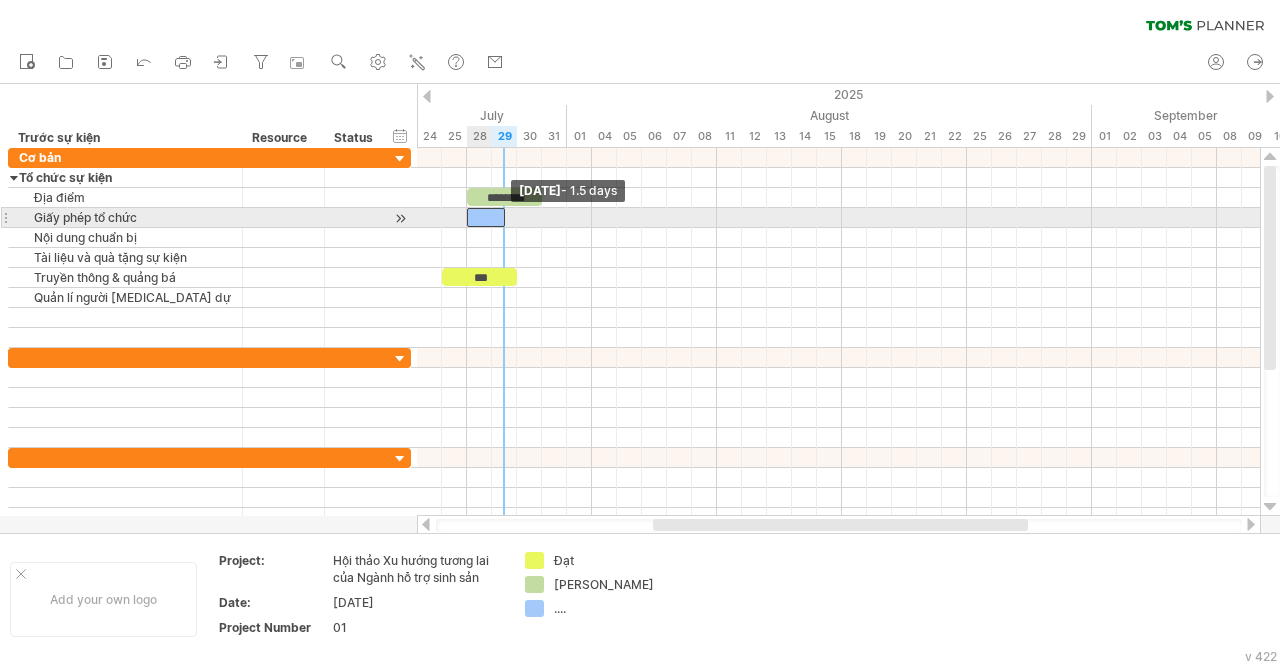 click at bounding box center (486, 217) 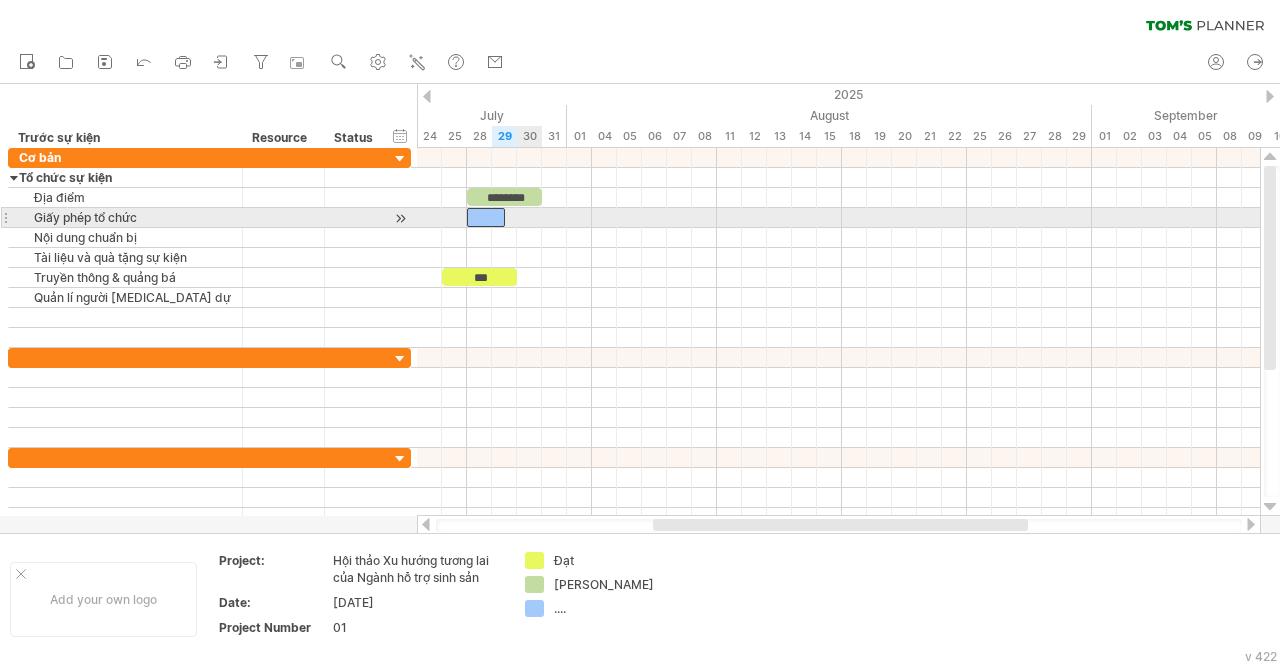 click at bounding box center [838, 238] 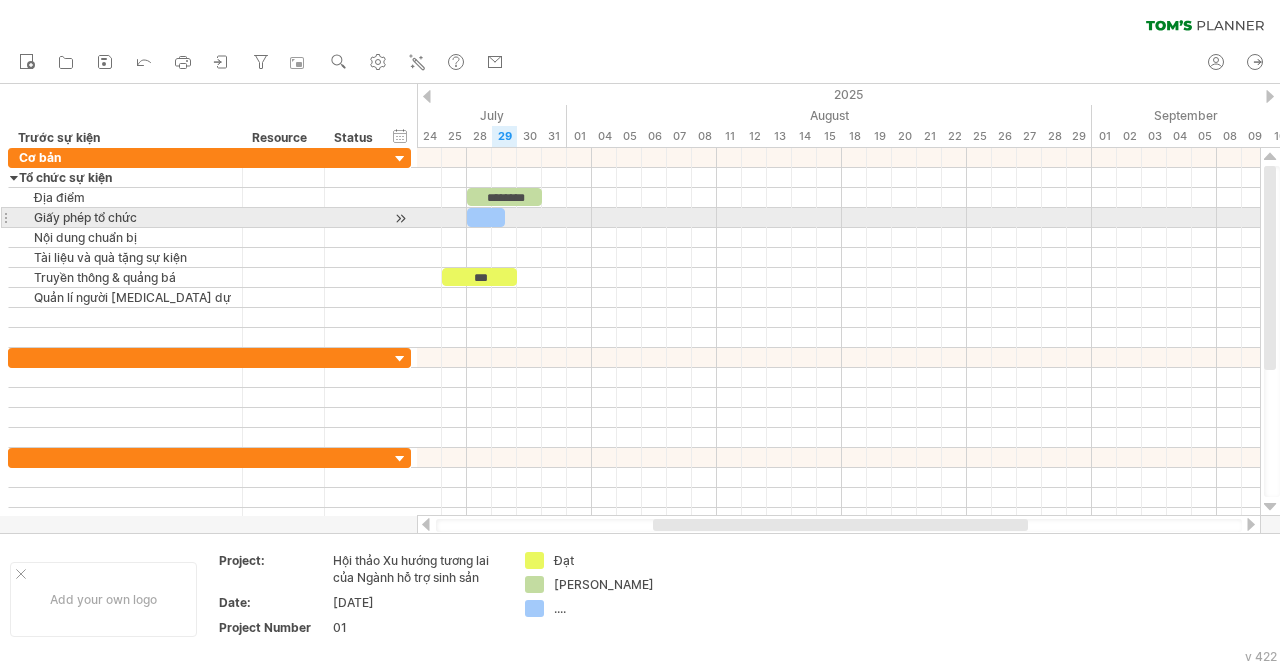 click at bounding box center (486, 217) 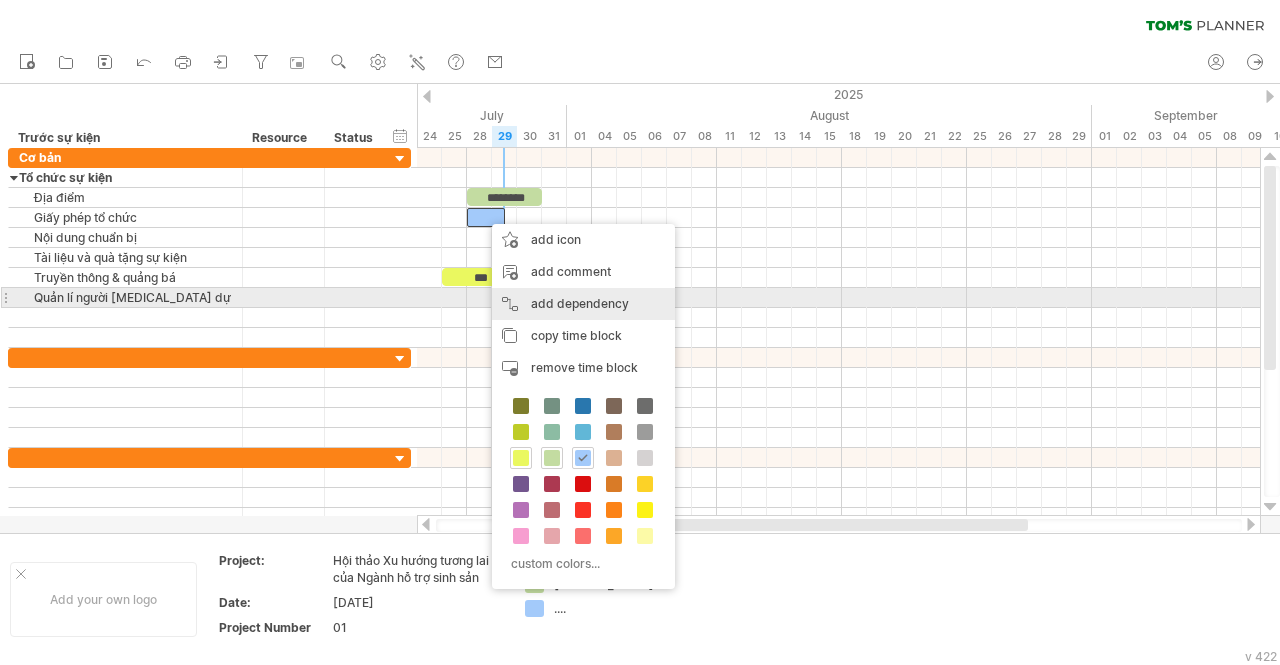 click on "add dependency You can use dependencies when you require tasks to be done in a specific order. For example if you are building a house, the task "Build Walls" needs to be completed before the task "Build roof" can start:" at bounding box center (583, 304) 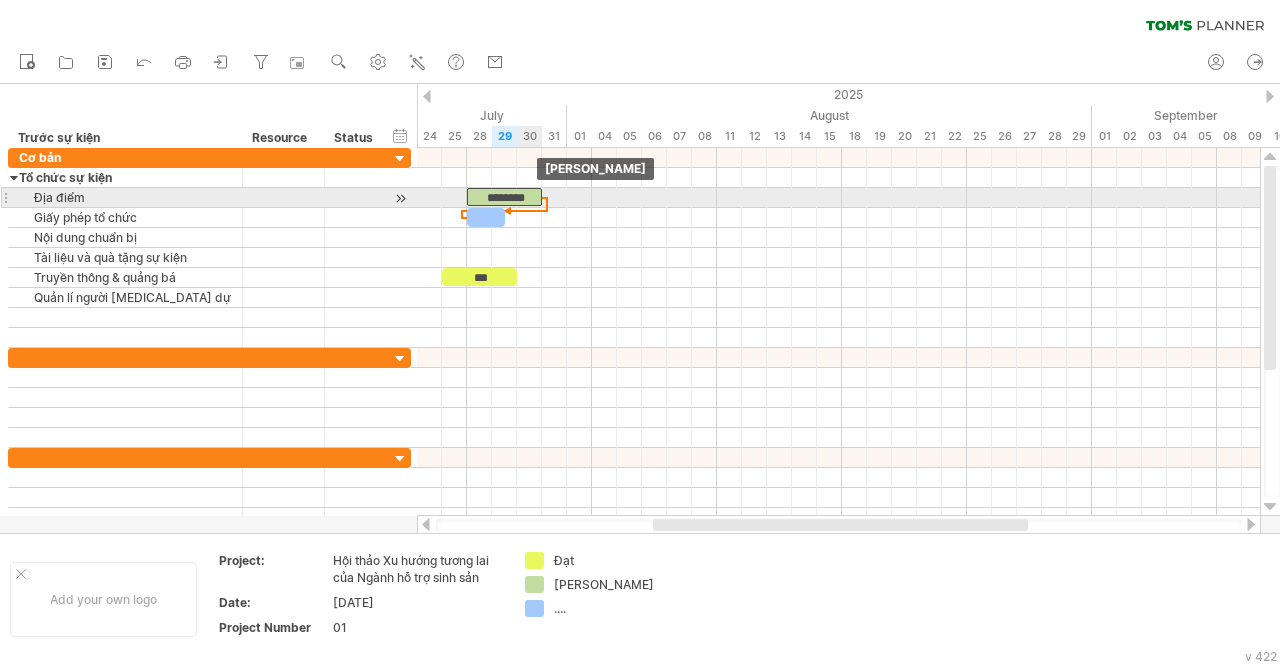 click on "********" at bounding box center (504, 197) 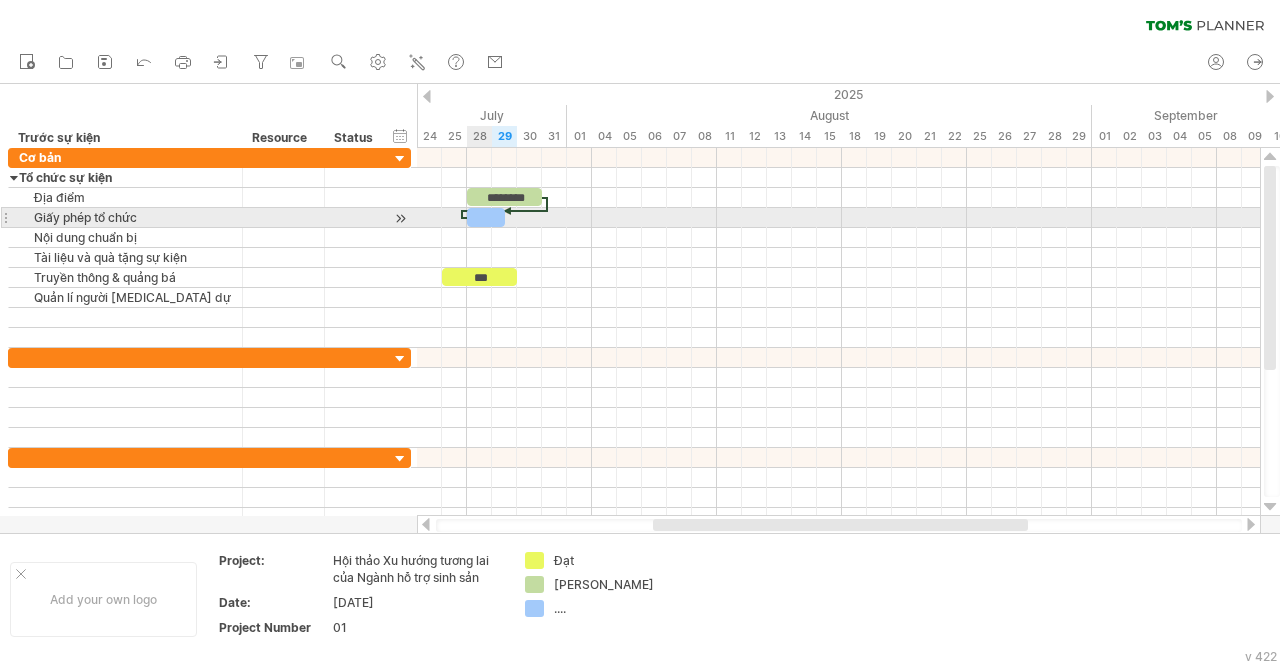 click at bounding box center (486, 217) 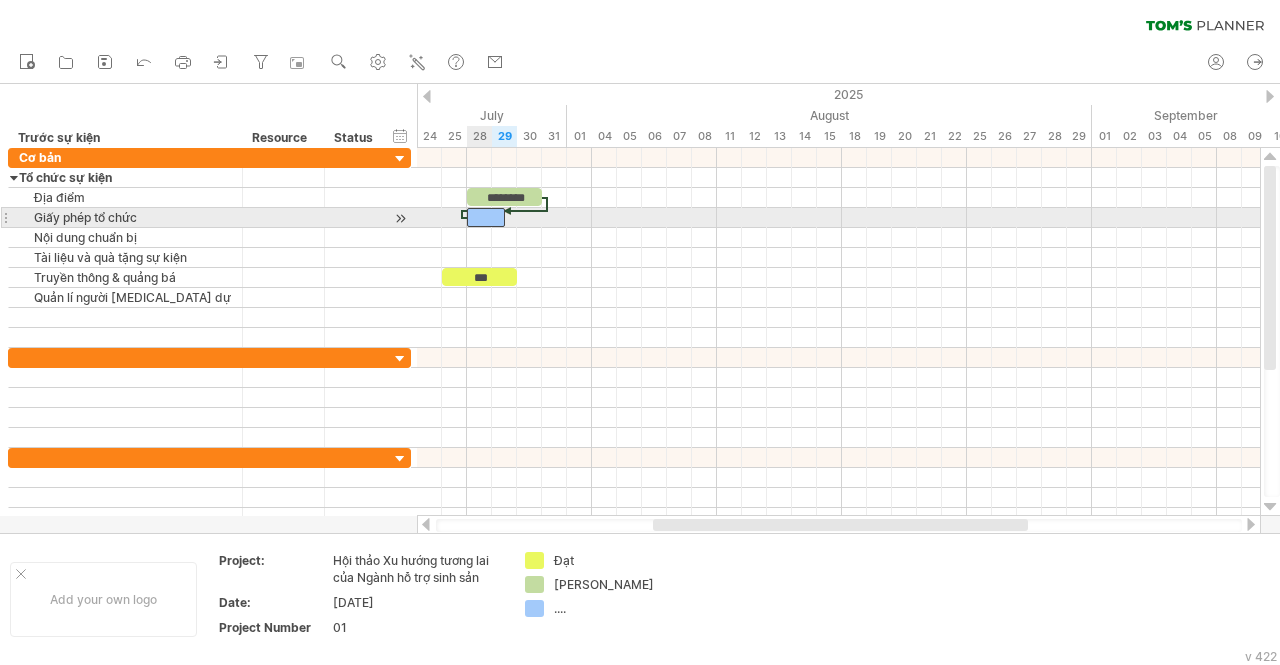 type 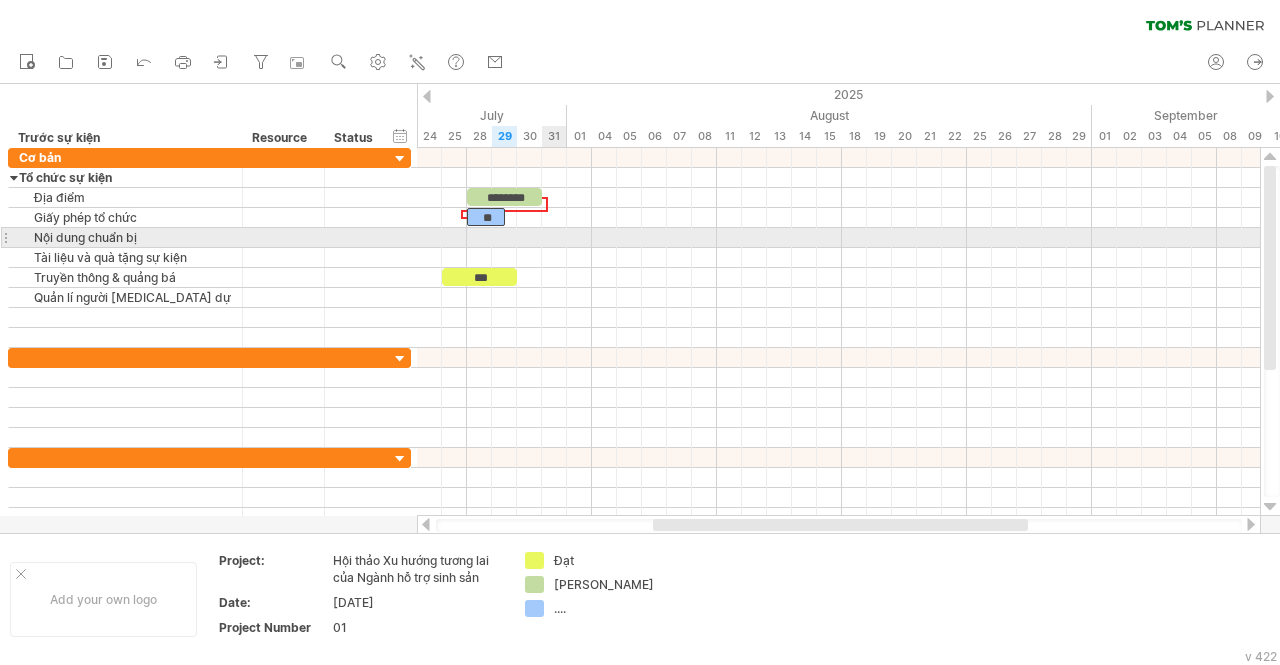 click at bounding box center [838, 238] 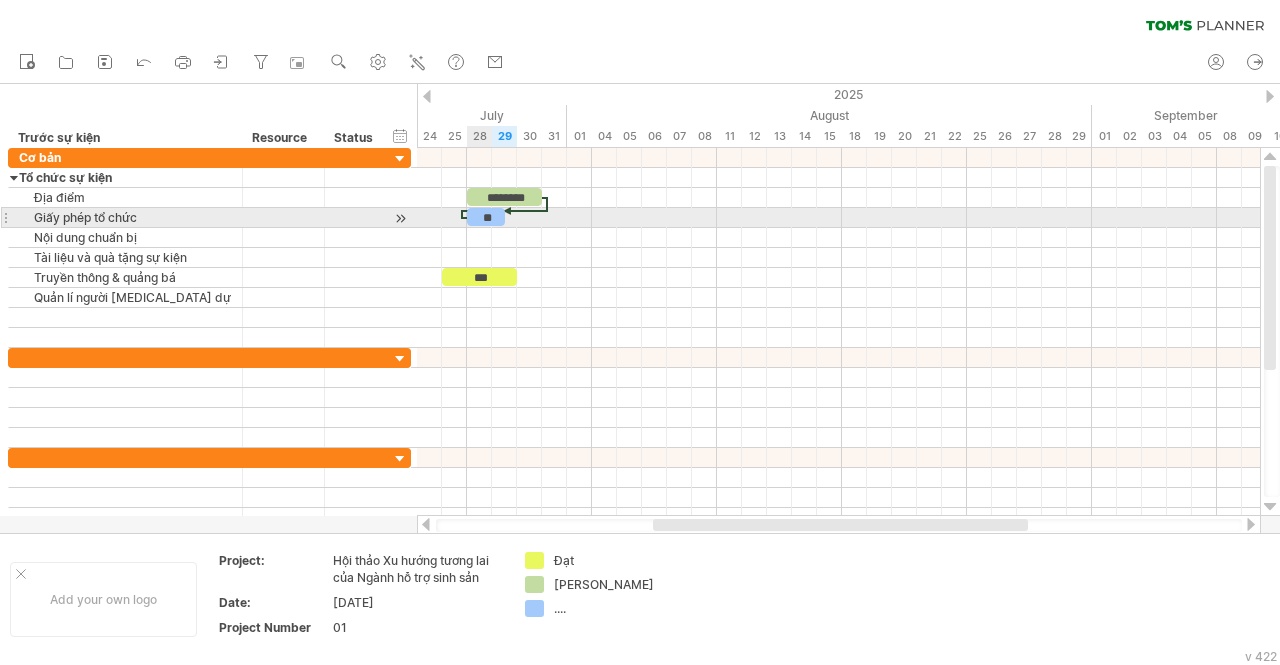click on "**" at bounding box center [486, 217] 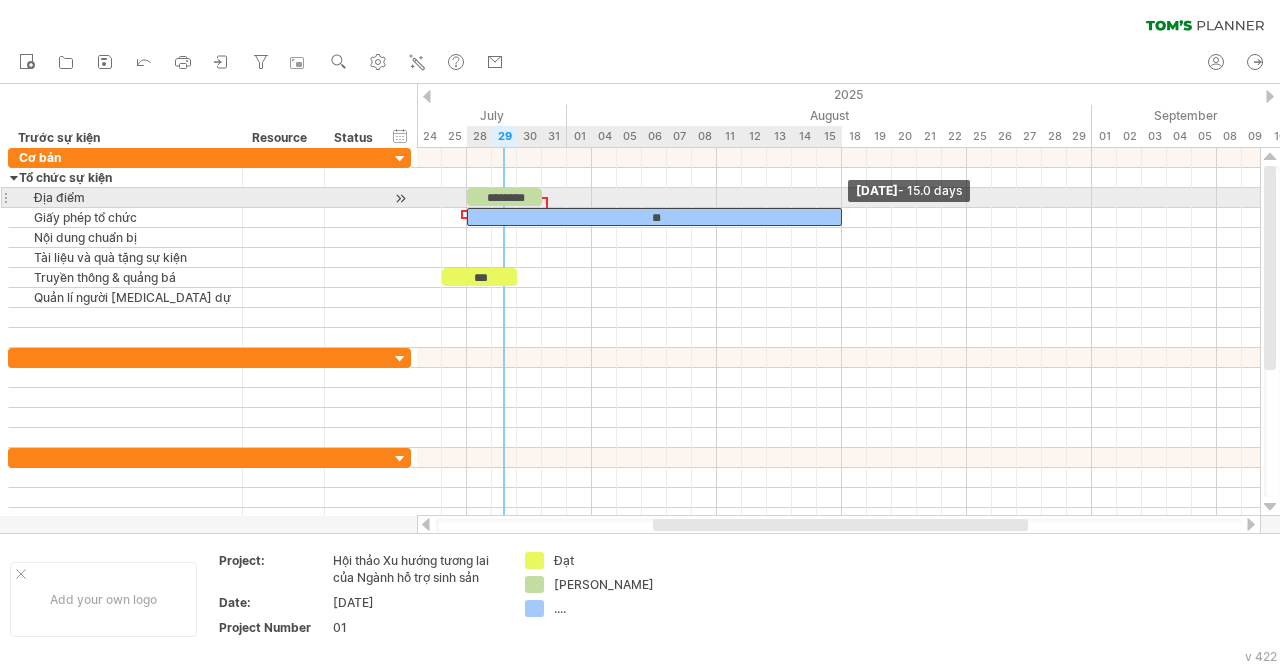 drag, startPoint x: 505, startPoint y: 217, endPoint x: 838, endPoint y: 217, distance: 333 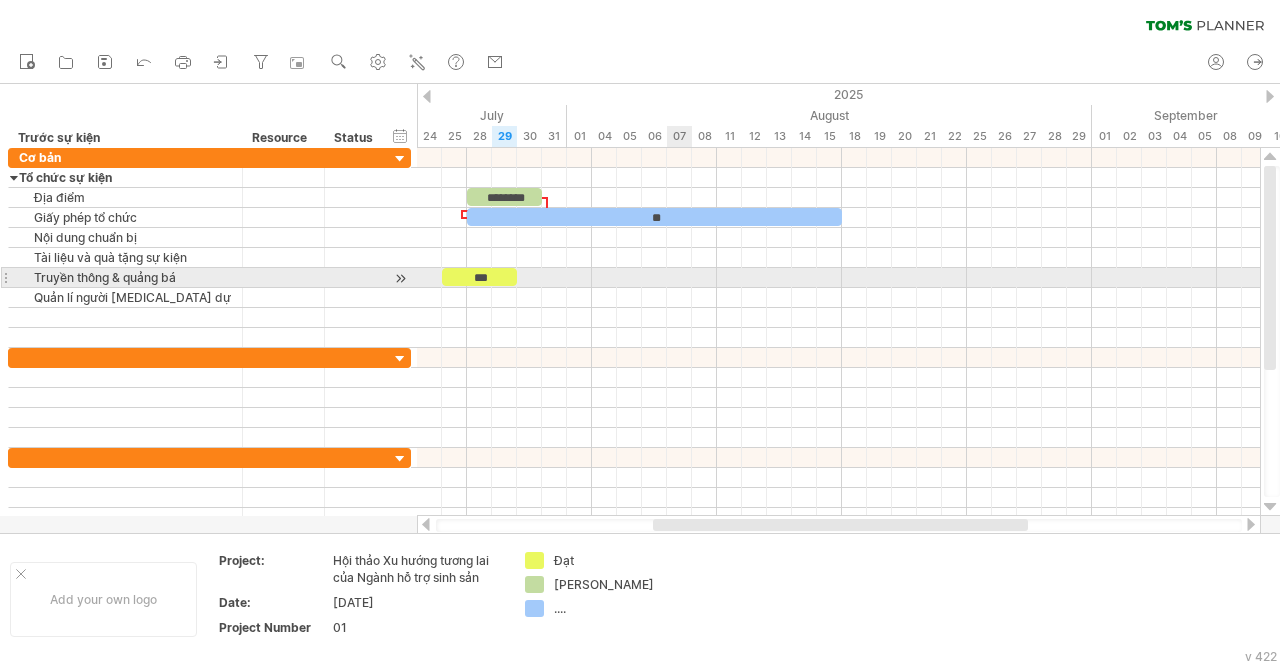 click at bounding box center [838, 278] 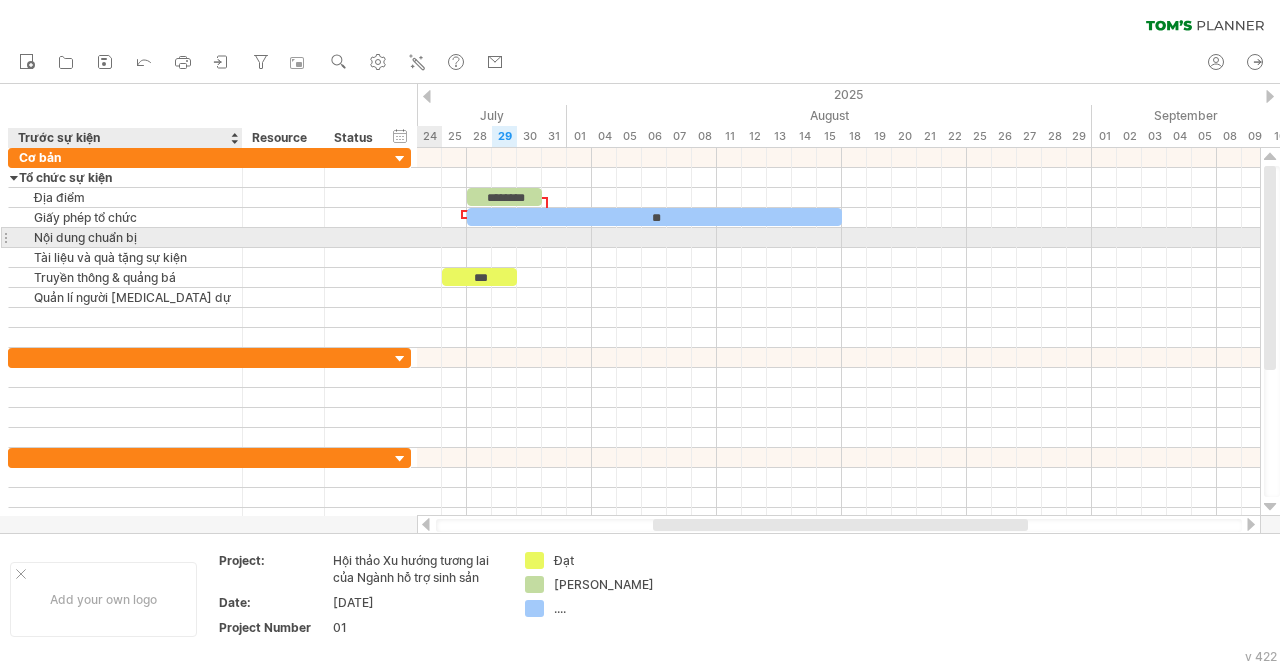 click on "Nội dung chuẩn bị" at bounding box center (125, 237) 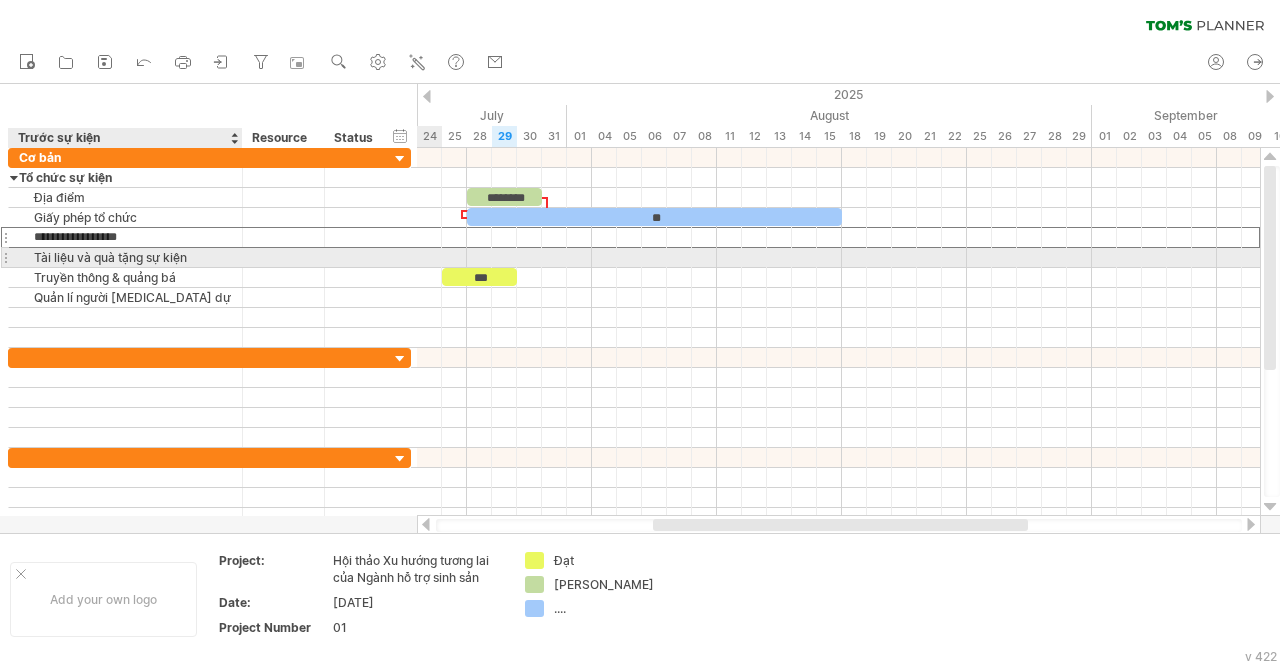 click on "Tài liệu và quà tặng sự kiện" at bounding box center [125, 257] 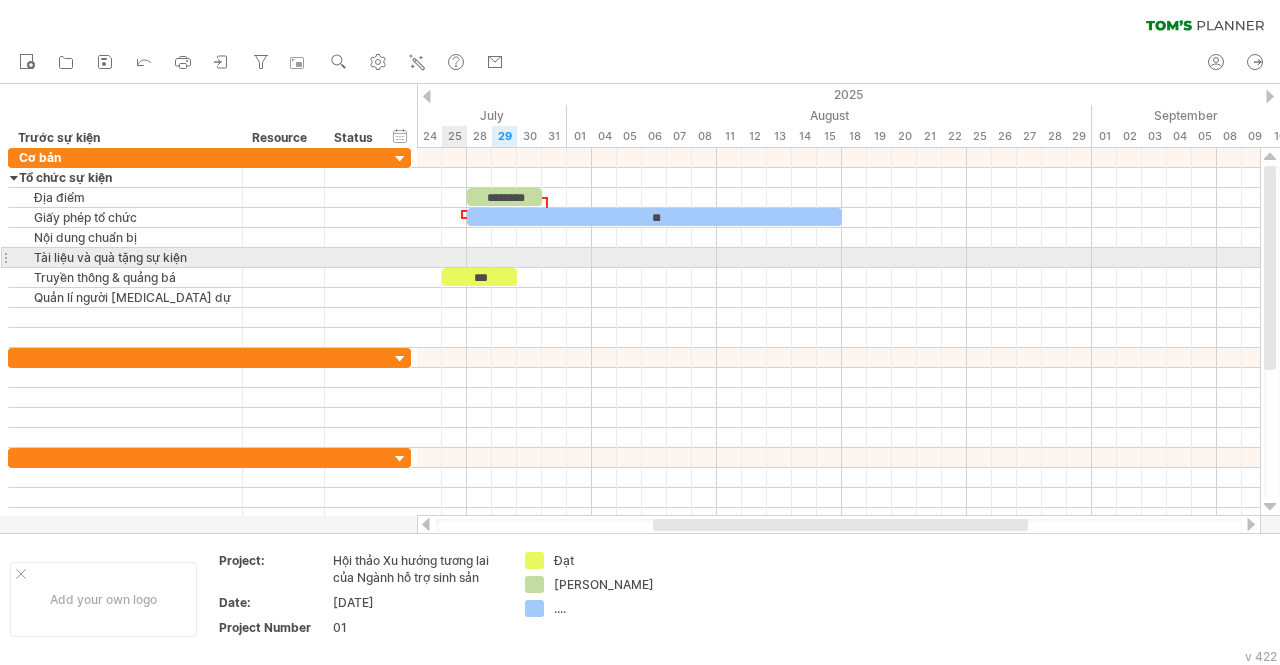 click at bounding box center (838, 258) 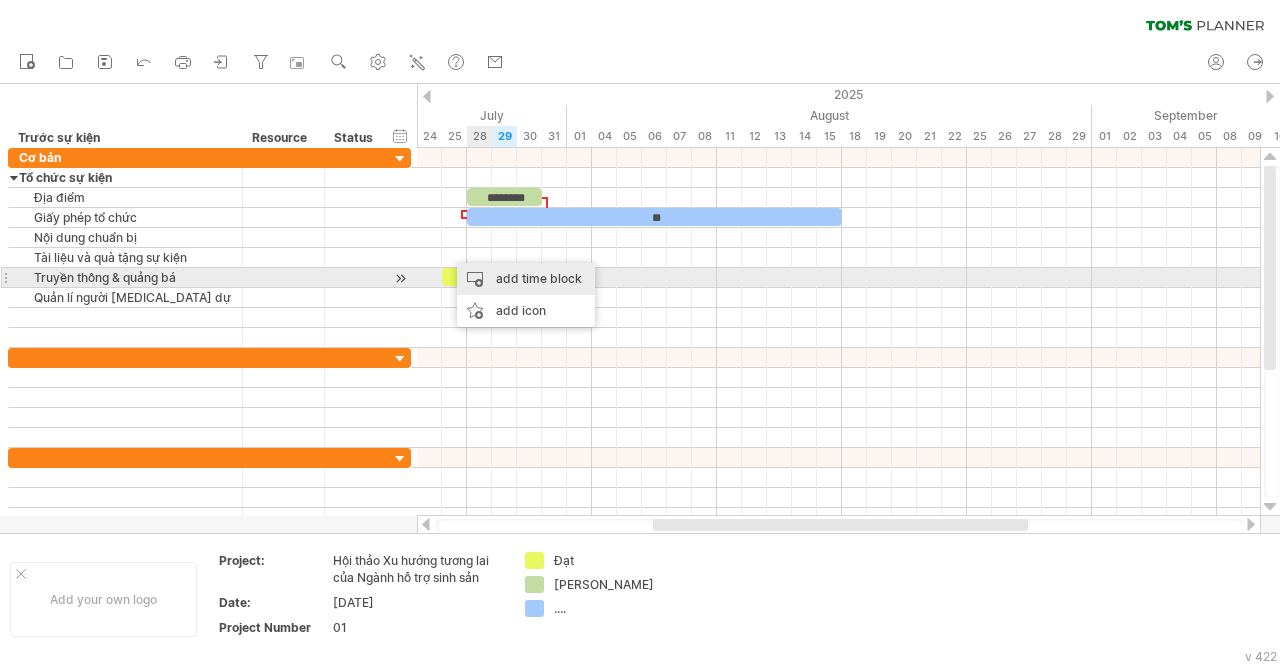 click on "add time block" at bounding box center [526, 279] 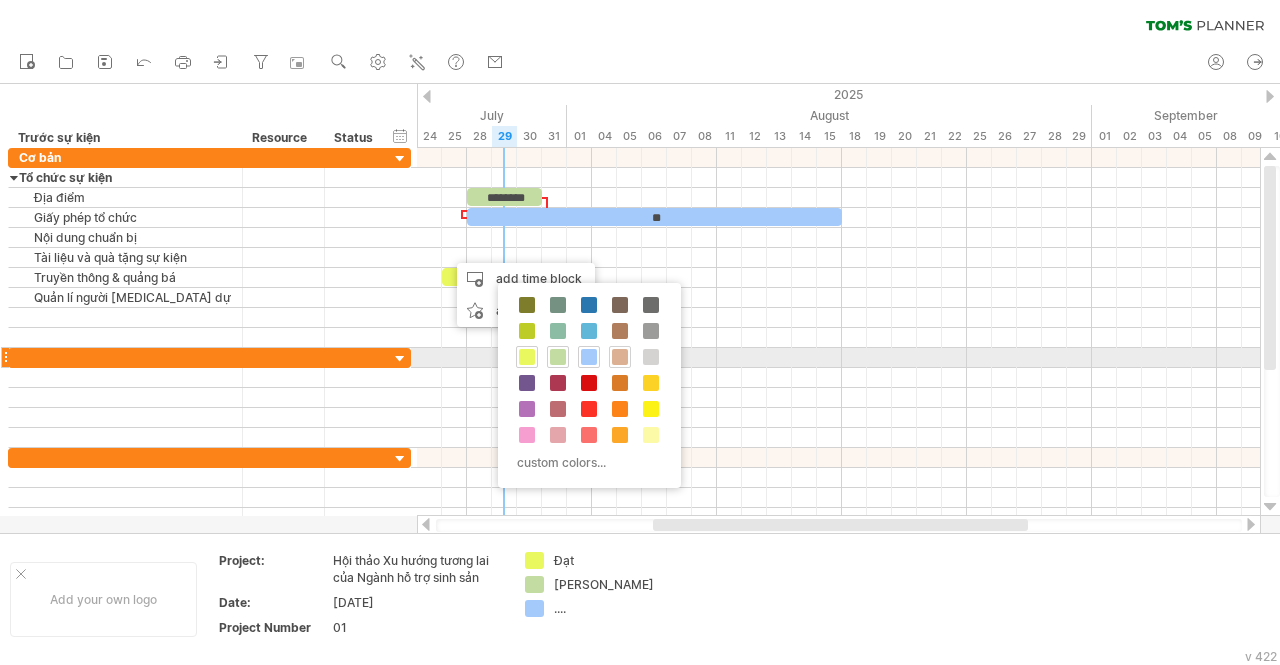 click at bounding box center (620, 357) 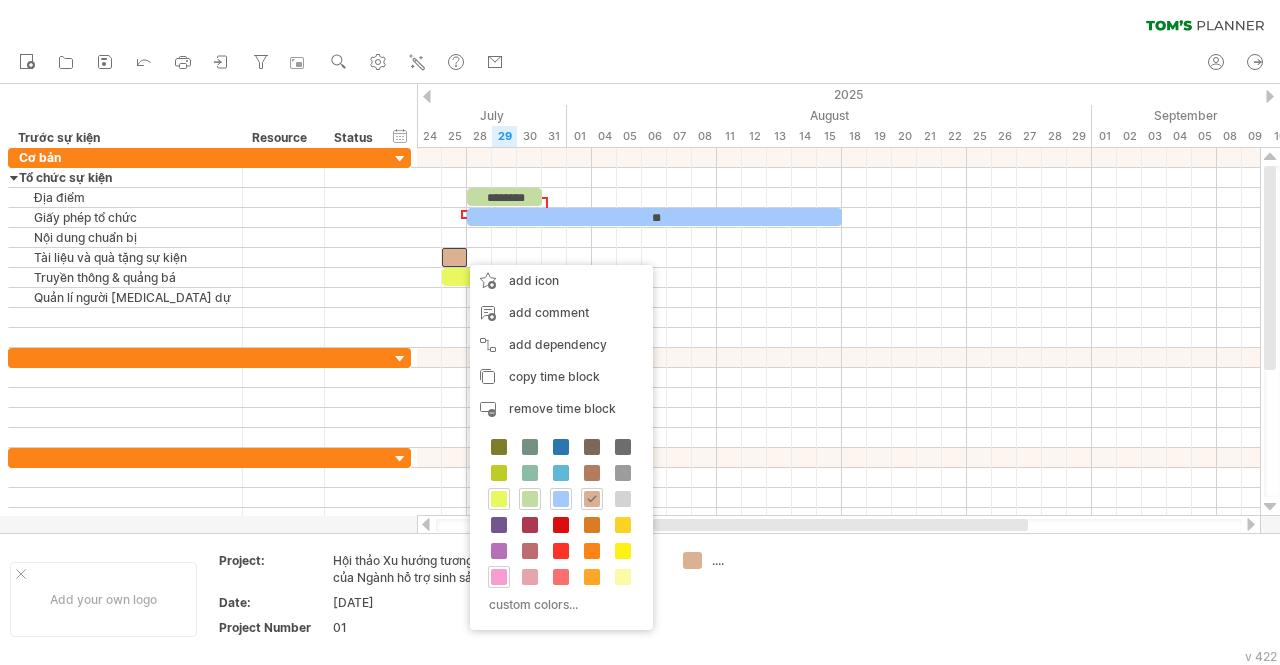click at bounding box center [499, 577] 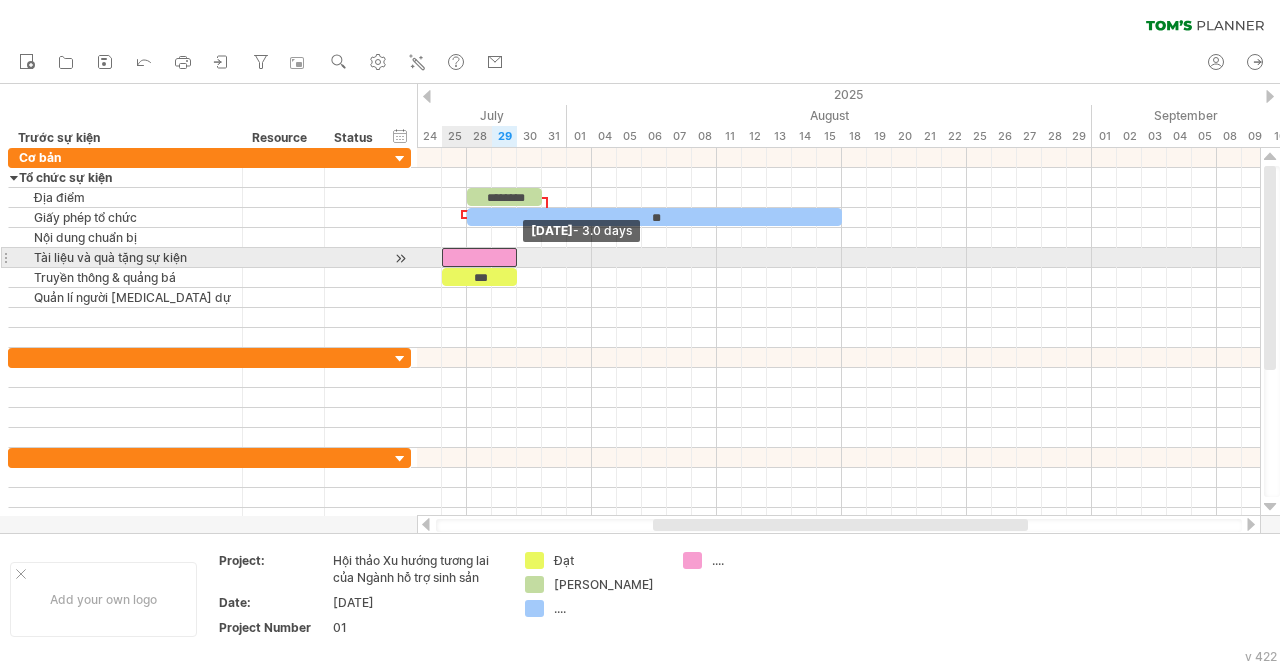 drag, startPoint x: 470, startPoint y: 255, endPoint x: 522, endPoint y: 257, distance: 52.03845 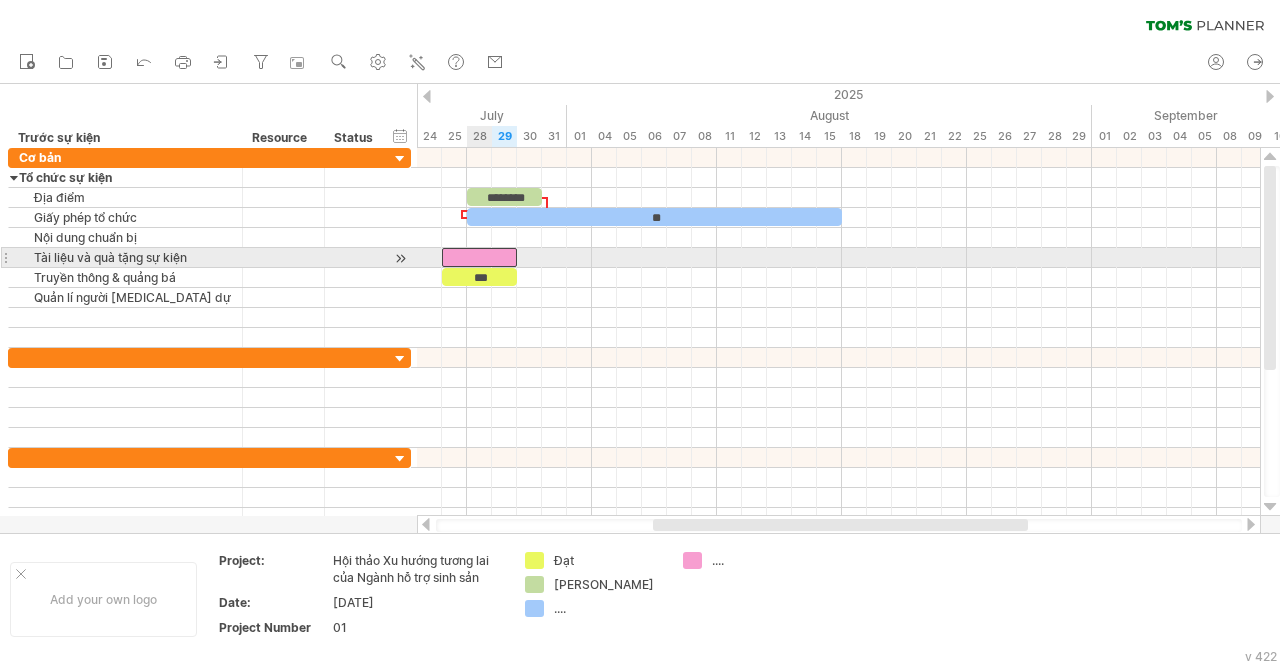 click at bounding box center (479, 257) 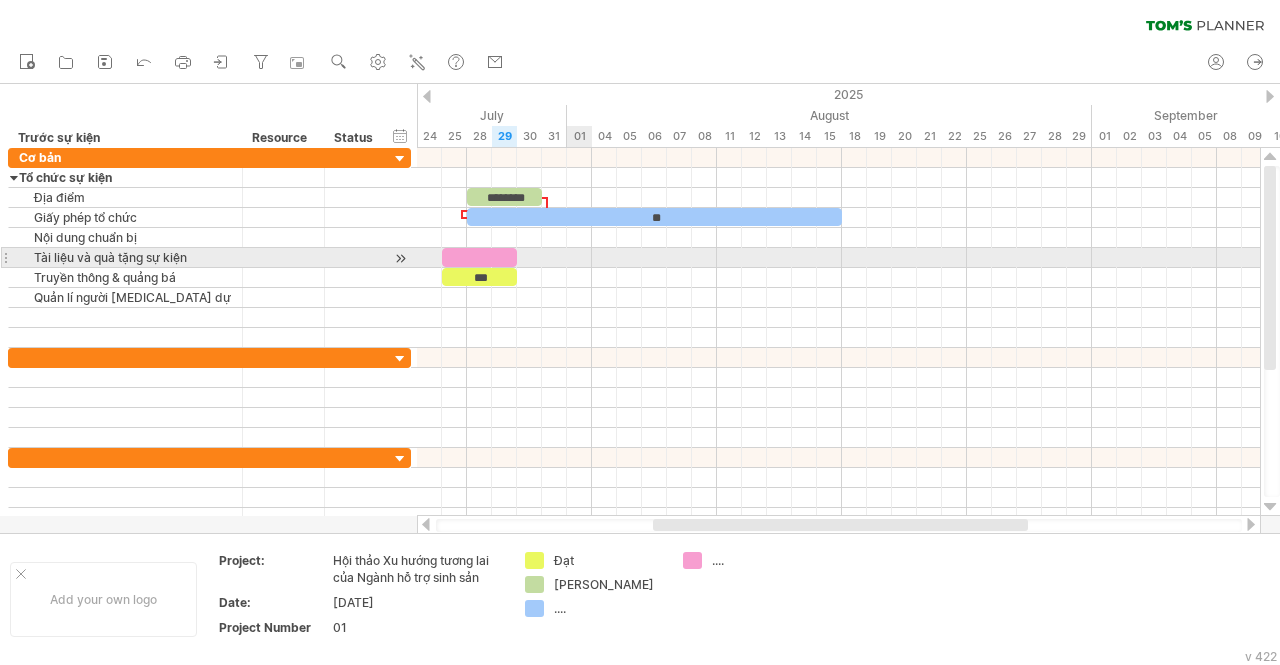 type 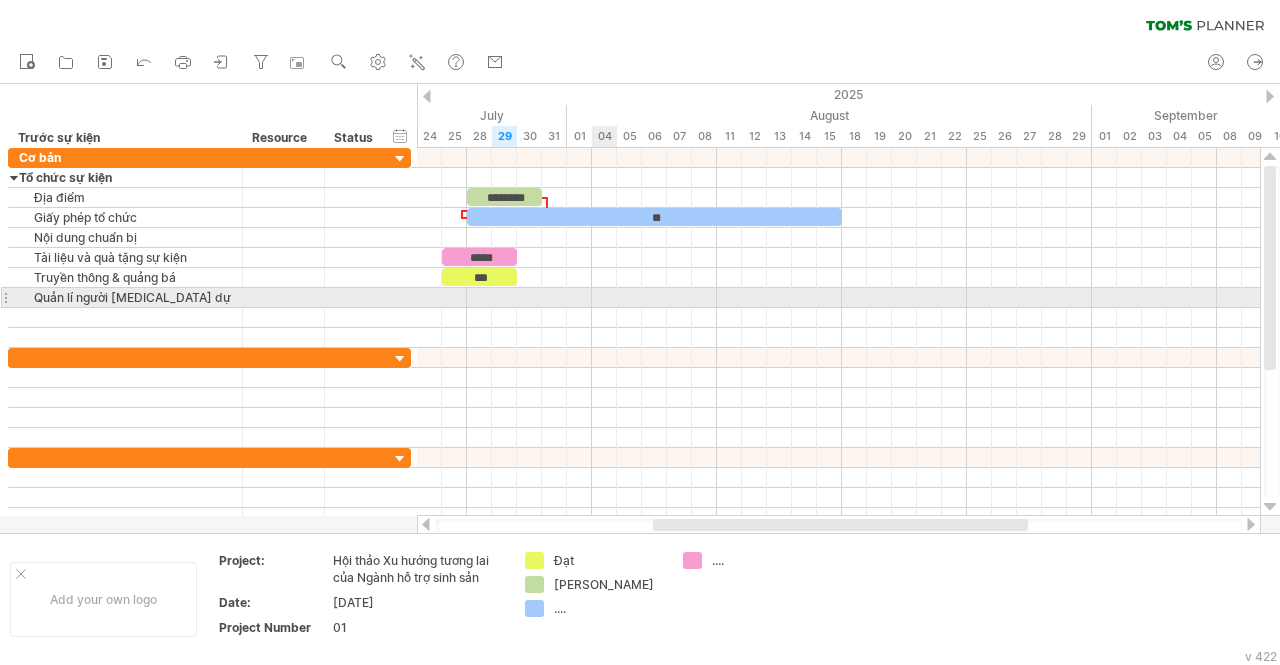 click at bounding box center [838, 298] 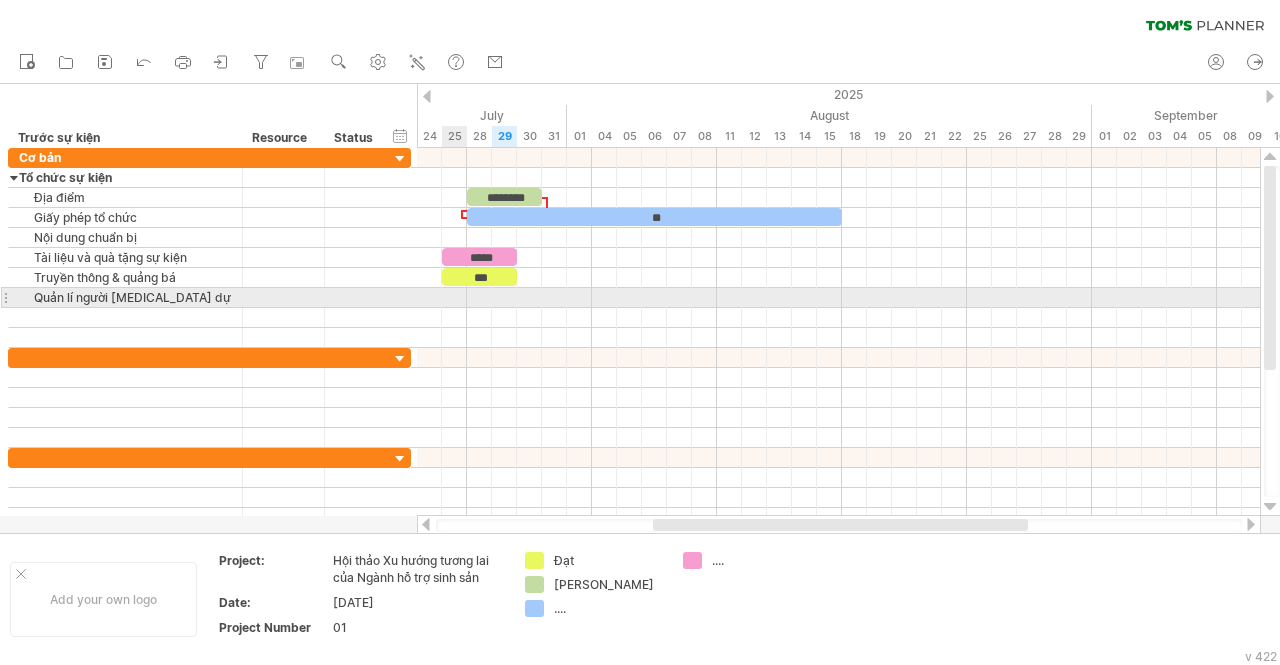 click at bounding box center (838, 298) 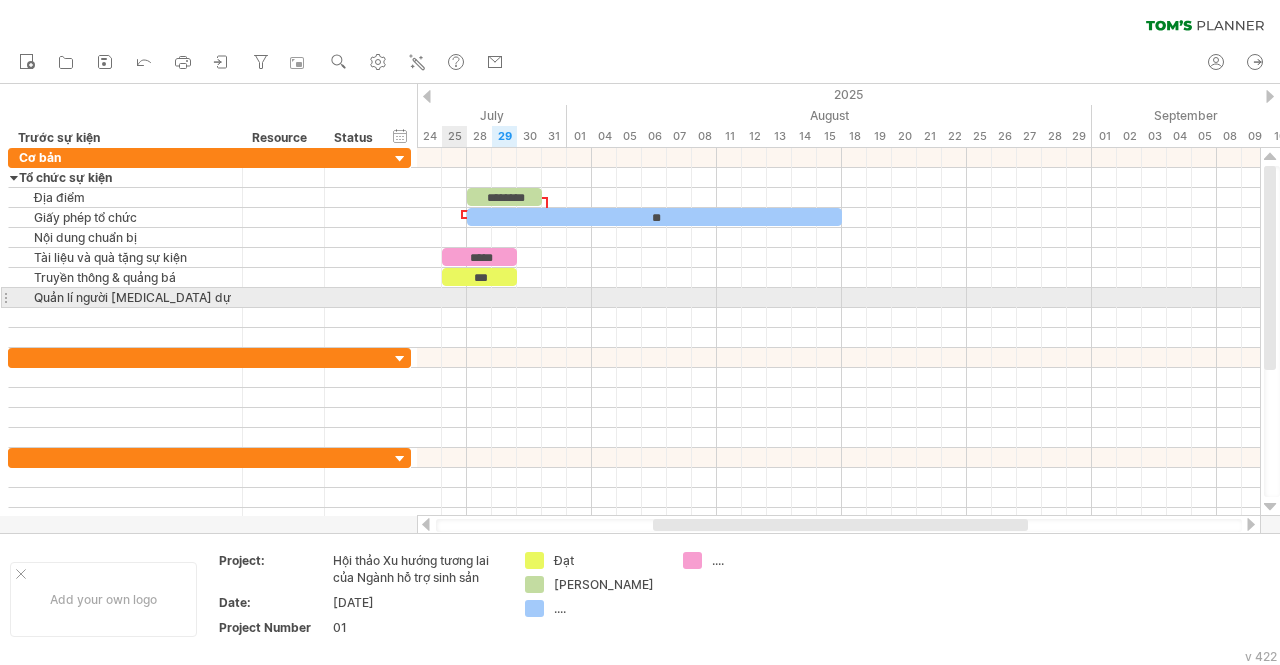 click at bounding box center [838, 298] 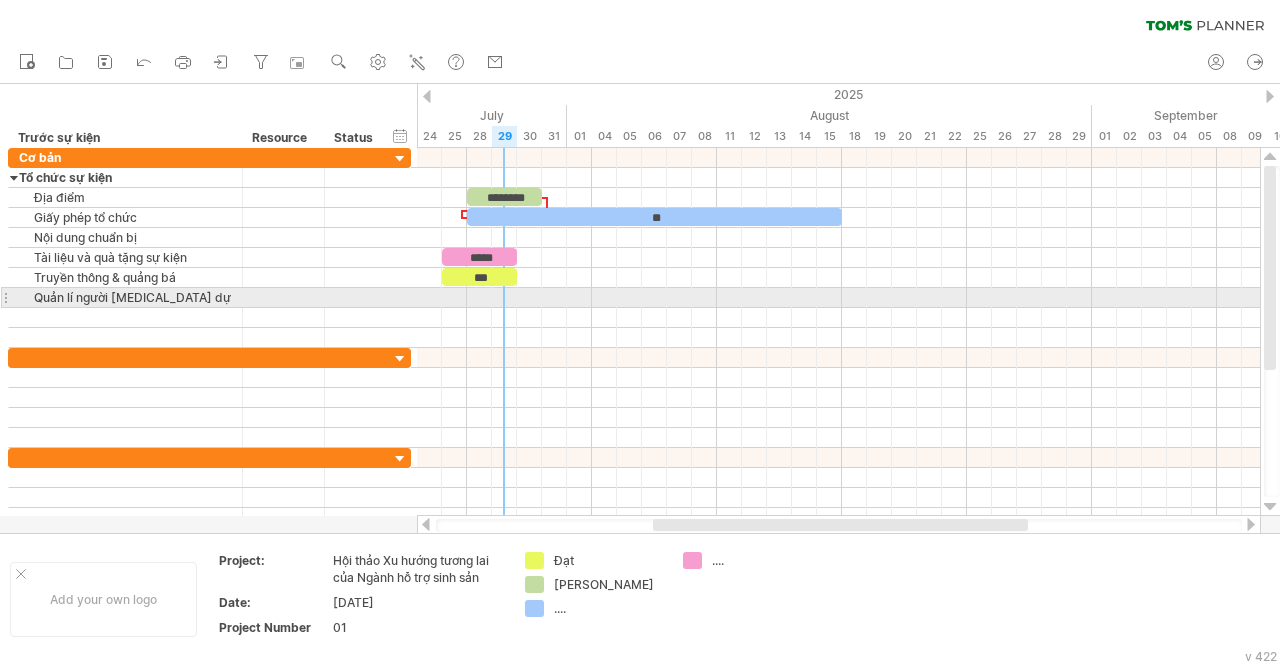 click at bounding box center [838, 298] 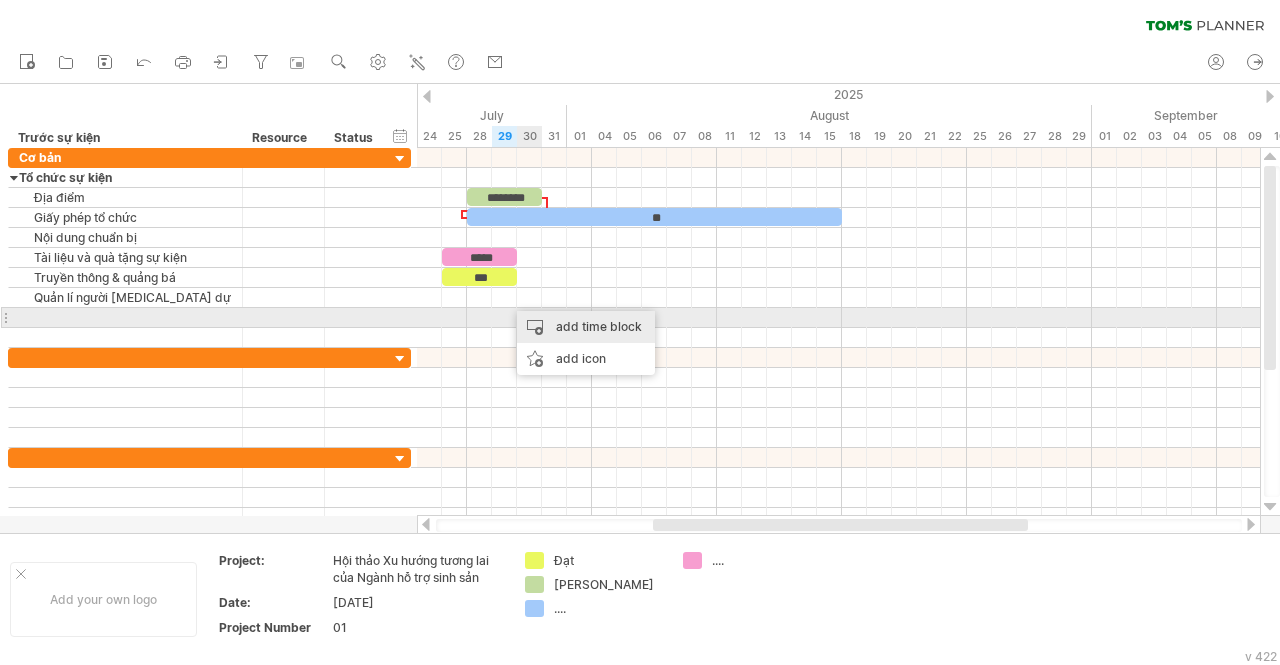 click on "add time block" at bounding box center [586, 327] 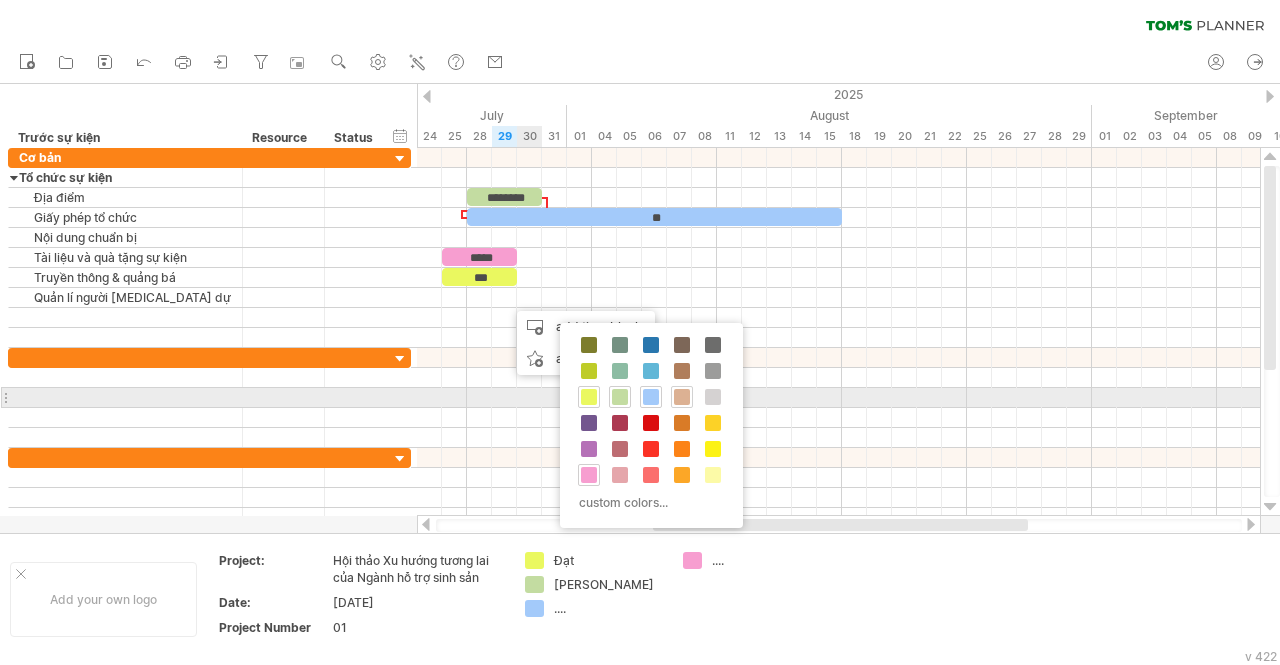 click at bounding box center [682, 397] 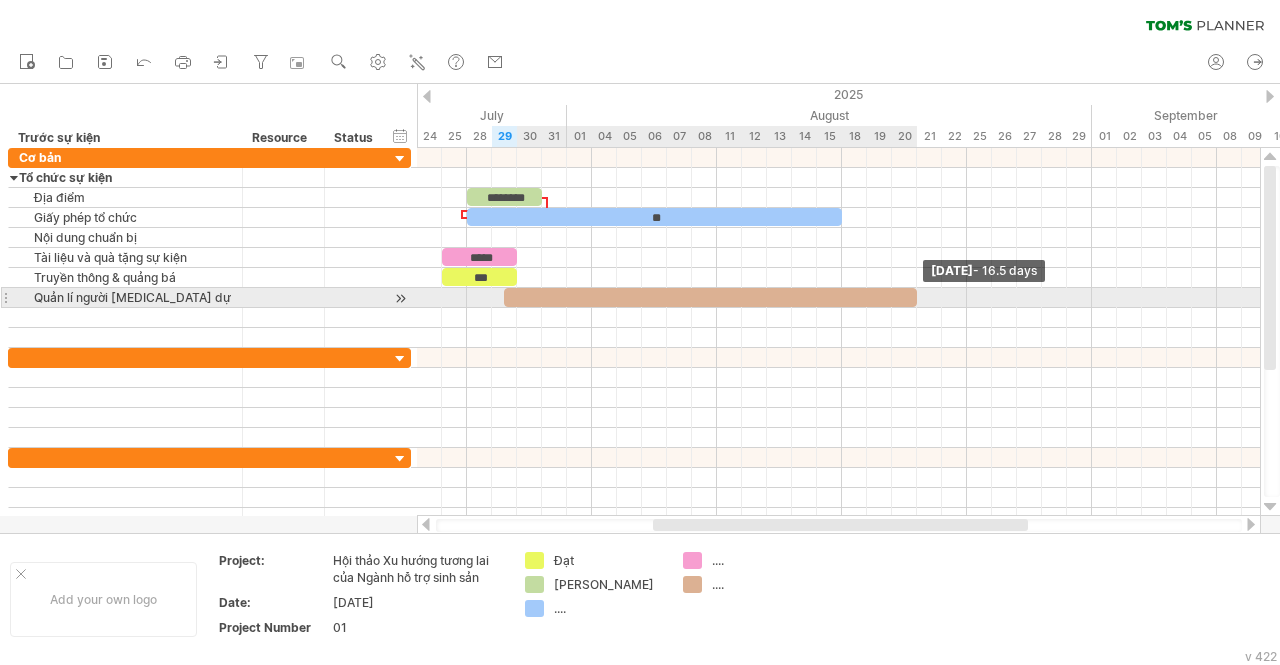 drag, startPoint x: 528, startPoint y: 297, endPoint x: 915, endPoint y: 297, distance: 387 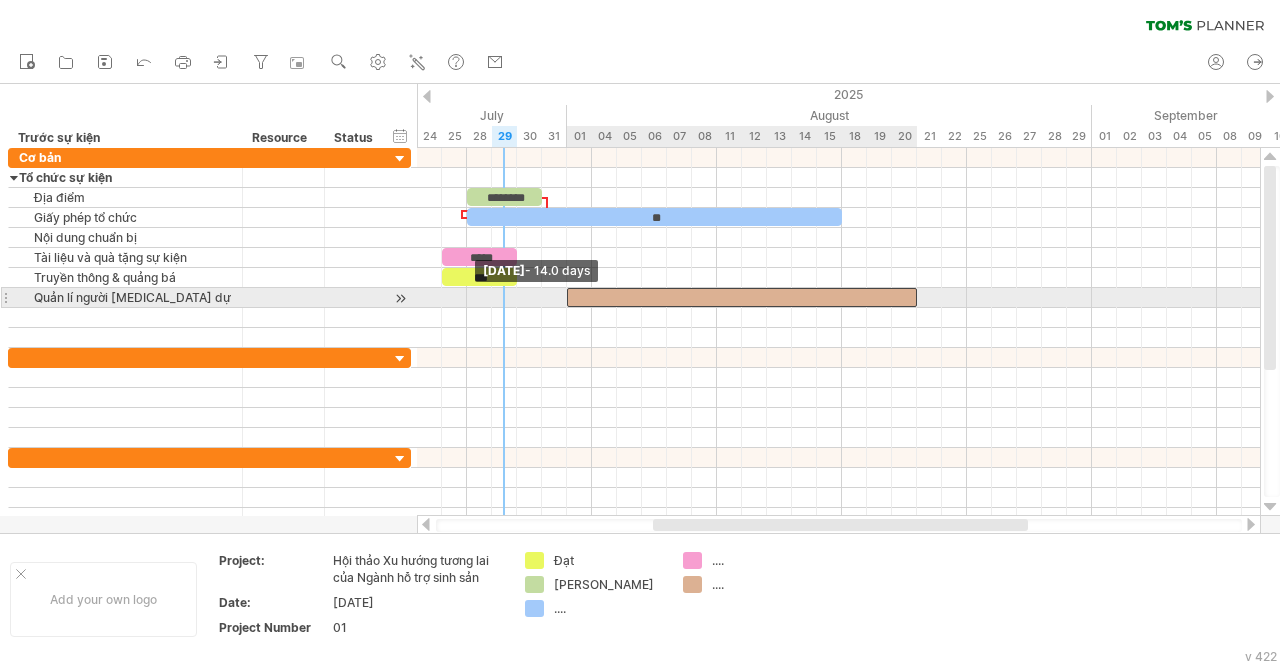 drag, startPoint x: 504, startPoint y: 293, endPoint x: 573, endPoint y: 293, distance: 69 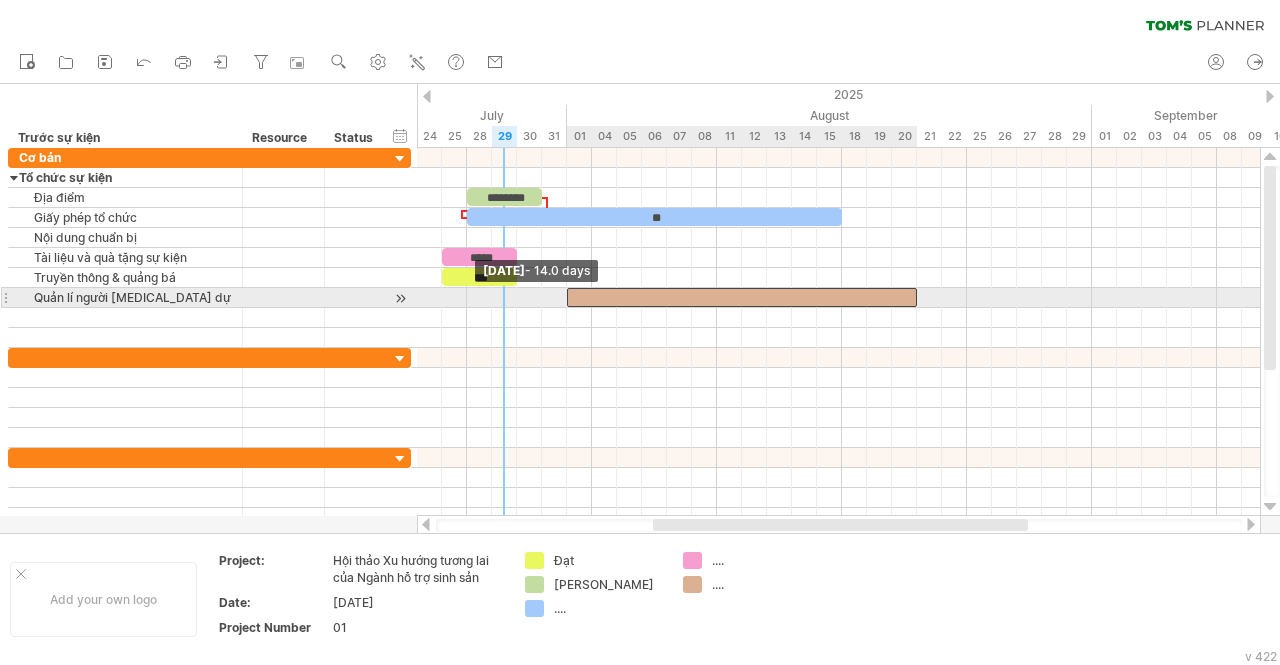 click at bounding box center (742, 297) 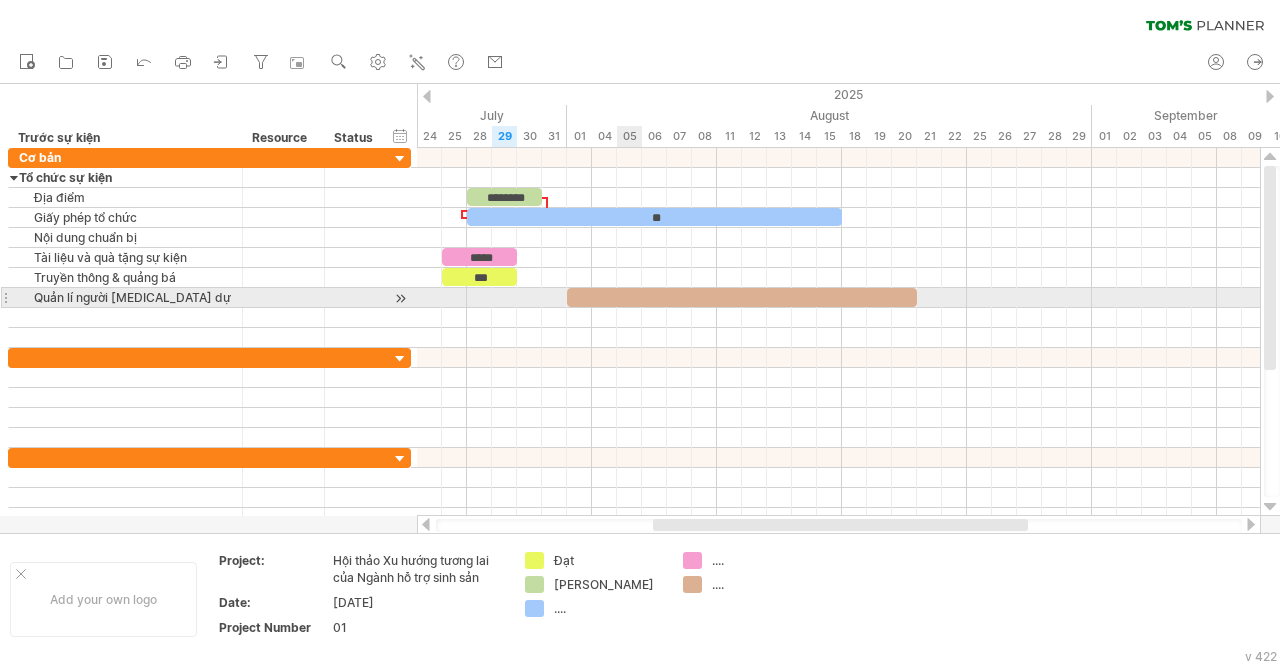 click at bounding box center (742, 297) 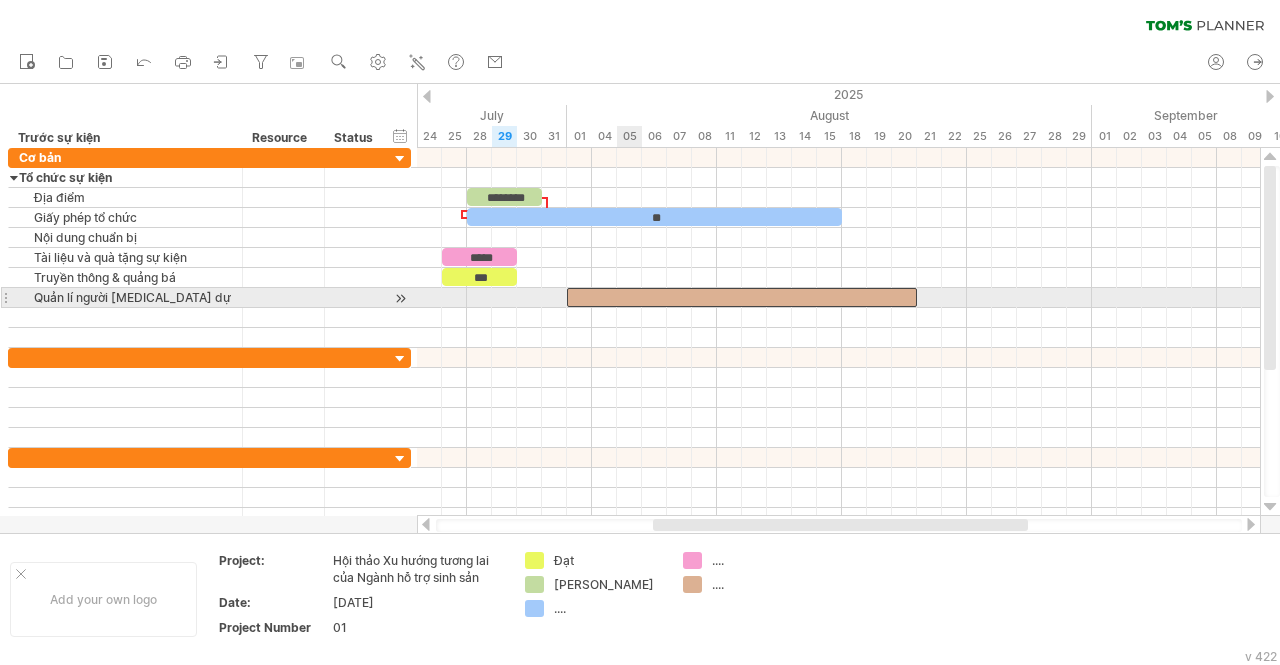type 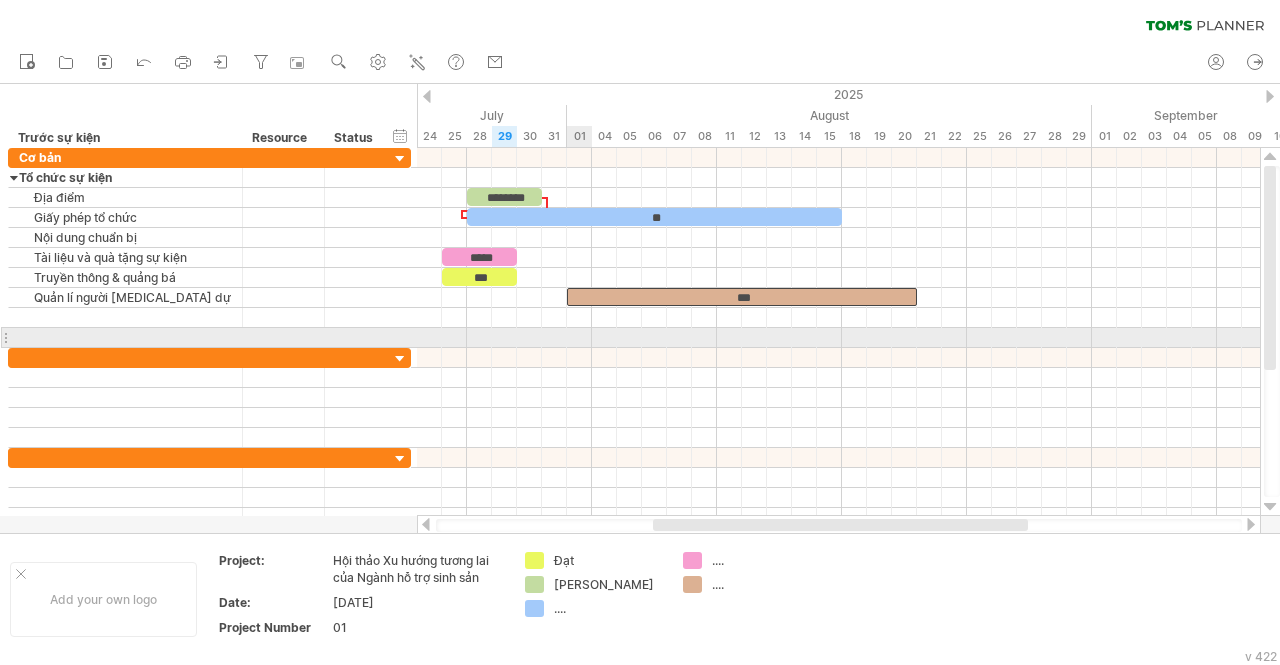 click at bounding box center (838, 358) 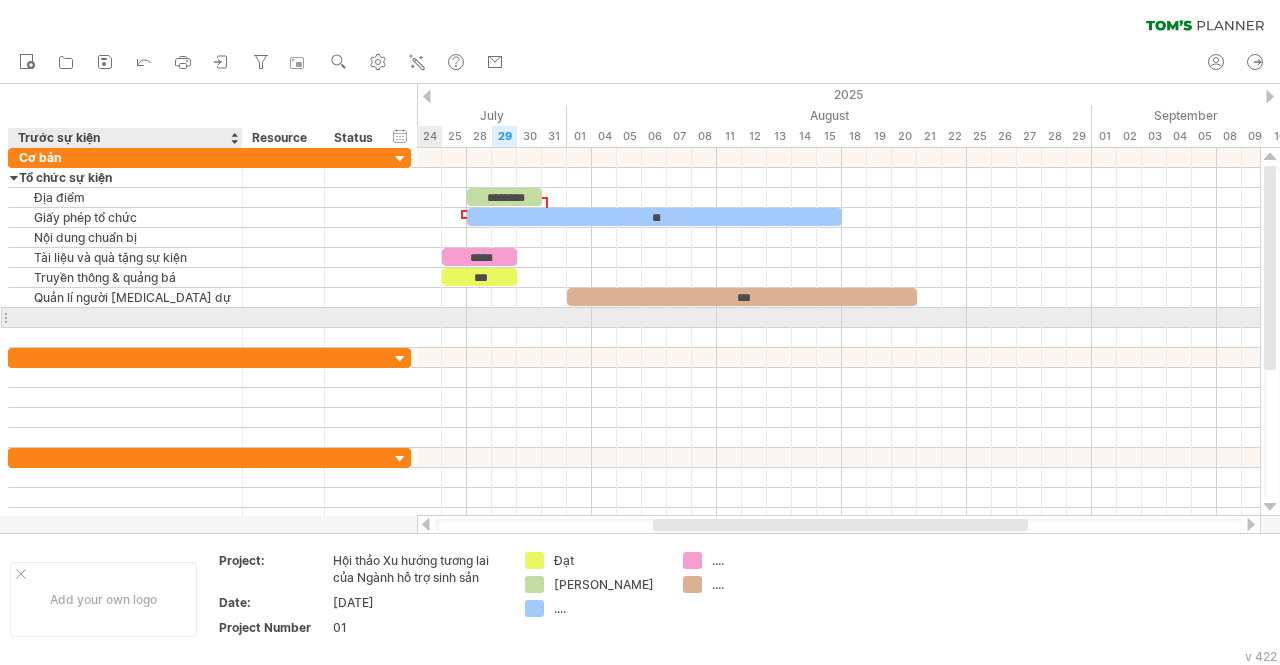 click at bounding box center (125, 317) 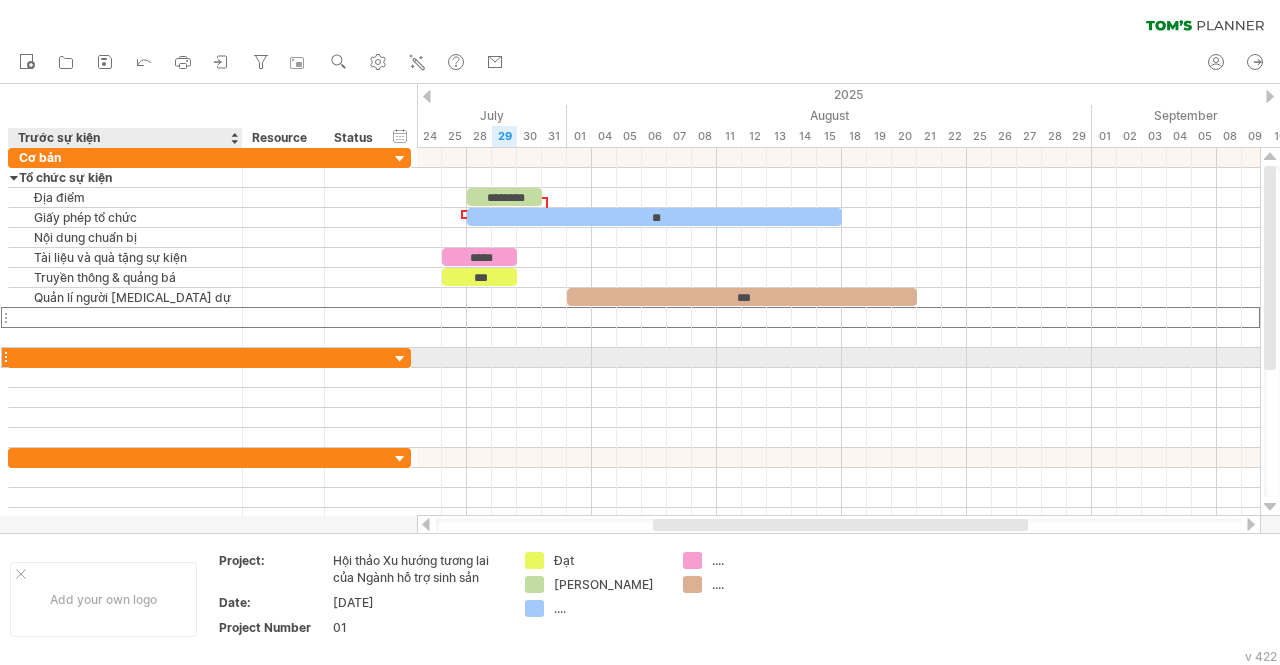click at bounding box center (125, 357) 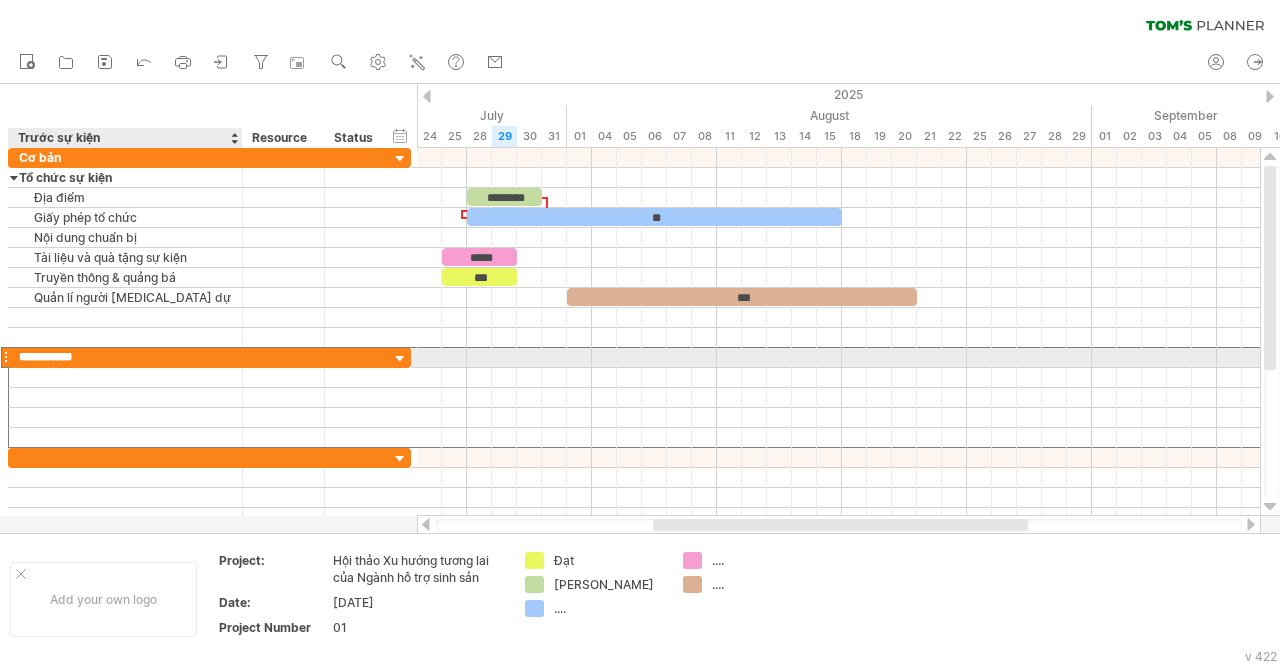 type on "**********" 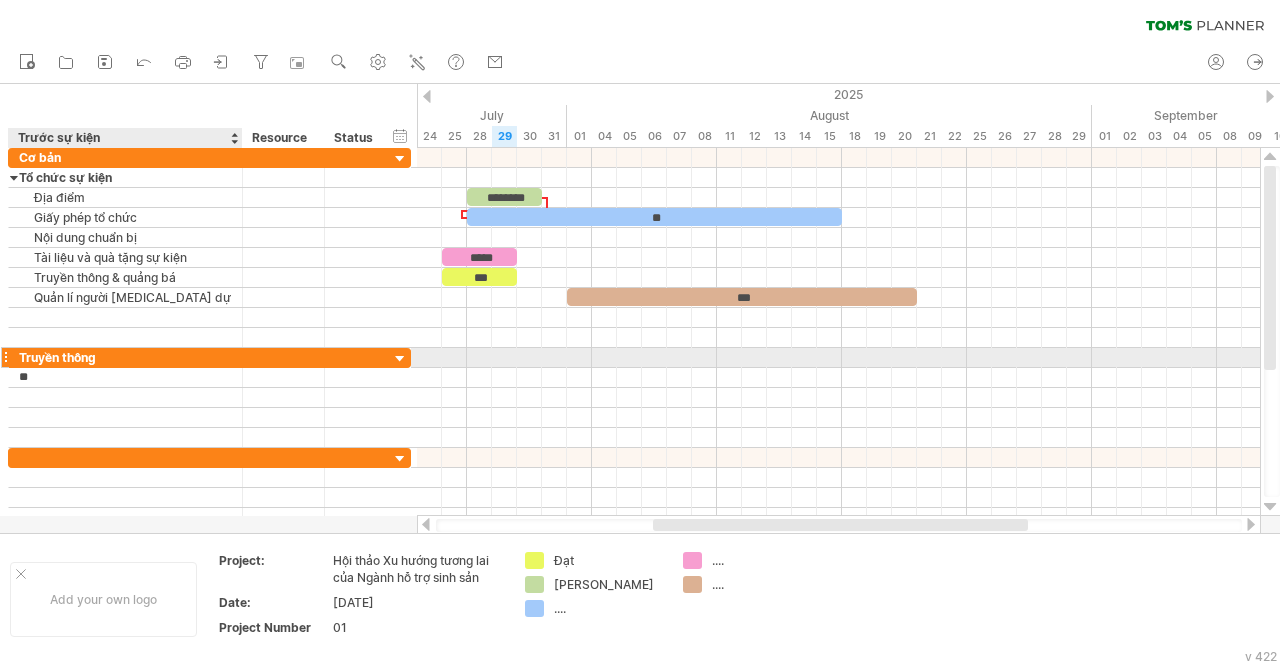 type on "*" 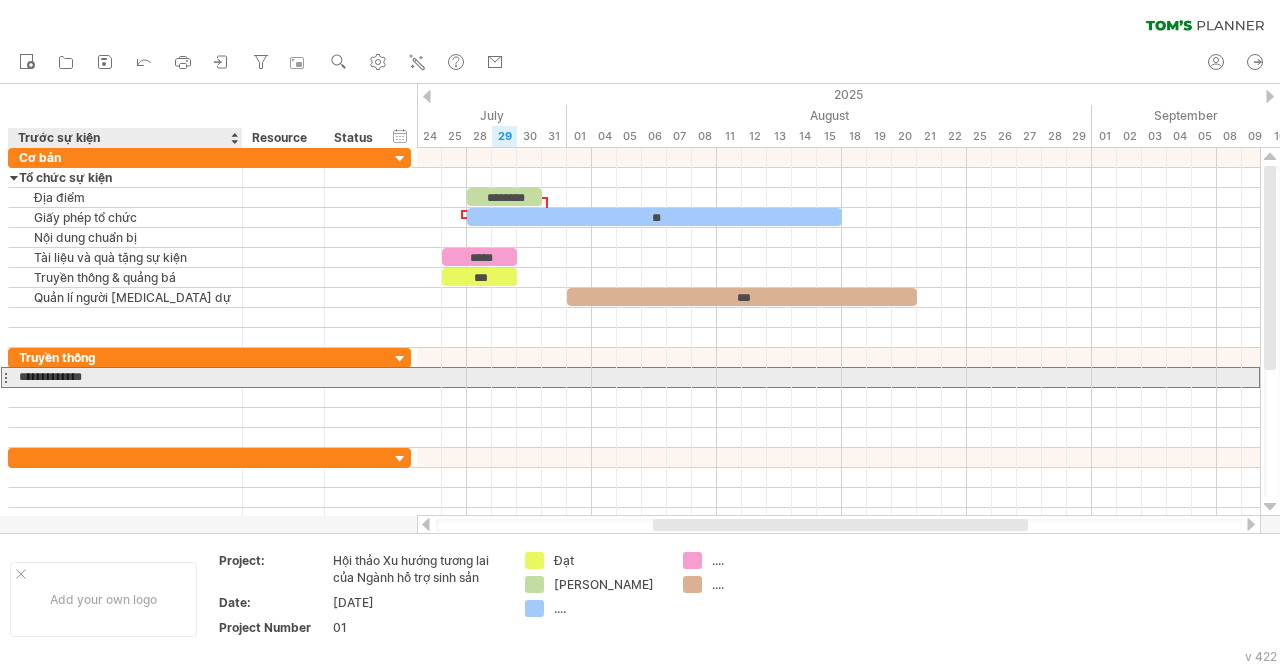 click on "**********" at bounding box center (125, 377) 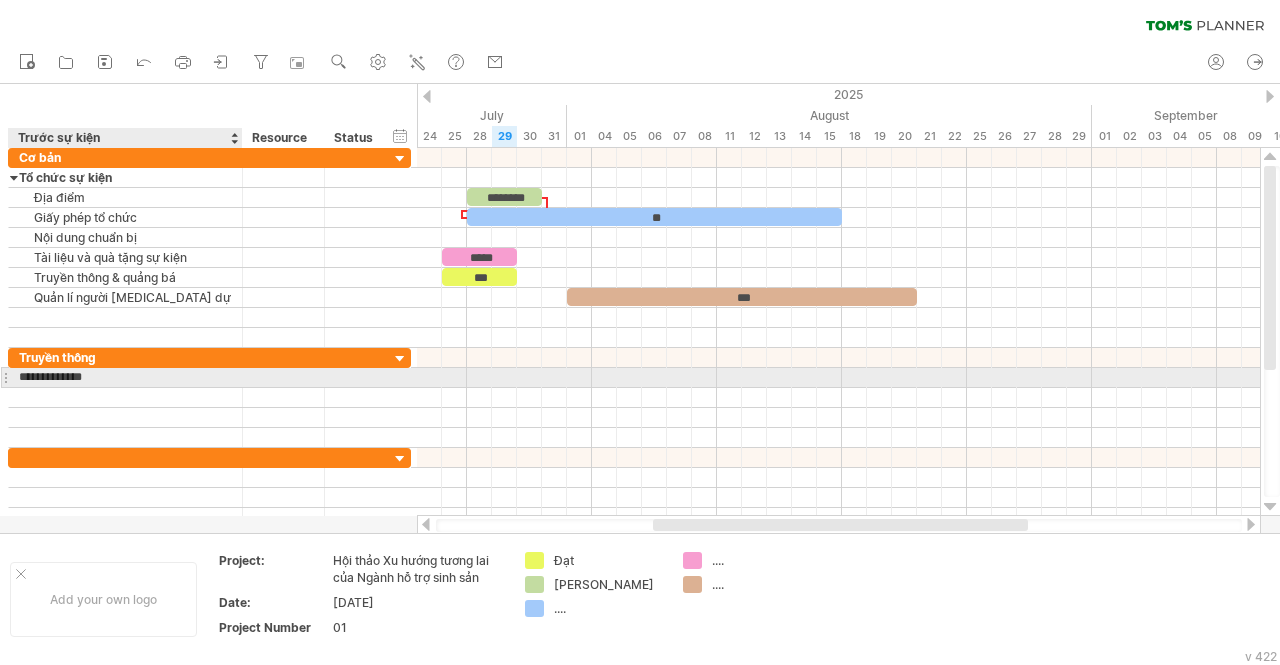 type on "**********" 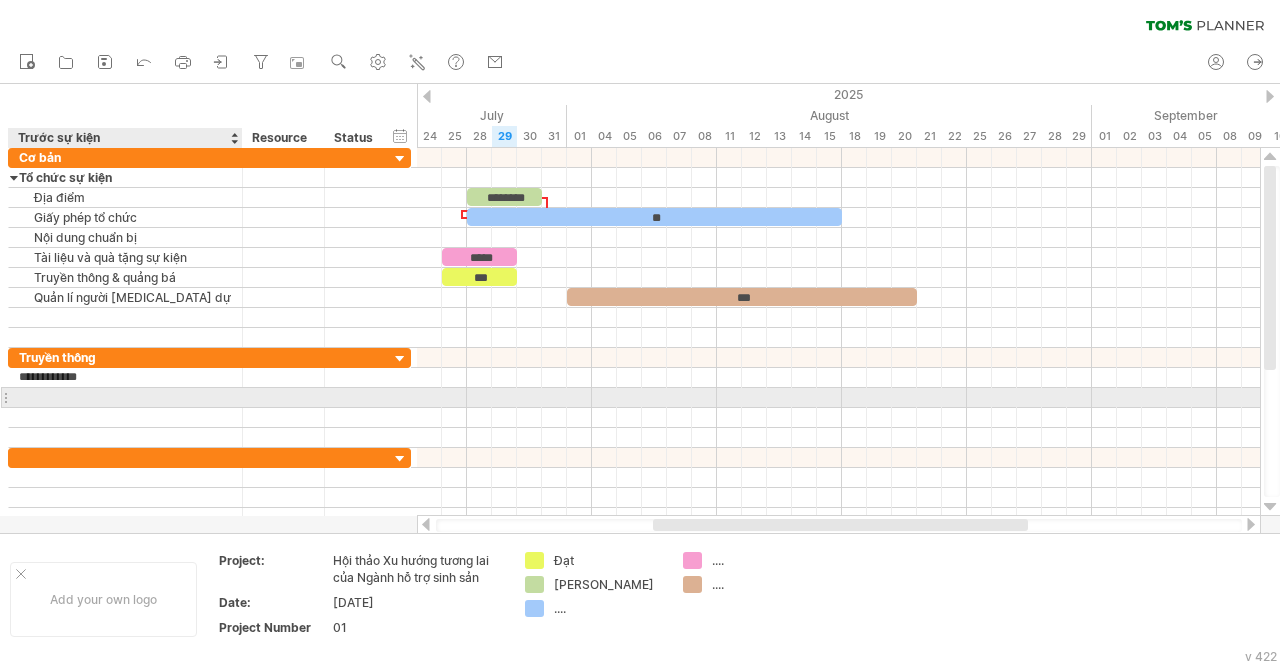 click at bounding box center [125, 397] 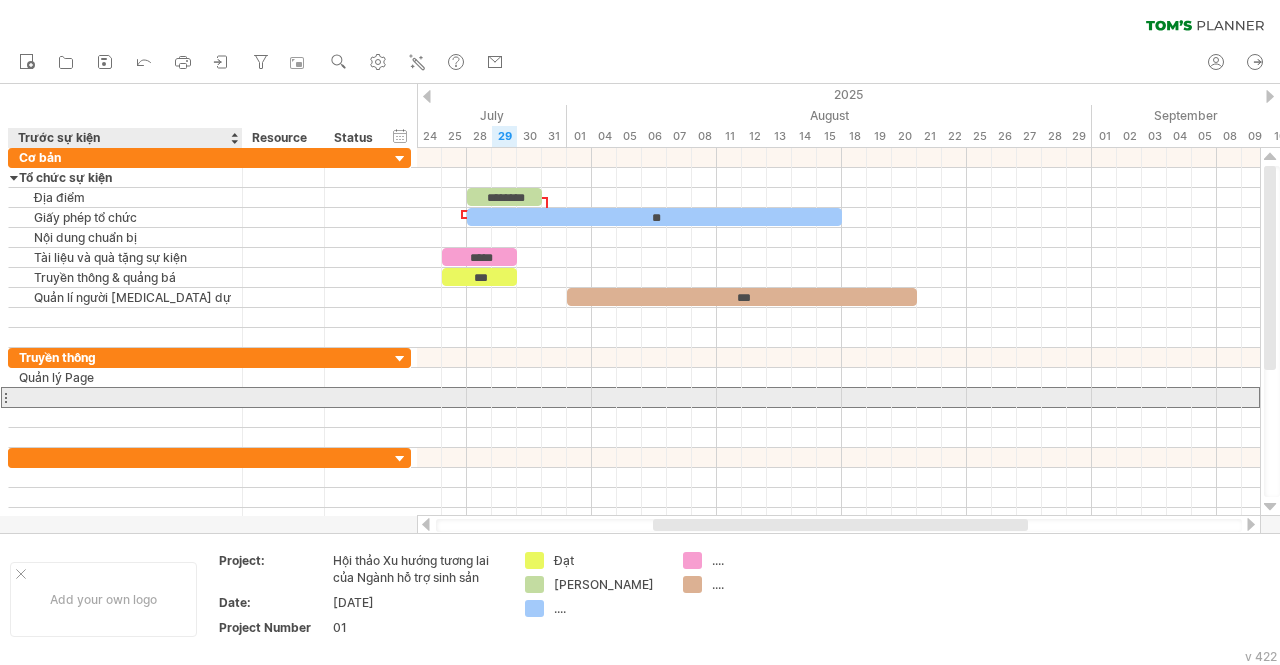 click at bounding box center [125, 397] 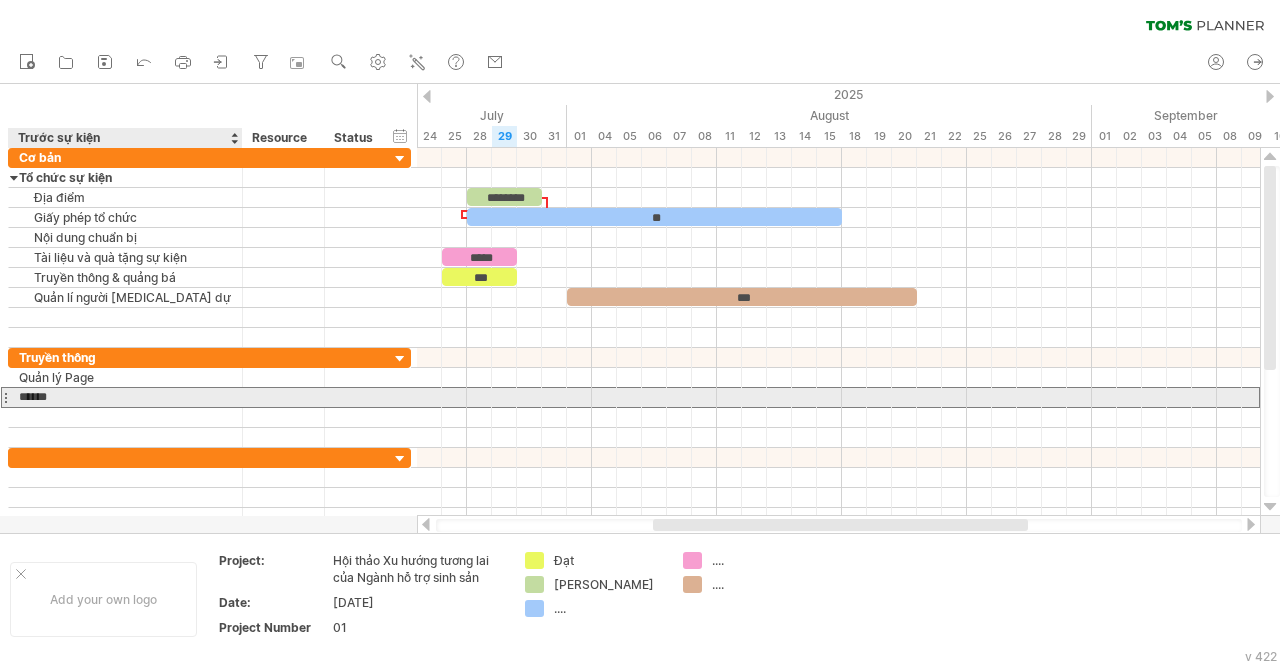type on "*******" 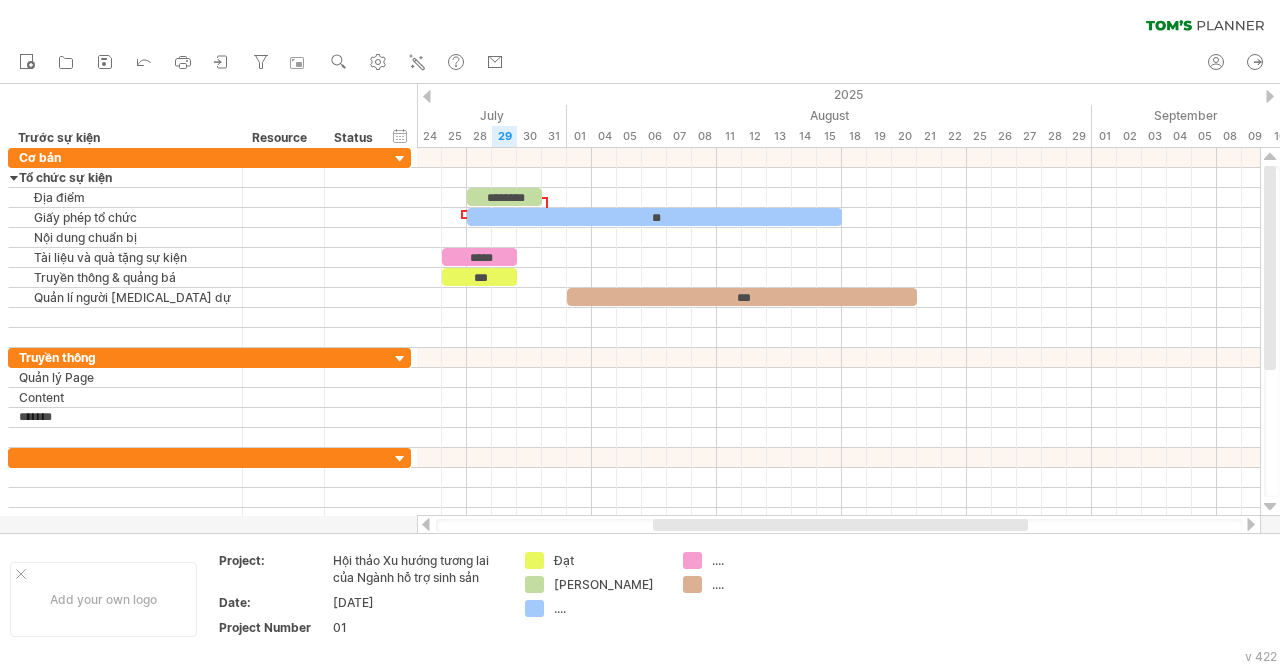 type on "*******" 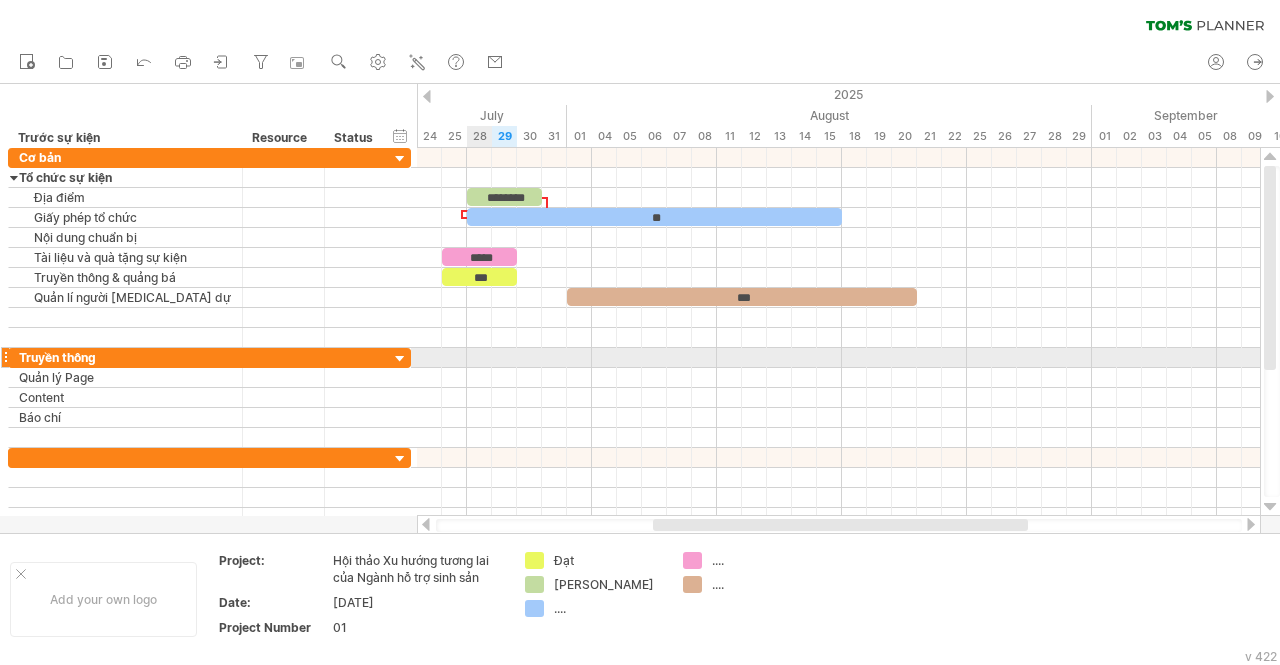 click at bounding box center (838, 358) 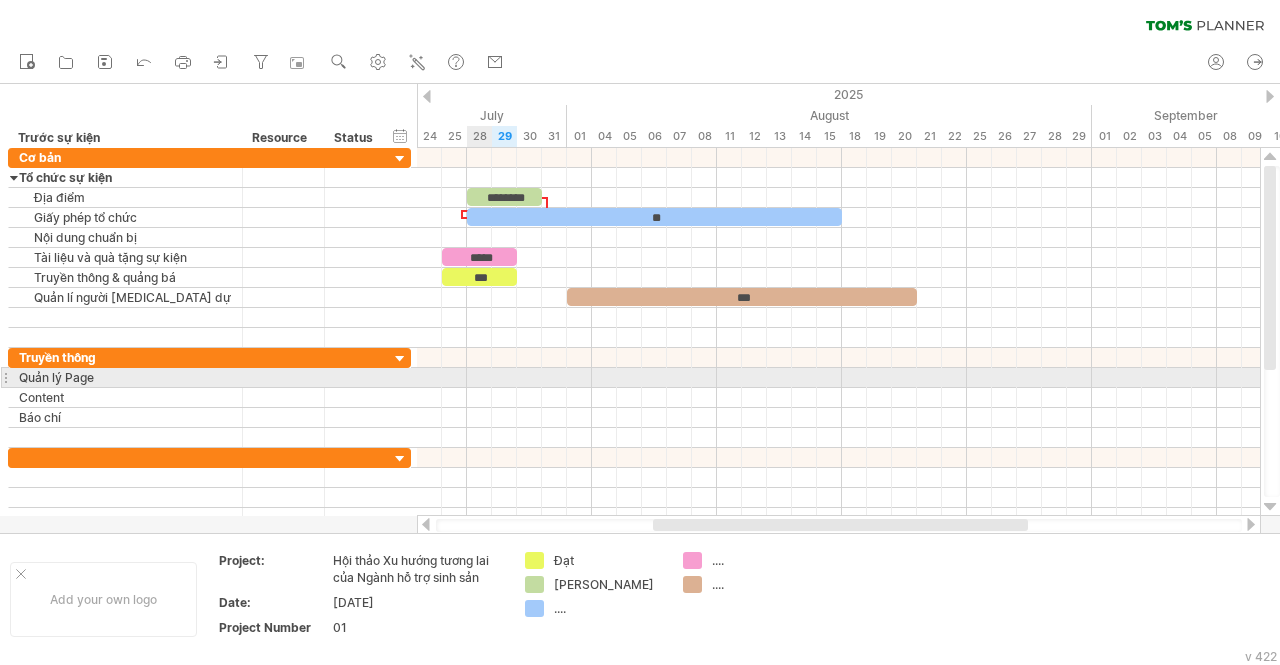 click at bounding box center (838, 398) 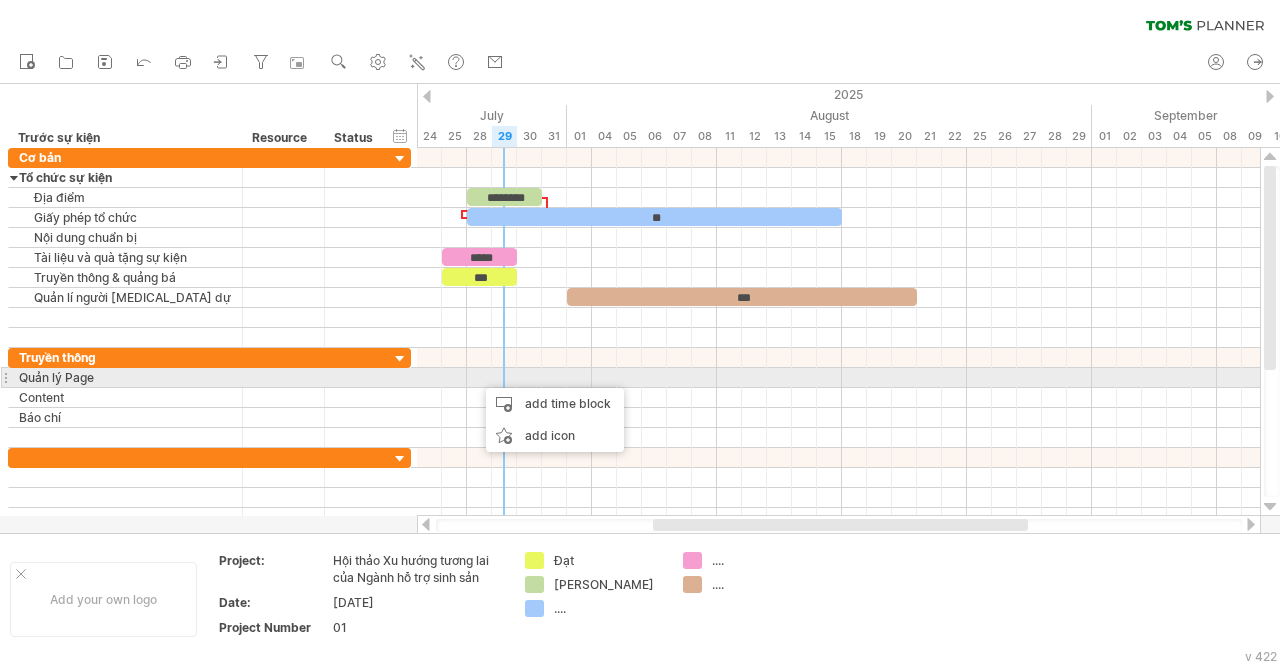 click on "add time block" at bounding box center [555, 404] 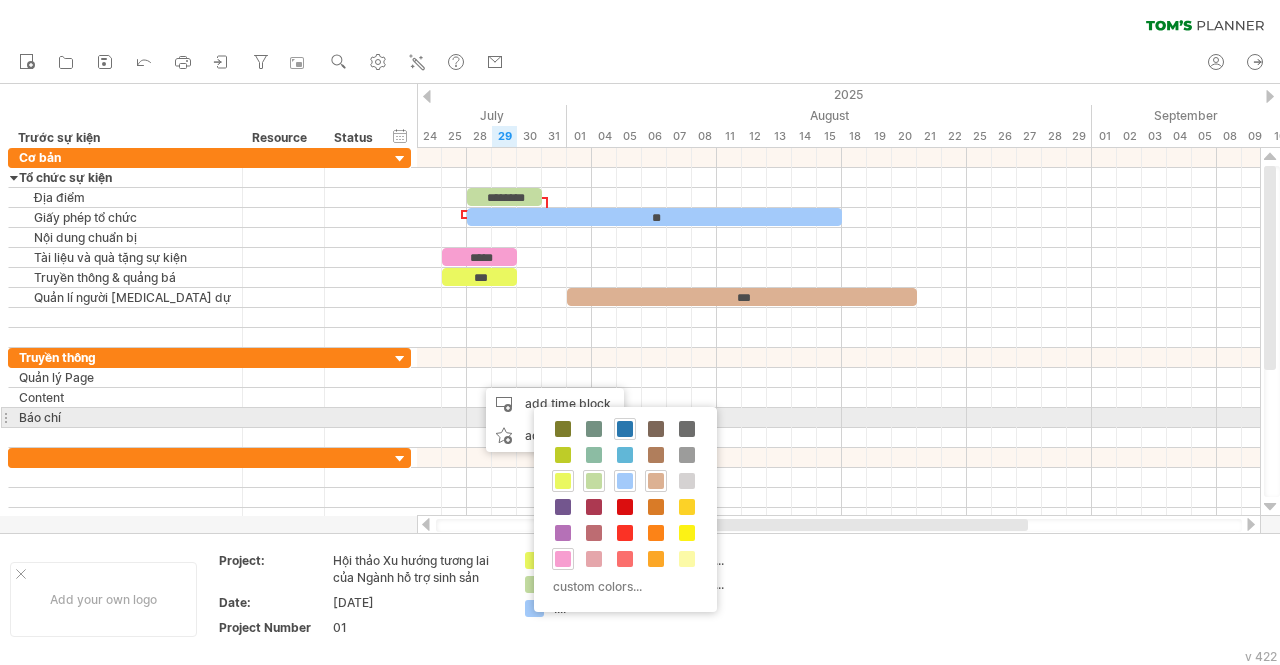 click at bounding box center [625, 429] 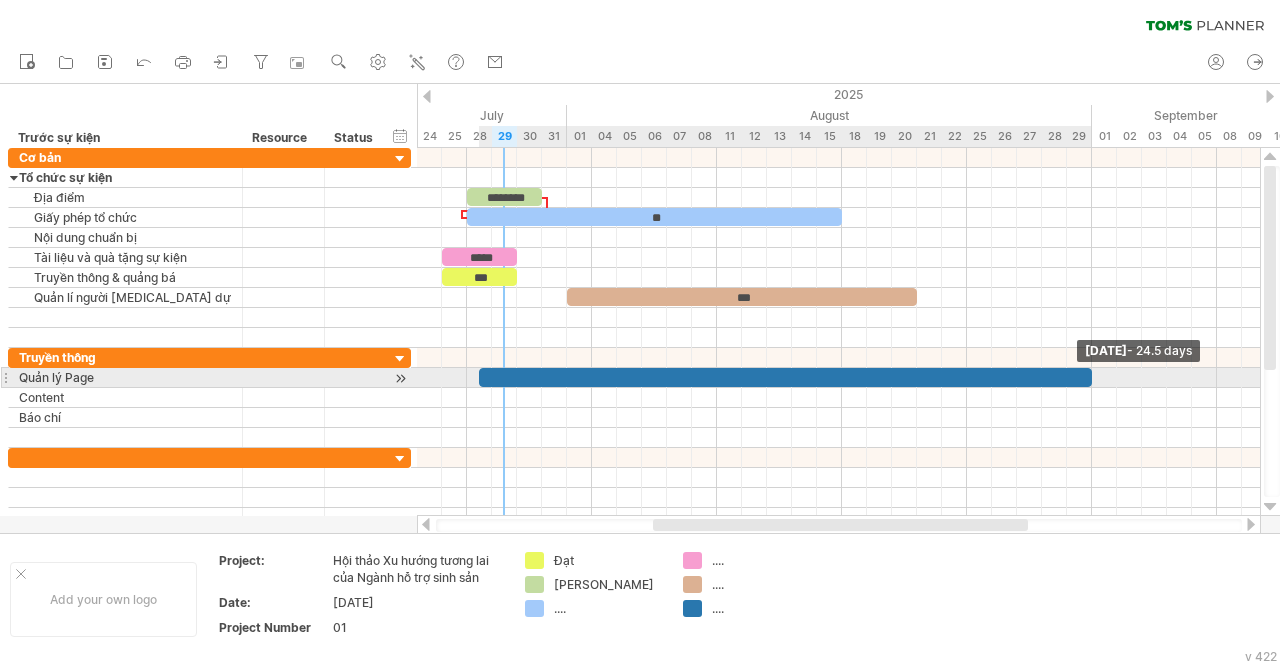 drag, startPoint x: 503, startPoint y: 370, endPoint x: 1094, endPoint y: 373, distance: 591.0076 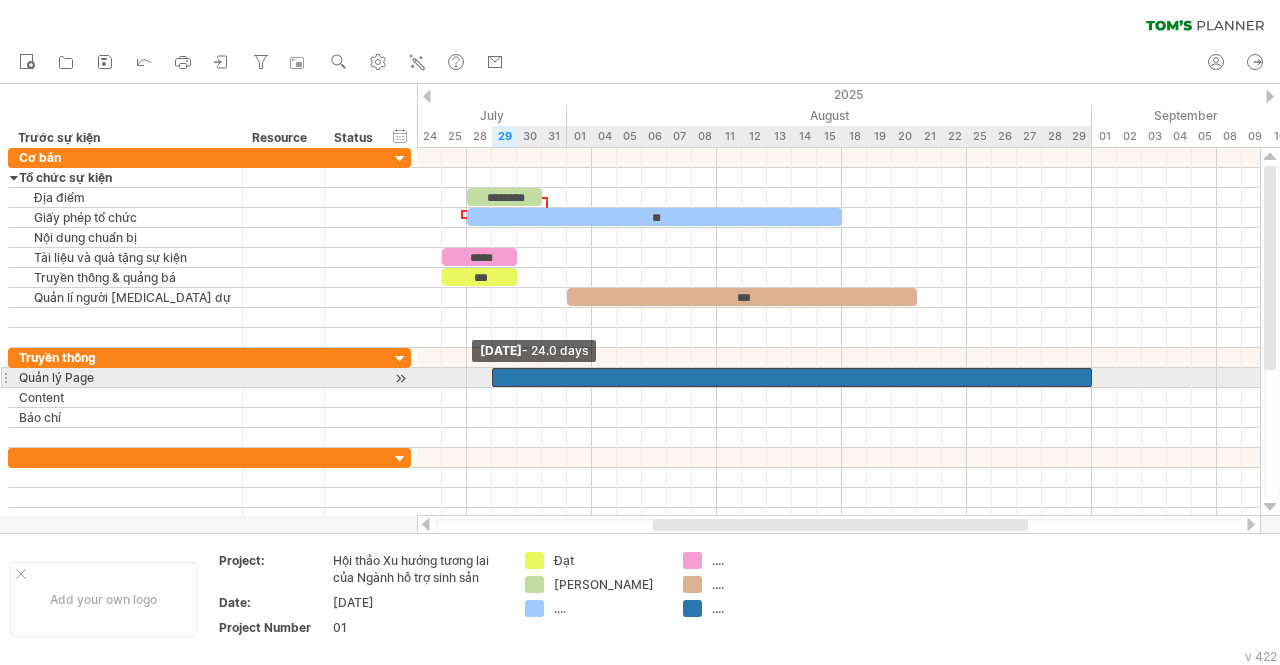 click on "******** ** ***** *** ***
[DATE]  - 24.5 days
[DATE]  - 24.0 days" at bounding box center [838, 332] 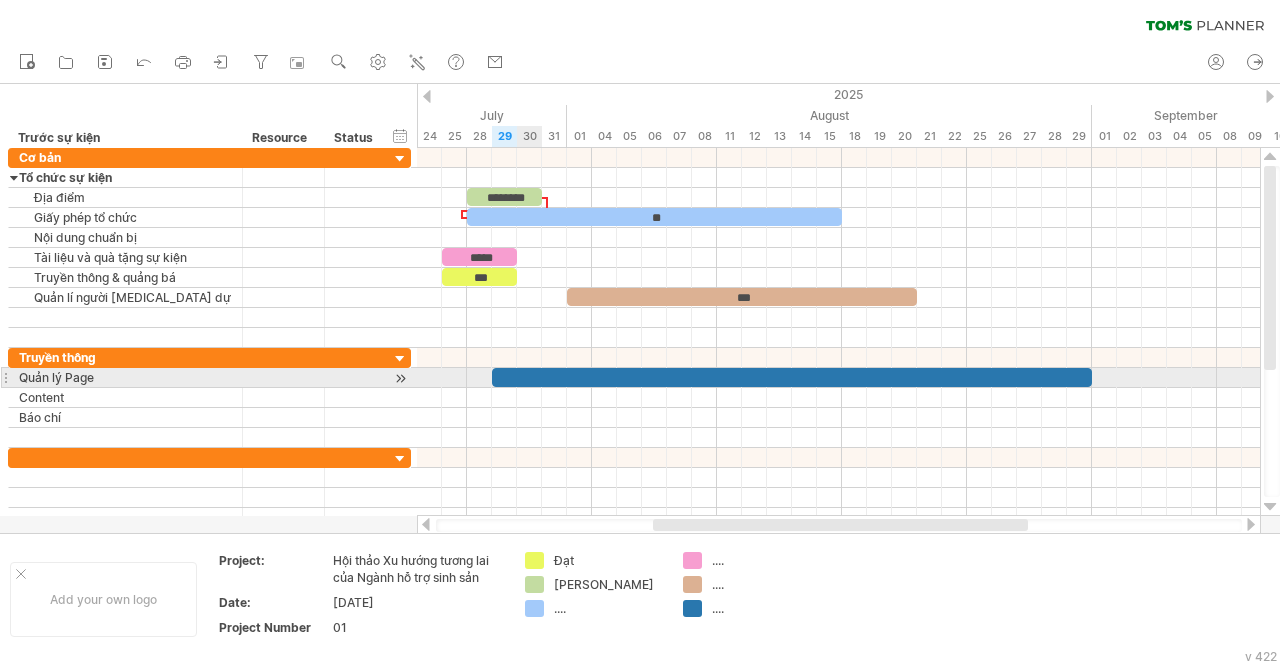 click at bounding box center (792, 377) 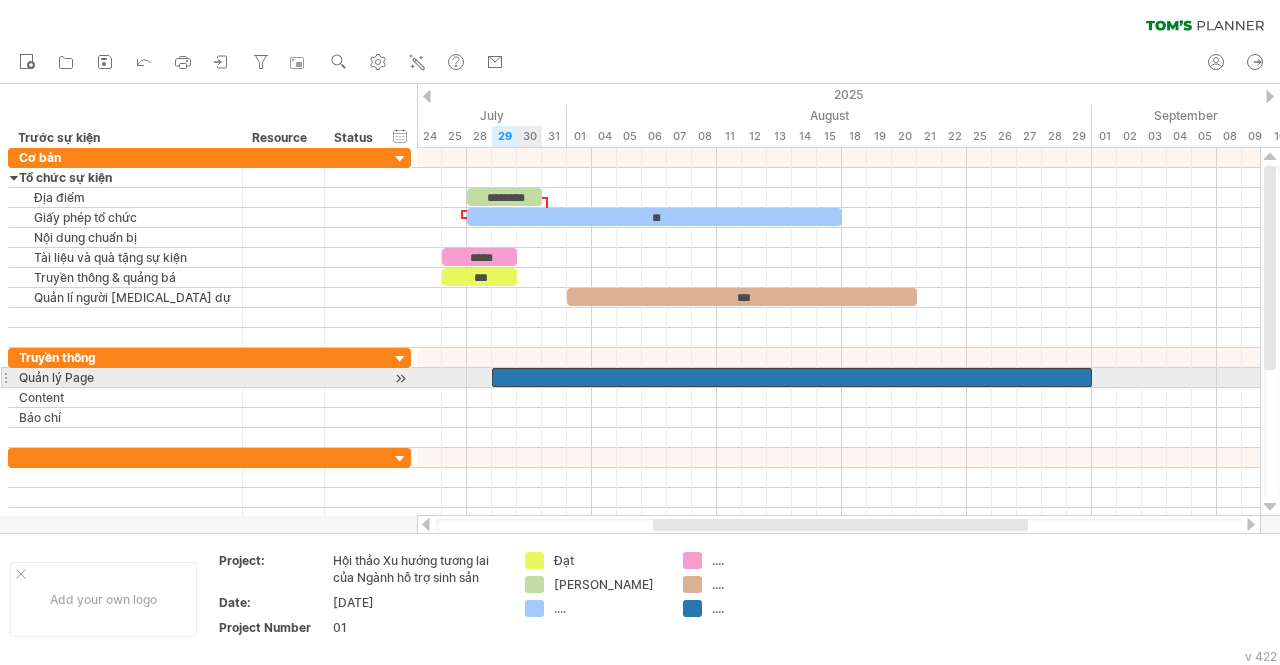 type 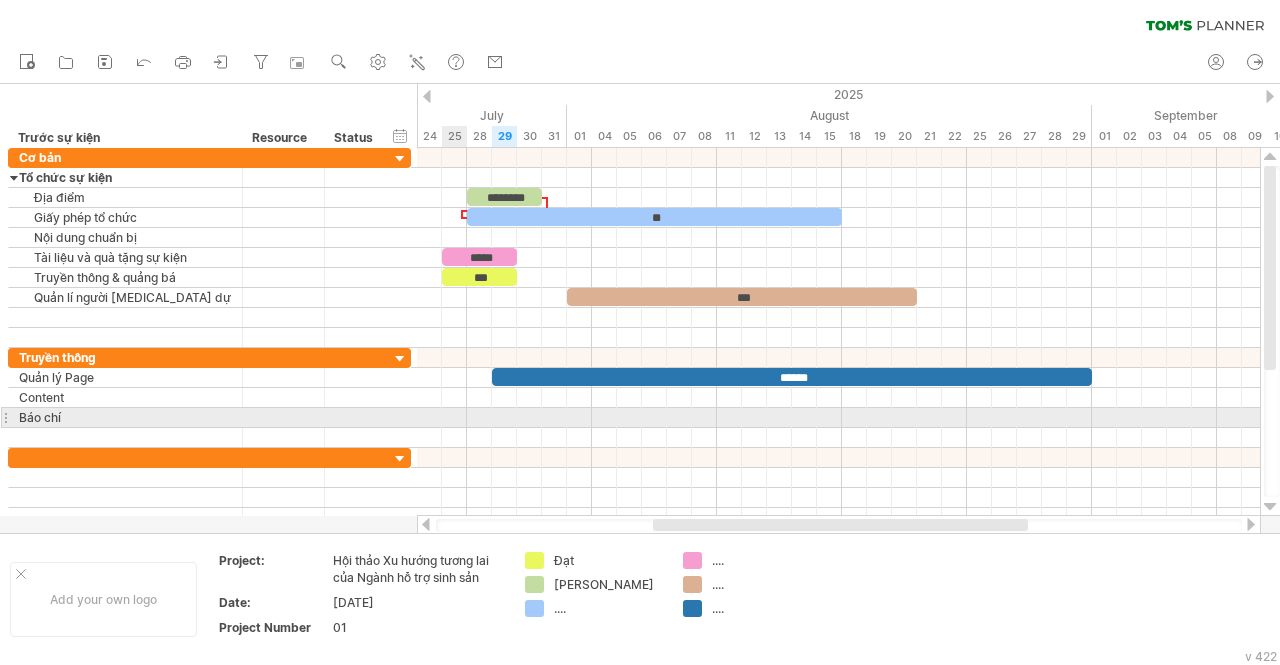 click at bounding box center [838, 438] 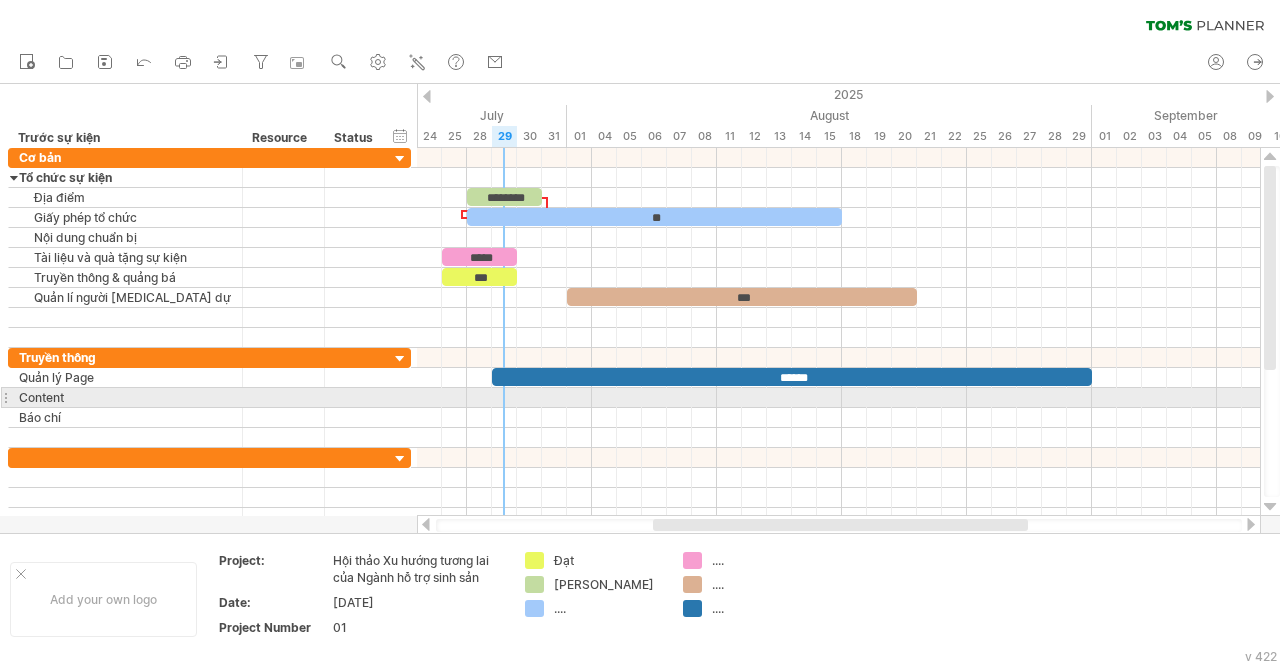 click at bounding box center [838, 398] 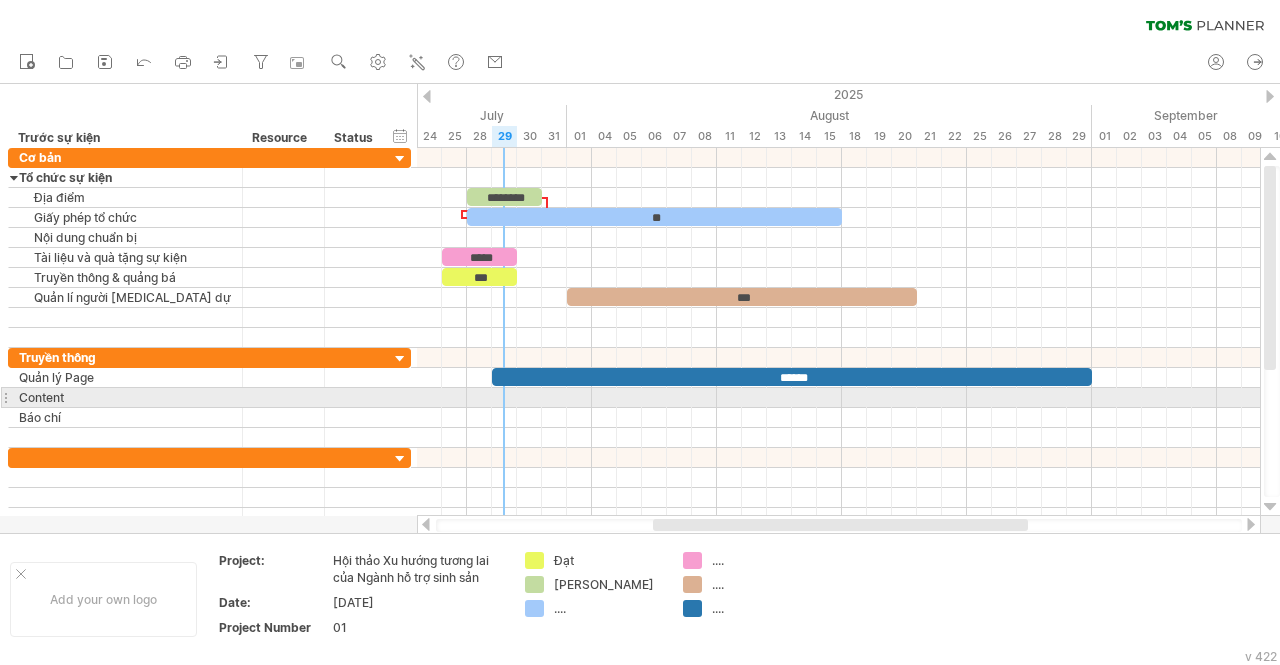 click at bounding box center [838, 398] 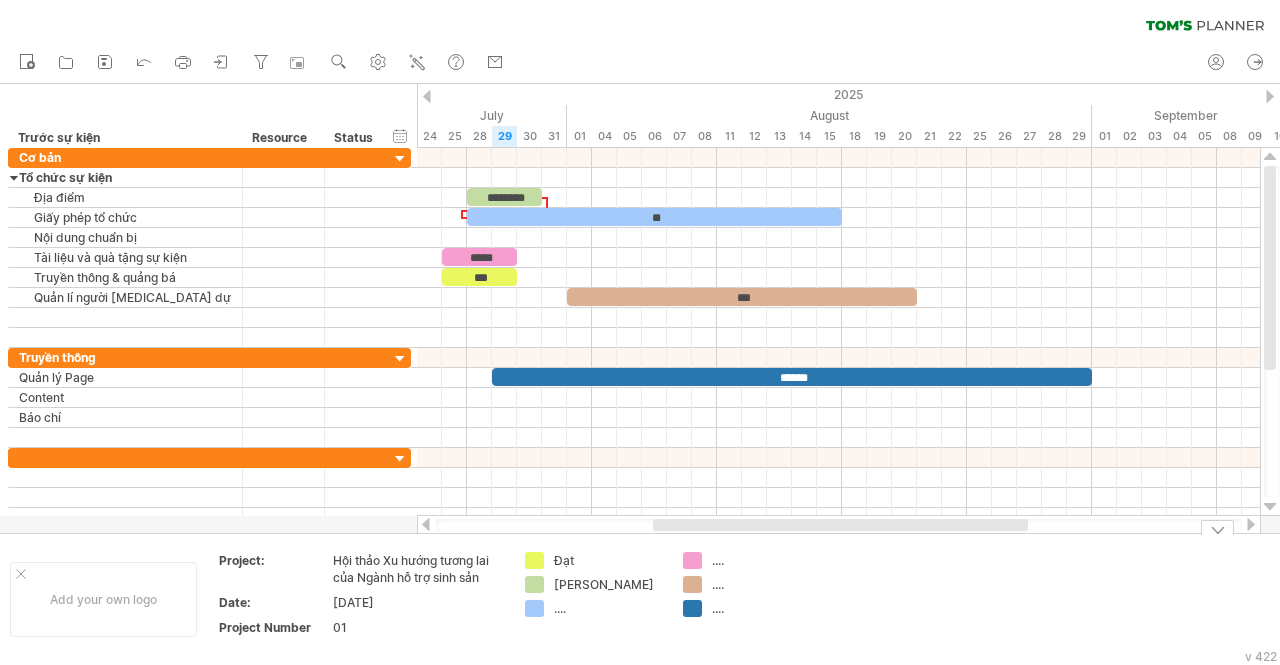 click on "...." at bounding box center [766, 608] 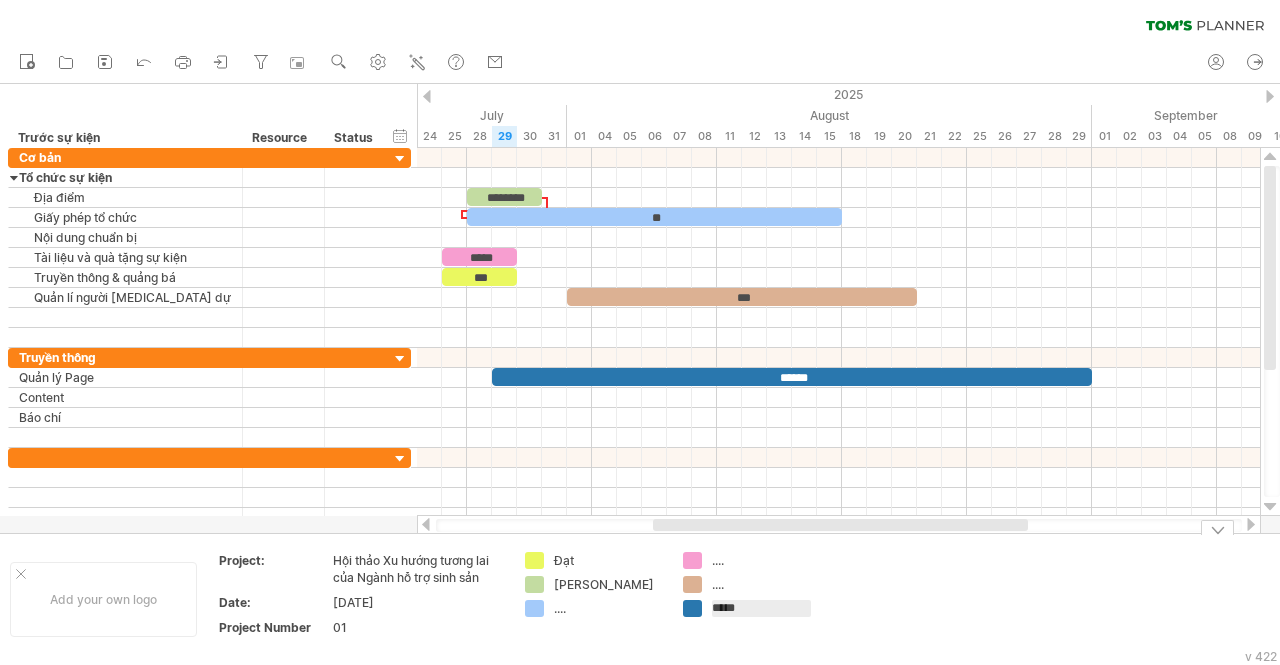 type on "******" 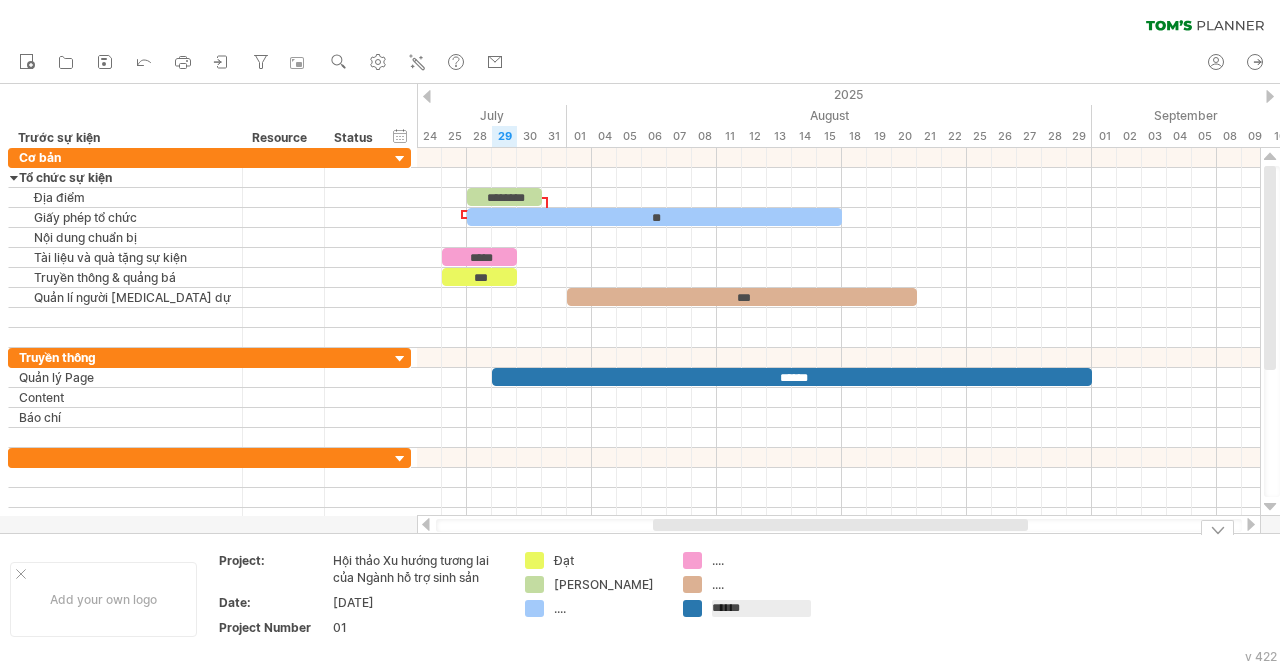 click on "...." at bounding box center (752, 584) 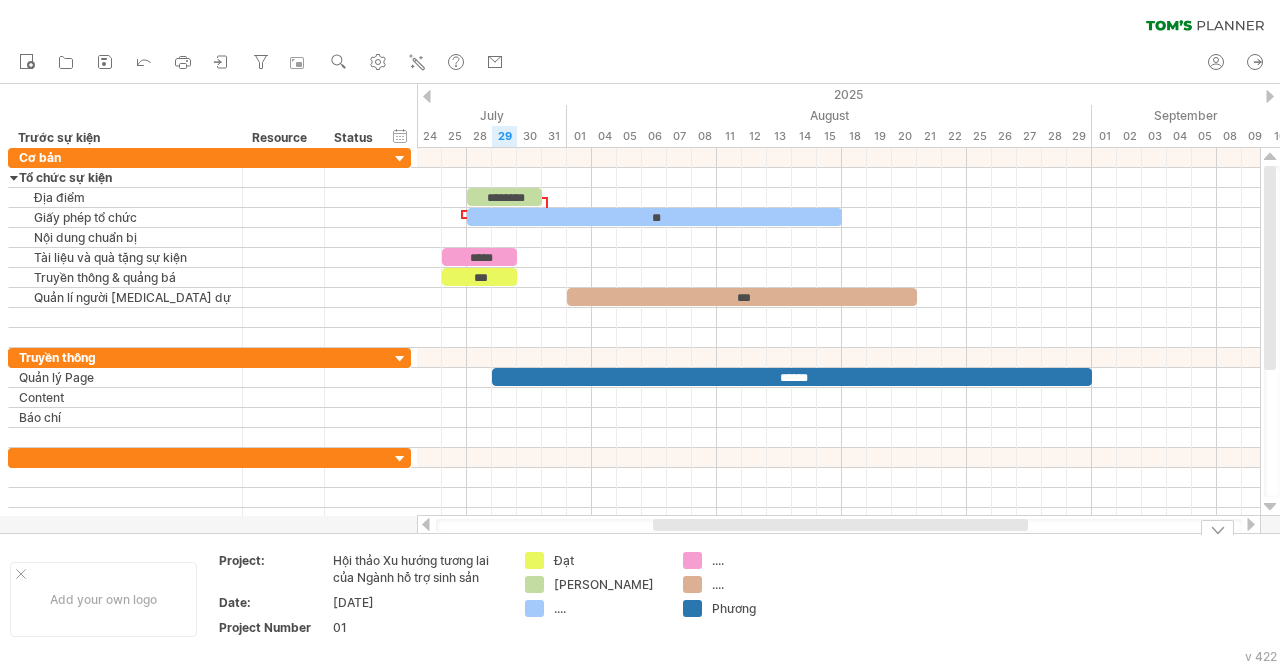 click on "...." at bounding box center [766, 584] 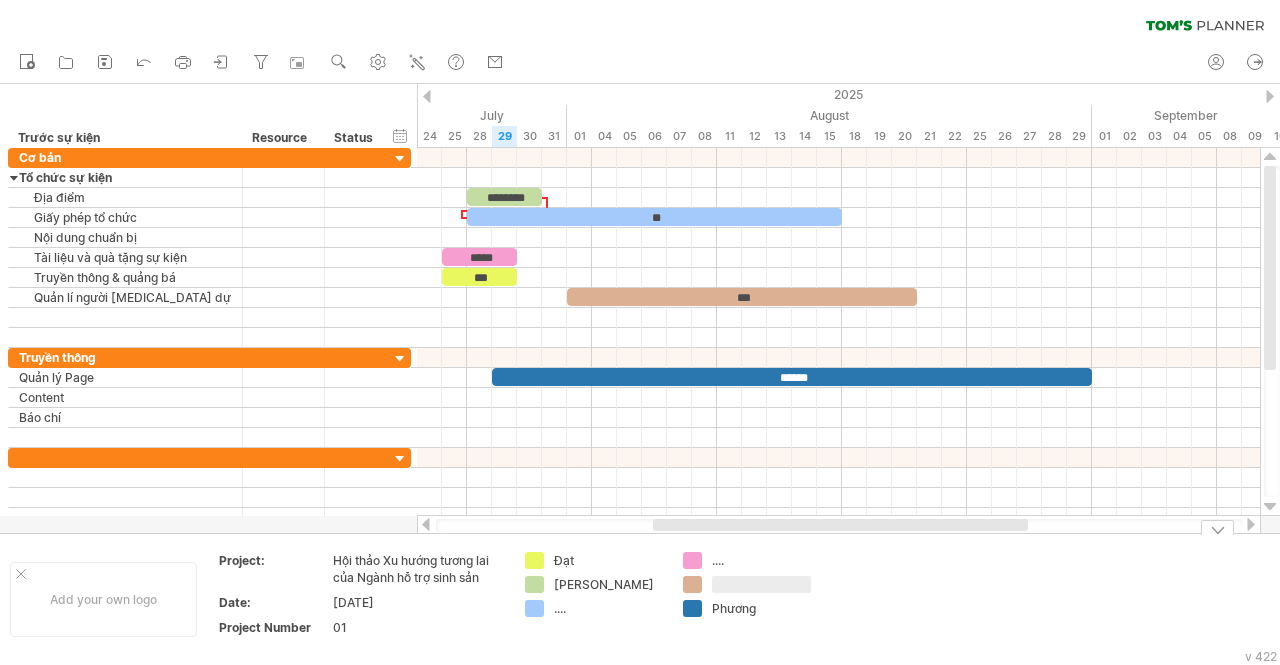 type on "*" 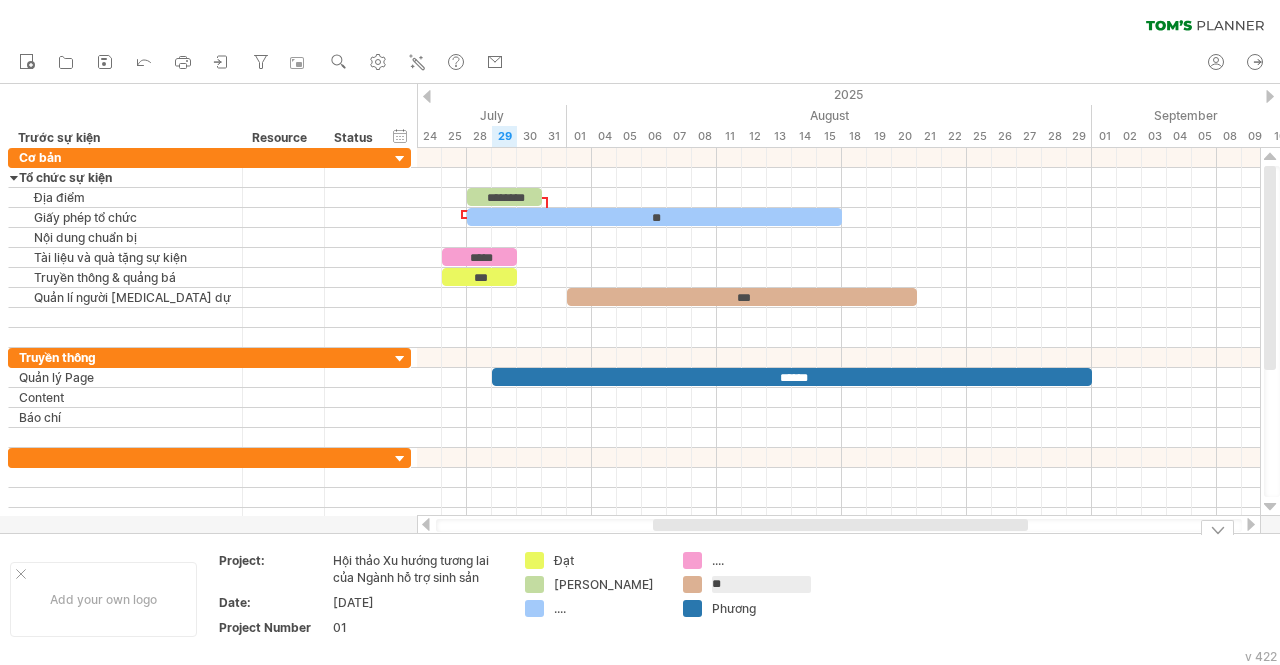 type on "***" 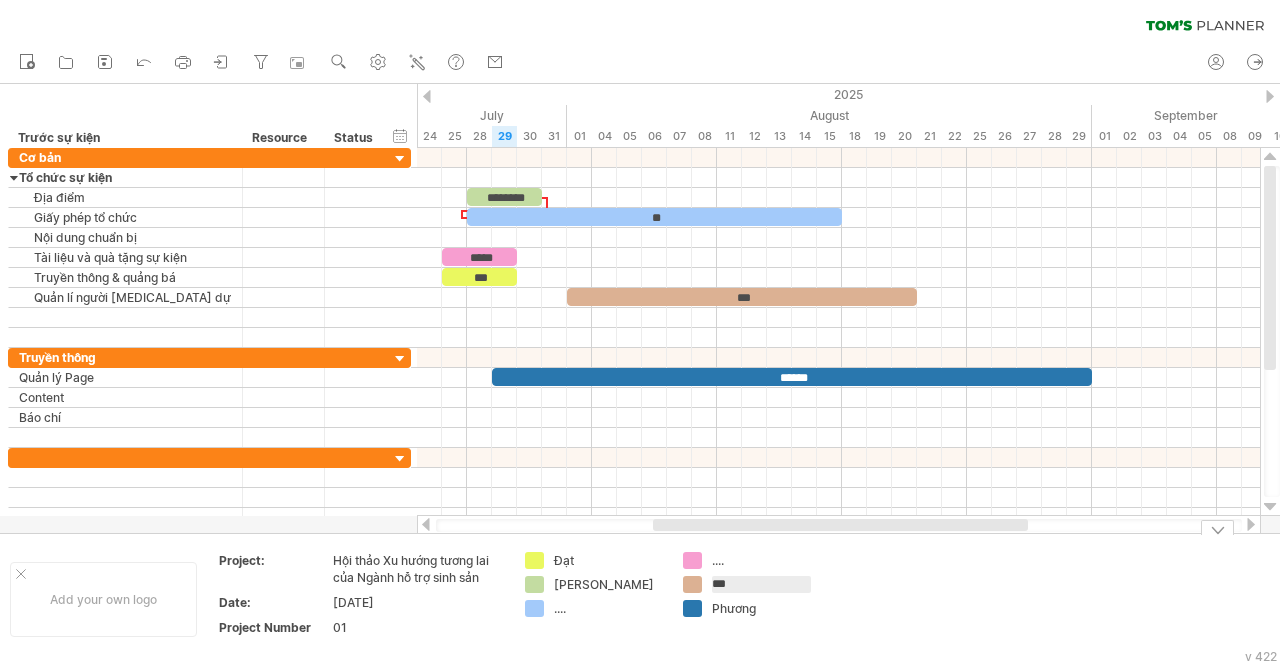 click on "...." at bounding box center [766, 560] 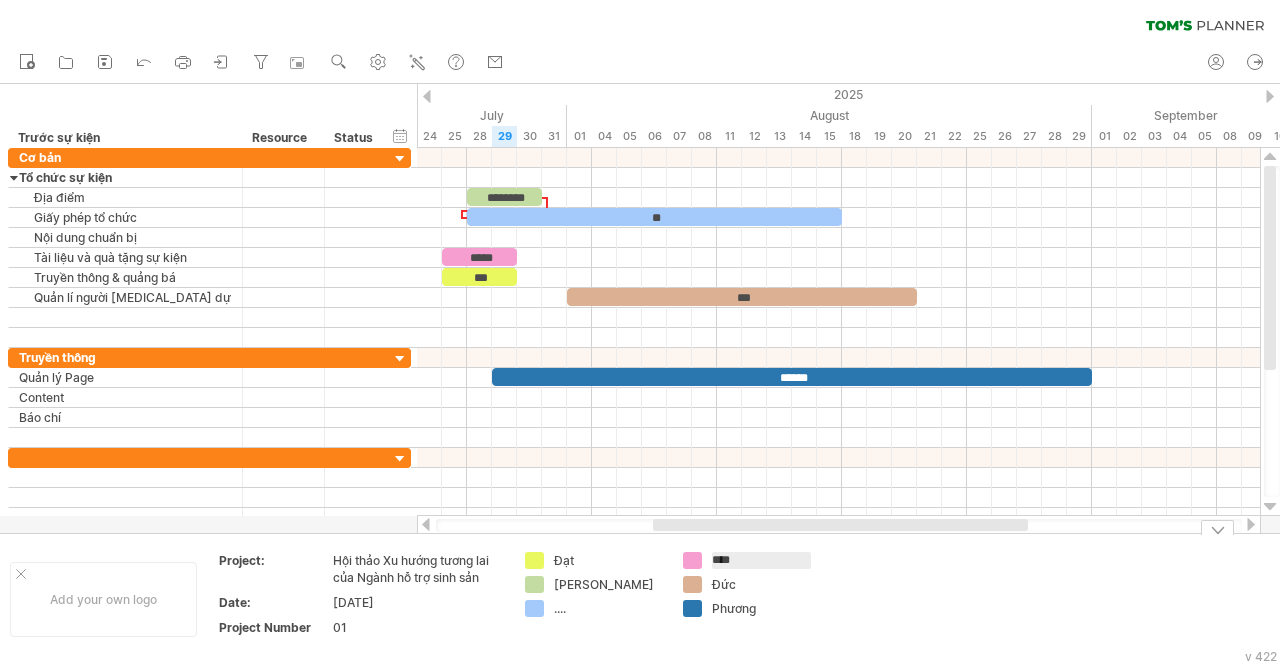 type on "*****" 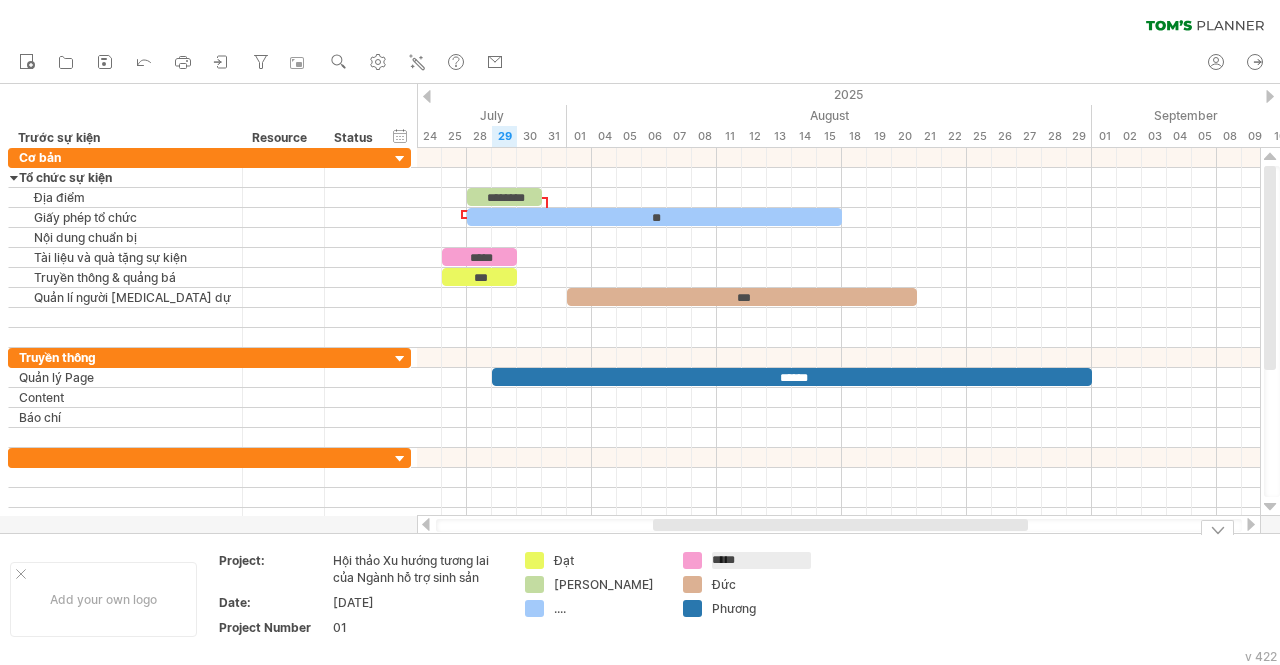 click on "...." at bounding box center (608, 608) 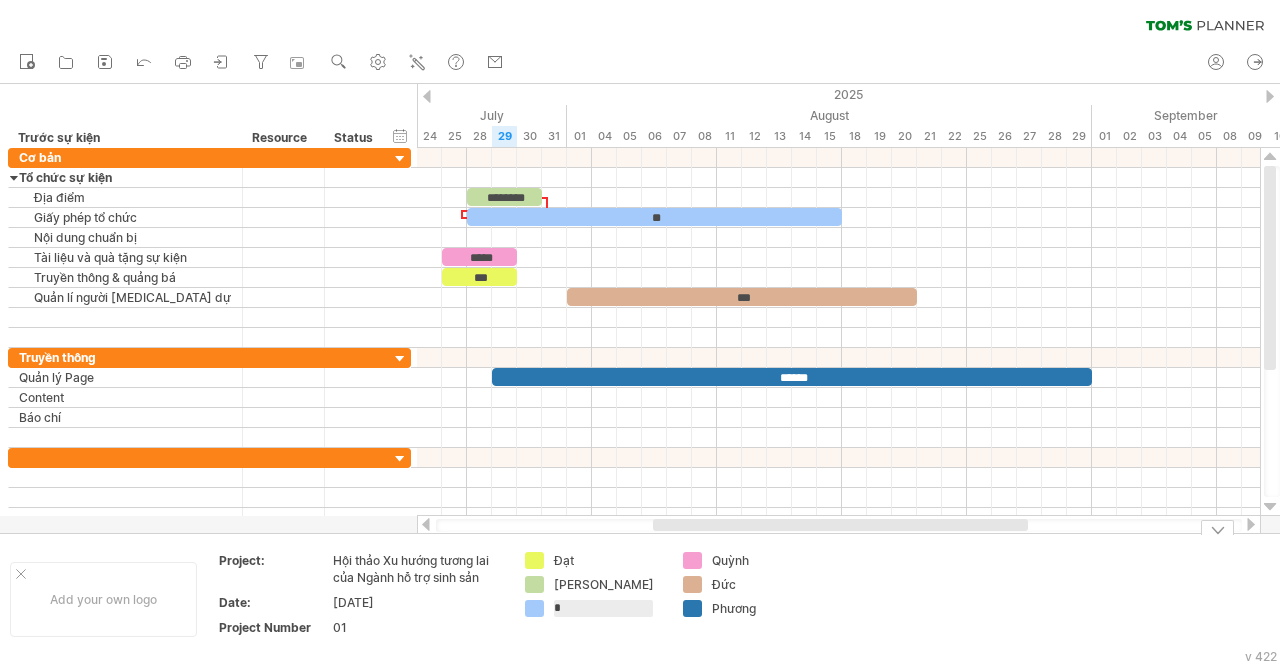 type on "**" 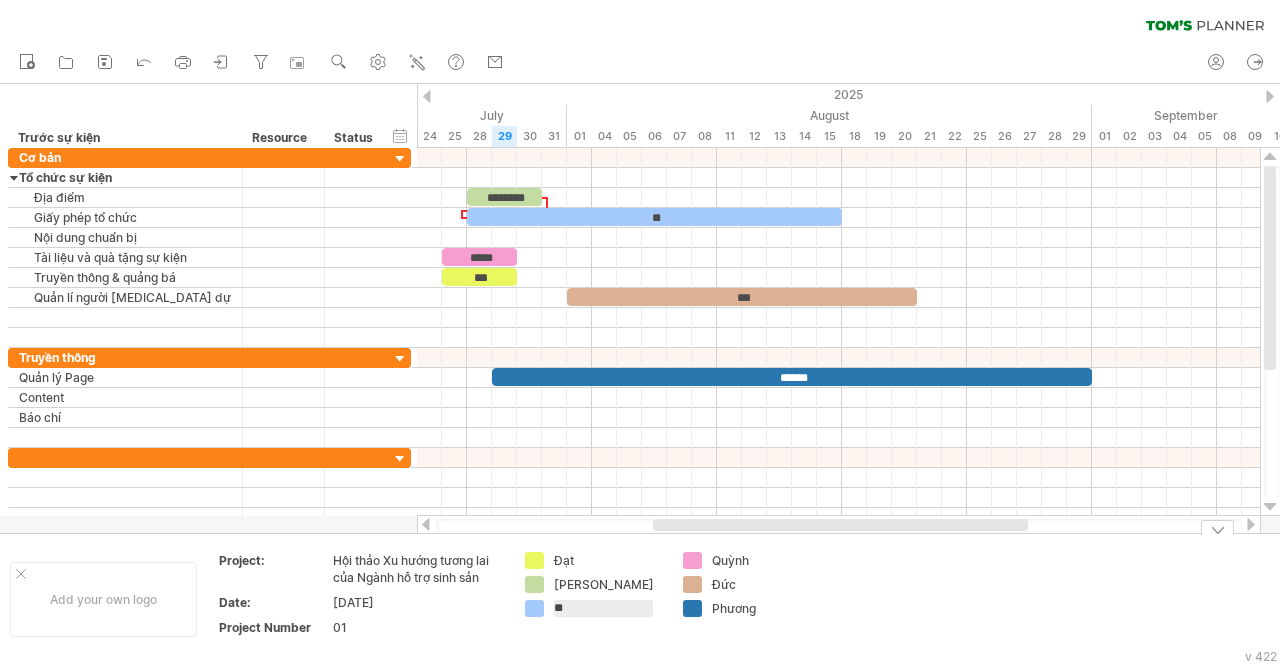 click on "**" at bounding box center [603, 608] 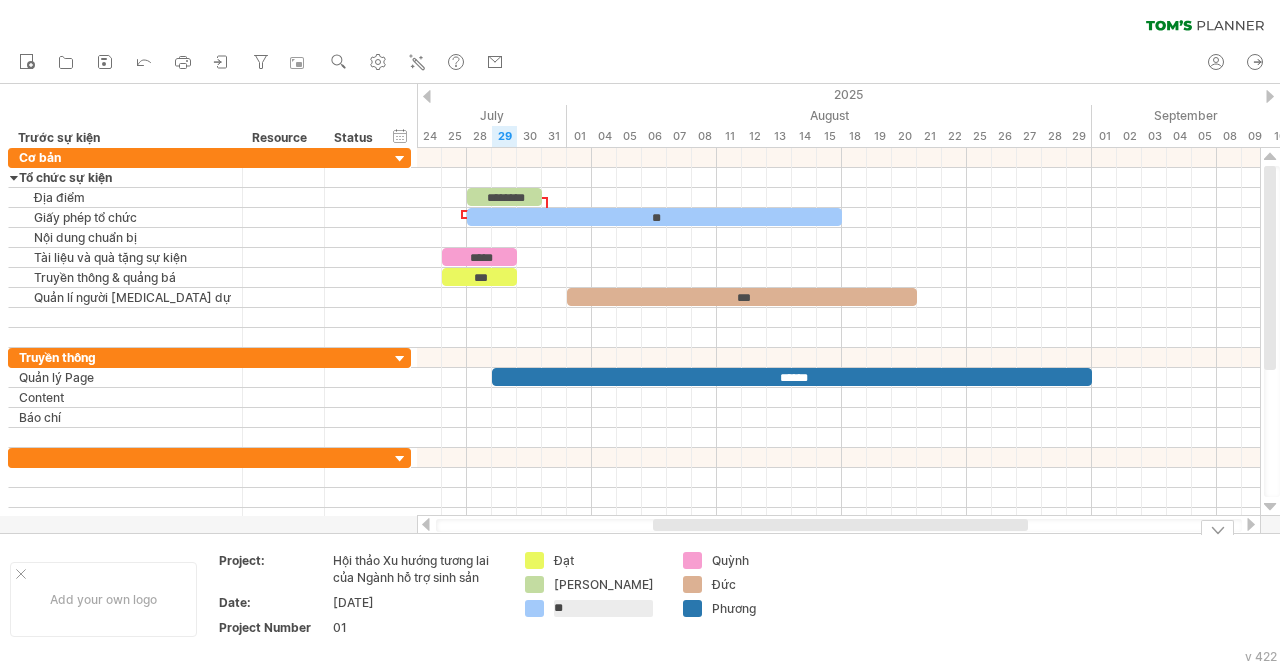 click on "Add your own logo Project: Hội thảo Xu hướng tương lai của Ngành hỗ trợ sinh sản Date: [DATE] Project Number 01 [PERSON_NAME] ** [PERSON_NAME]" at bounding box center [50000, 599] 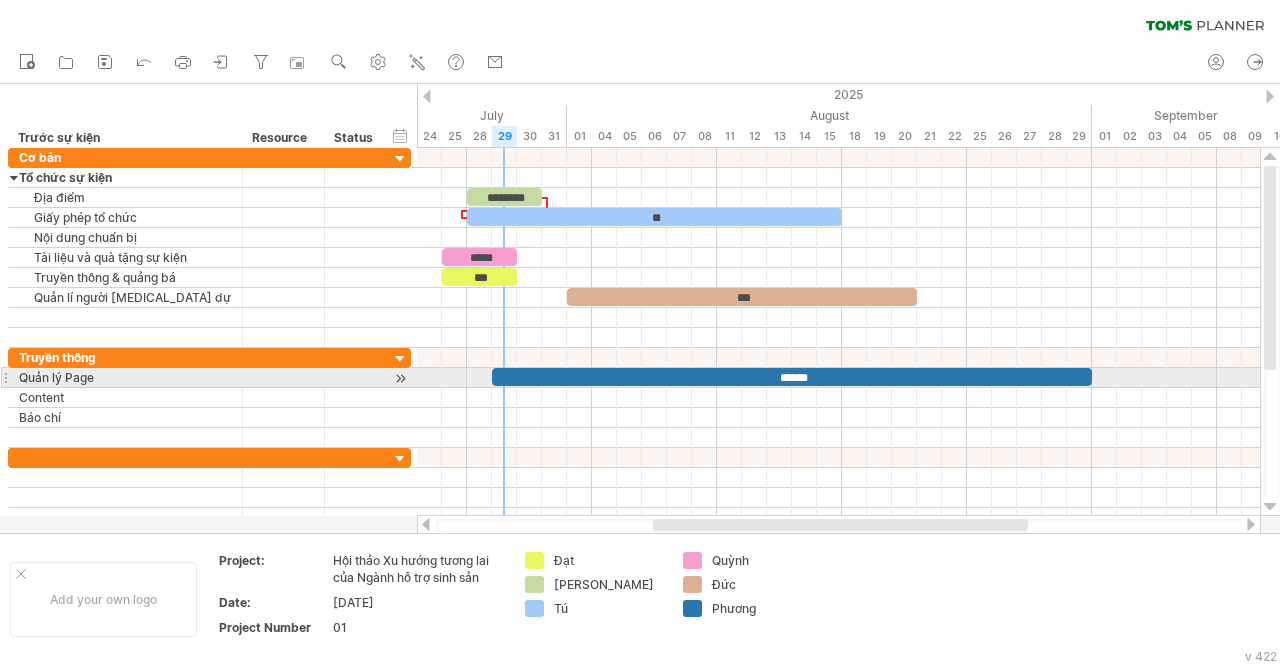 click on "******" at bounding box center (792, 377) 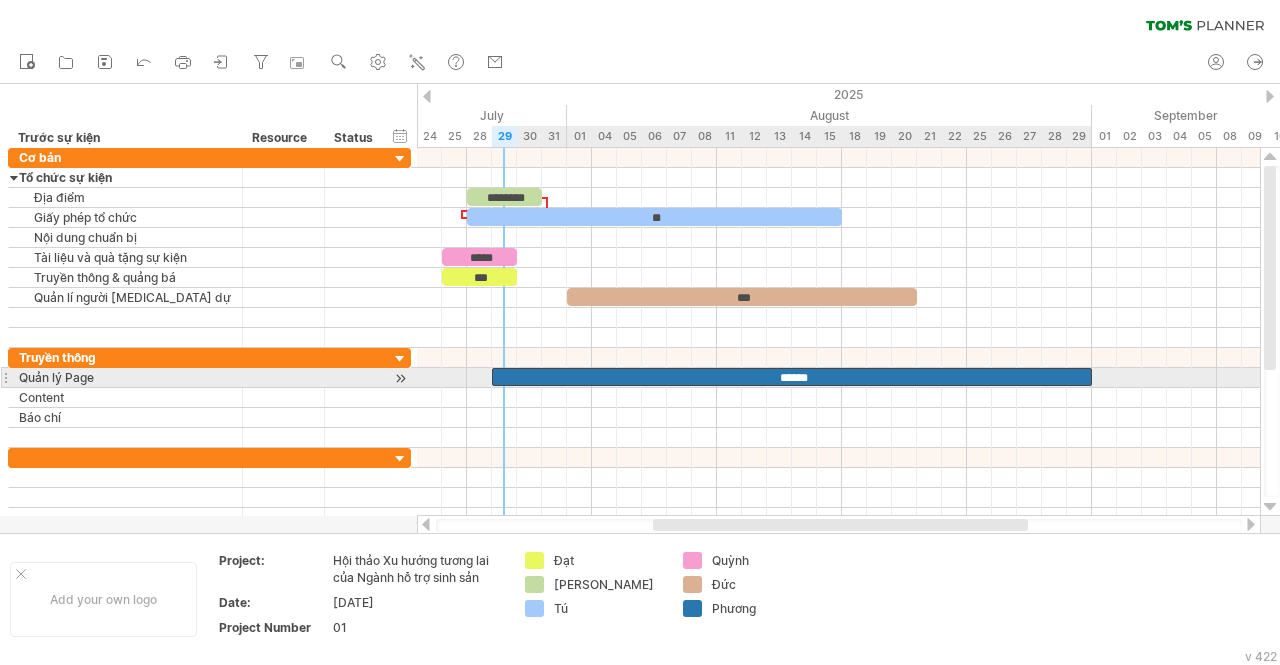 click on "******" at bounding box center [792, 377] 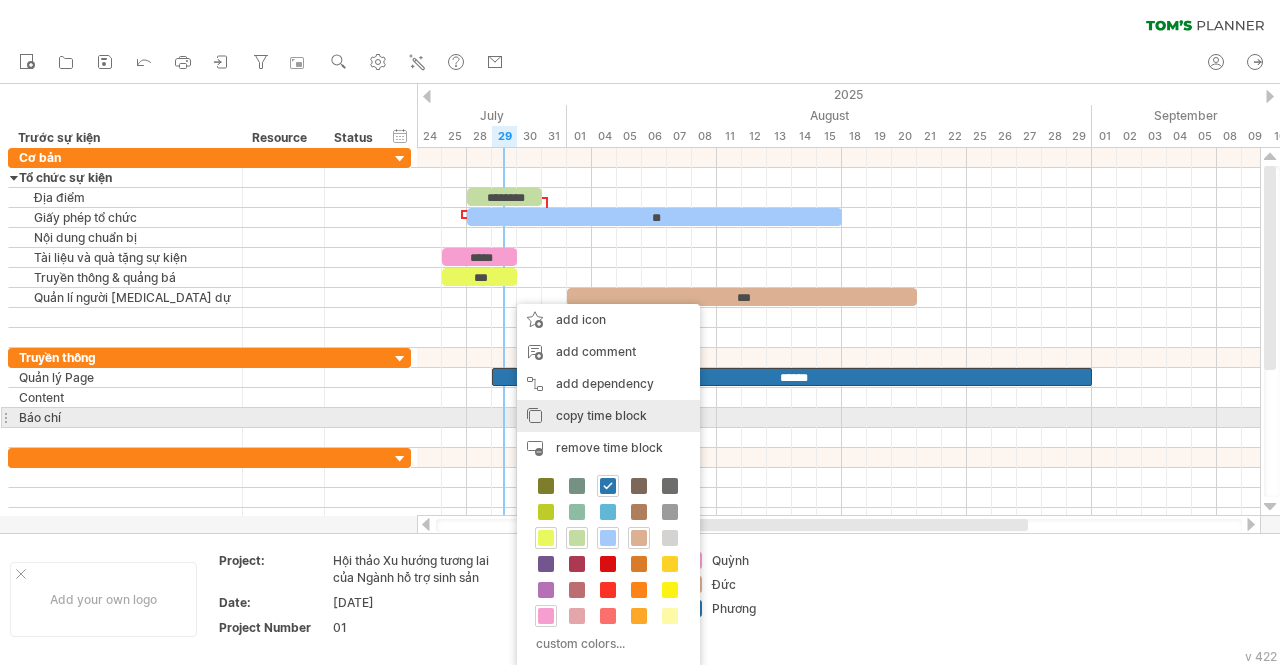 click on "copy time block" at bounding box center [601, 415] 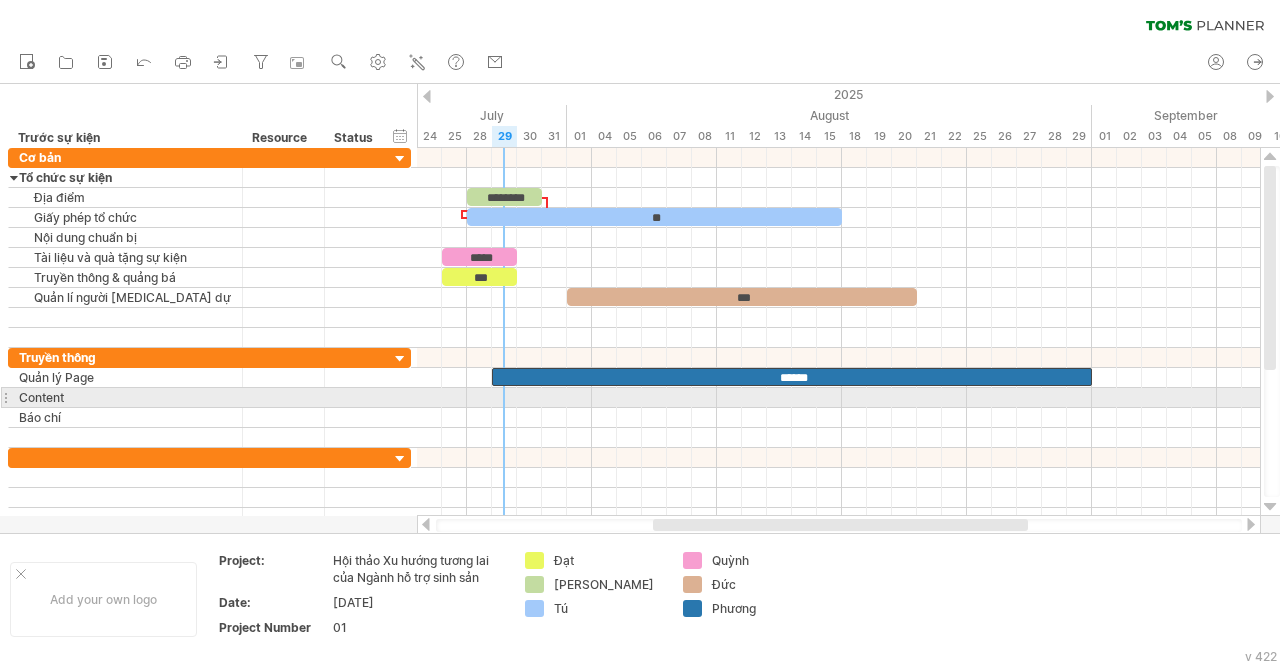 click at bounding box center (838, 398) 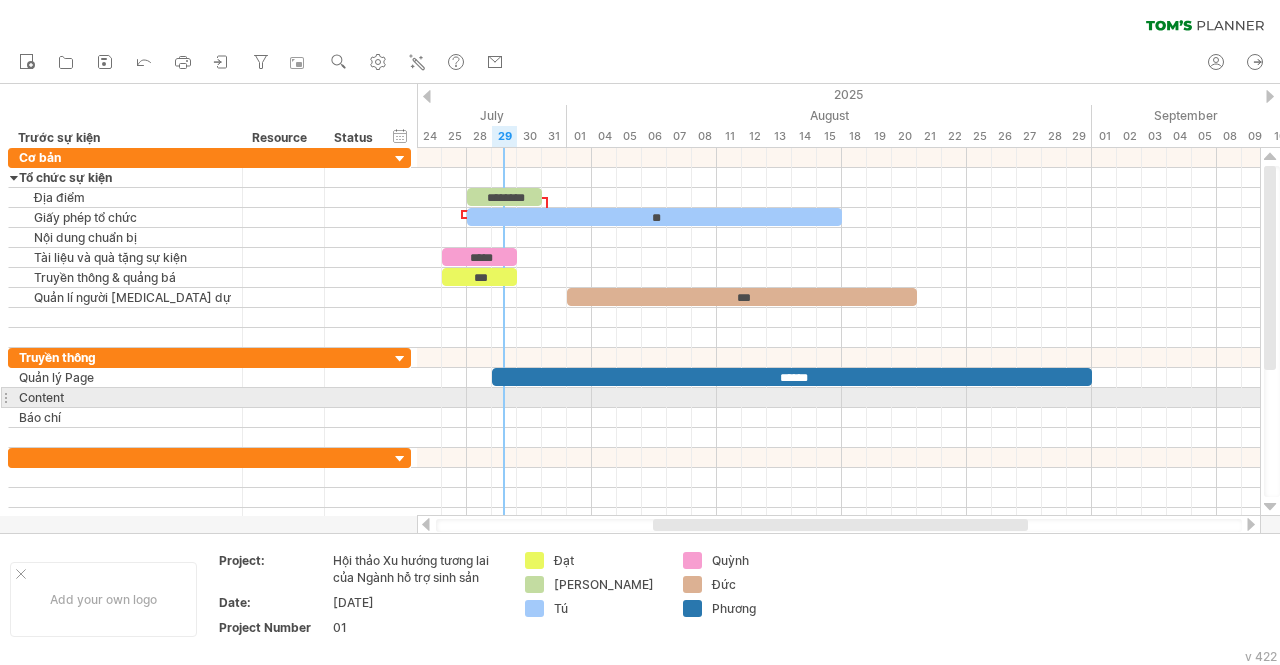 click at bounding box center (838, 398) 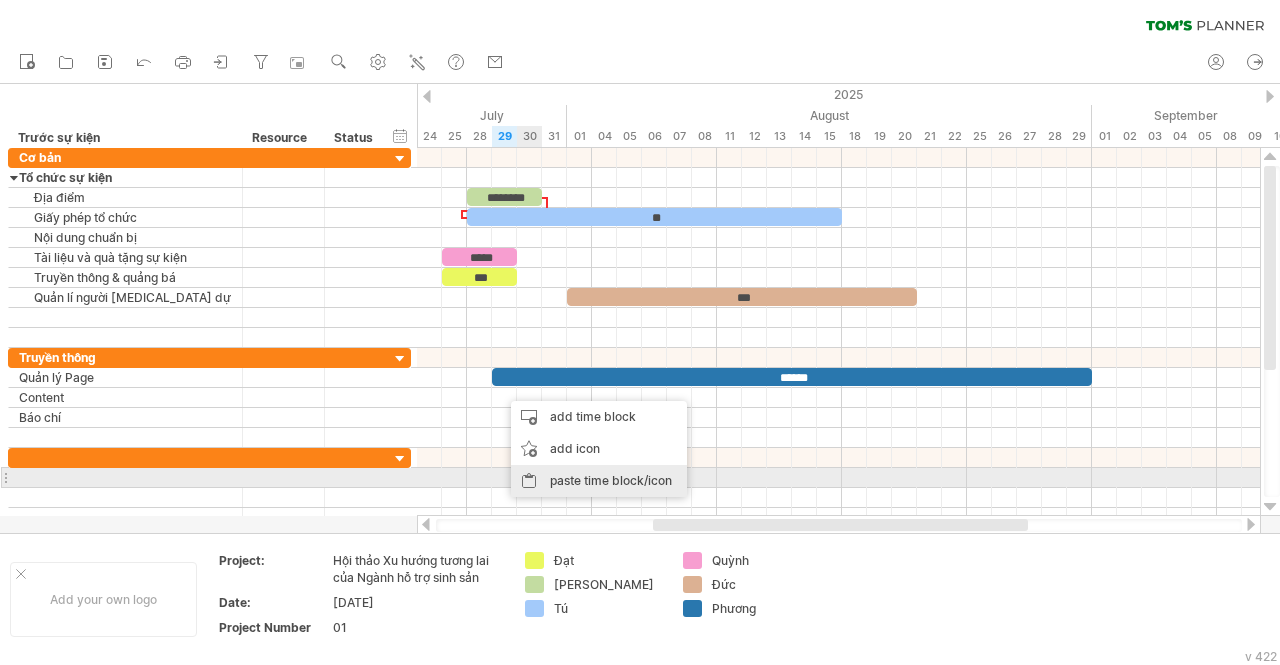 click on "paste time block/icon" at bounding box center (599, 481) 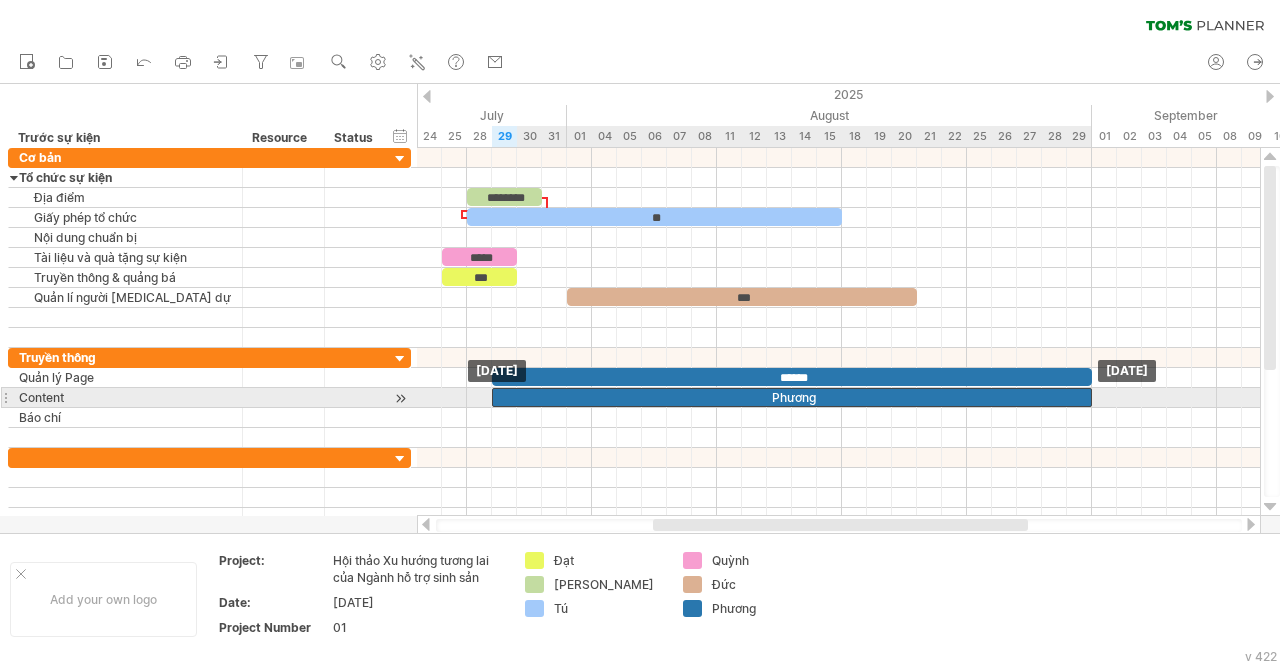 drag, startPoint x: 600, startPoint y: 391, endPoint x: 585, endPoint y: 394, distance: 15.297058 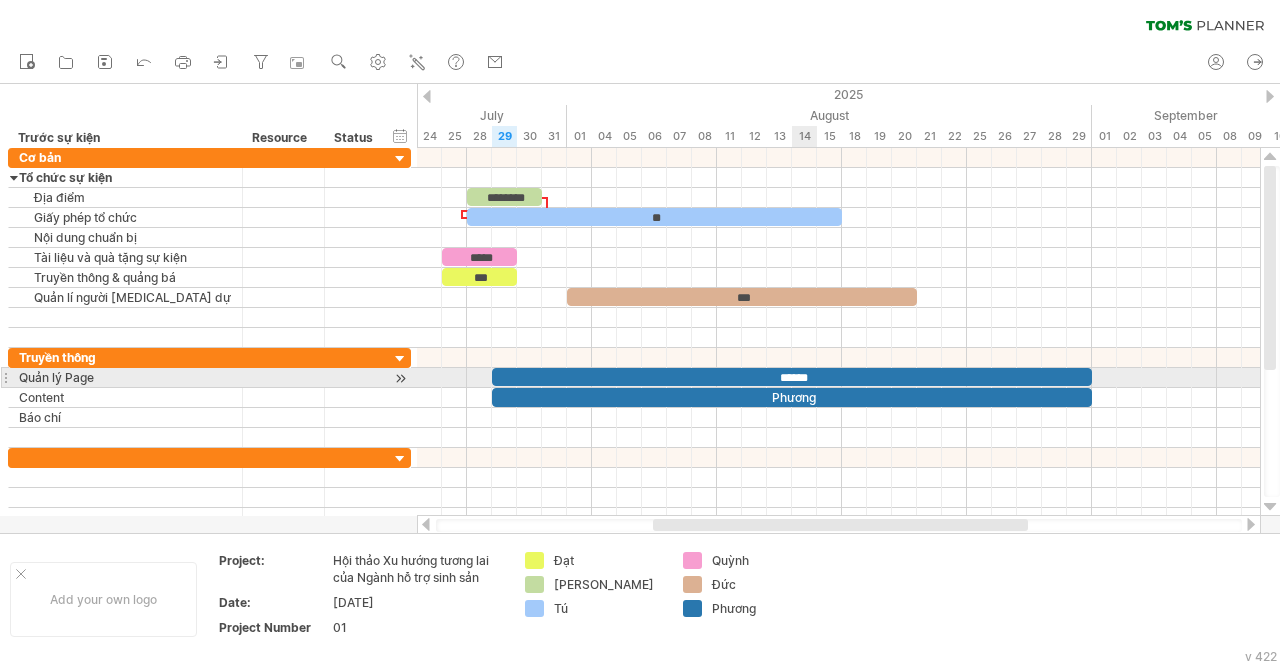 click on "******" at bounding box center [792, 377] 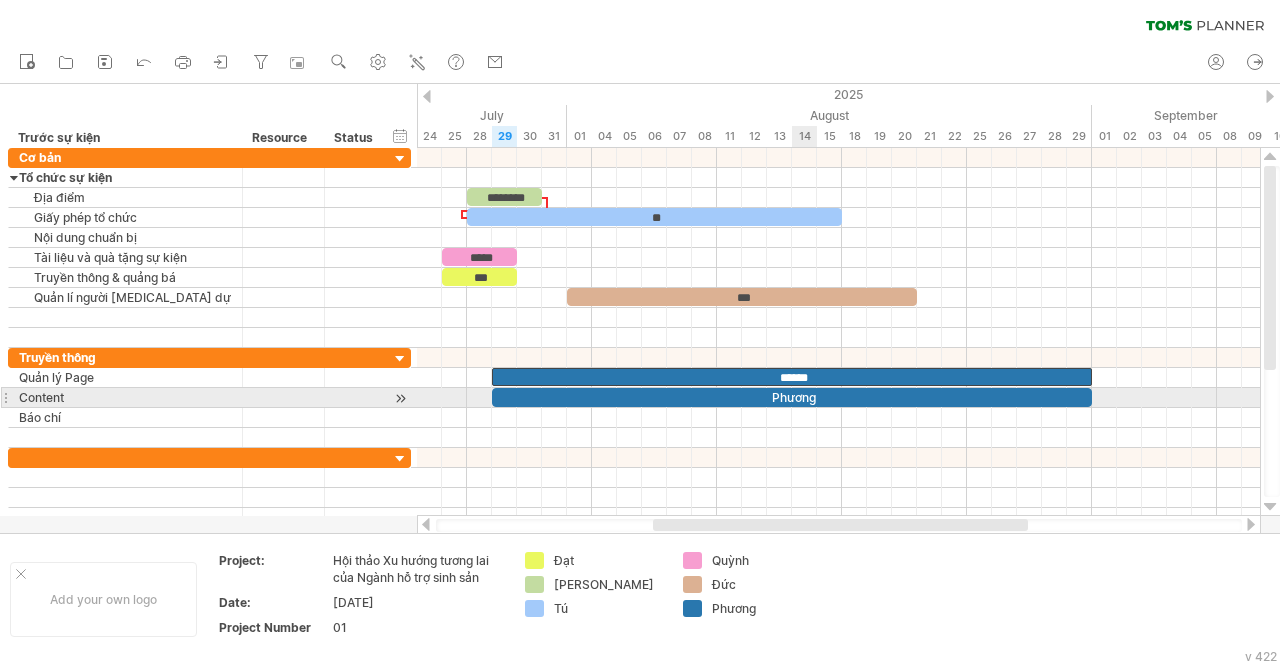 click on "Phương" at bounding box center (792, 397) 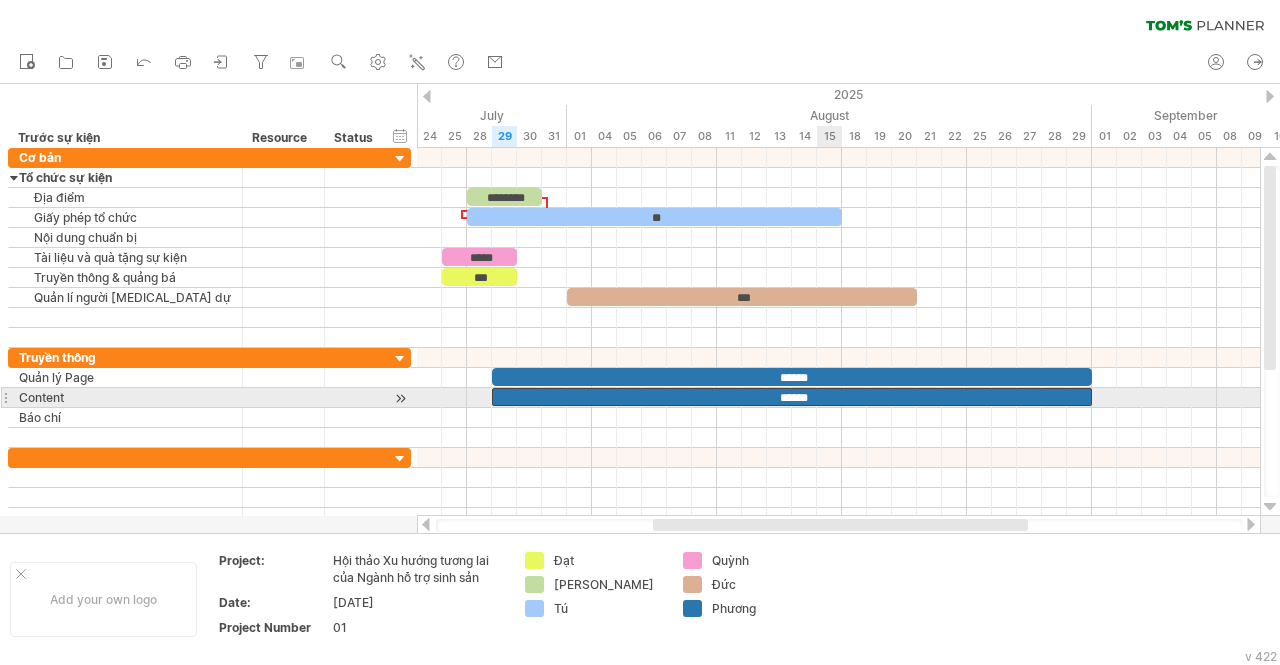 type 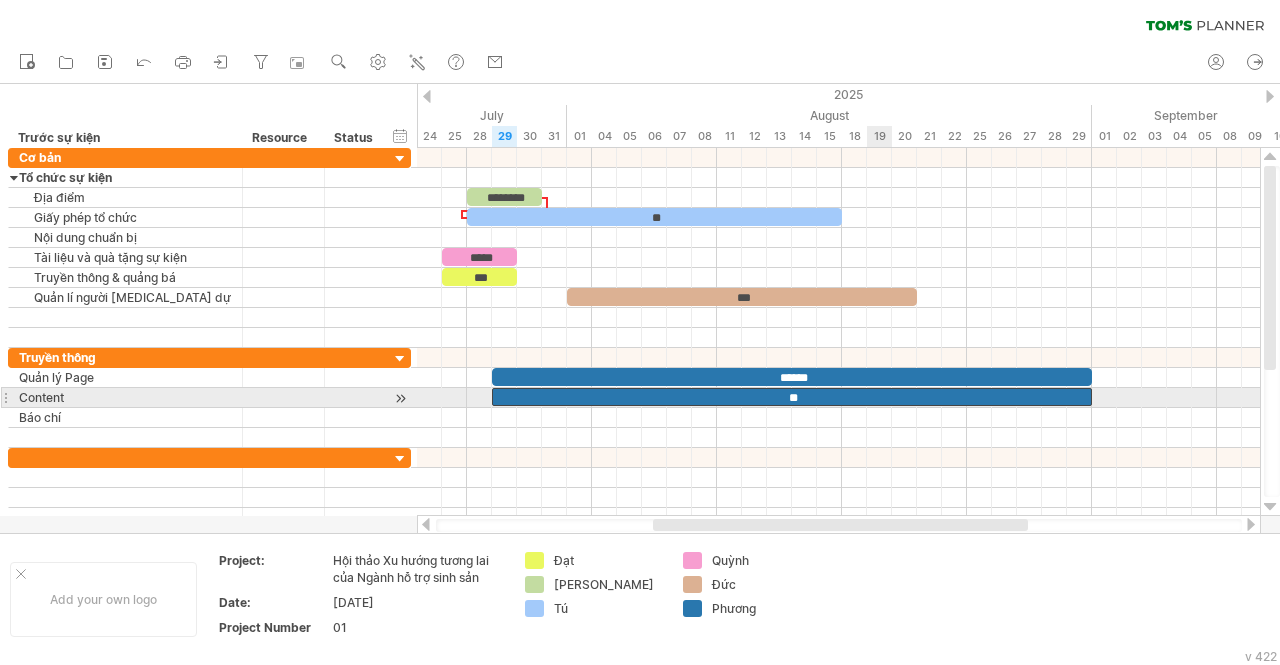click on "**" at bounding box center (792, 397) 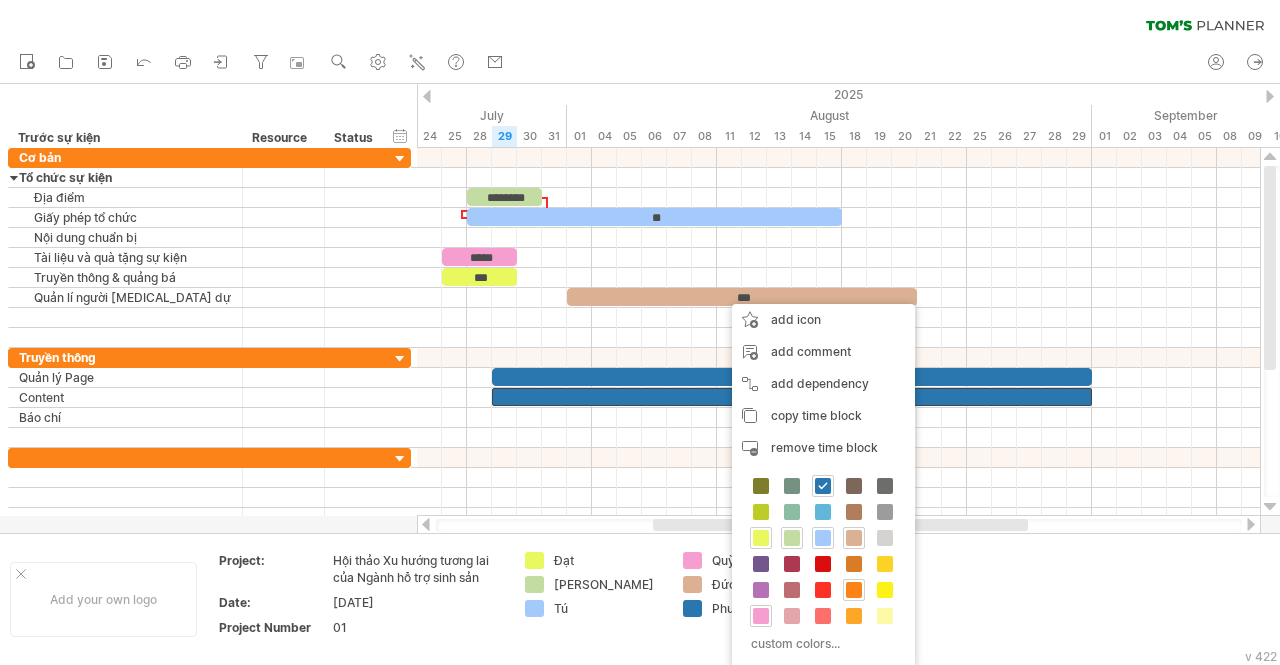 click at bounding box center [854, 590] 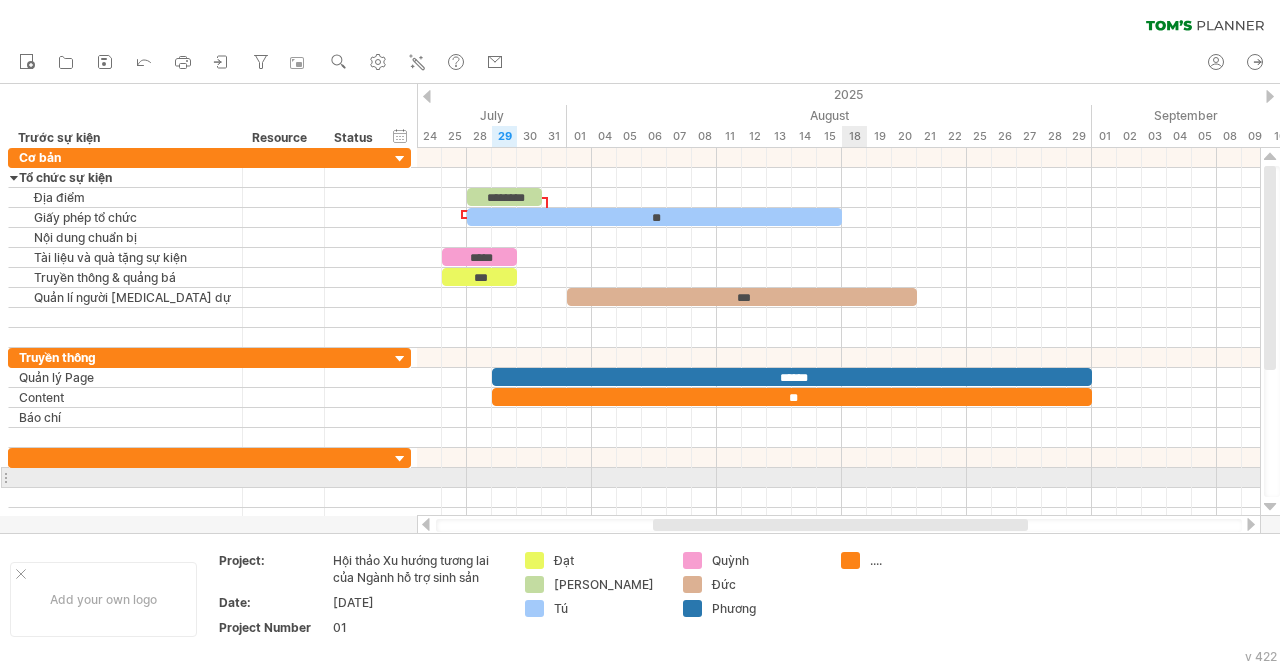 click at bounding box center [838, 478] 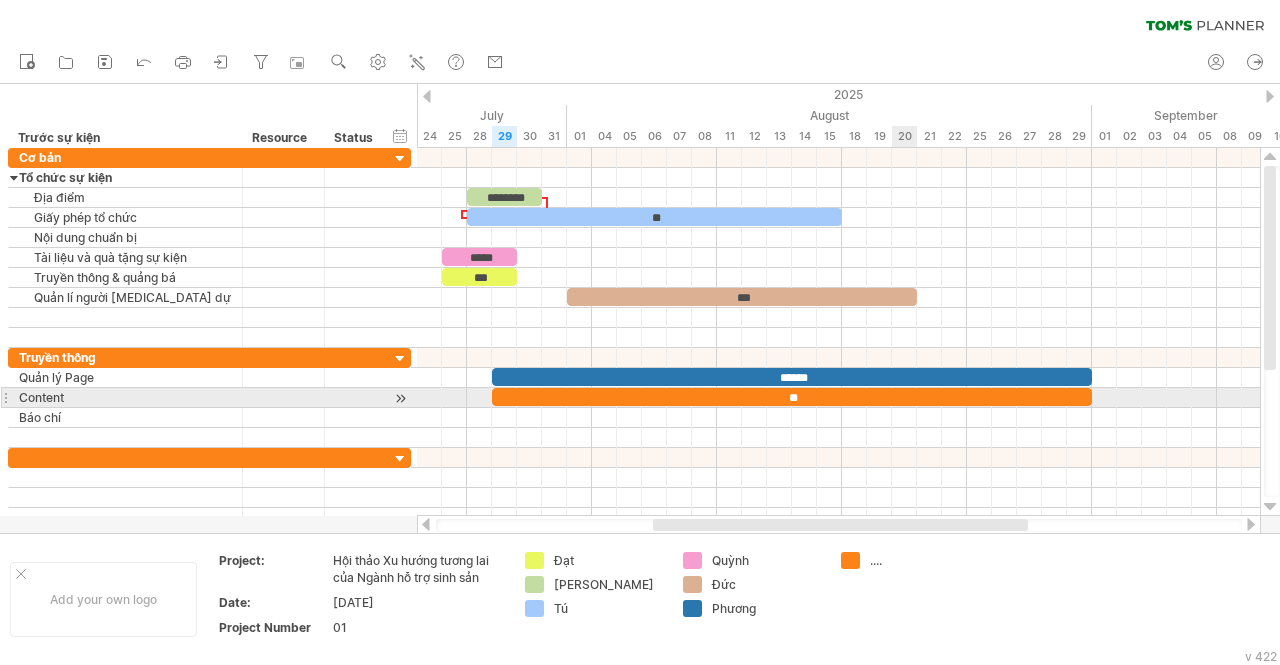 click on "**" at bounding box center [792, 397] 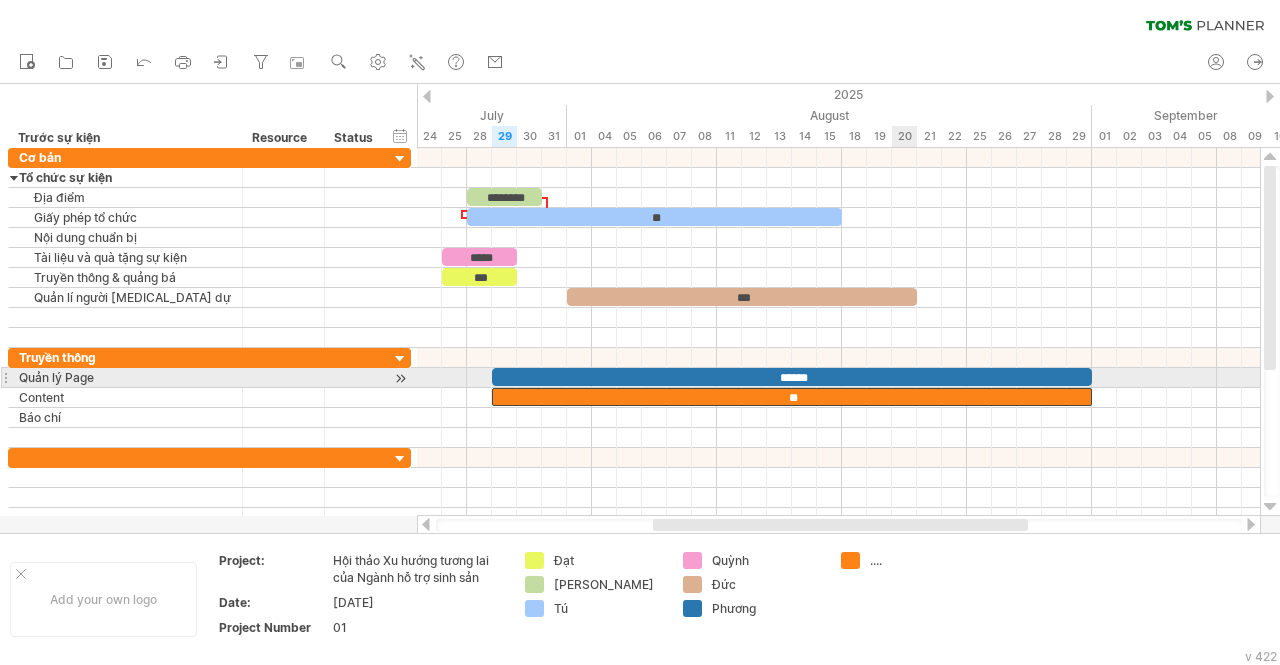 click on "******" at bounding box center (792, 377) 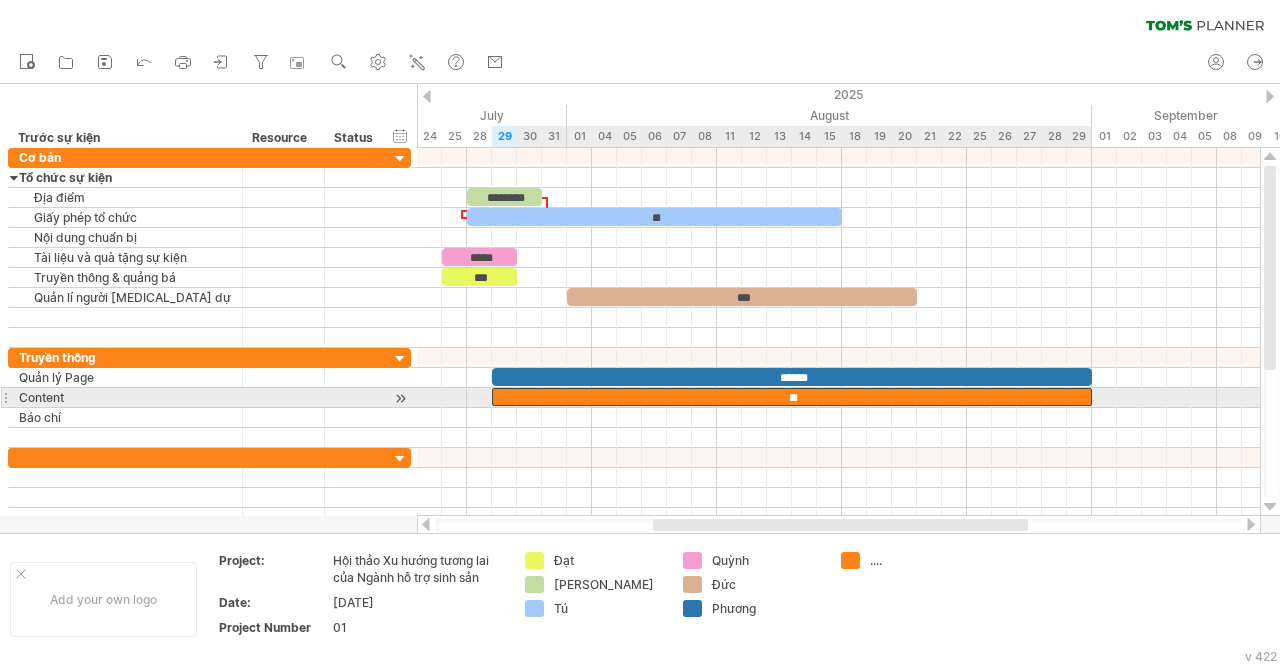 click on "**" at bounding box center (792, 397) 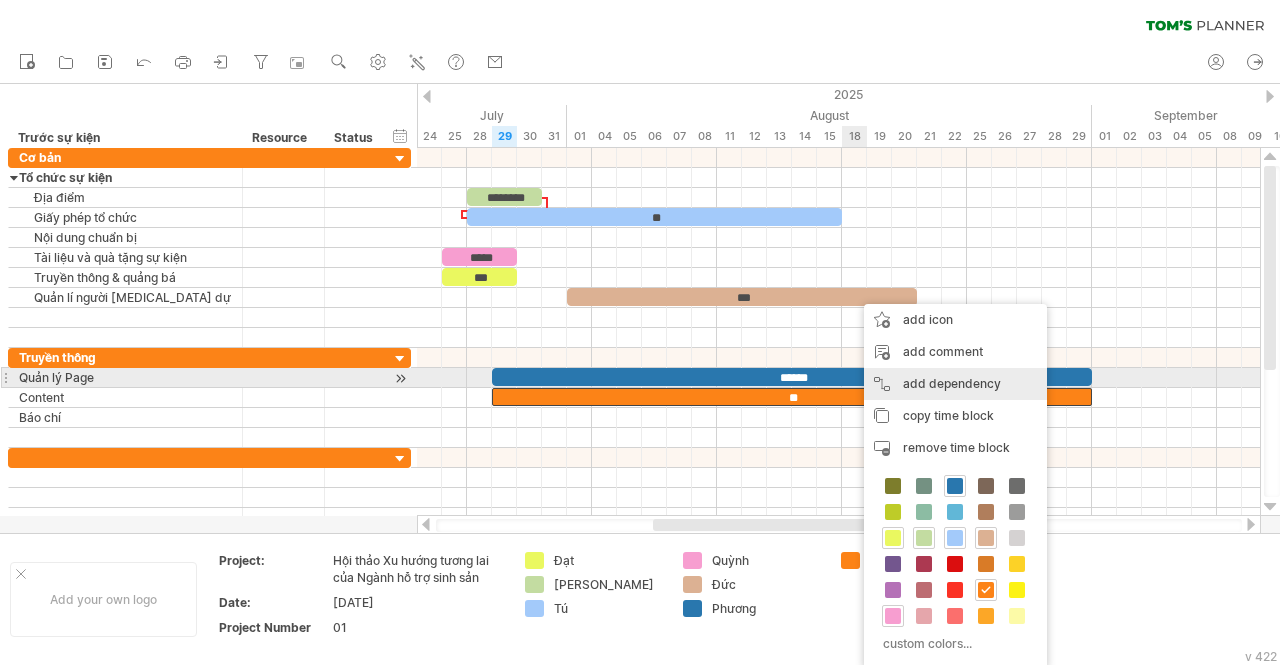 click on "add dependency You can use dependencies when you require tasks to be done in a specific order. For example if you are building a house, the task "Build Walls" needs to be completed before the task "Build roof" can start:" at bounding box center (955, 384) 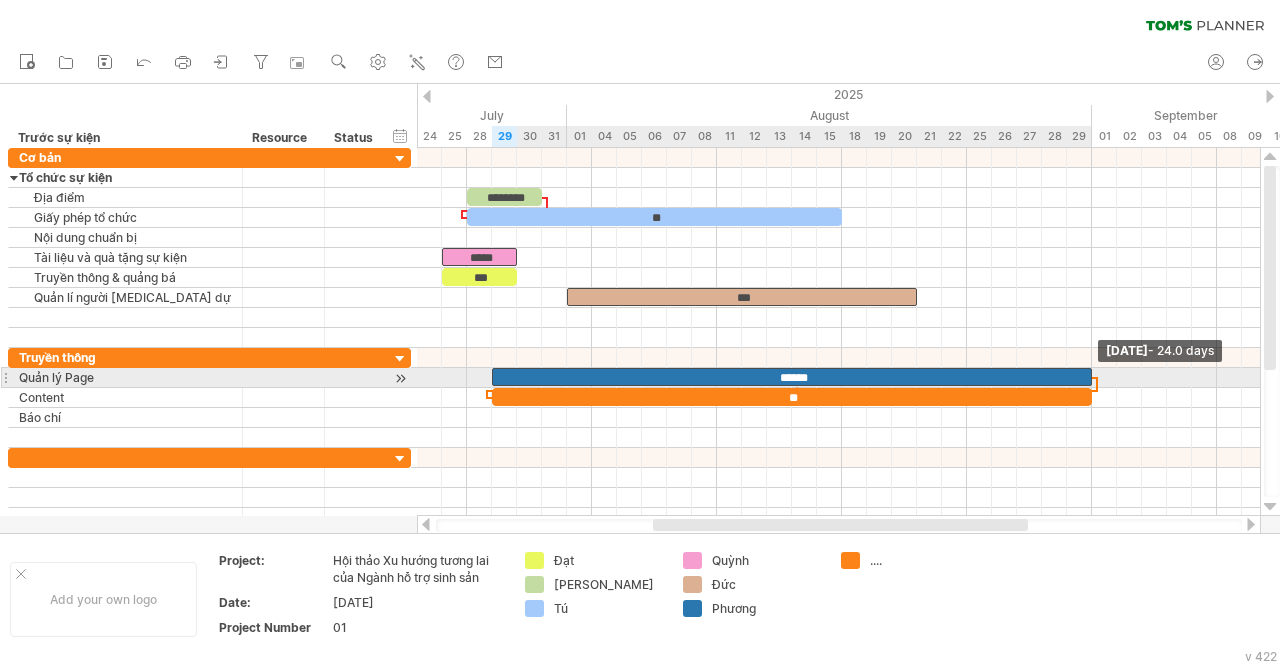 click at bounding box center (1092, 377) 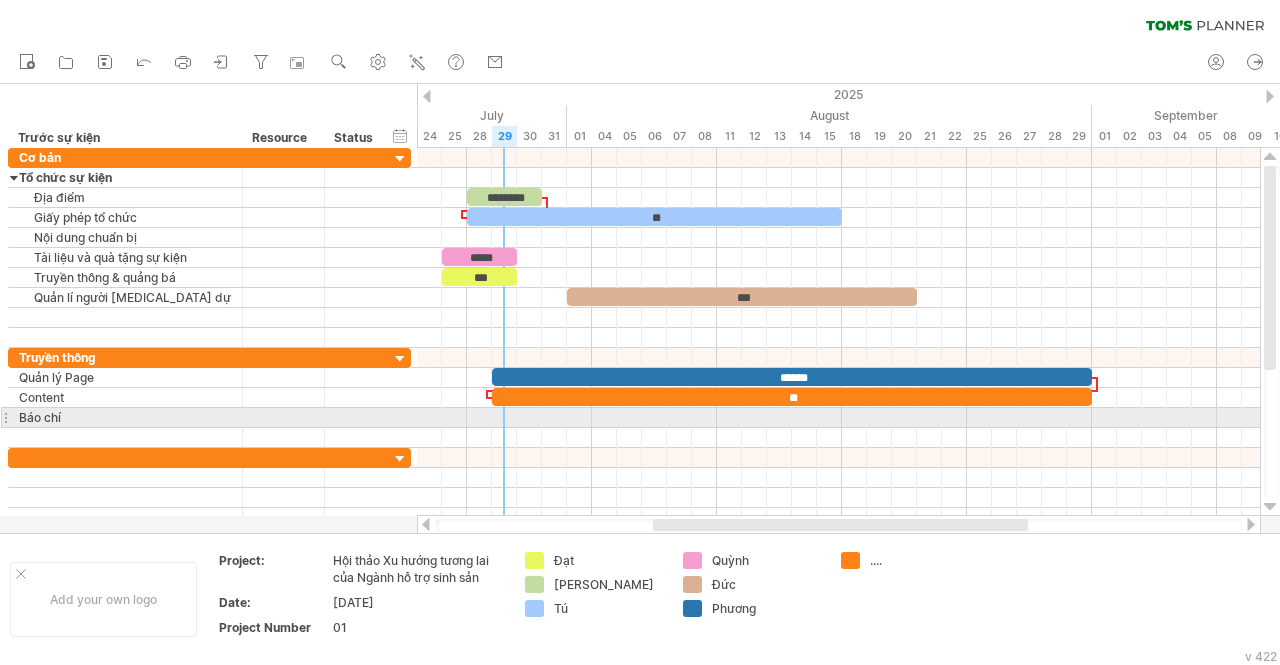 click at bounding box center (838, 418) 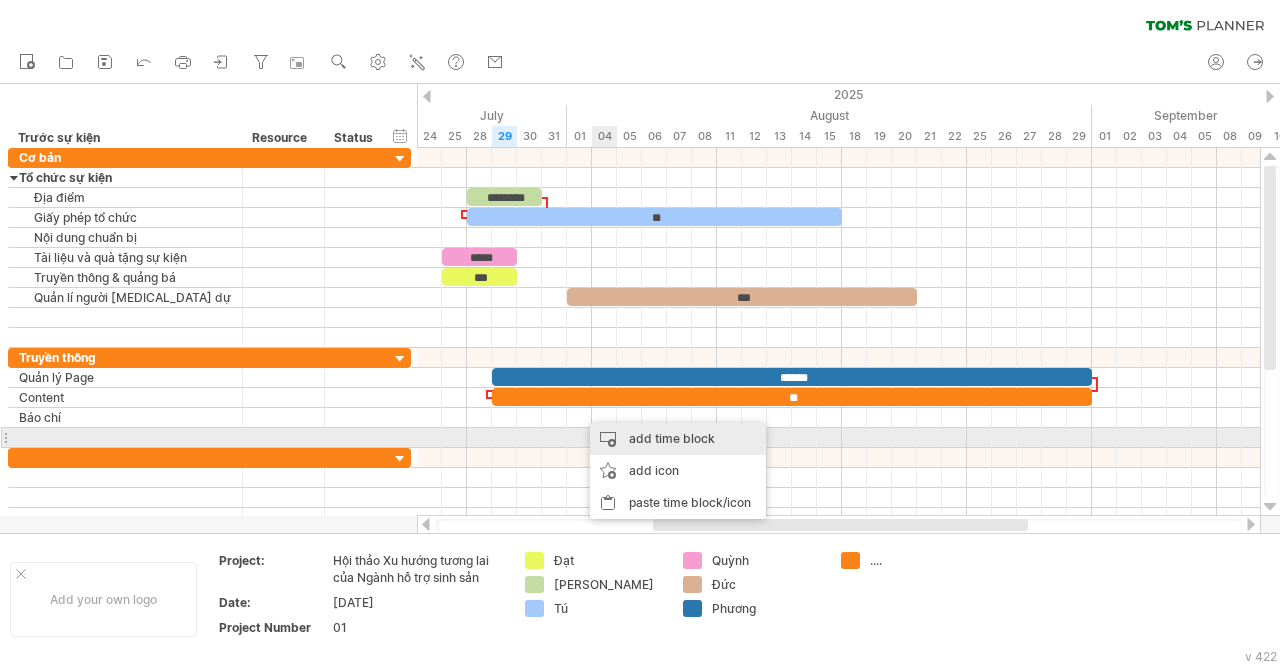 click on "add time block" at bounding box center [678, 439] 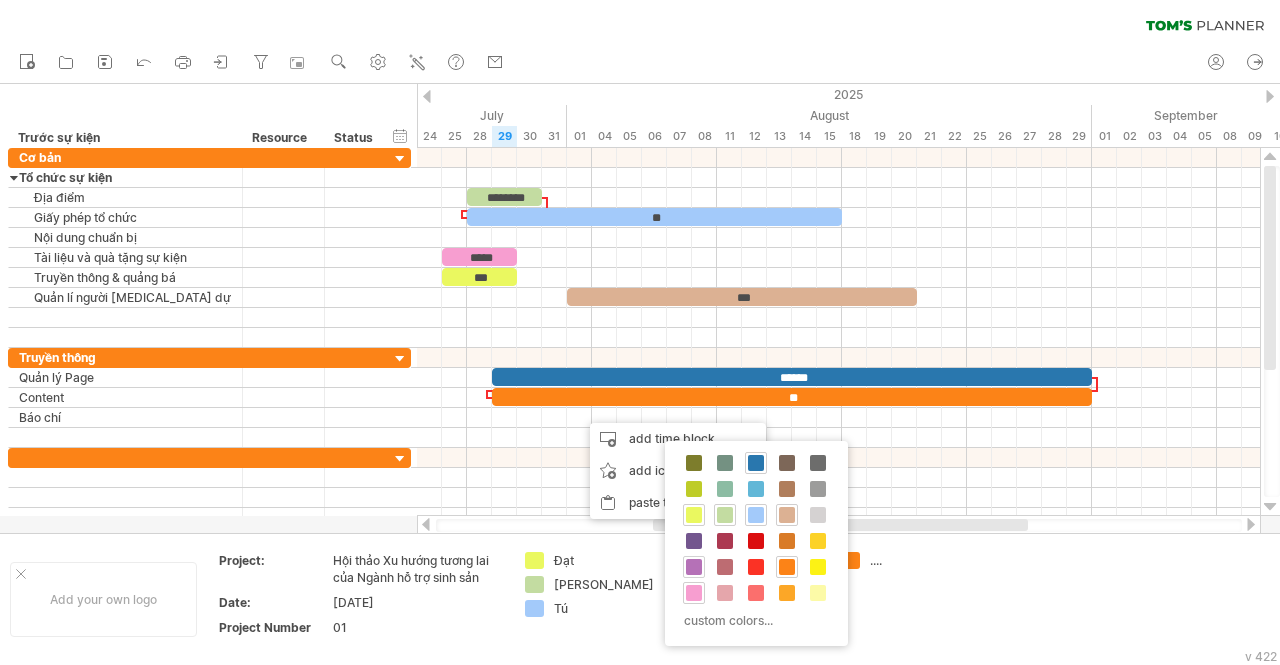 click at bounding box center (694, 567) 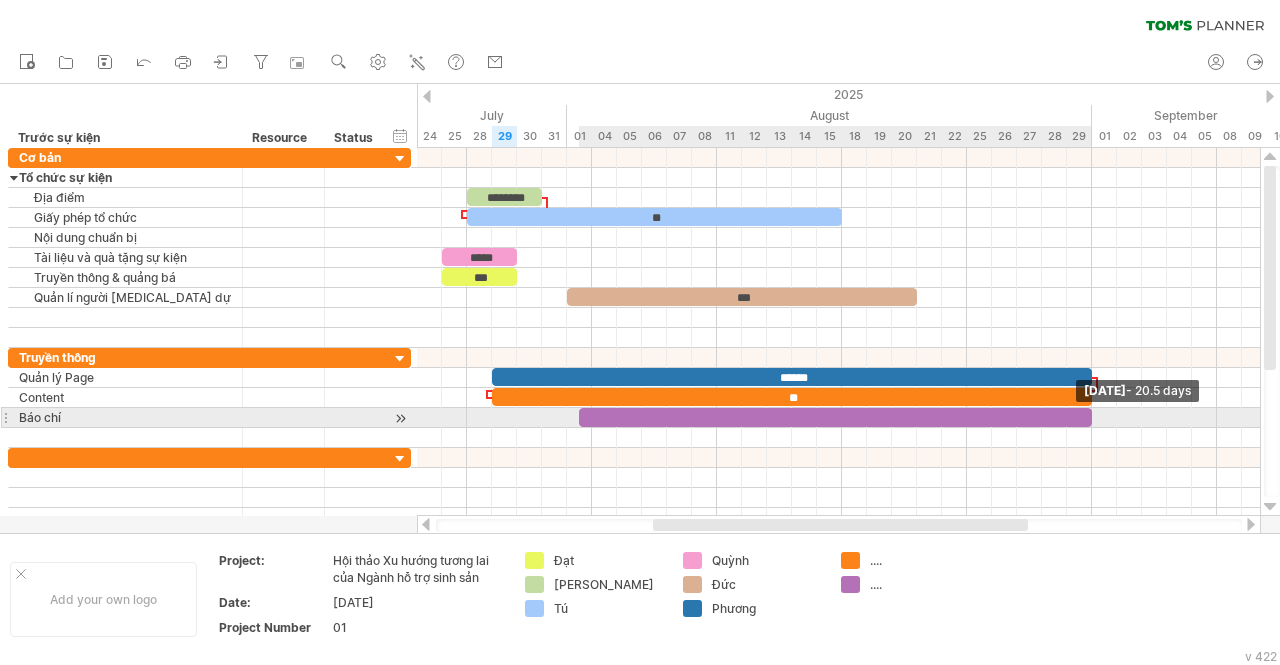 drag, startPoint x: 602, startPoint y: 411, endPoint x: 1088, endPoint y: 427, distance: 486.2633 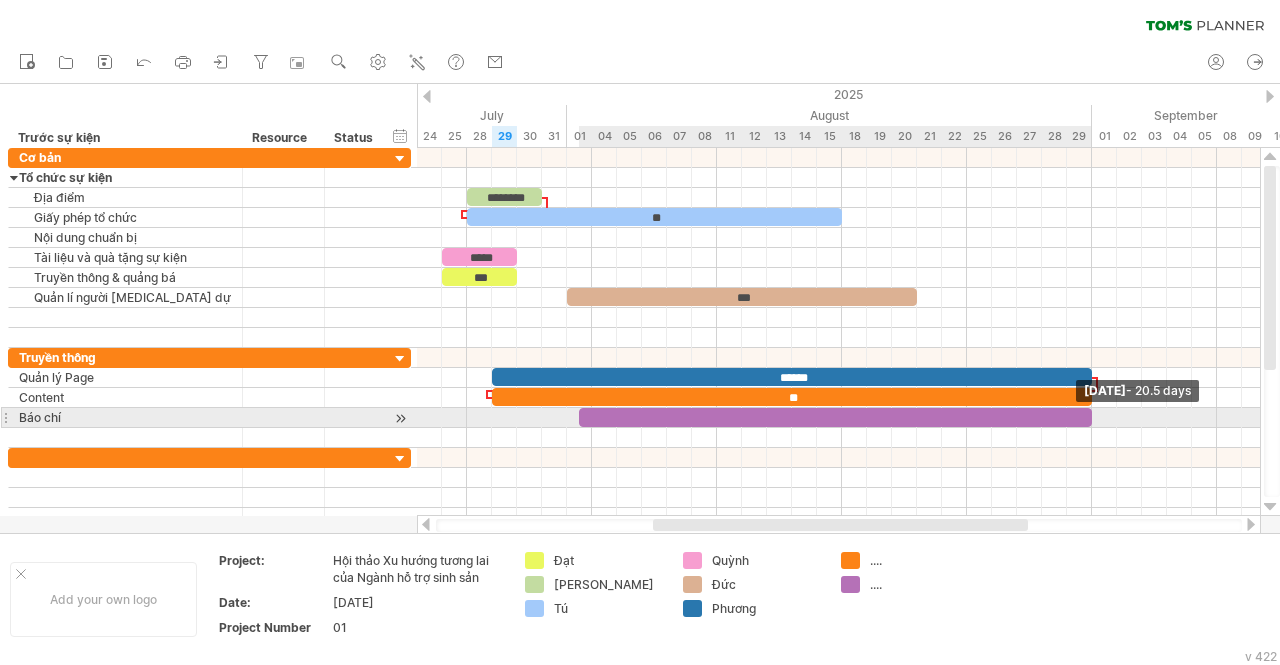 click on "******** ** ***** *** *** ****** **
[DATE]  - 20.5 days
[DATE]" at bounding box center (838, 332) 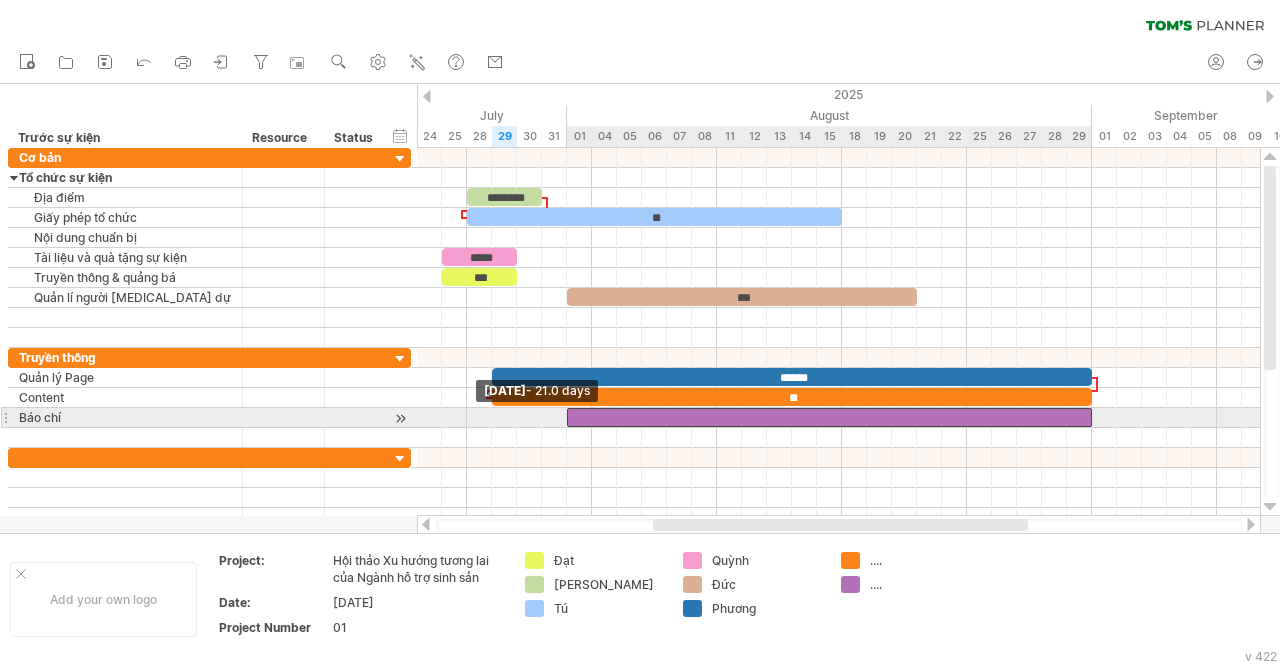 click at bounding box center (829, 417) 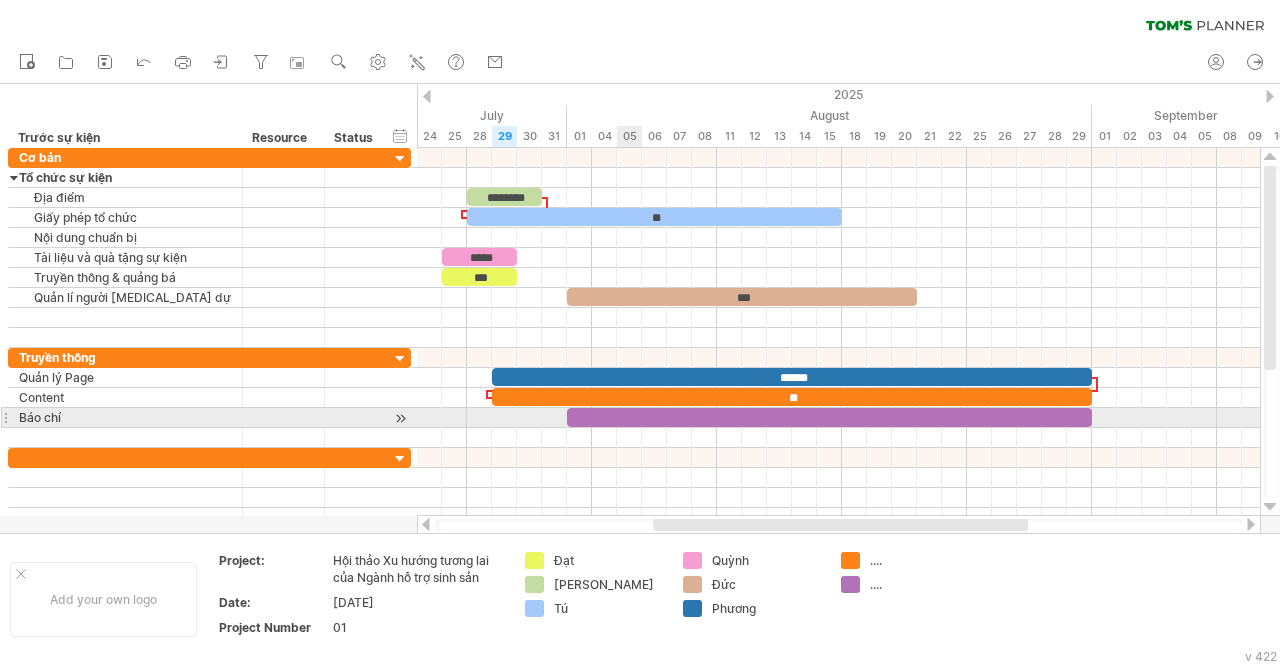 click at bounding box center [829, 417] 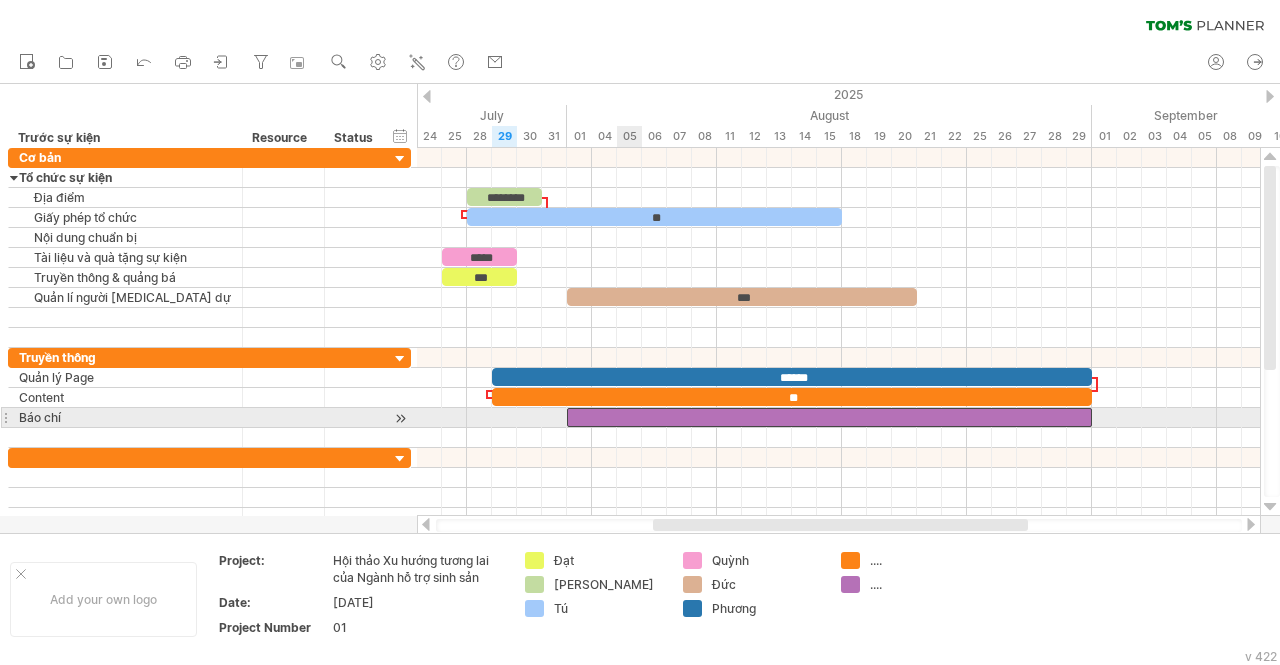 type 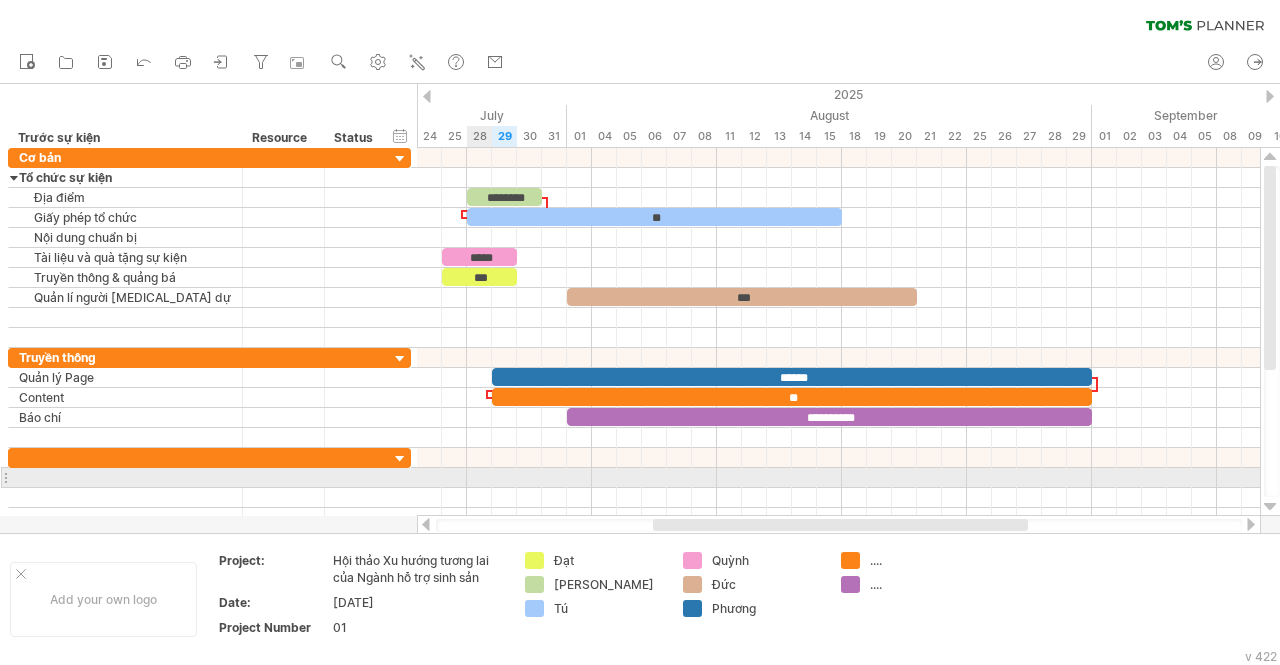 click at bounding box center [838, 478] 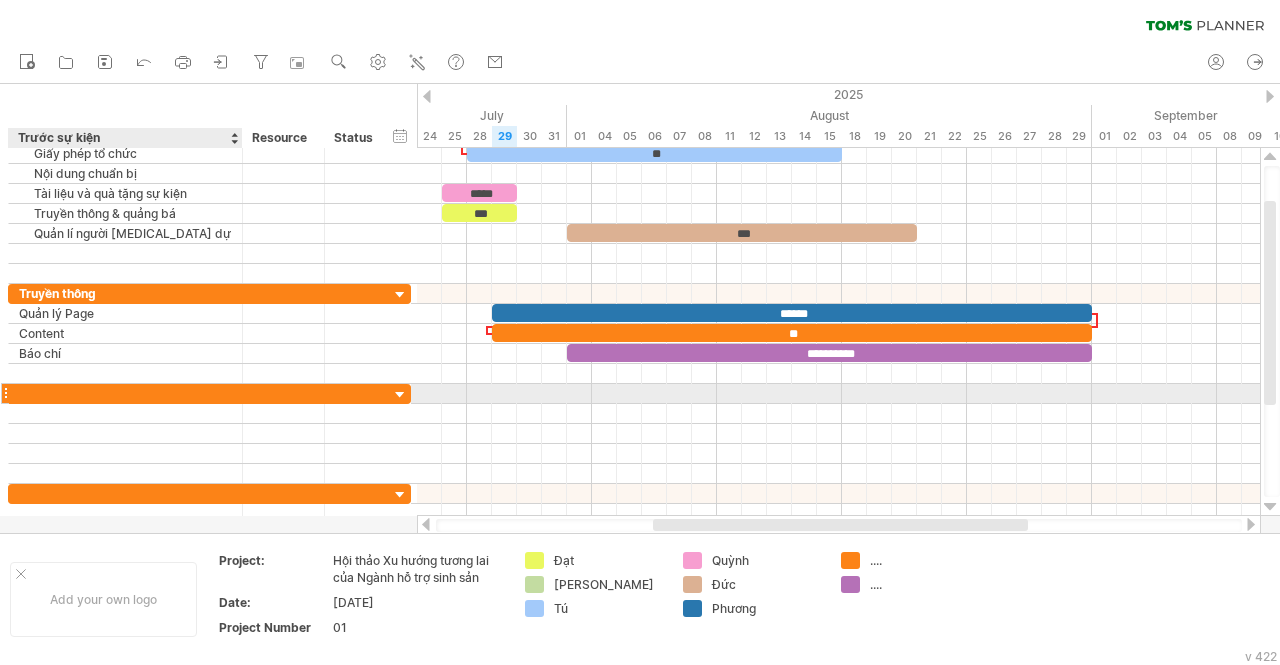 click at bounding box center (125, 393) 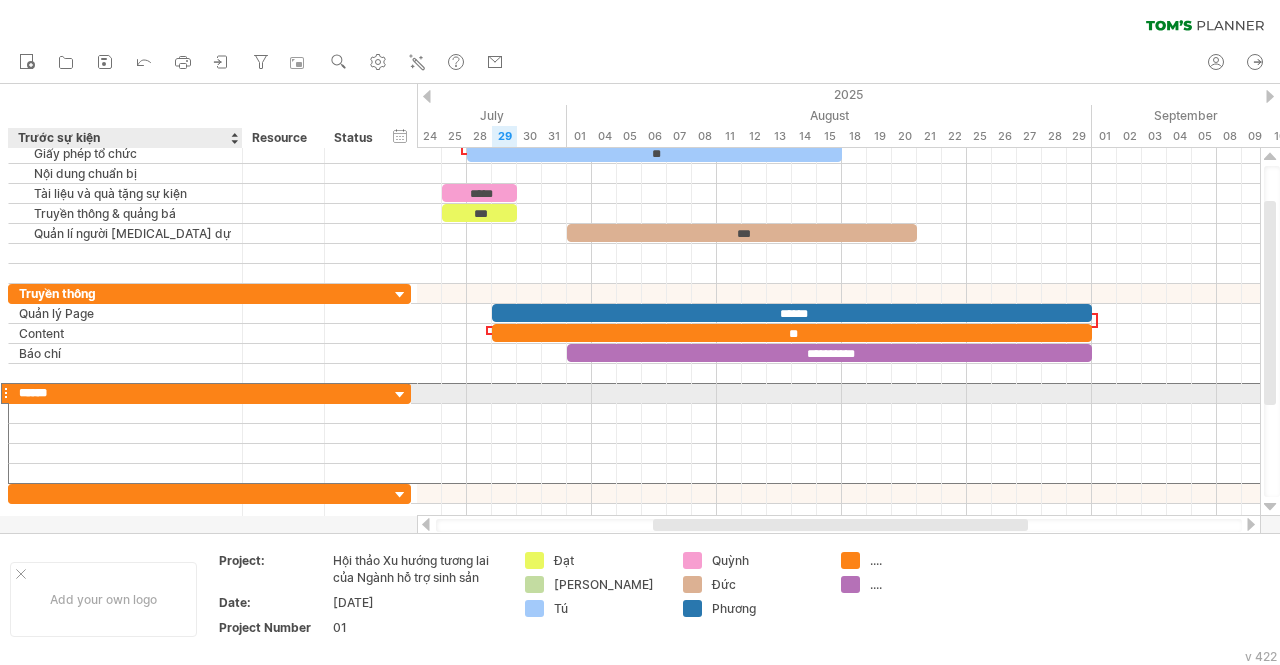 type on "*******" 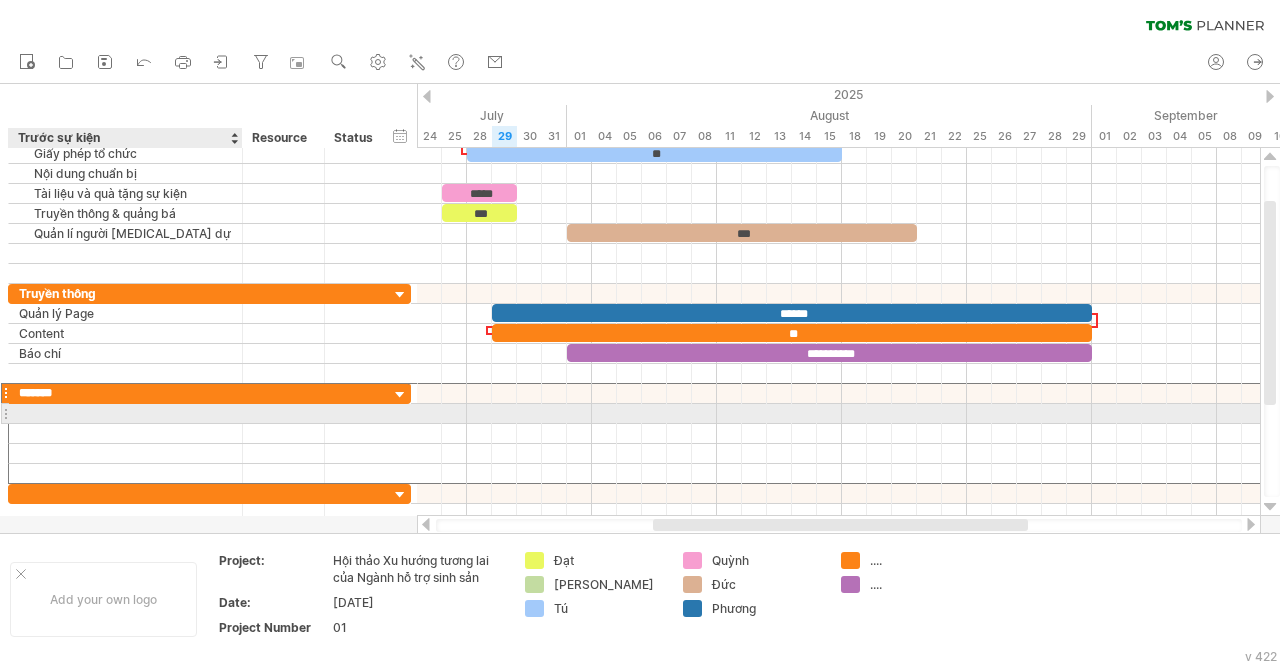 click at bounding box center (125, 413) 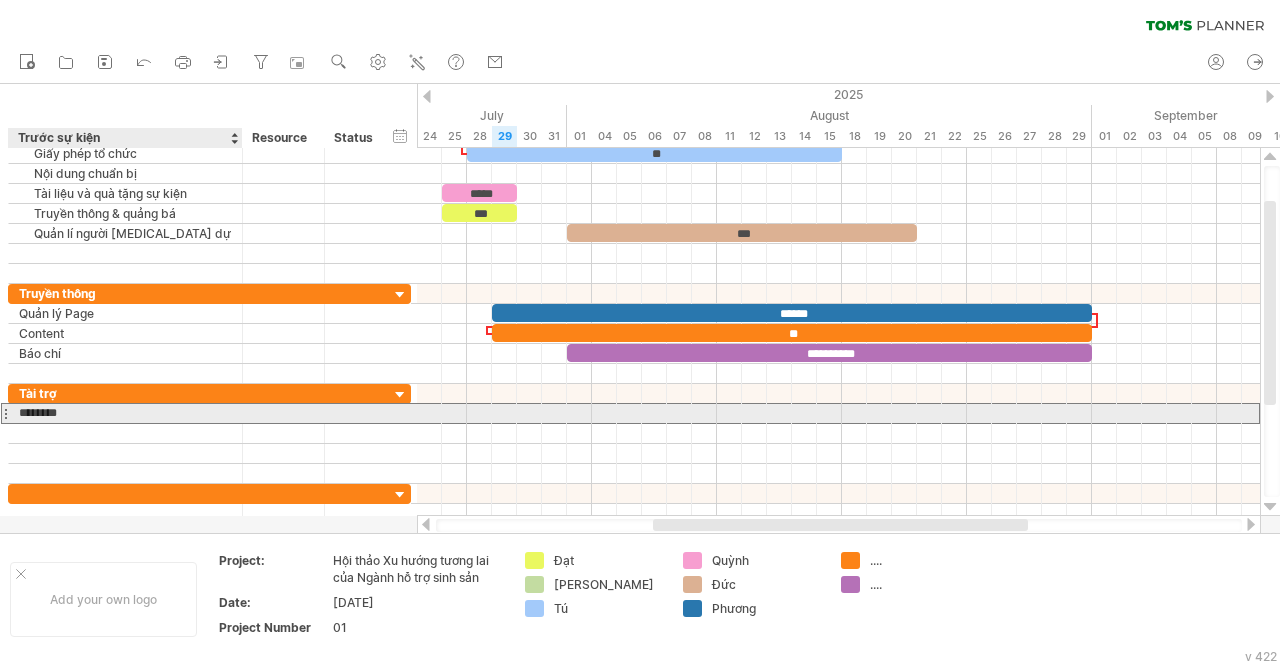 type on "*********" 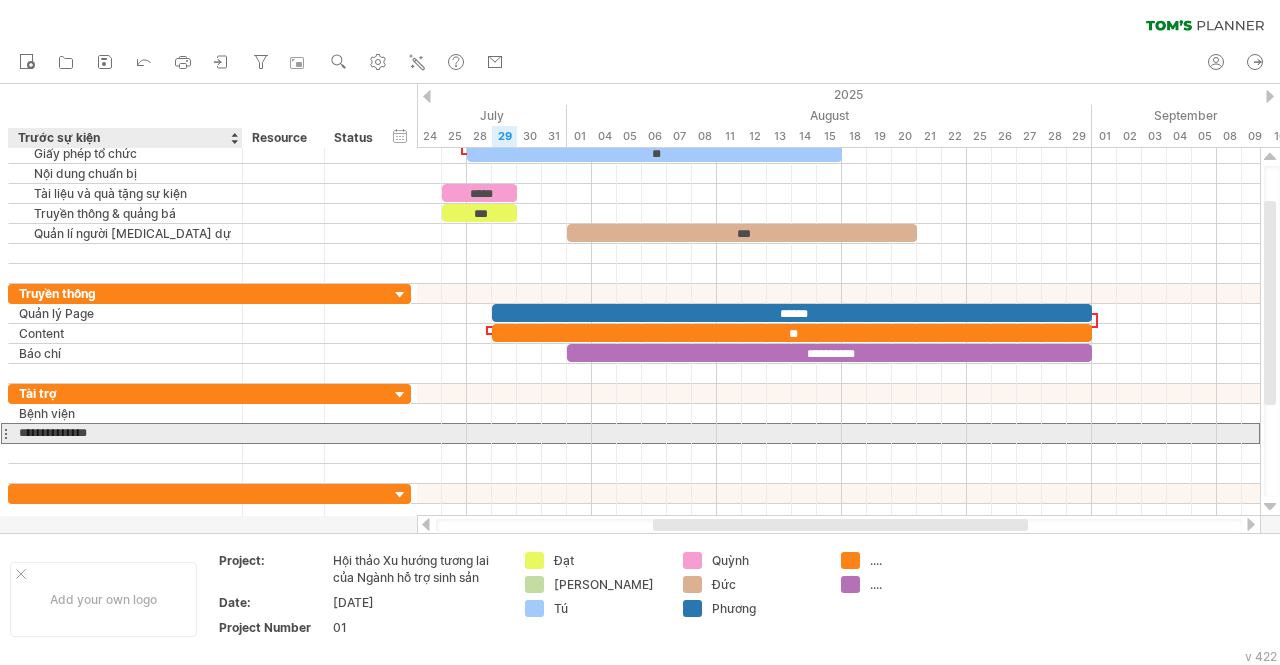 click on "**********" at bounding box center (125, 433) 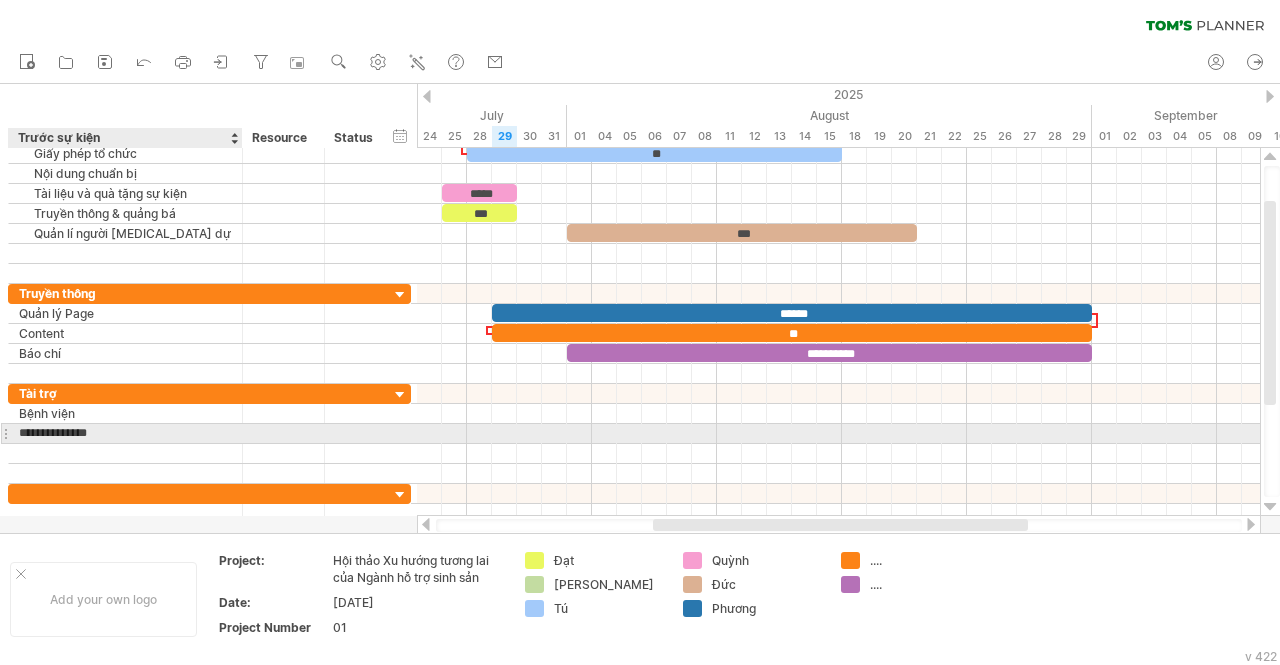 click on "**********" at bounding box center (125, 433) 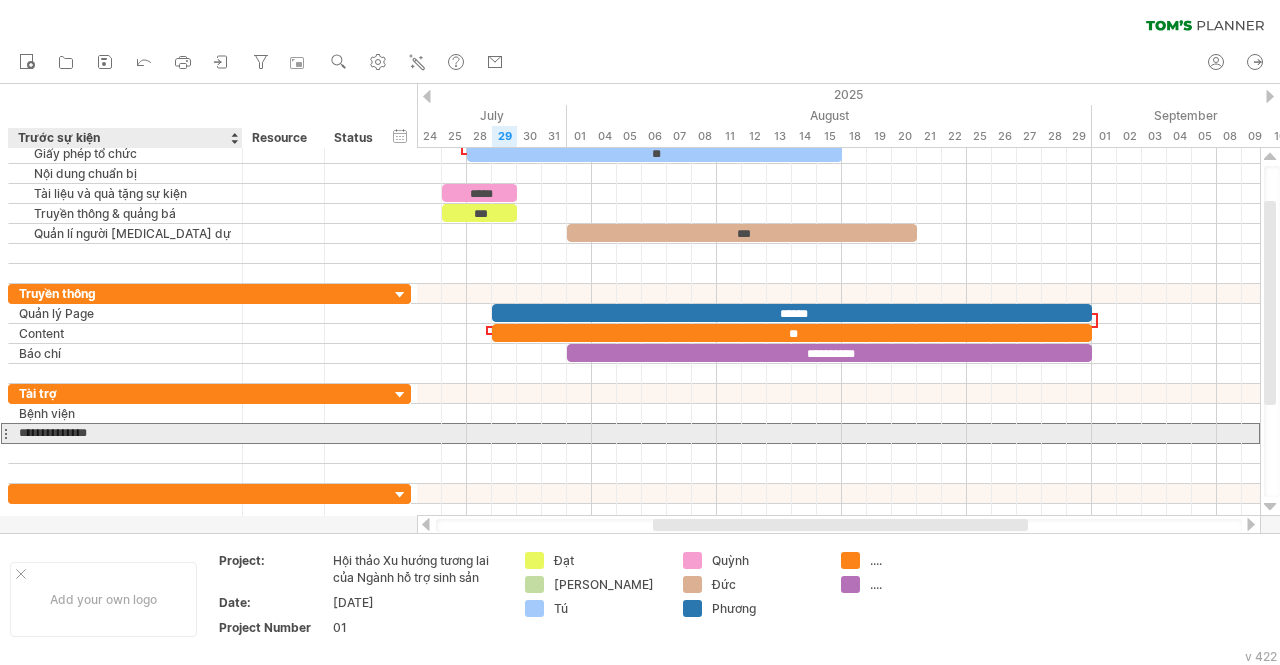 click on "**********" at bounding box center [125, 433] 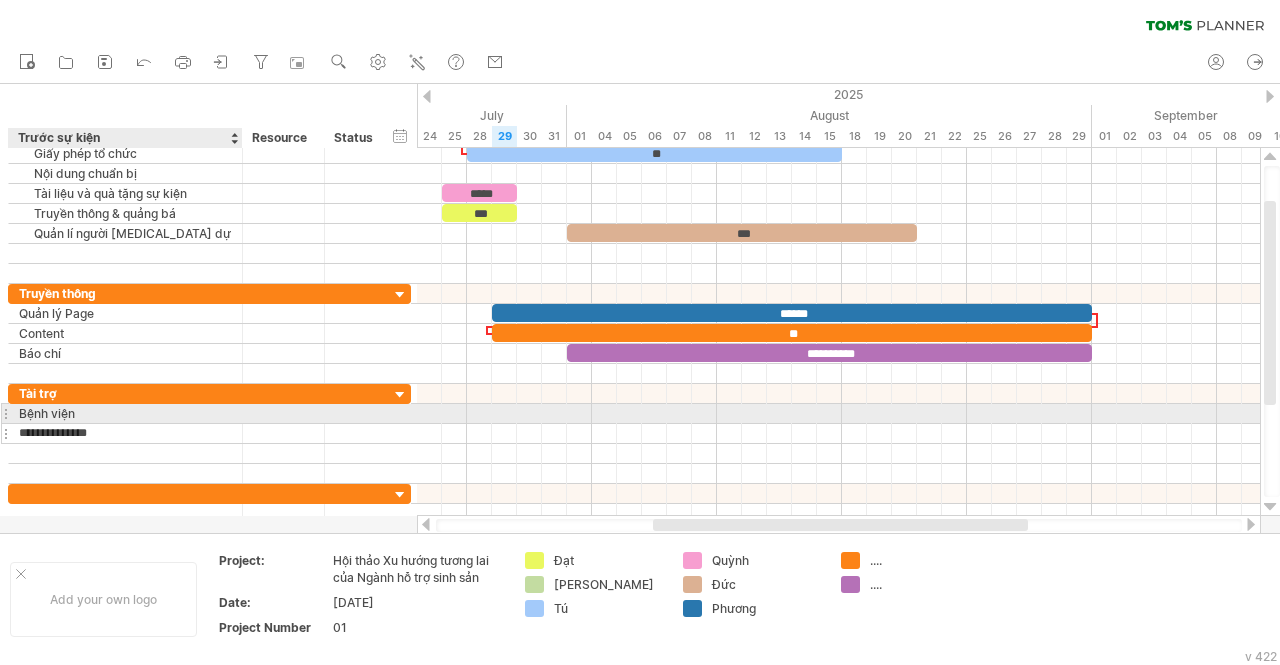 type on "**********" 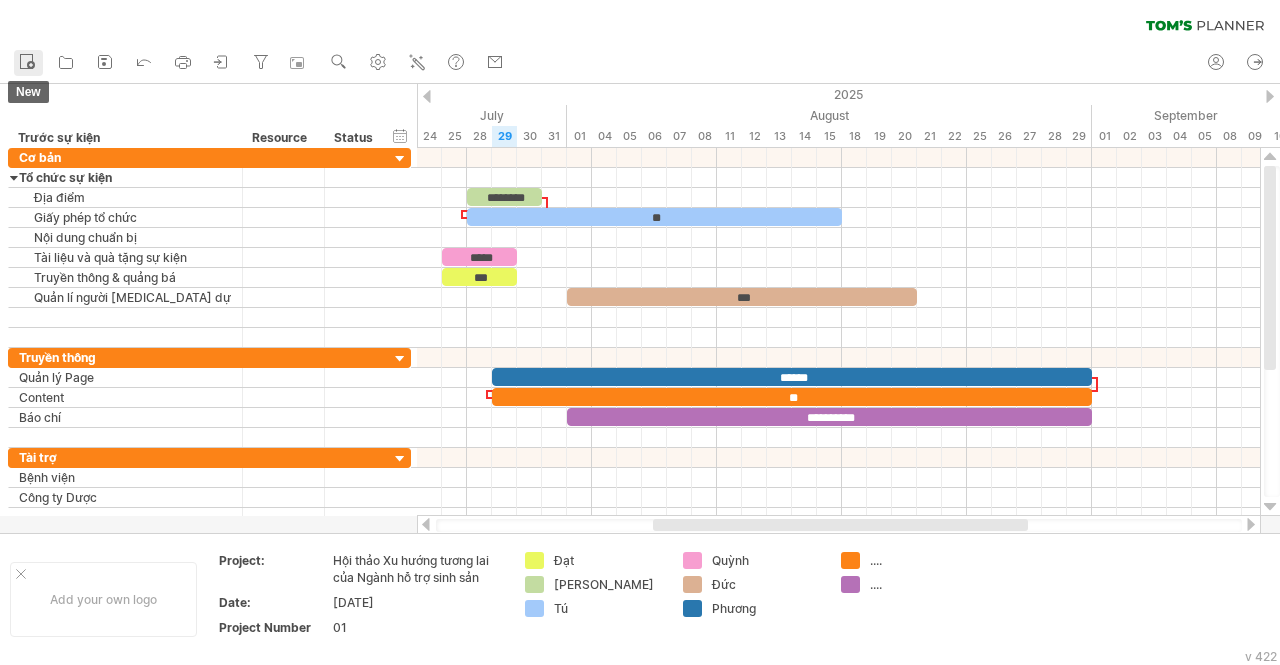 click 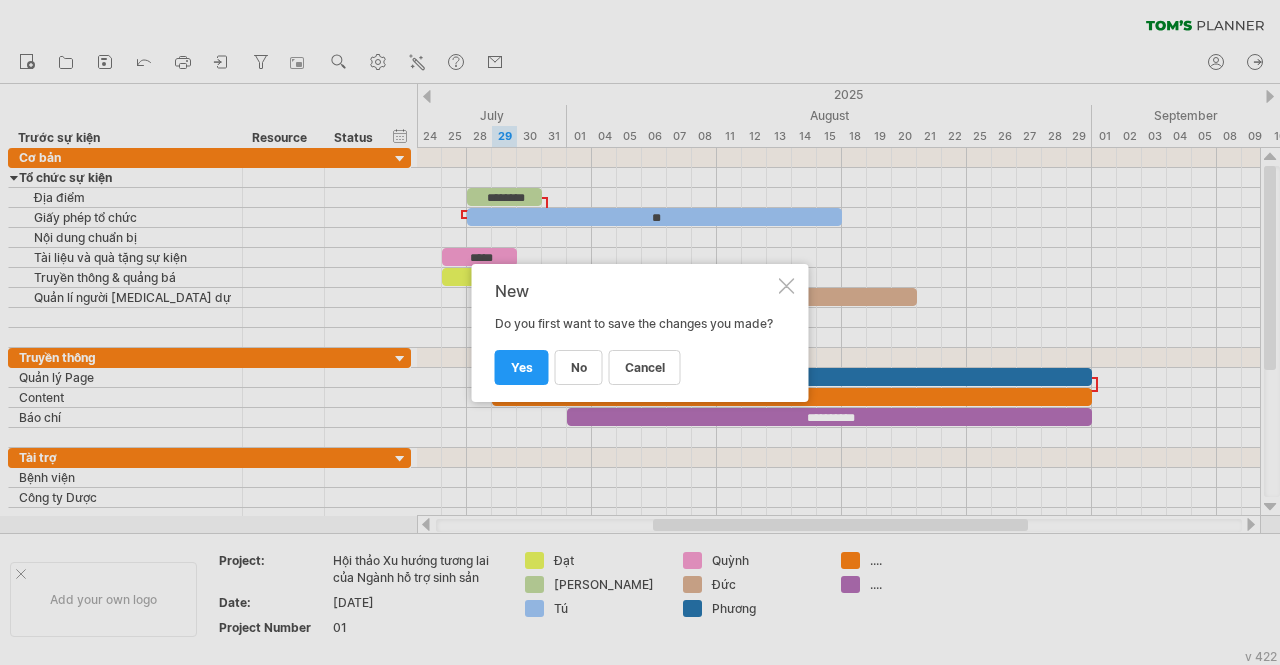 click at bounding box center (787, 286) 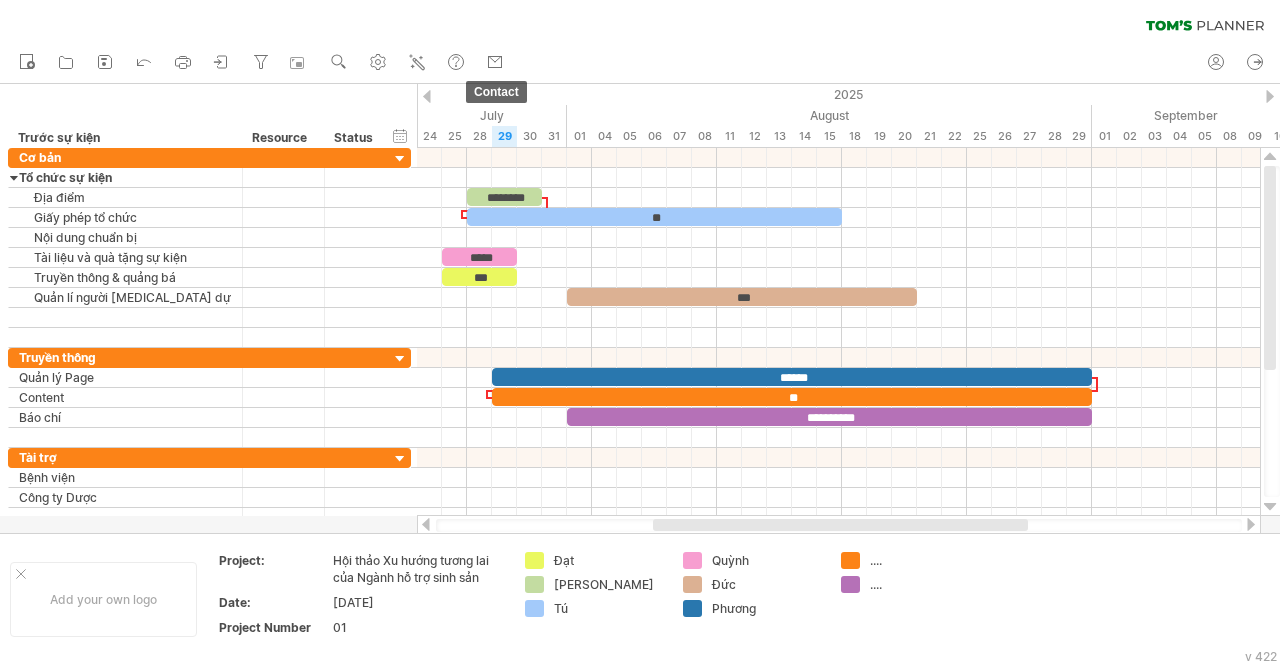 click 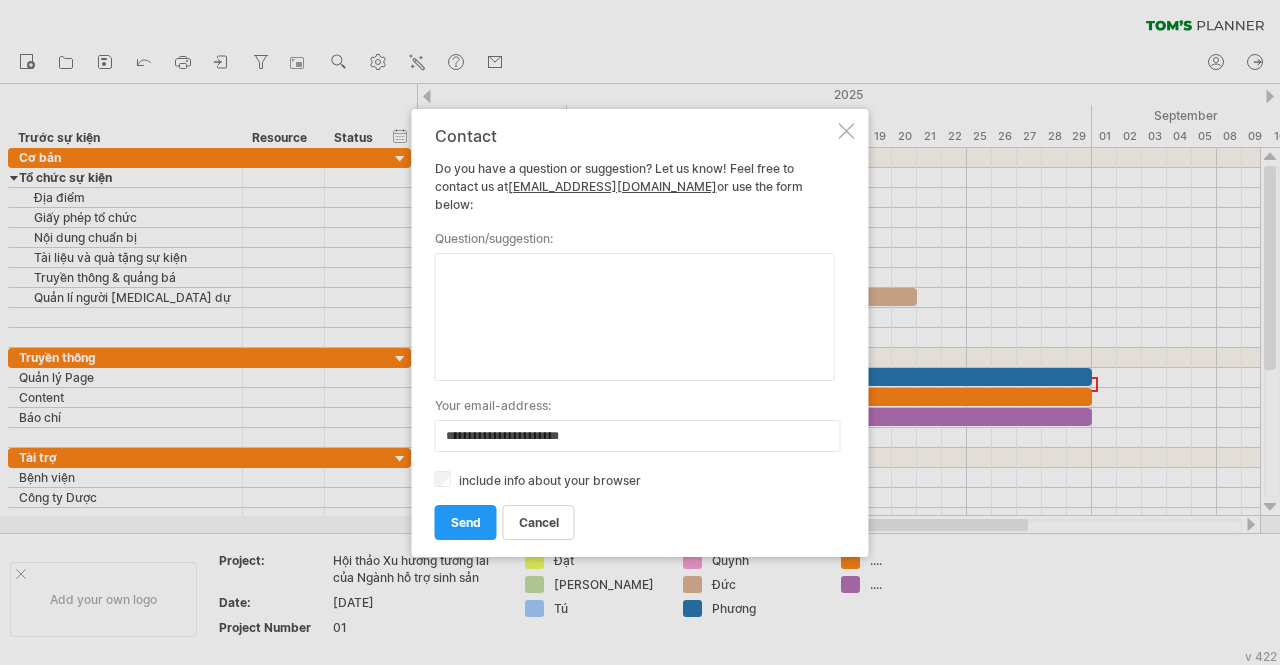 click on "**********" at bounding box center [640, 333] 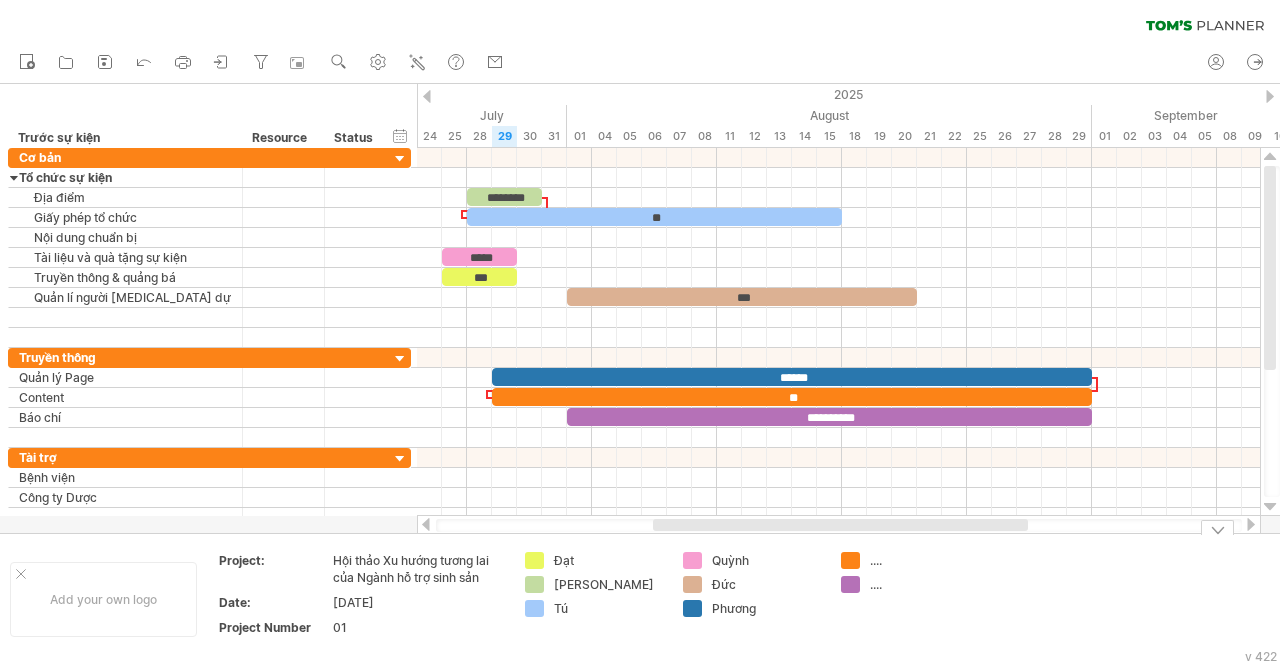 click at bounding box center (1217, 527) 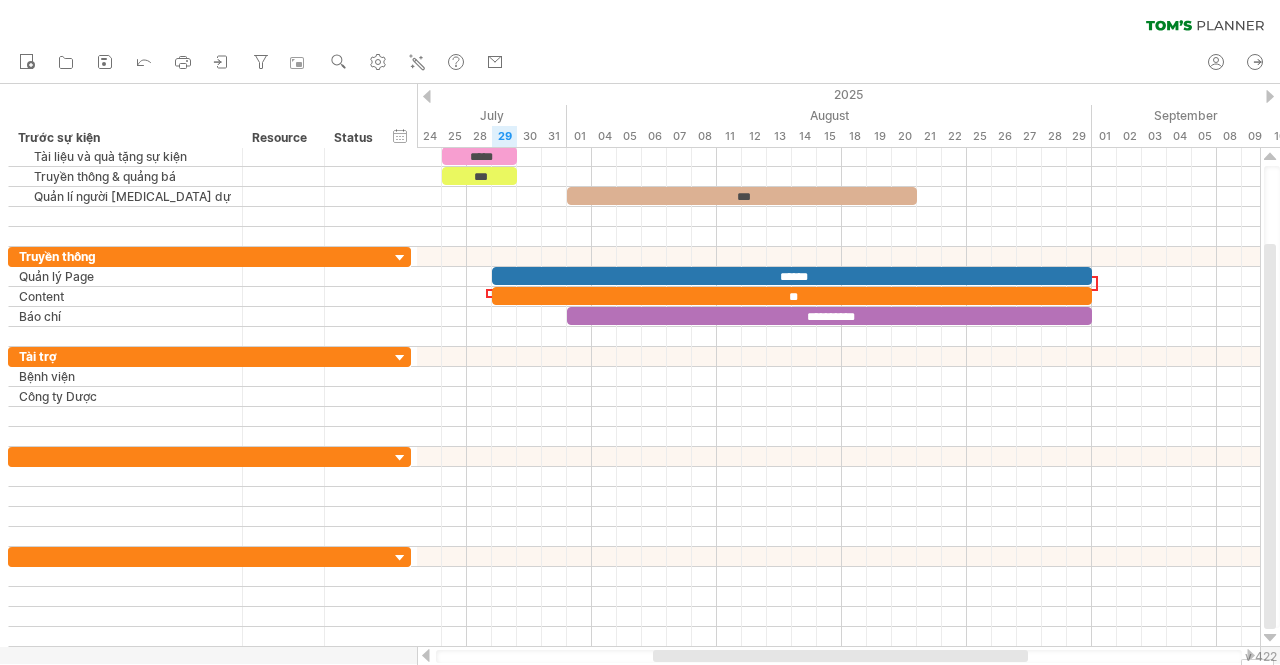 click at bounding box center (839, 656) 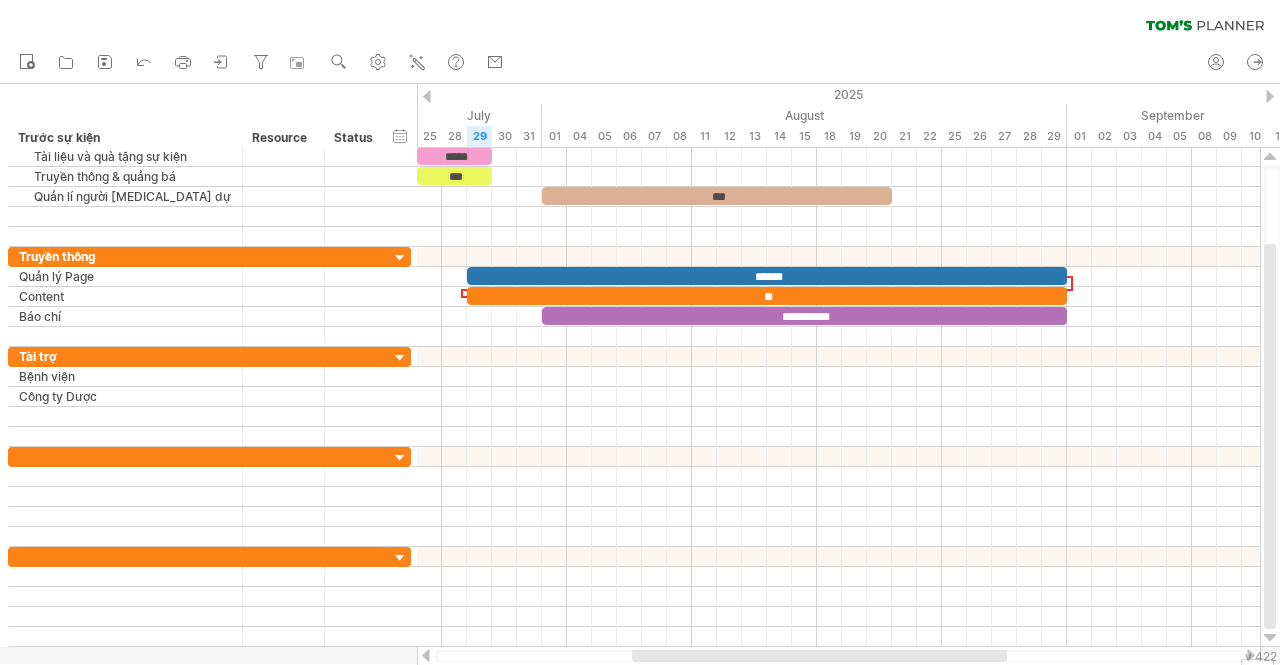 drag, startPoint x: 792, startPoint y: 653, endPoint x: 702, endPoint y: 657, distance: 90.088844 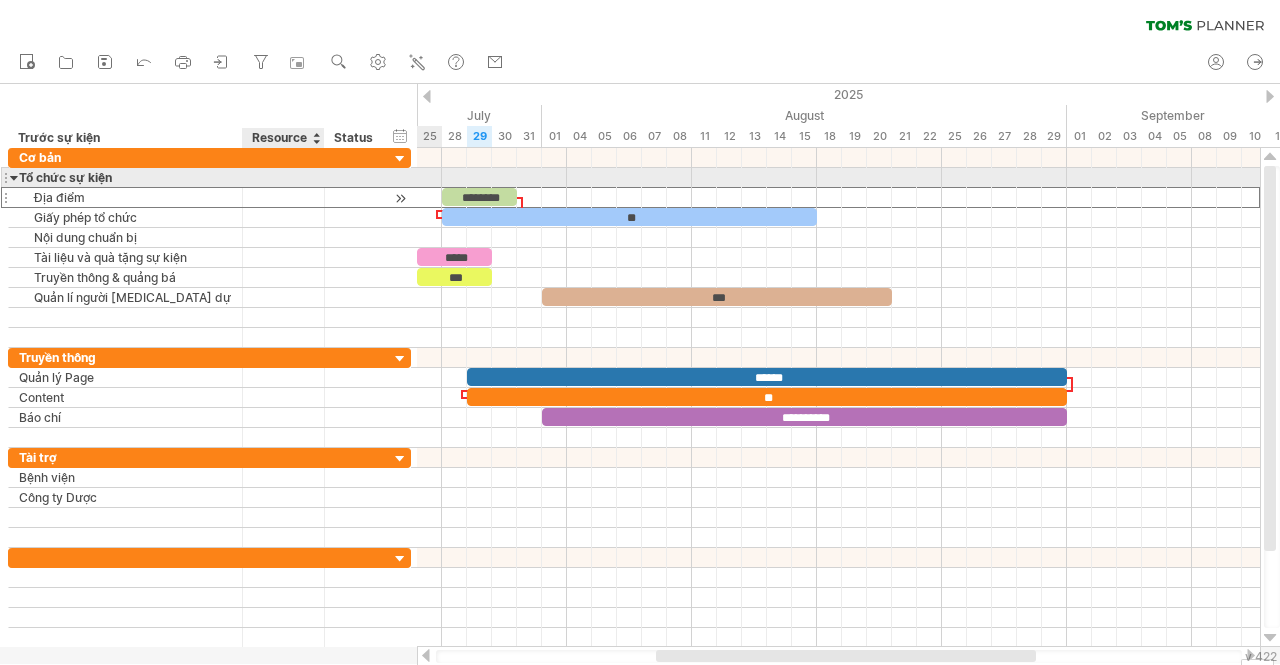 click at bounding box center (283, 197) 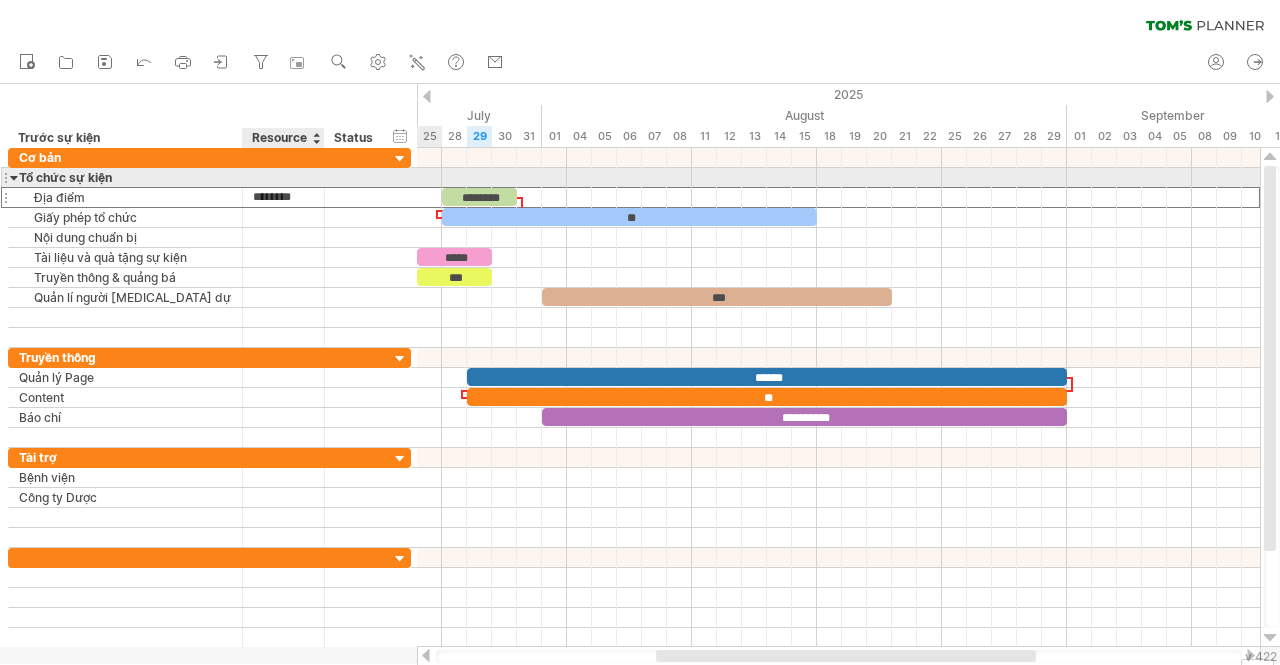 type on "********" 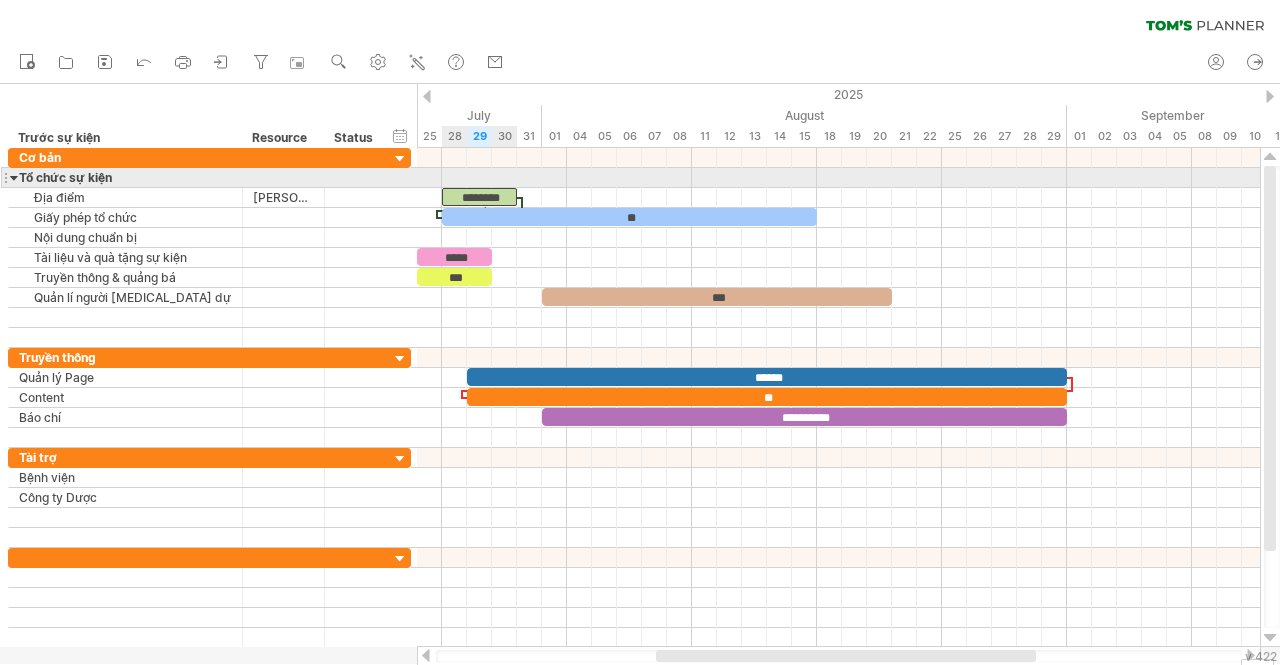 click on "********" at bounding box center [479, 197] 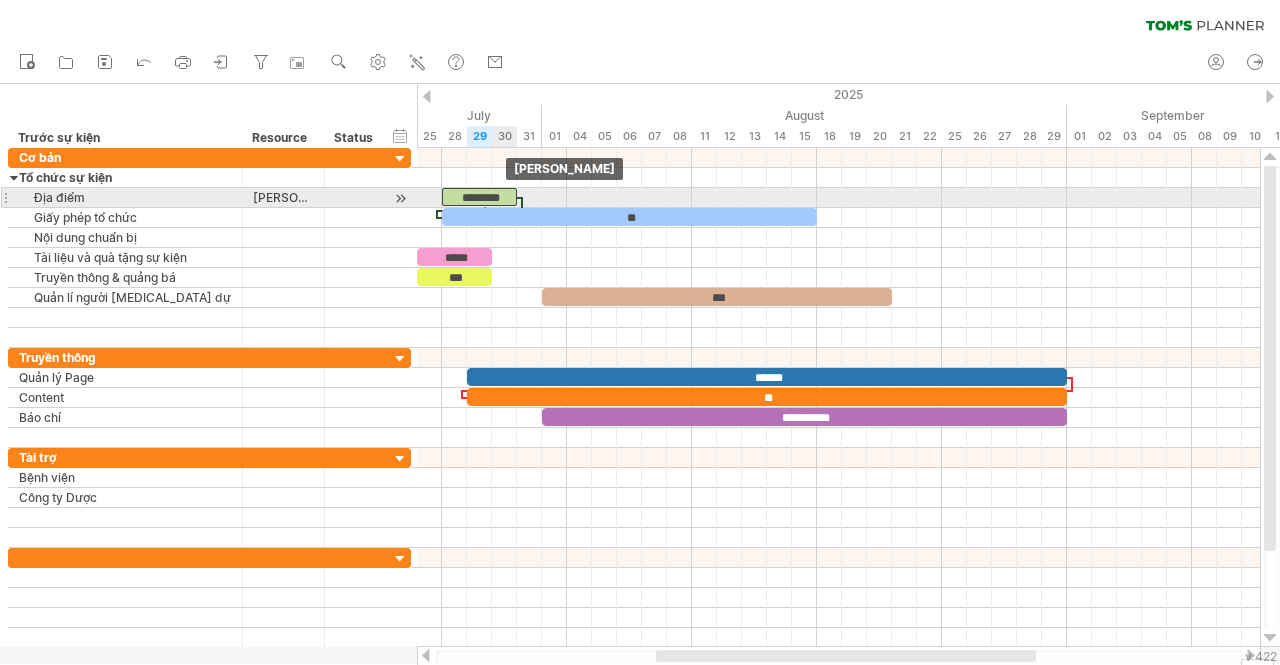 click on "********" at bounding box center [479, 197] 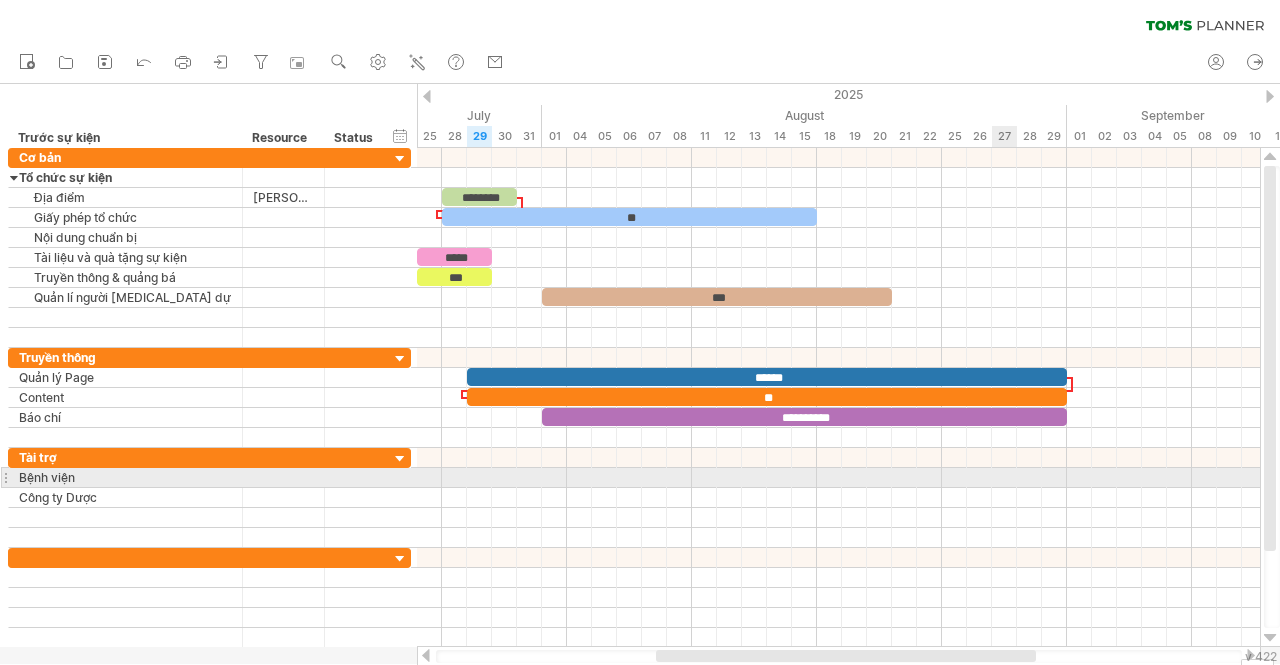 click at bounding box center (838, 478) 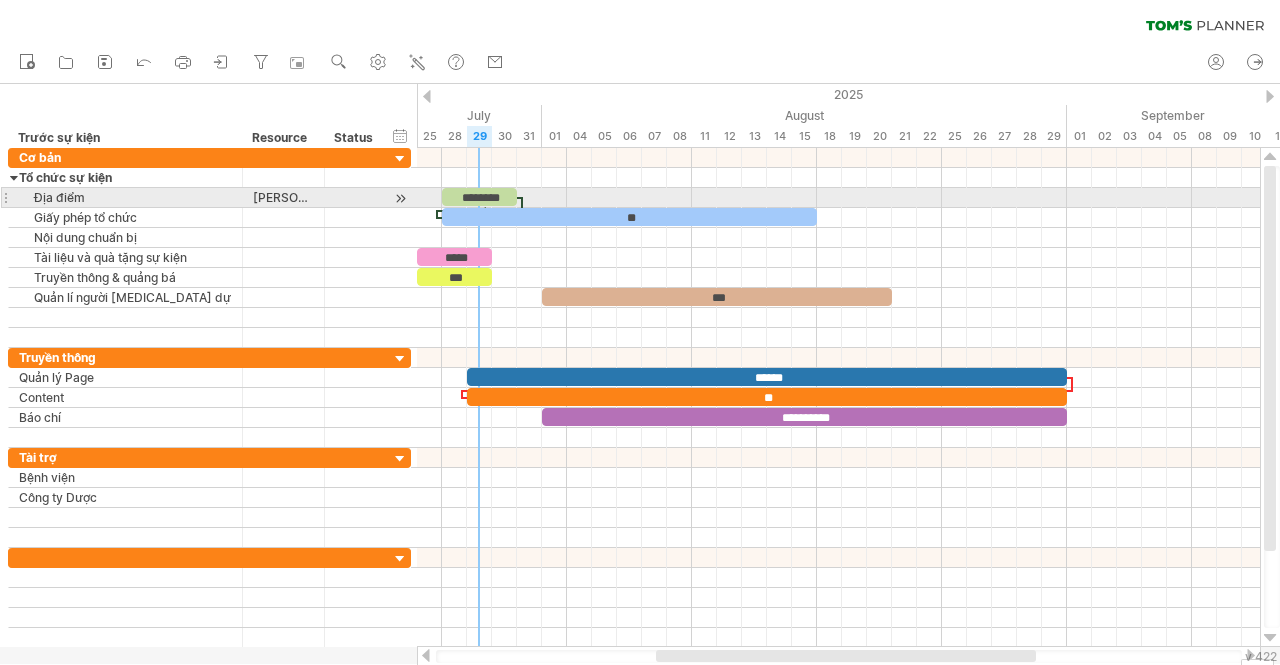 click on "********" at bounding box center [479, 197] 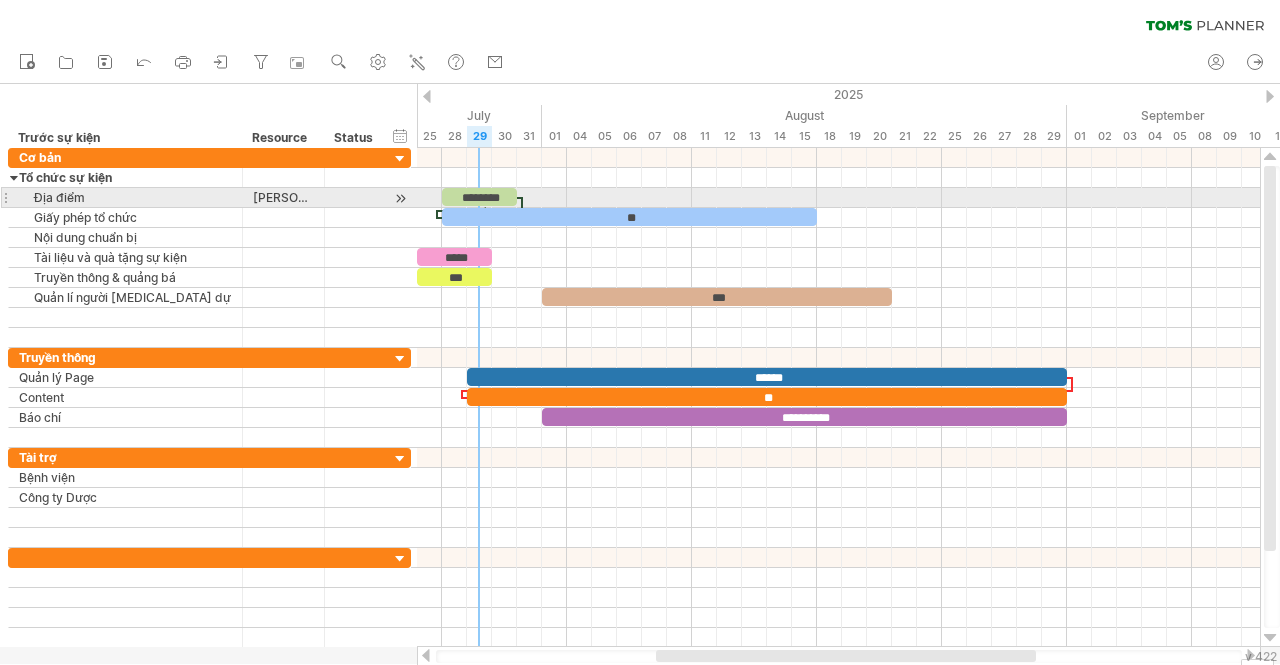 click on "********" at bounding box center (479, 197) 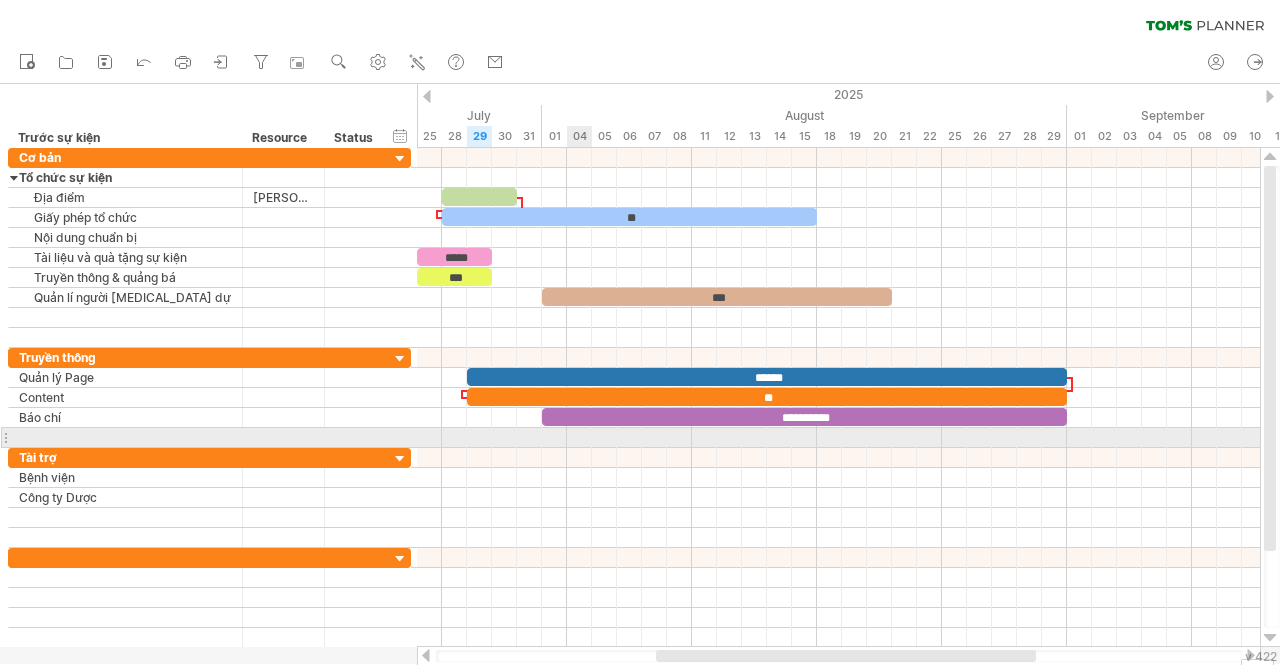 click at bounding box center [838, 438] 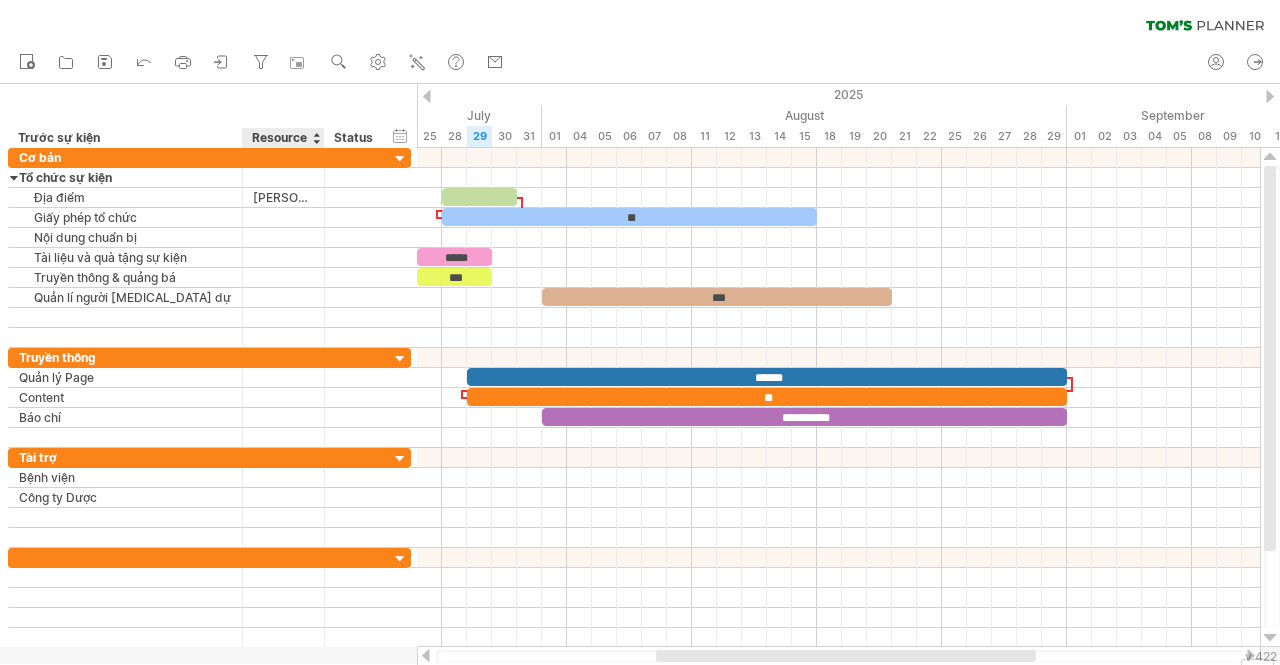click on "Resource" at bounding box center (282, 138) 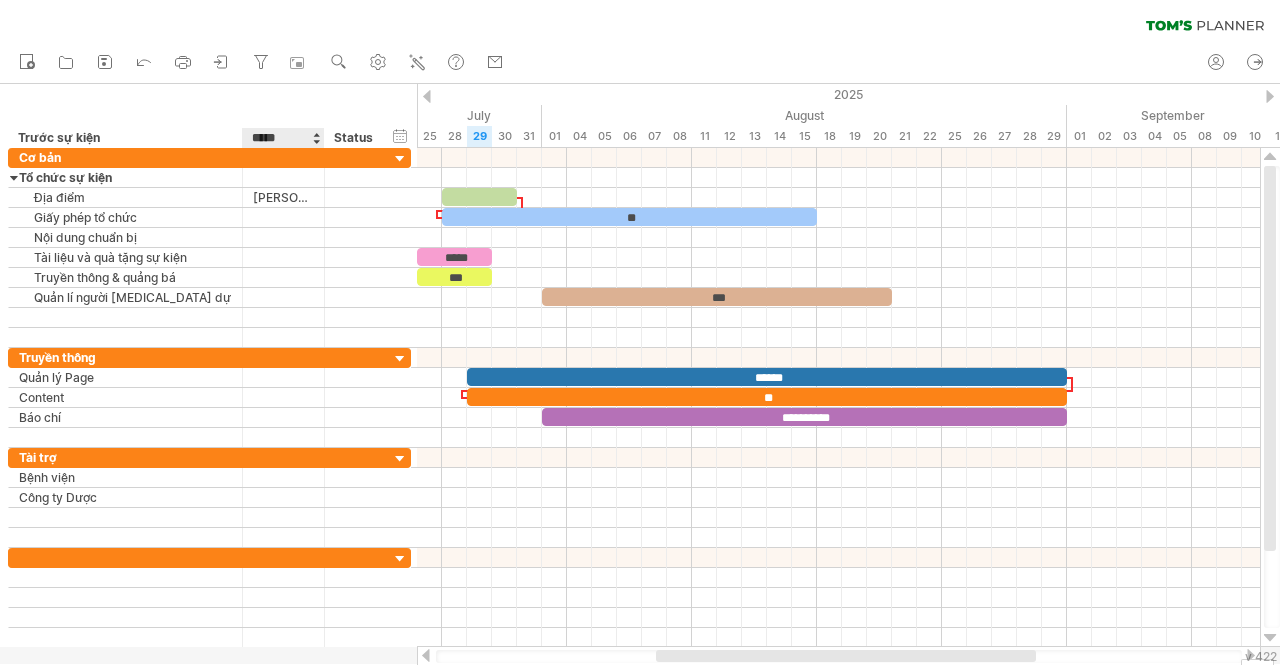 type on "****" 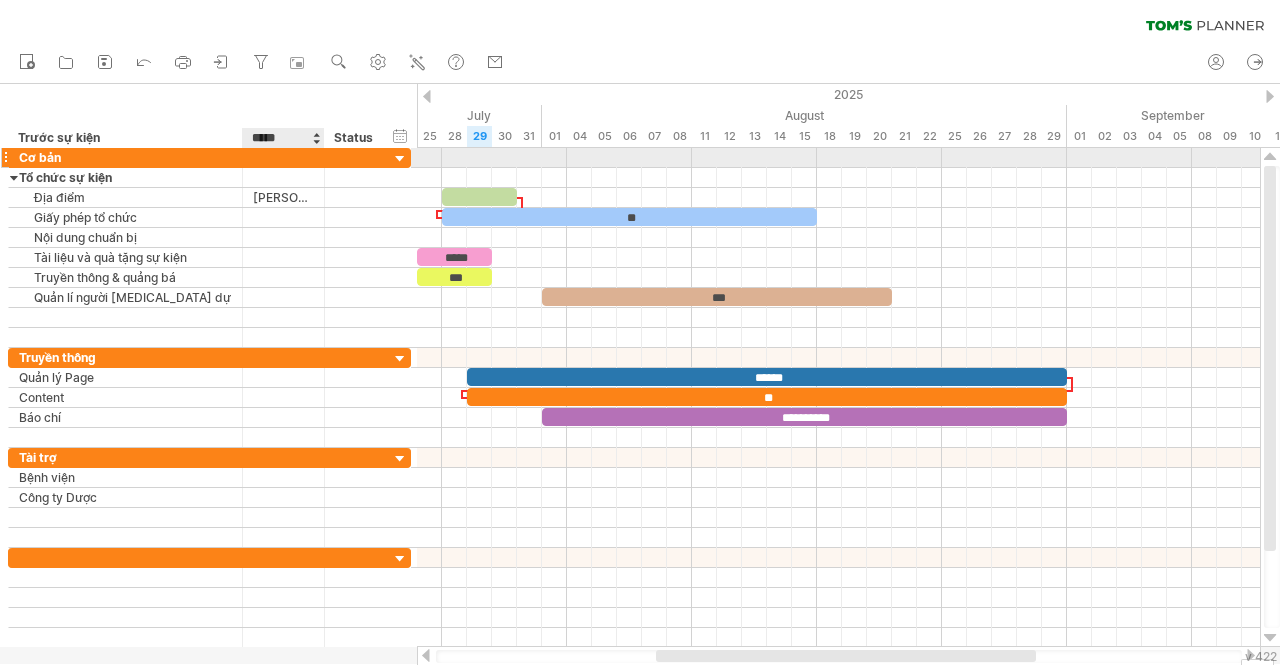 click at bounding box center (283, 157) 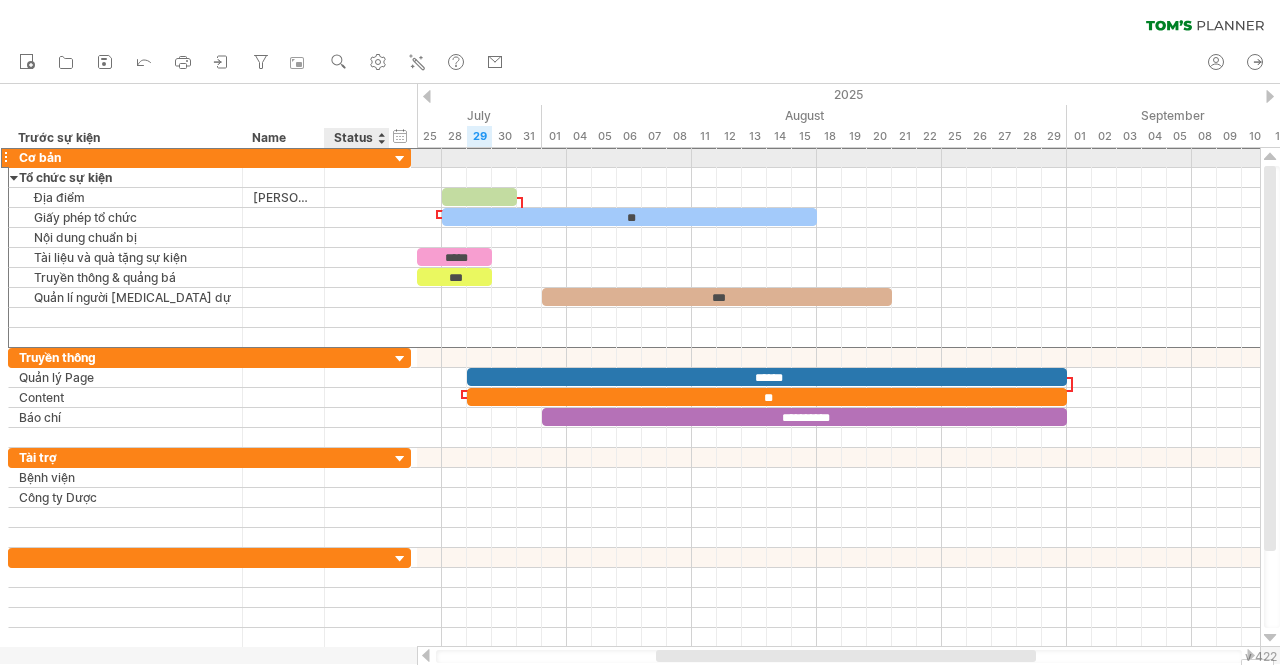 click at bounding box center [357, 157] 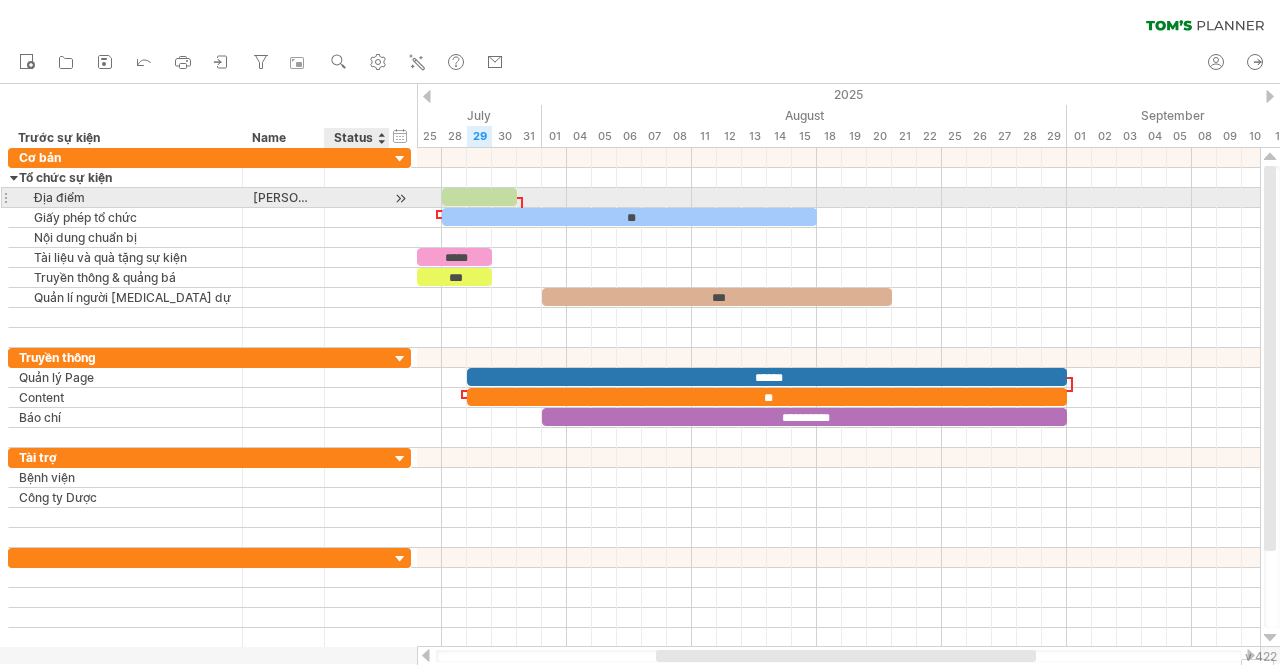 click at bounding box center [357, 197] 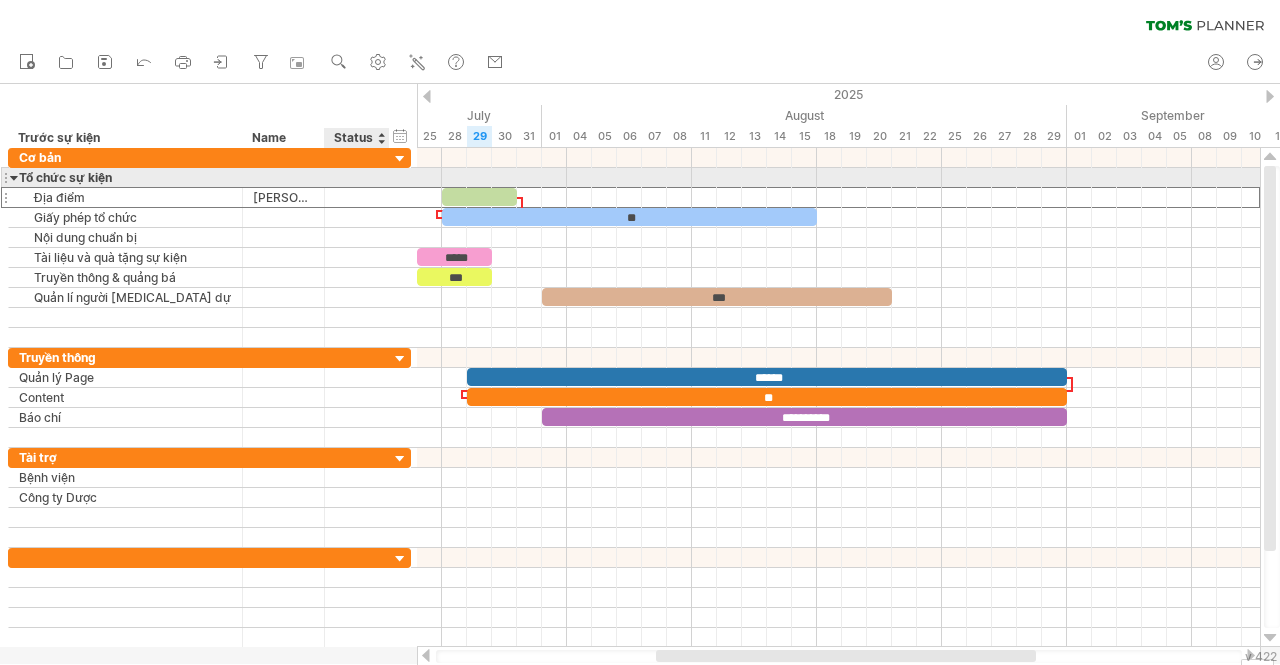 click at bounding box center (357, 177) 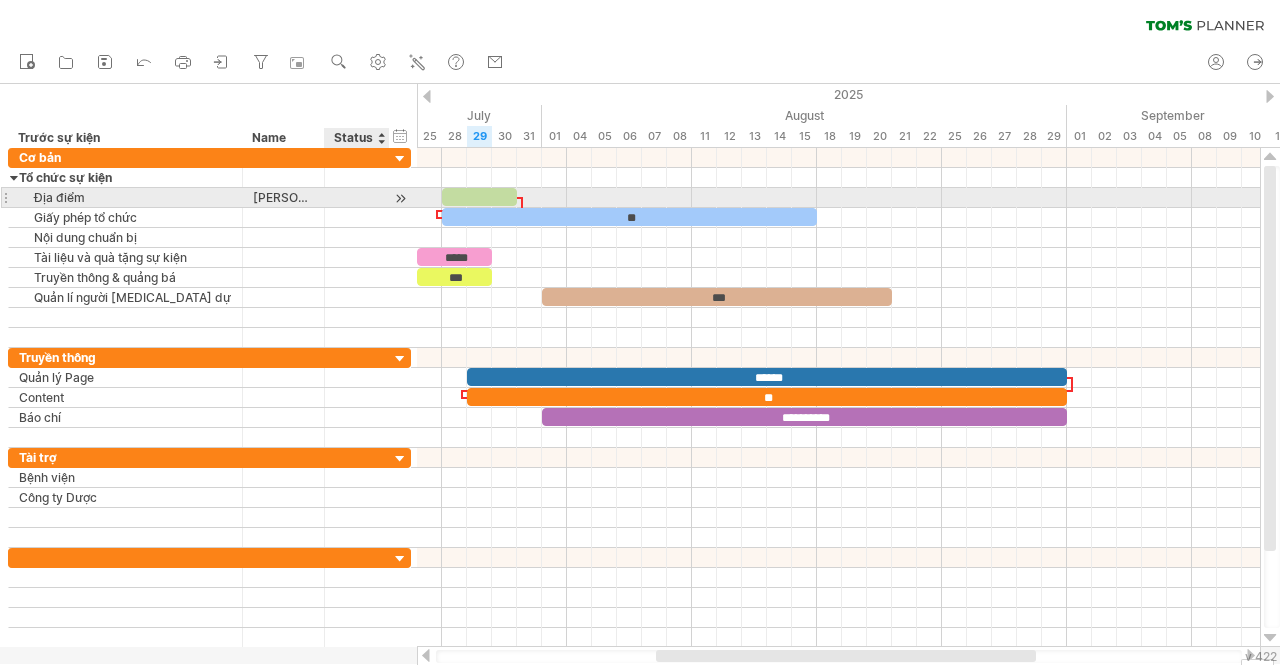 click at bounding box center (400, 198) 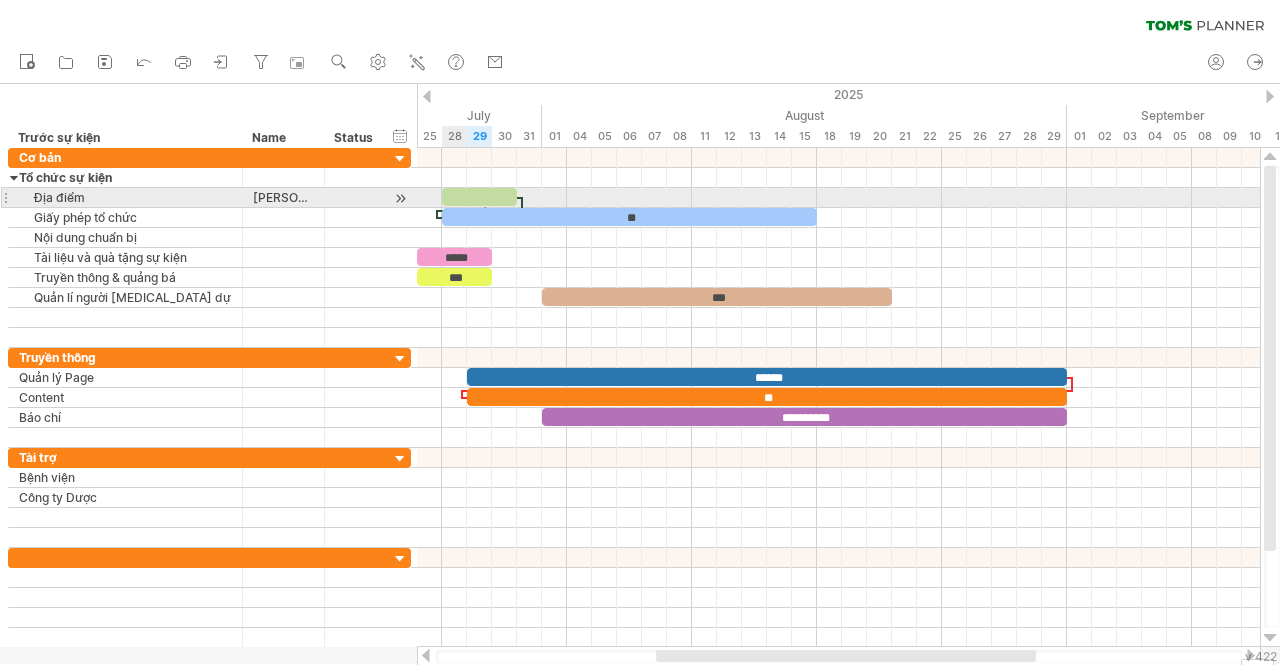click at bounding box center [479, 197] 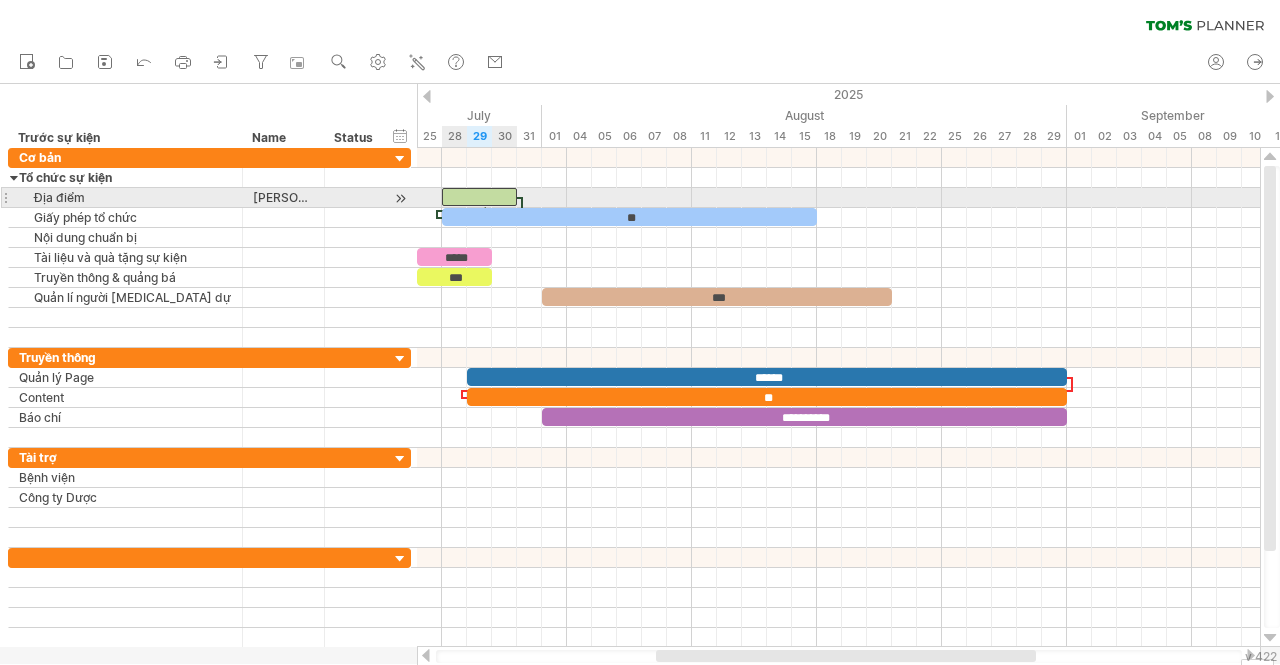 click at bounding box center (479, 197) 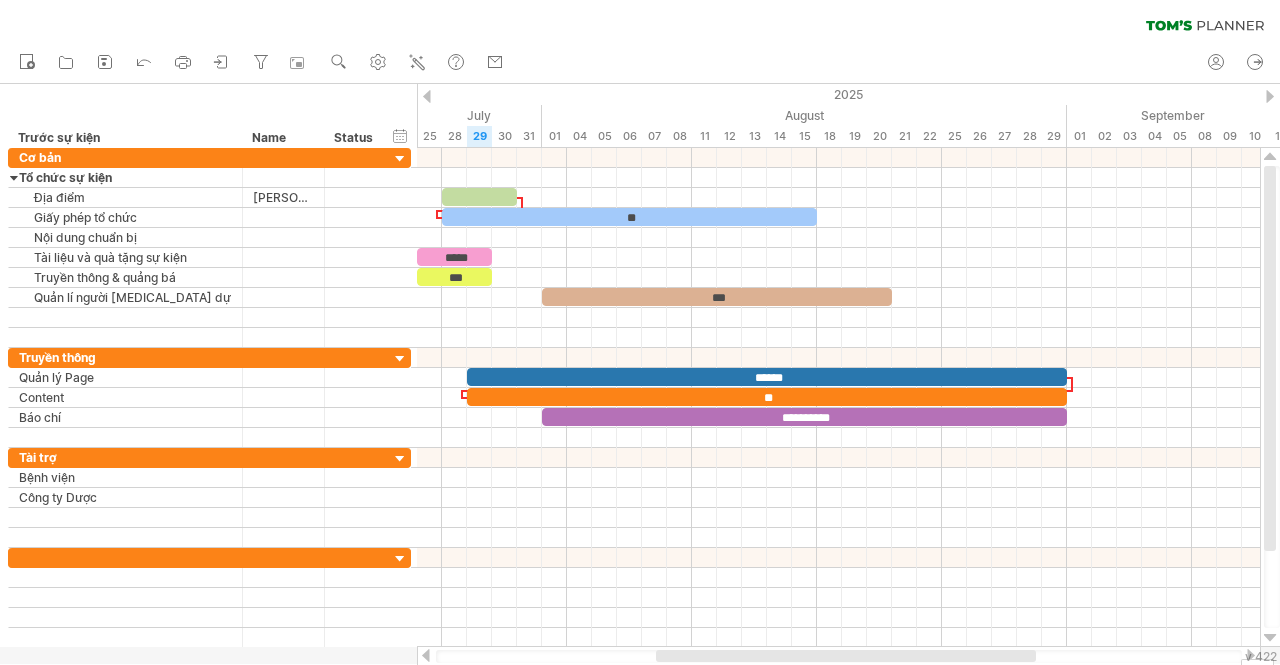 click on "2025" at bounding box center (854, 94) 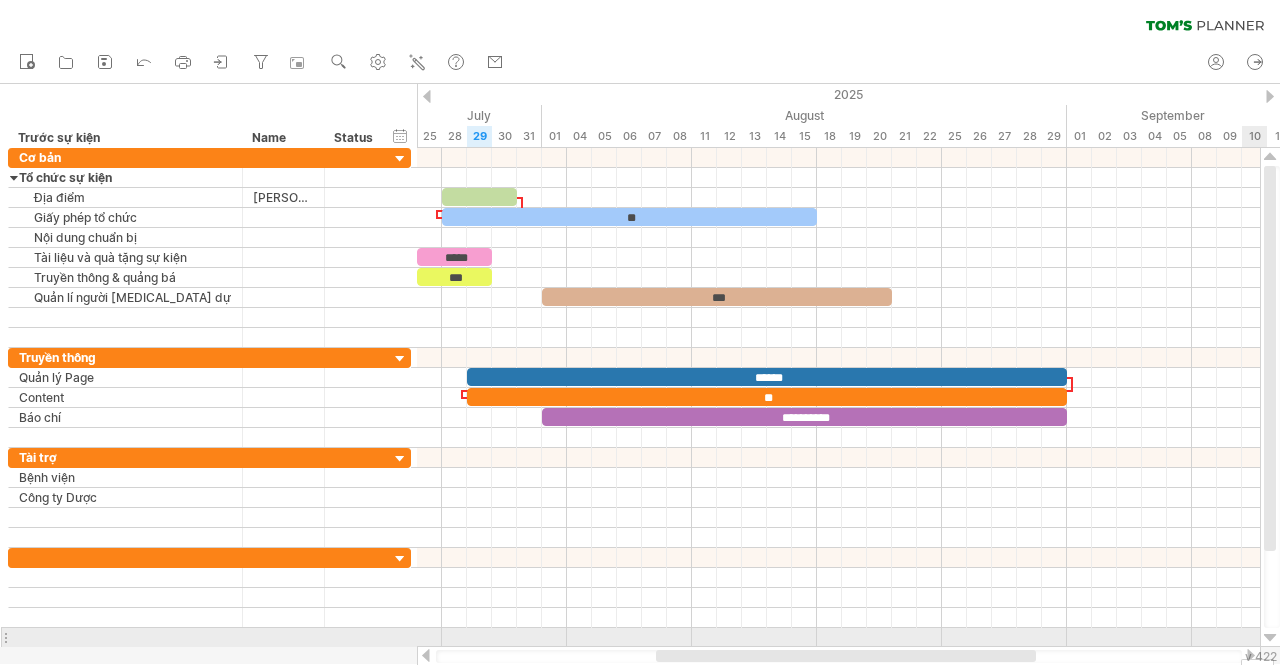click at bounding box center (839, 656) 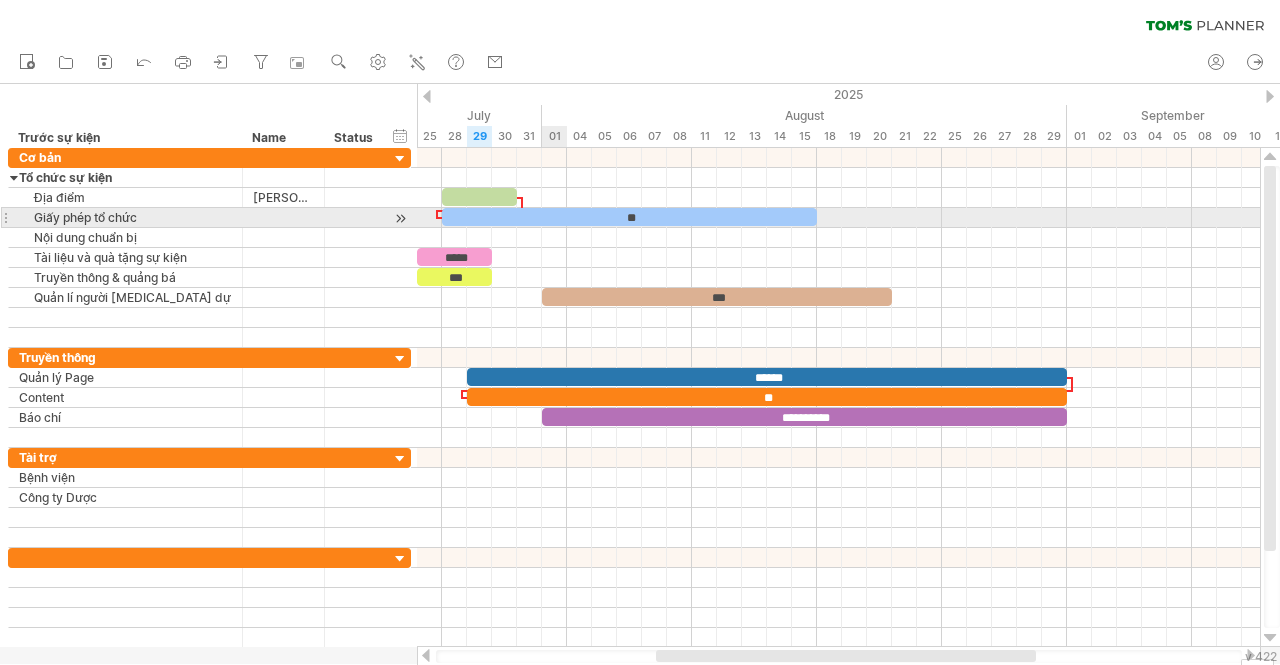 click on "**" at bounding box center (629, 217) 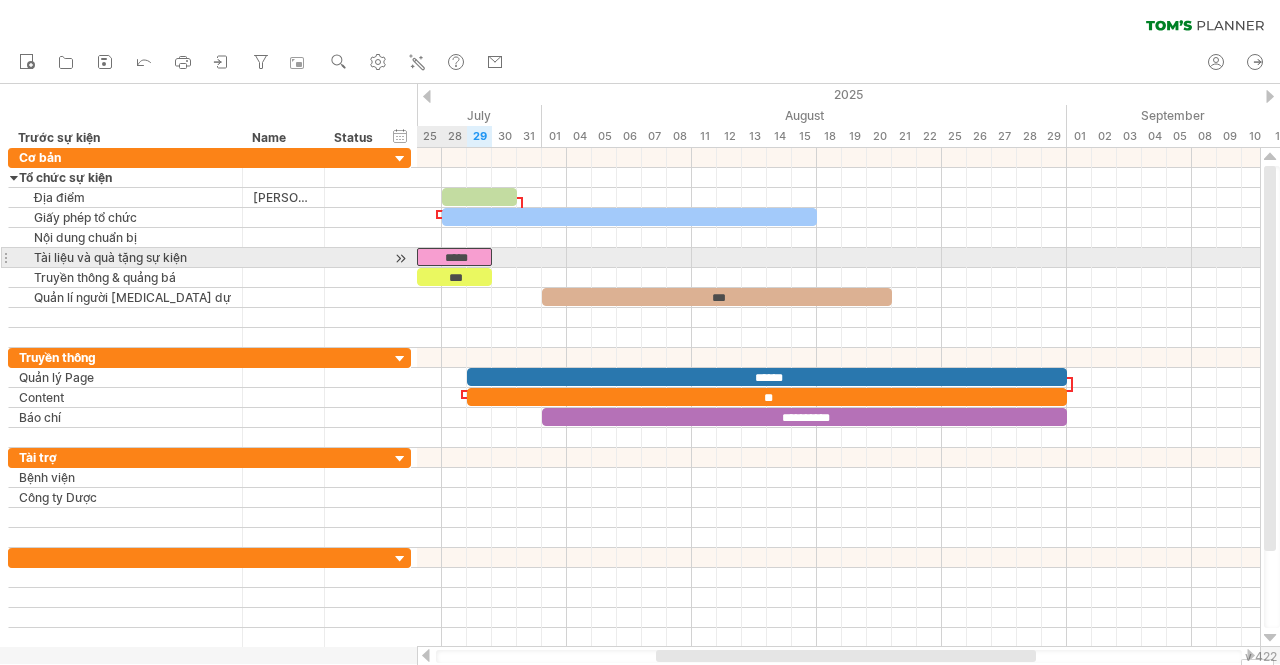 click on "*****" at bounding box center [454, 257] 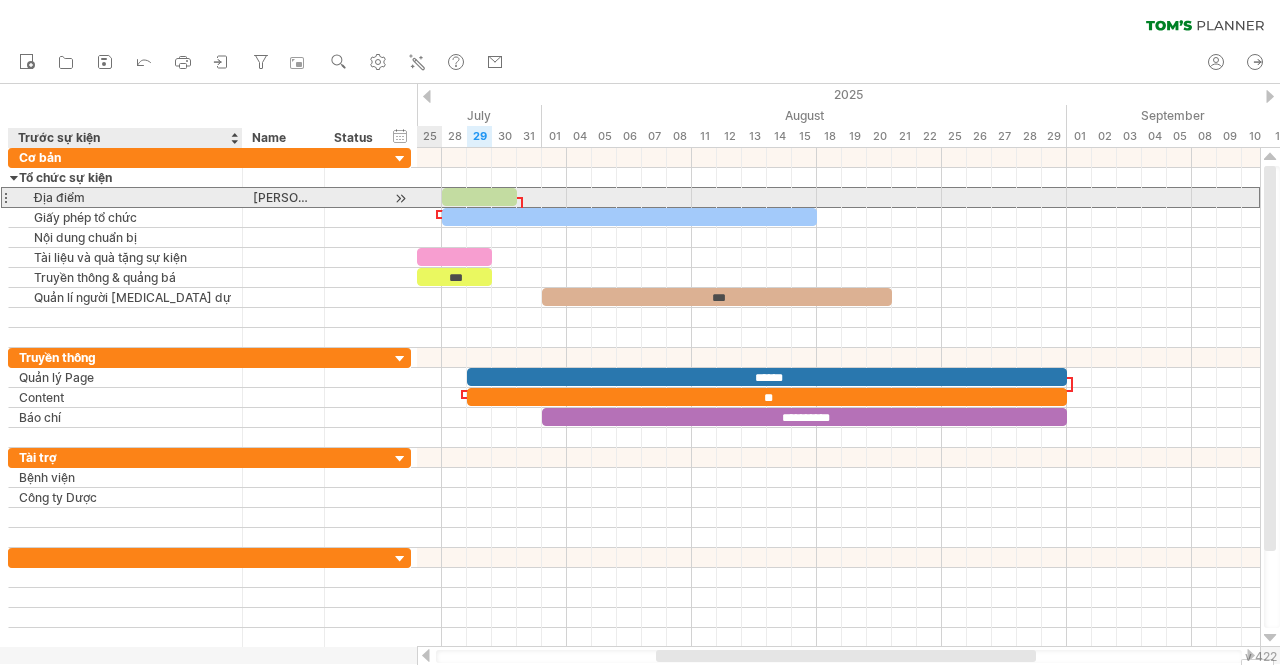click on "Địa điểm" at bounding box center [125, 197] 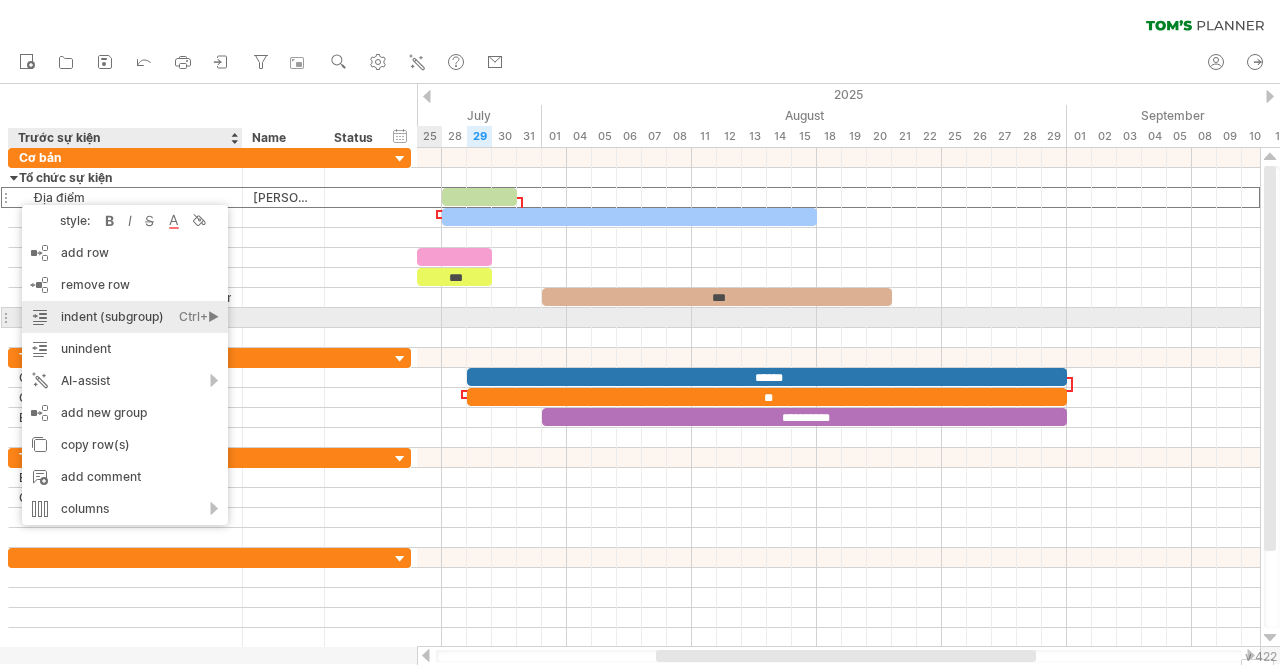 click on "indent (subgroup) Ctrl+► Cmd+►" at bounding box center [125, 317] 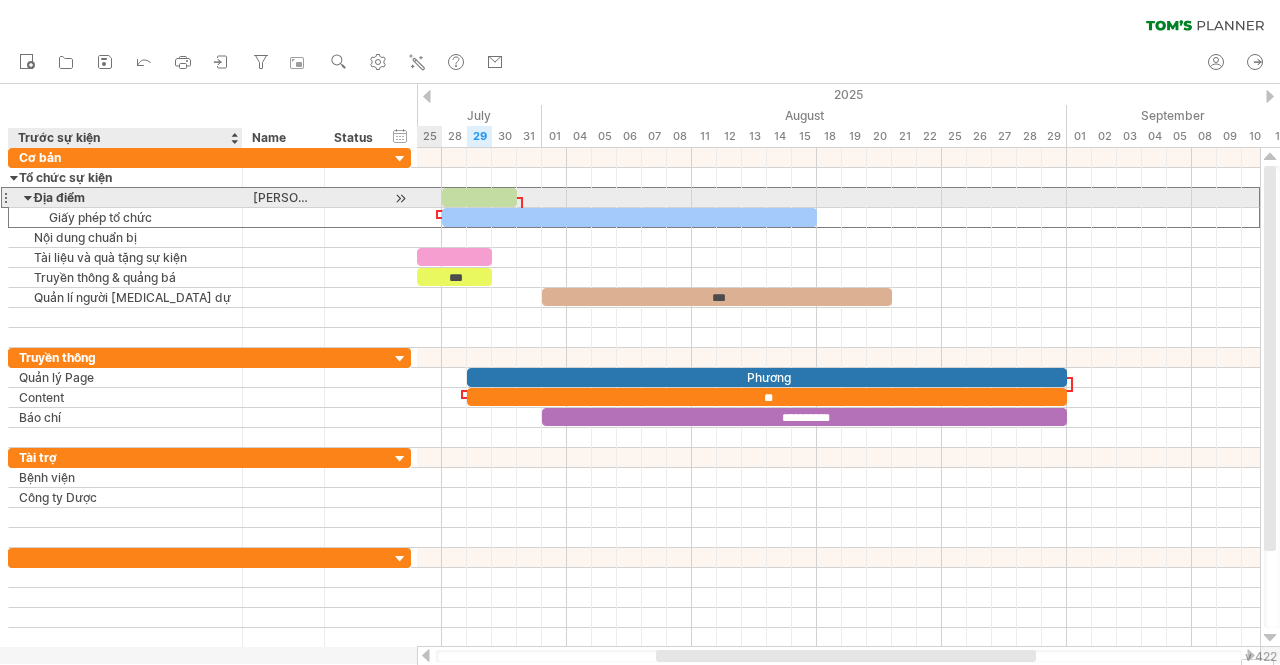 click on "Địa điểm" at bounding box center (125, 197) 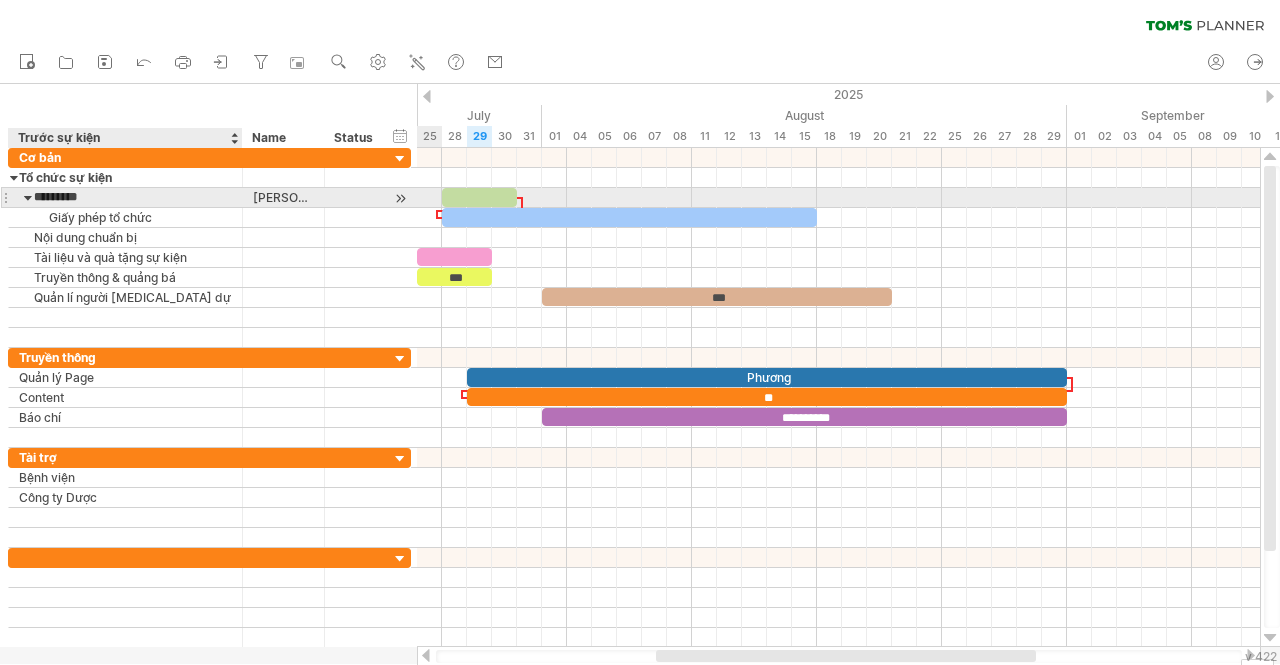 click on "********" at bounding box center [125, 197] 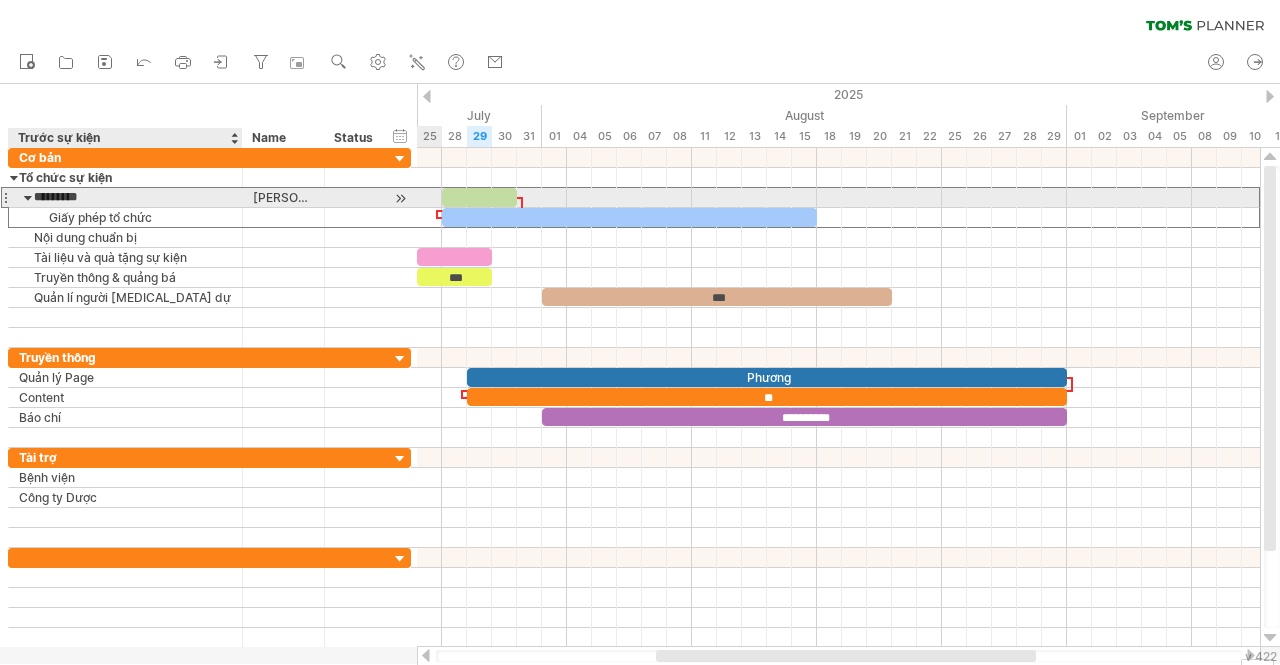 click on "********" at bounding box center (125, 197) 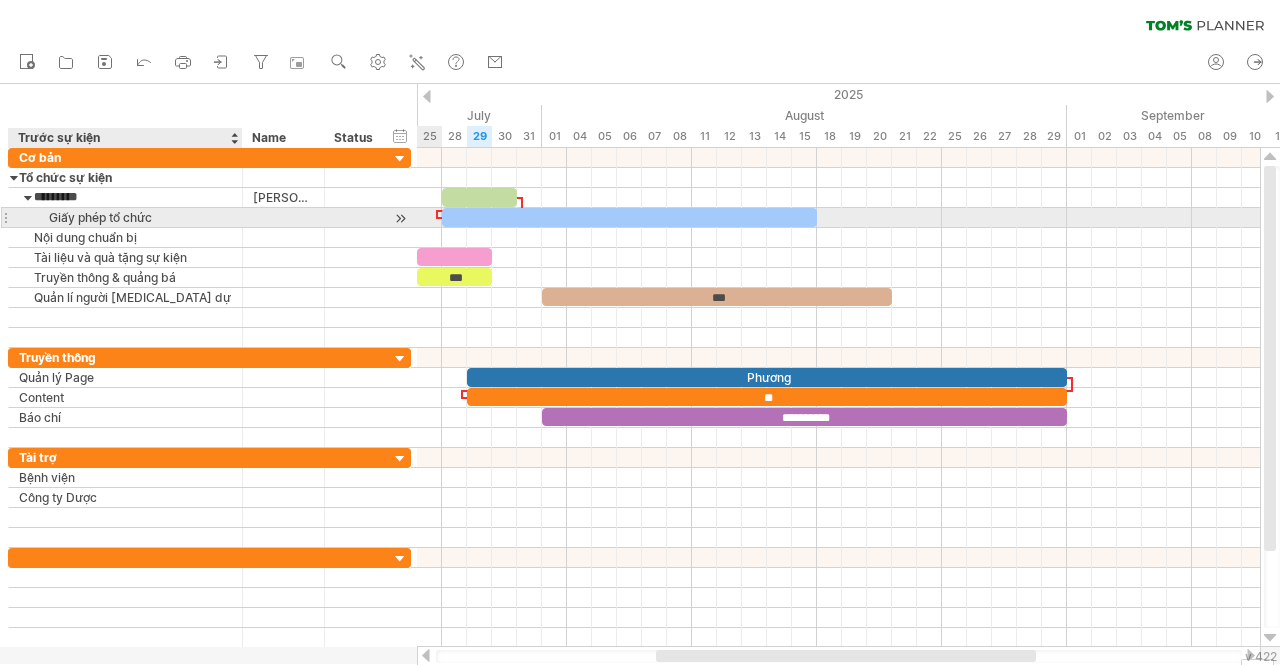 click on "Giấy phép tổ chức" at bounding box center [125, 217] 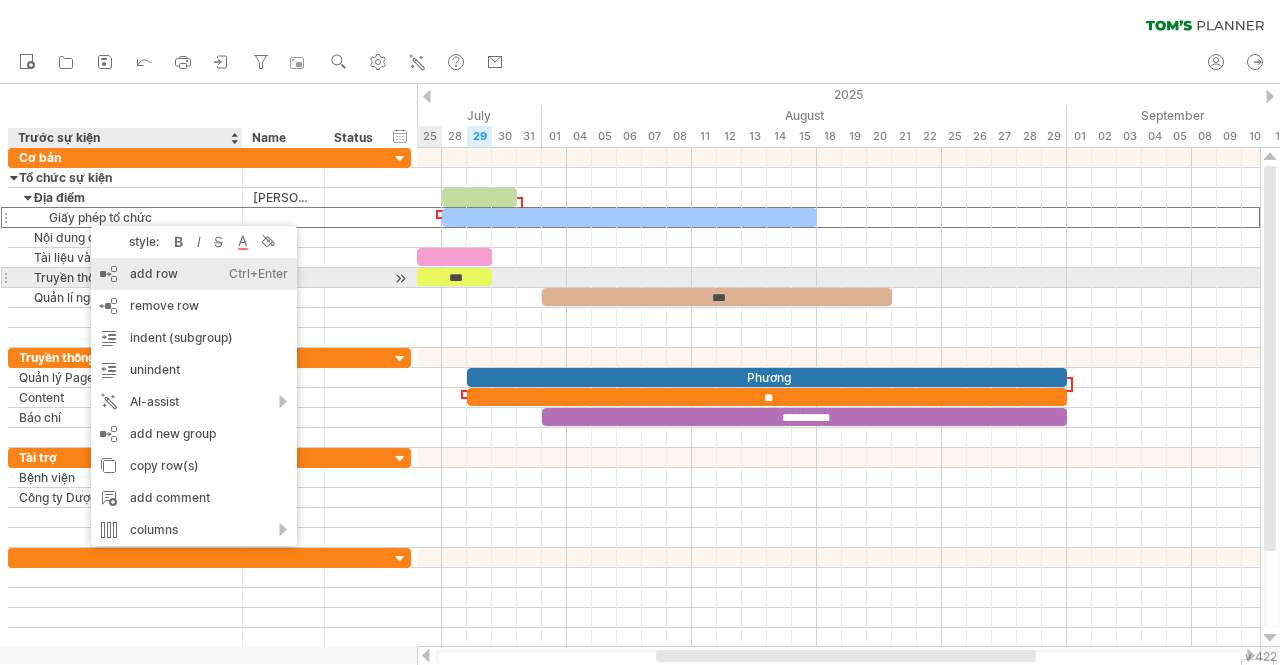 click on "add row Ctrl+Enter Cmd+Enter" at bounding box center (194, 274) 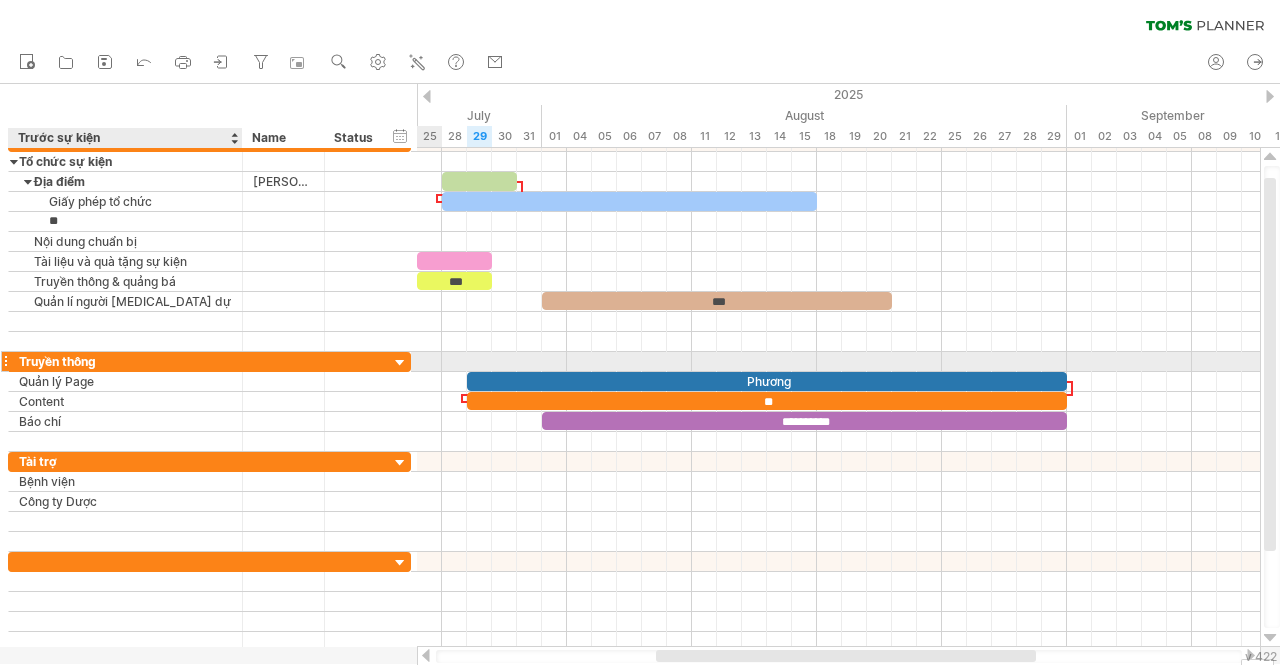 type on "*" 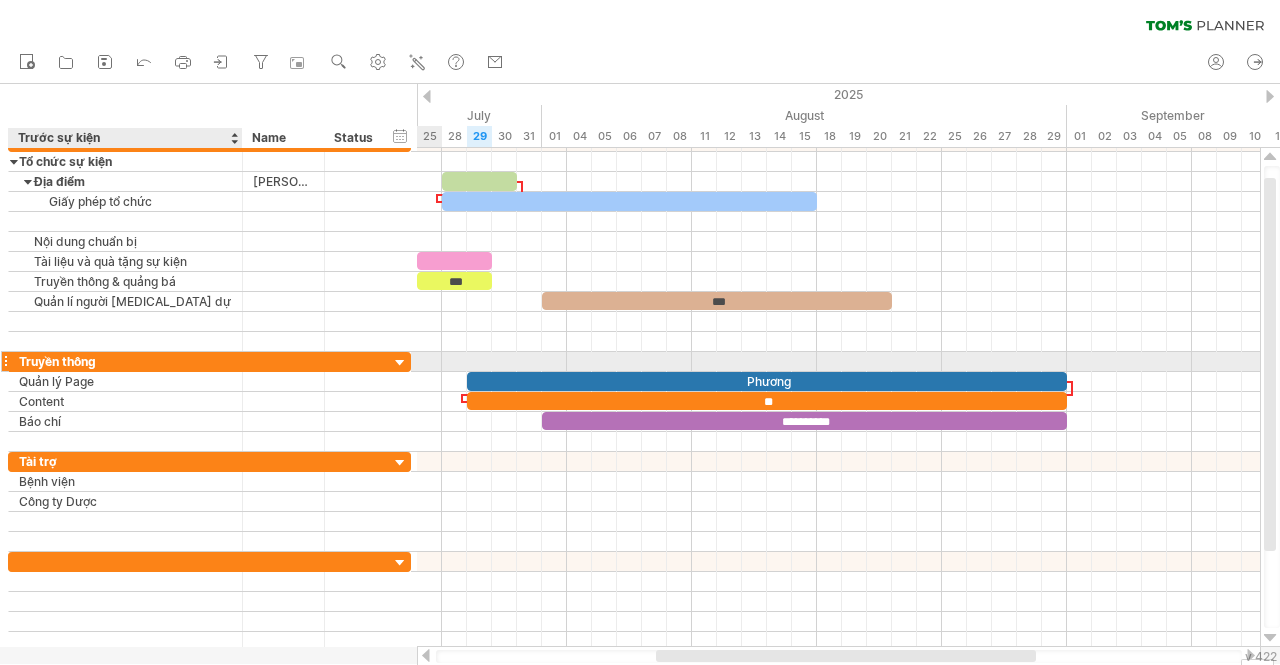 type on "*" 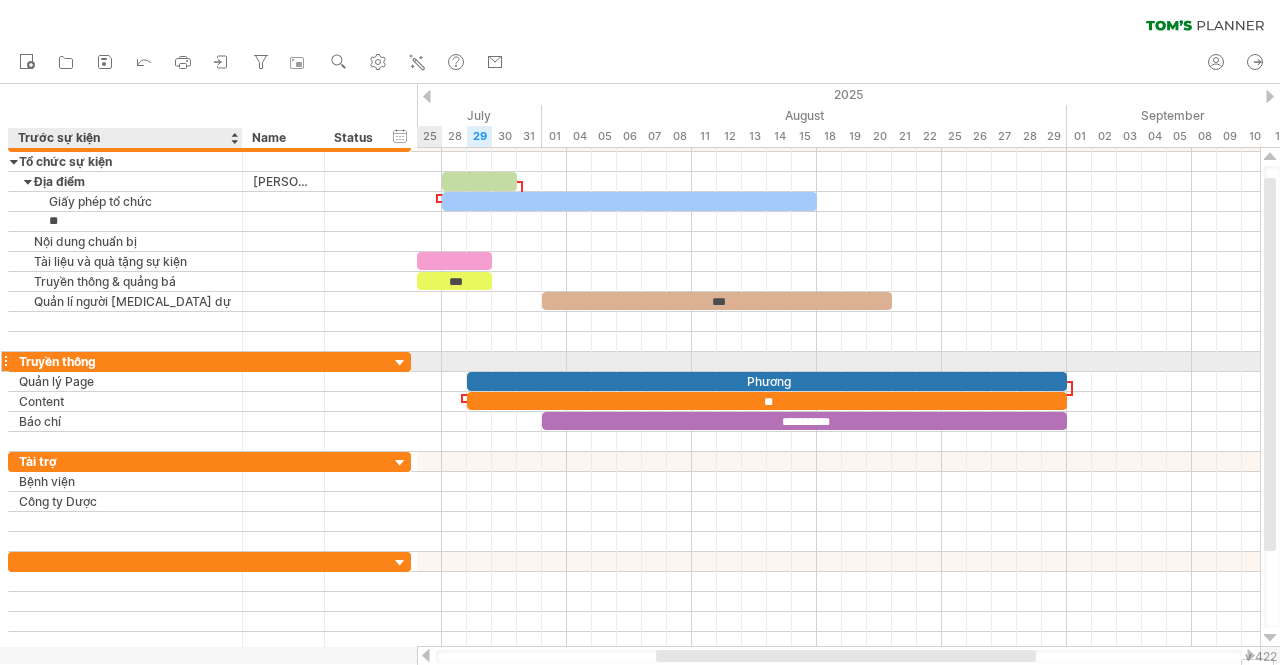 type on "*" 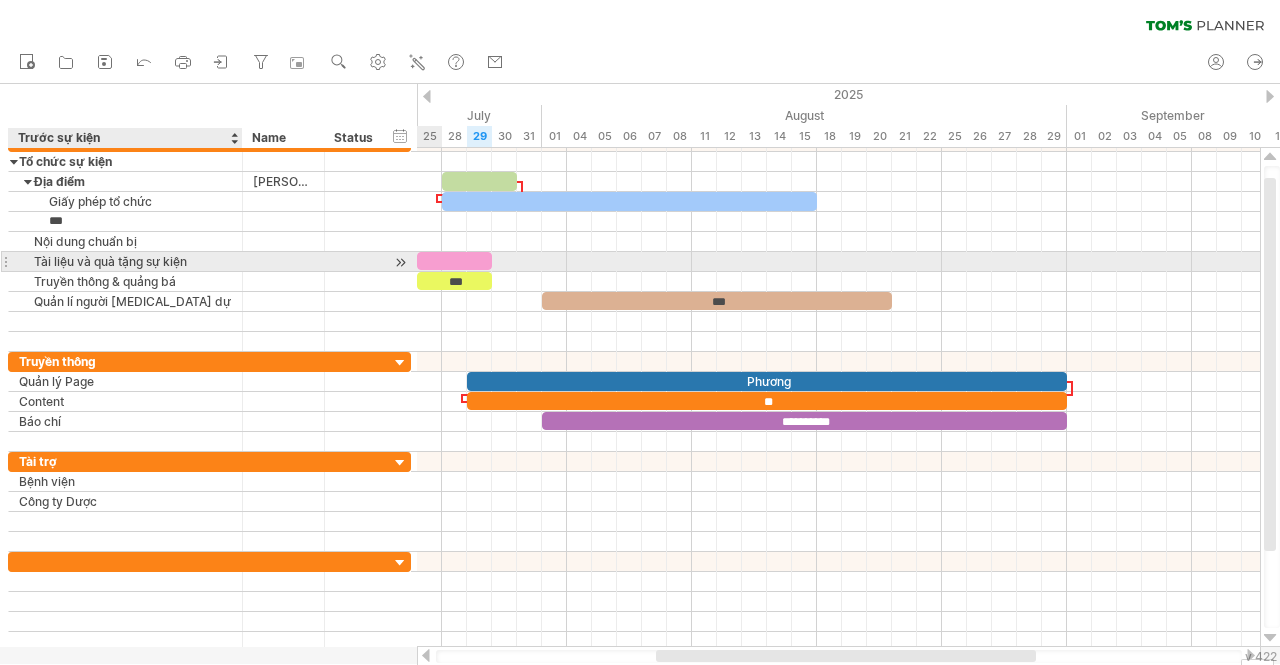 type on "*" 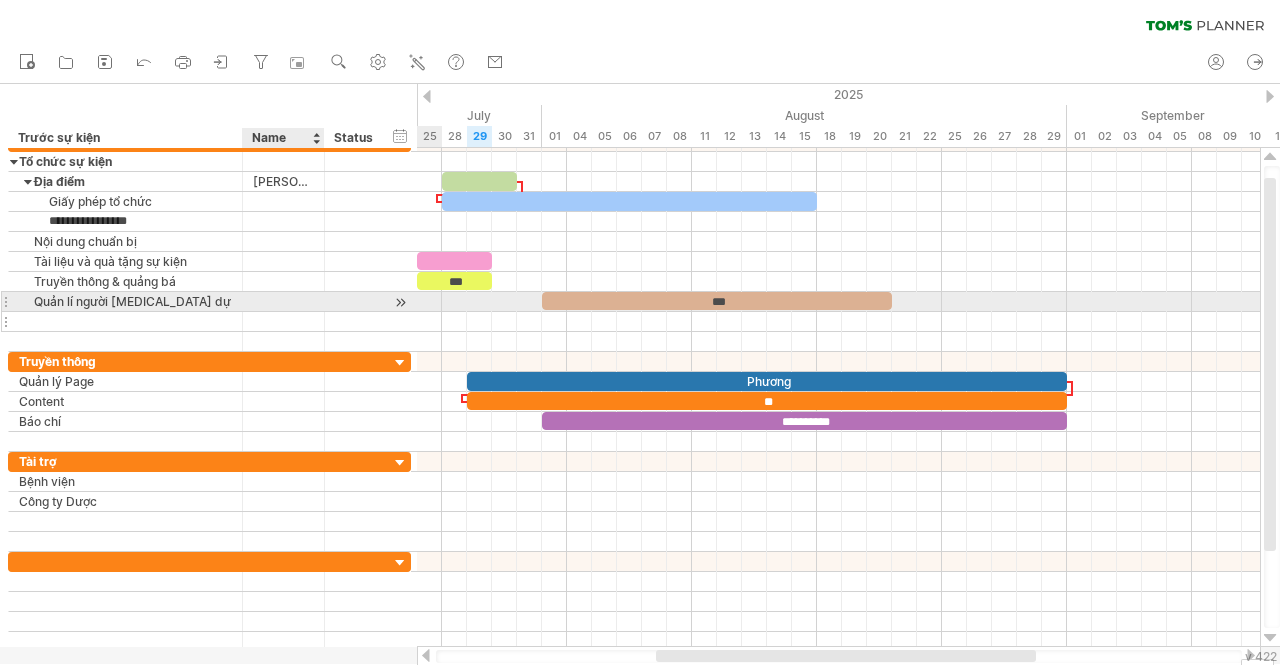type on "**********" 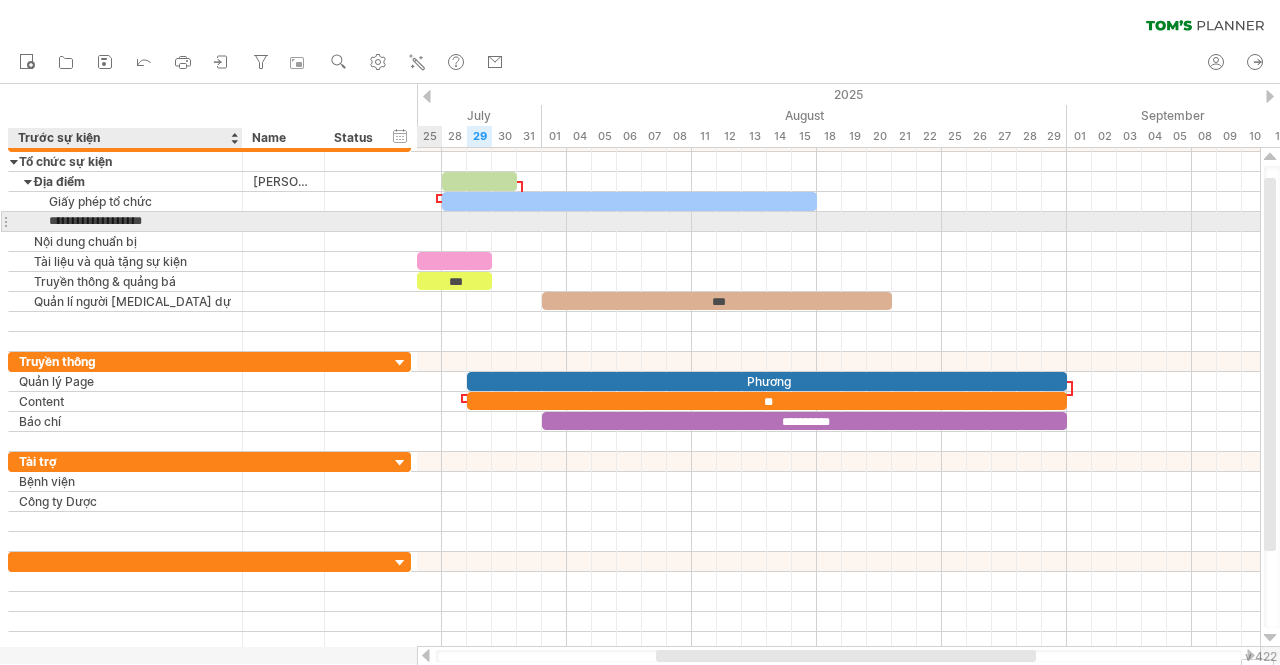 click on "**********" at bounding box center [125, 221] 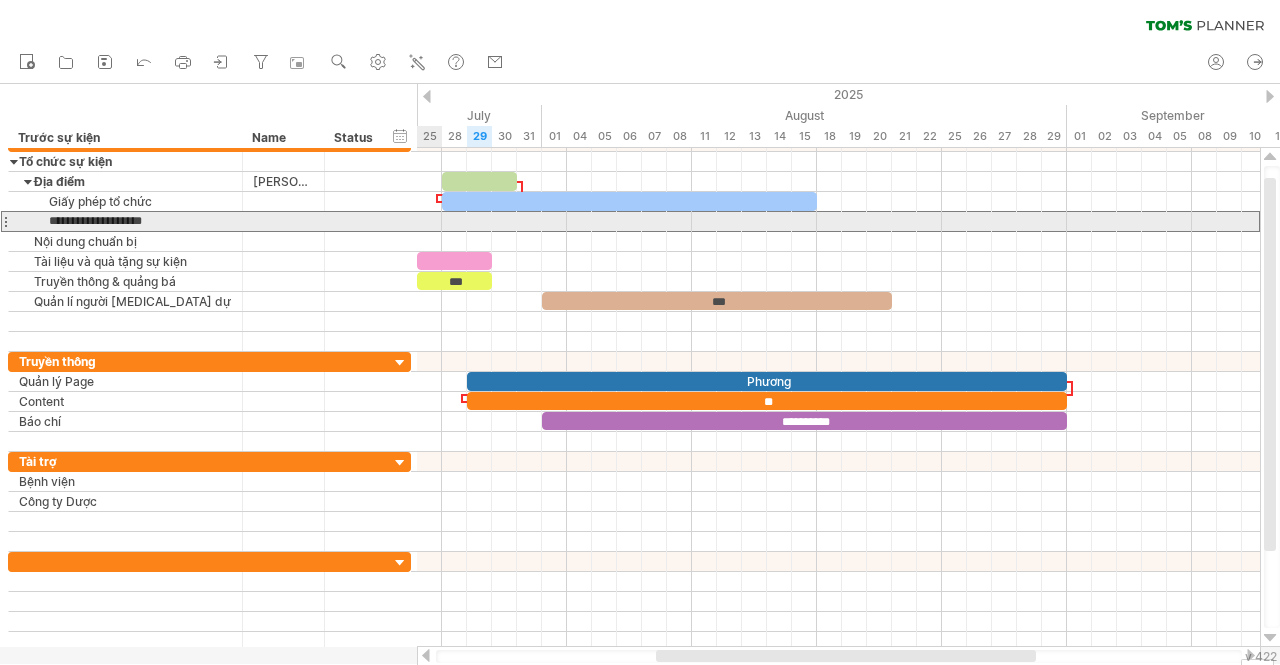 click at bounding box center [5, 221] 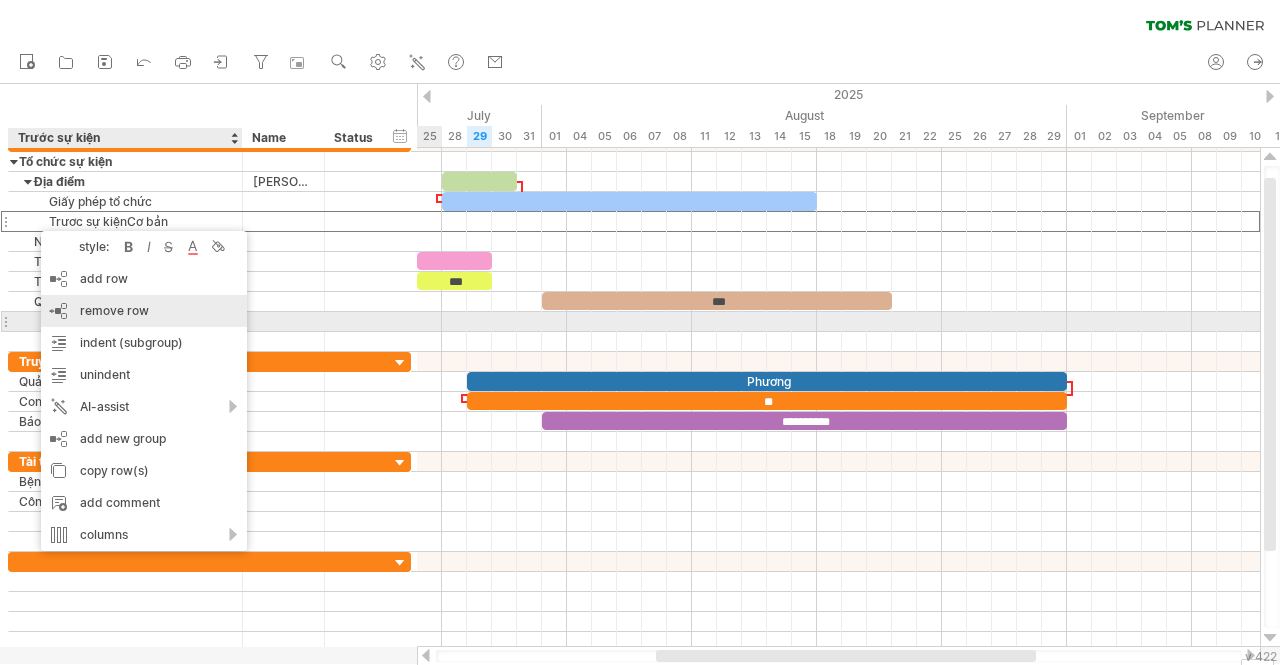 click on "remove row" at bounding box center [114, 310] 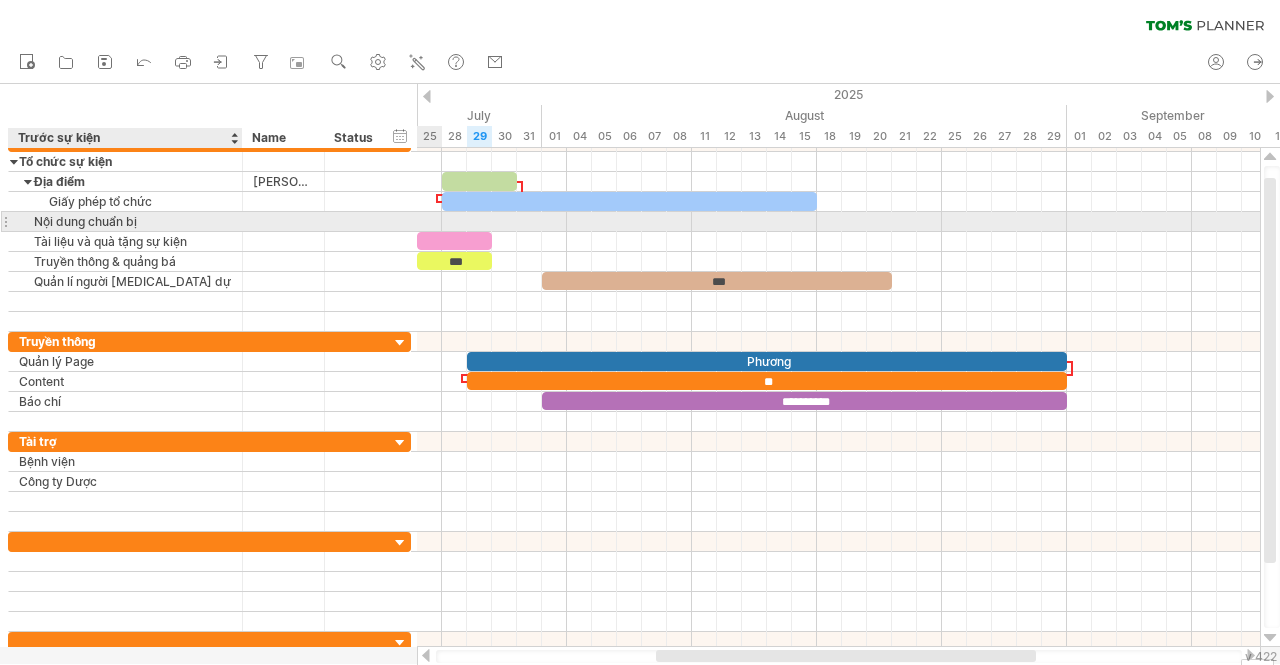 click on "Nội dung chuẩn bị" at bounding box center (125, 221) 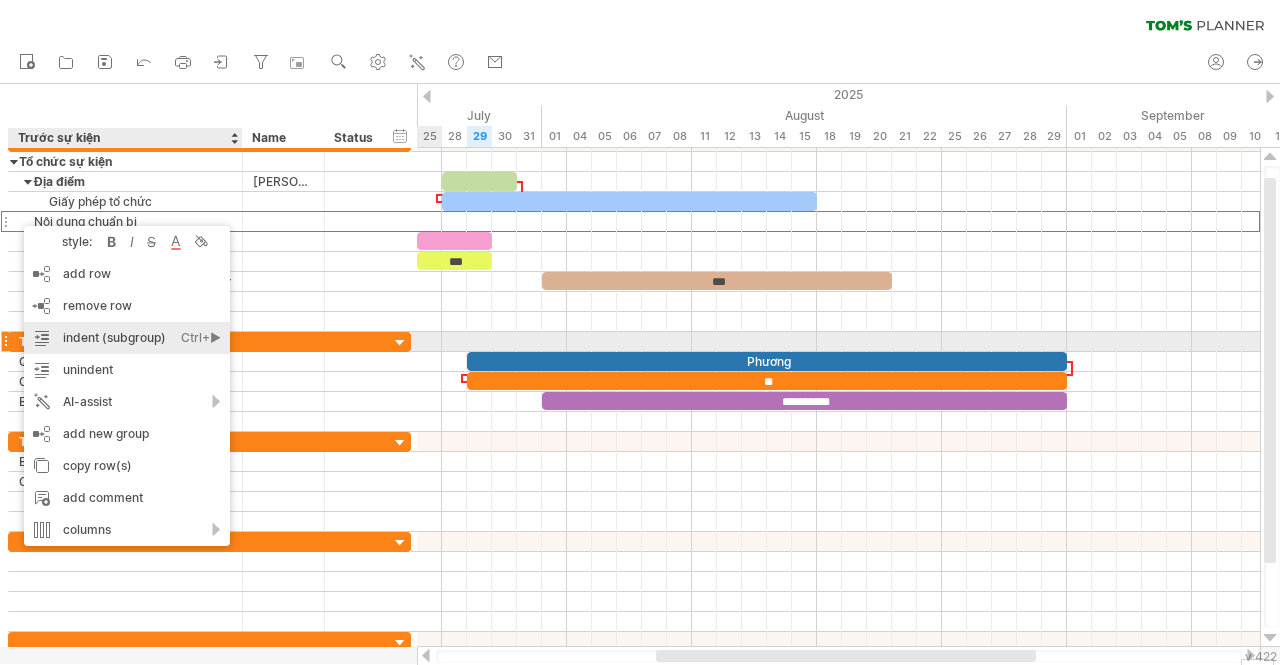 click on "indent (subgroup) Ctrl+► Cmd+►" at bounding box center (127, 338) 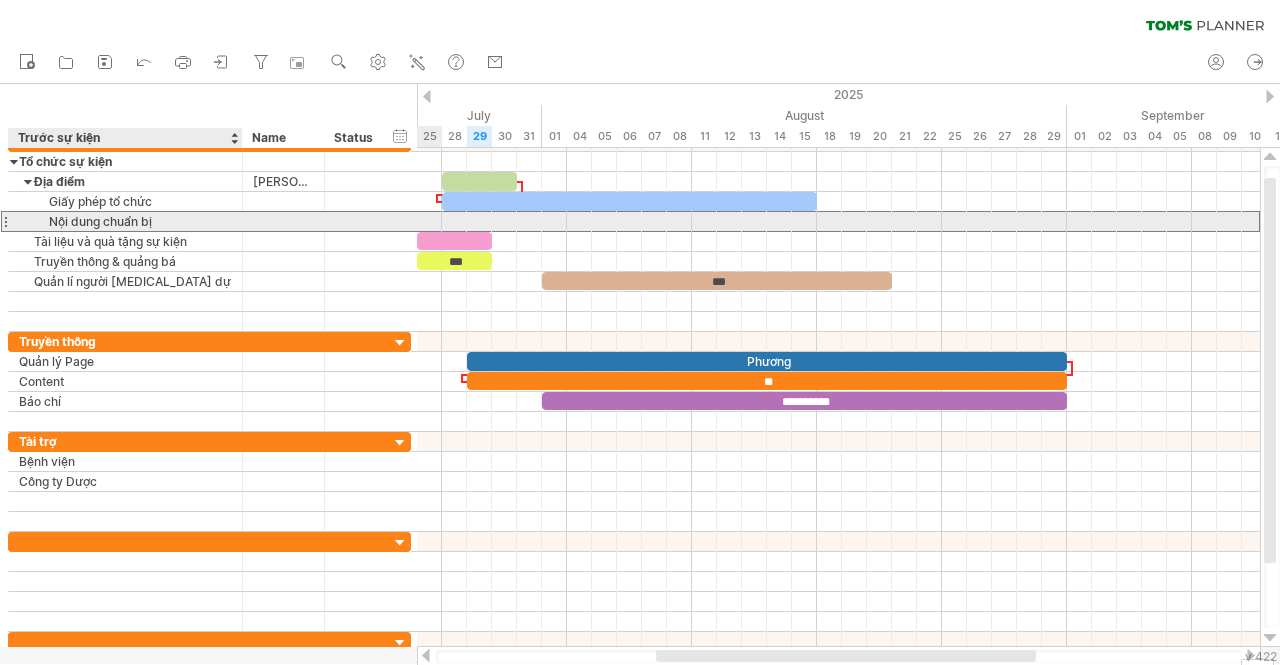 click on "Nội dung chuẩn bị" at bounding box center (125, 221) 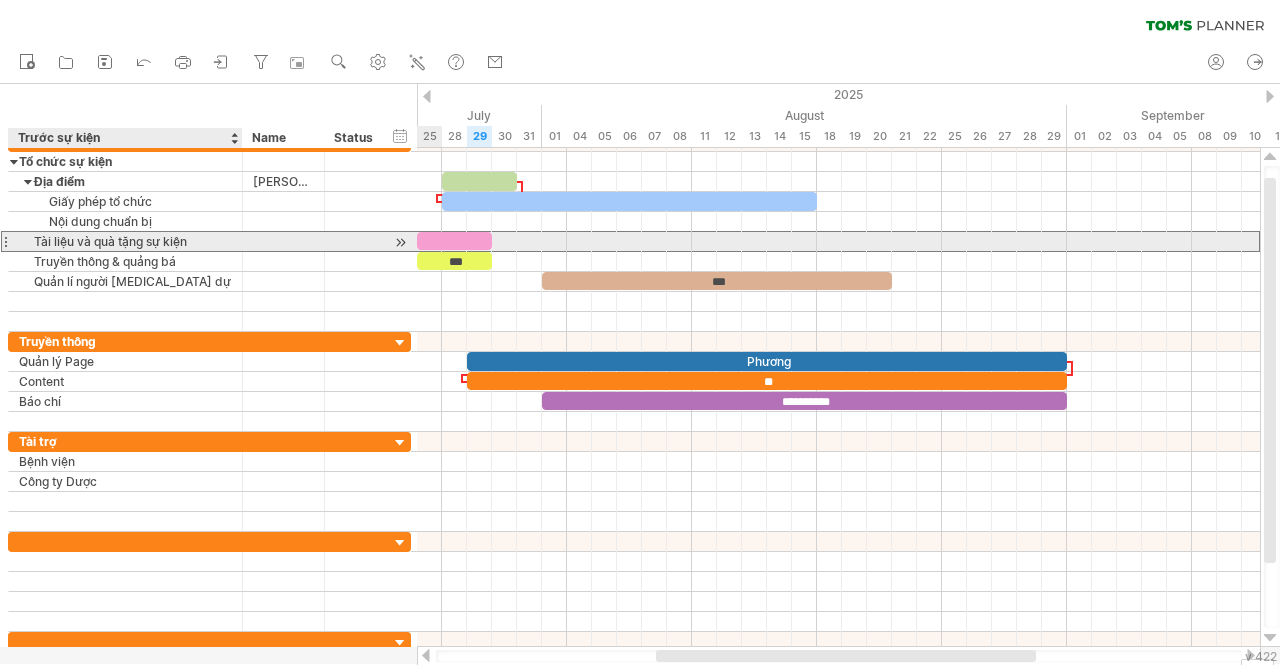 click on "Tài liệu và quà tặng sự kiện" at bounding box center [125, 241] 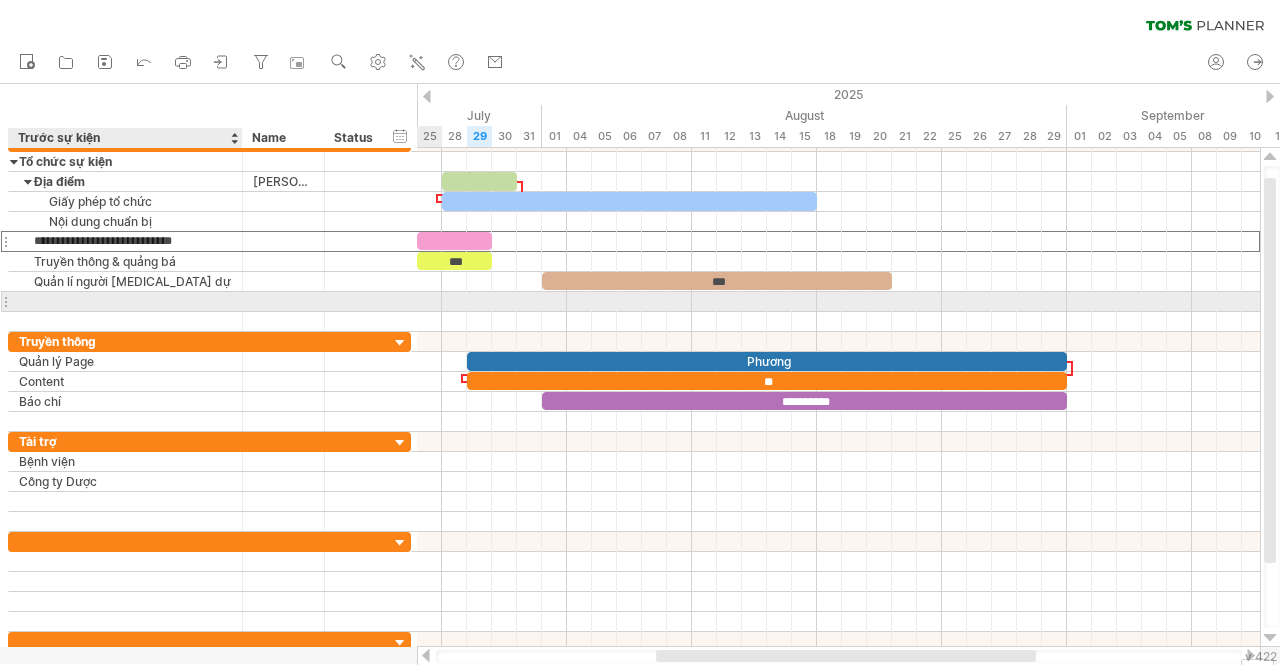 click at bounding box center (125, 301) 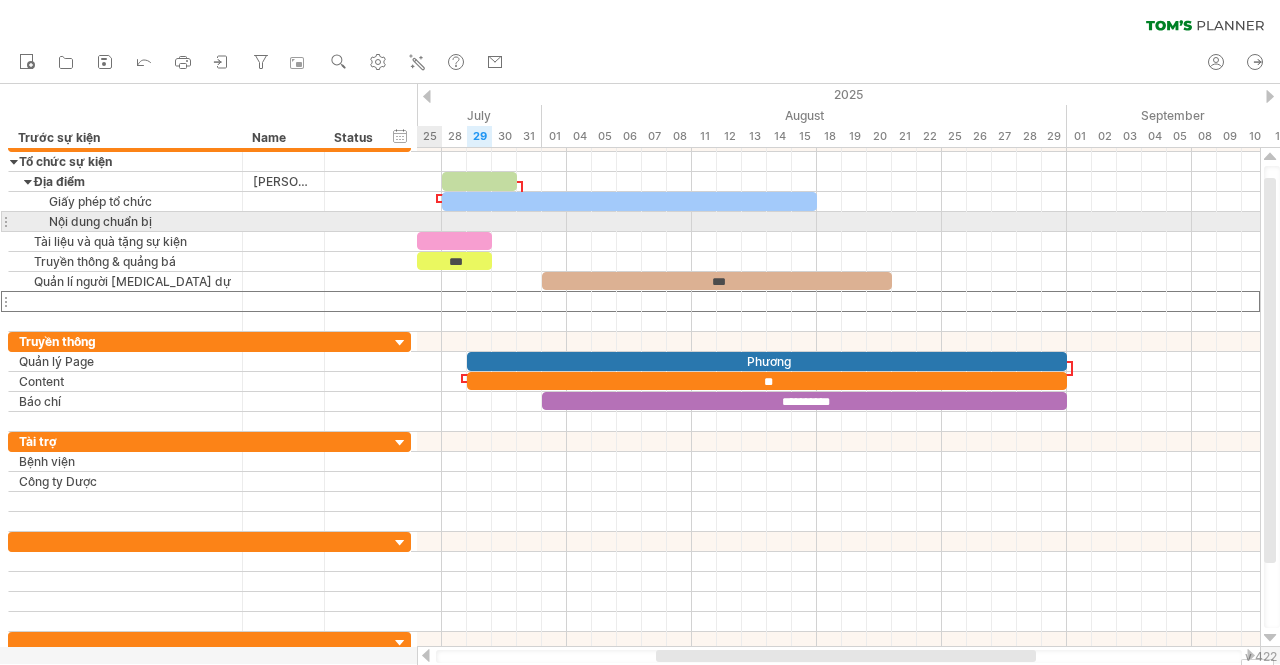 click on "**********" at bounding box center (126, 221) 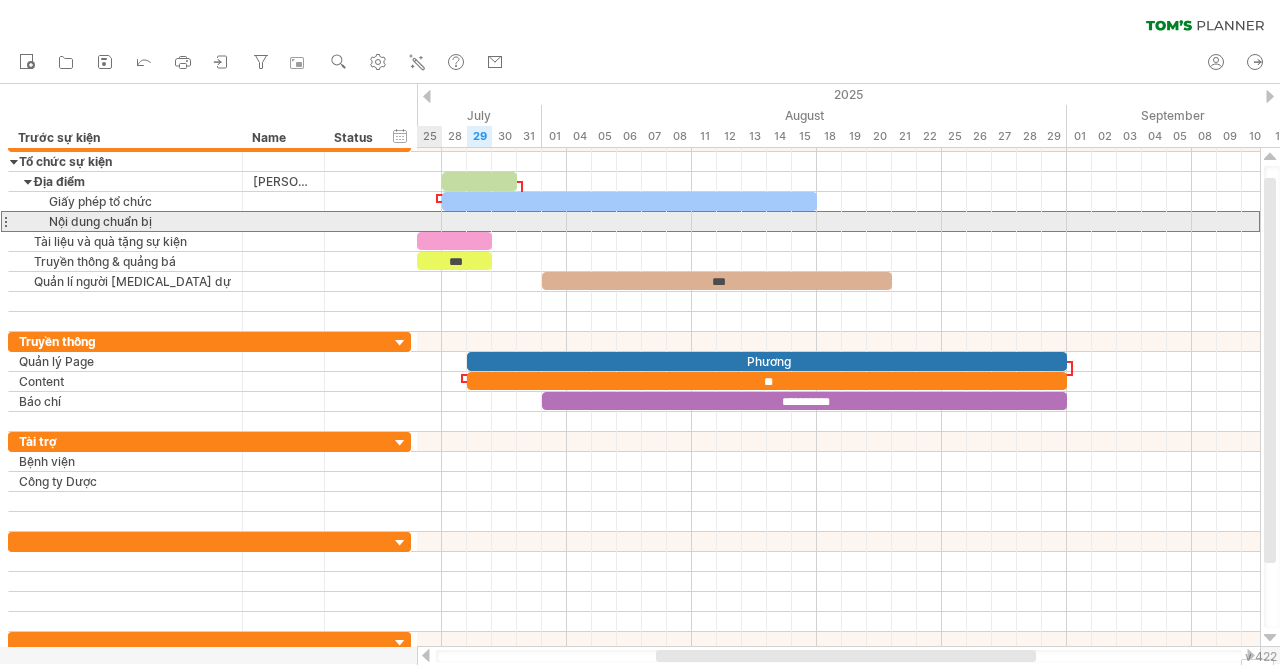 click at bounding box center (5, 221) 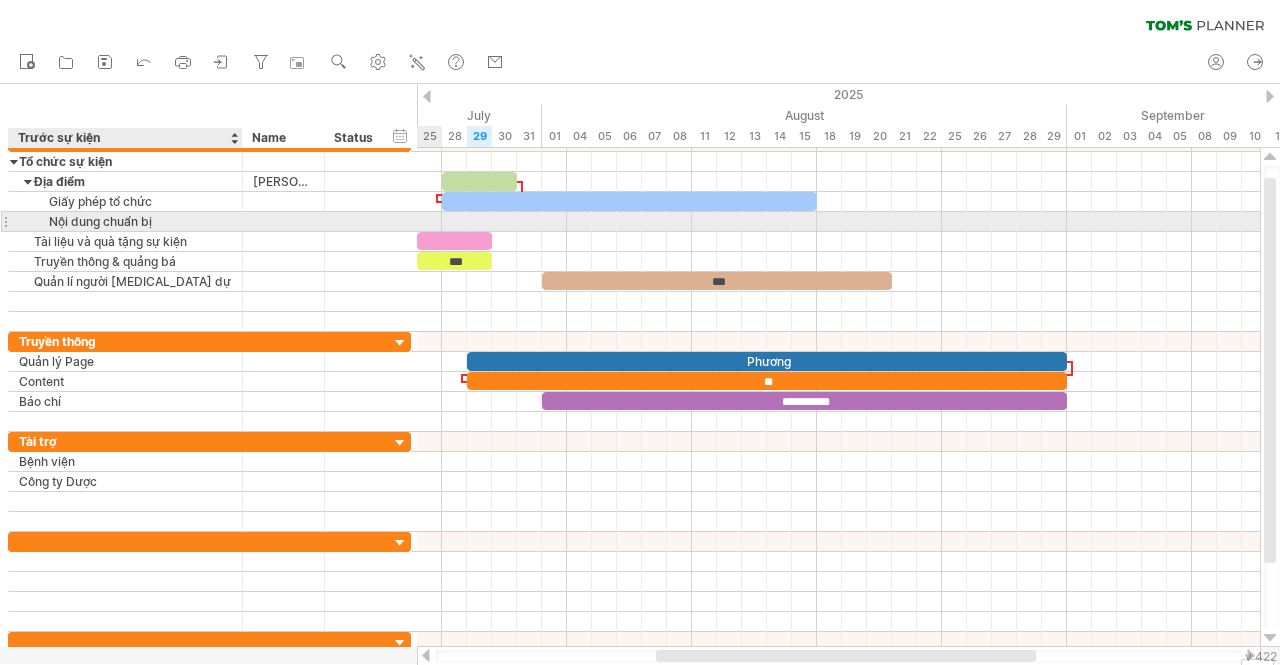 click on "Nội dung chuẩn bị" at bounding box center (125, 221) 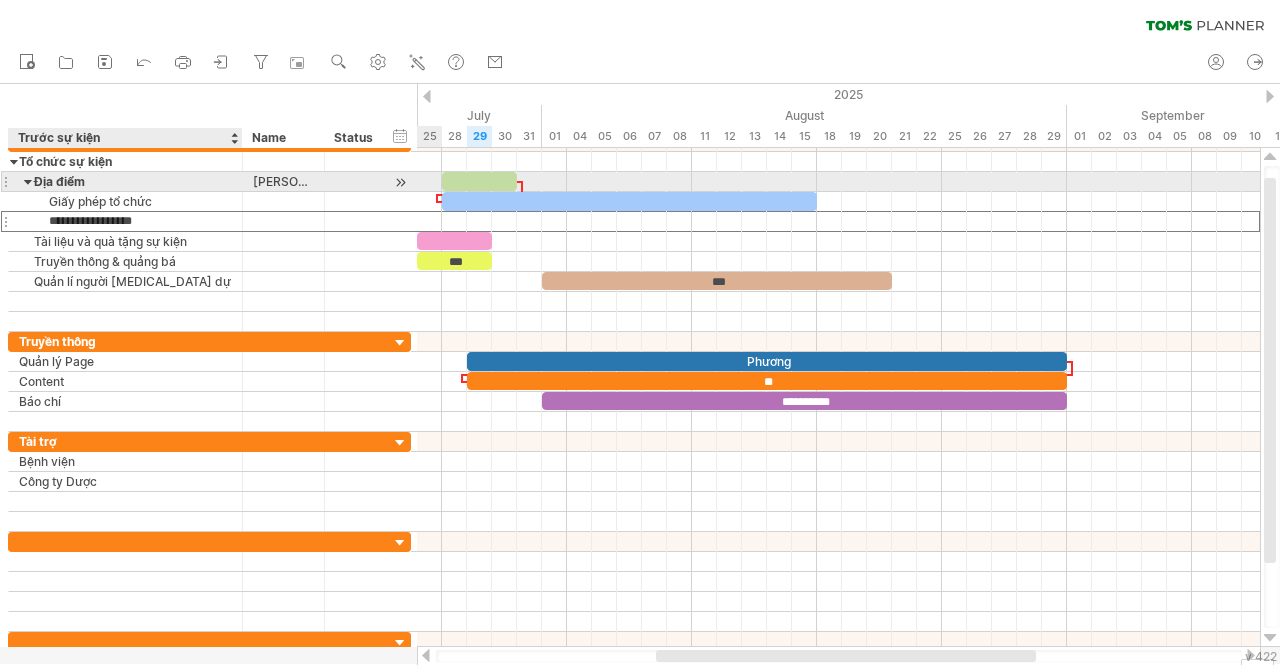 click at bounding box center (28, 181) 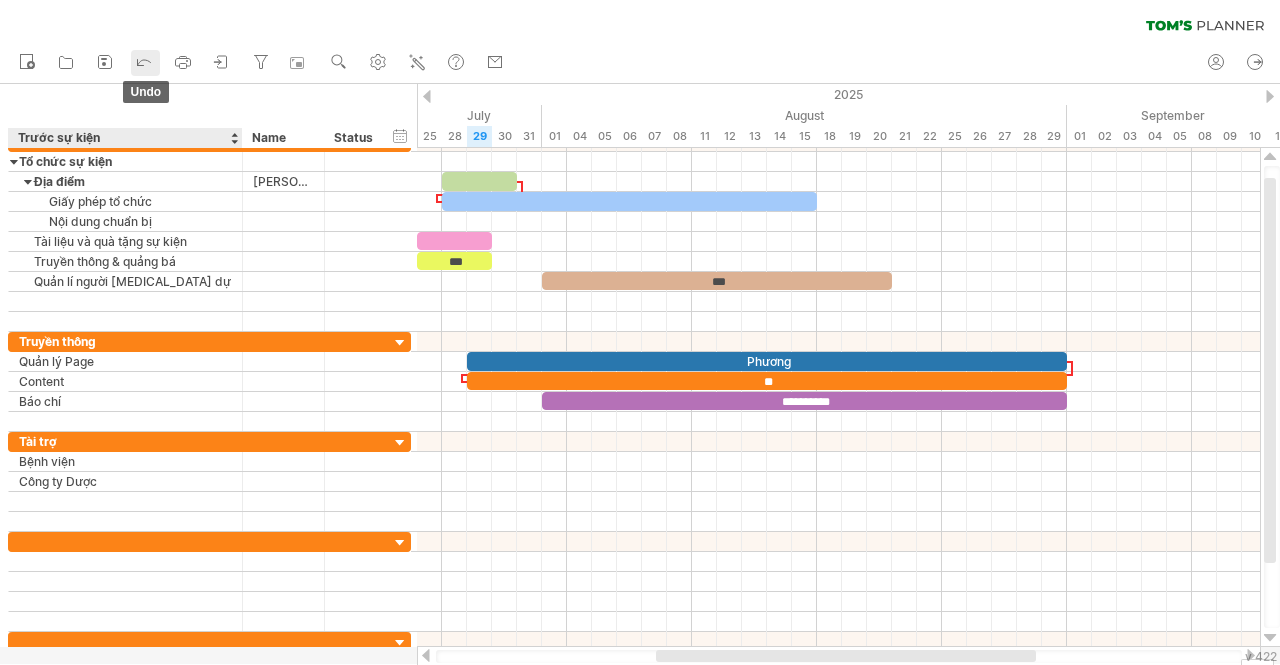 click 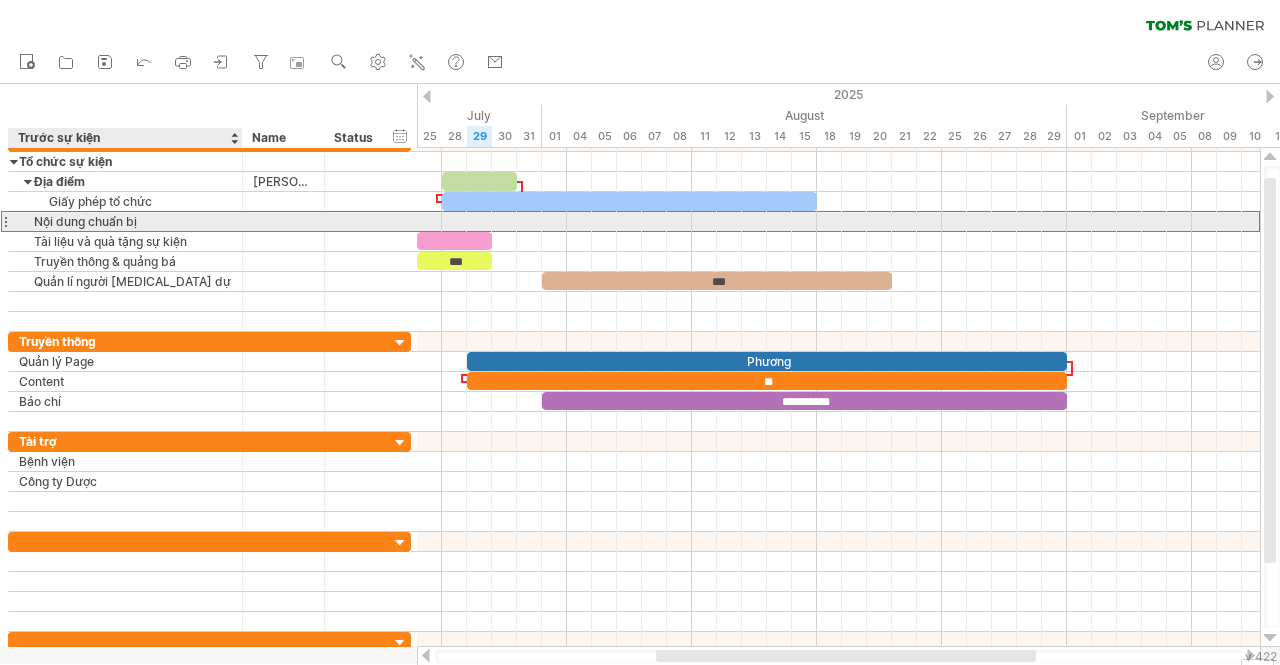 click on "Nội dung chuẩn bị" at bounding box center (125, 221) 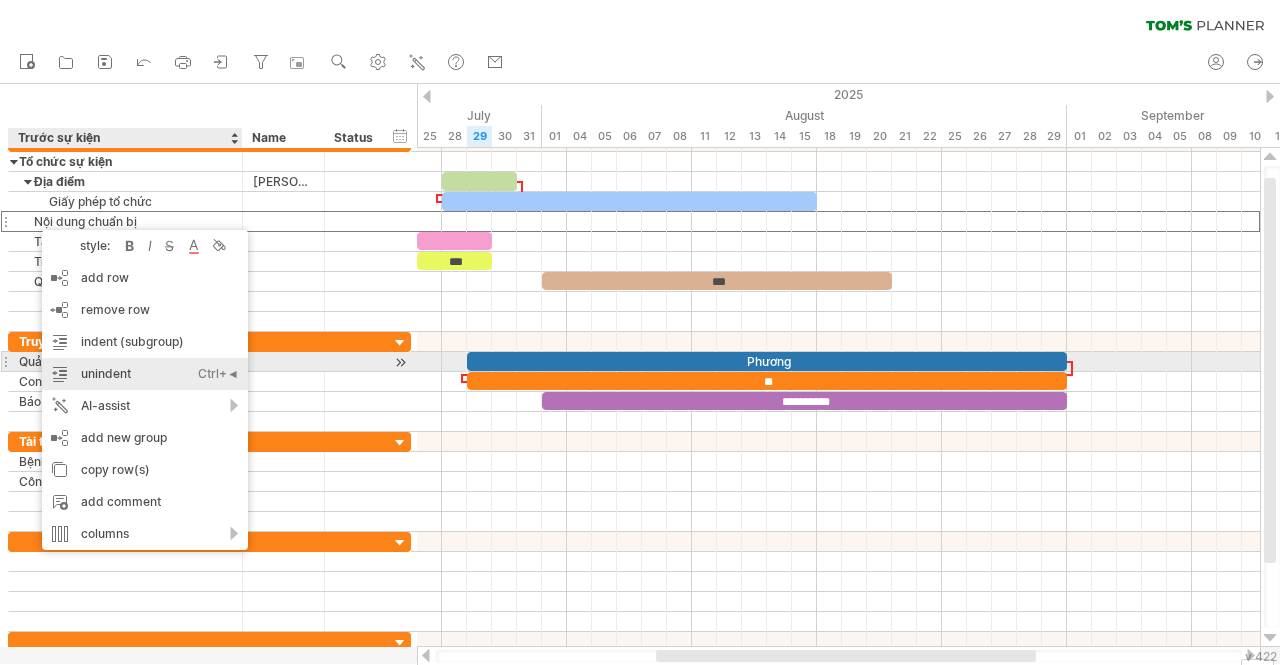 click on "unindent Ctrl+◄ Cmd+◄" at bounding box center [145, 374] 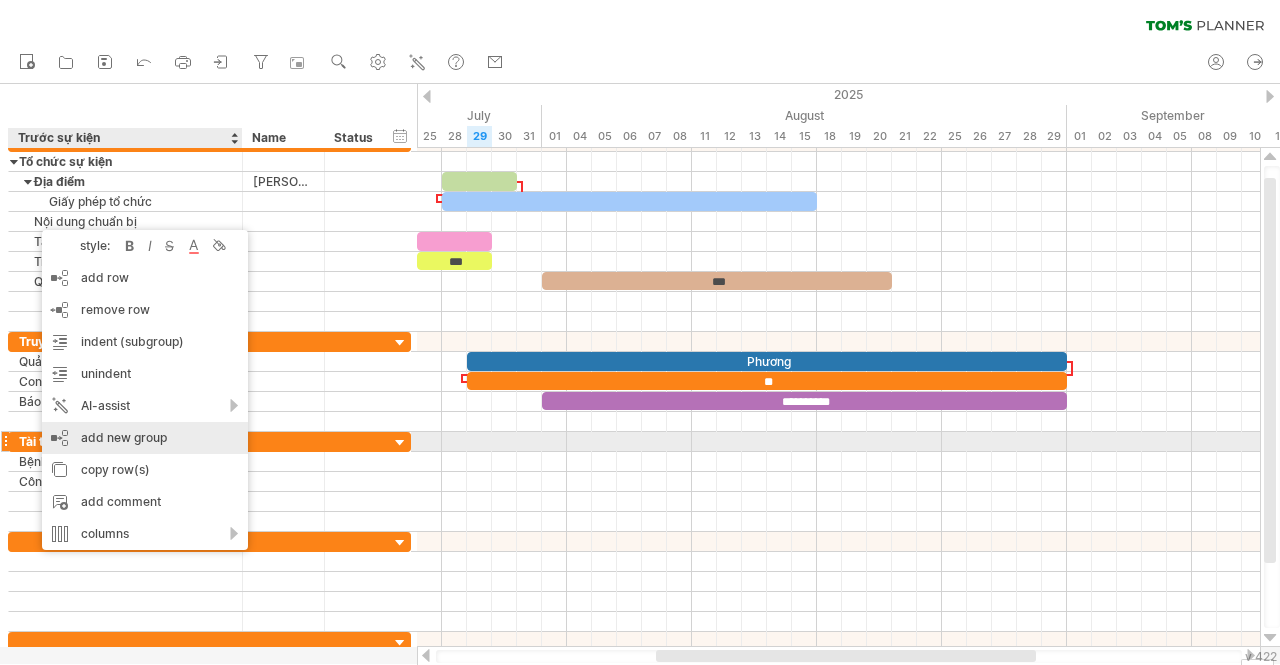 click on "add new group" at bounding box center [145, 438] 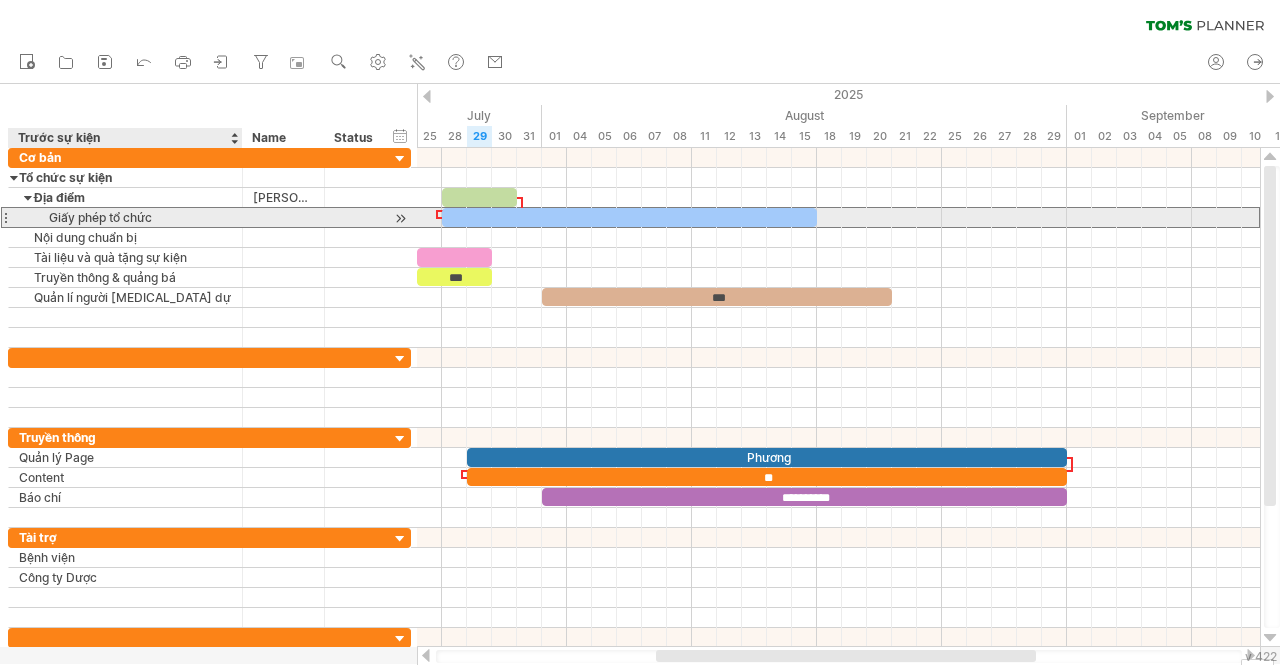 click on "Giấy phép tổ chức" at bounding box center [125, 217] 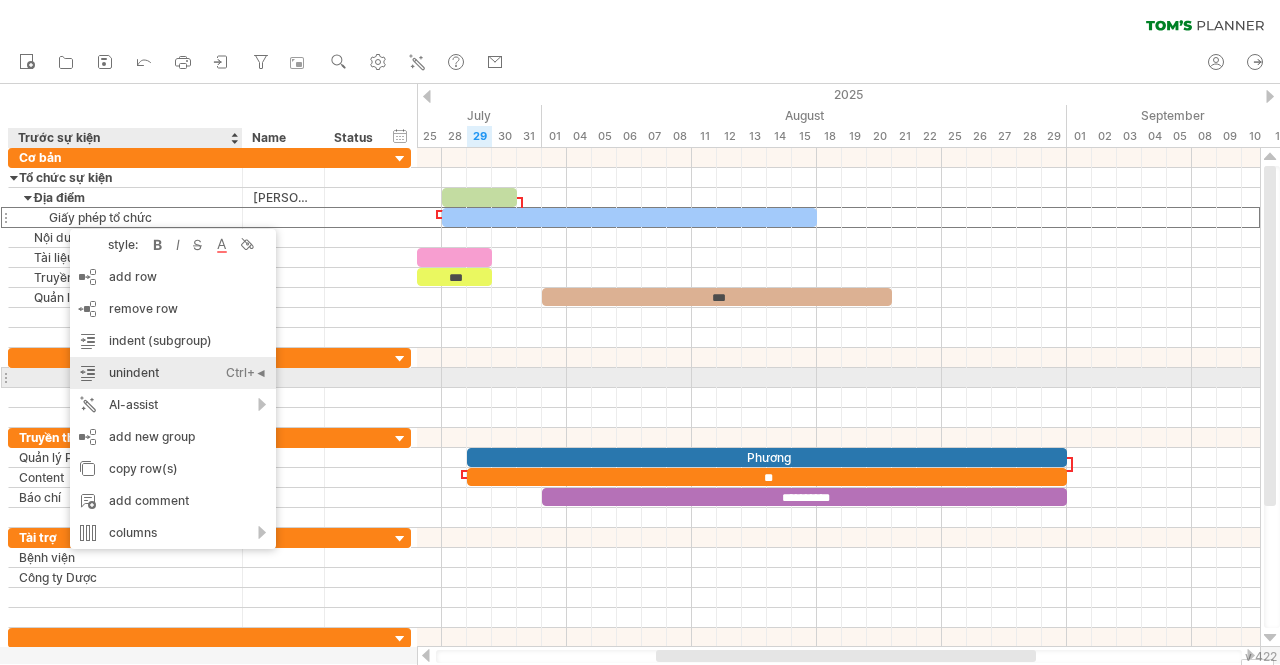 click on "unindent Ctrl+◄ Cmd+◄" at bounding box center (173, 373) 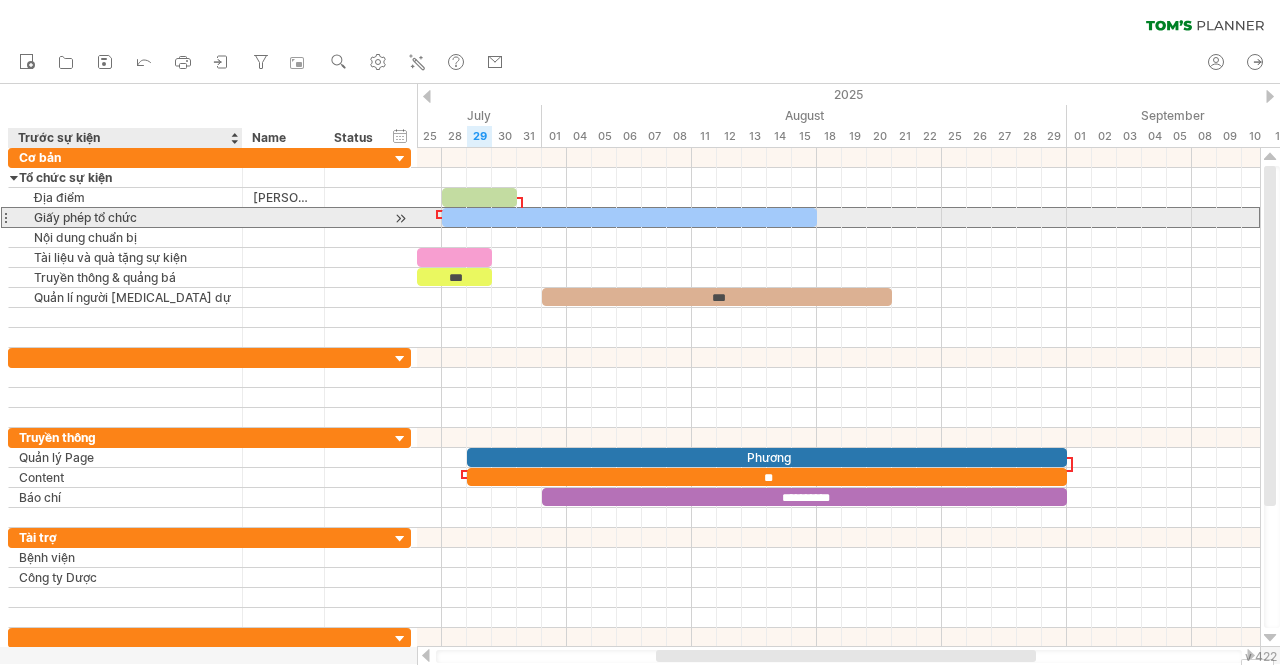 click on "Giấy phép tổ chức" at bounding box center (125, 217) 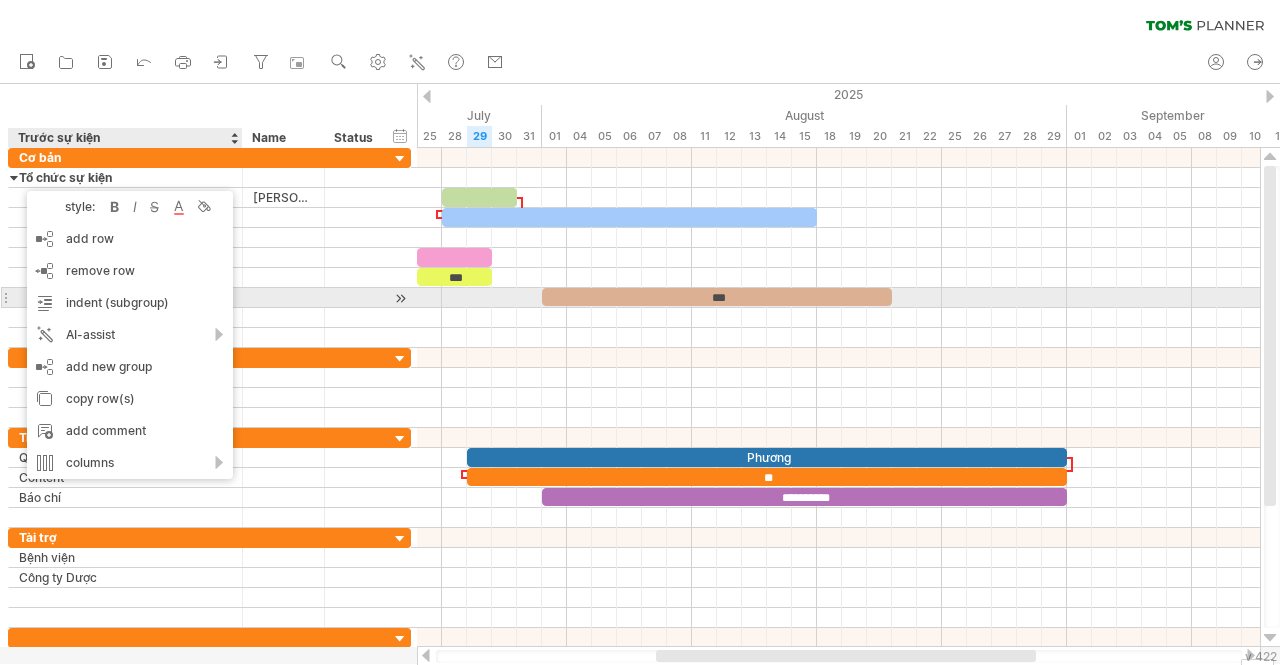 click at bounding box center (283, 297) 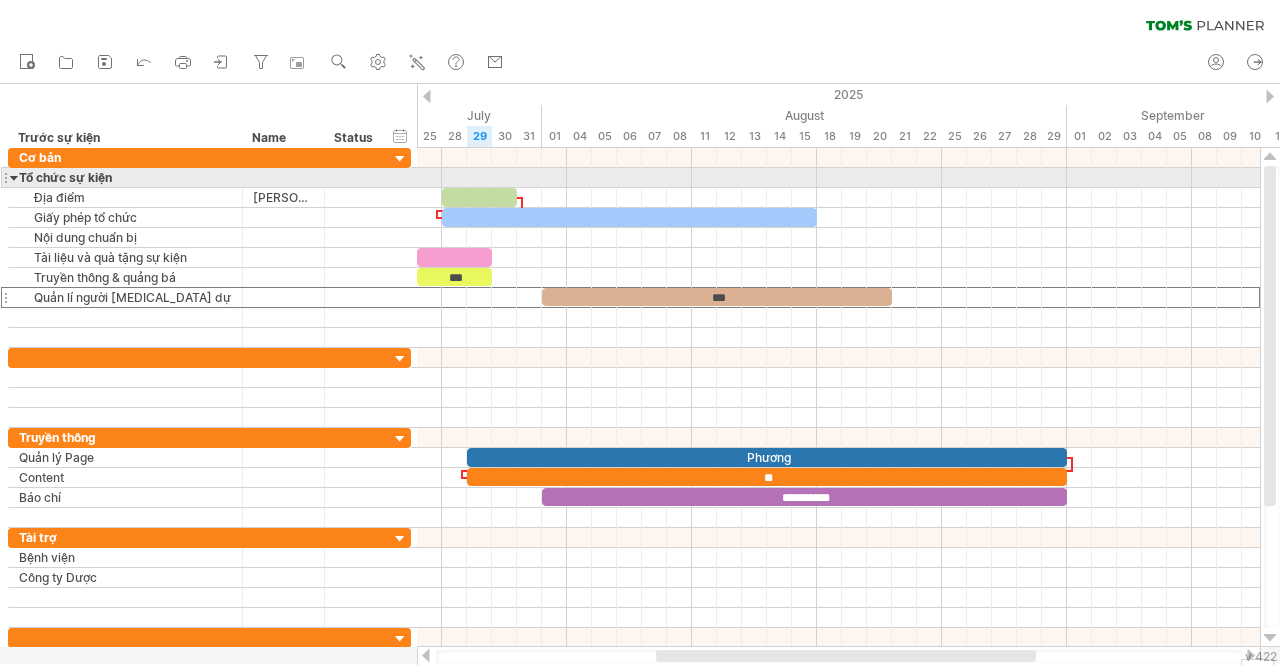 click at bounding box center (14, 177) 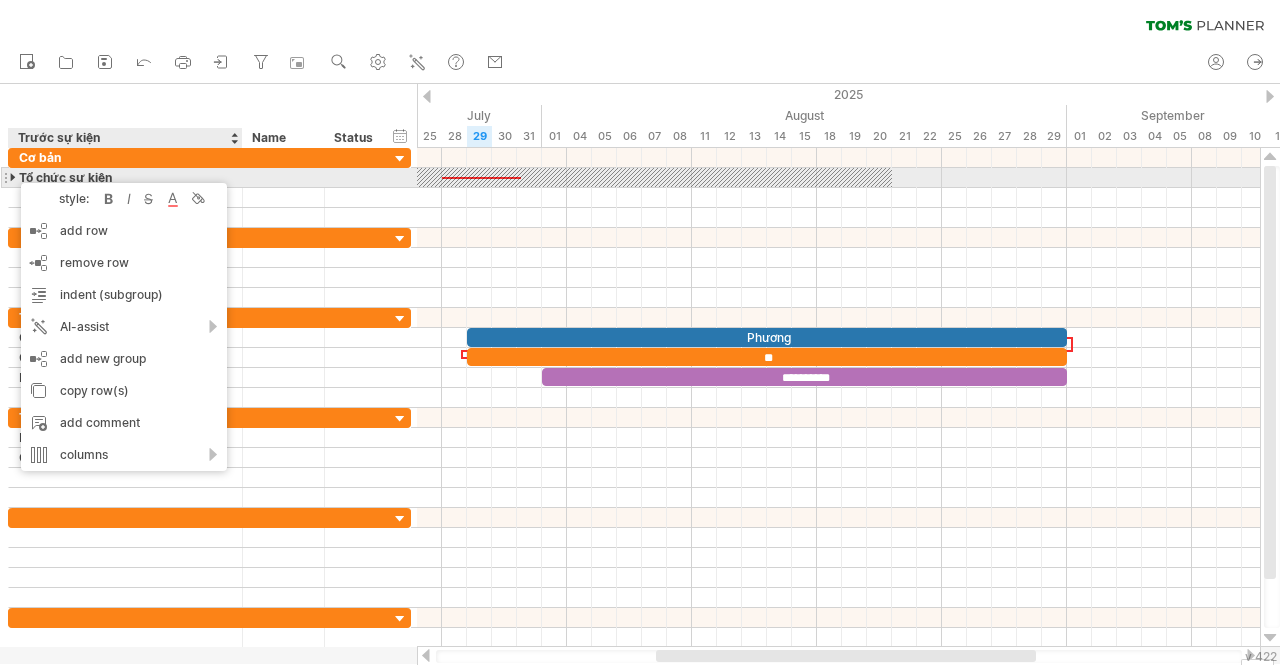 click at bounding box center [14, 177] 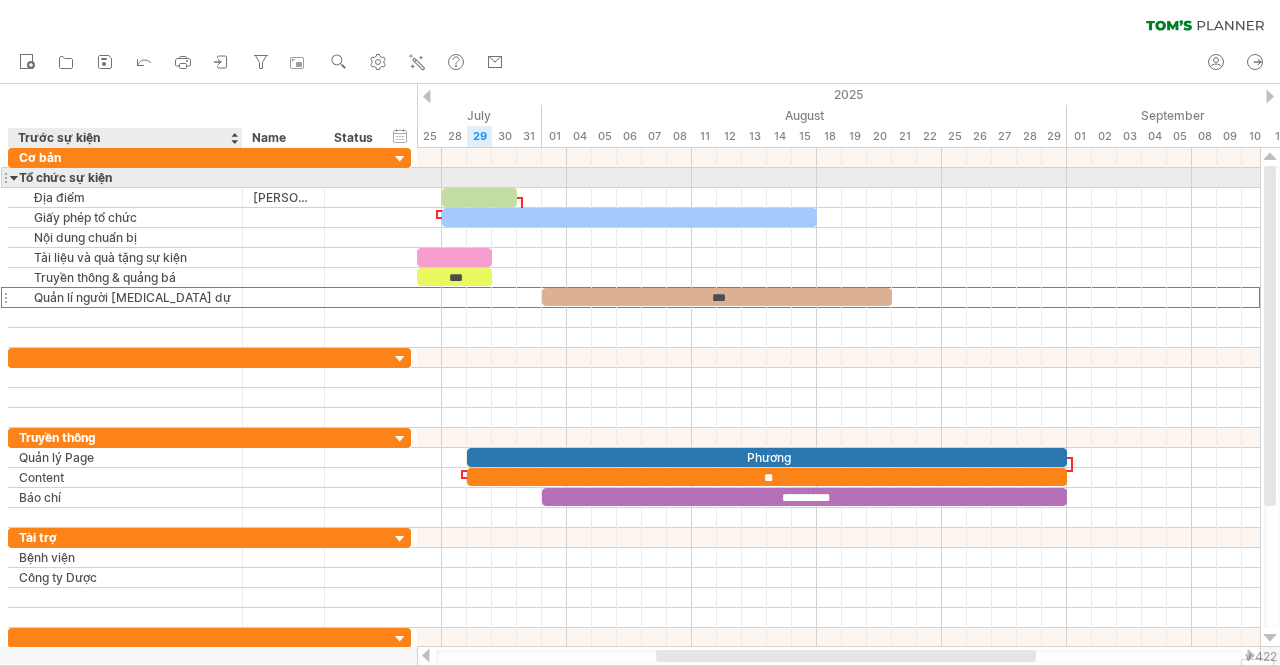 click on "Tổ chức sự kiện" at bounding box center [125, 177] 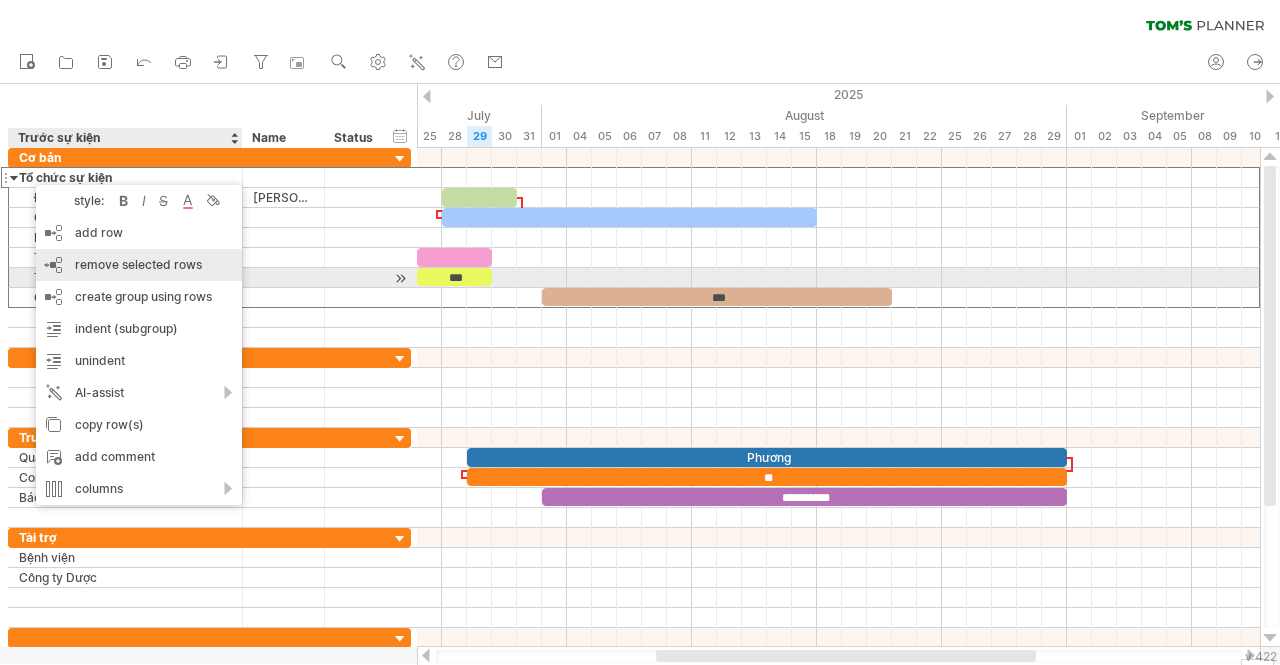 click on "remove row remove selected rows" at bounding box center [139, 265] 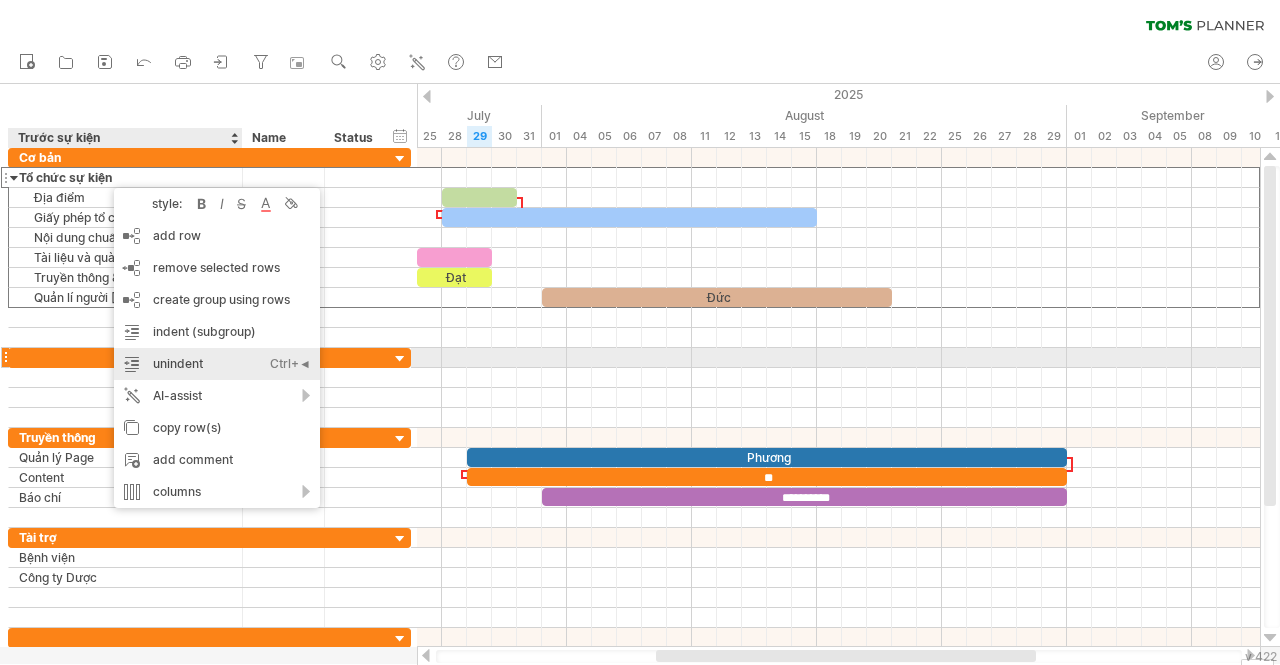 click on "unindent Ctrl+◄ Cmd+◄" at bounding box center [217, 364] 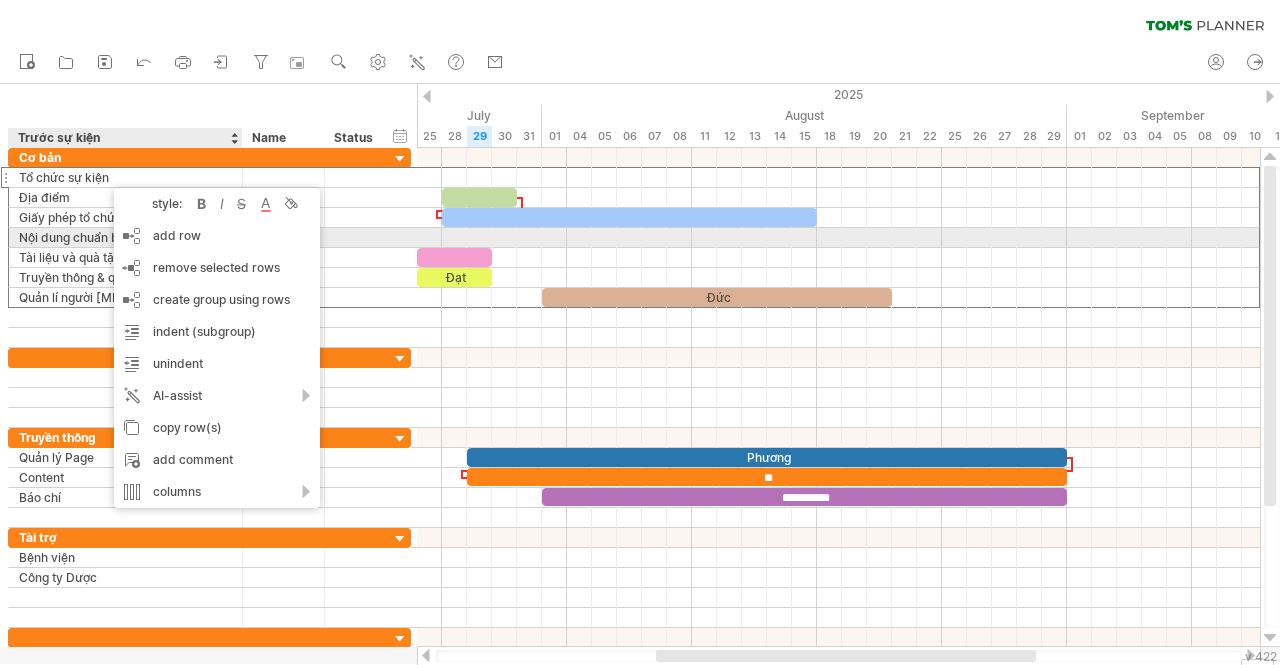 click on "Nội dung chuẩn bị" at bounding box center [125, 237] 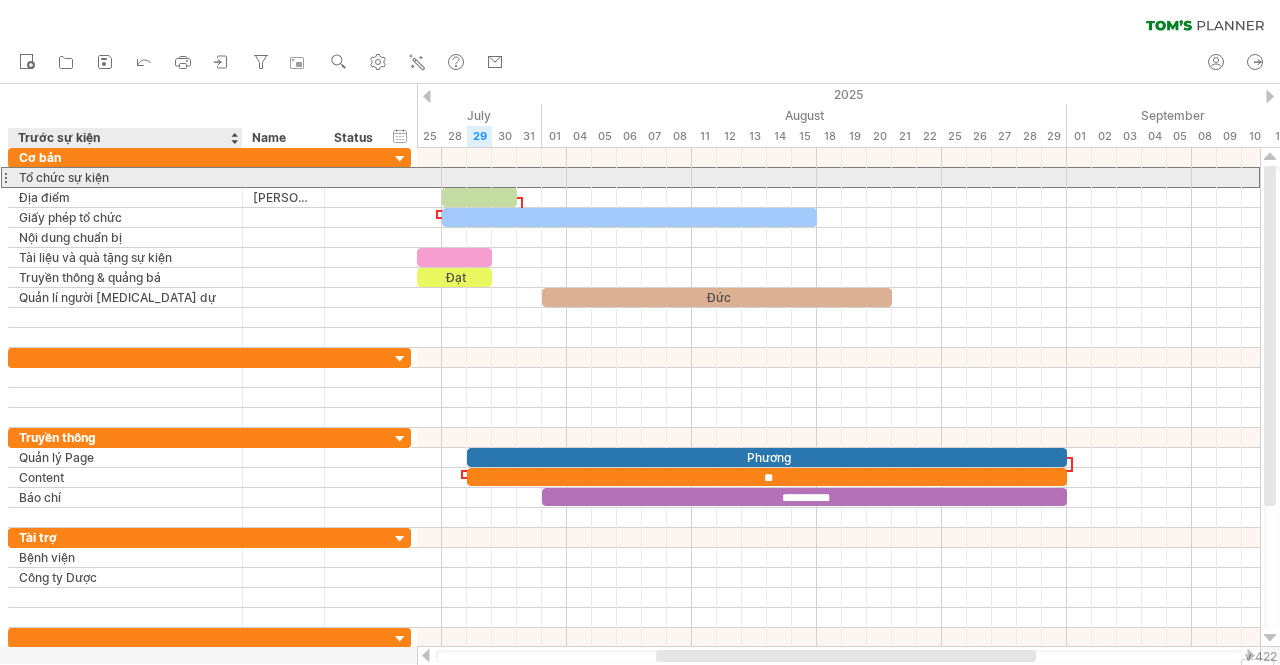 click on "Tổ chức sự kiện" at bounding box center (125, 177) 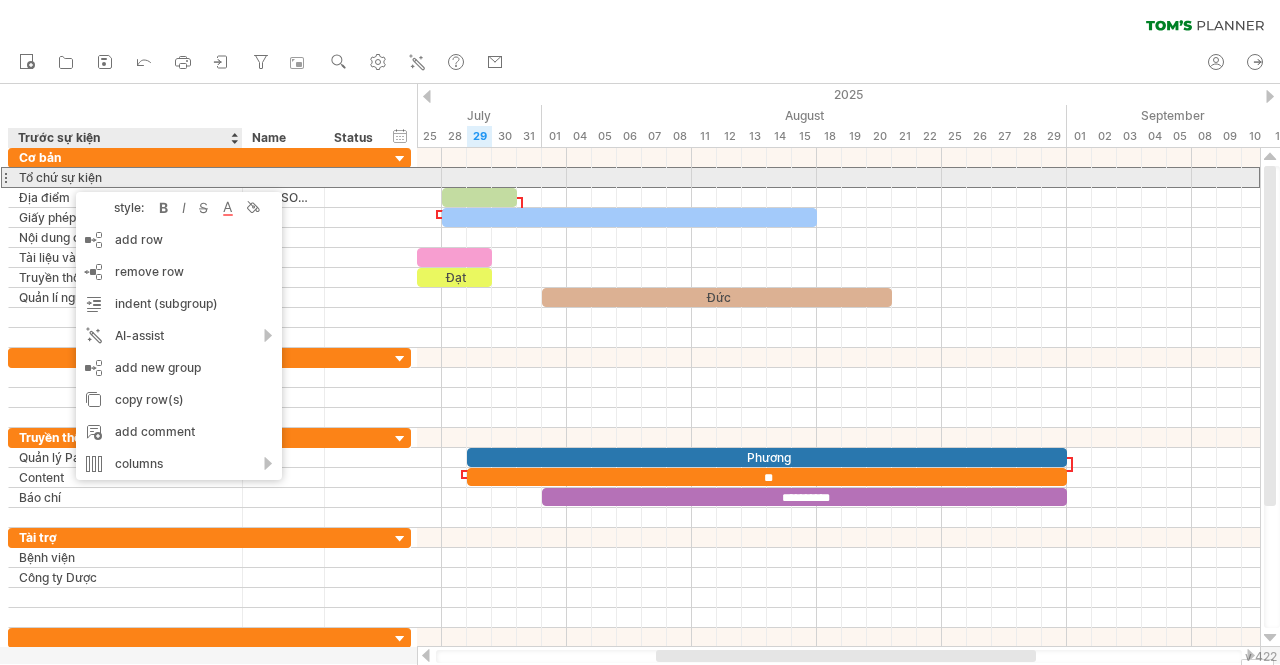 click on "Tổ chứ sự kiện" at bounding box center [125, 177] 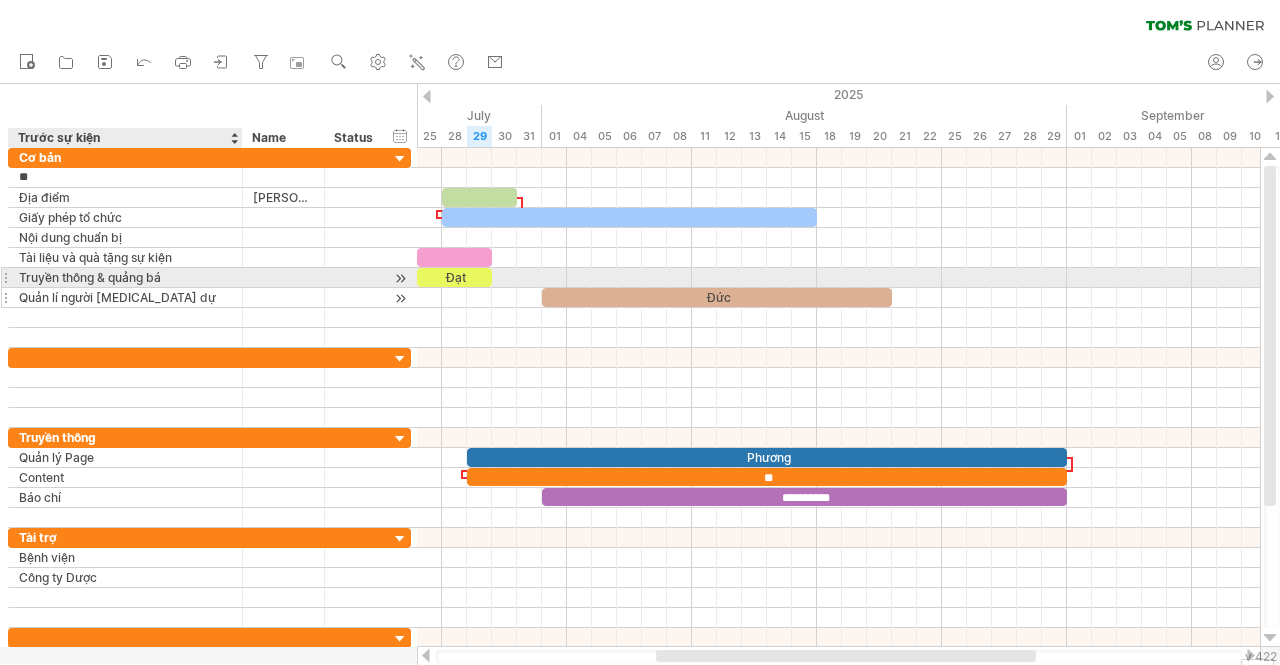 type on "*" 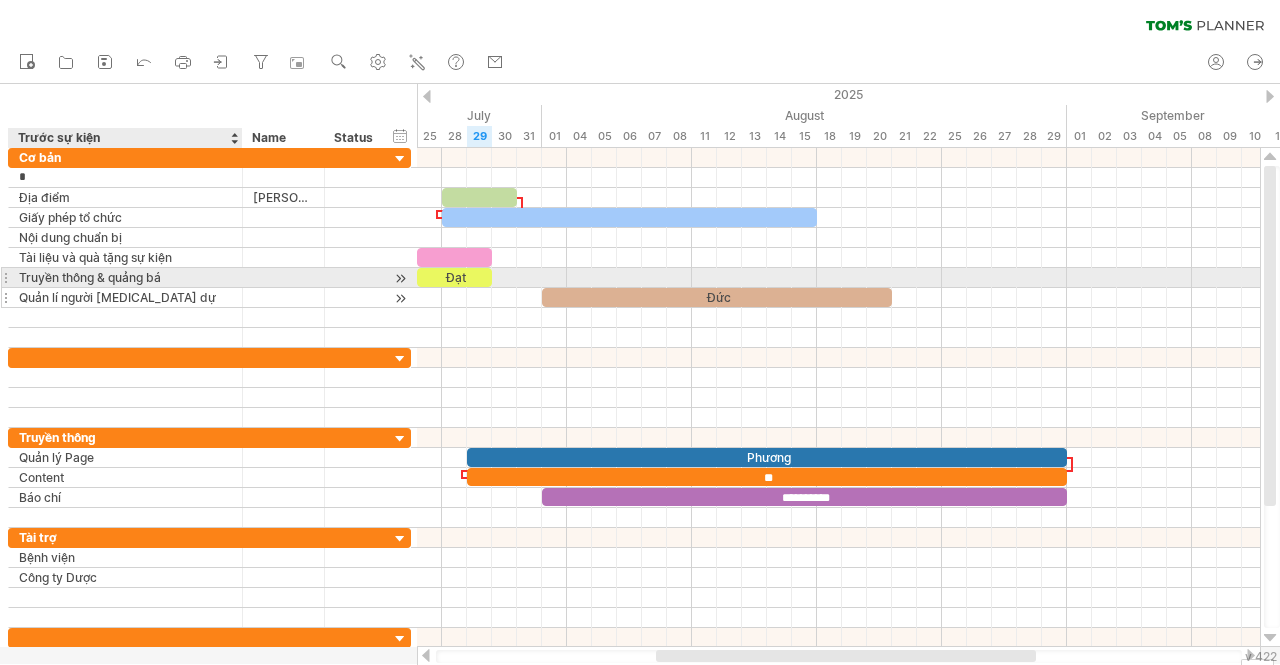 type 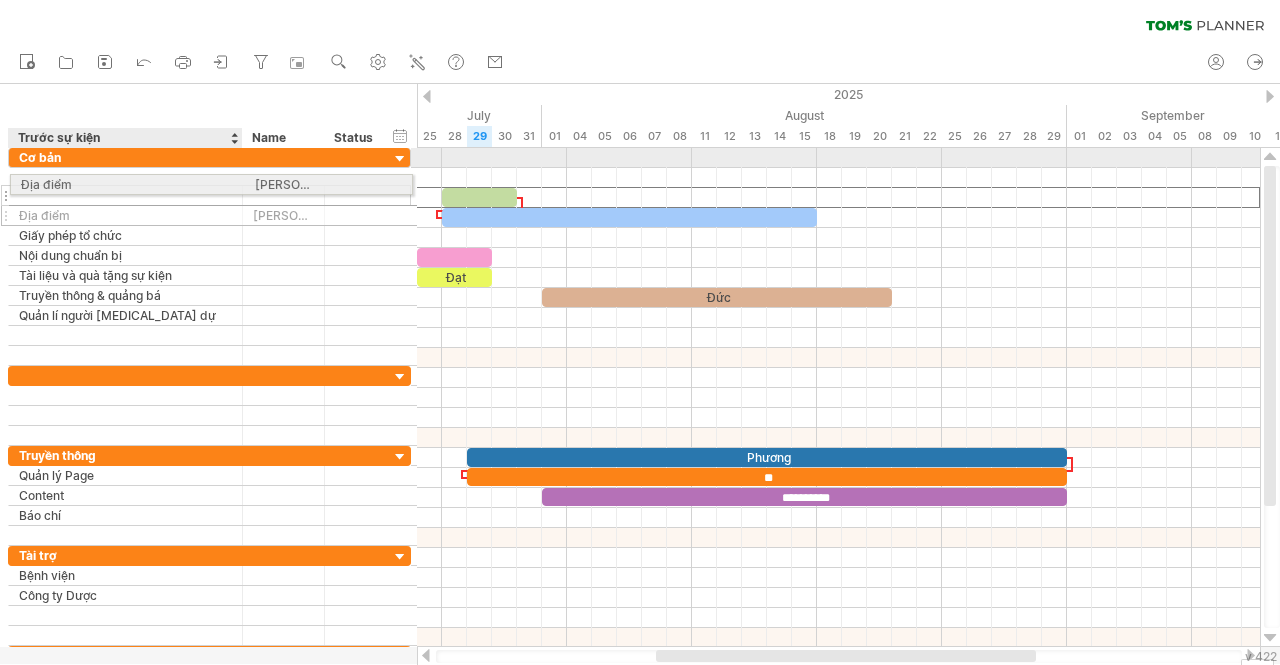 drag, startPoint x: 162, startPoint y: 197, endPoint x: 160, endPoint y: 181, distance: 16.124516 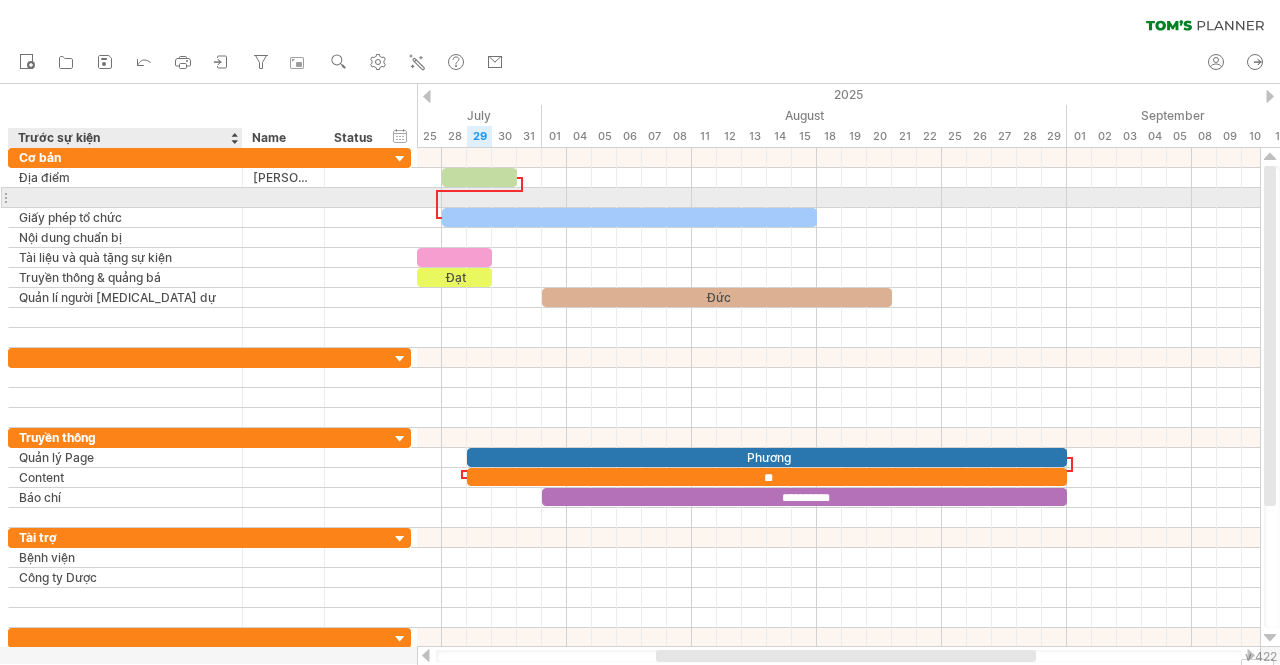 click at bounding box center (125, 197) 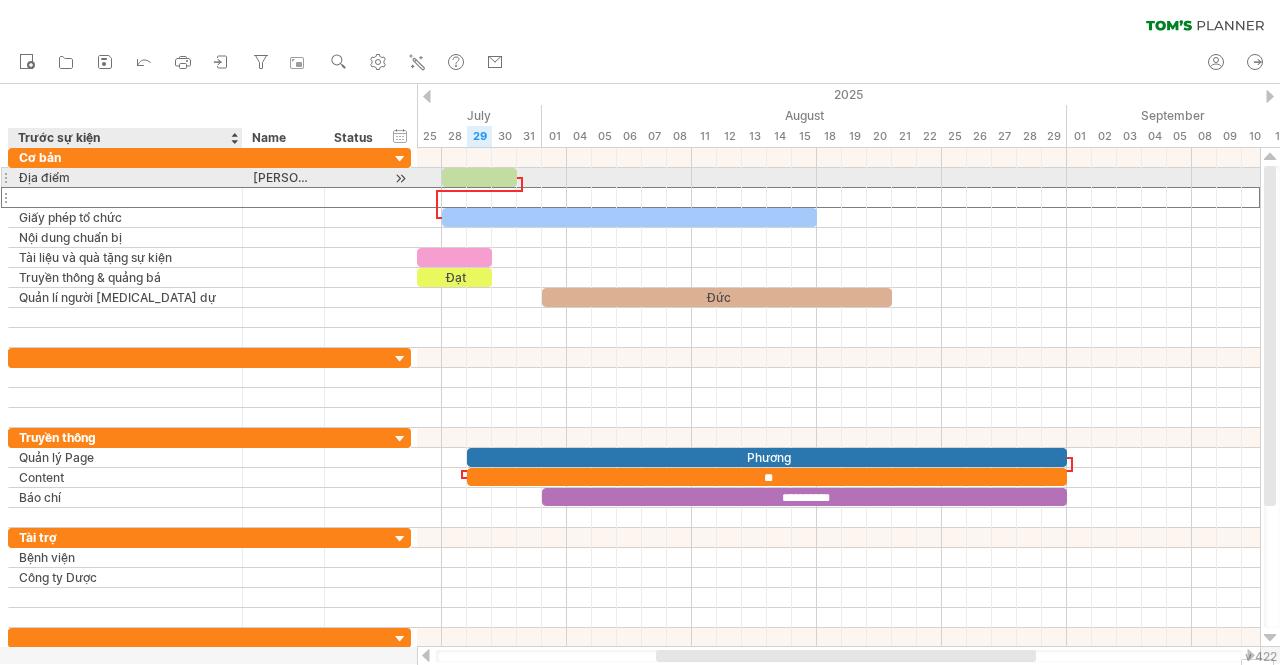 click on "Địa điểm" at bounding box center (125, 177) 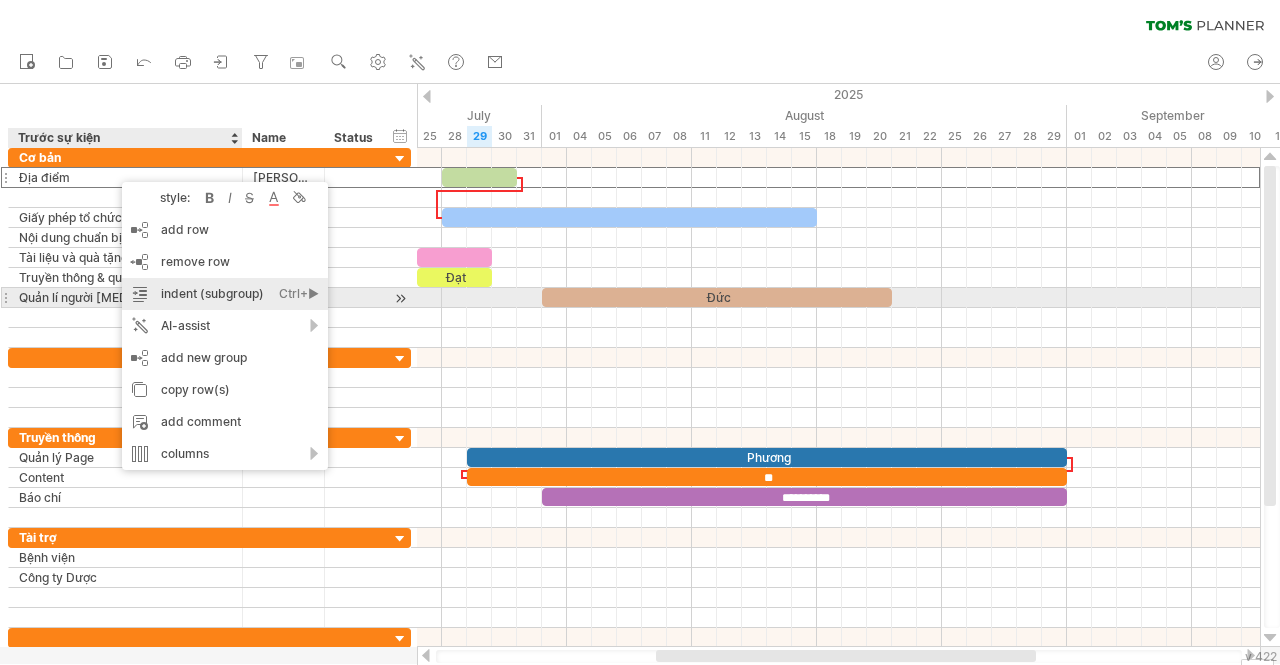 click on "indent (subgroup) Ctrl+► Cmd+►" at bounding box center (225, 294) 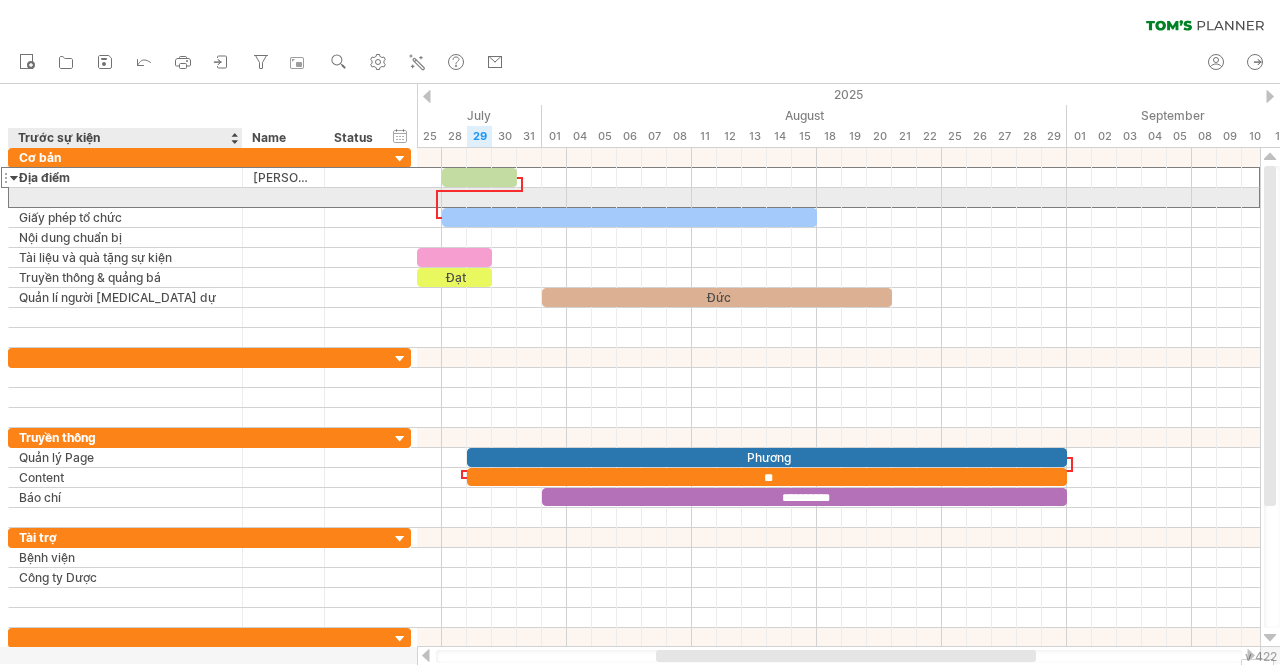 click at bounding box center [125, 197] 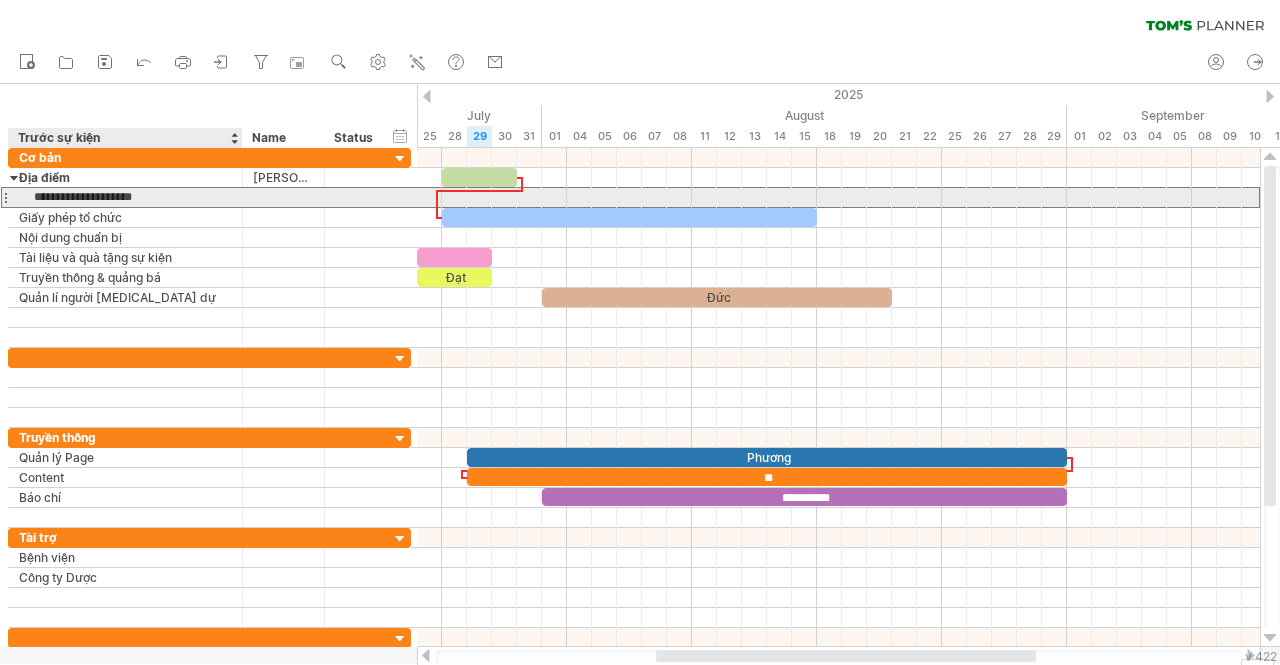 type on "**********" 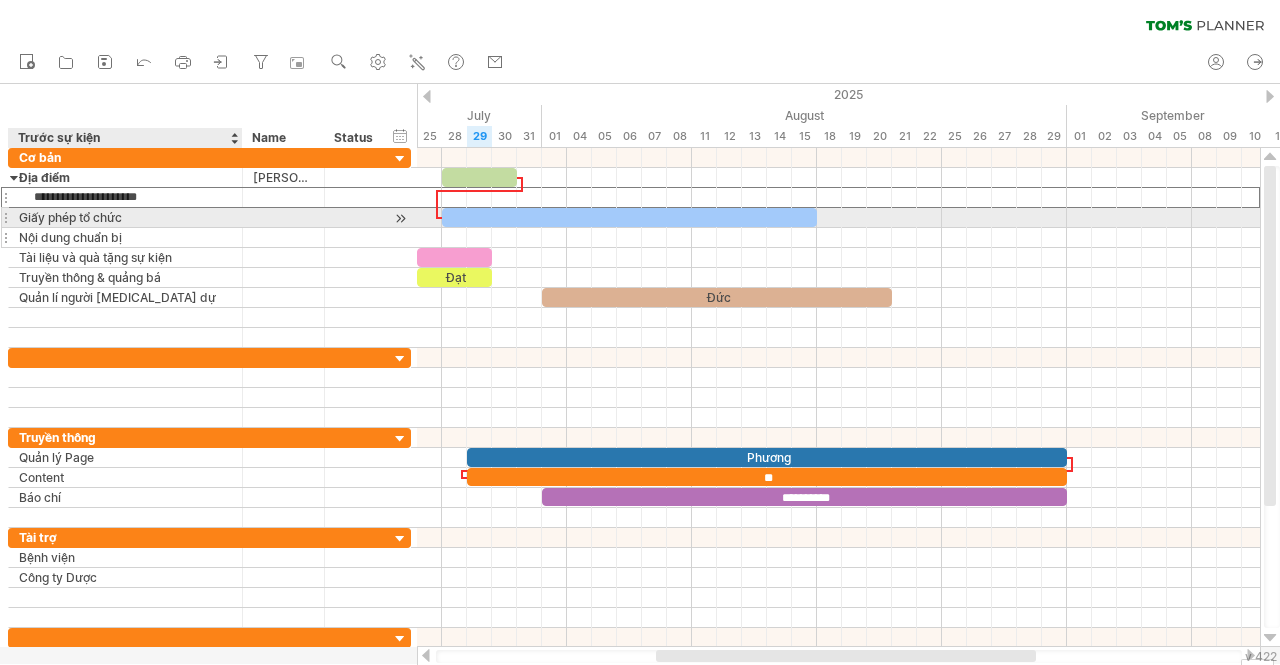 click on "Nội dung chuẩn bị" at bounding box center [125, 237] 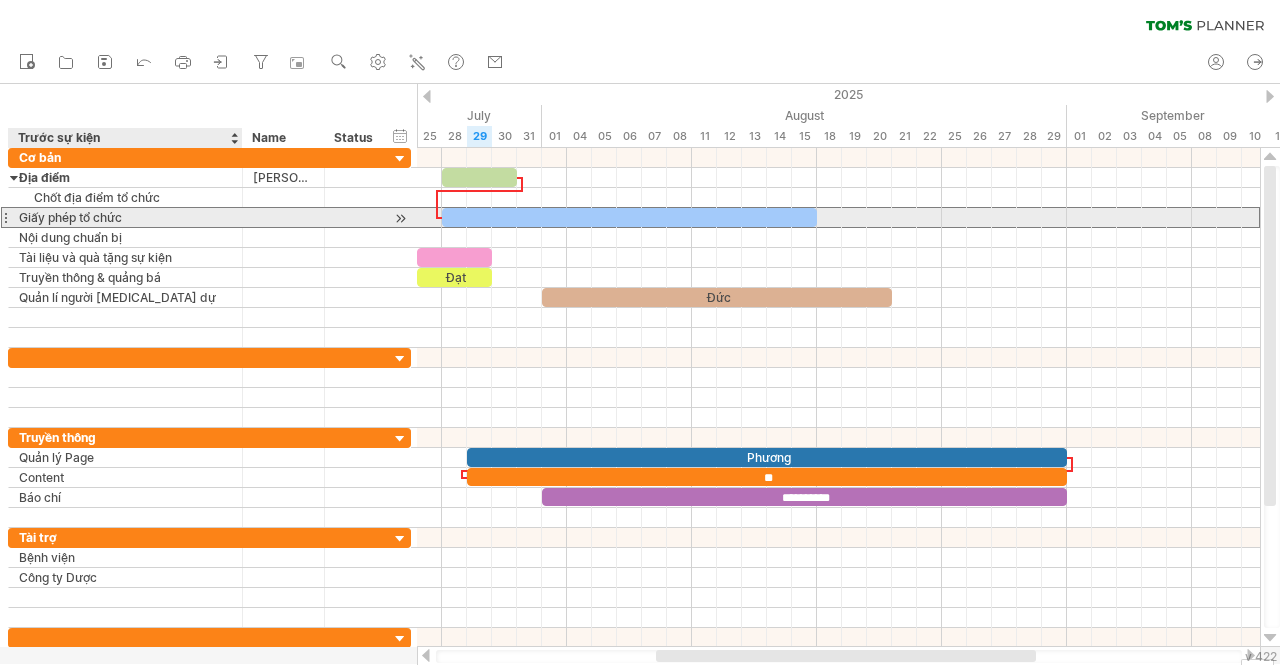 click on "Giấy phép tổ chức" at bounding box center [125, 217] 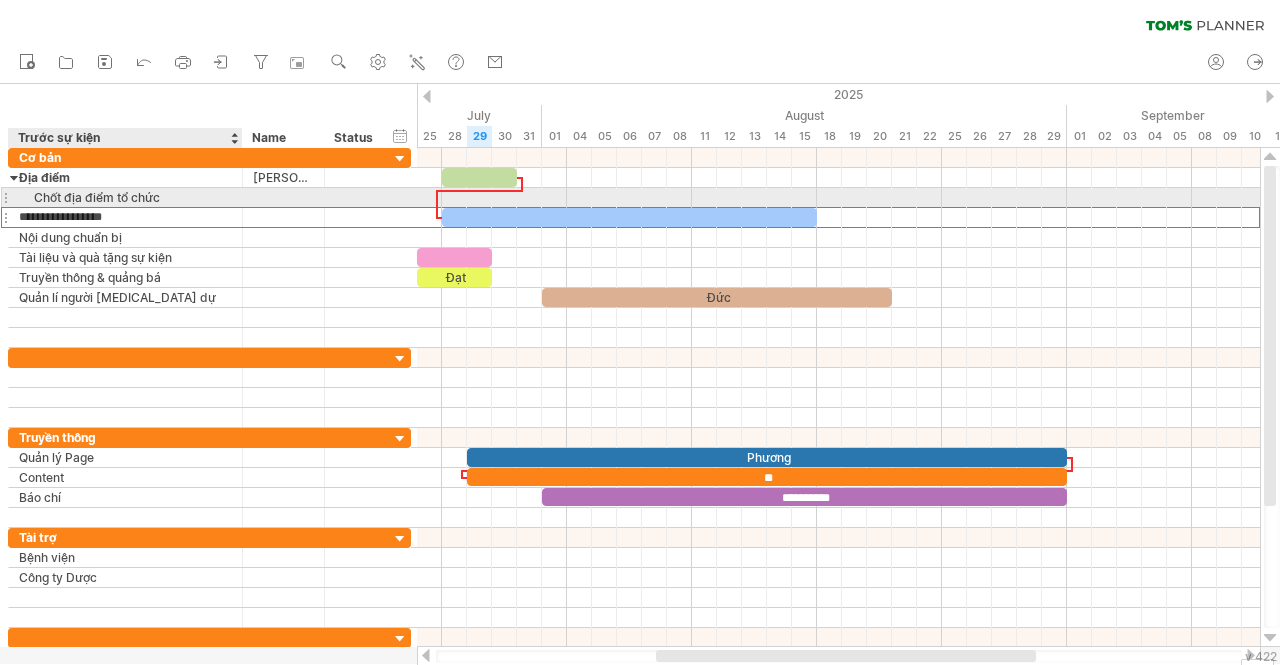 drag, startPoint x: 38, startPoint y: 210, endPoint x: 41, endPoint y: 197, distance: 13.341664 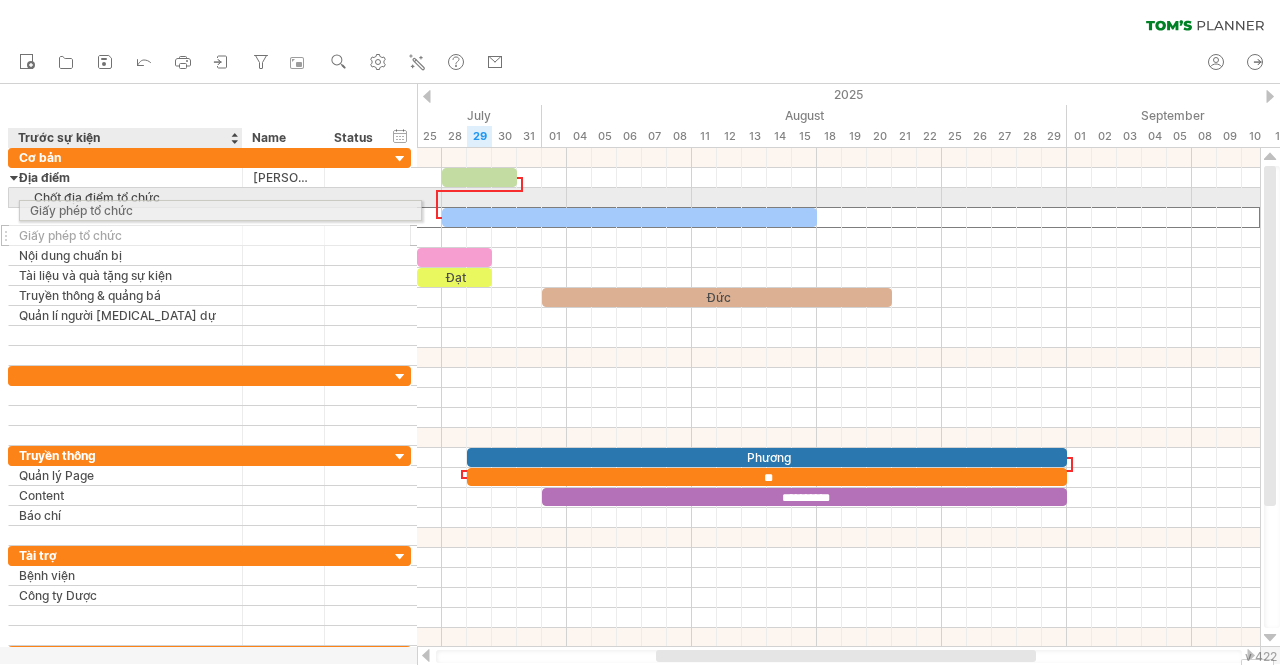 drag, startPoint x: 38, startPoint y: 216, endPoint x: 50, endPoint y: 207, distance: 15 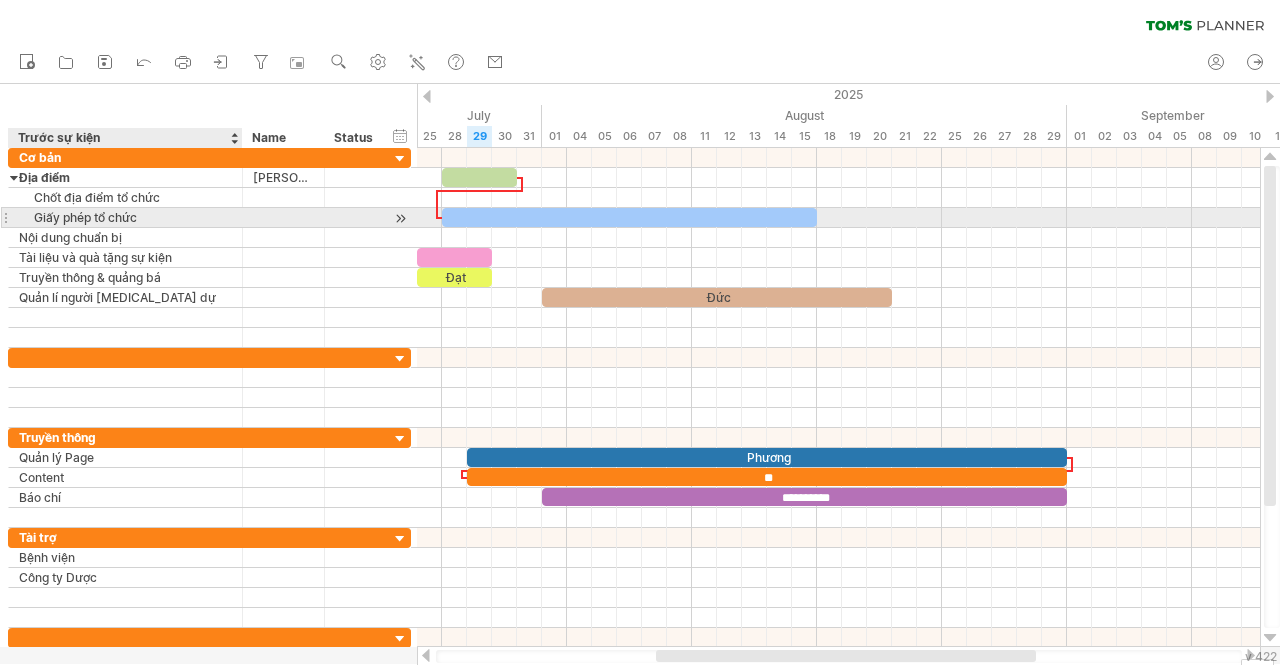 click on "Giấy phép tổ chức" at bounding box center (125, 217) 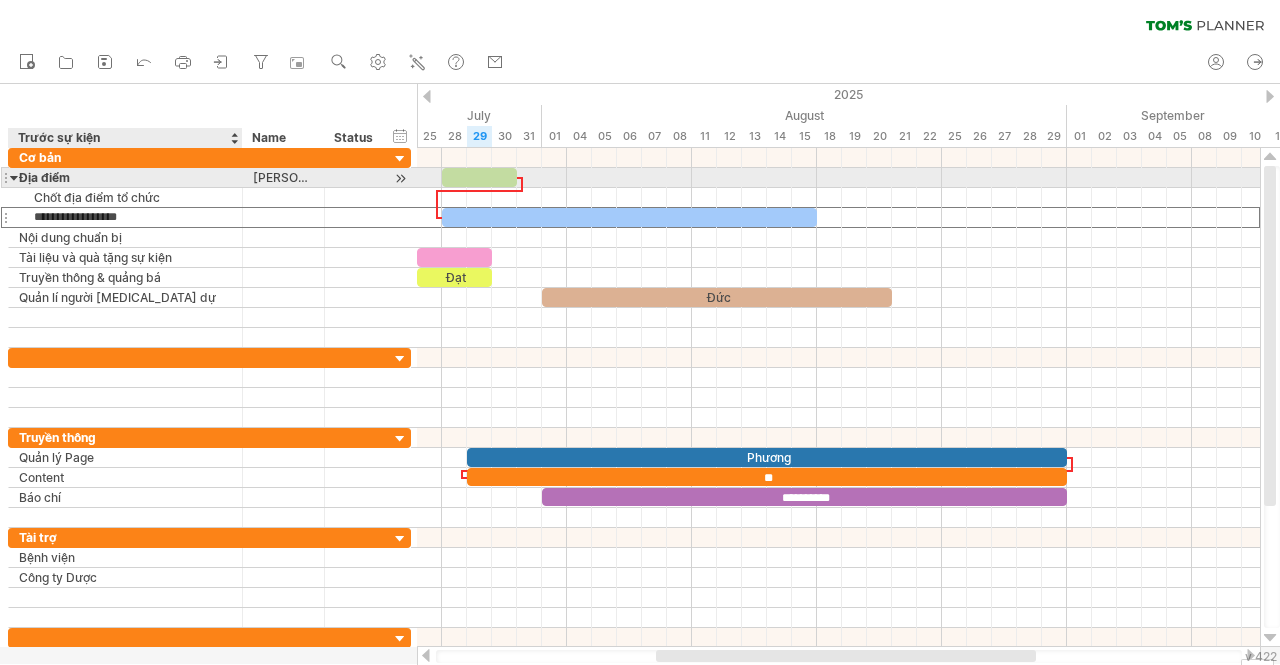 click on "Địa điểm" at bounding box center (125, 177) 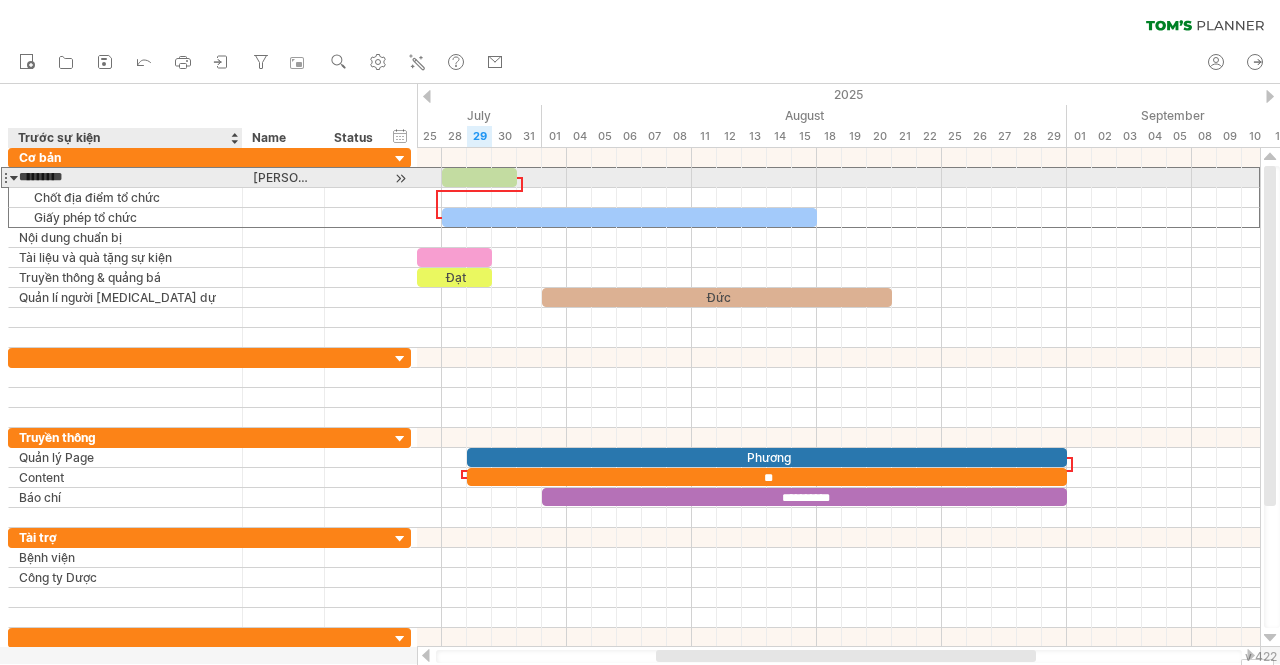 click at bounding box center (14, 177) 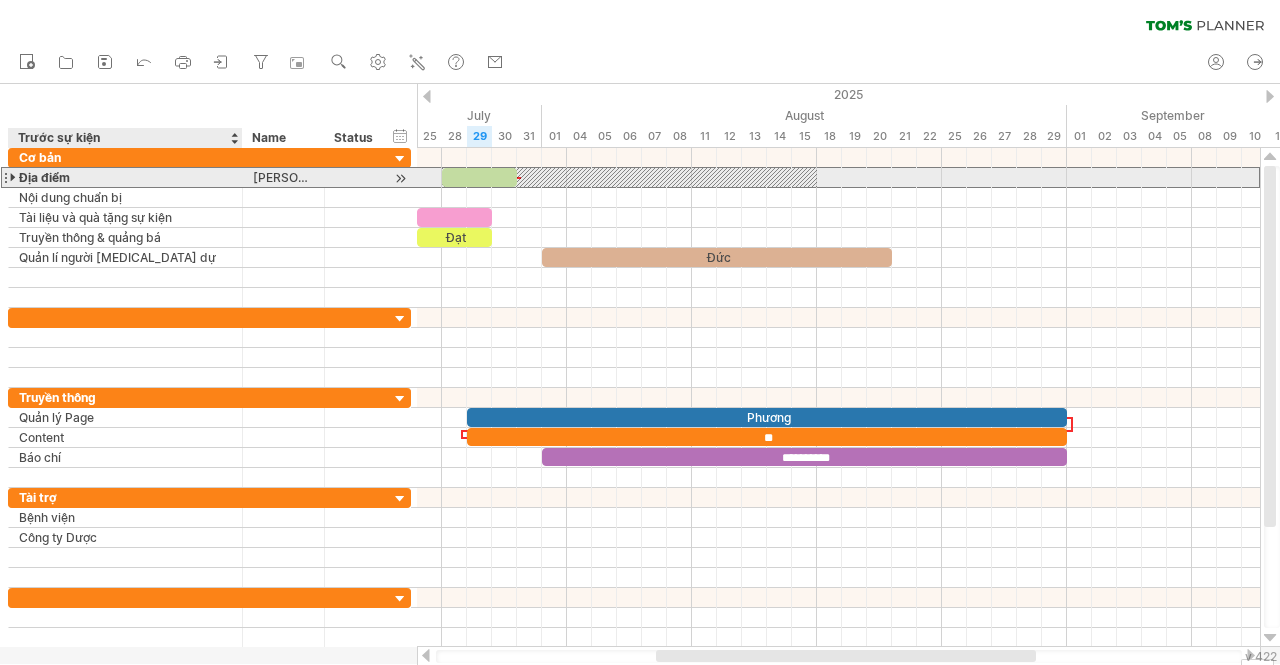 click at bounding box center [14, 177] 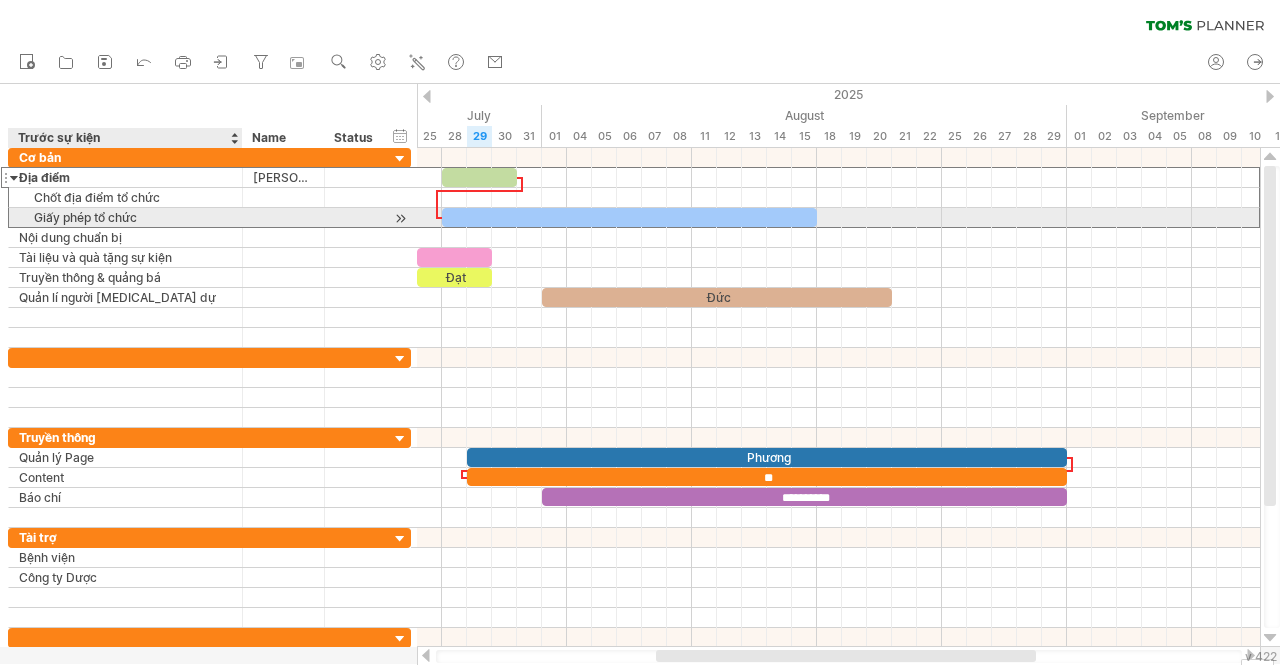 click on "Giấy phép tổ chức" at bounding box center (125, 217) 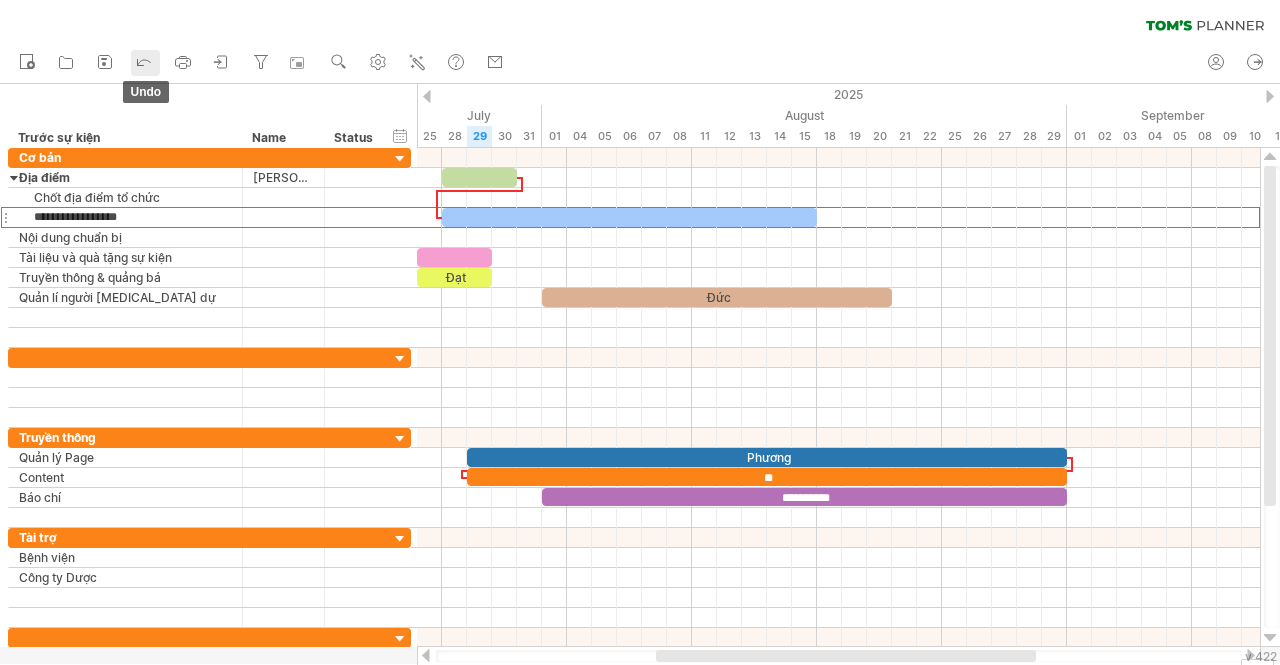 click 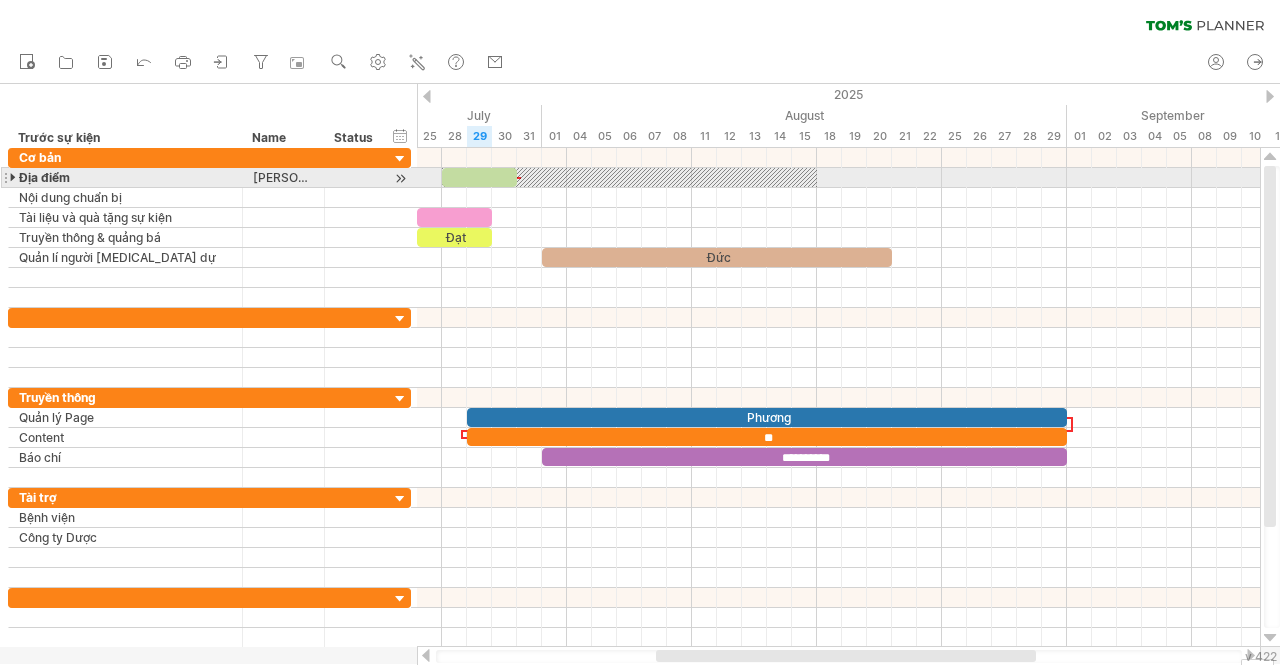 click at bounding box center [14, 177] 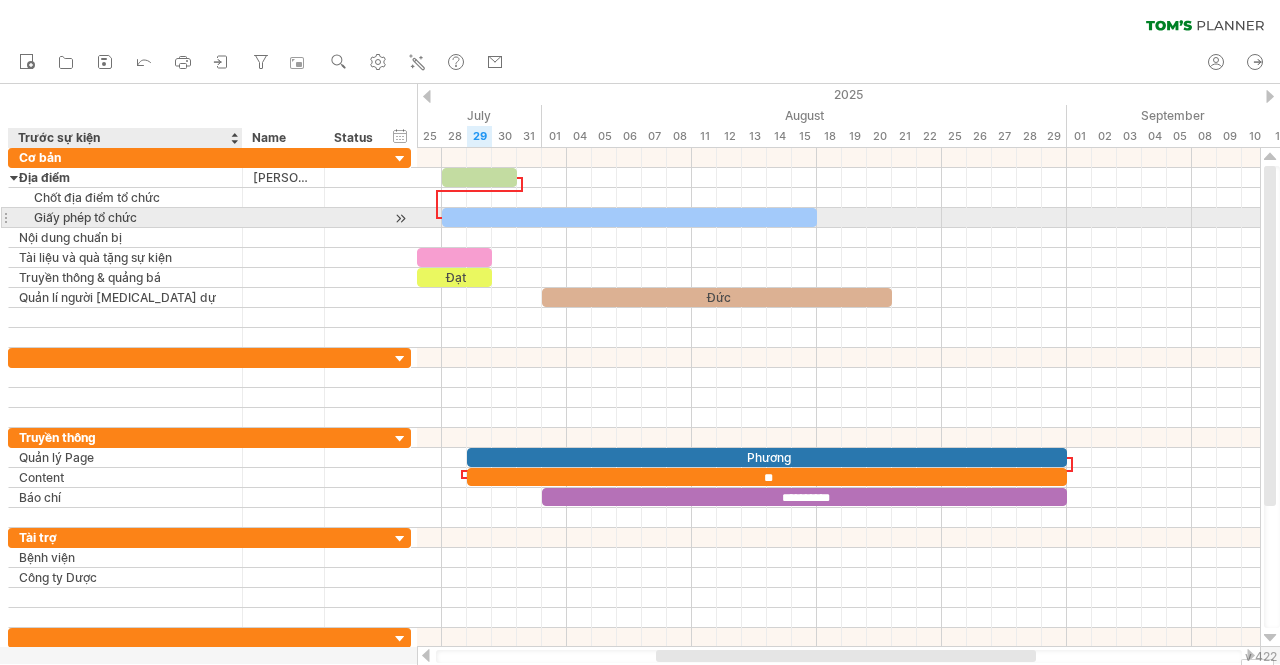 click on "Giấy phép tổ chức" at bounding box center (125, 217) 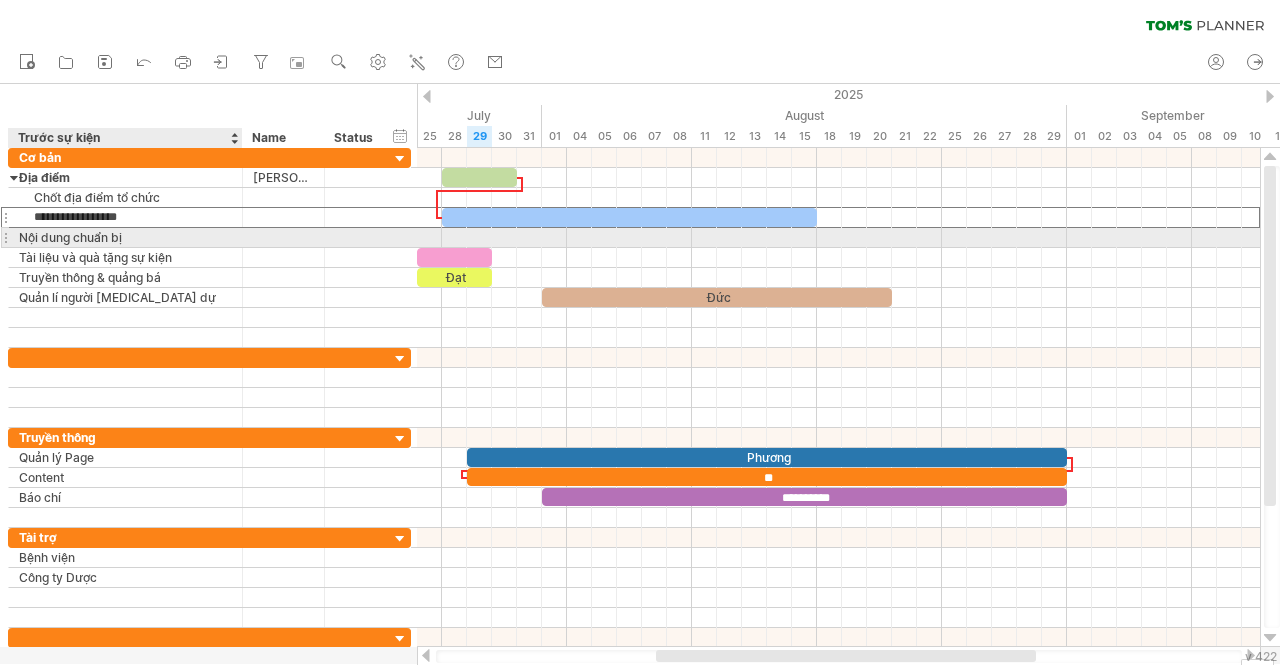 drag, startPoint x: 82, startPoint y: 221, endPoint x: 86, endPoint y: 231, distance: 10.770329 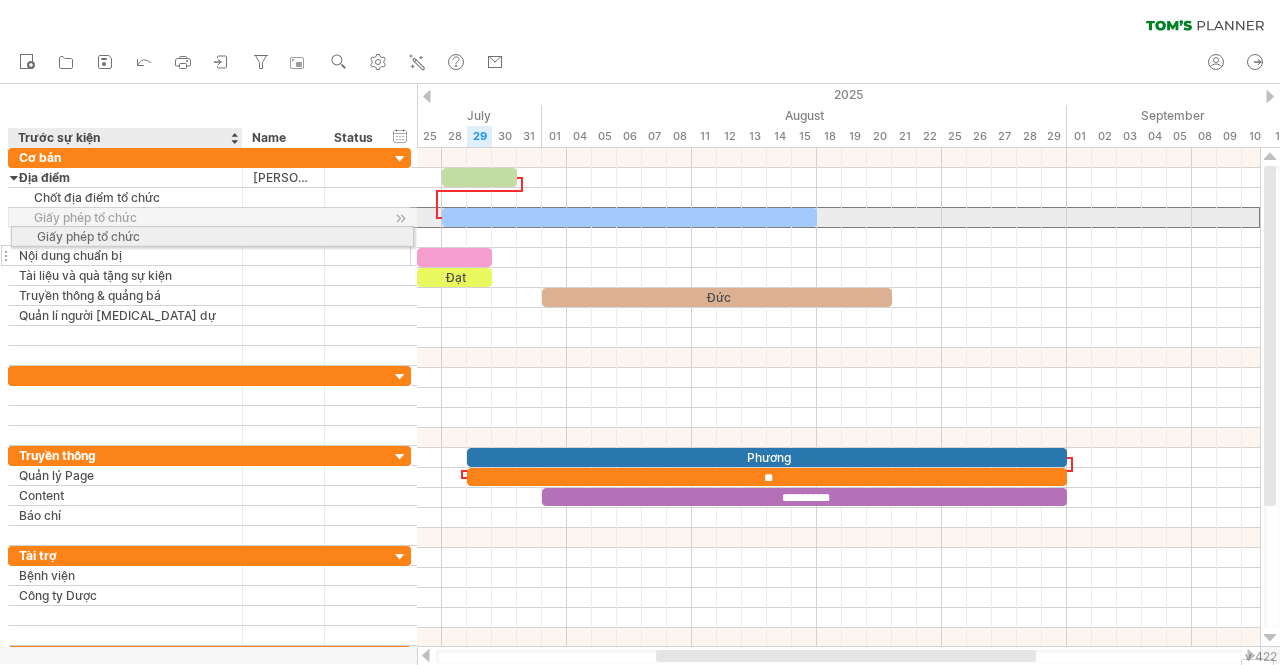 drag, startPoint x: 170, startPoint y: 212, endPoint x: 170, endPoint y: 233, distance: 21 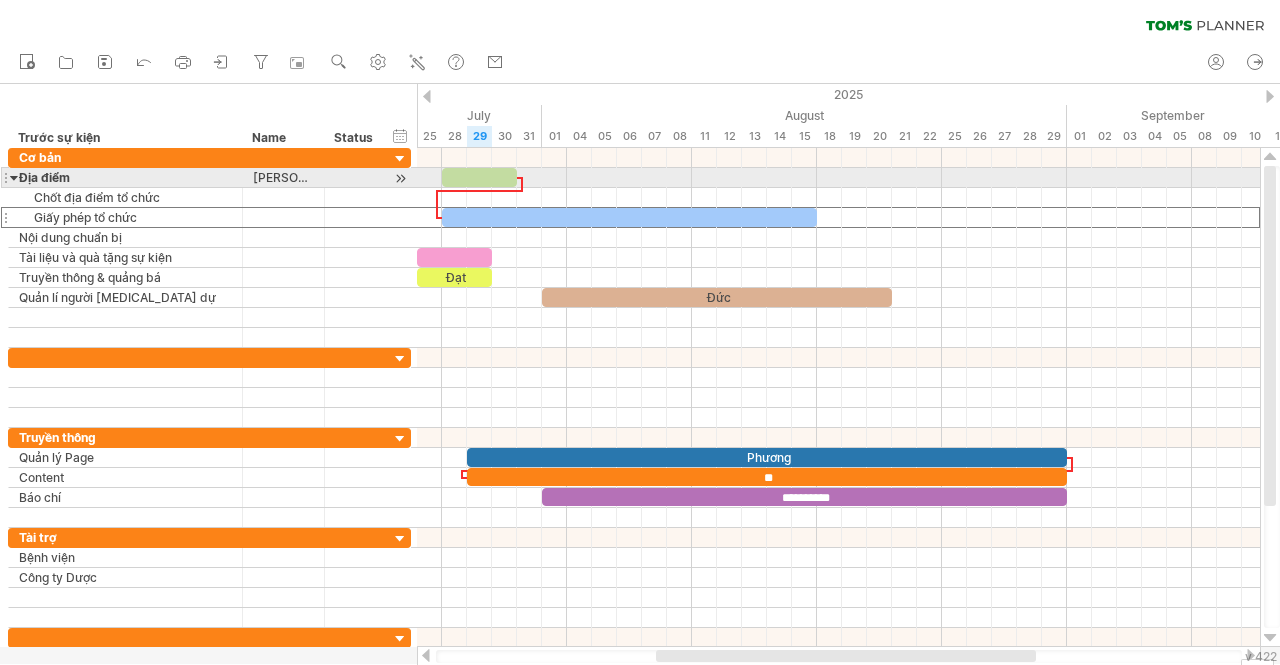 click at bounding box center [14, 177] 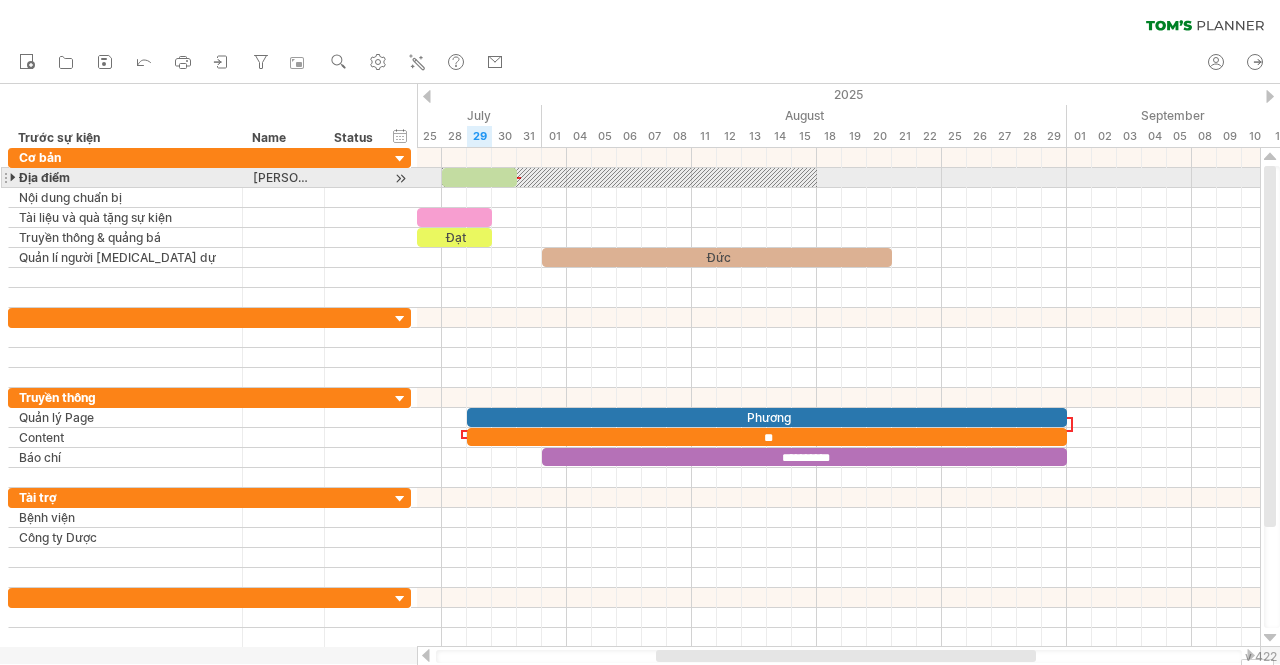 click at bounding box center (14, 177) 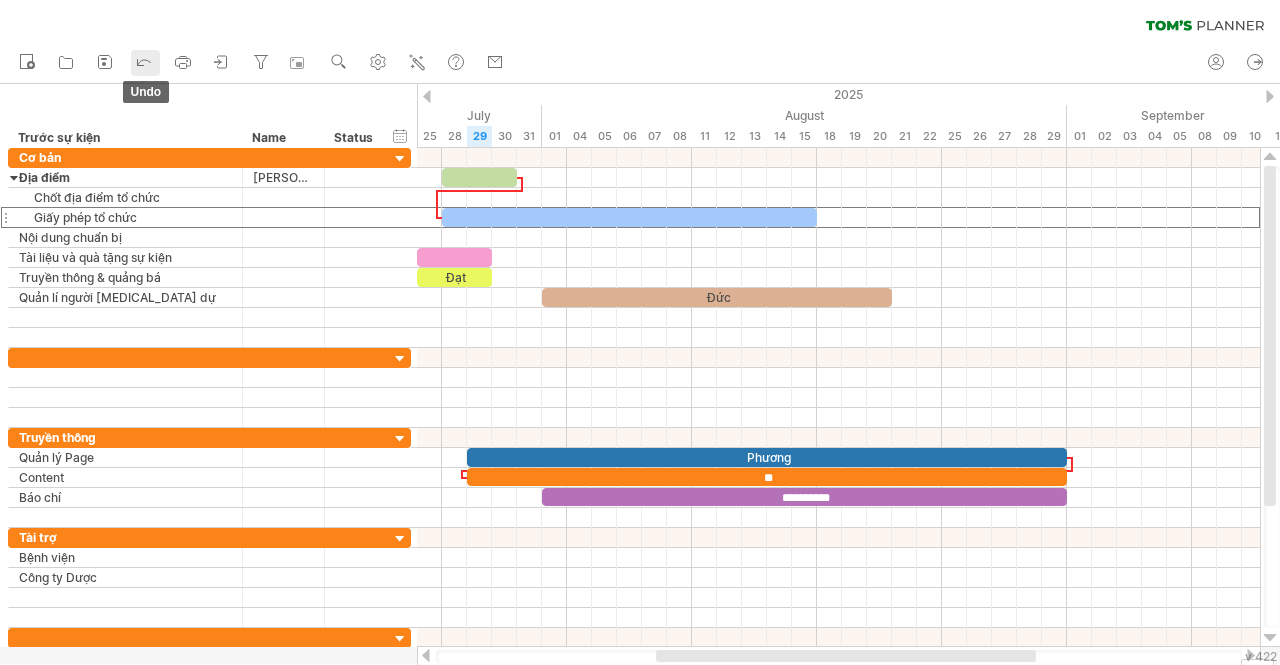 click 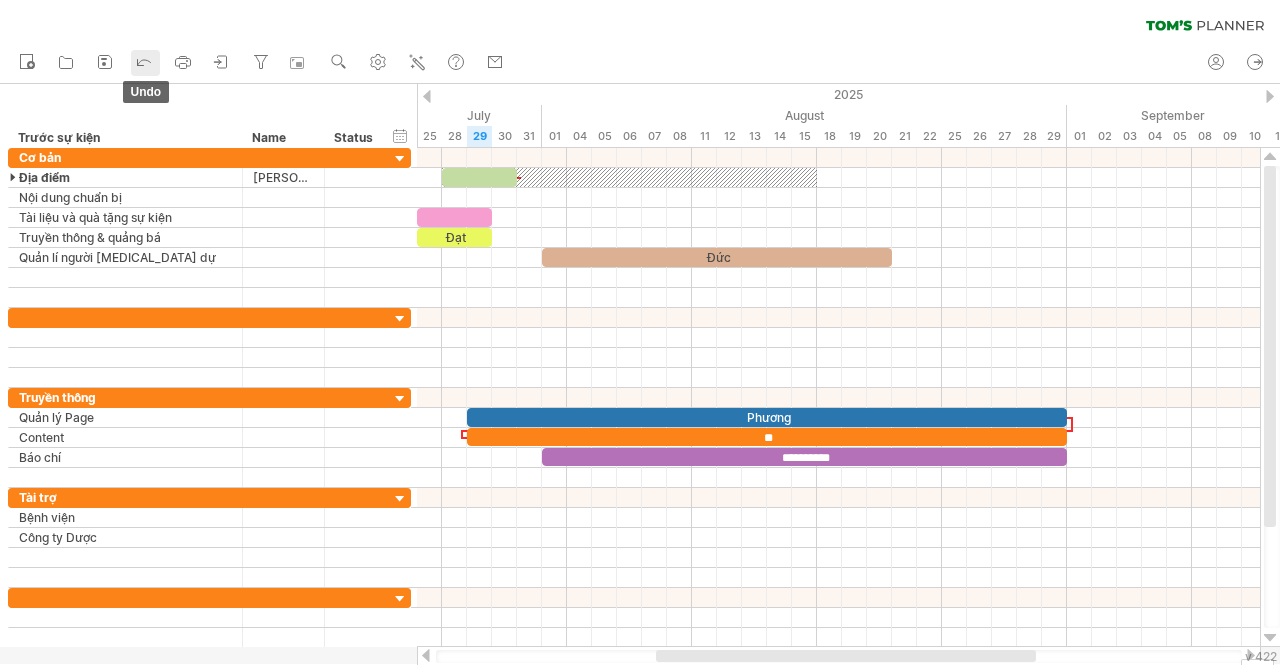 click 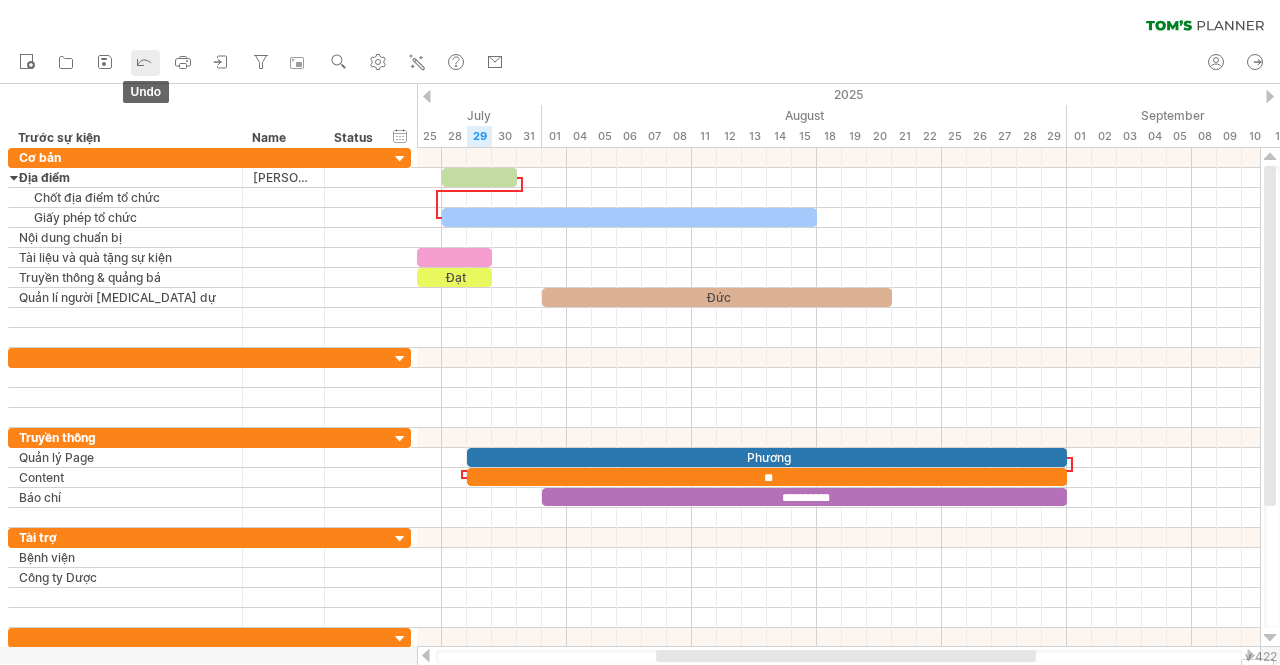 click 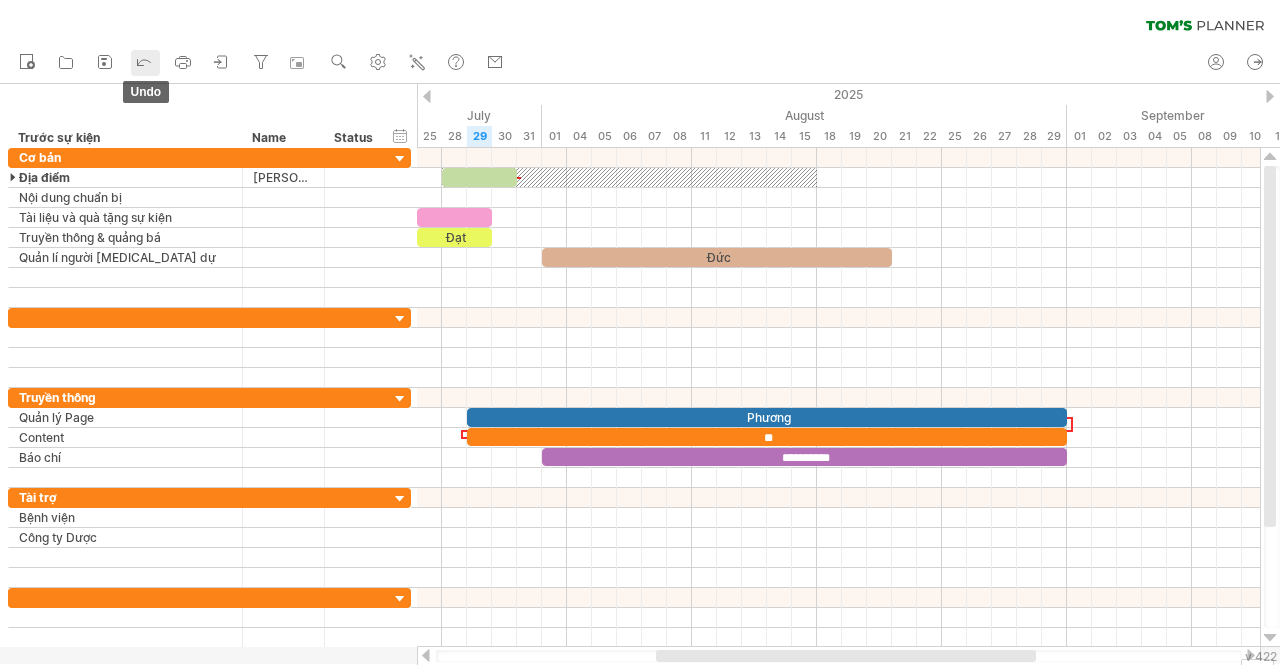 click 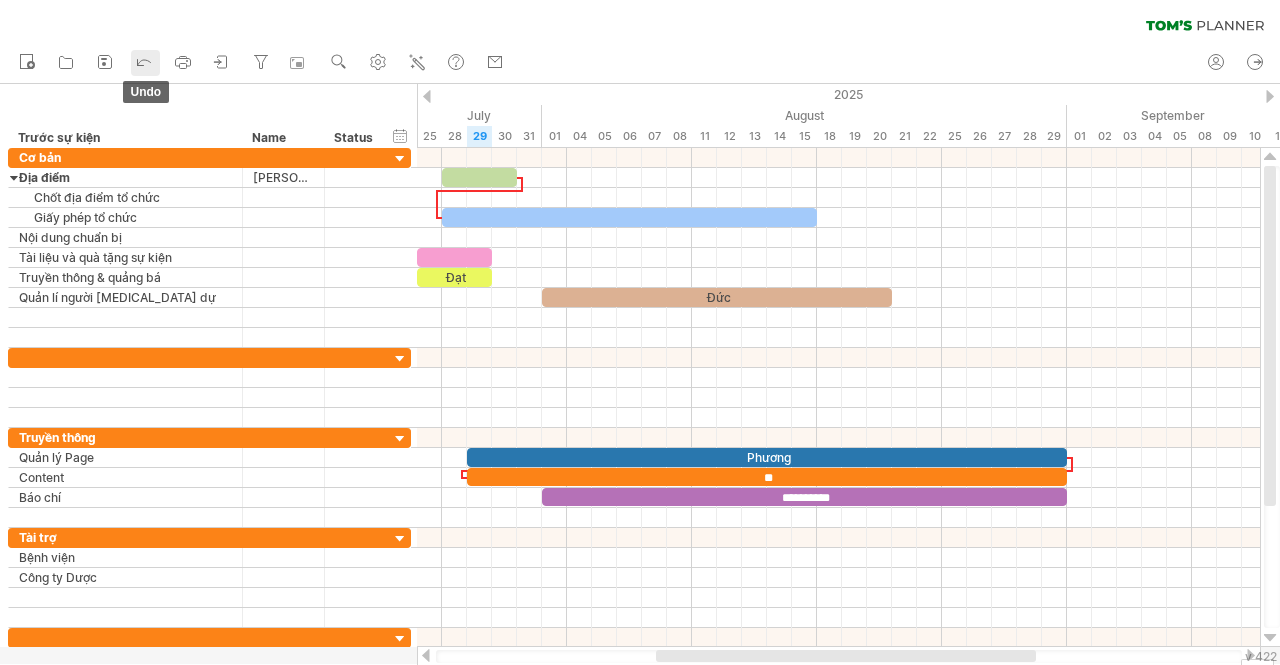 click 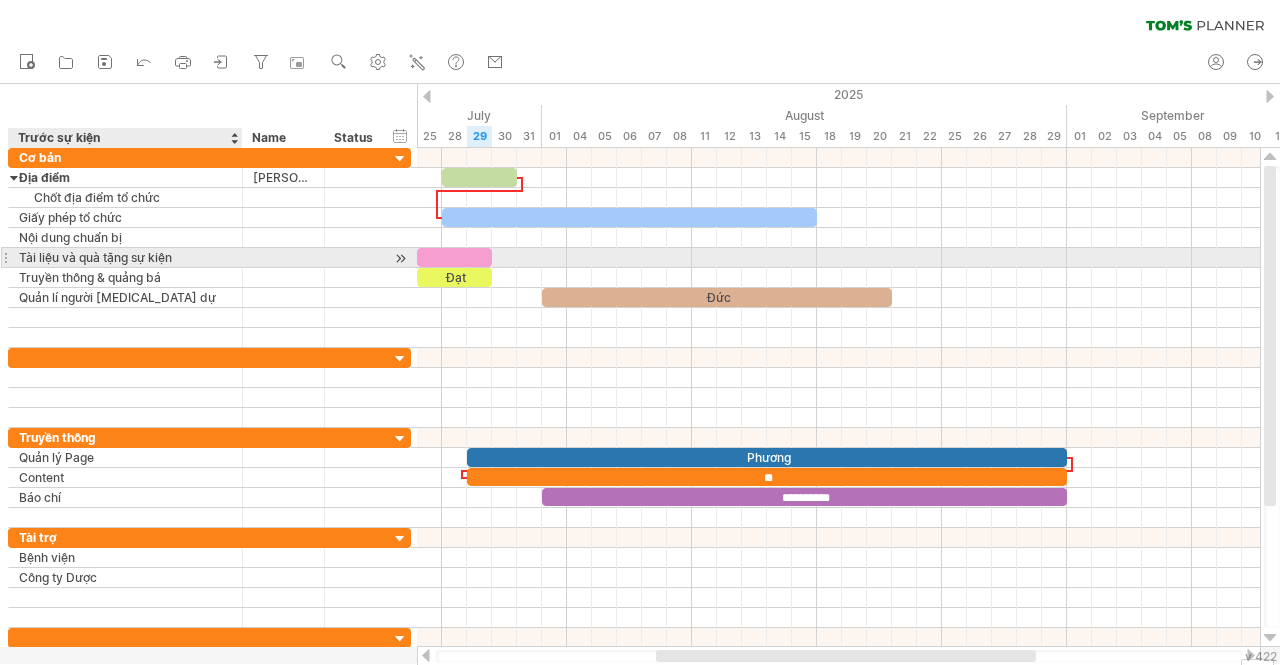 click on "Tài liệu và quà tặng sự kiện" at bounding box center [125, 257] 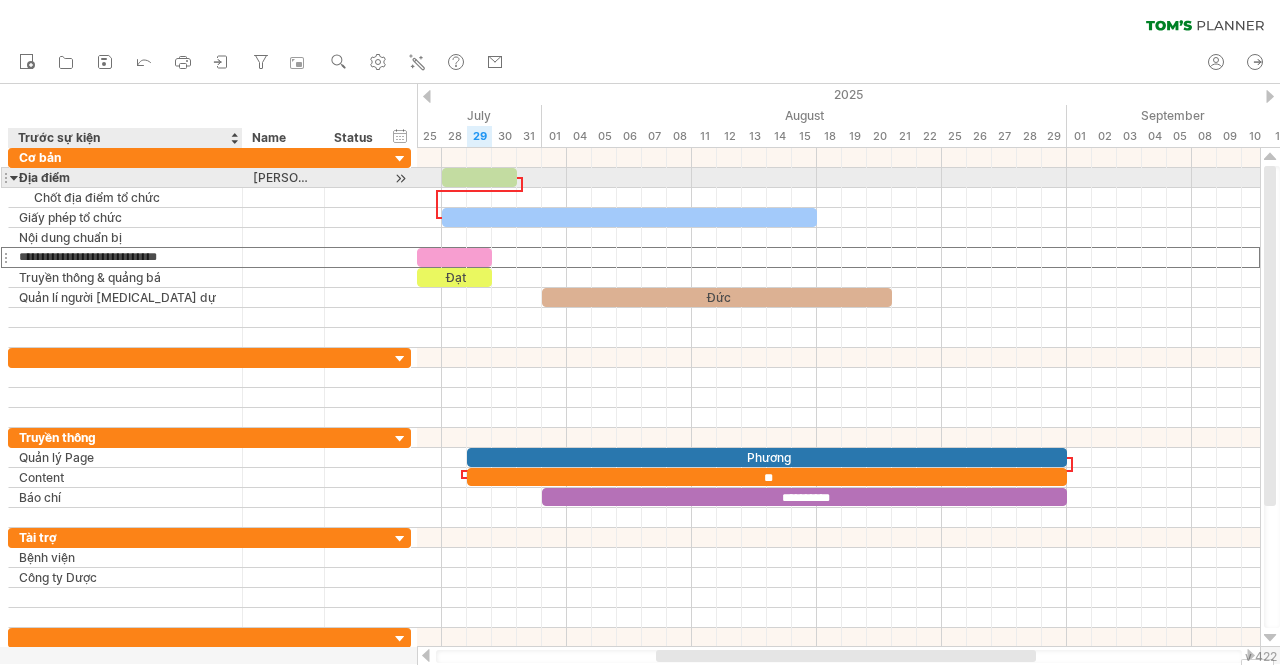 click on "Địa điểm" at bounding box center [125, 177] 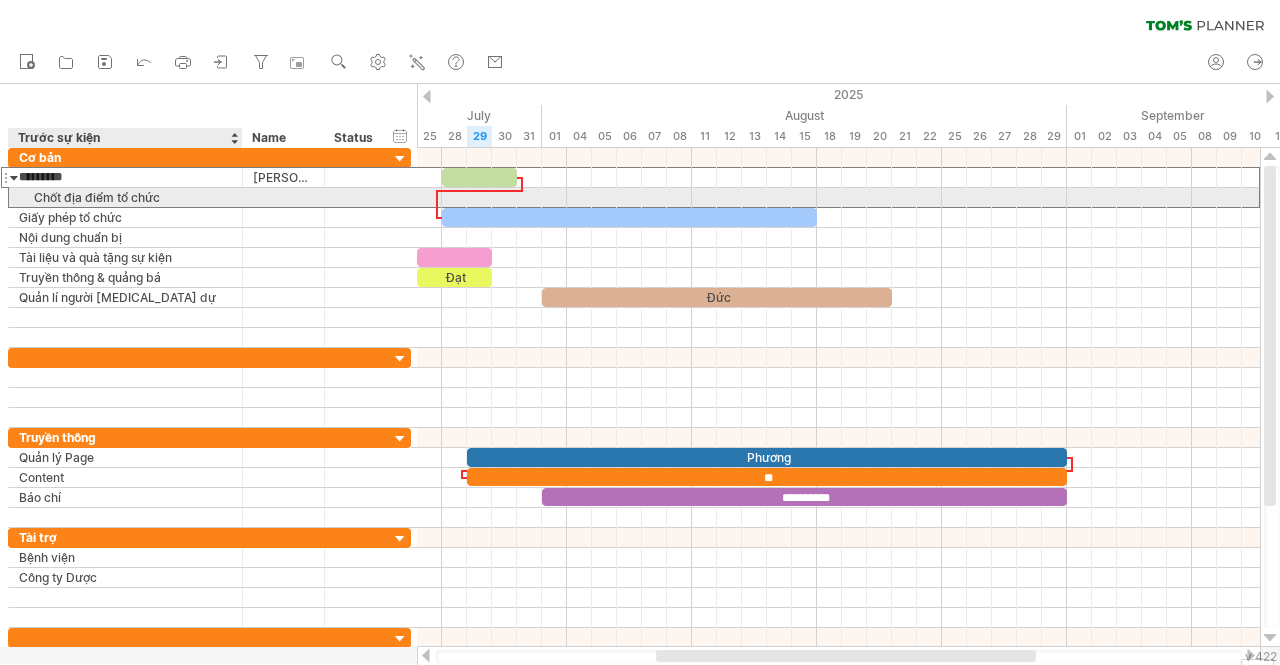 click on "Chốt địa điểm tổ chức" at bounding box center [125, 197] 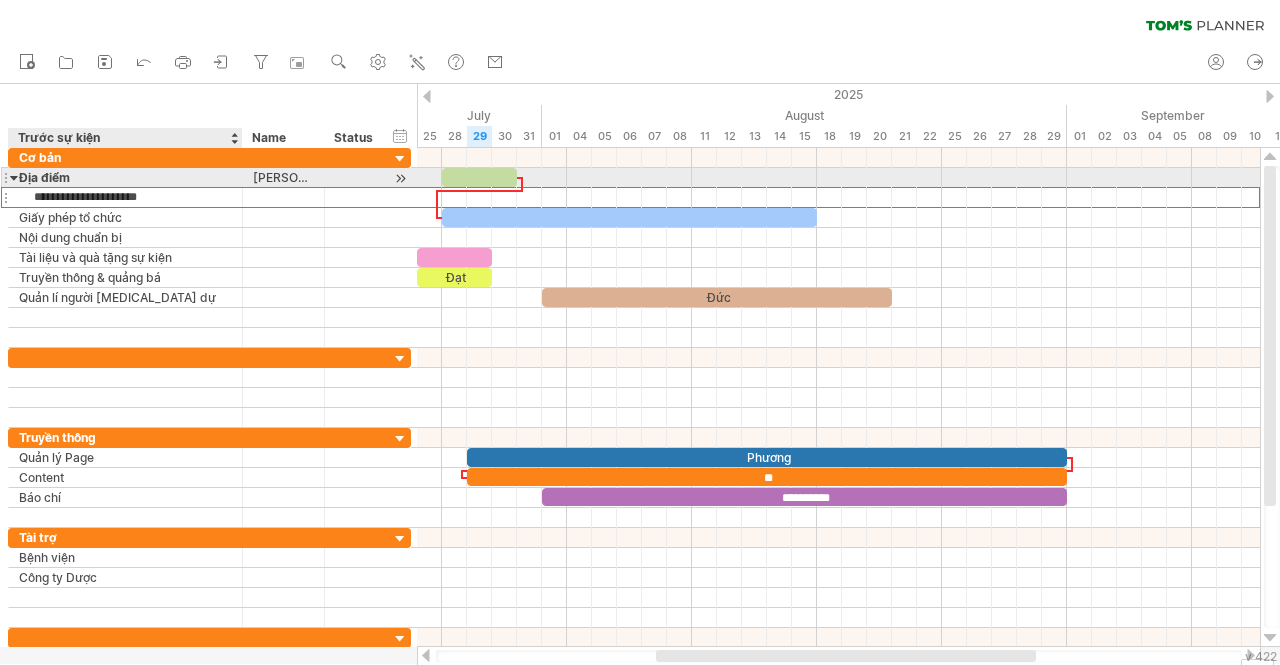 click on "Địa điểm" at bounding box center [125, 177] 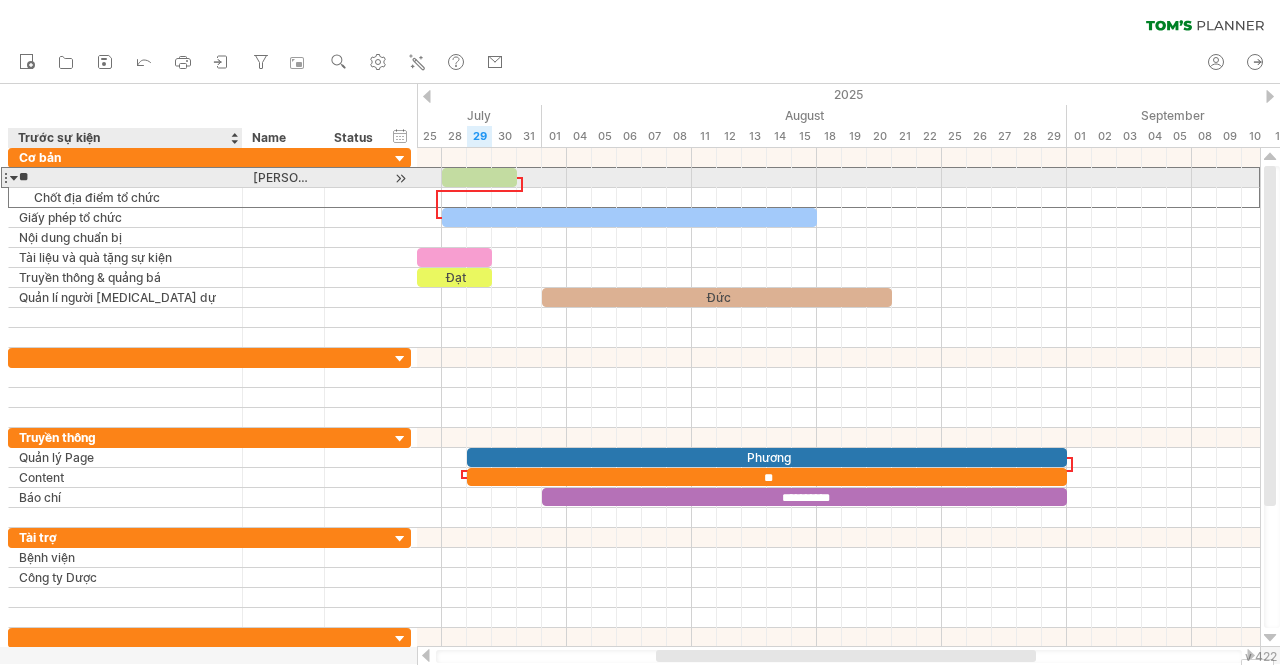 type on "*" 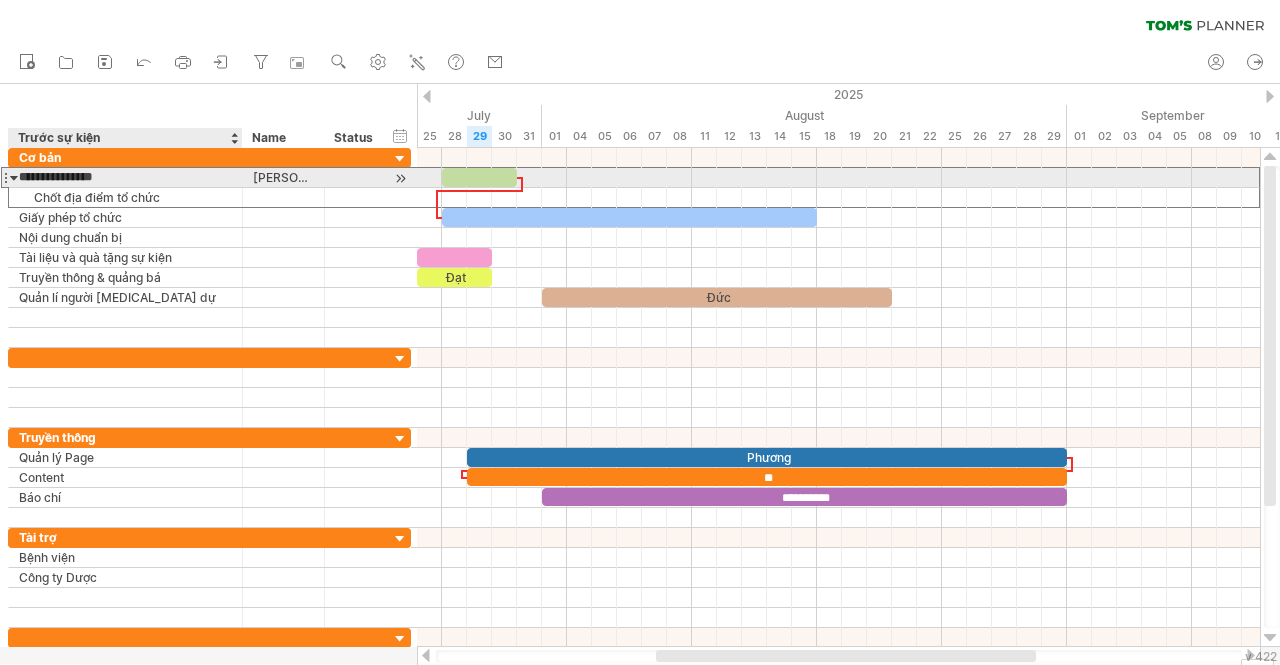 type on "**********" 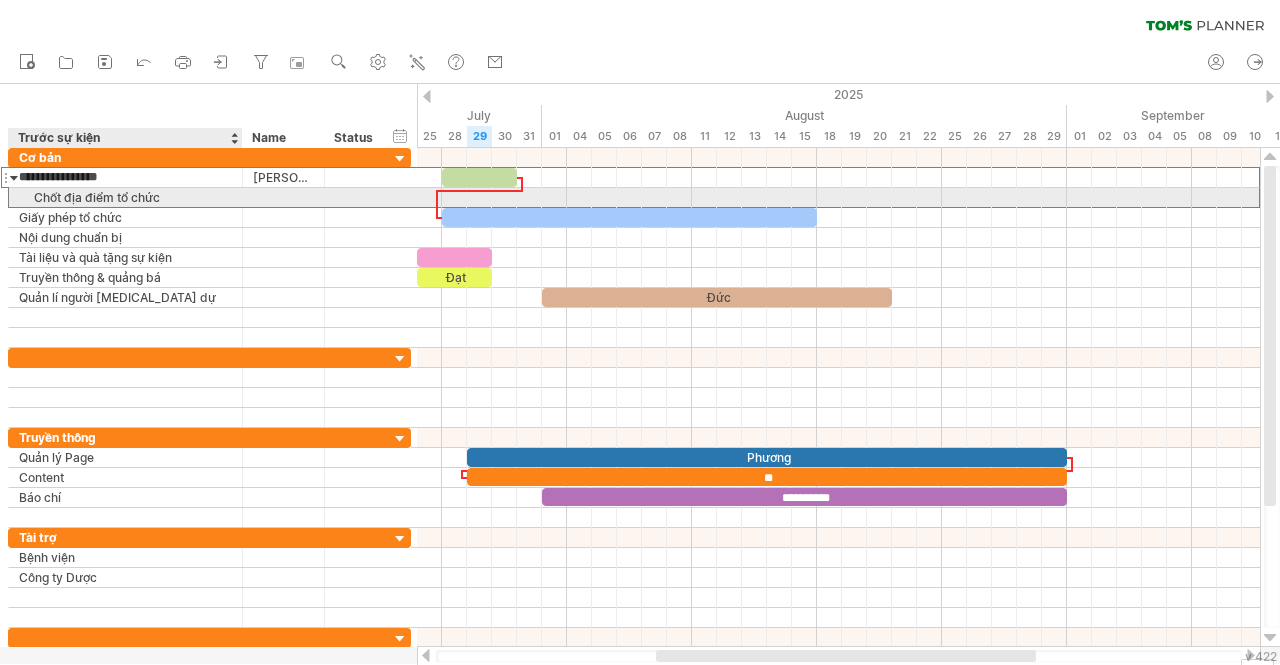 click on "Chốt địa điểm tổ chức" at bounding box center [125, 197] 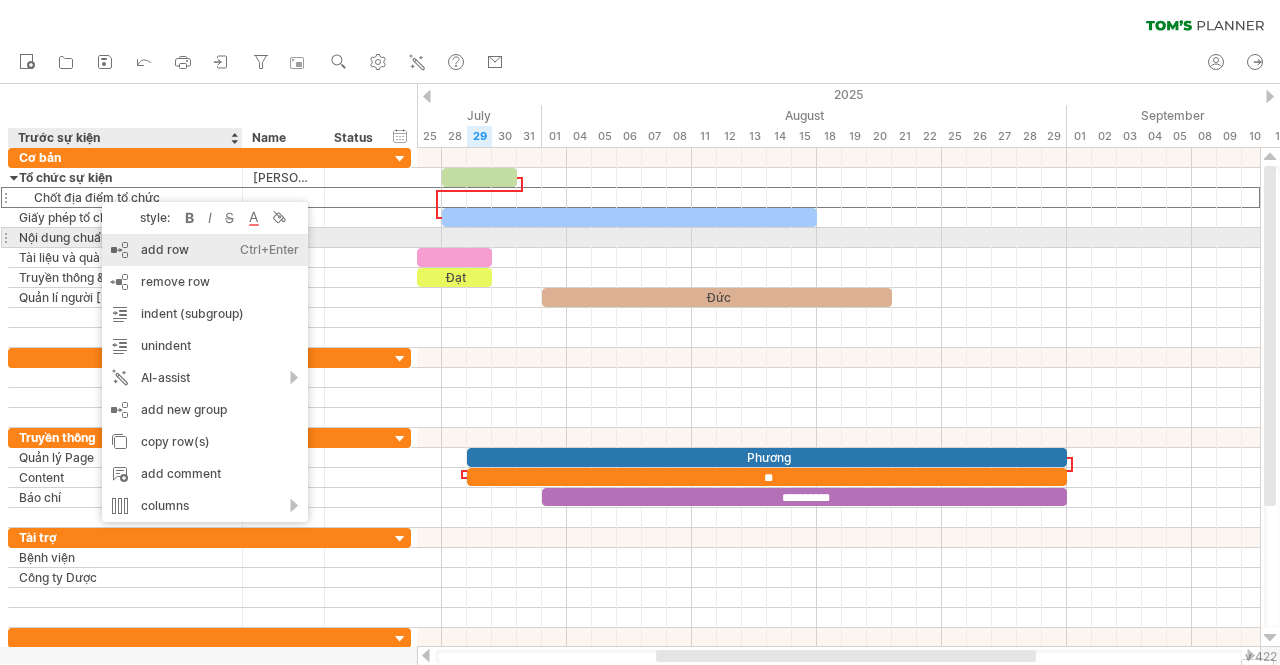 click on "add row Ctrl+Enter Cmd+Enter" at bounding box center (205, 250) 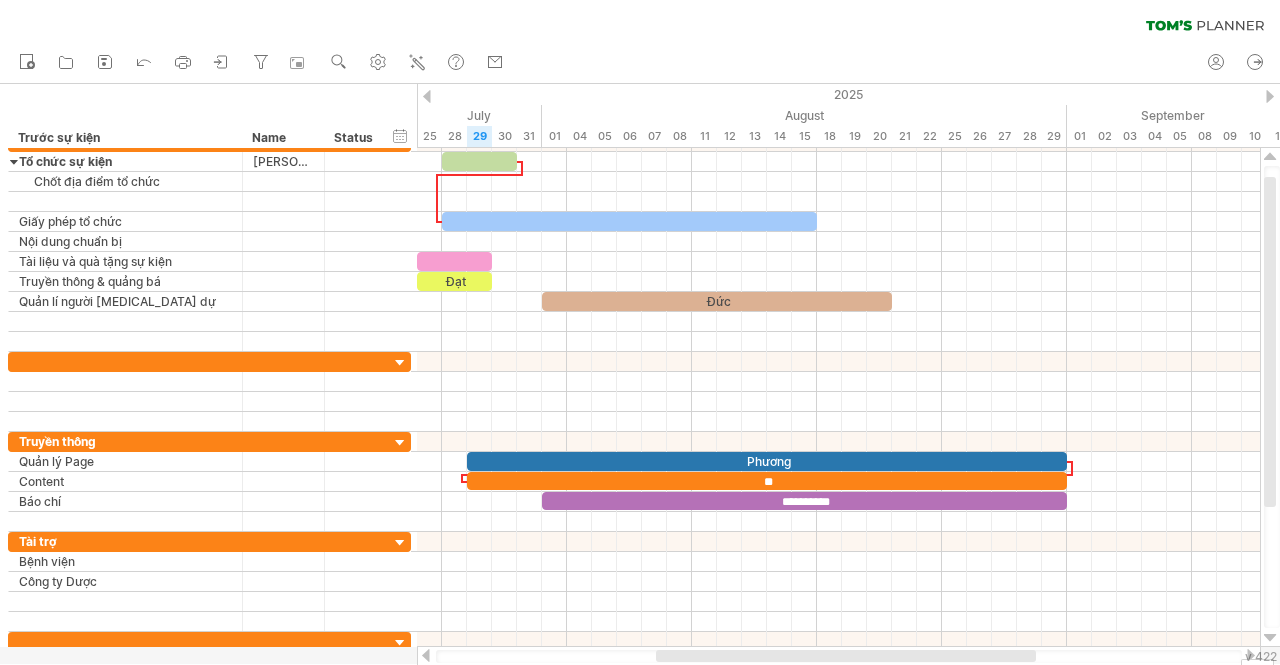 type on "*" 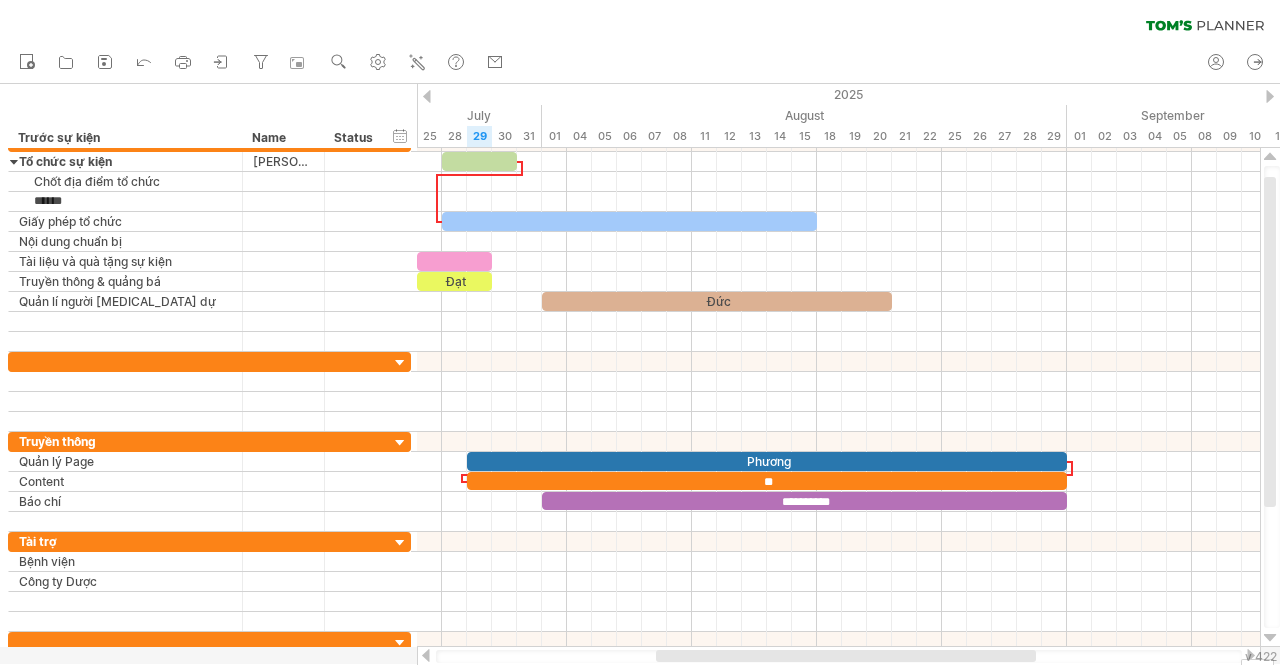 type on "******" 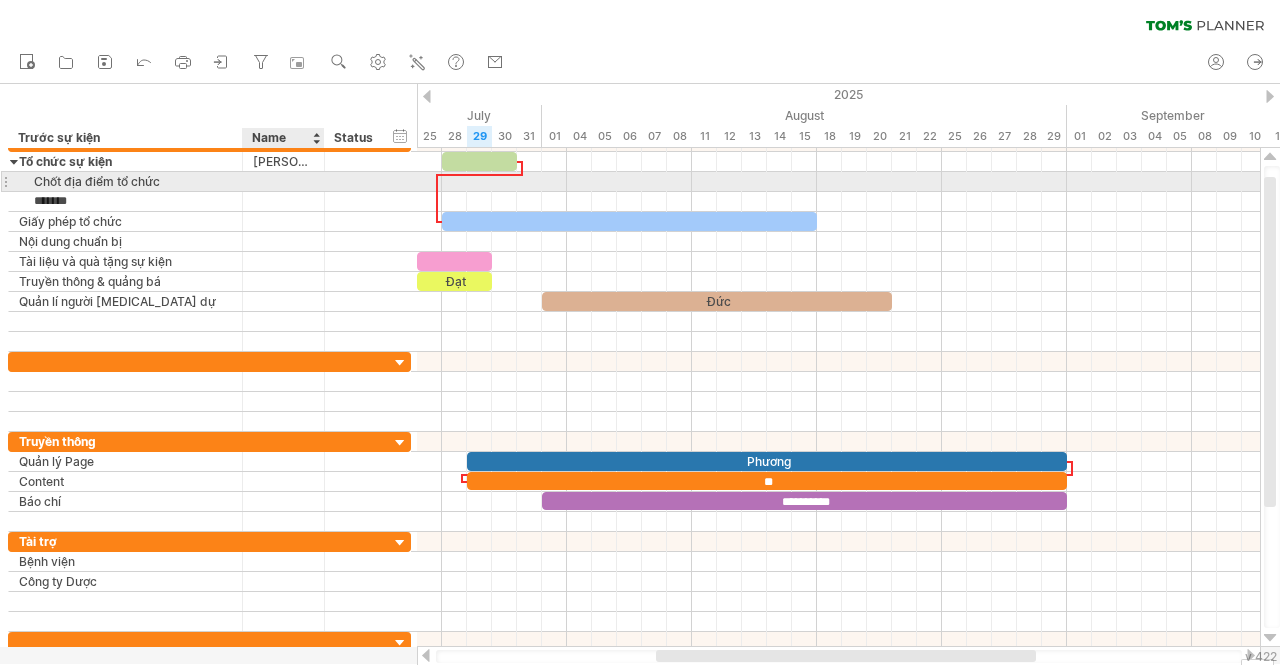 click at bounding box center (283, 181) 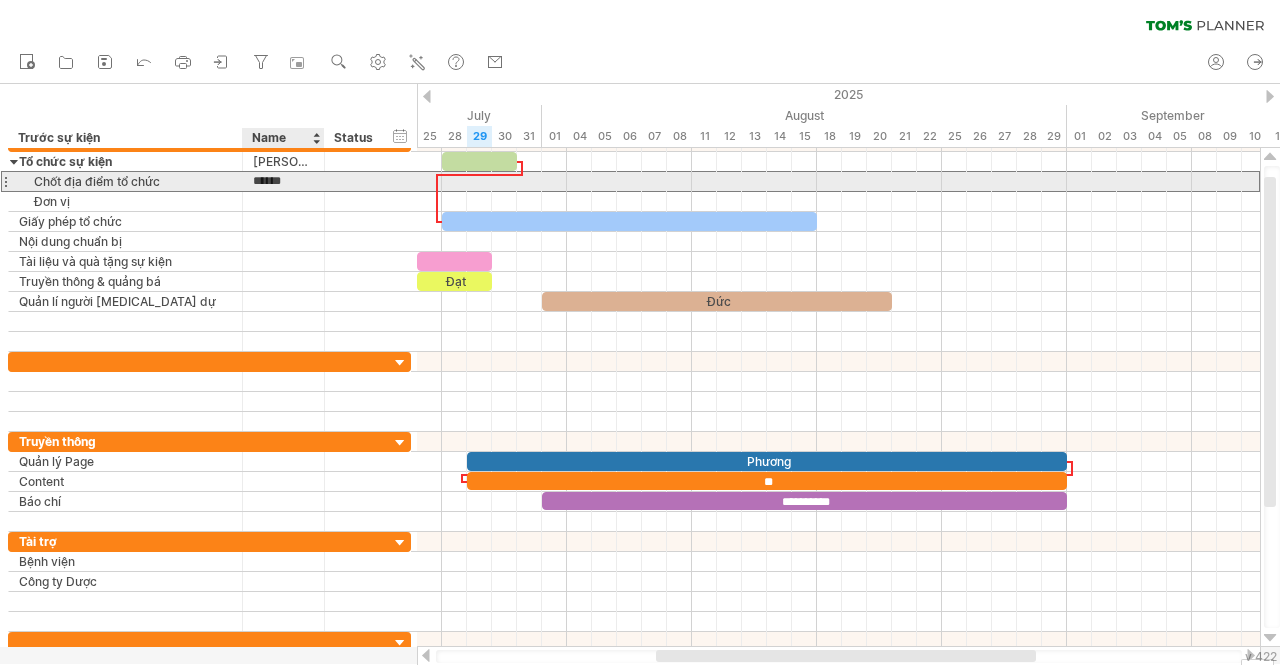type on "*******" 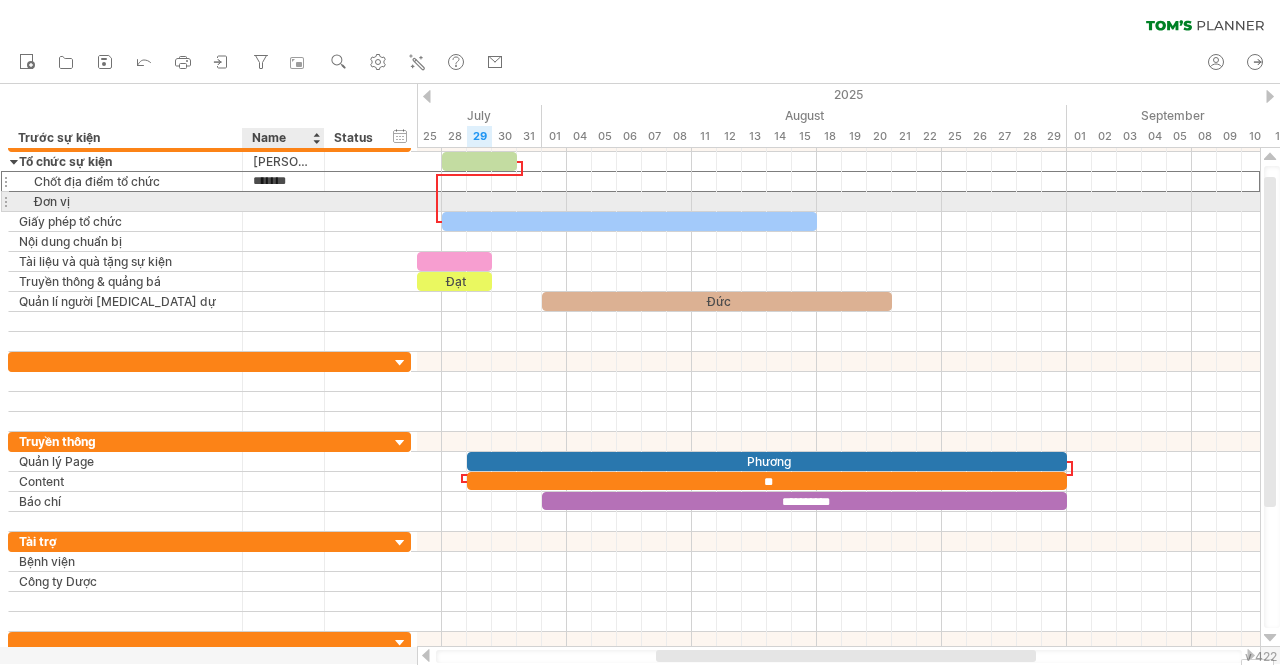click at bounding box center [283, 201] 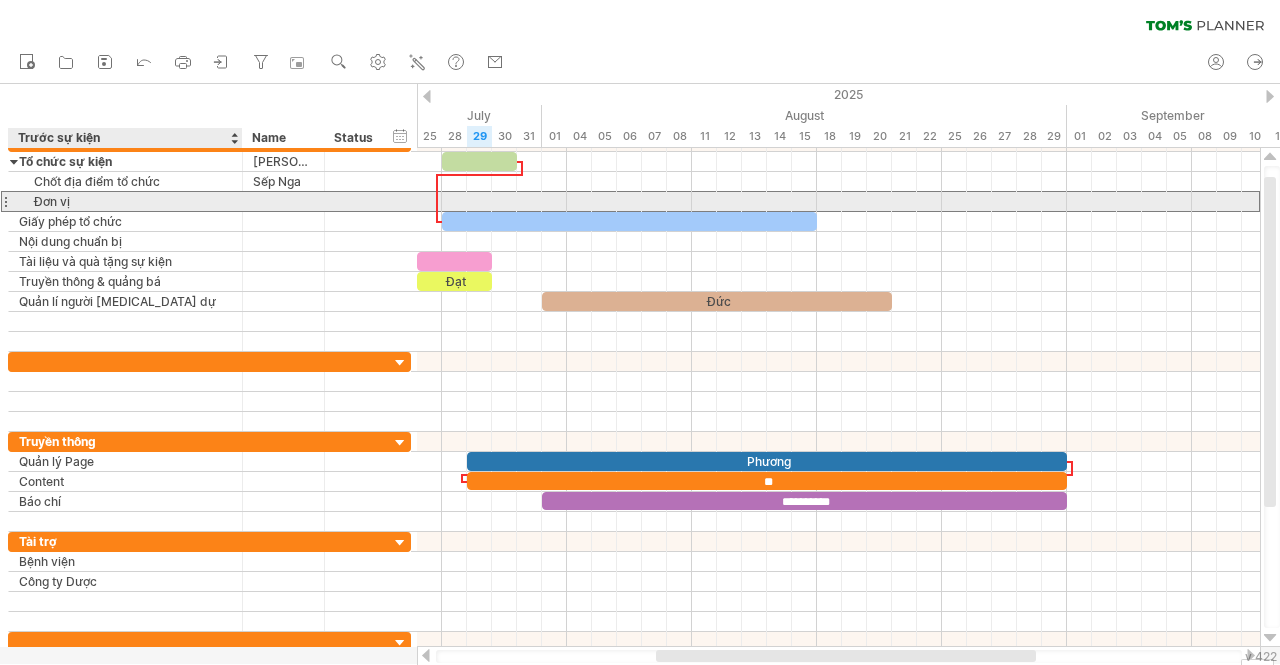 click on "Đơn vị" at bounding box center [125, 201] 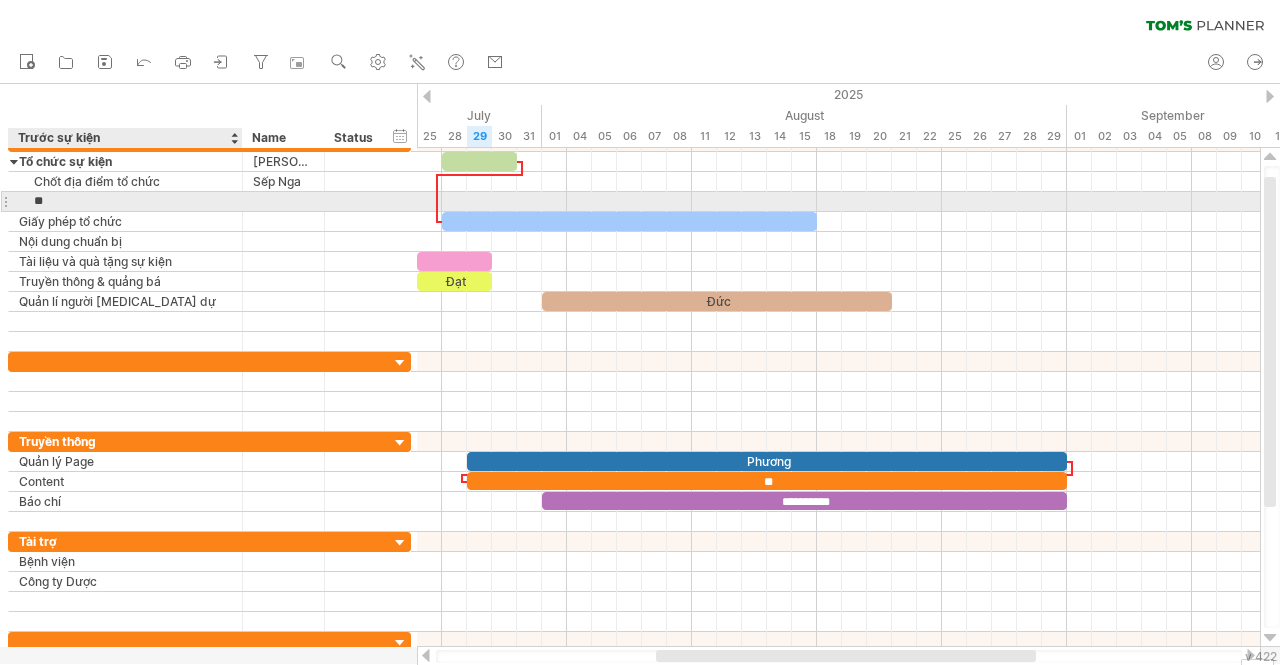 type on "*" 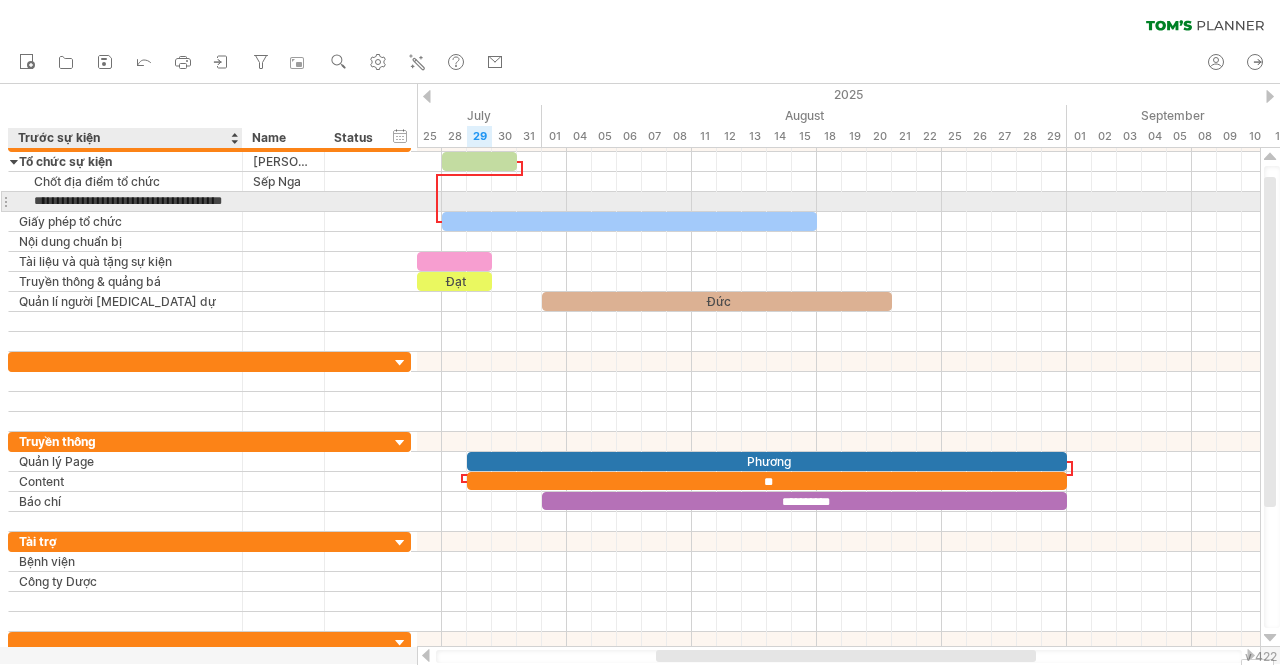 type on "**********" 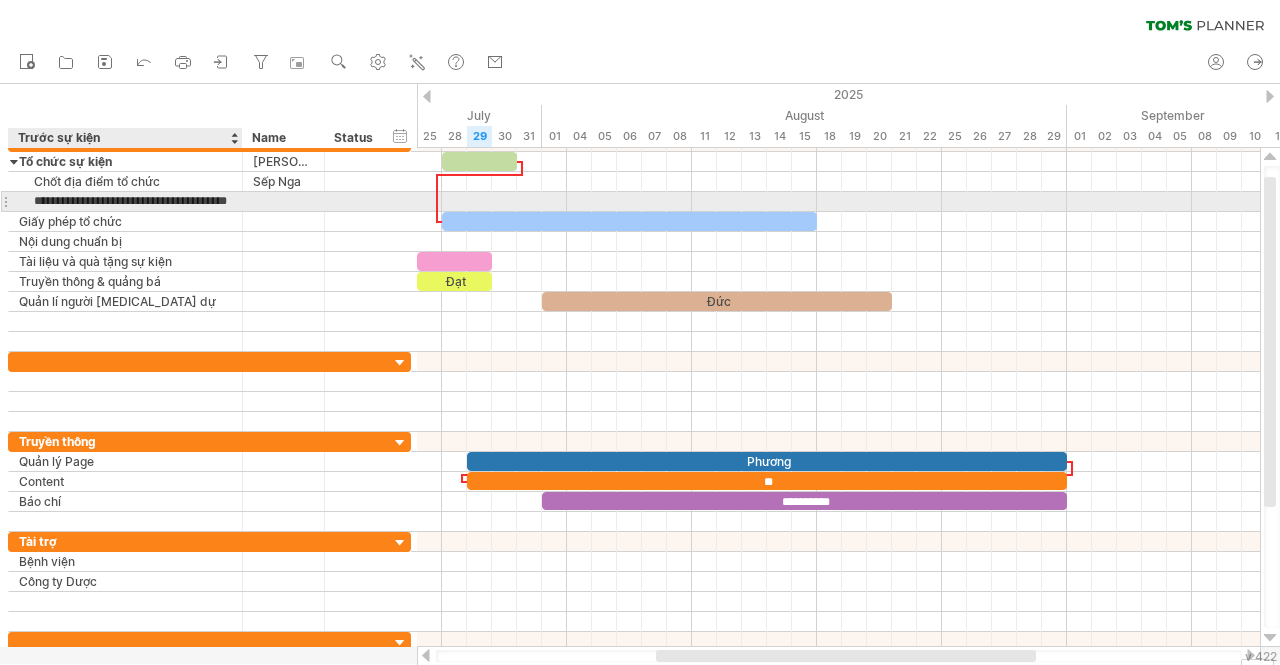 scroll, scrollTop: 0, scrollLeft: 29, axis: horizontal 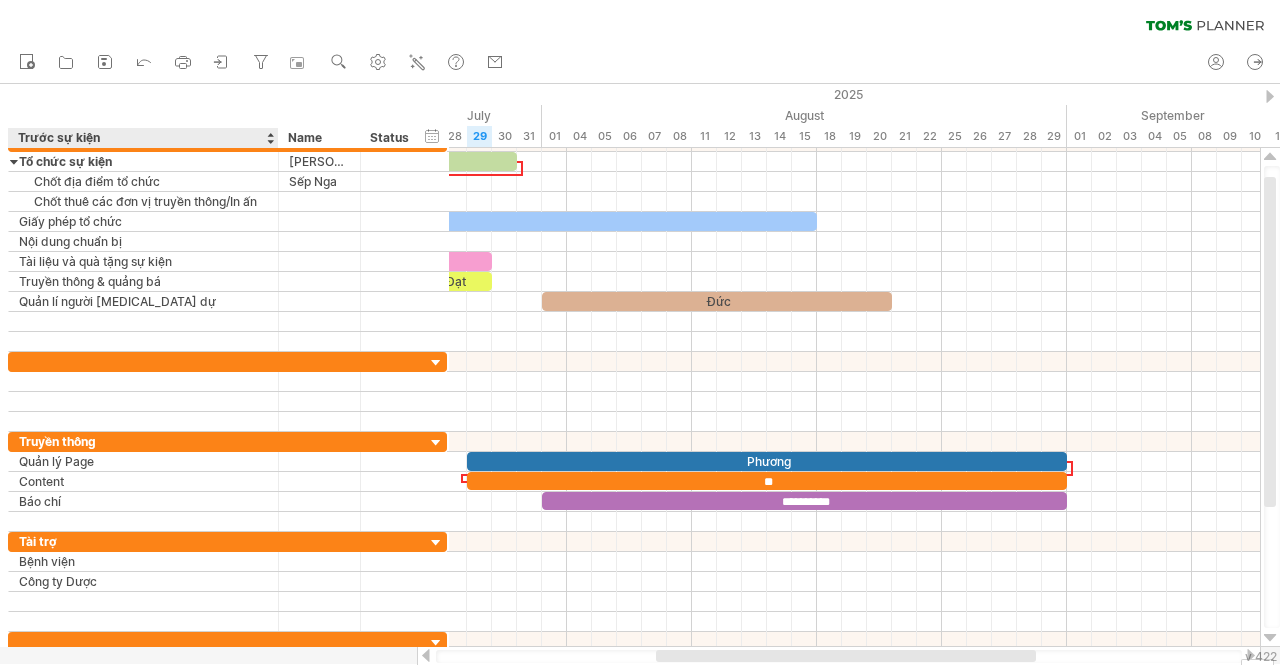 drag, startPoint x: 240, startPoint y: 140, endPoint x: 276, endPoint y: 144, distance: 36.221542 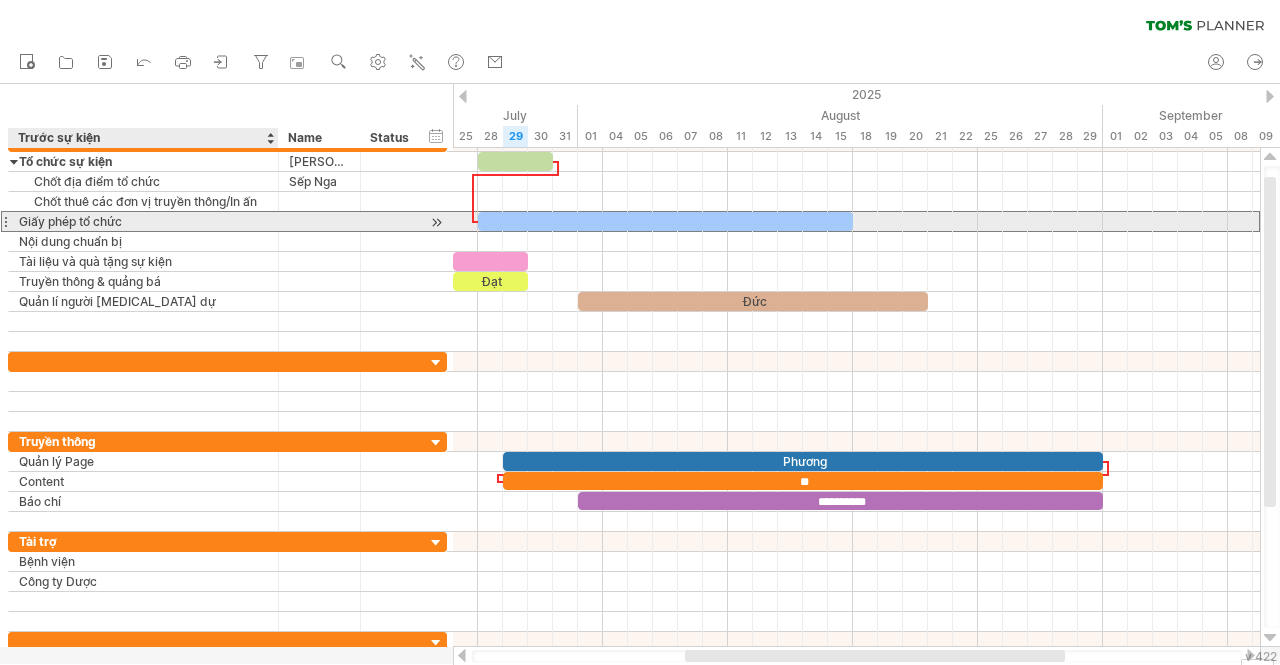 click on "Giấy phép tổ chức" at bounding box center (143, 221) 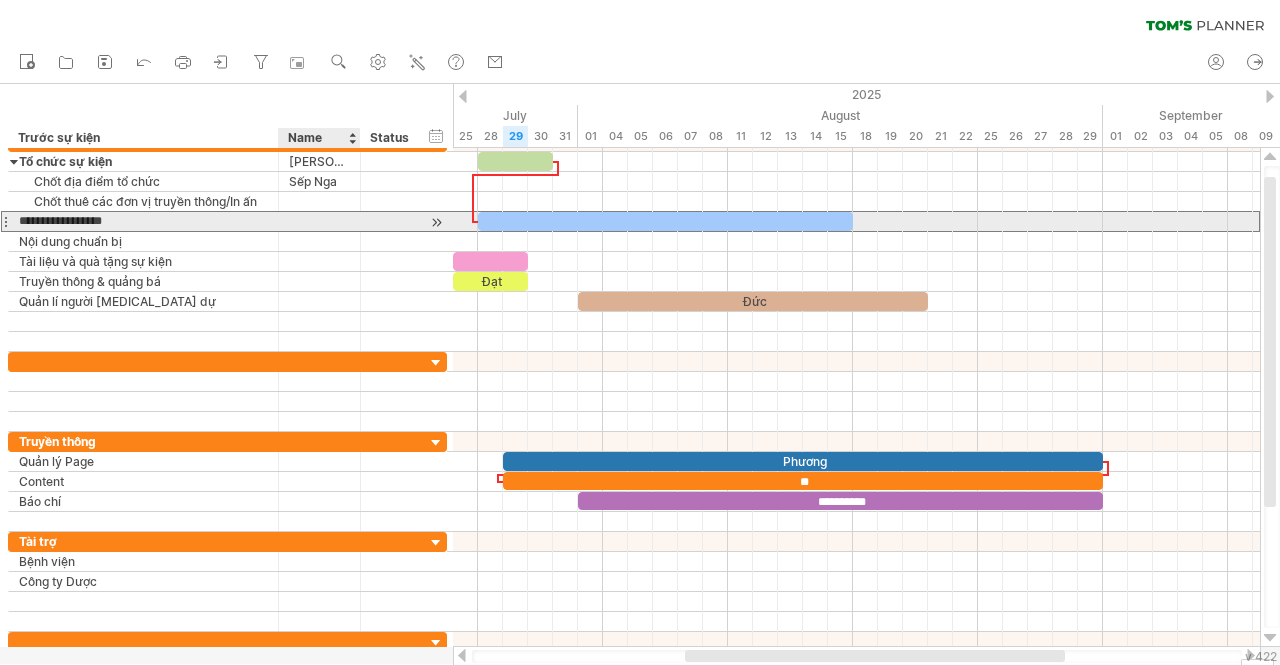 click at bounding box center (319, 221) 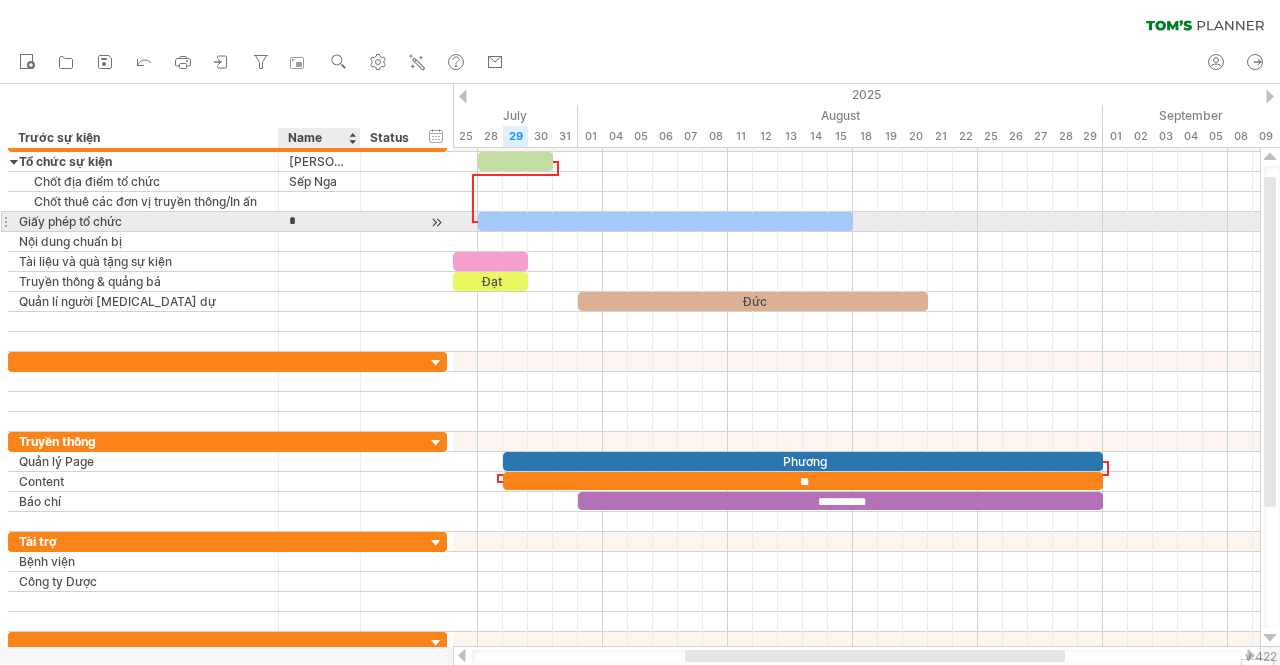 type on "**" 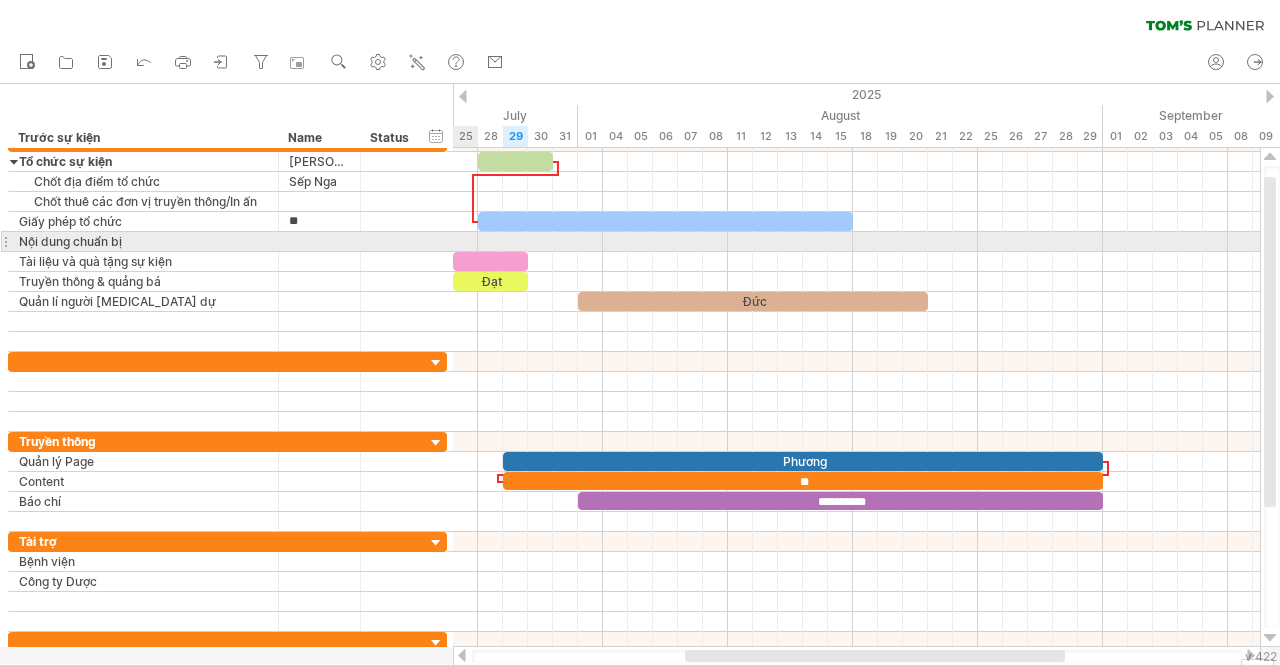 click at bounding box center (856, 242) 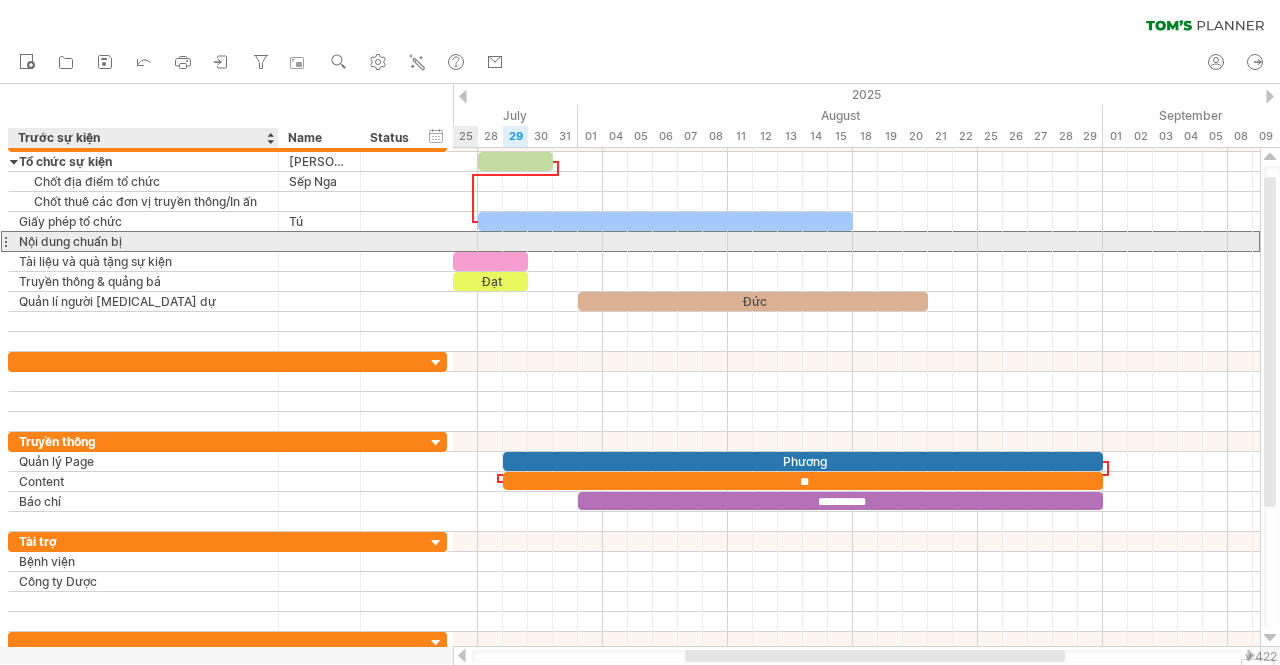 click on "Nội dung chuẩn bị" at bounding box center (143, 241) 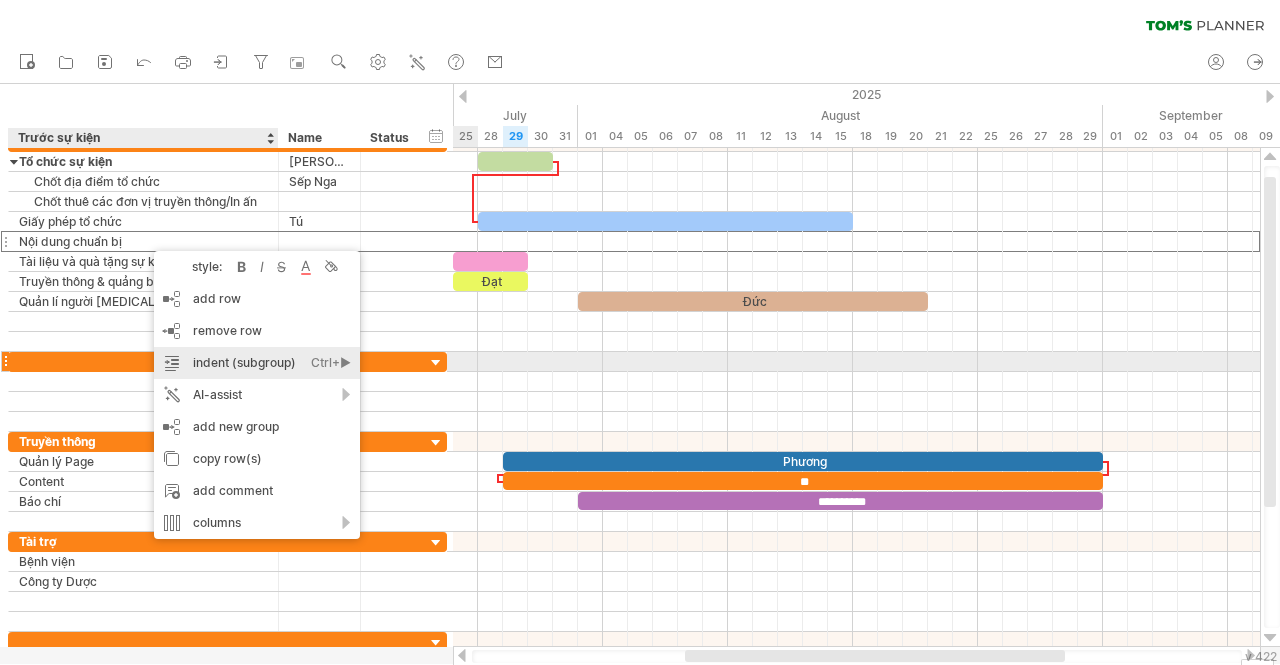 click on "indent (subgroup) Ctrl+► Cmd+►" at bounding box center [257, 363] 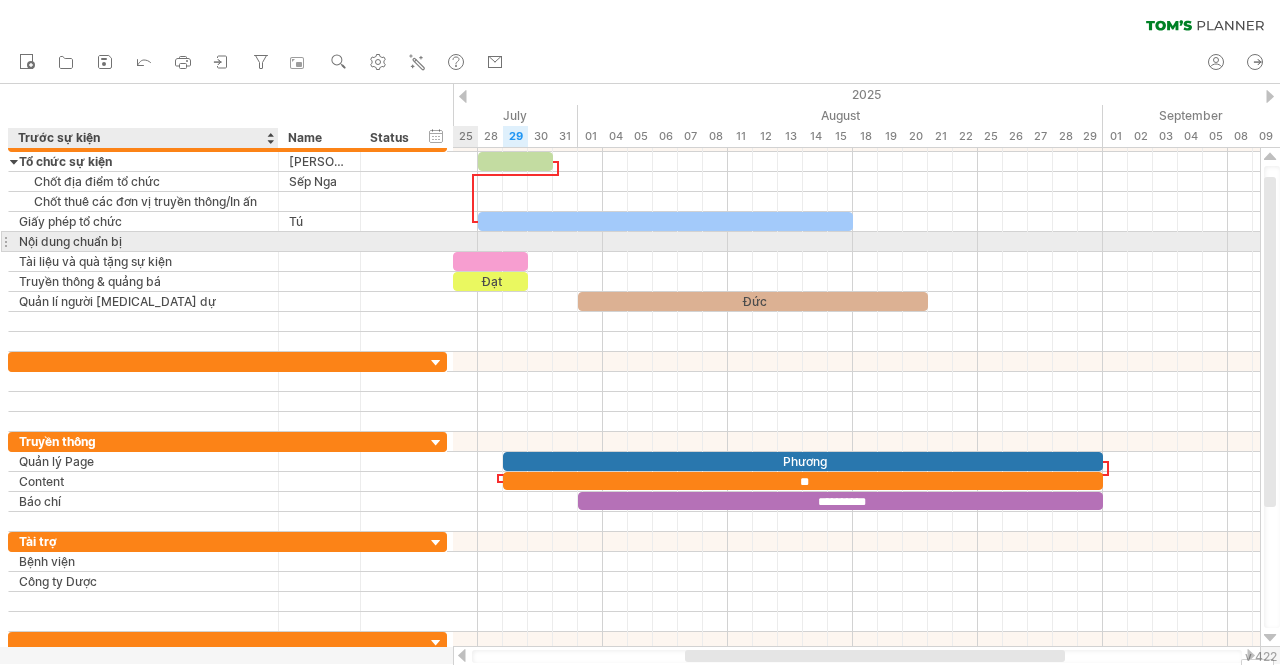 click on "Nội dung chuẩn bị" at bounding box center (143, 241) 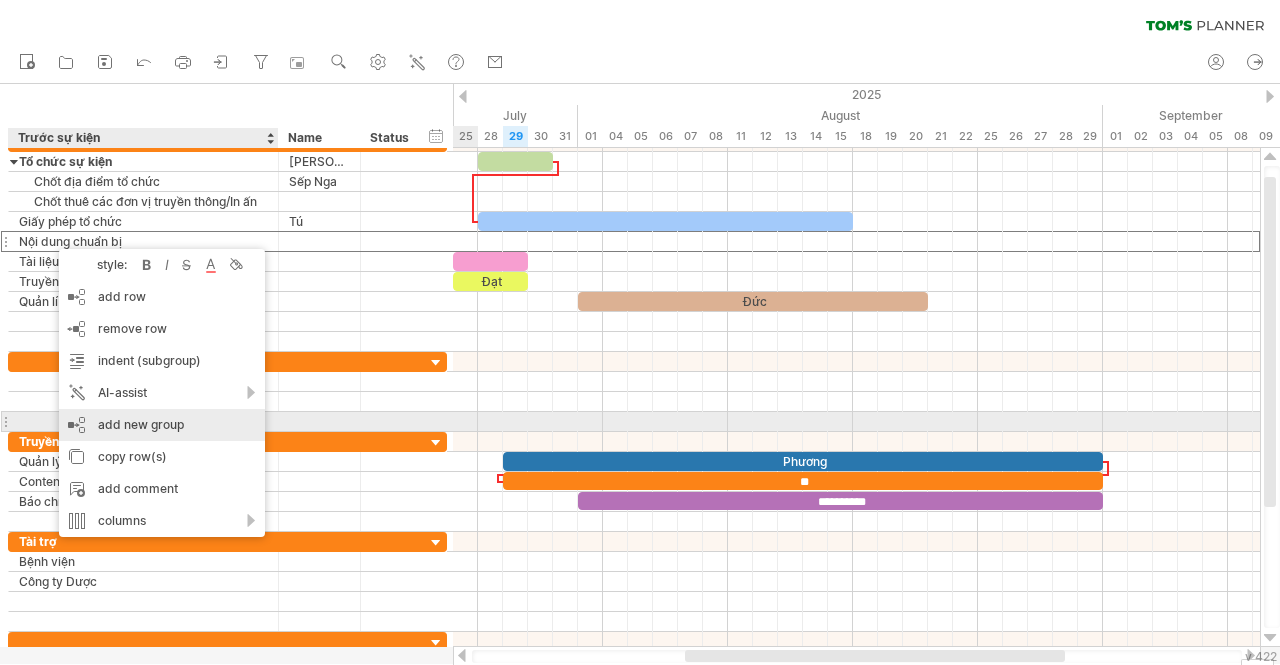 click on "add new group" at bounding box center [162, 425] 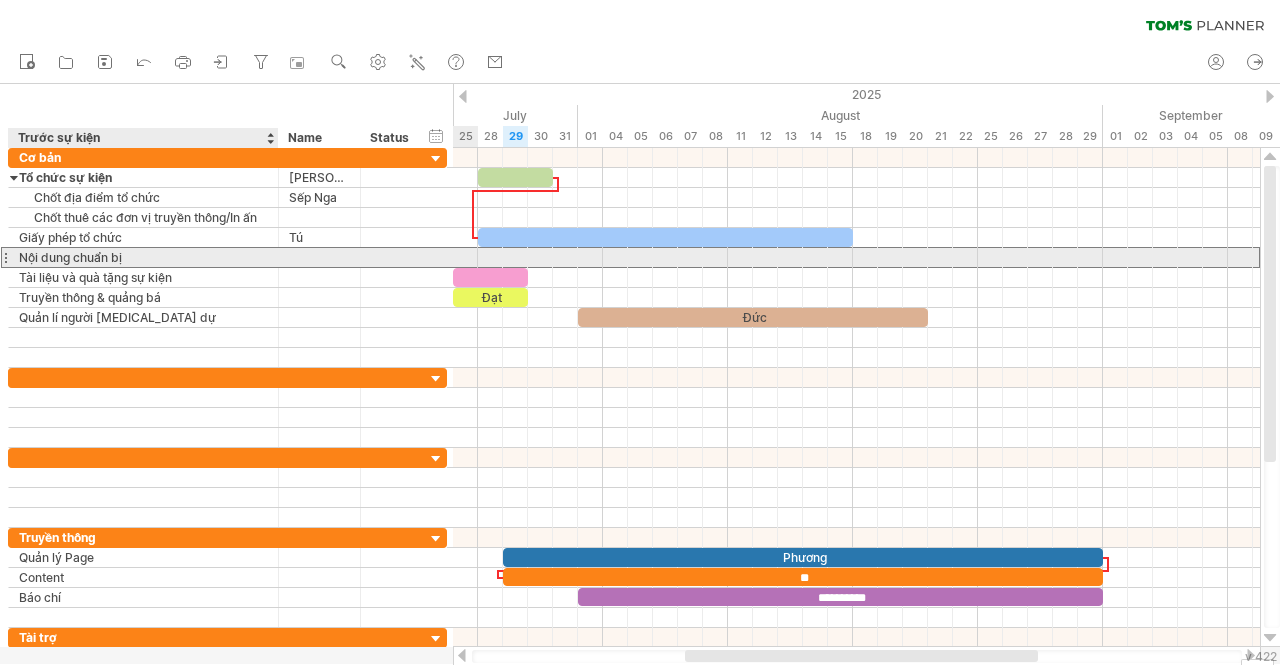 click on "Nội dung chuẩn bị" at bounding box center [143, 257] 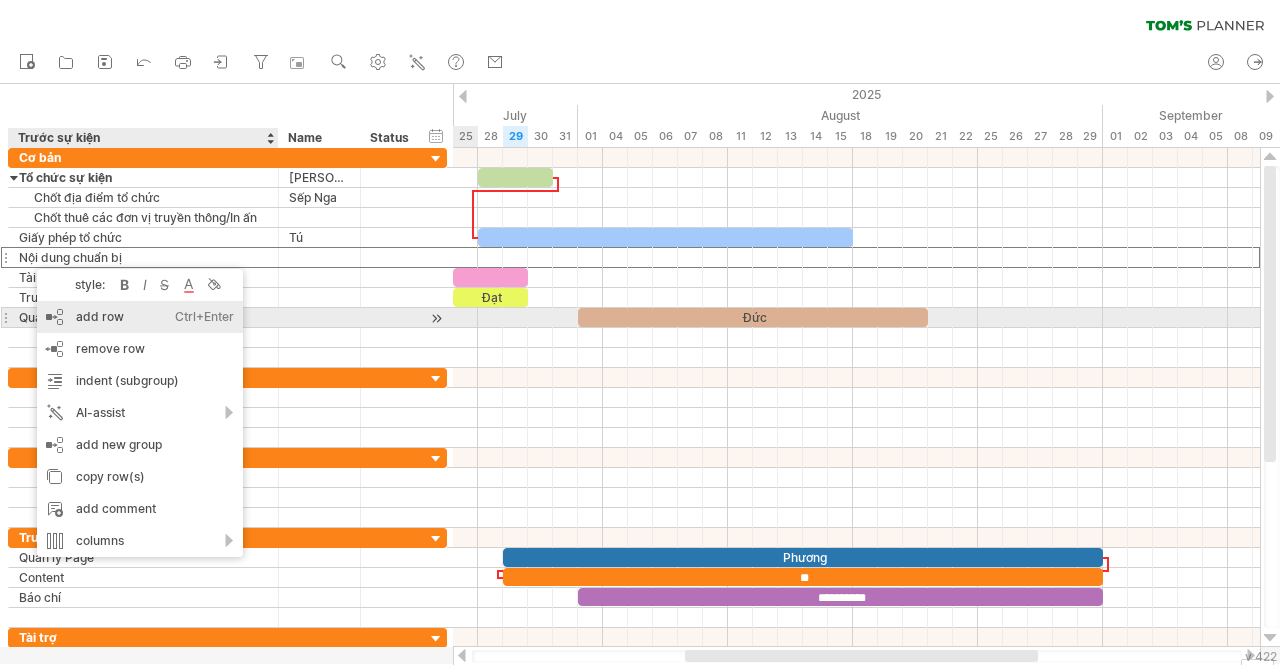 click on "add row Ctrl+Enter Cmd+Enter" at bounding box center (140, 317) 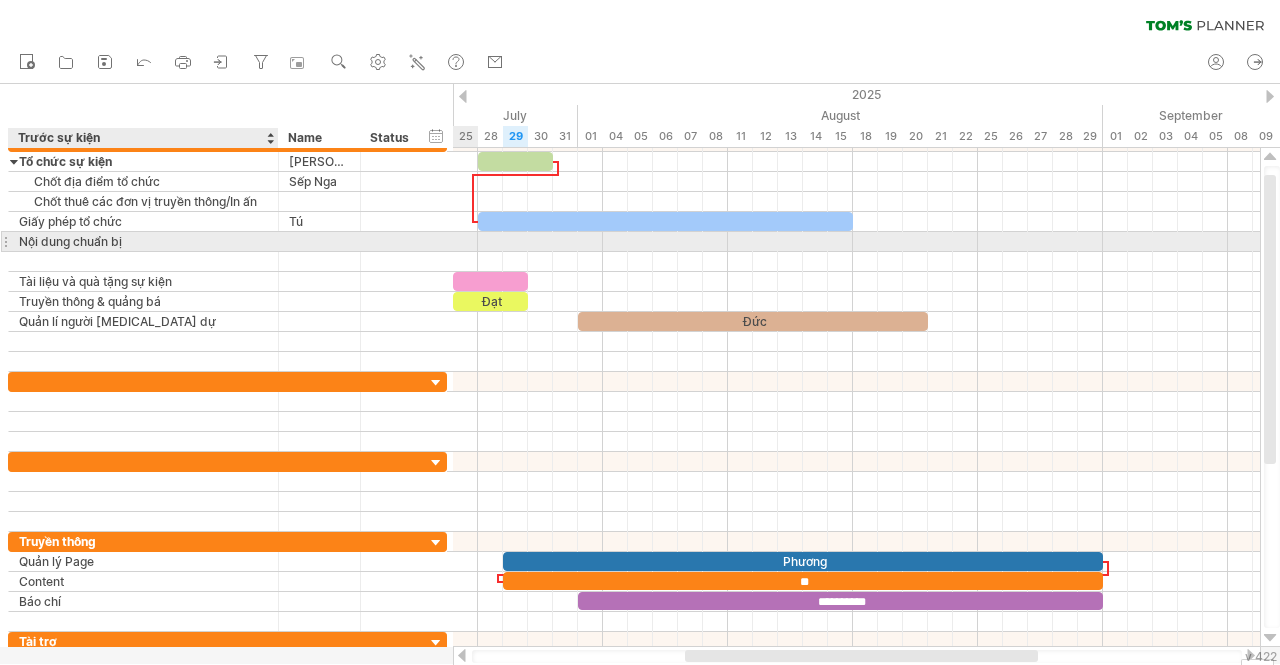 click on "Nội dung chuẩn bị" at bounding box center (143, 241) 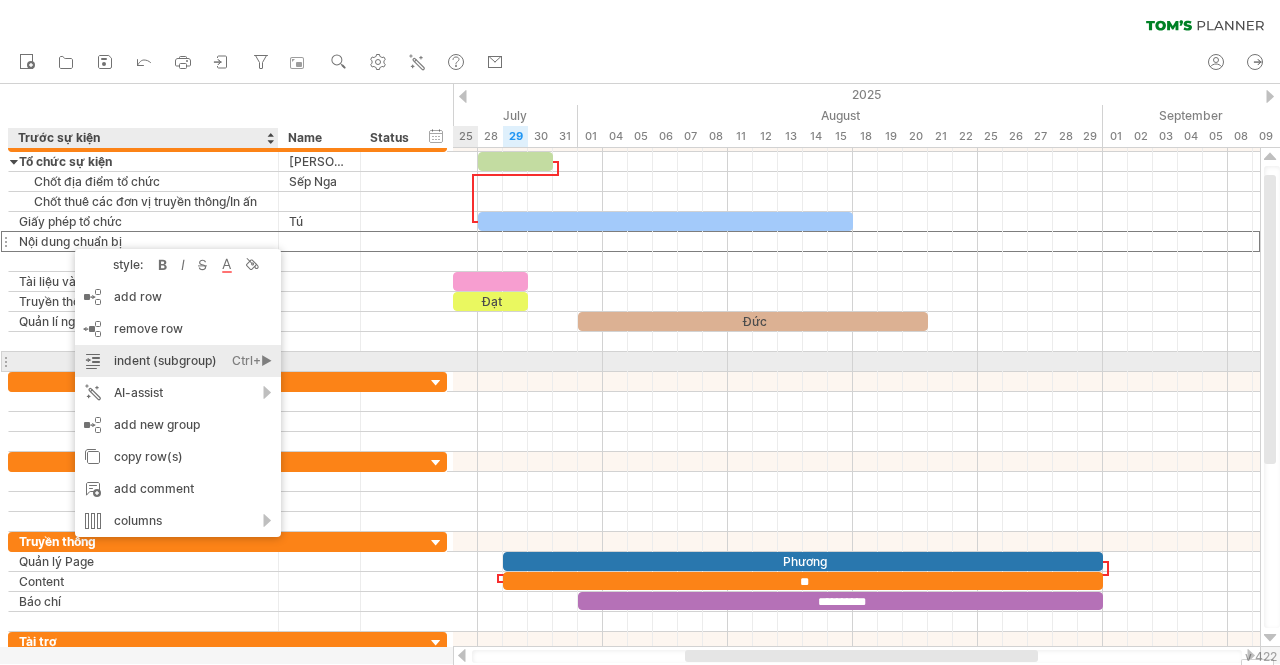 click on "indent (subgroup) Ctrl+► Cmd+►" at bounding box center (178, 361) 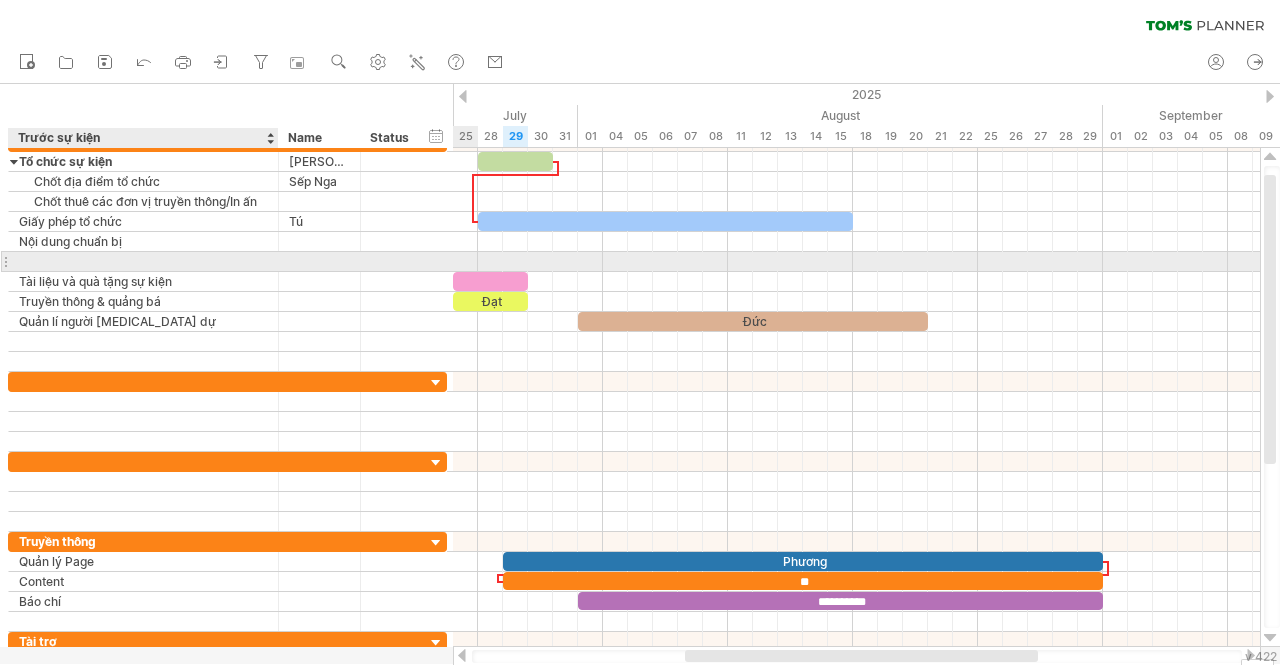 click at bounding box center [143, 261] 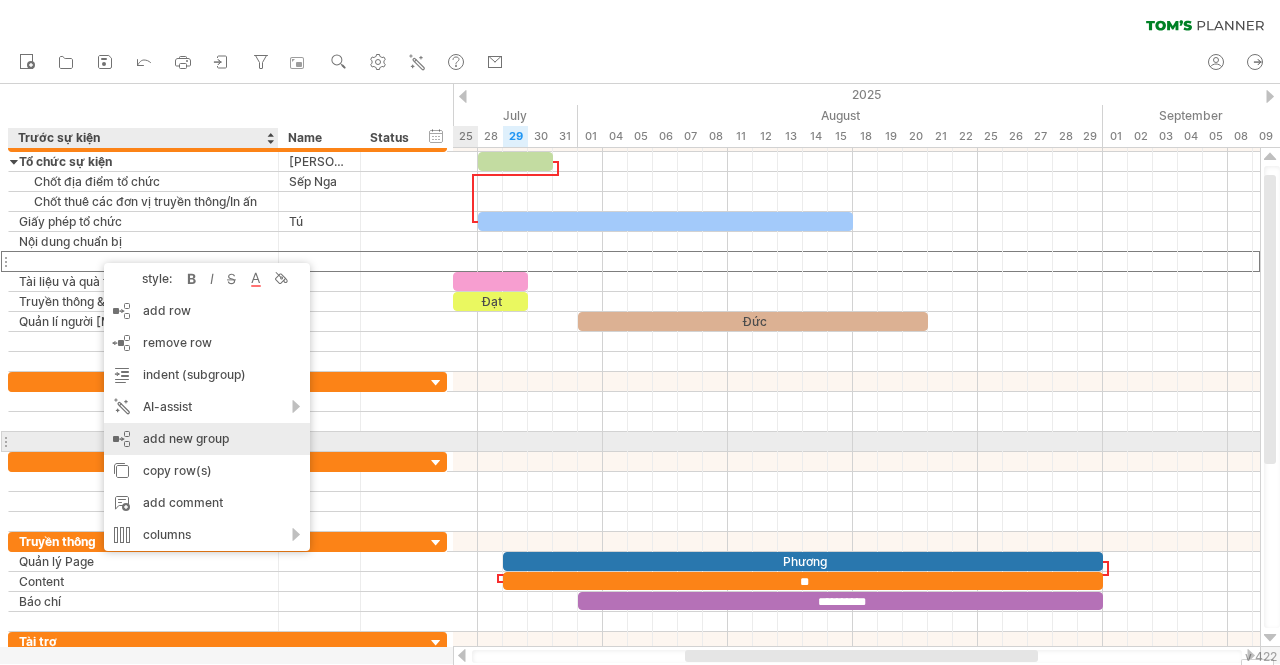 click on "add new group" at bounding box center (207, 439) 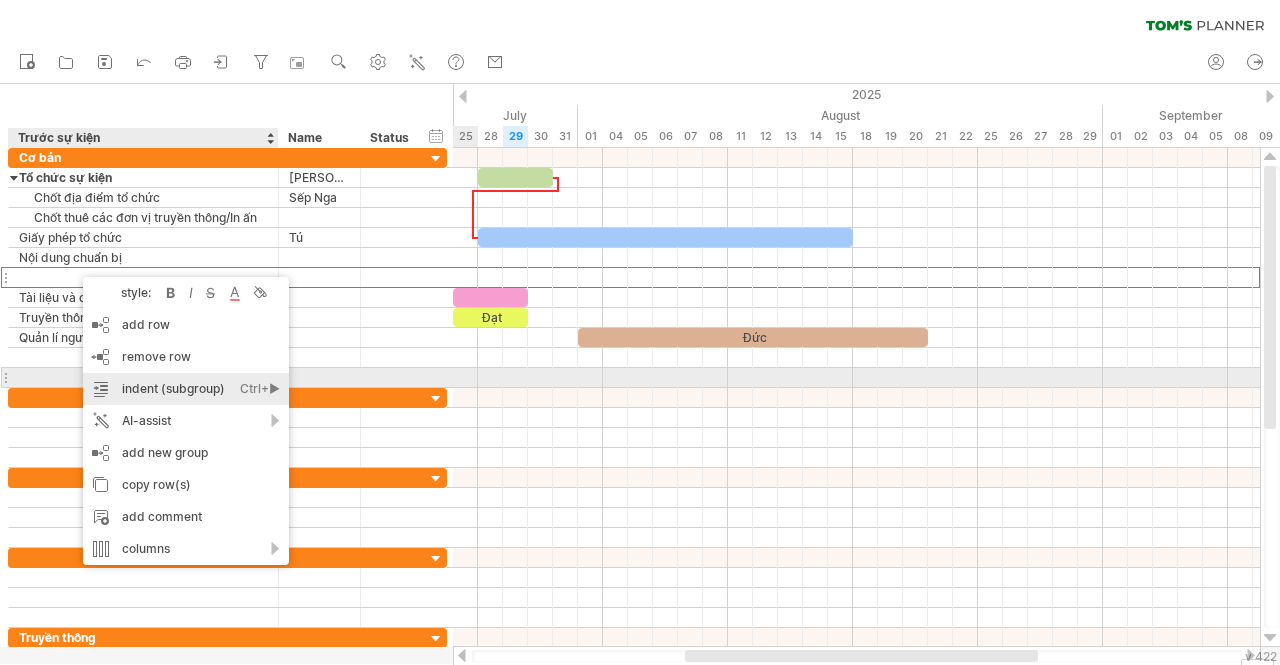 click on "indent (subgroup) Ctrl+► Cmd+►" at bounding box center (186, 389) 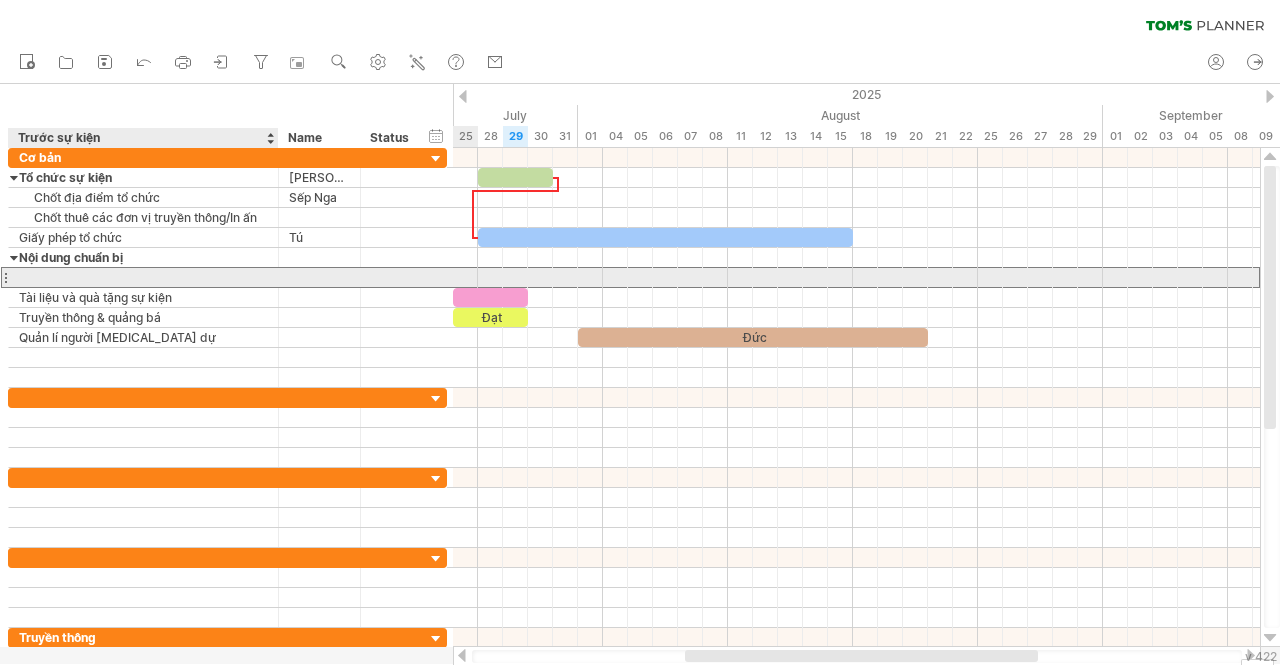 click at bounding box center (143, 277) 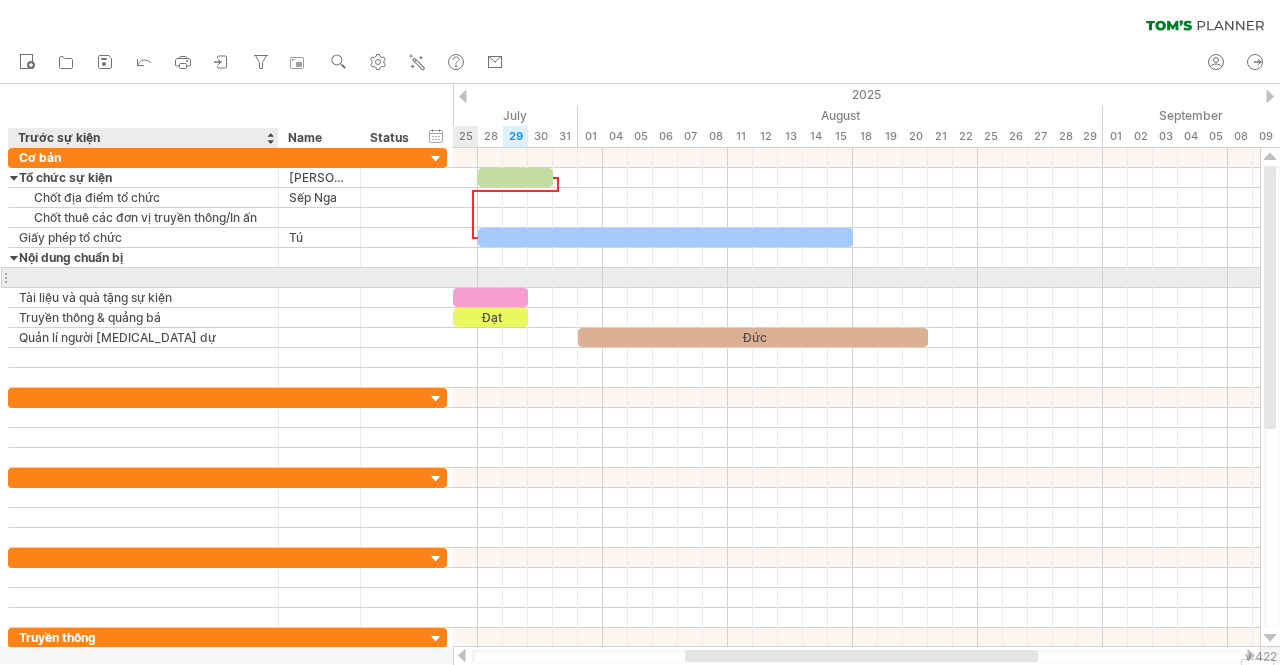 click at bounding box center (143, 277) 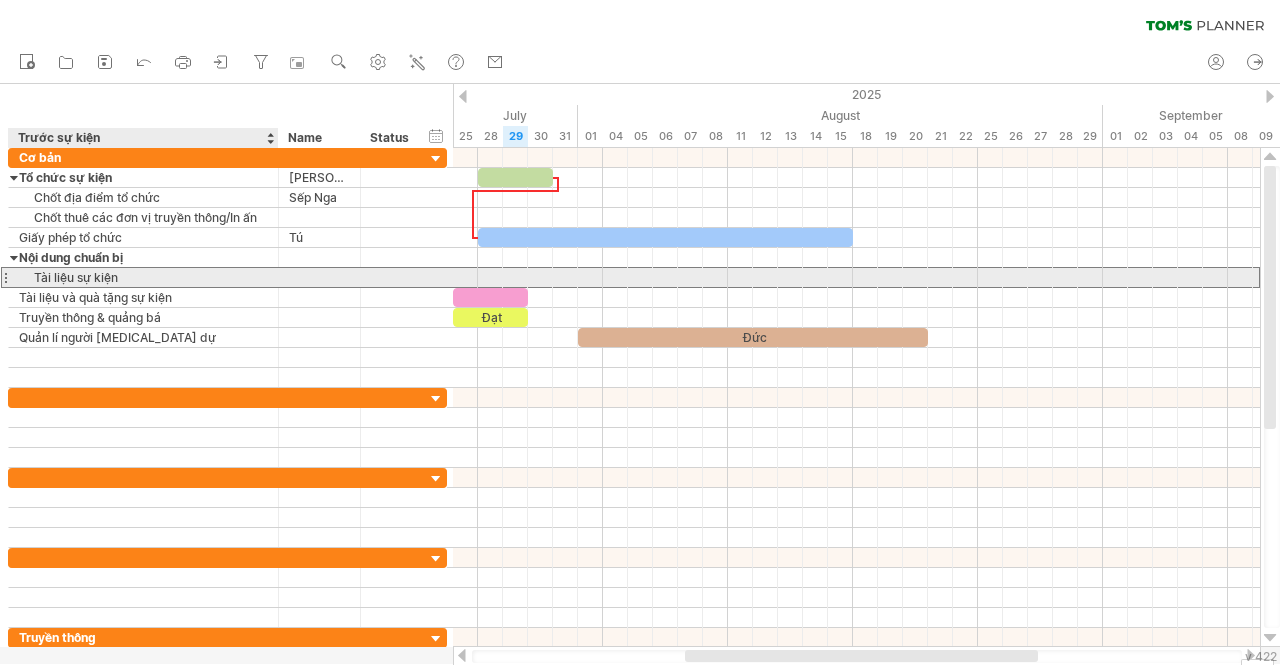 click on "Tài liệu sự kiện" at bounding box center [143, 277] 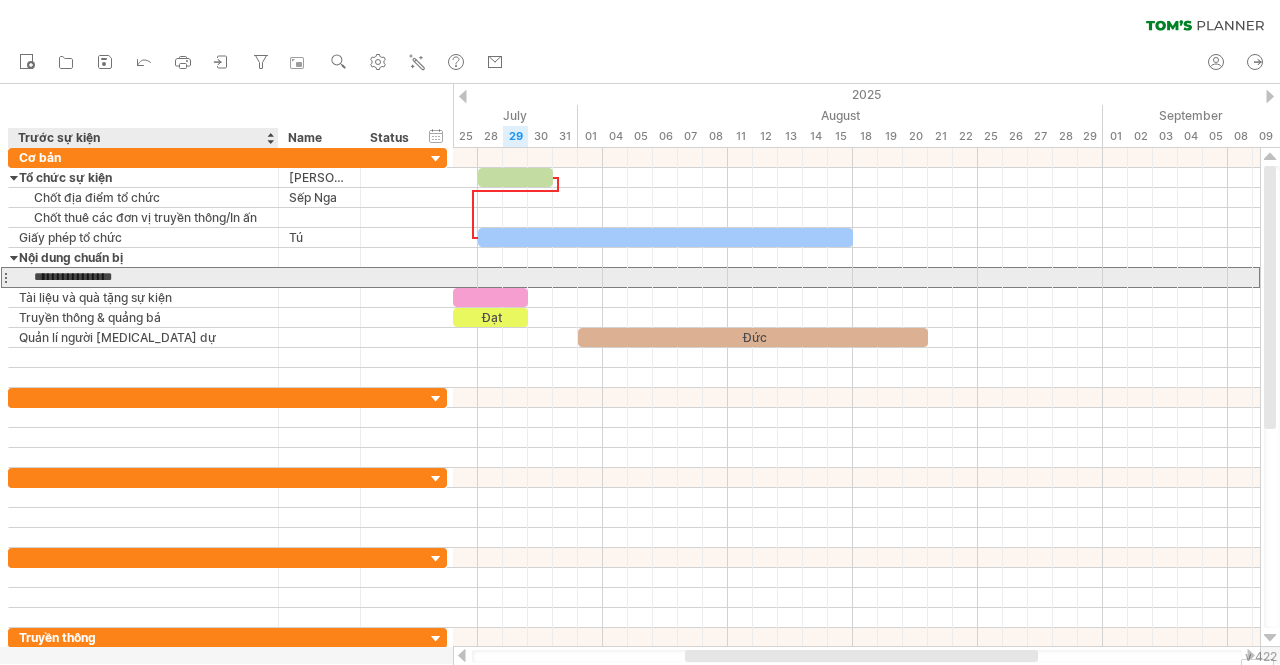 click on "**********" at bounding box center (143, 277) 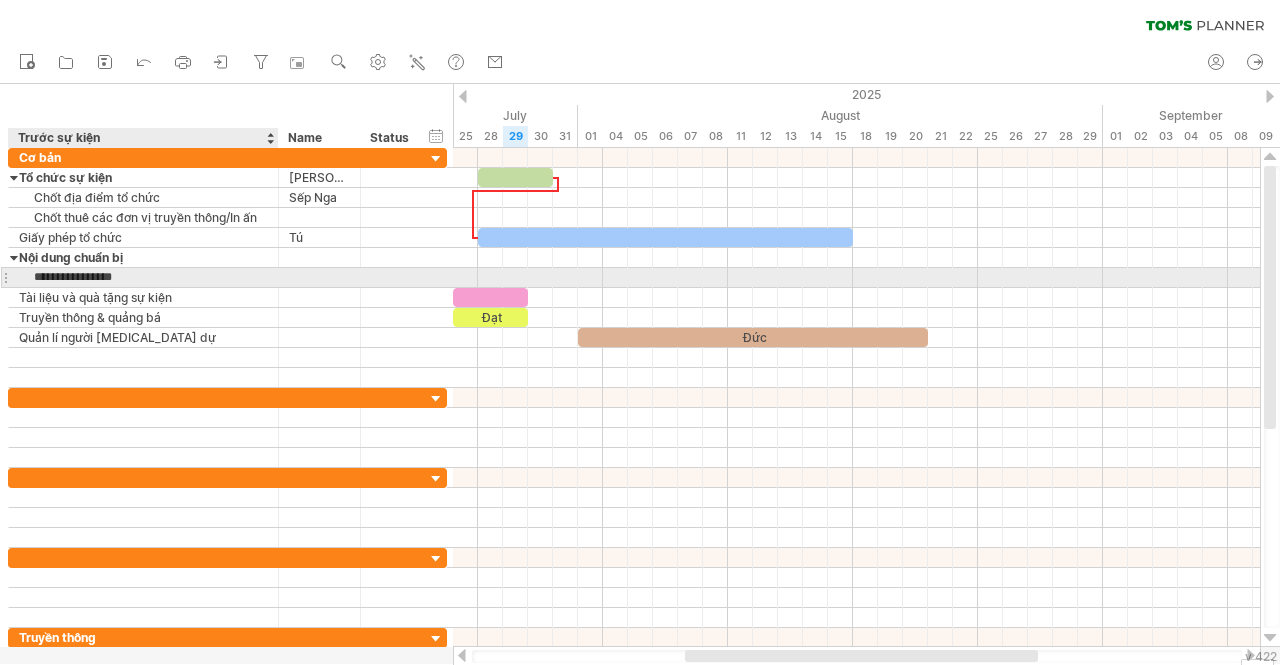 click on "**********" at bounding box center (143, 277) 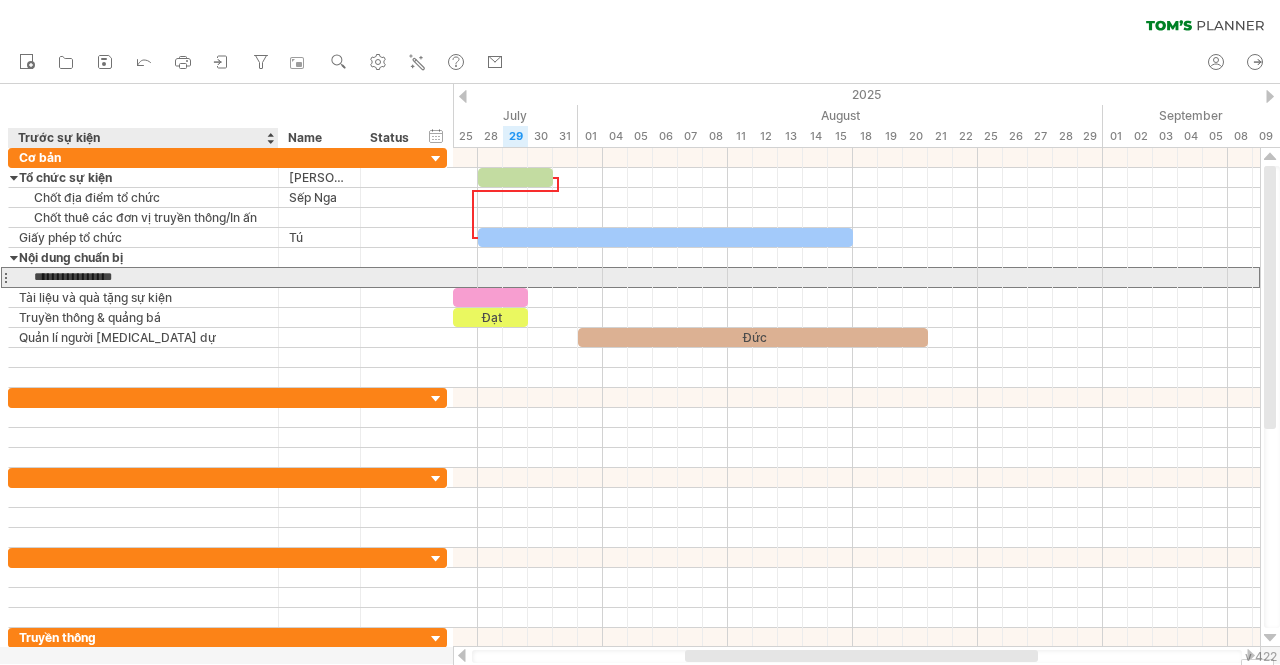 click on "**********" at bounding box center (143, 277) 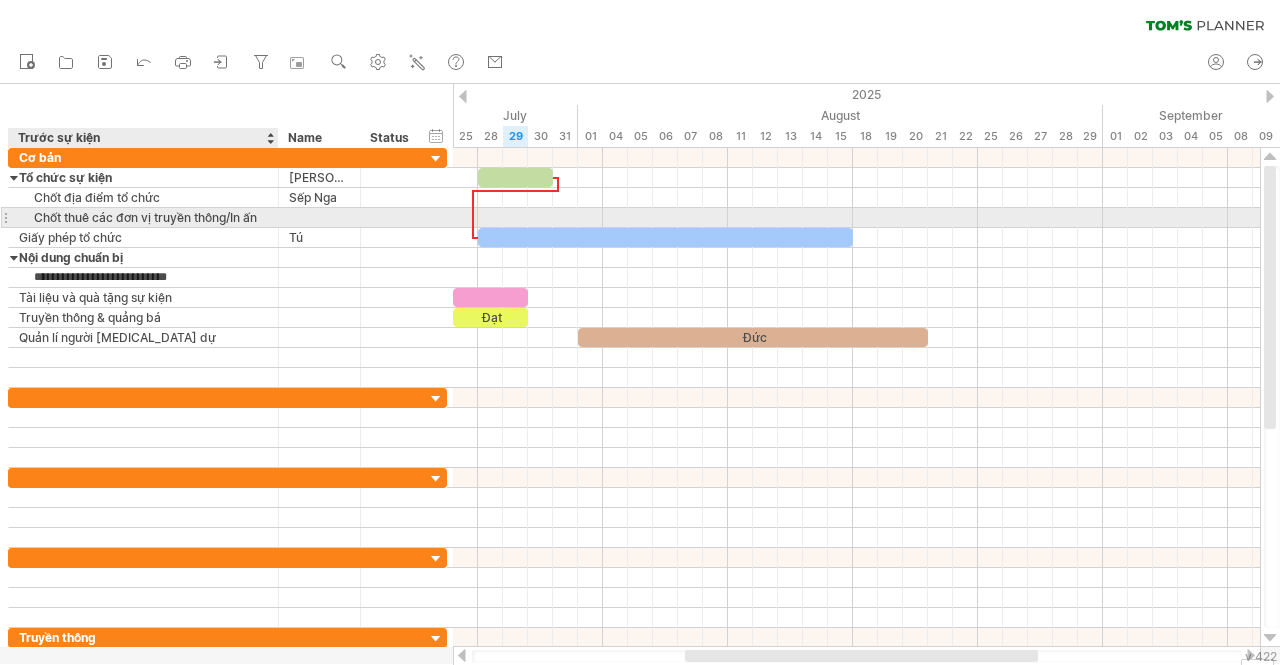 type on "**********" 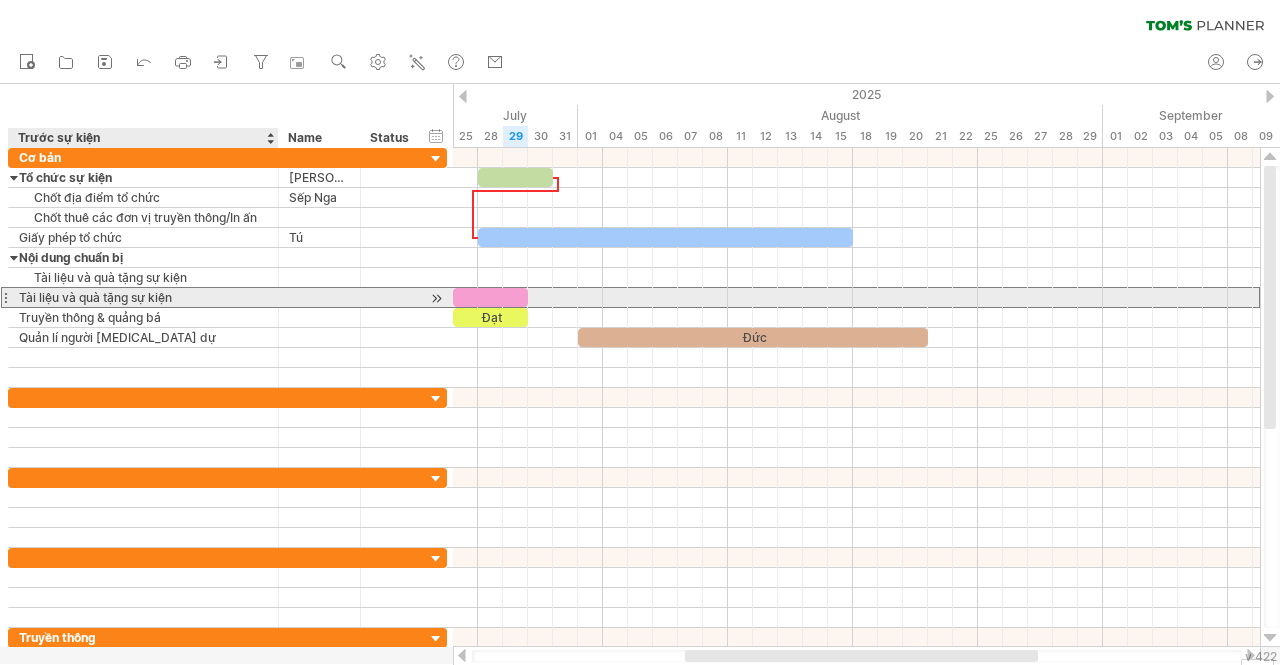 click on "Tài liệu và quà tặng sự kiện" at bounding box center (143, 297) 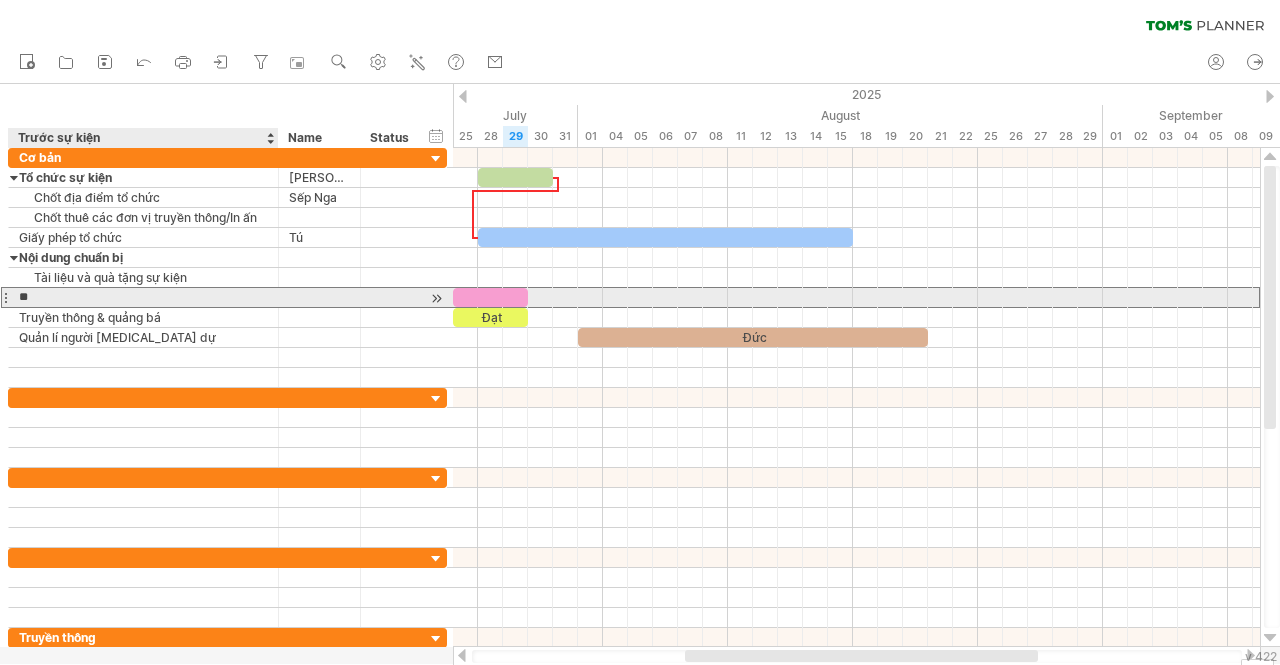 type on "*" 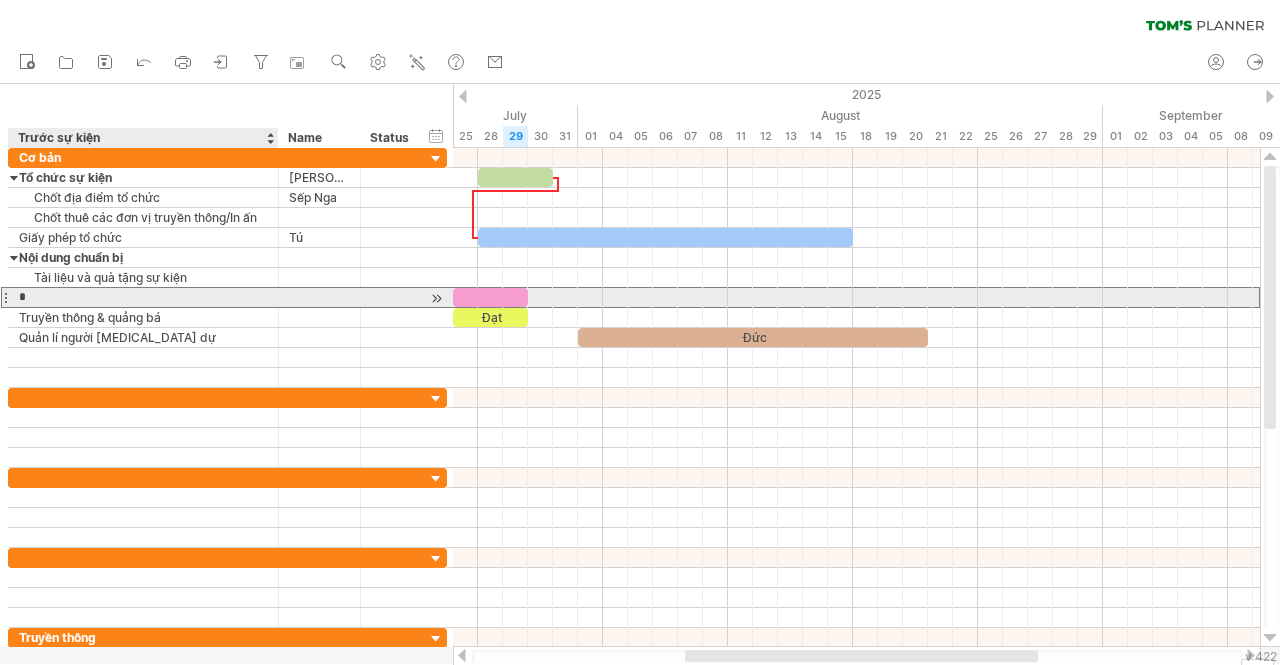 type 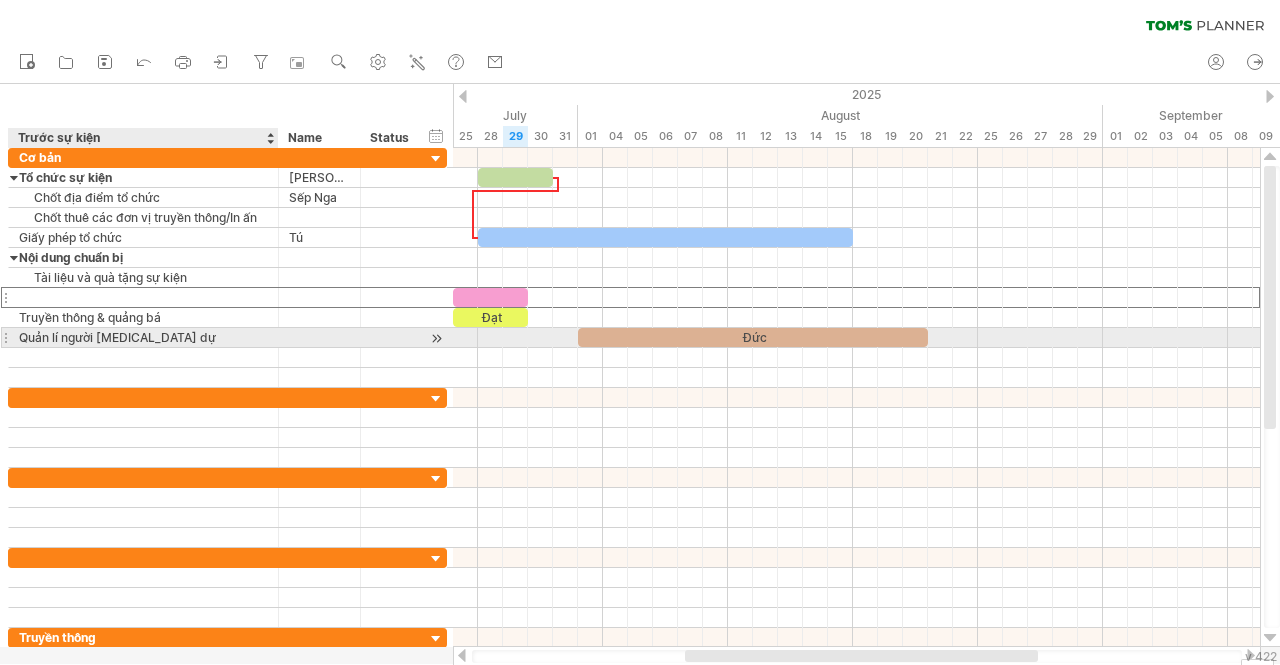click on "Quản lí người [MEDICAL_DATA] dự" at bounding box center (143, 337) 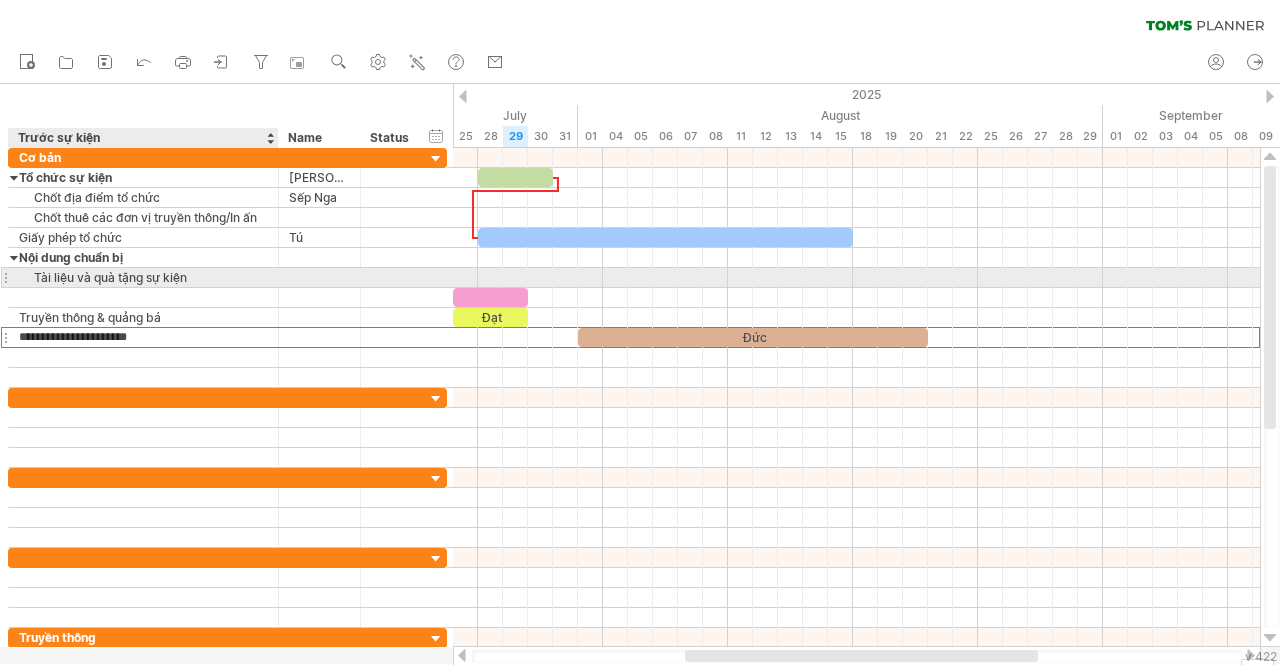 click on "Tài liệu và quà tặng sự kiện" at bounding box center (143, 277) 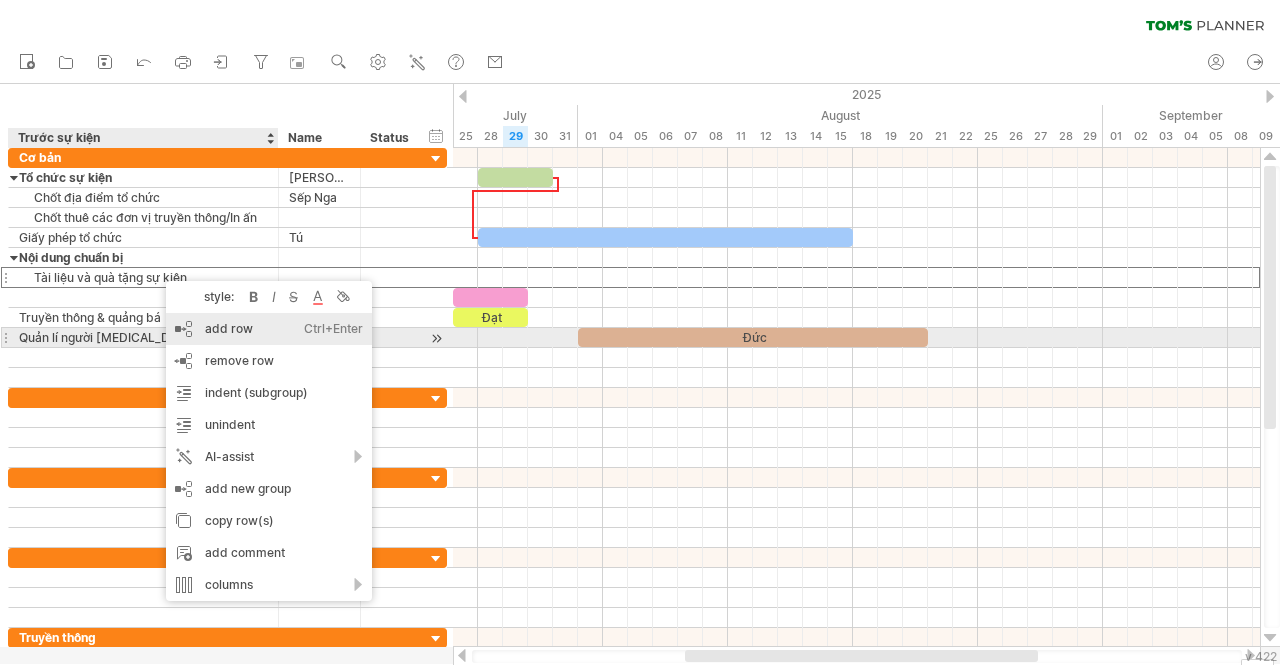 click on "add row Ctrl+Enter Cmd+Enter" at bounding box center (269, 329) 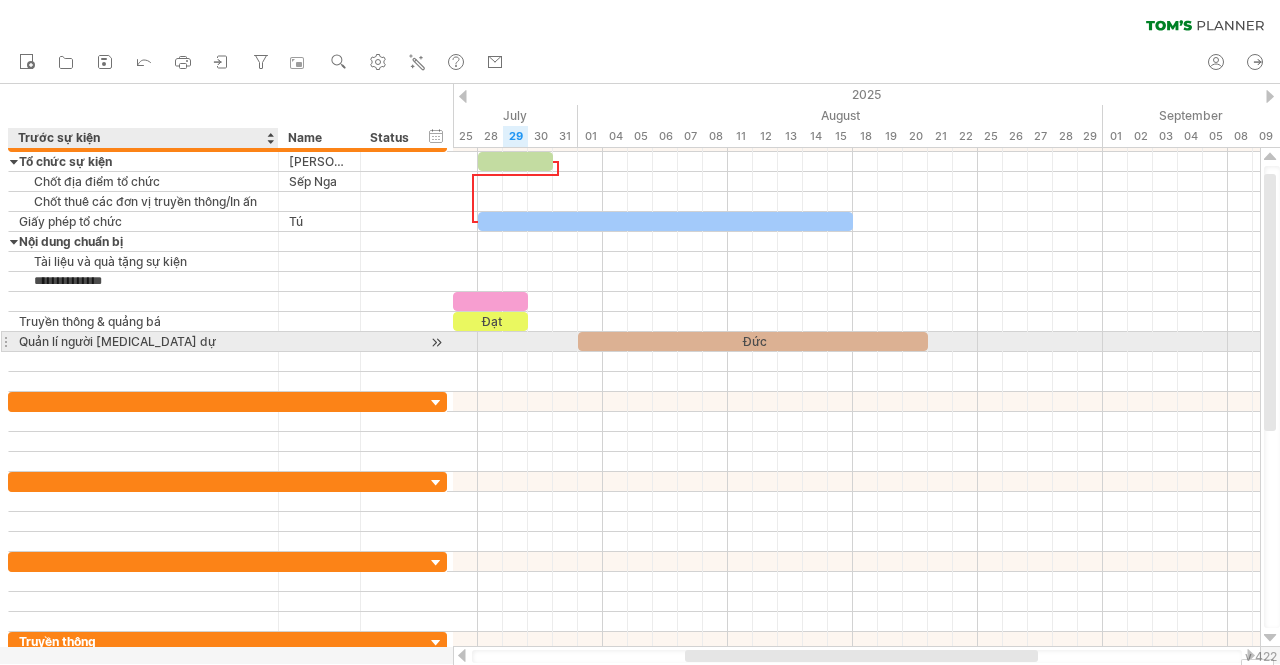 type on "**********" 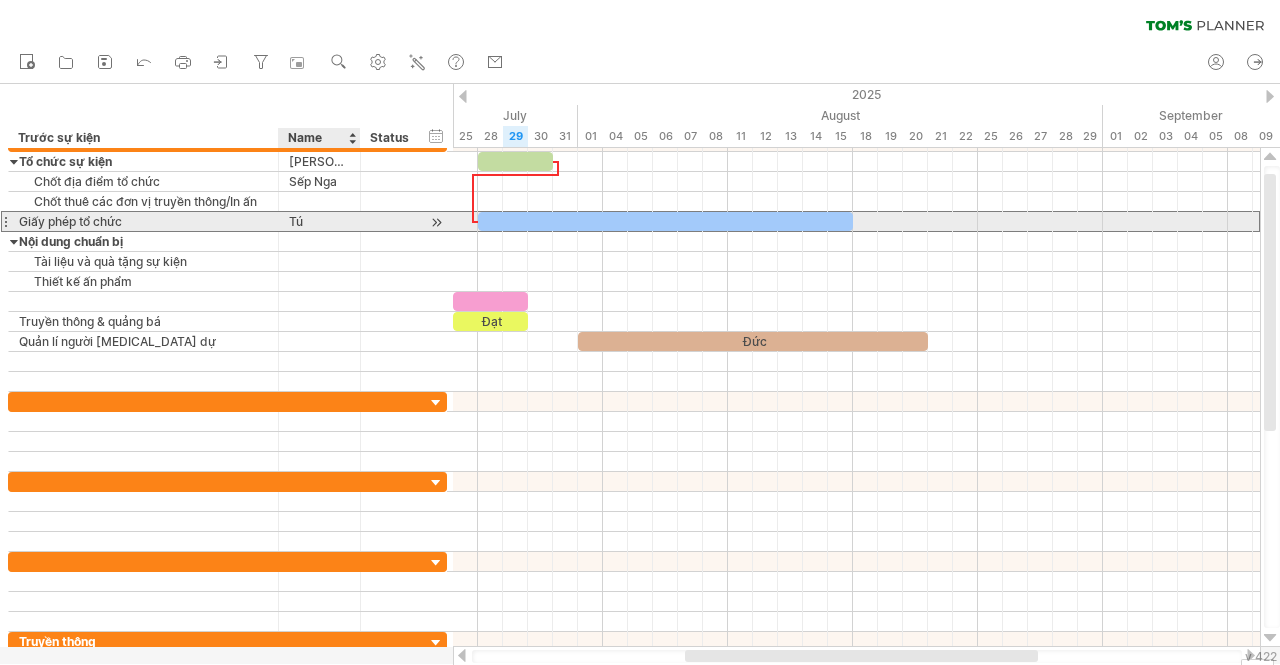 click on "Tú" at bounding box center [319, 221] 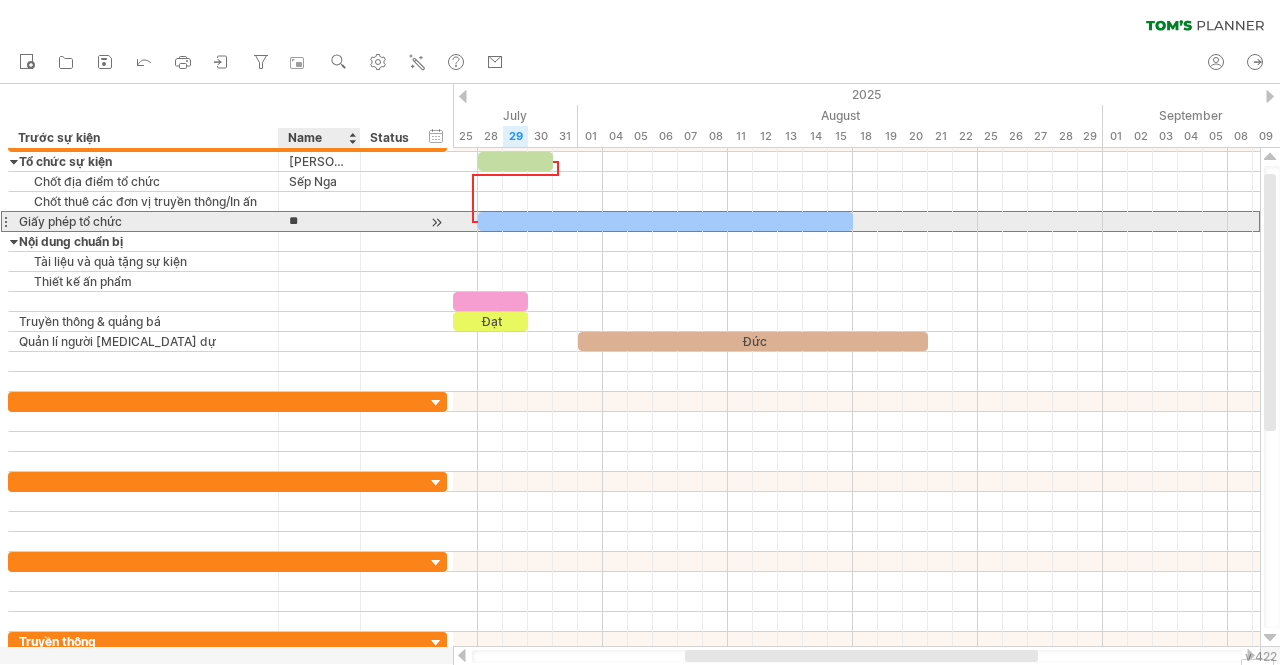 type on "*" 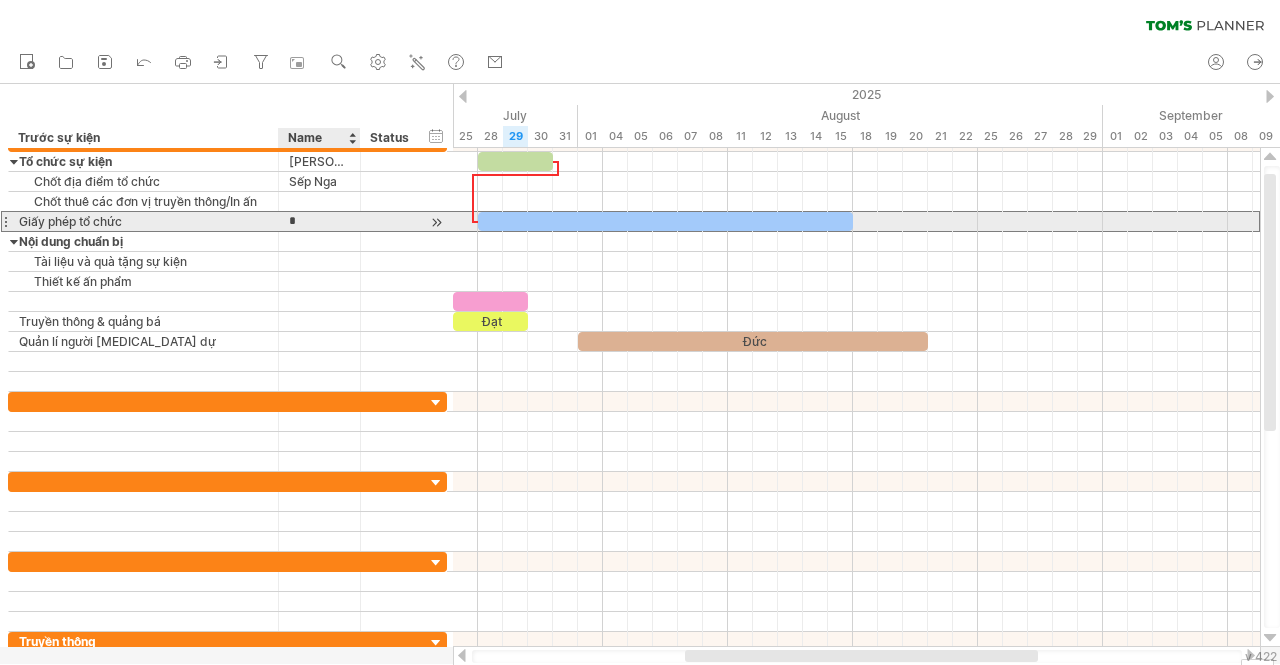 type 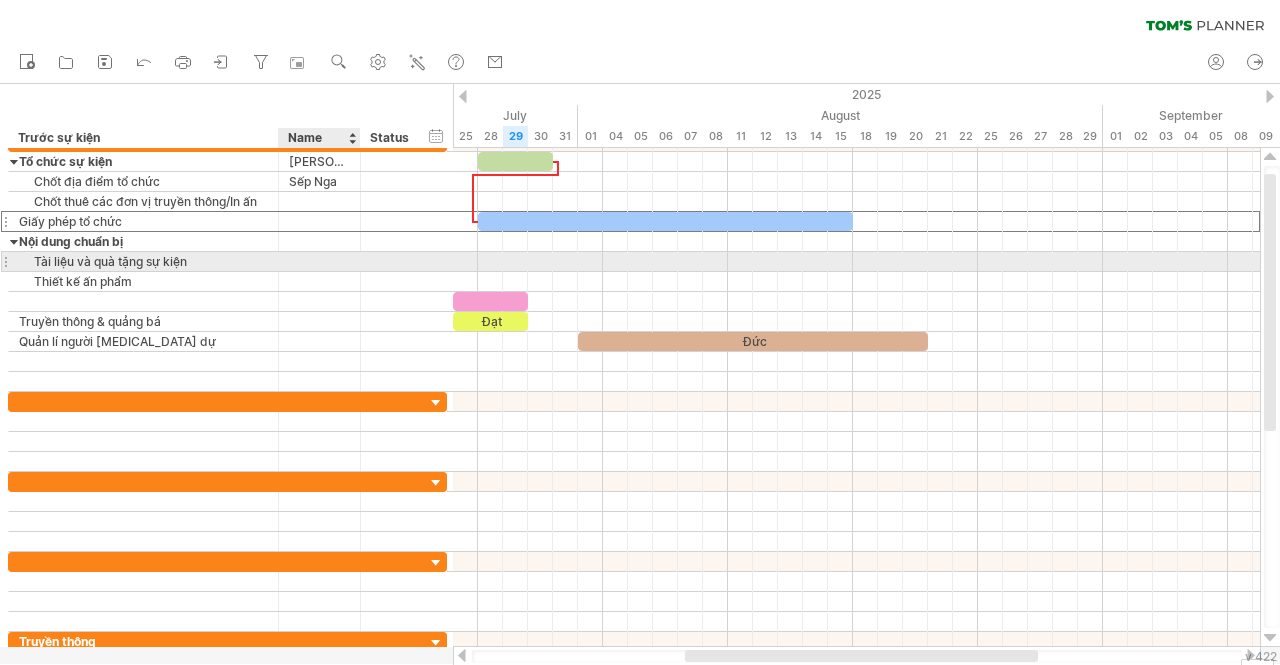 click at bounding box center (319, 261) 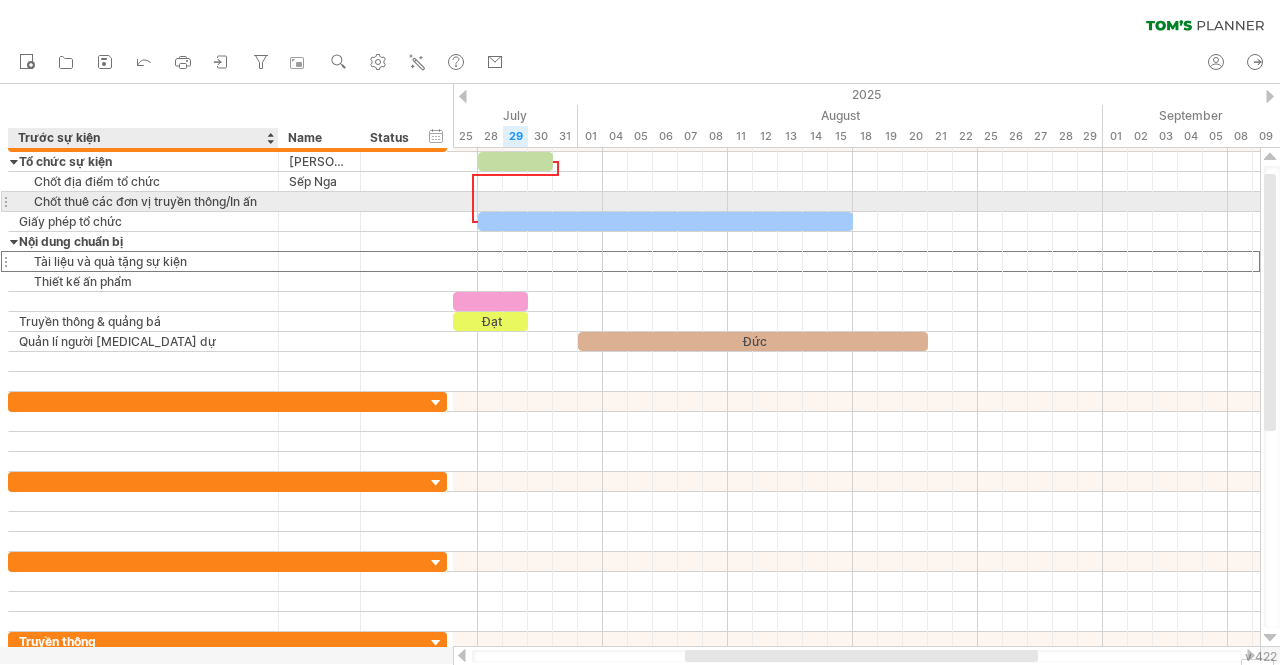 click on "Chốt thuê các đơn vị truyền thông/In ấn" at bounding box center (143, 201) 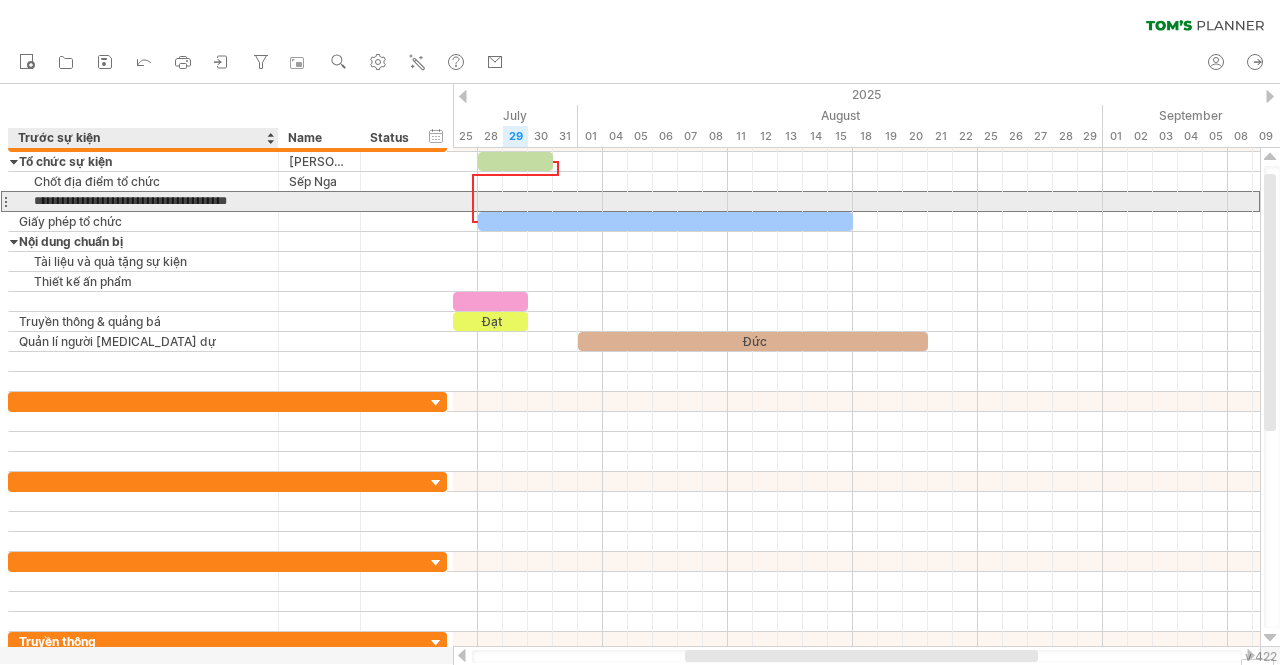 click on "**********" at bounding box center [143, 201] 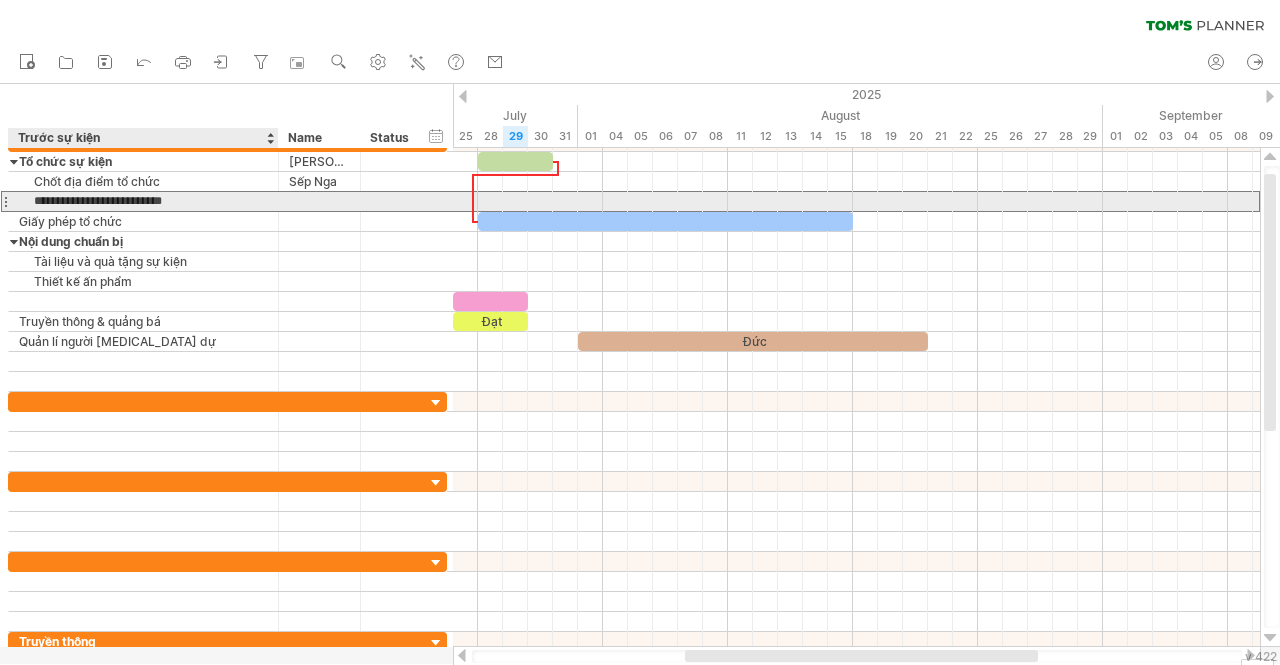 click on "**********" at bounding box center [143, 201] 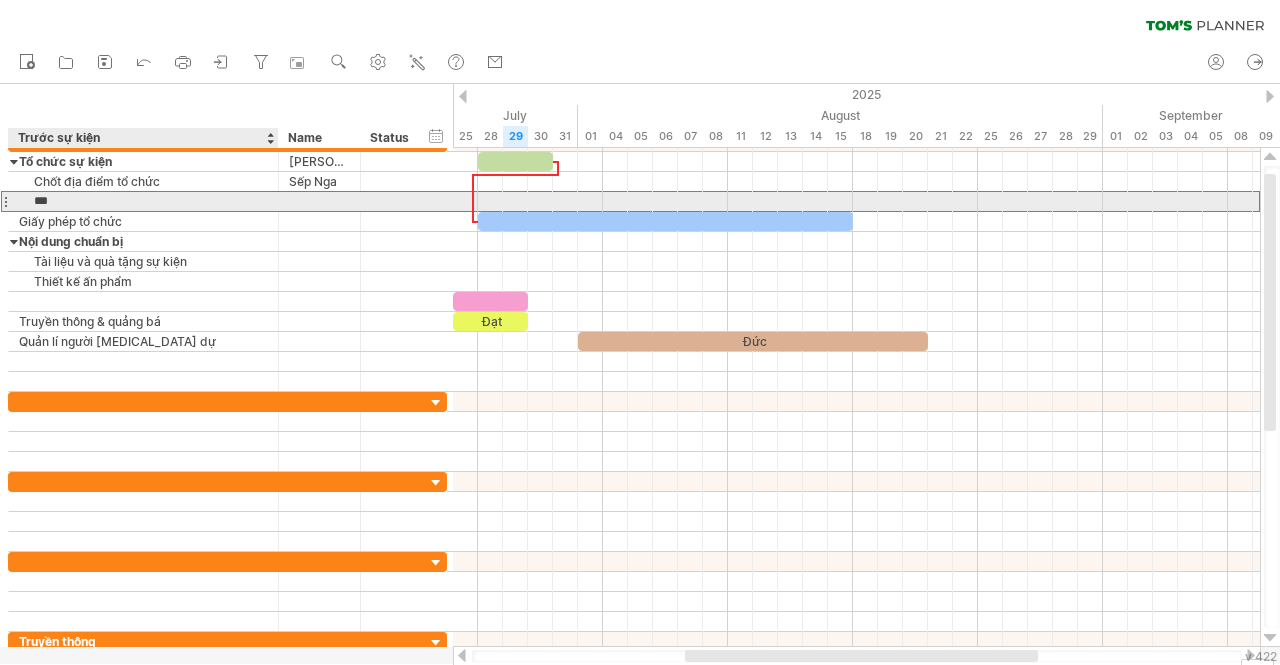 type on "****" 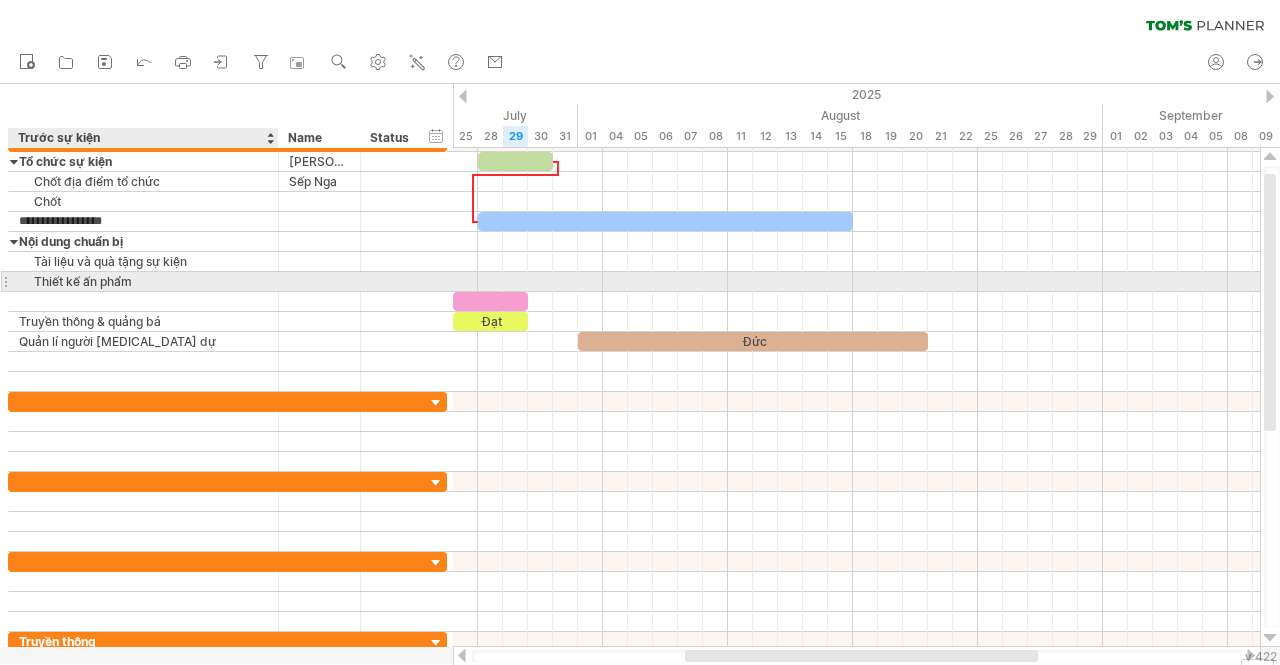 click on "Thiết kế ấn phẩm" at bounding box center (143, 281) 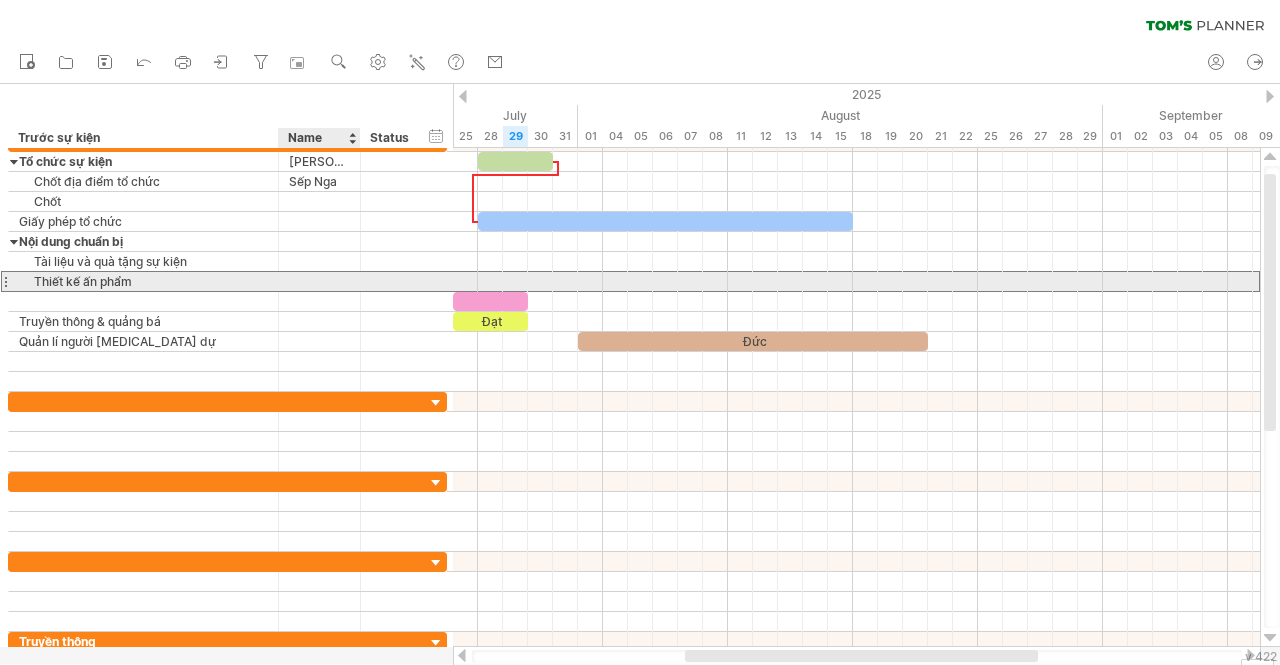 click at bounding box center (319, 281) 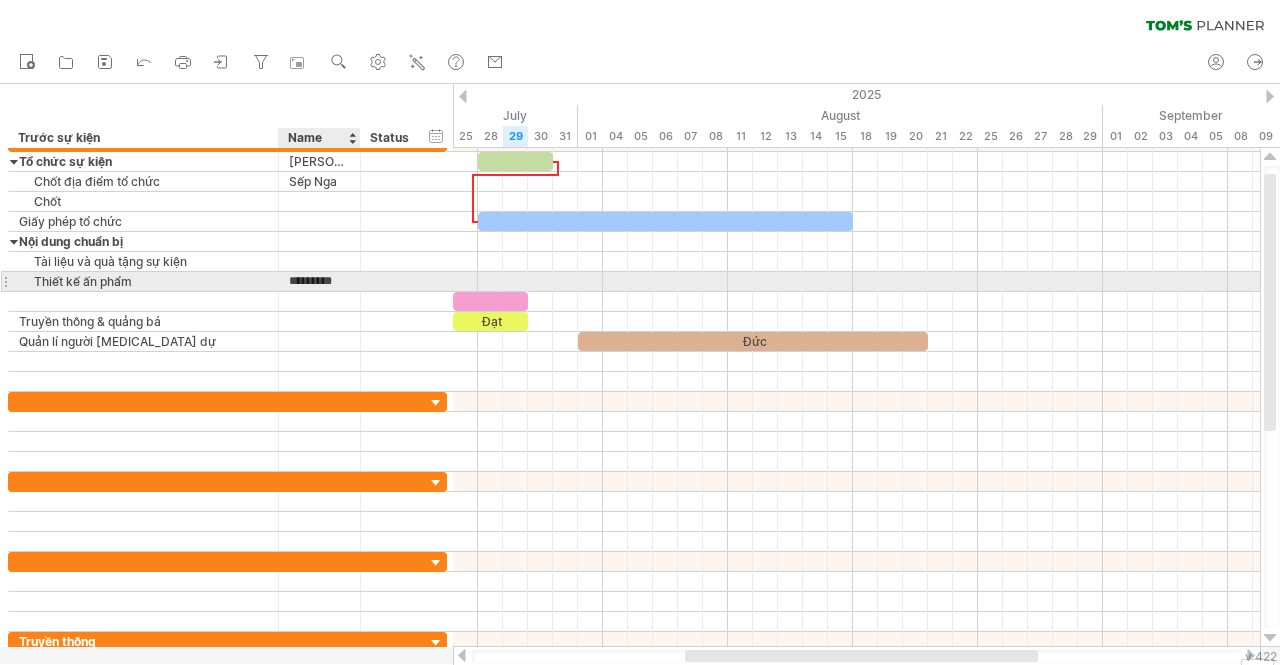 scroll, scrollTop: 0, scrollLeft: 2, axis: horizontal 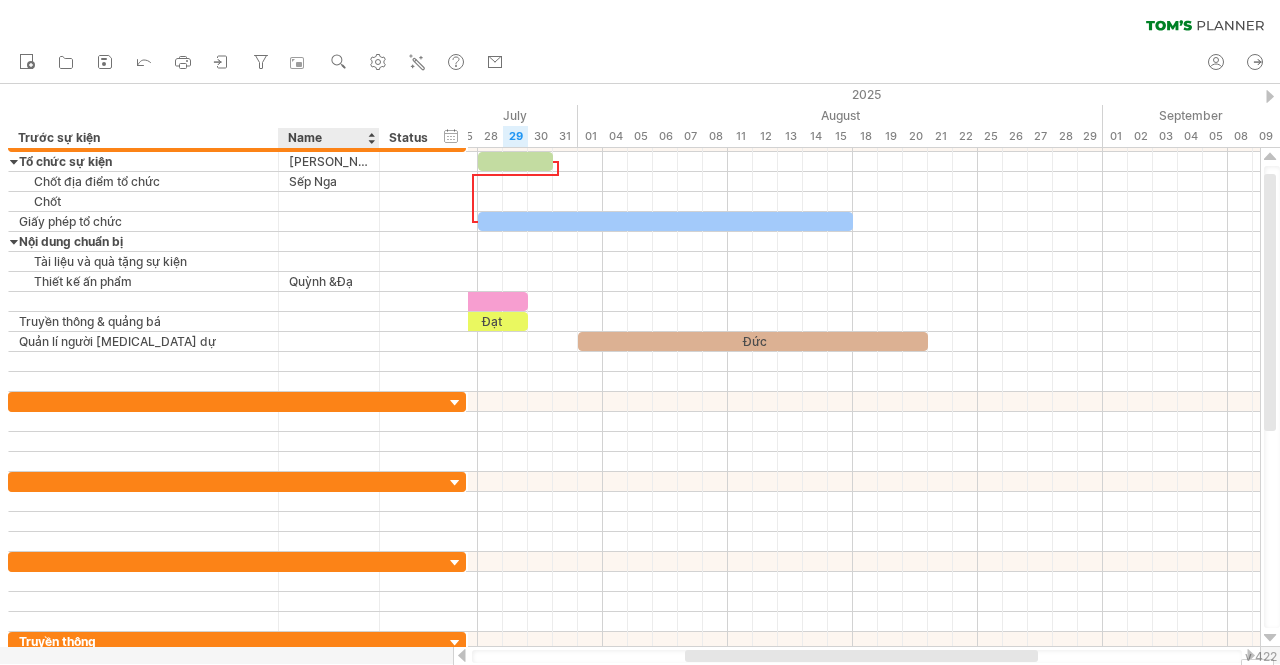 drag, startPoint x: 358, startPoint y: 135, endPoint x: 397, endPoint y: 139, distance: 39.20459 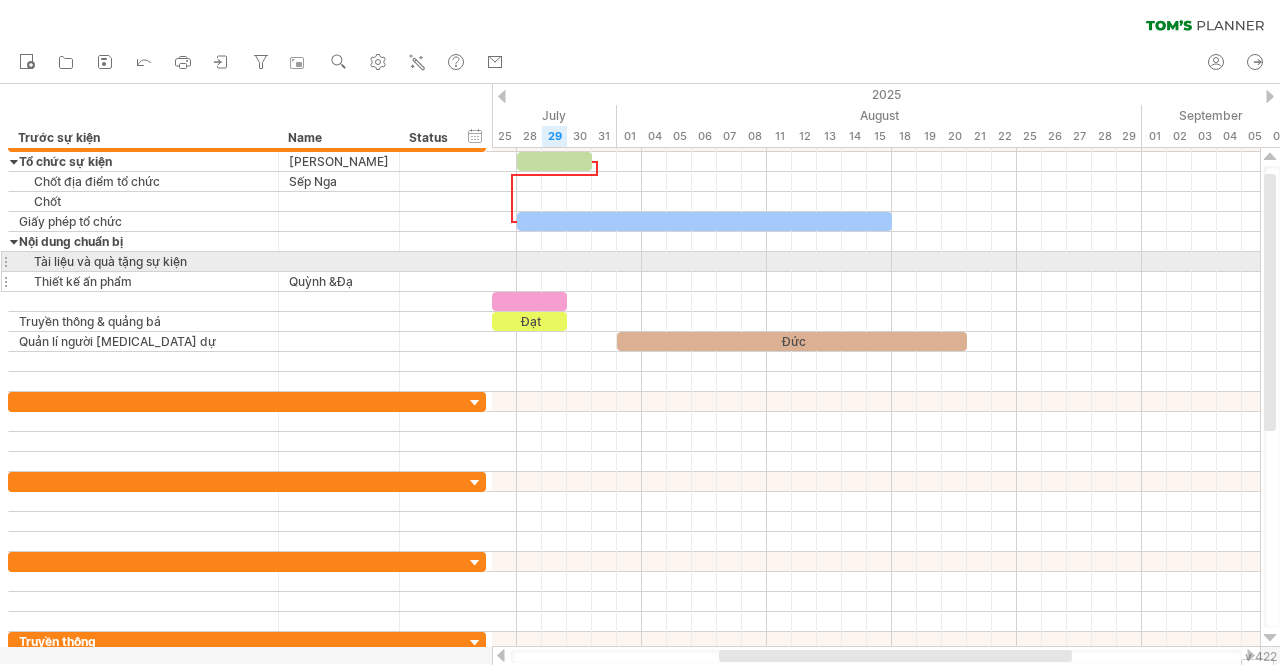click on "Quỳnh &Đạ" at bounding box center [339, 281] 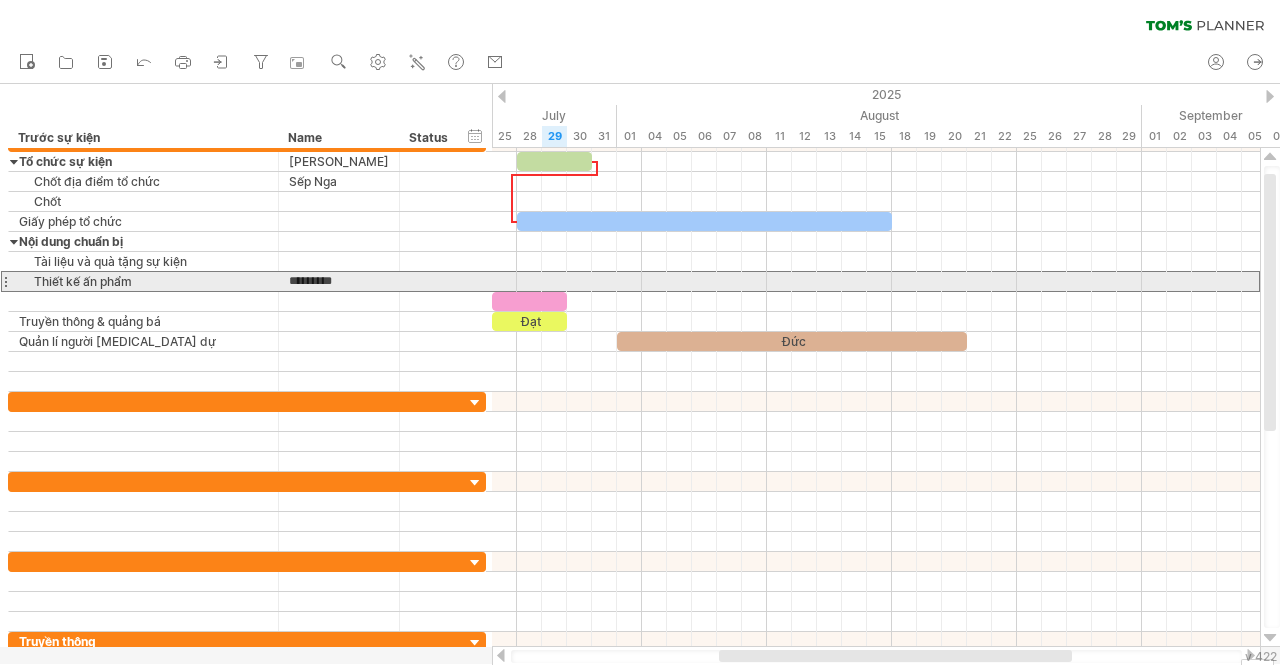 type on "**********" 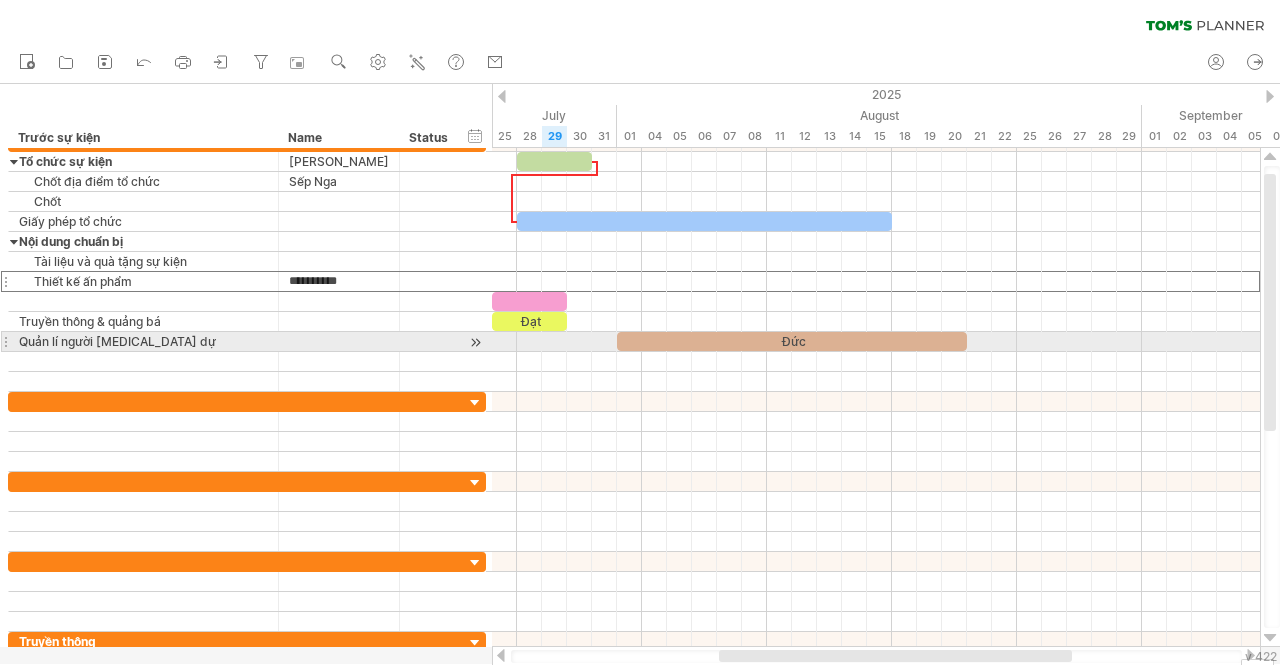 click at bounding box center [339, 341] 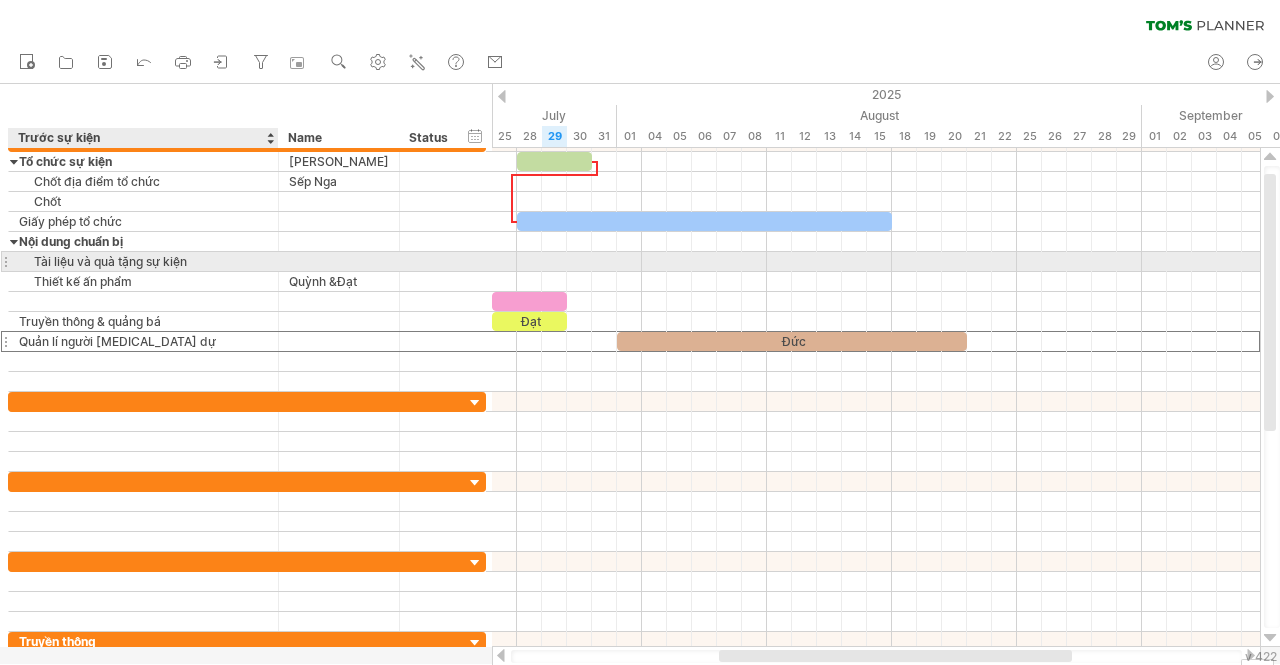 click on "Tài liệu và quà tặng sự kiện" at bounding box center [143, 261] 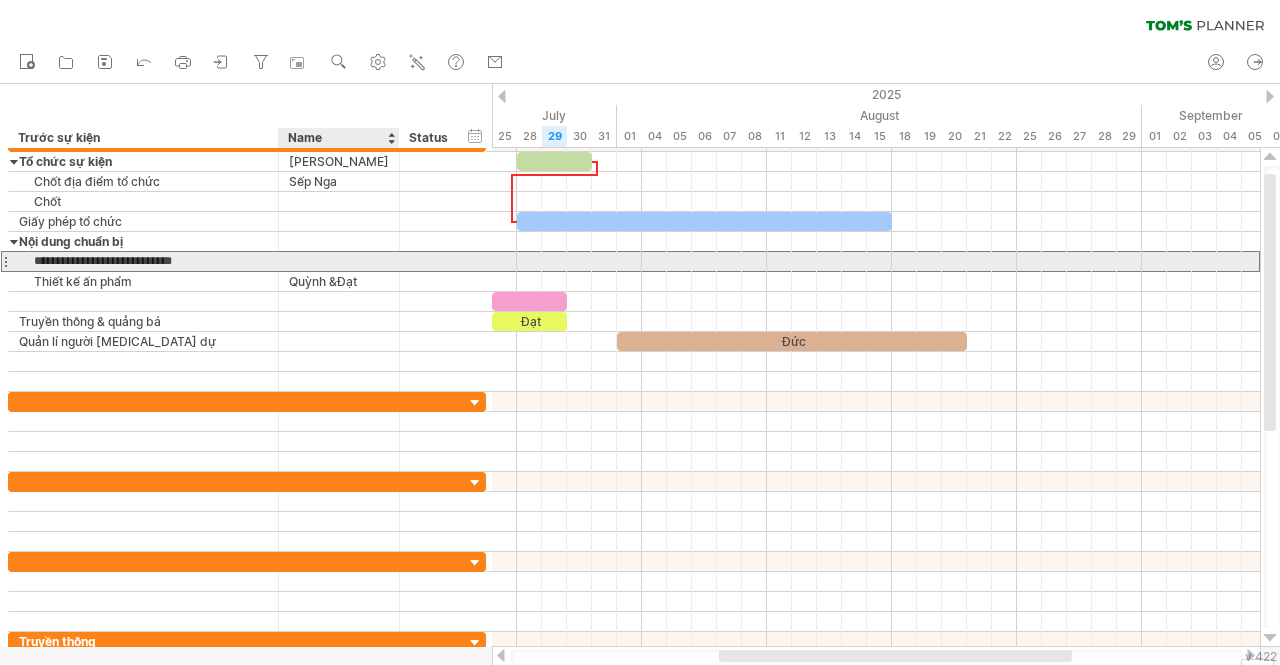 click at bounding box center [339, 261] 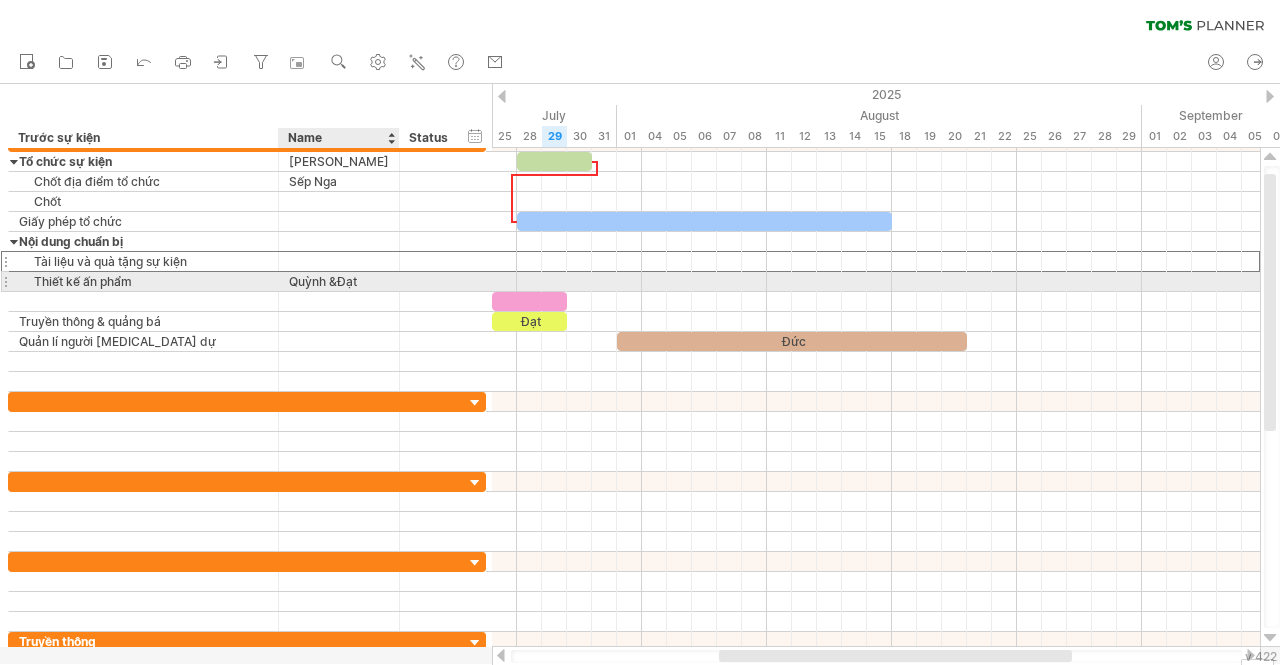 drag, startPoint x: 308, startPoint y: 260, endPoint x: 309, endPoint y: 275, distance: 15.033297 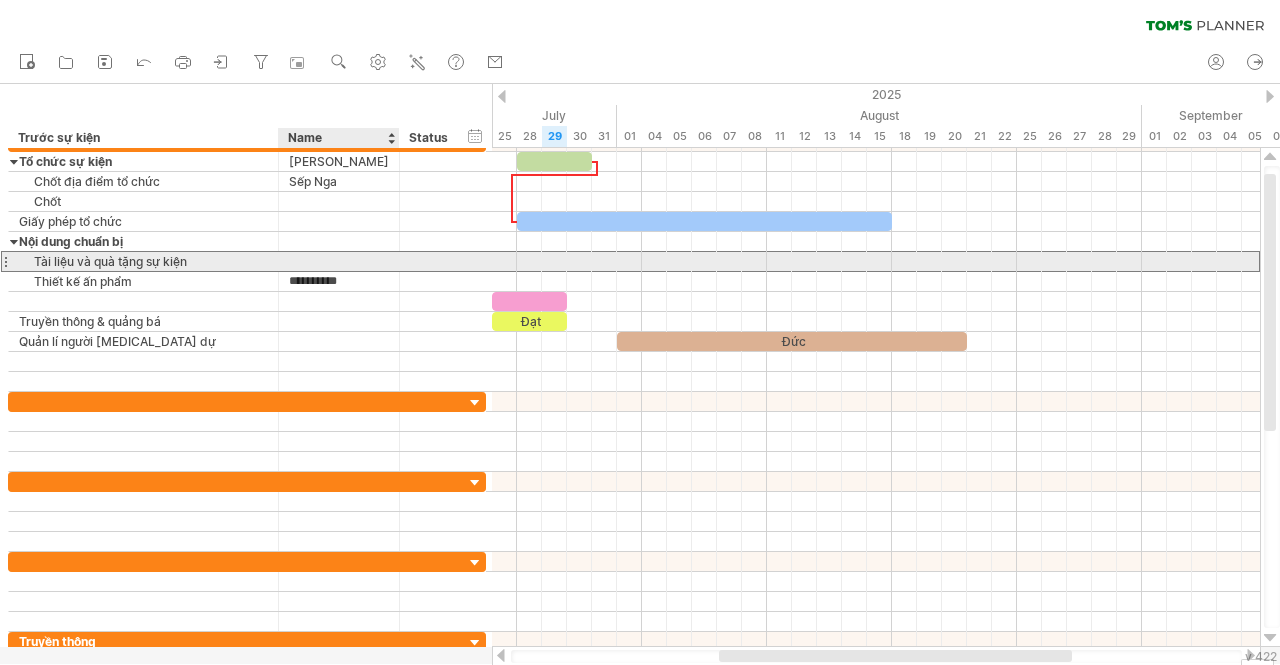 click at bounding box center [339, 261] 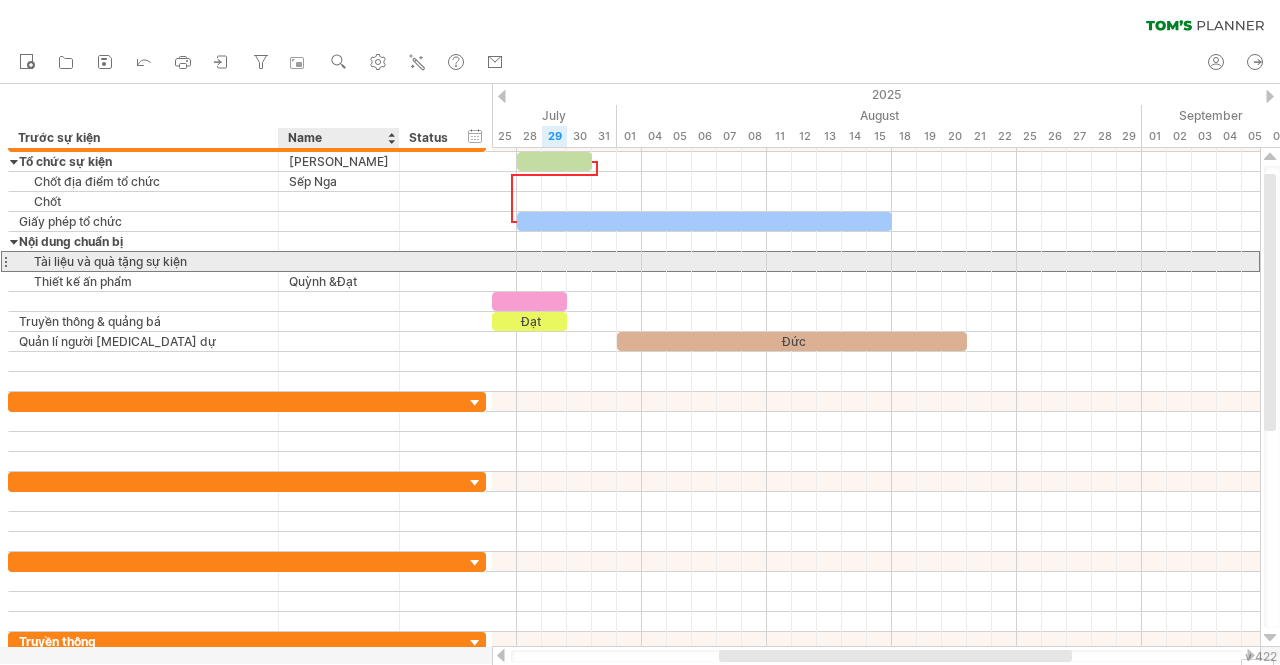 click at bounding box center (339, 261) 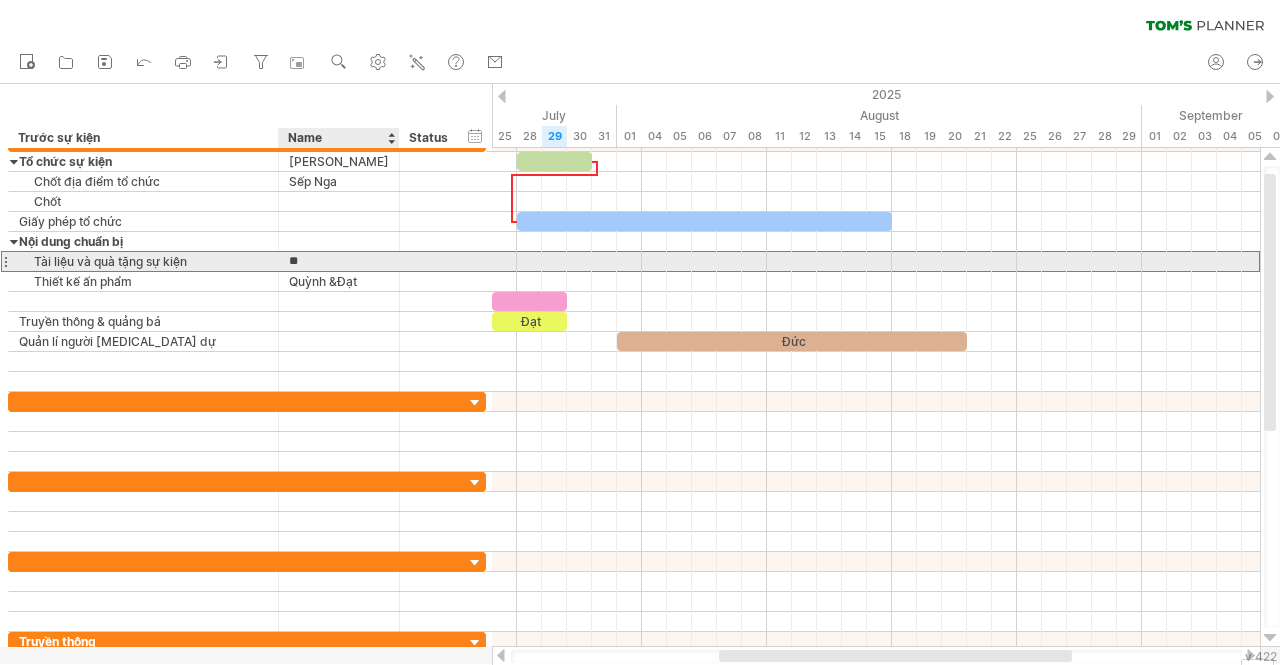 type on "*" 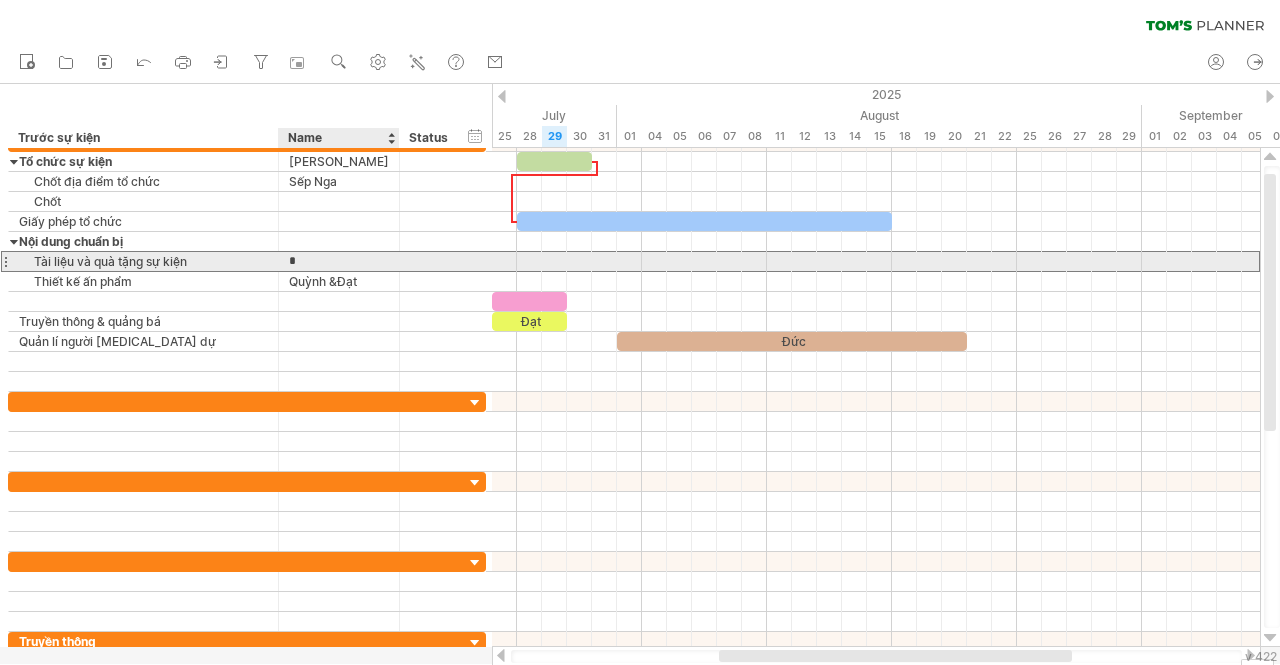 type 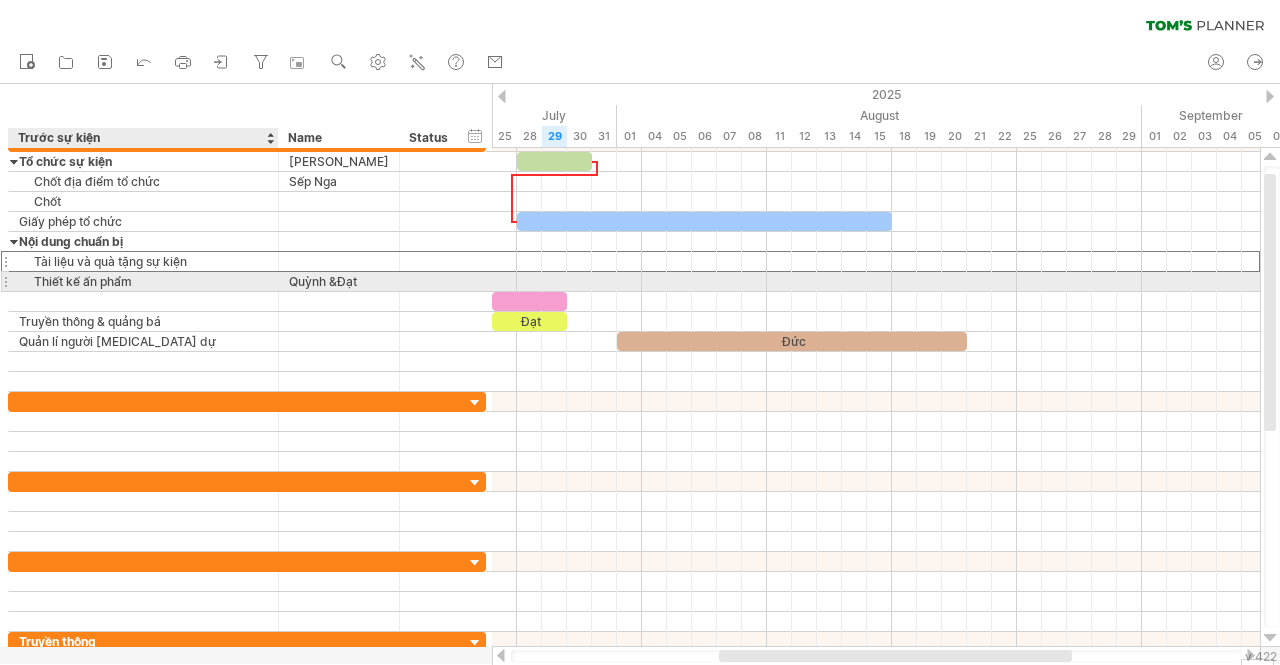 click on "Thiết kế ấn phẩm" at bounding box center [143, 281] 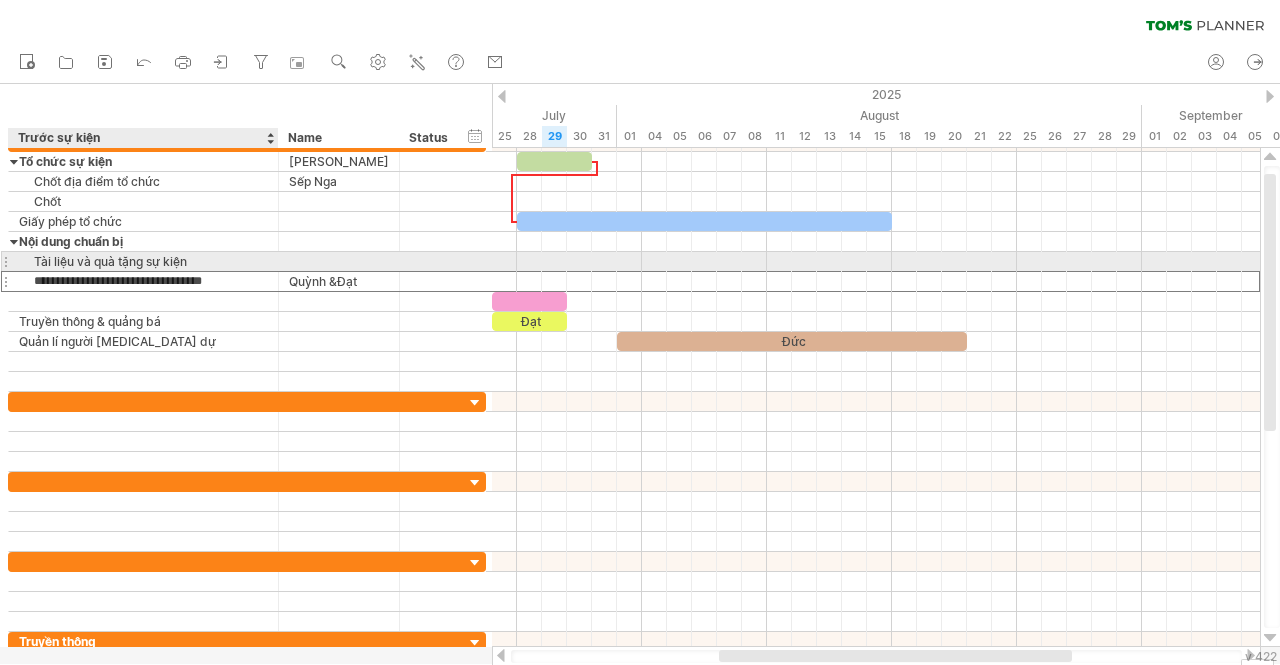 type on "**********" 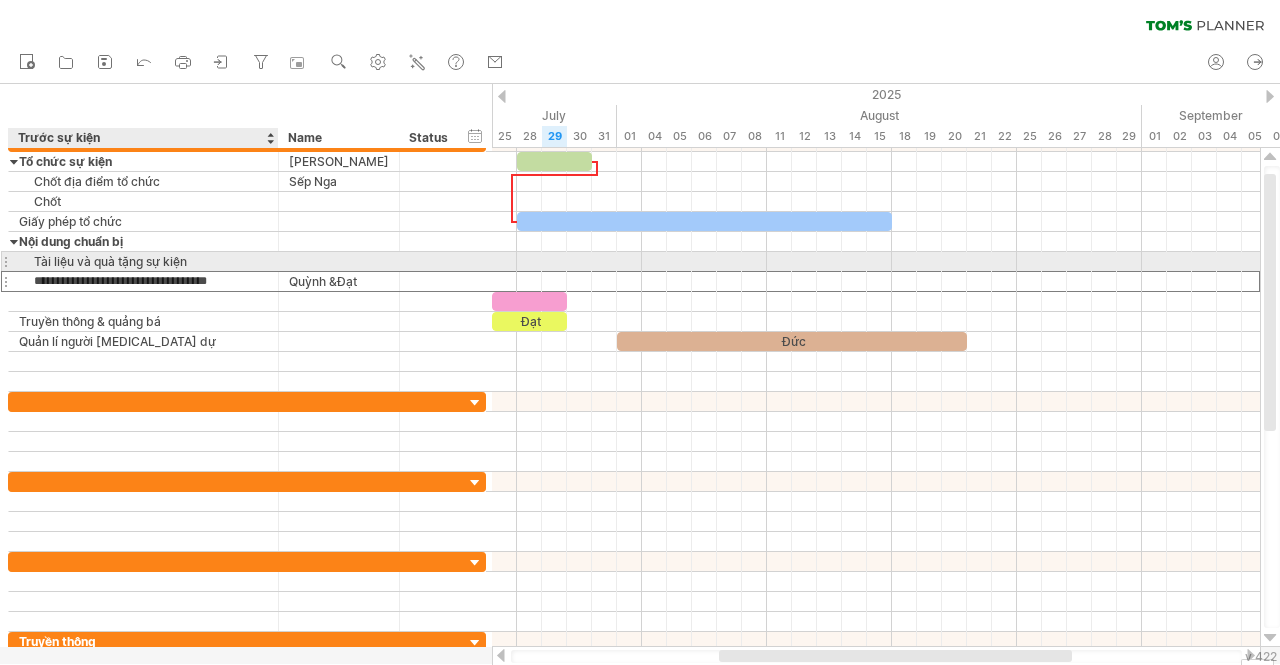 click on "Tài liệu và quà tặng sự kiện" at bounding box center [143, 261] 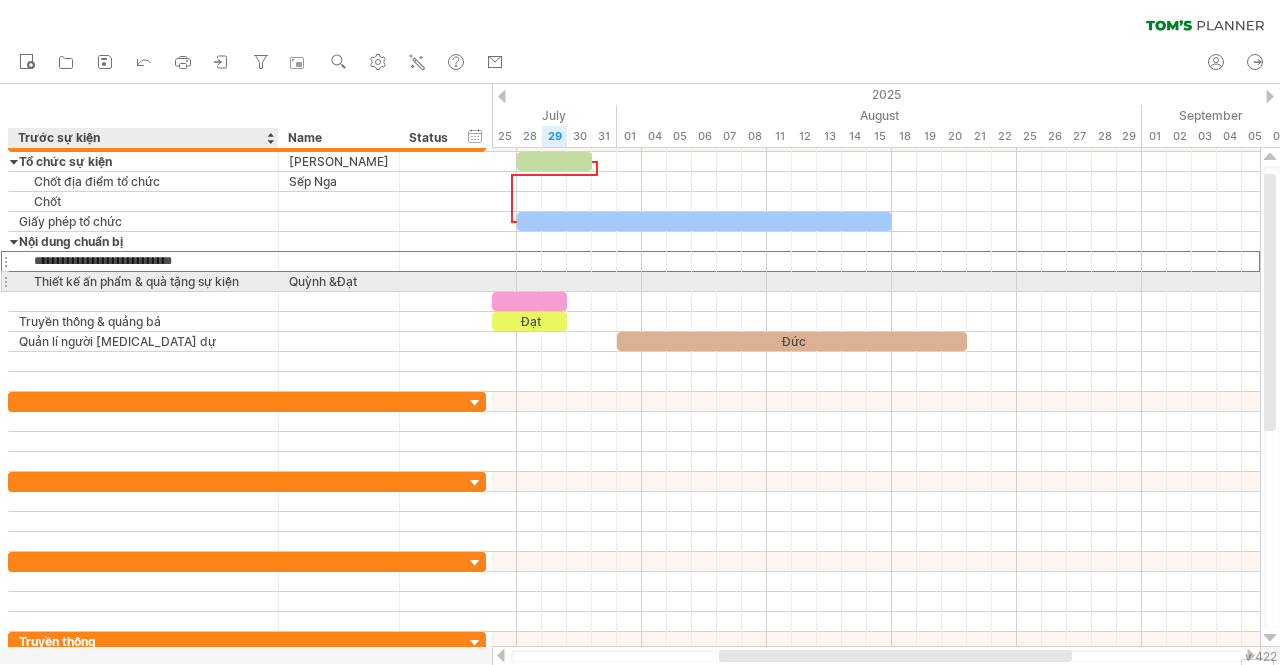 click on "**********" at bounding box center (247, 282) 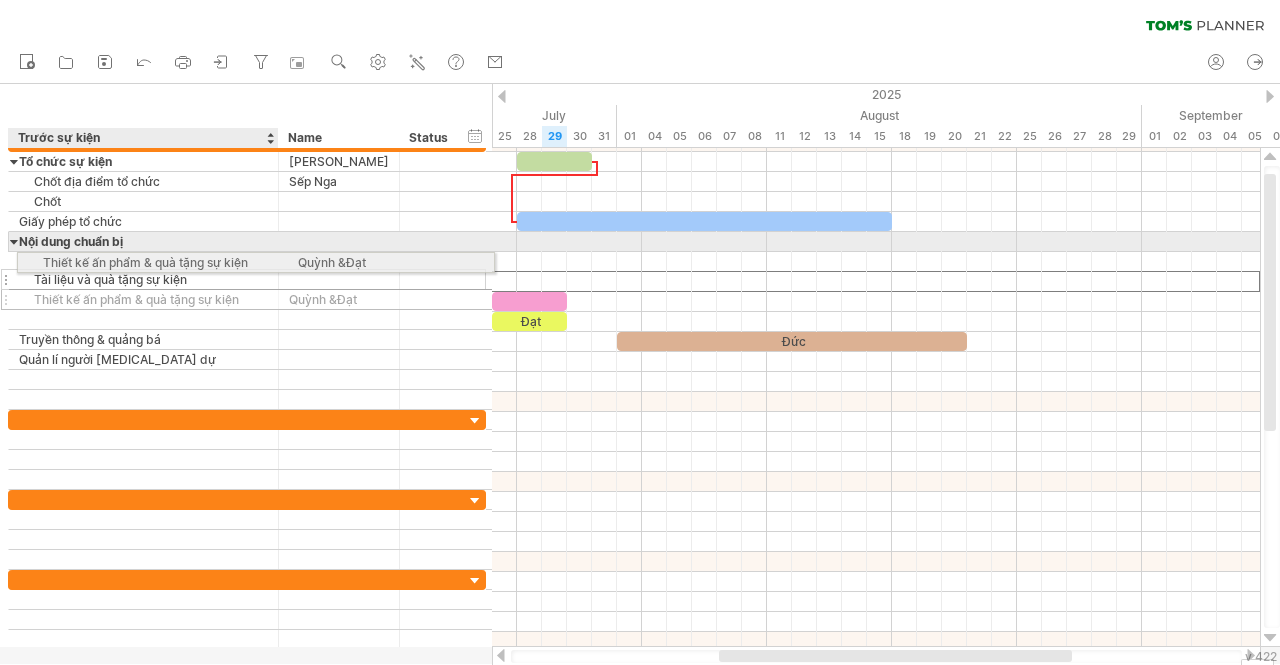 drag, startPoint x: 238, startPoint y: 285, endPoint x: 242, endPoint y: 259, distance: 26.305893 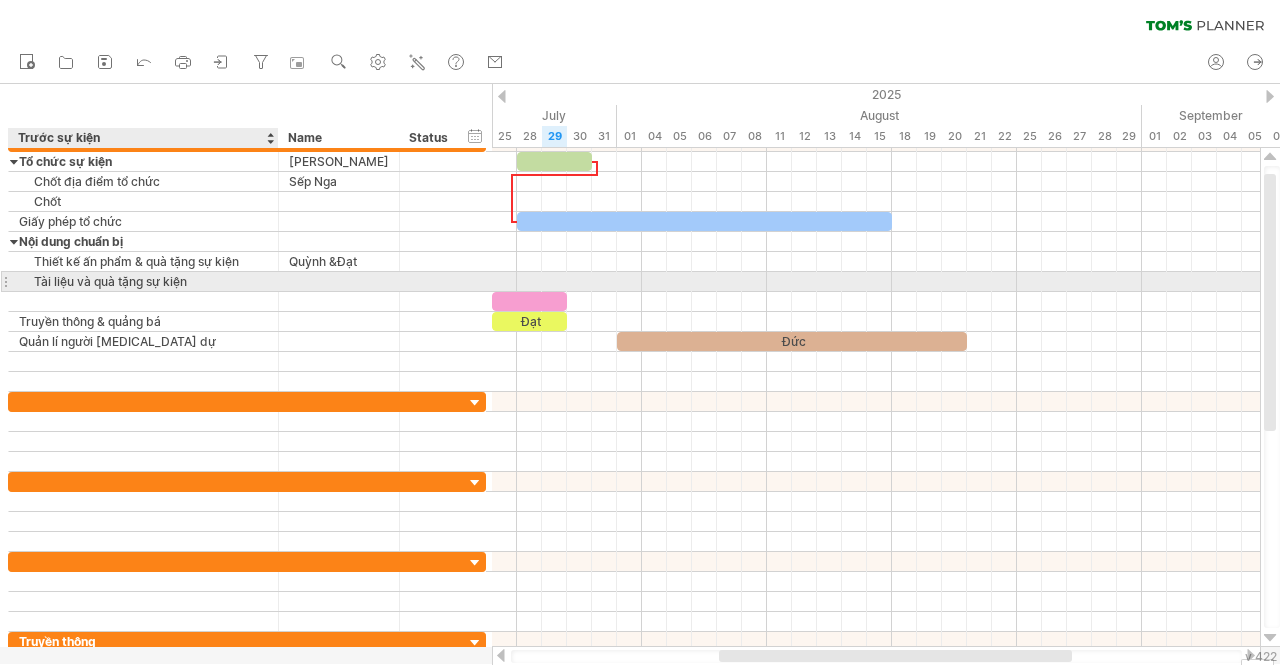 click on "Tài liệu và quà tặng sự kiện" at bounding box center (143, 281) 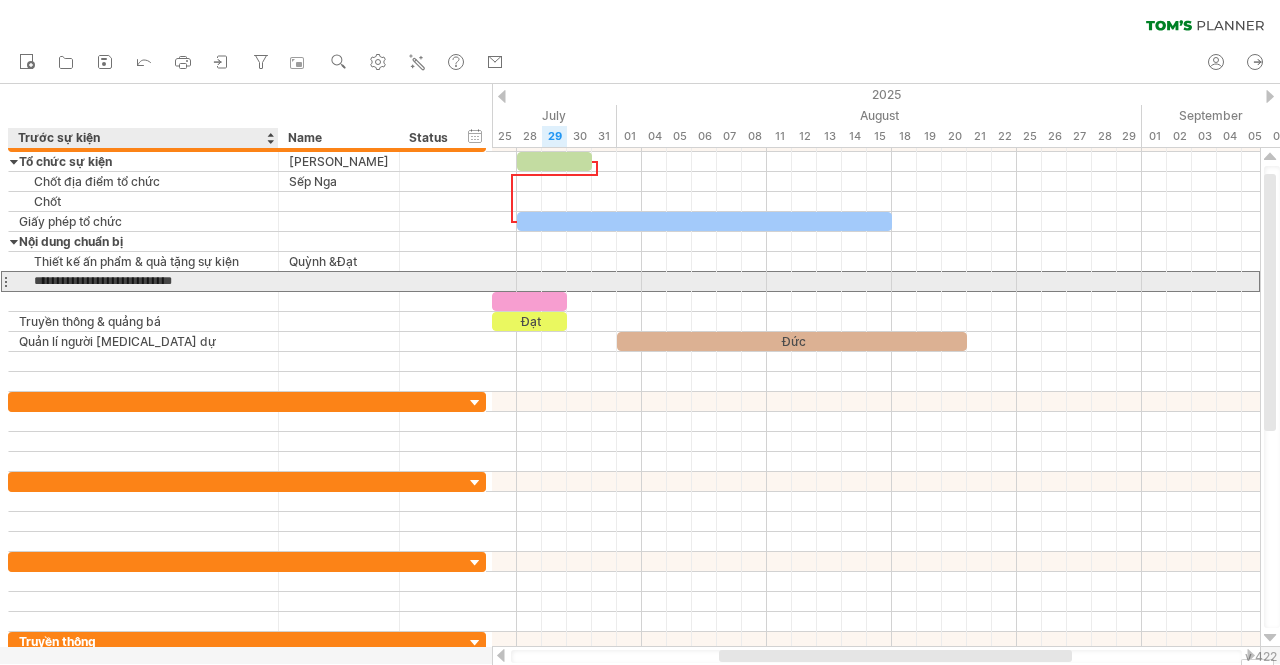 type on "**********" 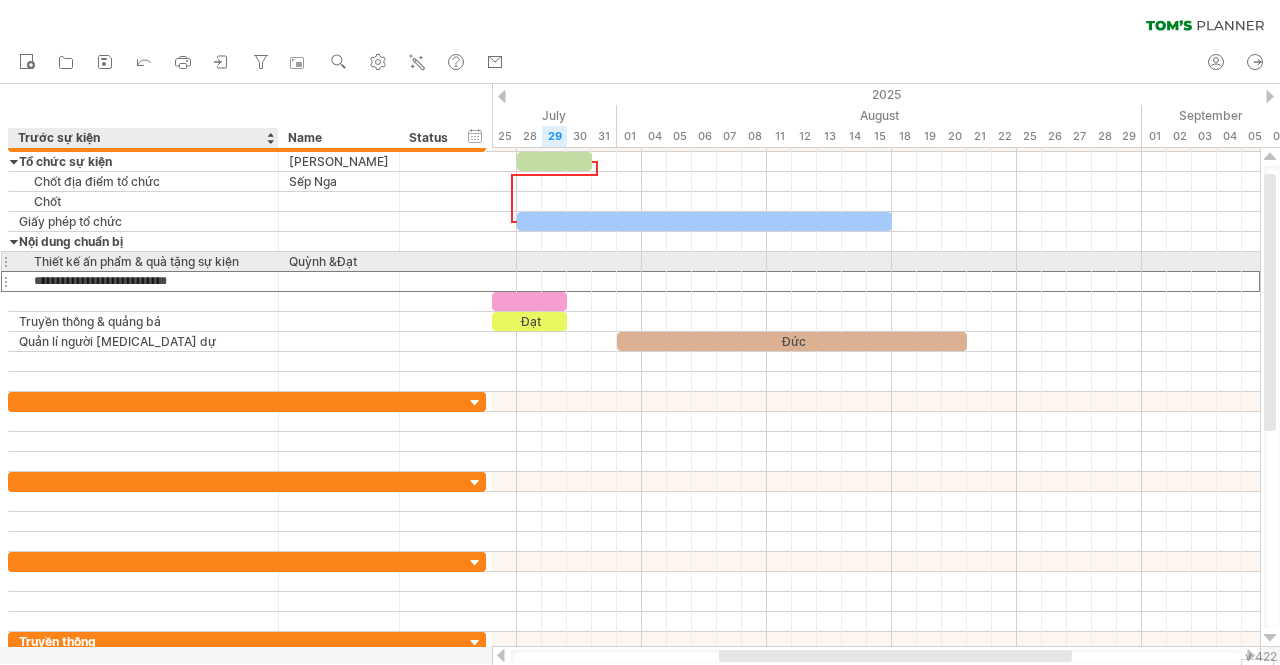 type 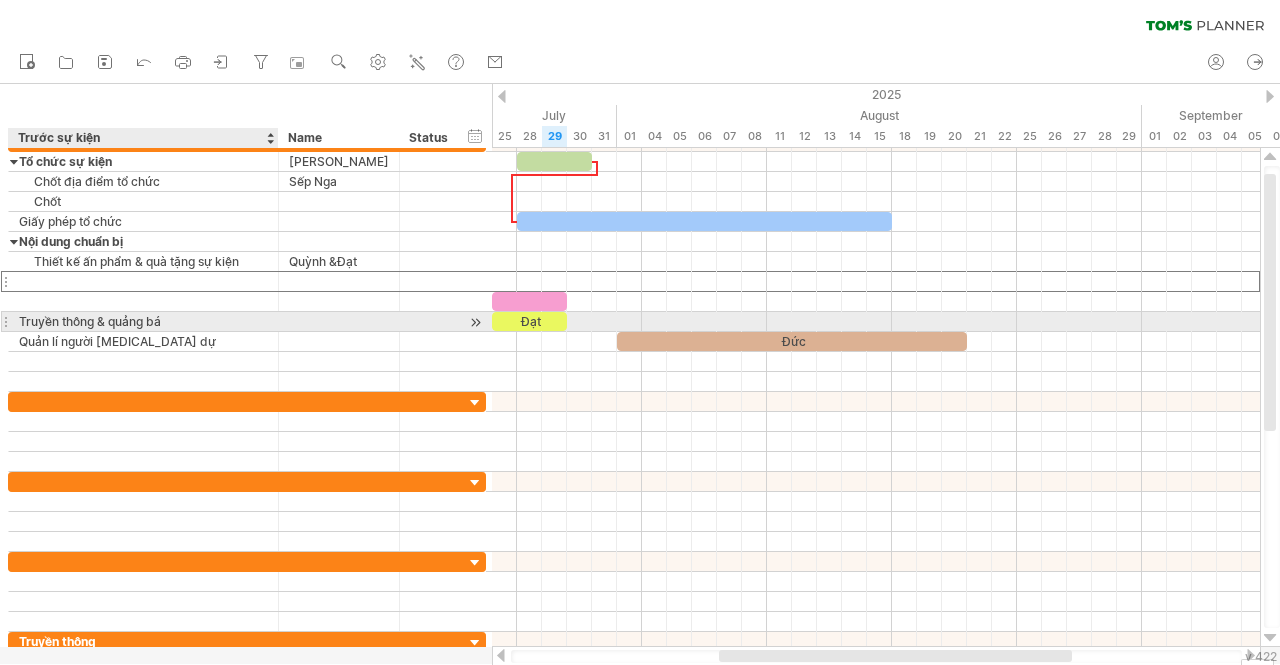click on "Truyền thông & quảng bá" at bounding box center [143, 321] 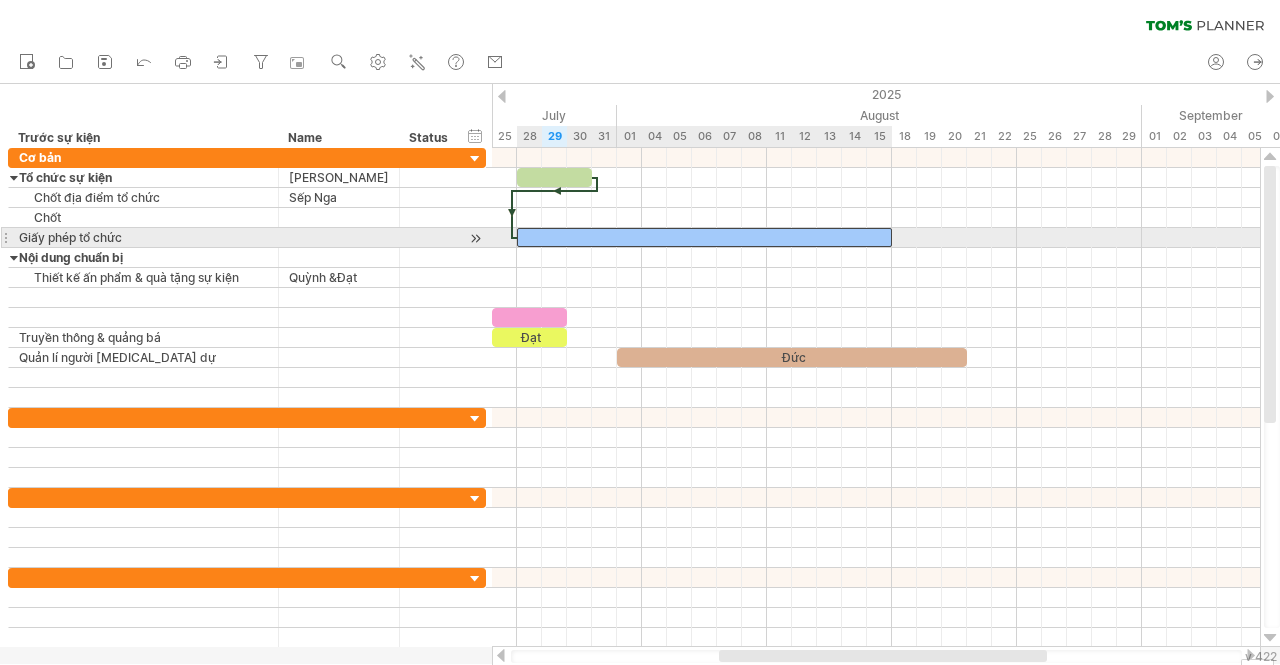 click at bounding box center [704, 237] 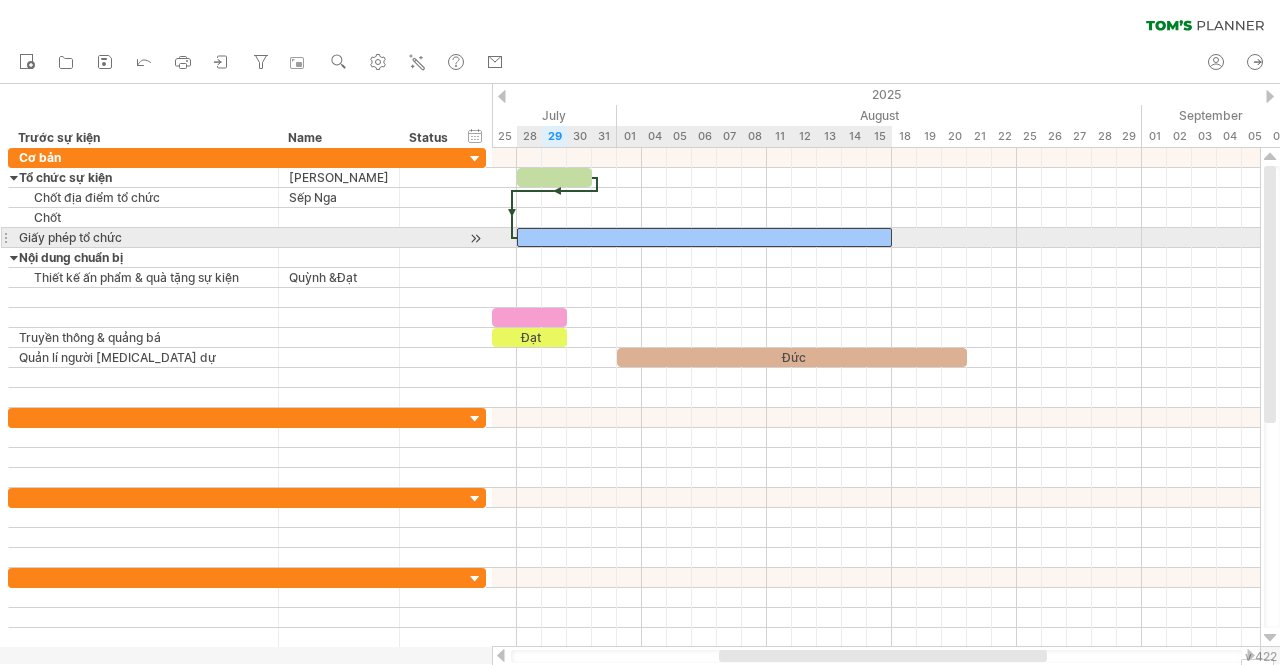 click at bounding box center (704, 237) 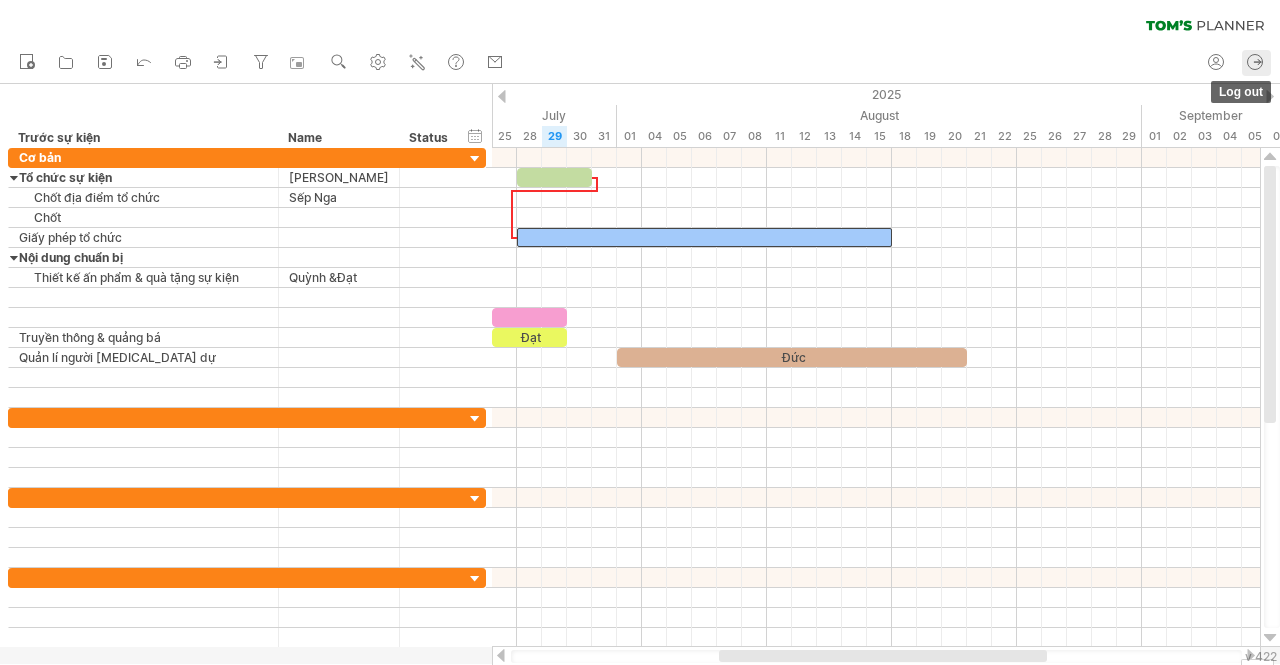 click on "log out" at bounding box center (1256, 63) 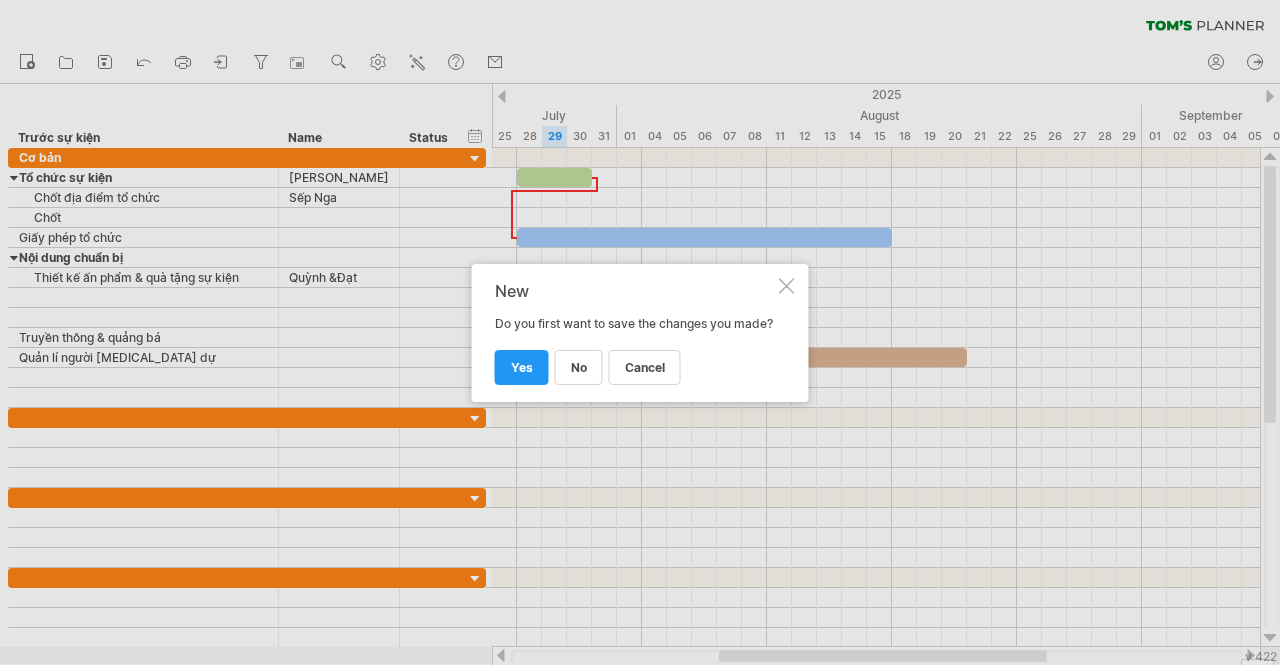 click at bounding box center (787, 286) 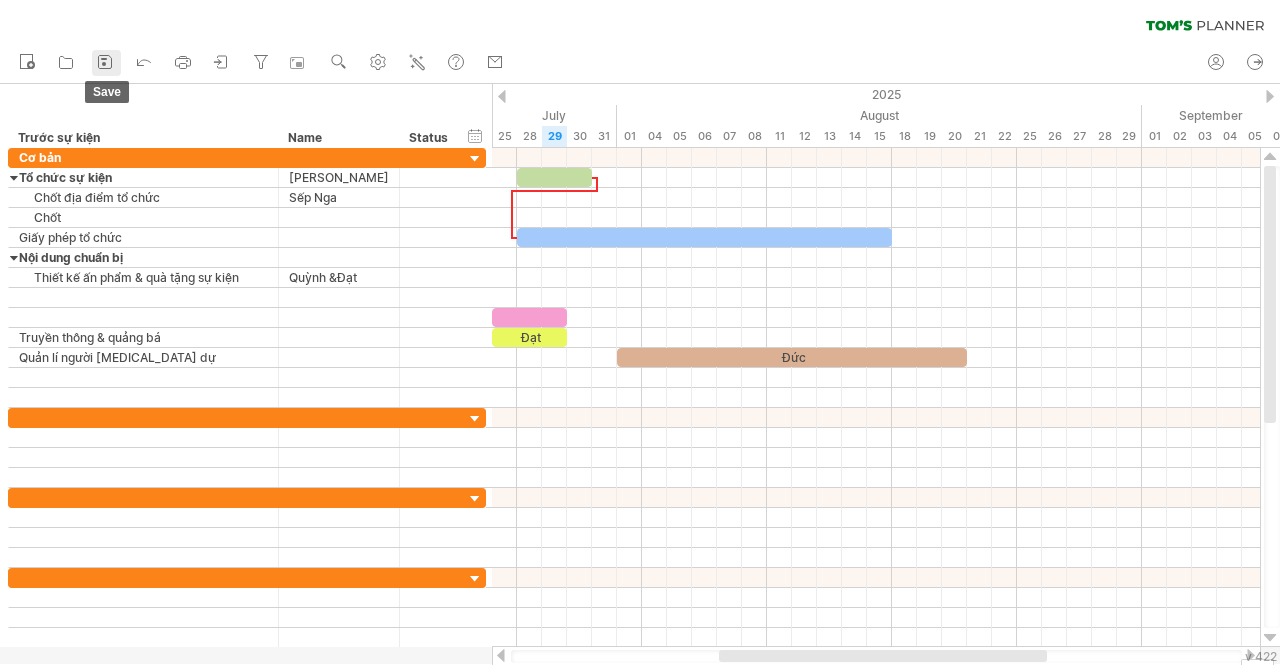 click 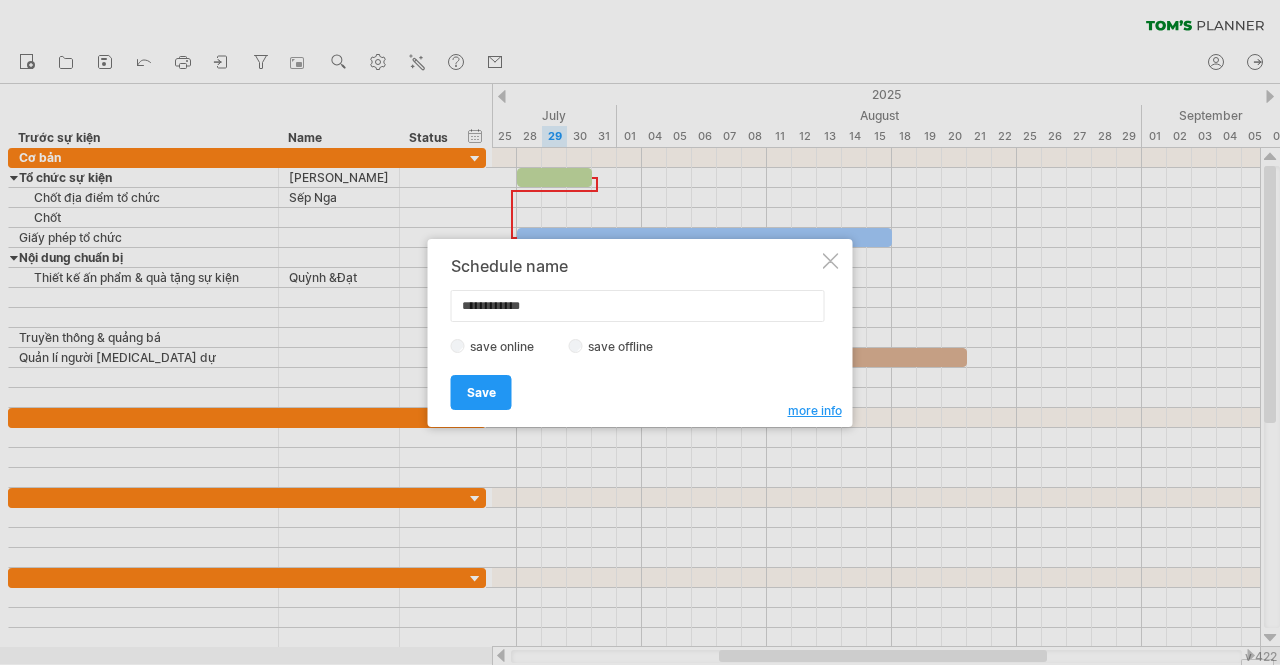 type on "**********" 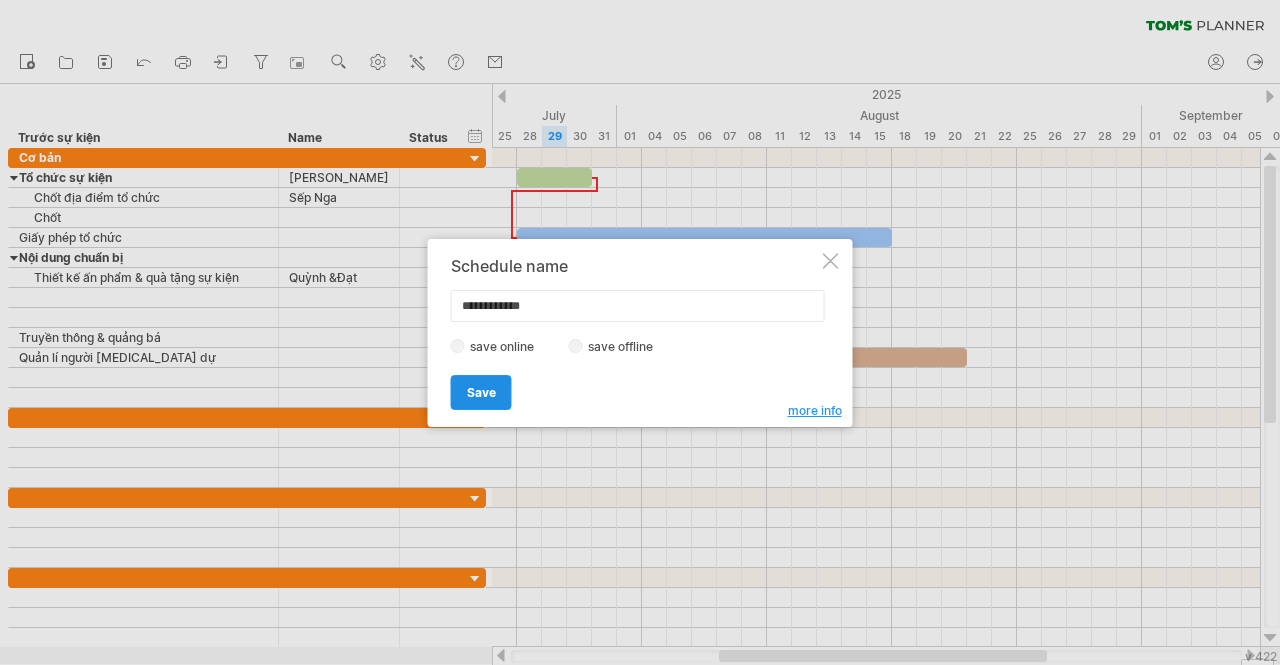 click on "Save" at bounding box center (481, 392) 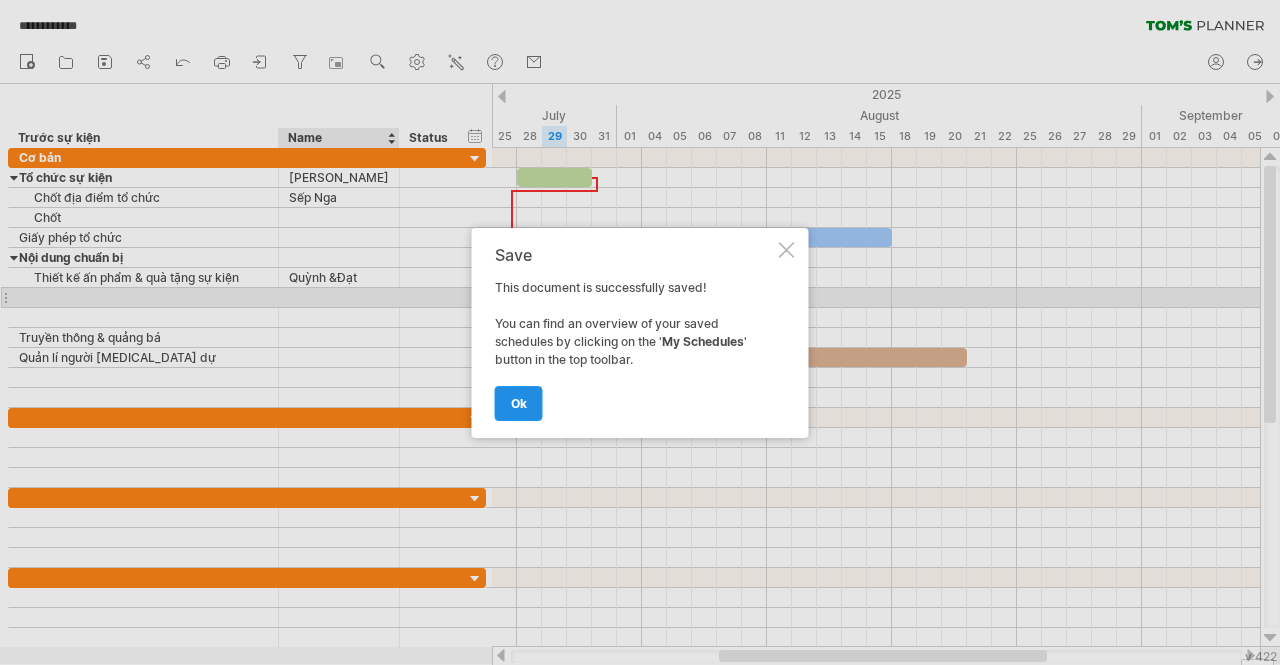click on "ok" at bounding box center (519, 403) 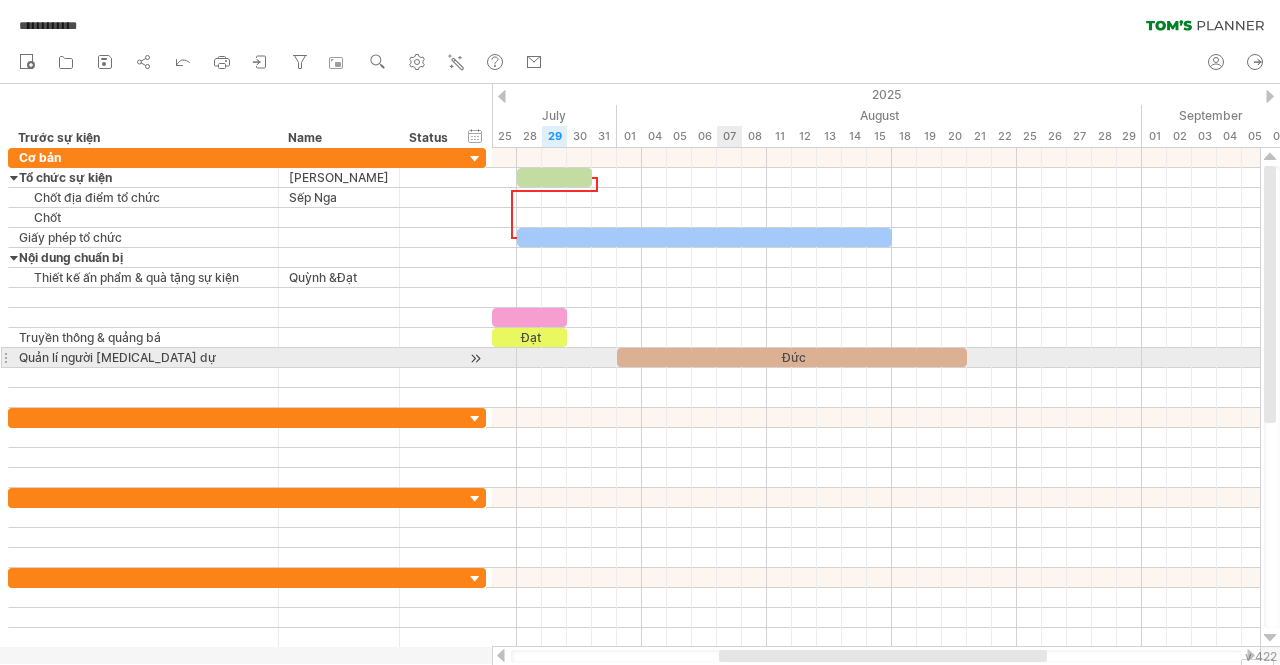 click on "Đức" at bounding box center (792, 357) 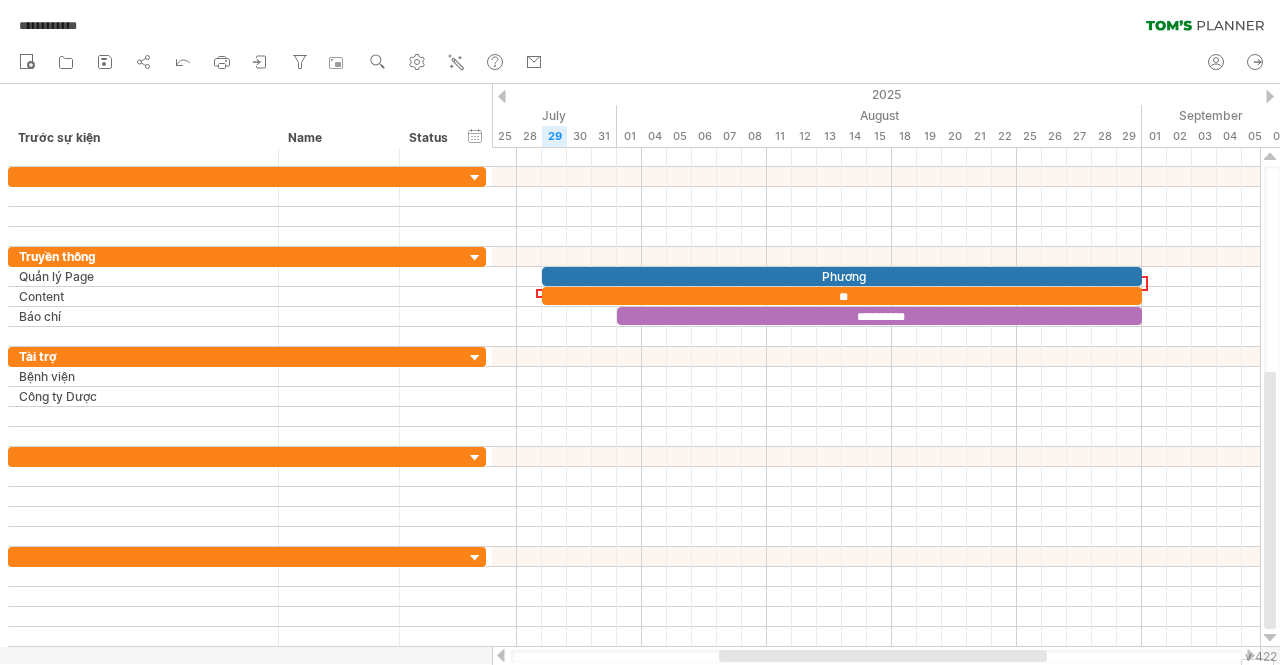 click at bounding box center (876, 656) 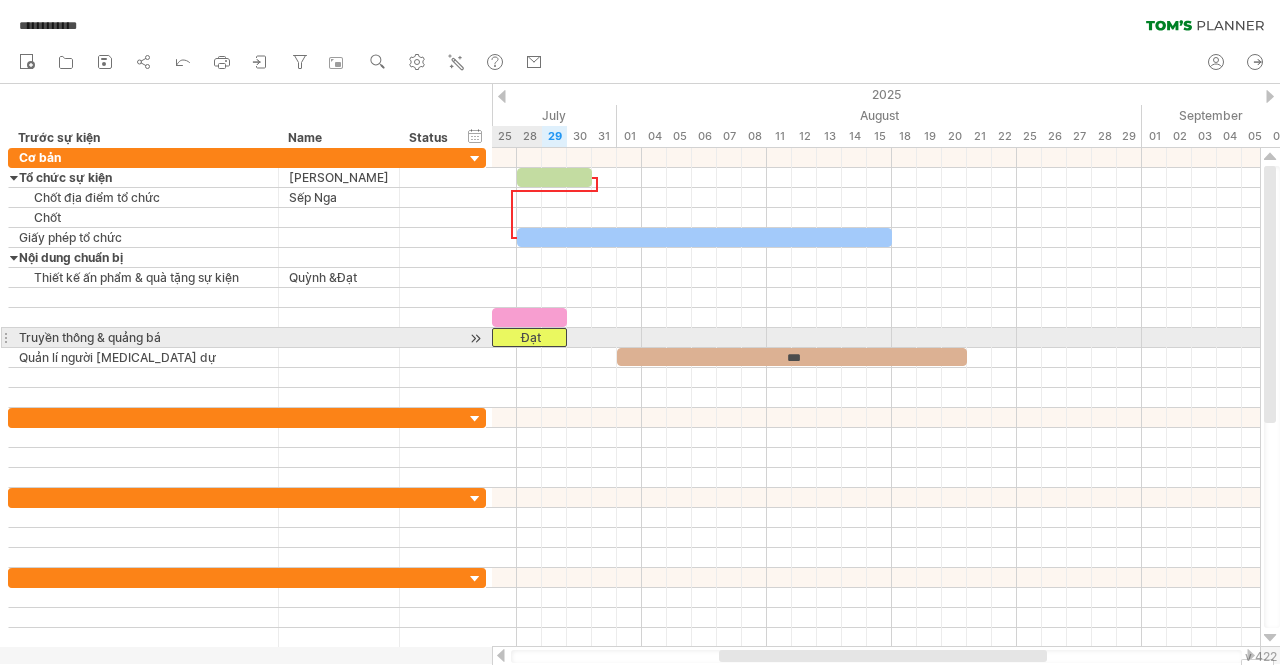 click on "Đạt" at bounding box center (529, 337) 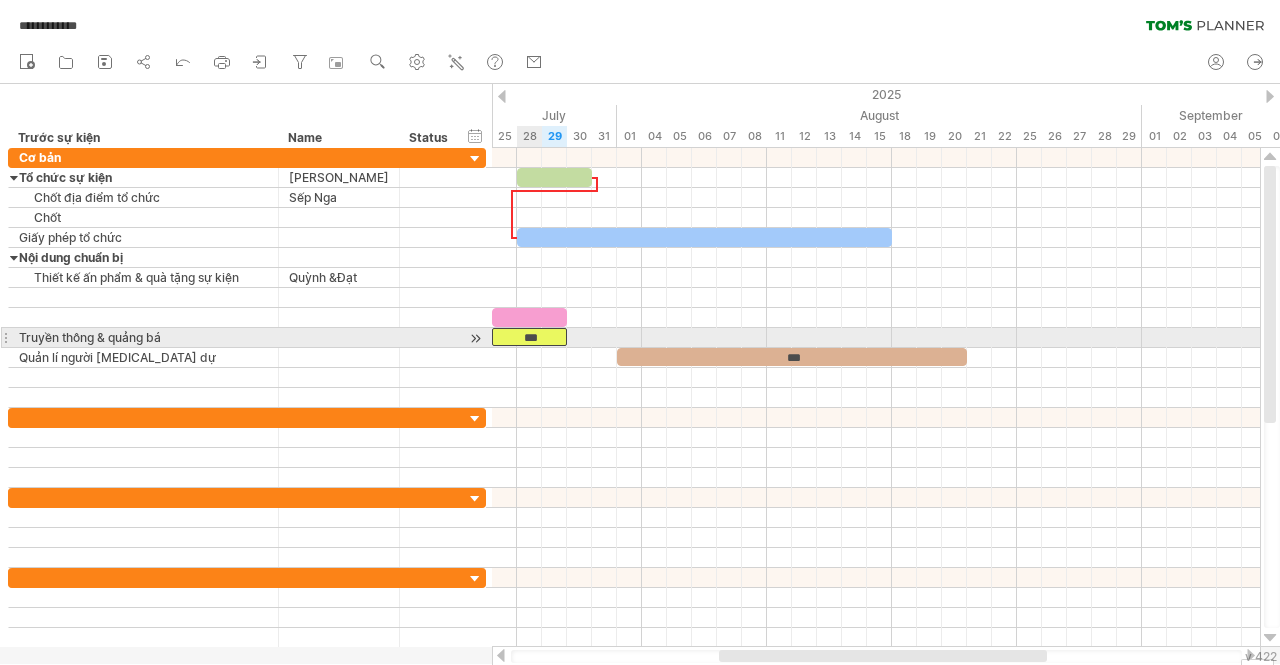 click on "***" at bounding box center (529, 337) 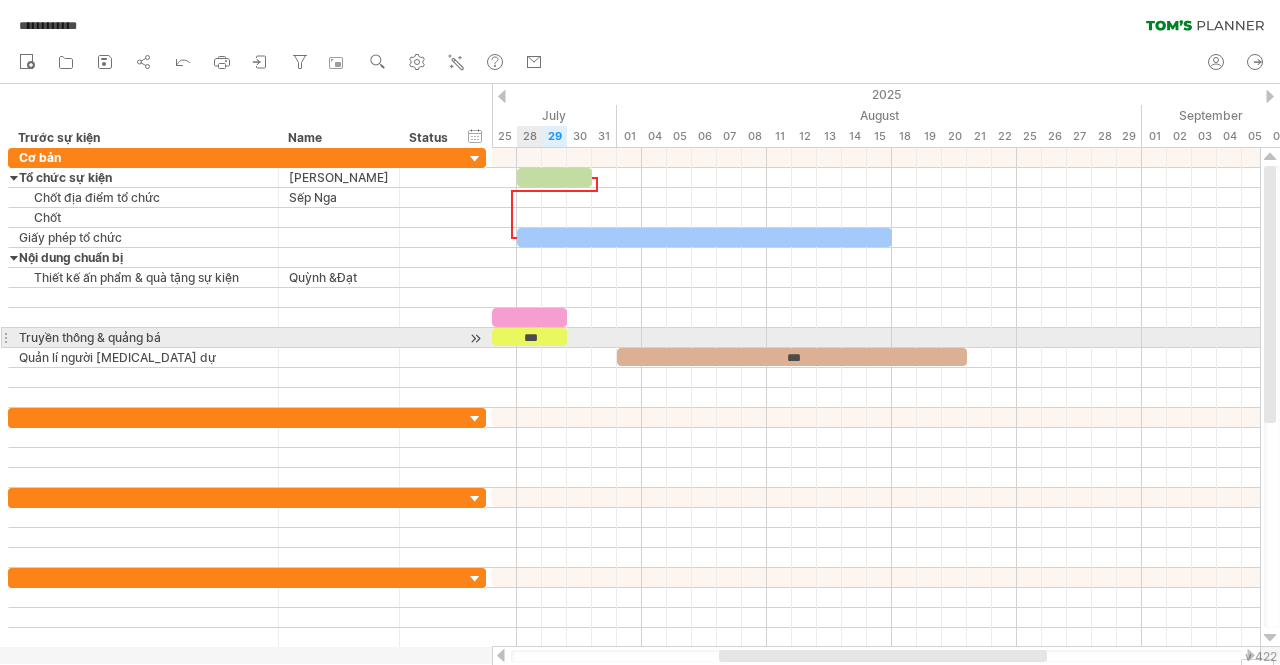 type 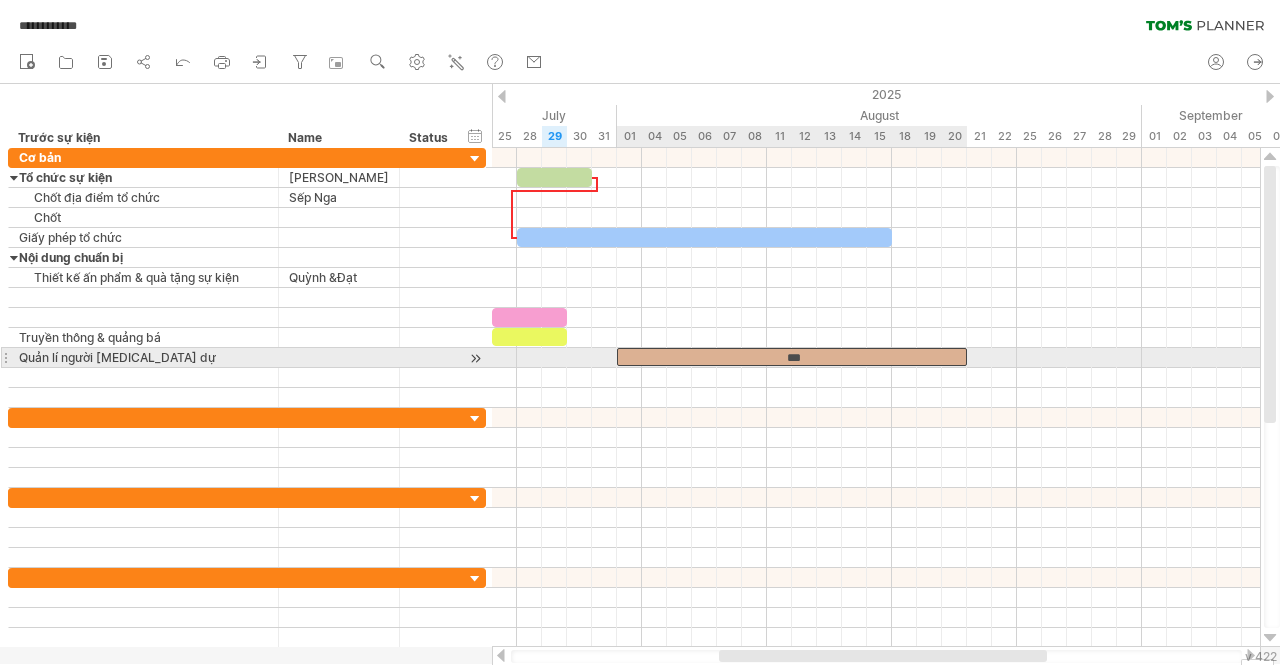 click on "***" at bounding box center (792, 357) 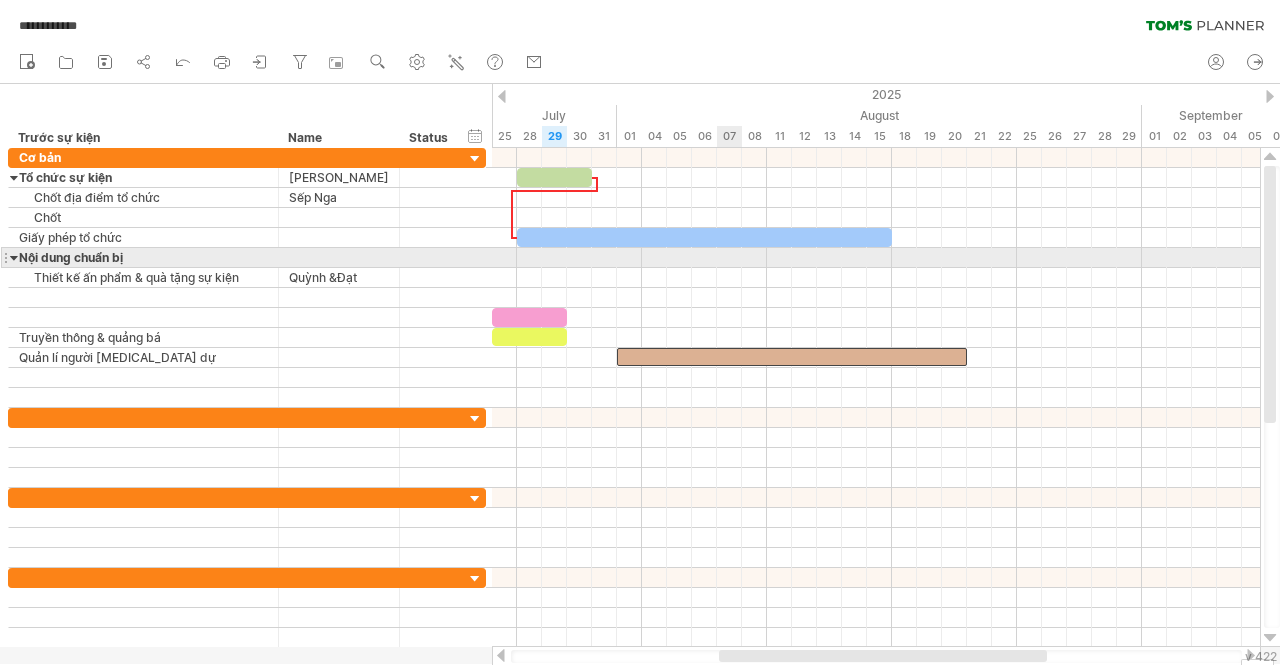 click at bounding box center (876, 258) 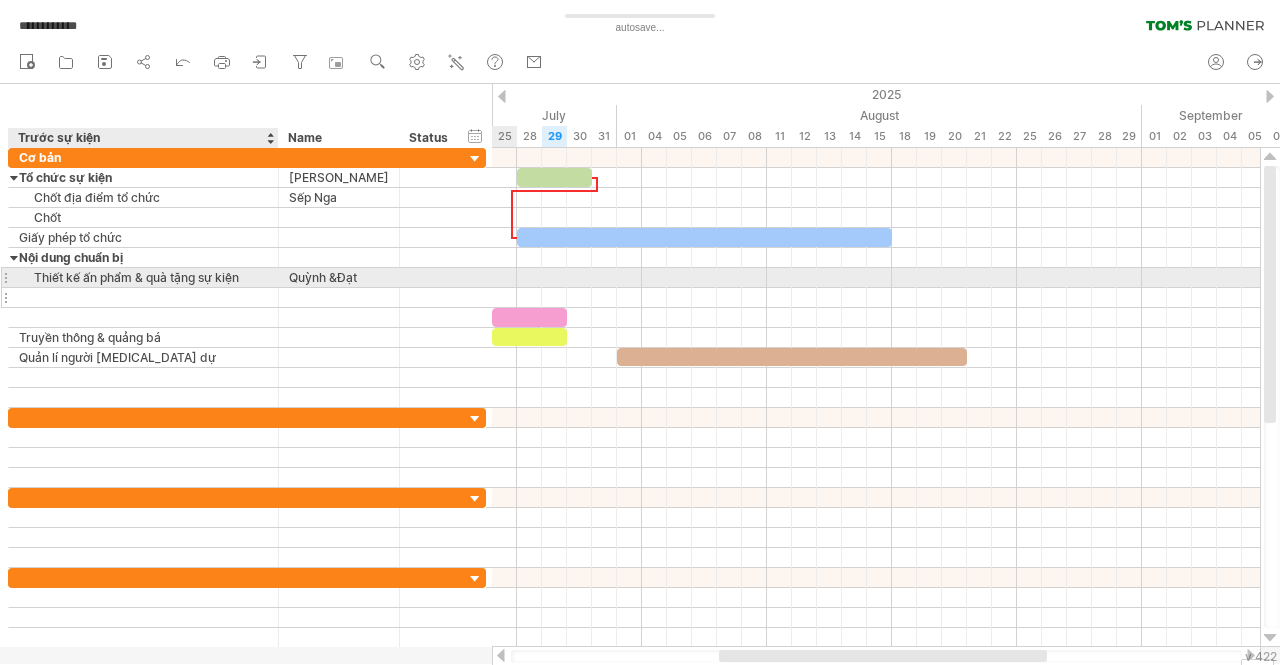 click at bounding box center (143, 297) 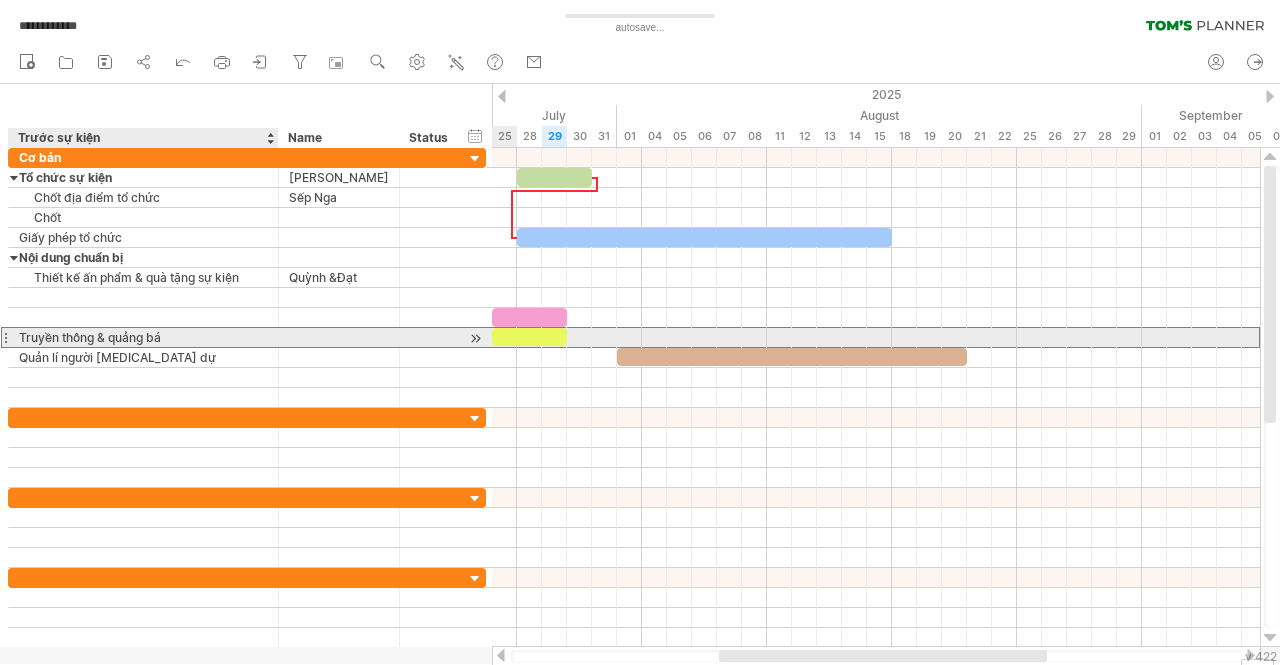 click on "Truyền thông & quảng bá" at bounding box center [143, 337] 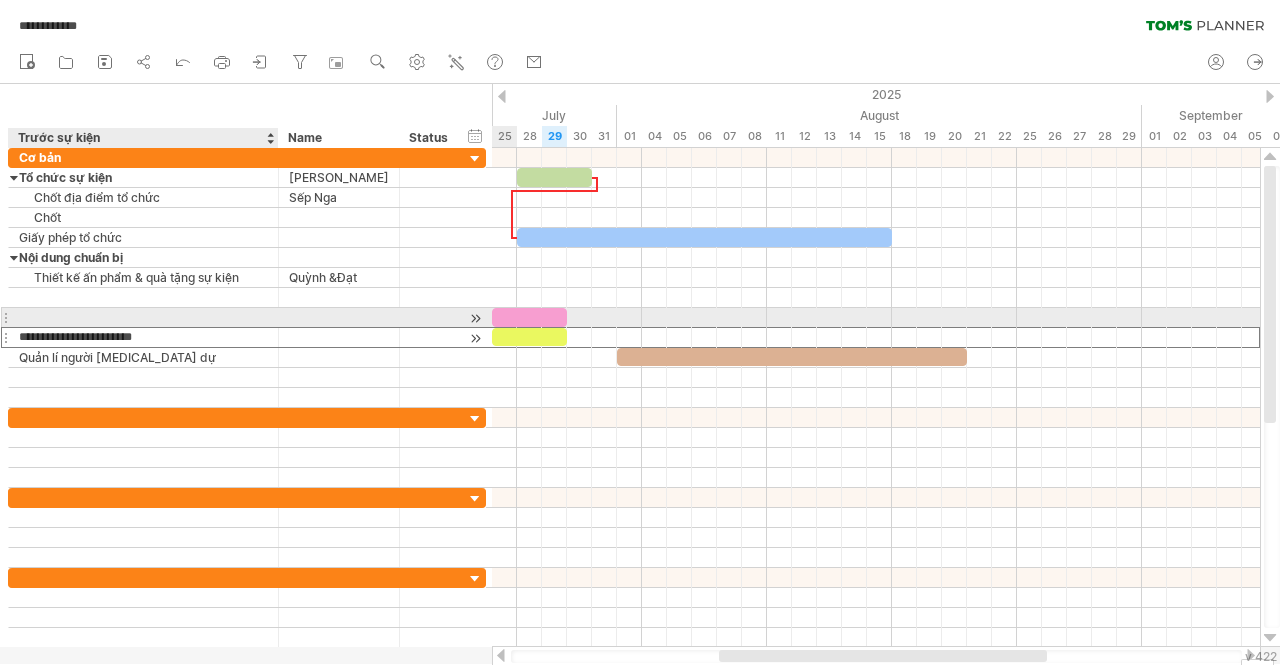 type 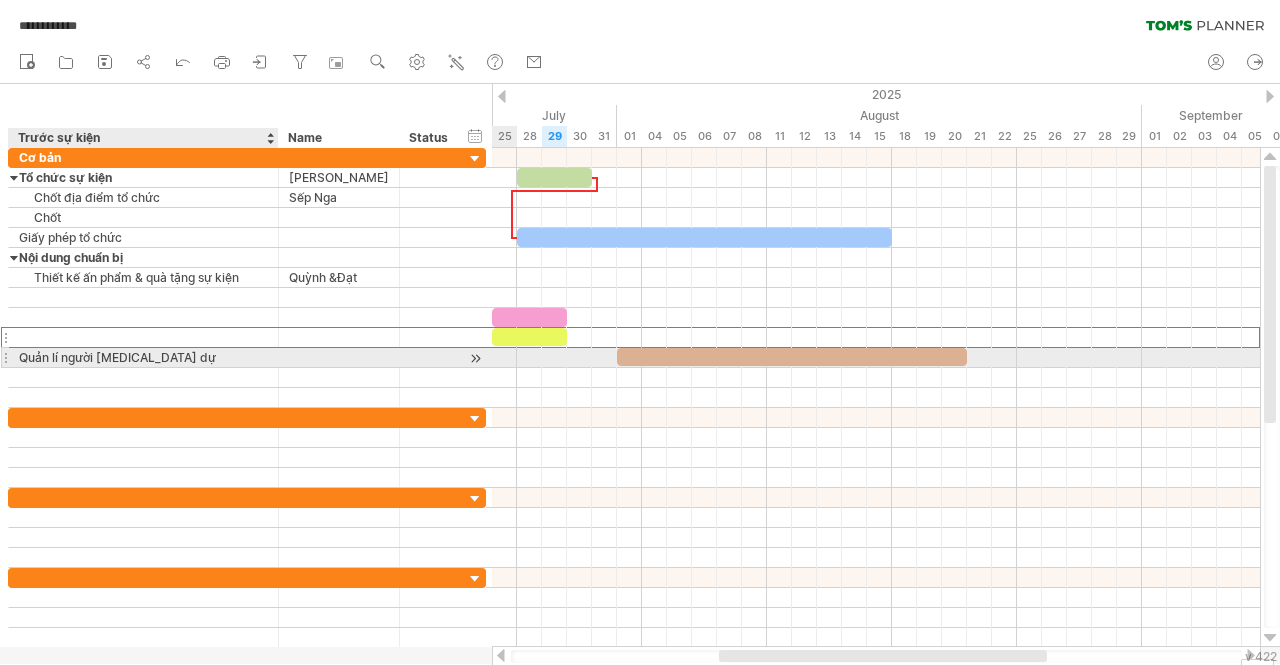 click on "Quản lí người [MEDICAL_DATA] dự" at bounding box center (143, 357) 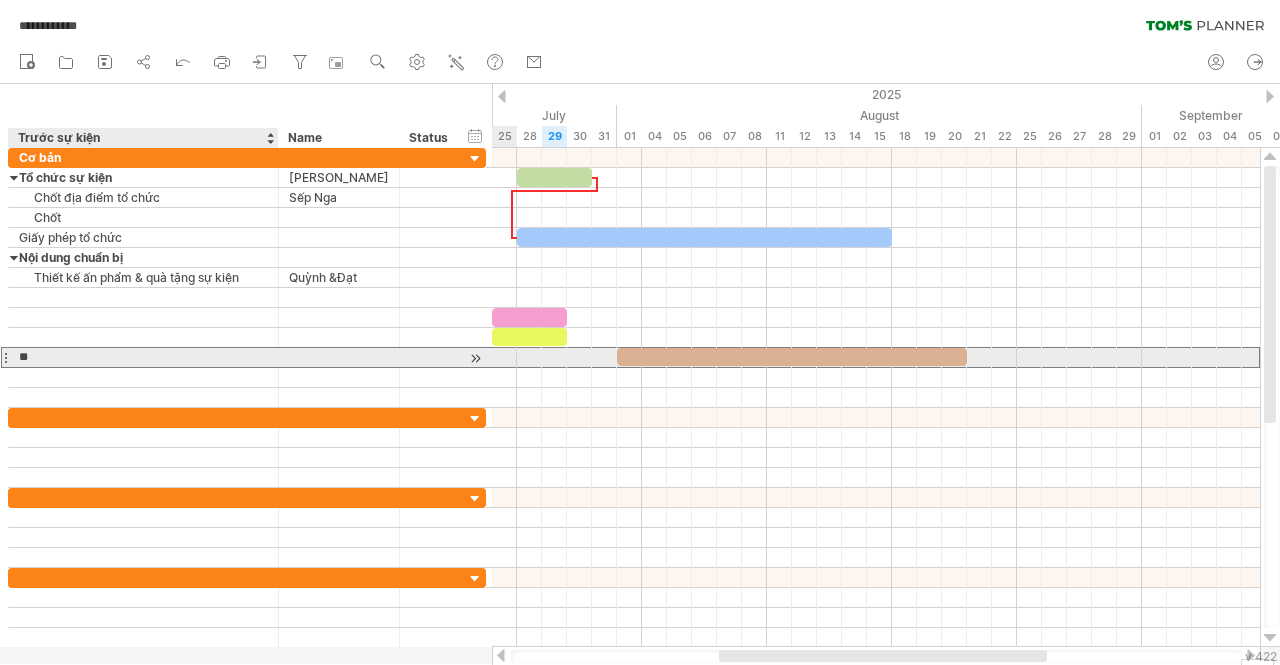 type on "*" 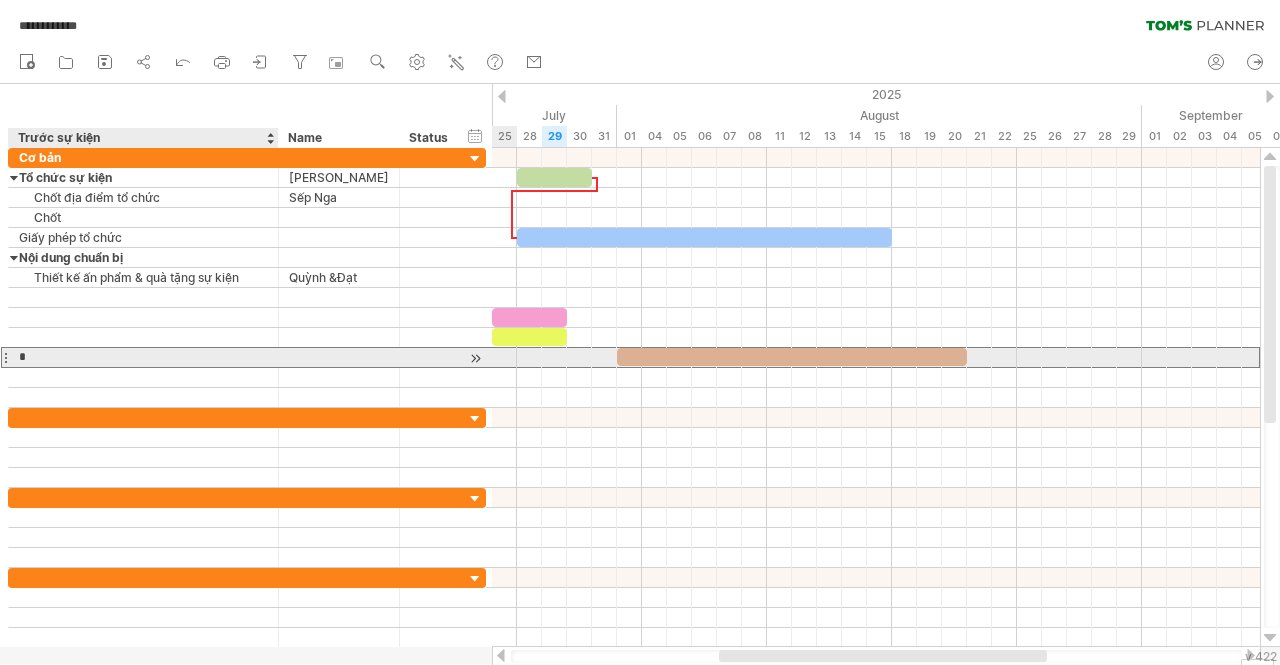 type 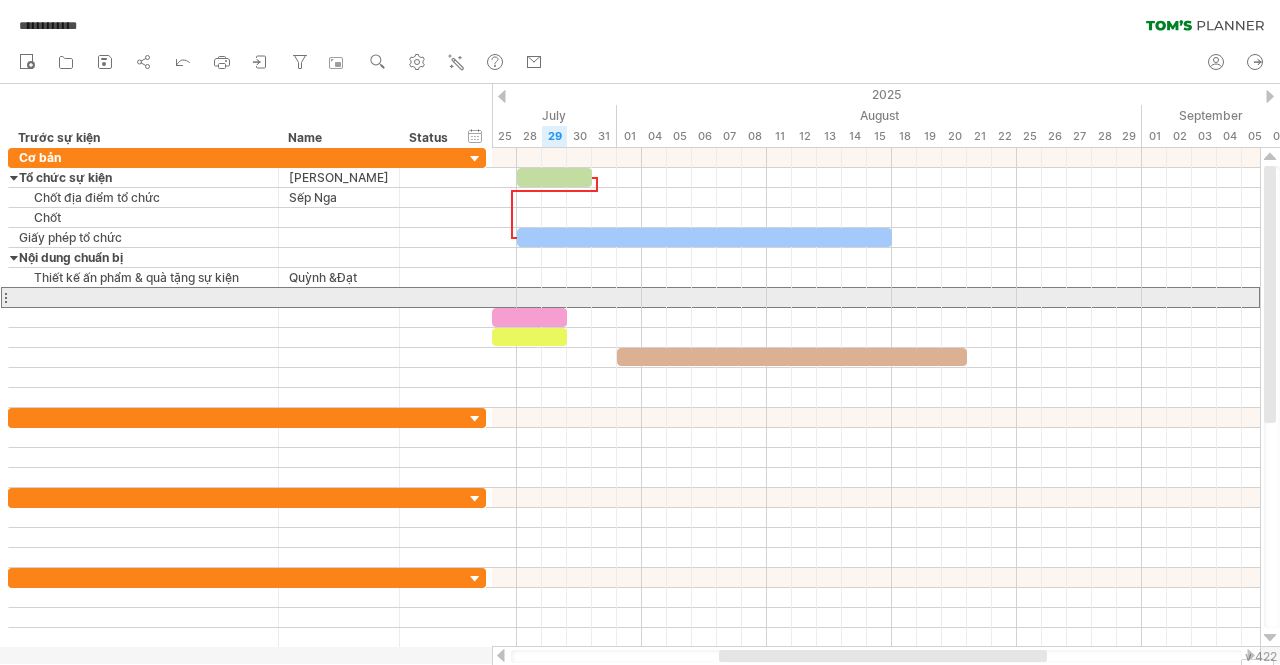 click at bounding box center [5, 297] 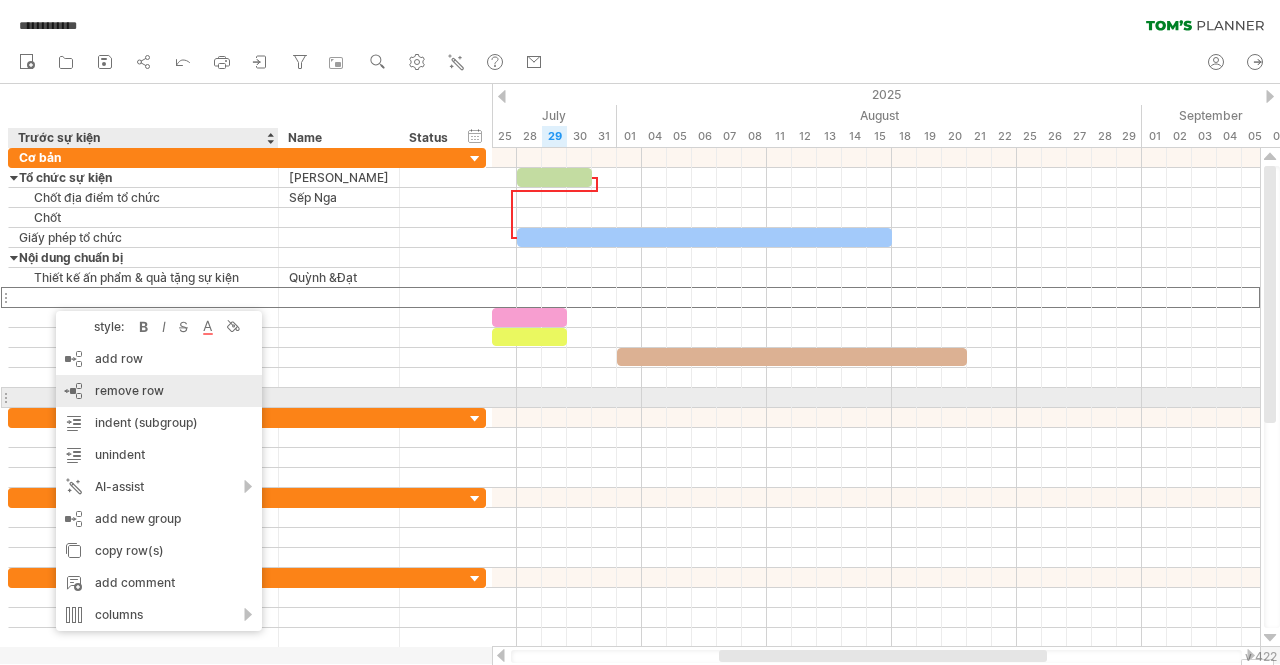 click on "remove row" at bounding box center [129, 390] 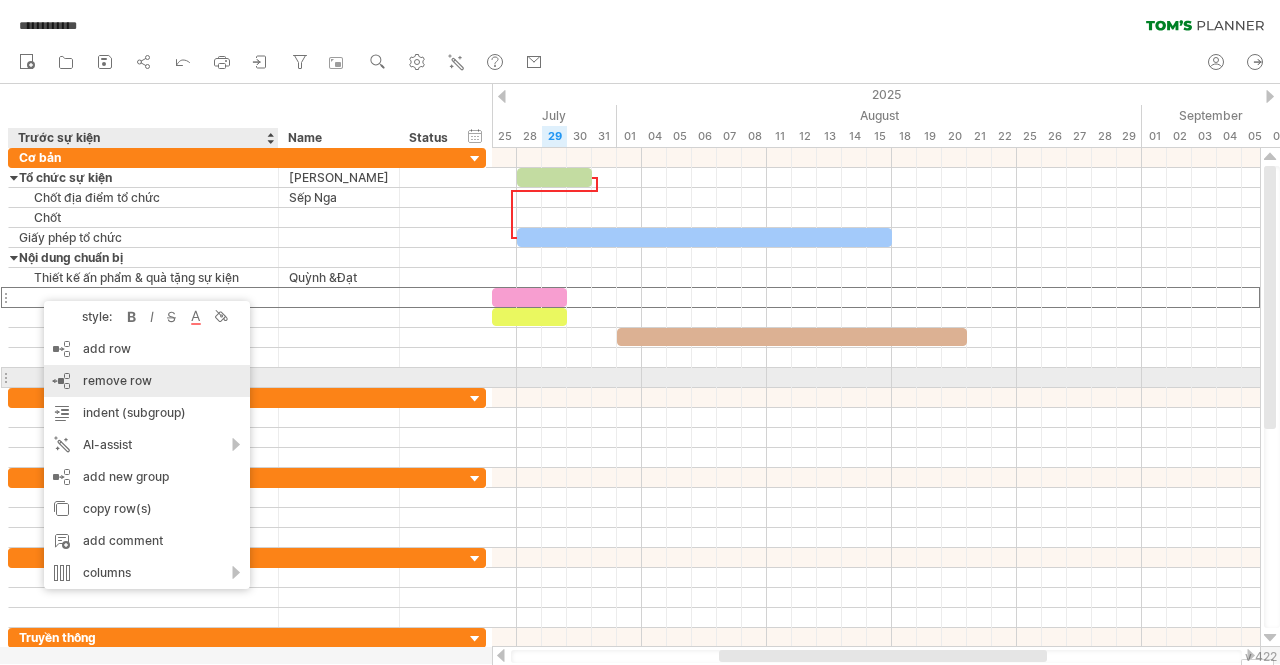 click on "remove row remove selected rows" at bounding box center [147, 381] 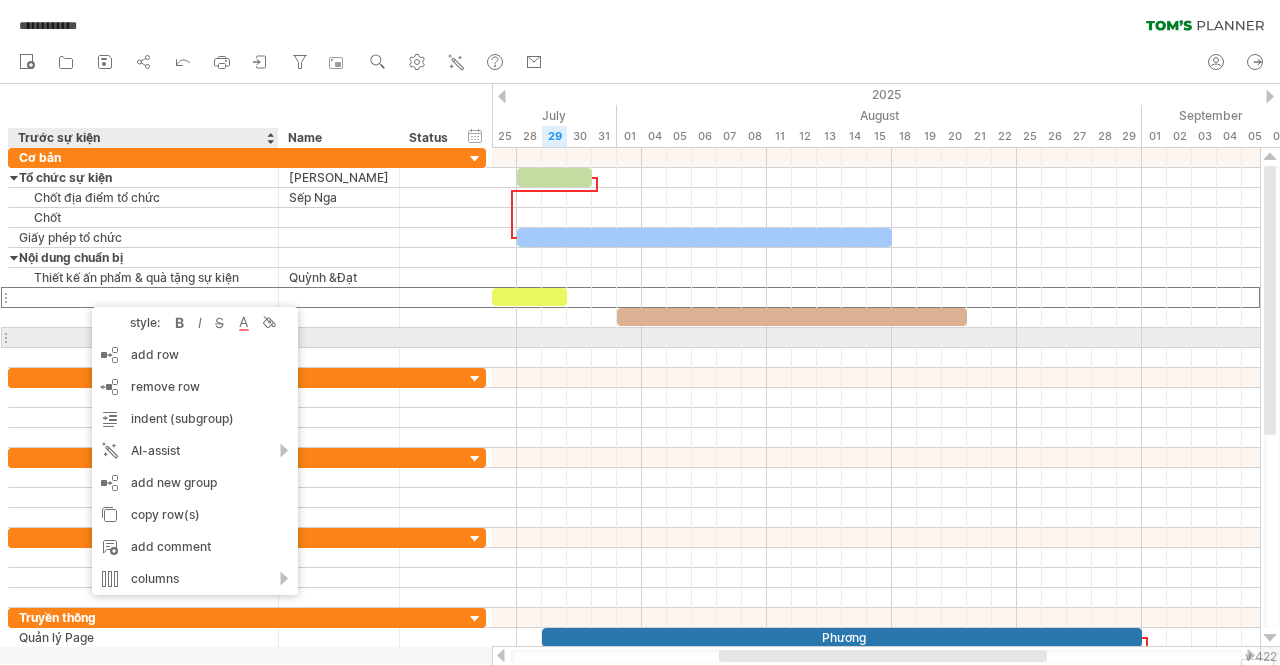 click at bounding box center (143, 337) 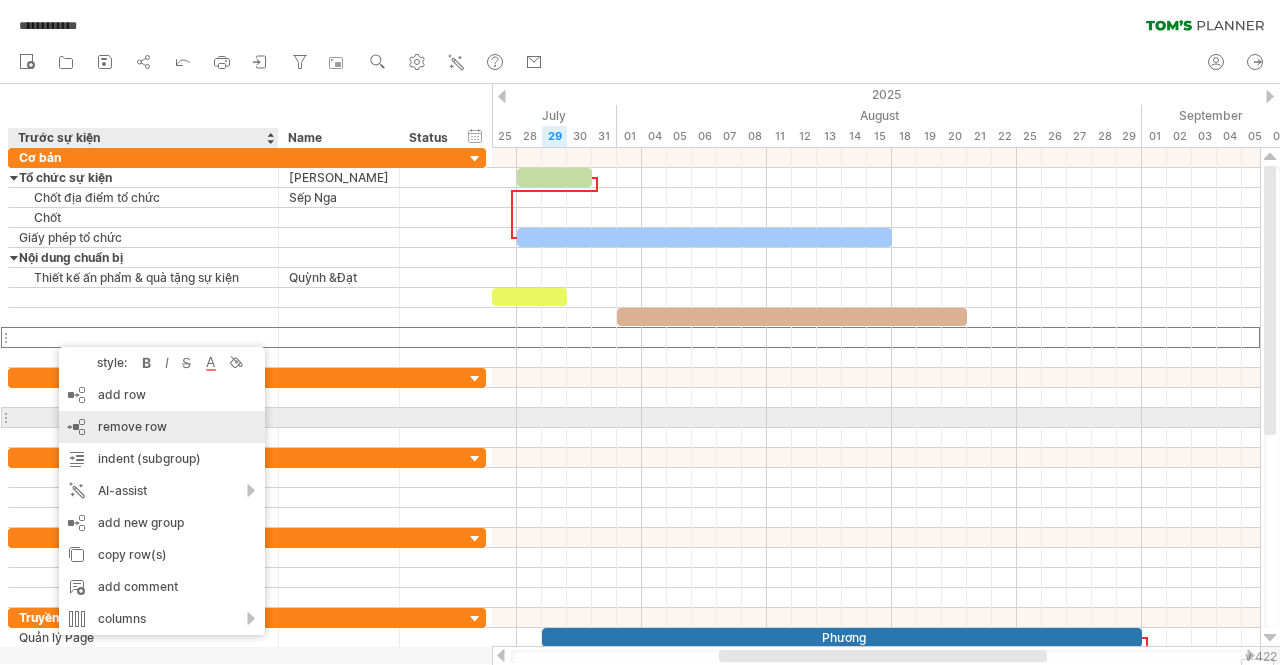 click on "remove row" at bounding box center [132, 426] 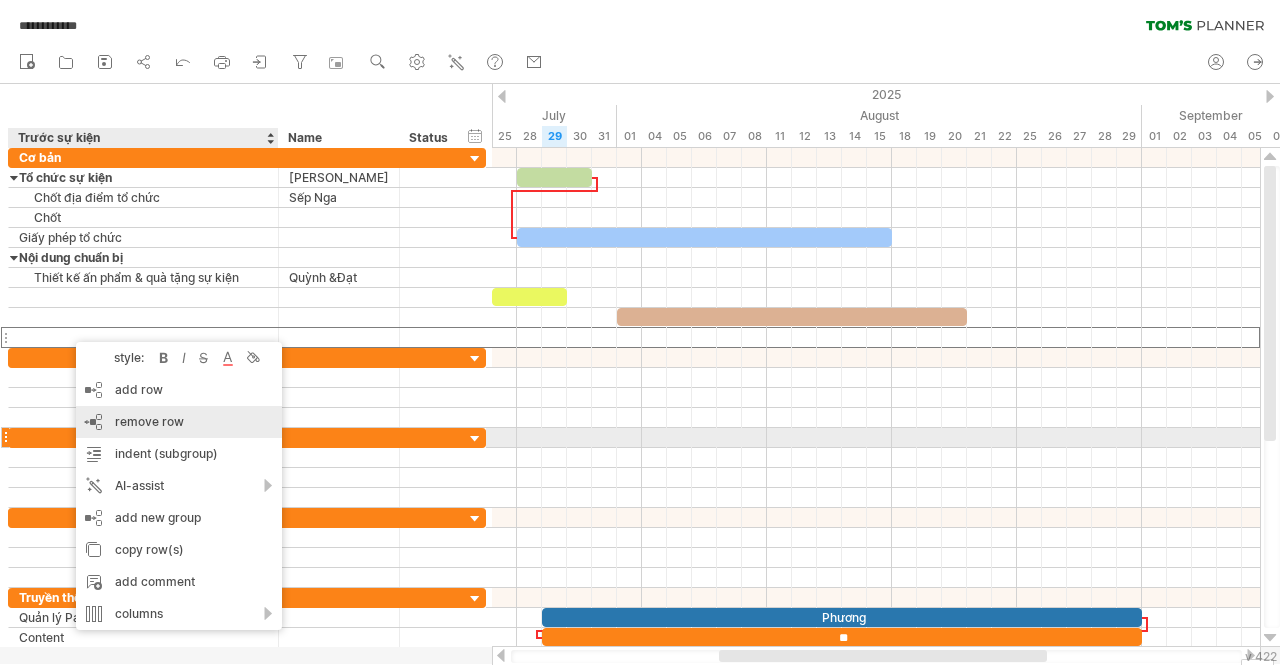 click on "remove row" at bounding box center [149, 421] 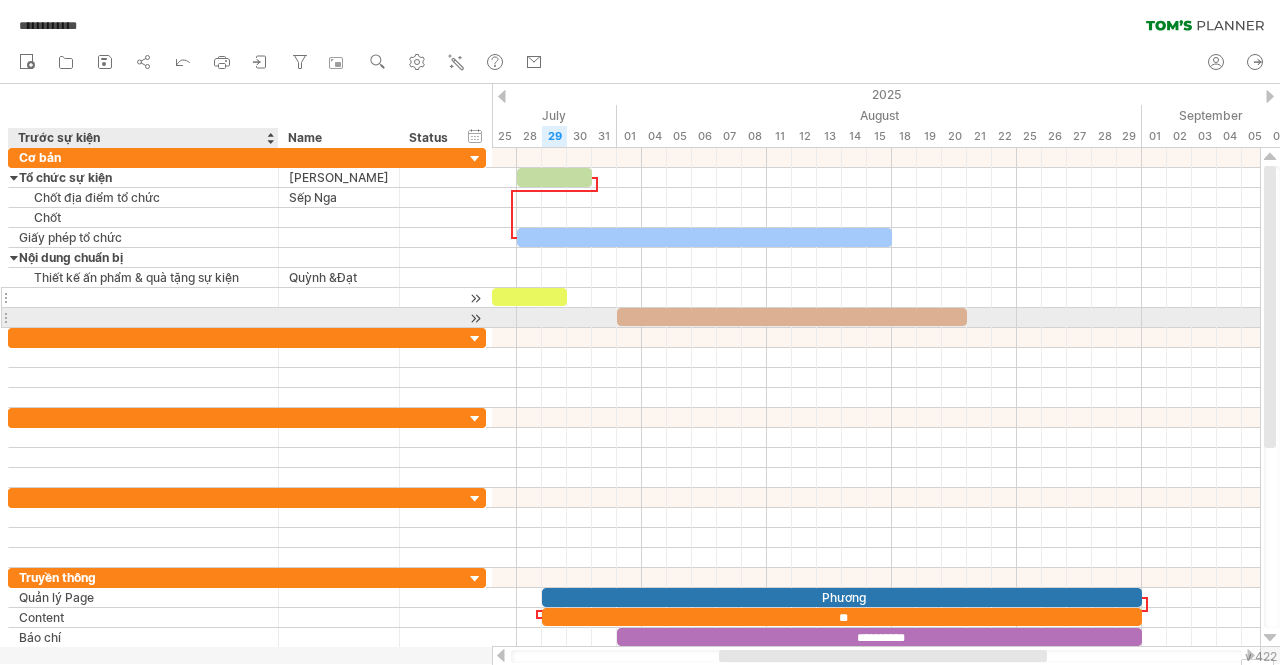 click at bounding box center (143, 297) 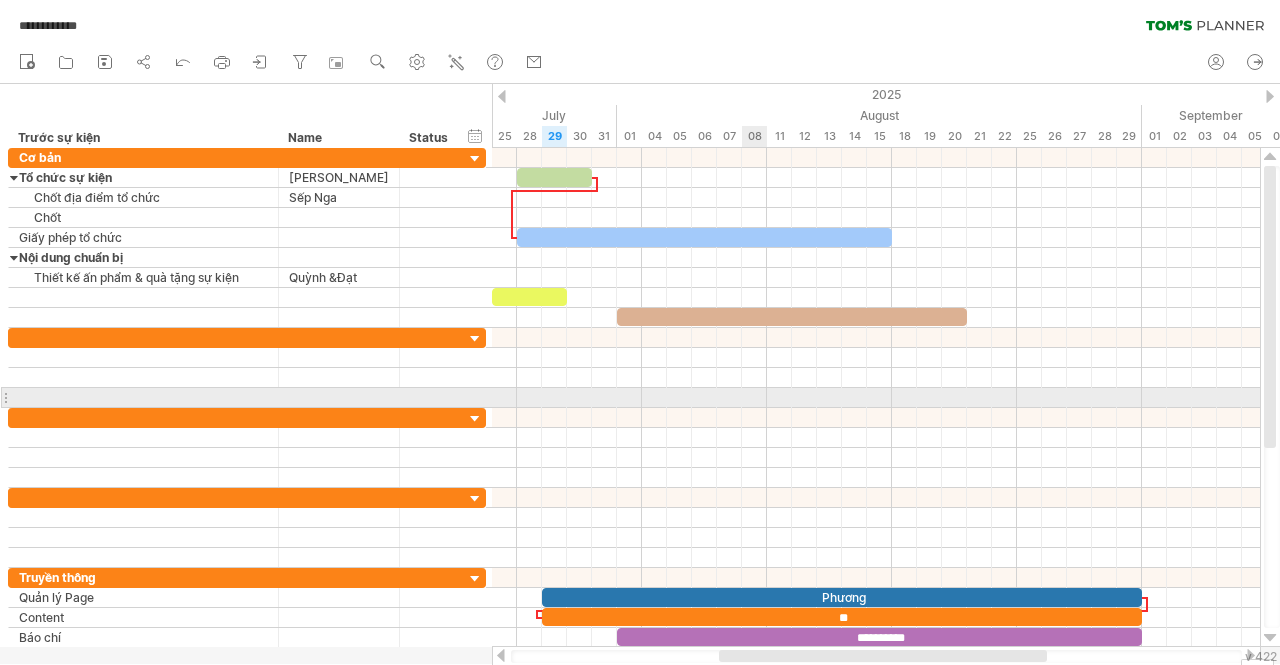 click at bounding box center [876, 418] 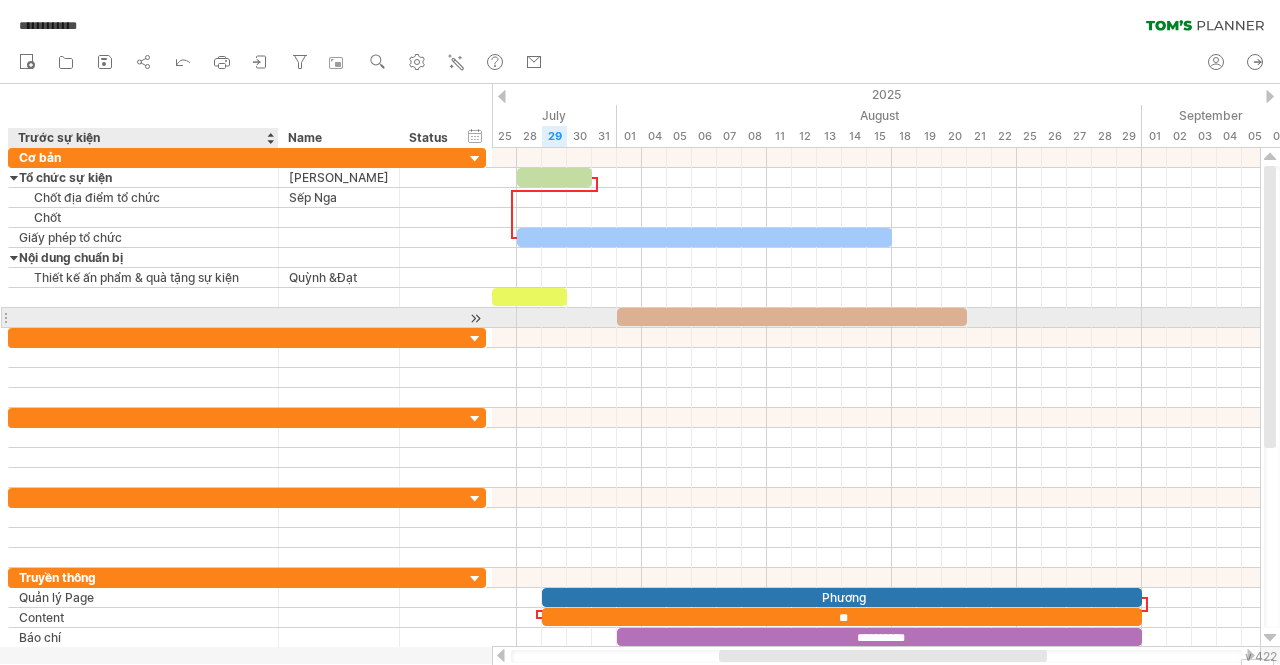 click at bounding box center (143, 317) 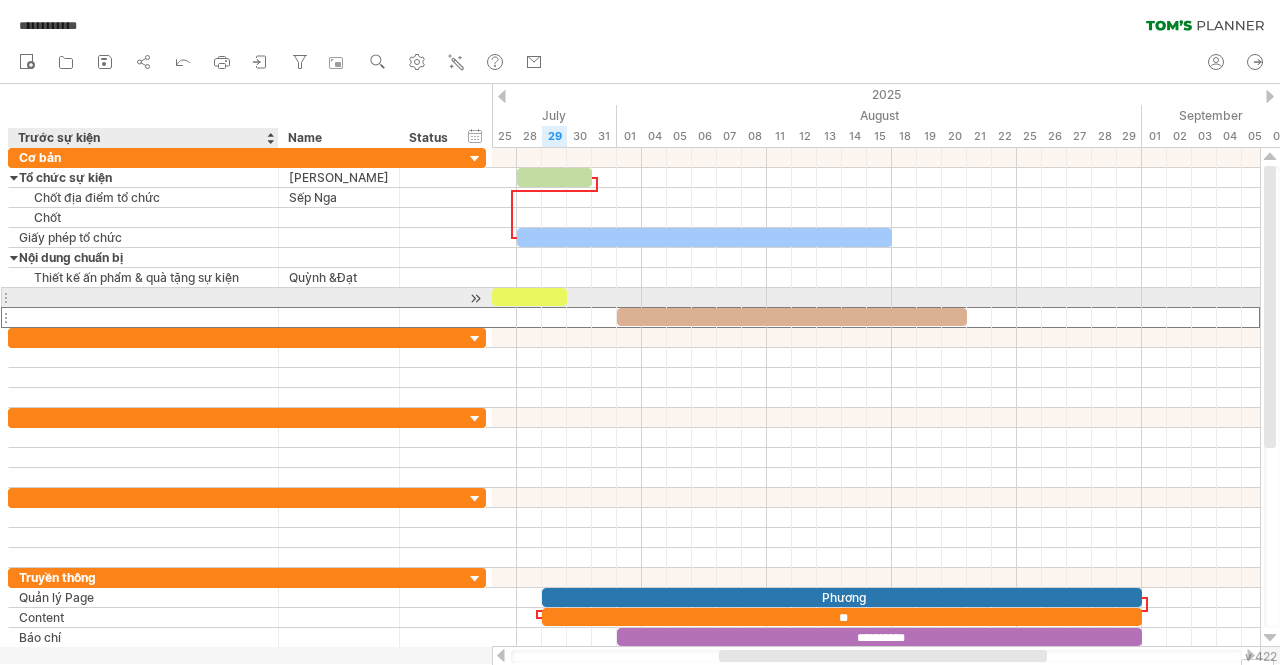 click at bounding box center [143, 297] 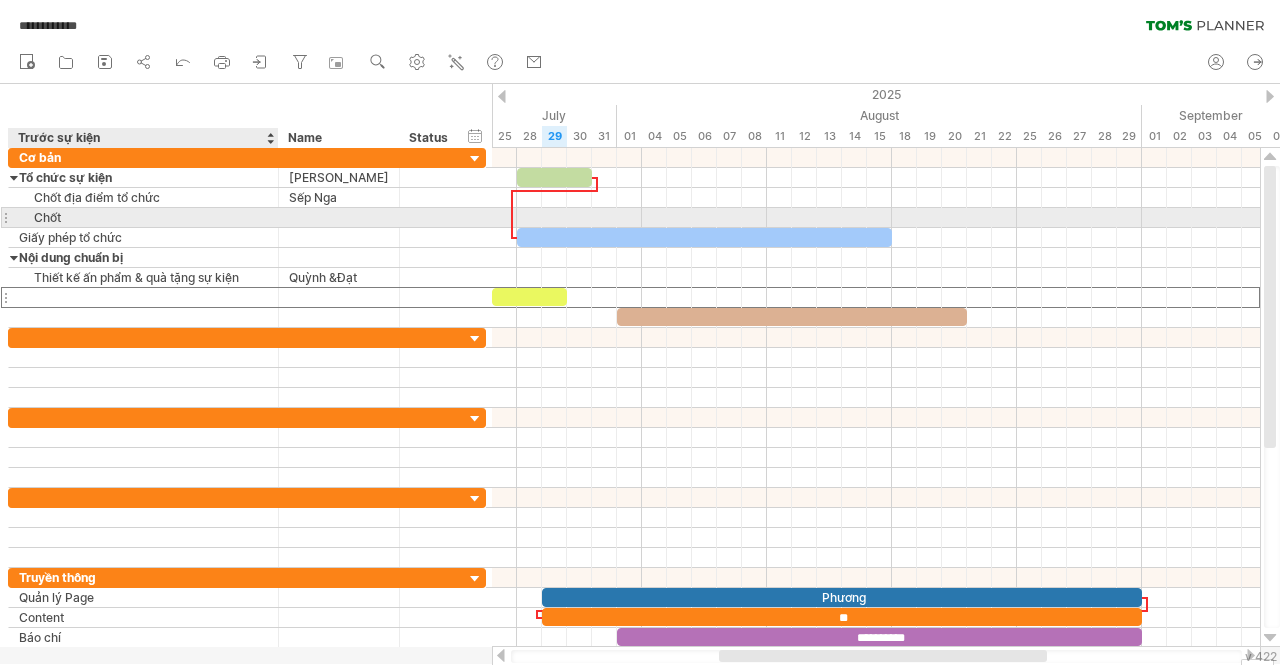 click on "Chốt" at bounding box center [143, 217] 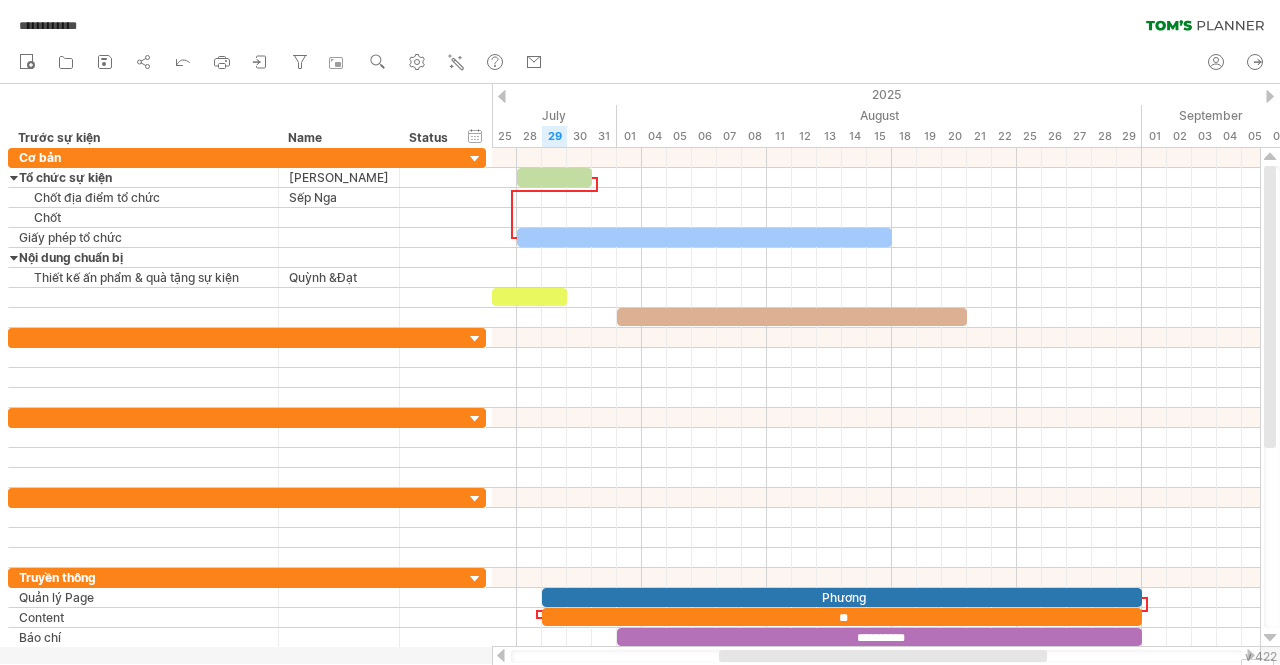 click on "**********" at bounding box center (640, 21) 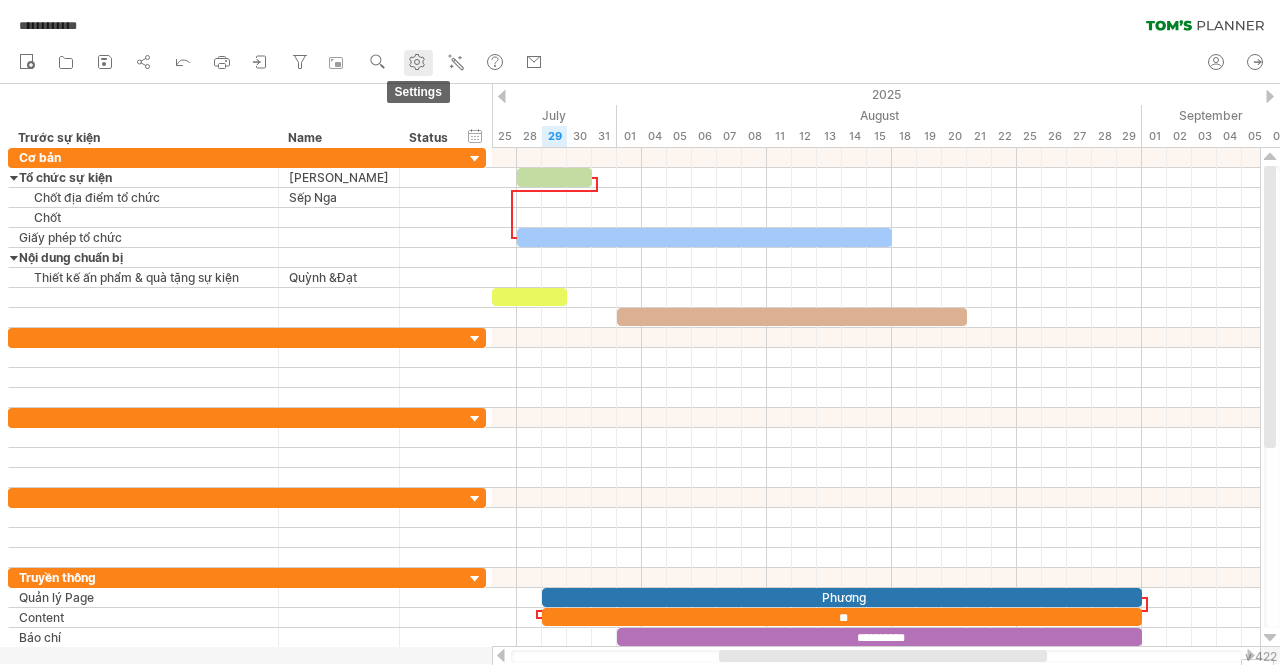 click 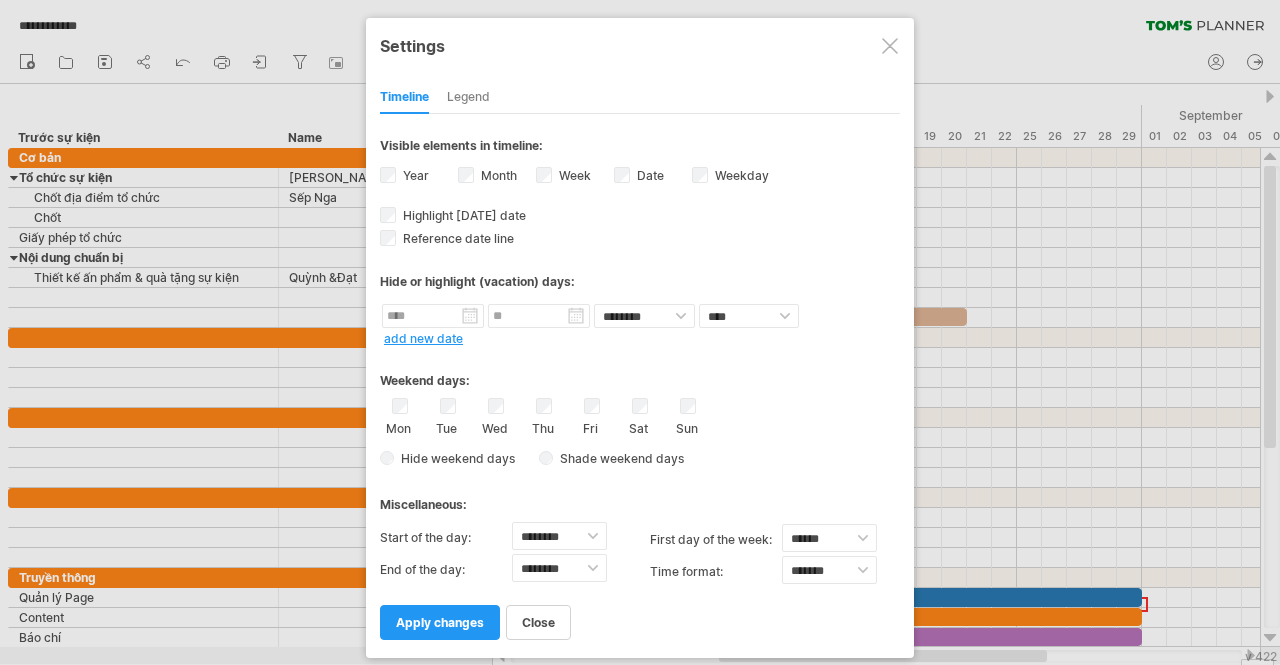 drag, startPoint x: 493, startPoint y: 88, endPoint x: 488, endPoint y: 99, distance: 12.083046 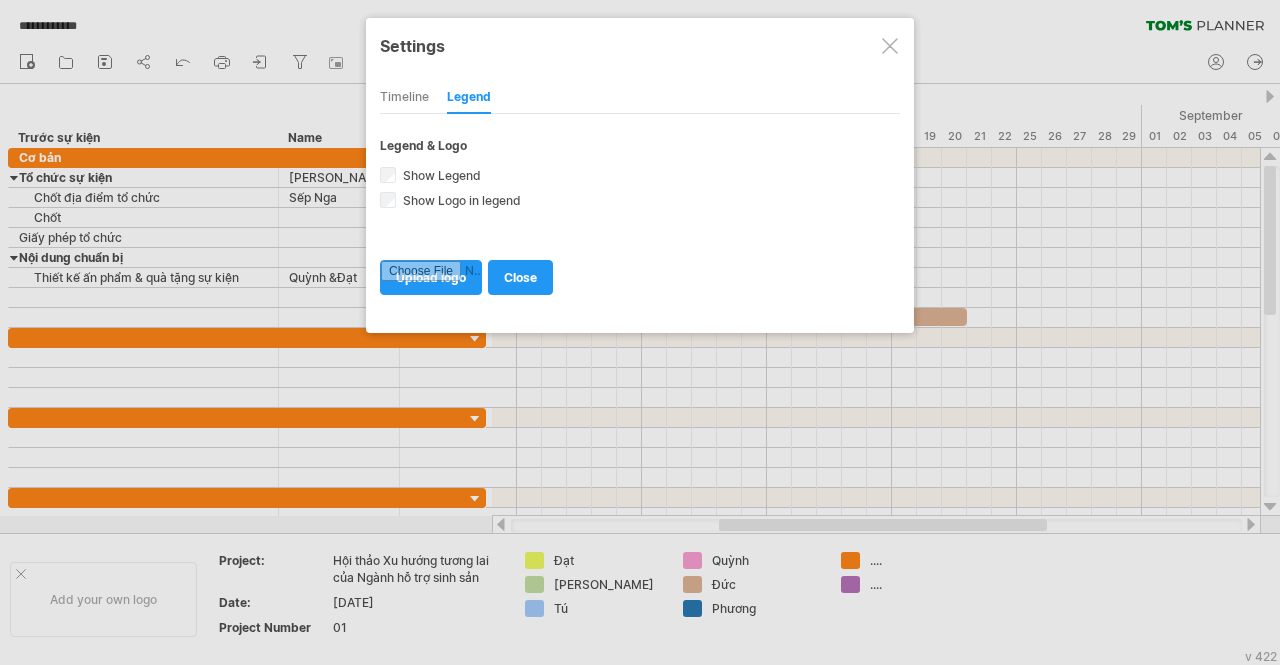 click at bounding box center [890, 46] 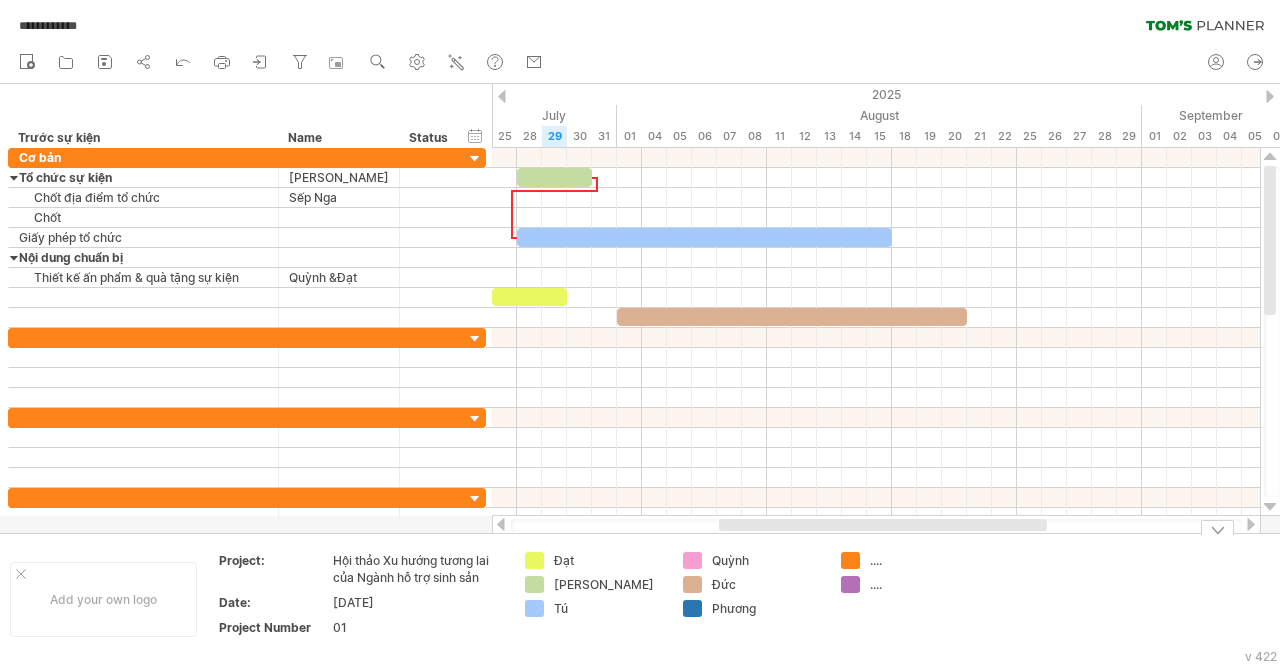click on "Đạt" at bounding box center [608, 560] 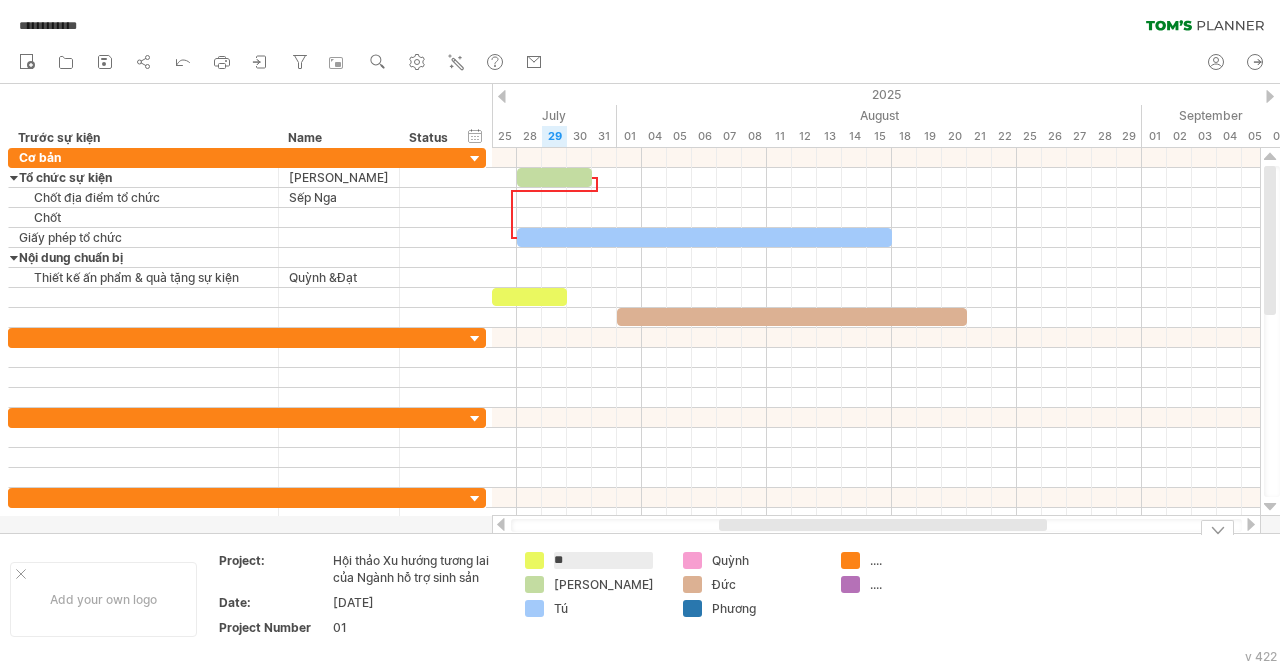 type on "*" 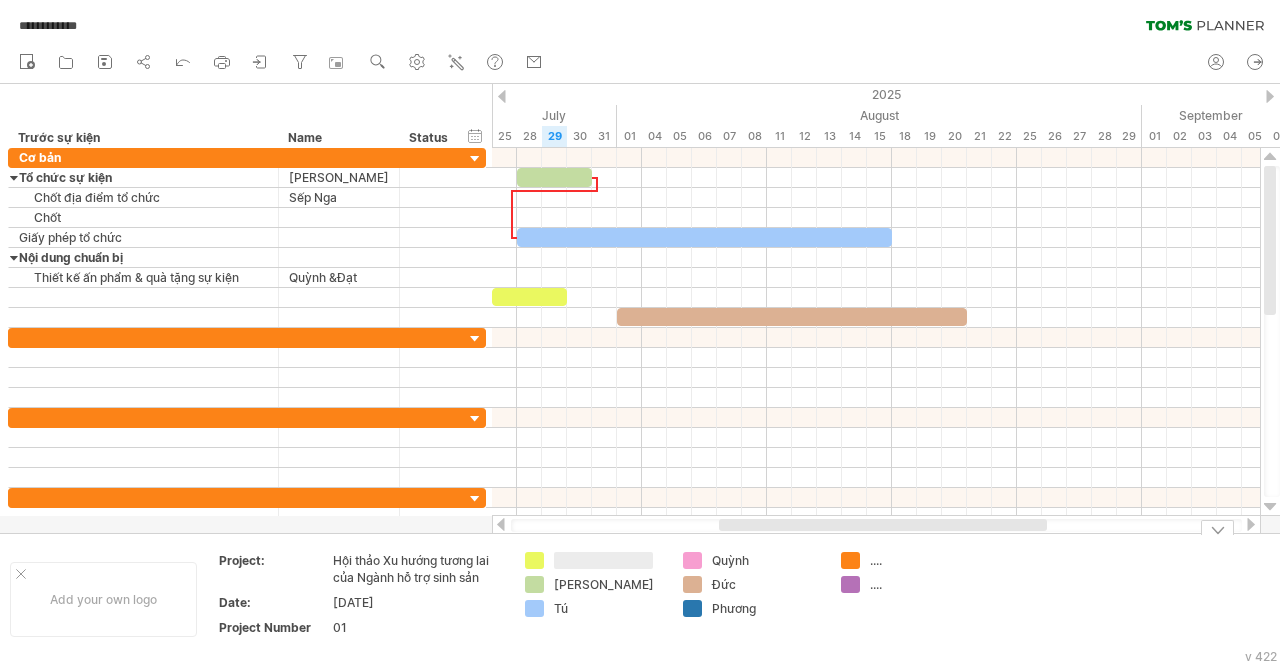 type on "*" 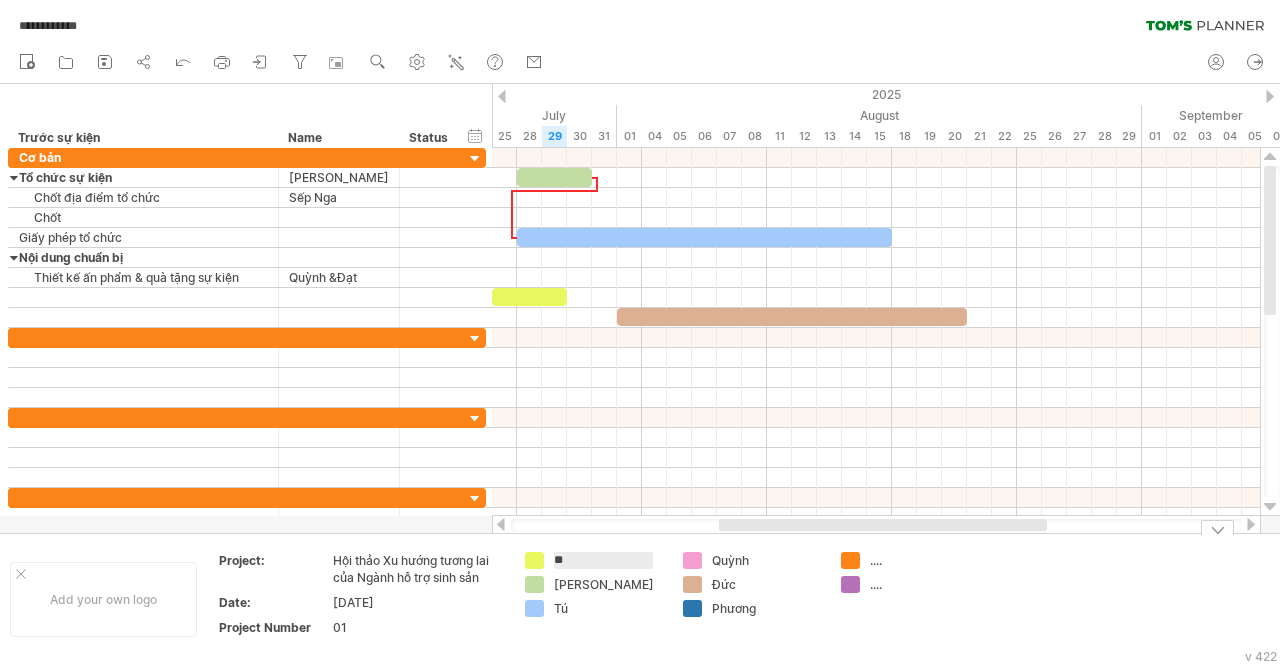 type on "*" 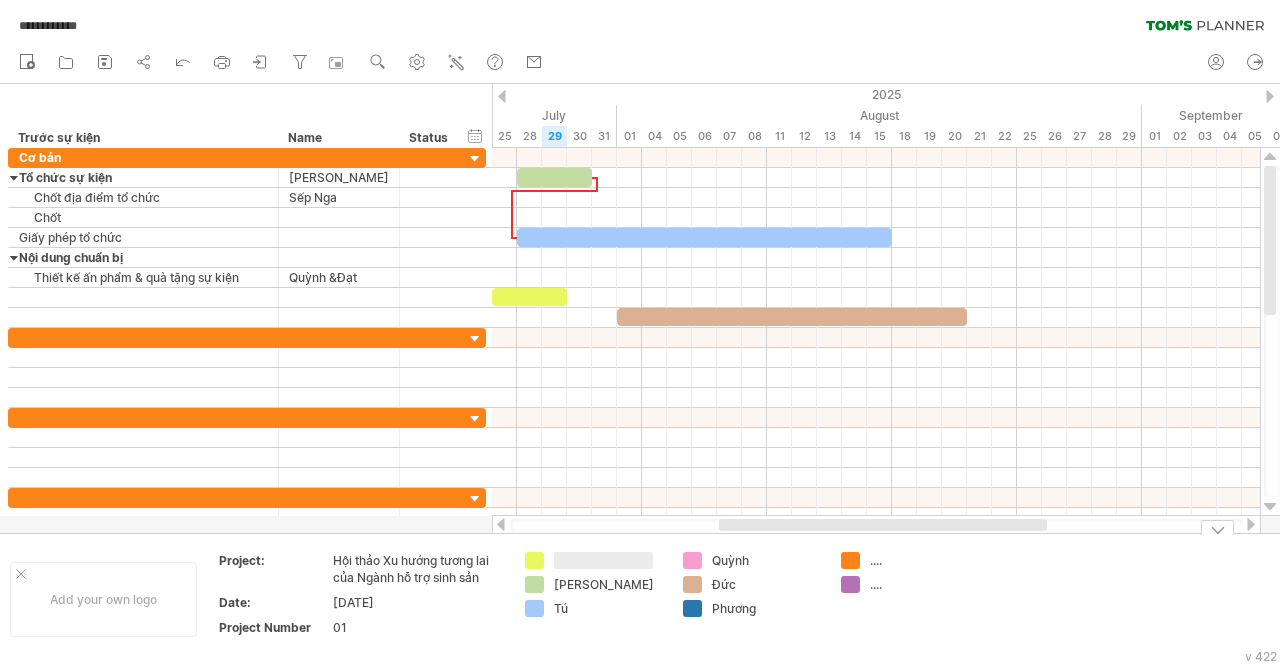 type on "*" 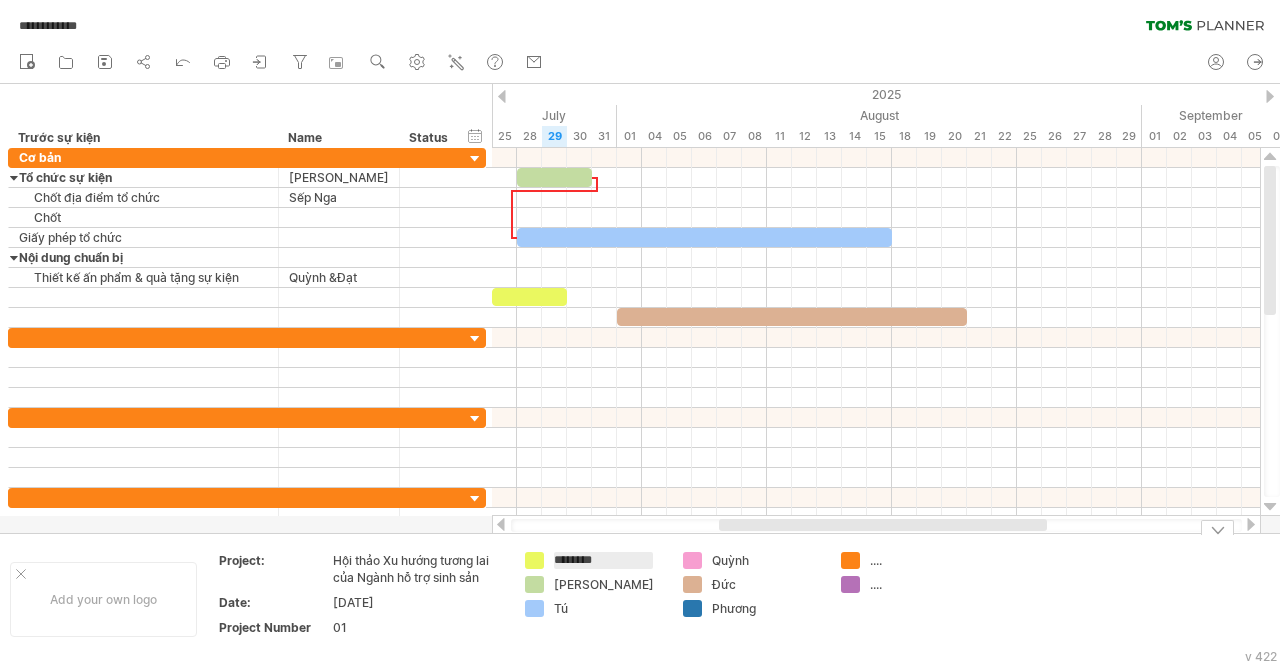 type on "********" 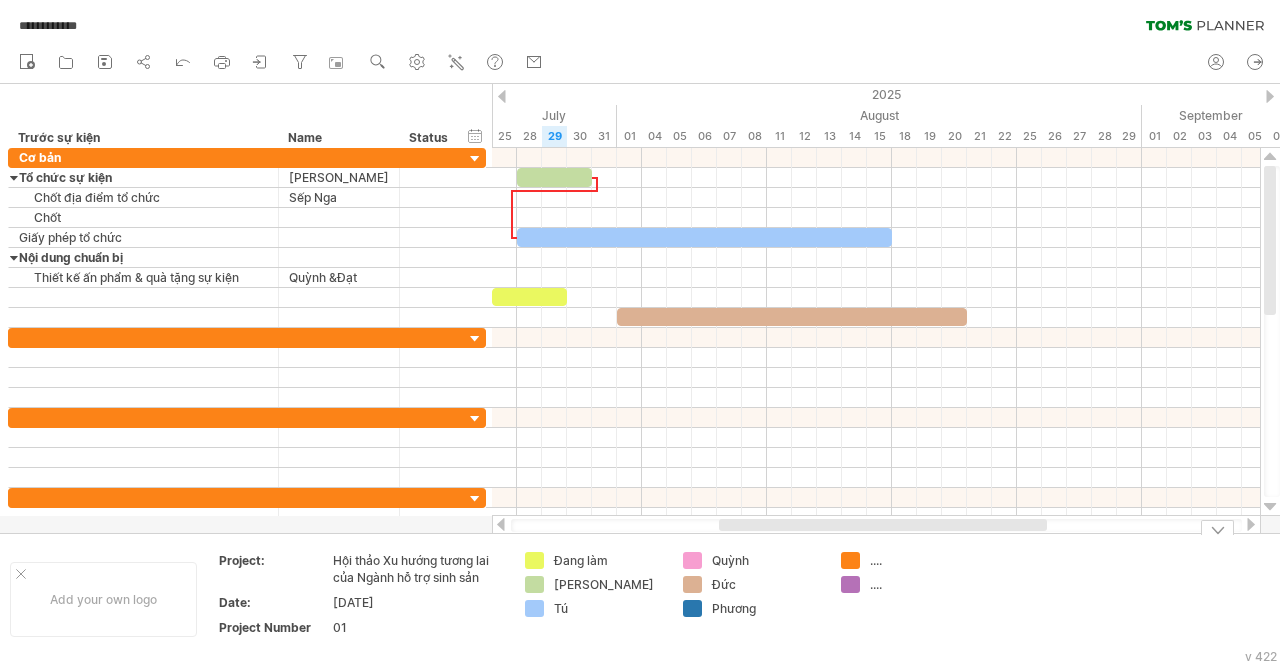 click on "[PERSON_NAME]" at bounding box center [608, 584] 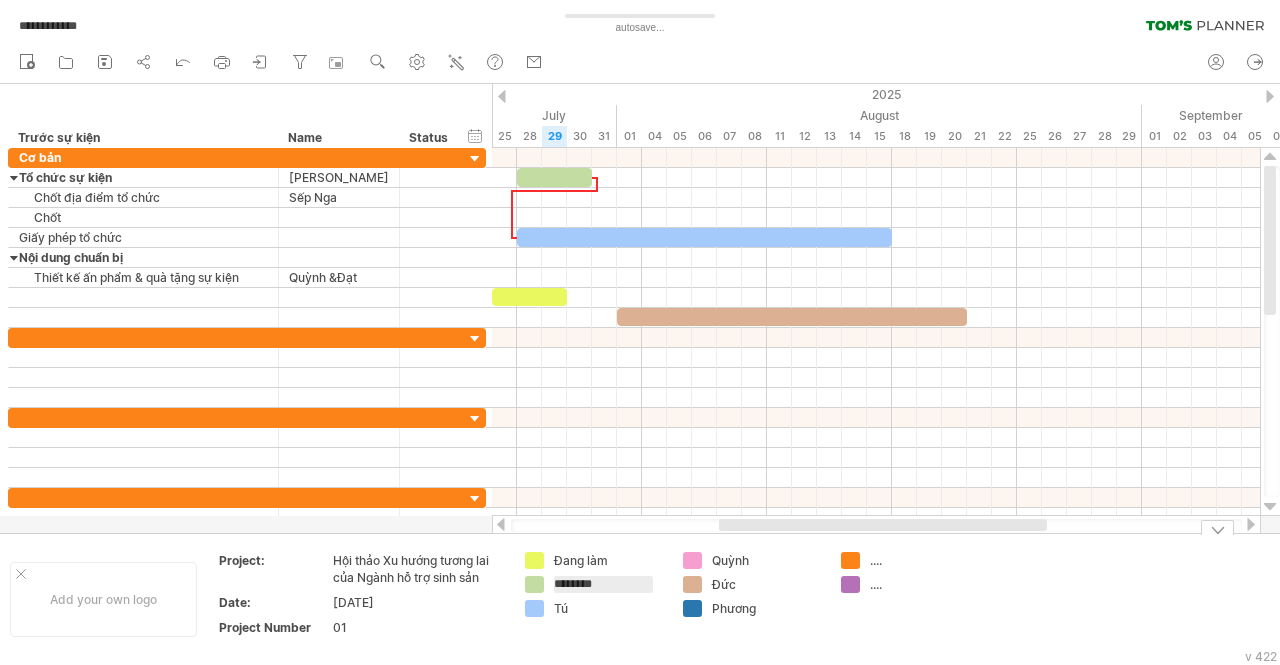 drag, startPoint x: 614, startPoint y: 585, endPoint x: 515, endPoint y: 575, distance: 99.50377 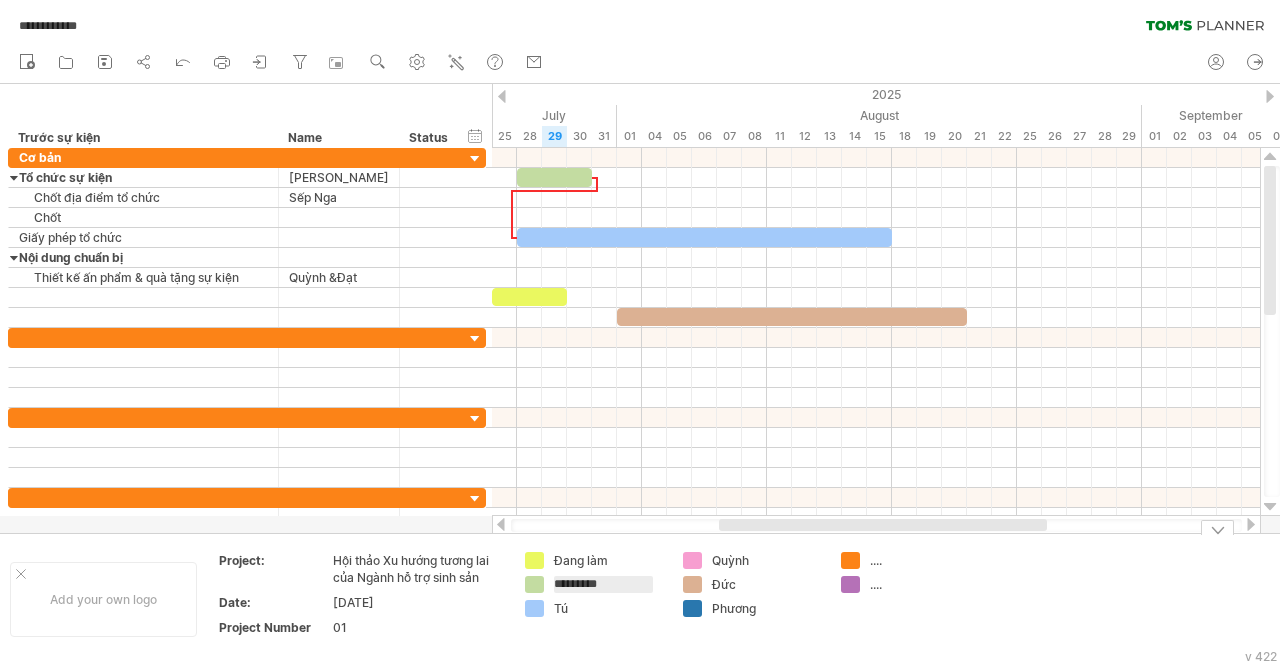 type on "**********" 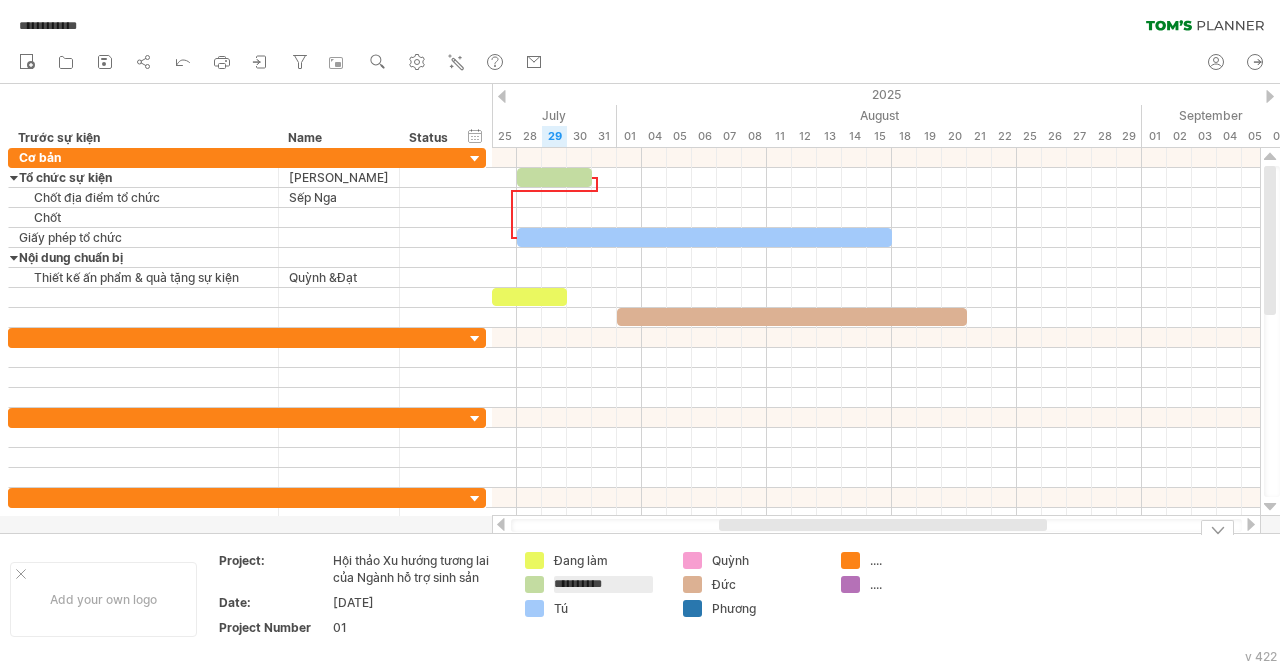 click on "**********" at bounding box center [640, 332] 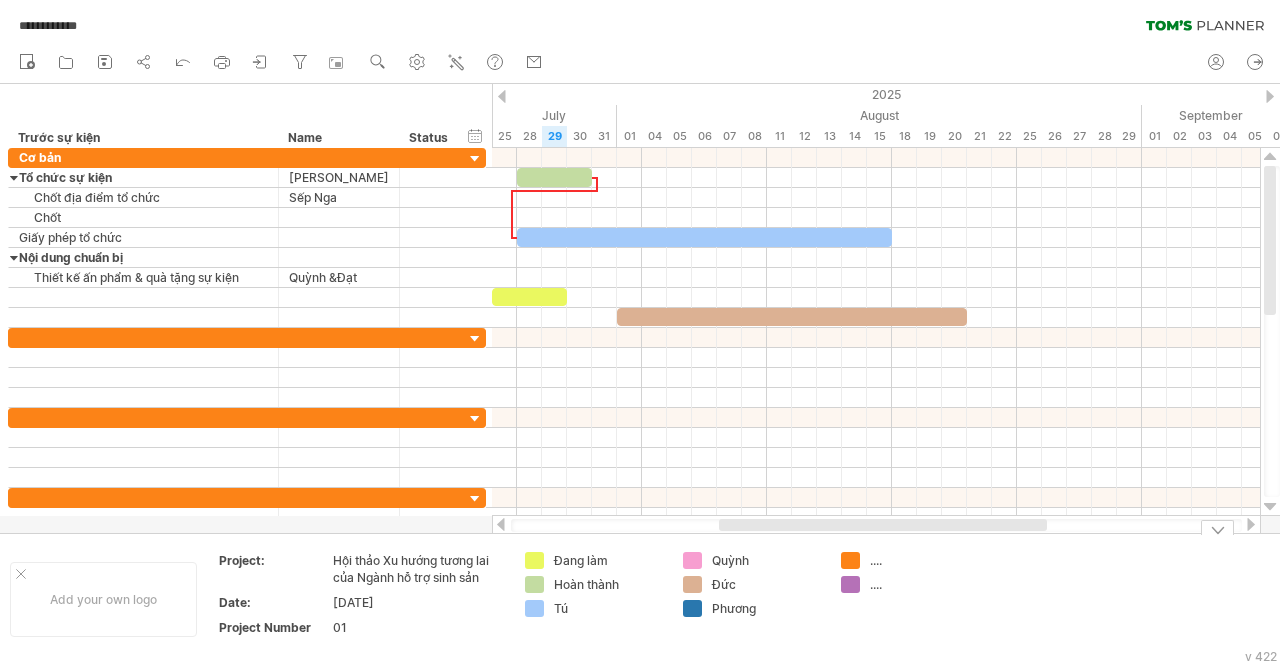 click on "Quỳnh" at bounding box center (752, 560) 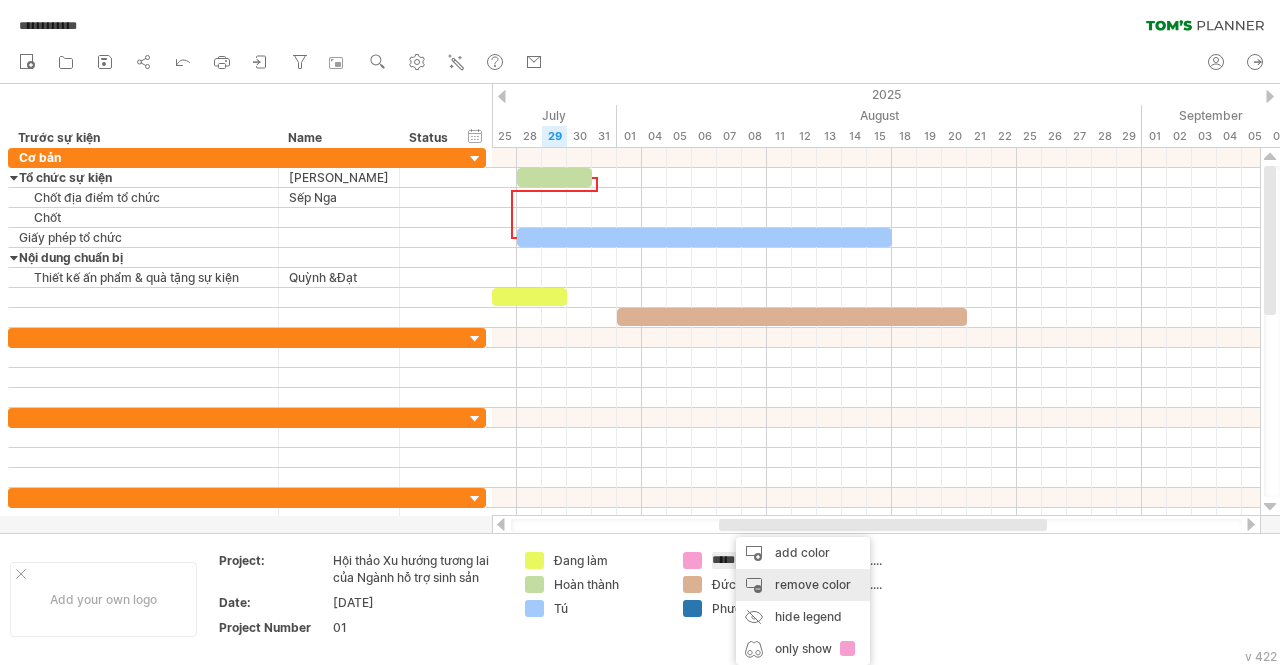 click on "remove color" at bounding box center [803, 585] 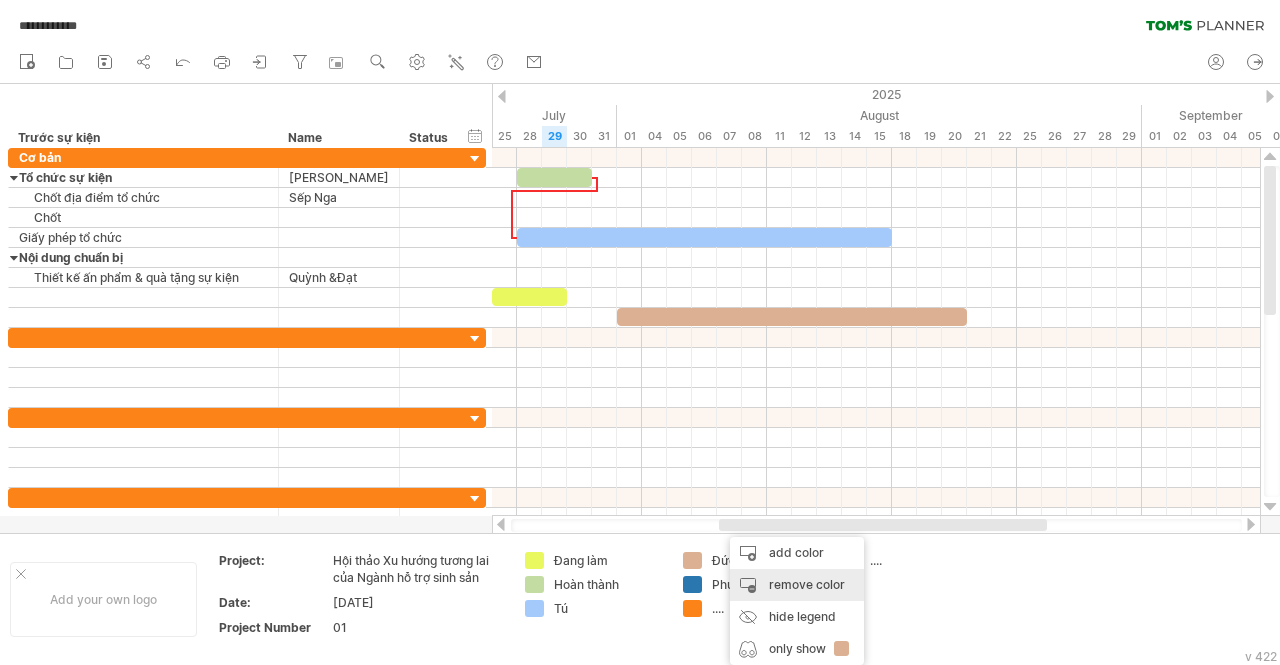 click on "remove color" at bounding box center [797, 585] 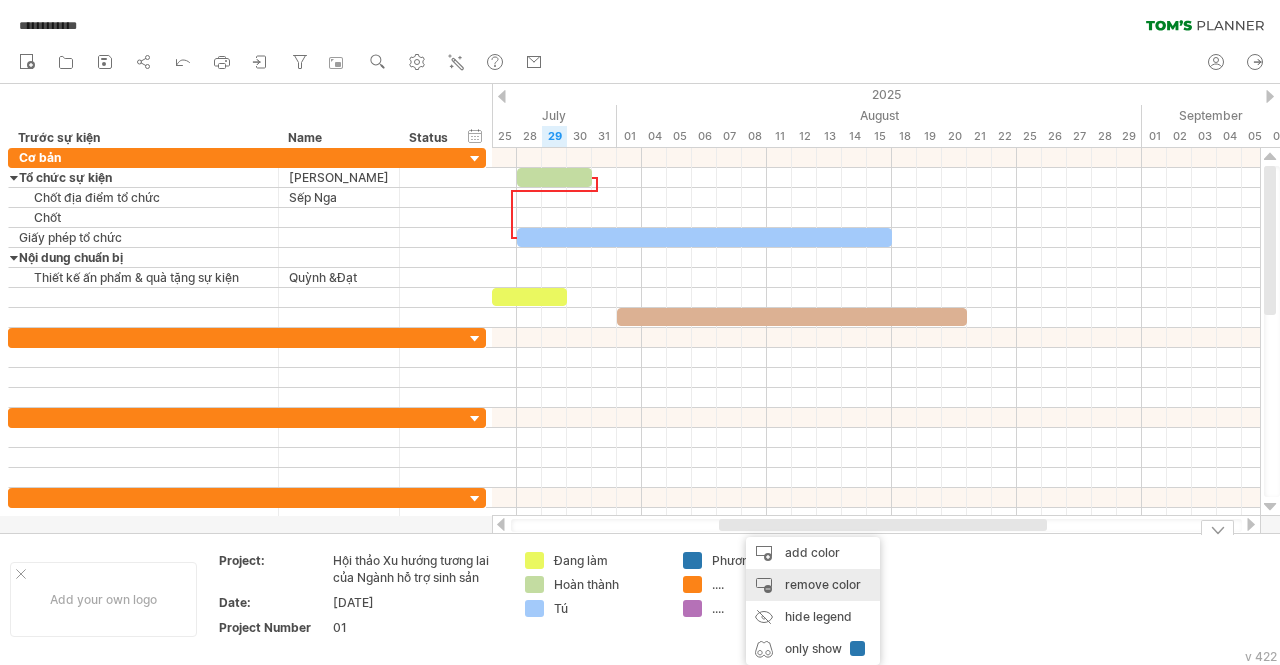 click on "remove color" at bounding box center (813, 585) 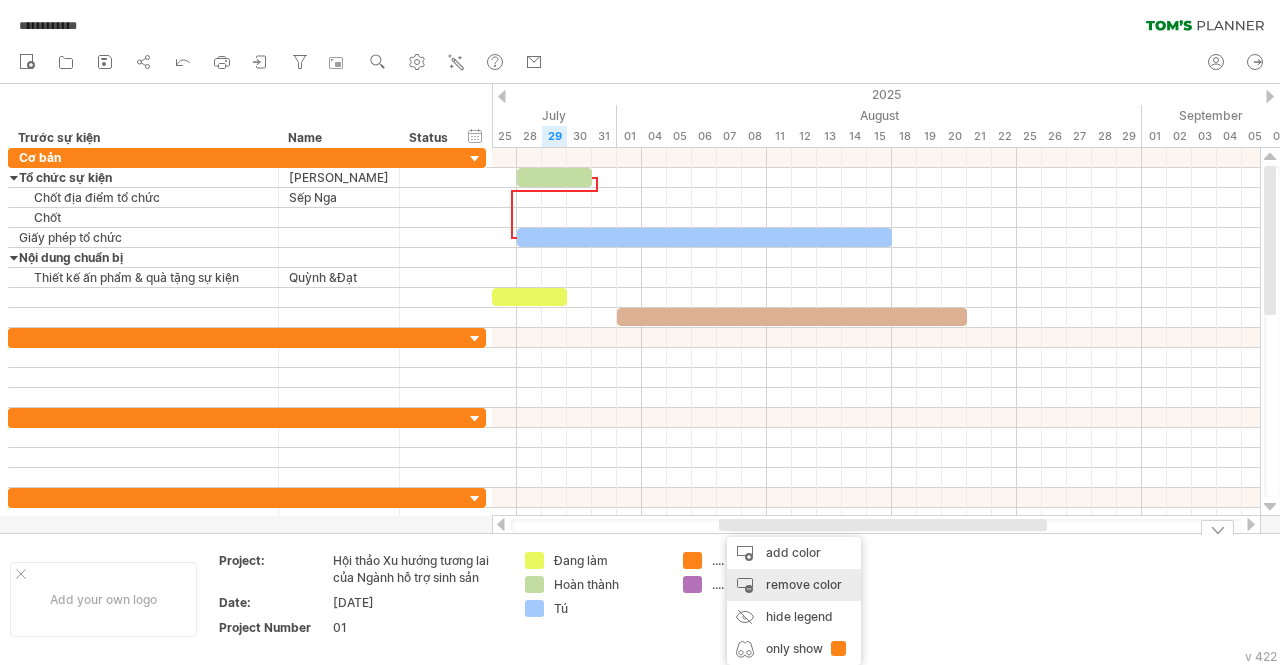 click on "remove color" at bounding box center [794, 585] 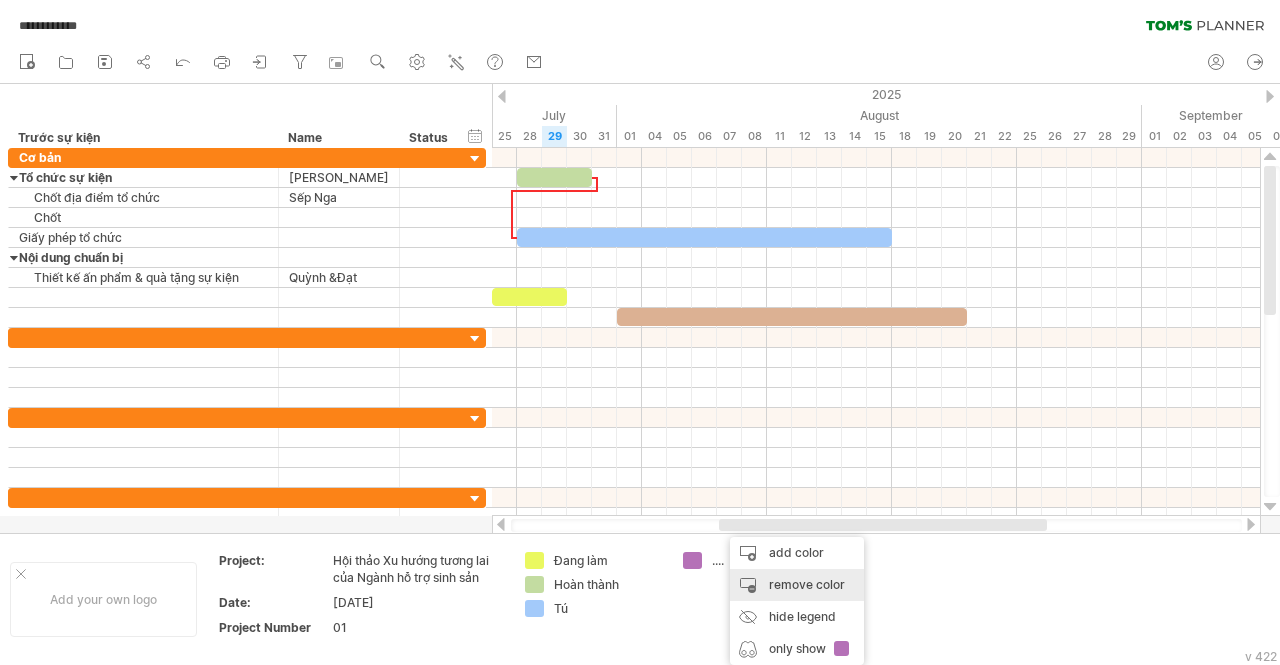 click on "remove color" at bounding box center [797, 585] 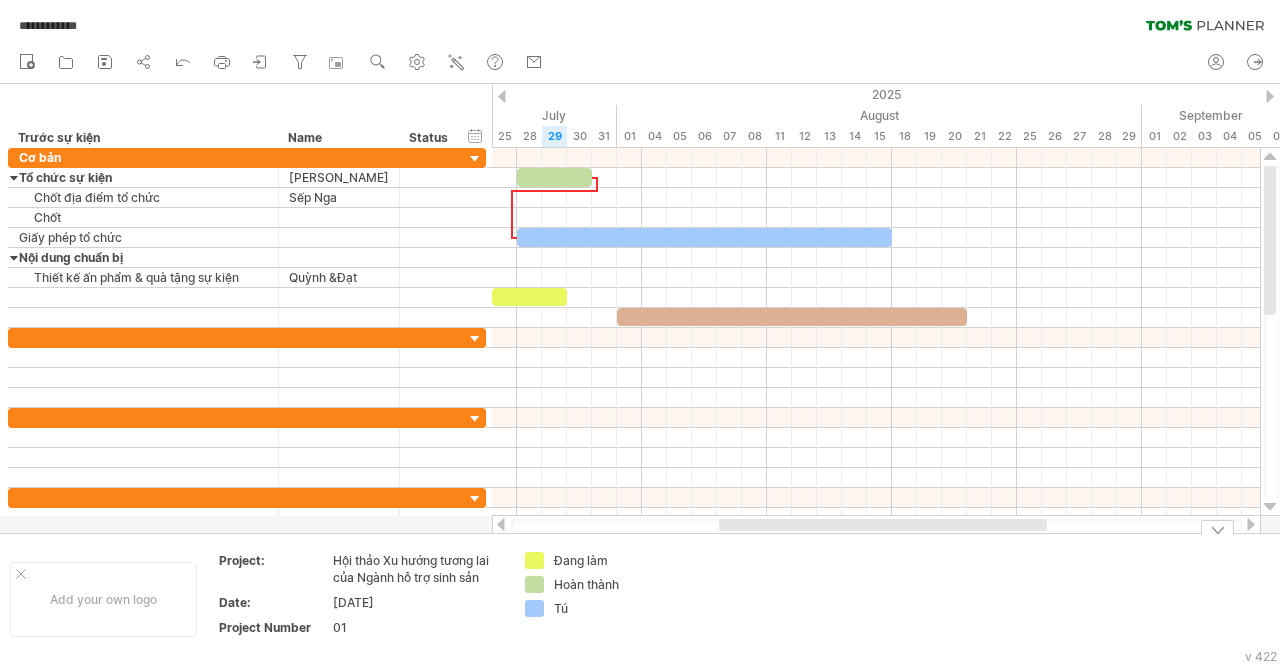click on "Đang làm" at bounding box center [608, 560] 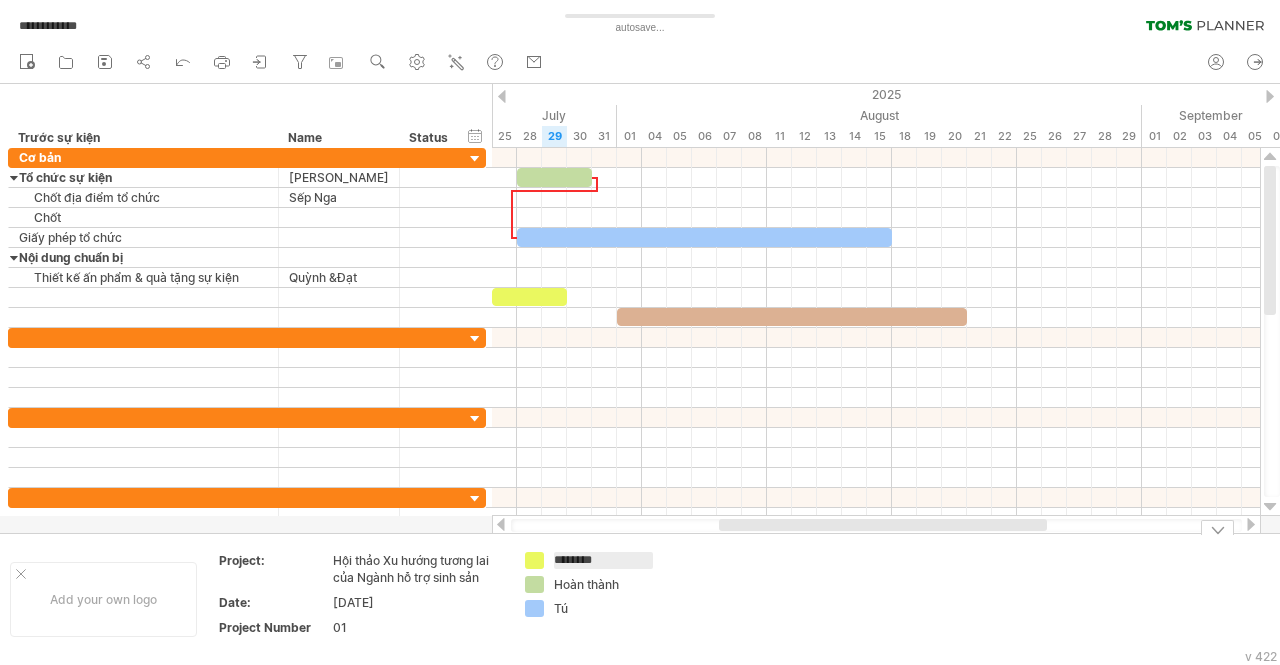 drag, startPoint x: 610, startPoint y: 558, endPoint x: 535, endPoint y: 540, distance: 77.12976 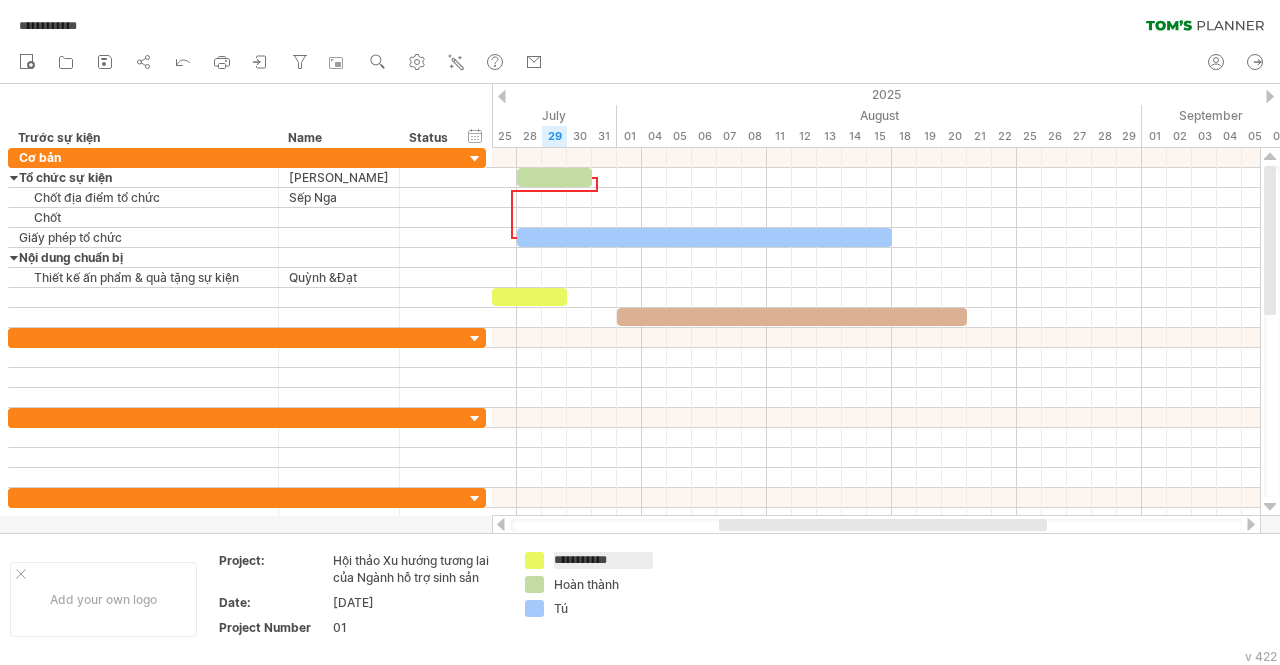 type on "**********" 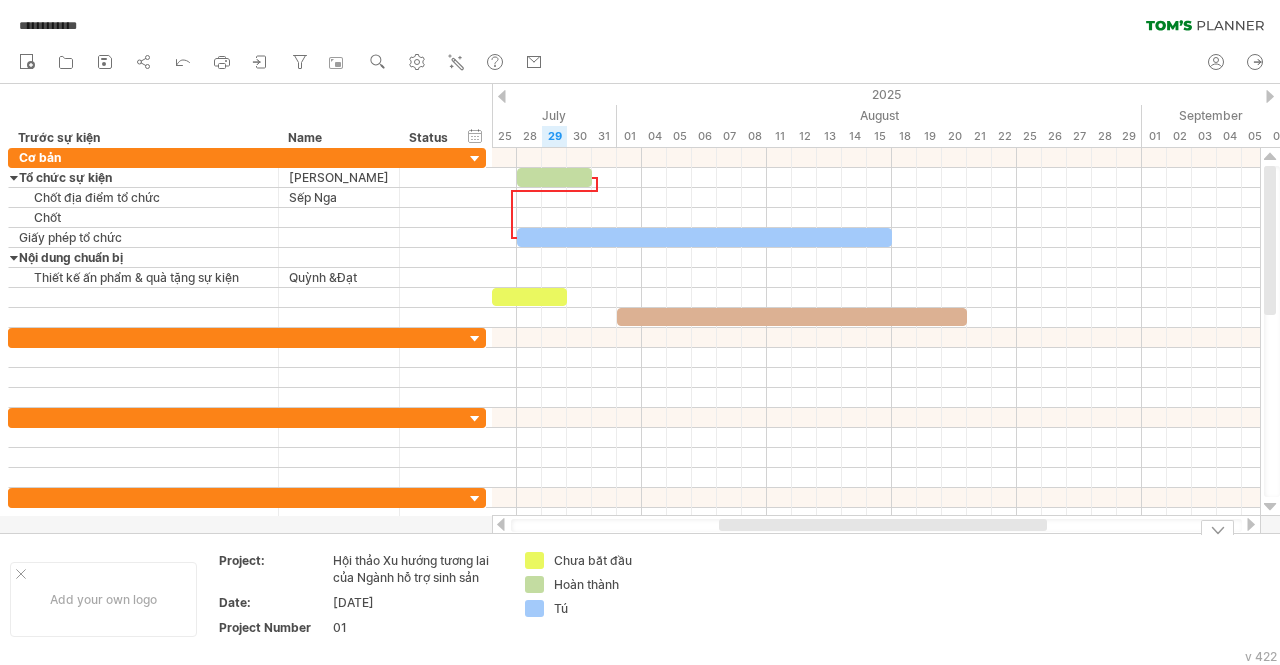 click on "Hoàn thành" at bounding box center (608, 584) 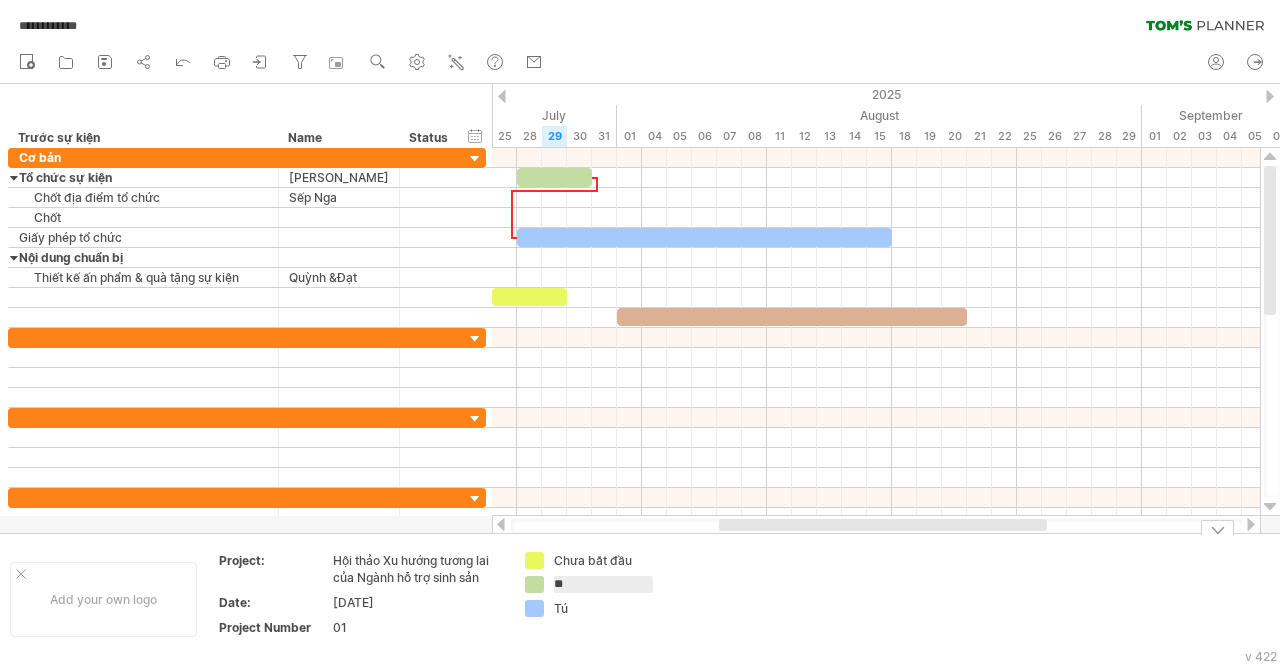 type on "*" 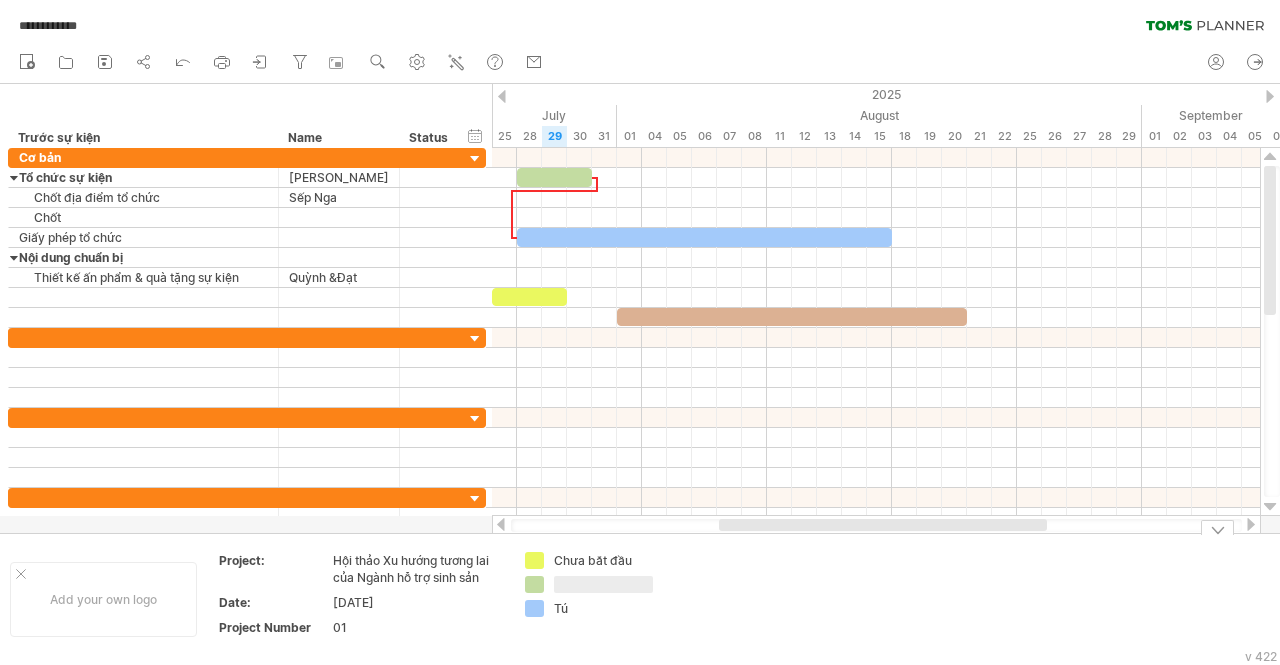 type on "*" 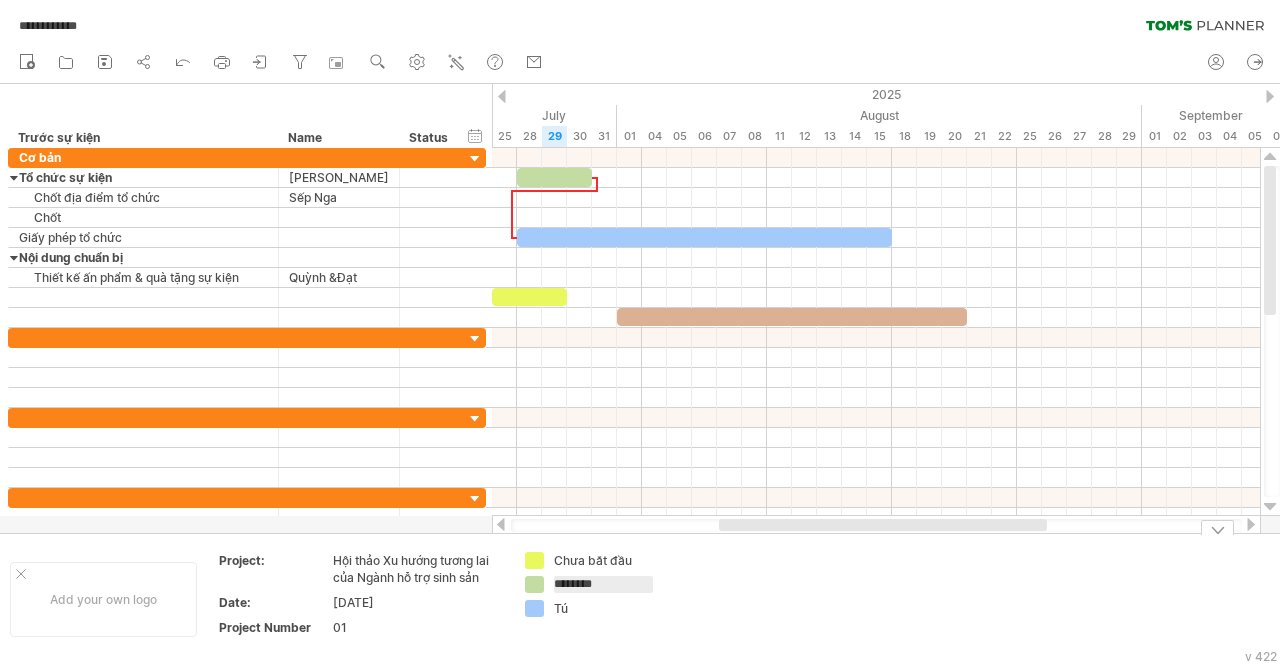 type on "********" 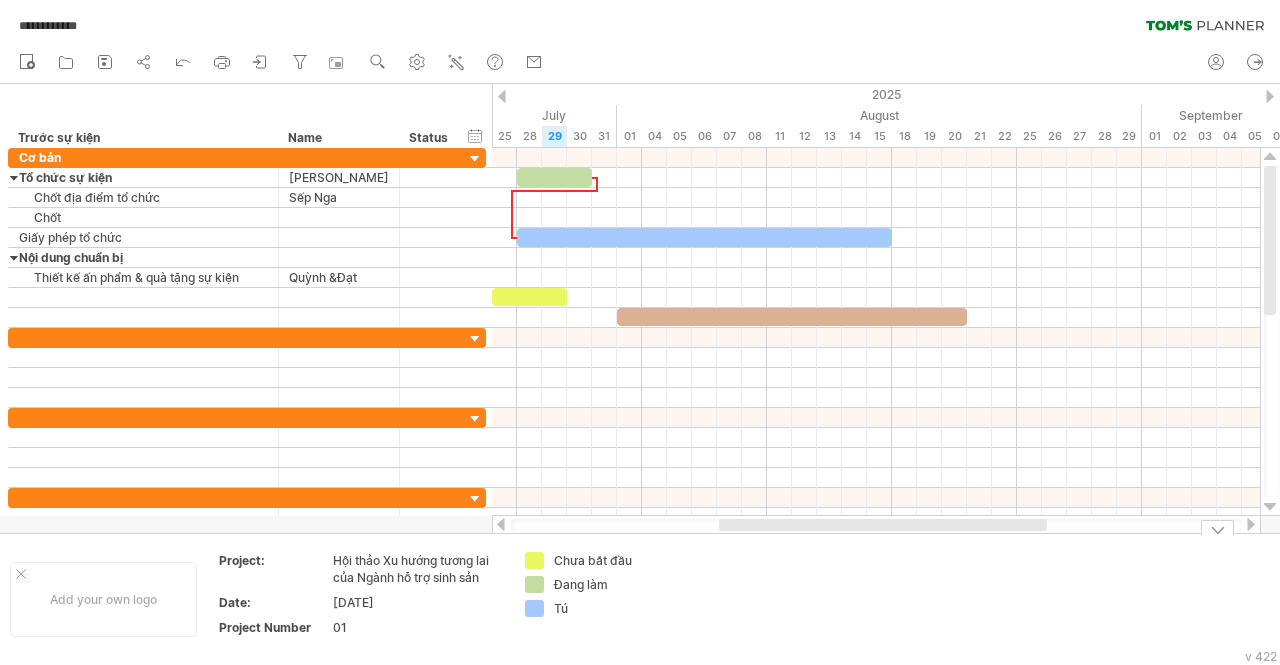 click on "Tú" at bounding box center (608, 608) 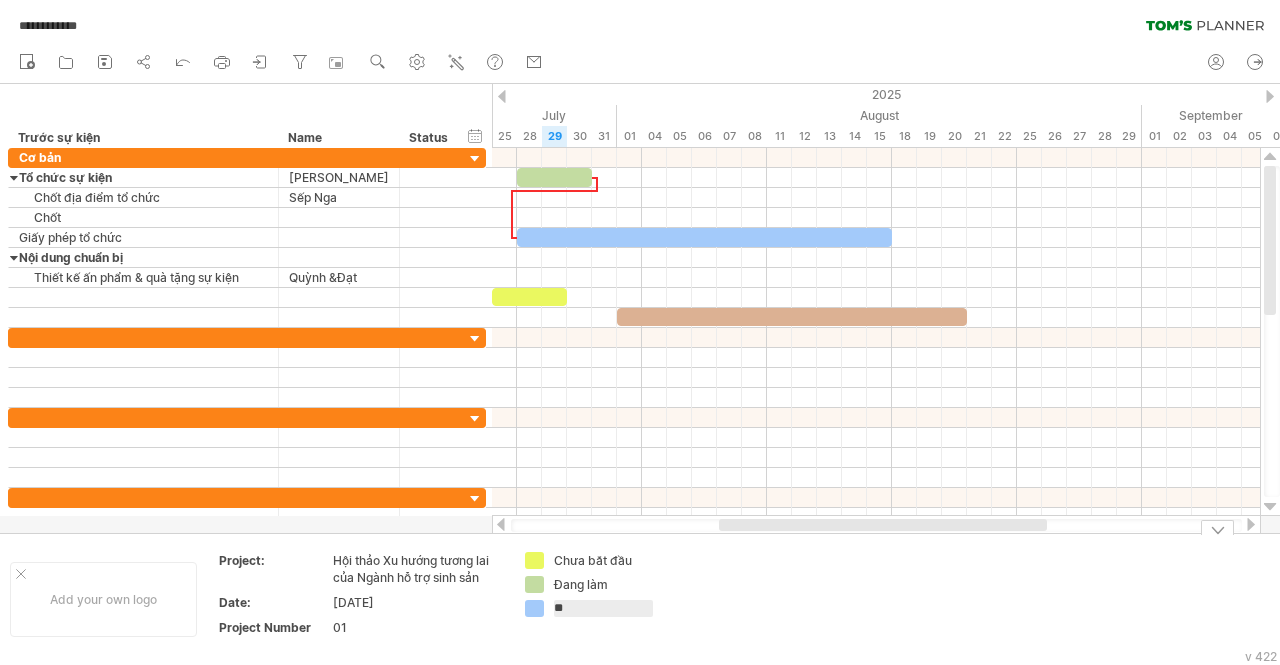 type on "*" 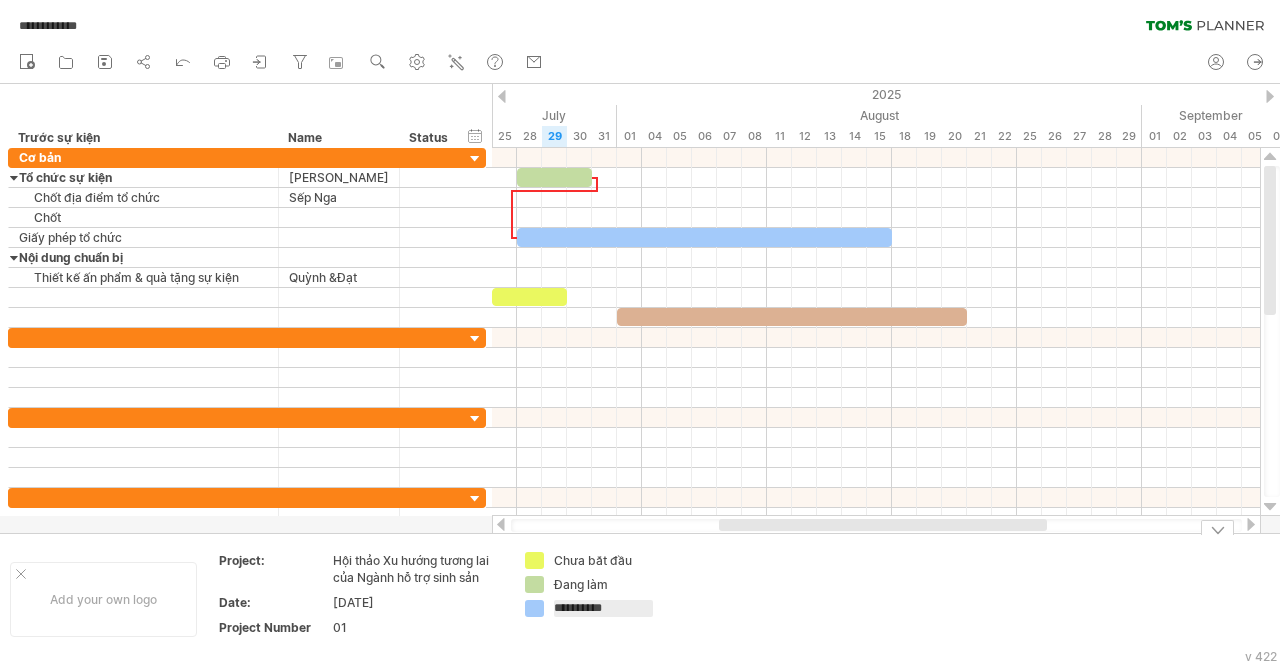 type on "**********" 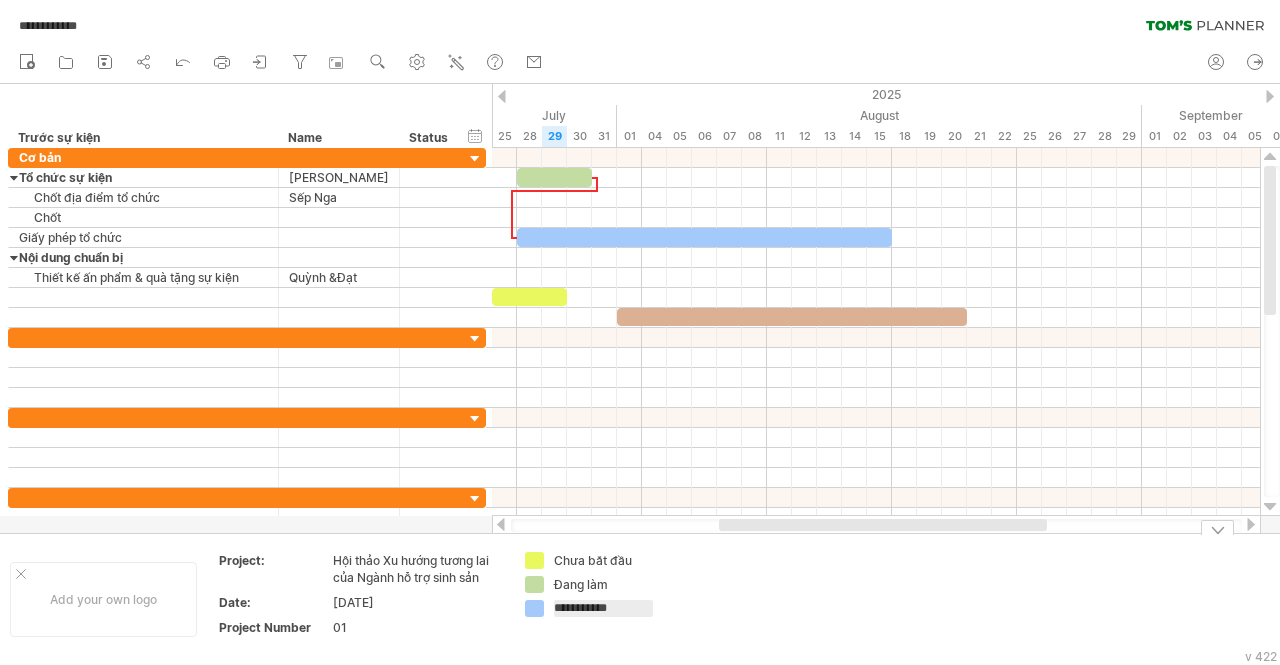 click on "**********" at bounding box center [640, 332] 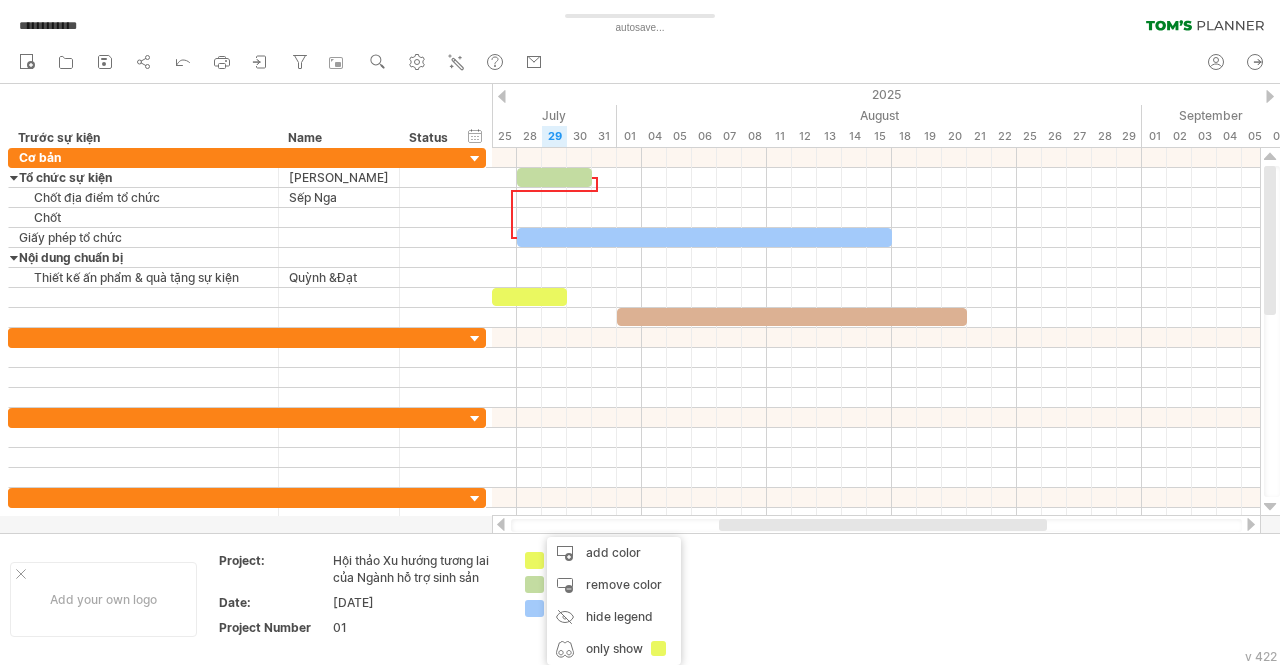 click at bounding box center (876, 418) 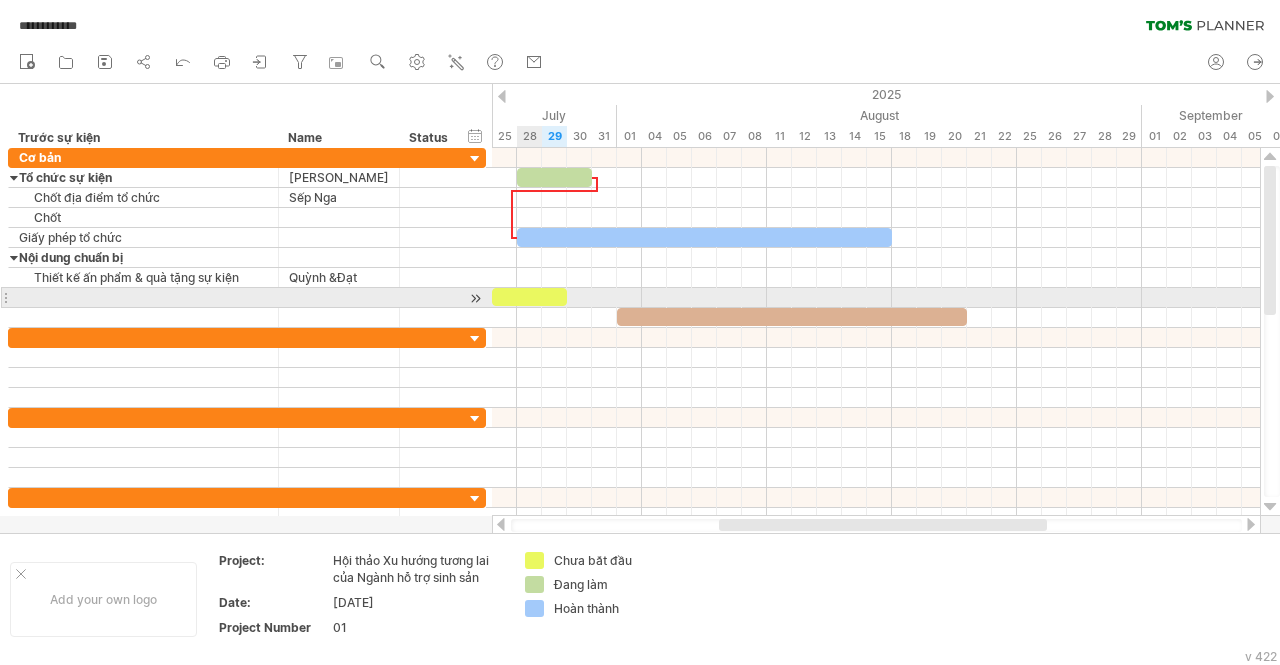 click at bounding box center [529, 297] 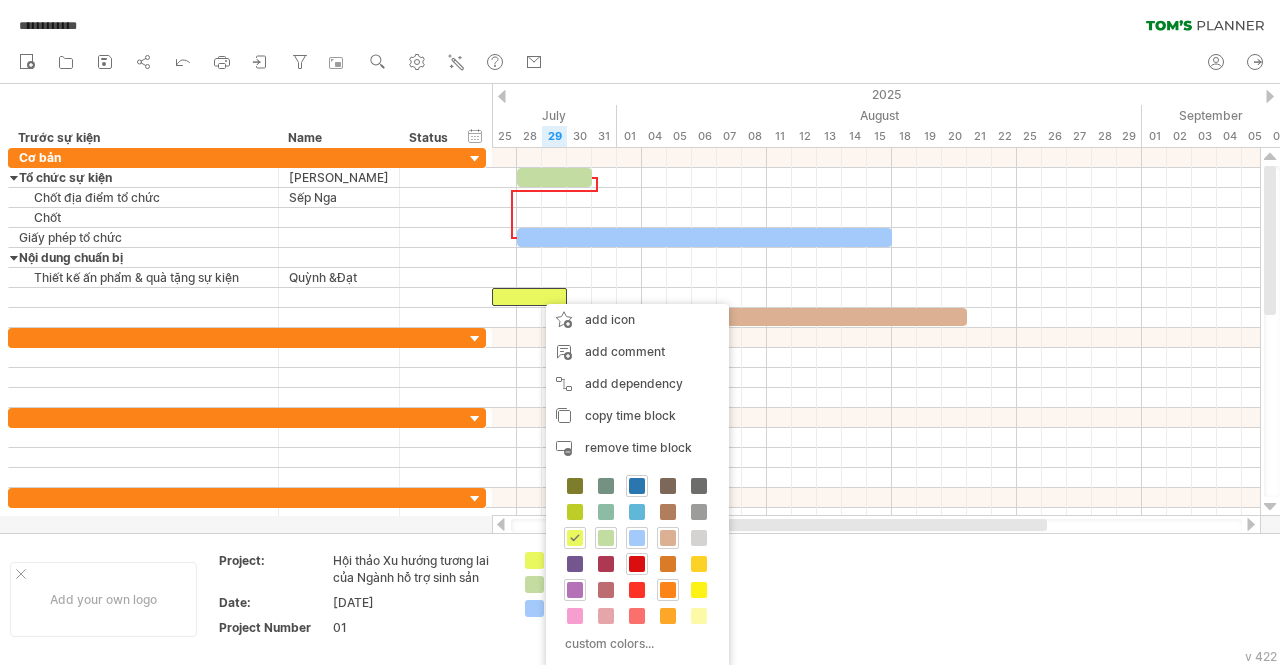 click at bounding box center [637, 564] 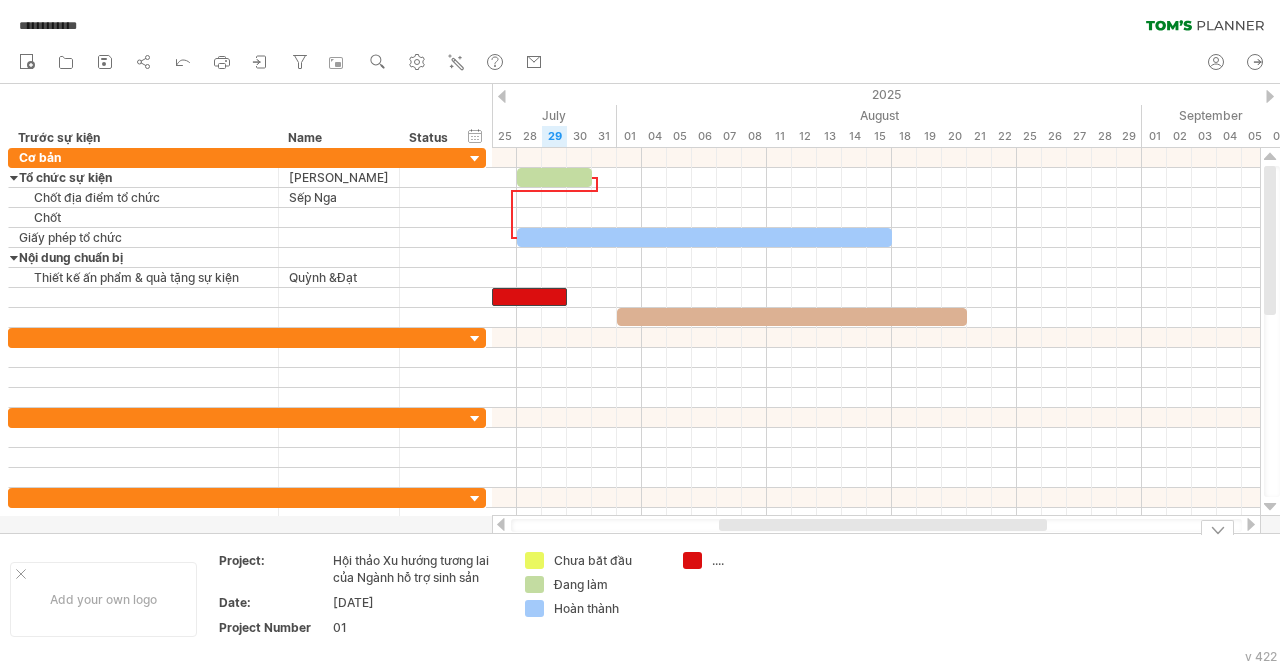 click on "**********" at bounding box center (640, 332) 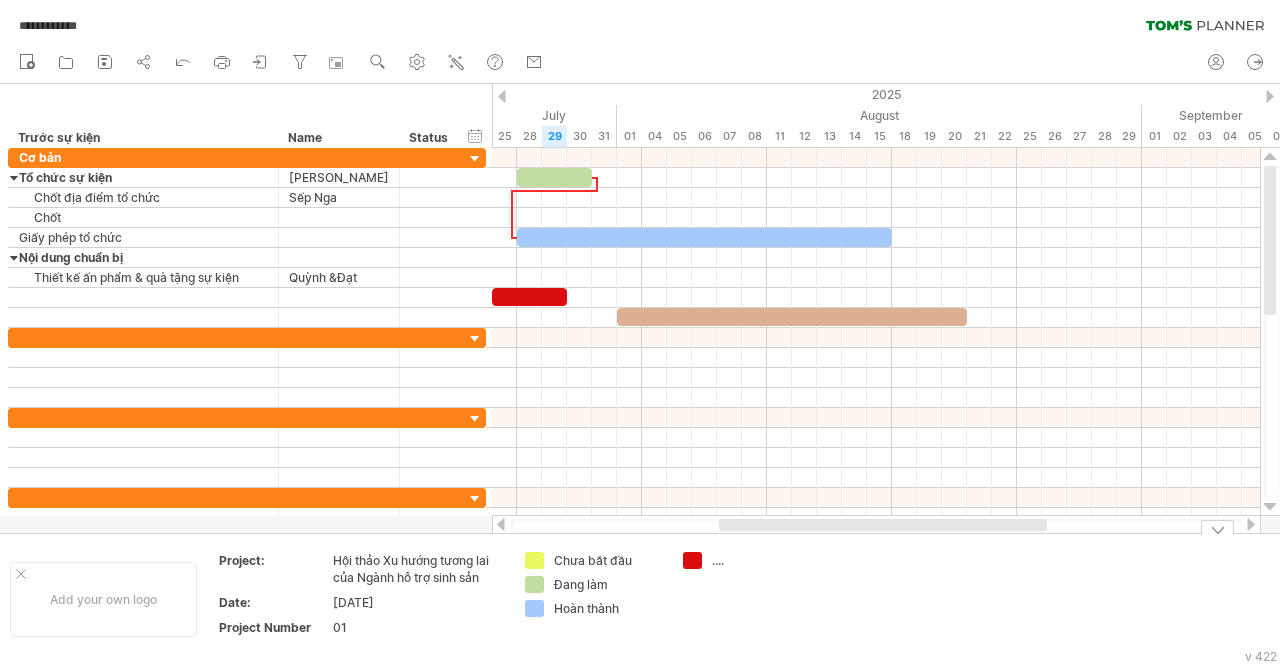 click on "...." at bounding box center [752, 599] 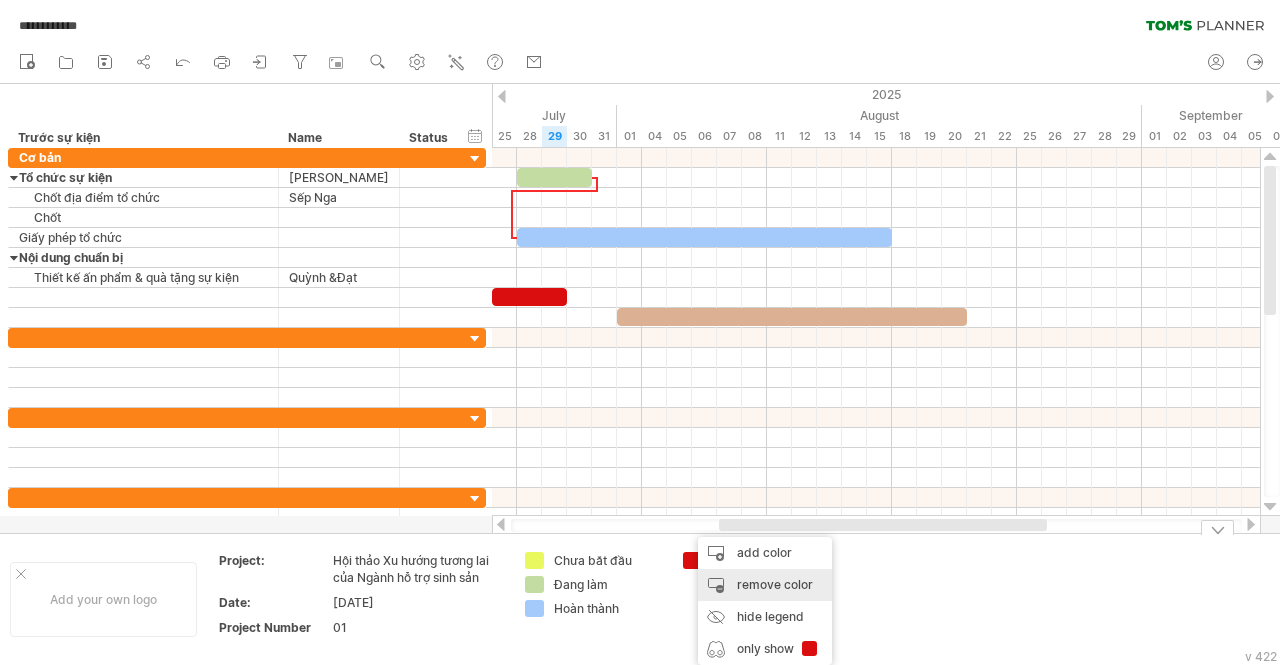 click on "remove color" at bounding box center [765, 585] 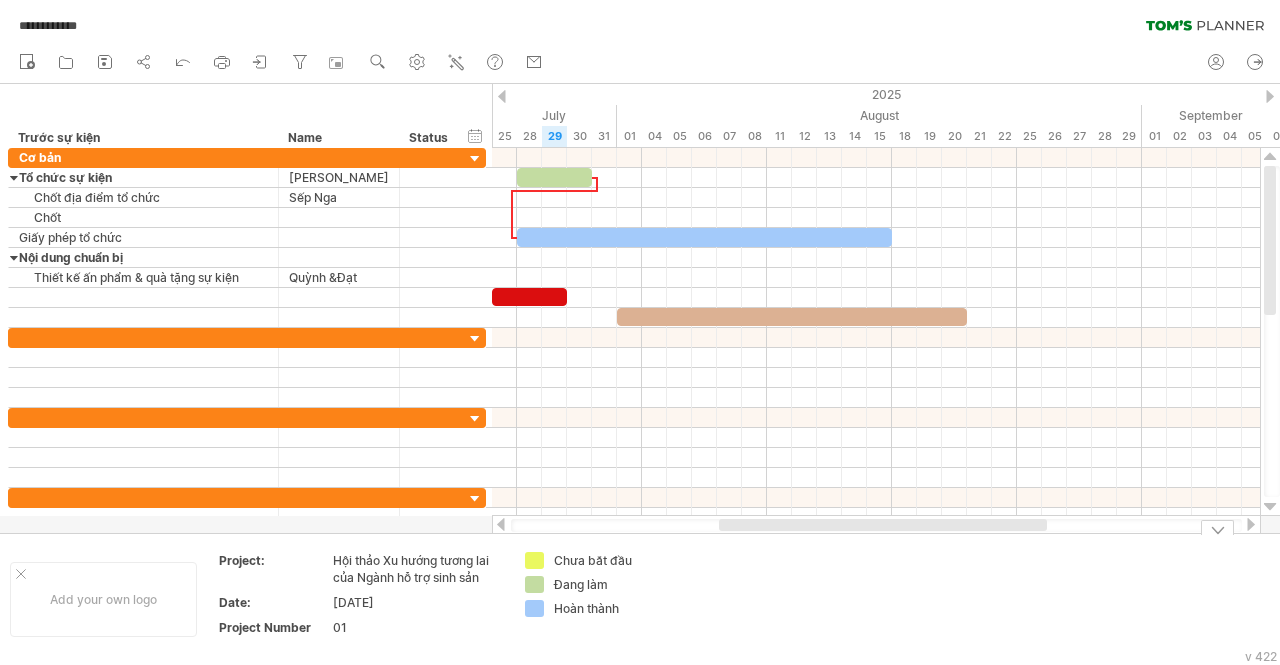 click on "**********" at bounding box center (640, 332) 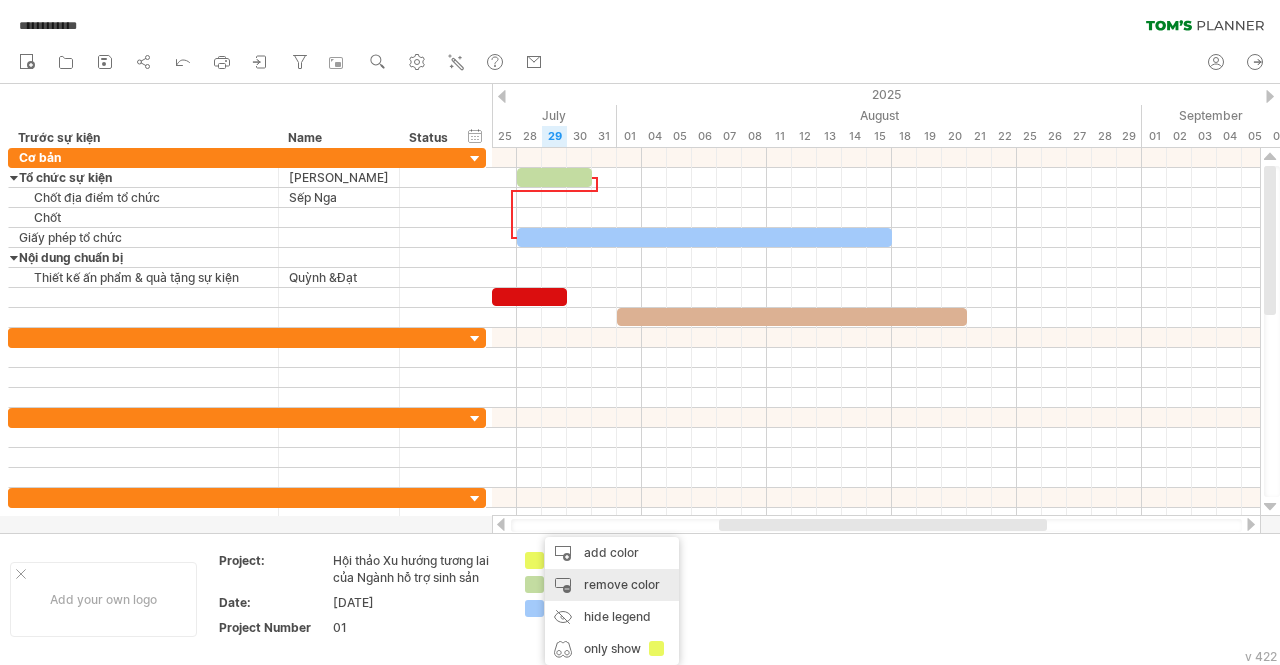 click on "remove color" at bounding box center (612, 585) 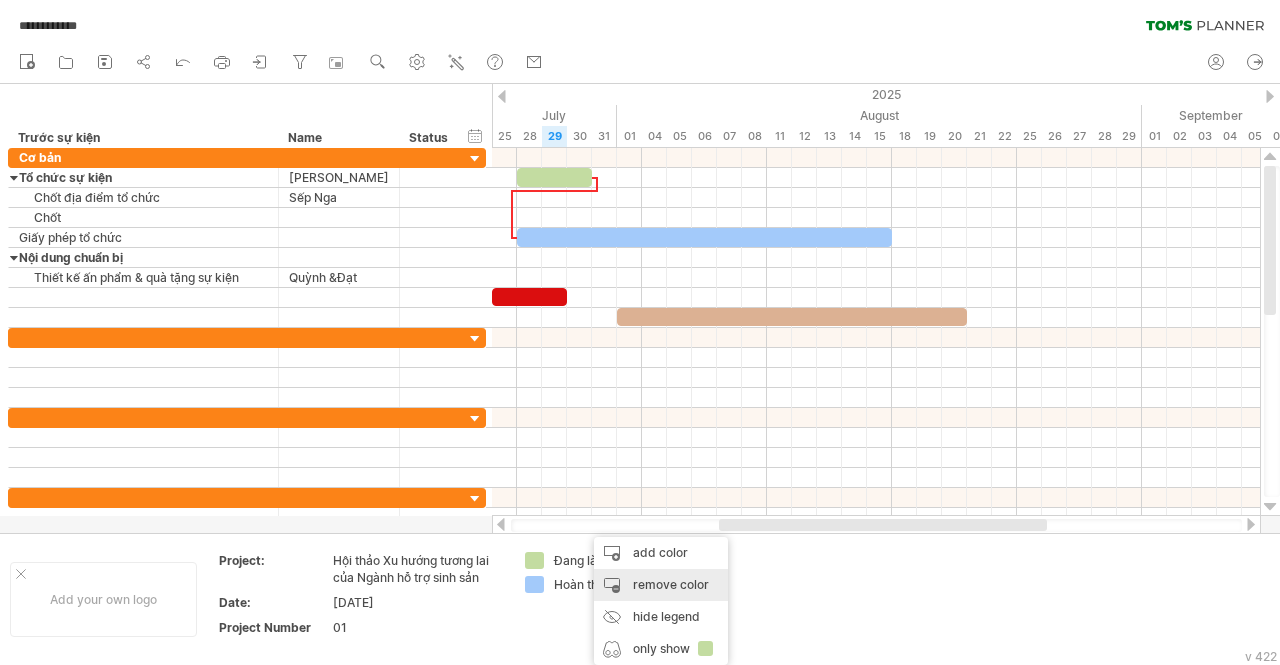 click on "remove color" at bounding box center [661, 585] 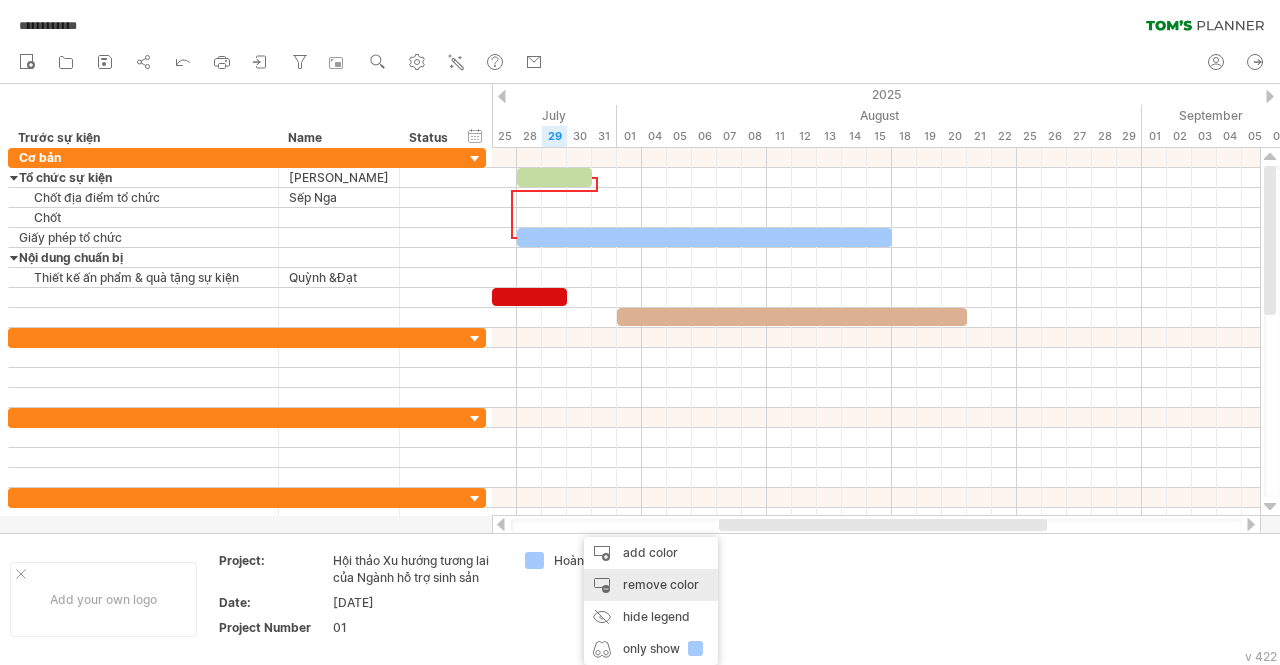 click on "remove color" at bounding box center [651, 585] 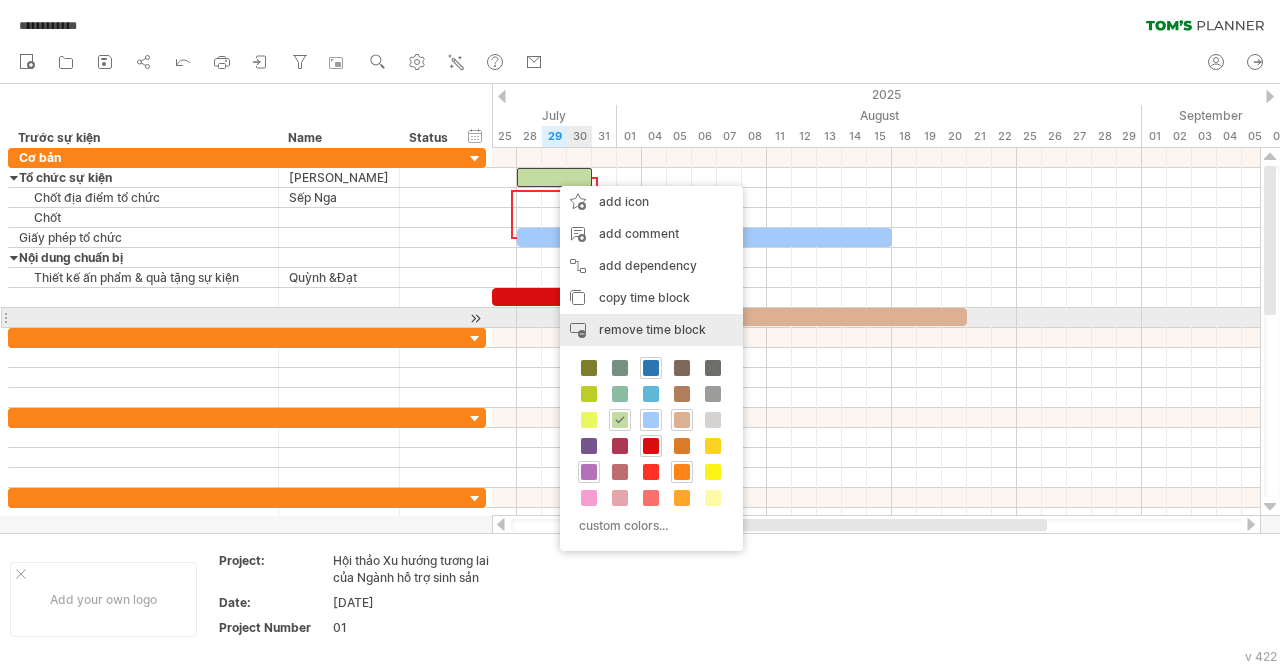 click on "remove time block" at bounding box center [652, 329] 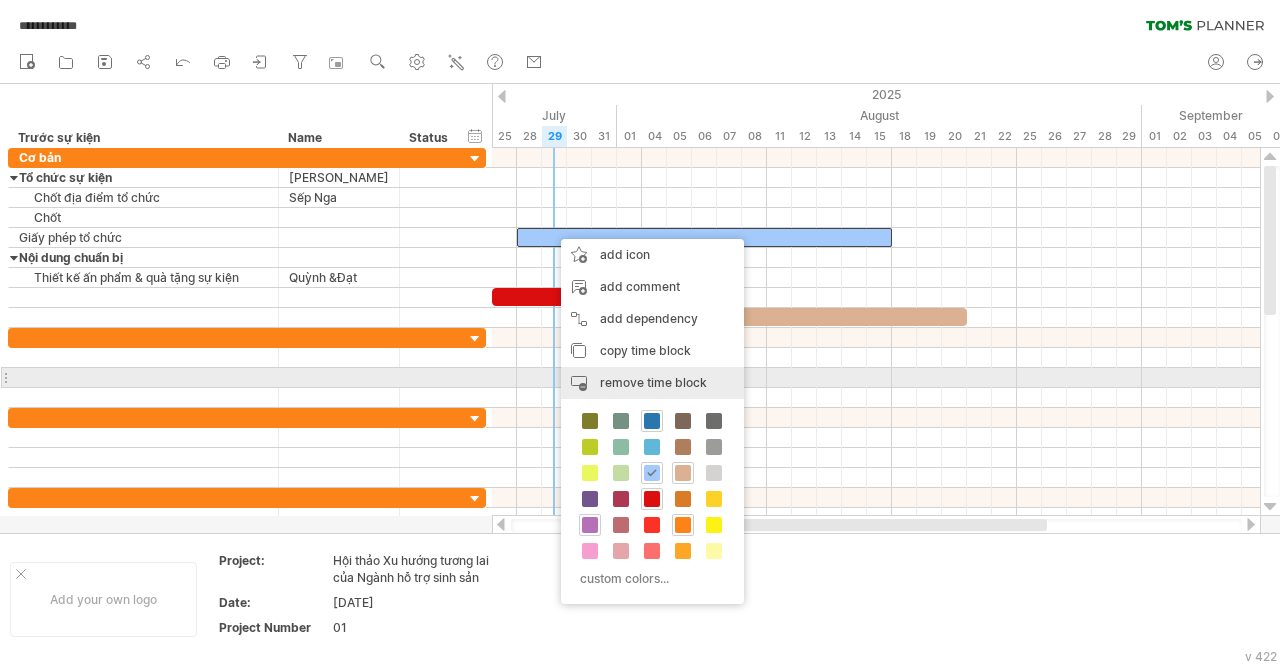 click on "remove time block remove selected items" at bounding box center (652, 383) 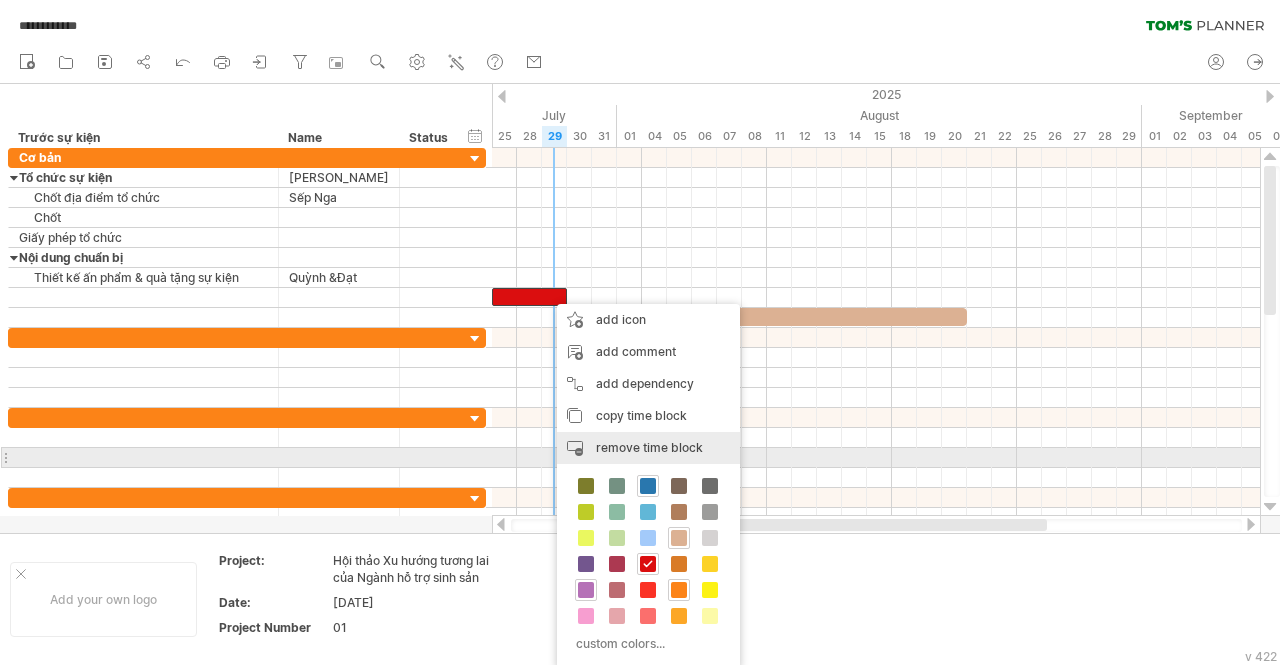click on "remove time block" at bounding box center [649, 447] 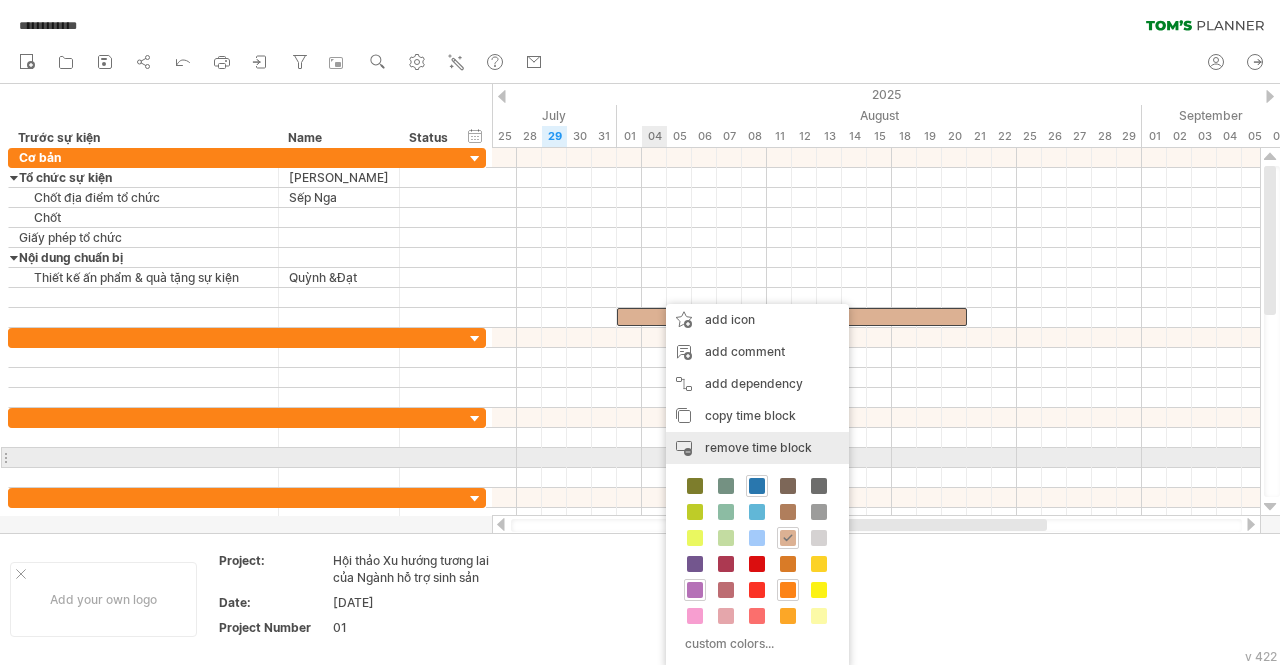click on "remove time block" at bounding box center [758, 447] 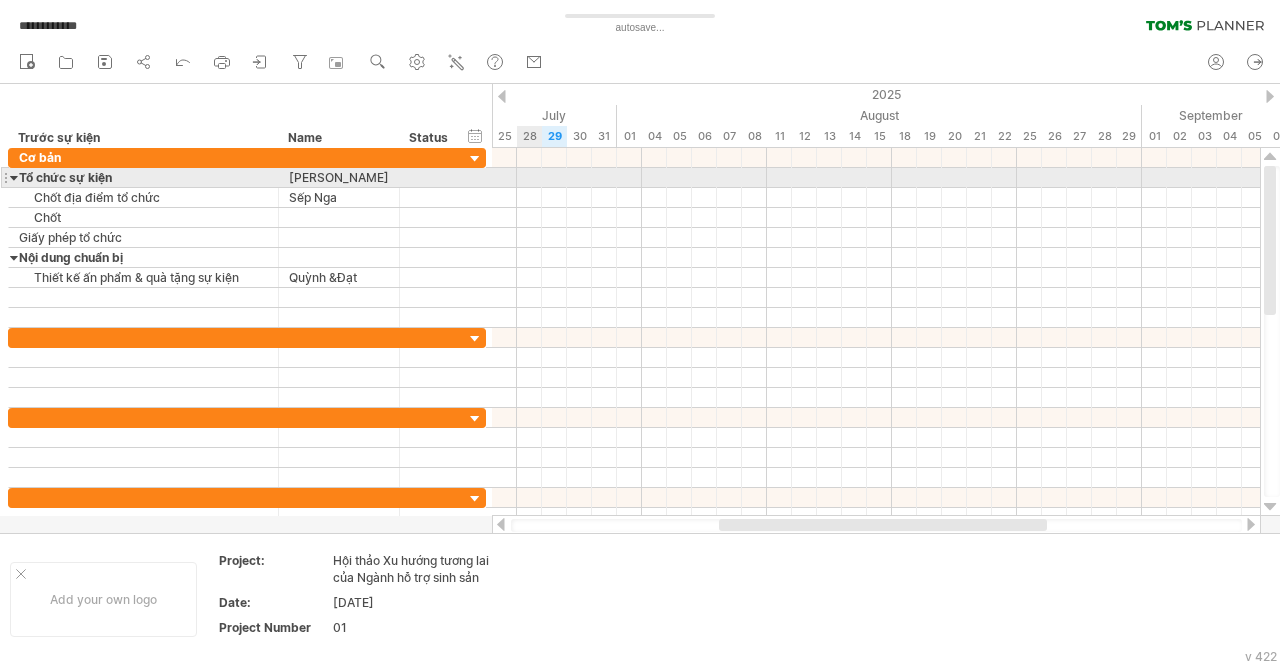 click at bounding box center [876, 178] 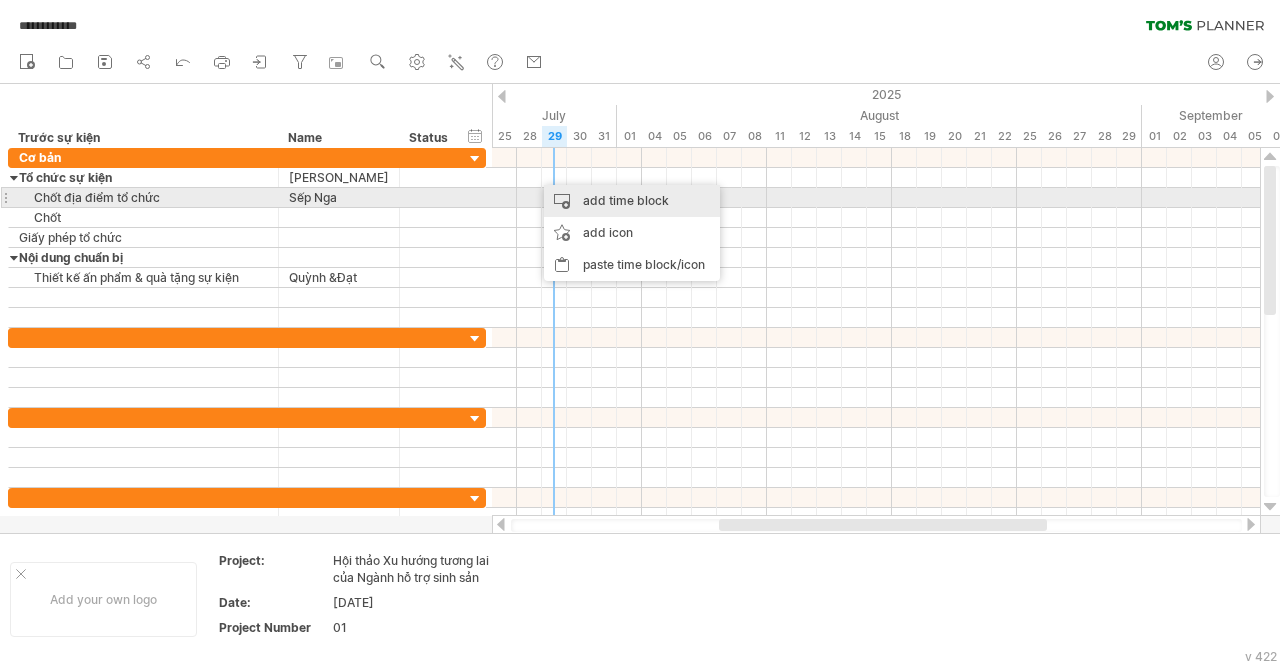 click on "add time block" at bounding box center (632, 201) 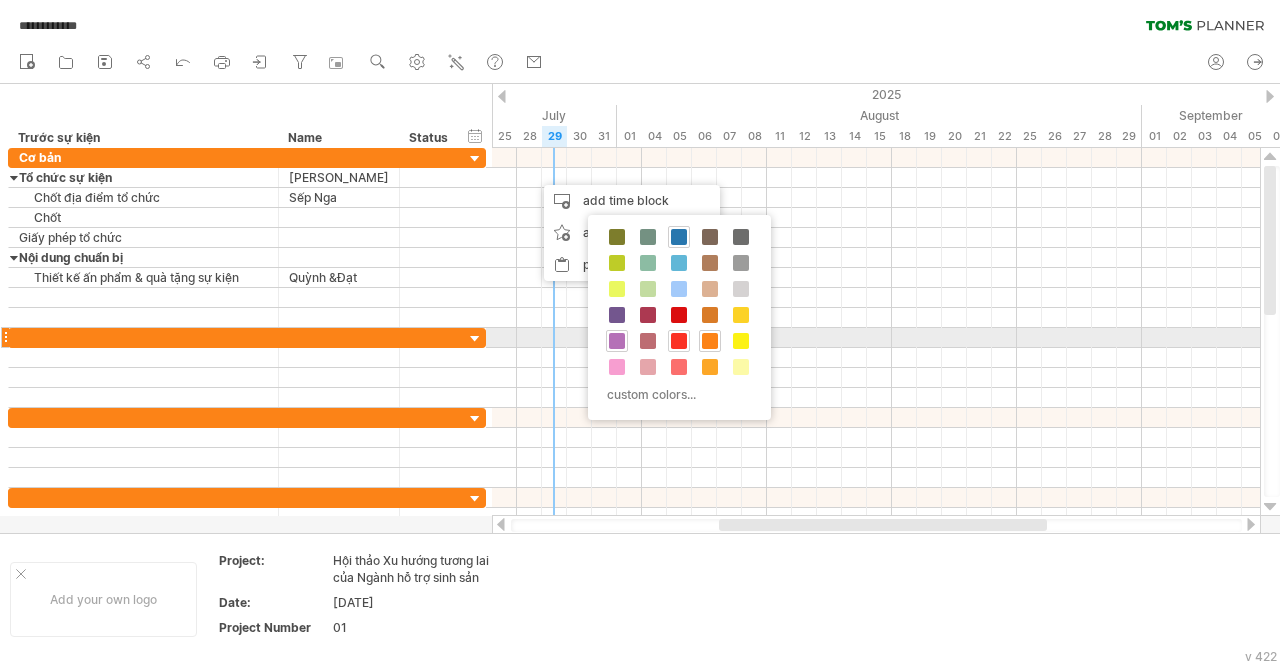 click at bounding box center (679, 341) 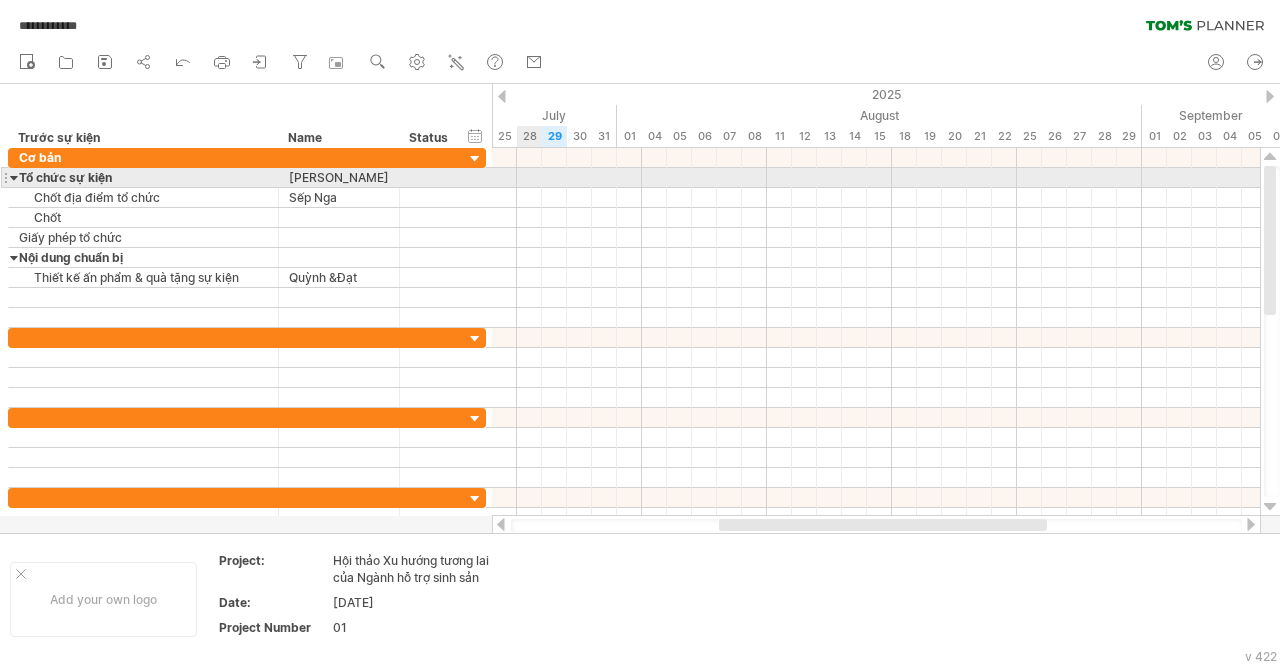 click at bounding box center [876, 178] 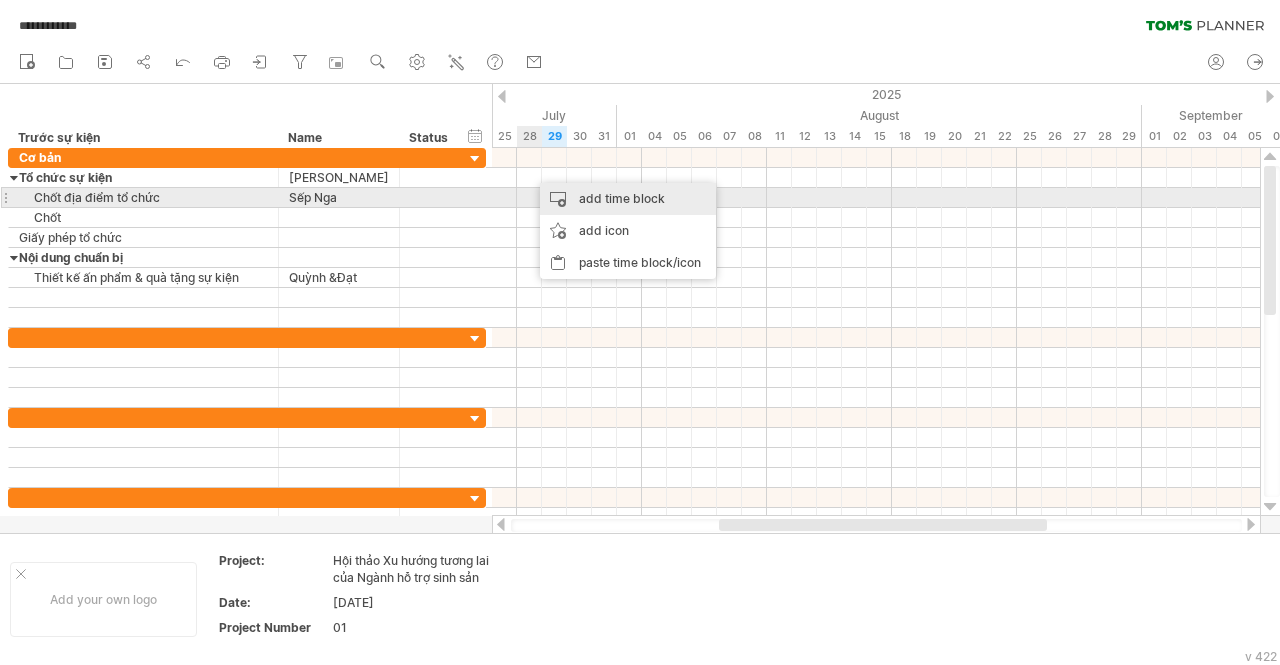 click on "add time block" at bounding box center [628, 199] 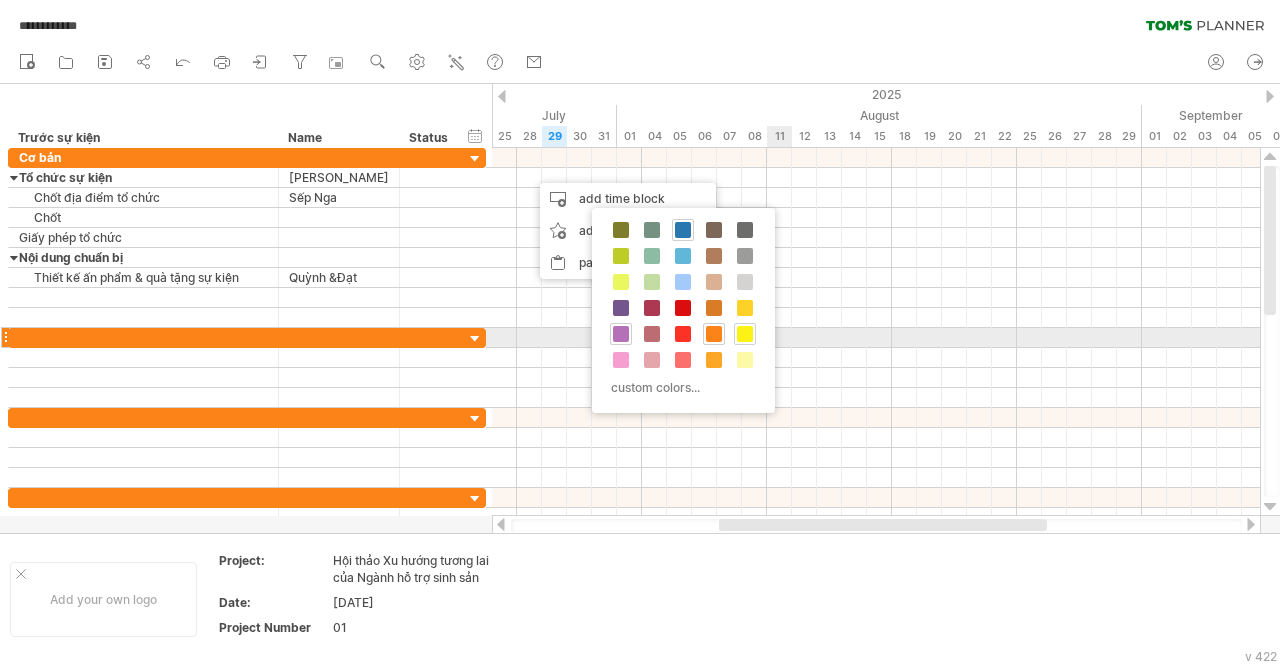 click at bounding box center (745, 334) 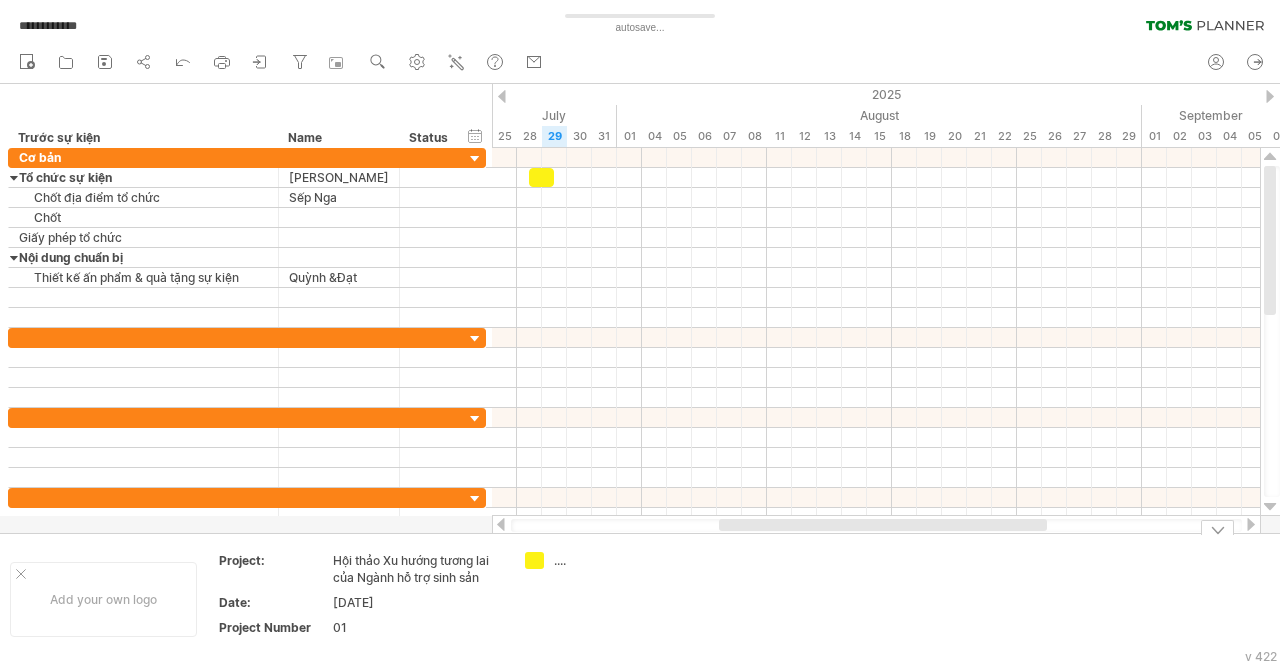 click on "...." at bounding box center [608, 560] 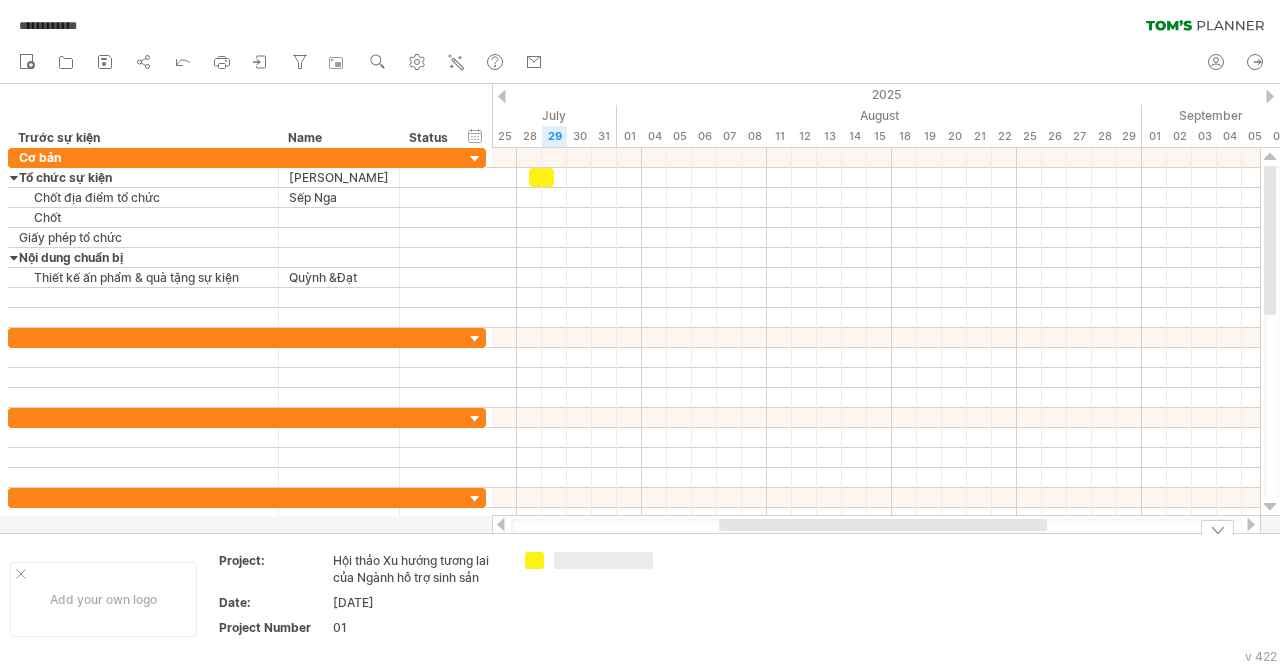 type on "*" 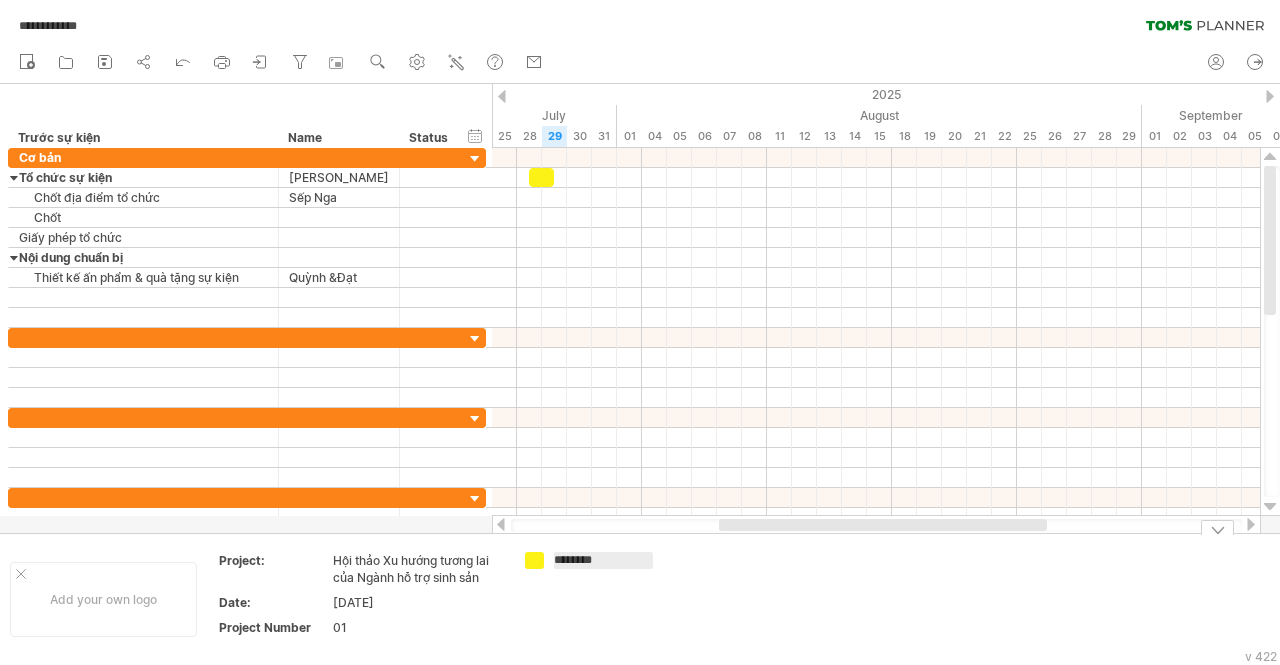 type on "********" 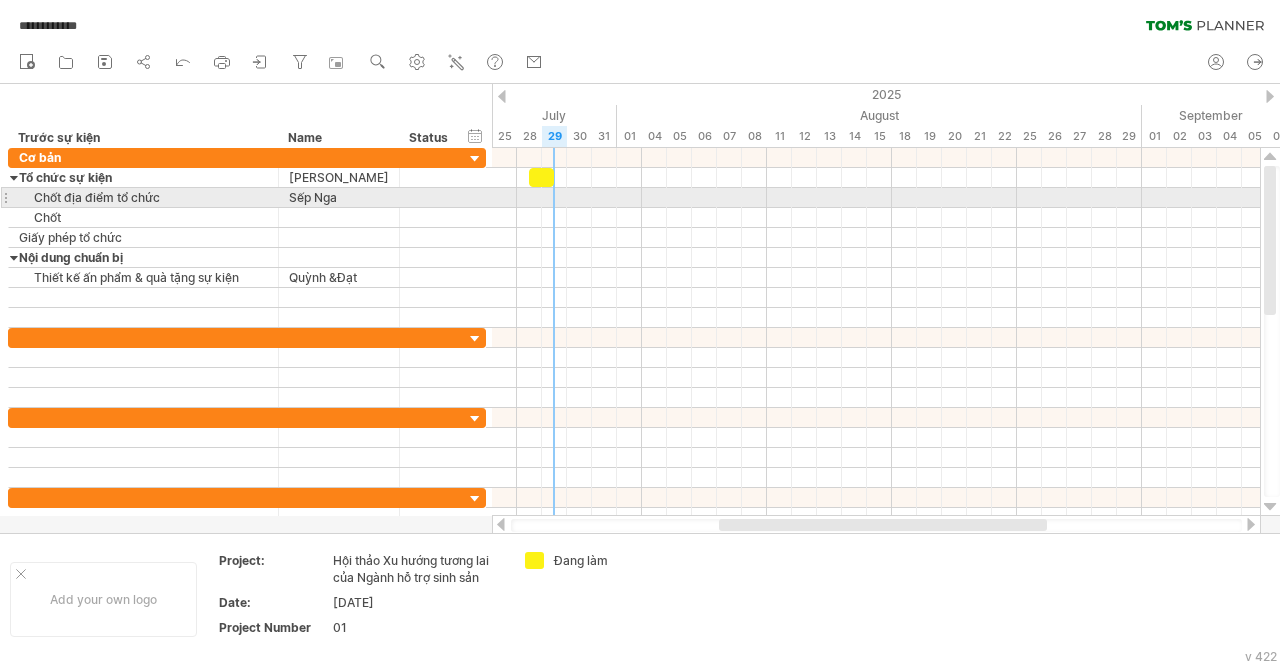 click at bounding box center [876, 198] 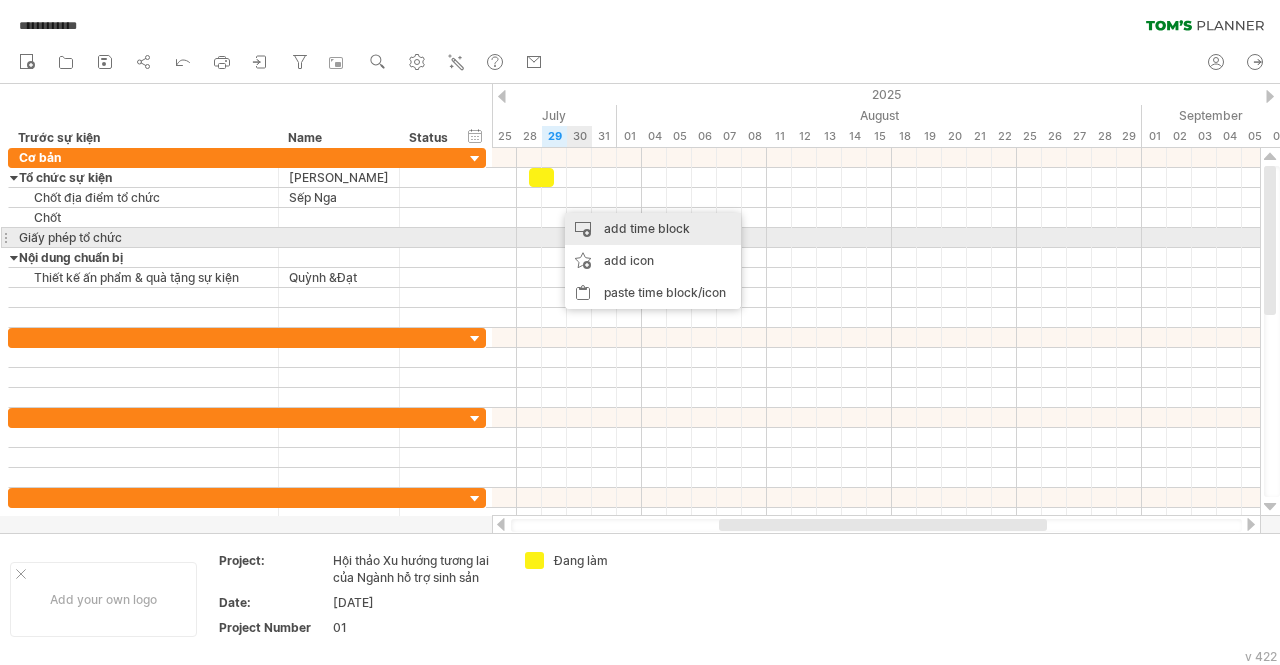 click on "add time block" at bounding box center [653, 229] 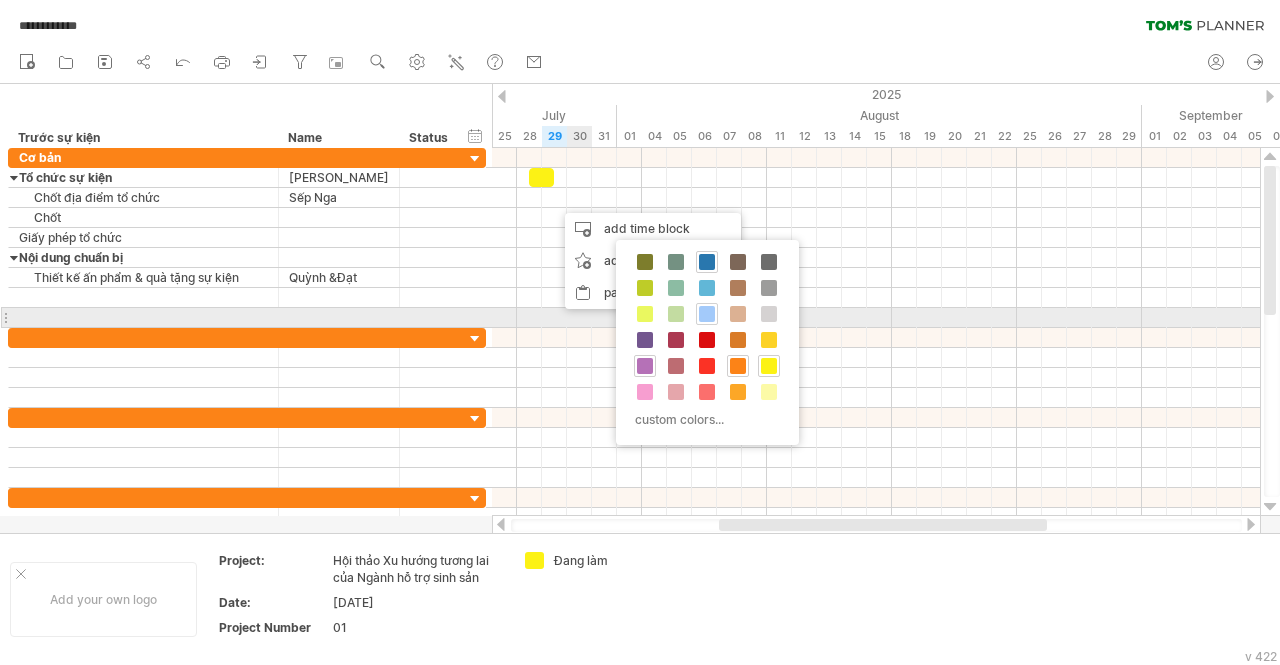 click at bounding box center [707, 314] 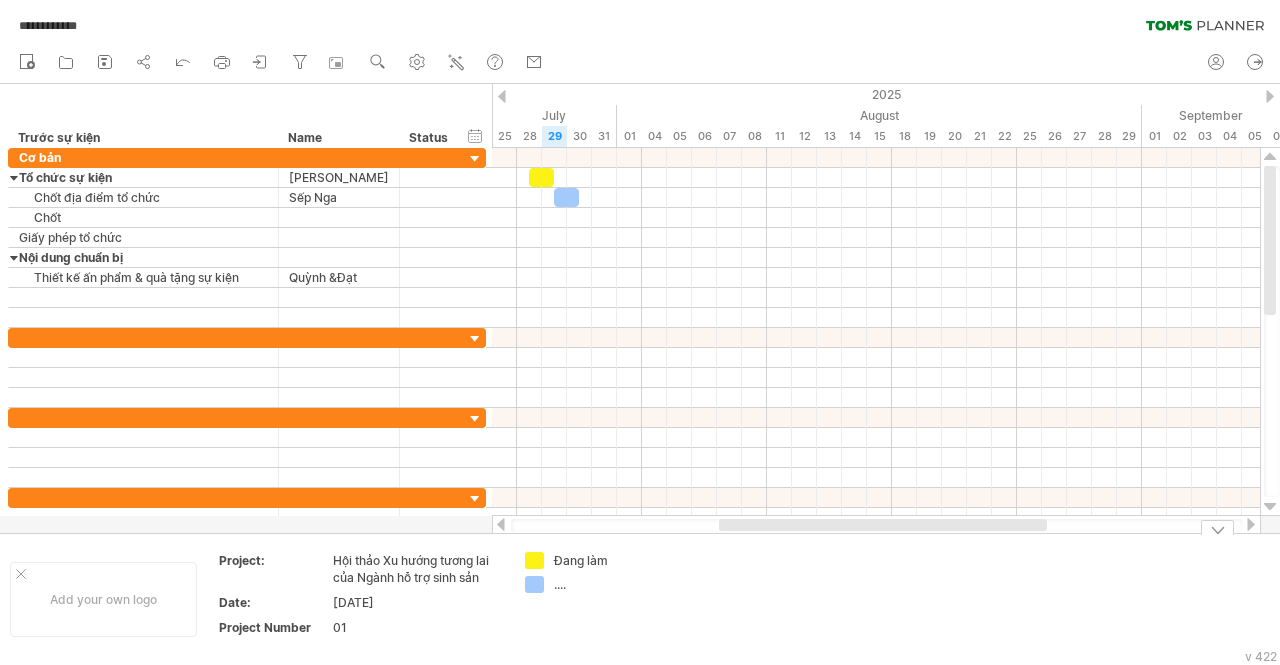 click on "...." at bounding box center [608, 584] 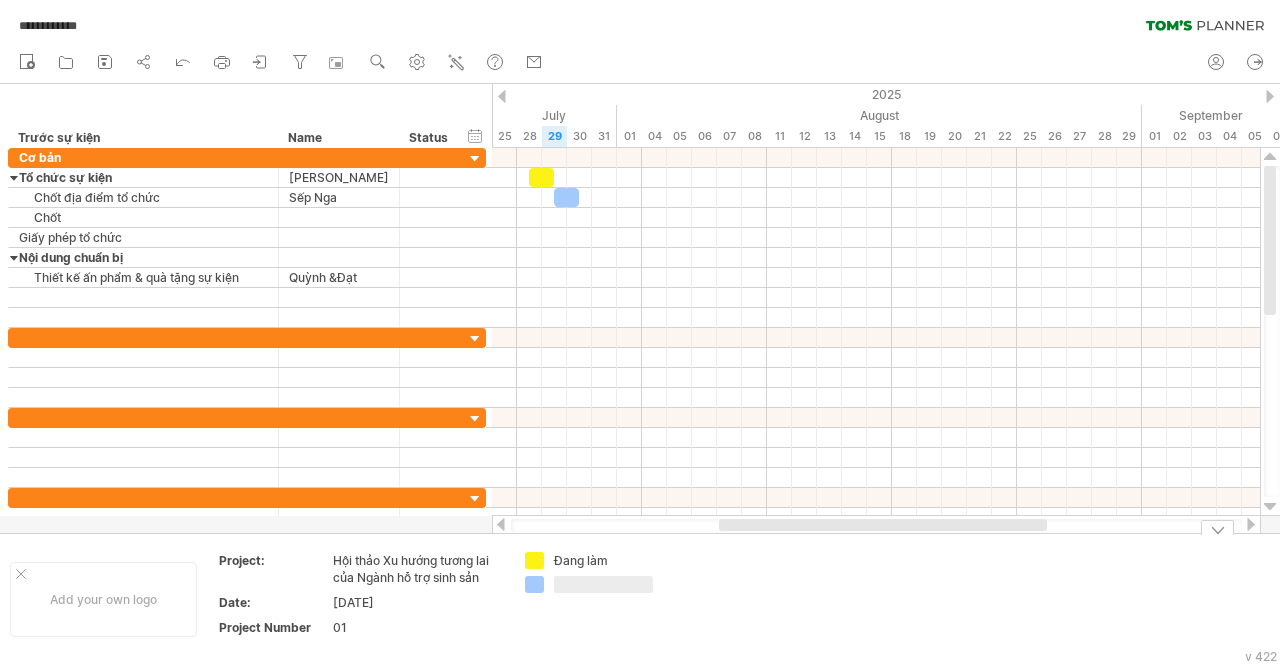 type on "*" 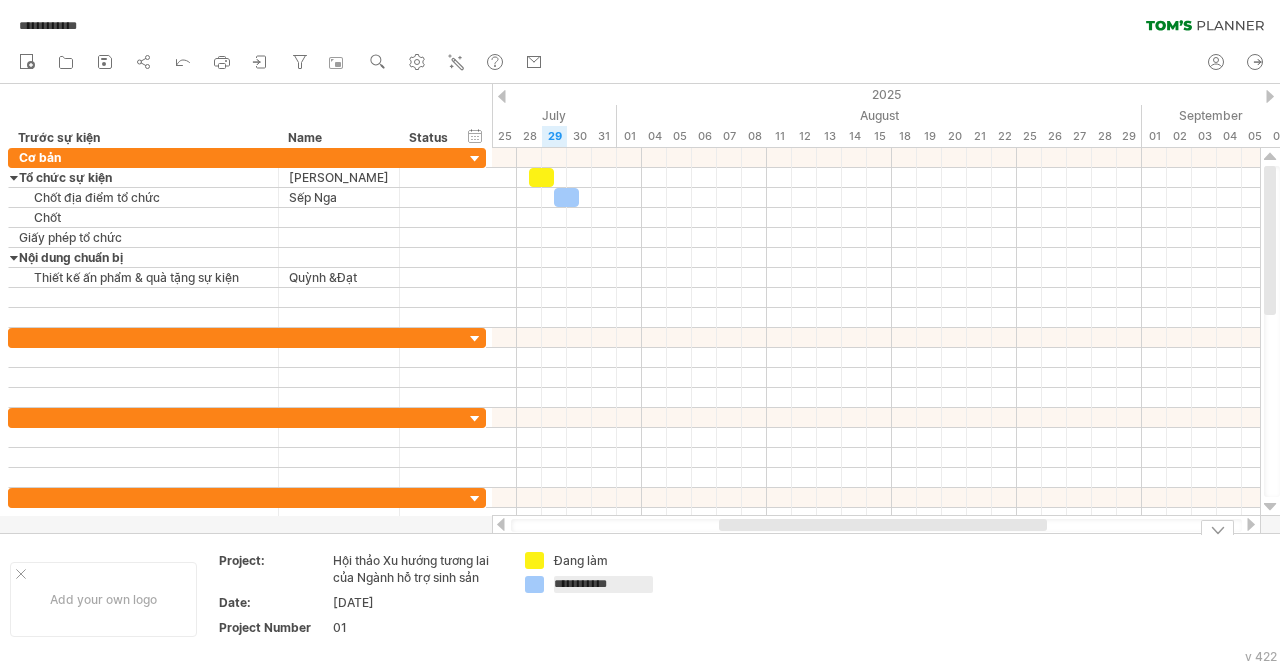 type on "**********" 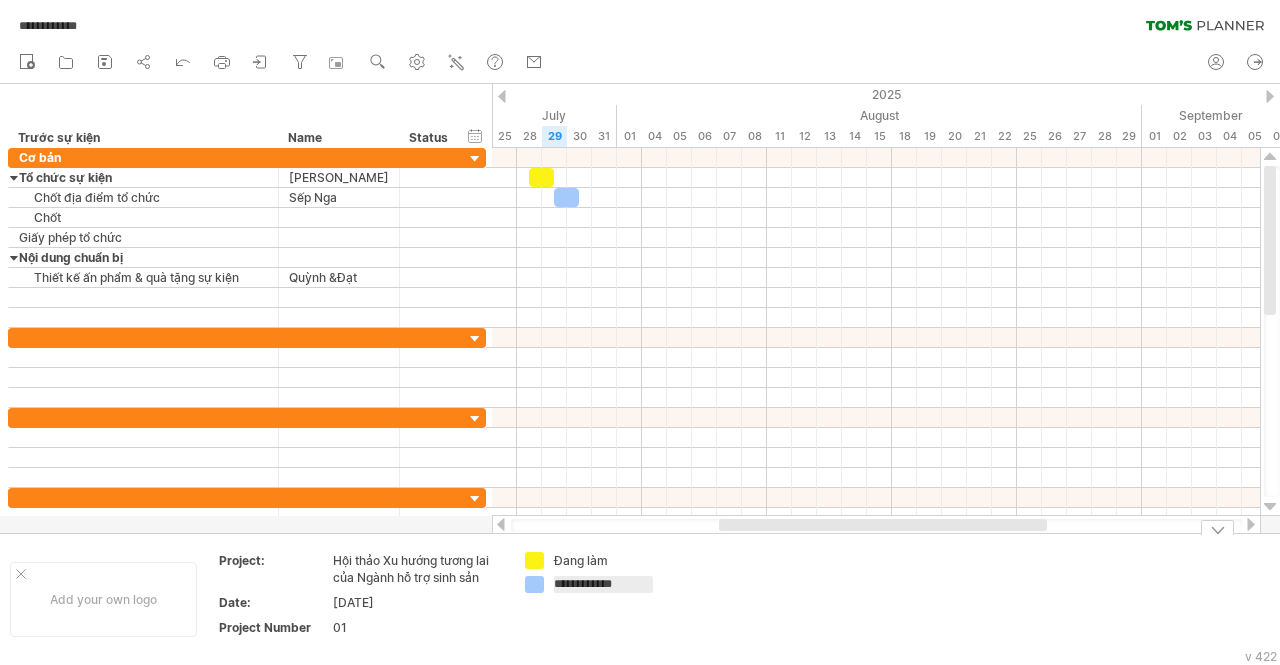 click on "**********" at bounding box center [594, 599] 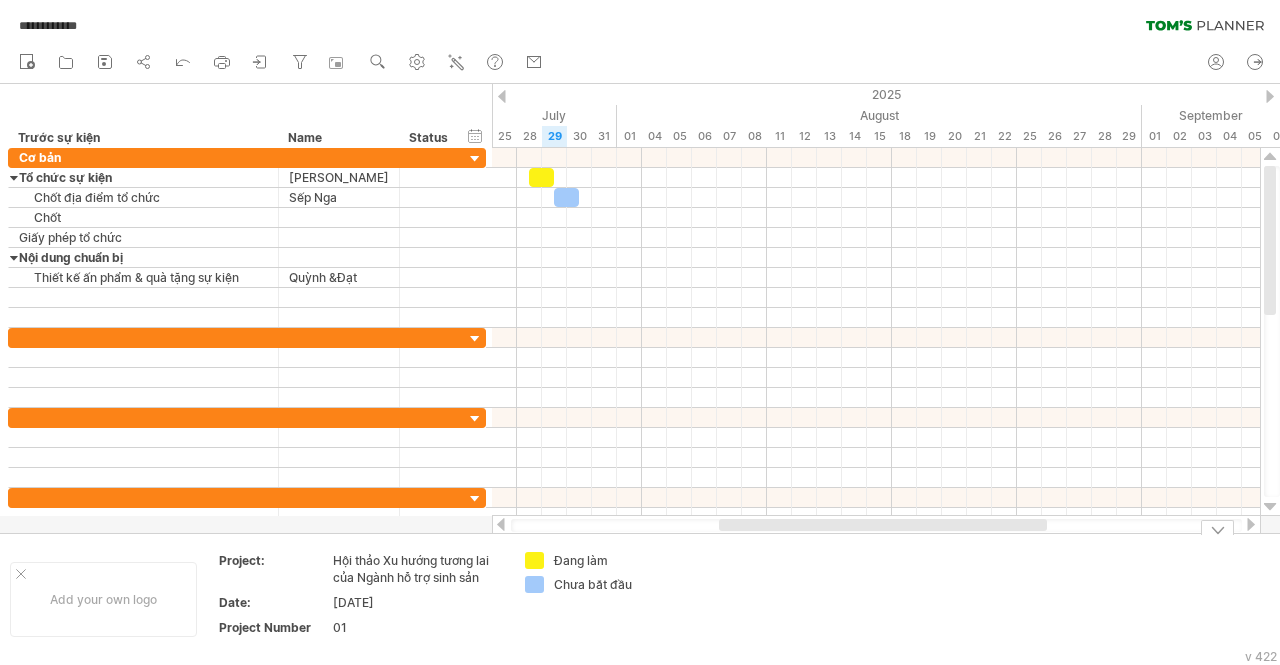 drag, startPoint x: 592, startPoint y: 587, endPoint x: 590, endPoint y: 561, distance: 26.076809 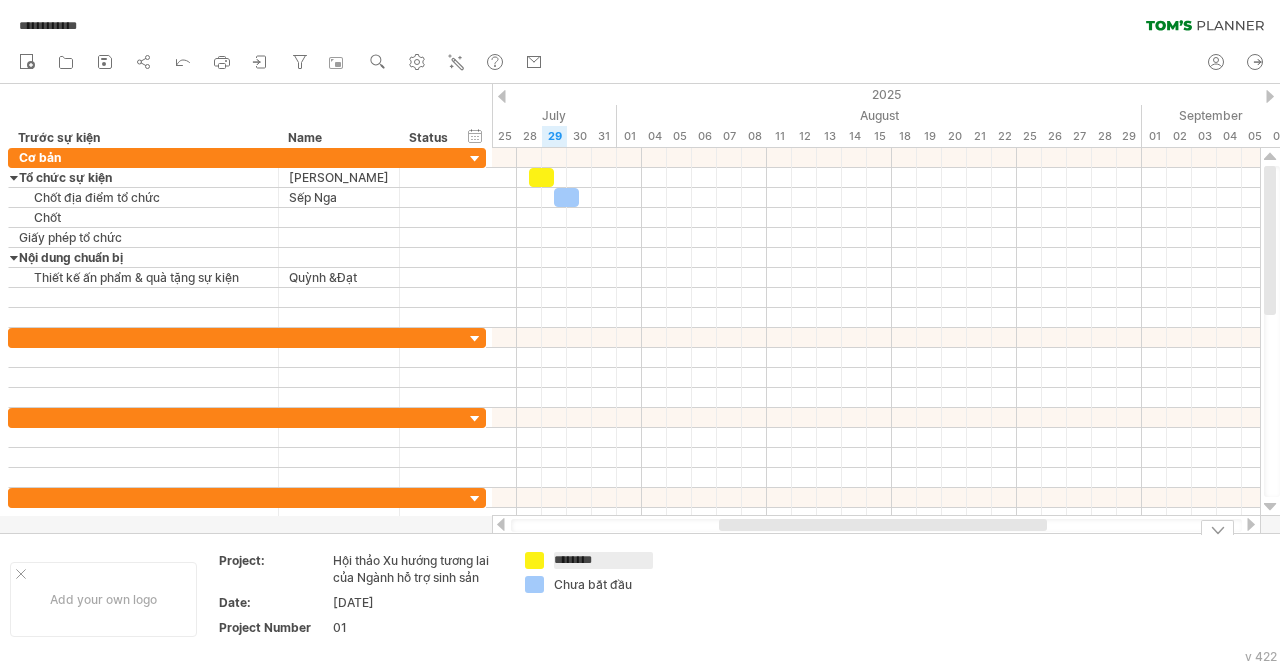 click on "Chưa bắt đầu" at bounding box center (608, 584) 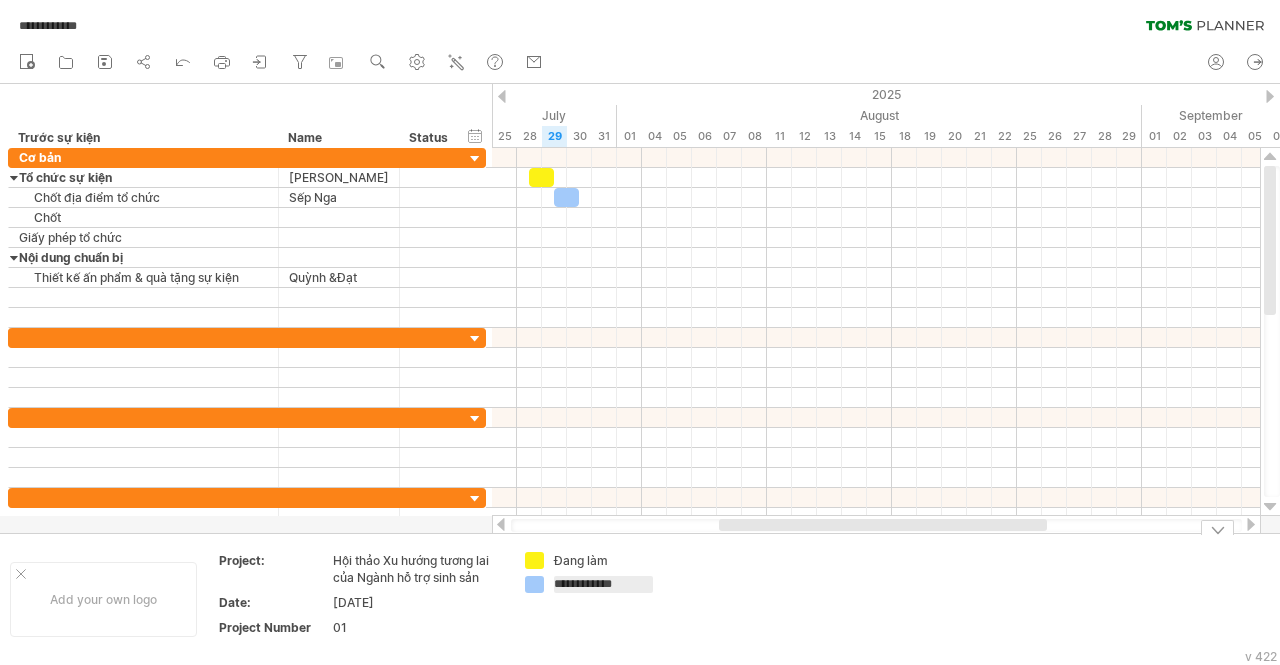 click on "**********" at bounding box center [594, 599] 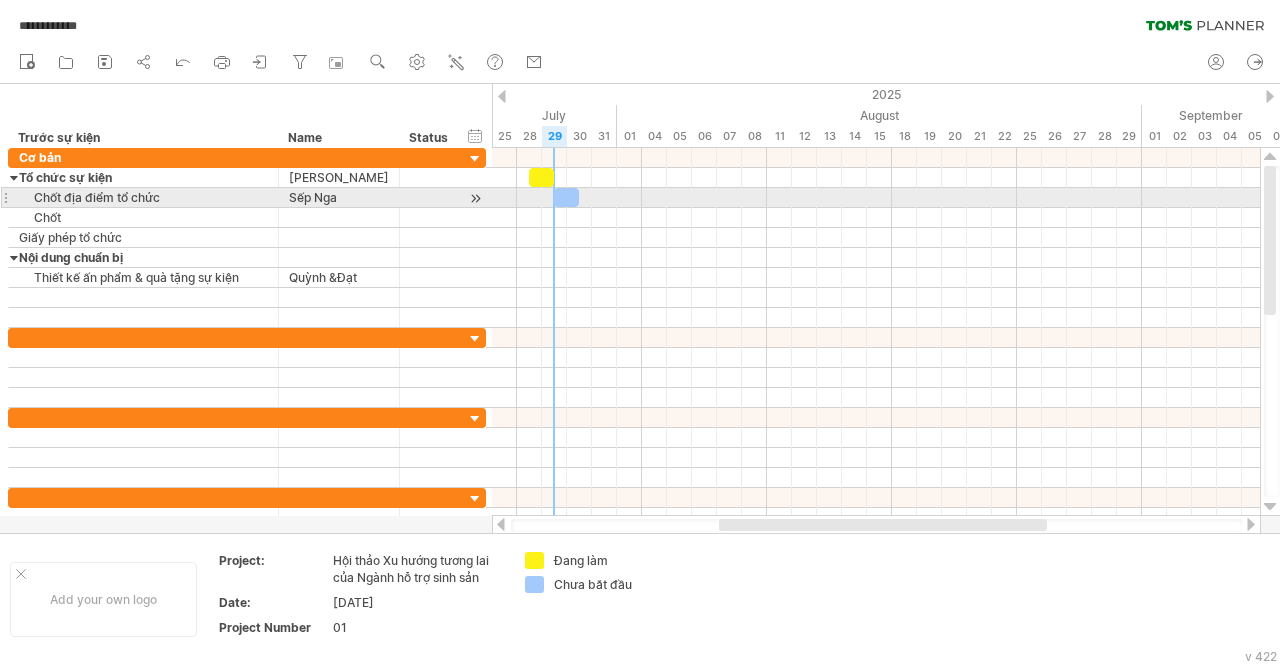 click at bounding box center (566, 197) 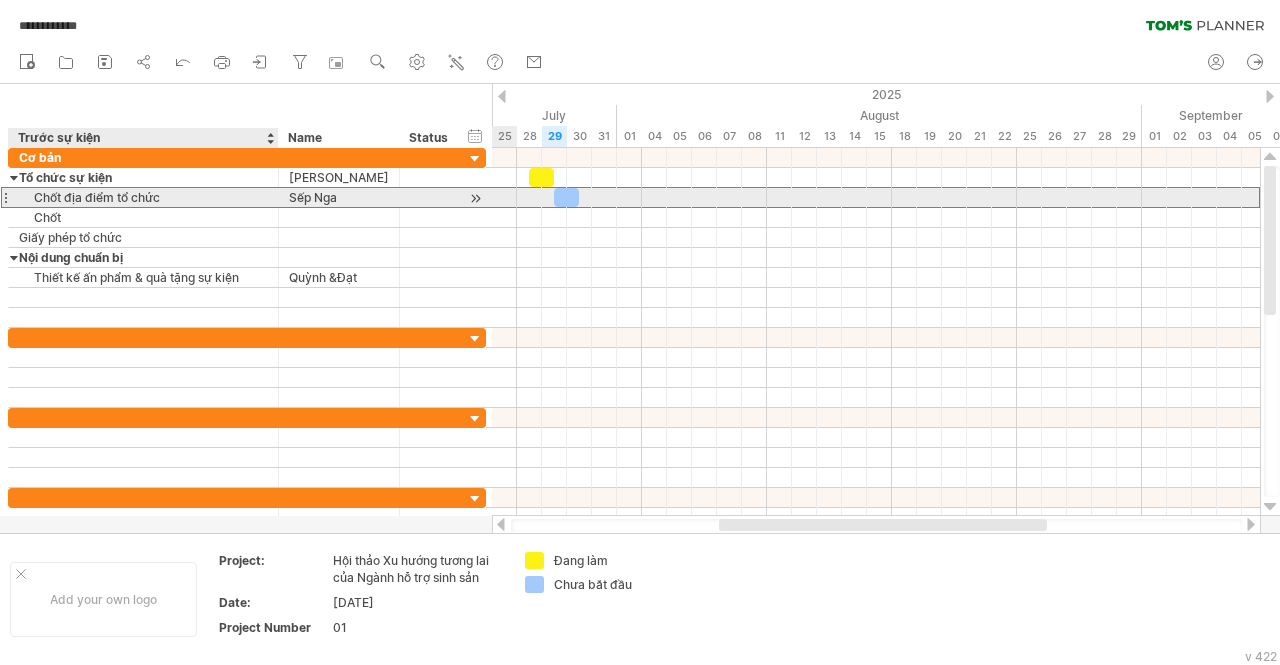 click on "Chốt địa điểm tổ chức" at bounding box center (143, 197) 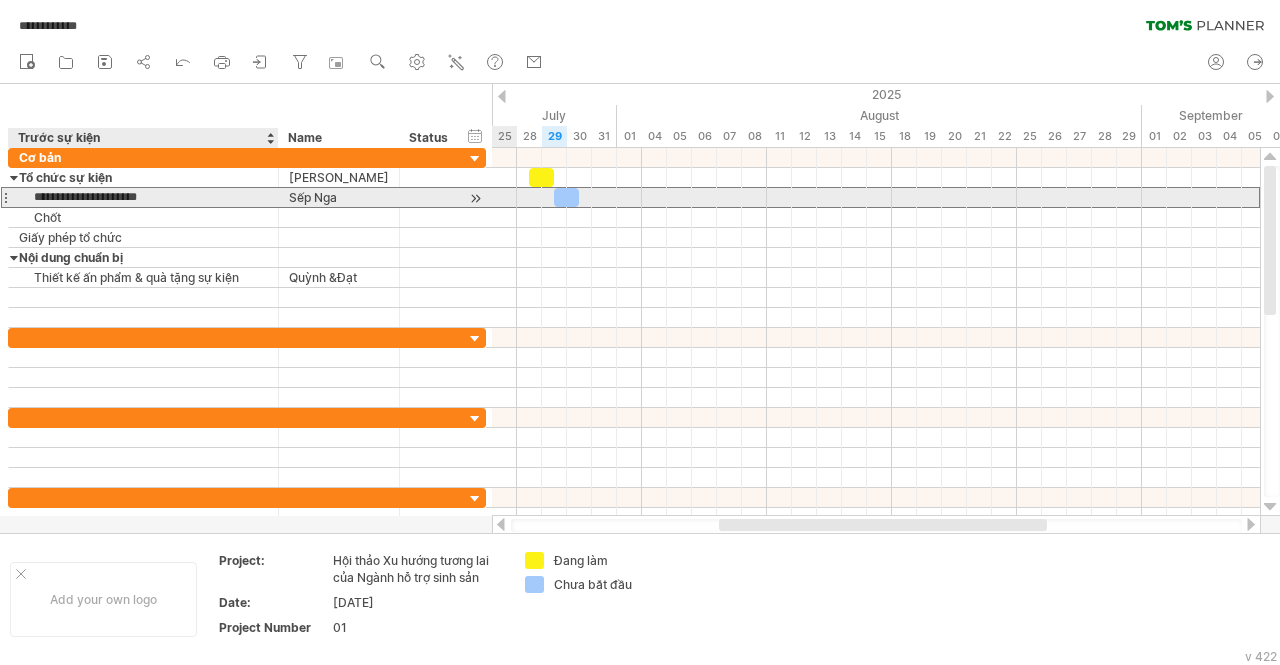click on "**********" at bounding box center [143, 197] 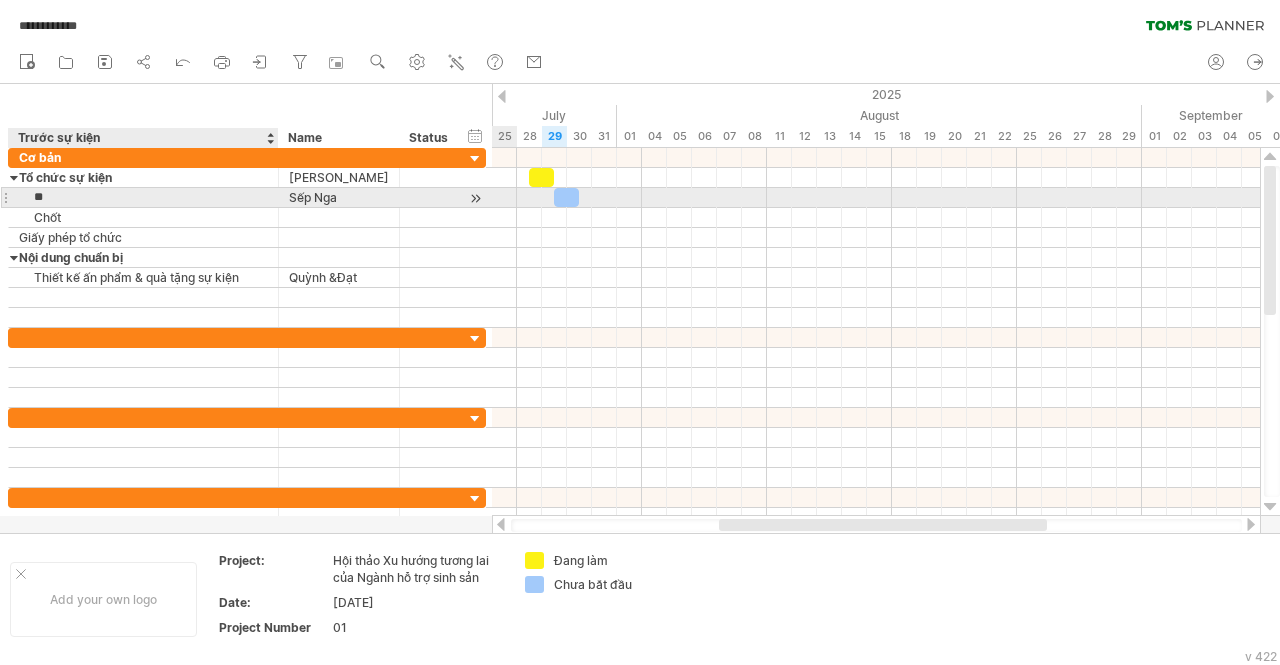 type on "*" 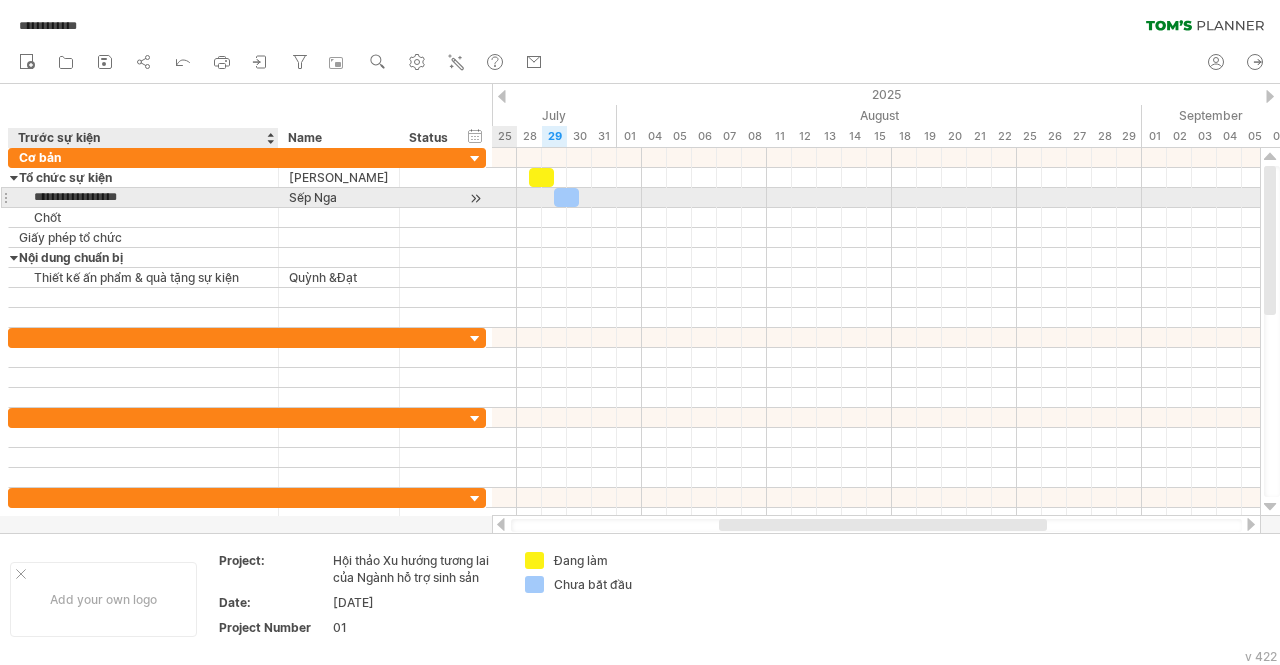 type on "**********" 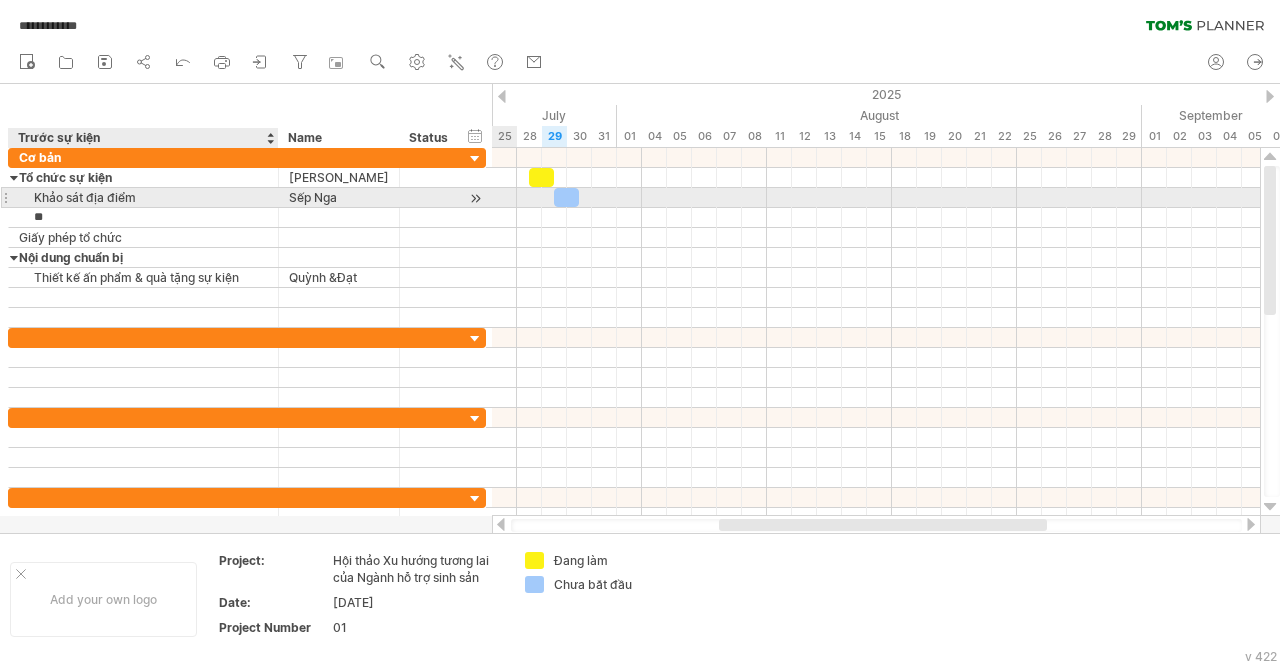 type on "*" 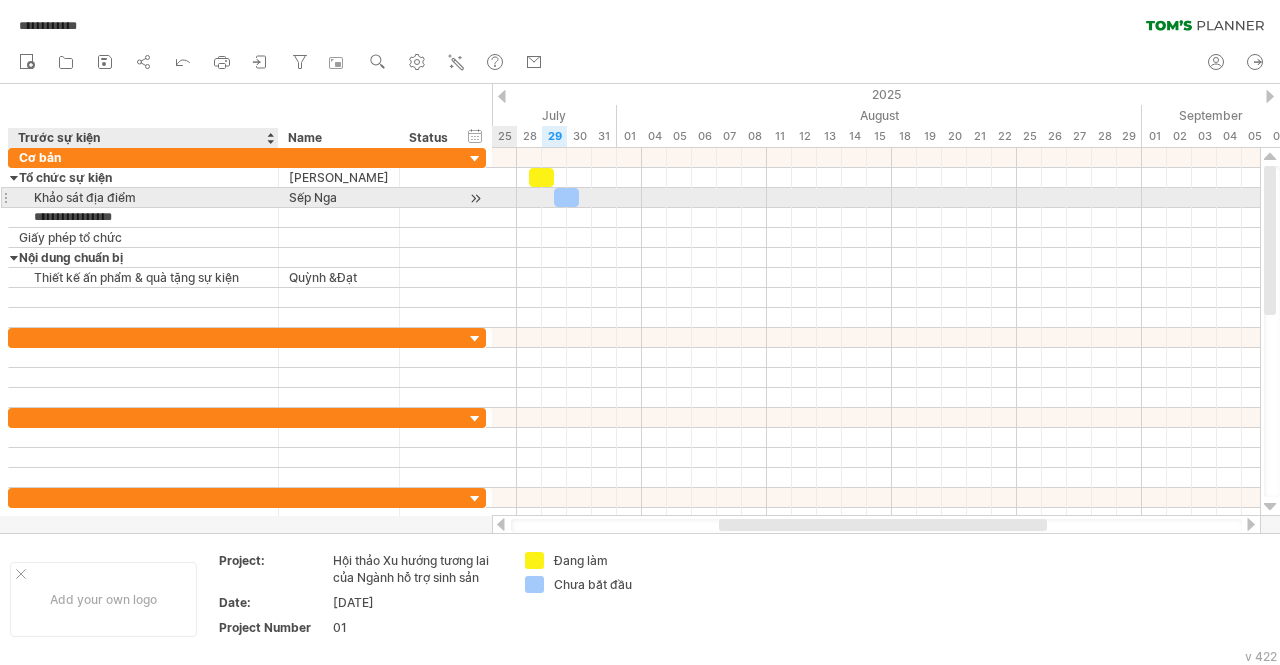 type on "**********" 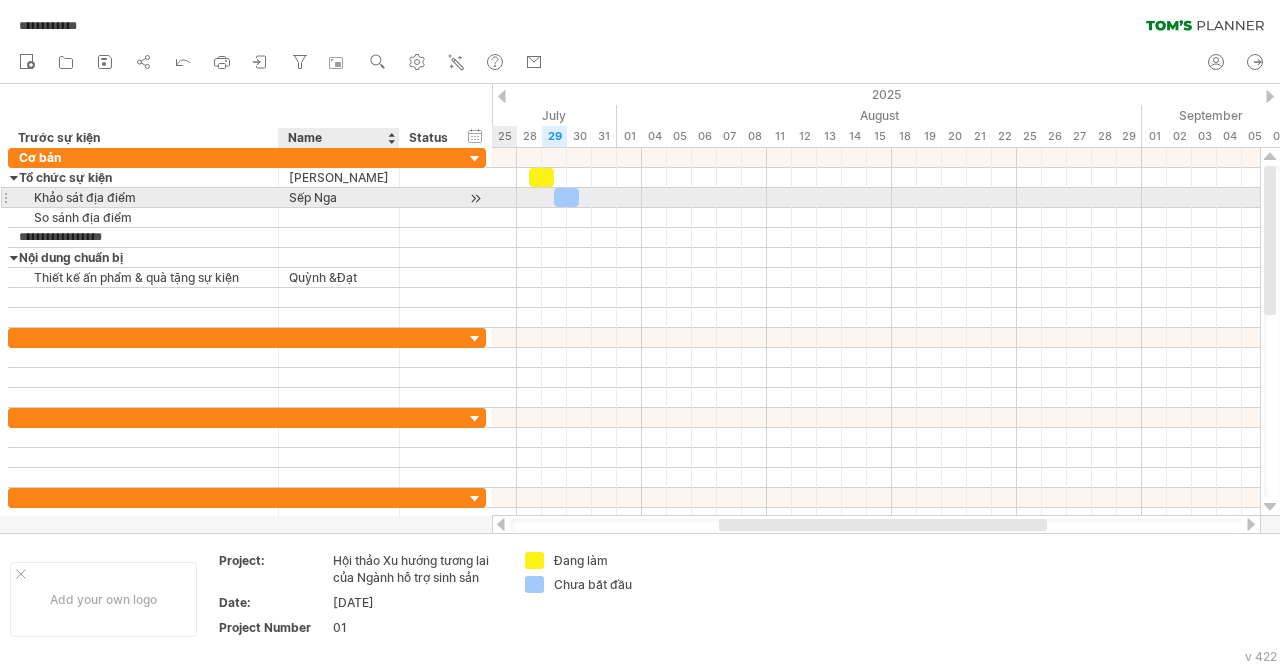 click on "Sếp Nga" at bounding box center (339, 197) 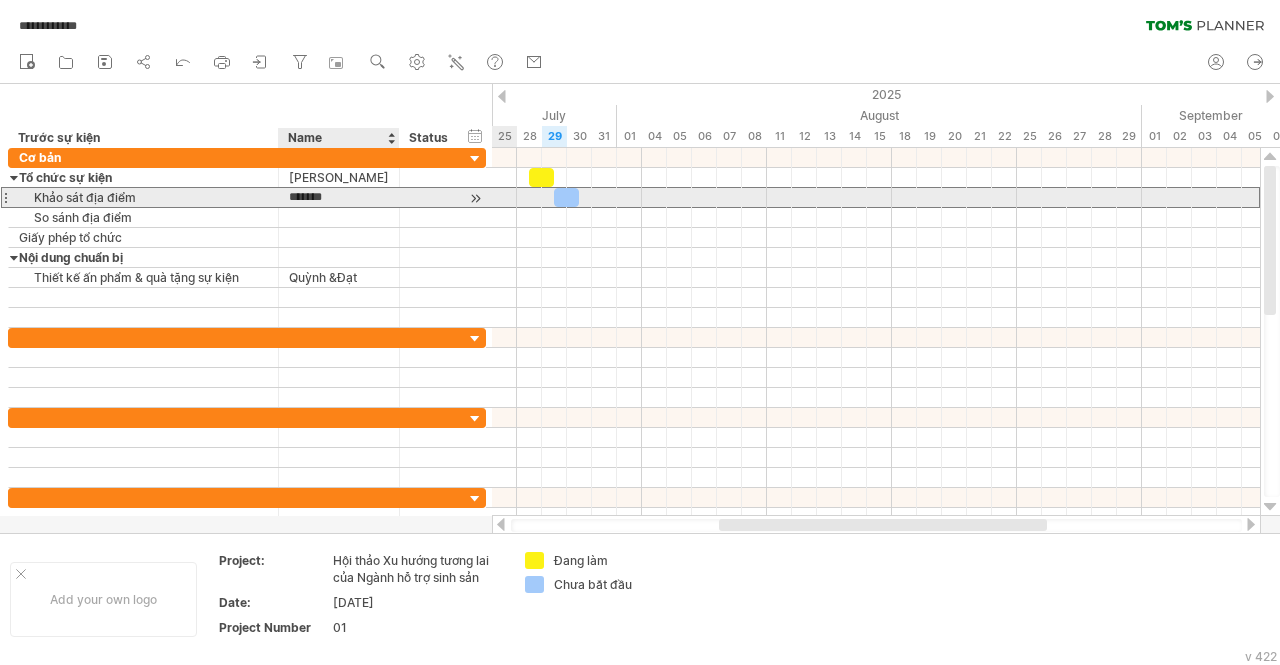 click on "*******" at bounding box center (339, 197) 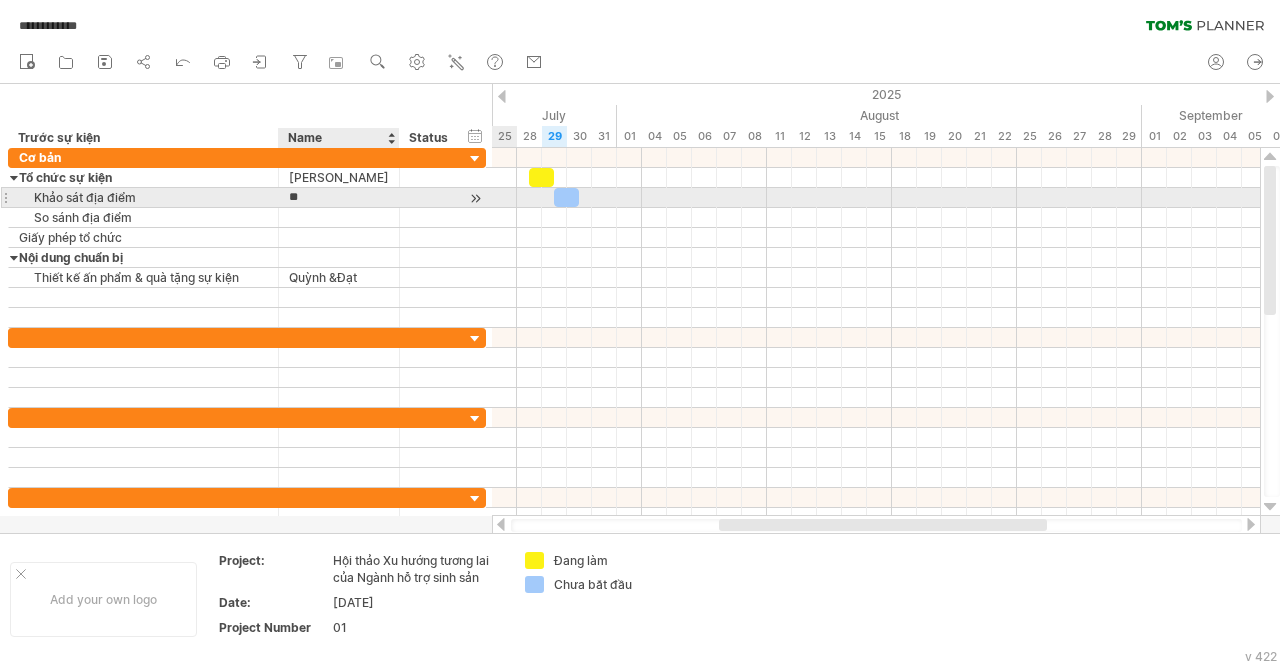 type on "*" 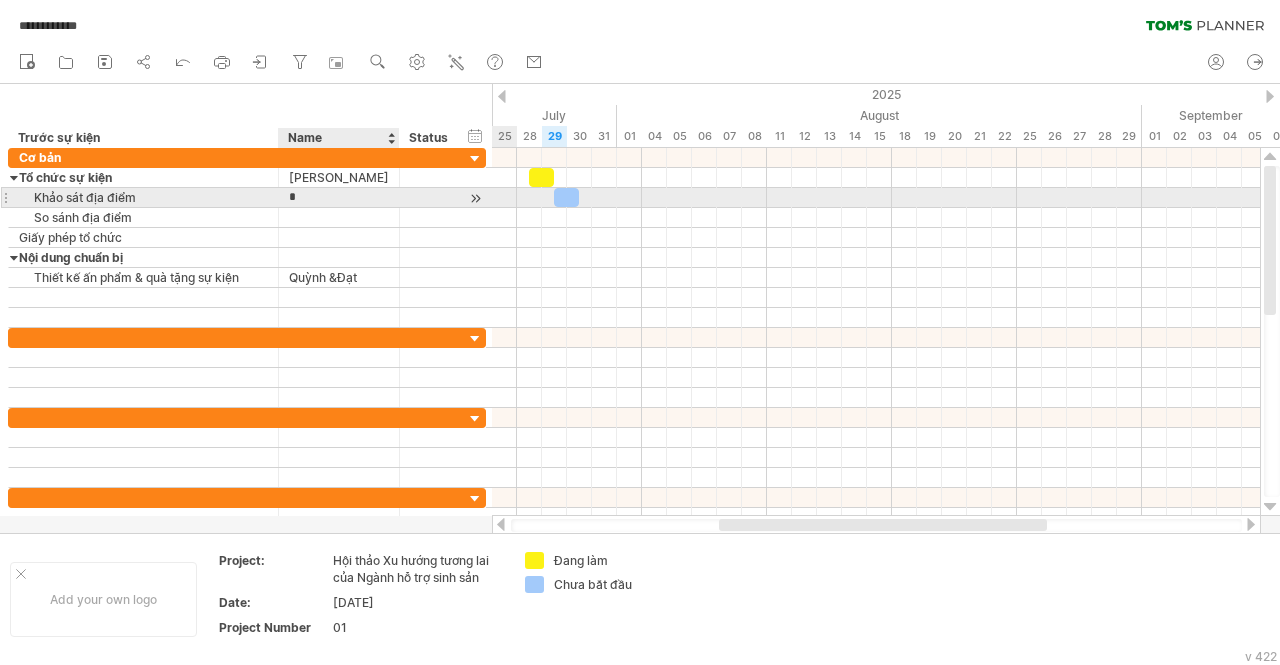 type 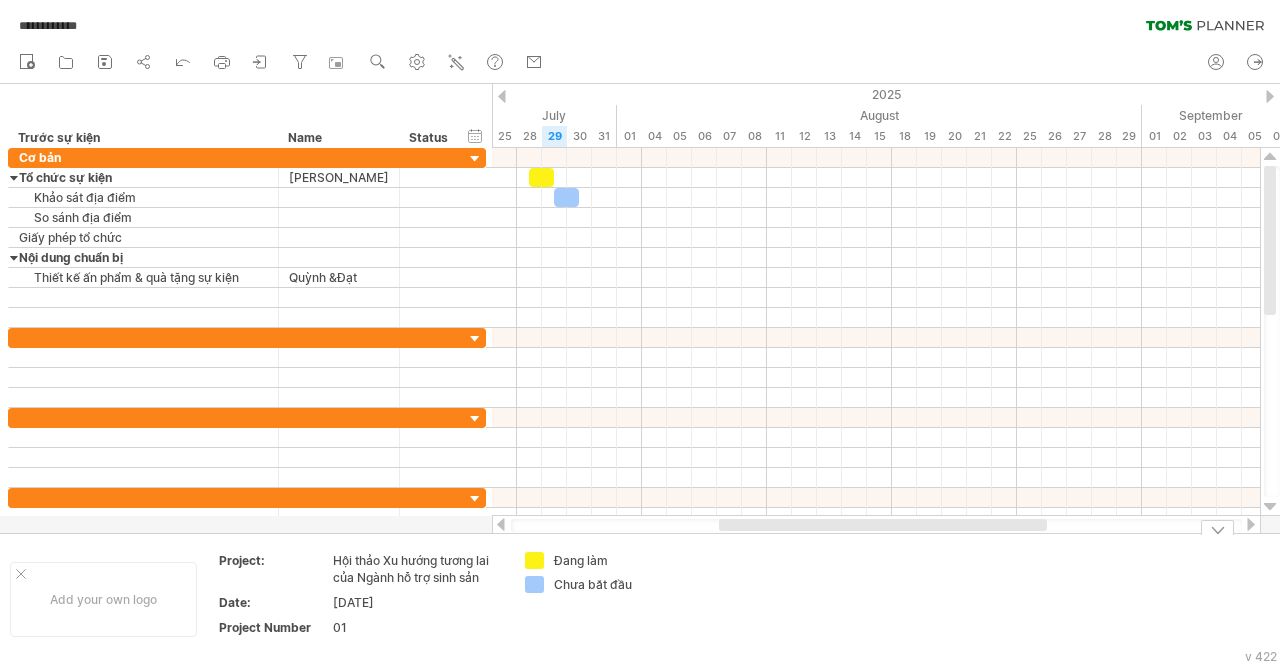 click on "Chưa bắt đầu" at bounding box center [608, 584] 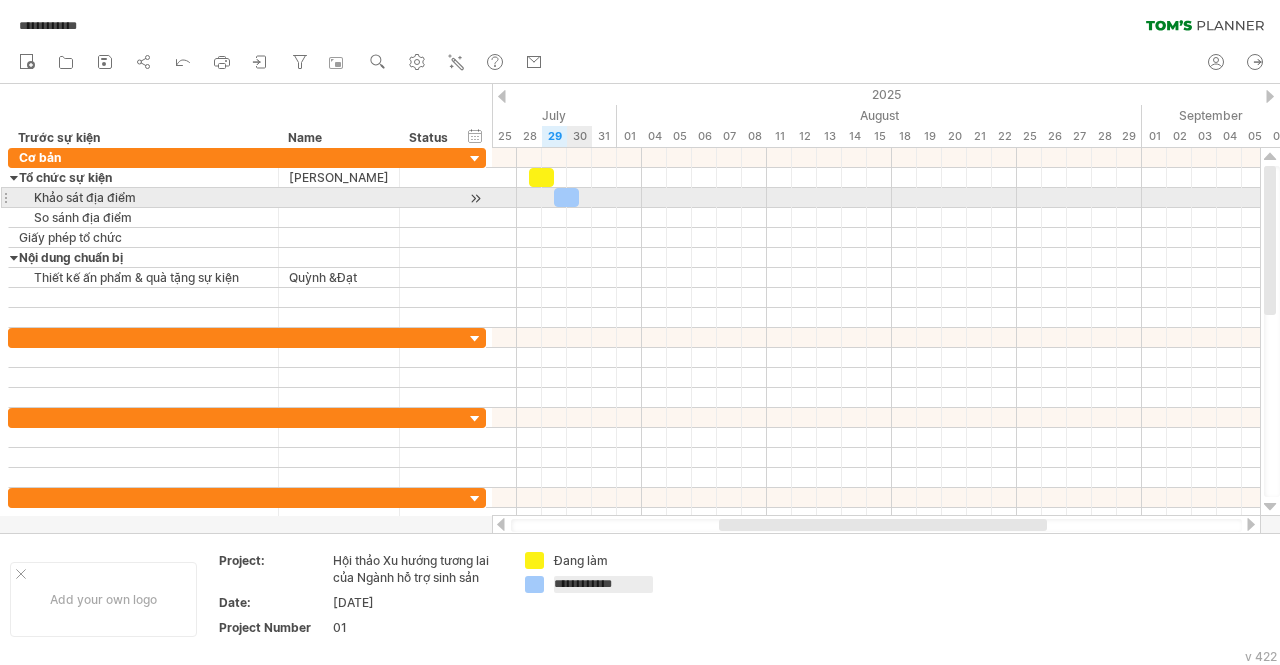 click at bounding box center [566, 197] 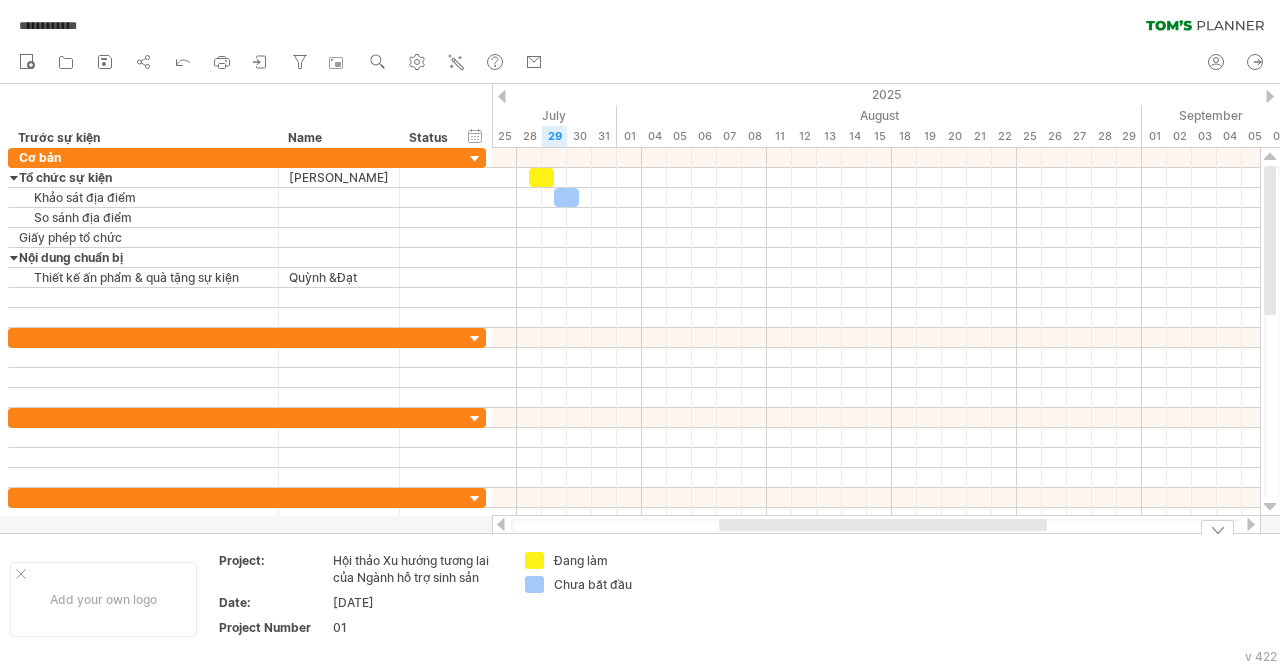 click on "Chưa bắt đầu" at bounding box center (608, 584) 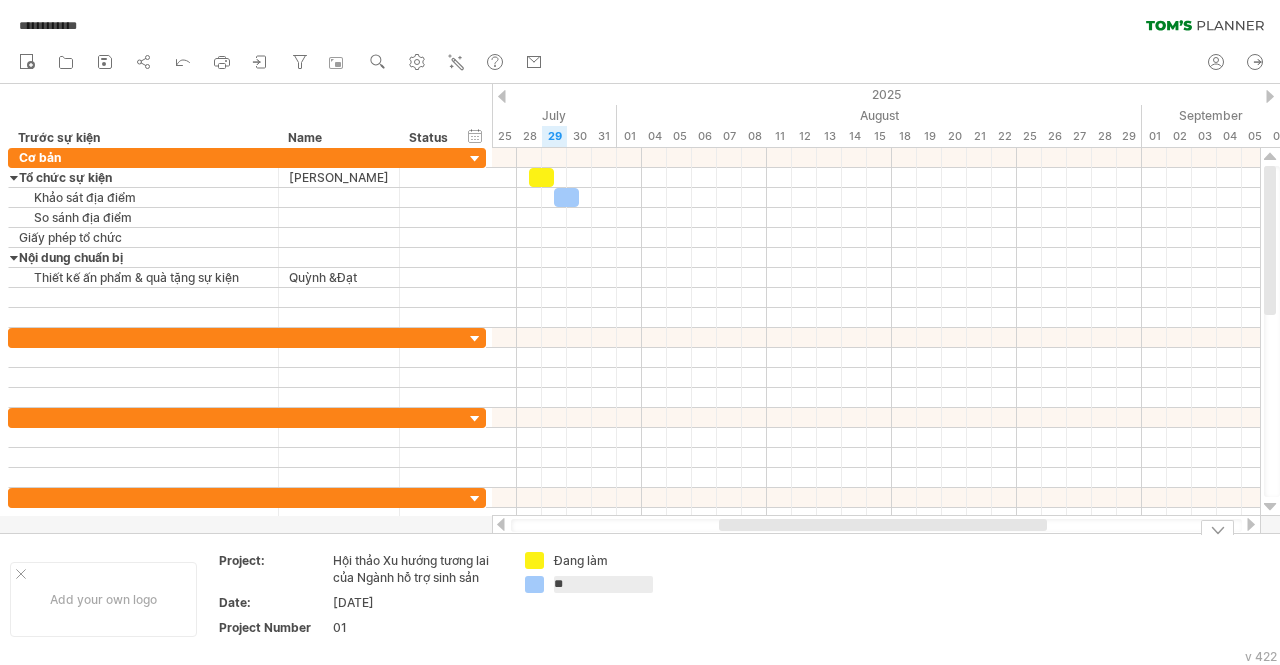 type on "*" 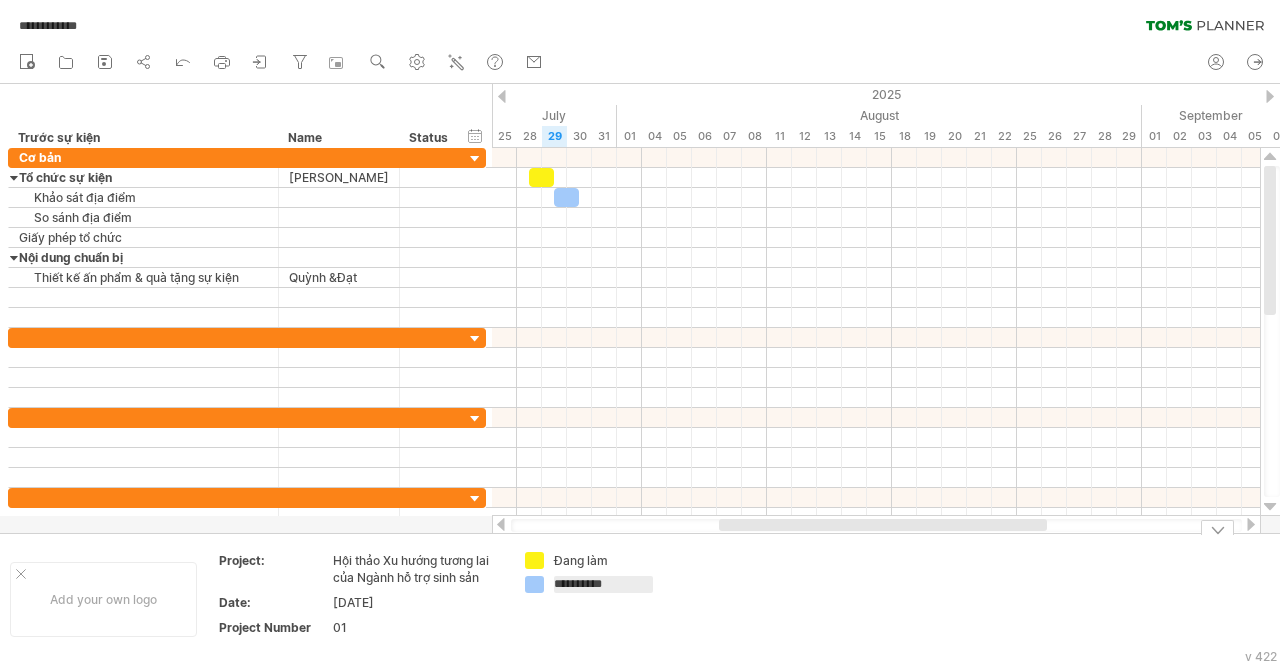 type on "**********" 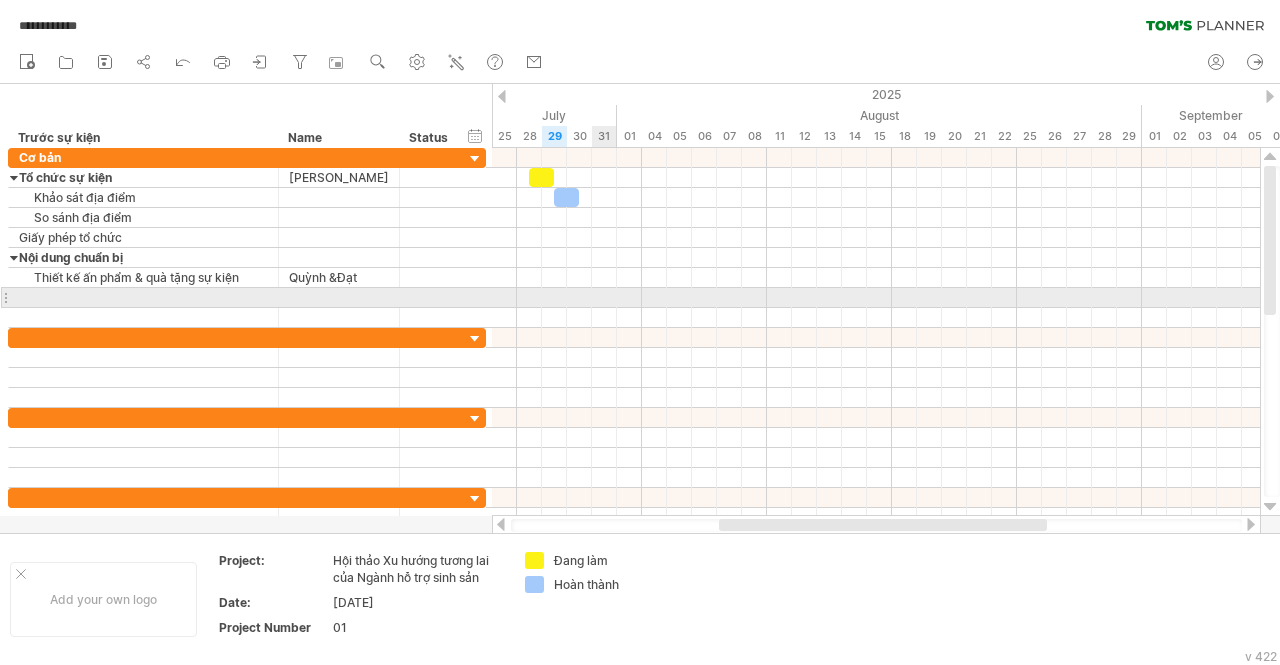 click at bounding box center [876, 298] 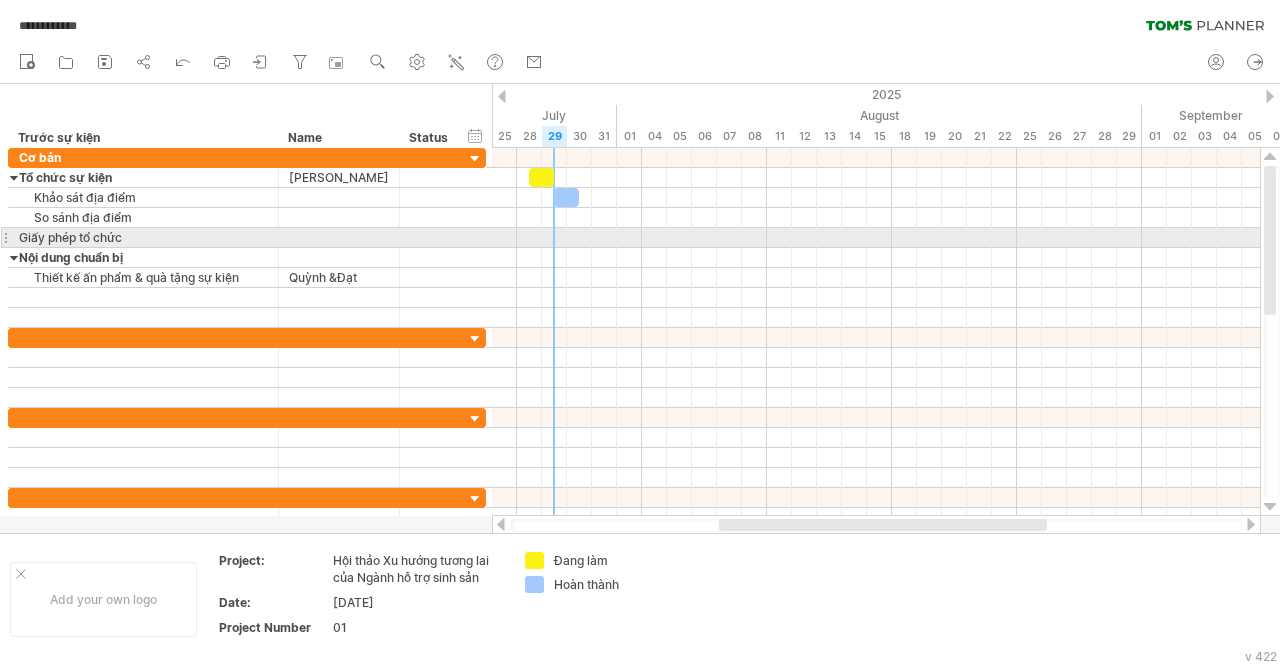 click at bounding box center (876, 238) 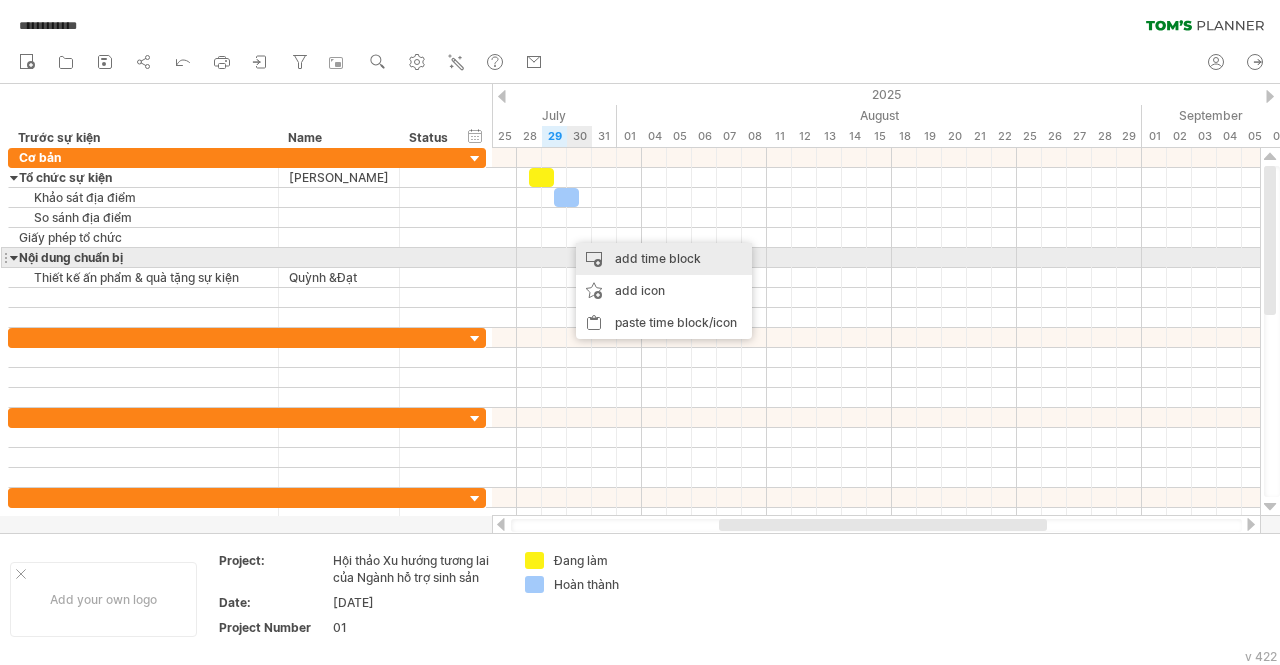 click on "add time block" at bounding box center (664, 259) 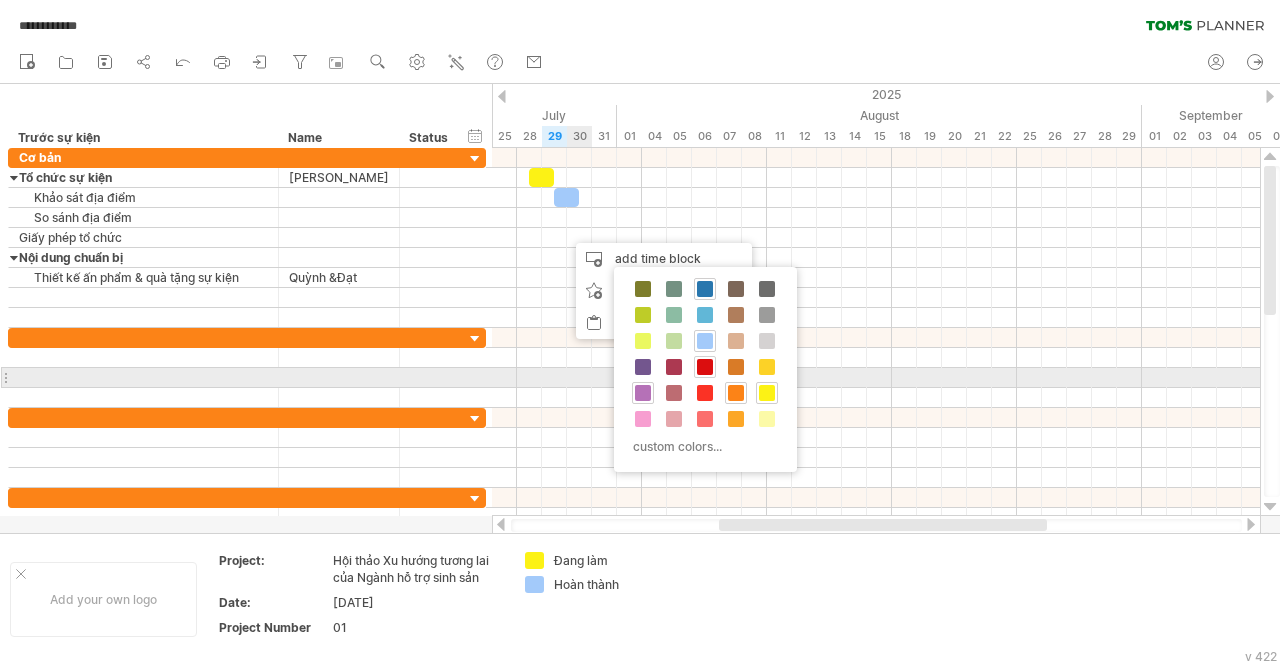 click at bounding box center (705, 367) 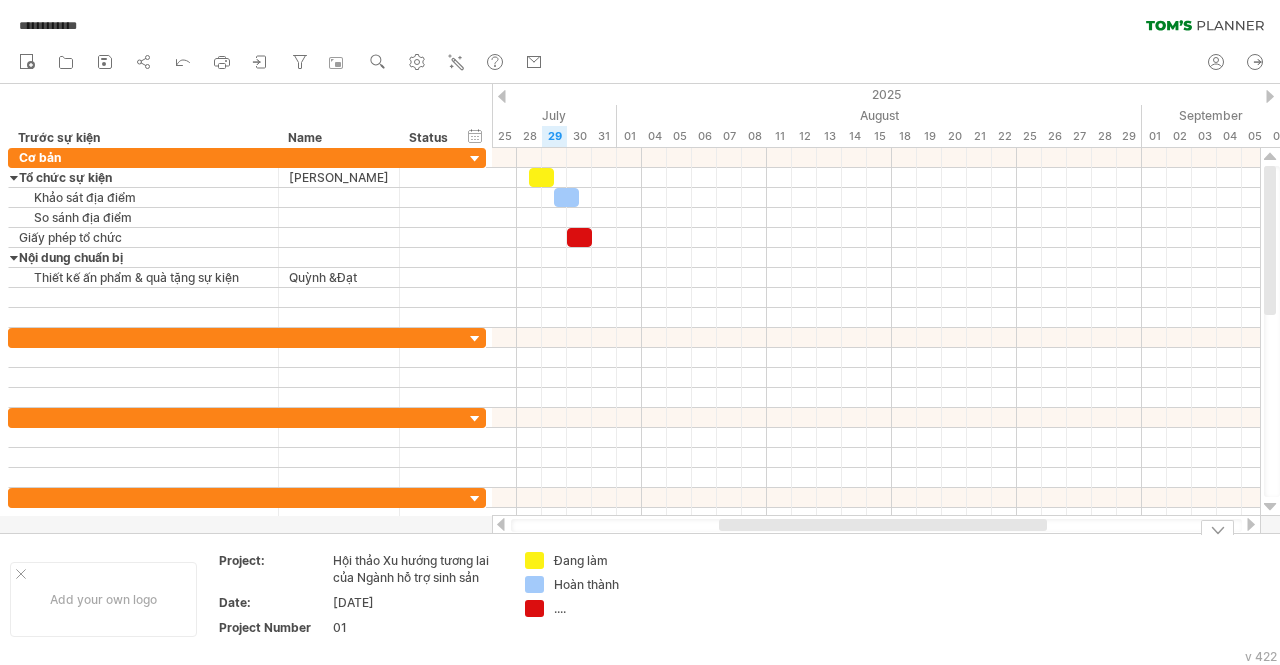 click on "...." at bounding box center [608, 608] 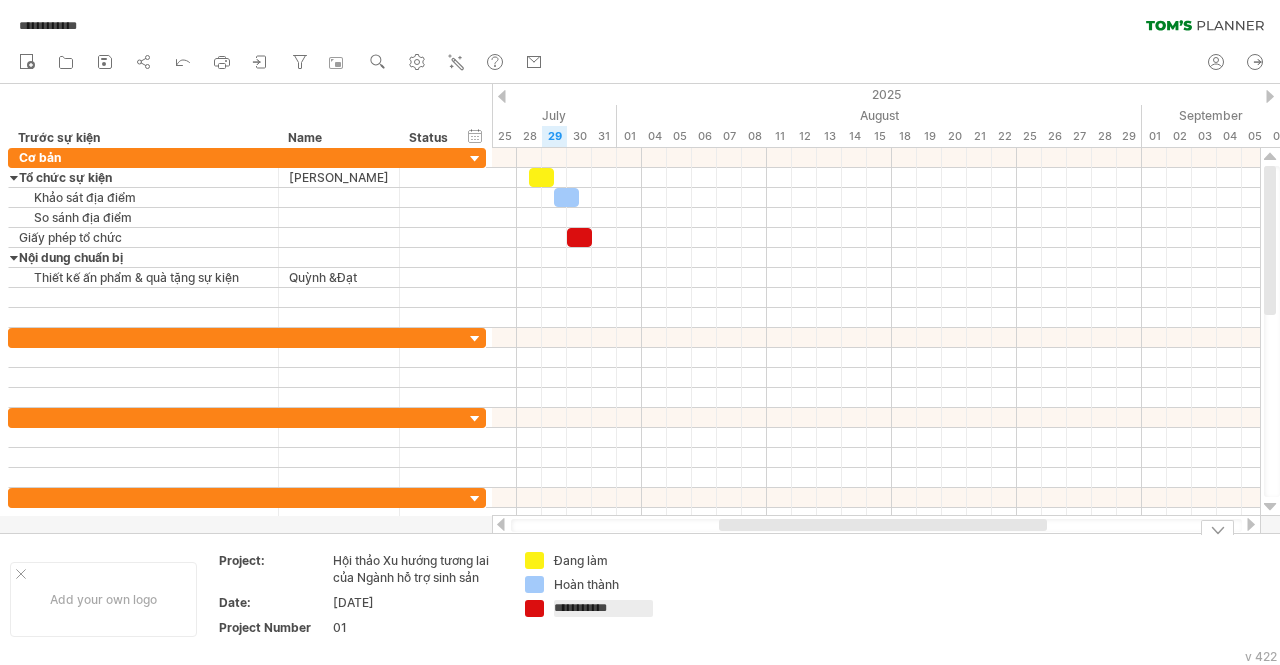 type on "**********" 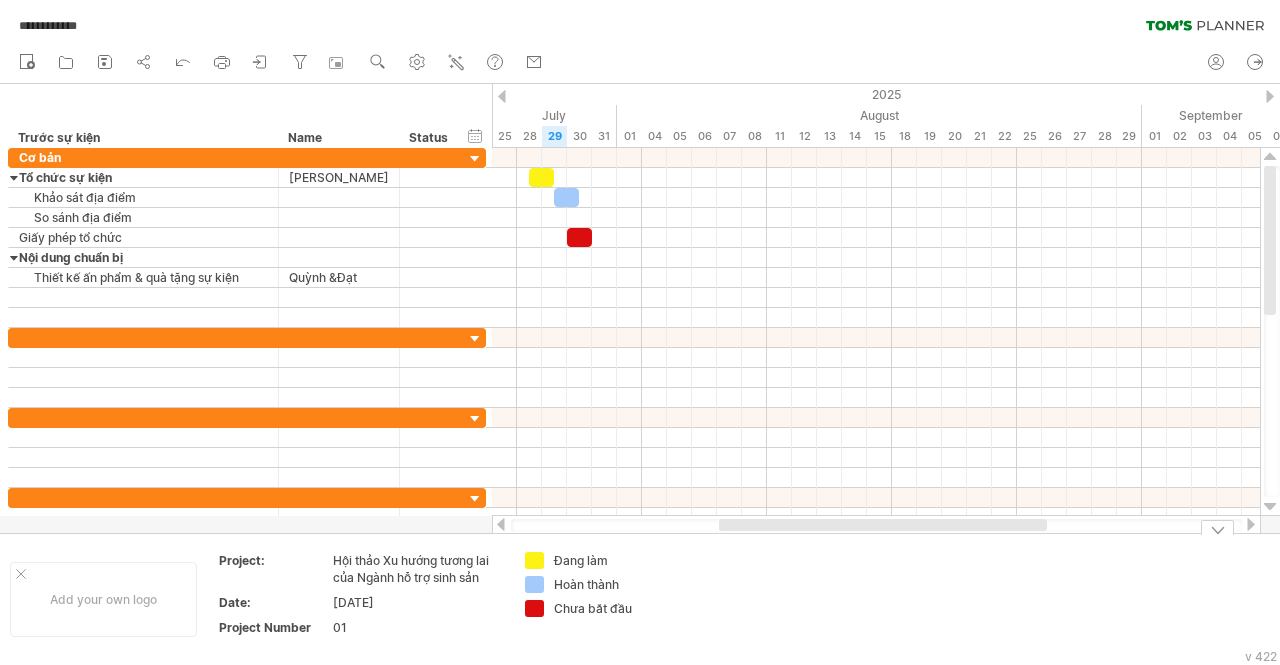 click on "Hoàn thành" at bounding box center (608, 584) 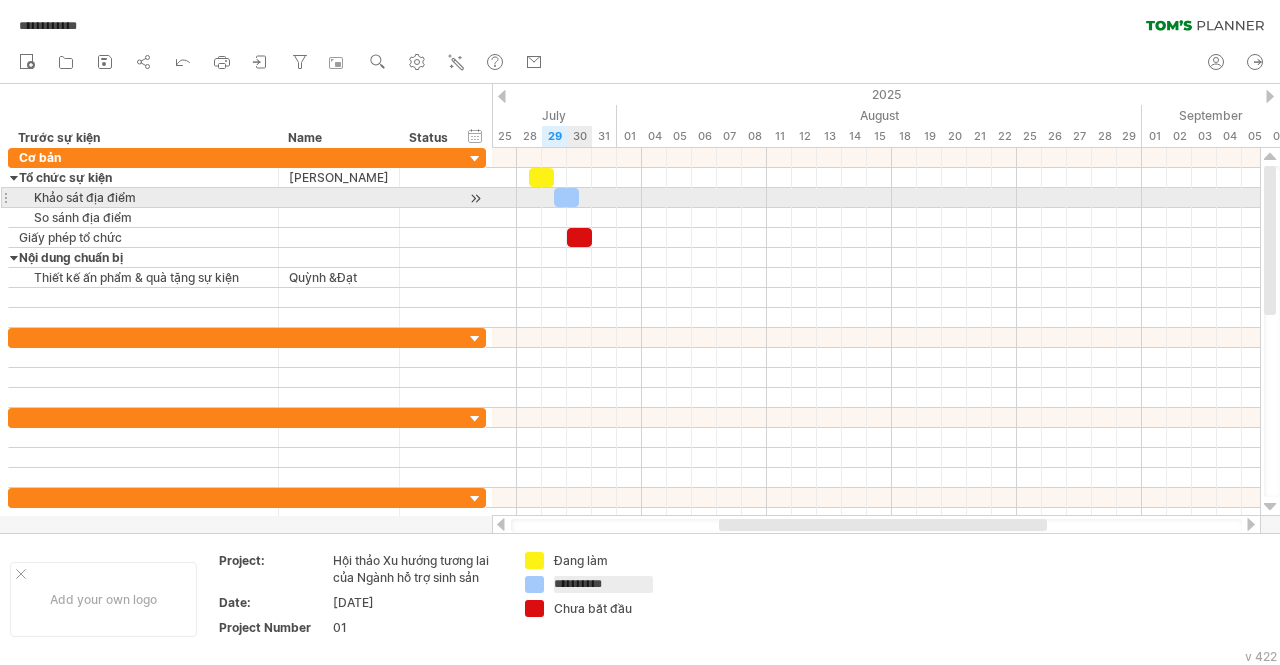 click at bounding box center [566, 197] 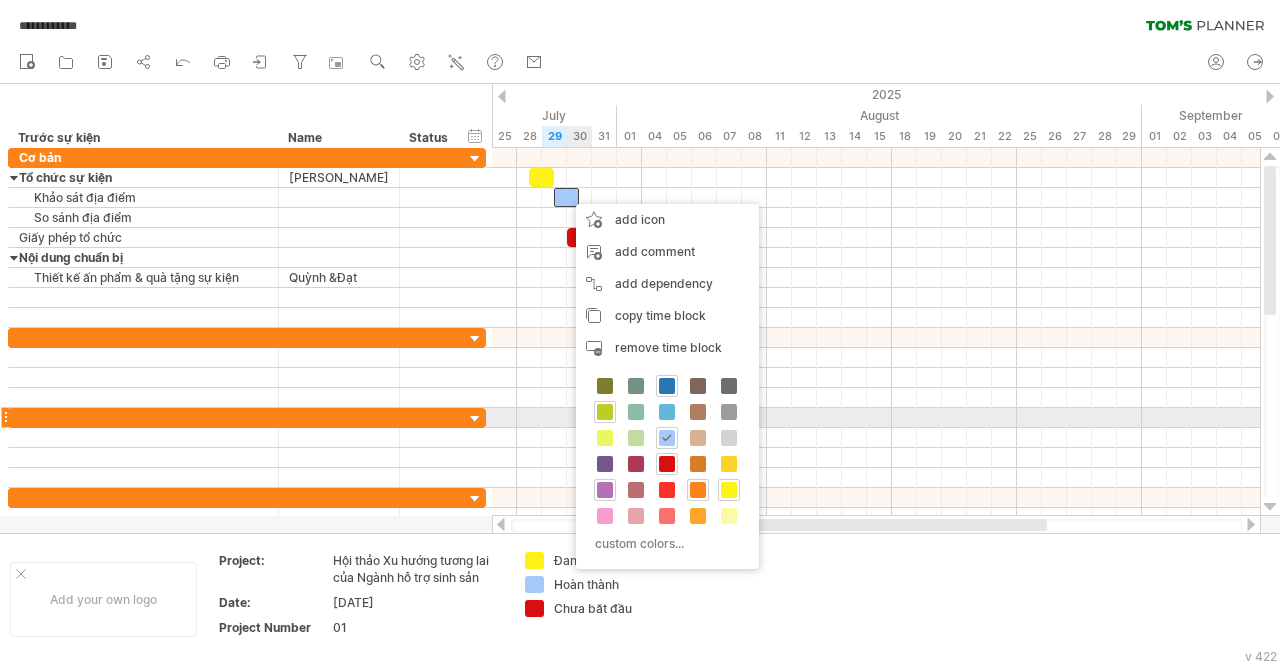 click at bounding box center (605, 412) 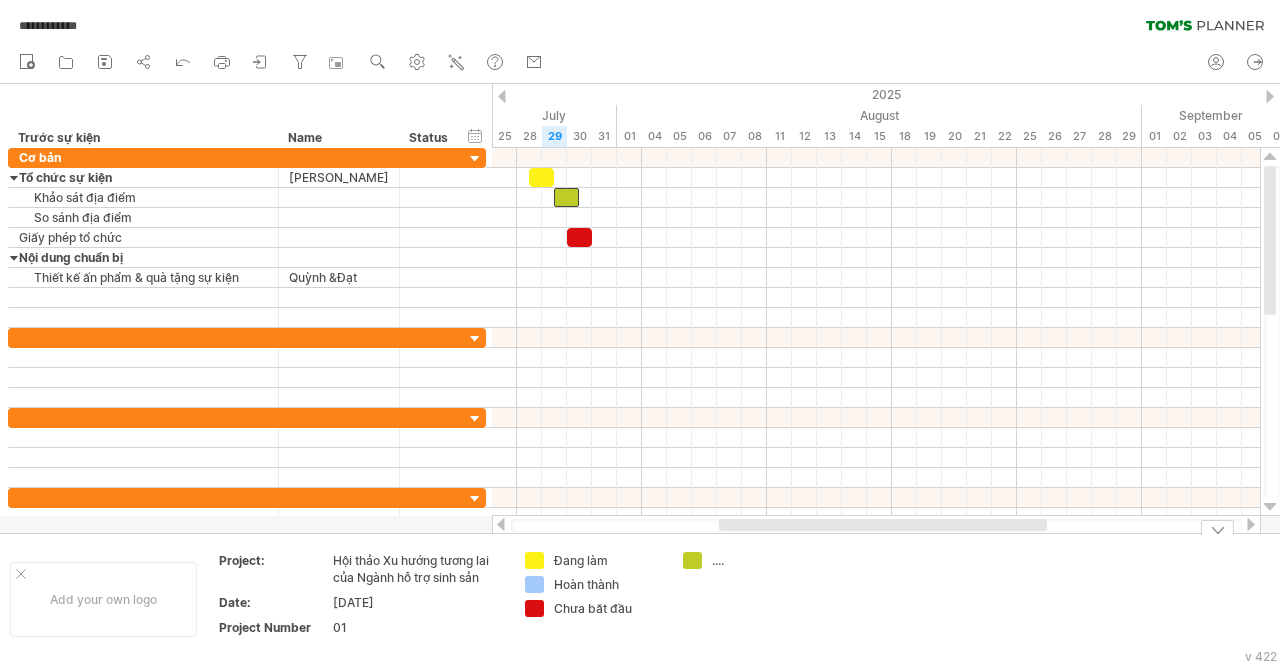 click on "...." at bounding box center [766, 560] 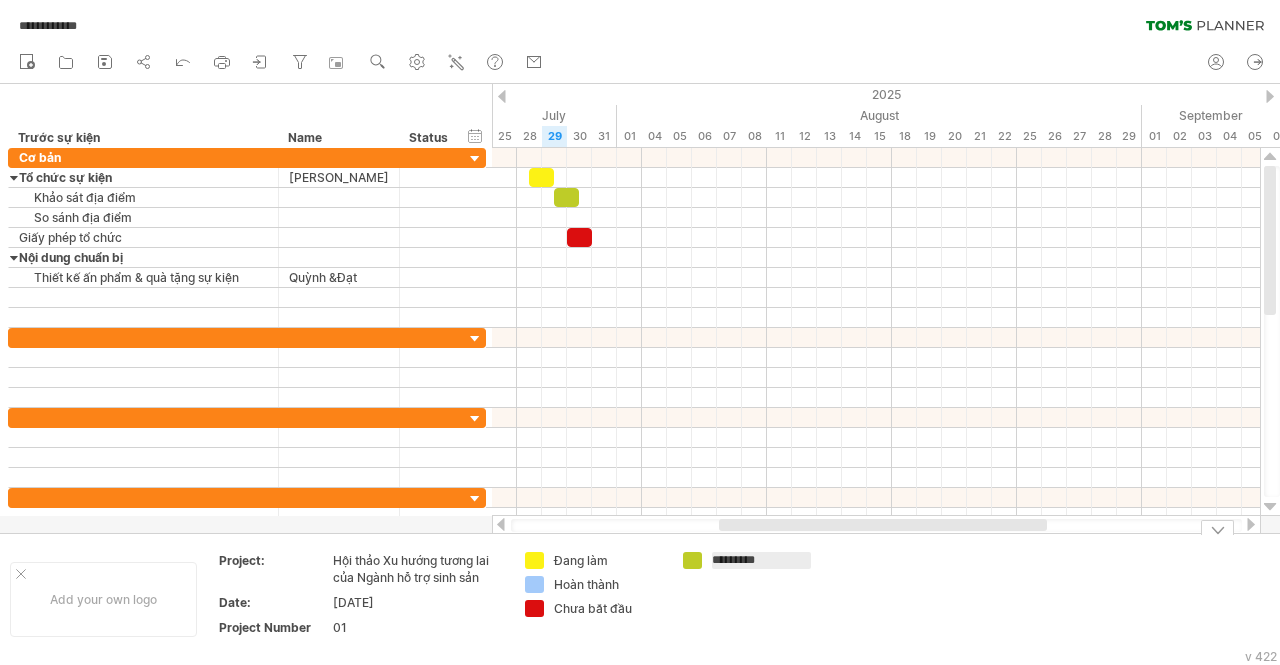 type on "**********" 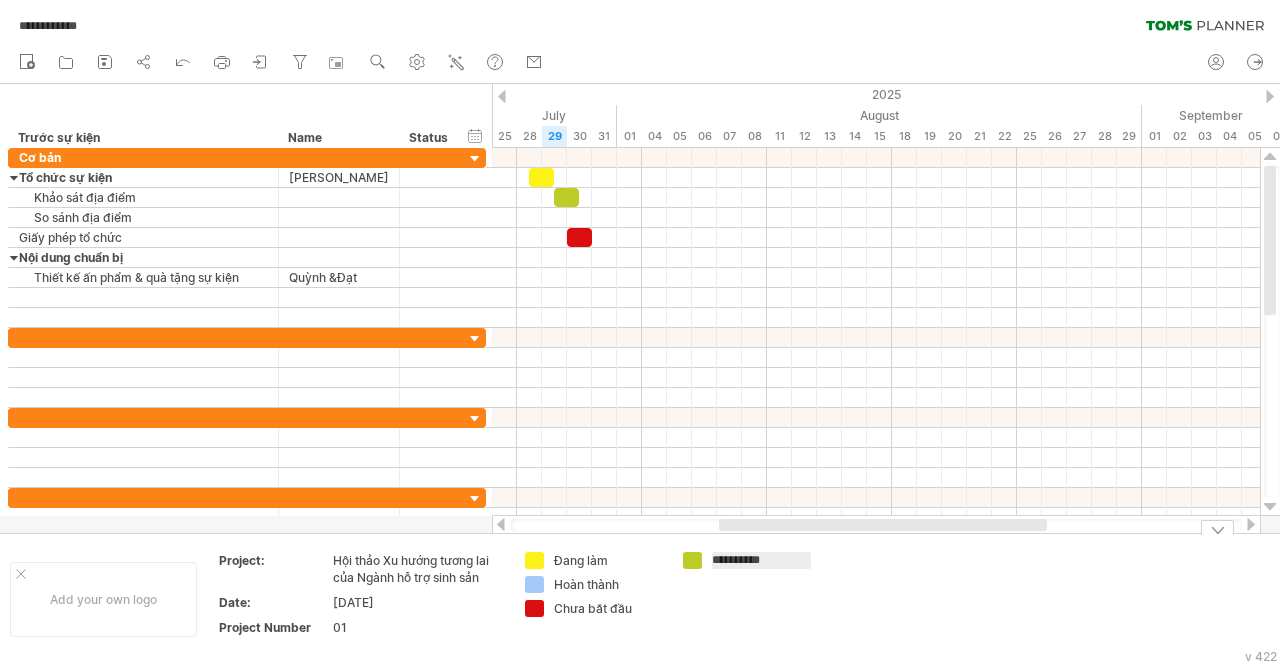 click on "Hoàn thành" at bounding box center [608, 584] 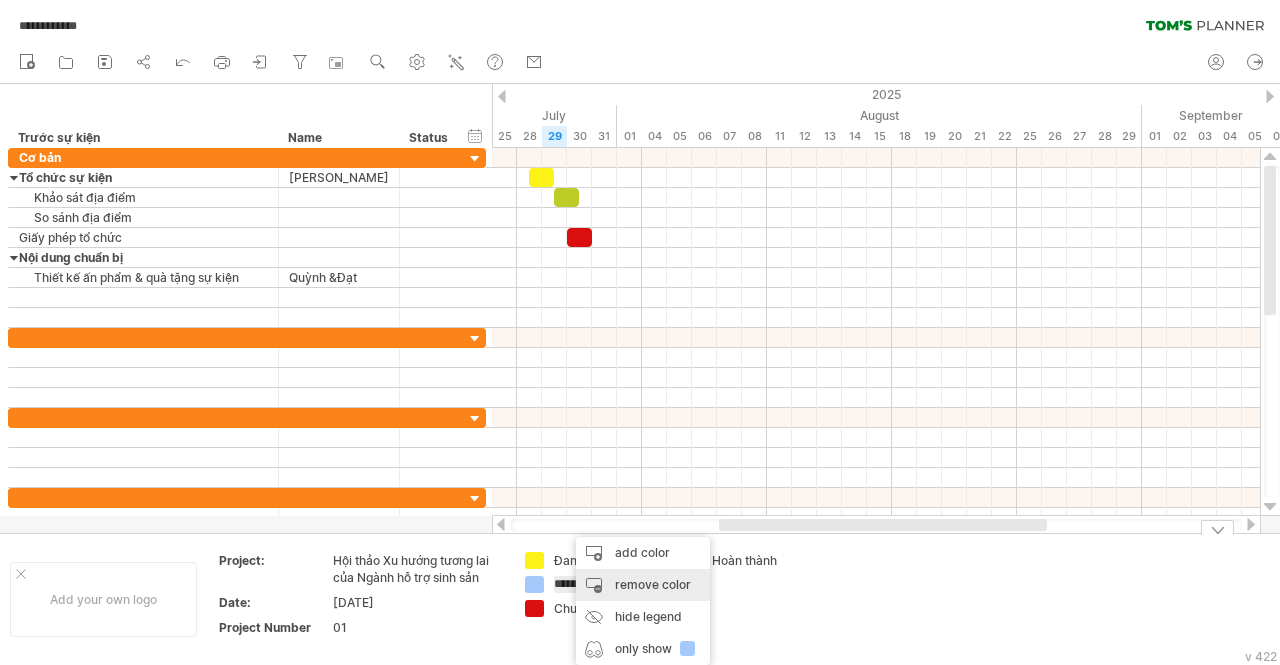 click on "remove color" at bounding box center [643, 585] 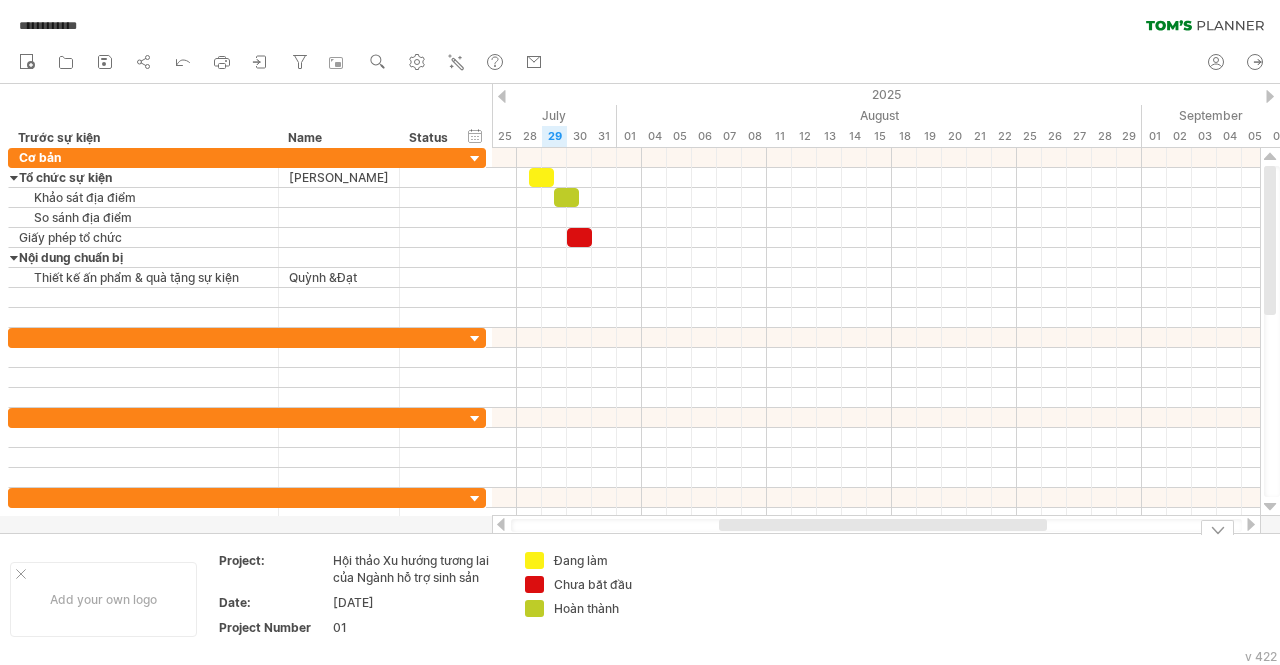 click on "Đang làm" at bounding box center (608, 560) 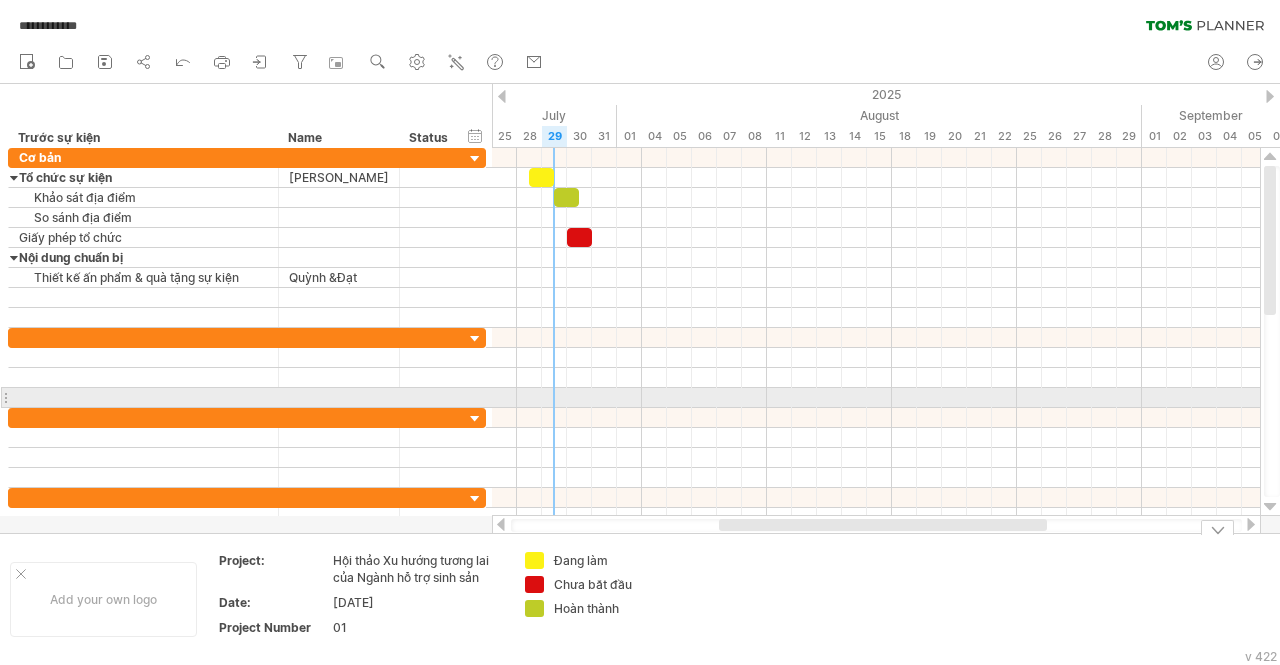 click at bounding box center (876, 418) 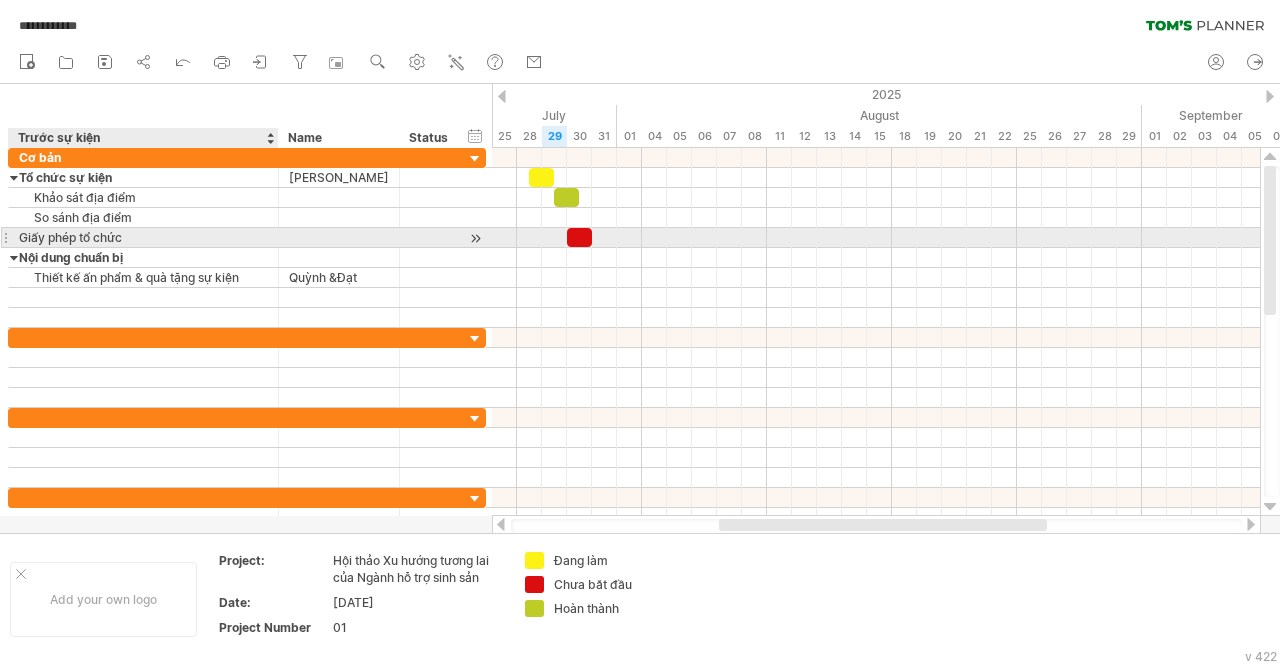 click on "Giấy phép tổ chức" at bounding box center [143, 237] 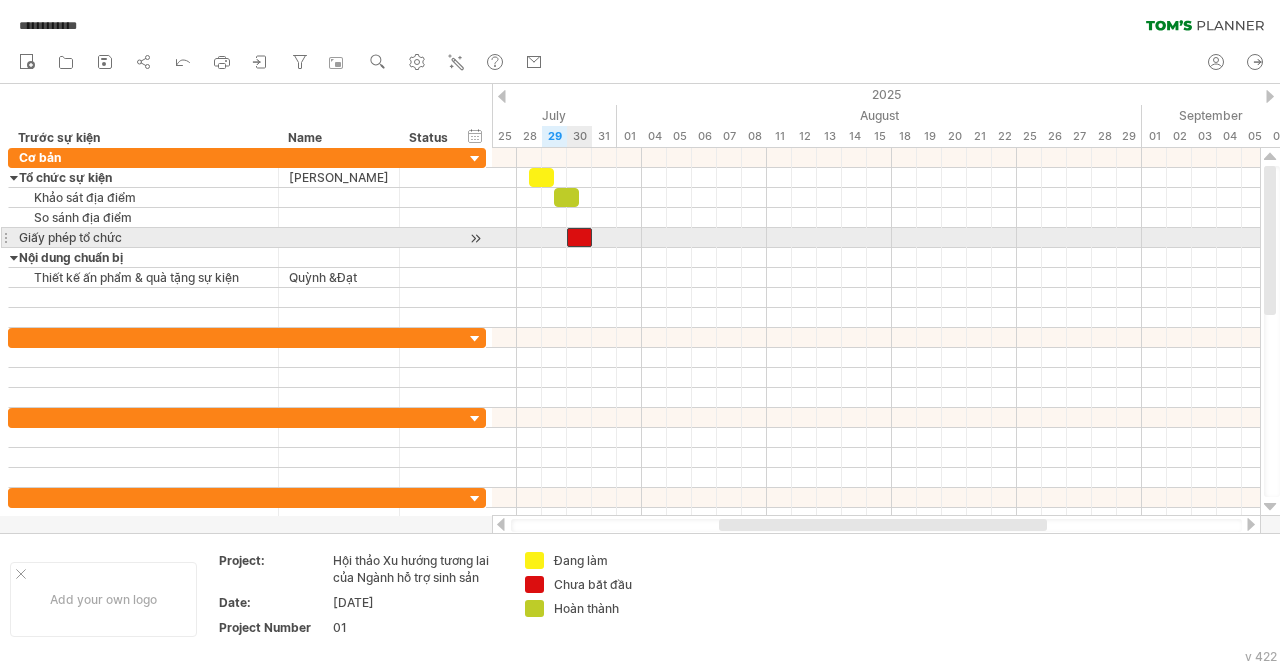 click at bounding box center (579, 237) 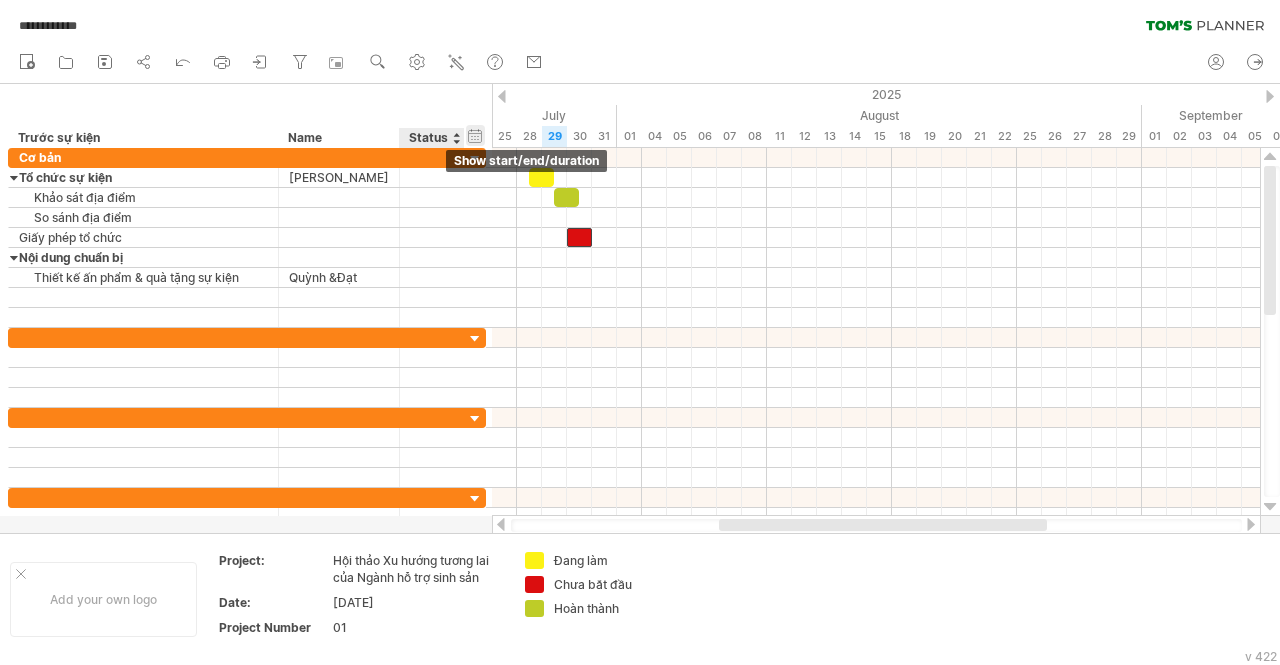 click on "hide start/end/duration show start/end/duration" at bounding box center [475, 135] 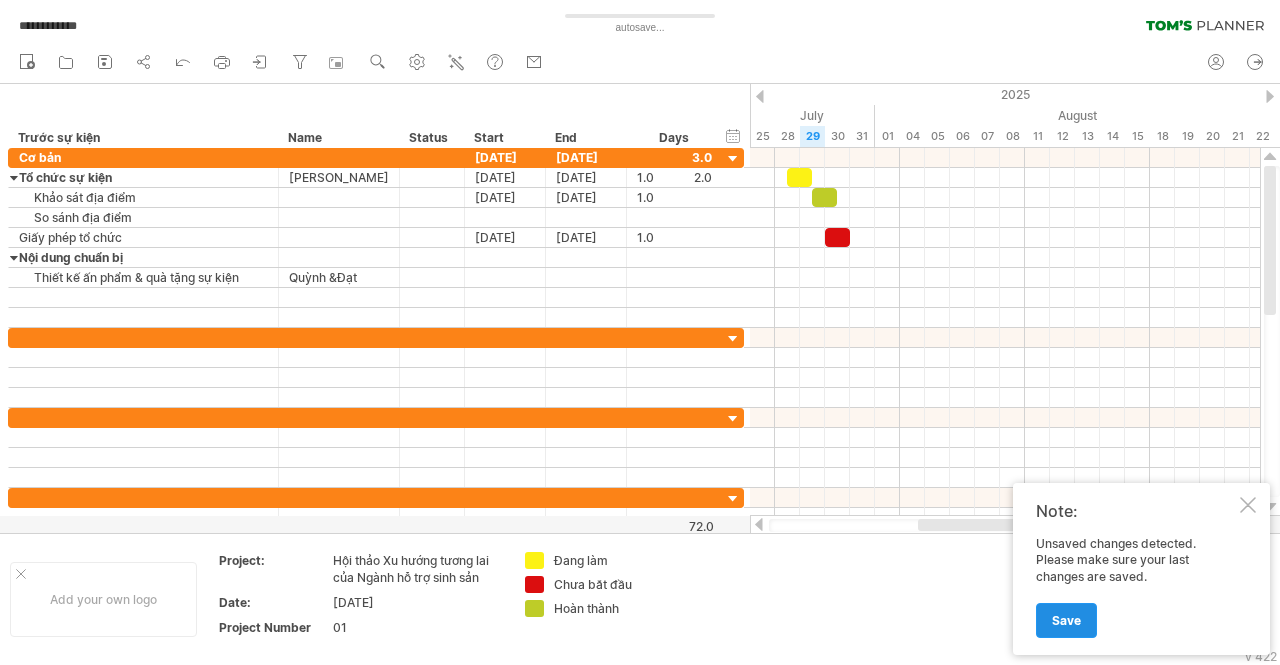 click on "Save" at bounding box center [1066, 620] 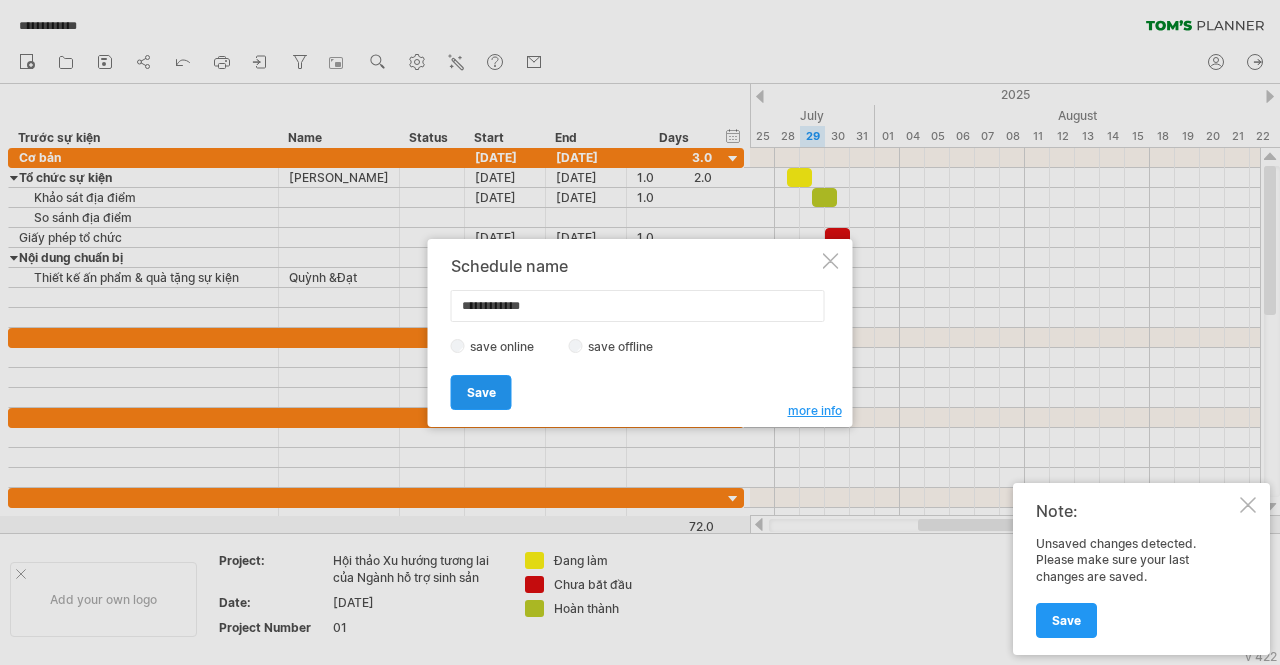 click on "Save" at bounding box center (481, 392) 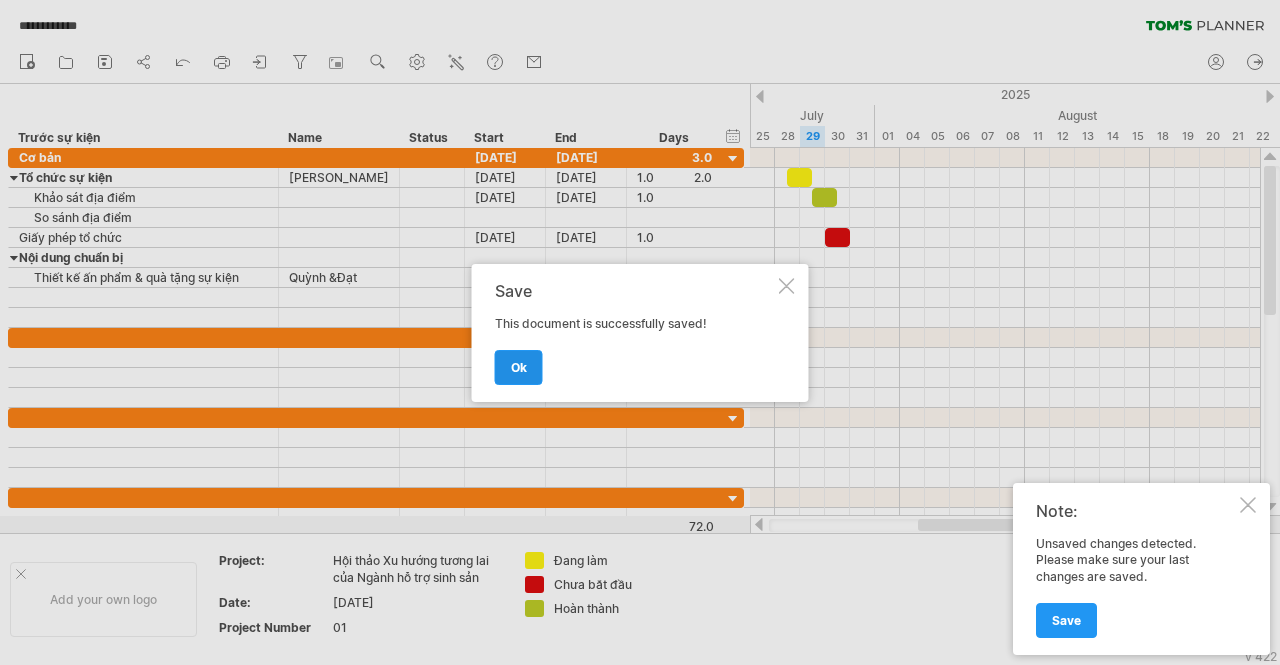 click on "ok" at bounding box center (519, 367) 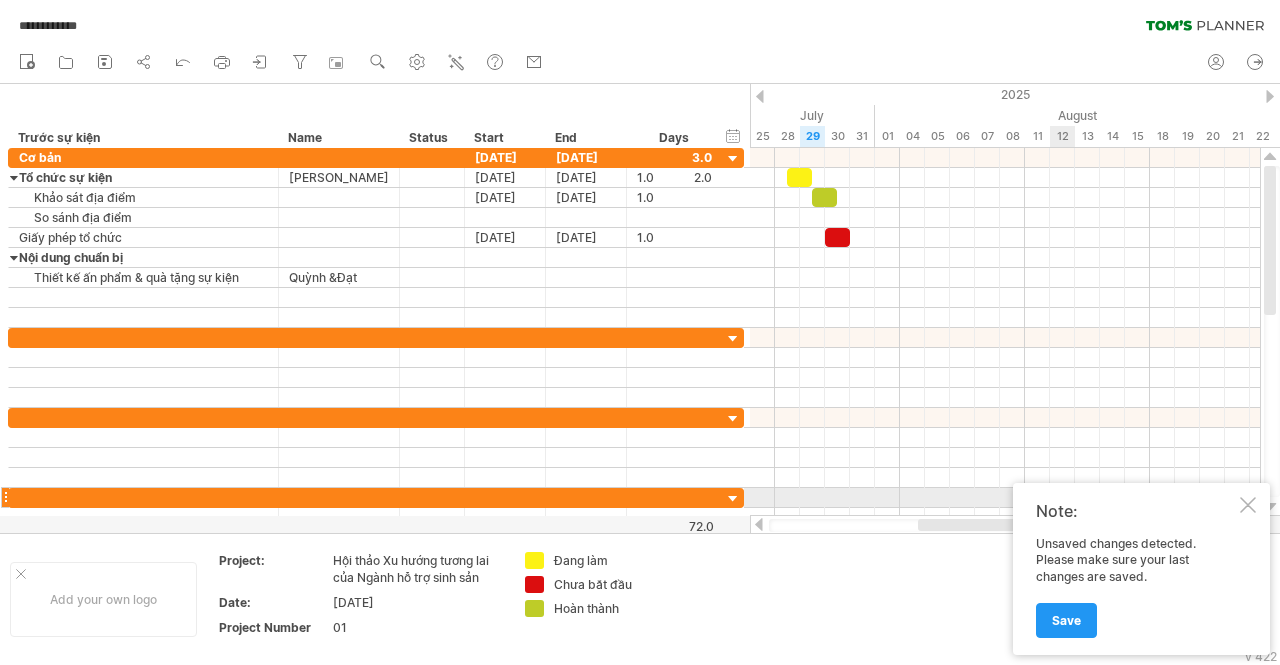 click at bounding box center (1248, 505) 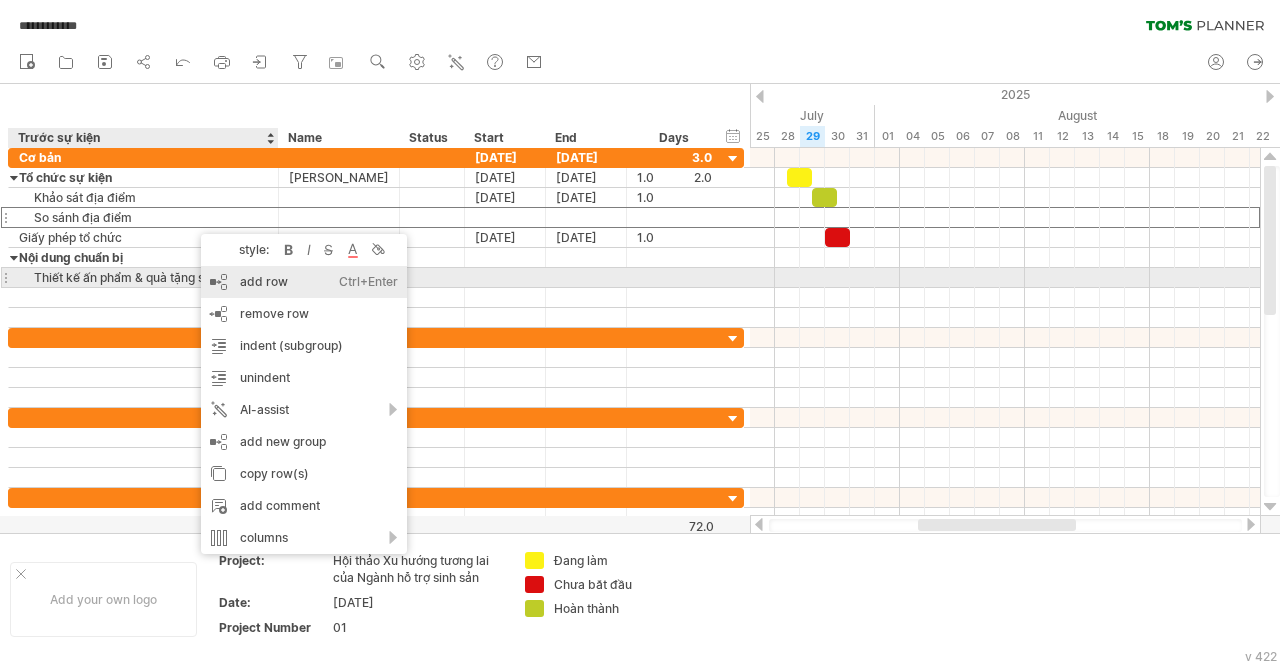click on "add row Ctrl+Enter Cmd+Enter" at bounding box center (304, 282) 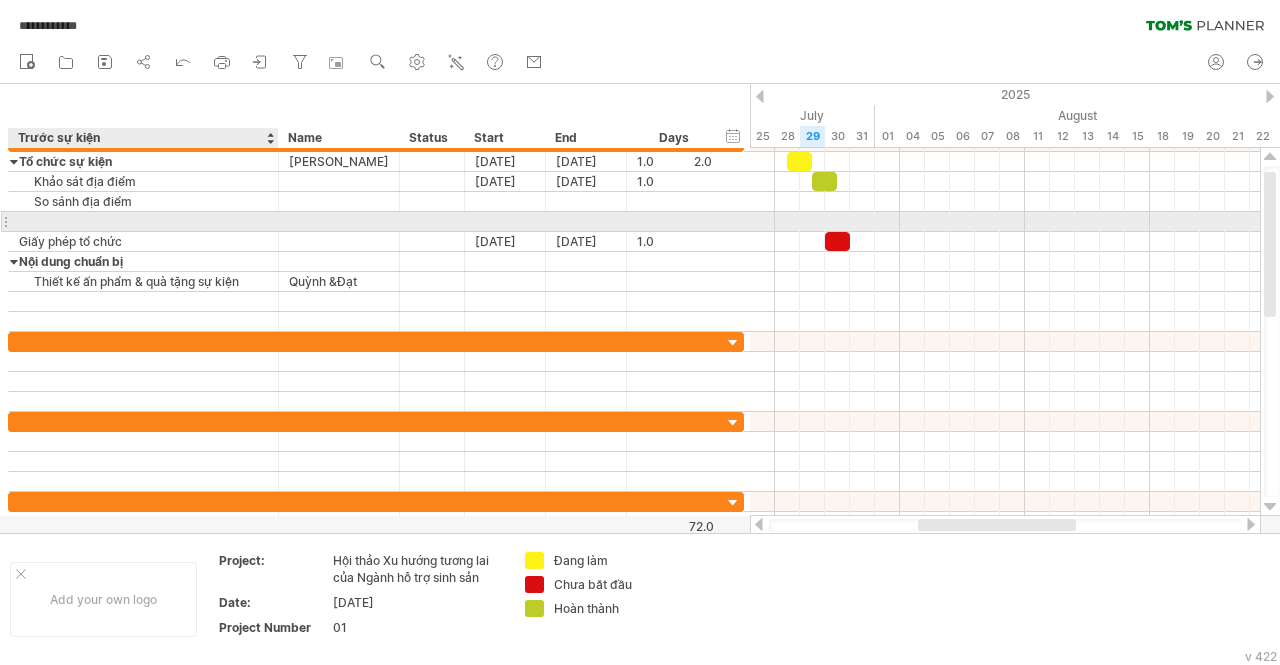 click at bounding box center [143, 221] 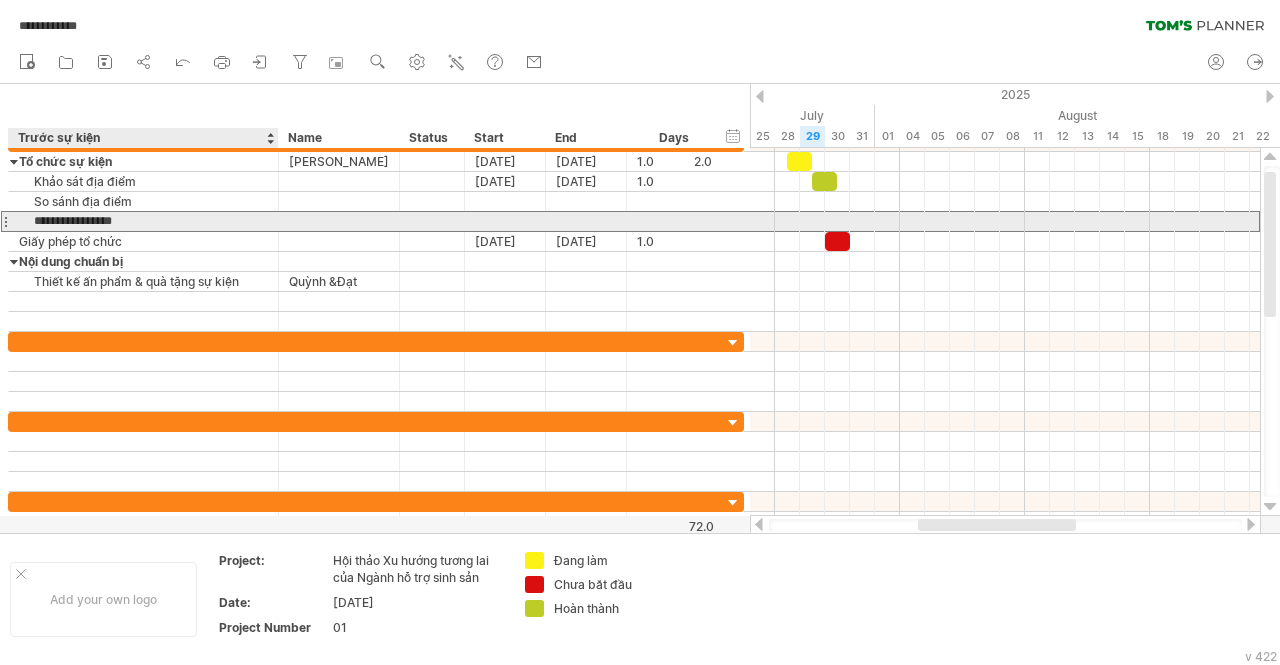 type on "**********" 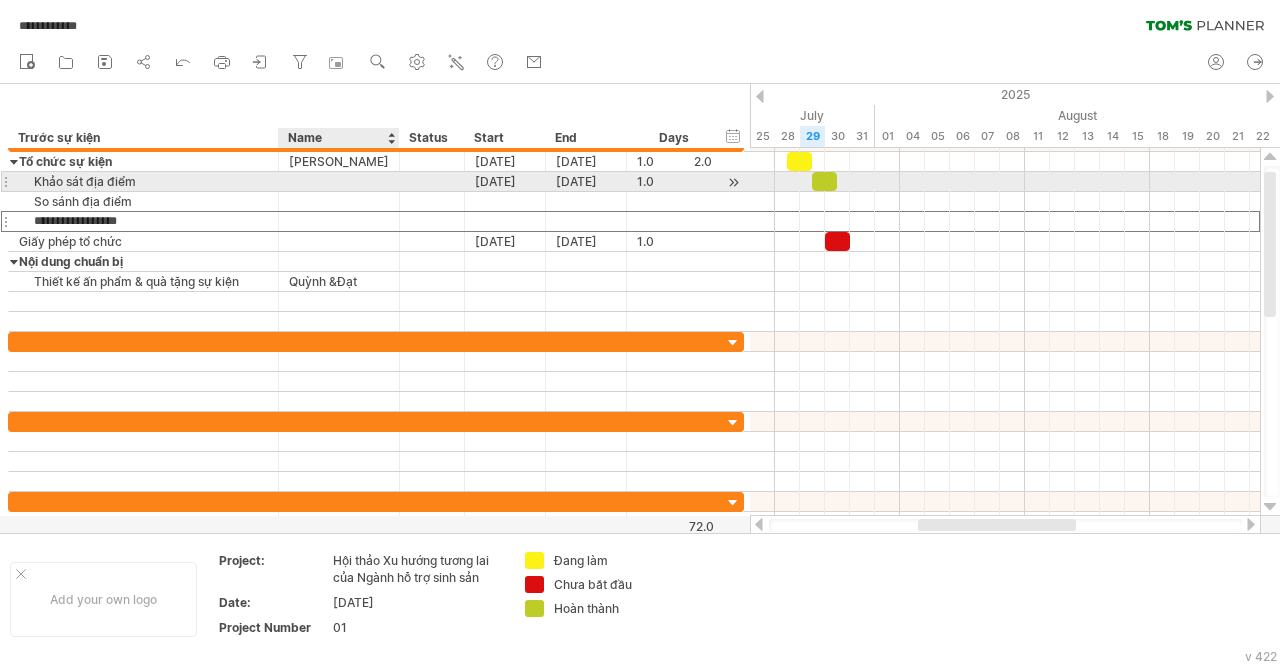 click at bounding box center [339, 181] 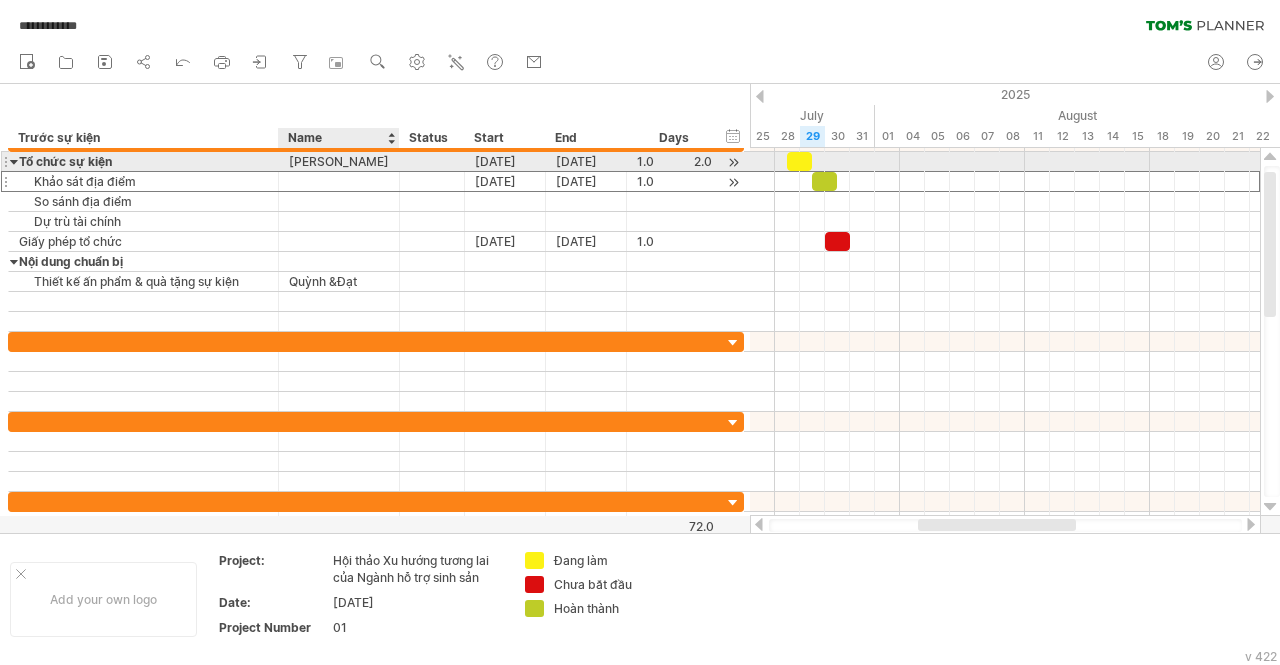 click at bounding box center [339, 181] 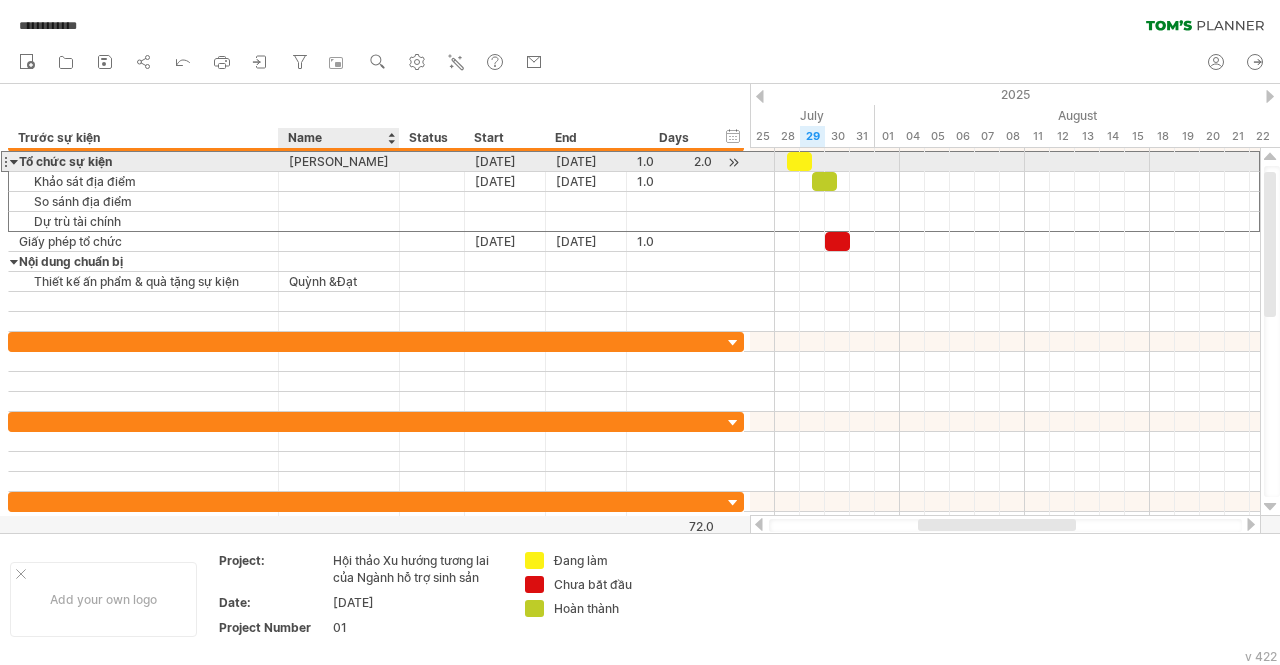 click on "[PERSON_NAME]" at bounding box center (339, 161) 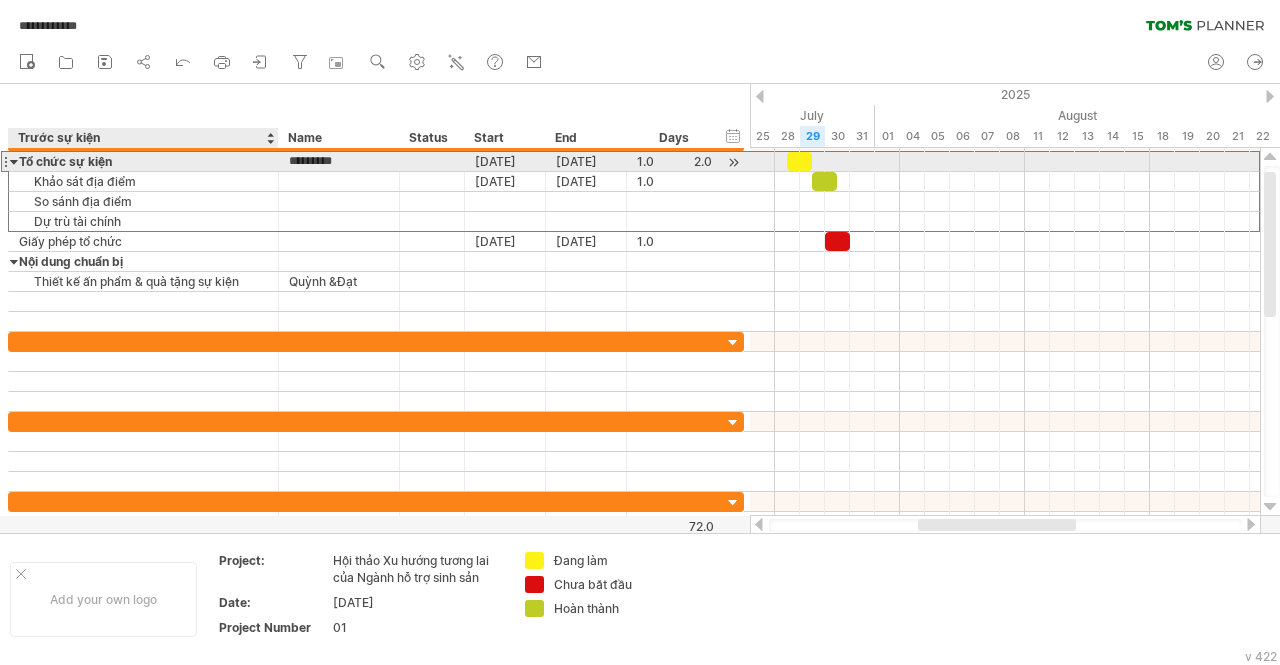 drag, startPoint x: 350, startPoint y: 159, endPoint x: 274, endPoint y: 155, distance: 76.105194 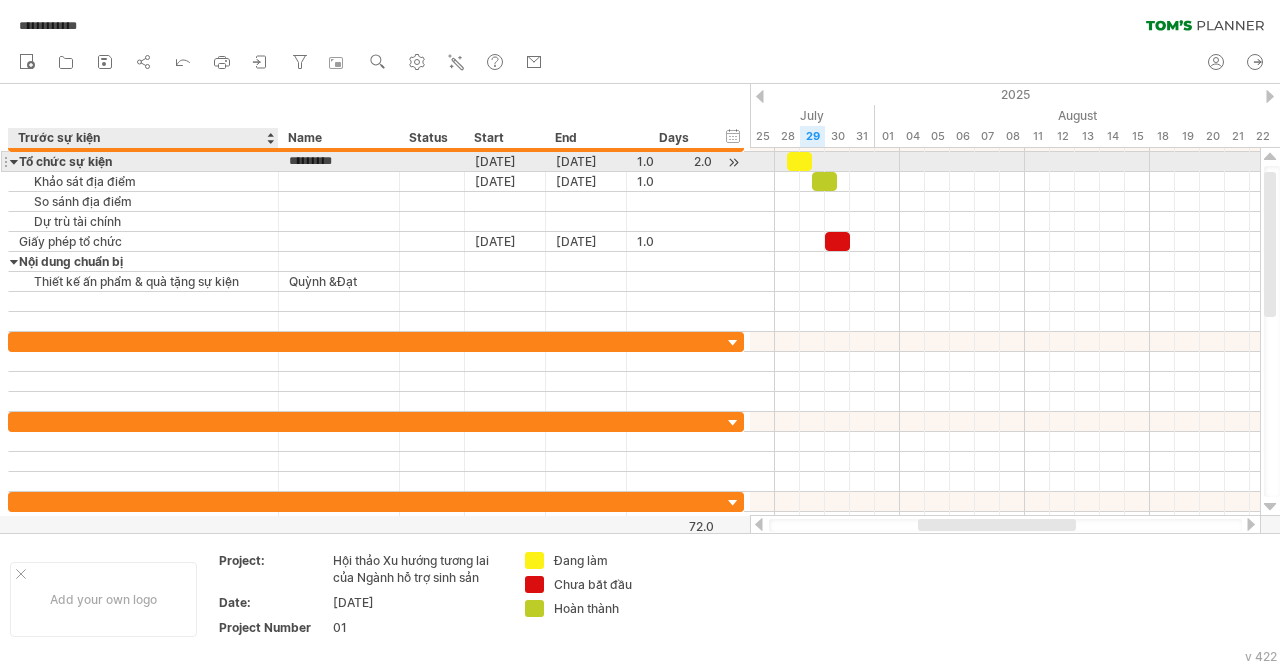 type 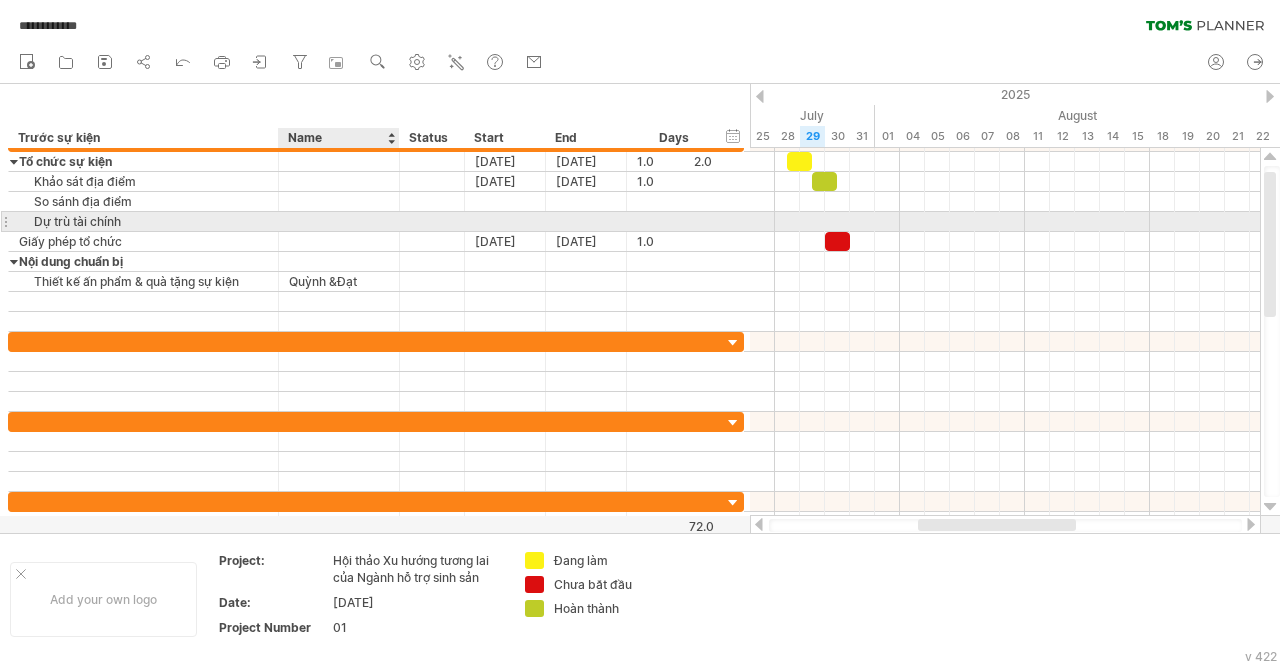 click at bounding box center [339, 221] 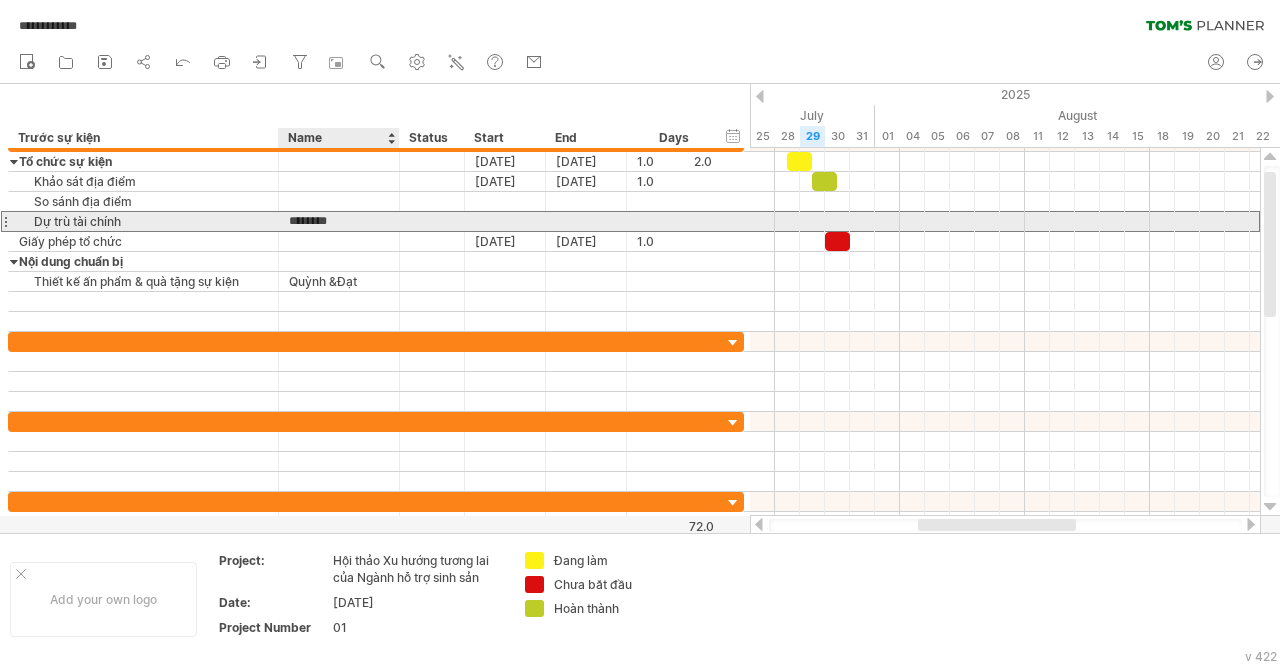 type on "********" 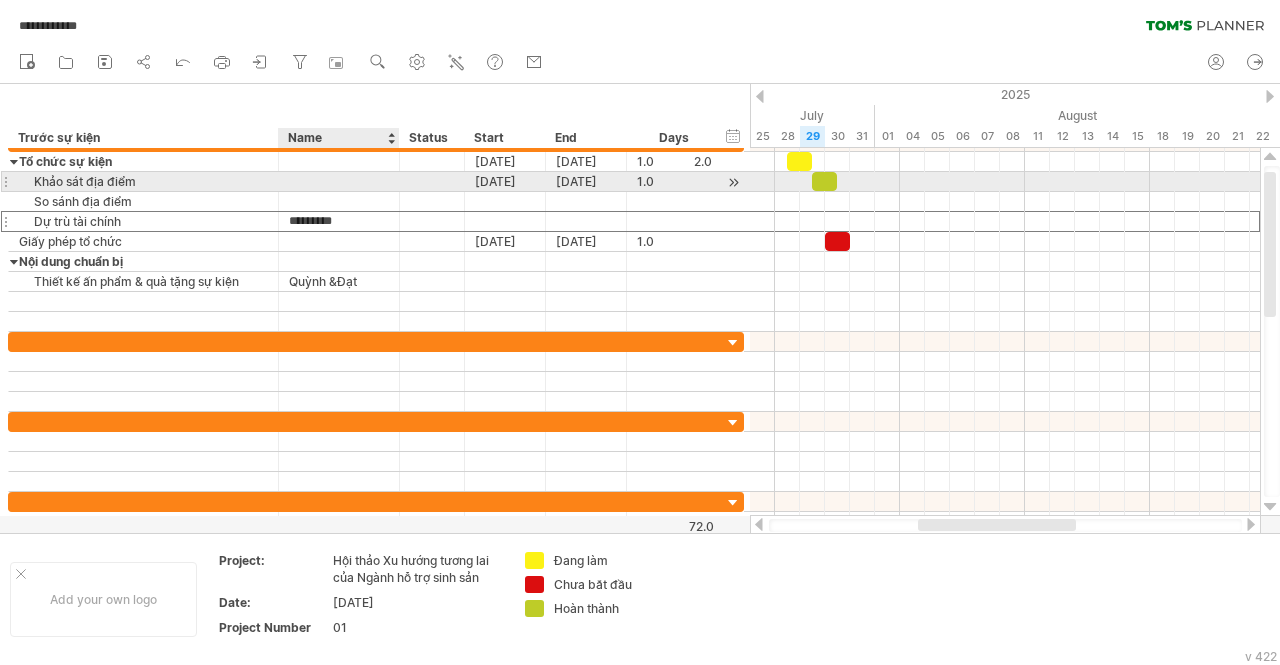 click at bounding box center [339, 181] 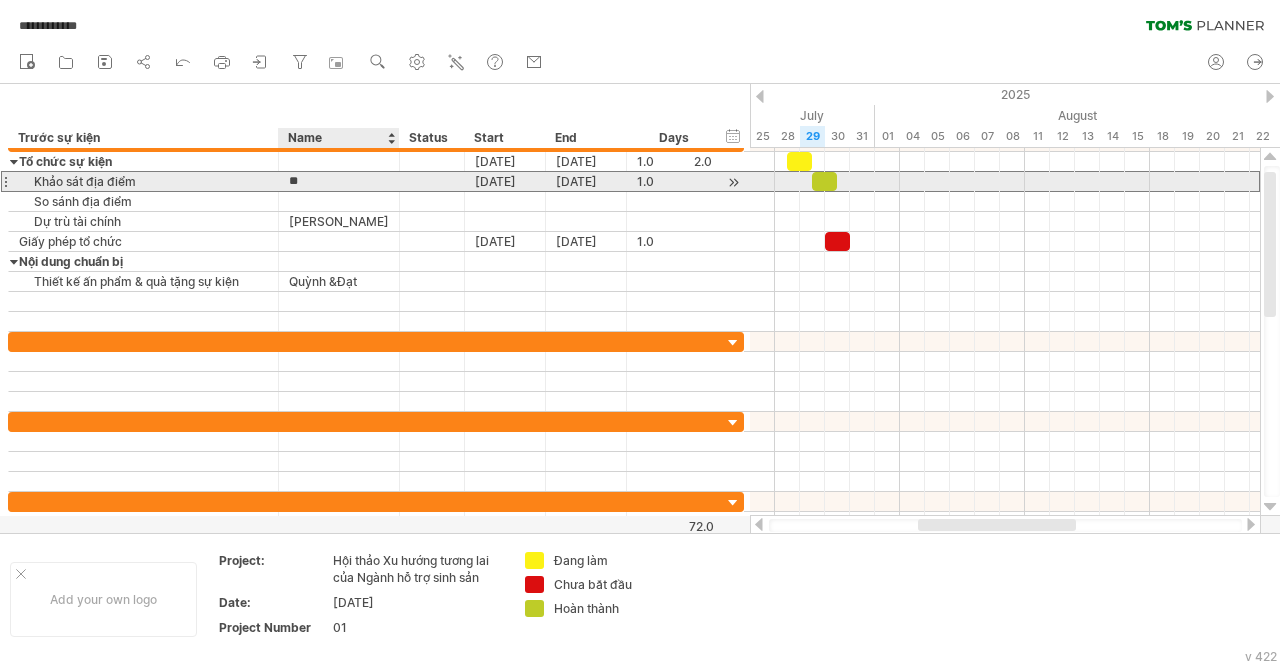 type on "*" 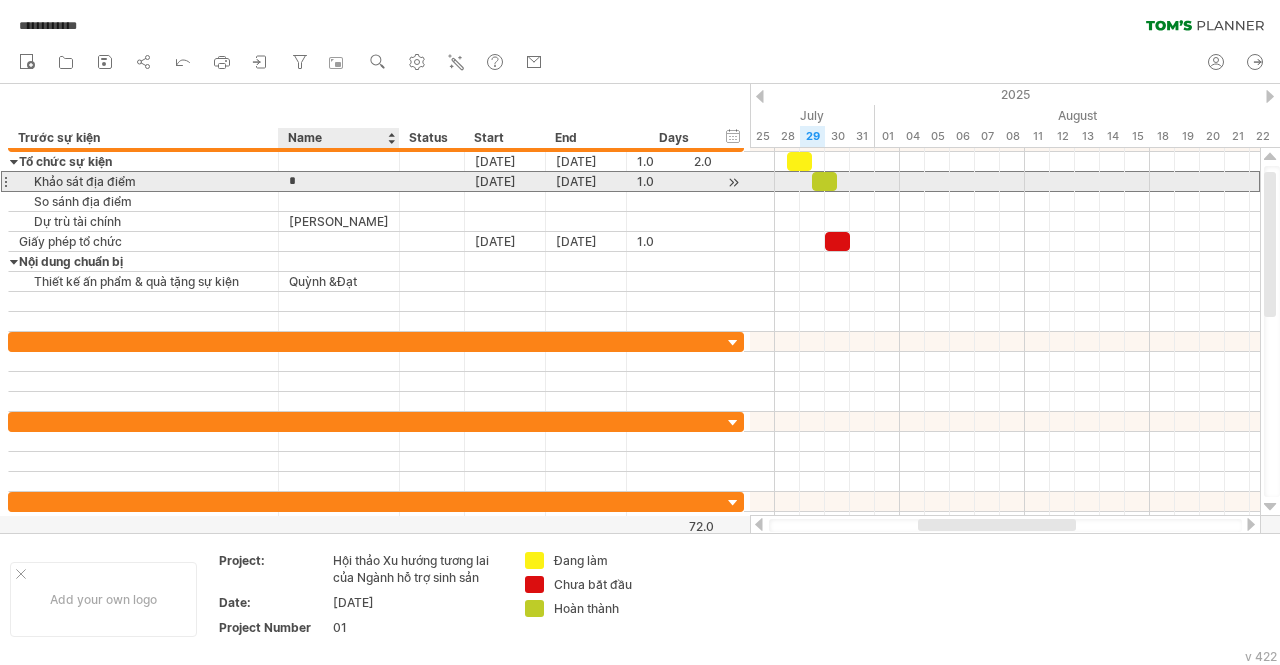 type 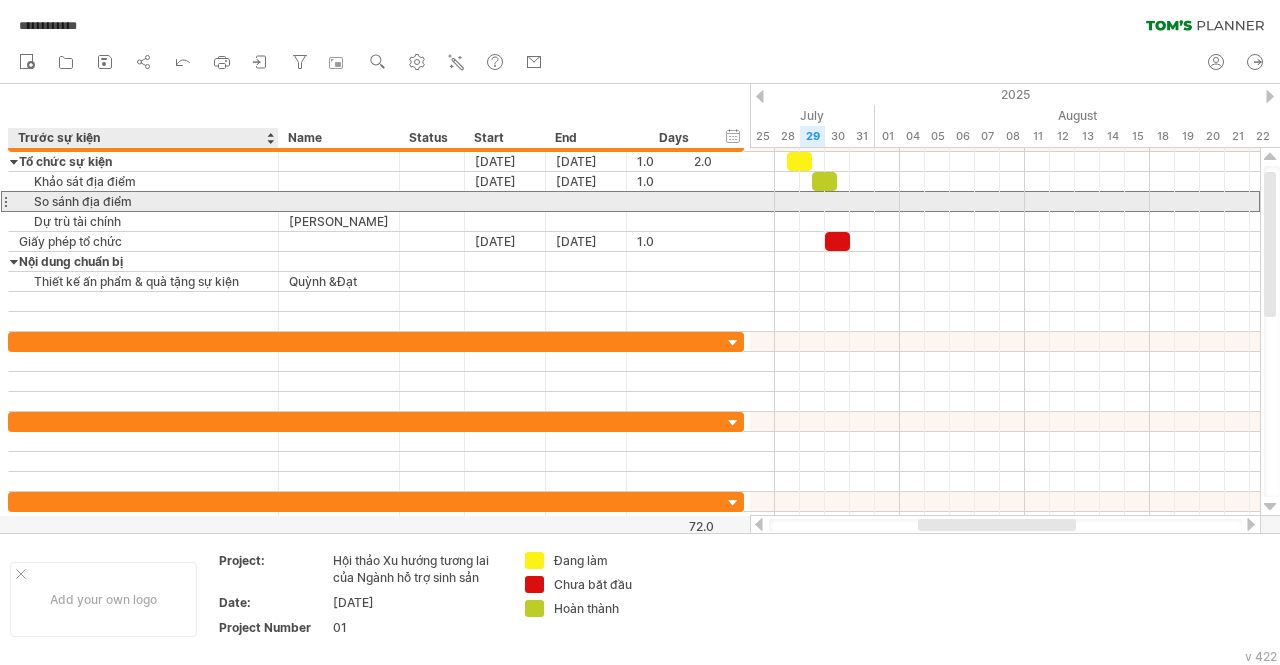 click on "So sánh địa điểm" at bounding box center (143, 201) 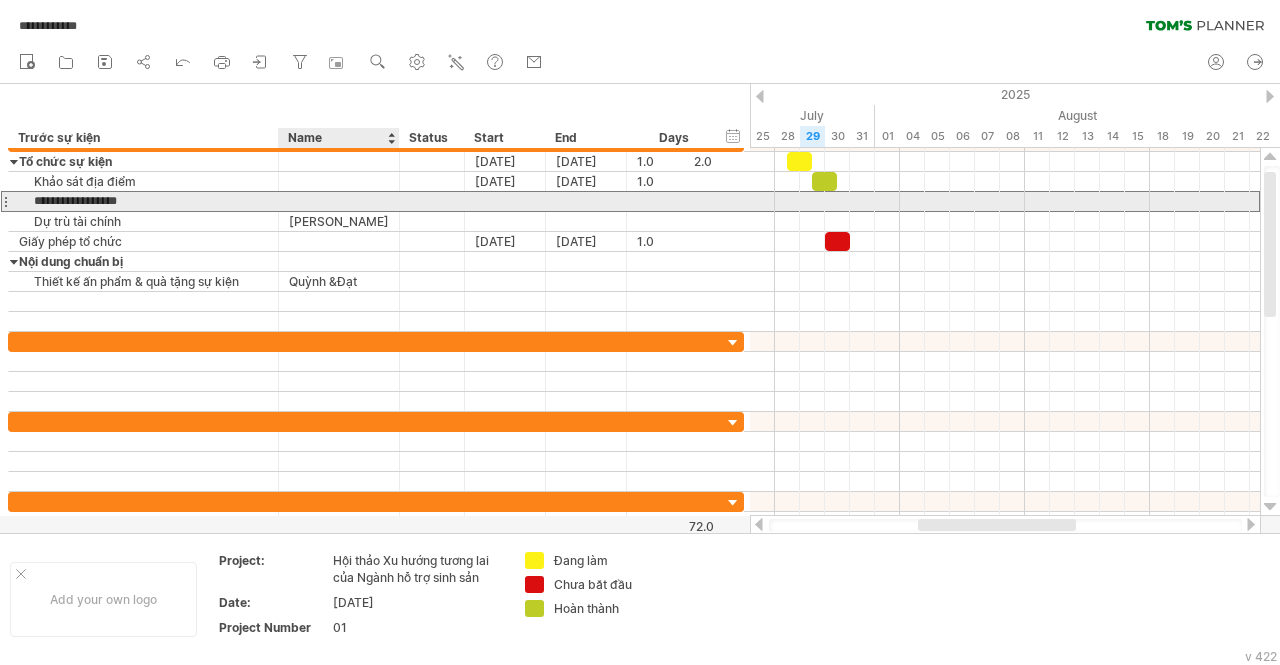 click at bounding box center [339, 201] 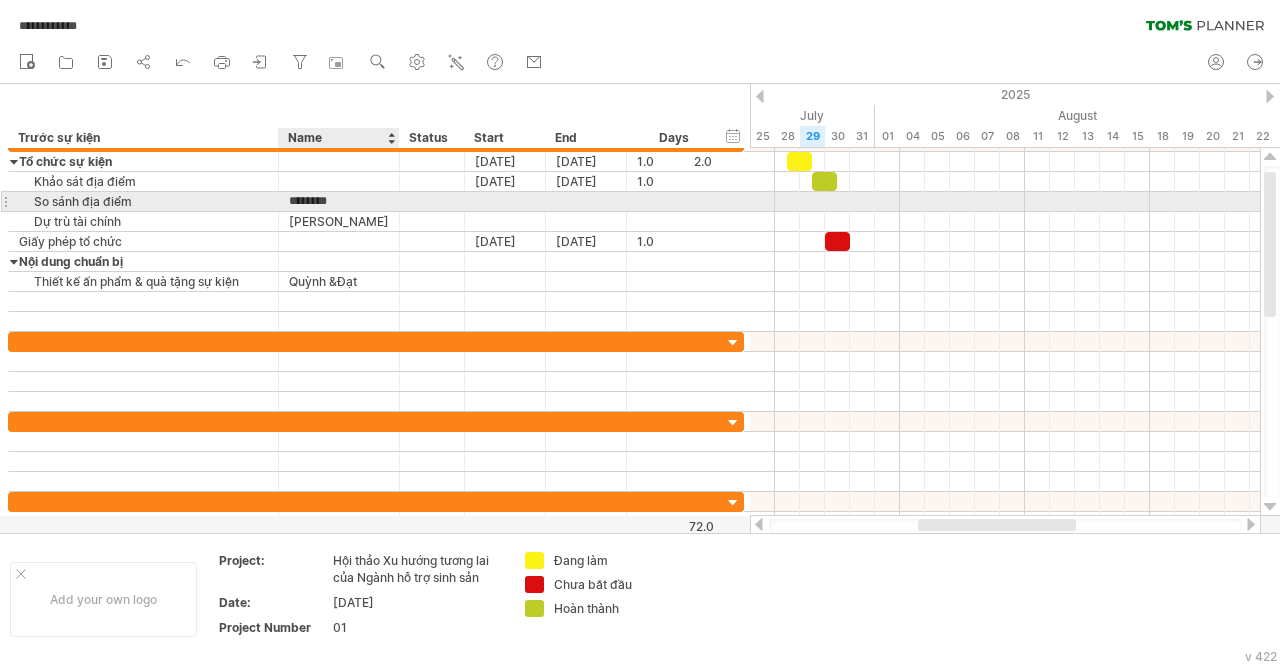 type on "********" 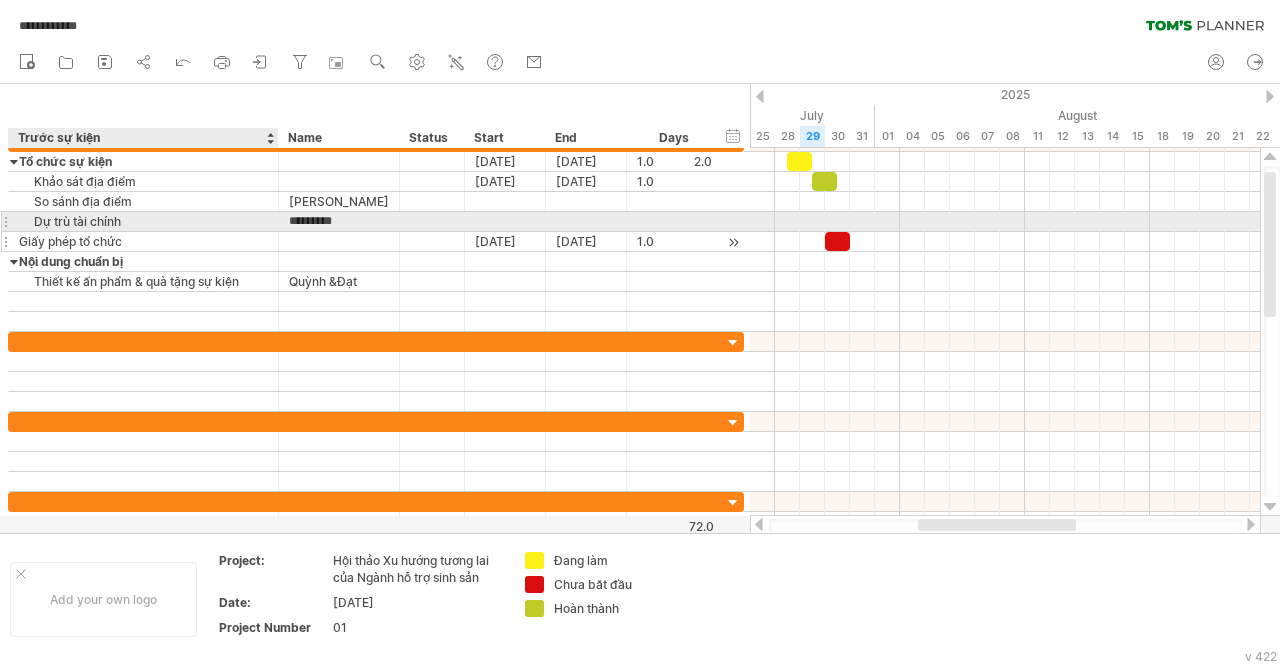 click on "Giấy phép tổ chức" at bounding box center [143, 241] 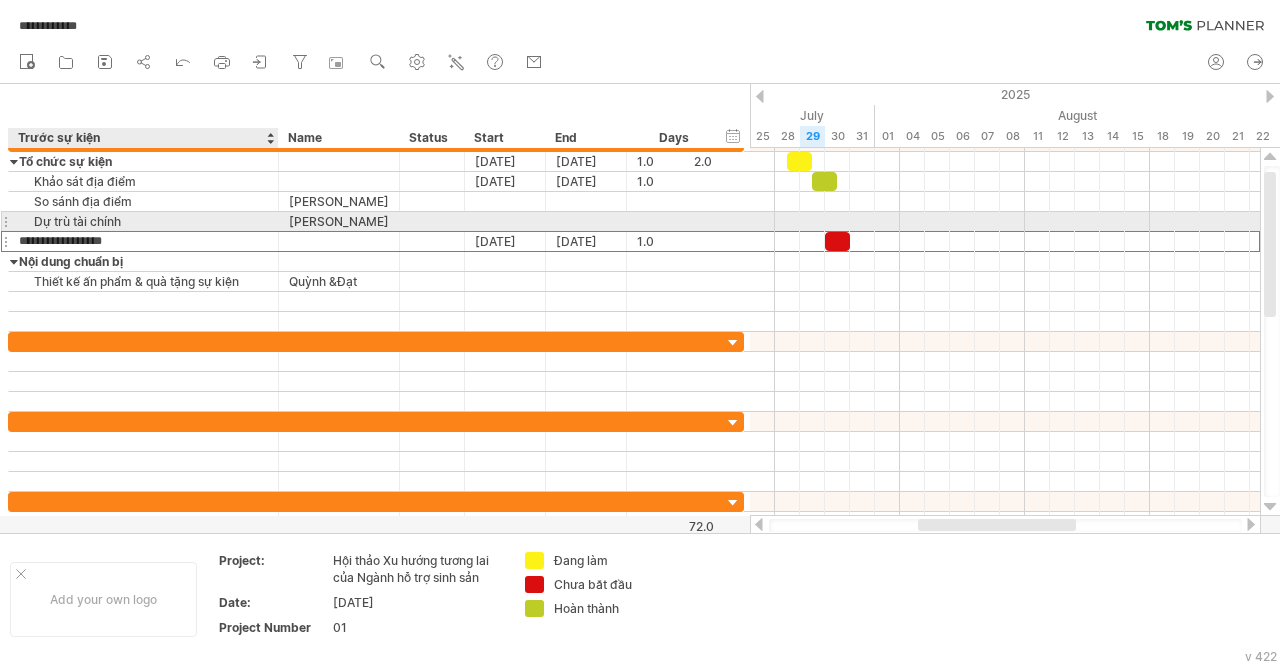 click on "Dự trù tài chính" at bounding box center (143, 221) 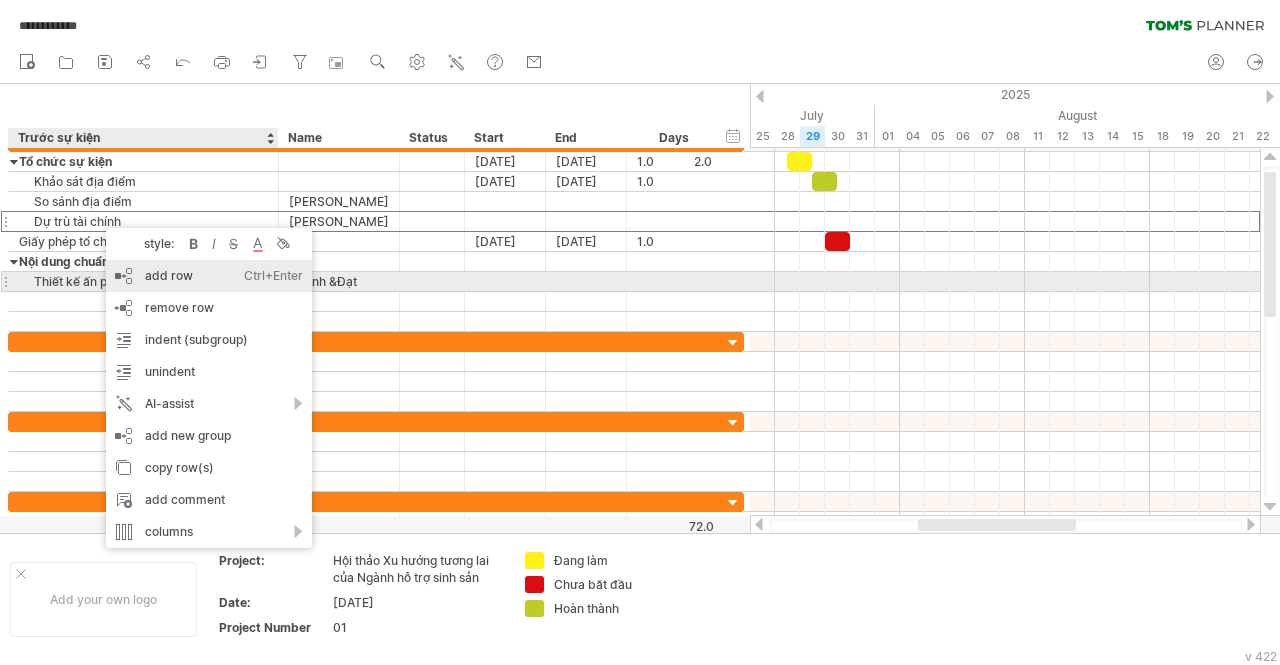 click on "add row Ctrl+Enter Cmd+Enter" at bounding box center [209, 276] 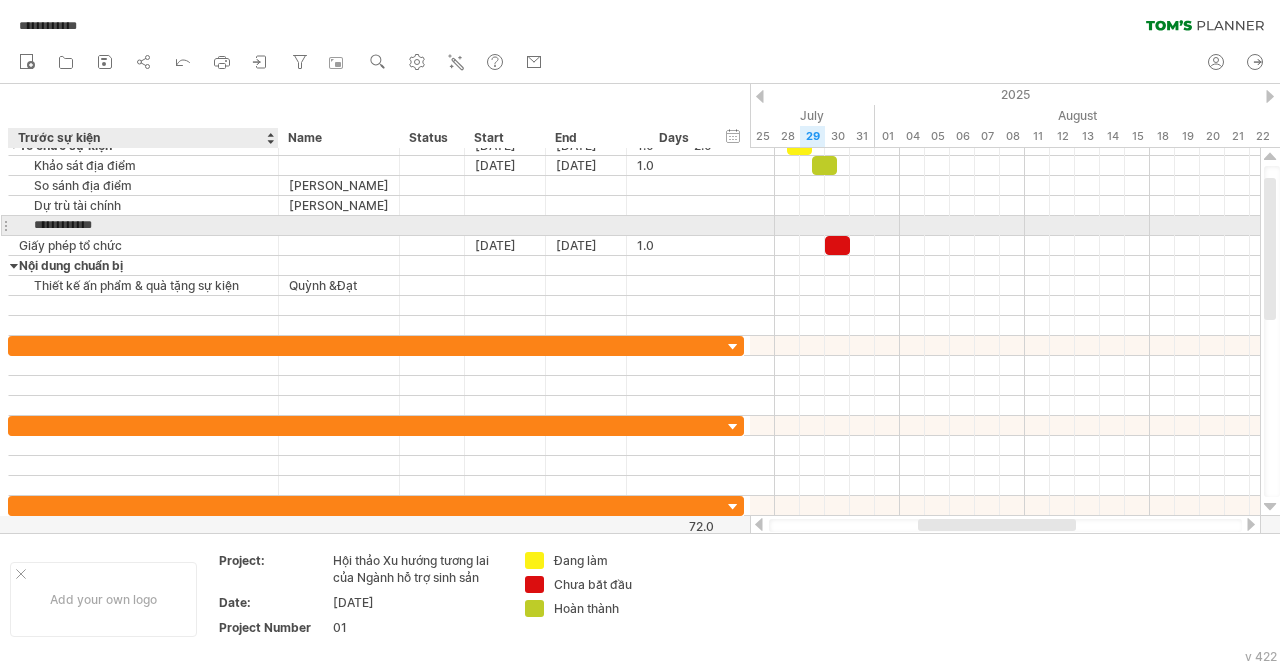 type on "**********" 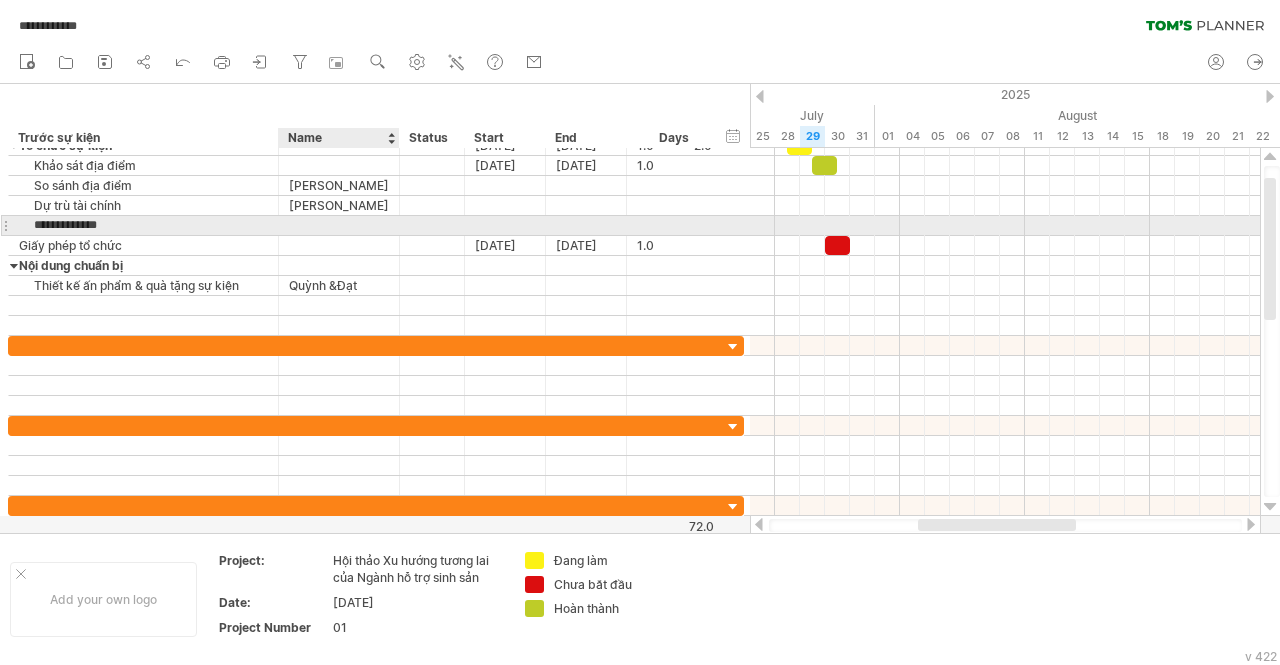 click at bounding box center [339, 225] 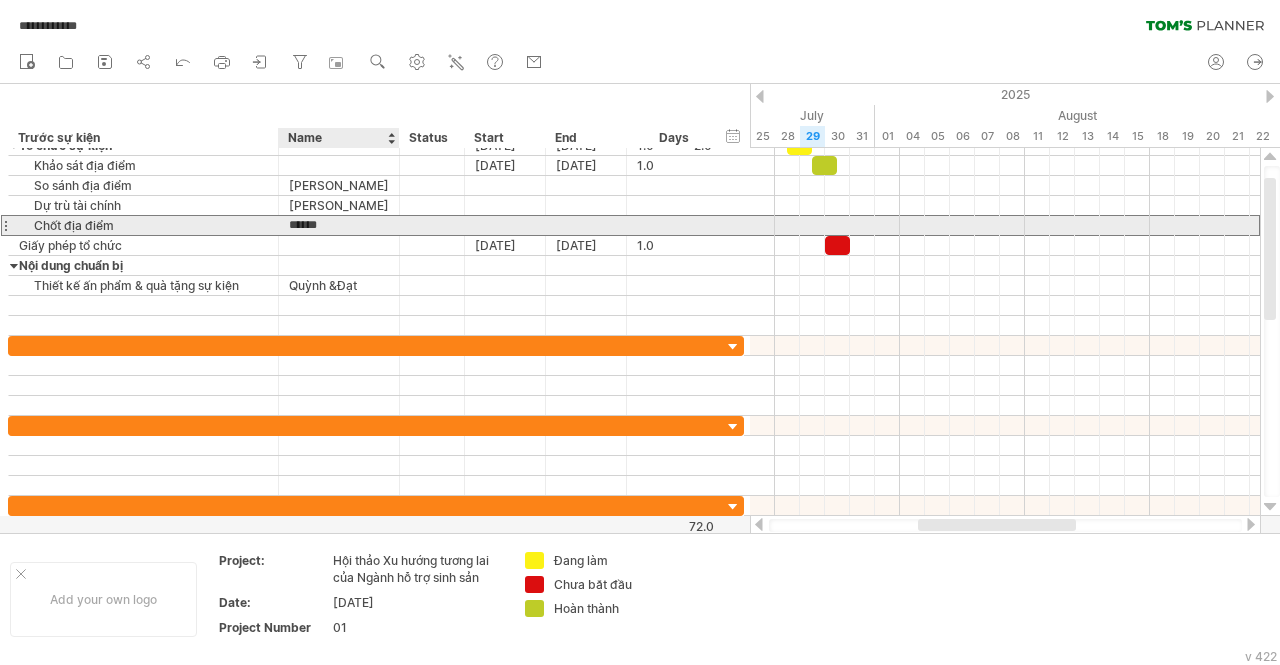 type on "*******" 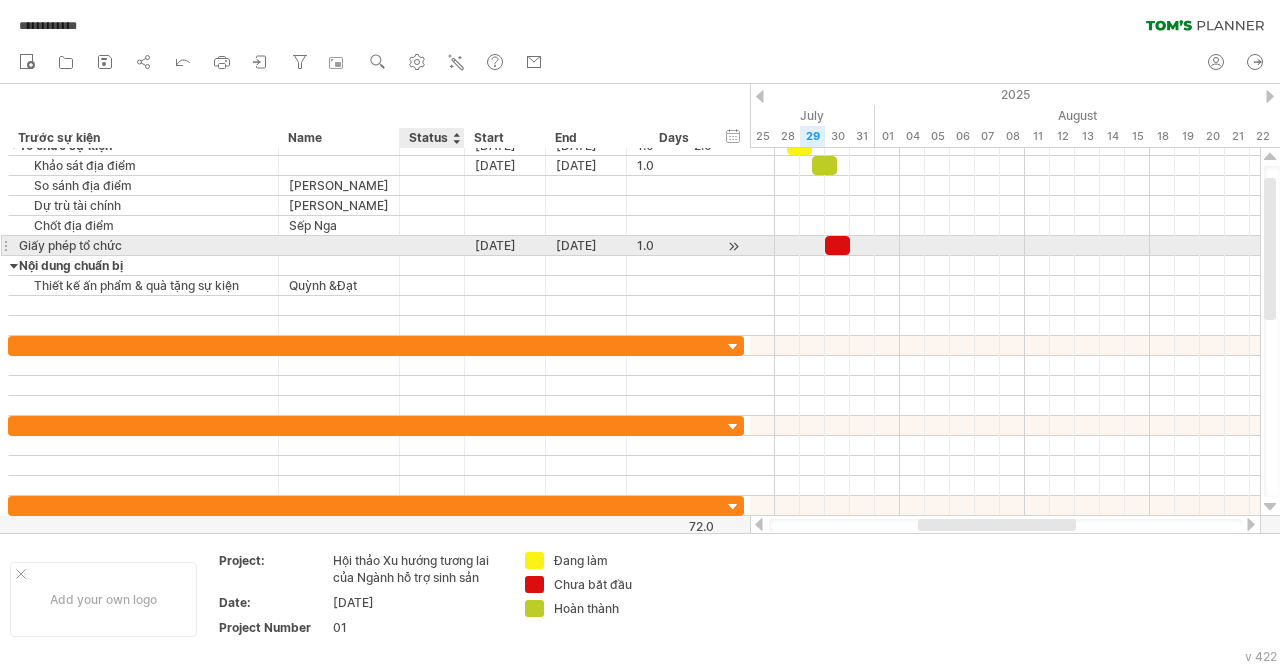 click at bounding box center [462, 246] 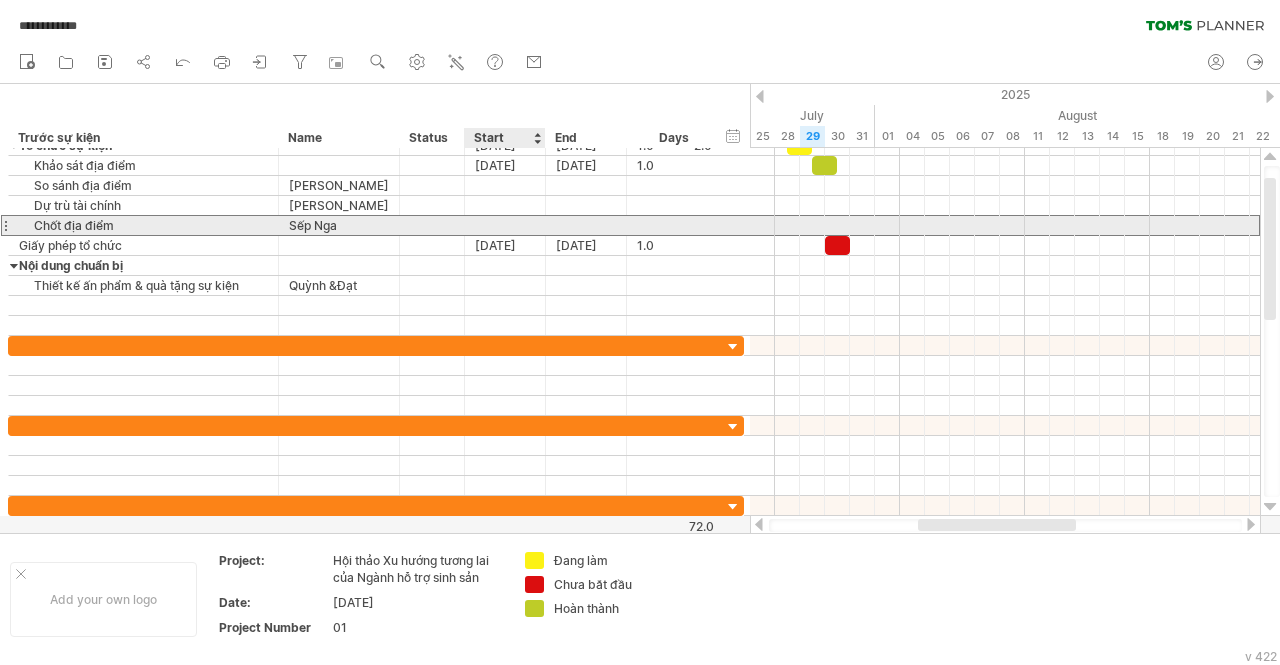 click at bounding box center (505, 225) 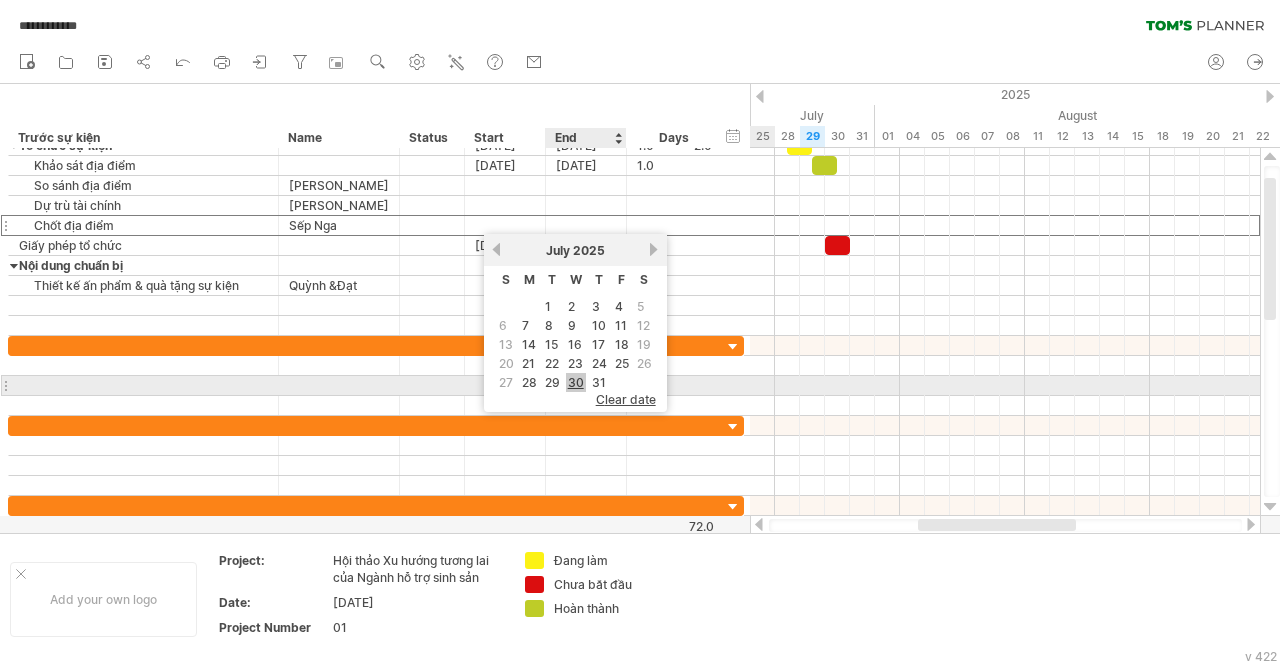 click on "30" at bounding box center [576, 382] 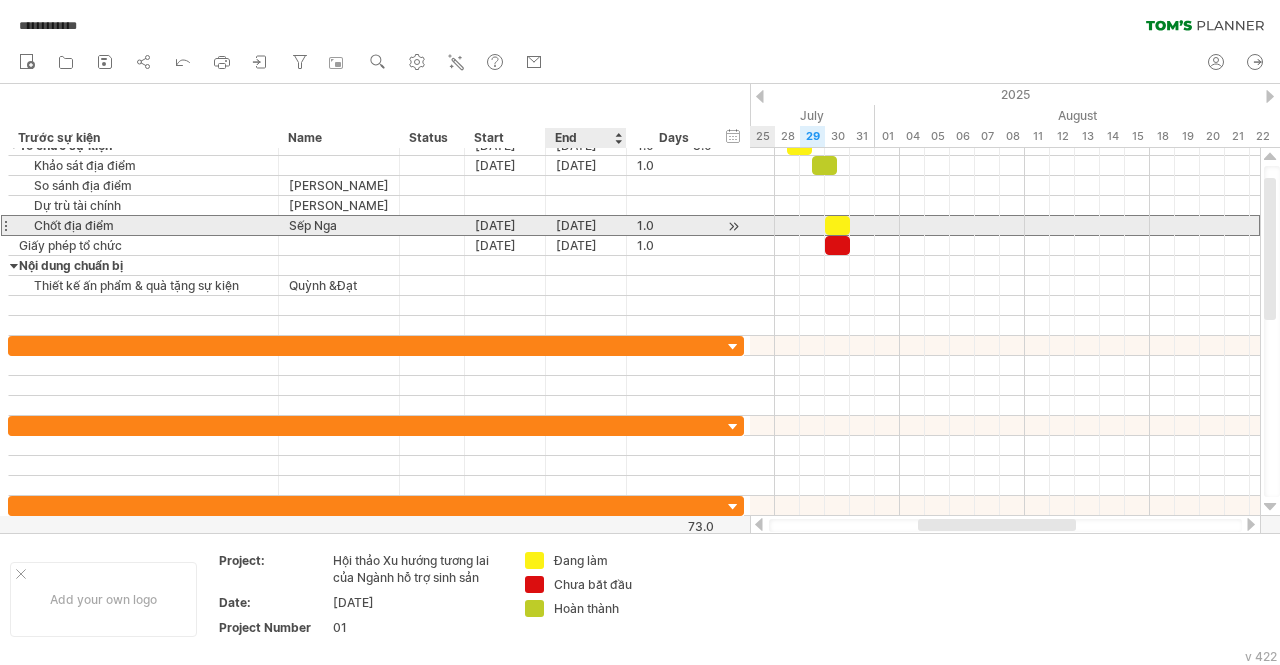 click on "[DATE]" at bounding box center (586, 225) 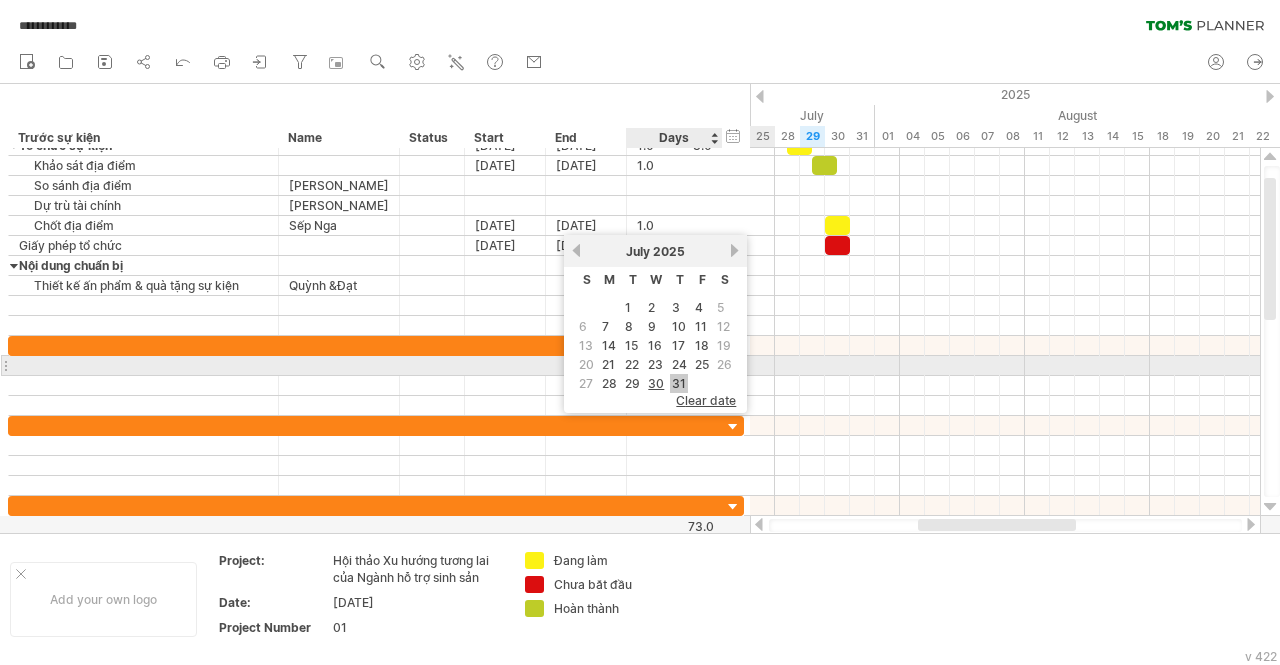 click on "31" at bounding box center [679, 383] 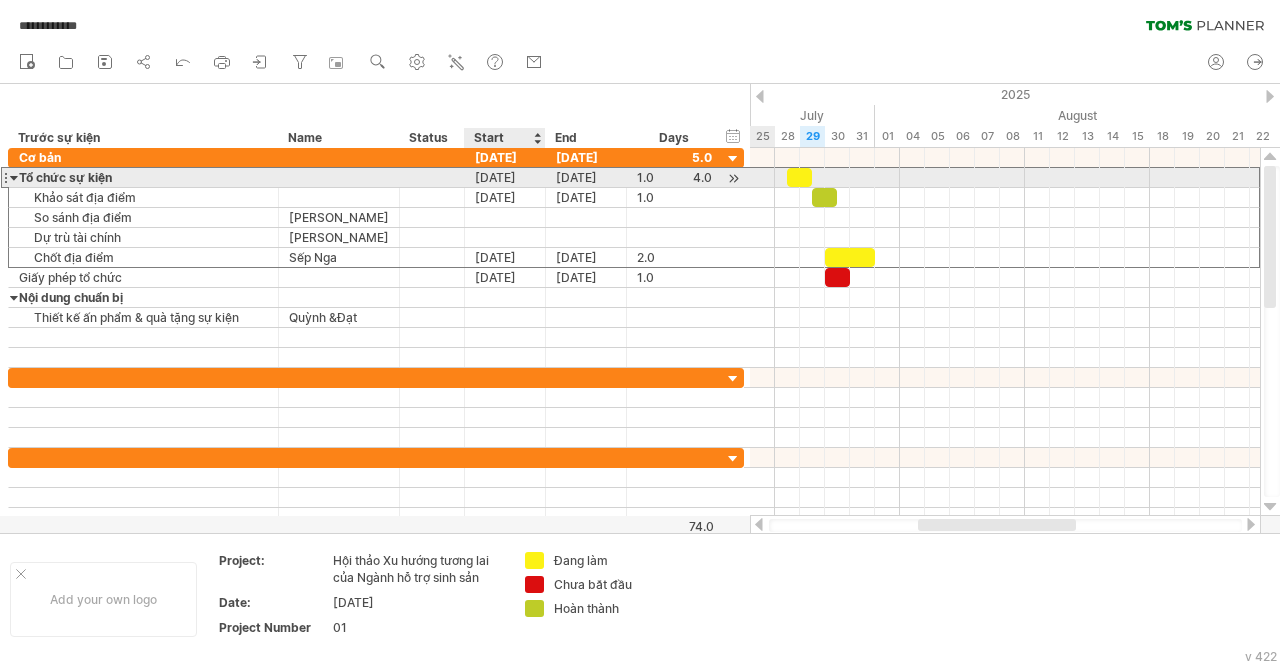 click on "[DATE]" at bounding box center [505, 177] 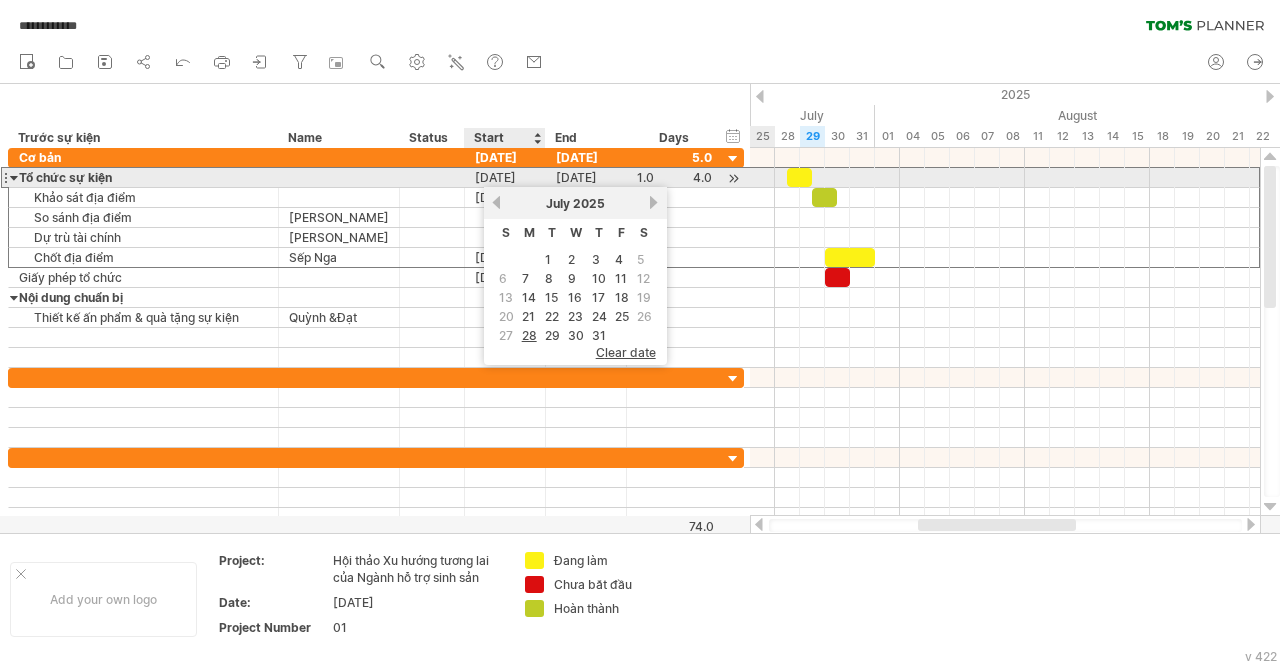 click on "[DATE]" at bounding box center (505, 177) 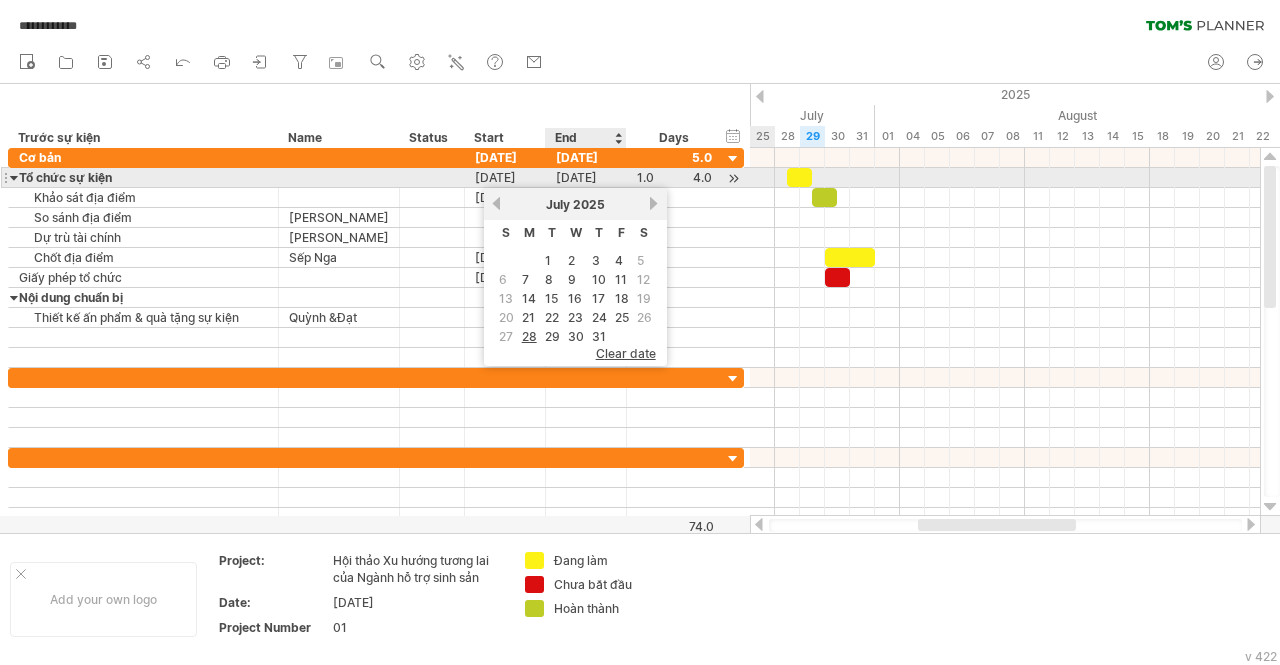 click on "[DATE]" at bounding box center (586, 177) 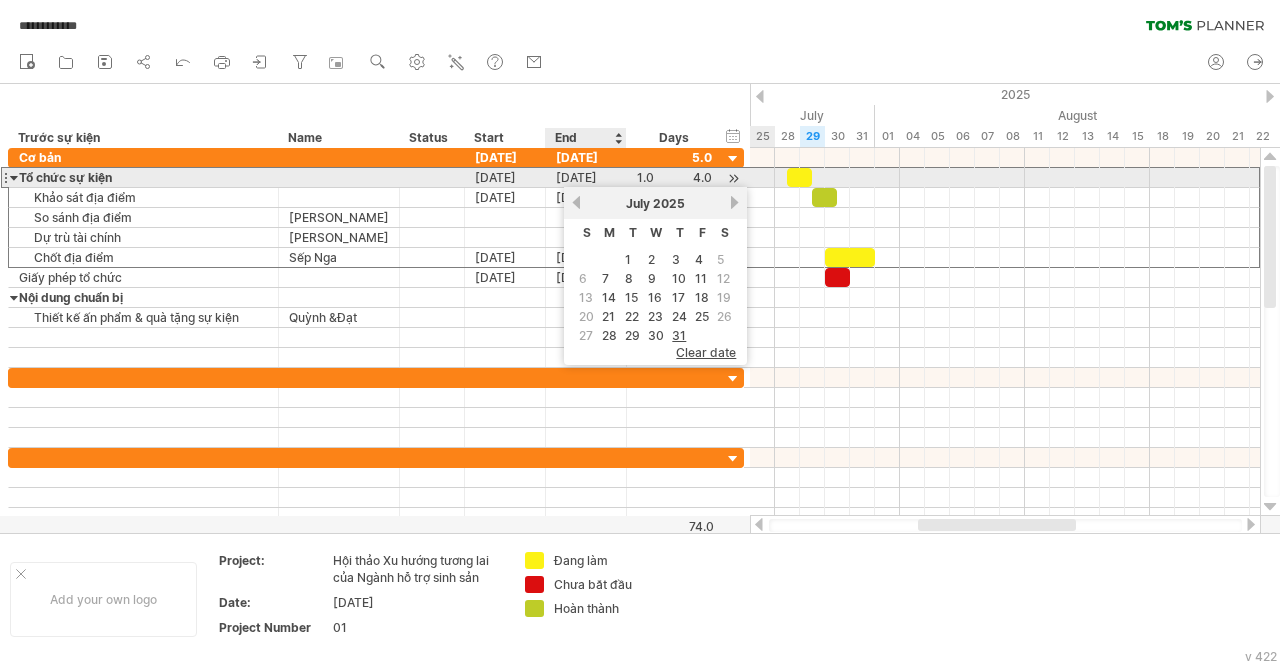 click on "[DATE]" at bounding box center [586, 177] 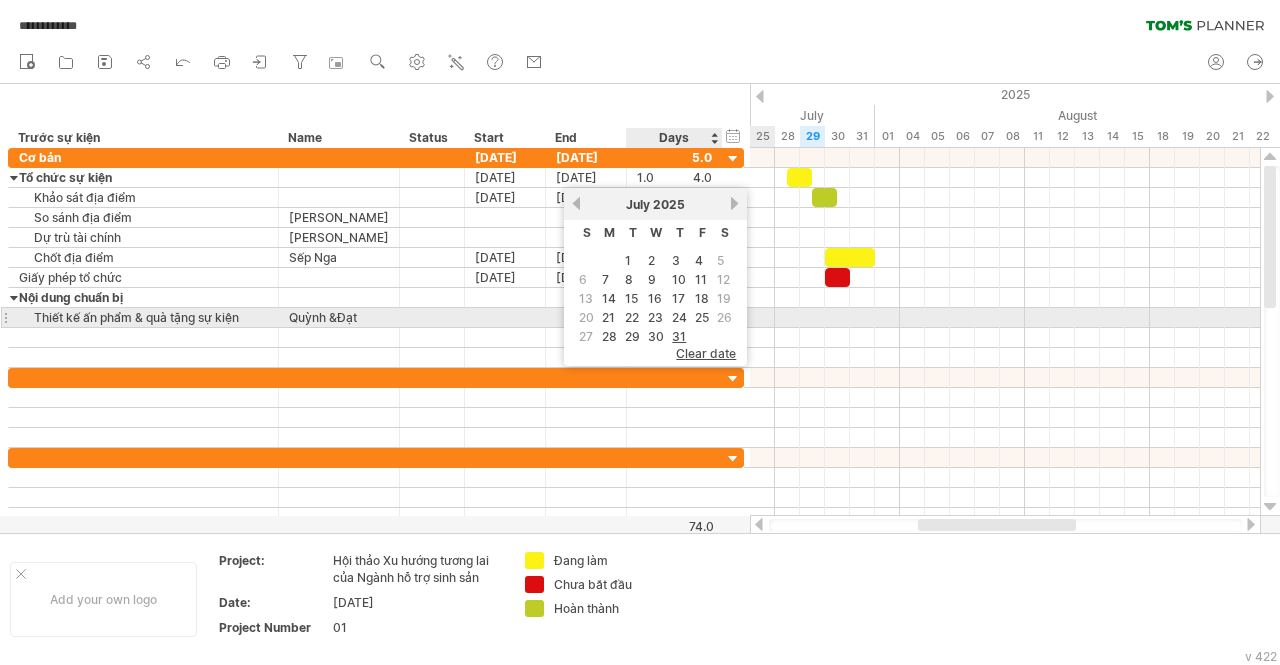click at bounding box center [702, 336] 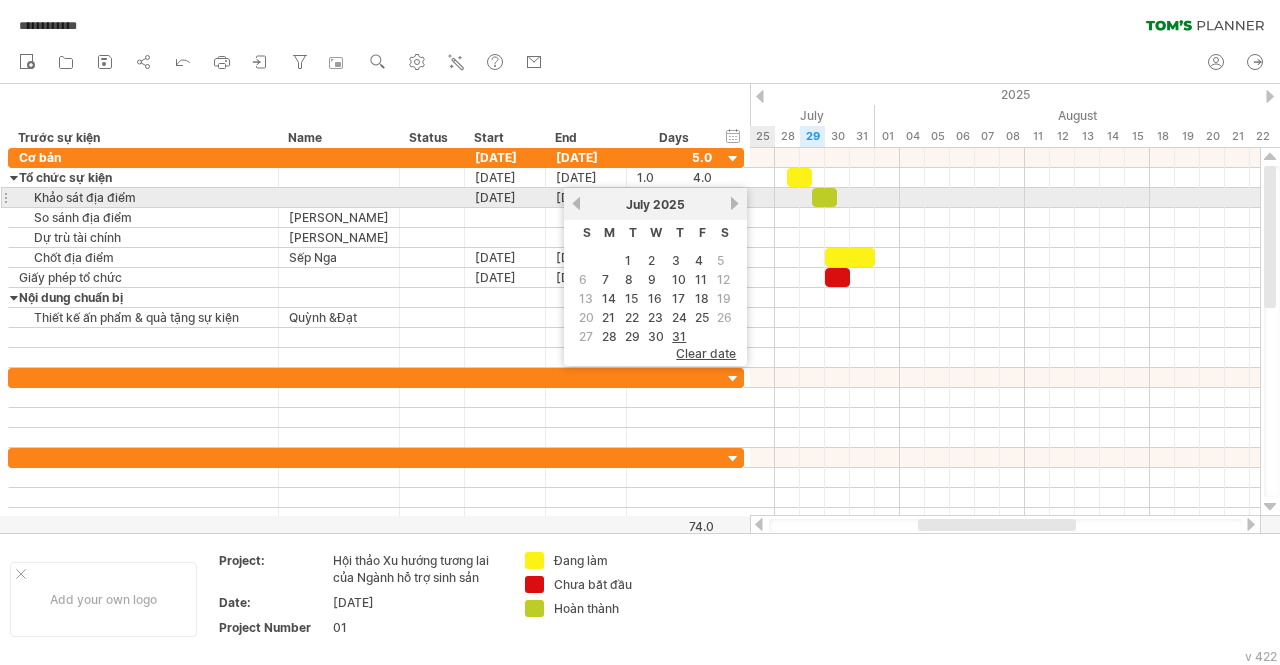click on "next" at bounding box center [734, 203] 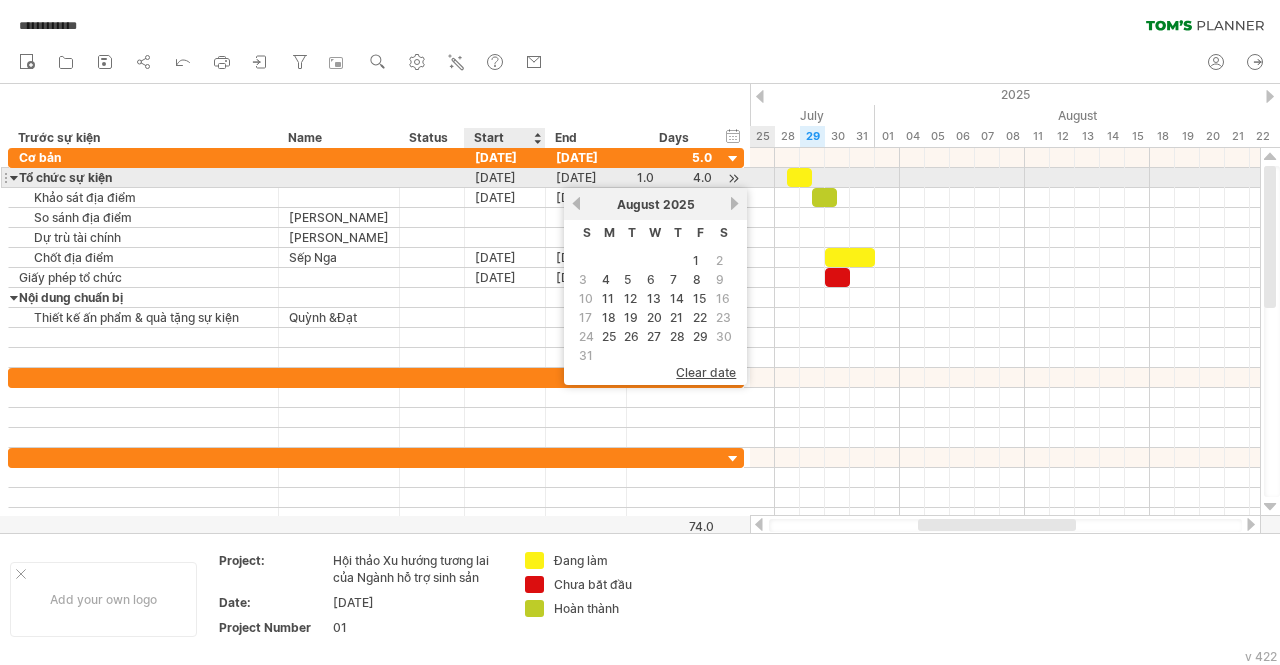 click on "[DATE]" at bounding box center [505, 177] 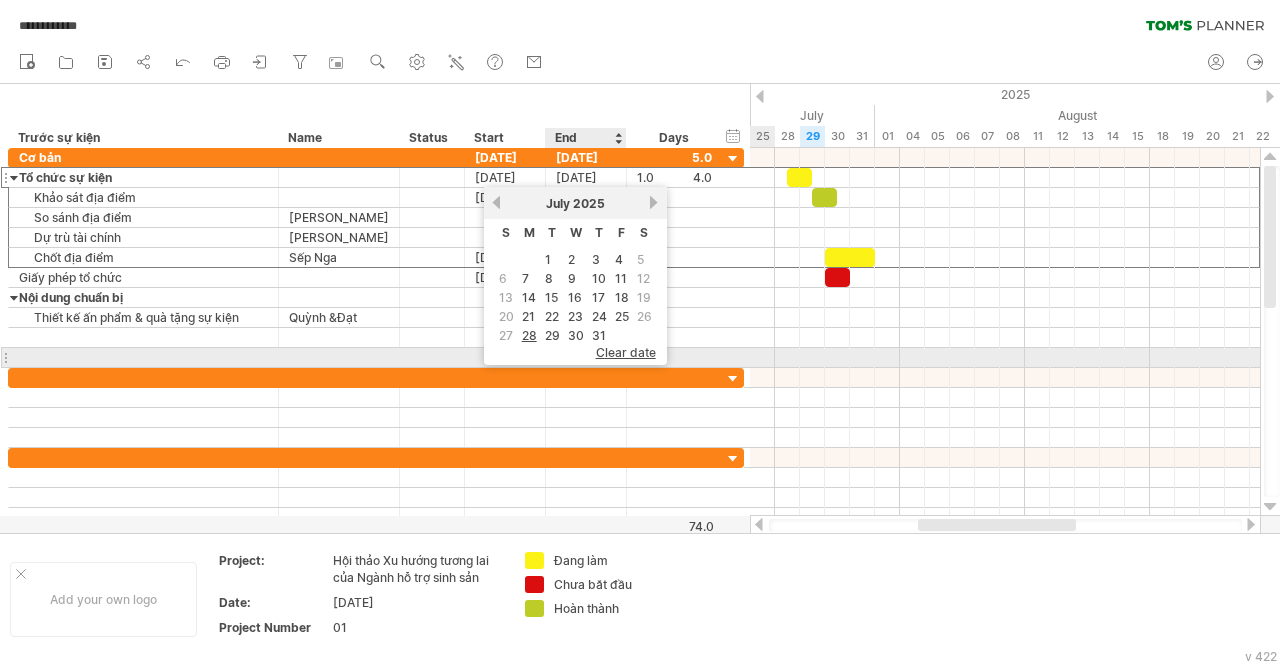 click on "clear date" at bounding box center [626, 352] 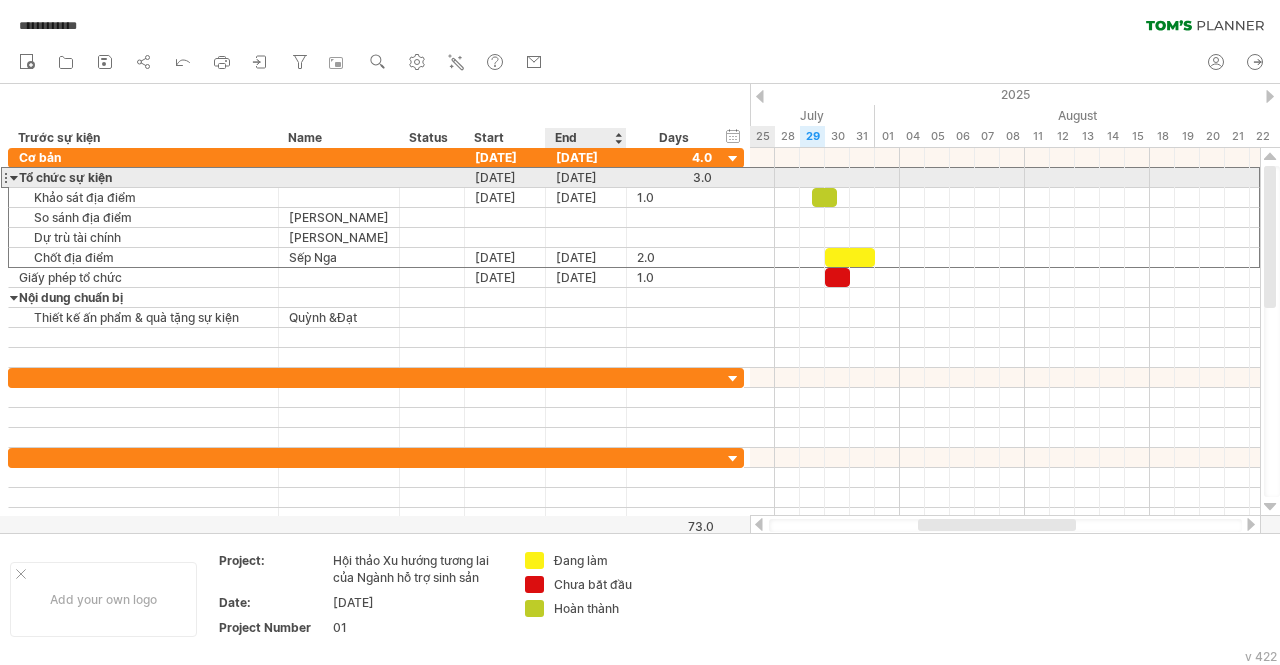 click on "[DATE]" at bounding box center [586, 177] 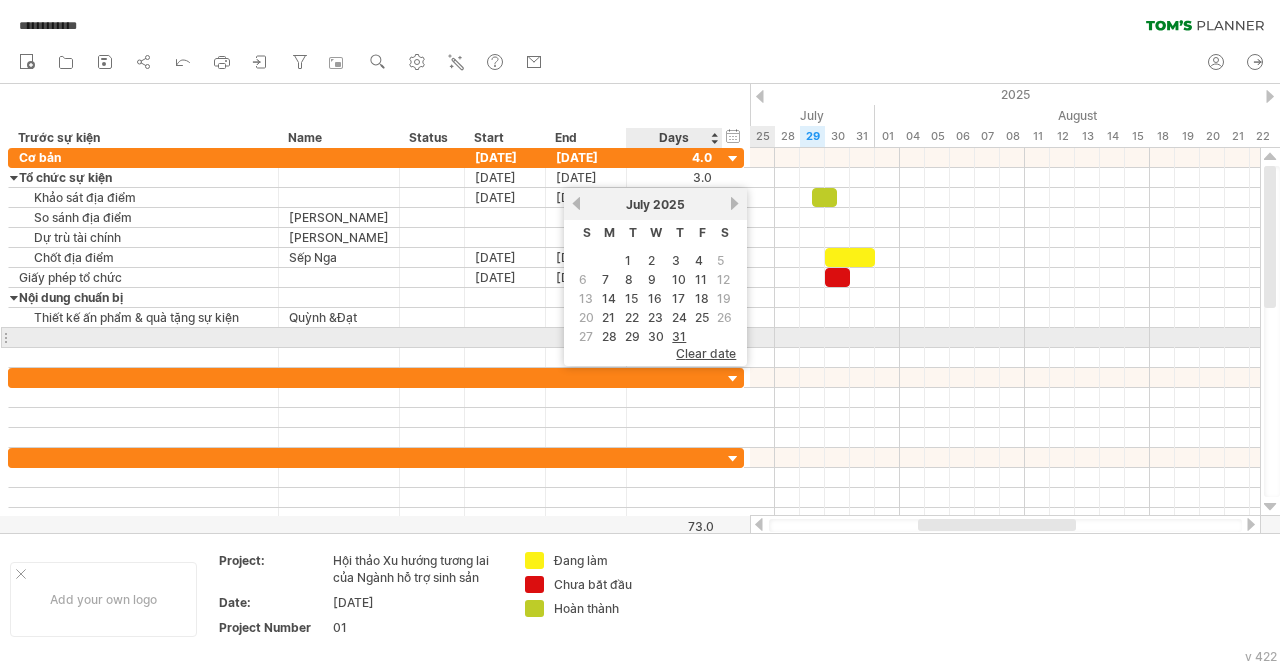 click on "clear date" at bounding box center (706, 353) 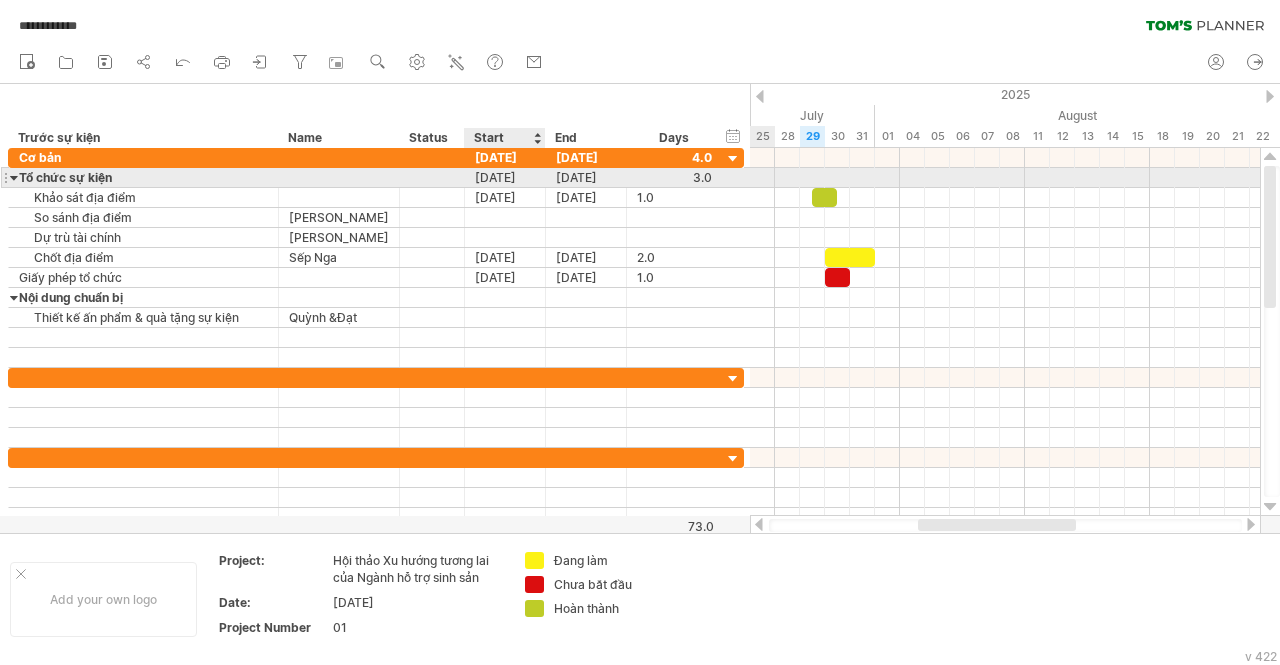 click on "[DATE]" at bounding box center (505, 177) 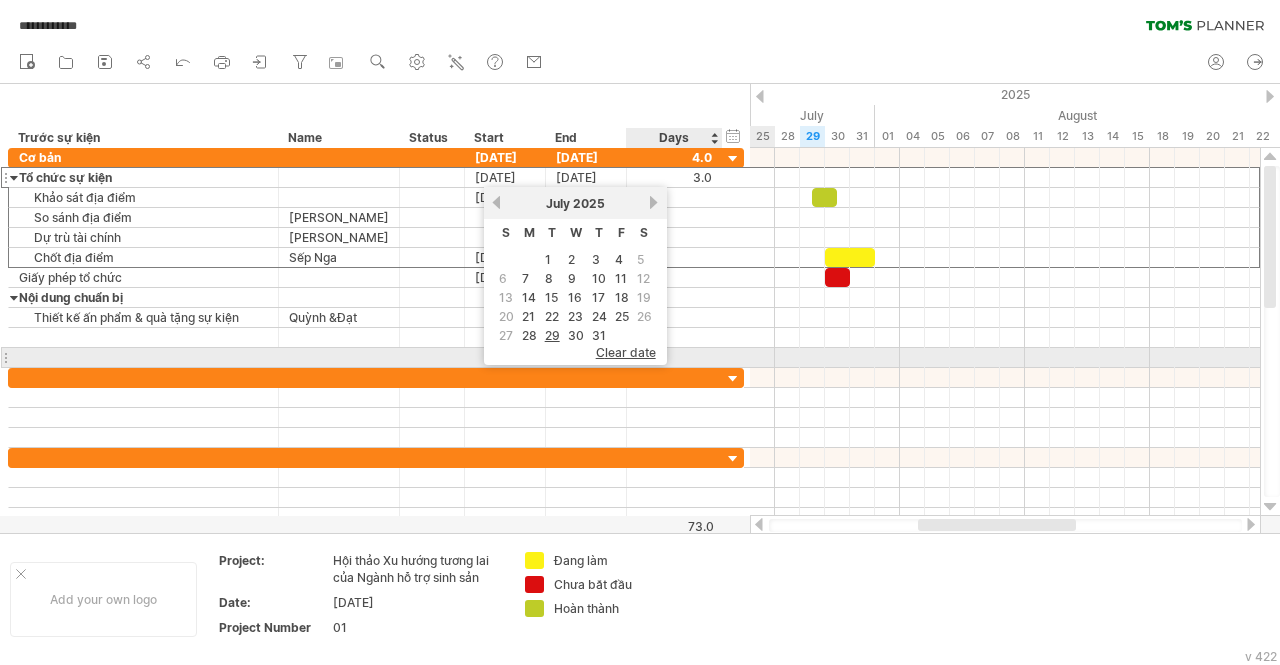 click on "clear date" at bounding box center (626, 352) 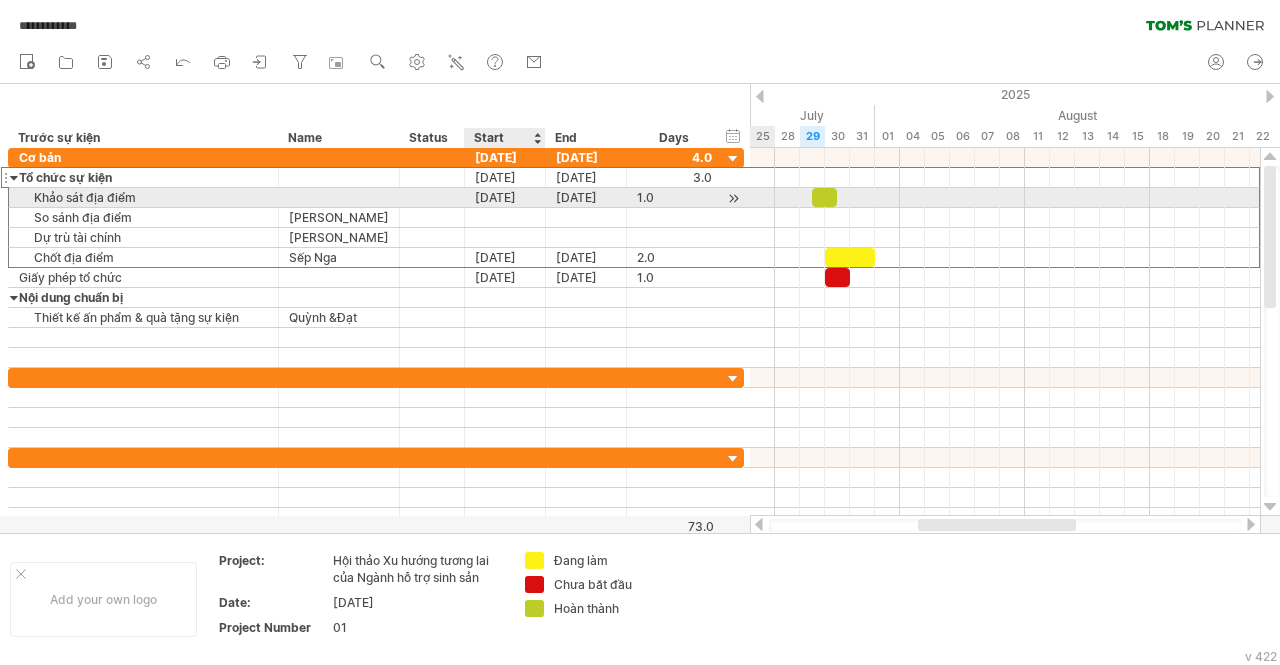 click on "[DATE]" at bounding box center (505, 177) 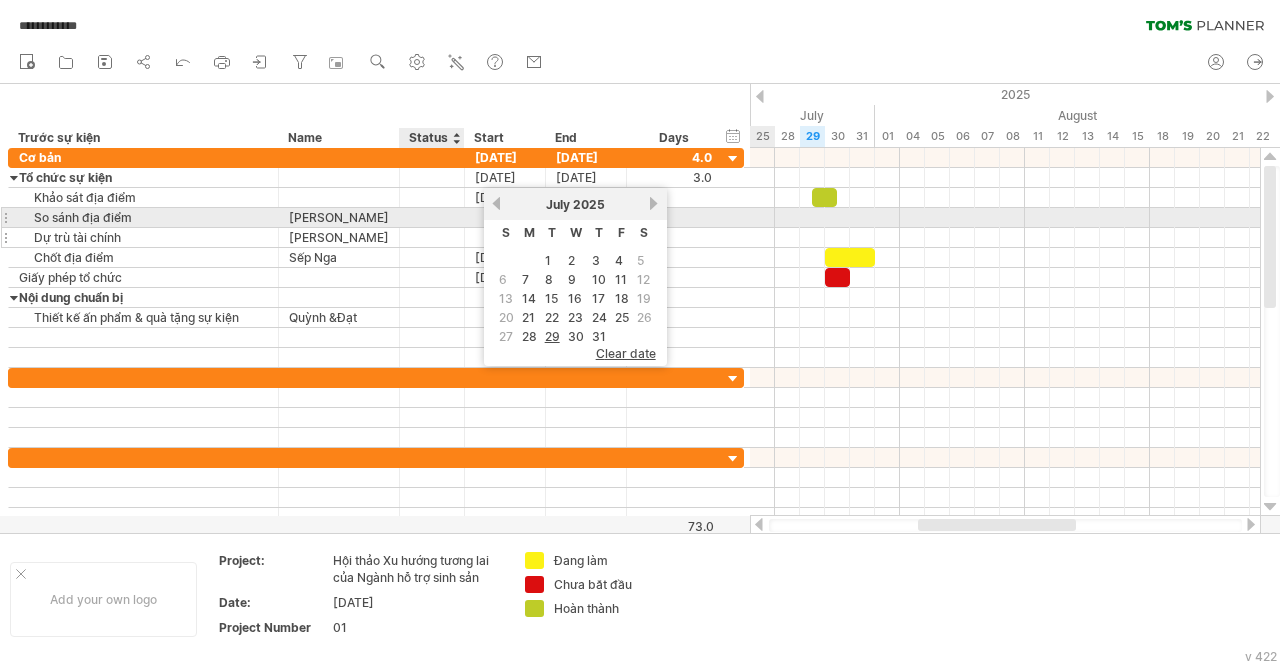 click at bounding box center [397, 238] 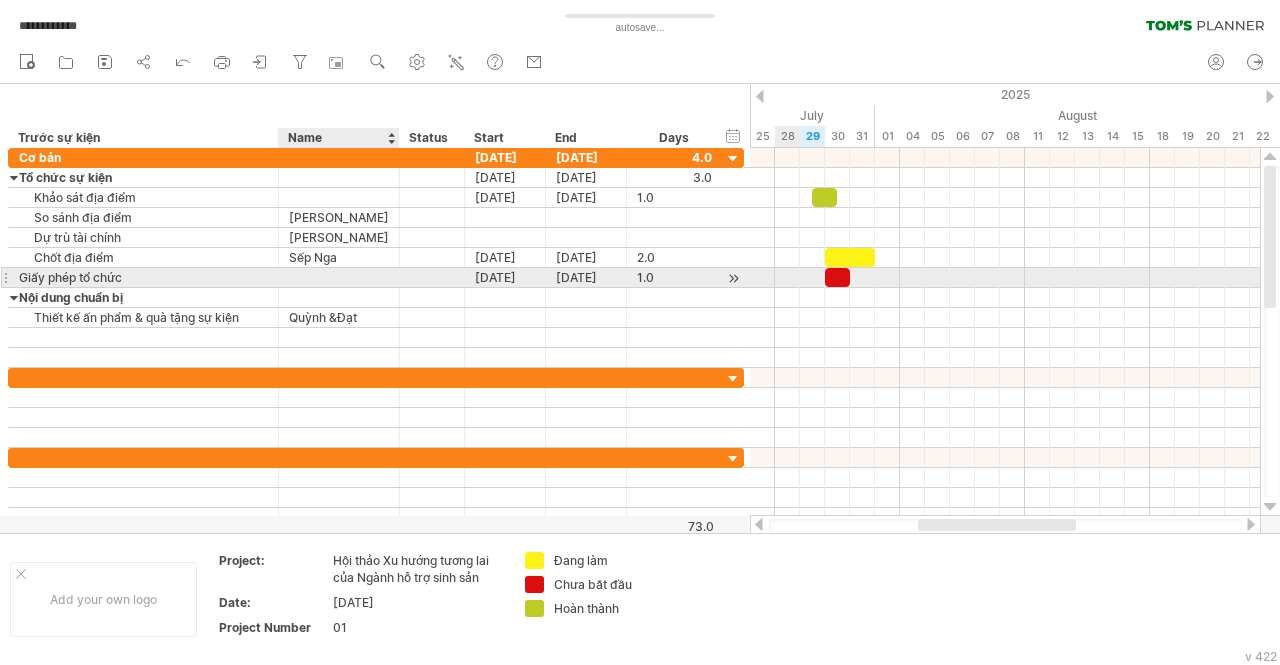 click at bounding box center (339, 277) 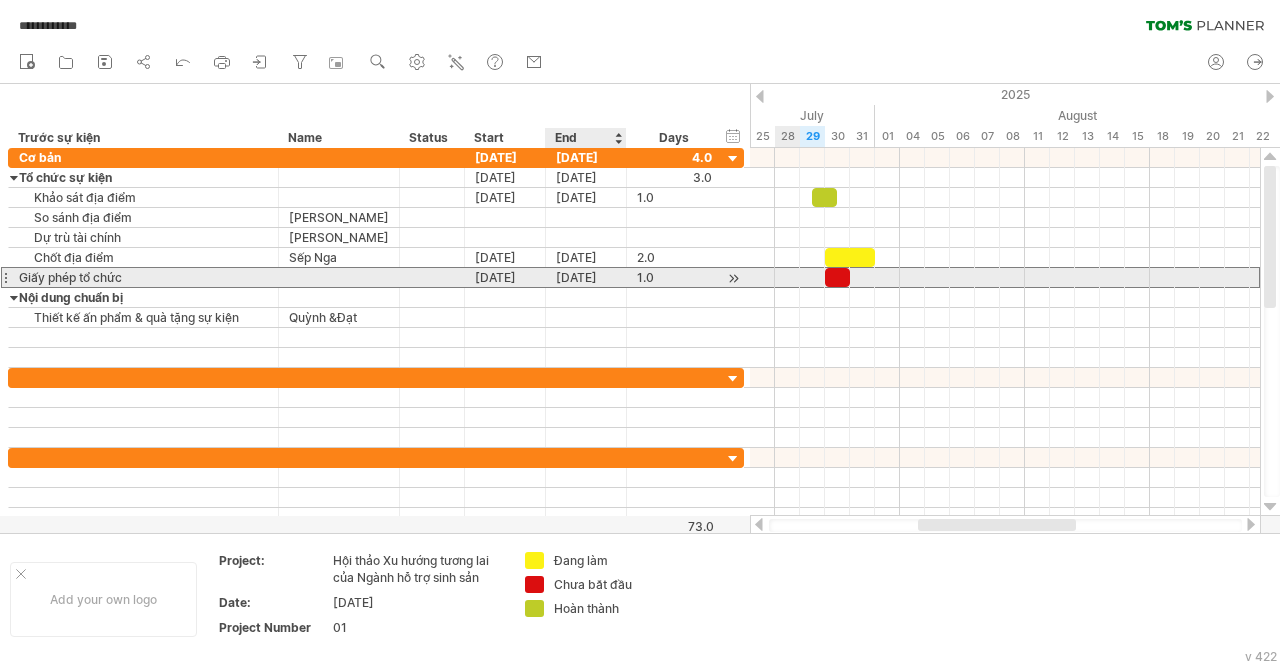 click on "[DATE]" at bounding box center [586, 277] 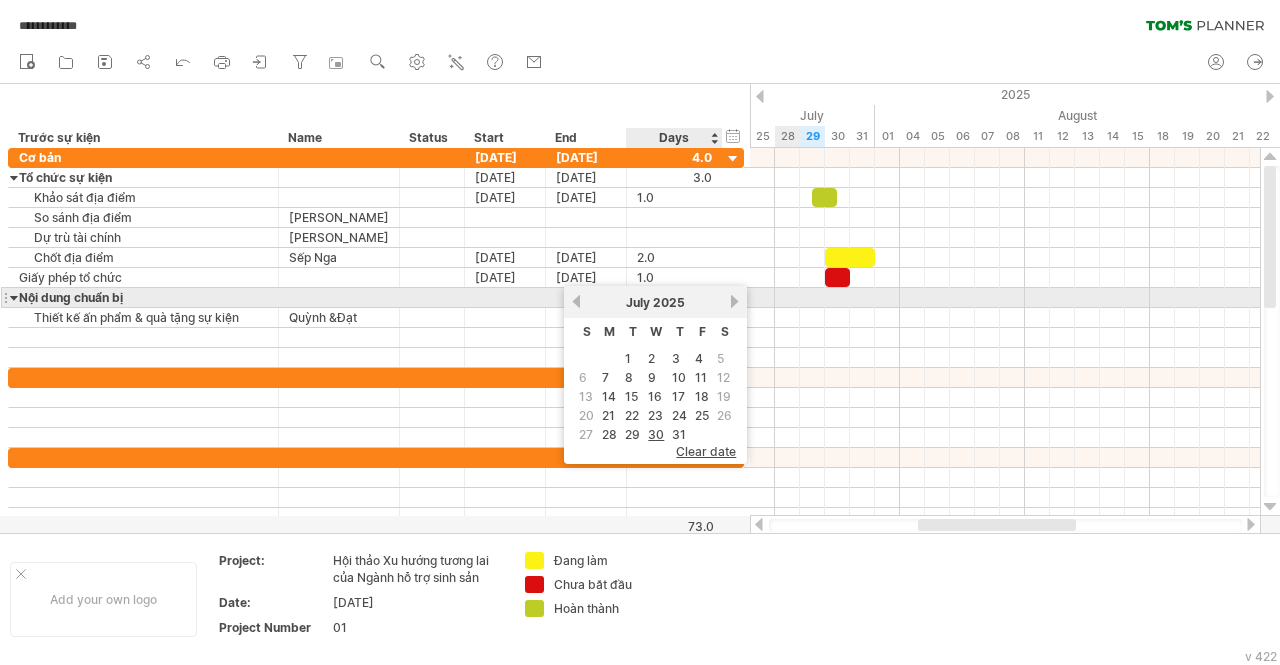 click on "next" at bounding box center [734, 301] 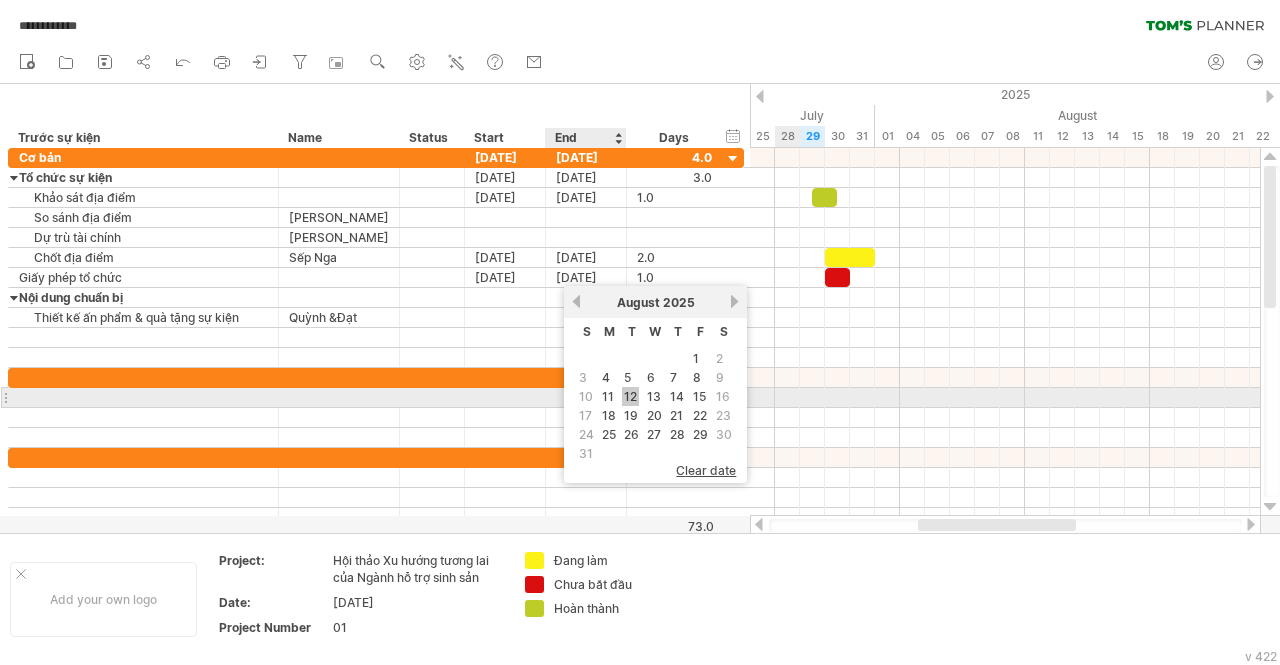 click on "12" at bounding box center (630, 396) 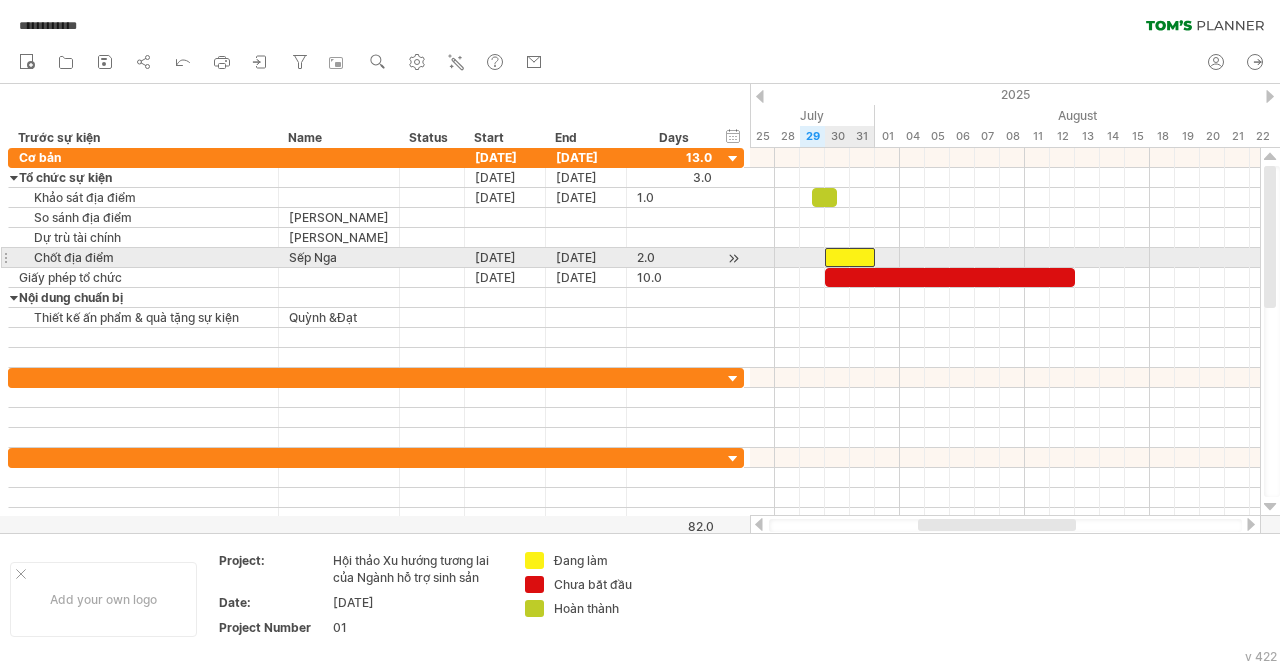 click at bounding box center (850, 257) 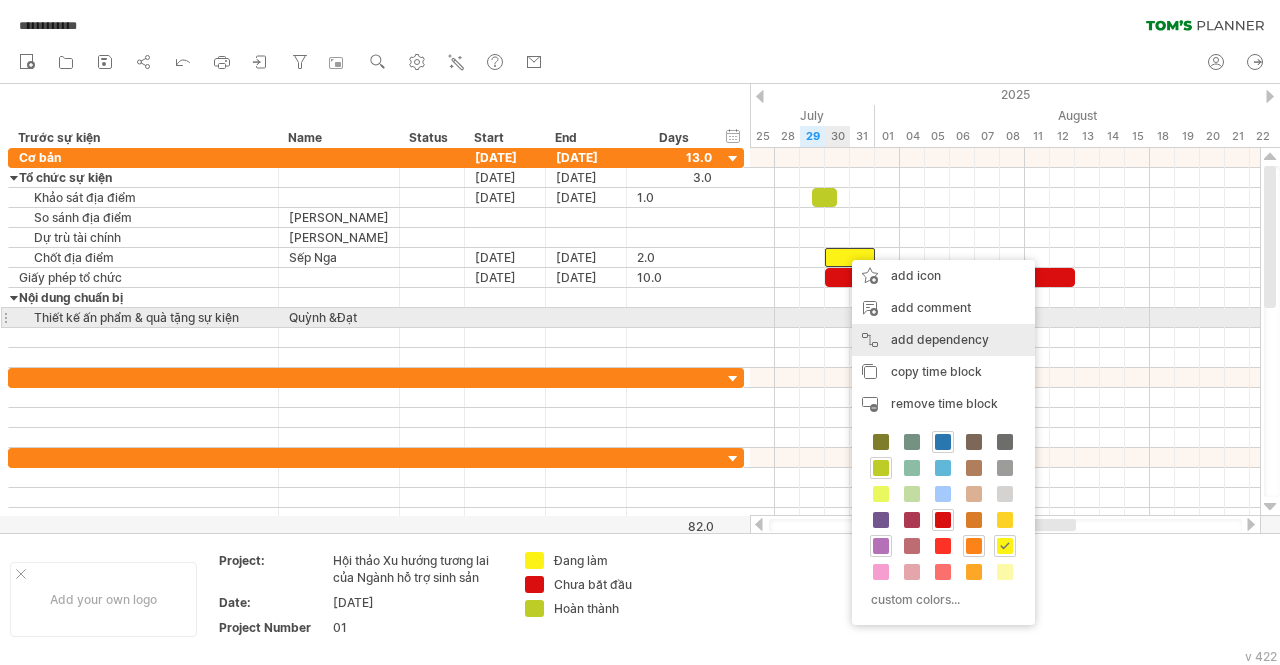 click on "add dependency You can use dependencies when you require tasks to be done in a specific order. For example if you are building a house, the task "Build Walls" needs to be completed before the task "Build roof" can start:" at bounding box center [943, 340] 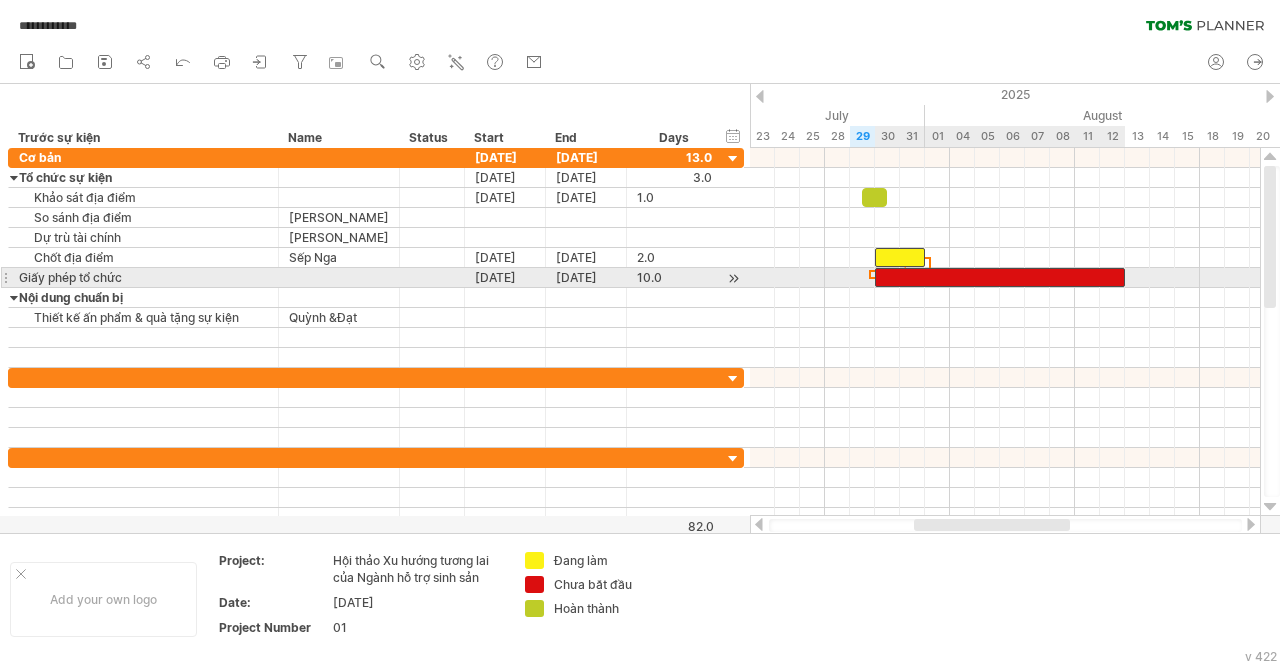 click at bounding box center (1000, 277) 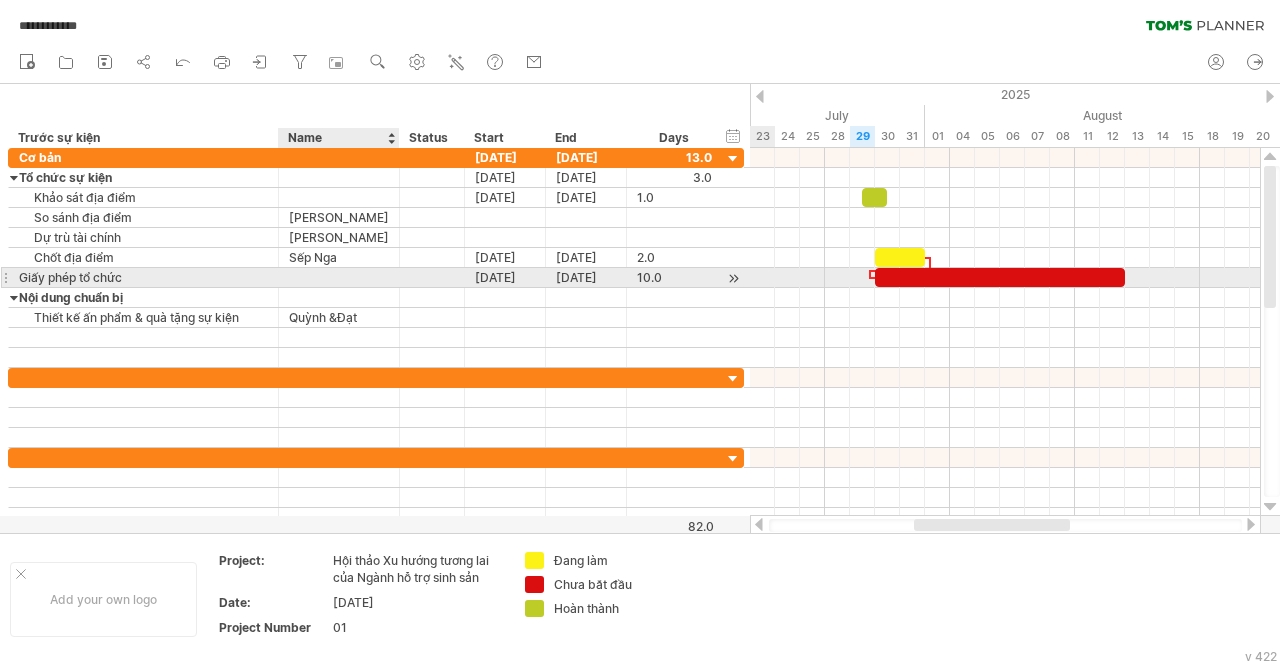 click at bounding box center [339, 277] 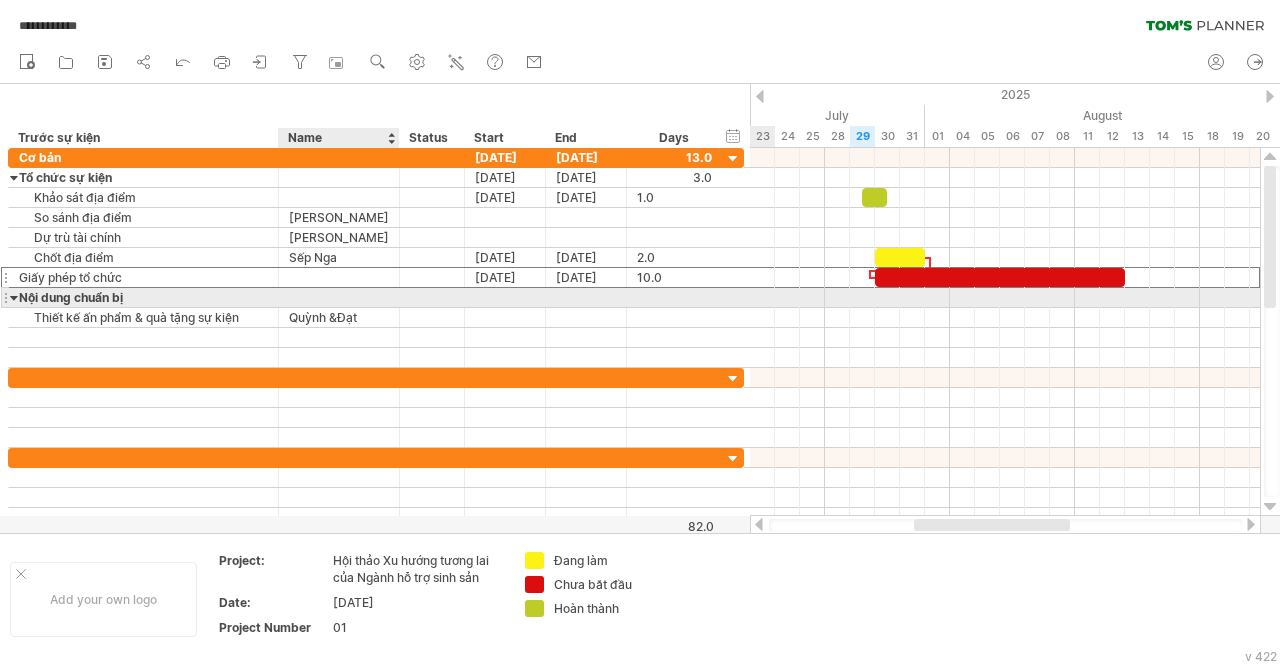 click at bounding box center (339, 297) 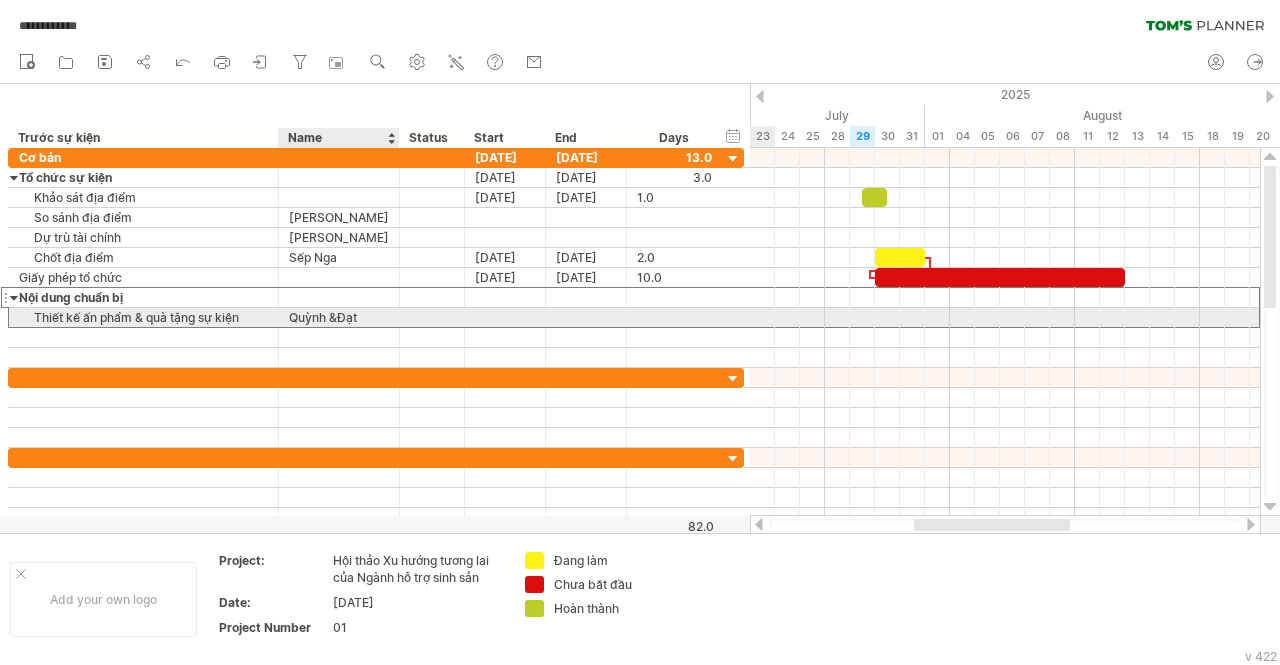 click on "Quỳnh &Đạt" at bounding box center (339, 317) 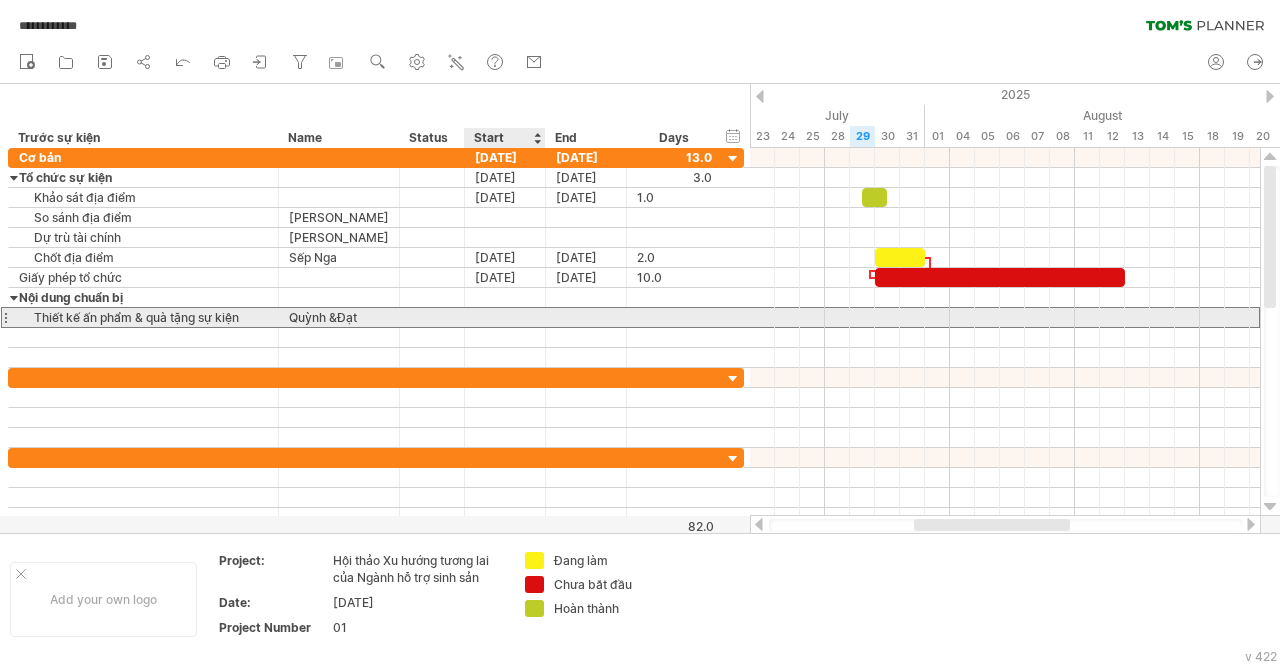 click at bounding box center [505, 317] 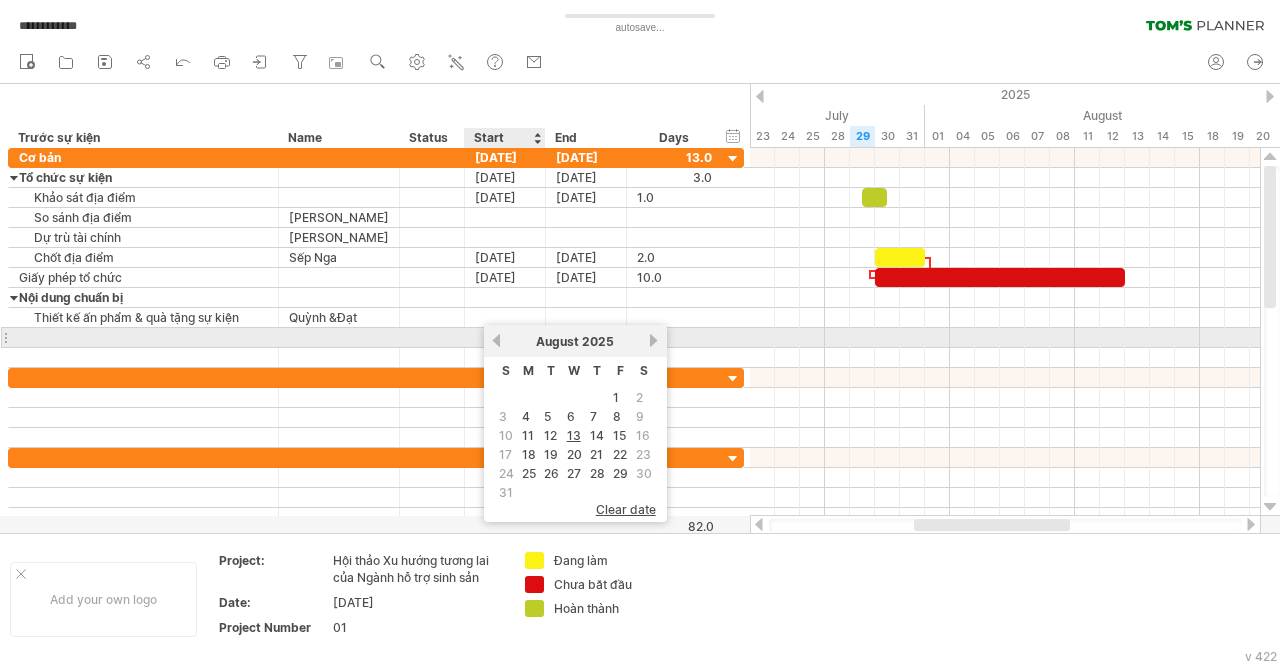 click on "previous" at bounding box center (496, 340) 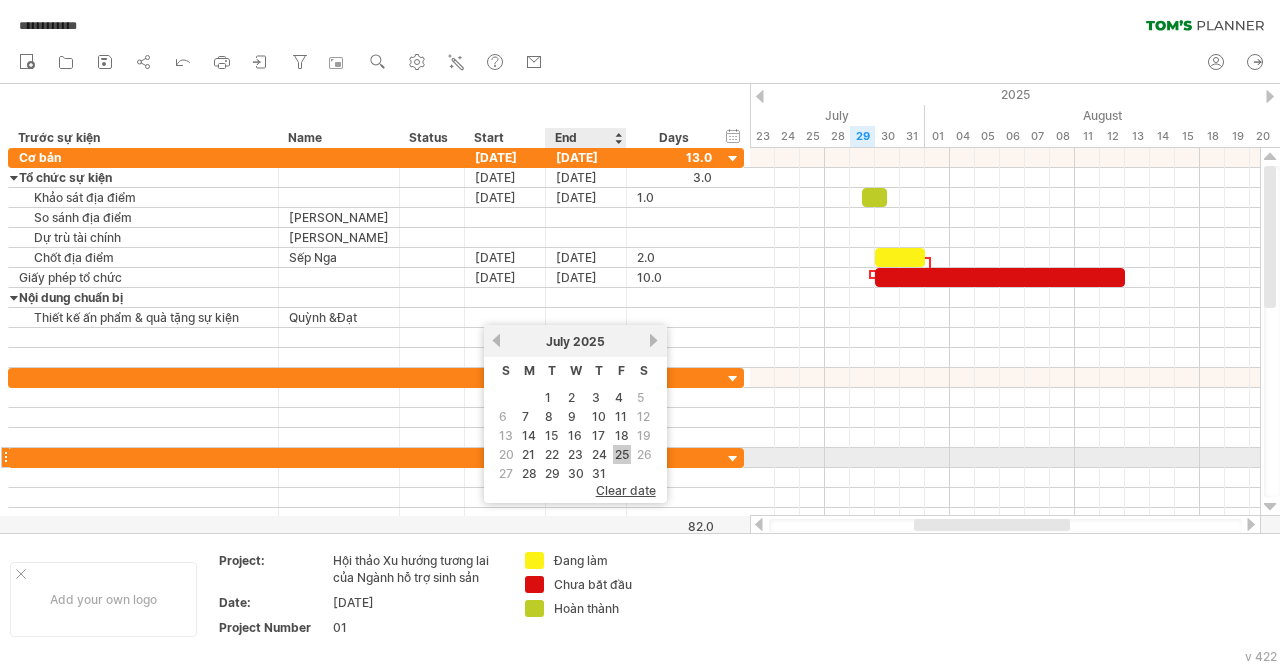 click on "25" at bounding box center (622, 454) 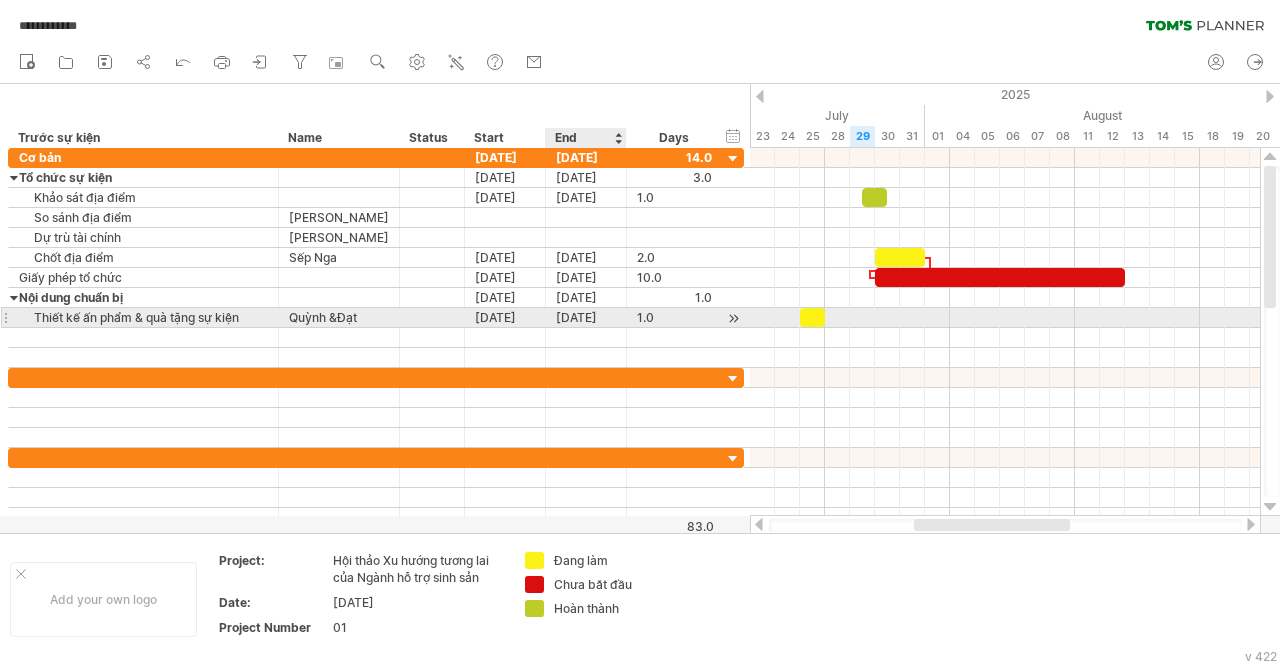 click on "[DATE]" at bounding box center [586, 317] 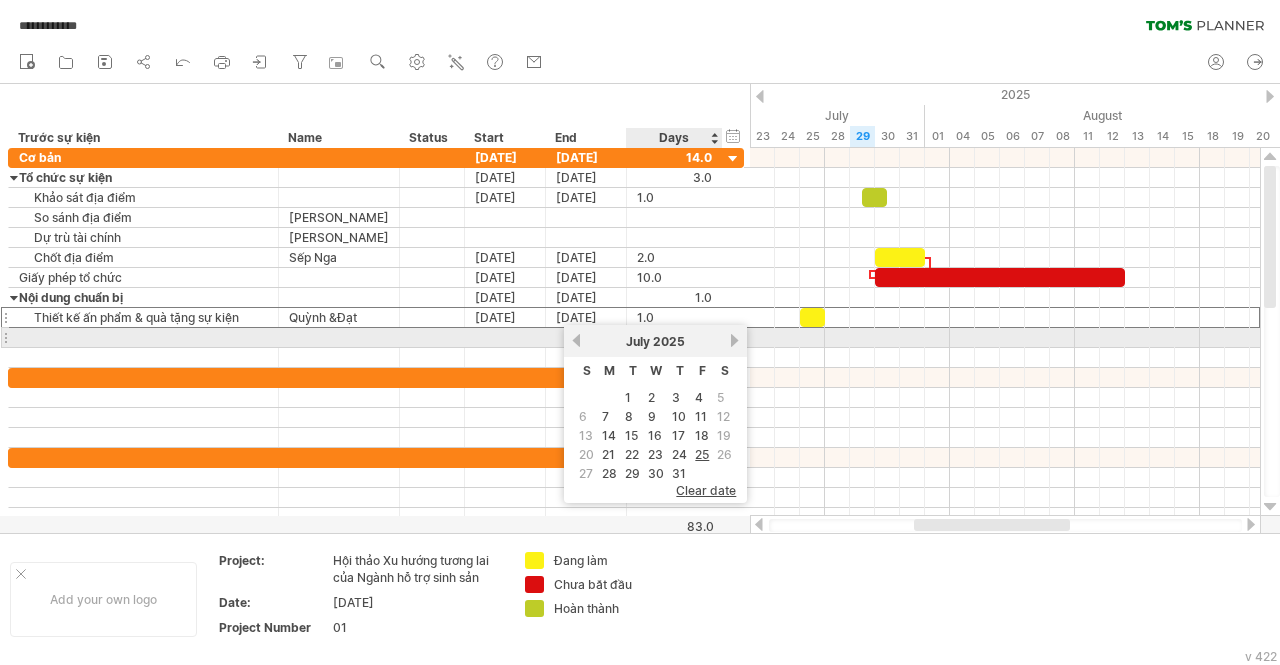 click on "next" at bounding box center [734, 340] 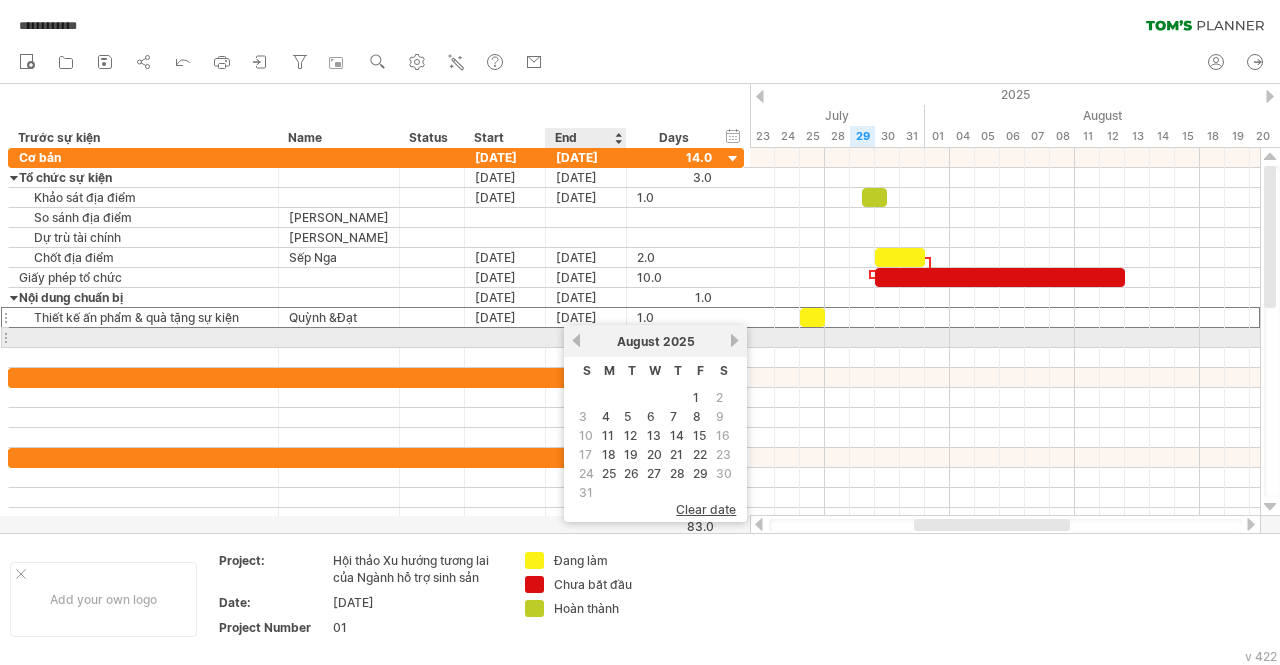 click on "previous" at bounding box center [576, 340] 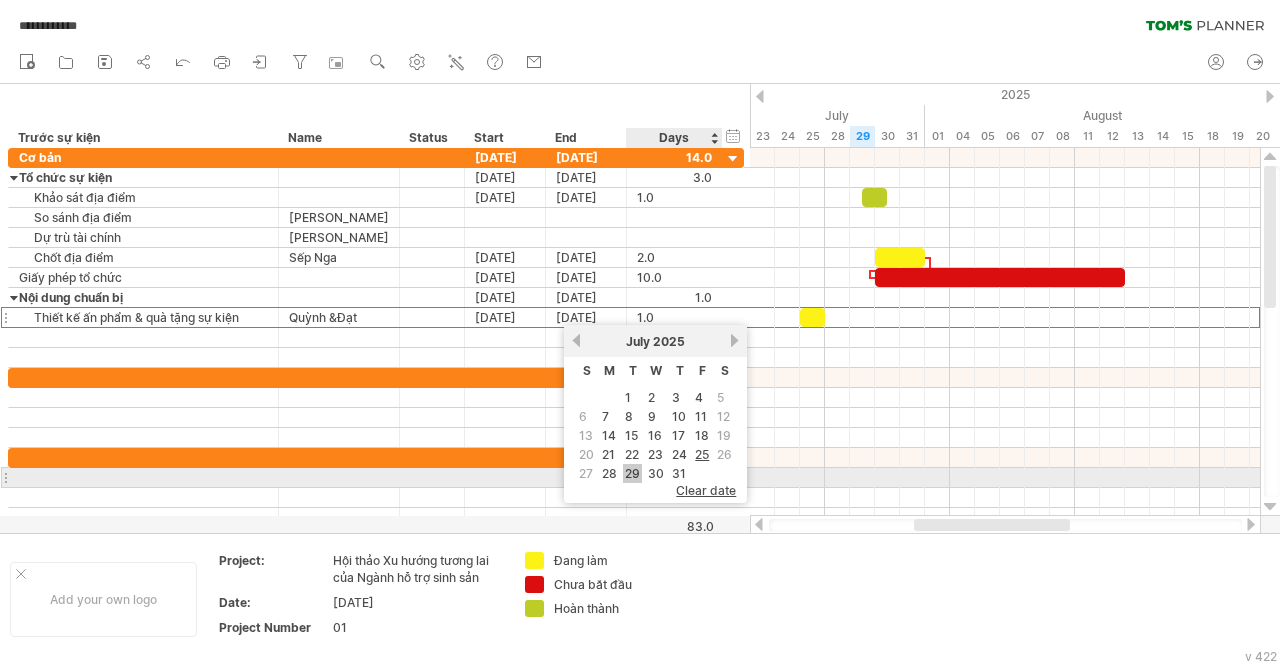 click on "29" at bounding box center (632, 473) 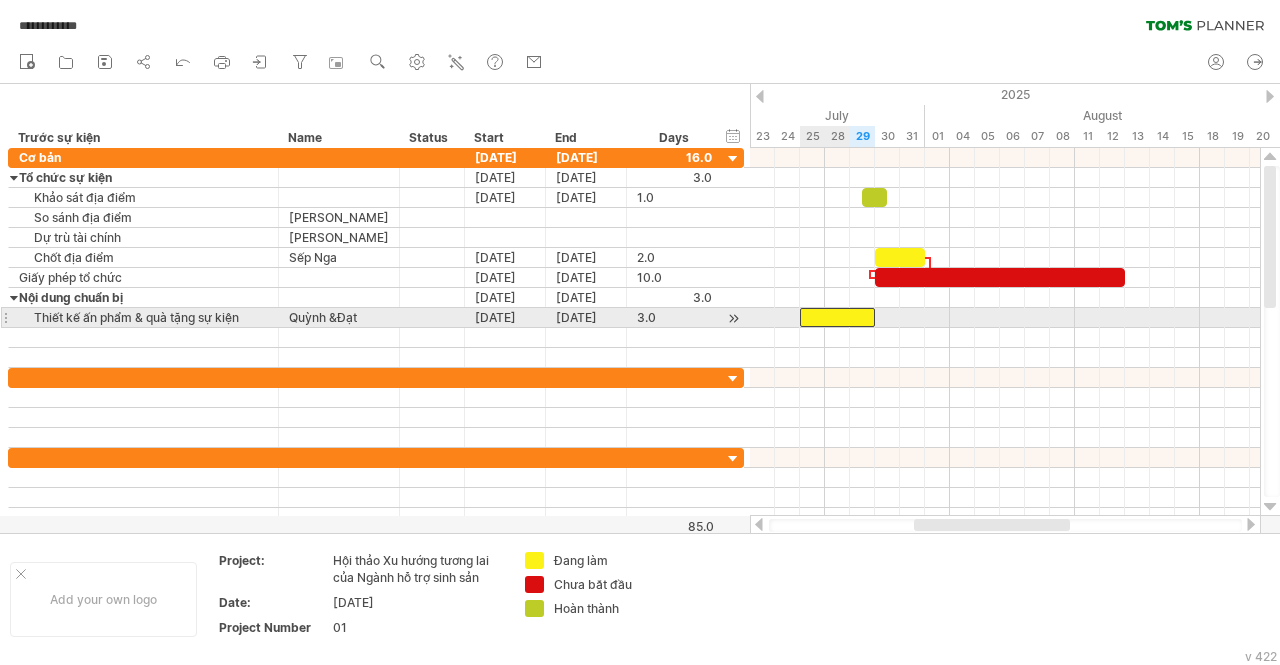 click at bounding box center [837, 317] 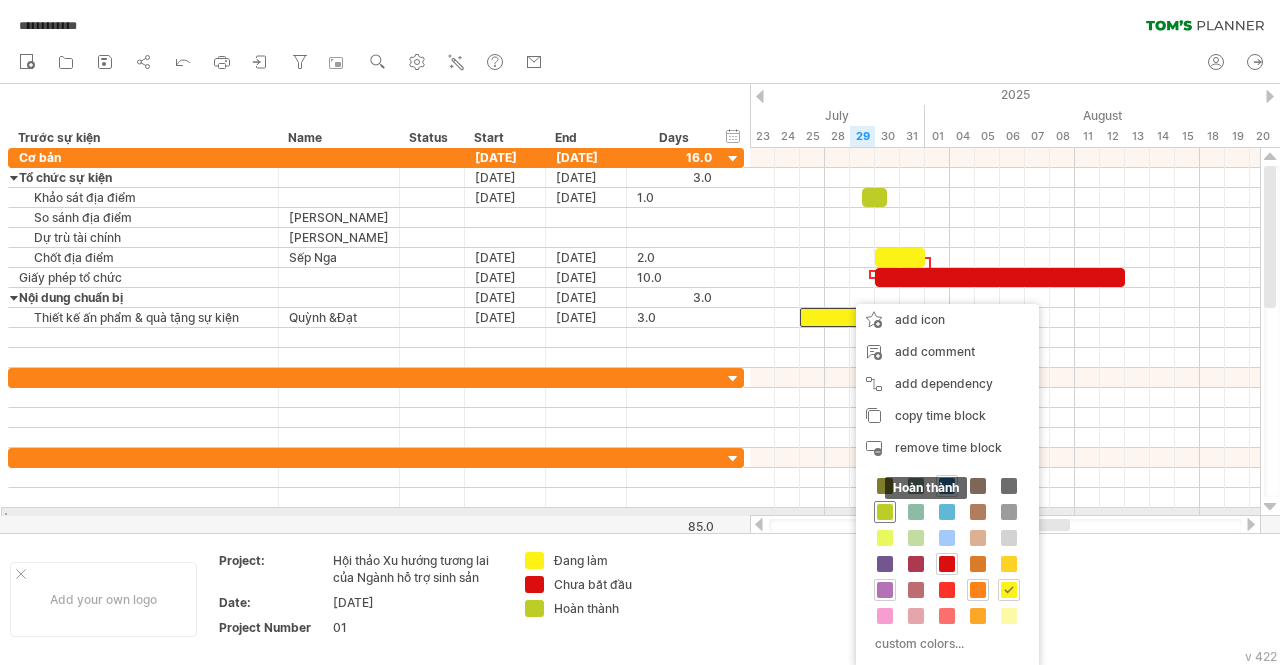 click at bounding box center (885, 512) 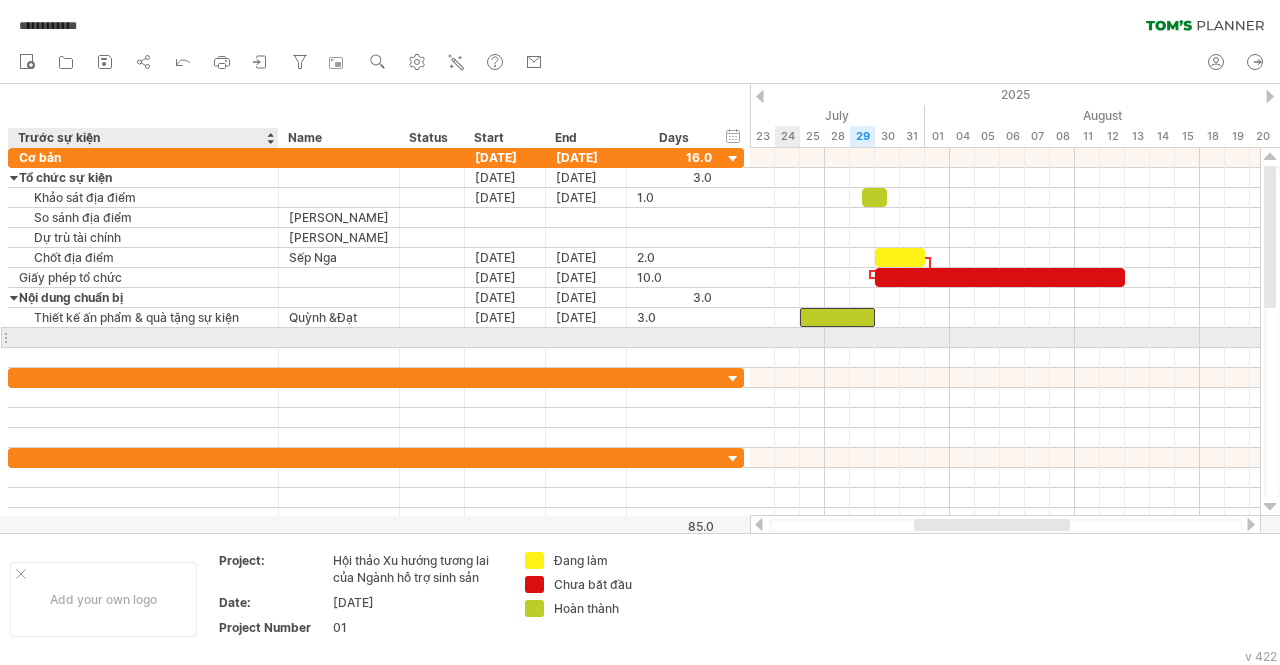 click at bounding box center (143, 337) 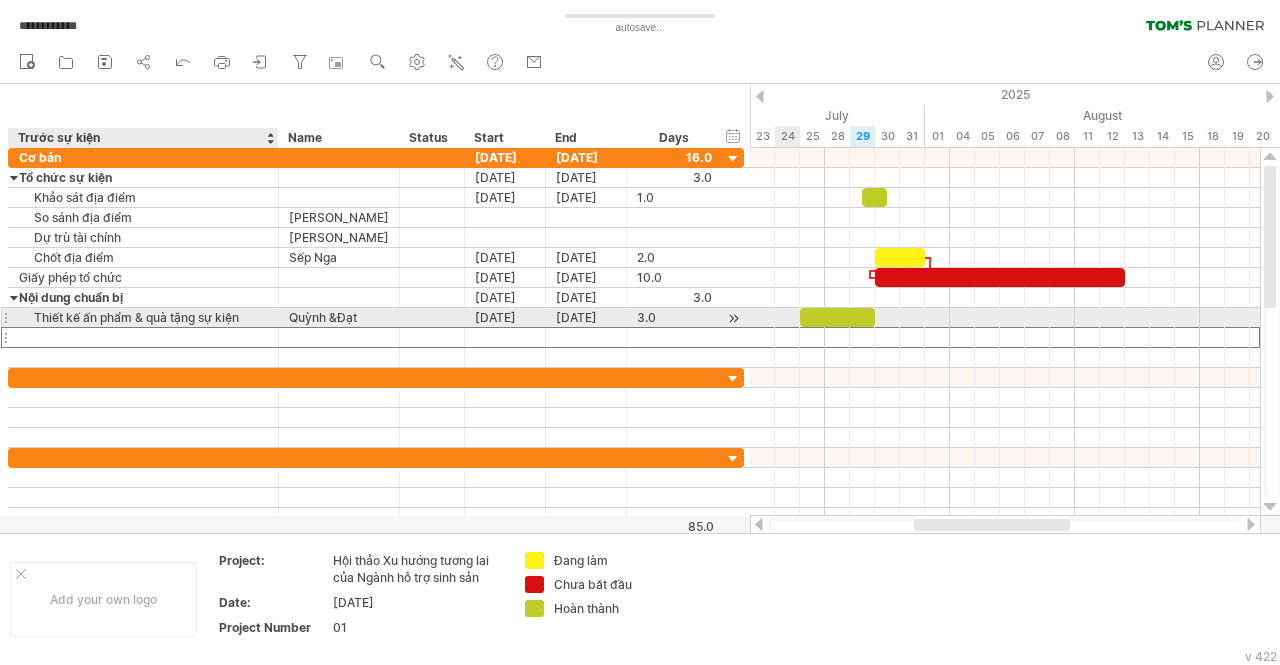 click on "Thiết kế ấn phẩm & quà tặng sự kiện" at bounding box center [143, 317] 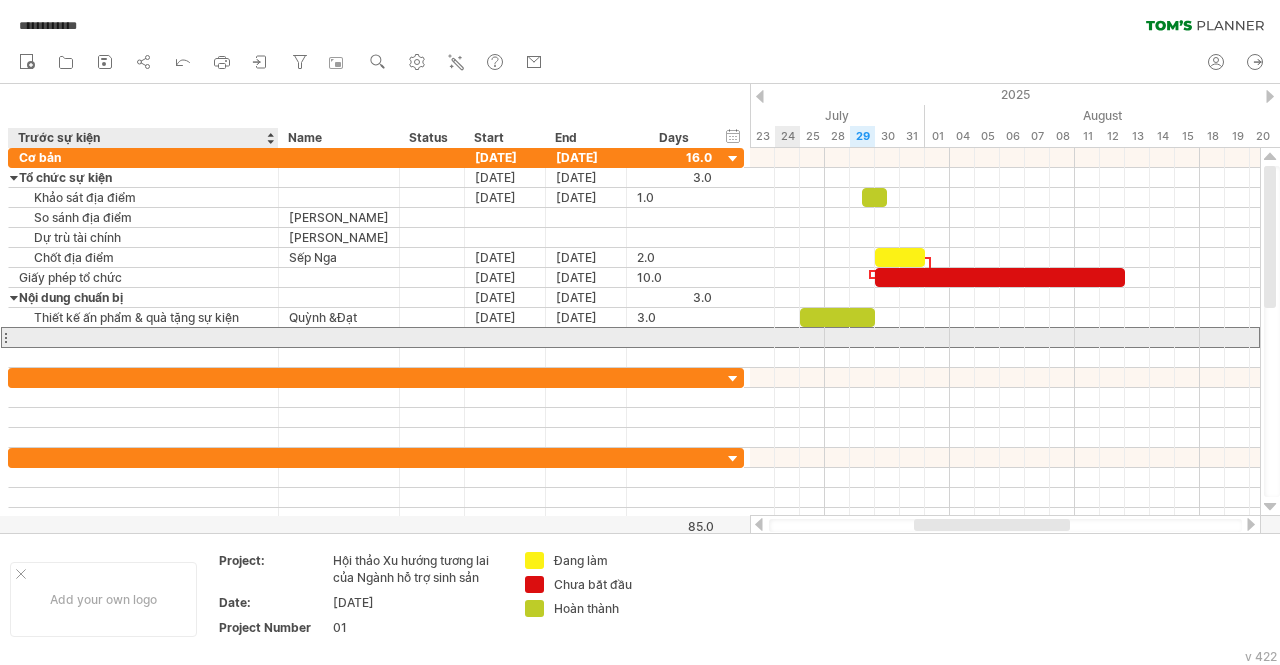 click at bounding box center (143, 337) 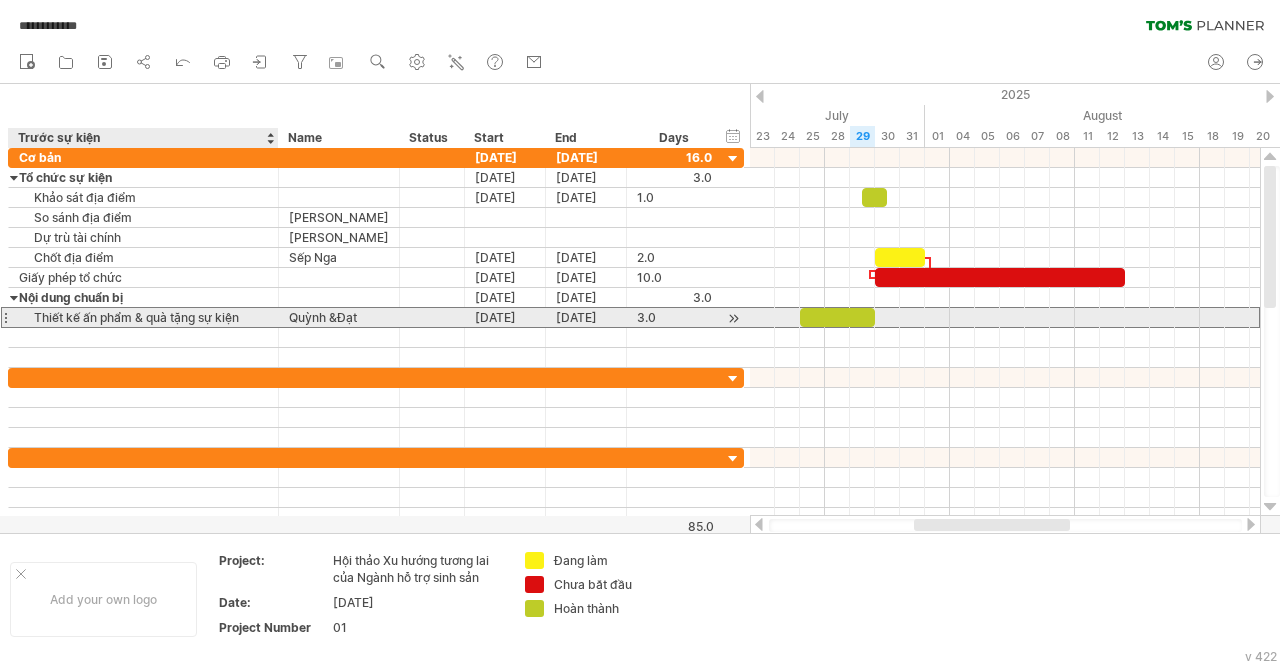 click on "Thiết kế ấn phẩm & quà tặng sự kiện" at bounding box center (143, 317) 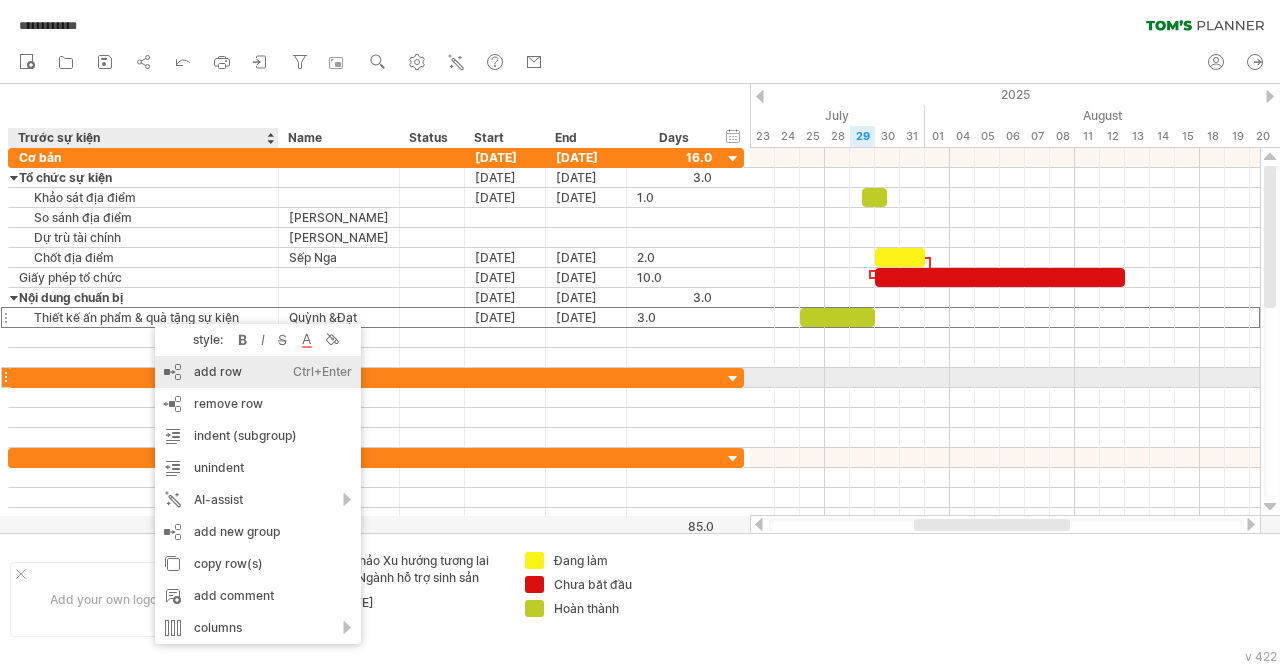 click on "add row Ctrl+Enter Cmd+Enter" at bounding box center [258, 372] 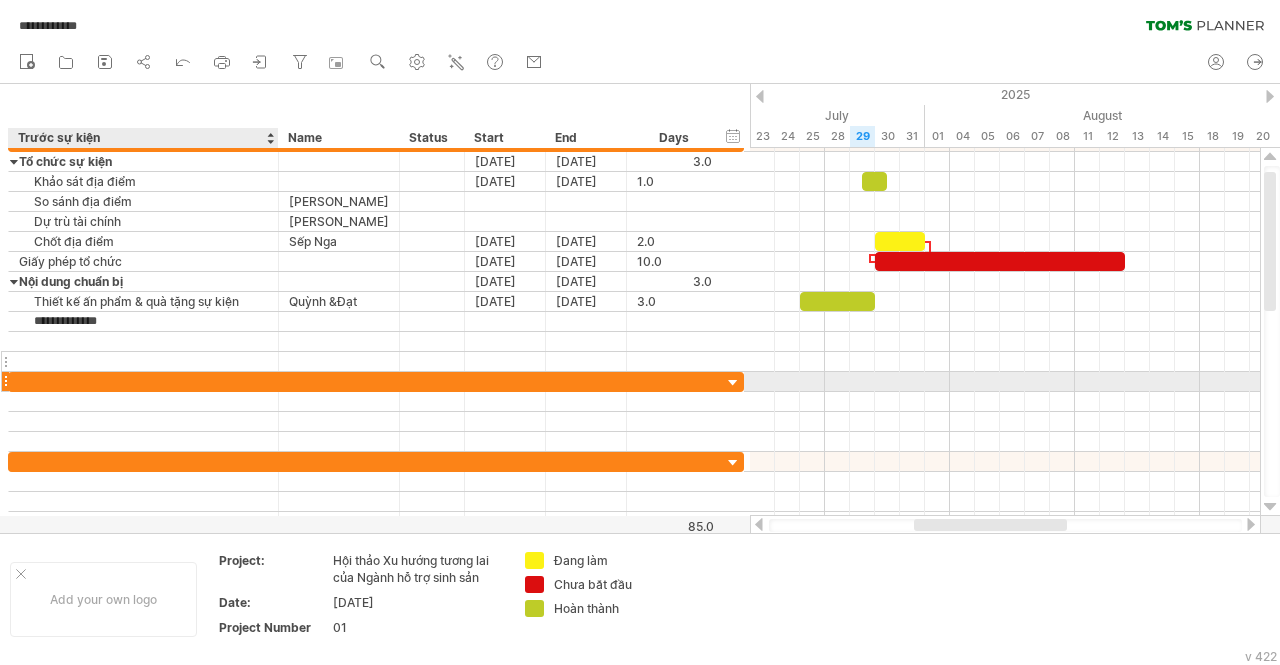 type on "**********" 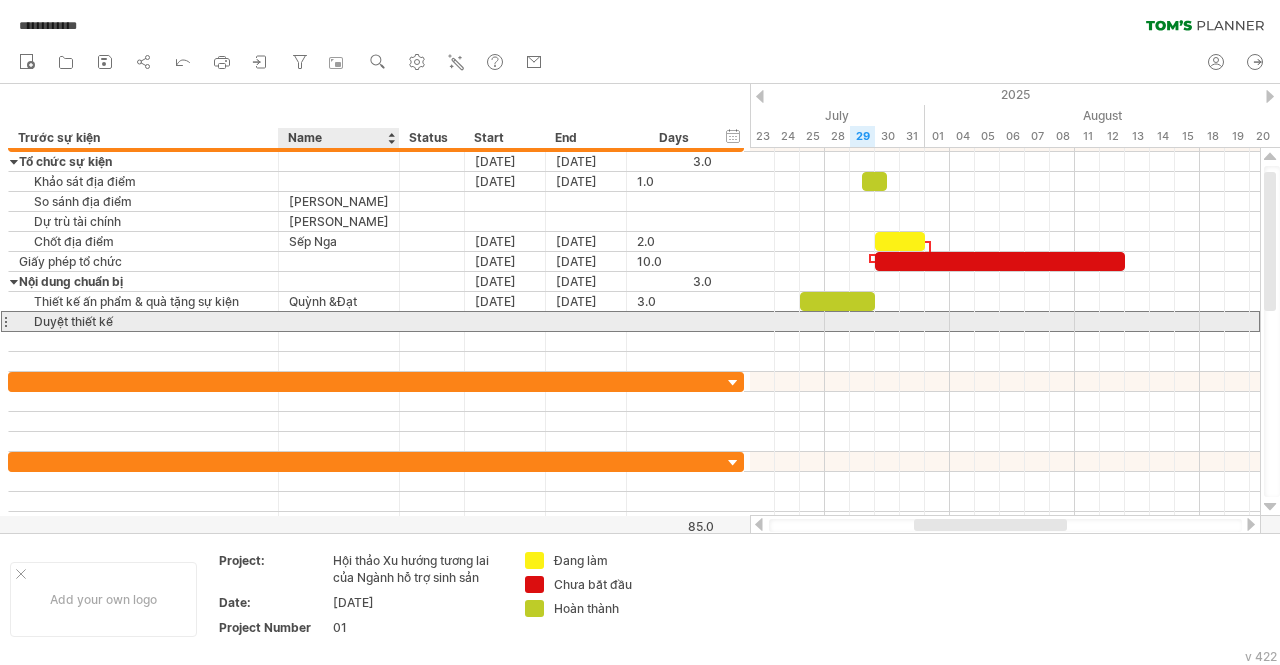 click at bounding box center (339, 321) 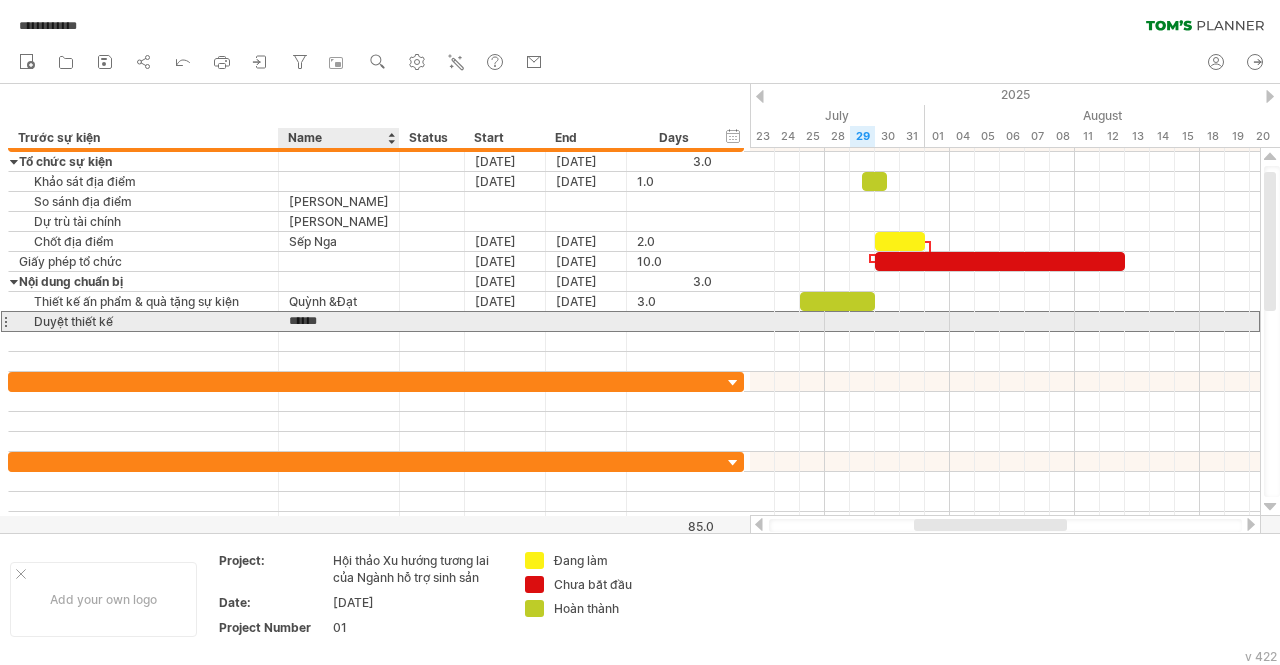 type on "*******" 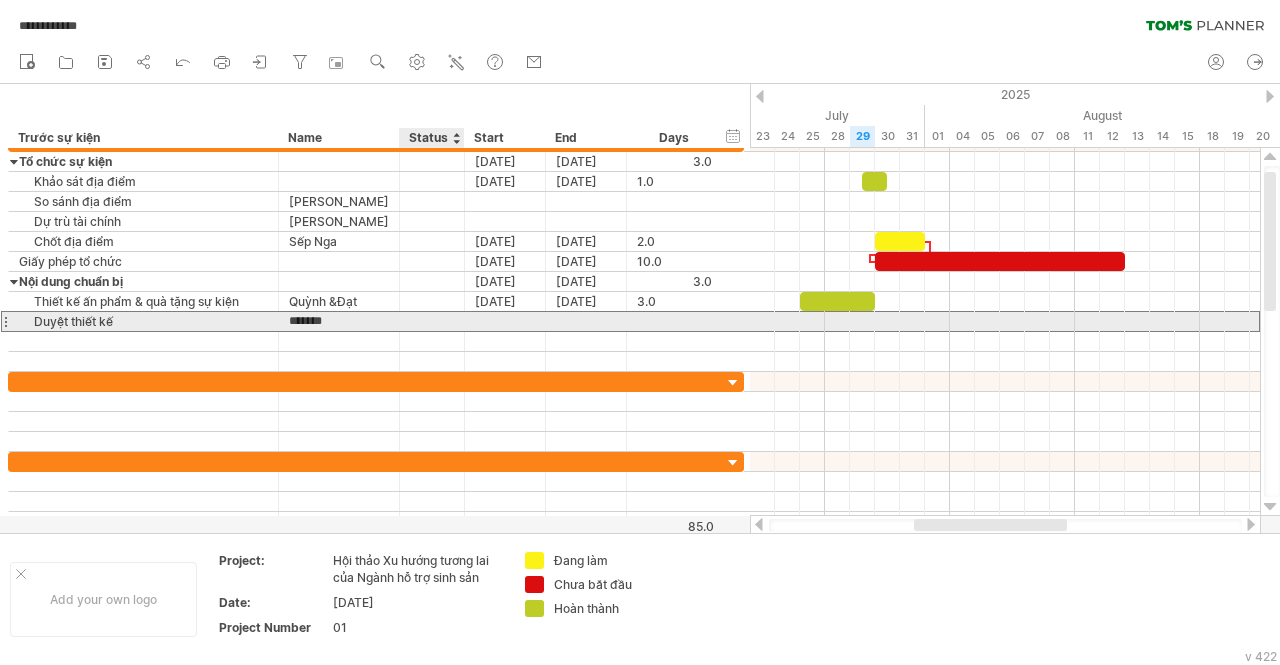 click at bounding box center (505, 321) 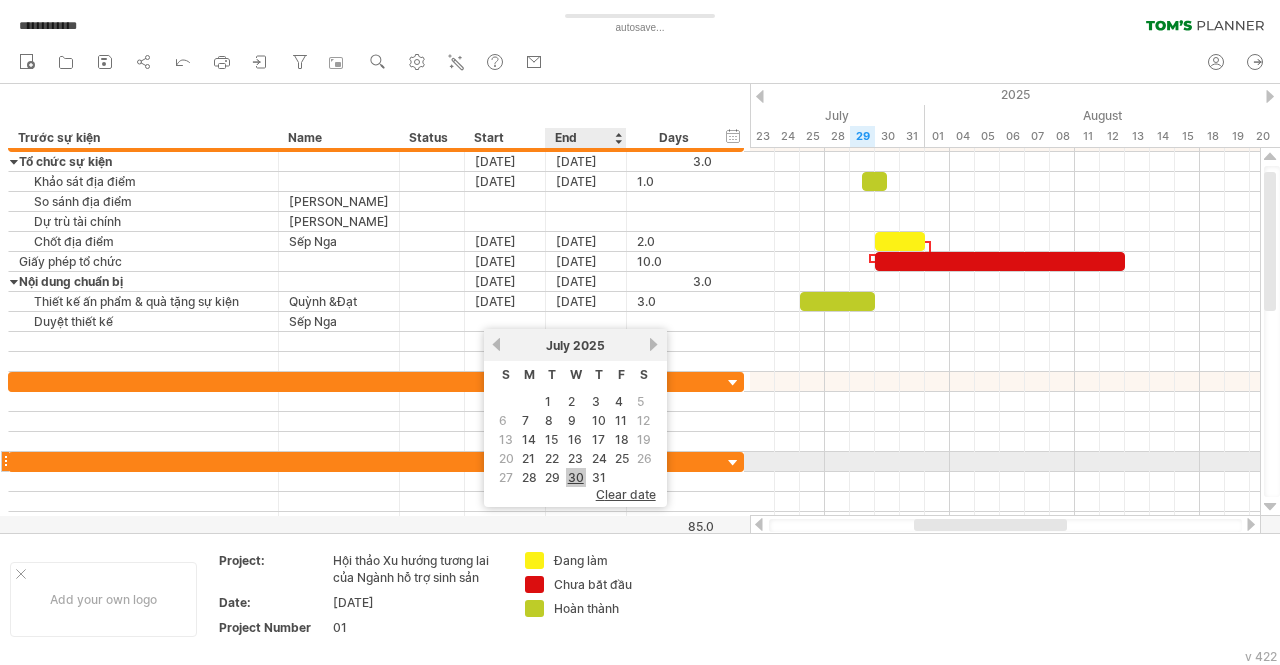 click on "30" at bounding box center [576, 477] 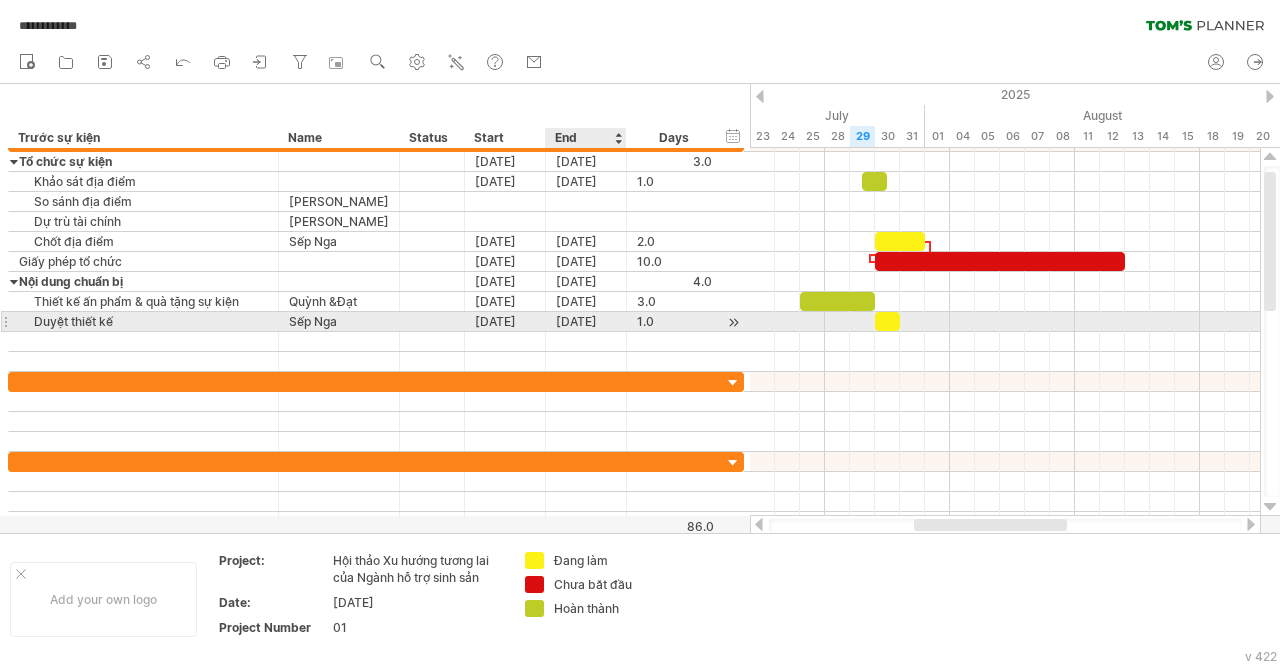 click on "[DATE]" at bounding box center [586, 321] 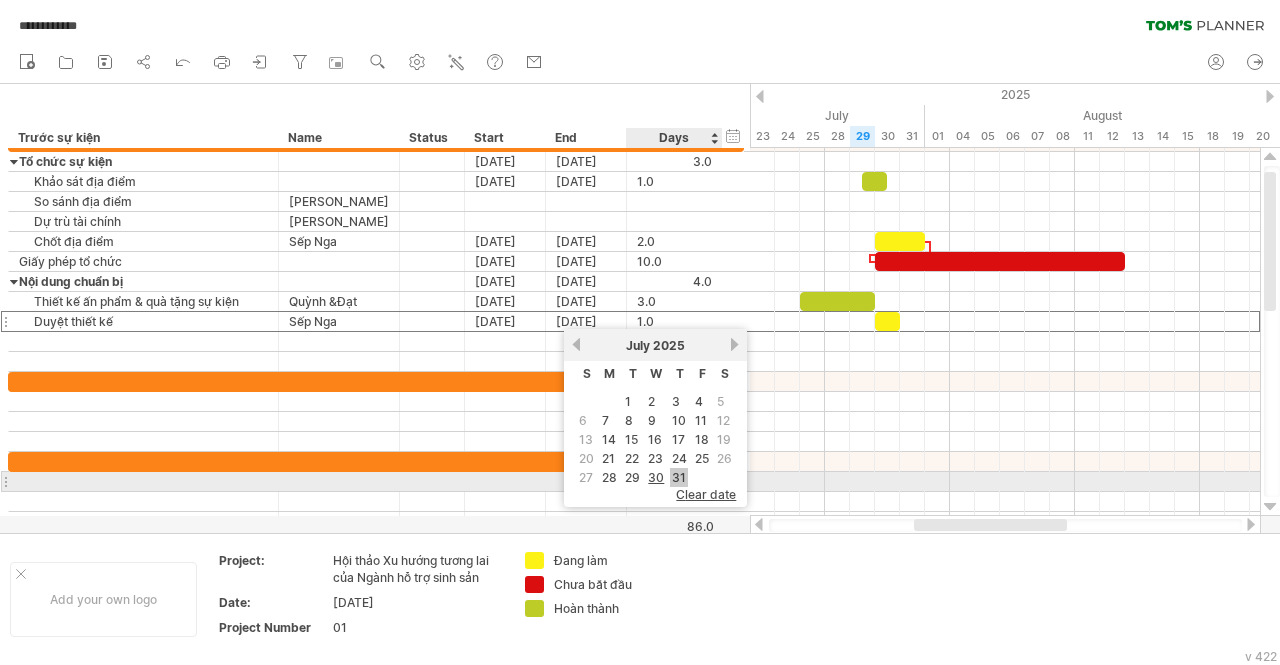 click on "31" at bounding box center (679, 477) 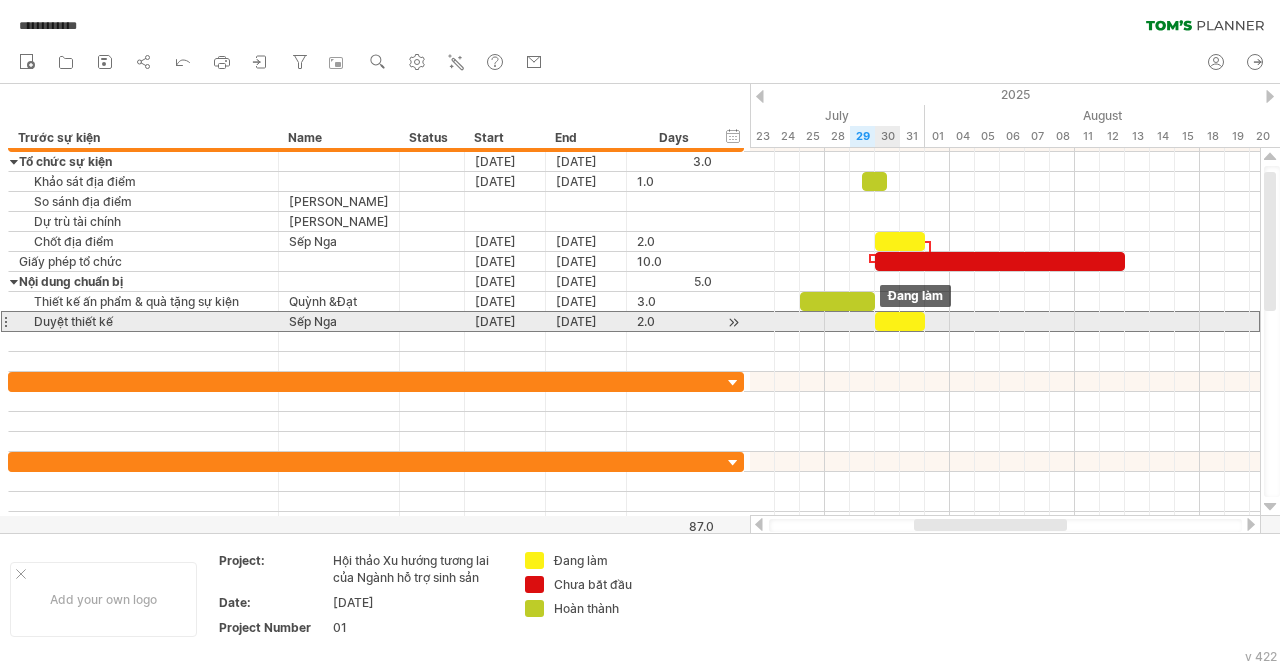 click at bounding box center [900, 321] 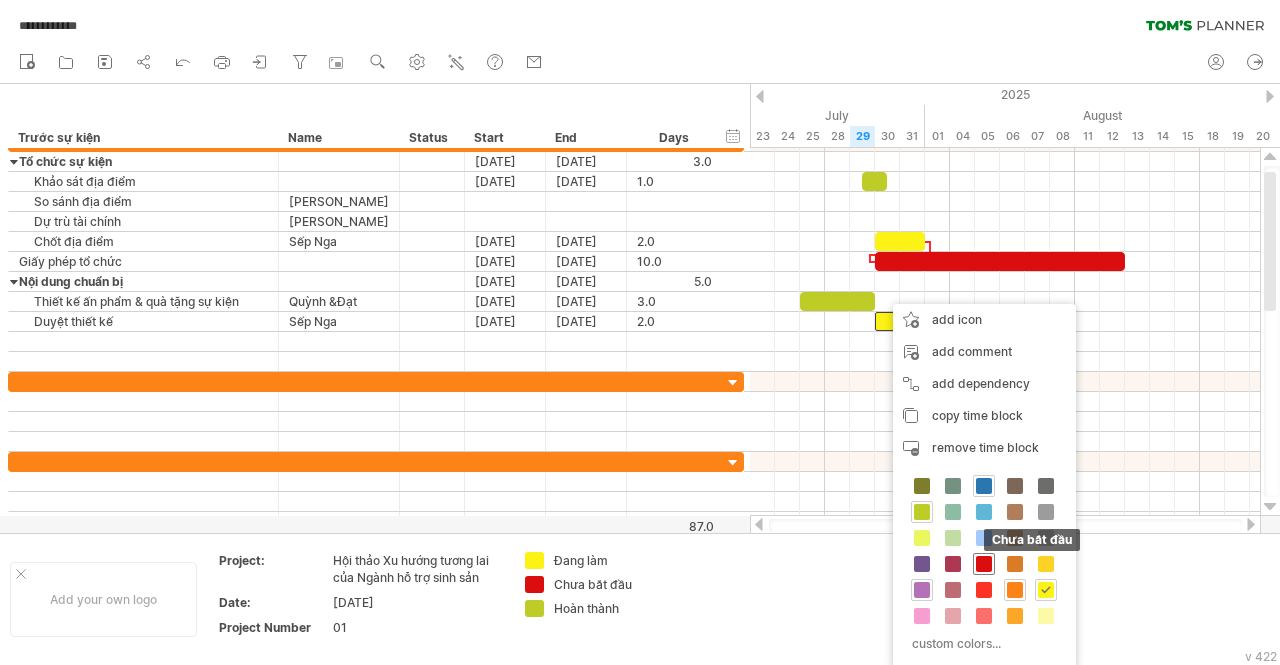 click at bounding box center (984, 564) 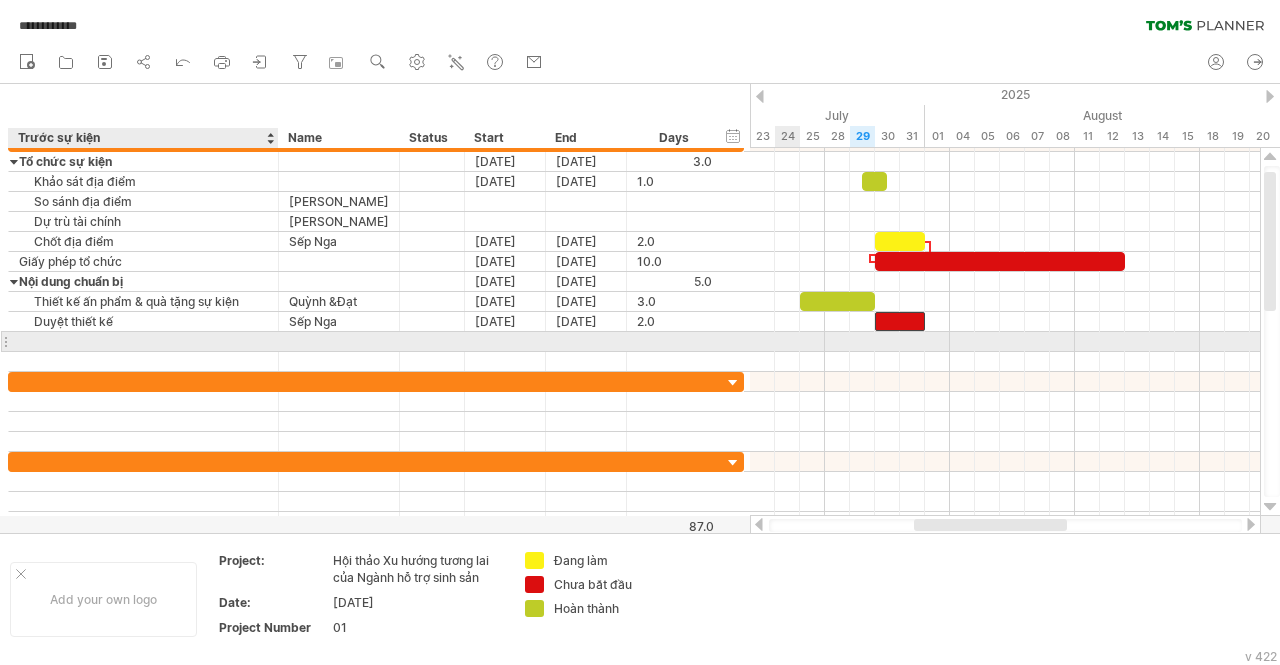 click at bounding box center (143, 341) 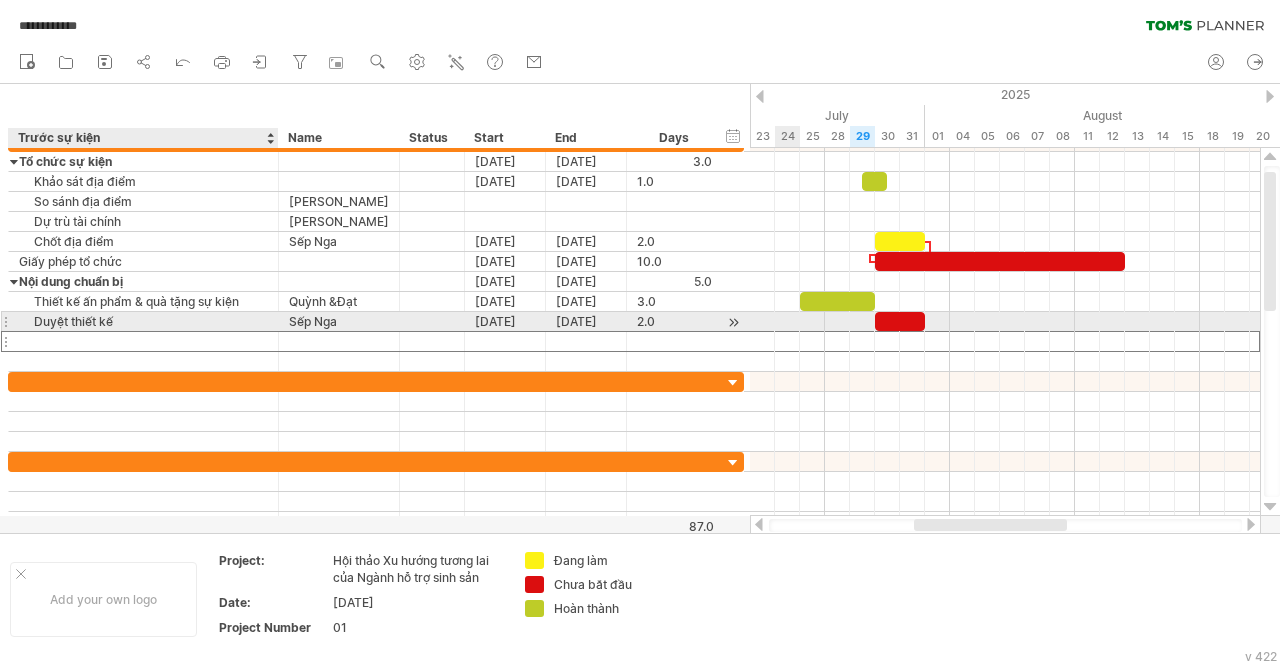 click on "Duyệt thiết kế" at bounding box center (143, 321) 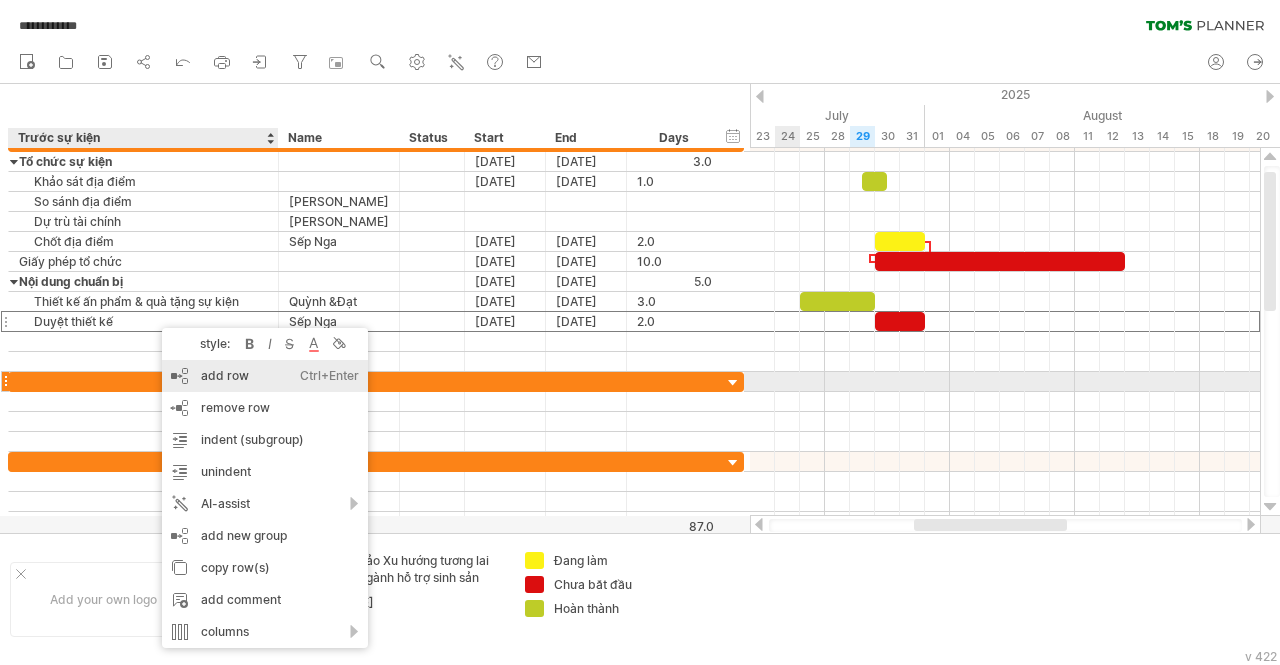 click on "add row Ctrl+Enter Cmd+Enter" at bounding box center (265, 376) 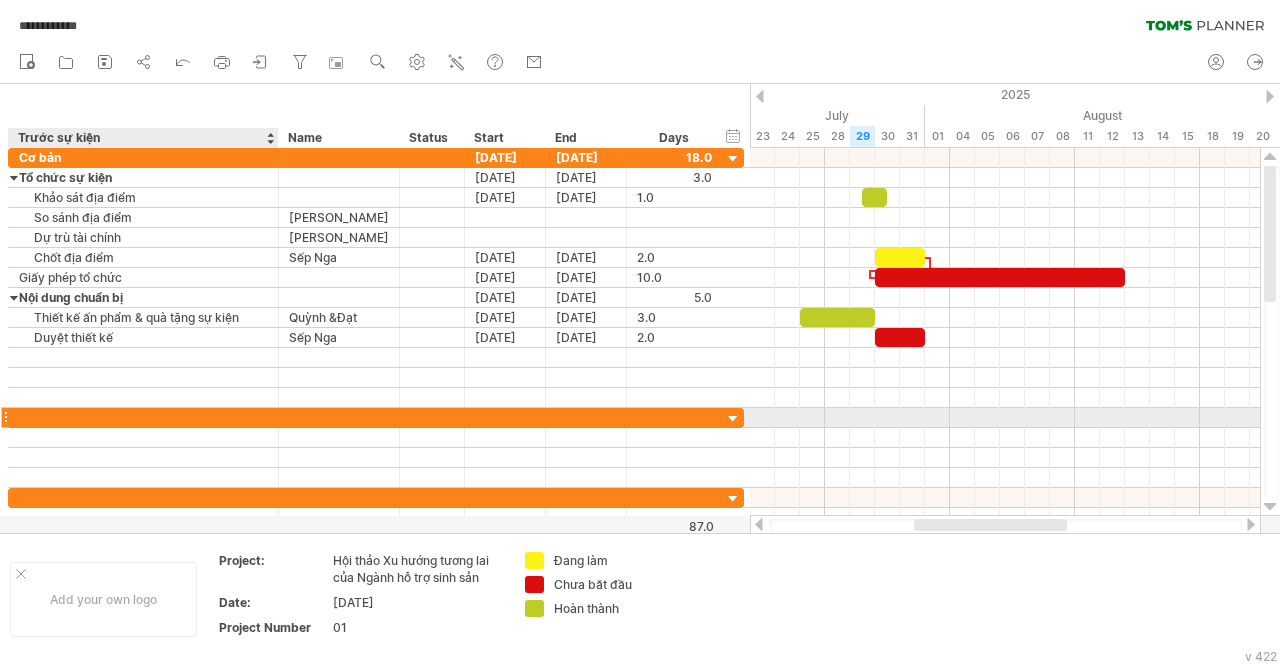 click at bounding box center [143, 417] 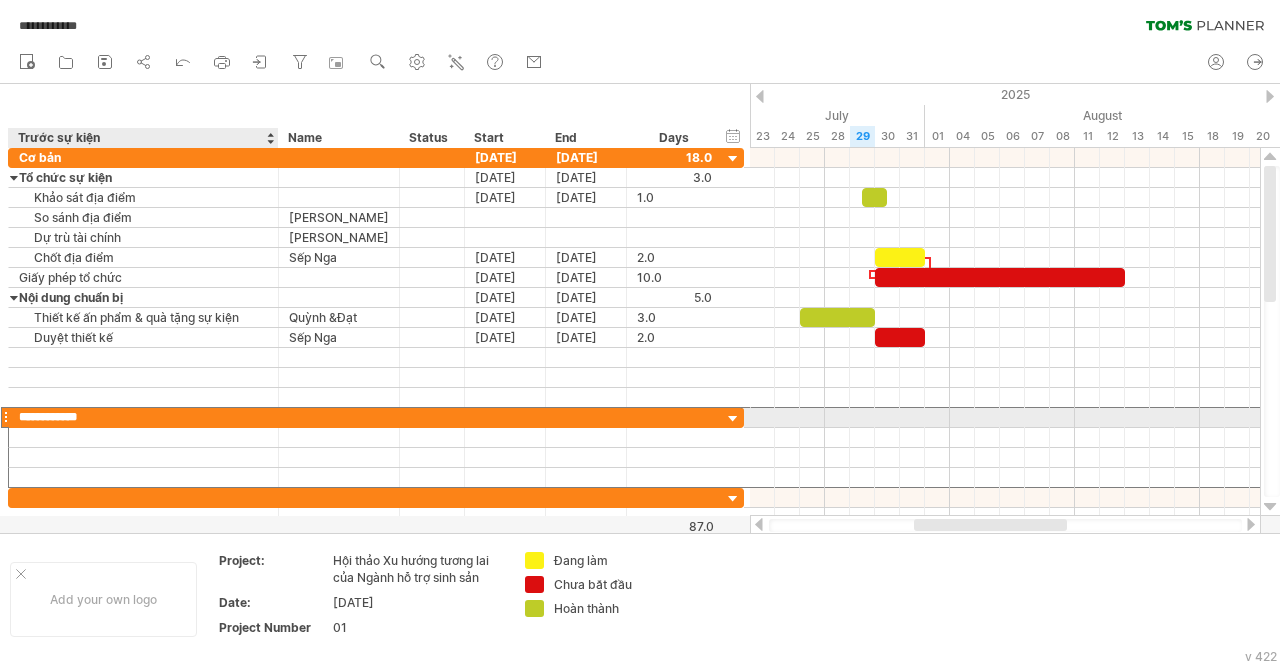 type on "**********" 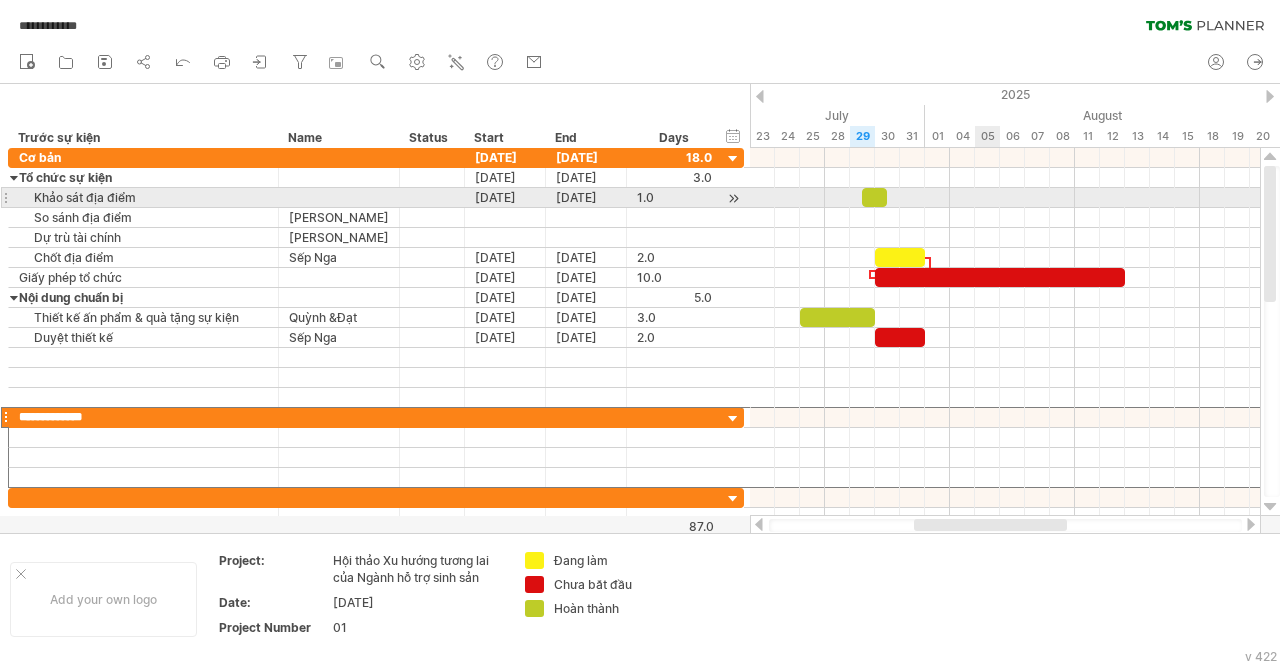 click at bounding box center (1005, 198) 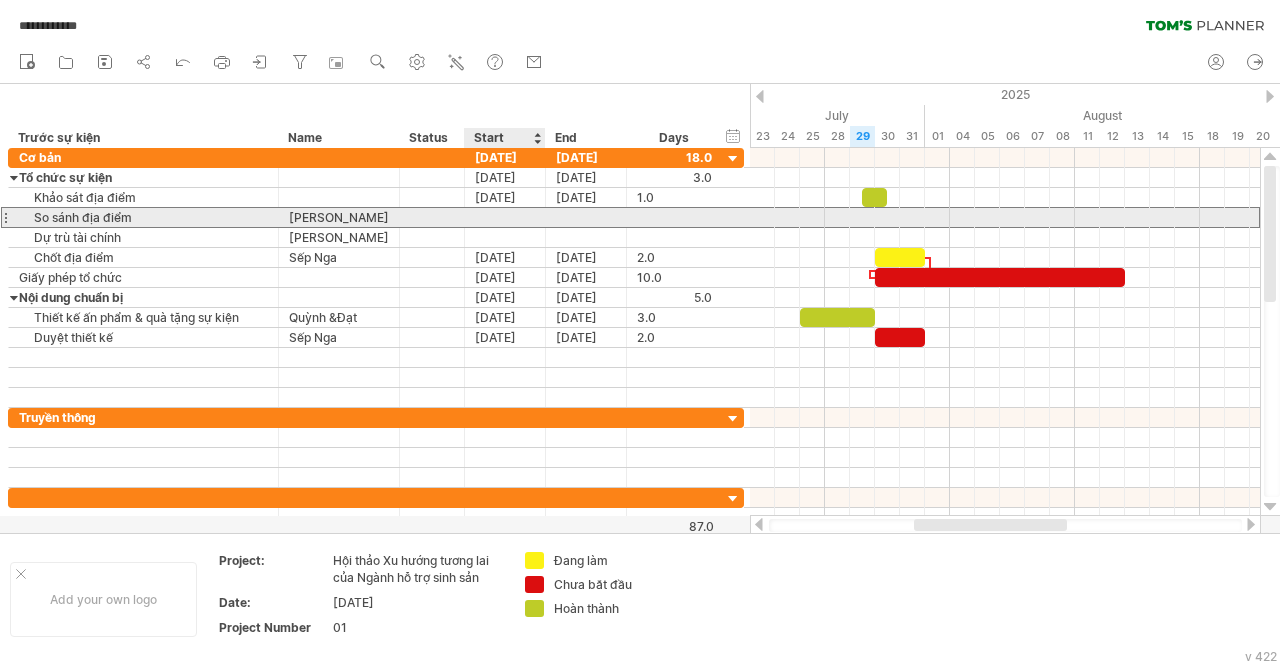 click at bounding box center [505, 217] 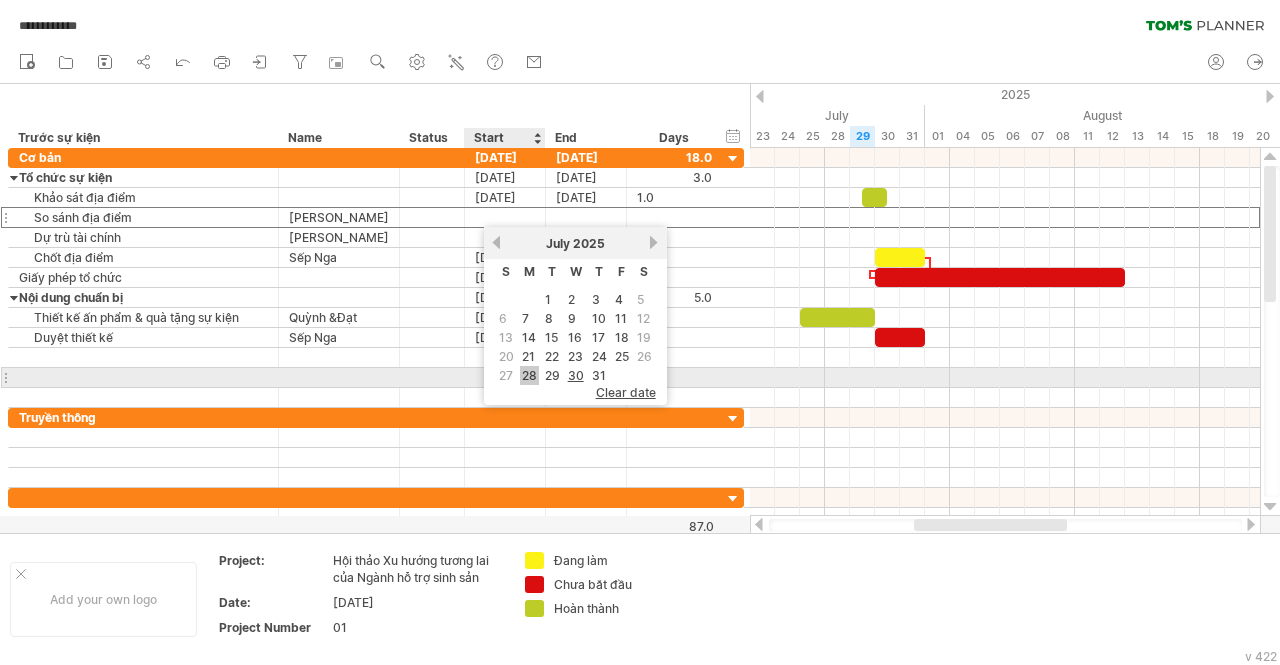 click on "28" at bounding box center (529, 375) 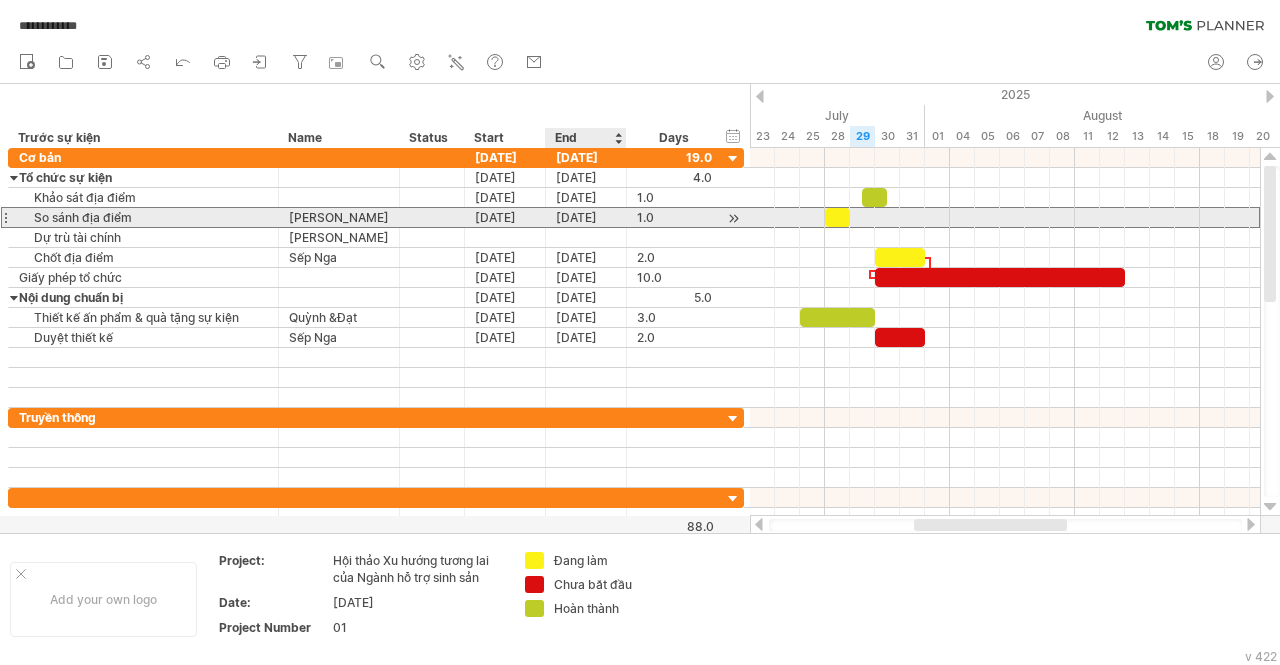 click on "[DATE]" at bounding box center (586, 217) 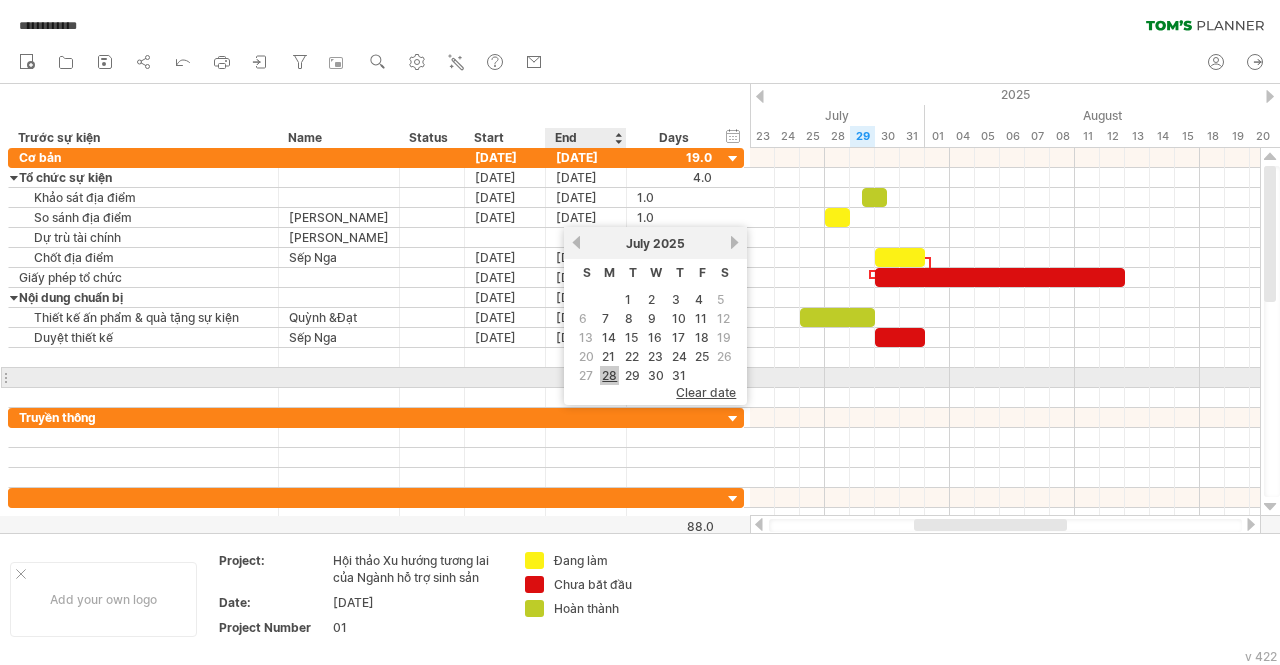 click on "28" at bounding box center (609, 375) 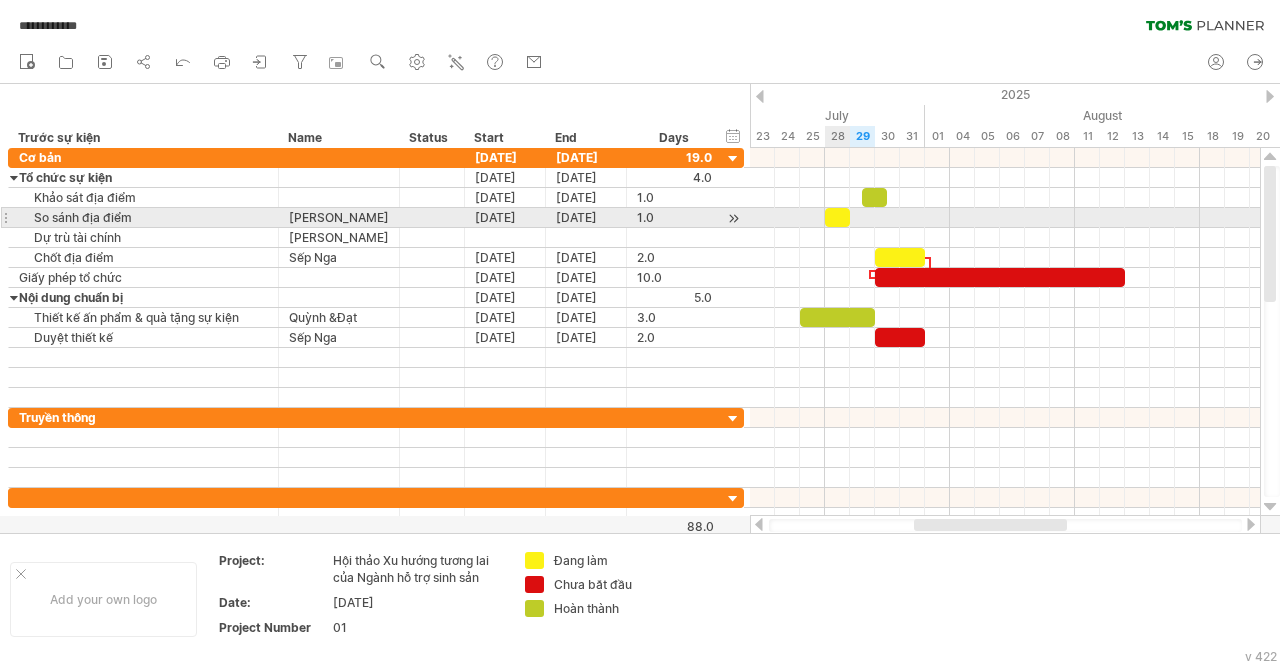 click at bounding box center [837, 217] 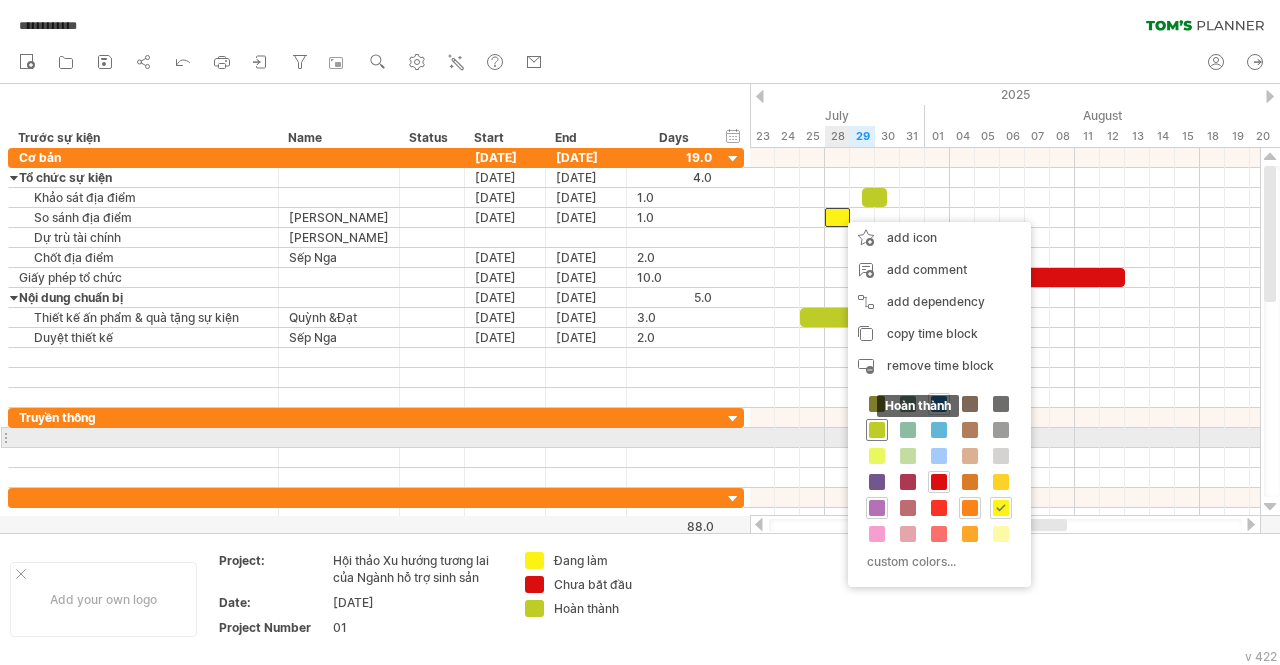 click at bounding box center [877, 430] 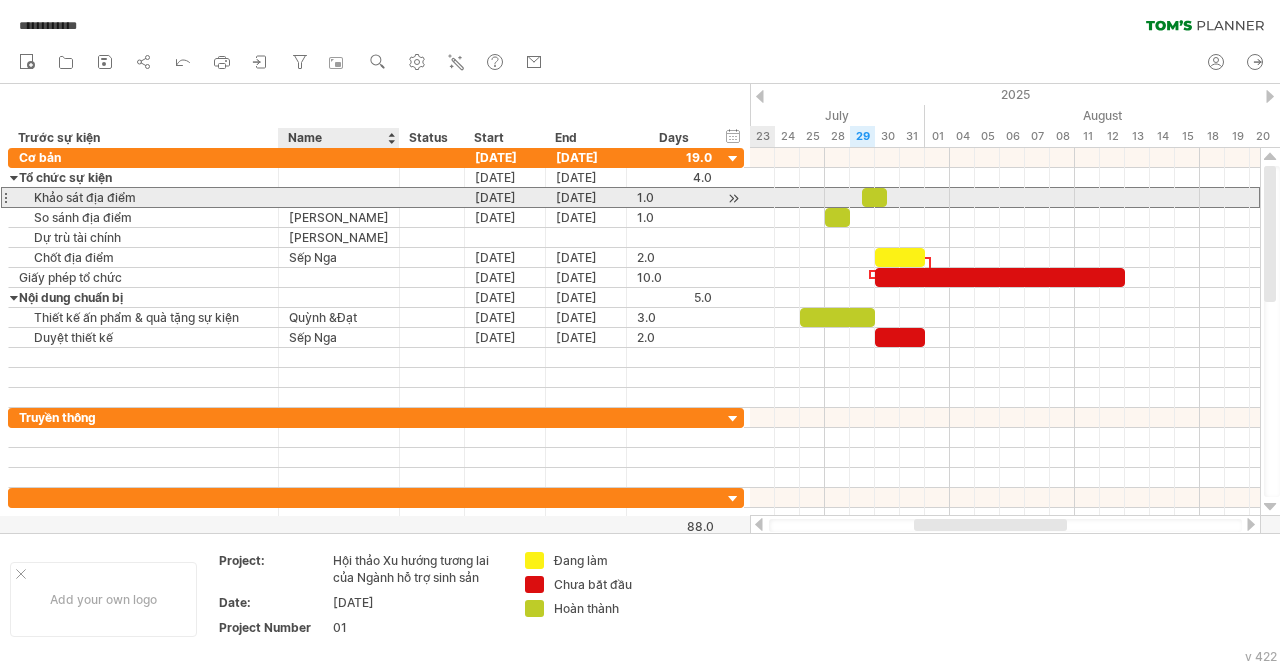 click at bounding box center (339, 197) 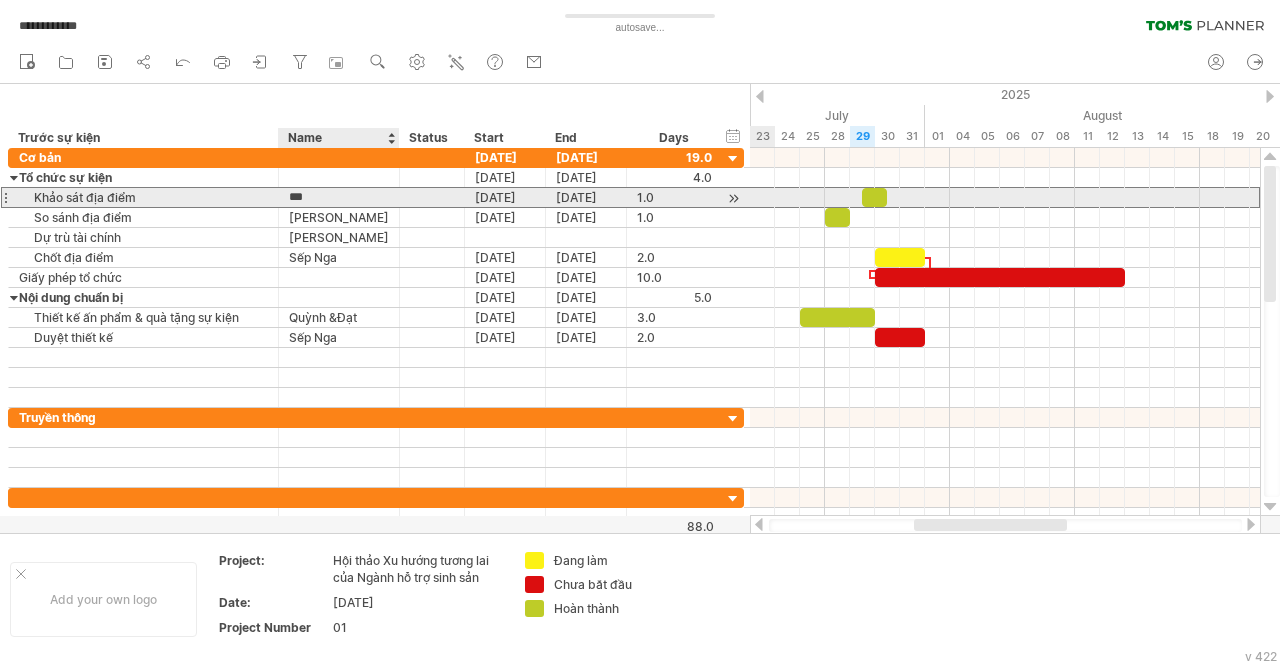 type on "****" 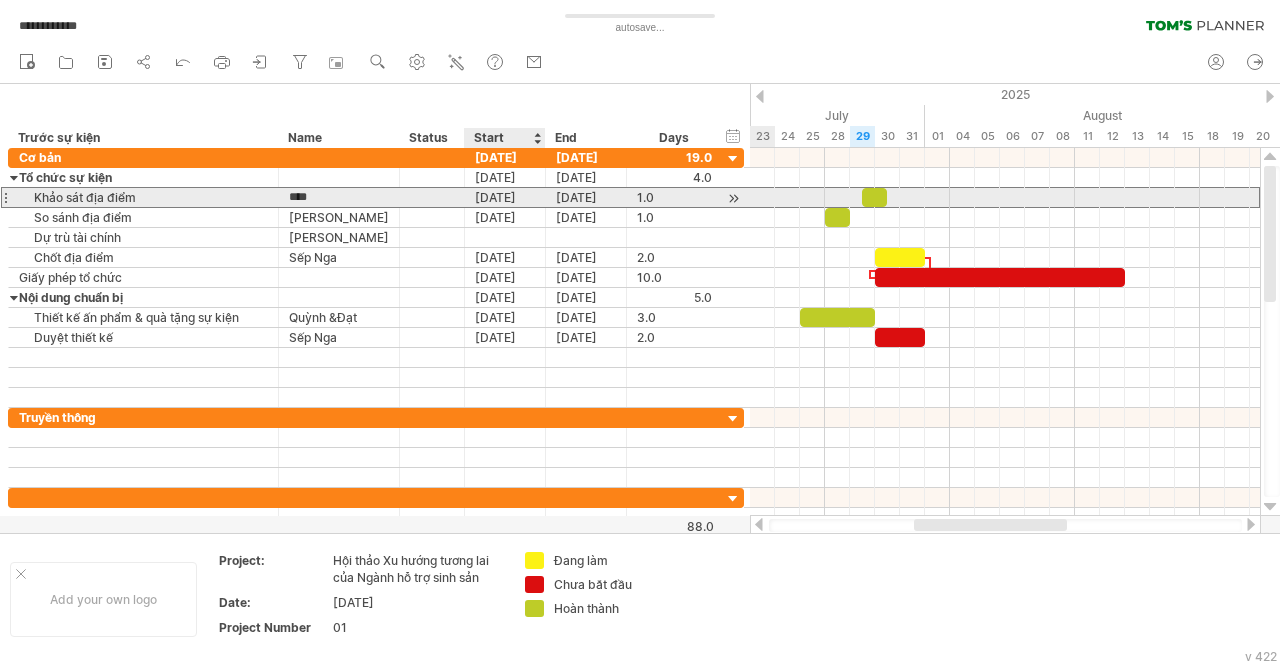 click on "[DATE]" at bounding box center [505, 197] 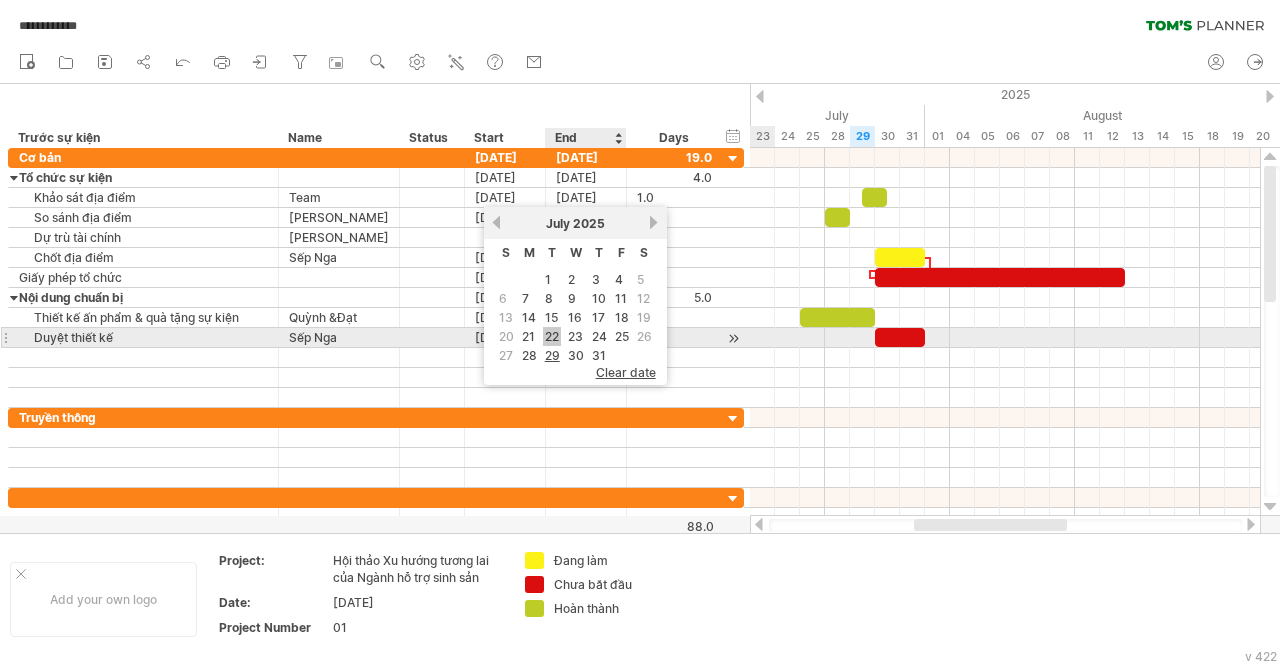 click on "22" at bounding box center (552, 336) 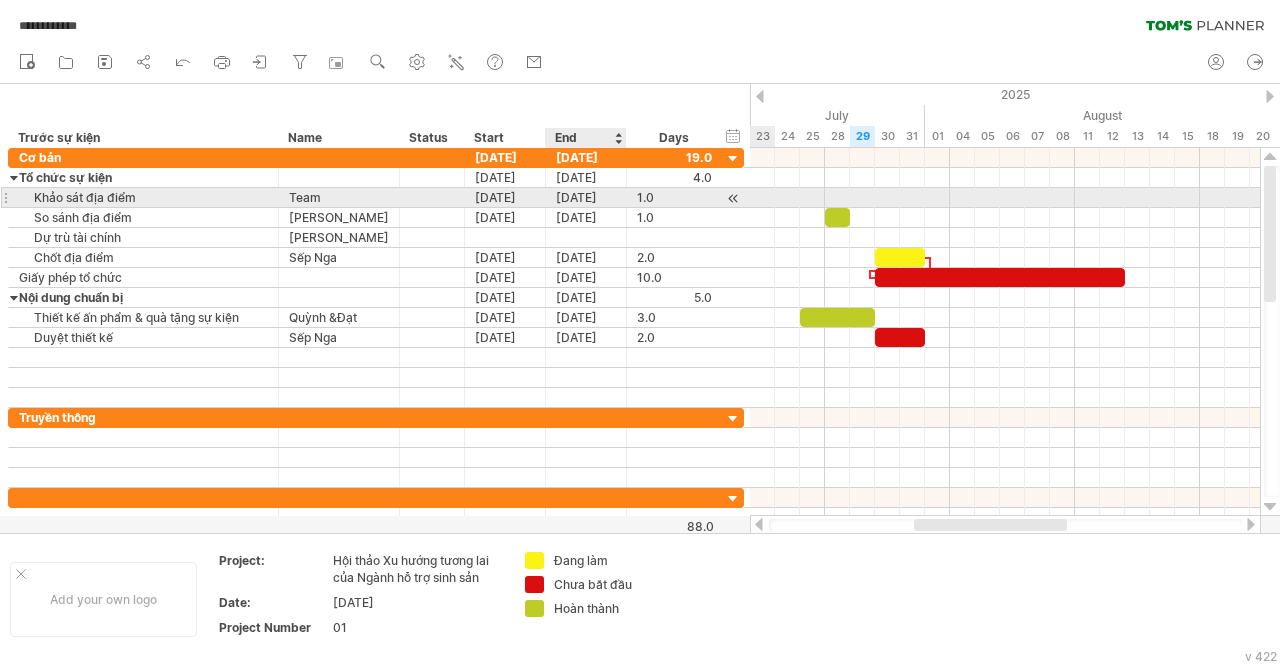 click on "[DATE]" at bounding box center [586, 197] 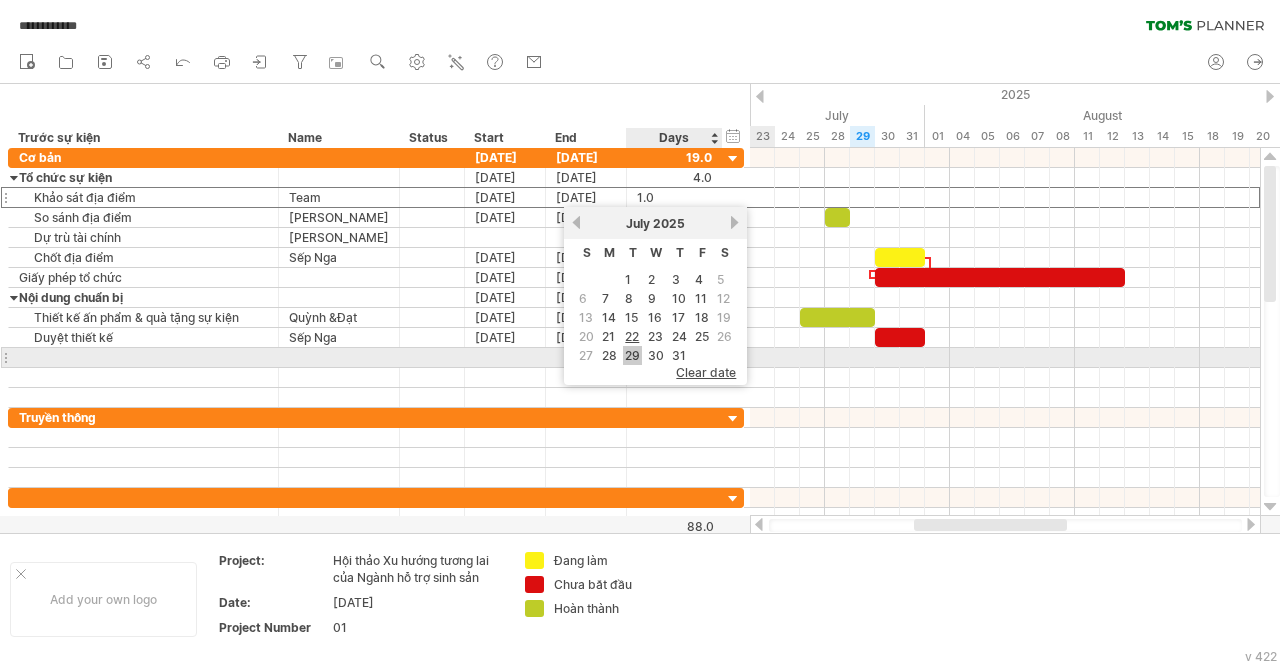 click on "29" at bounding box center [632, 355] 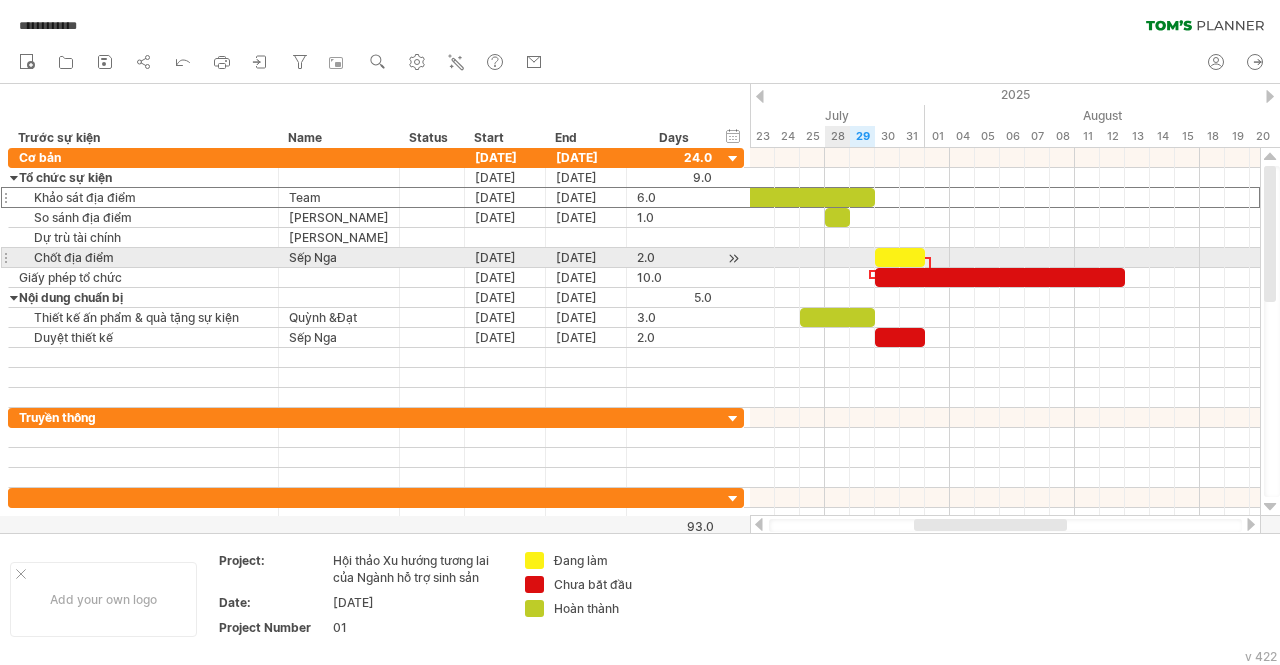 click at bounding box center (1005, 258) 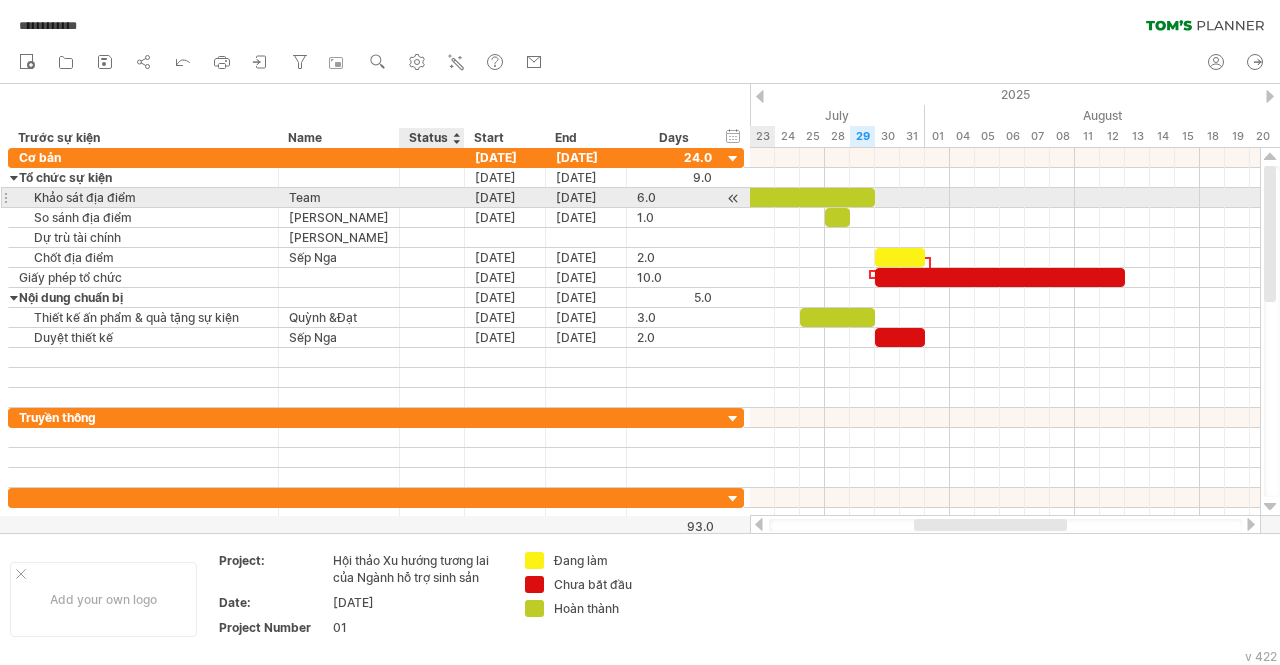 click at bounding box center [432, 197] 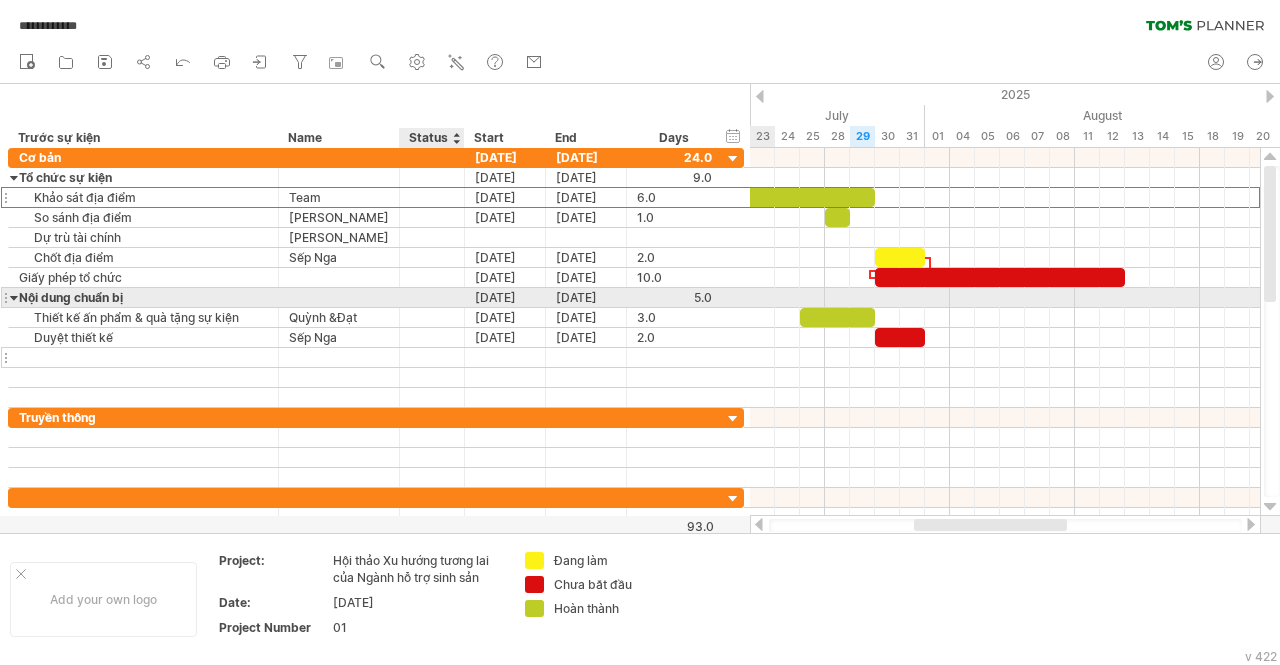 click at bounding box center (432, 357) 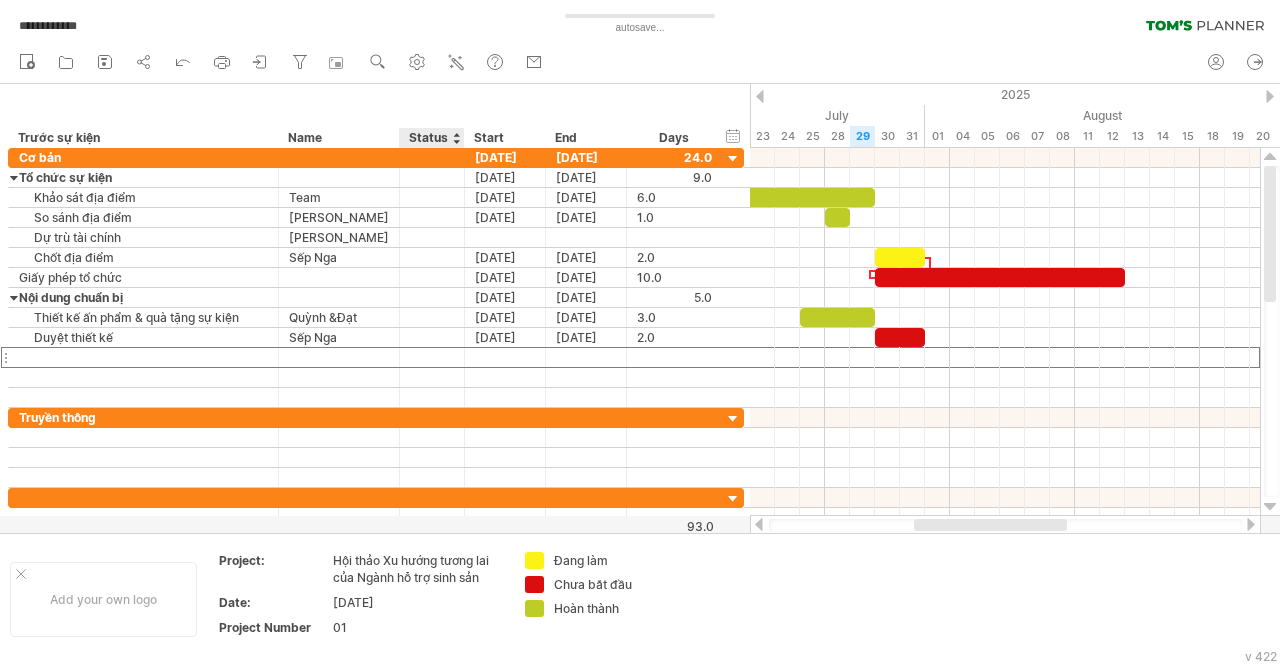 click on "Status" at bounding box center (431, 138) 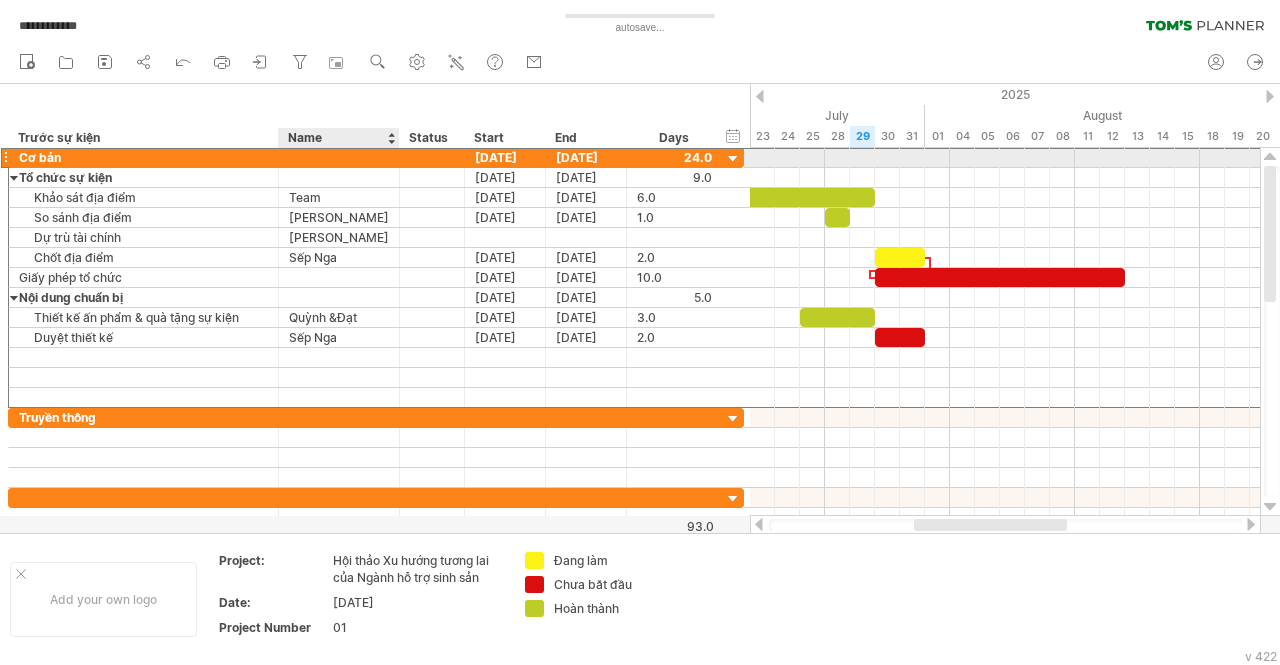 click at bounding box center [339, 157] 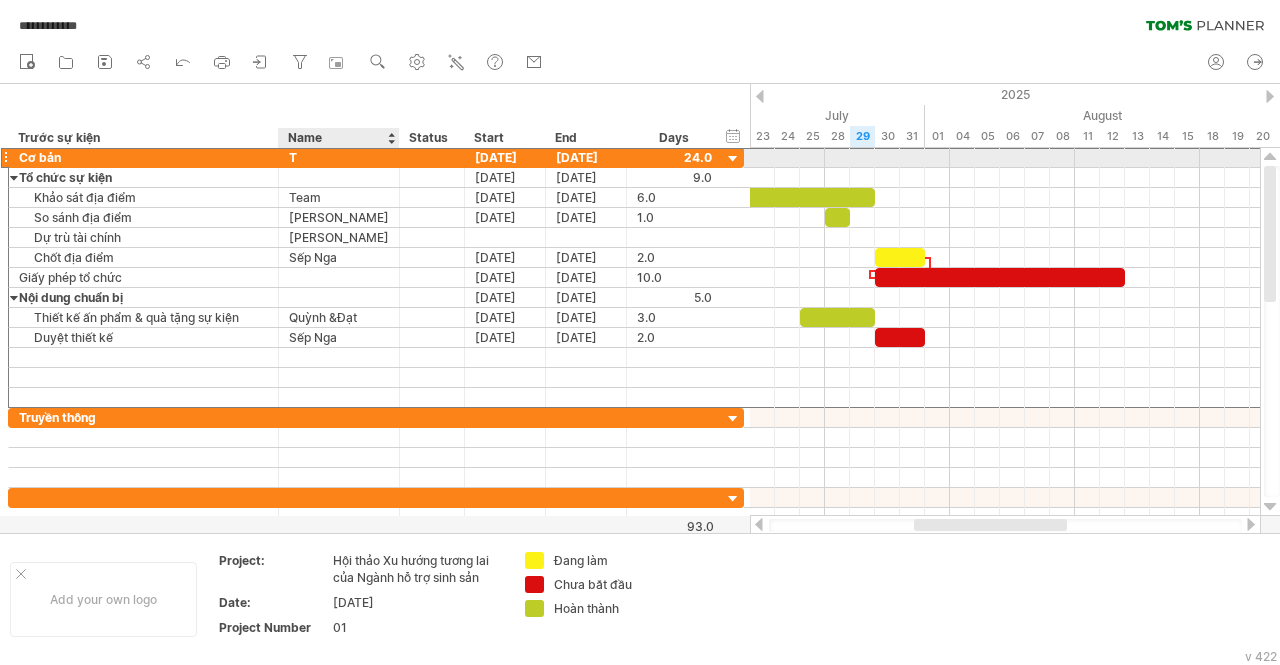 click on "T" at bounding box center (339, 157) 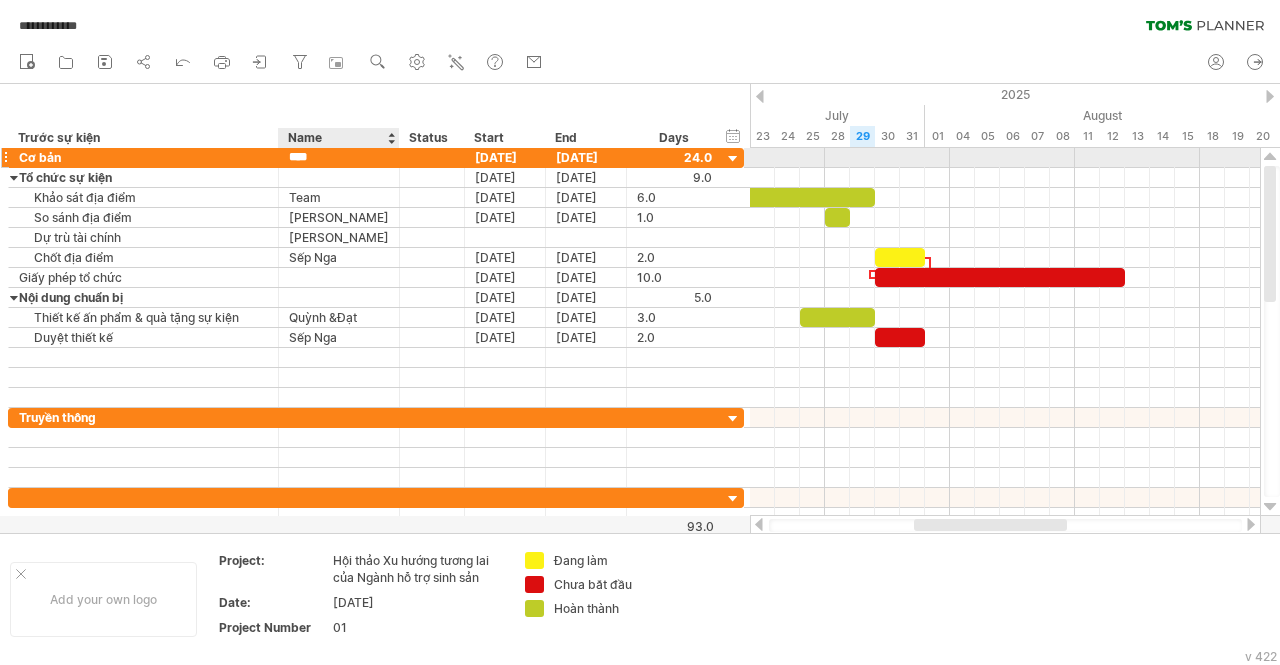 type on "***" 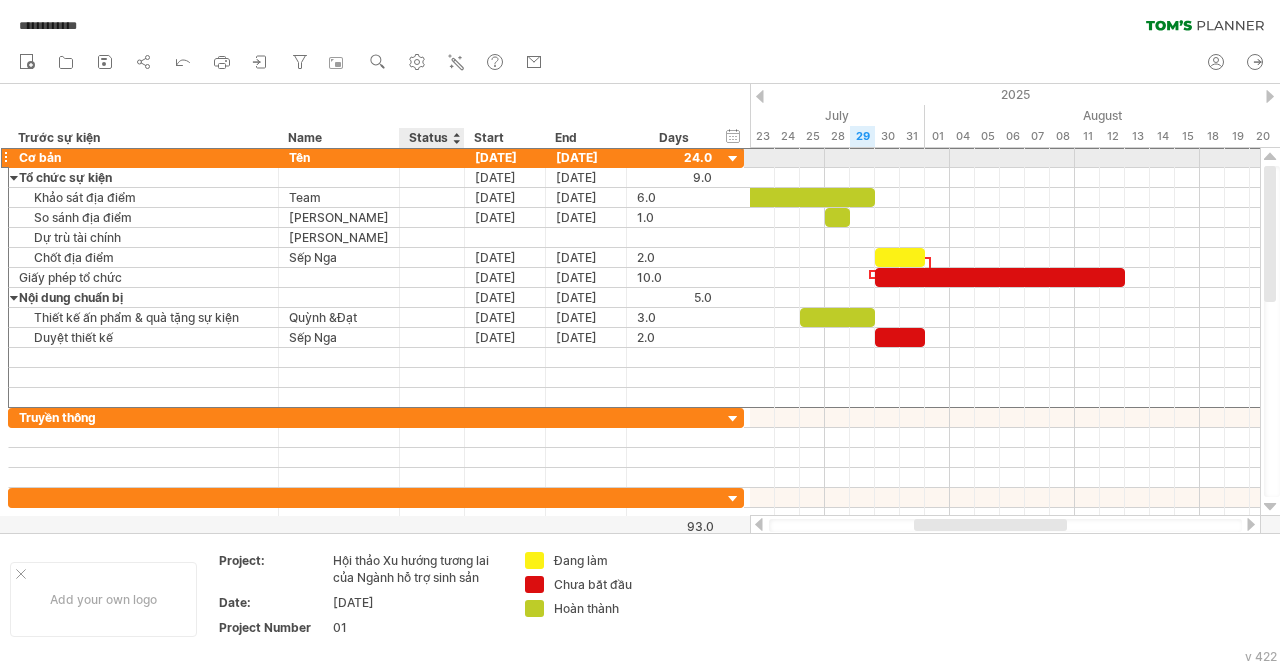 click at bounding box center (432, 157) 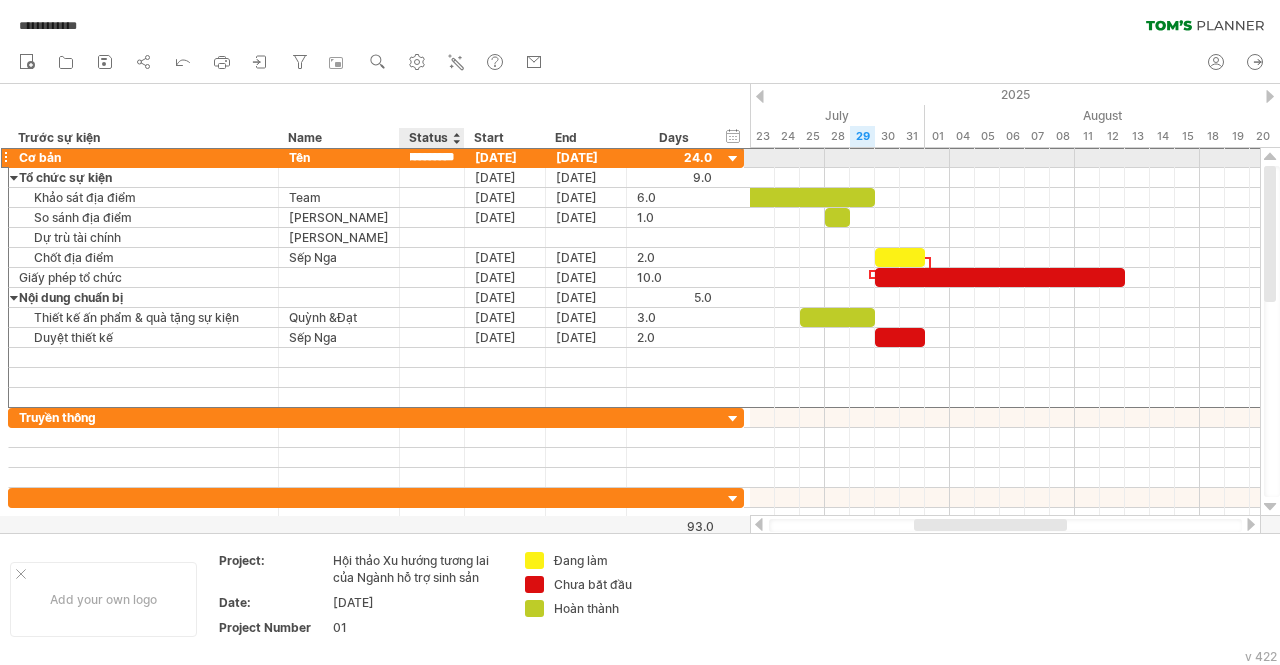 scroll, scrollTop: 0, scrollLeft: 1, axis: horizontal 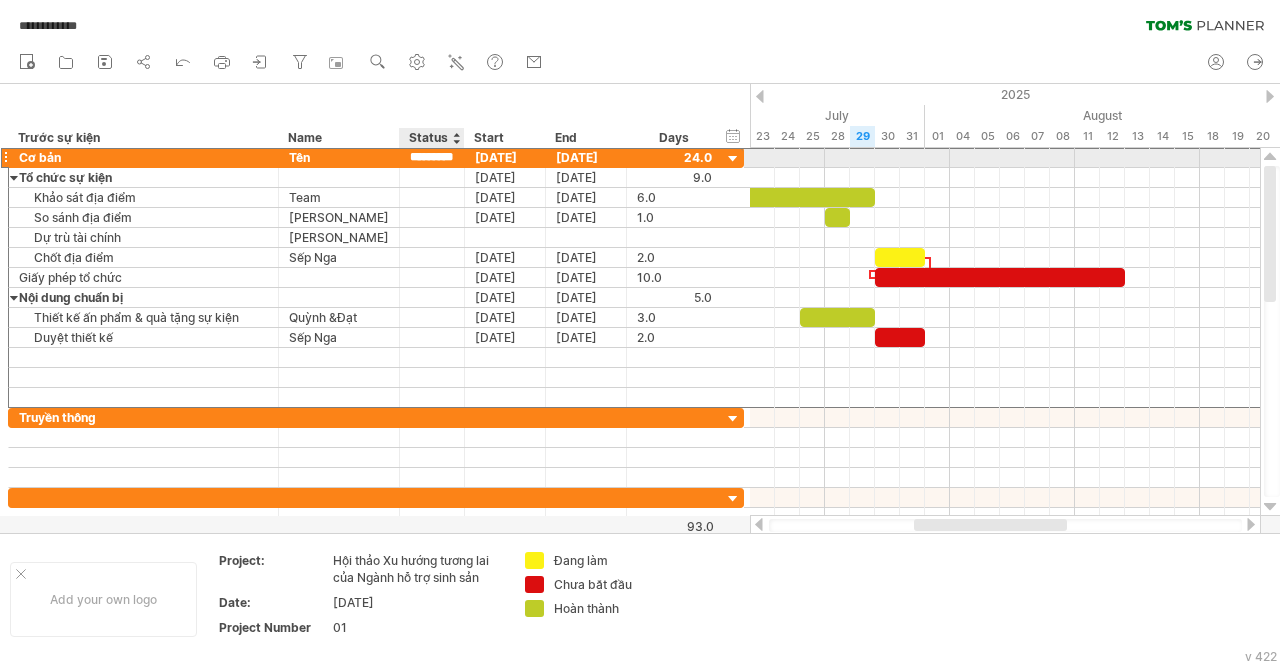 type on "********" 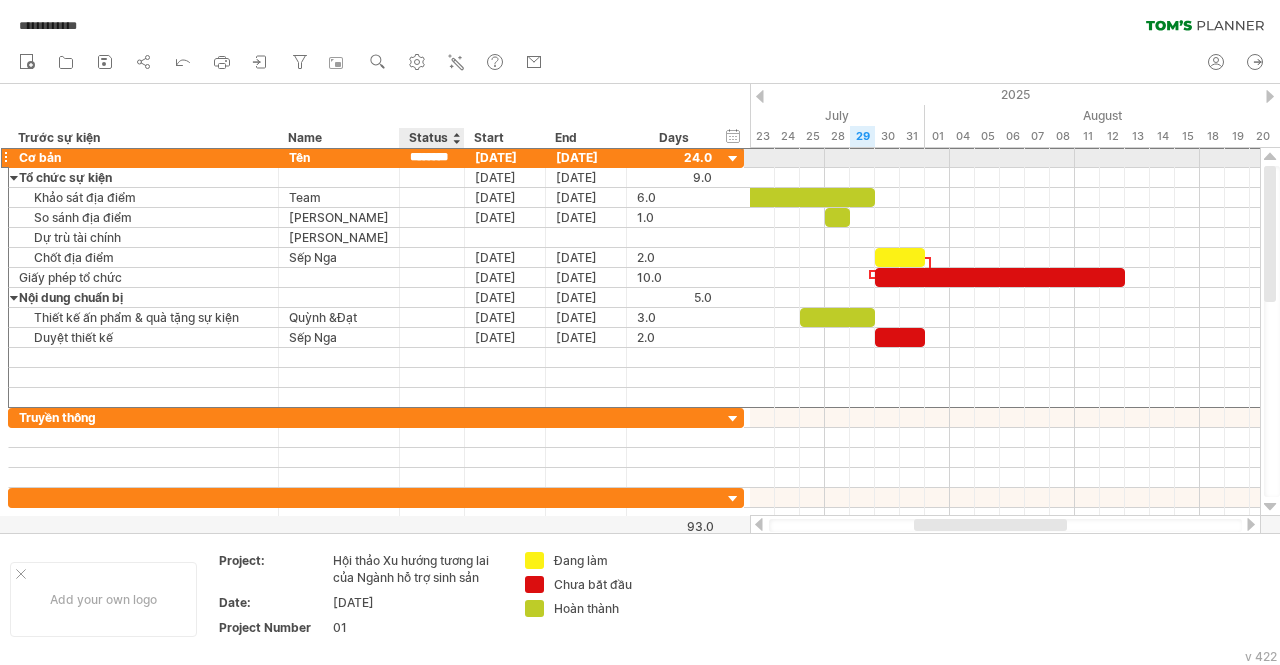 scroll, scrollTop: 0, scrollLeft: 0, axis: both 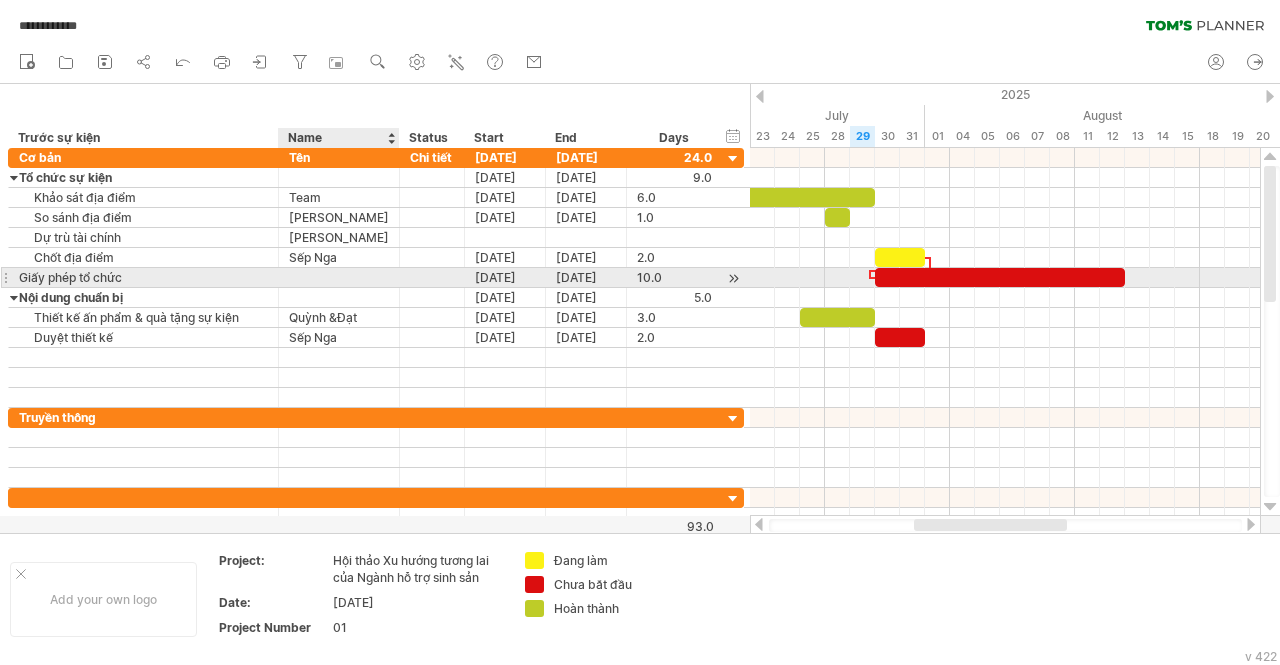 click at bounding box center (339, 277) 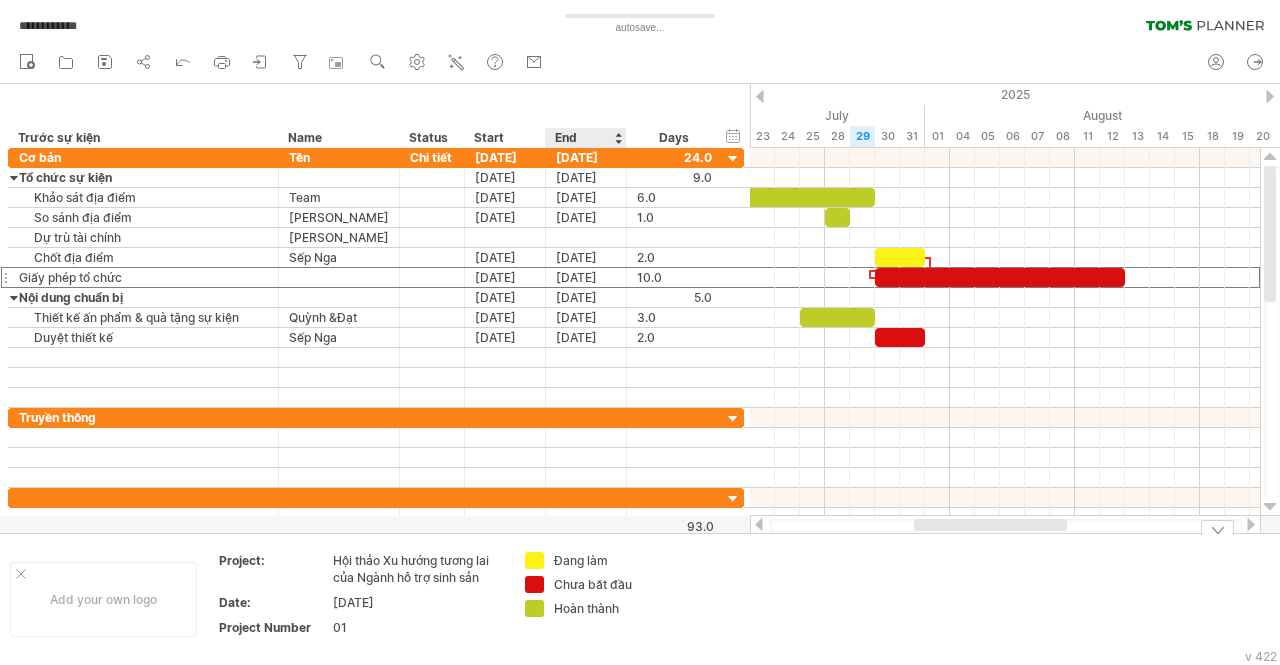 click on "Add your own logo Project: Hội thảo Xu hướng tương lai của Ngành hỗ trợ sinh sản Date: [DATE] Project Number 01 Đang làm Chưa bắt đầu Hoàn thành" at bounding box center [50000, 599] 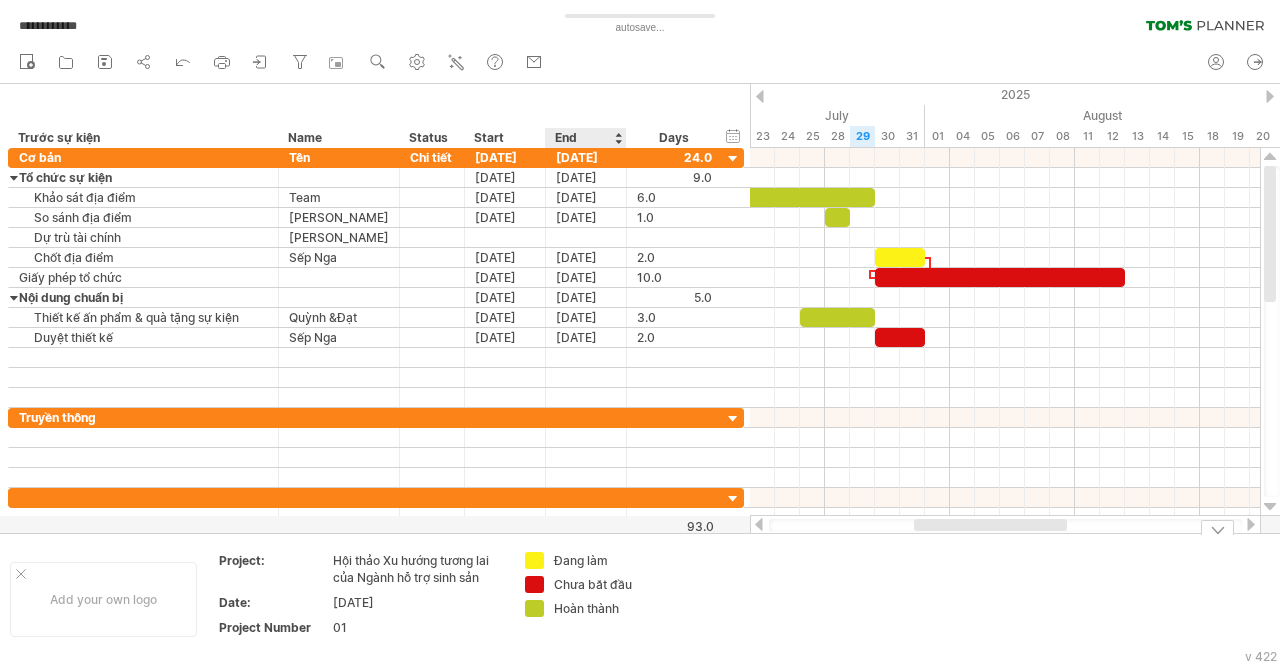 click on "Đang làm" at bounding box center (608, 560) 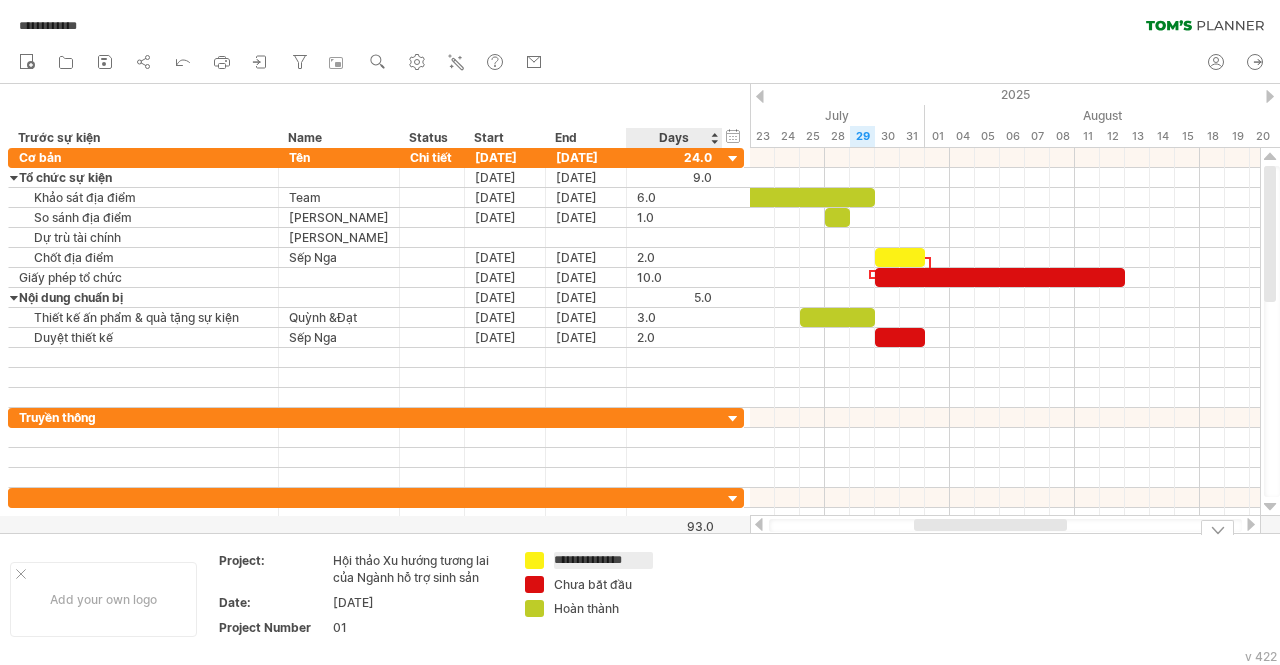type on "**********" 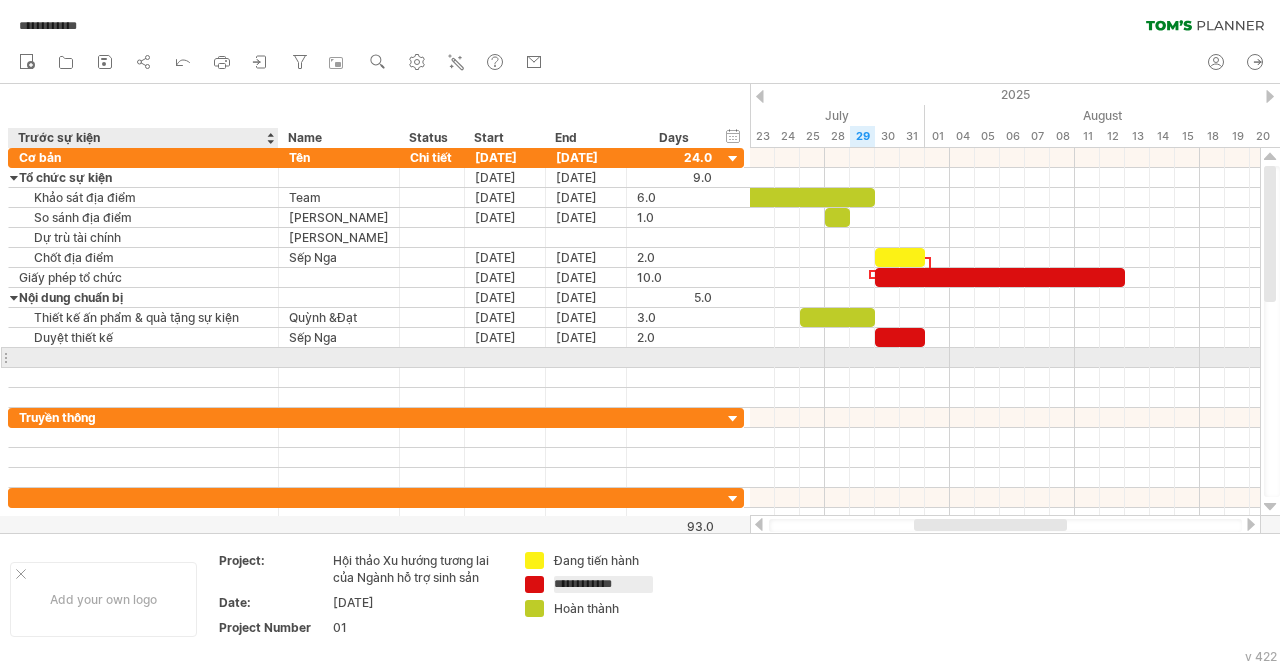 click at bounding box center [143, 357] 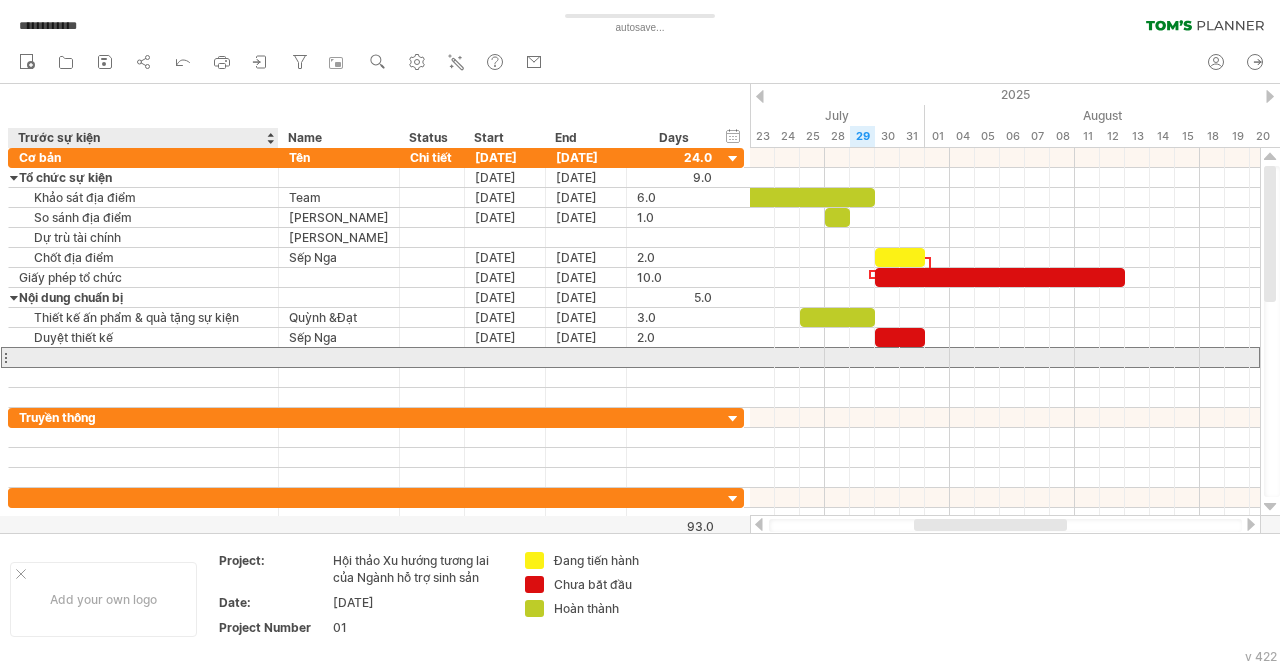 click at bounding box center (143, 357) 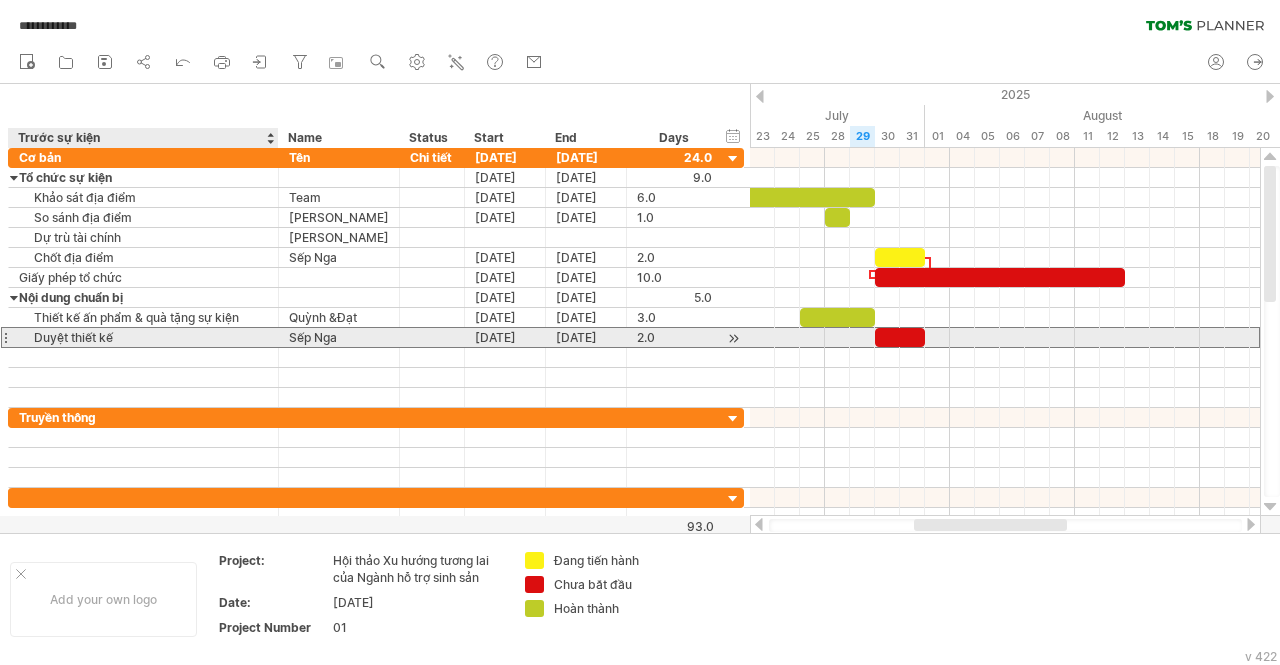 click on "Duyệt thiết kế" at bounding box center (143, 337) 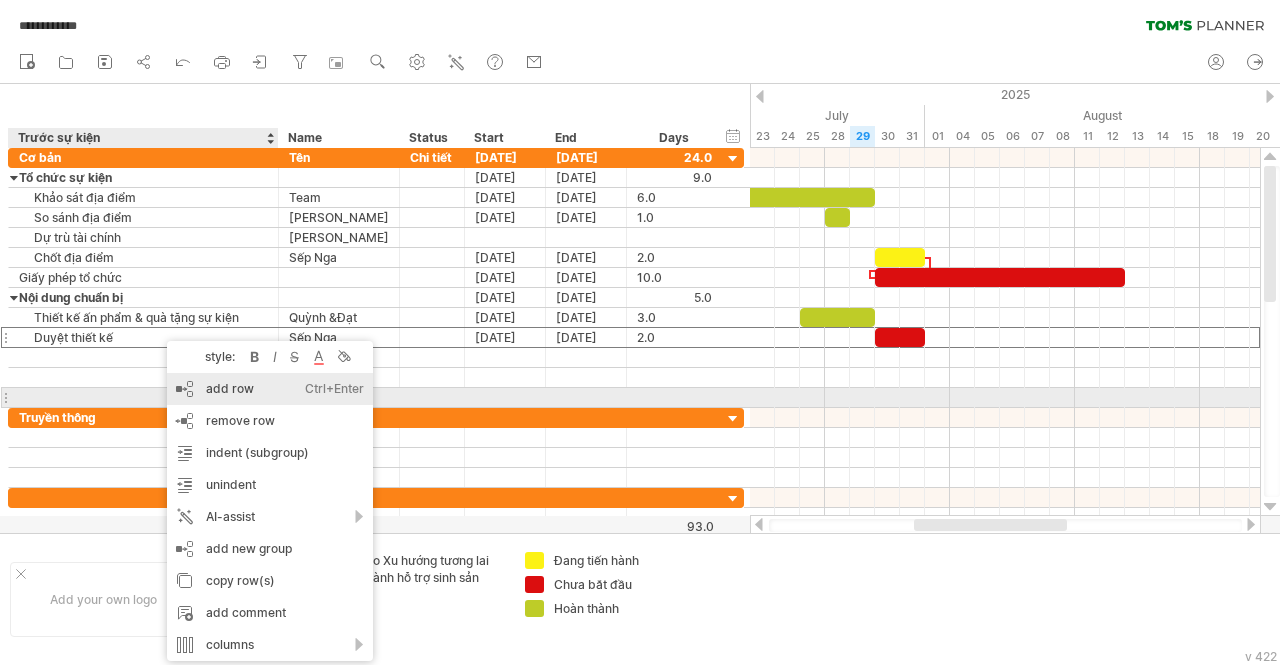 click on "add row Ctrl+Enter Cmd+Enter" at bounding box center (270, 389) 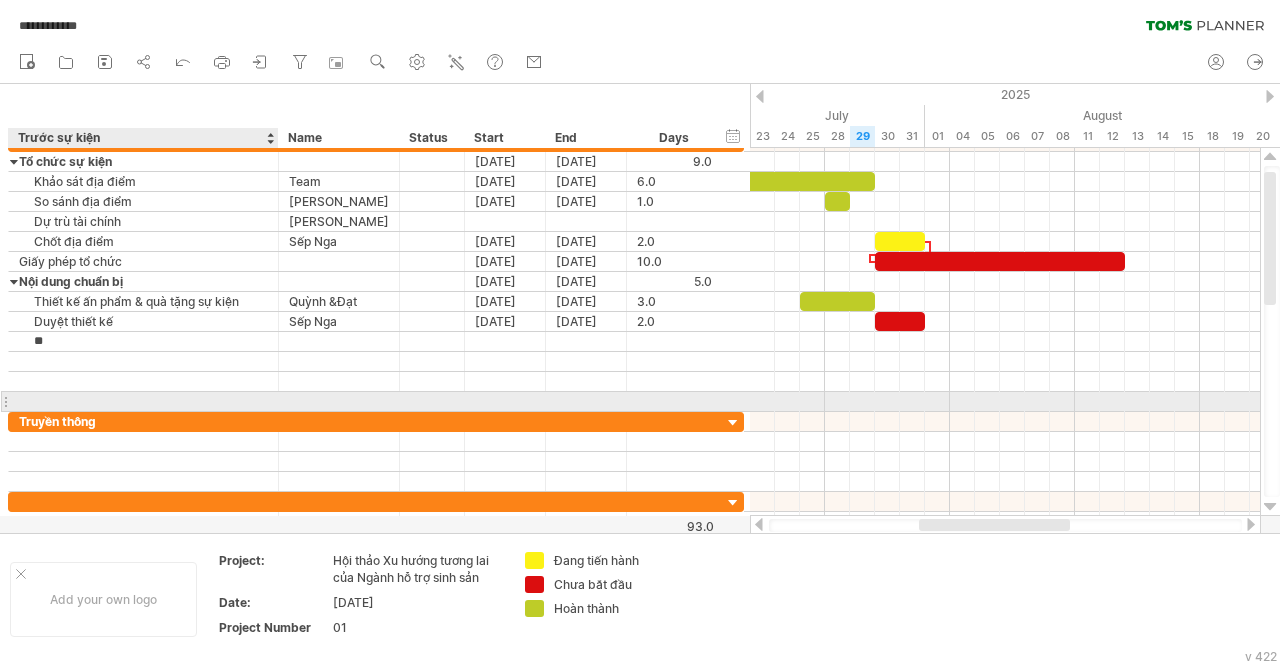 type on "*" 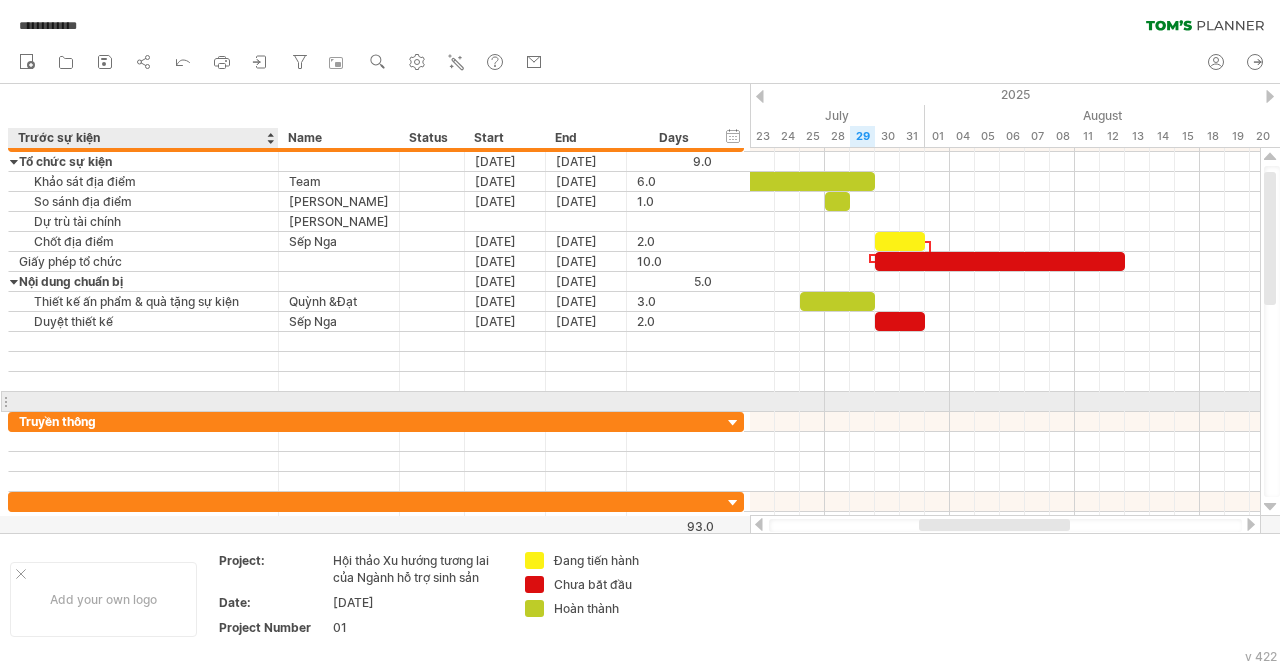 type on "*" 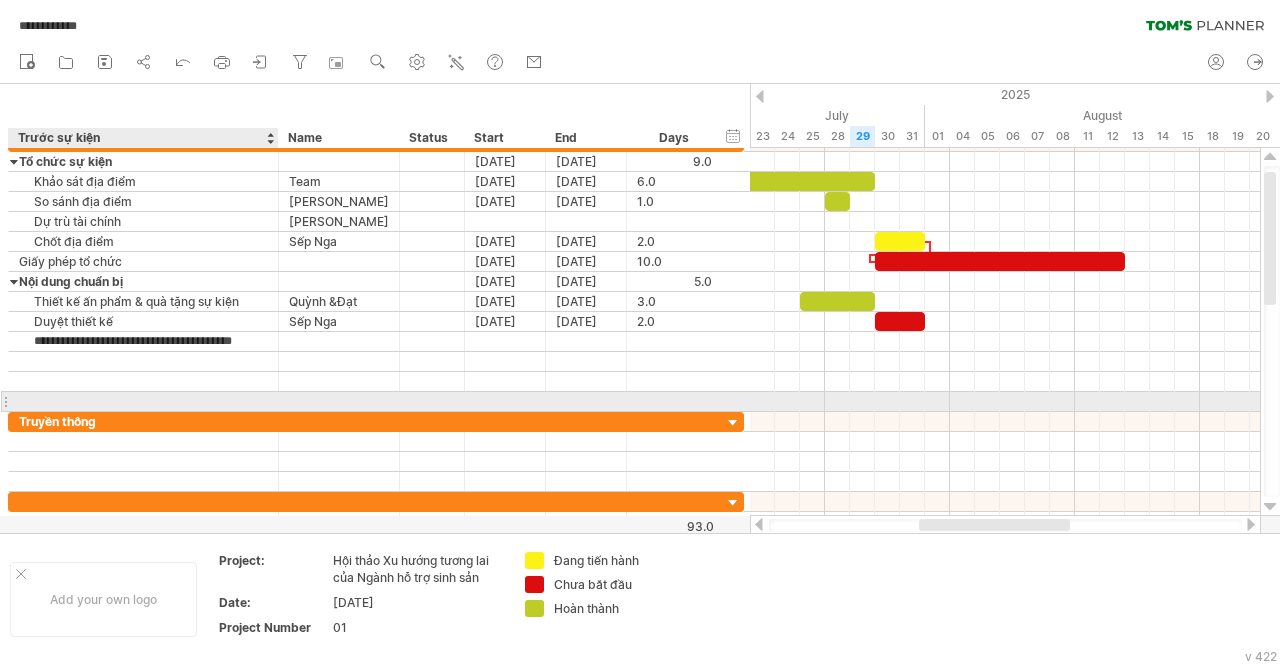 scroll, scrollTop: 0, scrollLeft: 8, axis: horizontal 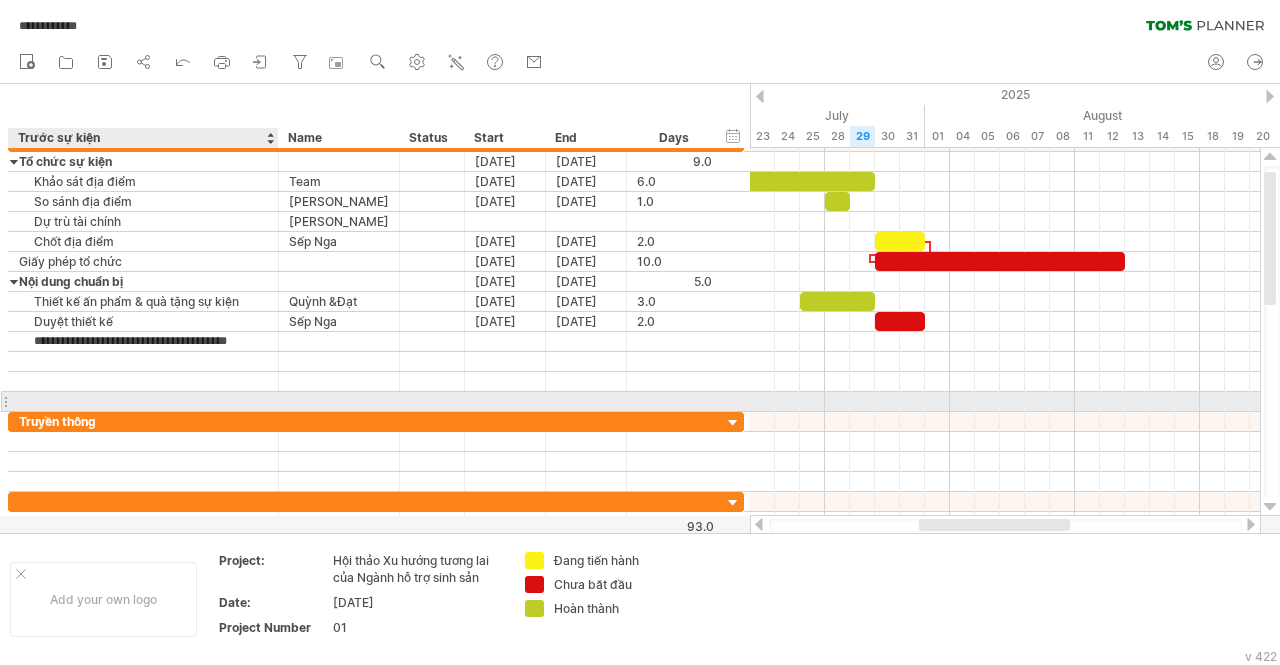 type on "**********" 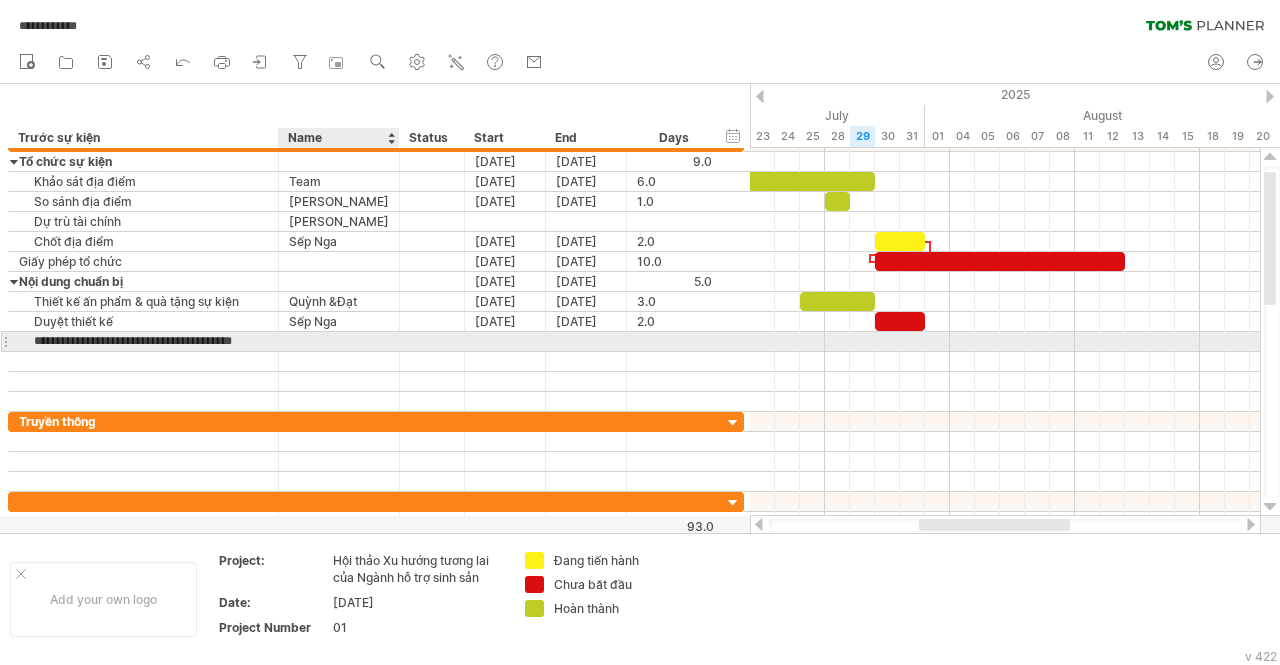 click at bounding box center [339, 341] 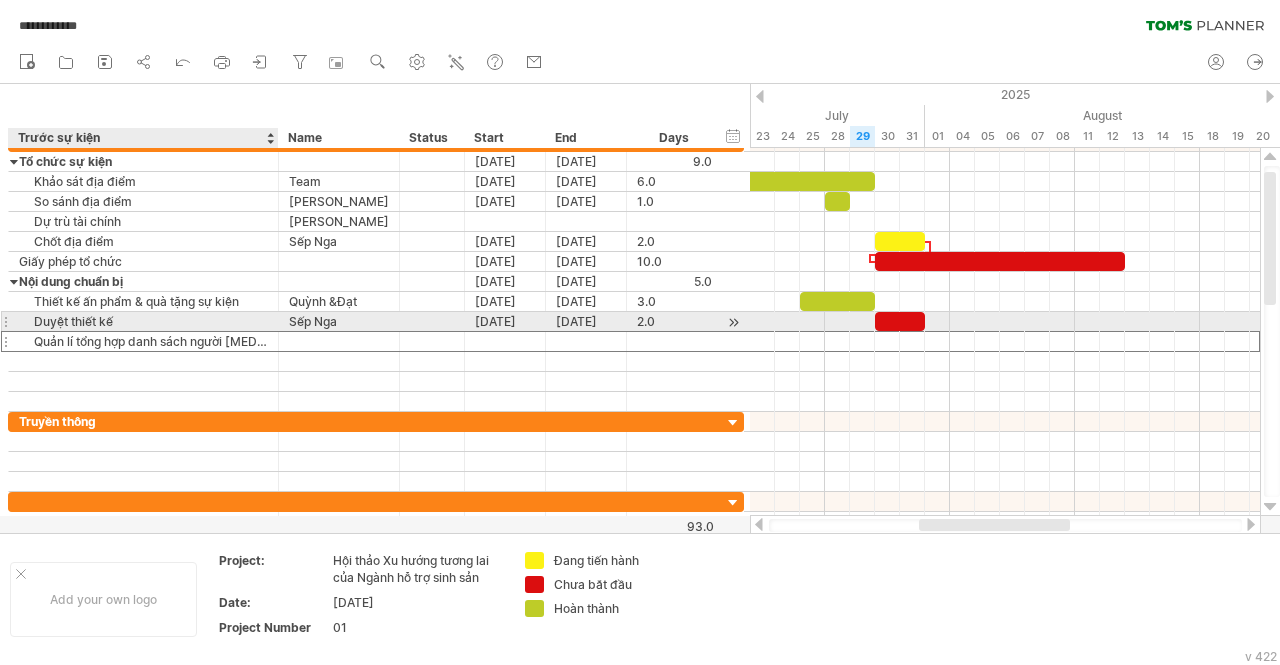 click on "Quản lí tổng hợp danh sách người [MEDICAL_DATA] dự" at bounding box center (143, 341) 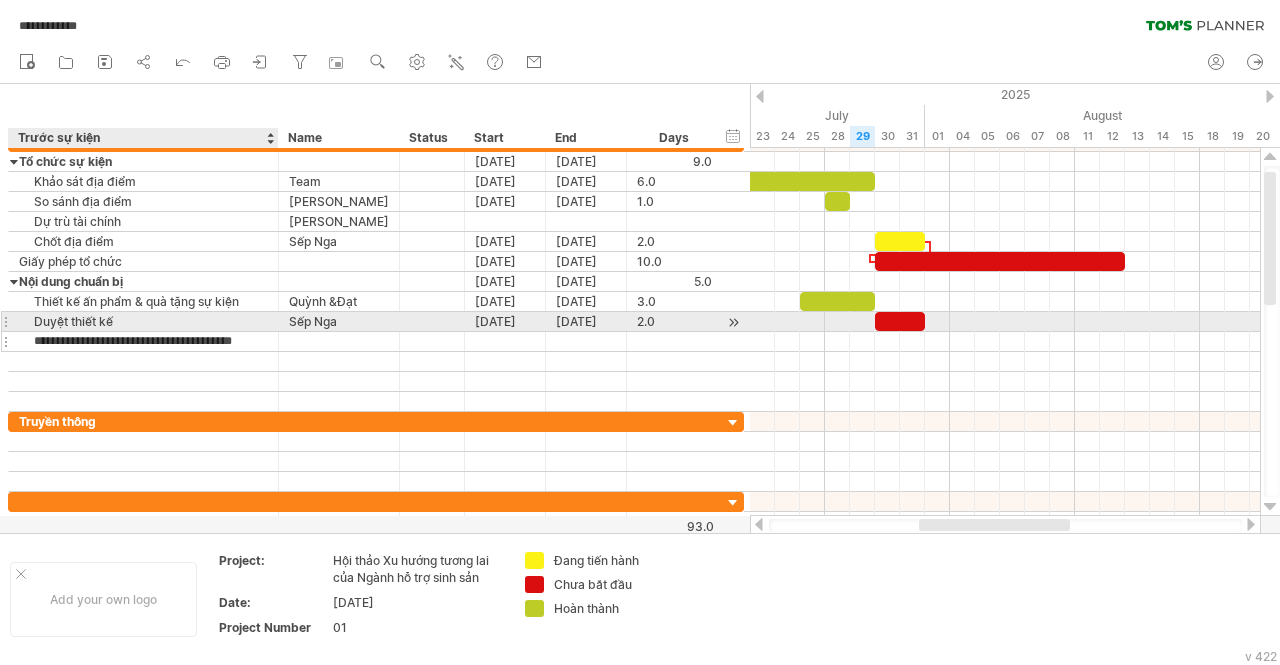 scroll, scrollTop: 0, scrollLeft: 0, axis: both 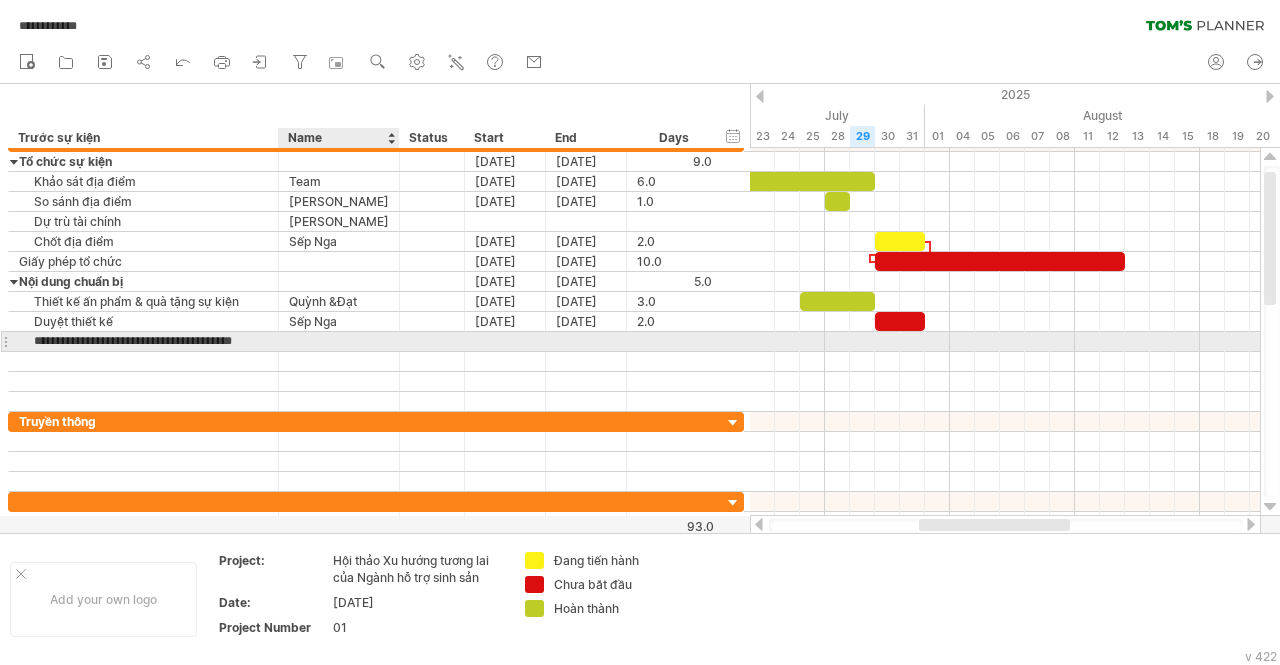 click at bounding box center (339, 341) 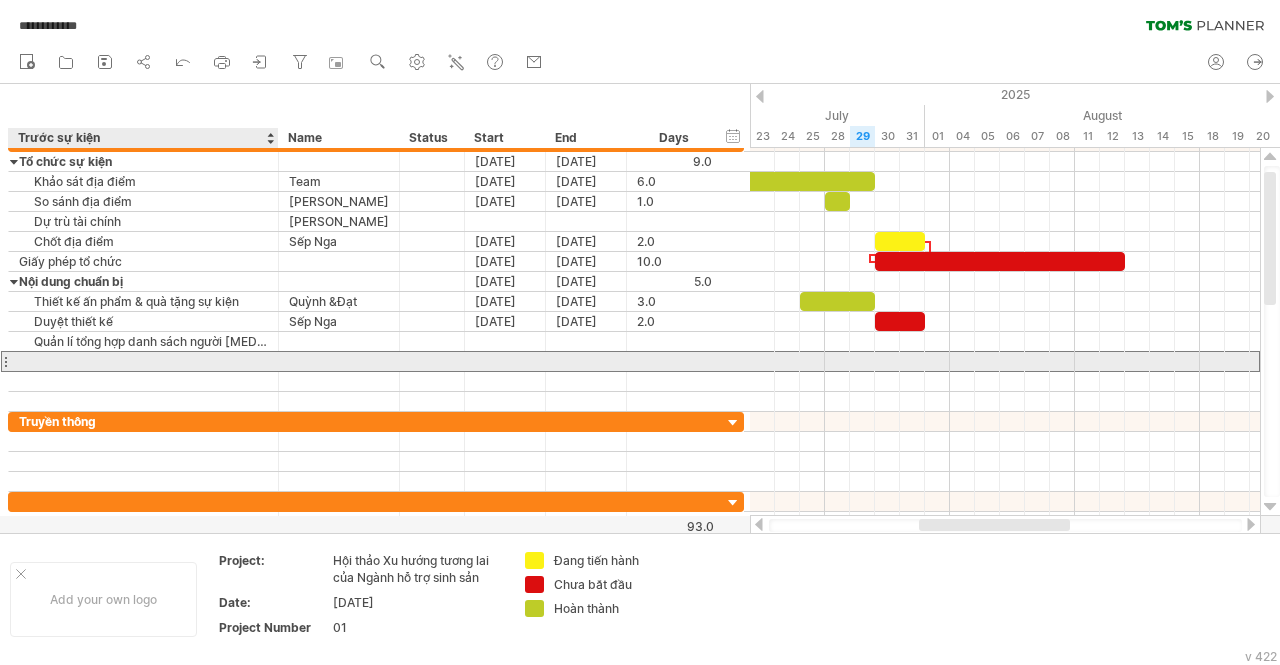 click at bounding box center [143, 361] 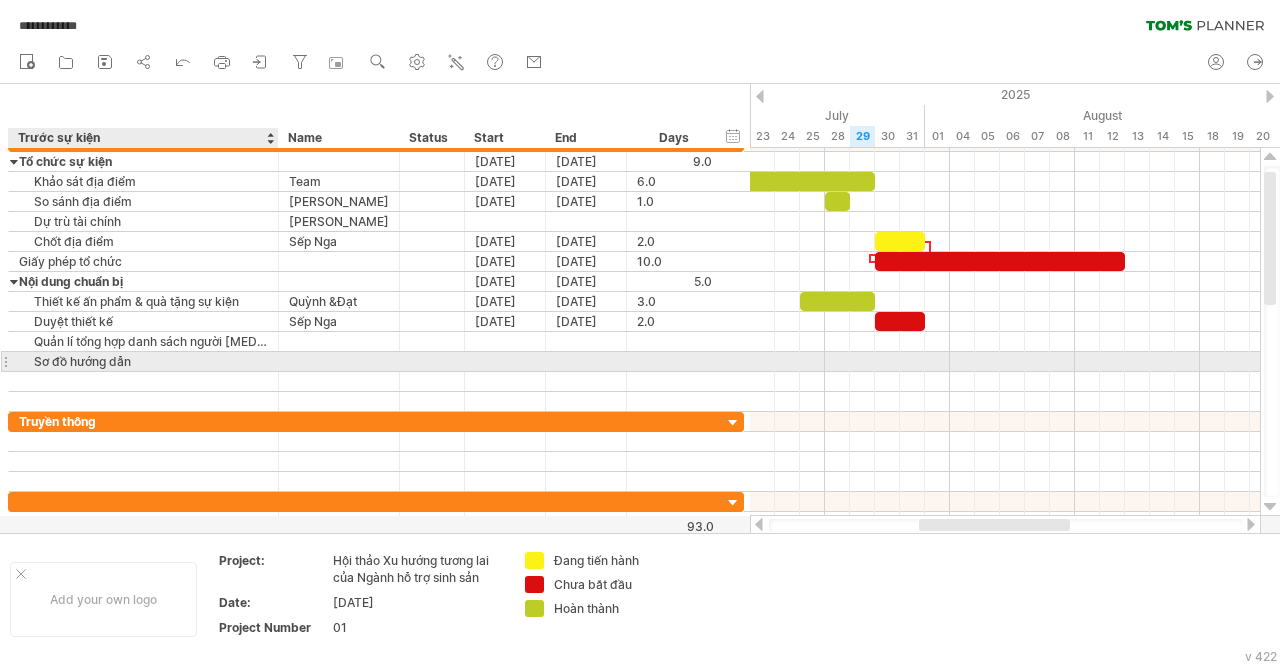 click on "Sơ đồ hướng dẫn" at bounding box center [143, 361] 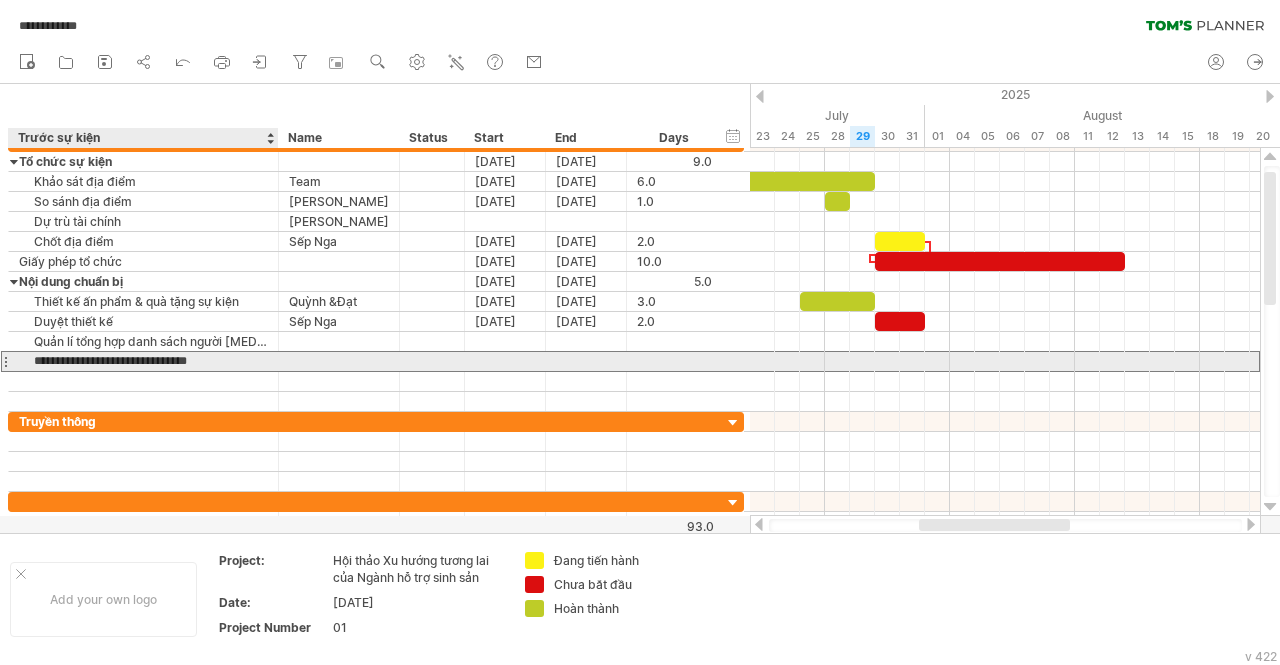 type on "**********" 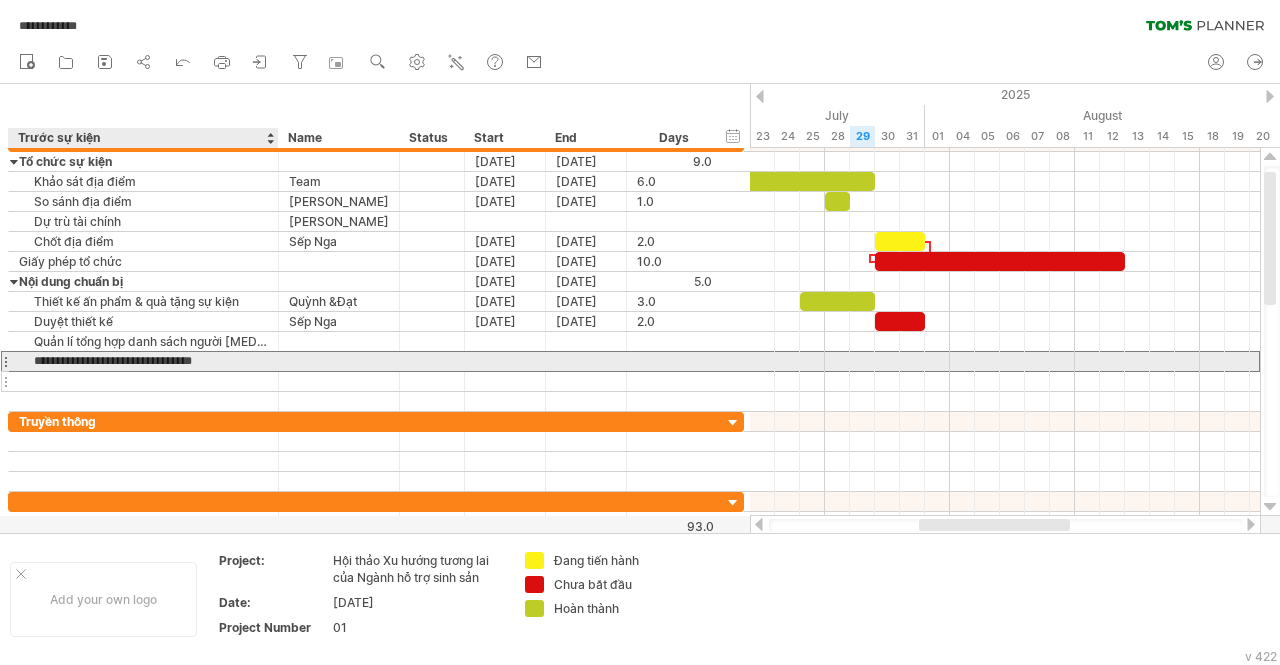 click at bounding box center (143, 381) 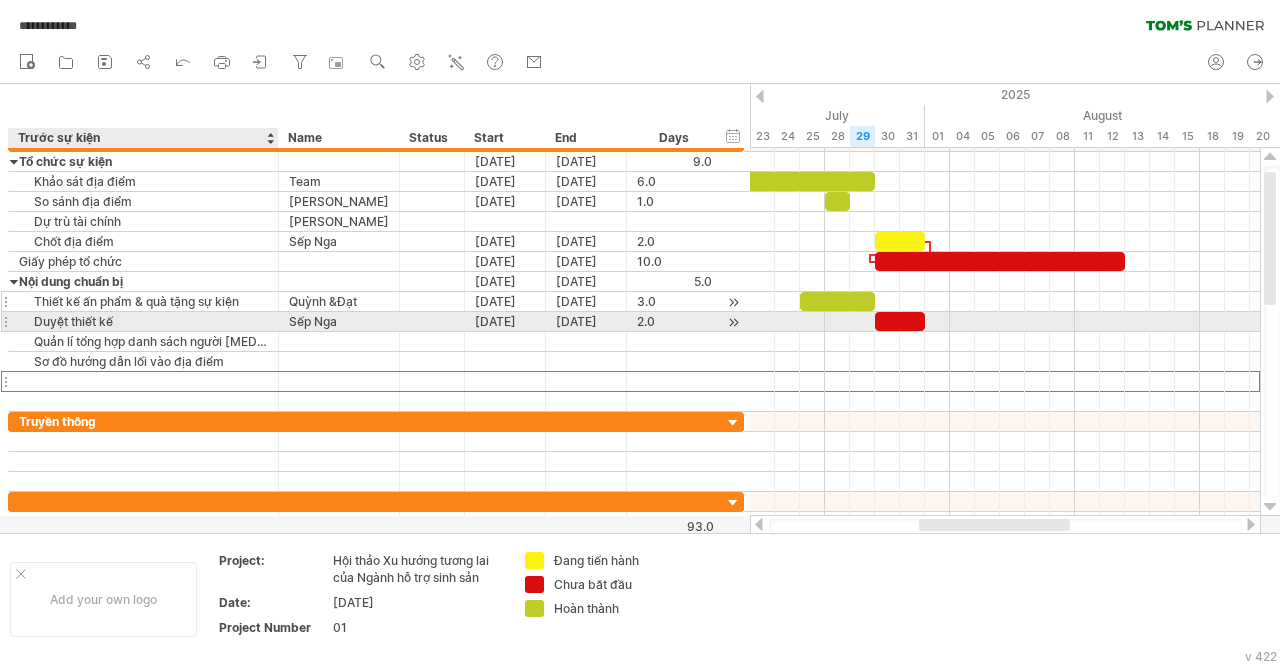 click on "Thiết kế ấn phẩm & quà tặng sự kiện" at bounding box center (143, 301) 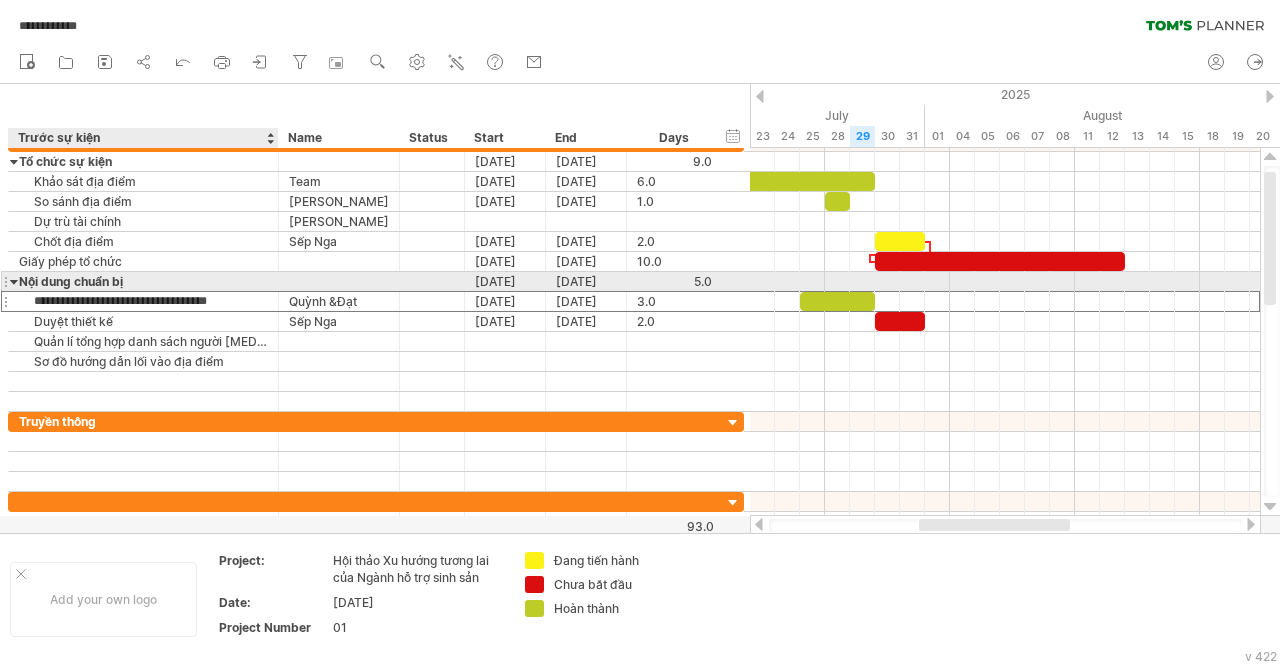 click on "Nội dung chuẩn bị" at bounding box center (143, 281) 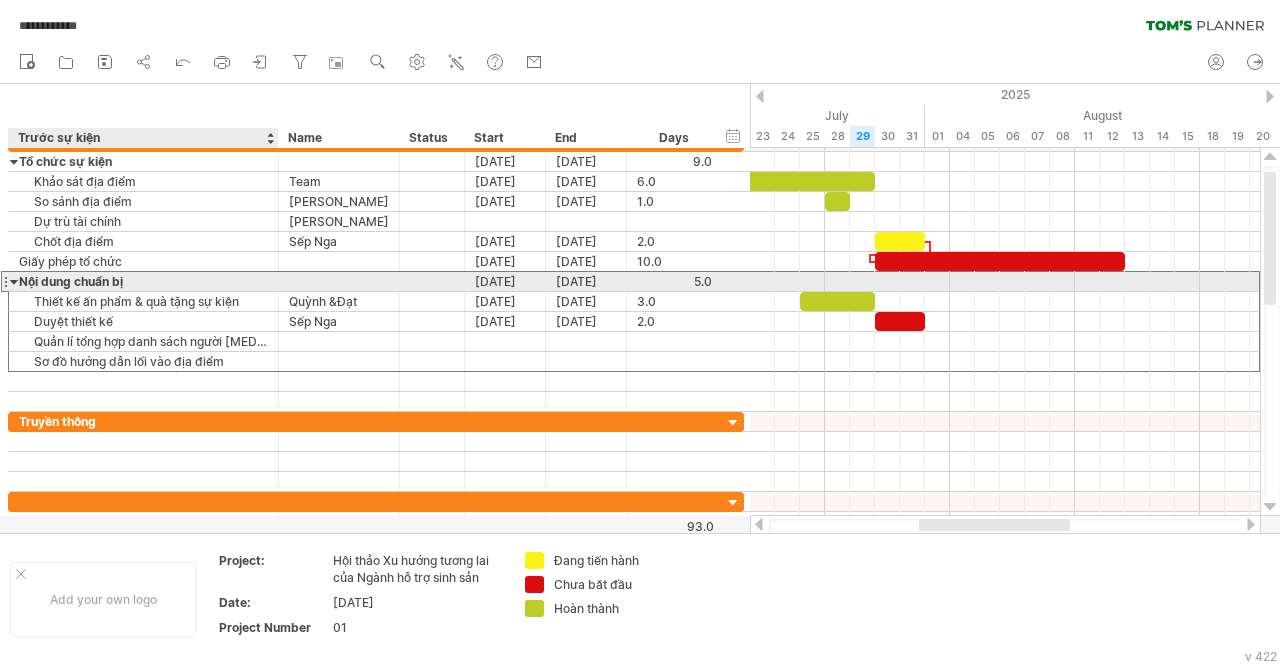 click at bounding box center (14, 281) 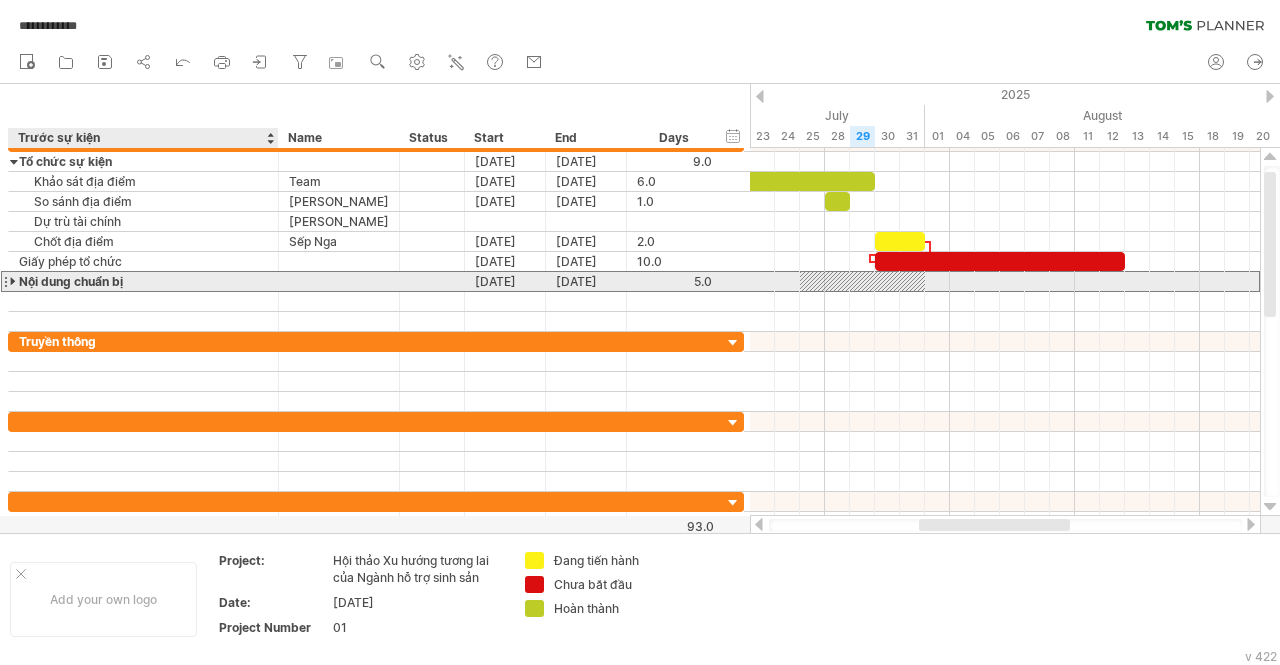 click at bounding box center [14, 281] 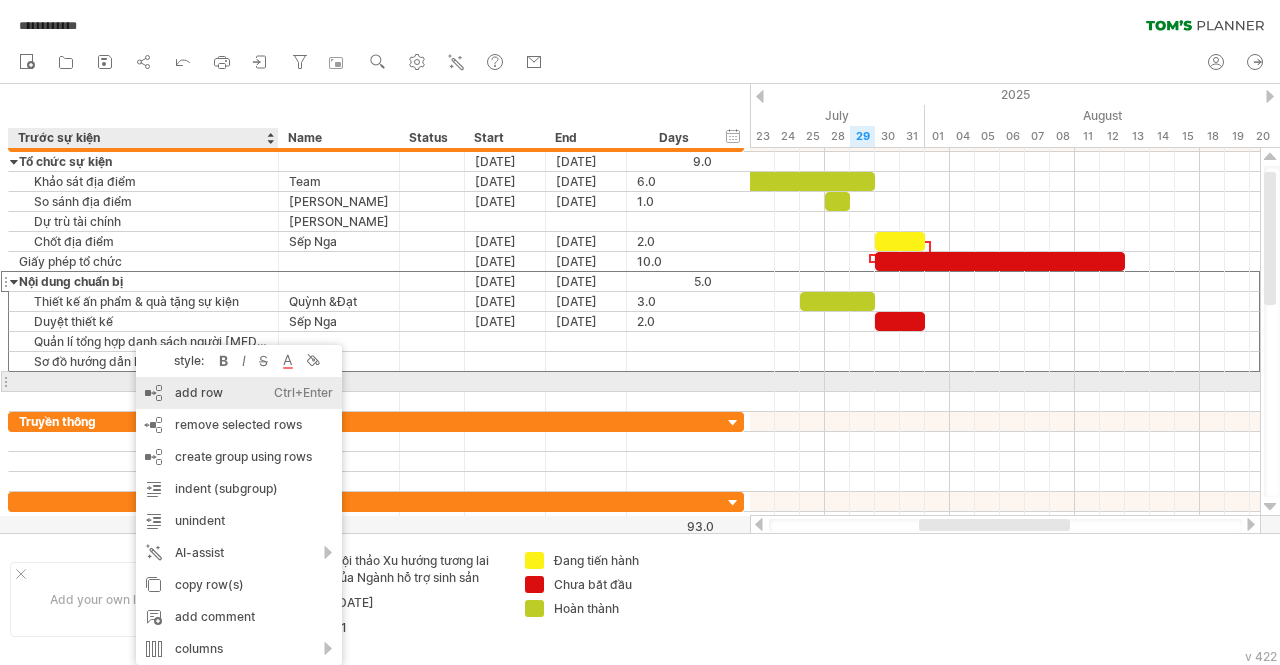 click on "add row Ctrl+Enter Cmd+Enter" at bounding box center (239, 393) 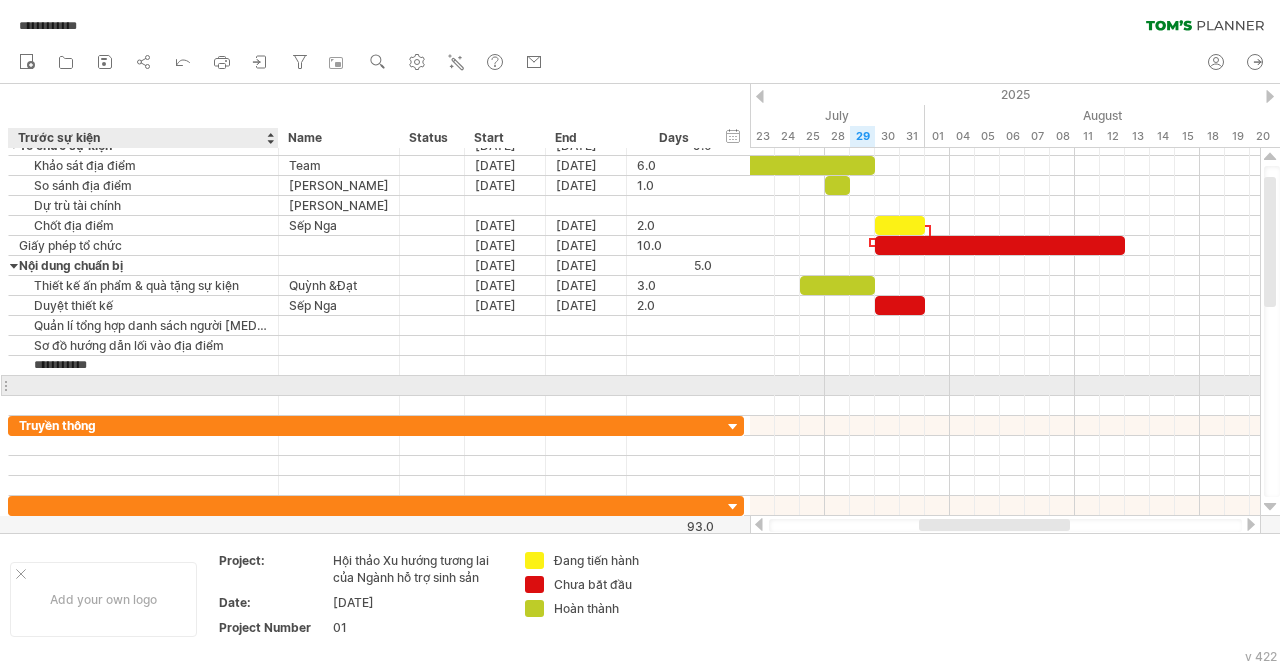 type on "**********" 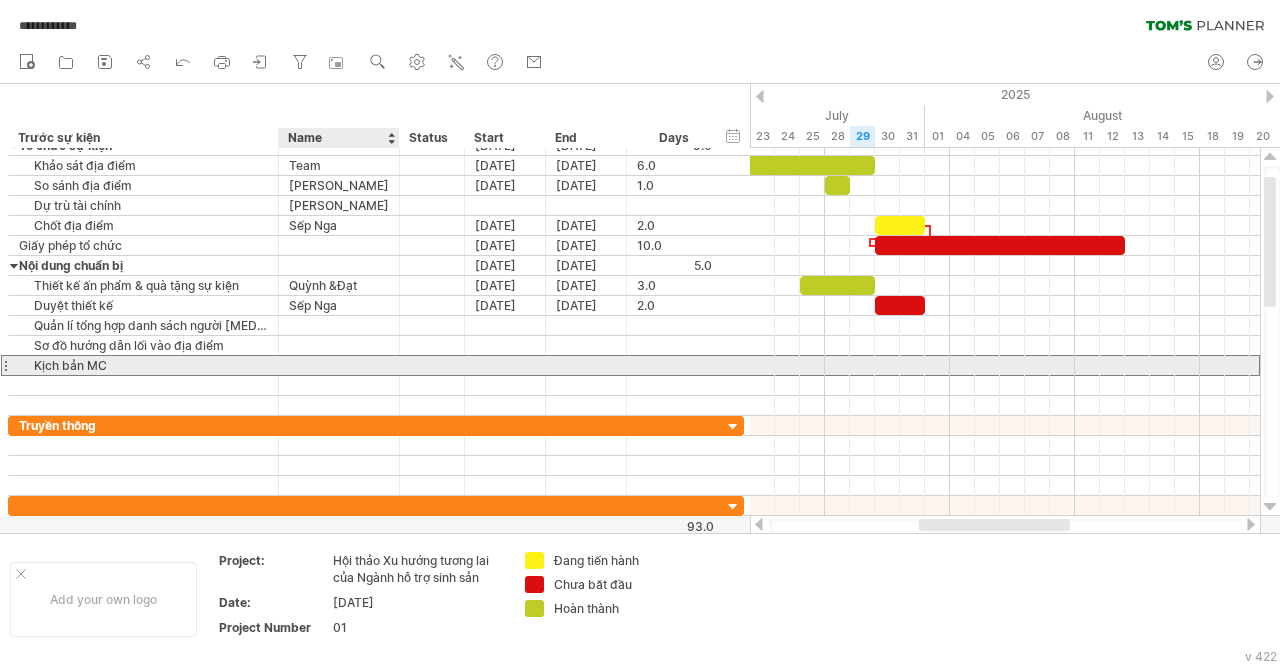 click at bounding box center [339, 365] 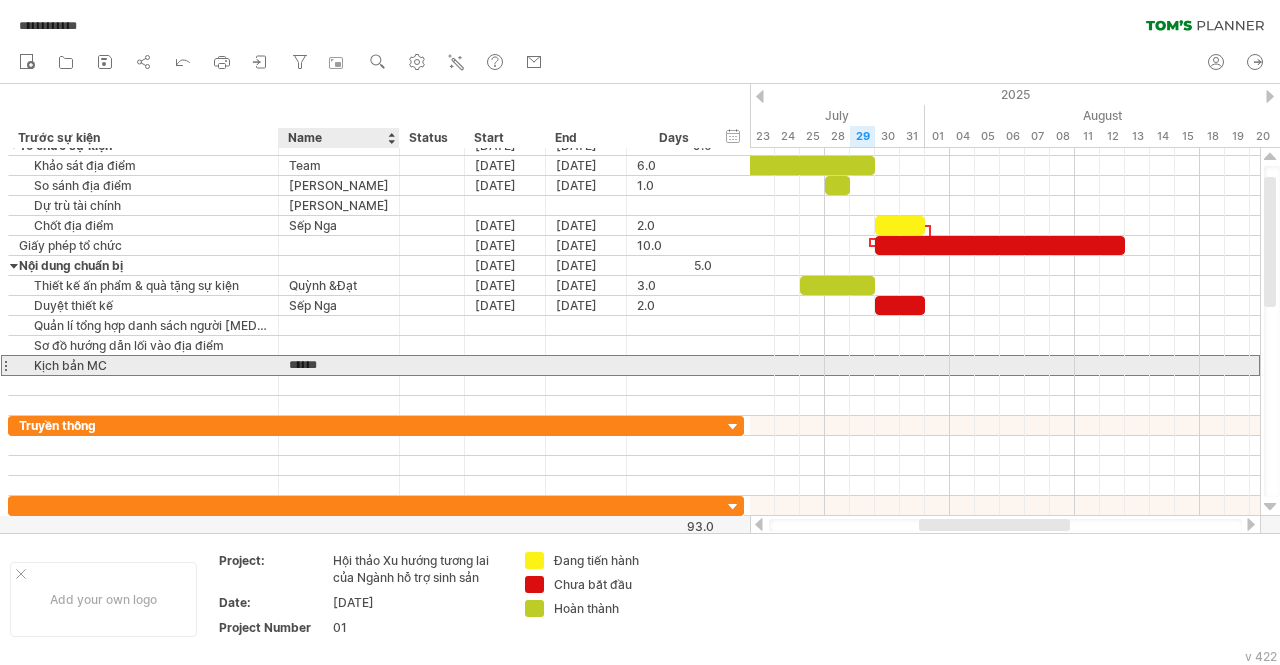 type on "*******" 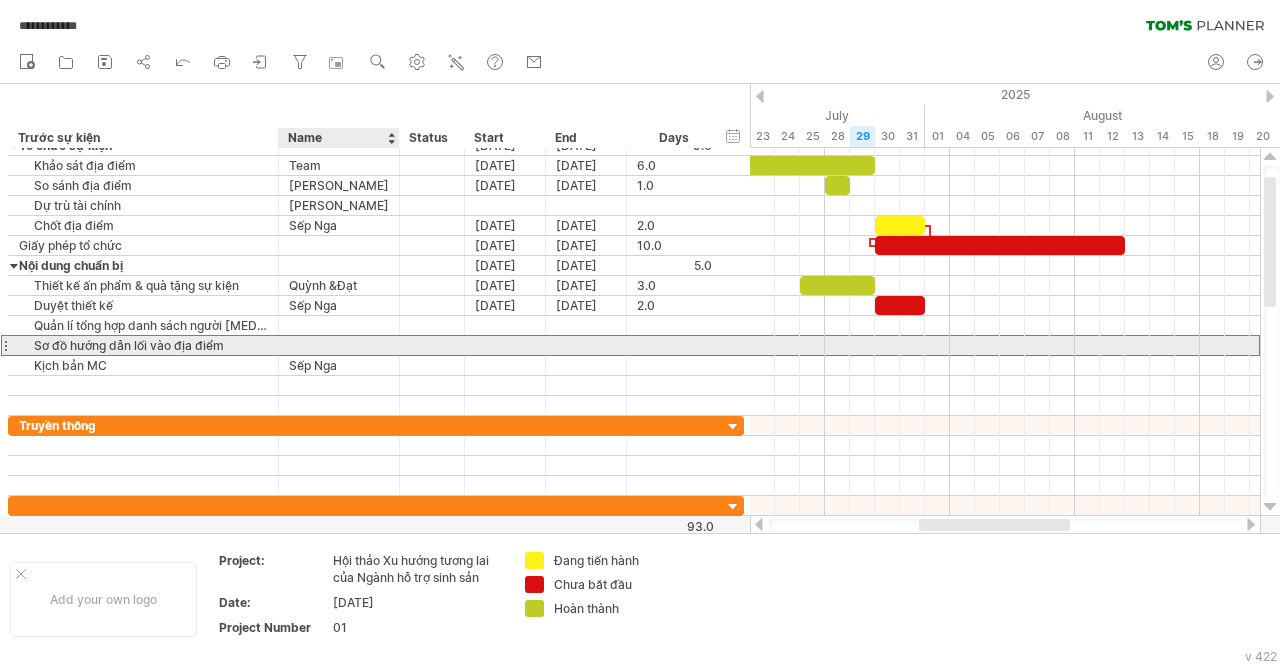 click at bounding box center [339, 345] 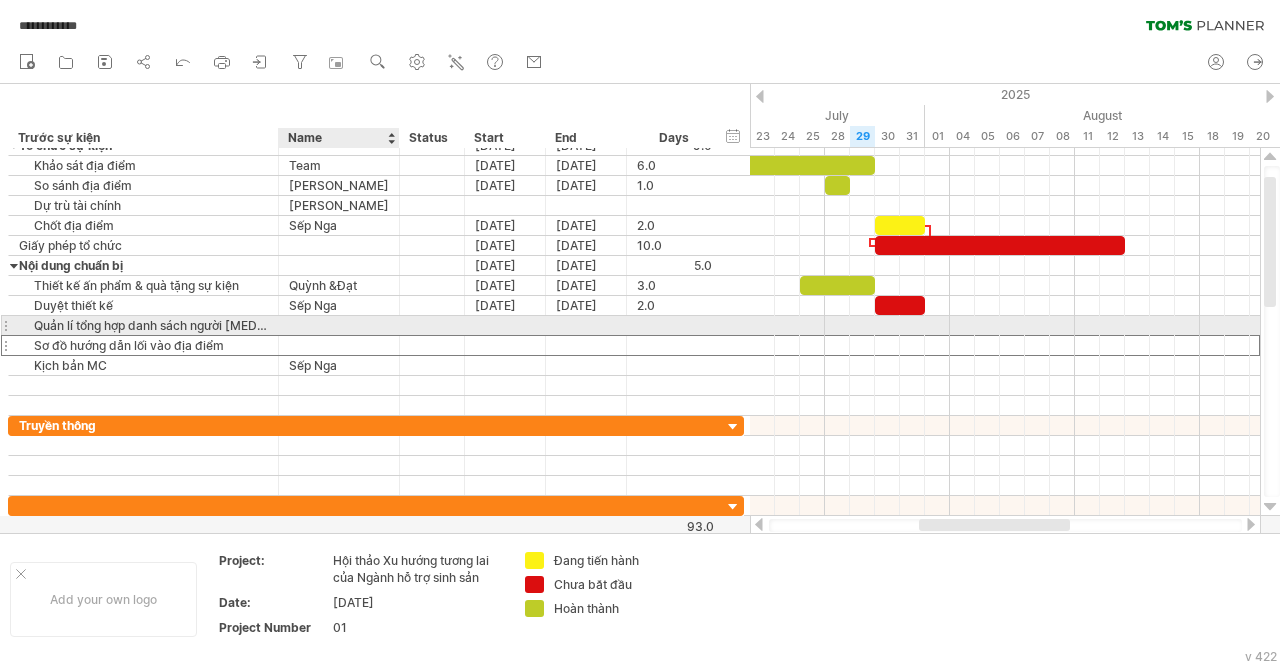 click at bounding box center (339, 325) 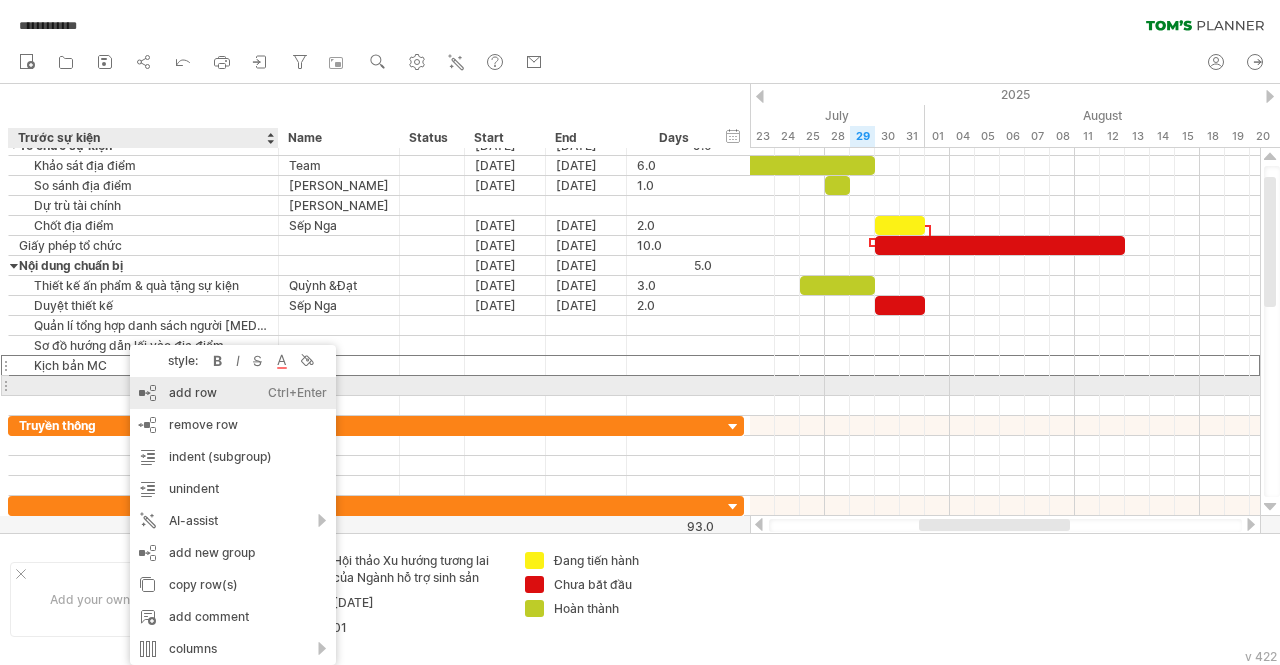 click on "add row Ctrl+Enter Cmd+Enter" at bounding box center (233, 393) 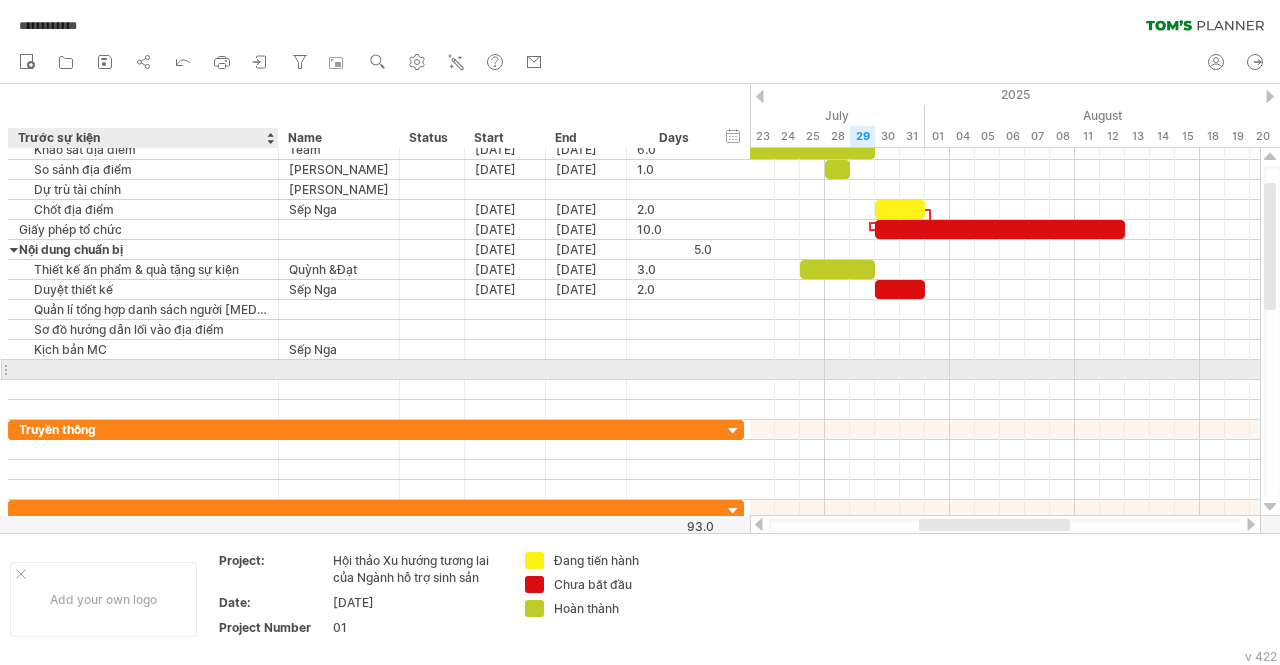 click at bounding box center [143, 369] 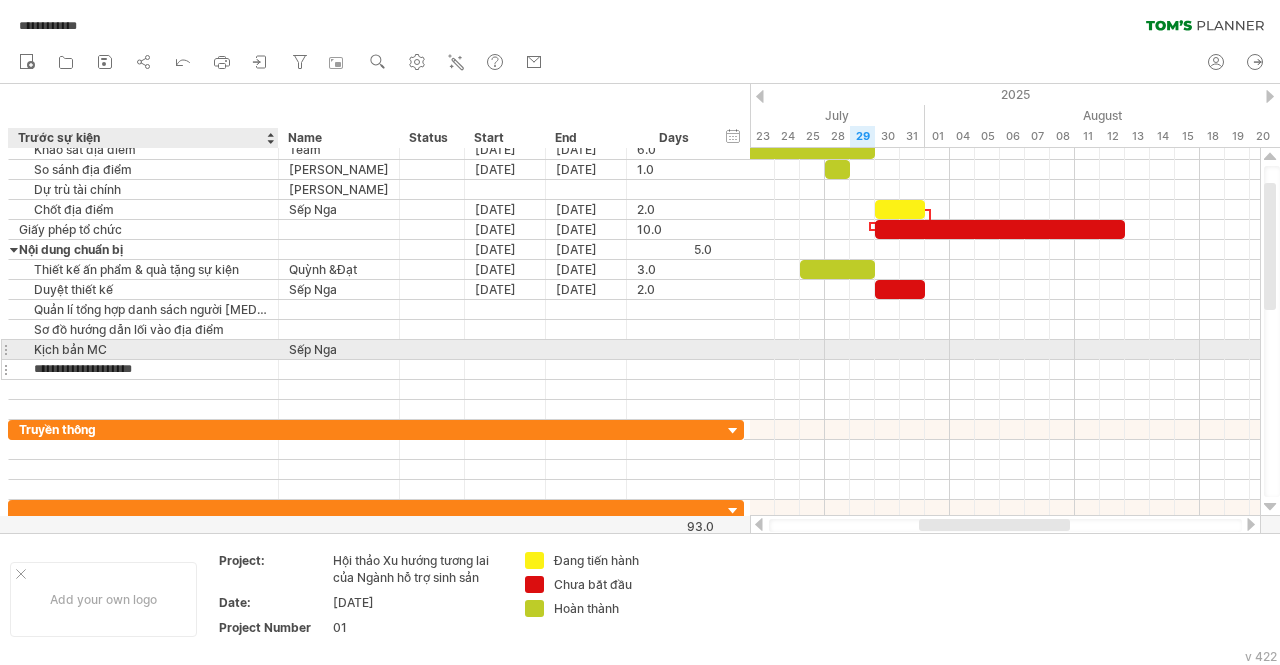 type on "**********" 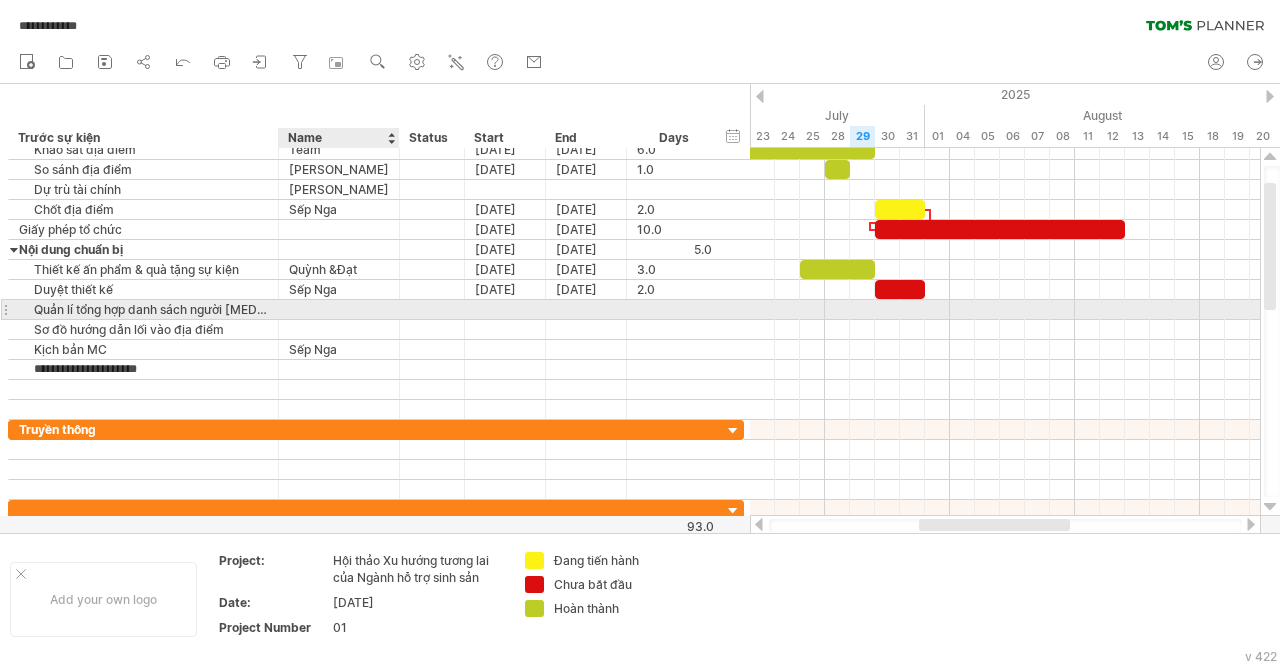 click at bounding box center (339, 309) 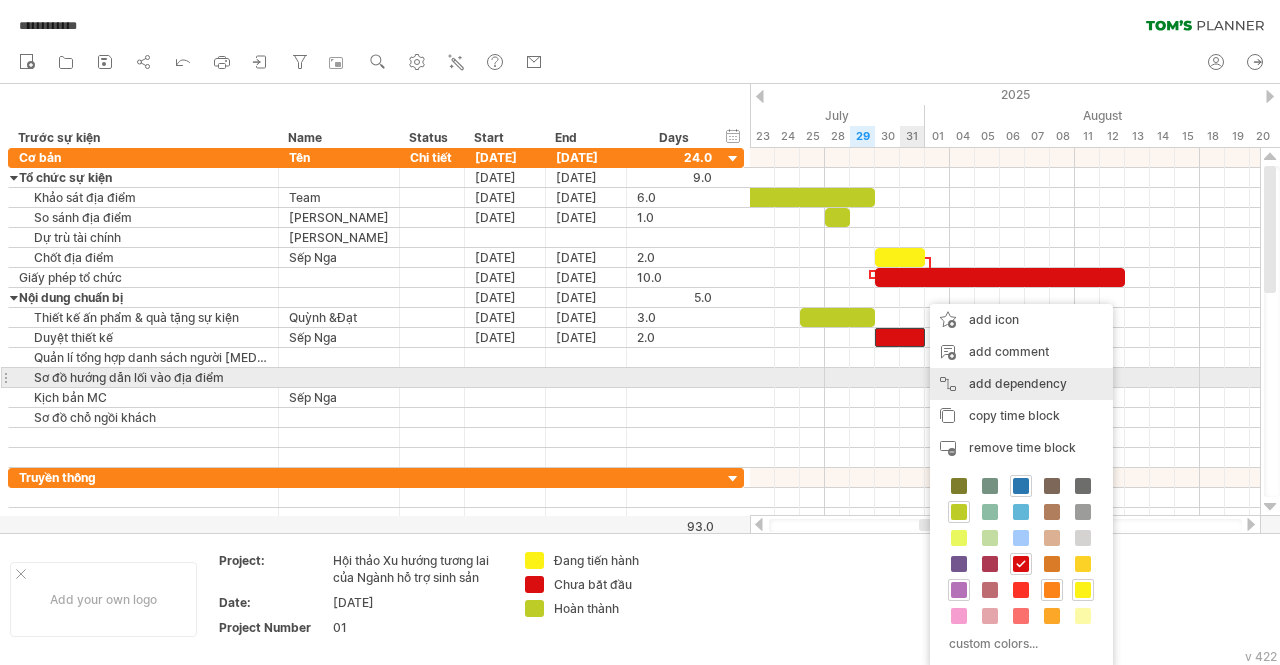 click on "add dependency You can use dependencies when you require tasks to be done in a specific order. For example if you are building a house, the task "Build Walls" needs to be completed before the task "Build roof" can start:" at bounding box center [1021, 384] 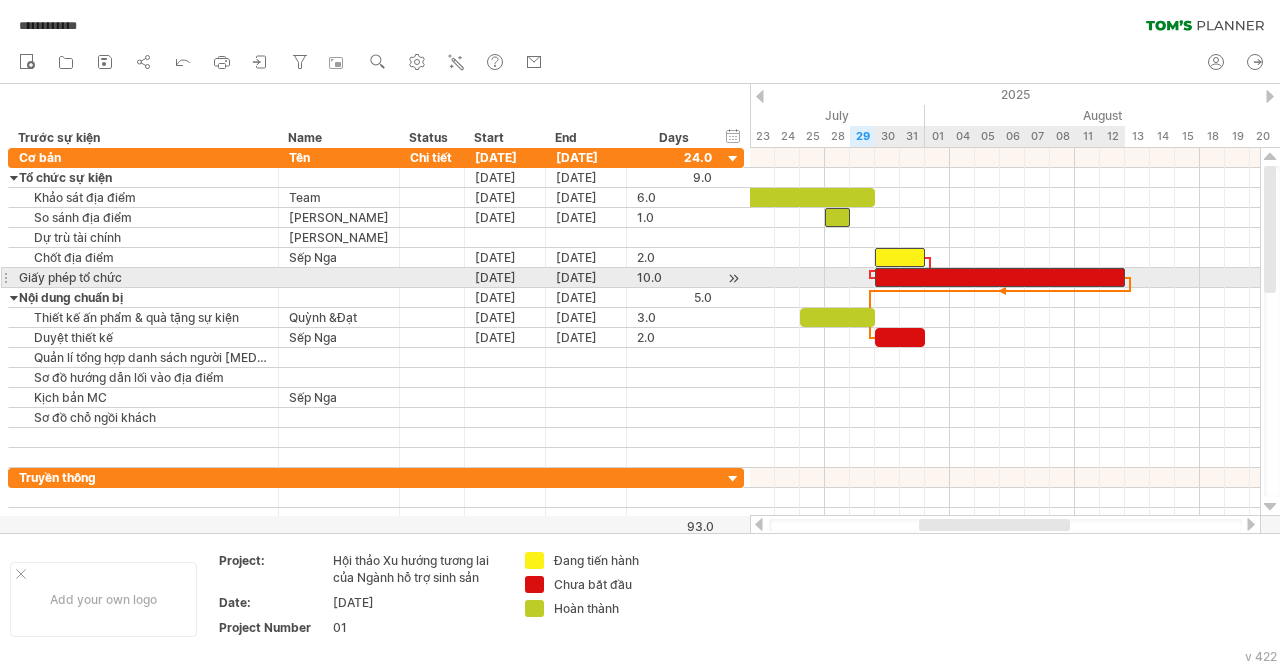 click at bounding box center [1000, 277] 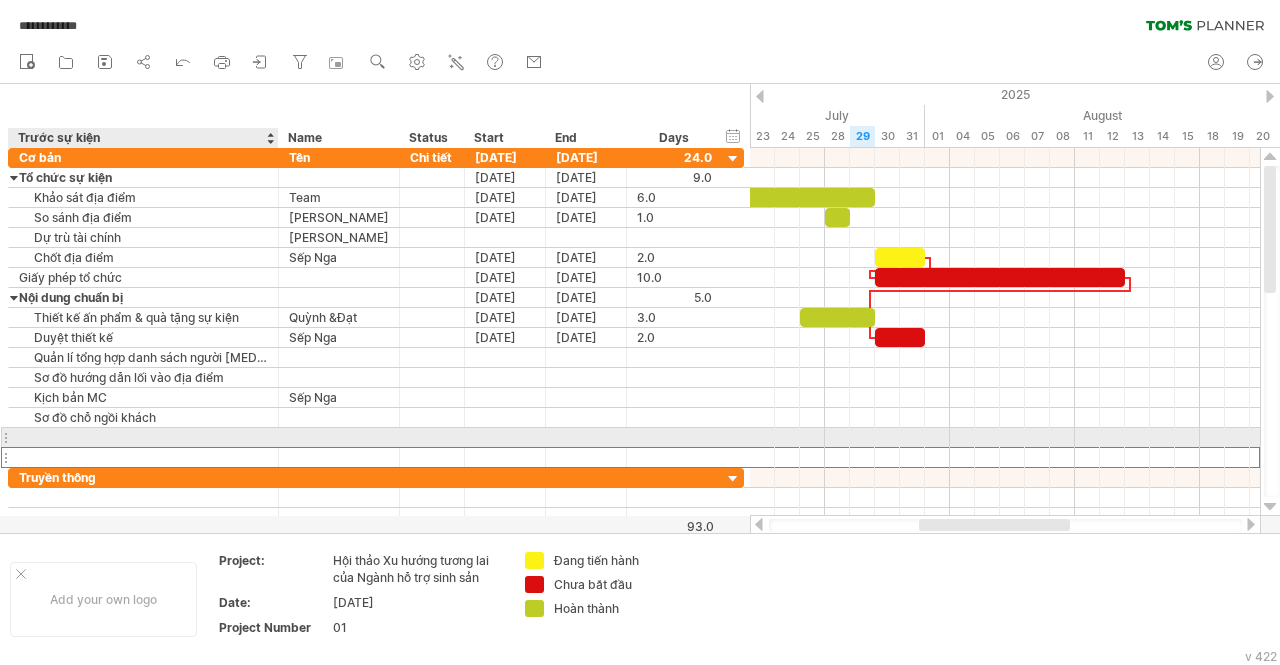 click at bounding box center [143, 457] 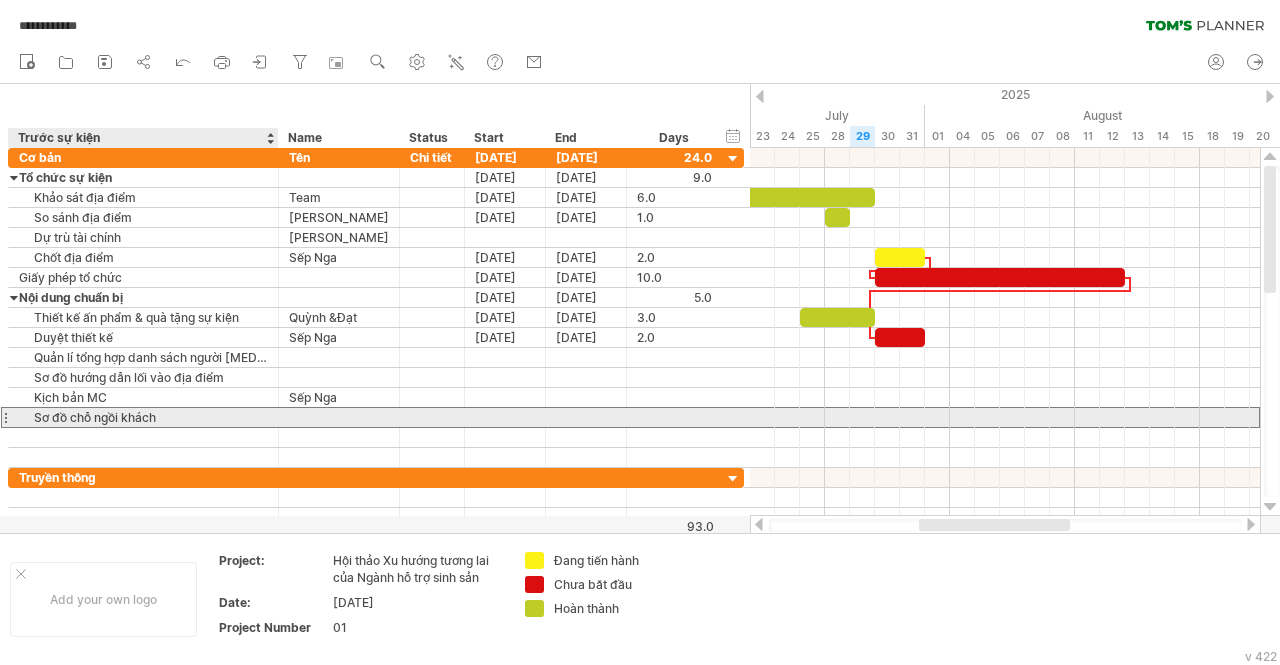 click on "Sơ đồ chỗ ngồi khách" at bounding box center [143, 417] 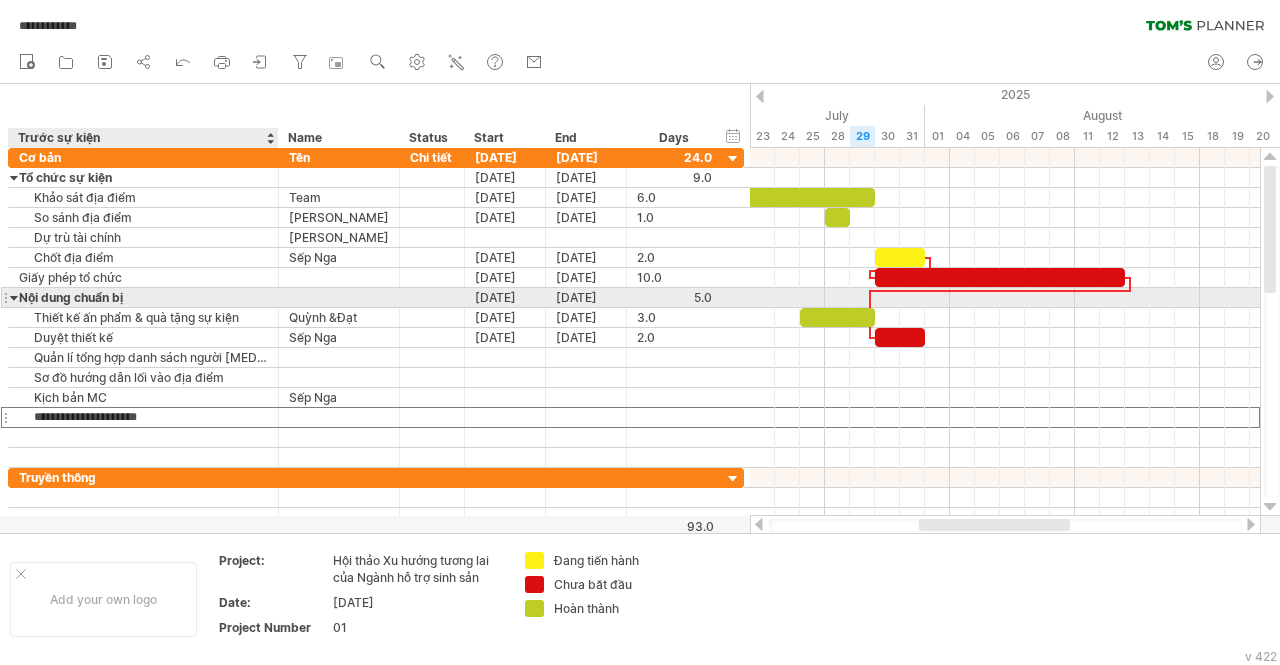click at bounding box center [14, 297] 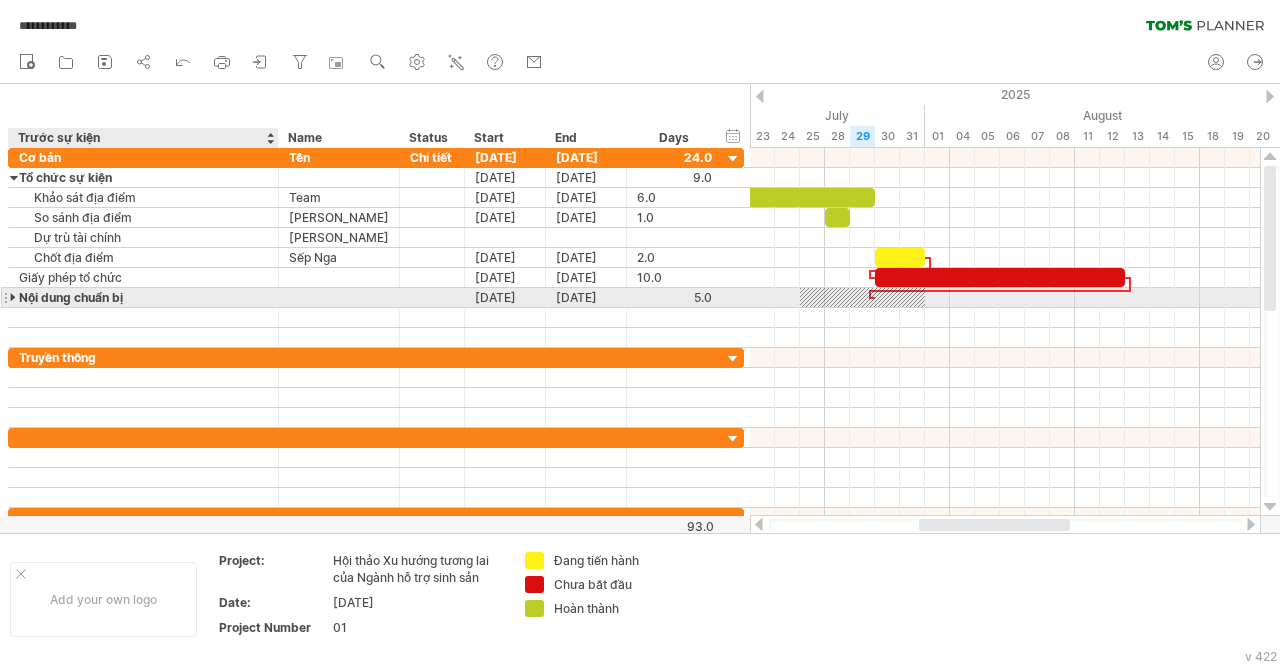 click at bounding box center [14, 297] 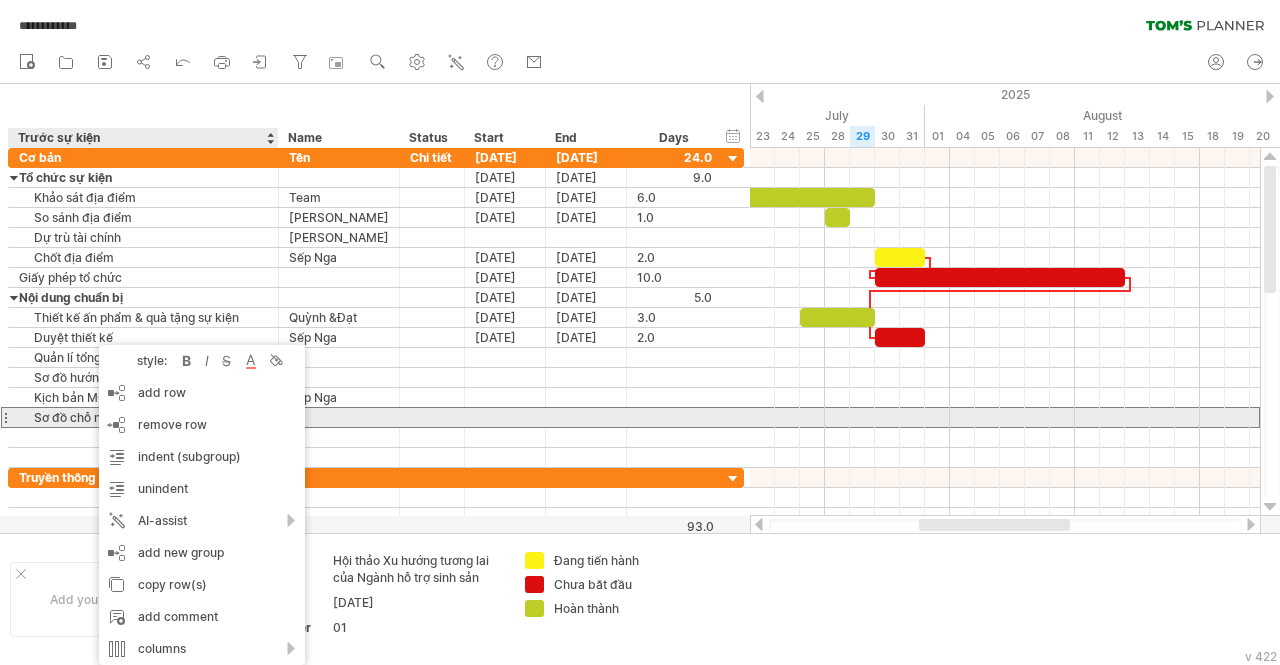 click on "Sơ đồ chỗ ngồi khách" at bounding box center [143, 417] 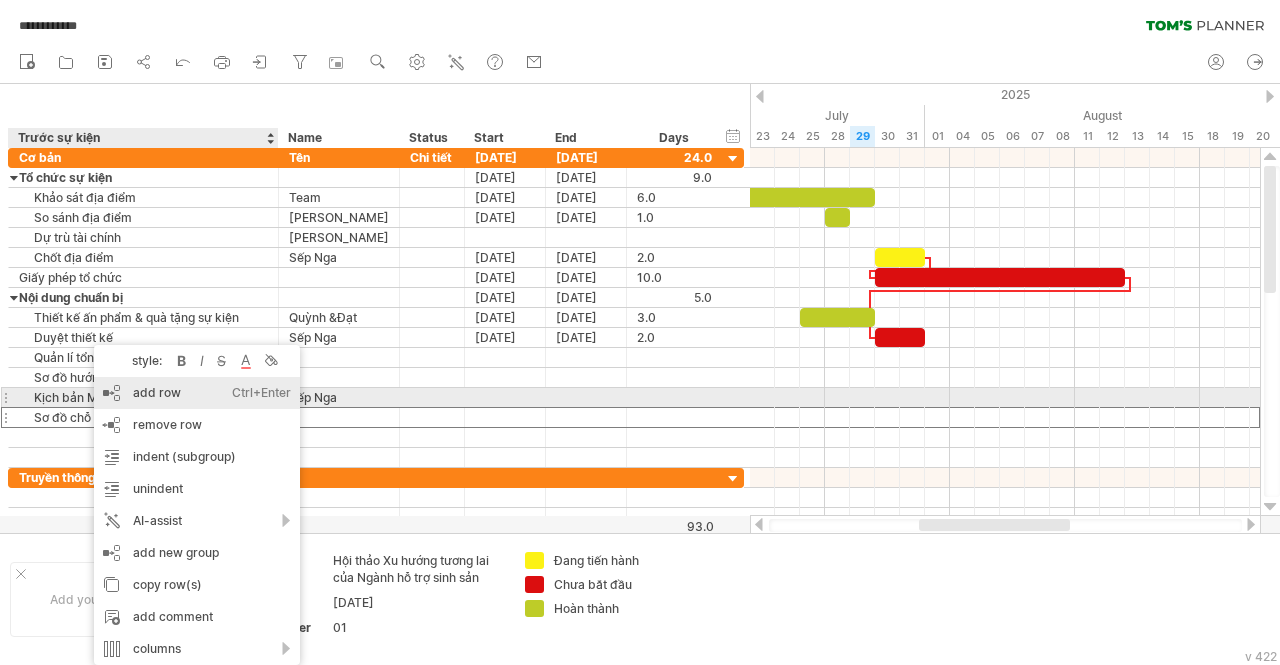 click on "add row Ctrl+Enter Cmd+Enter" at bounding box center [197, 393] 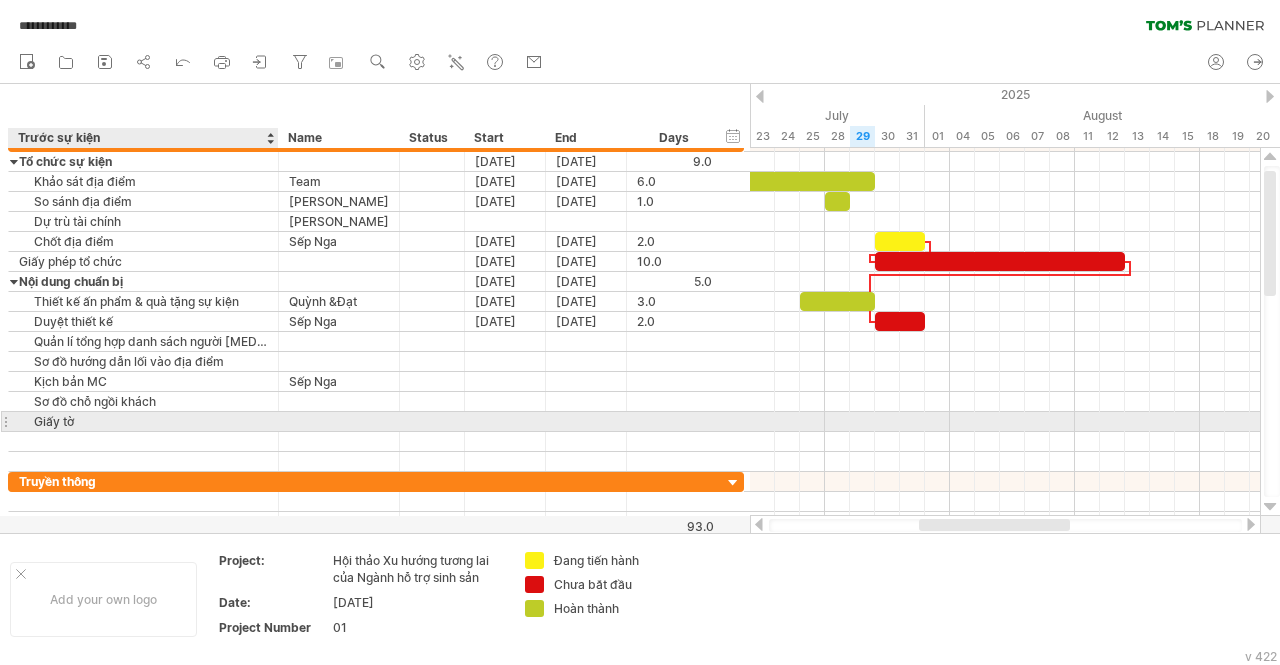 click on "Giấy tờ" at bounding box center [143, 421] 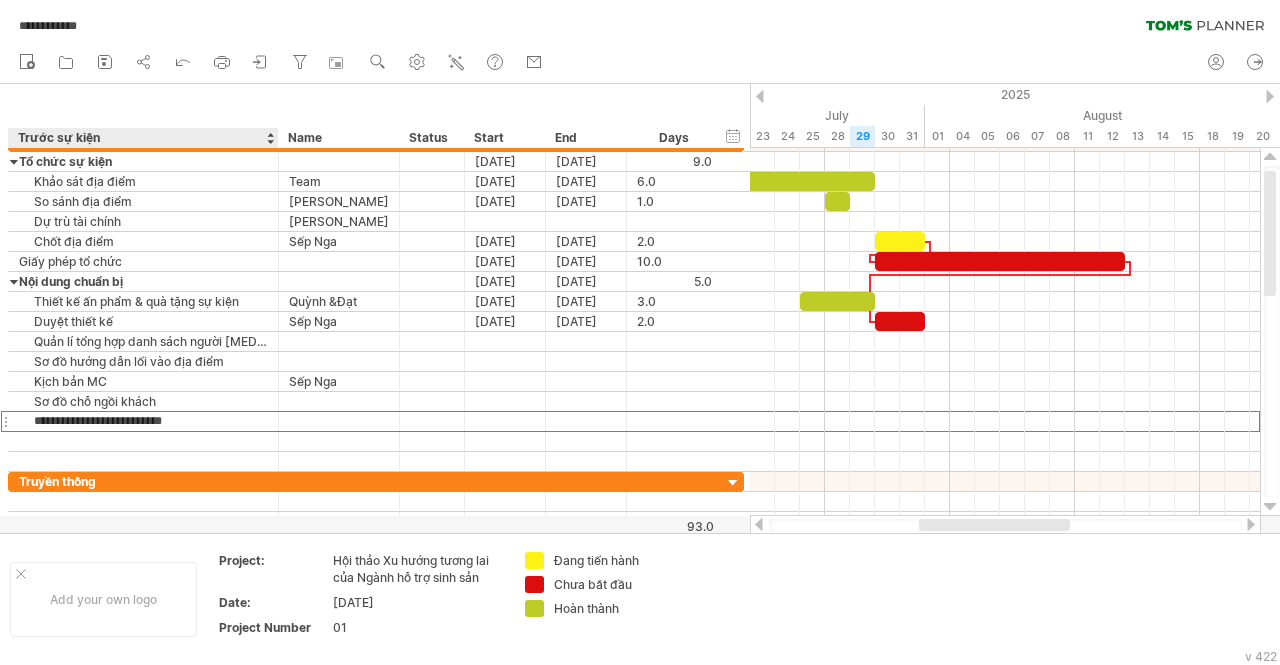 type on "**********" 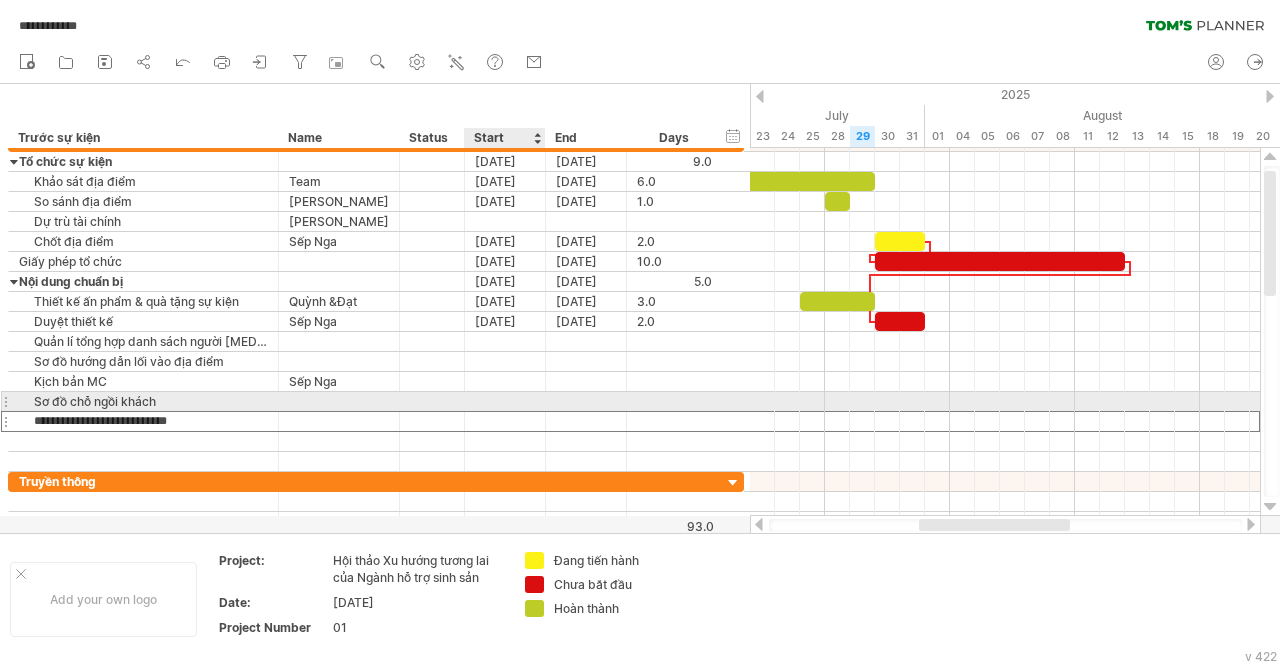 click at bounding box center [505, 421] 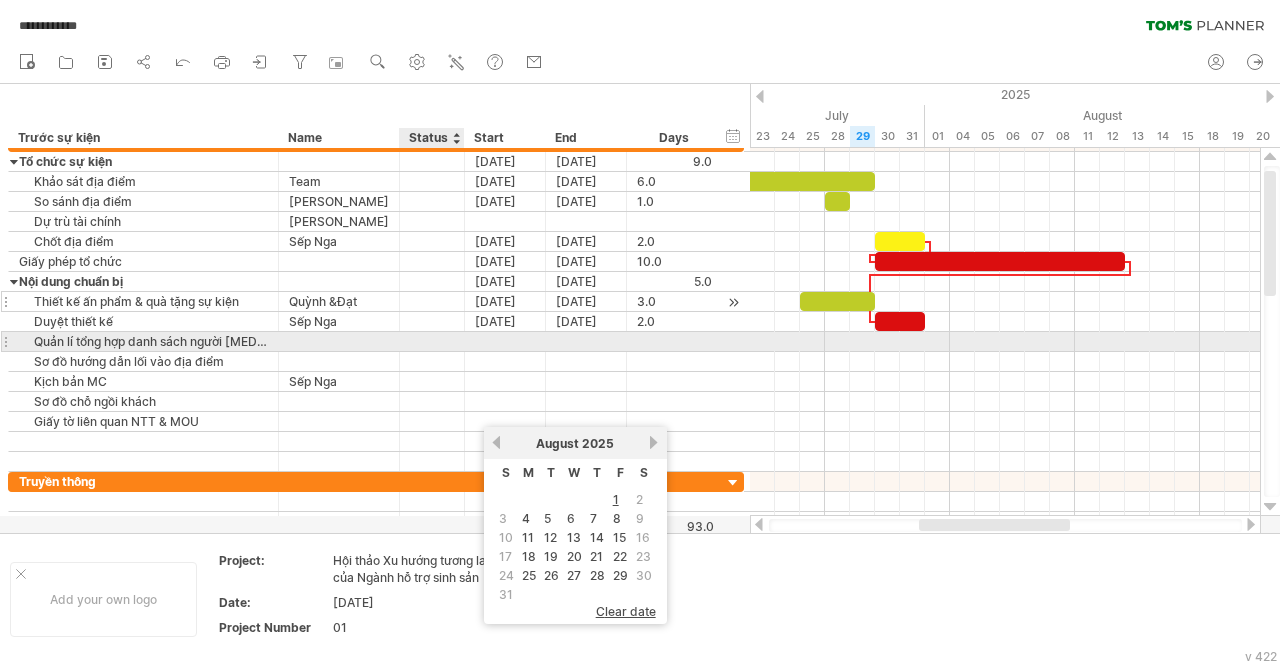 click at bounding box center [432, 301] 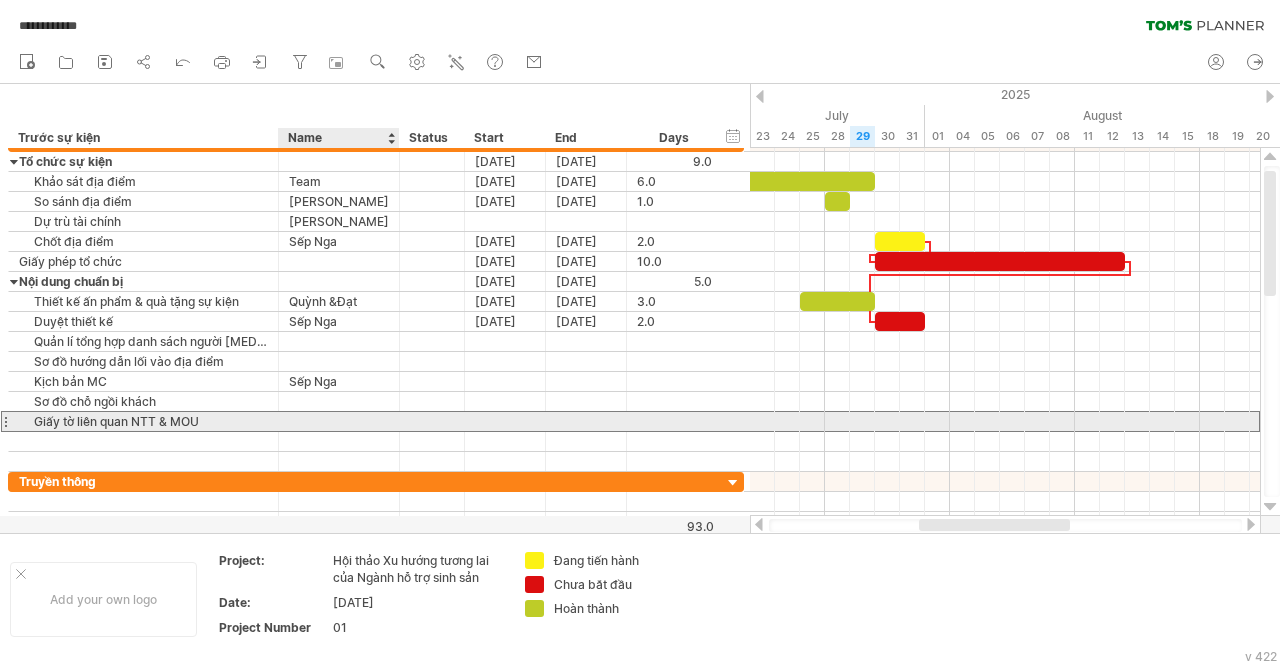 click at bounding box center (339, 421) 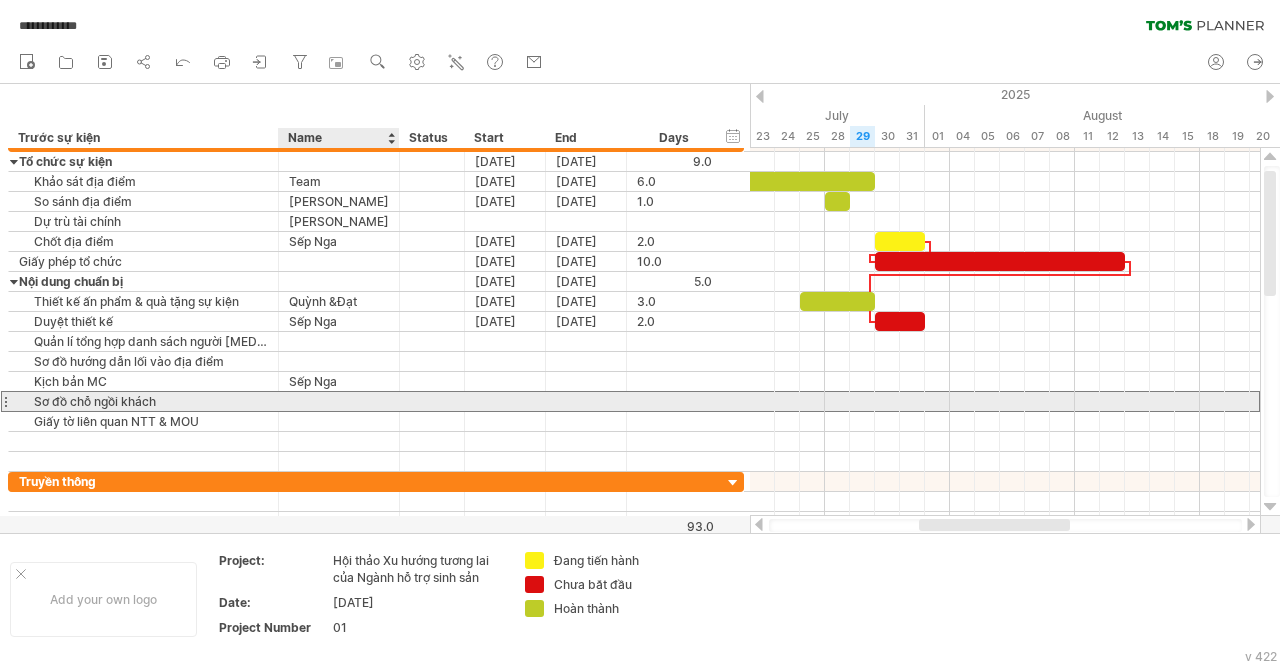 click at bounding box center [339, 401] 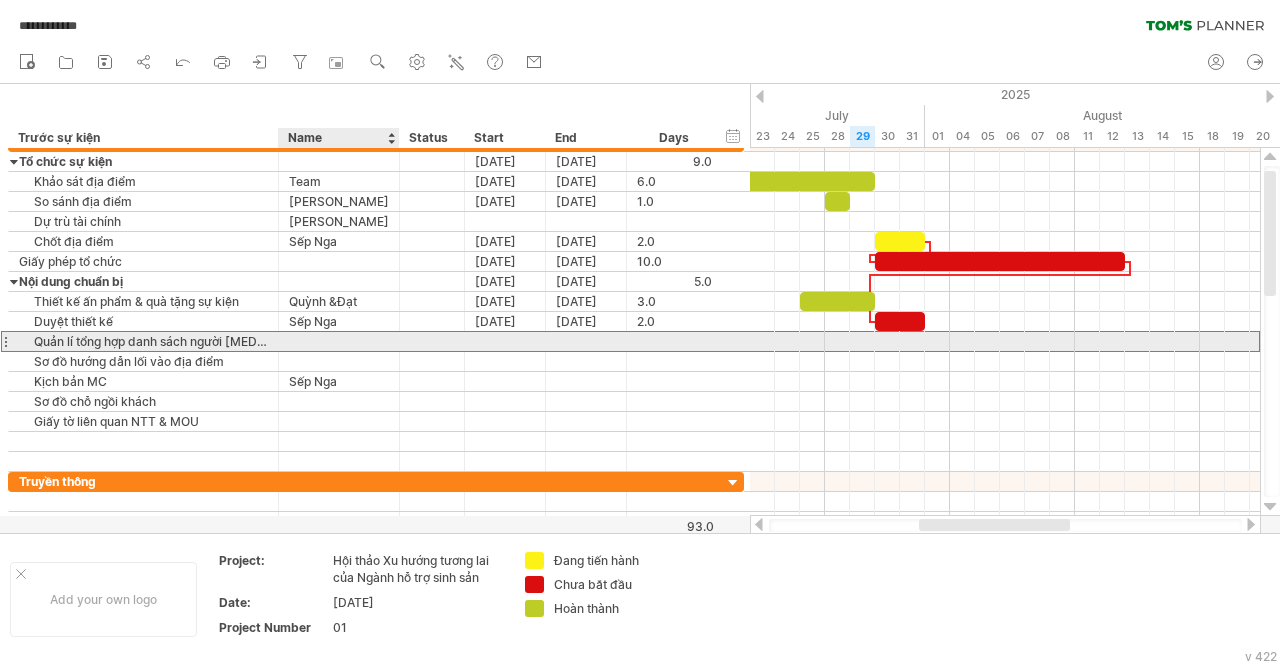 click at bounding box center [339, 341] 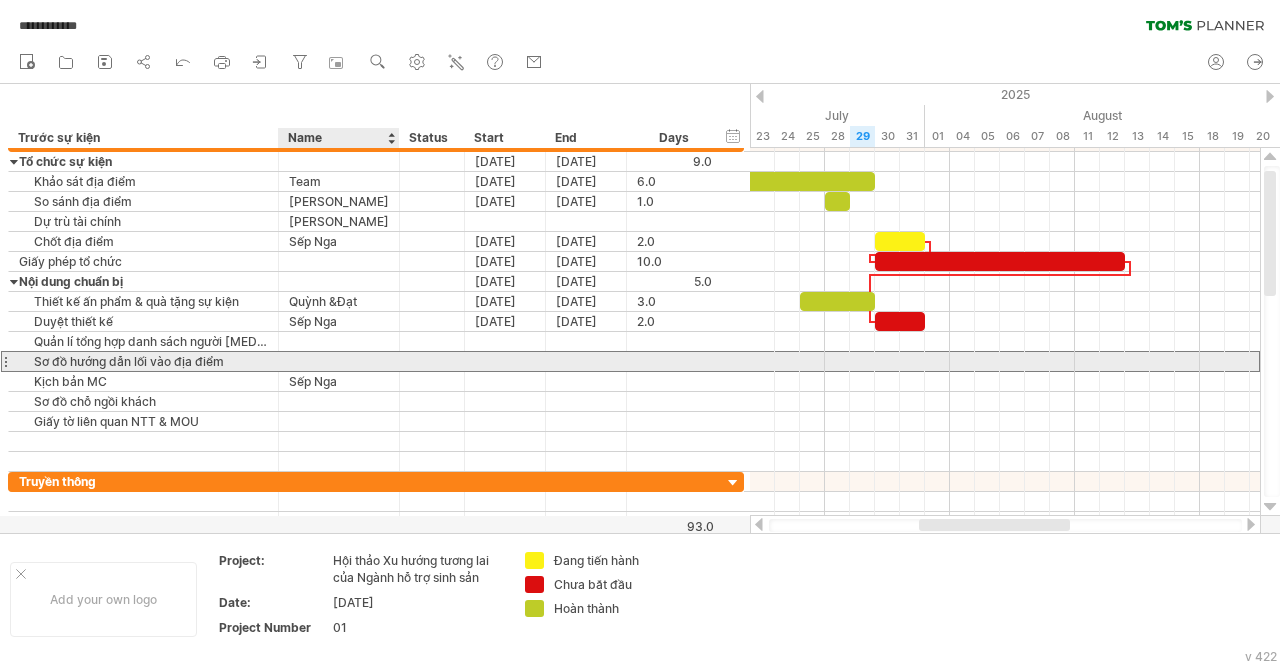 click at bounding box center [339, 361] 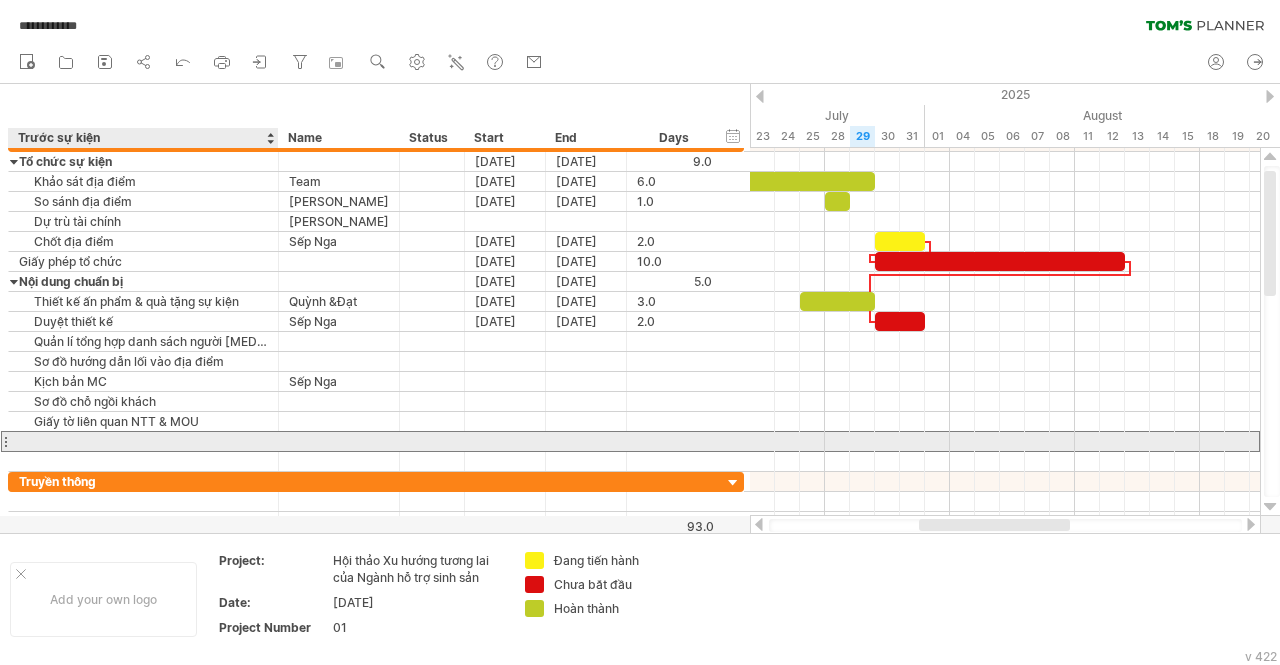click at bounding box center (143, 441) 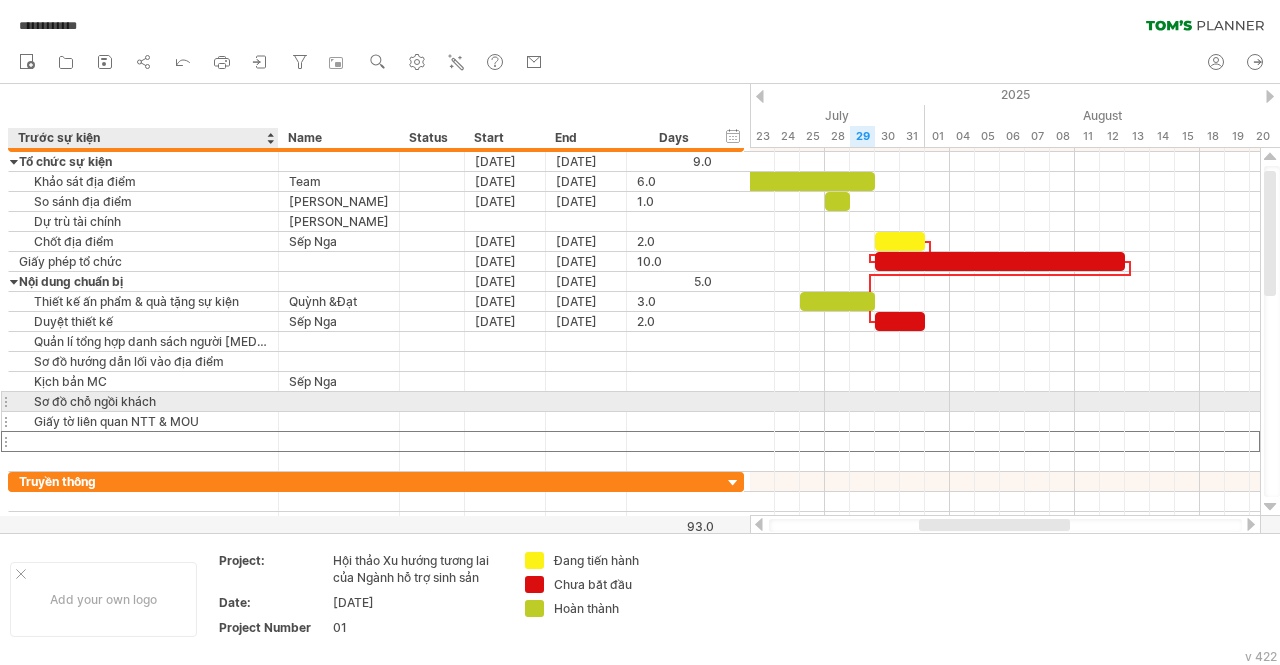 click on "Giấy tờ liên quan NTT & MOU" at bounding box center (143, 421) 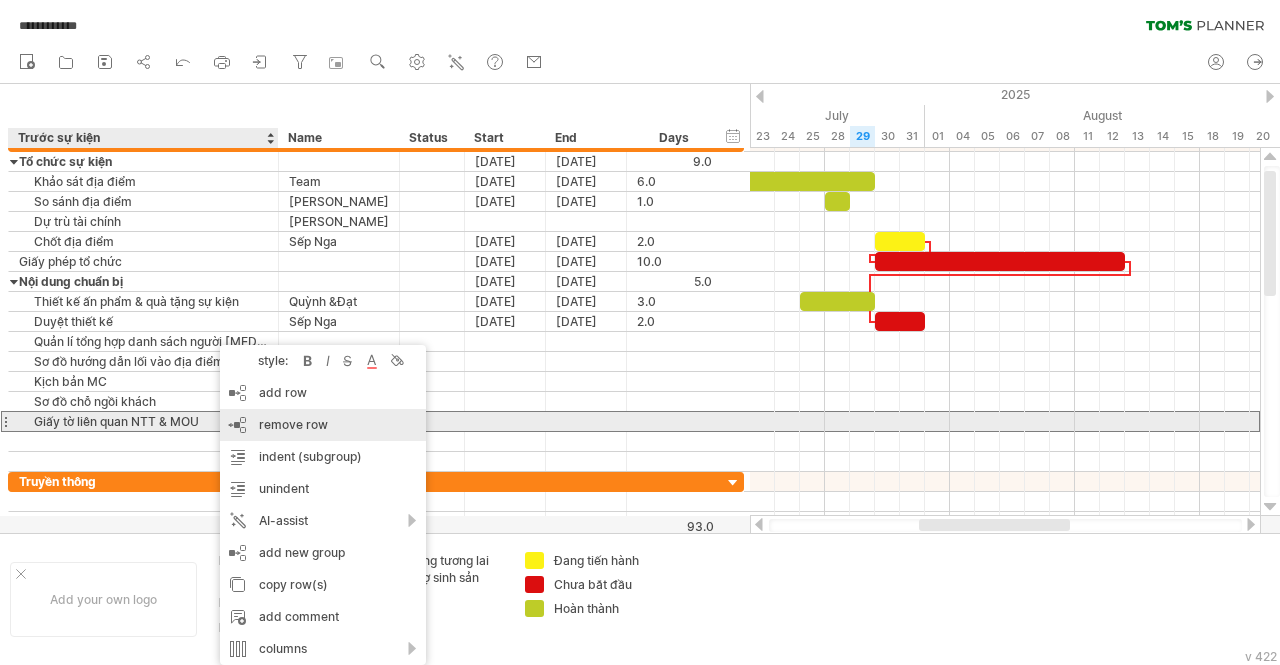 click on "remove row" at bounding box center [293, 424] 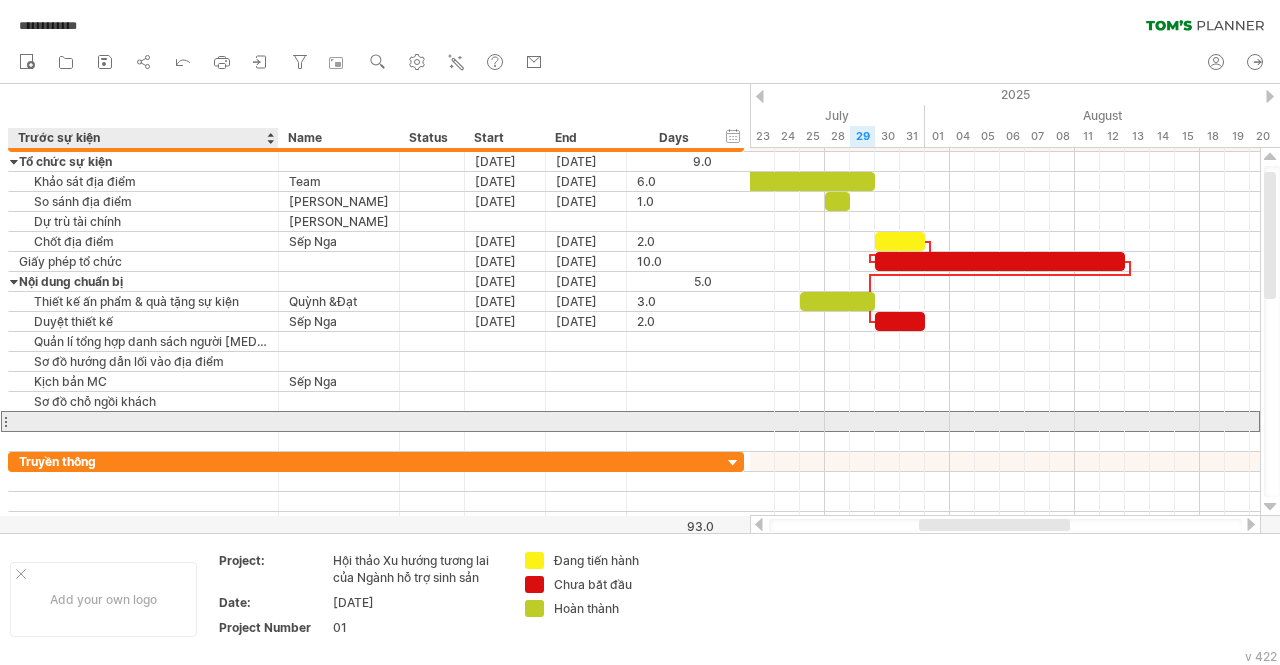 click at bounding box center (143, 421) 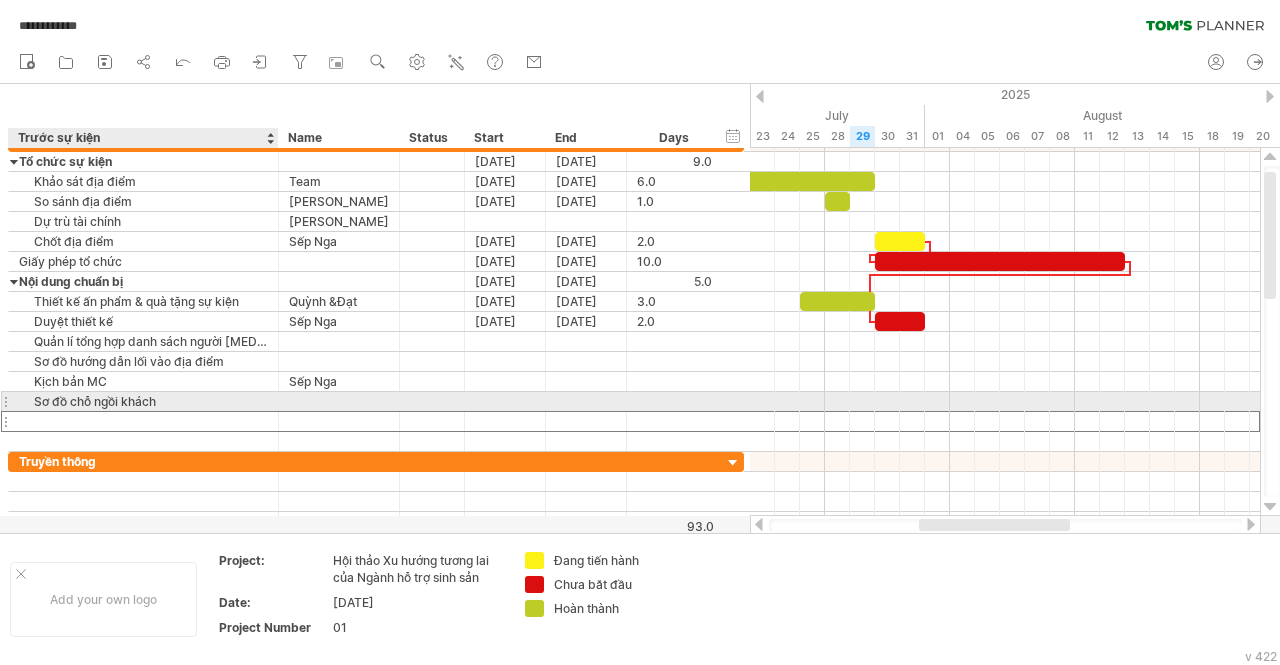 click on "Sơ đồ chỗ ngồi khách" at bounding box center (143, 401) 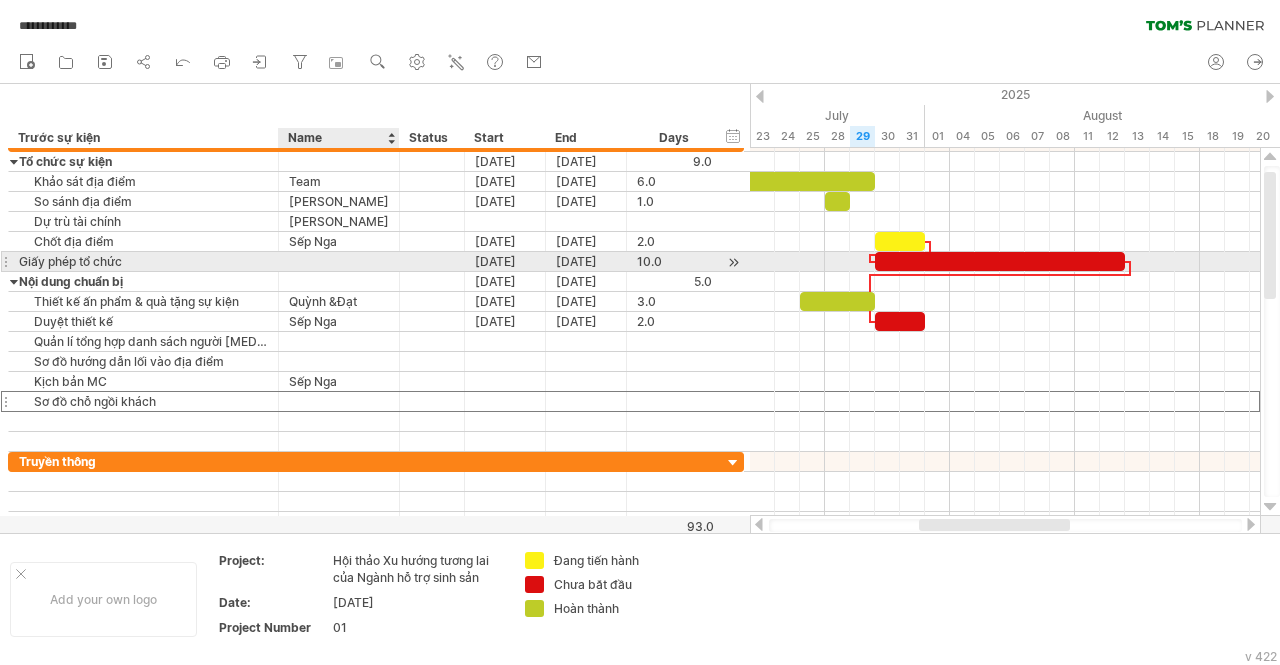 click at bounding box center (339, 261) 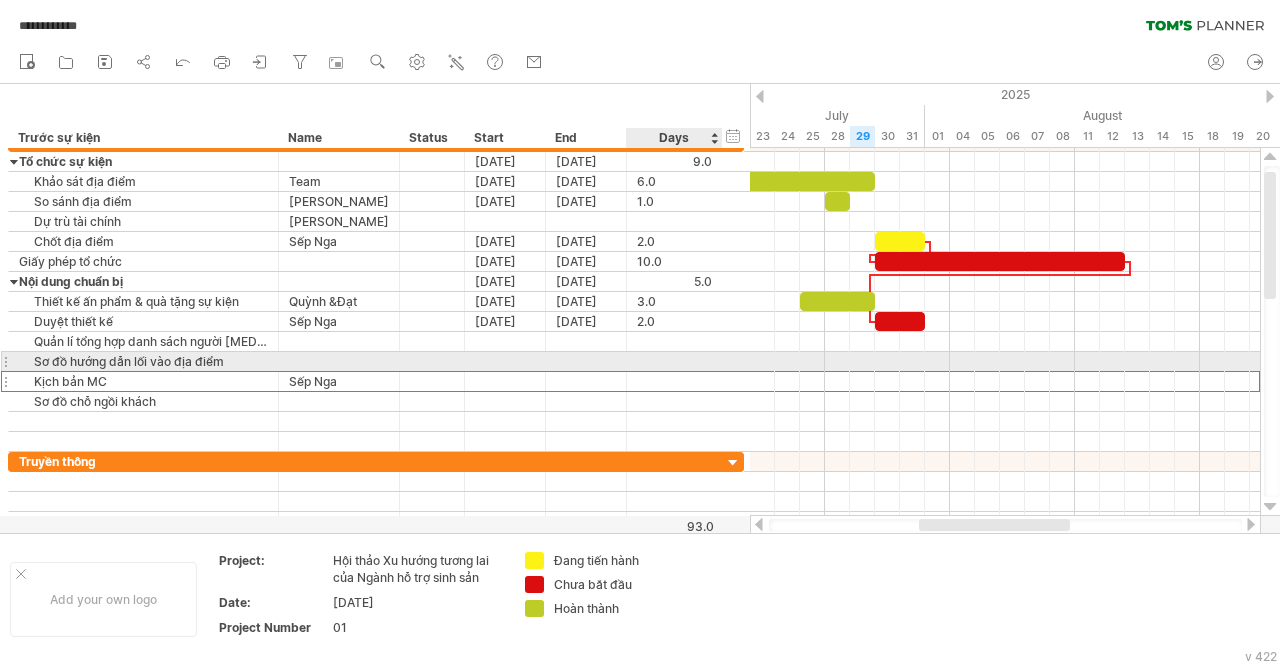 click at bounding box center [674, 381] 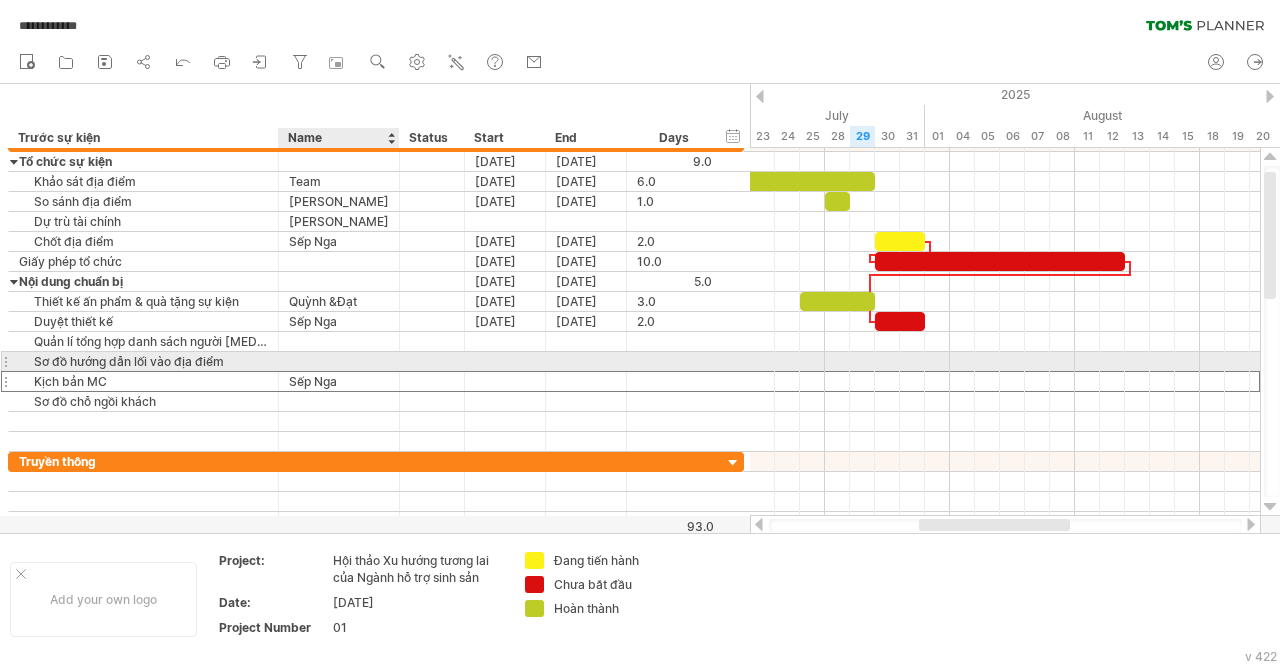 scroll, scrollTop: 0, scrollLeft: 0, axis: both 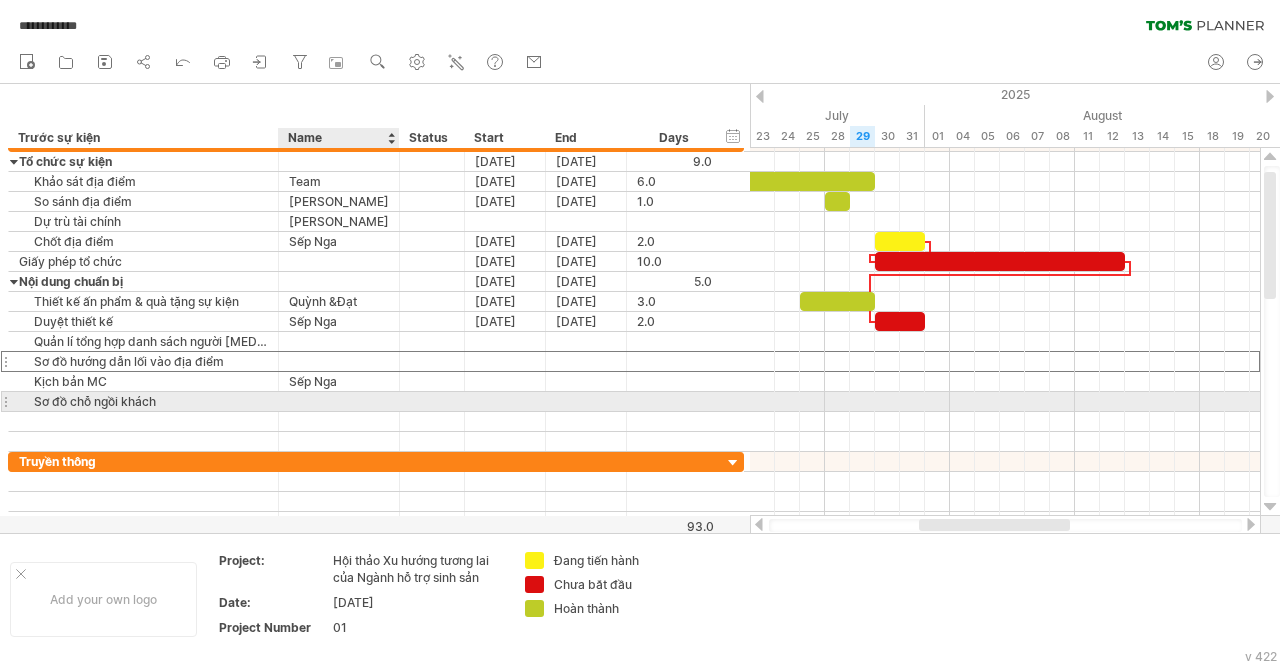 click at bounding box center [339, 401] 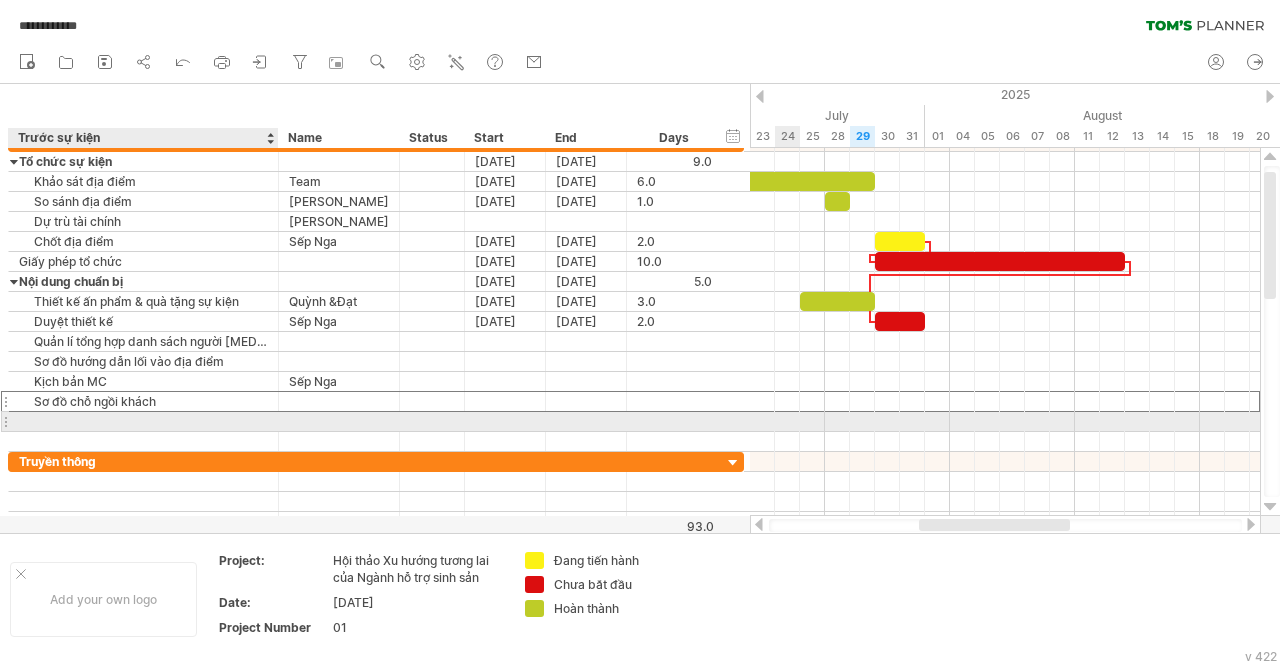 click at bounding box center (143, 421) 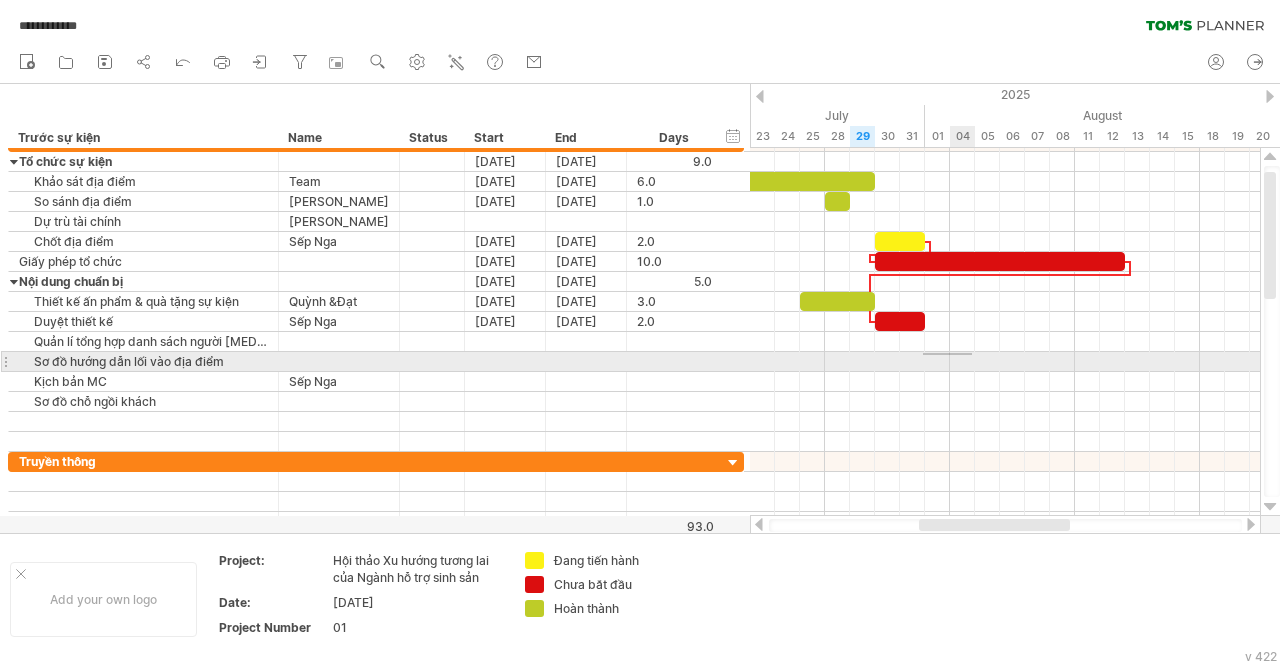 drag, startPoint x: 923, startPoint y: 355, endPoint x: 972, endPoint y: 353, distance: 49.0408 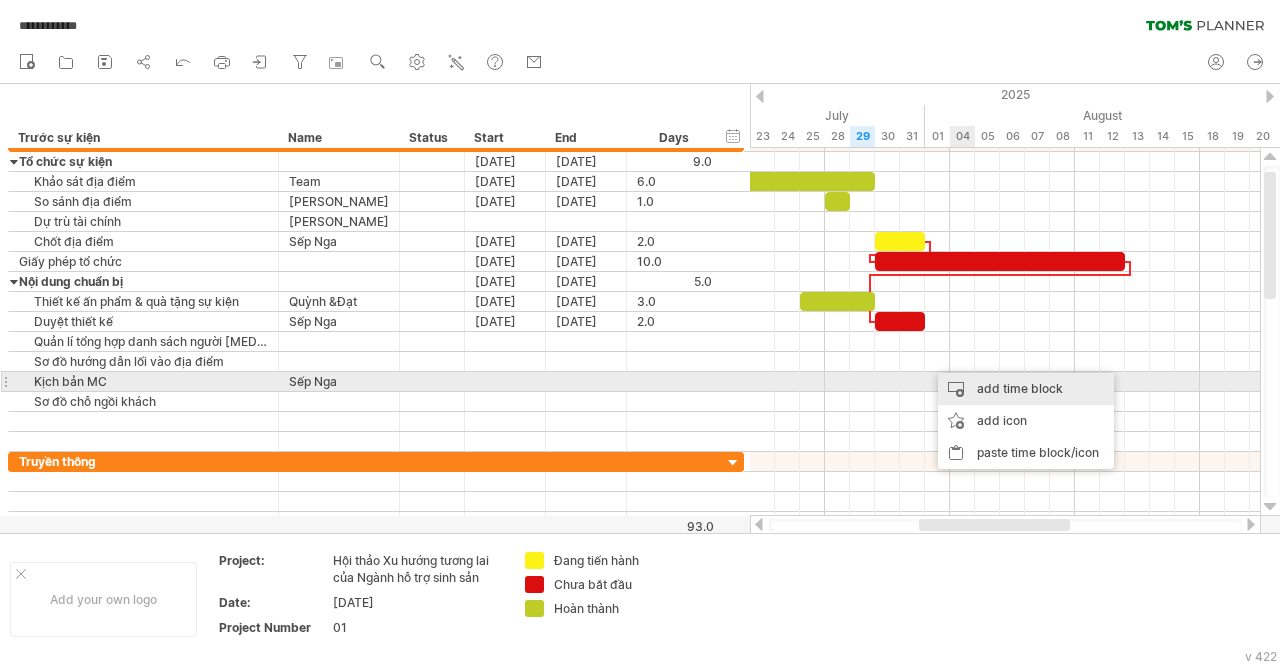 click on "add time block" at bounding box center [1026, 389] 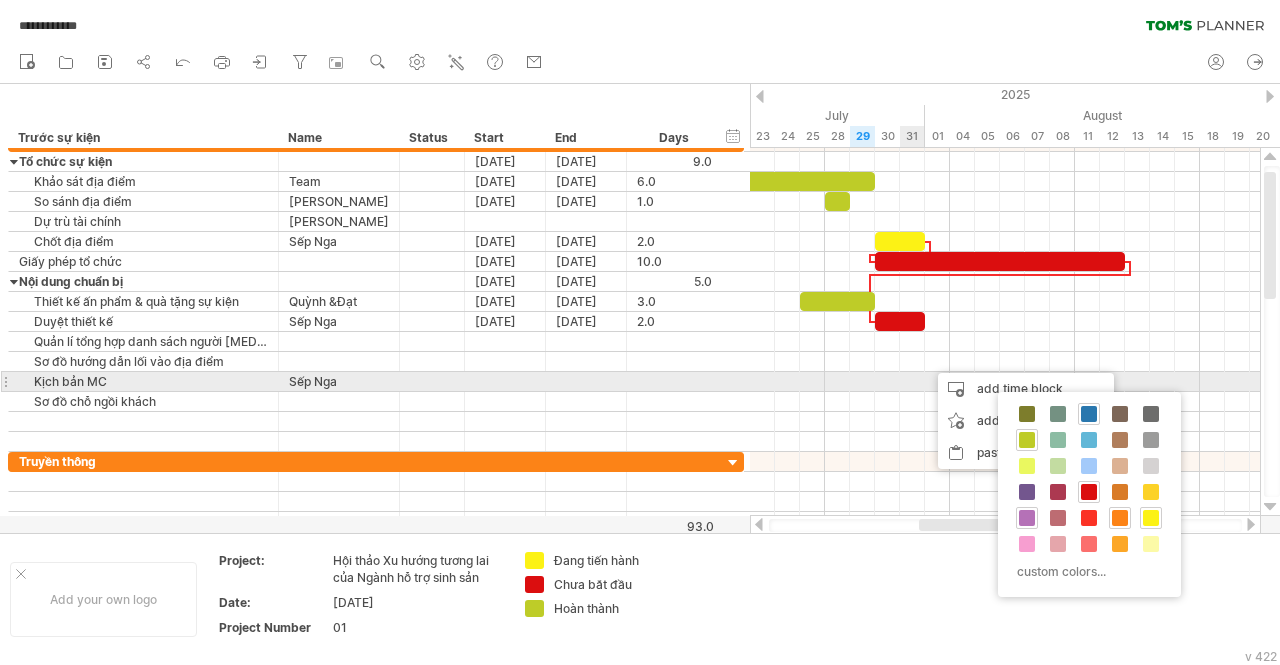 click at bounding box center [1005, 382] 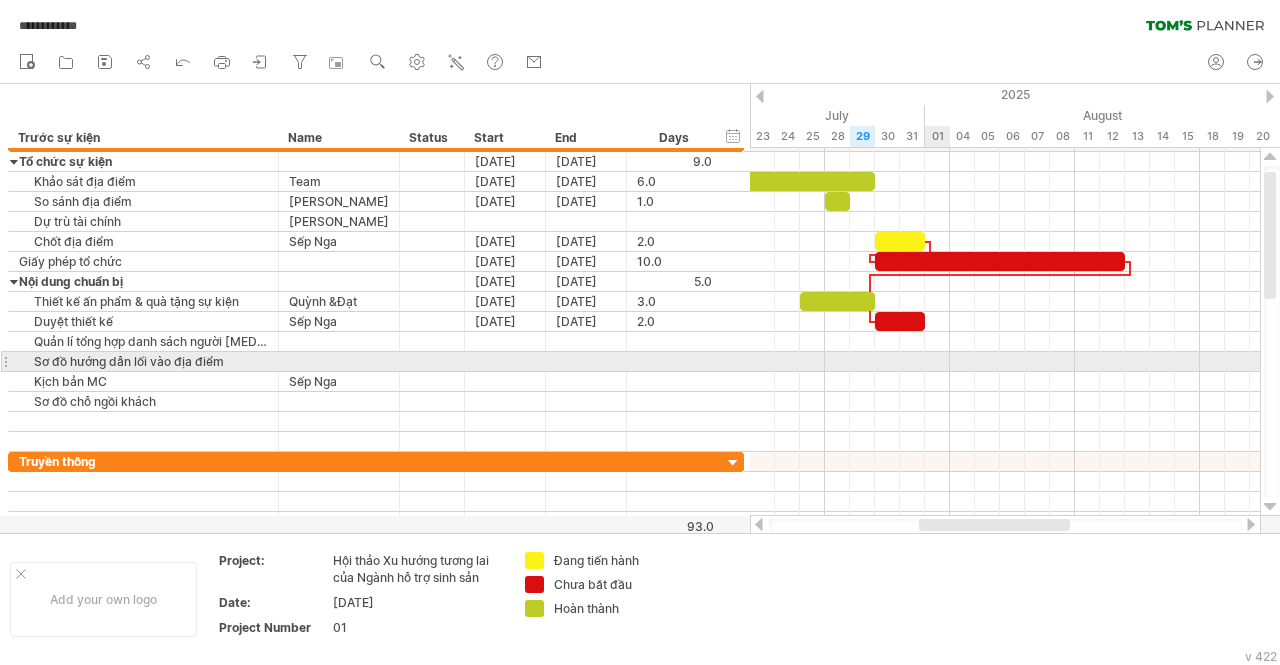 click at bounding box center (1005, 362) 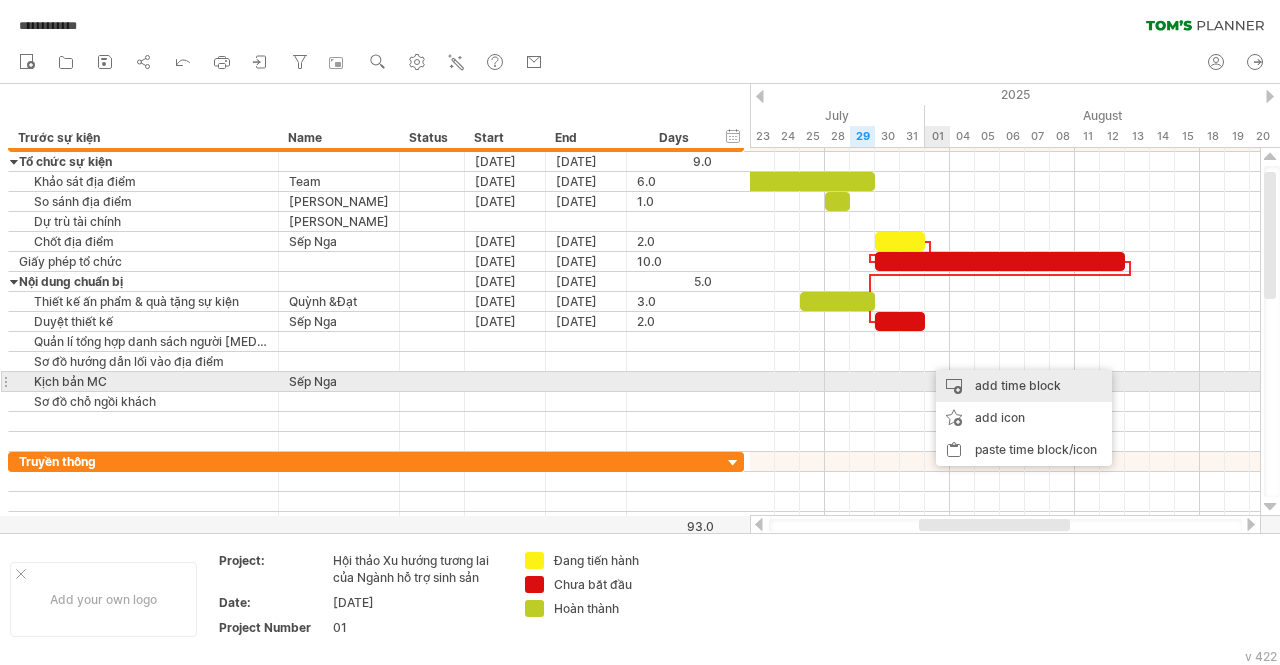 click on "add time block" at bounding box center (1024, 386) 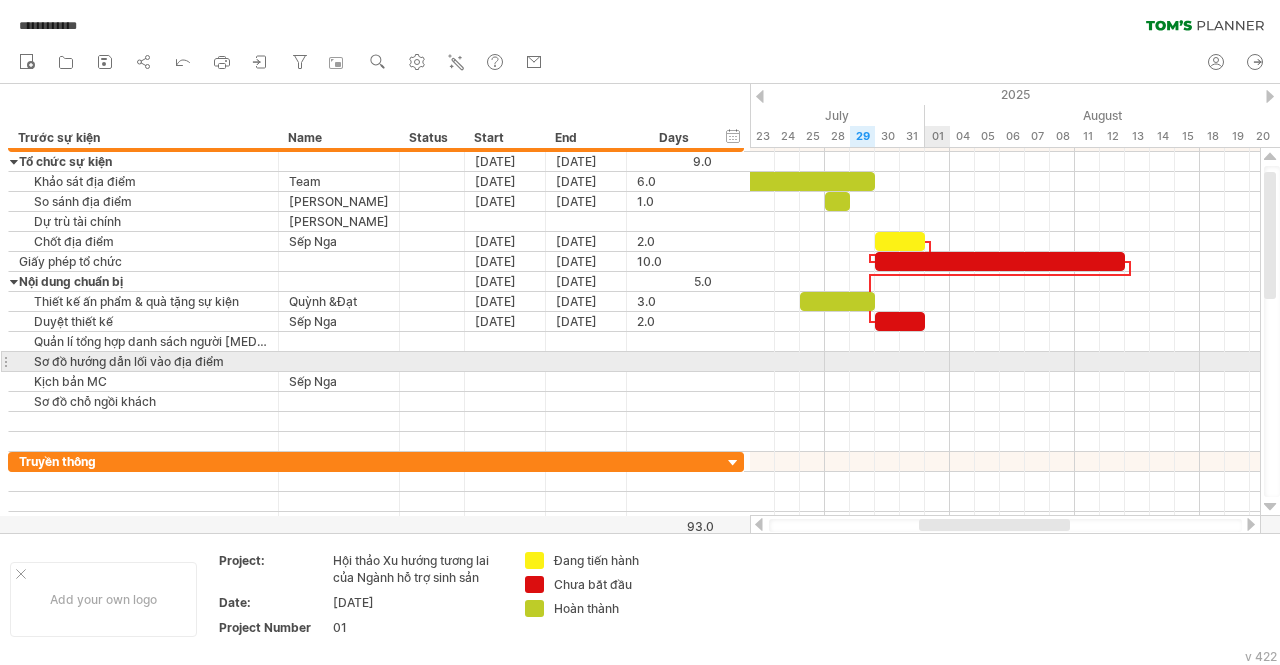 click at bounding box center [1005, 362] 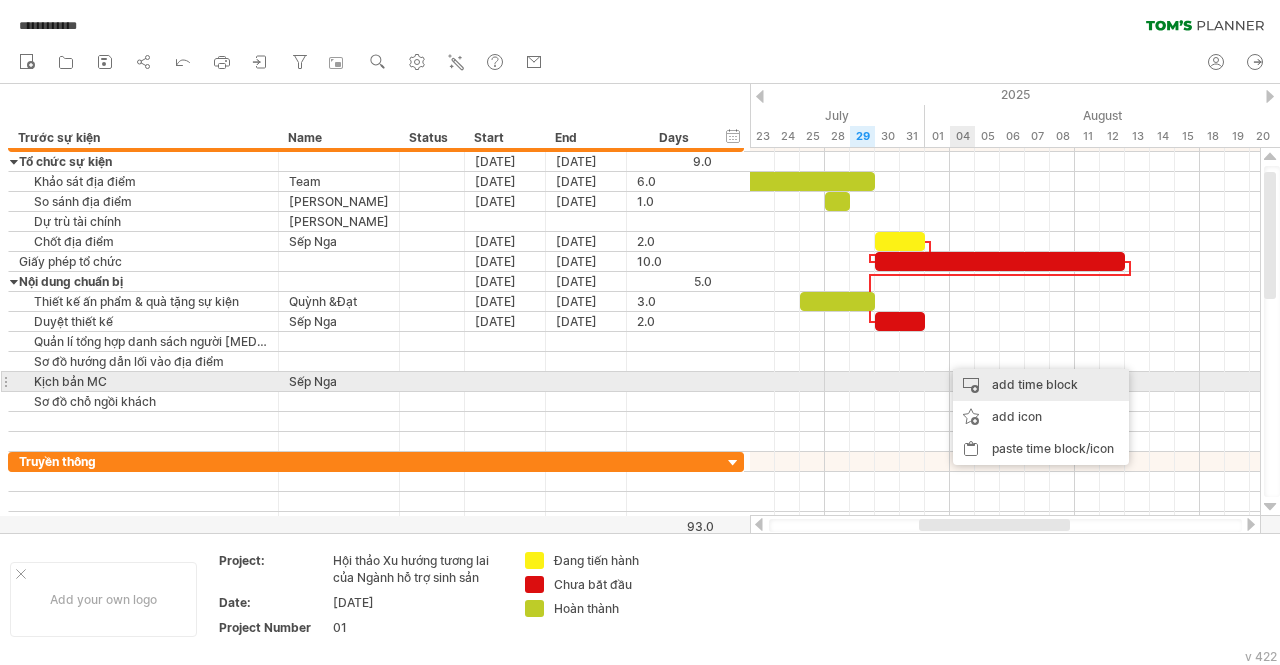 click on "add time block" at bounding box center [1041, 385] 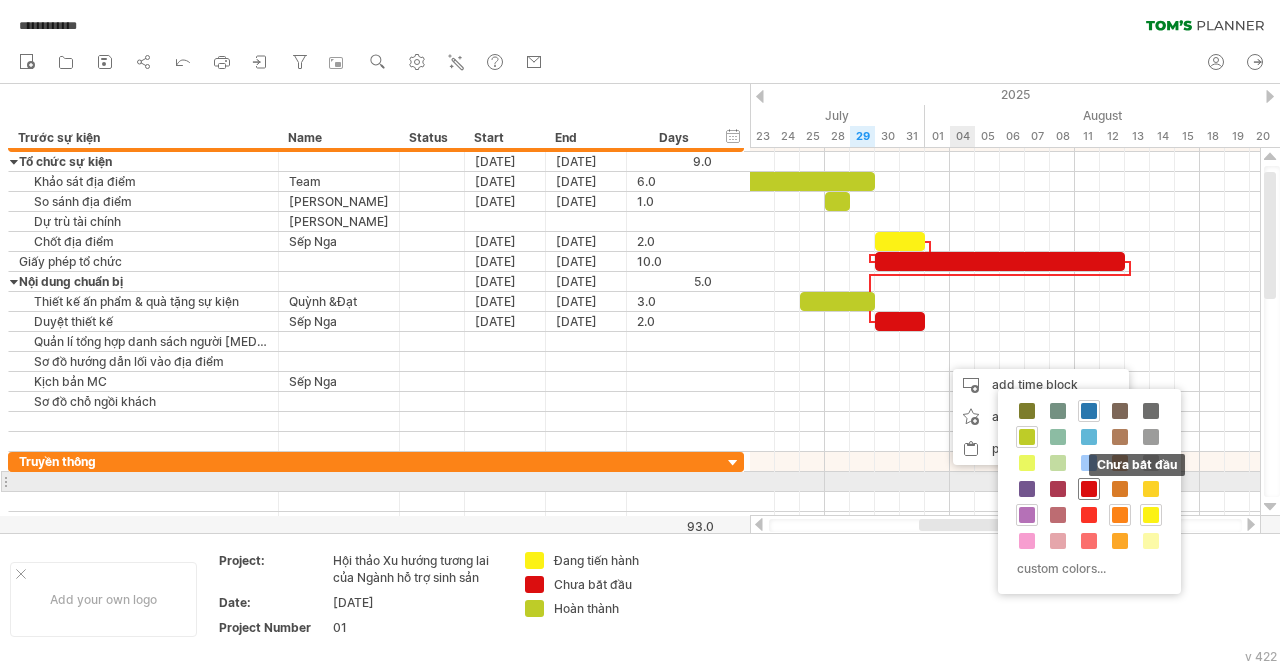 click at bounding box center (1089, 489) 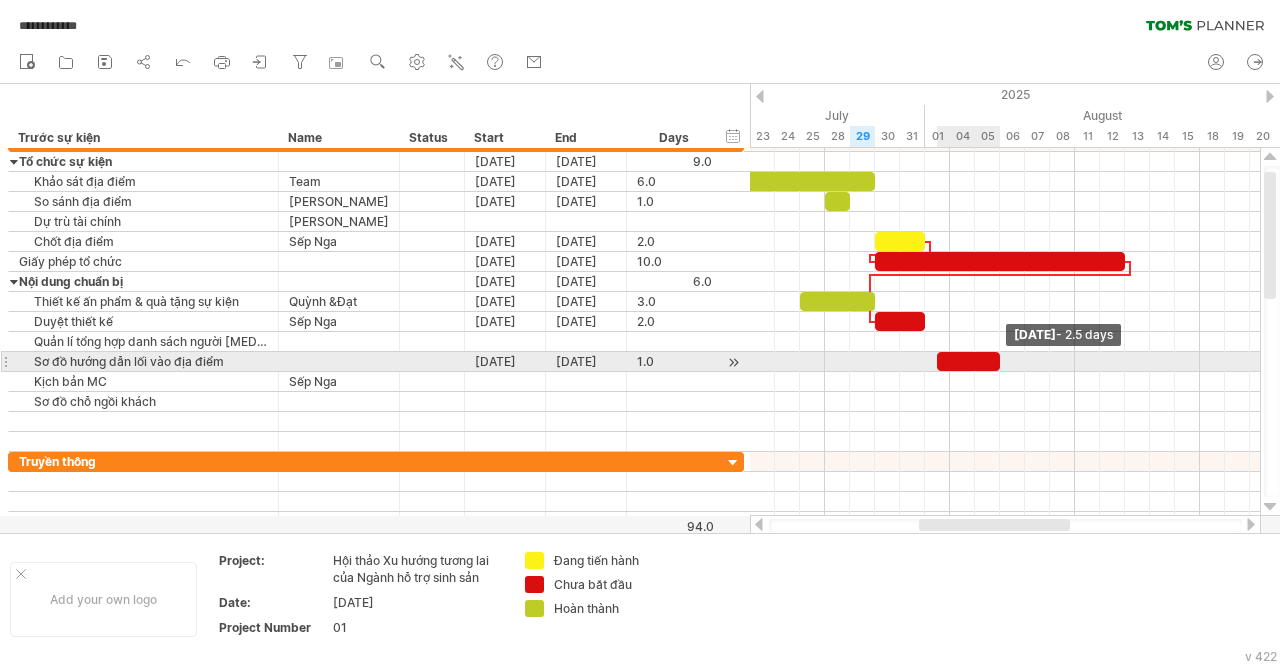 drag, startPoint x: 959, startPoint y: 361, endPoint x: 998, endPoint y: 356, distance: 39.319206 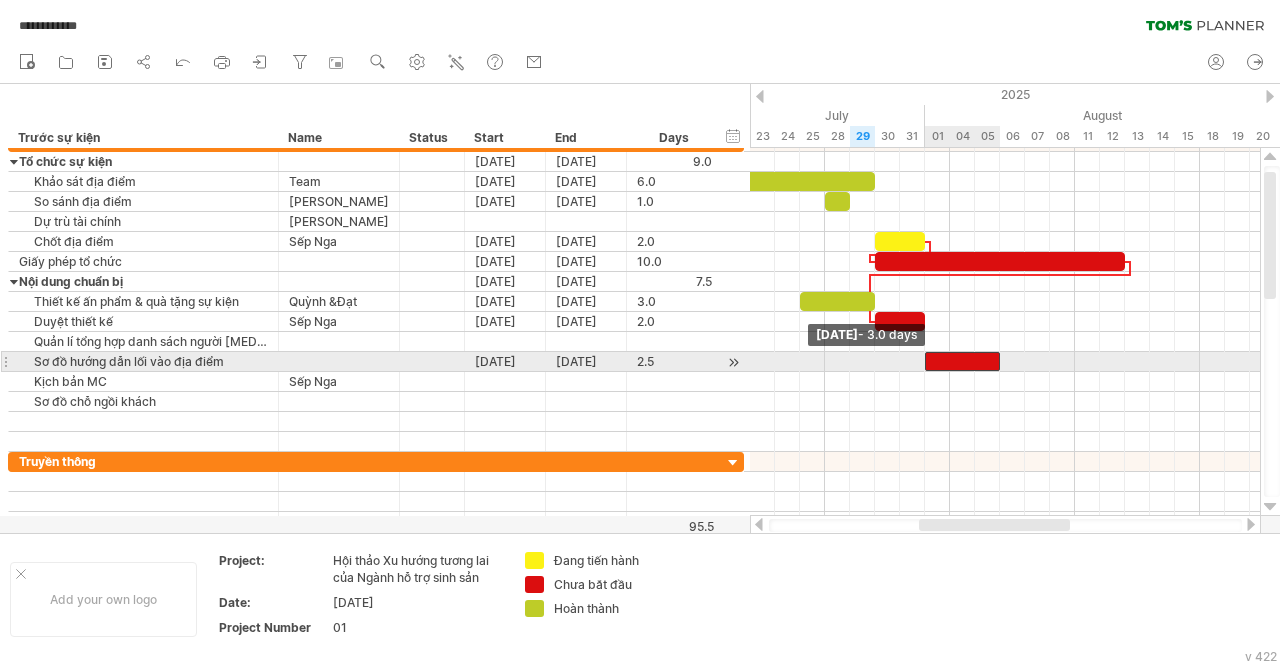 drag, startPoint x: 936, startPoint y: 354, endPoint x: 925, endPoint y: 355, distance: 11.045361 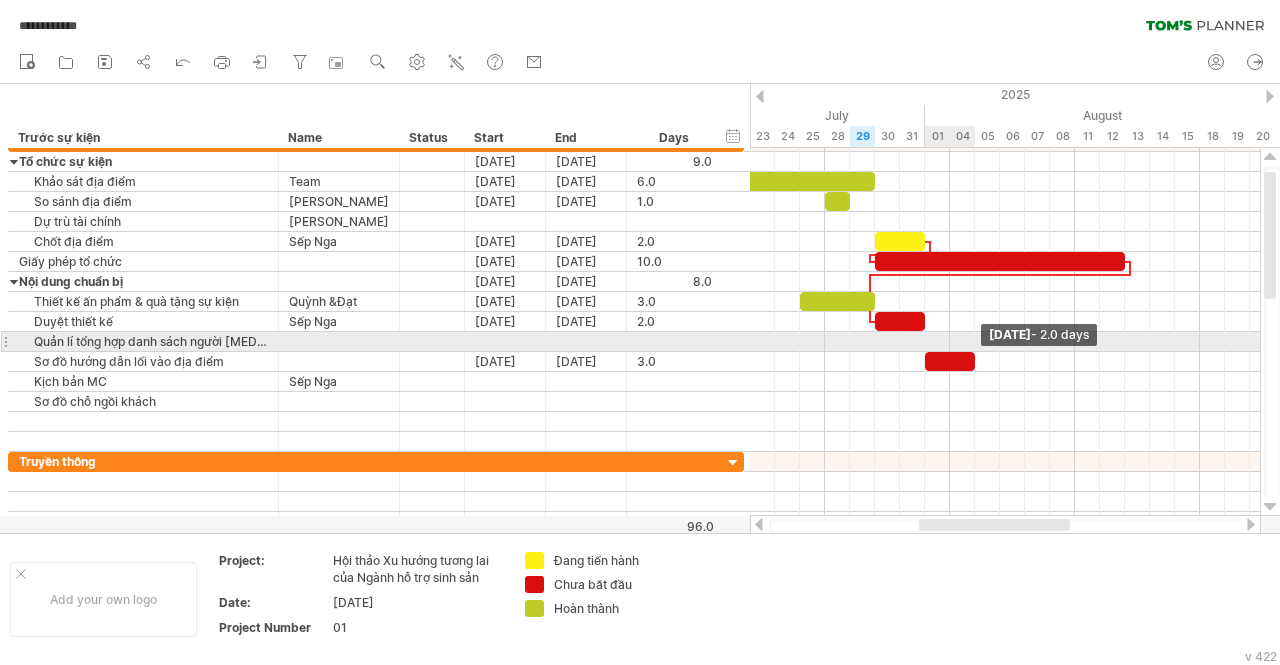 drag, startPoint x: 1000, startPoint y: 355, endPoint x: 970, endPoint y: 345, distance: 31.622776 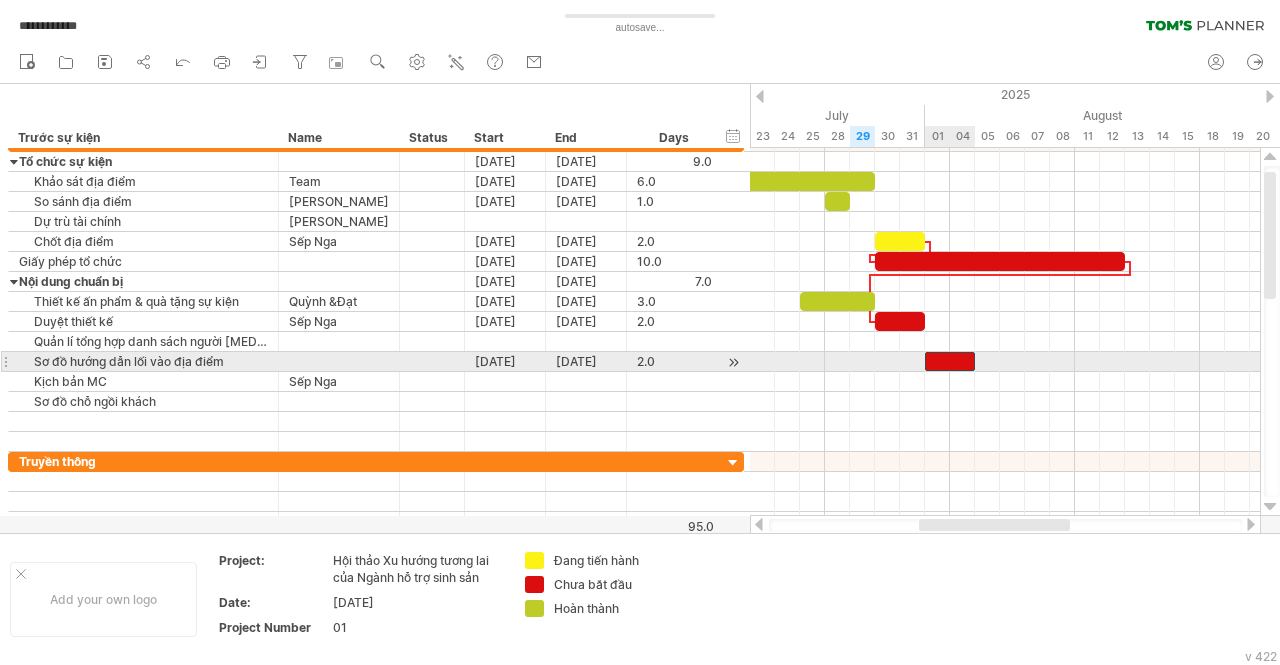 click at bounding box center (950, 361) 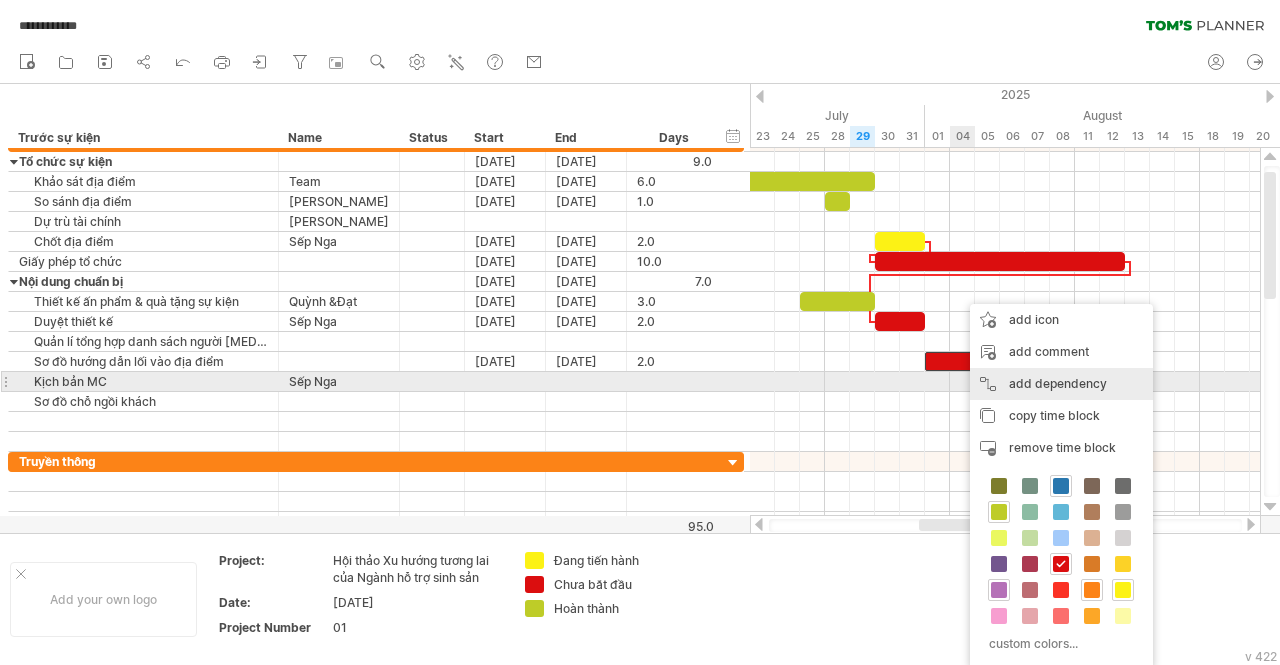 click on "add dependency You can use dependencies when you require tasks to be done in a specific order. For example if you are building a house, the task "Build Walls" needs to be completed before the task "Build roof" can start:" at bounding box center (1061, 384) 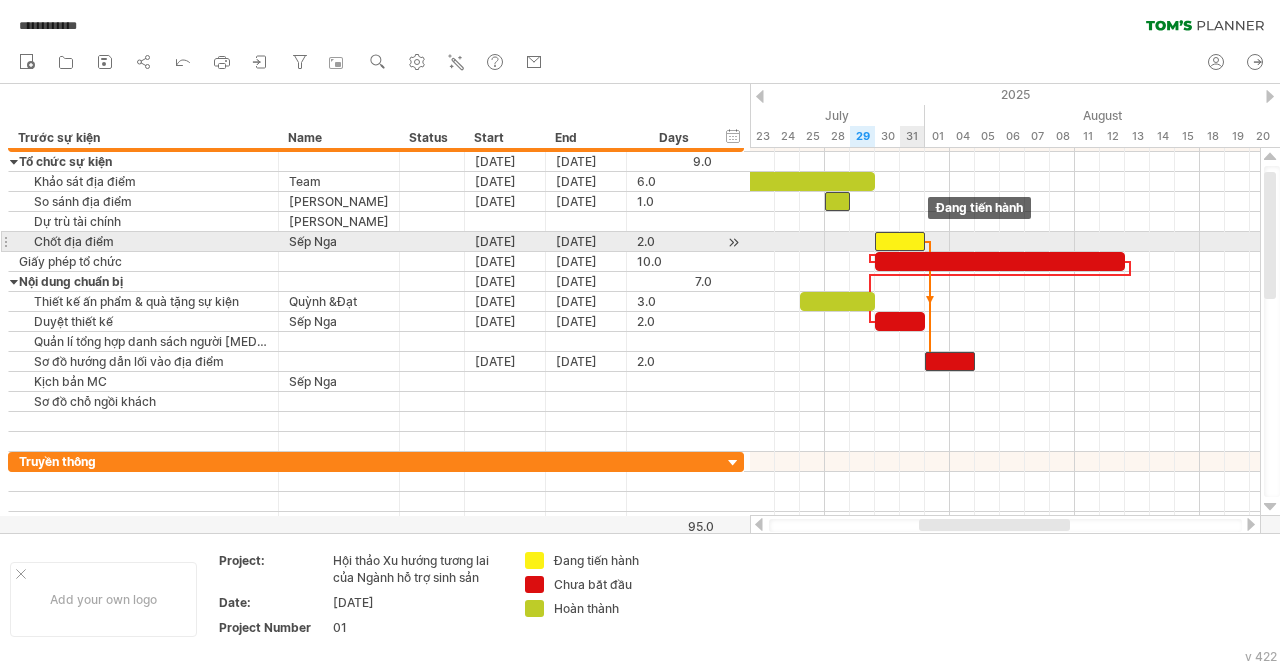 click at bounding box center (925, 241) 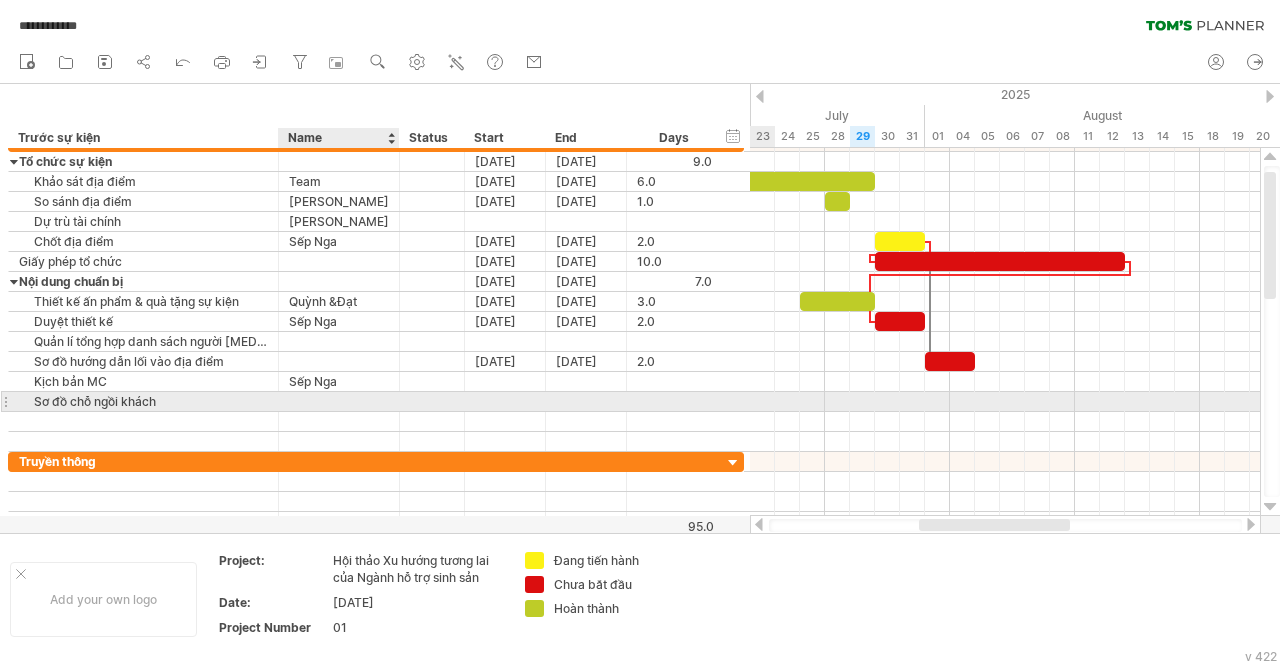 click at bounding box center (339, 401) 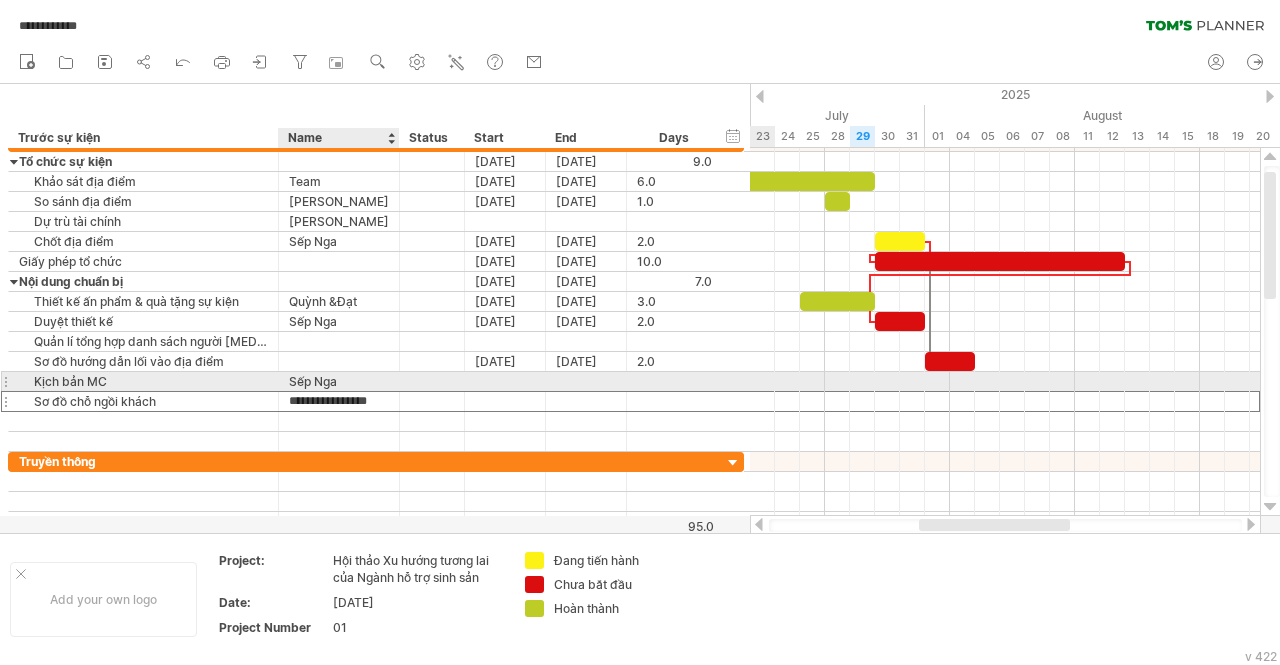 scroll, scrollTop: 0, scrollLeft: 0, axis: both 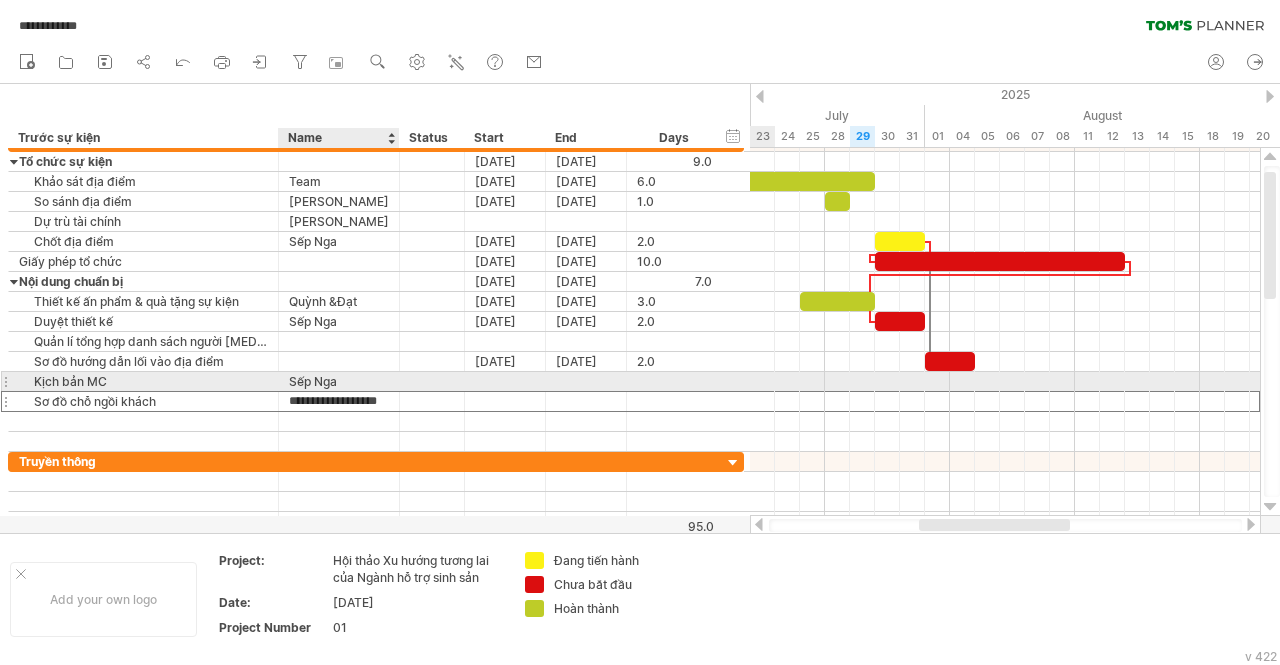 type on "**********" 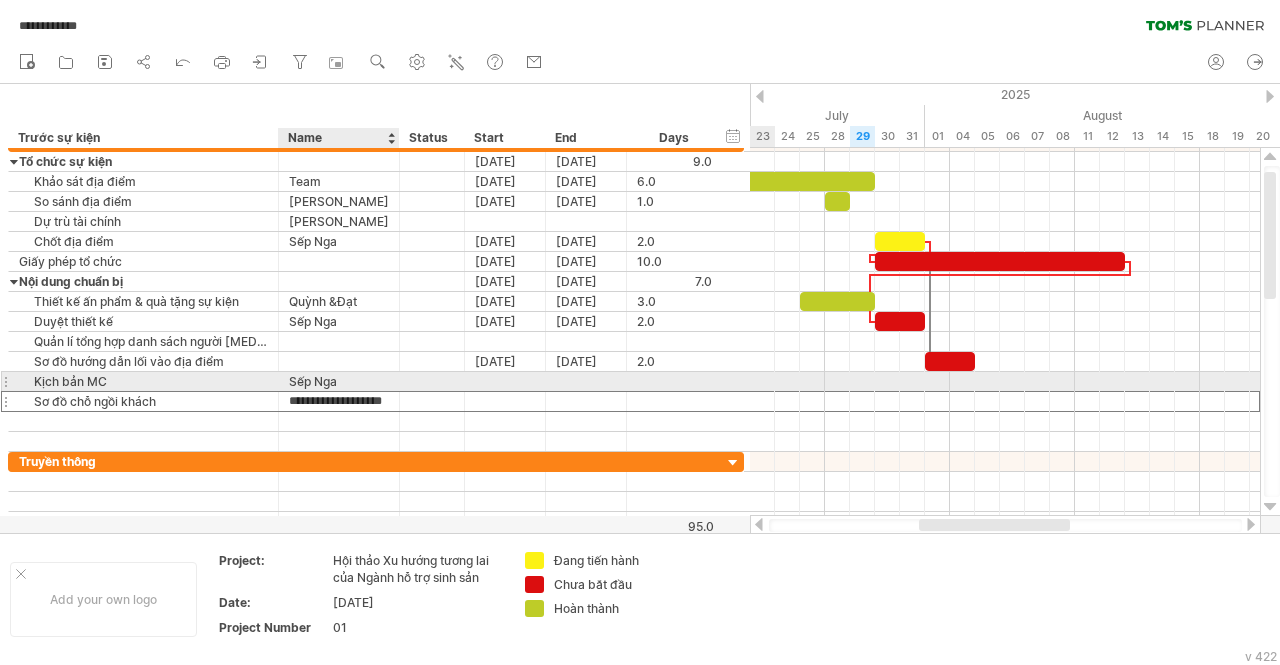 scroll, scrollTop: 0, scrollLeft: 22, axis: horizontal 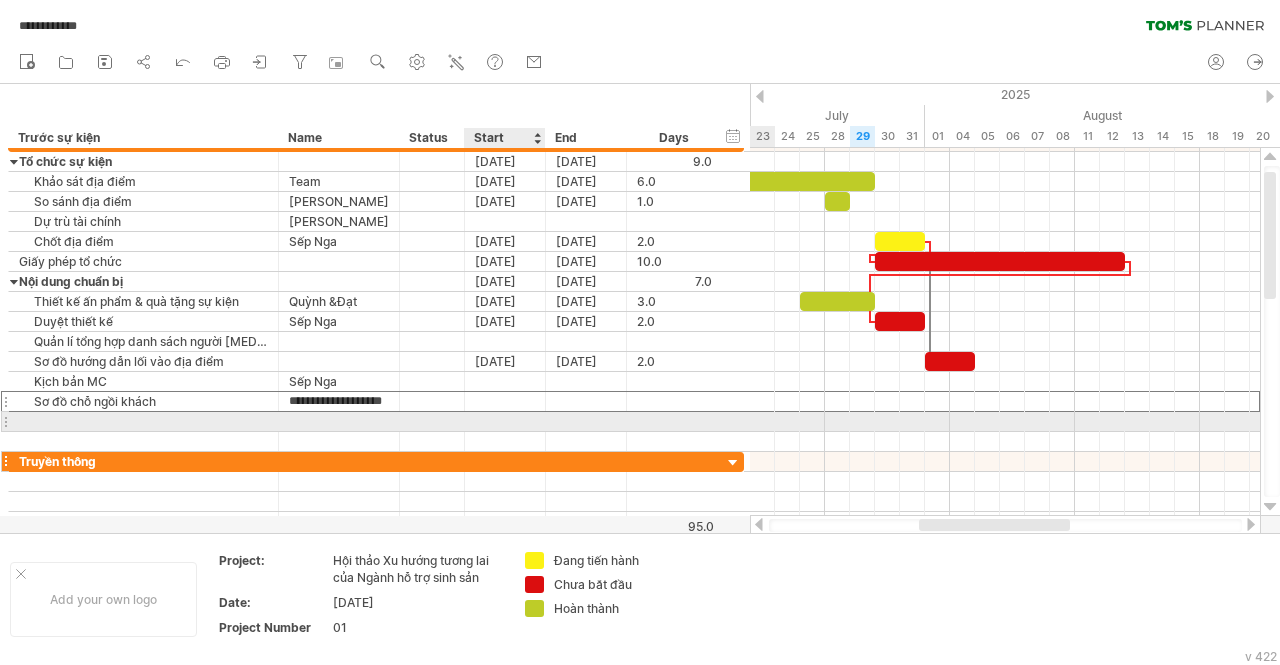 click at bounding box center (586, 461) 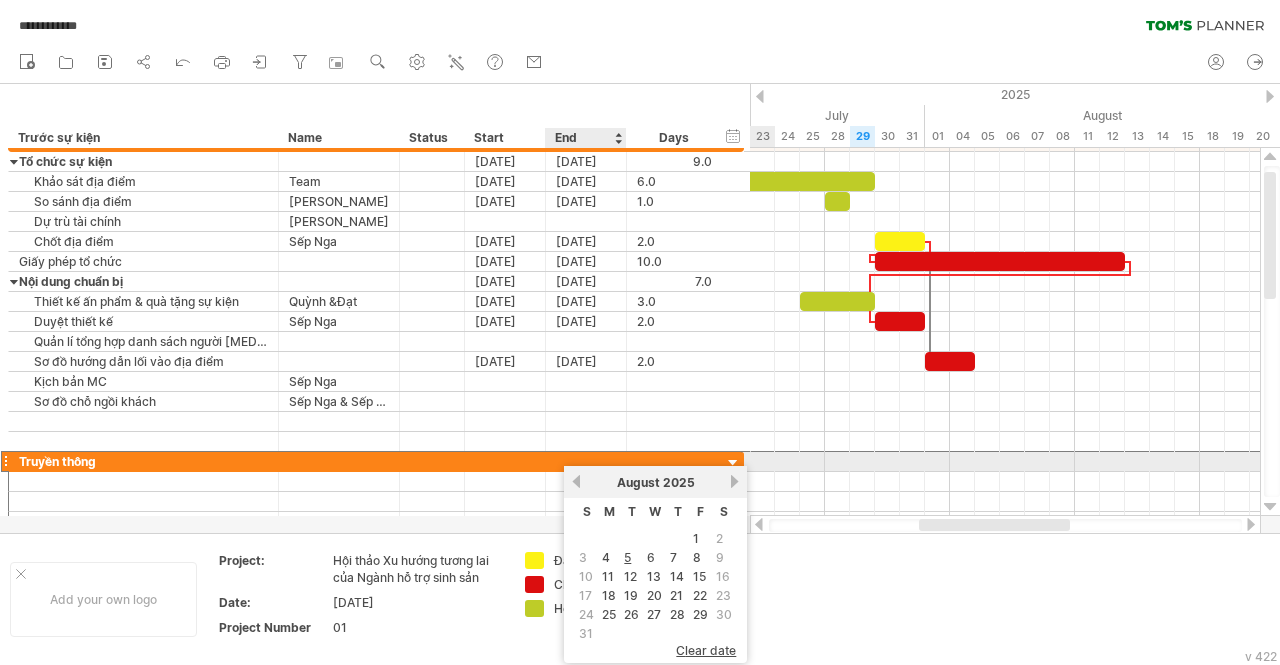 scroll, scrollTop: 0, scrollLeft: 0, axis: both 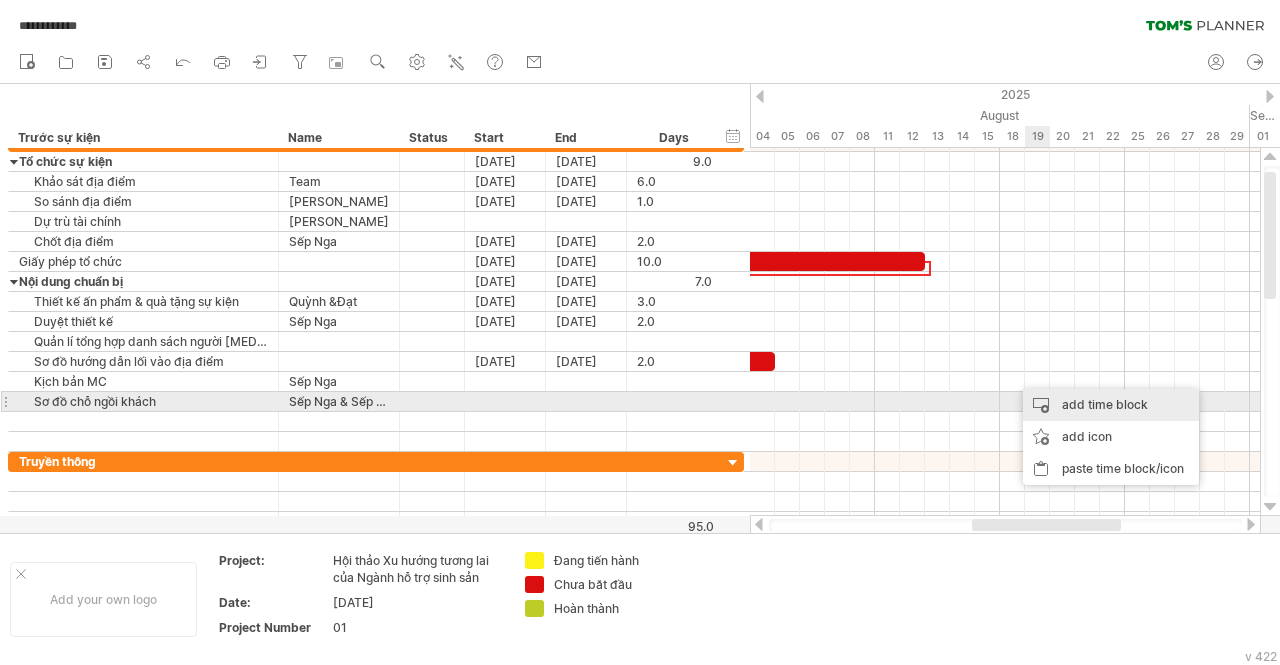 click on "add time block" at bounding box center (1111, 405) 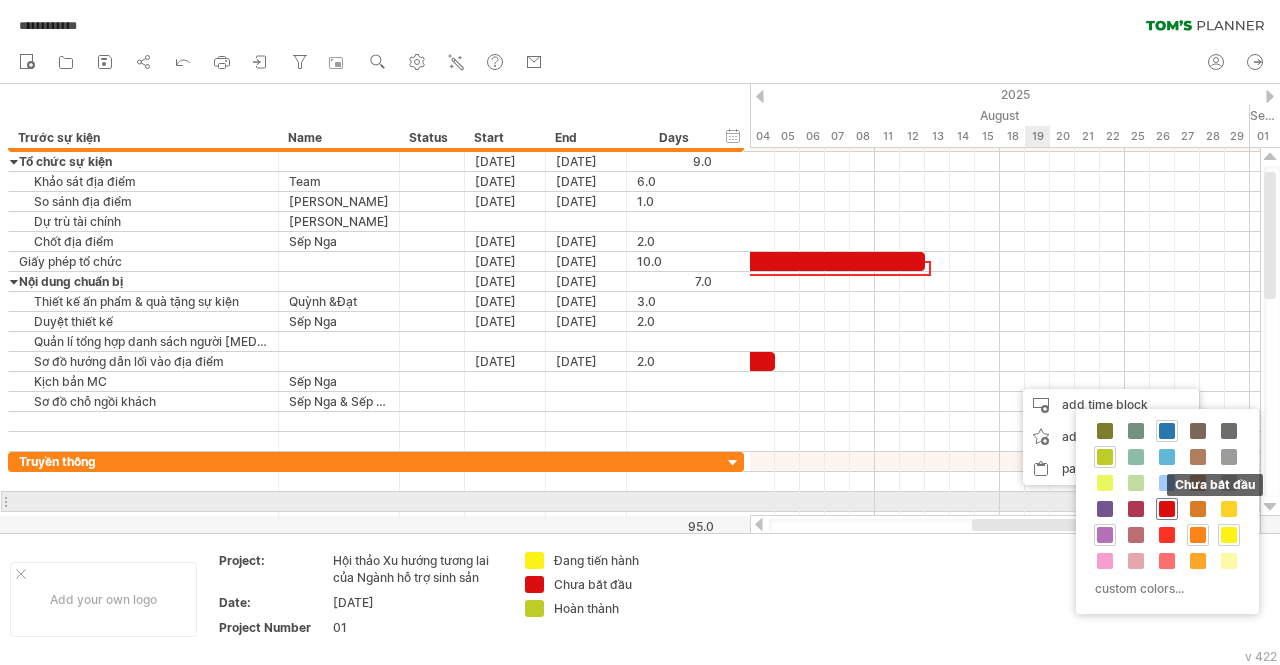 click at bounding box center [1167, 509] 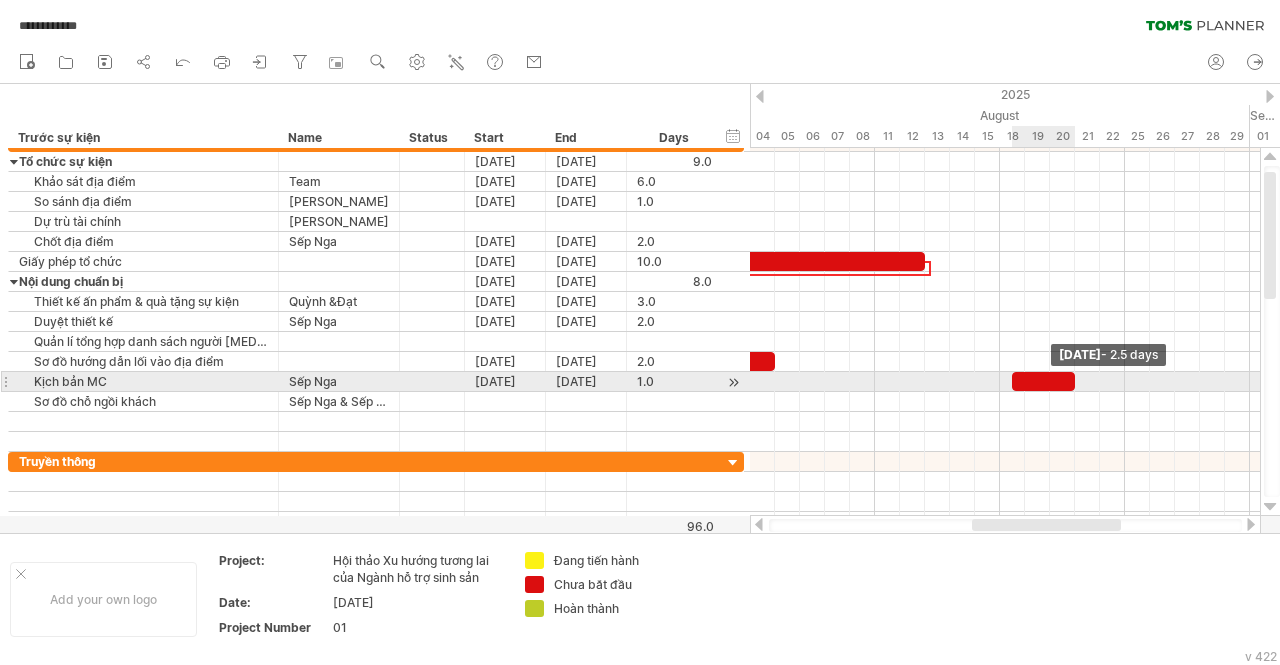 drag, startPoint x: 1037, startPoint y: 375, endPoint x: 1077, endPoint y: 379, distance: 40.1995 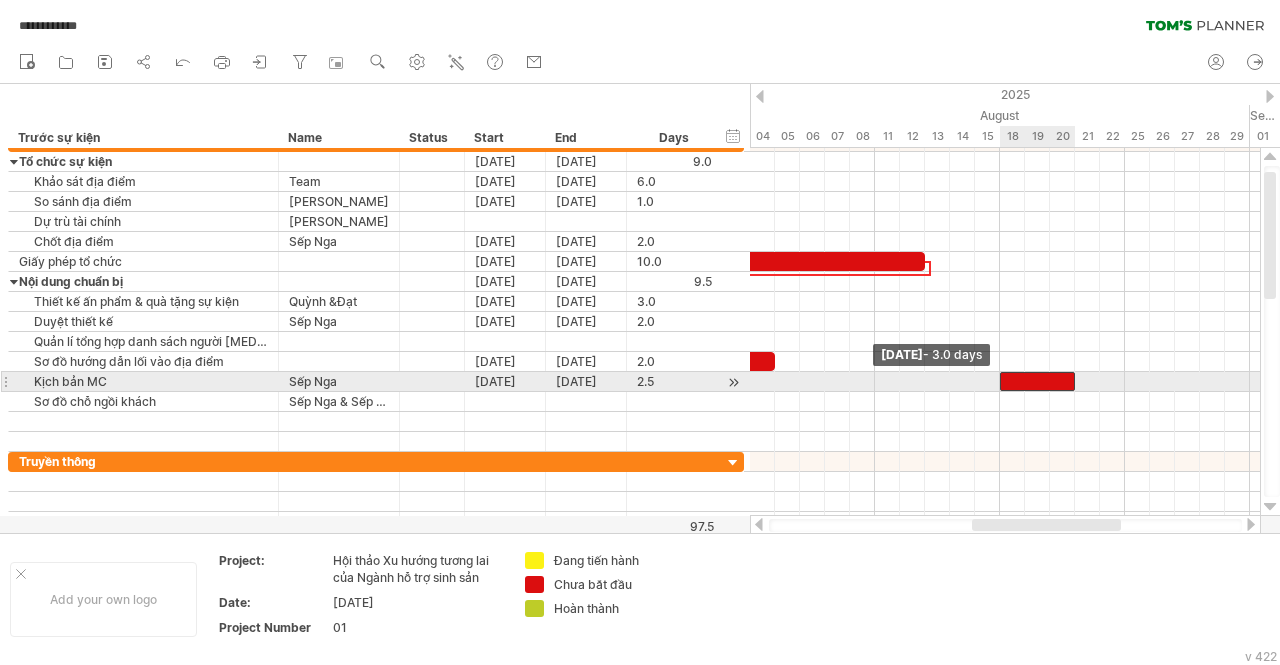 drag, startPoint x: 1013, startPoint y: 377, endPoint x: 1002, endPoint y: 379, distance: 11.18034 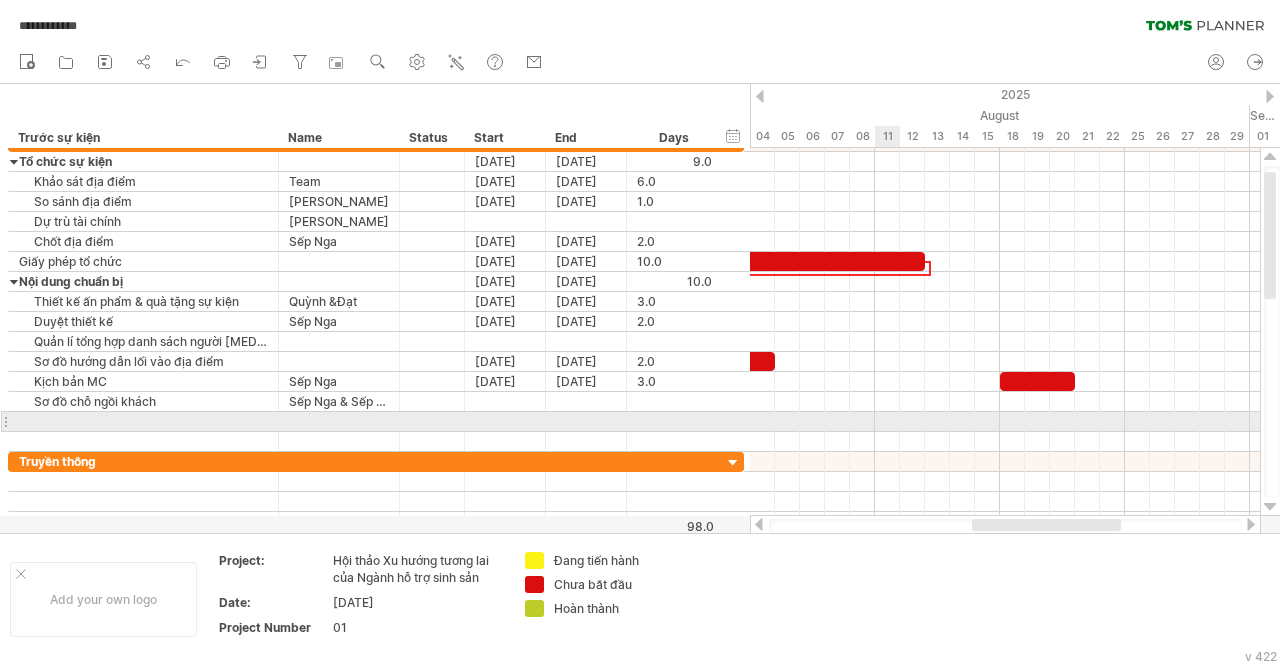 click at bounding box center [1005, 422] 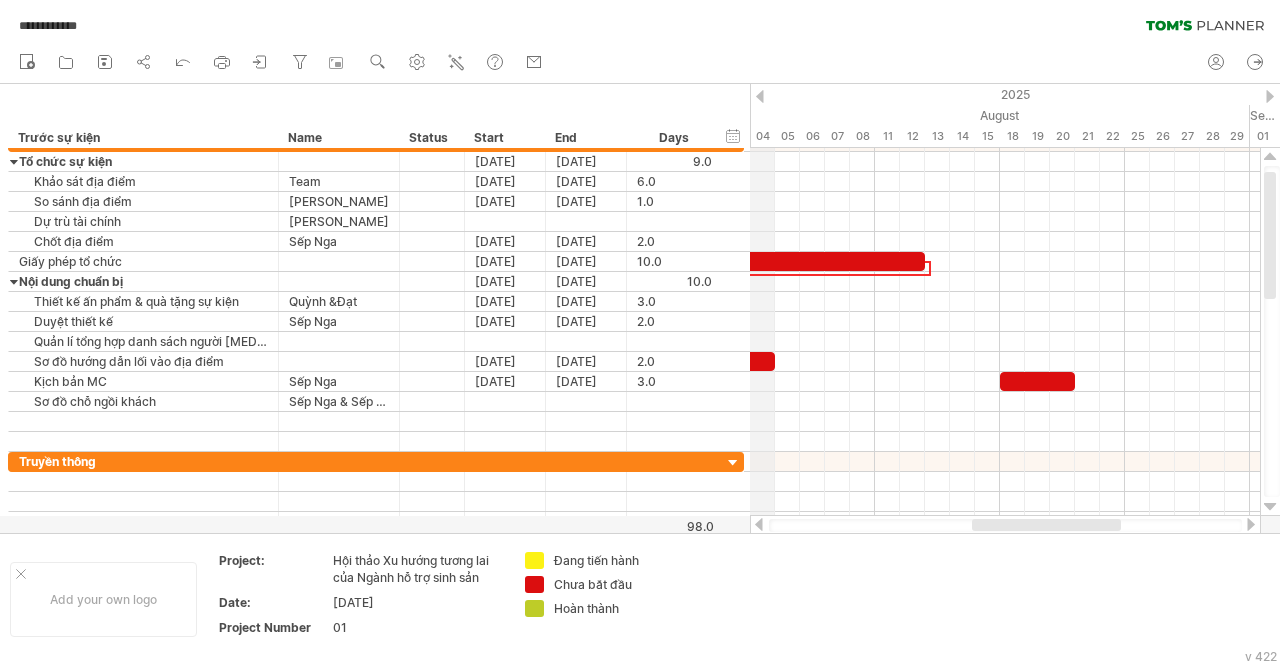click on "2025" at bounding box center (1262, 94) 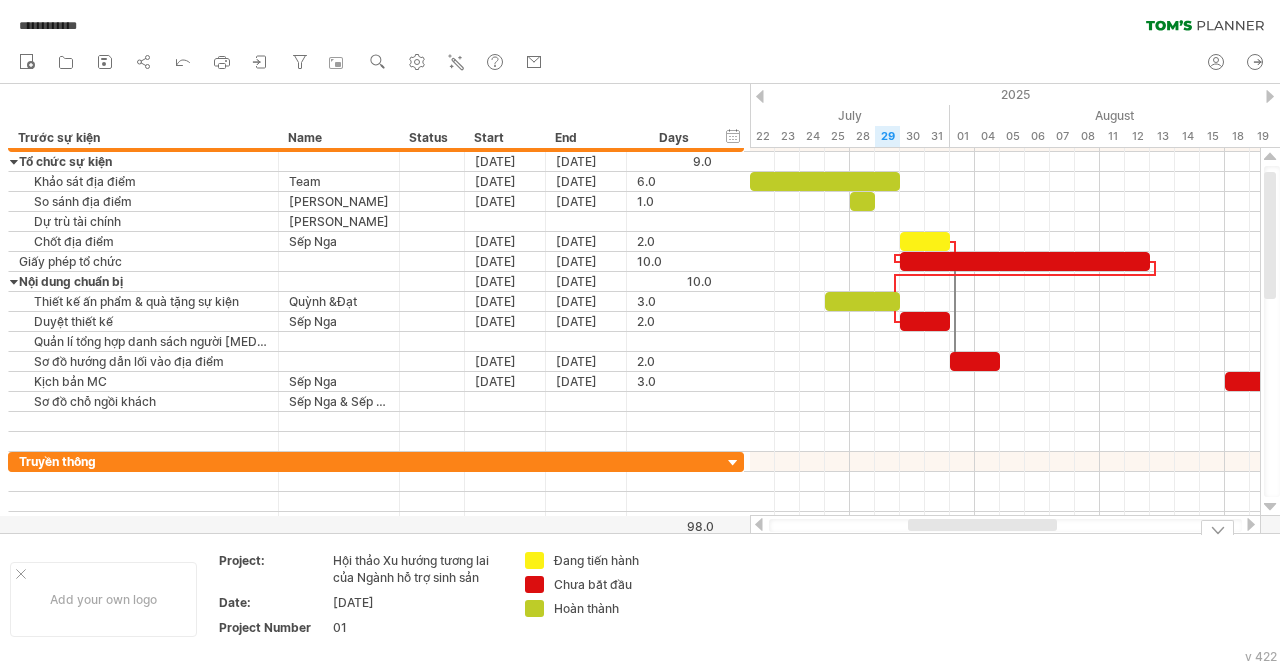 drag, startPoint x: 995, startPoint y: 525, endPoint x: 931, endPoint y: 534, distance: 64.629715 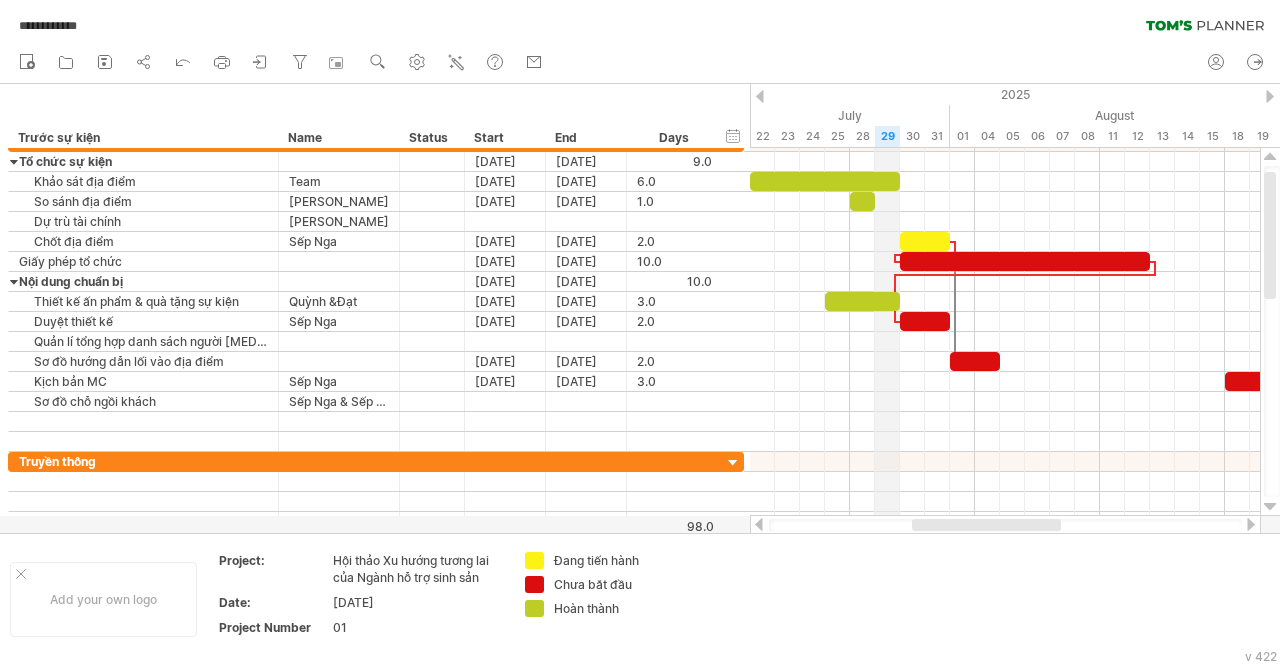 click on "29" at bounding box center (887, 136) 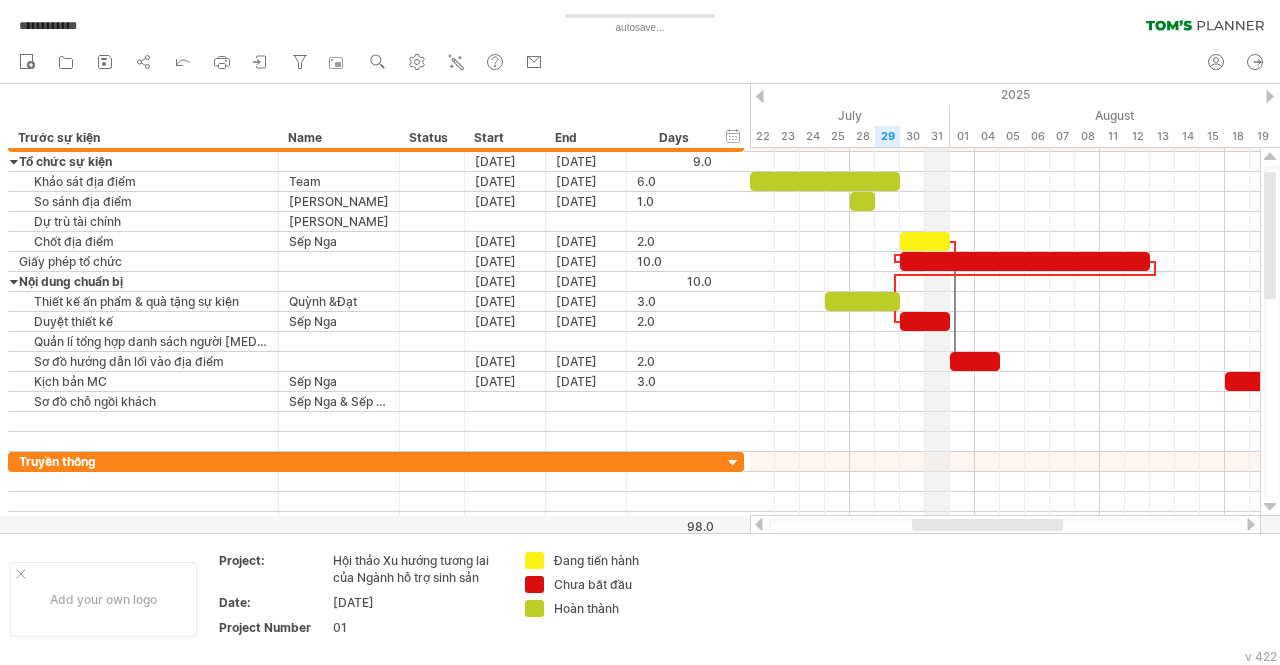 click on "31" at bounding box center [937, 136] 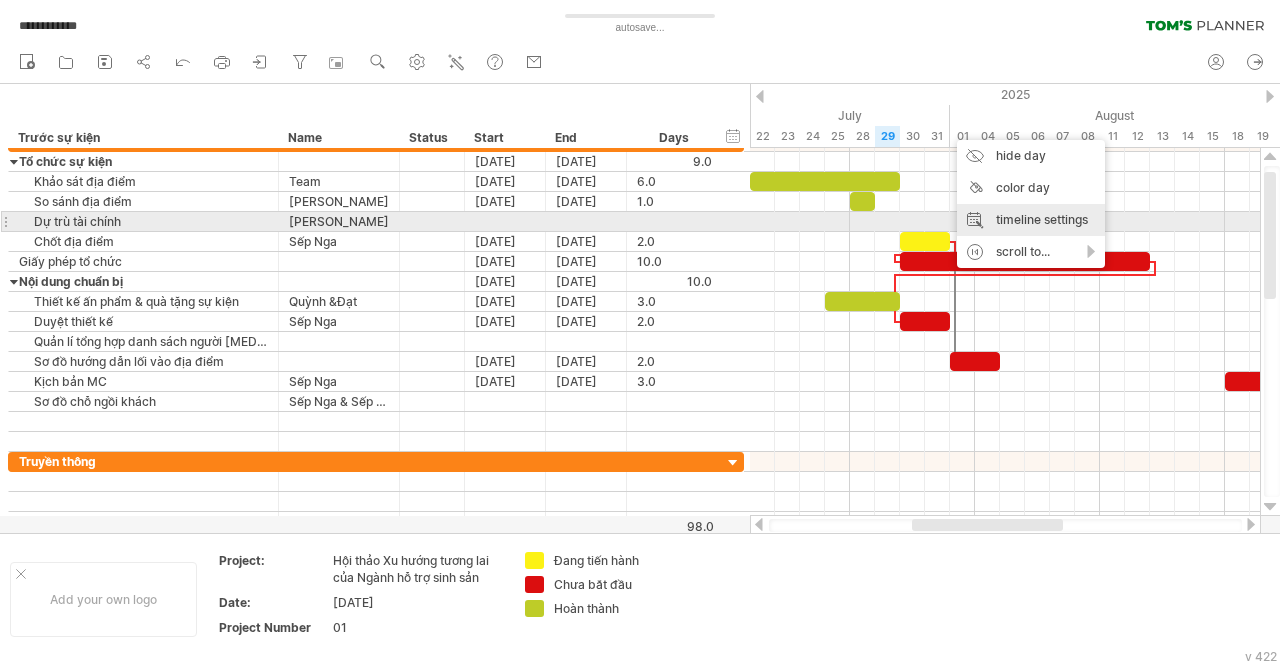 click on "timeline settings" at bounding box center (1031, 220) 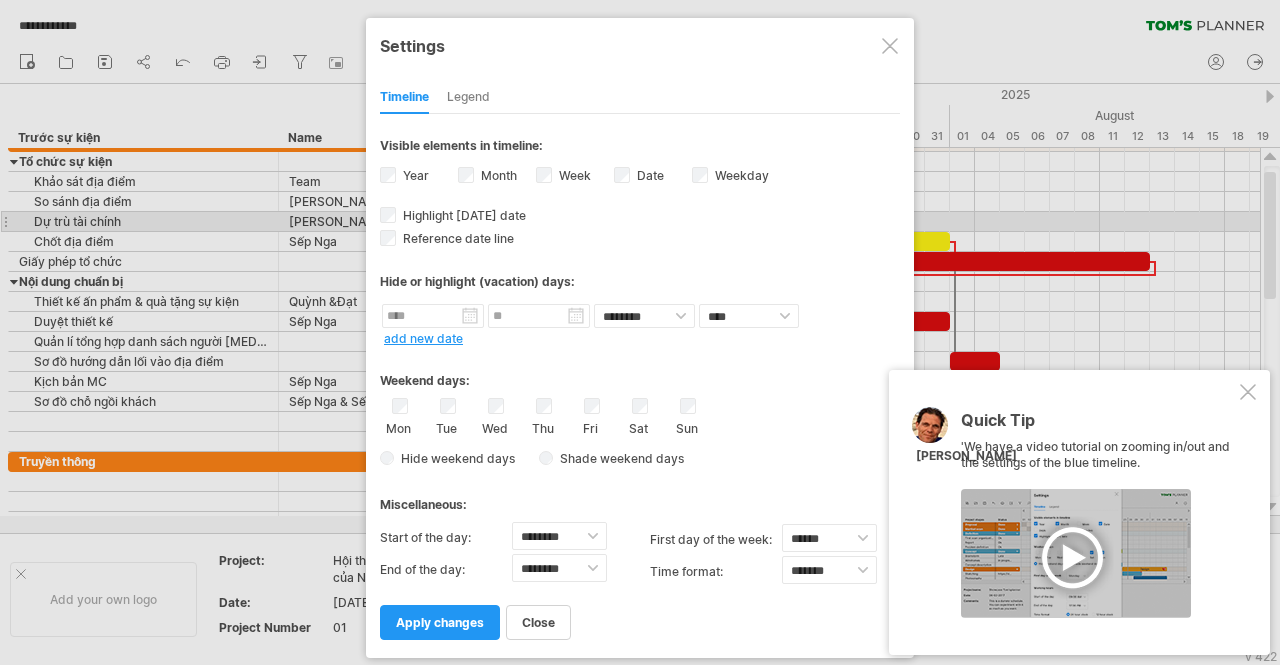 click on "Hide weekend days
Shade weekend days , shade color:
You can choose to shade the weekend days.
Or you can choose to hide them.
Say [DATE] and [DATE] are weekend days.  If you choose to include weekend days: - copy parts of this schedule to another schedule and a week will consist of 7 days - copy 7 days into this schedule you will get one week If you choose to exclude weekend days: - copy 7 days into this schedule you will get one and a half week" at bounding box center (640, 458) 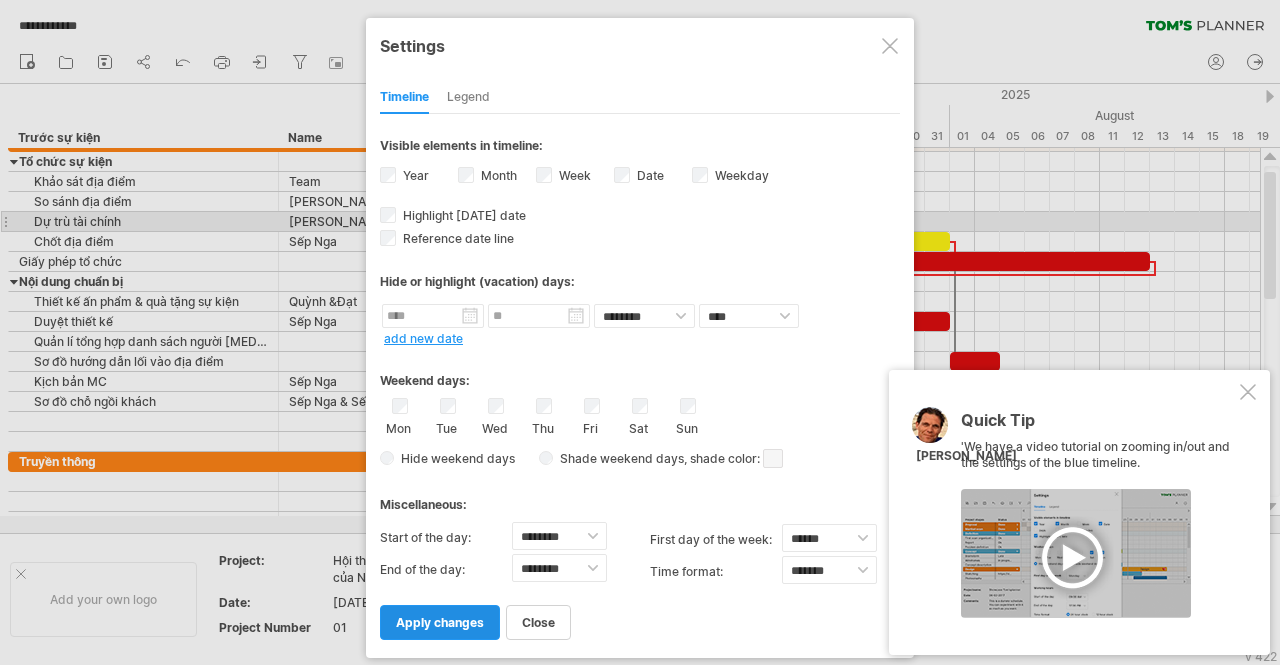 click on "apply changes" at bounding box center [440, 622] 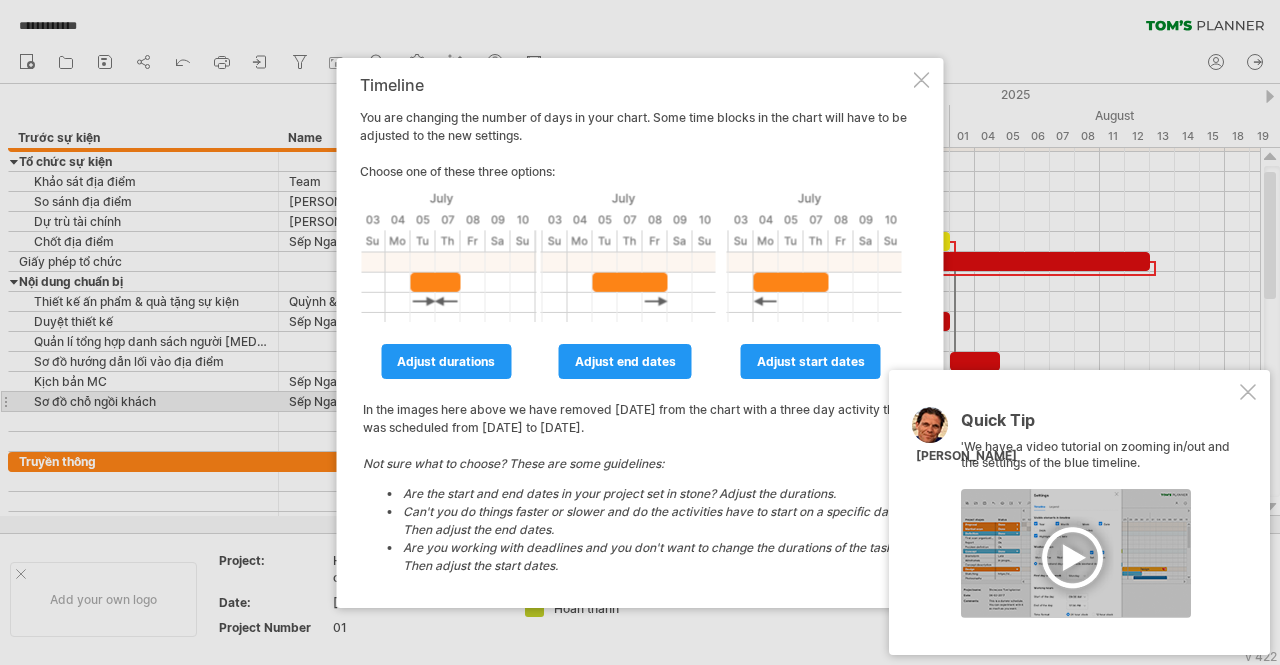 click on "Quick Tip 'We have a video tutorial on zooming in/out and the settings of the blue timeline.   Tom" at bounding box center (1079, 512) 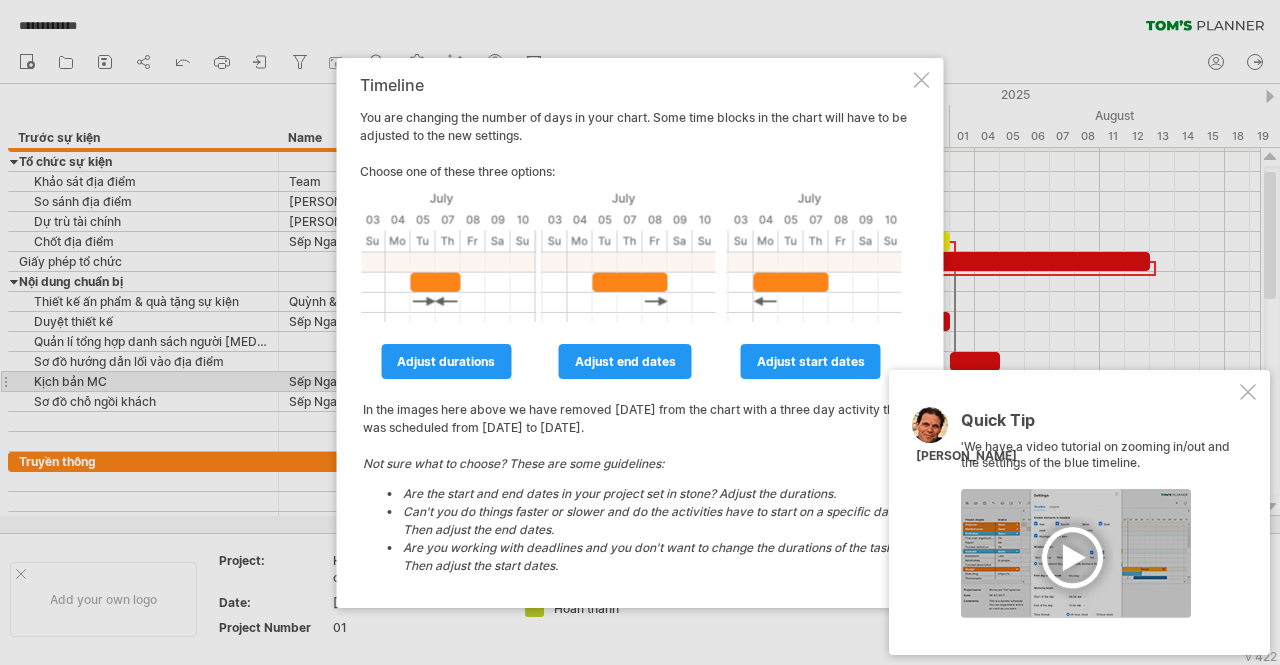 click at bounding box center (1248, 392) 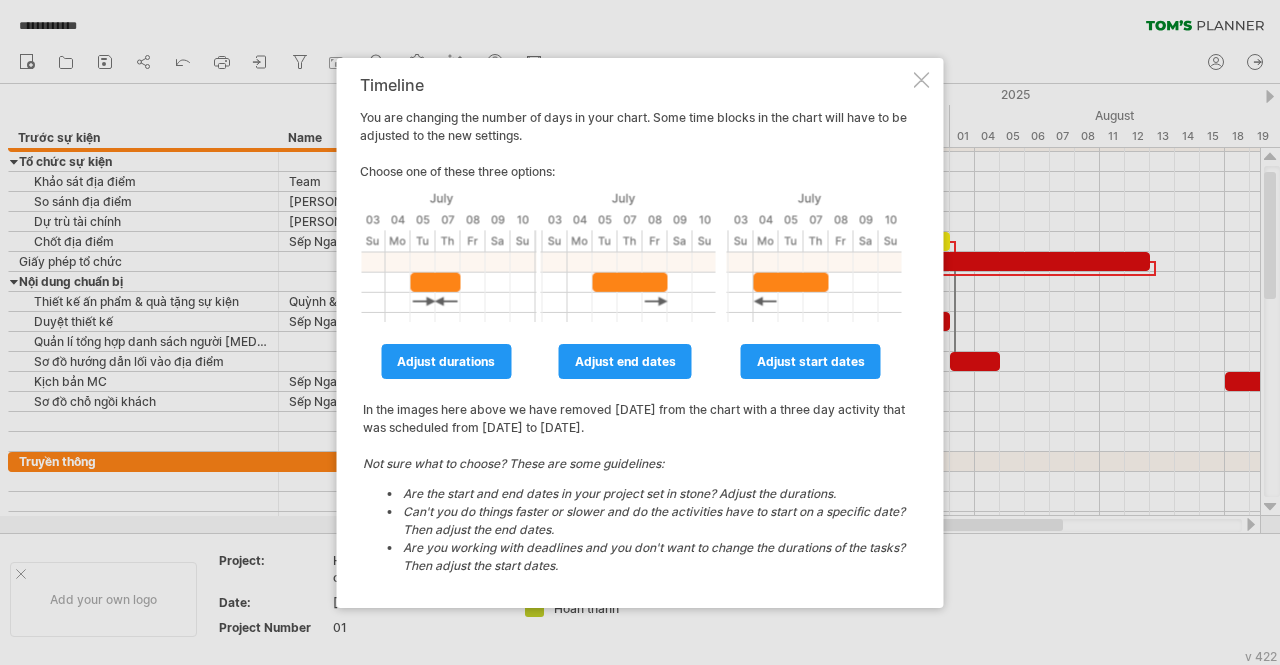 click at bounding box center (922, 80) 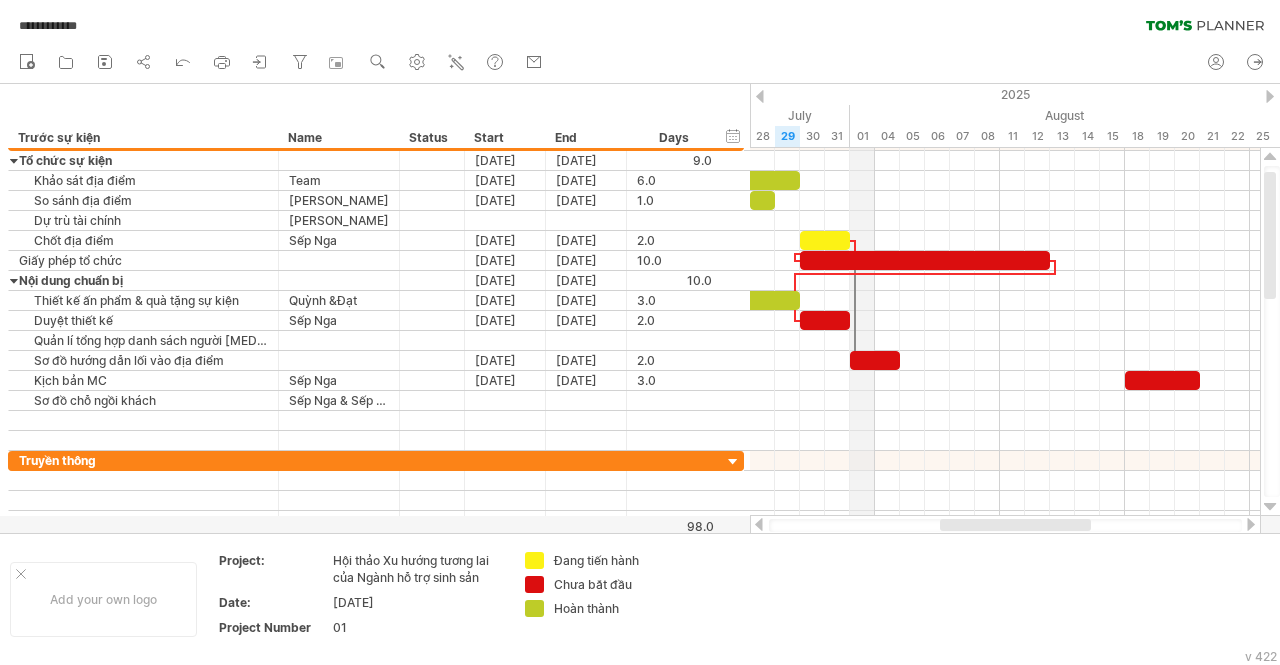 click on "01" at bounding box center (862, 136) 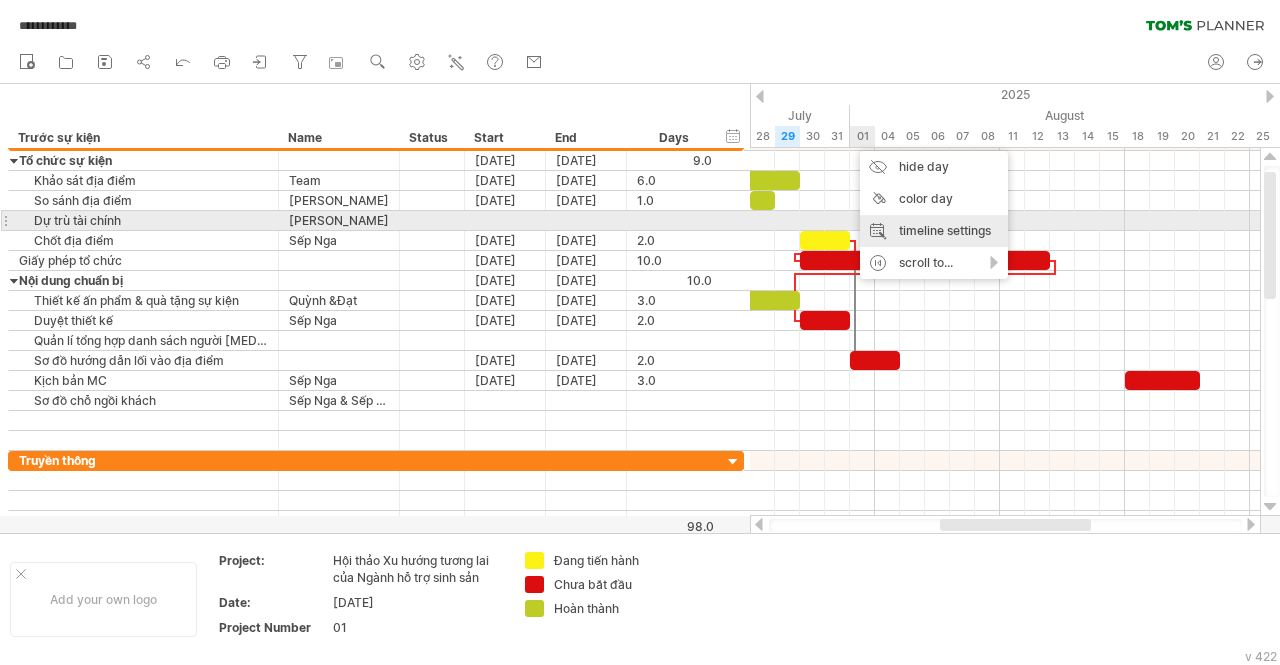 click on "timeline settings" at bounding box center (934, 231) 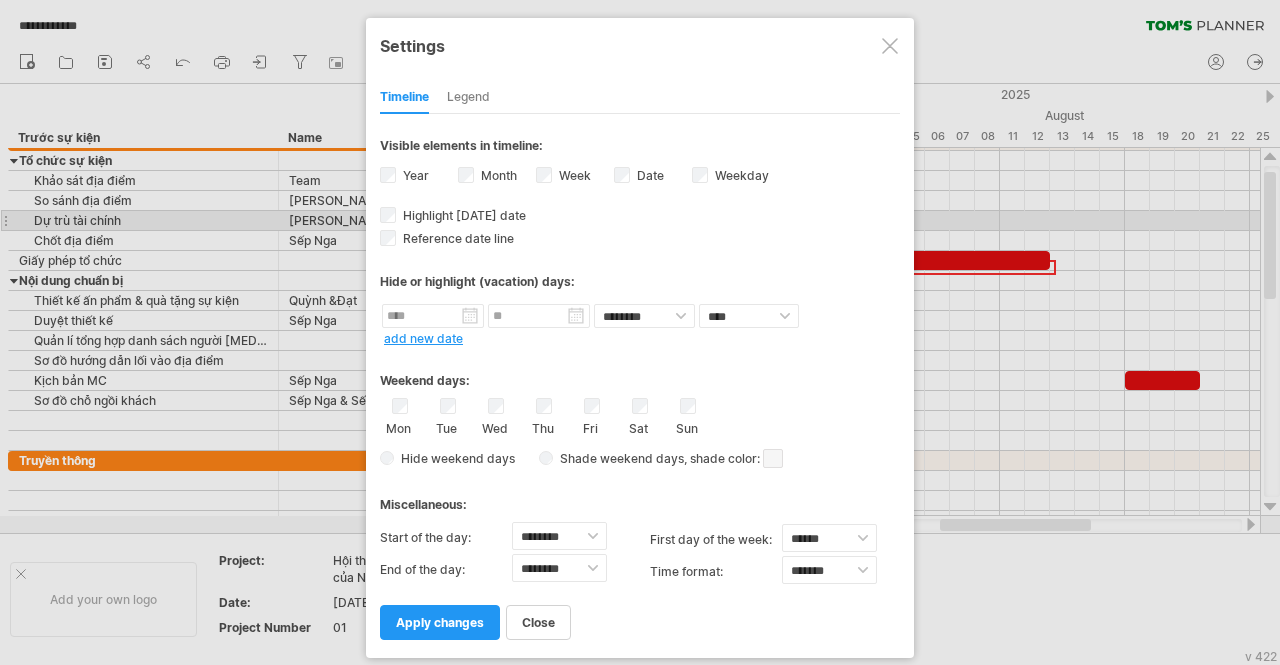 click at bounding box center (773, 458) 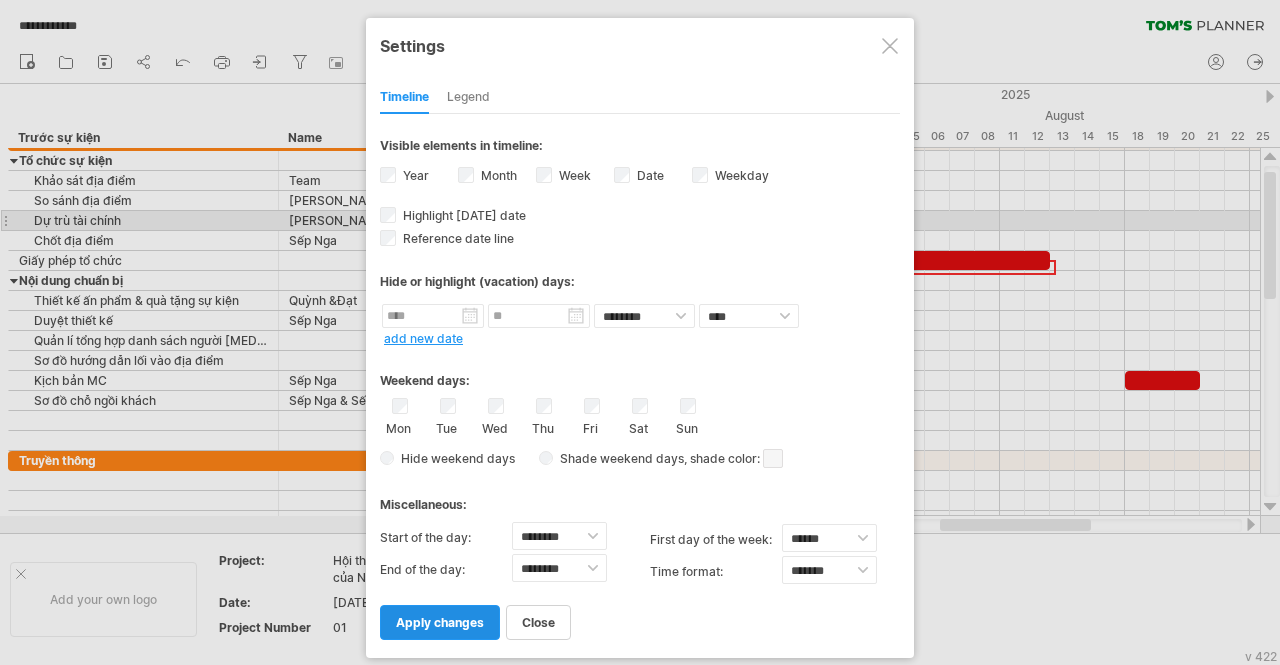 click on "apply changes" at bounding box center [440, 622] 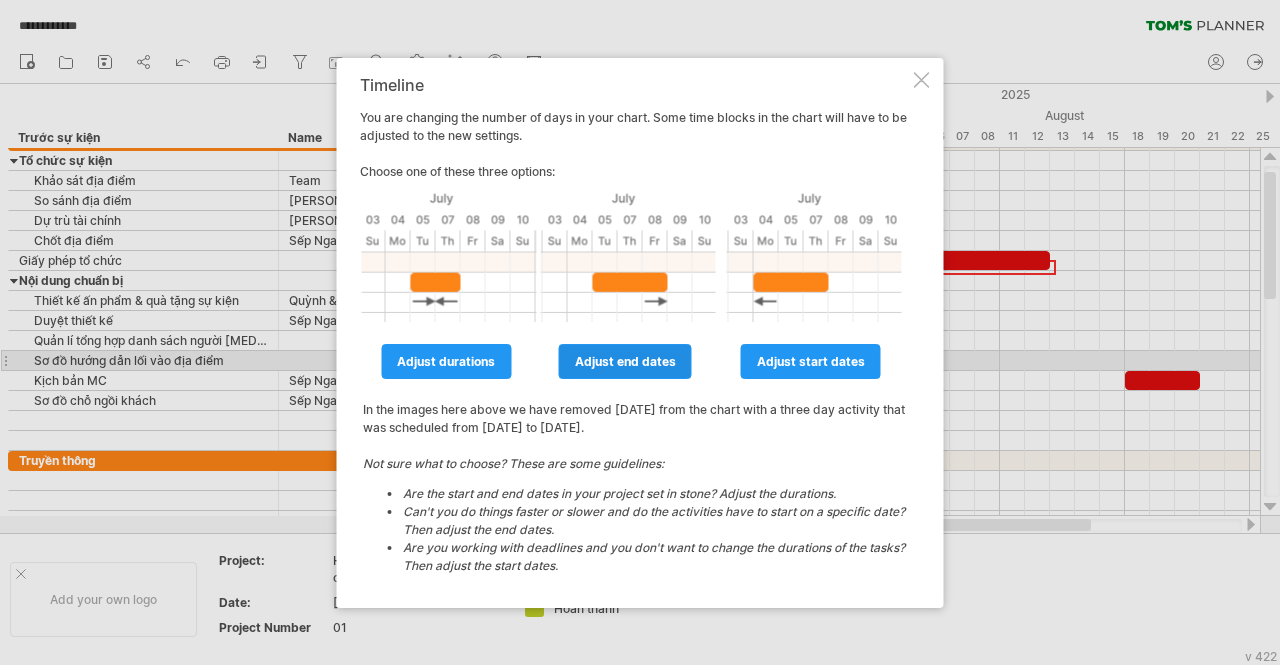 click on "adjust end dates" at bounding box center [625, 361] 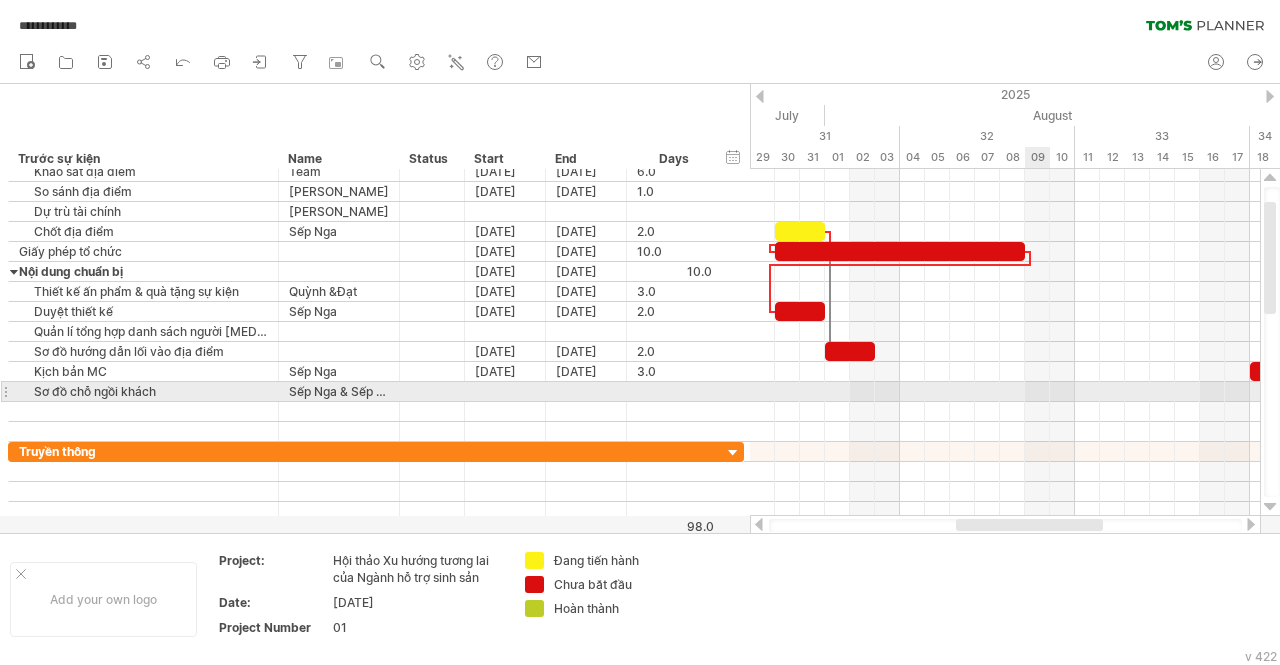 click at bounding box center (1005, 392) 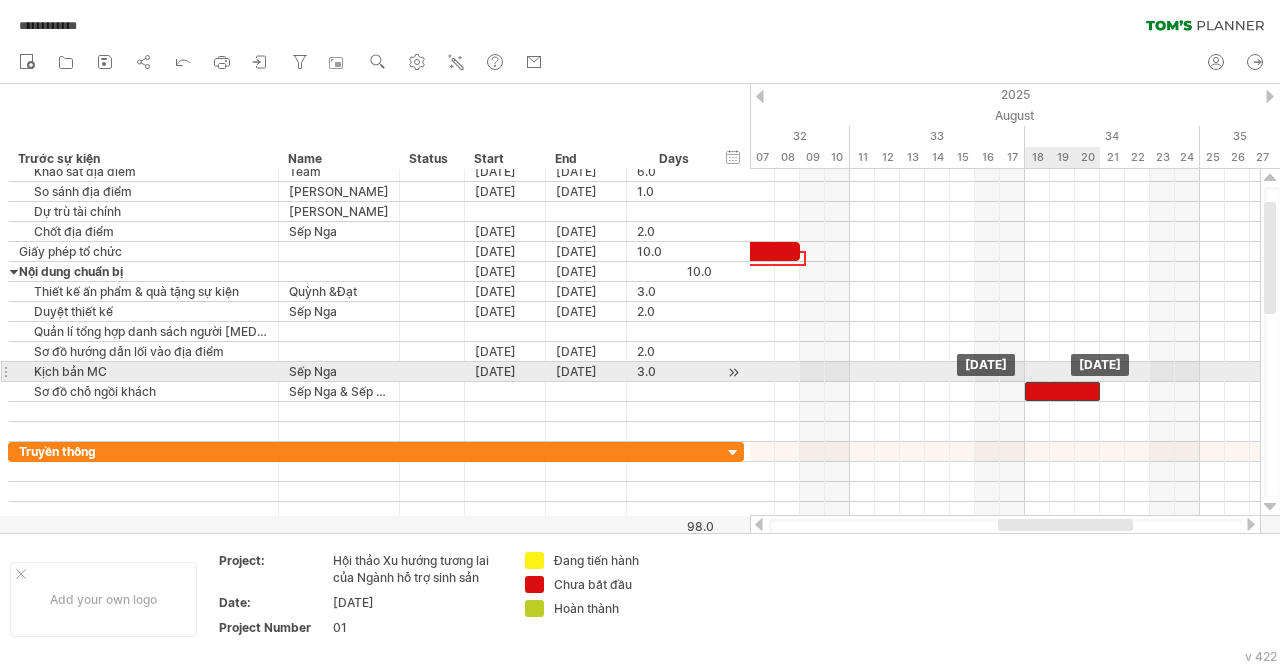 drag, startPoint x: 1046, startPoint y: 368, endPoint x: 1046, endPoint y: 382, distance: 14 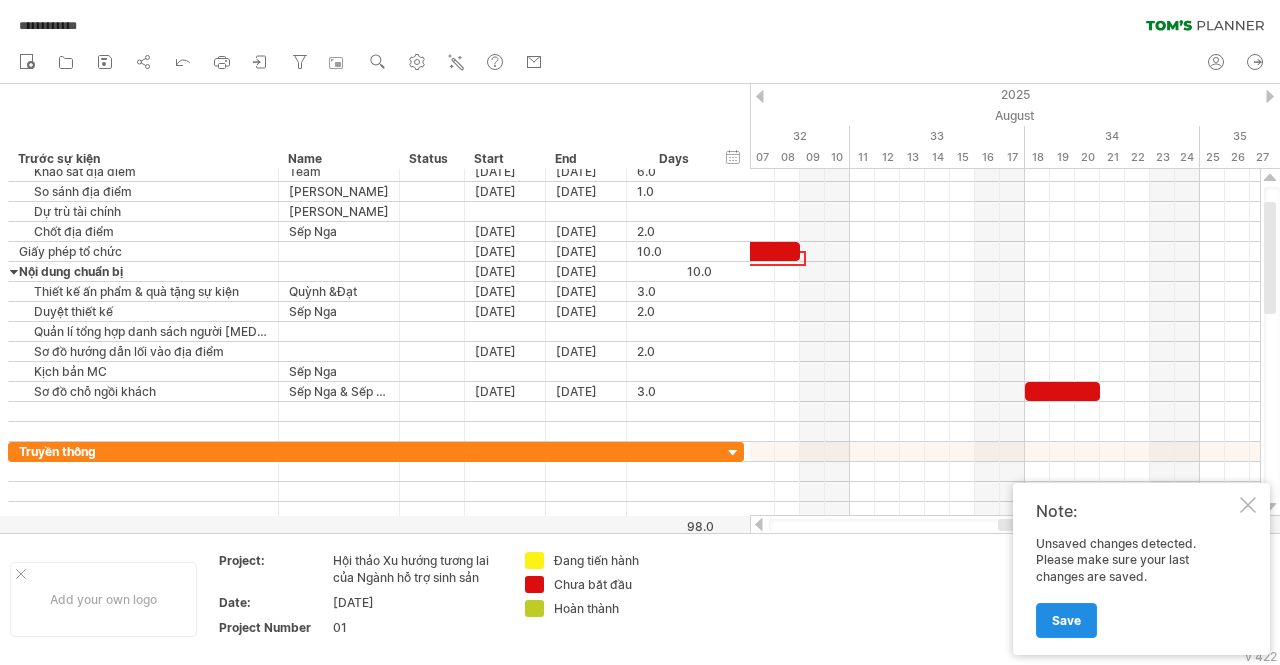 click on "Save" at bounding box center (1066, 620) 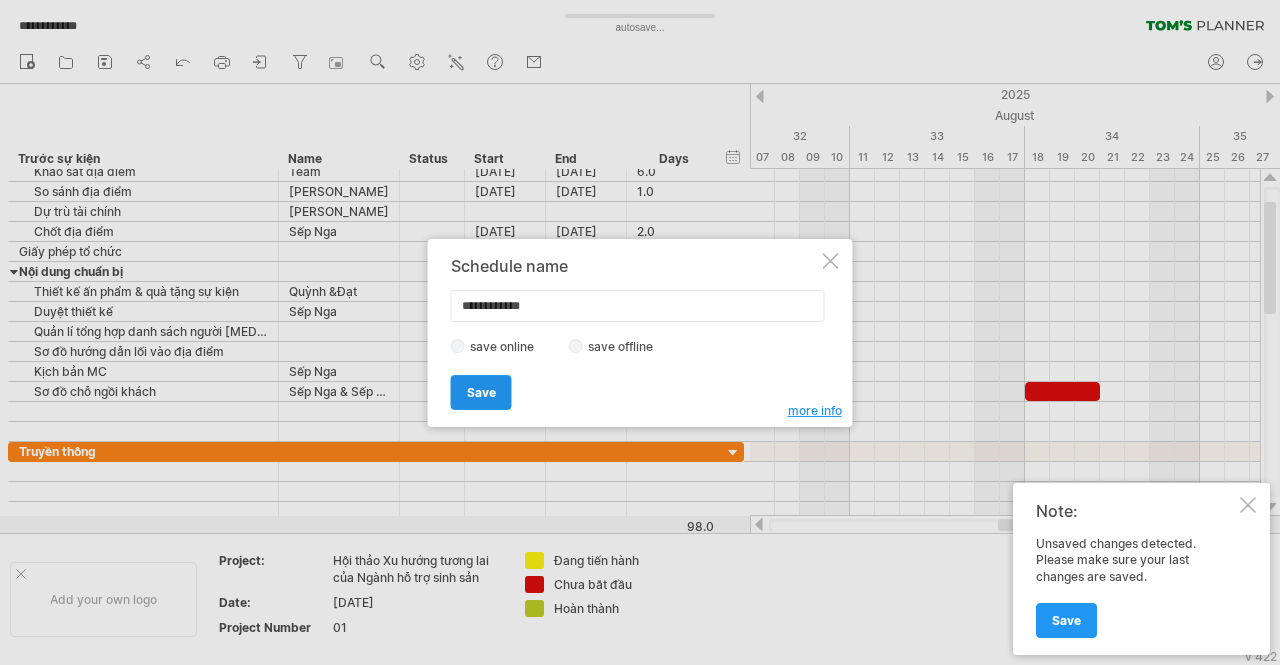 click on "Save" at bounding box center [481, 392] 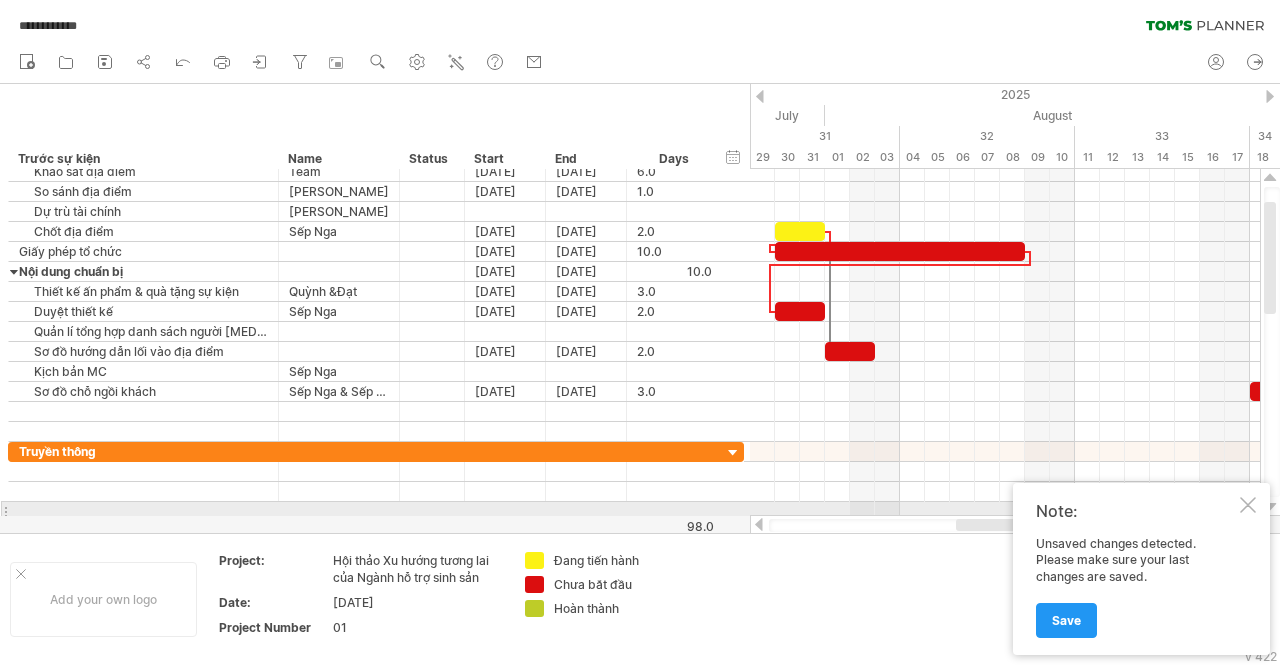click on "Note: Unsaved changes detected. Please make sure your last changes are saved. Save" at bounding box center (1141, 569) 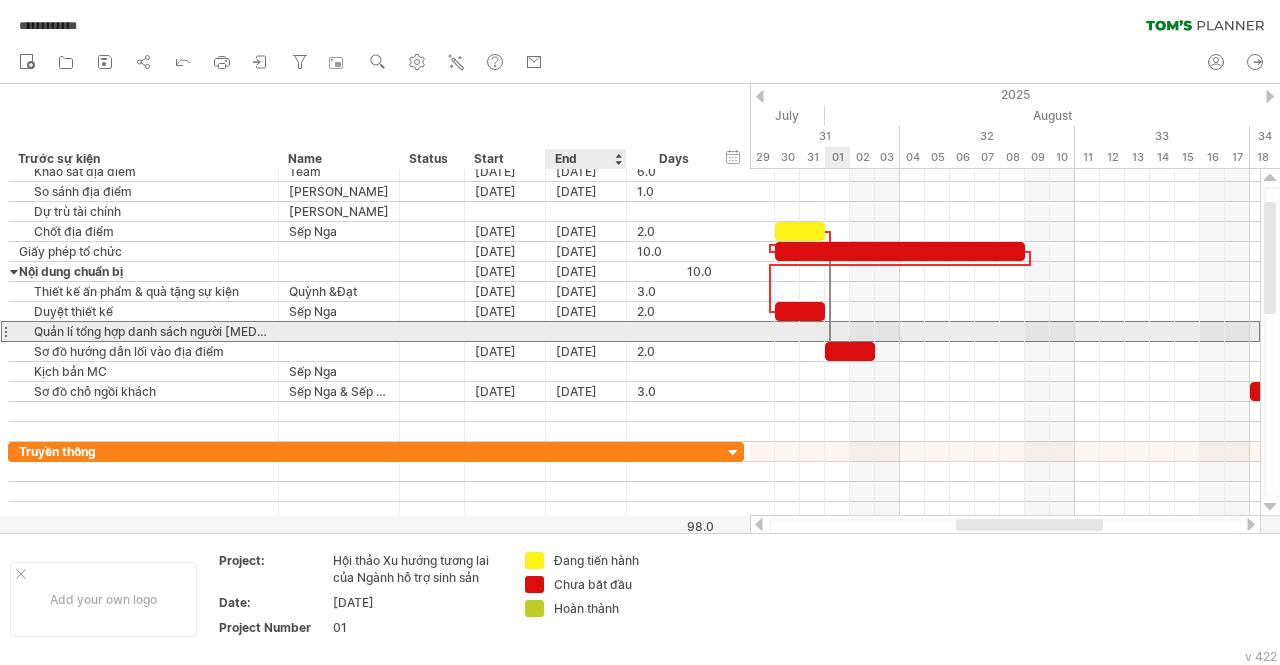 click at bounding box center [586, 331] 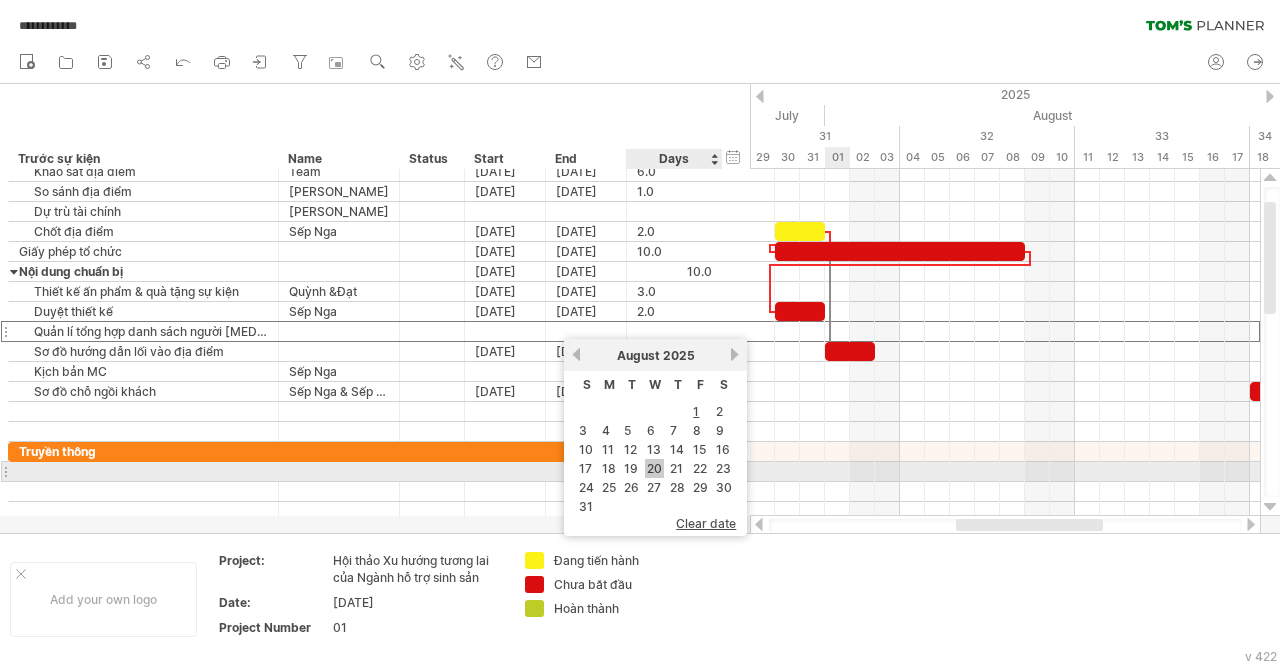 click on "20" at bounding box center (654, 468) 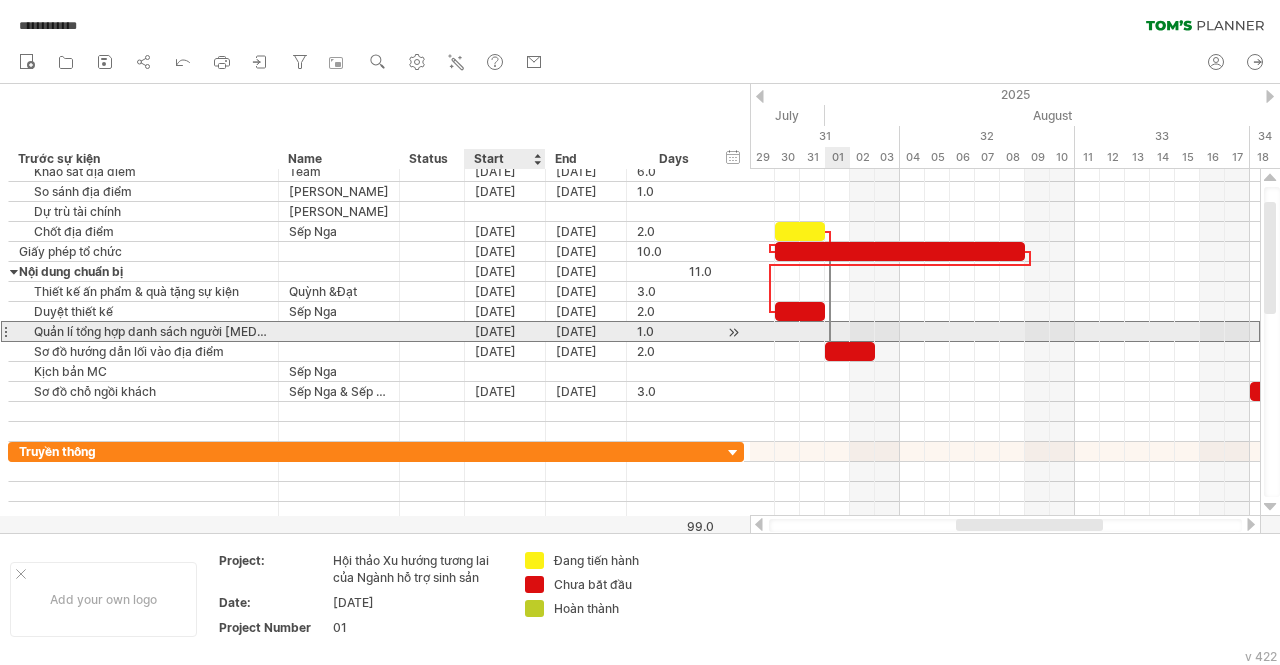 click on "[DATE]" at bounding box center [505, 331] 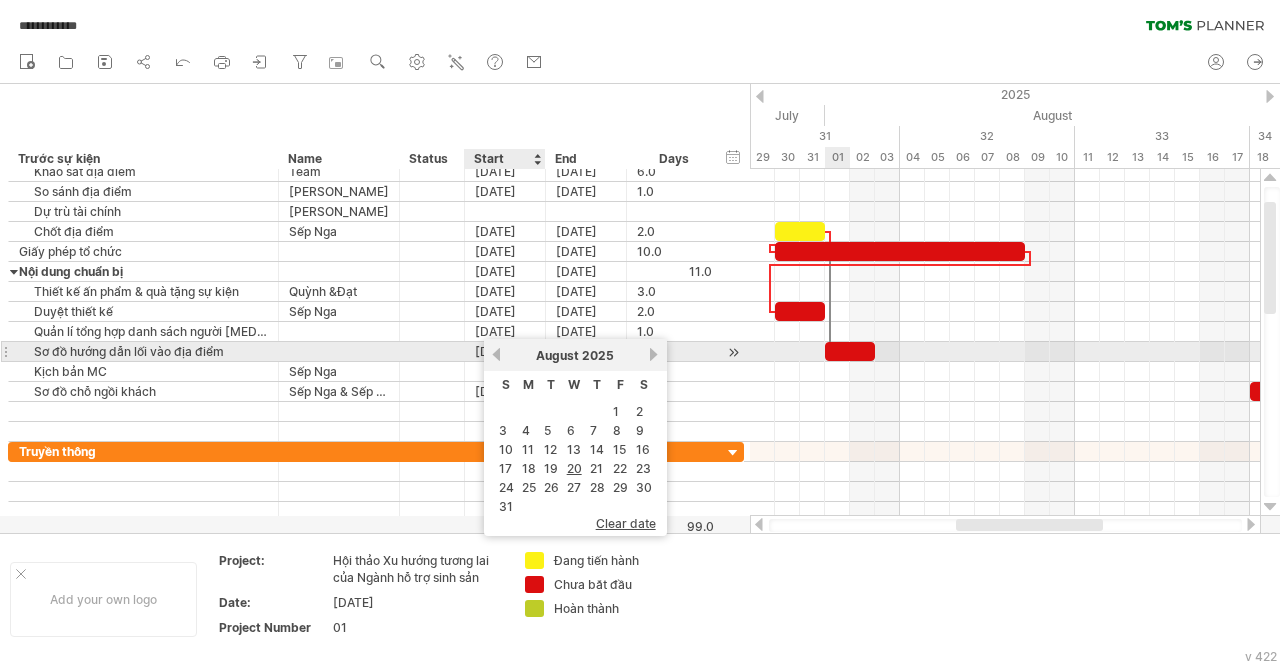 click on "previous" at bounding box center [496, 354] 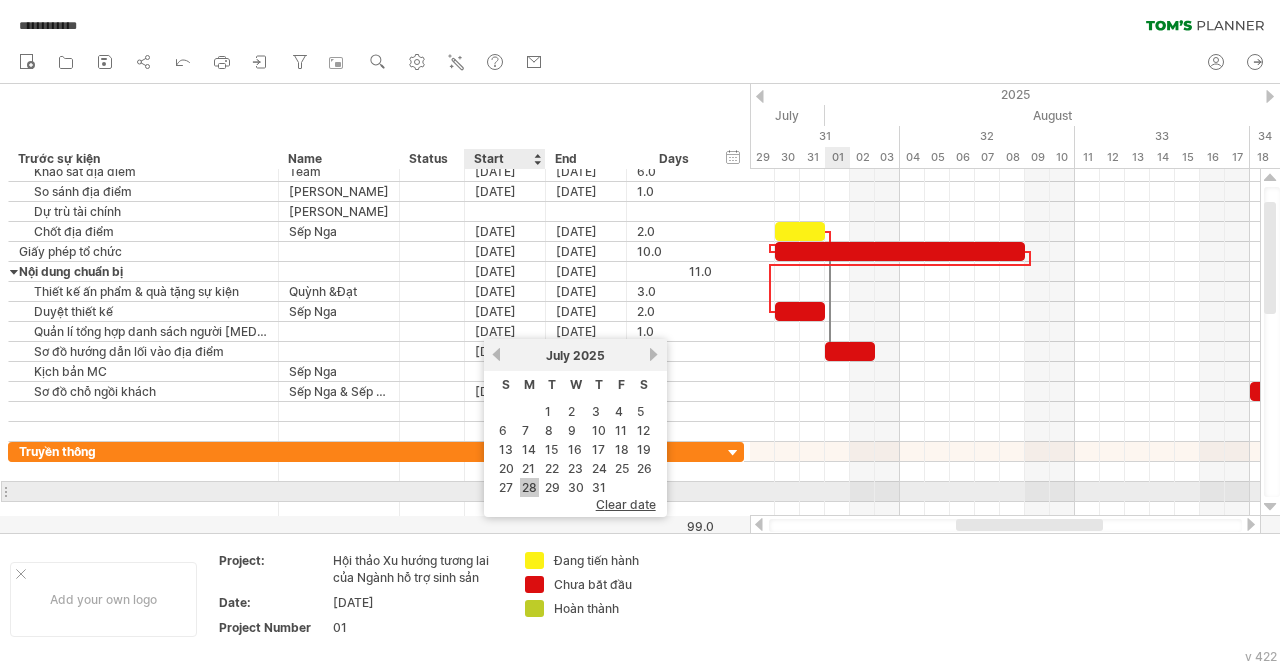 click on "28" at bounding box center [529, 487] 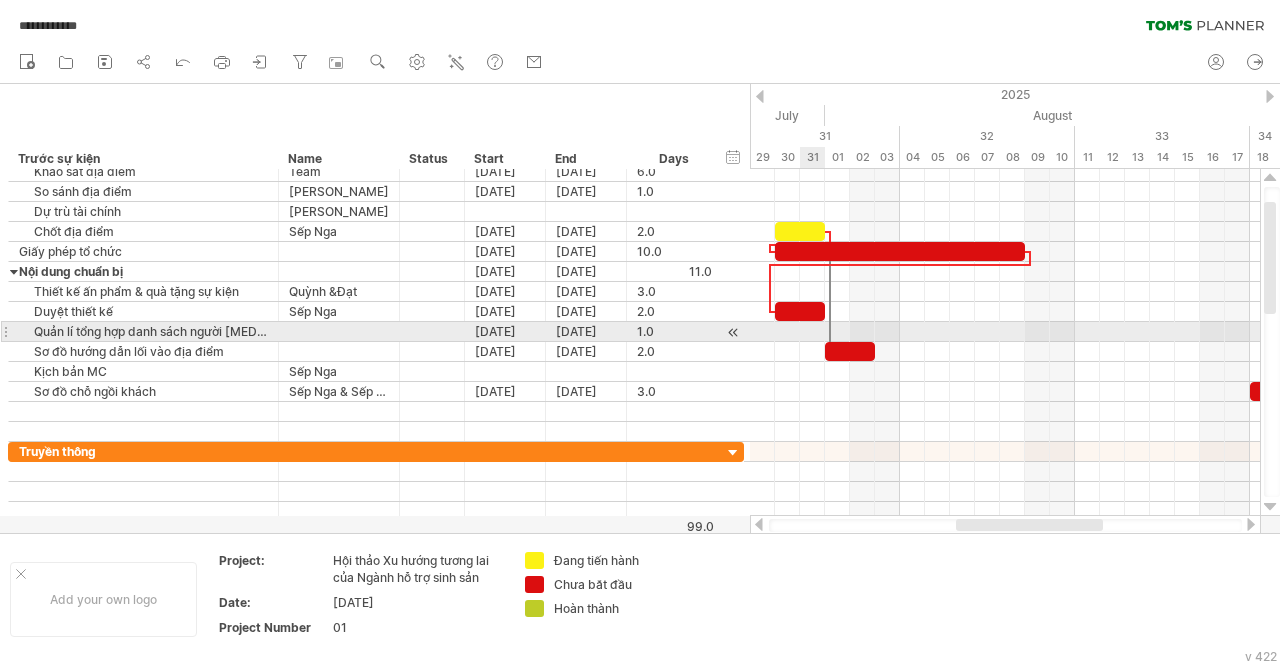 click at bounding box center [1005, 332] 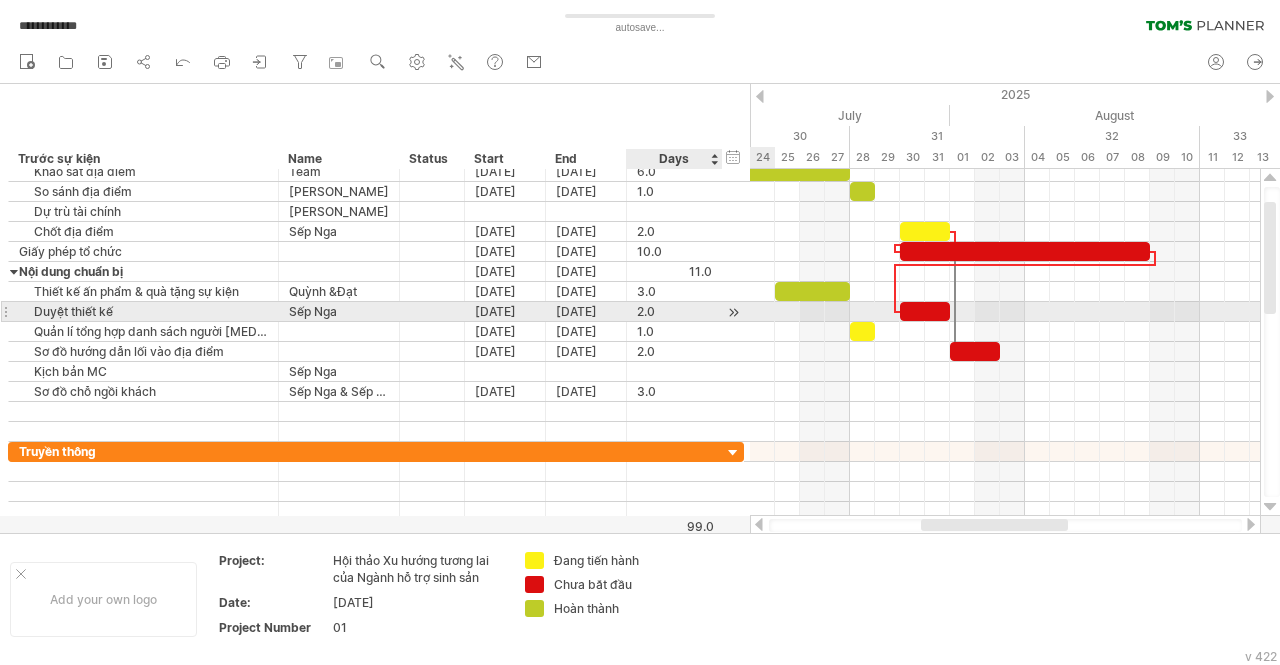 click at bounding box center [720, 312] 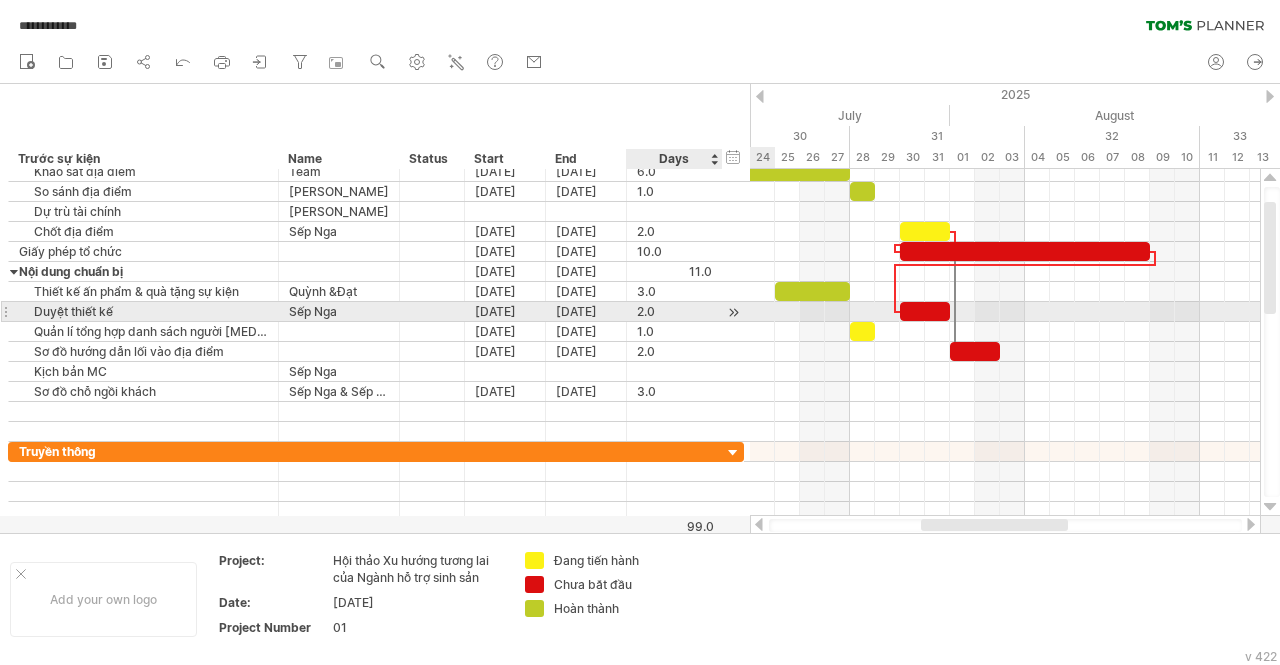 click at bounding box center (733, 312) 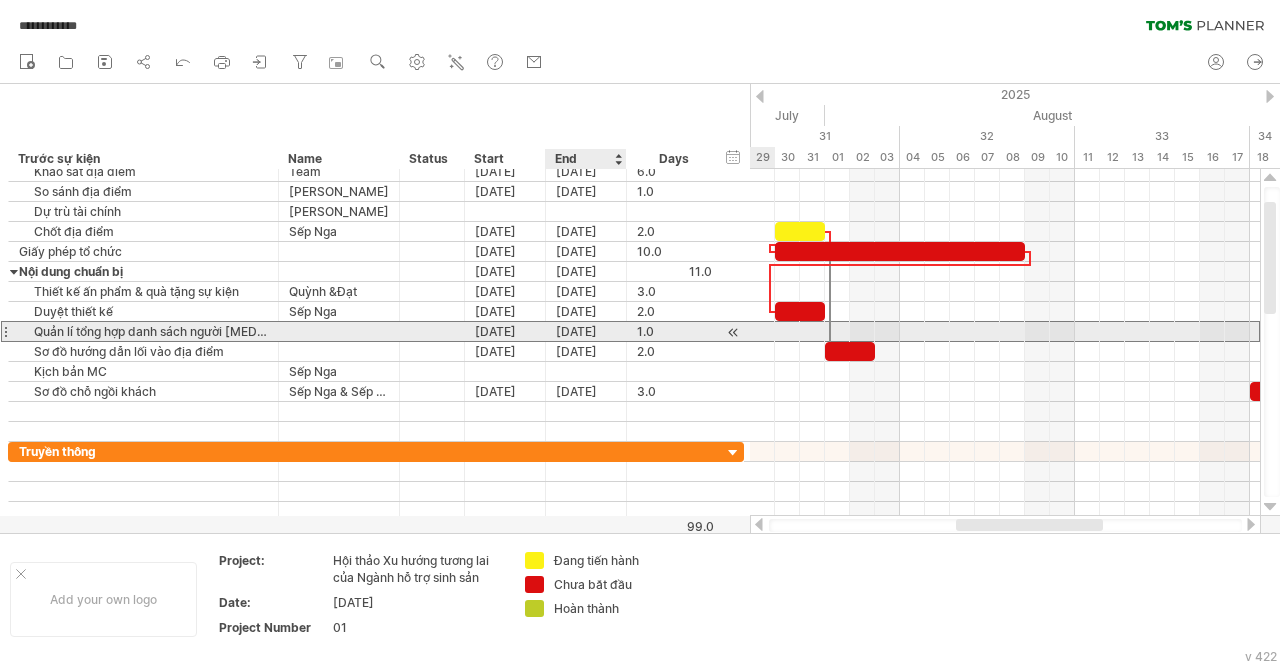 click on "[DATE]" at bounding box center (586, 331) 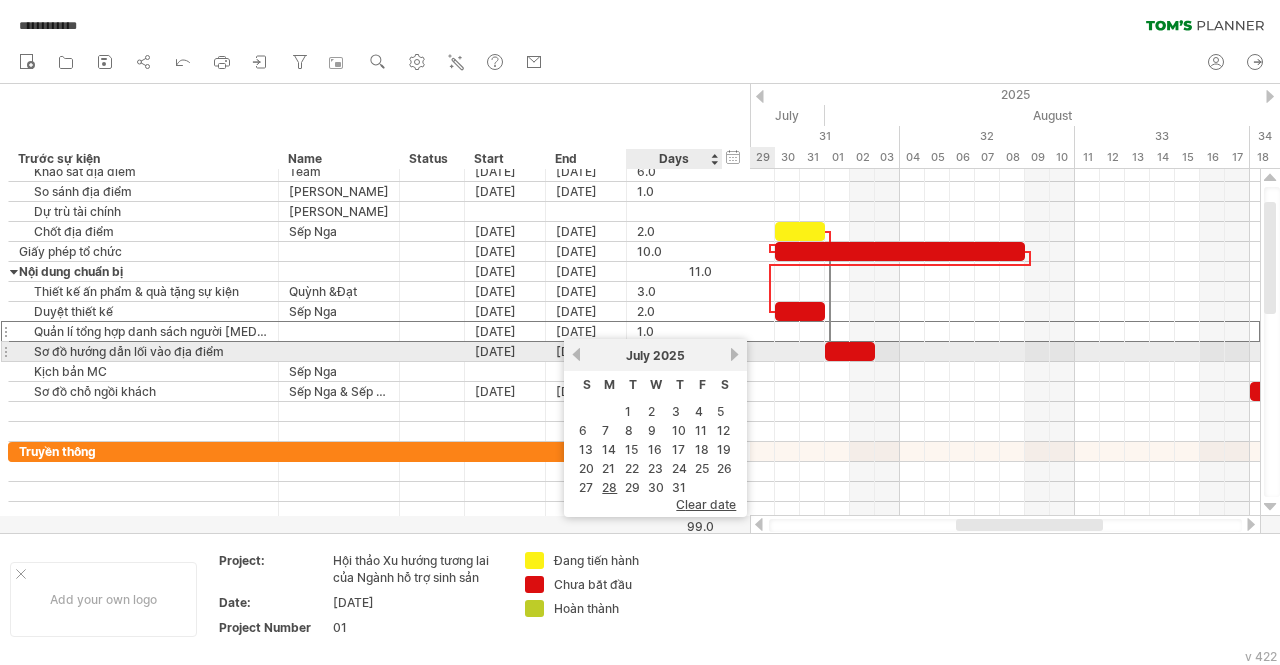 click on "next" at bounding box center (734, 354) 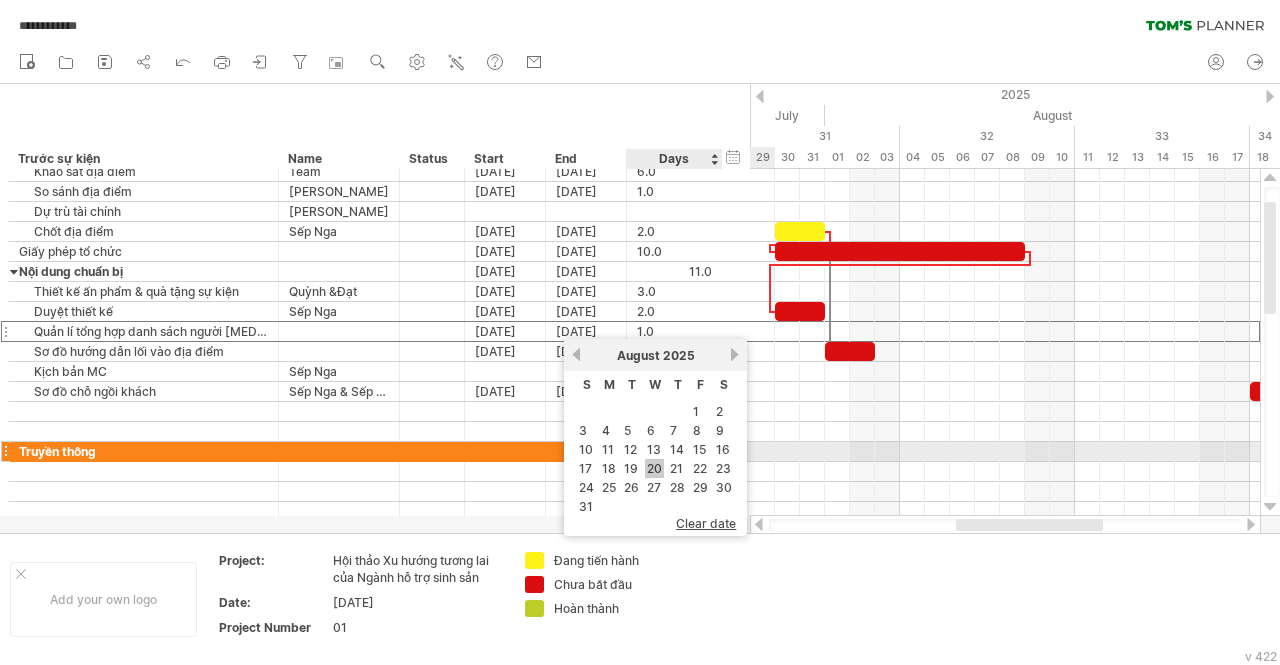 click on "20" at bounding box center (654, 468) 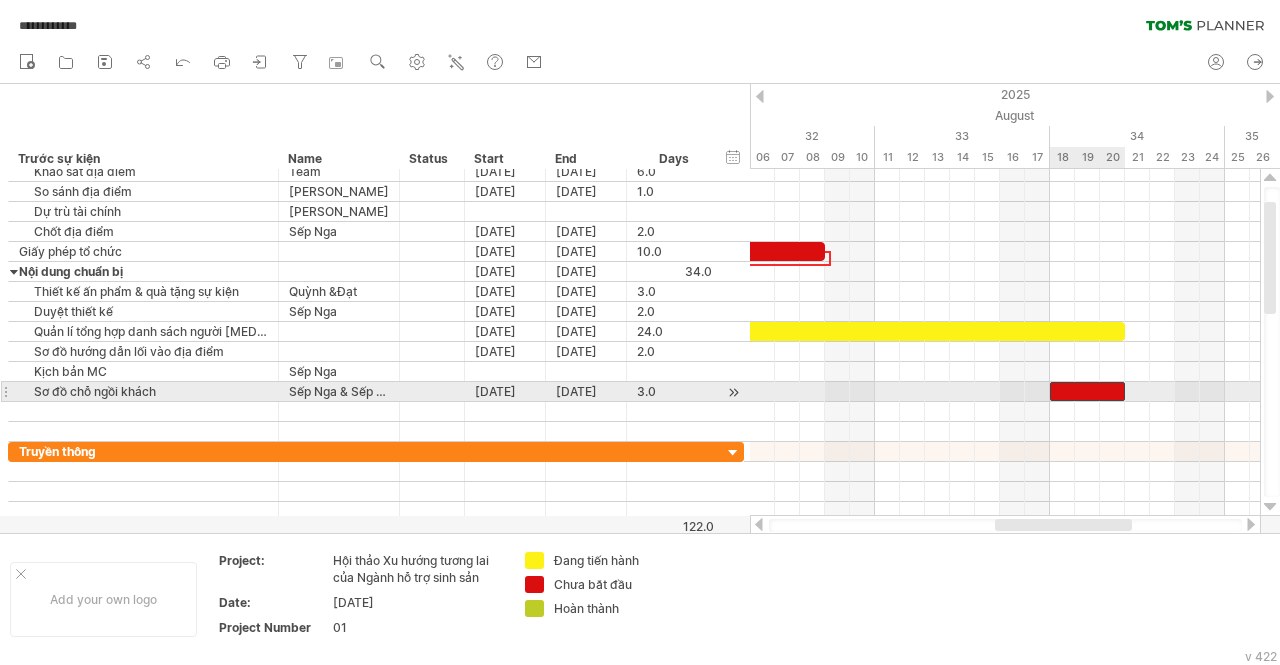 click at bounding box center (1087, 391) 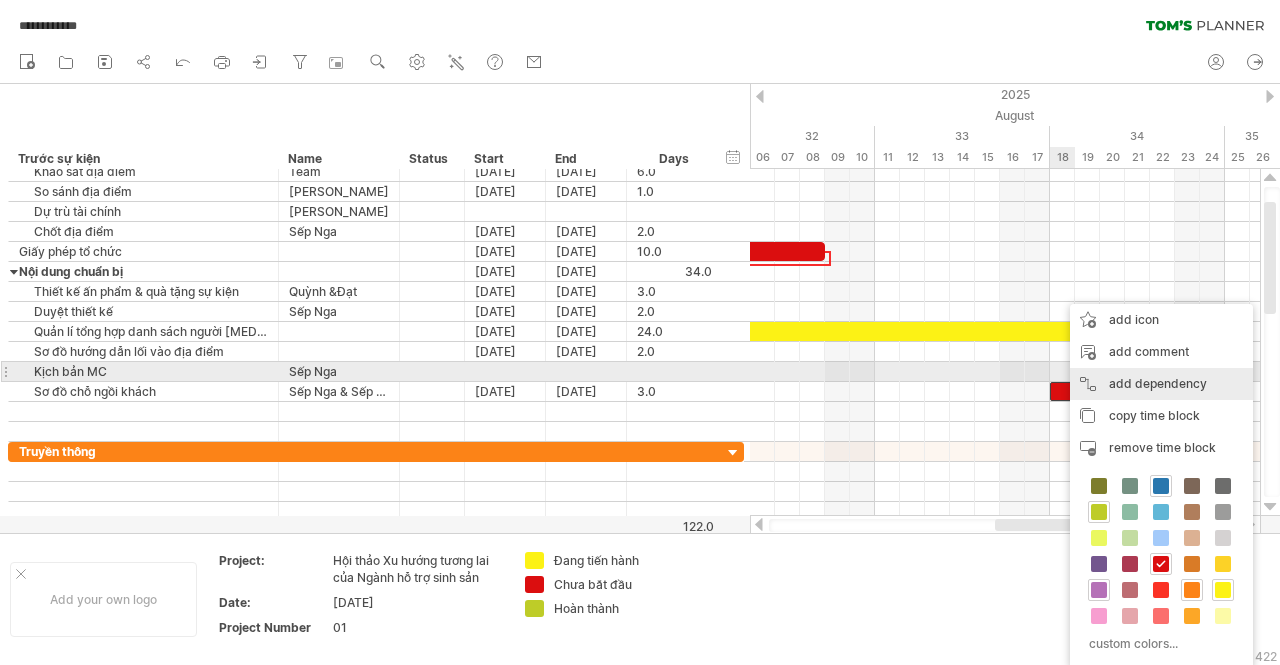 click on "add dependency You can use dependencies when you require tasks to be done in a specific order. For example if you are building a house, the task "Build Walls" needs to be completed before the task "Build roof" can start:" at bounding box center (1161, 384) 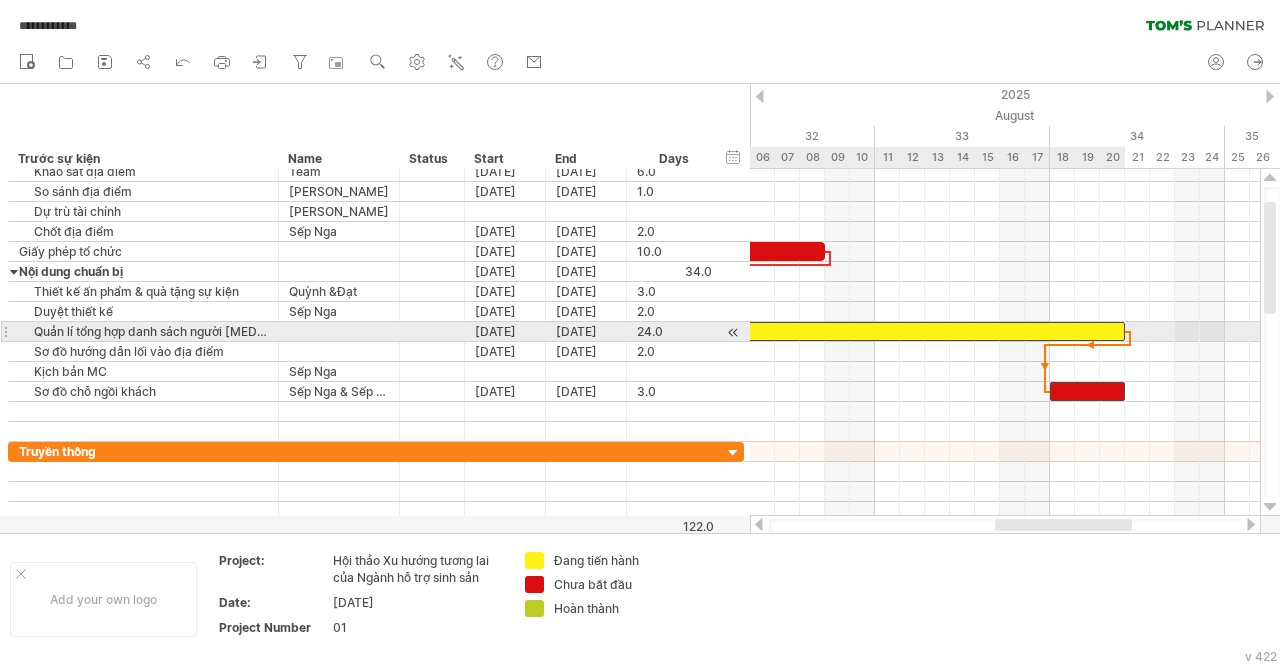 click at bounding box center (825, 331) 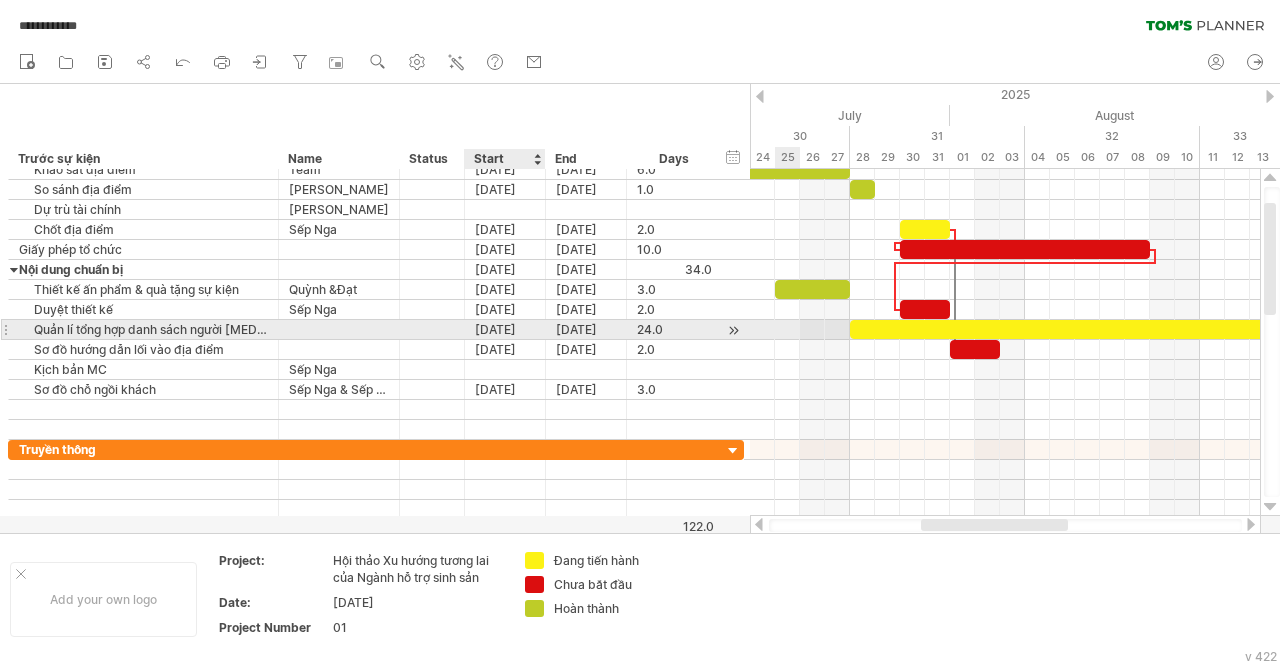 click on "[DATE]" at bounding box center (505, 329) 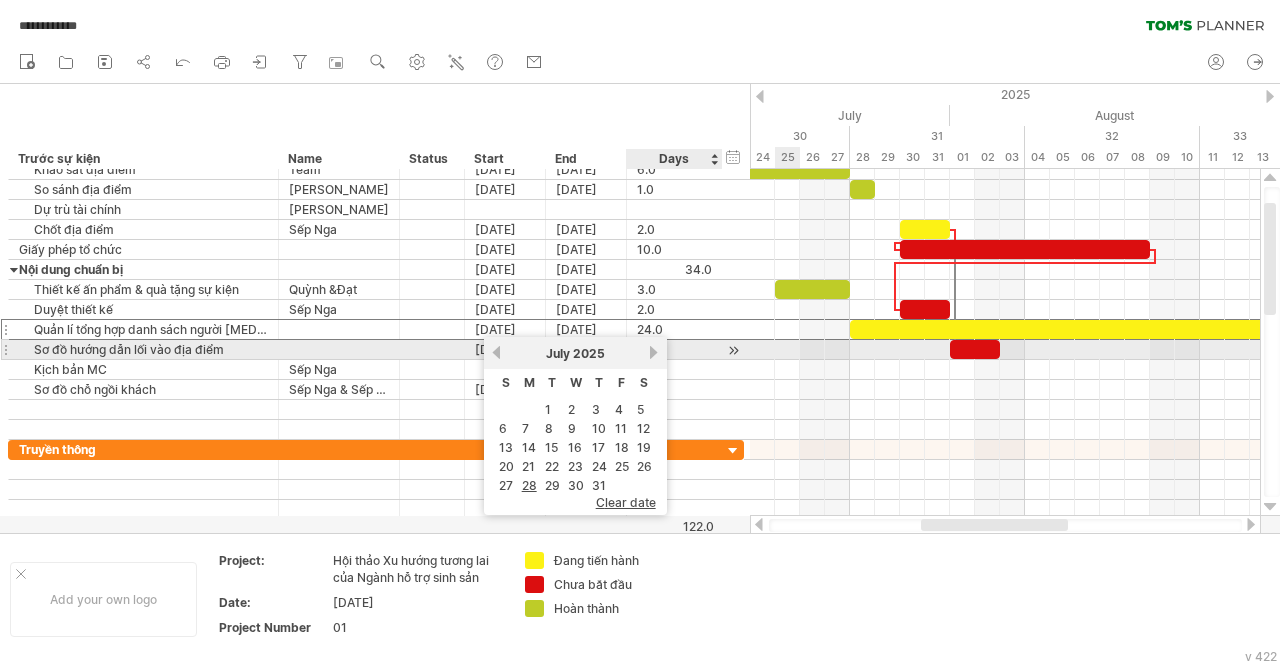 click on "next" at bounding box center [654, 352] 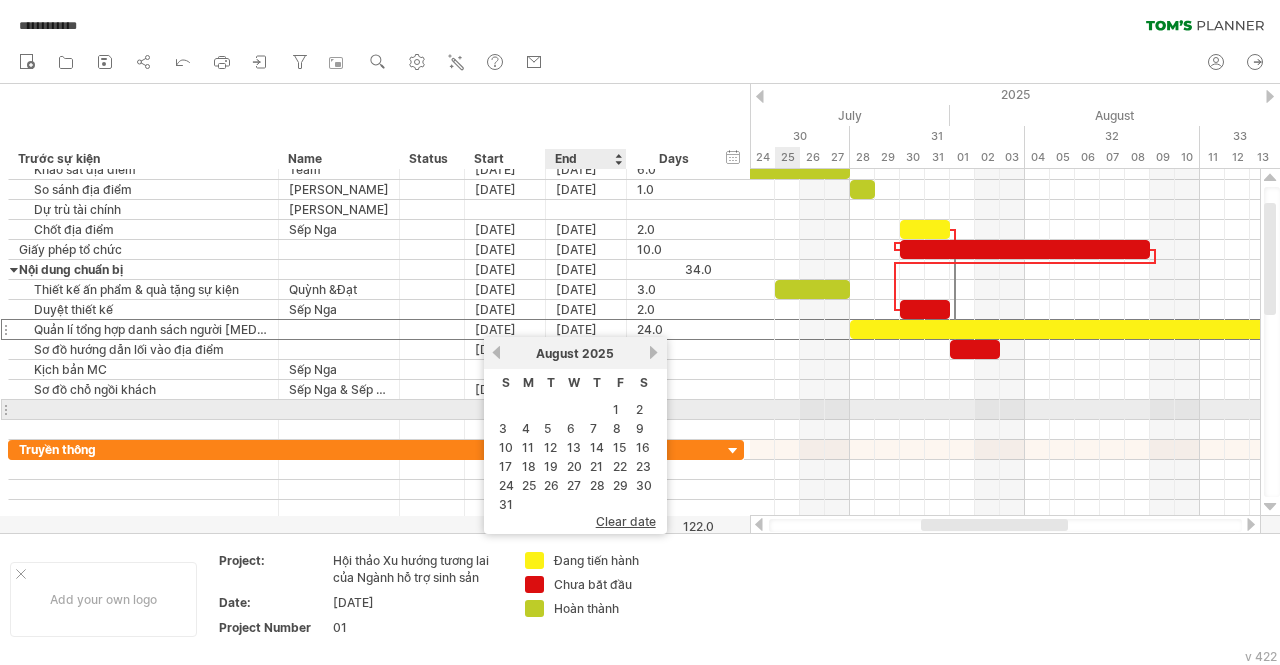 click on "1" at bounding box center [620, 409] 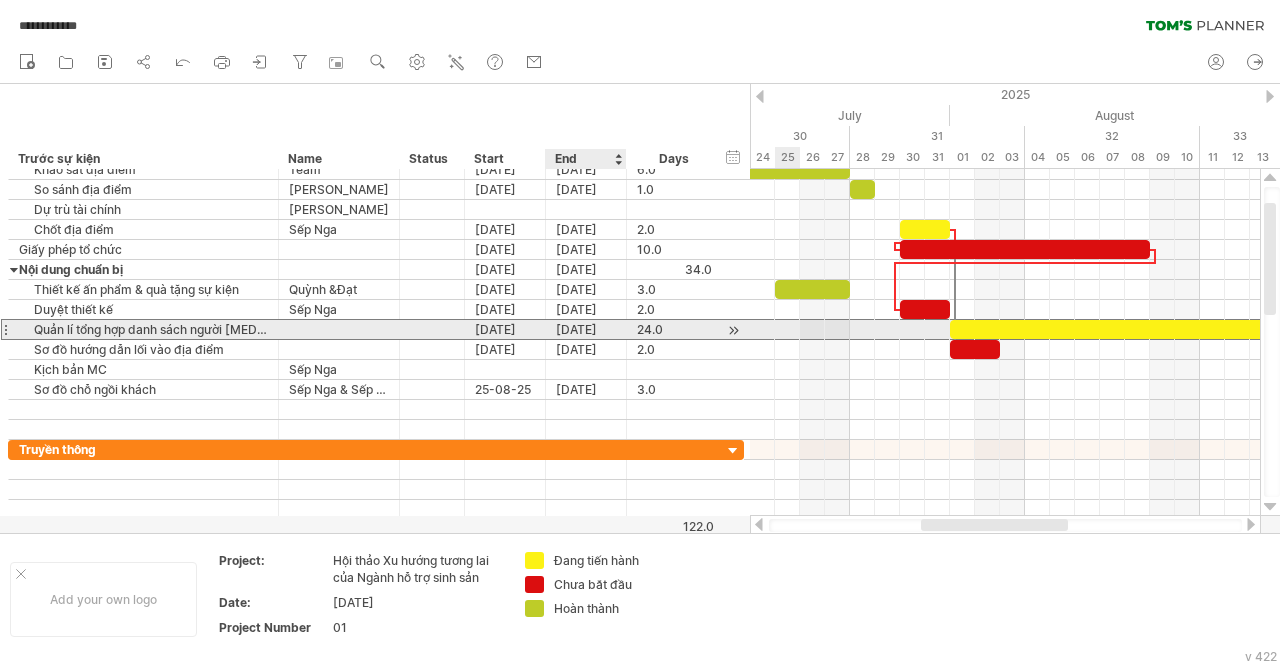 click on "[DATE]" at bounding box center [586, 329] 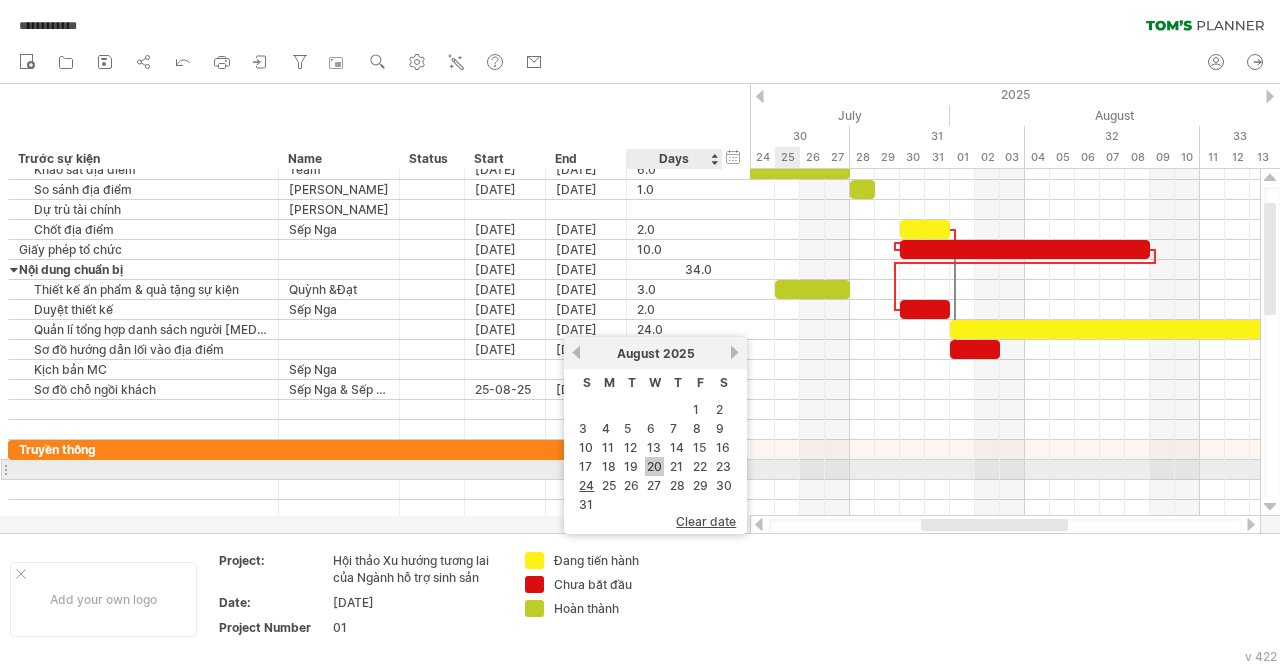 click on "20" at bounding box center (654, 466) 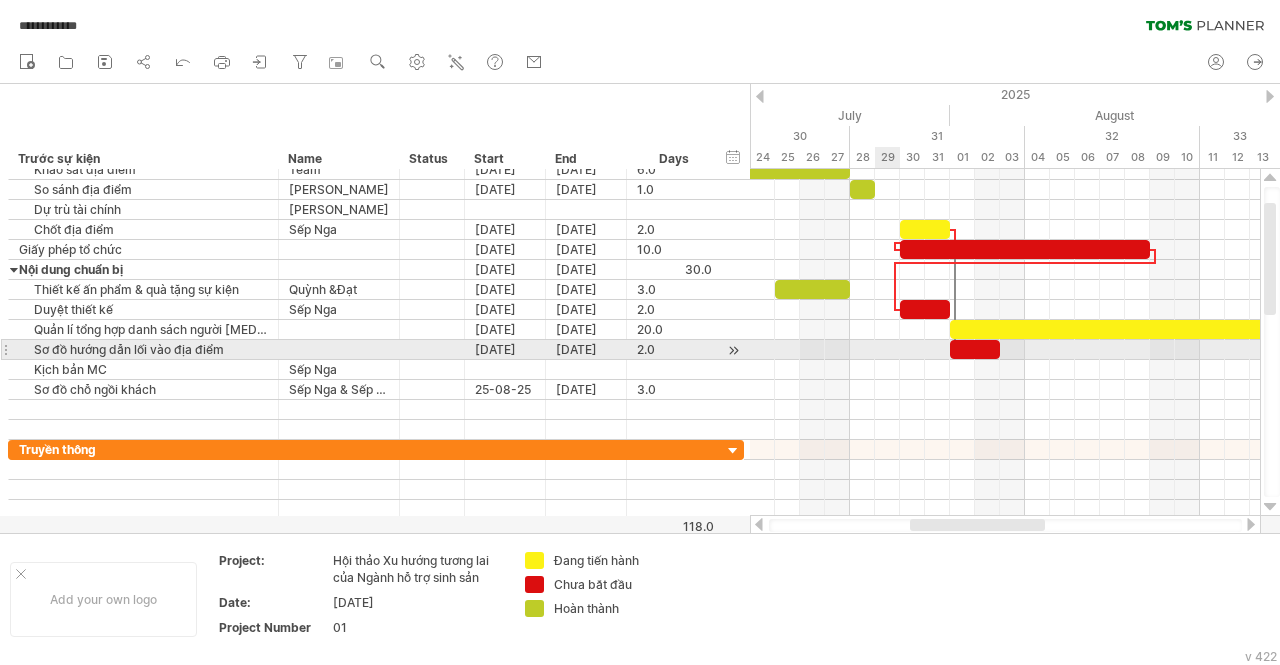 click at bounding box center [1005, 350] 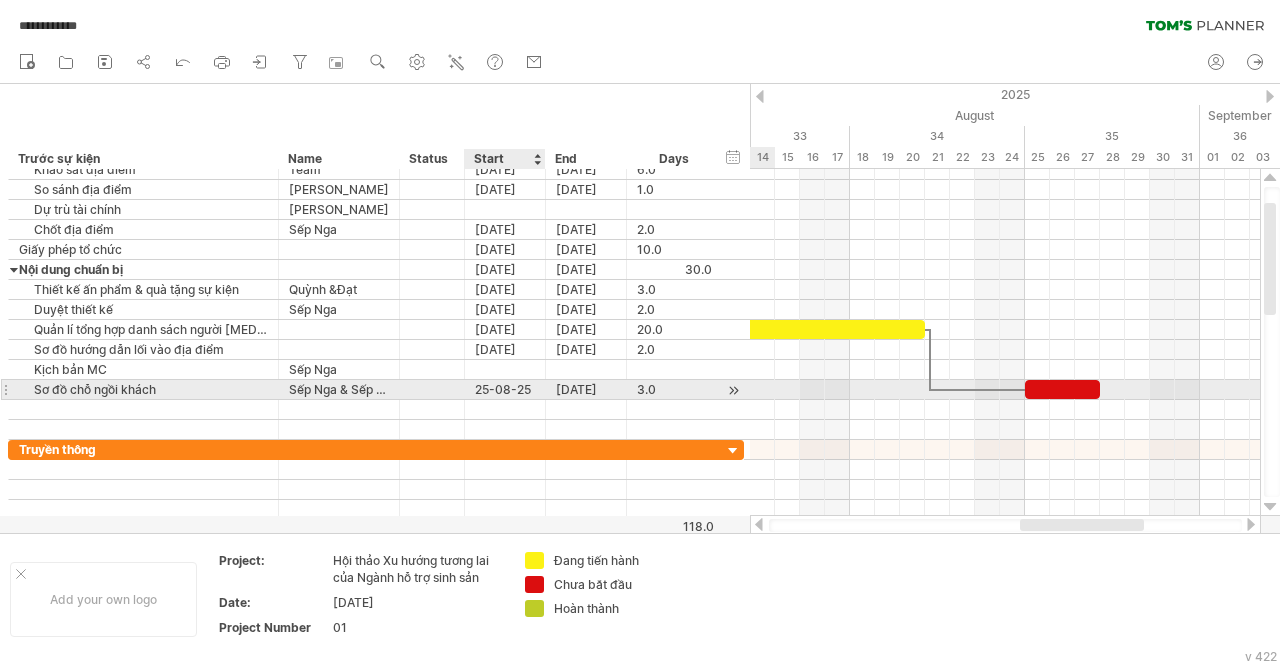 click on "25-08-25" at bounding box center (505, 389) 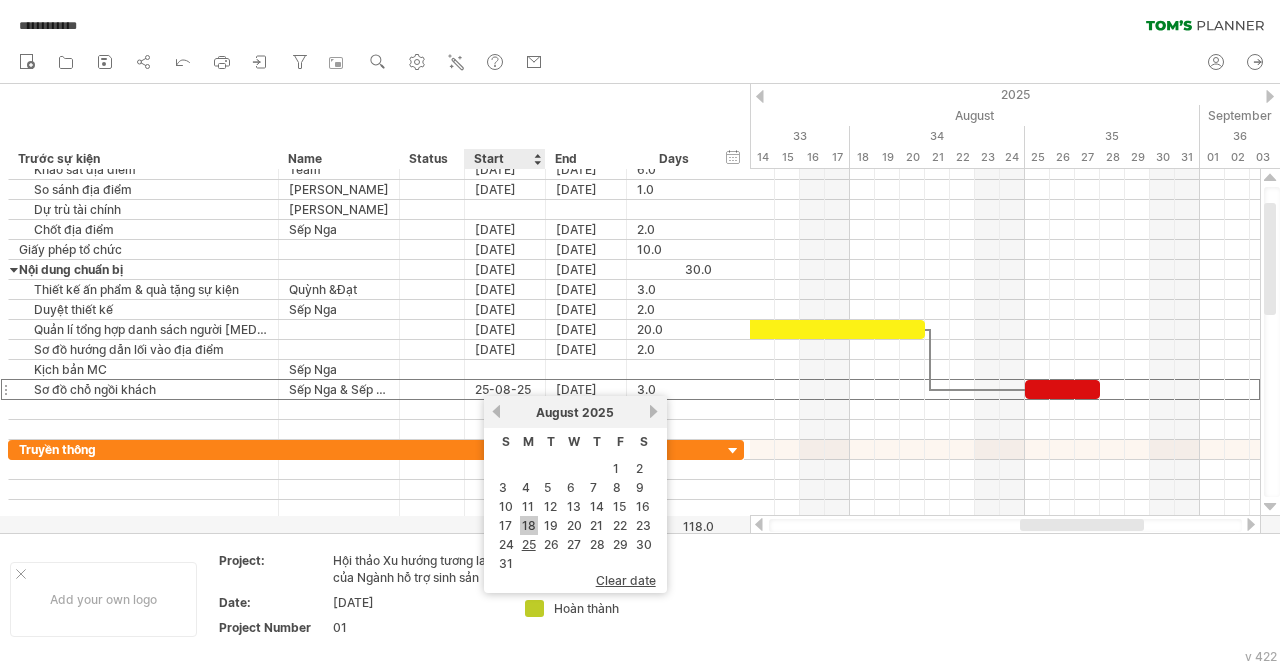 click on "18" at bounding box center [529, 525] 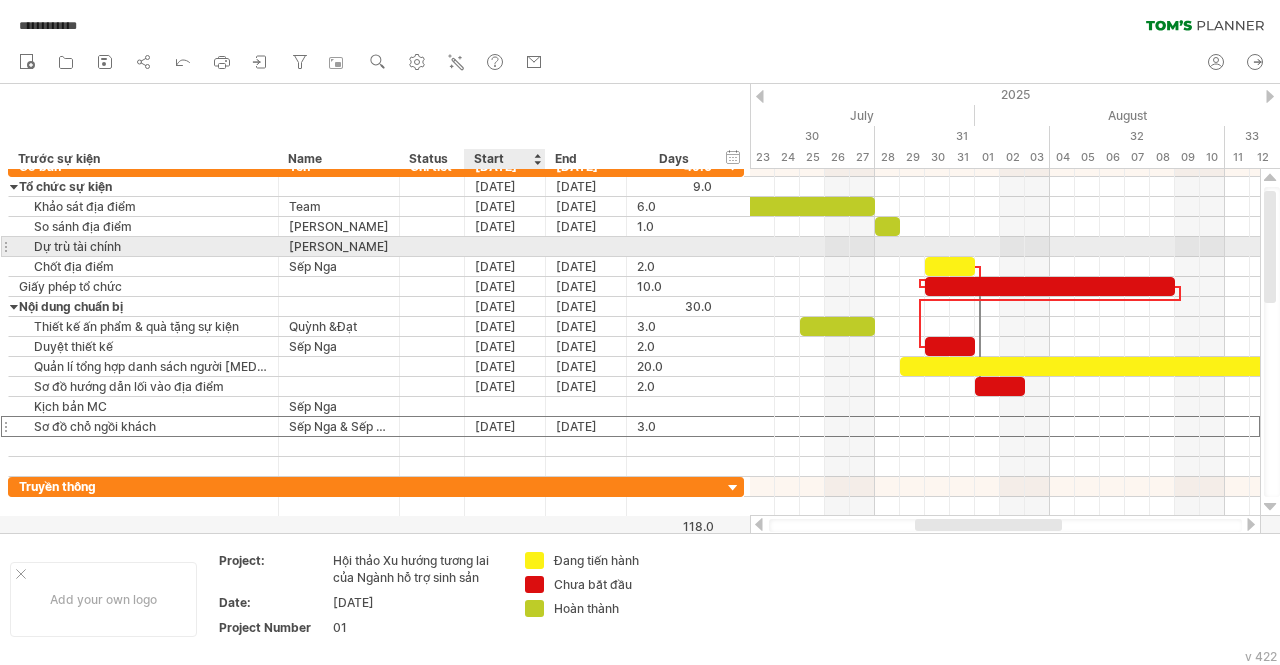 click at bounding box center (505, 246) 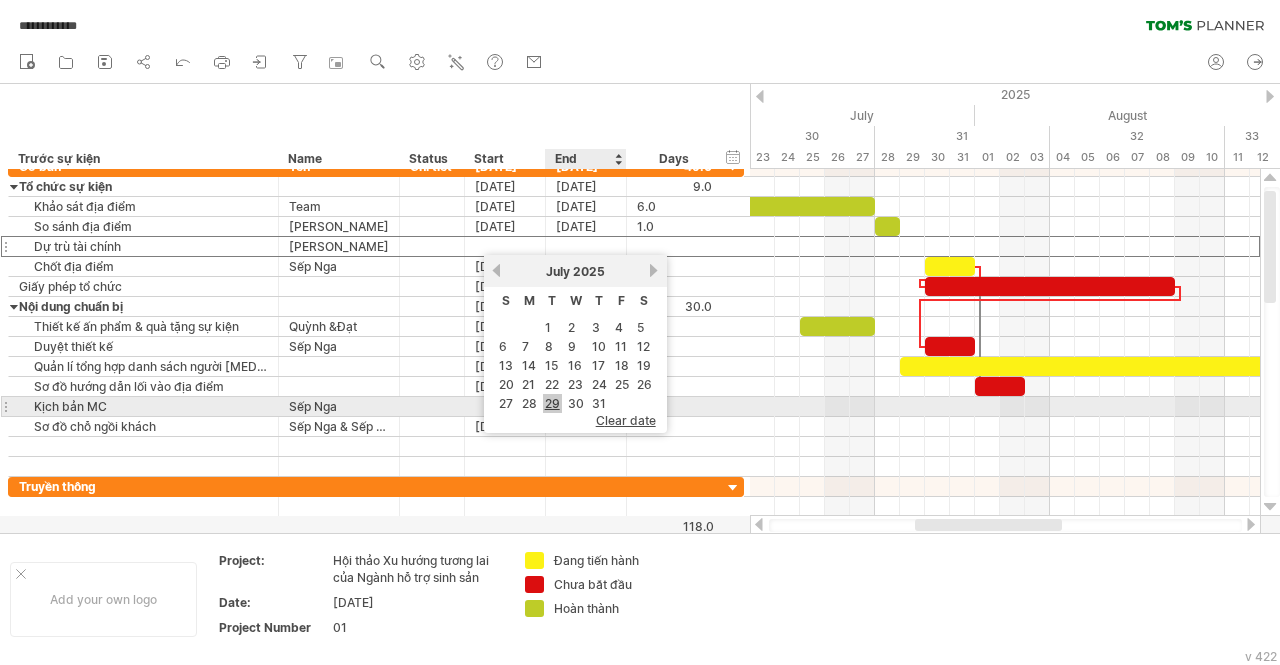 click on "29" at bounding box center [552, 403] 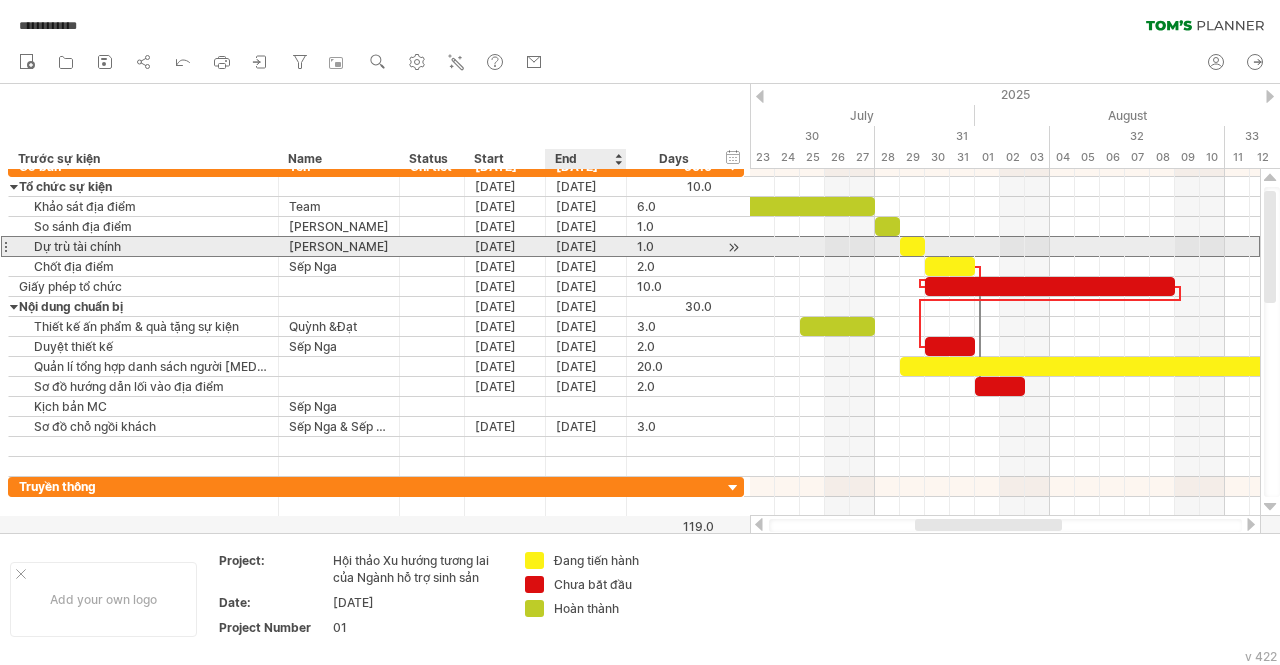 click on "[DATE]" at bounding box center [586, 246] 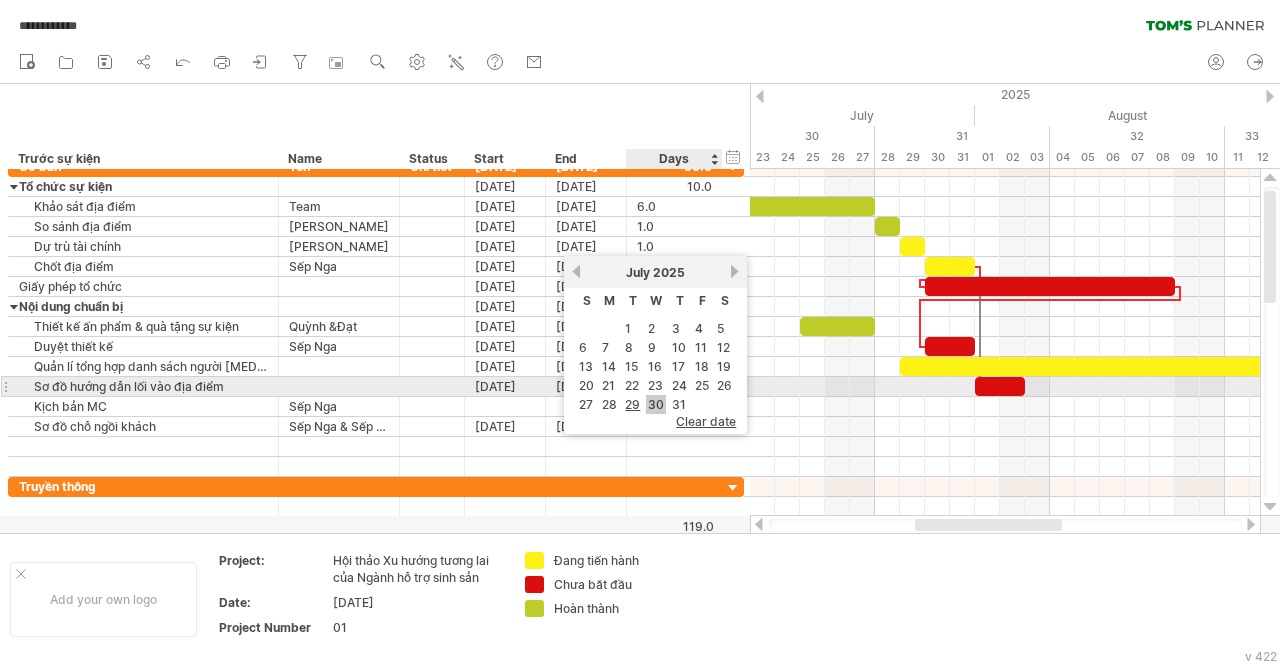 click on "30" at bounding box center (656, 404) 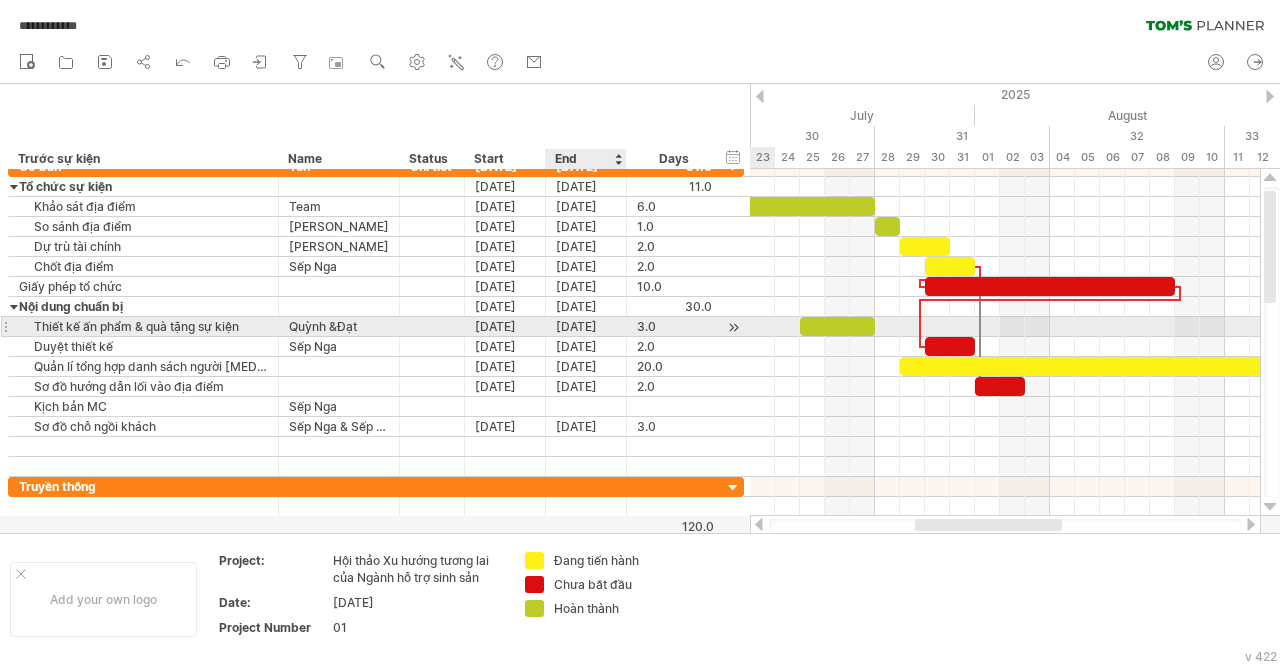 click on "[DATE]" at bounding box center [586, 326] 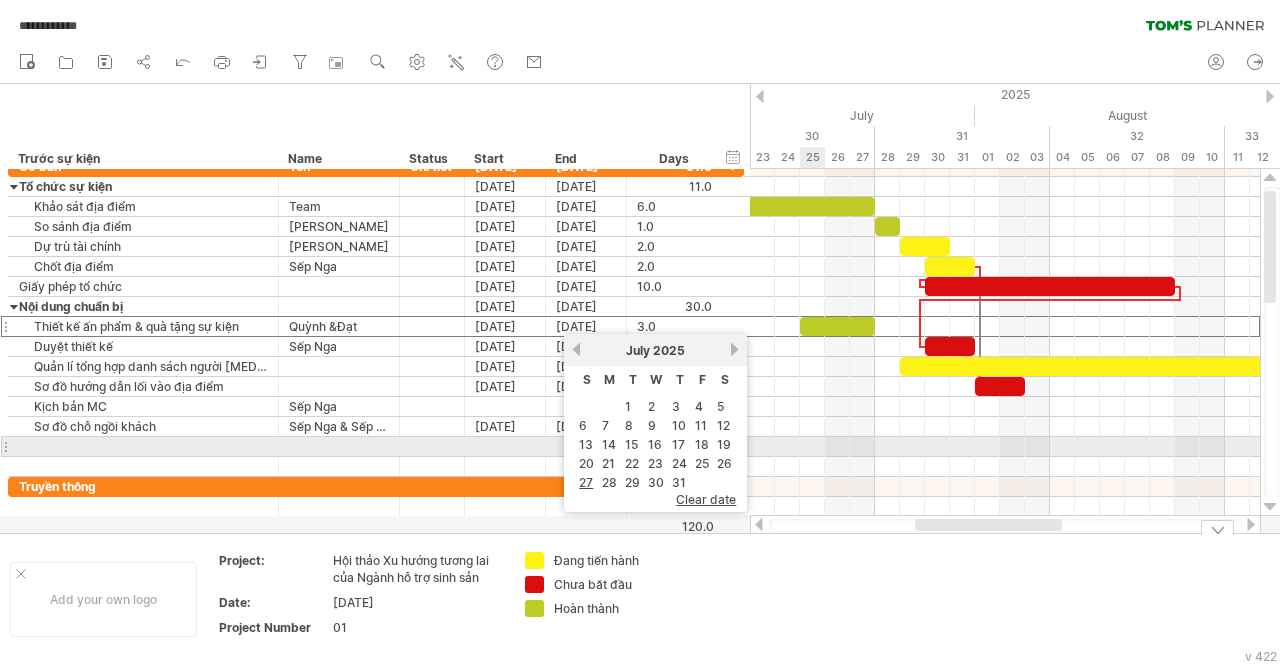 click at bounding box center [1005, 447] 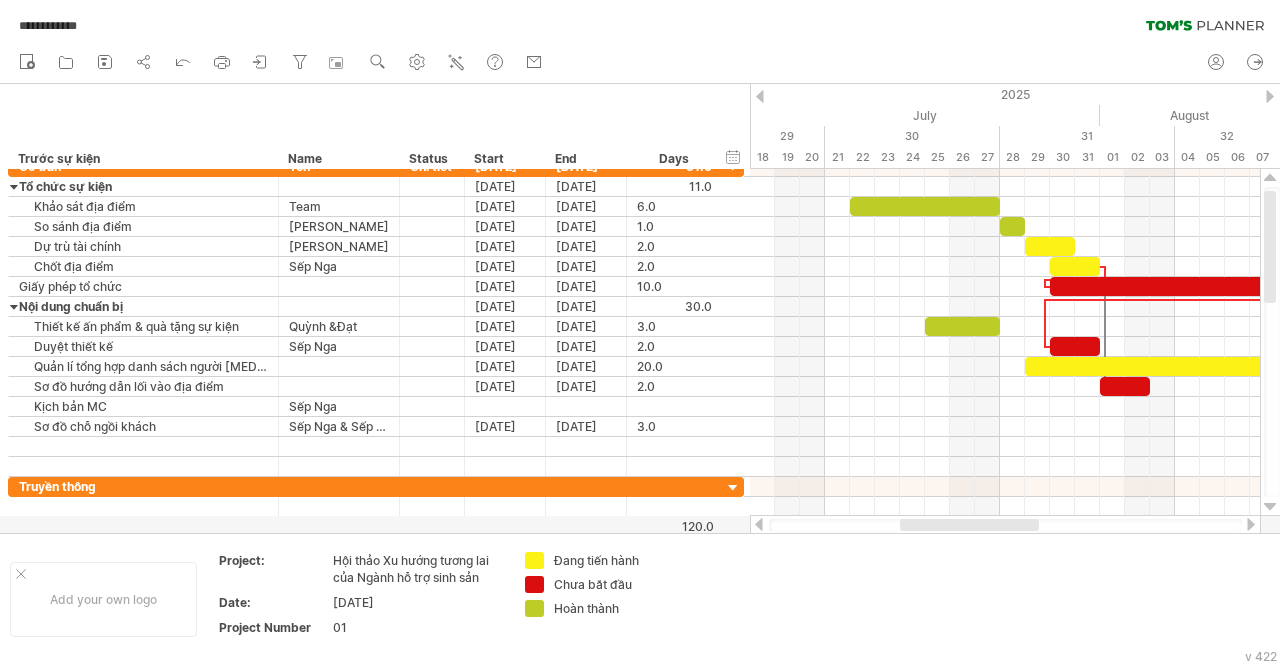click at bounding box center [760, 96] 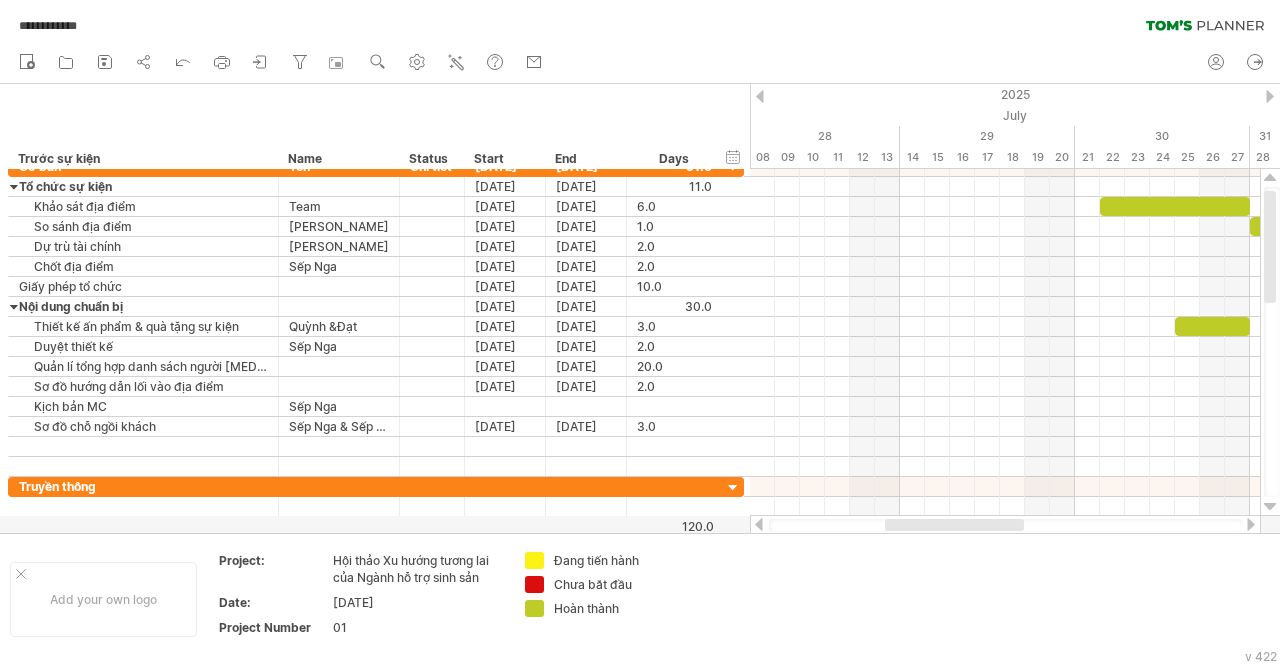 click at bounding box center (1270, 96) 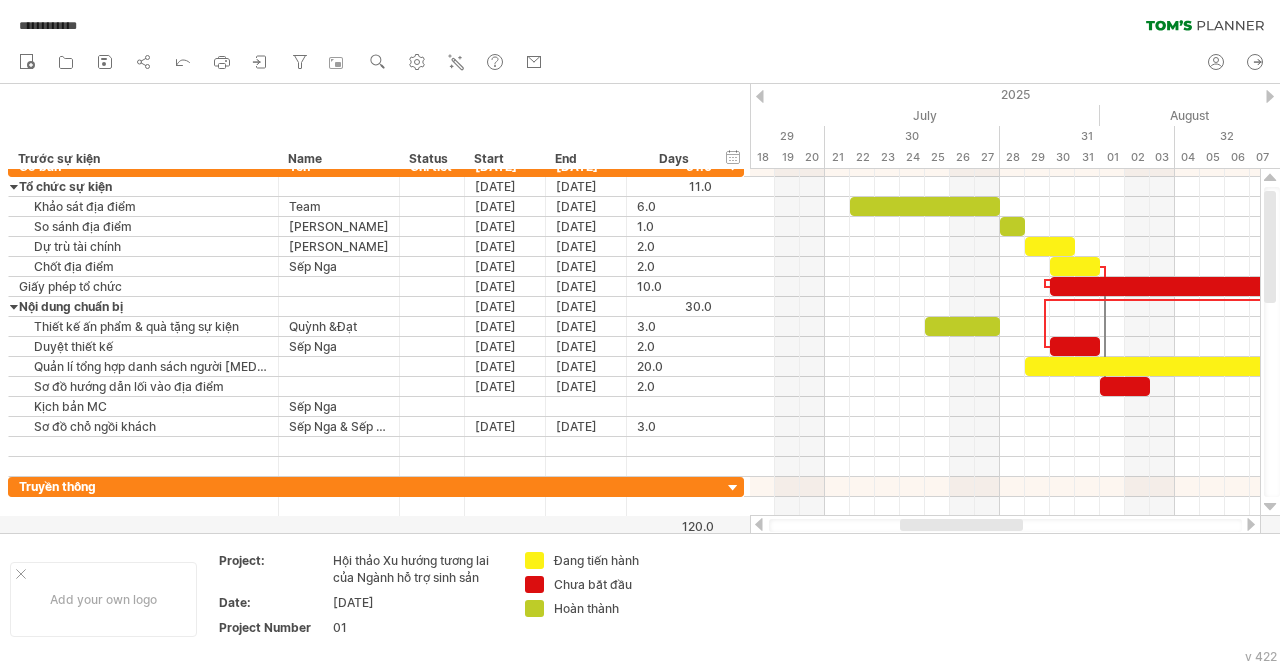 click at bounding box center [1270, 96] 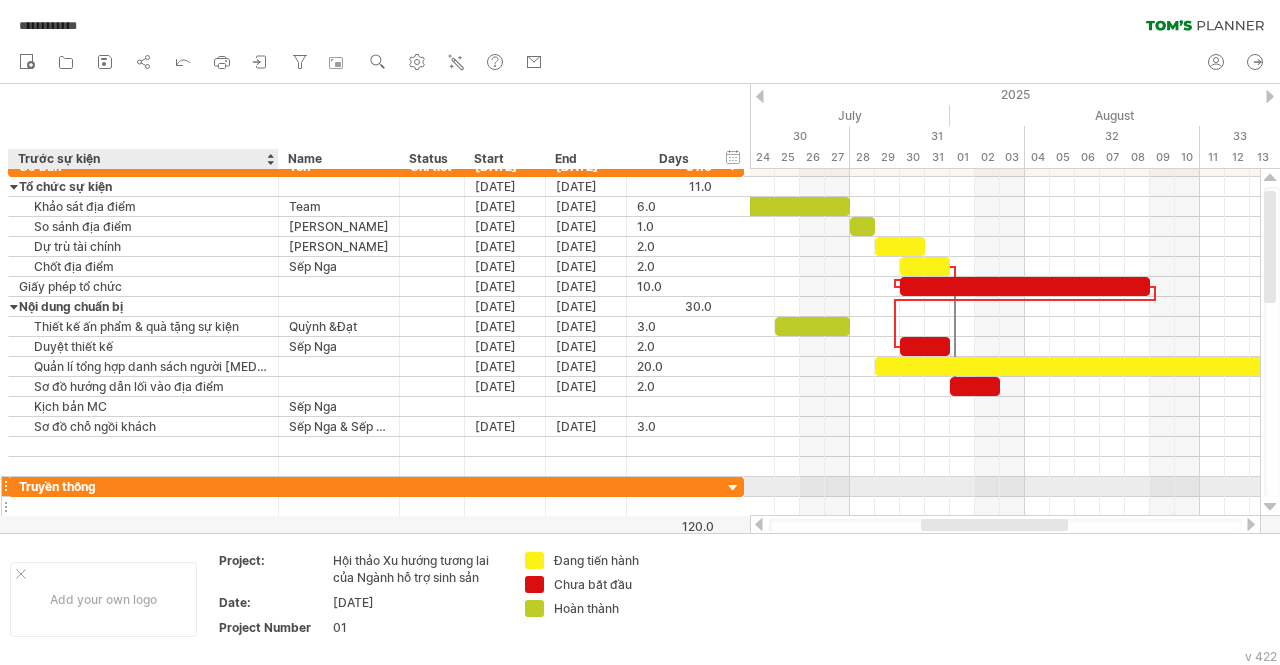 click at bounding box center (143, 506) 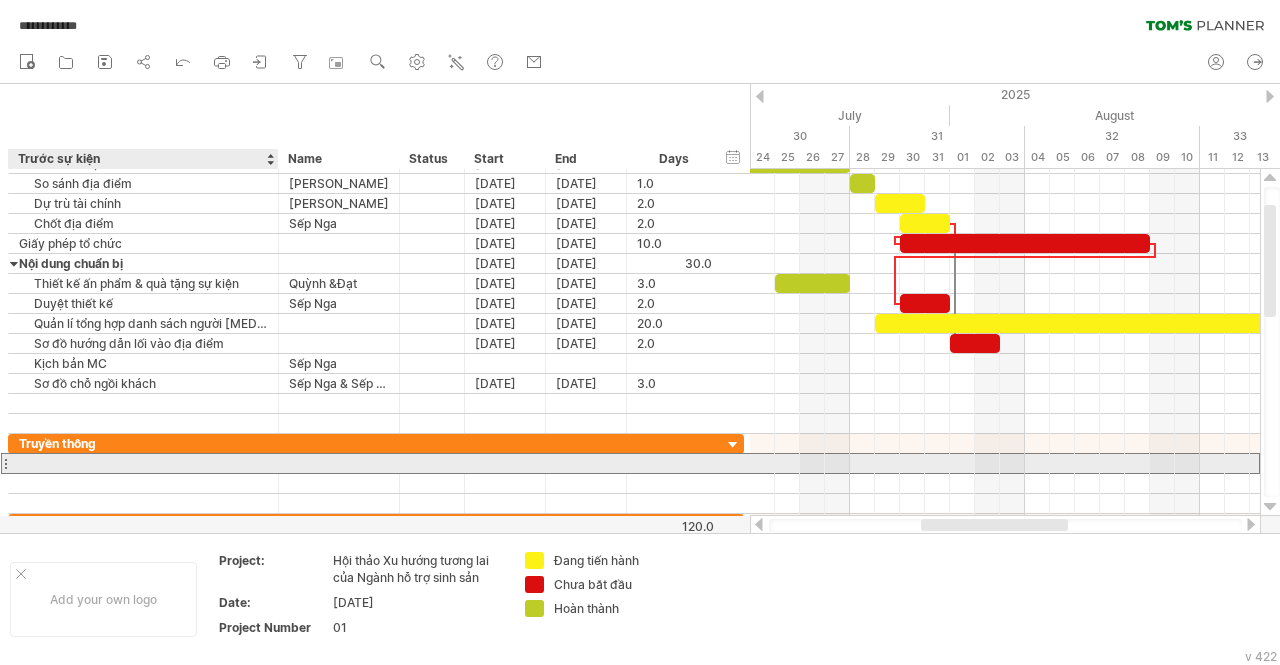 click at bounding box center (143, 463) 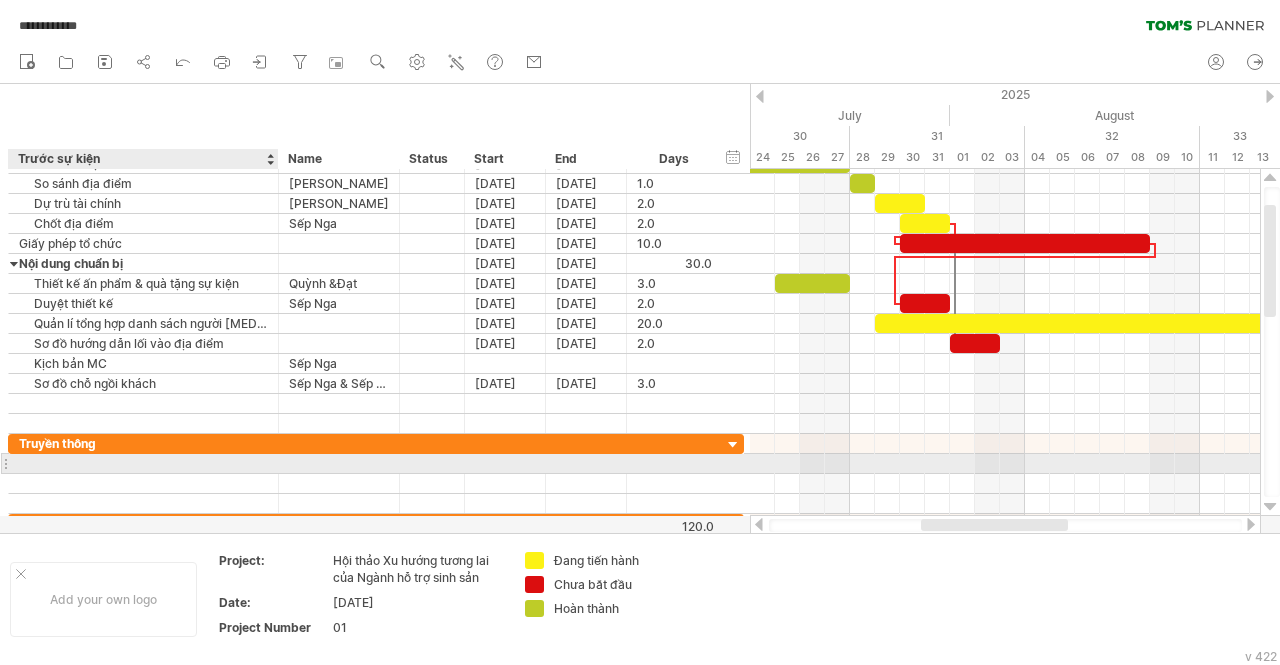 type on "*" 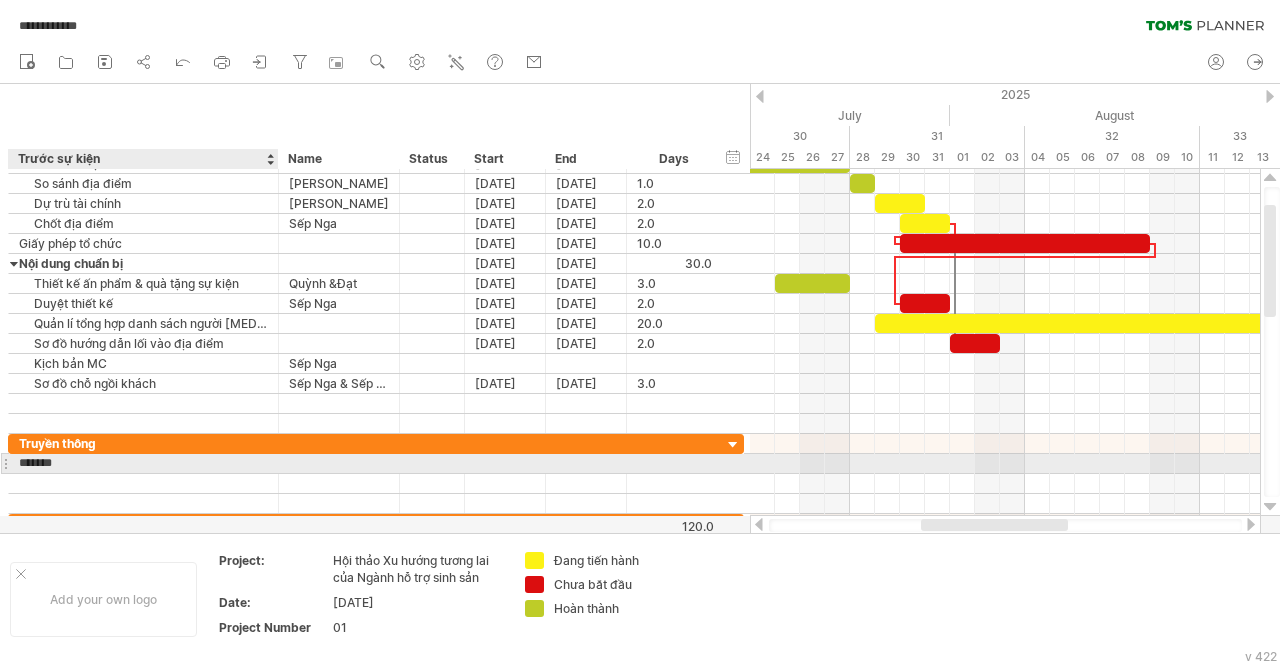type on "*******" 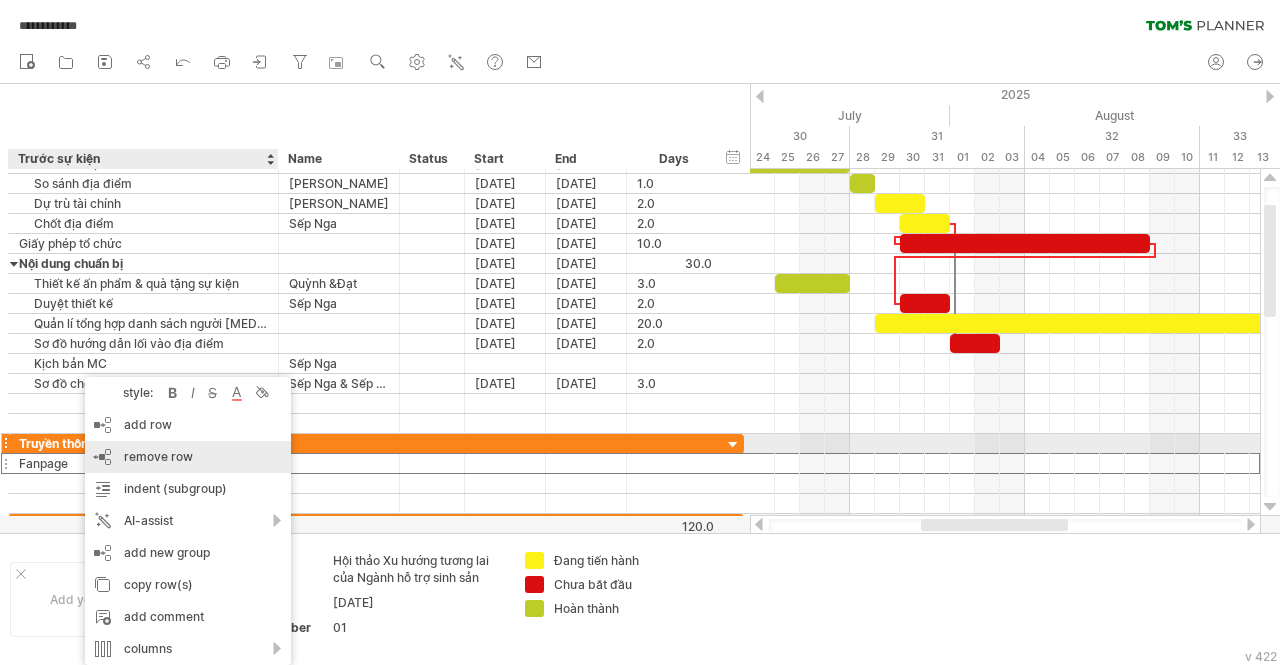 click on "add row Ctrl+Enter Cmd+Enter" at bounding box center (188, 425) 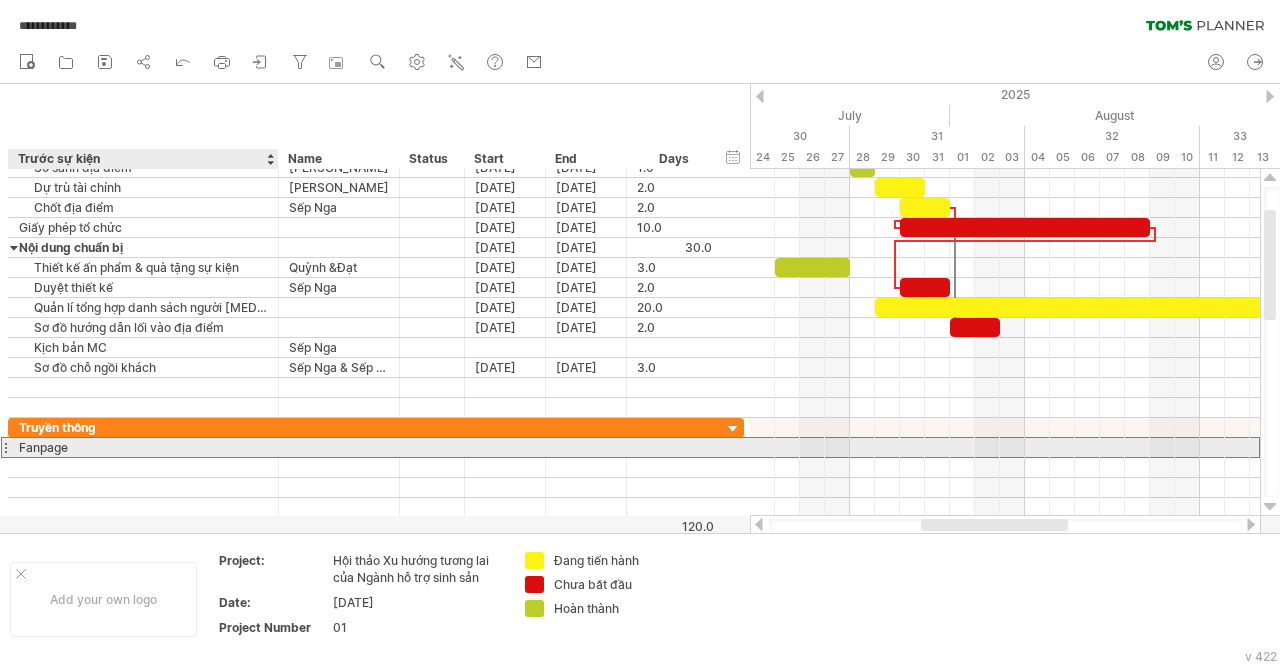 click on "******* Fanpage" at bounding box center [144, 447] 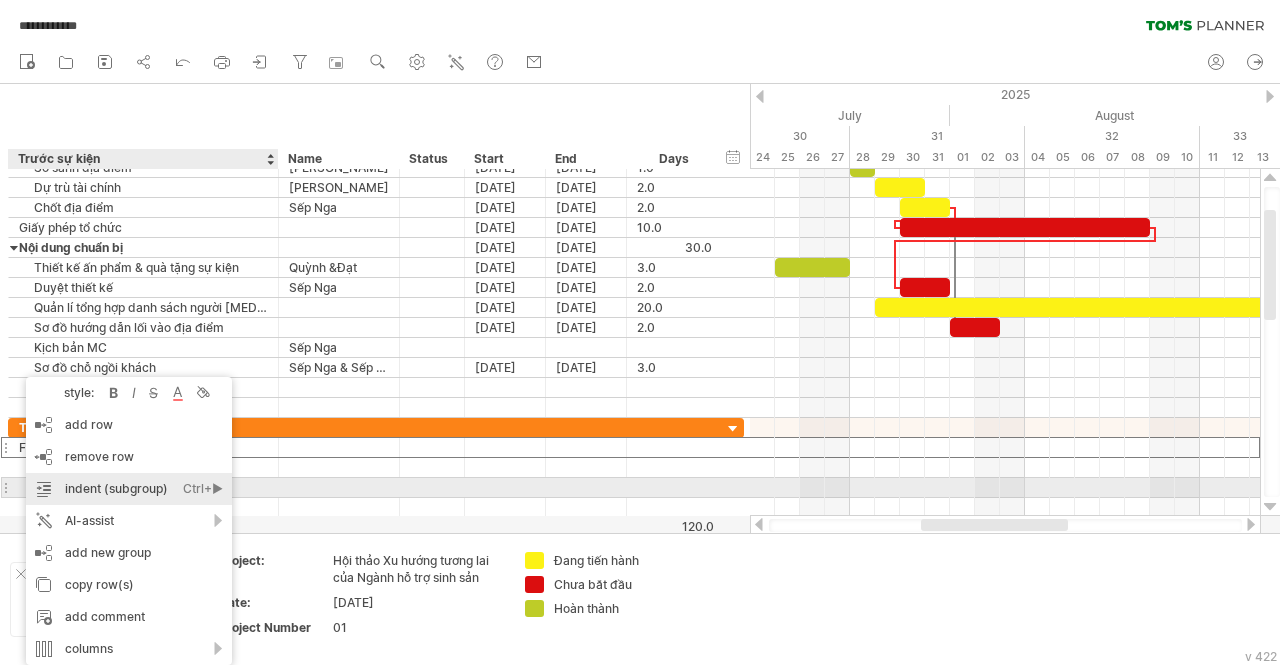click on "indent (subgroup) Ctrl+► Cmd+►" at bounding box center [129, 489] 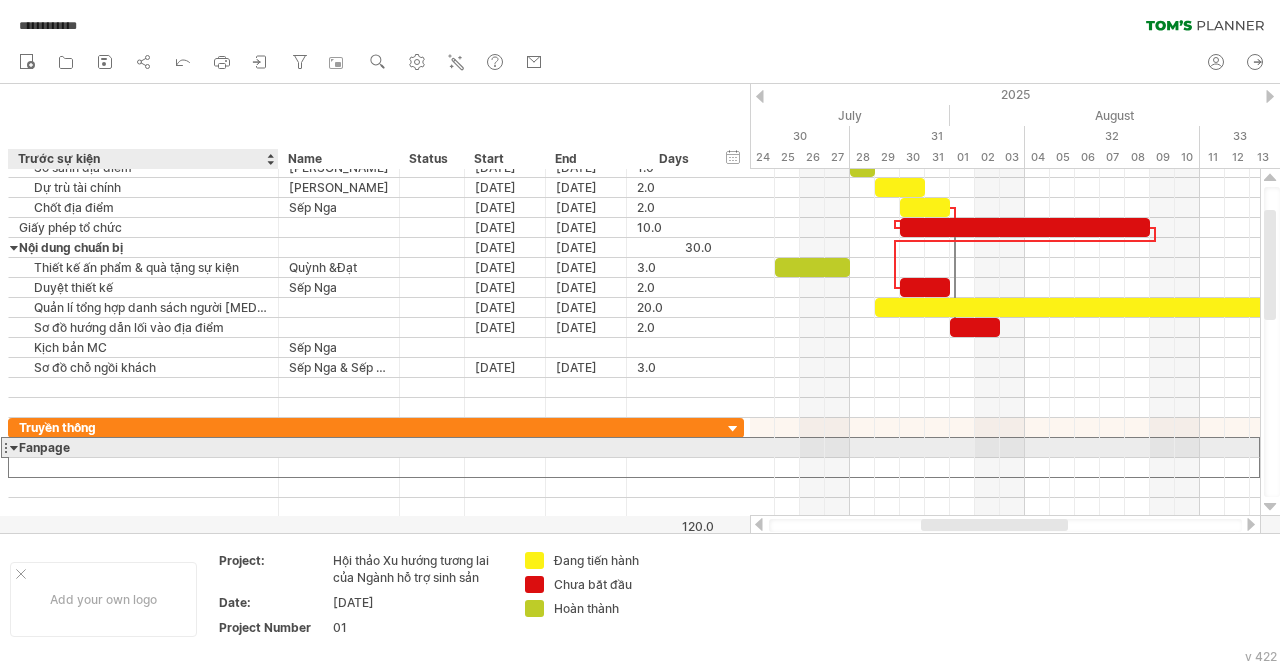 click on "Fanpage" at bounding box center (143, 447) 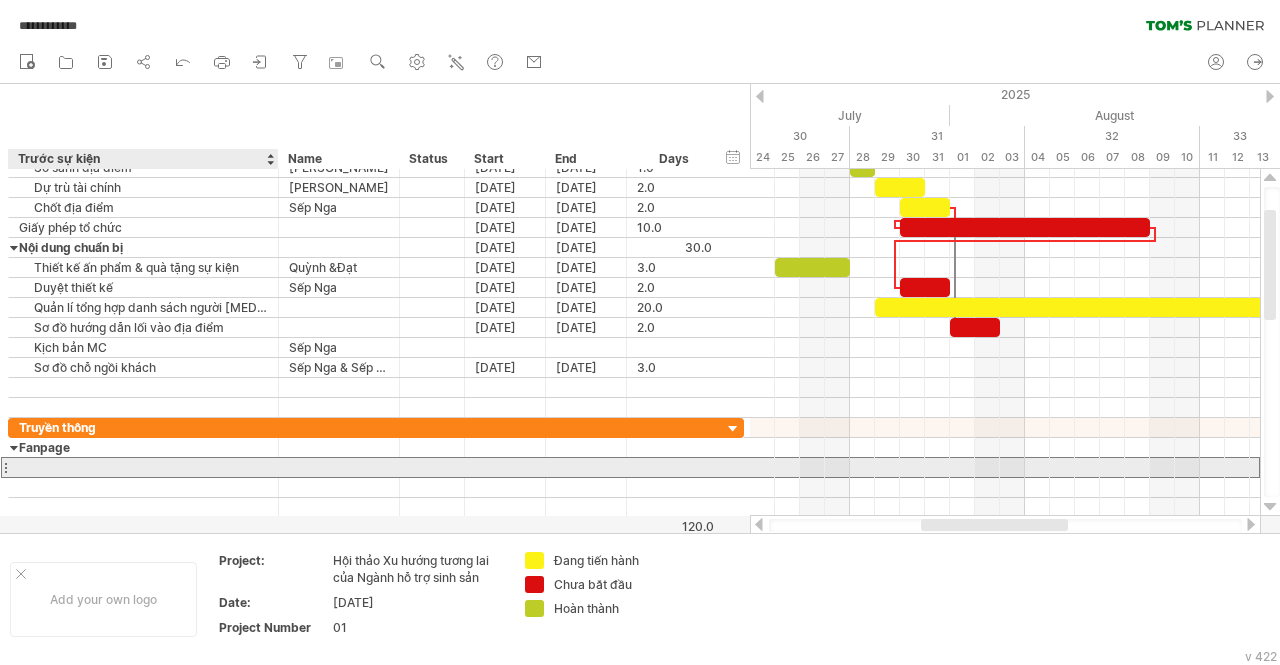 click at bounding box center [143, 467] 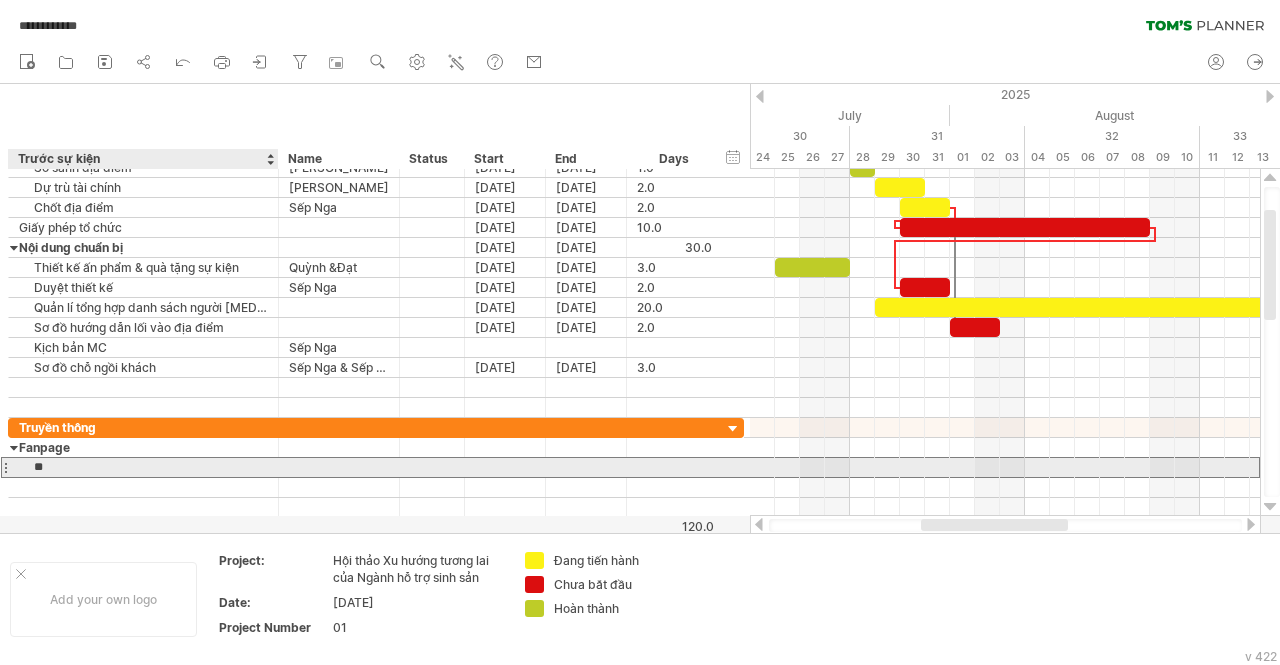 type on "*" 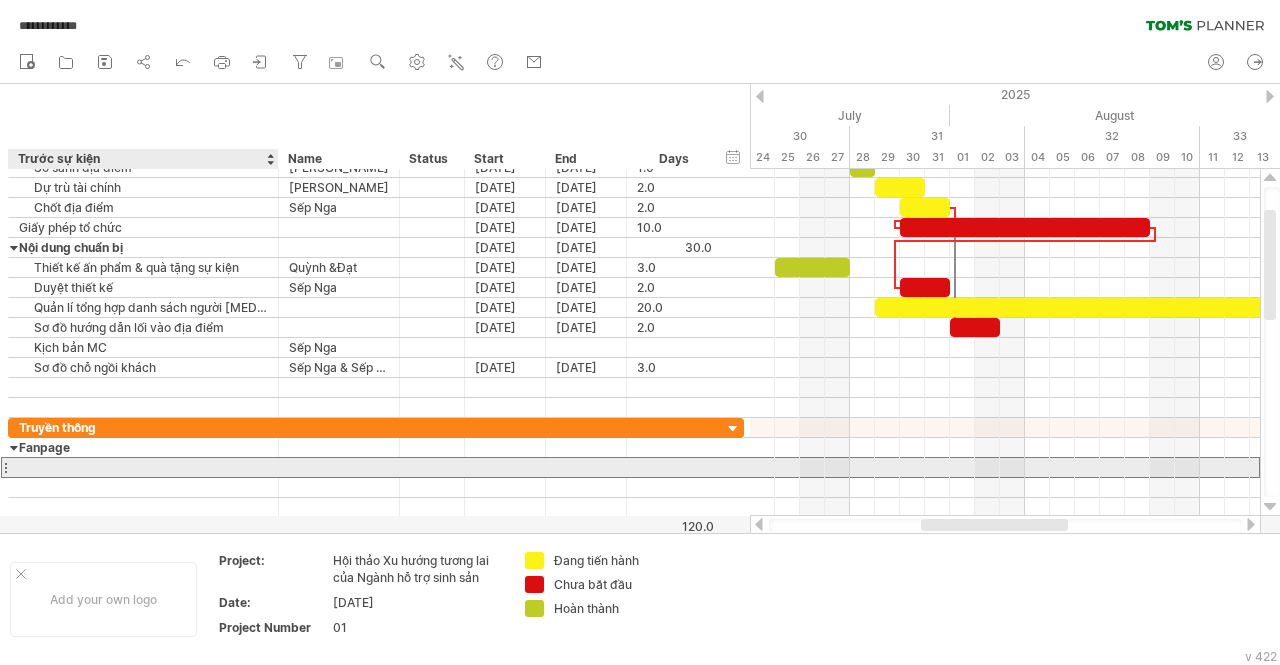 type on "*" 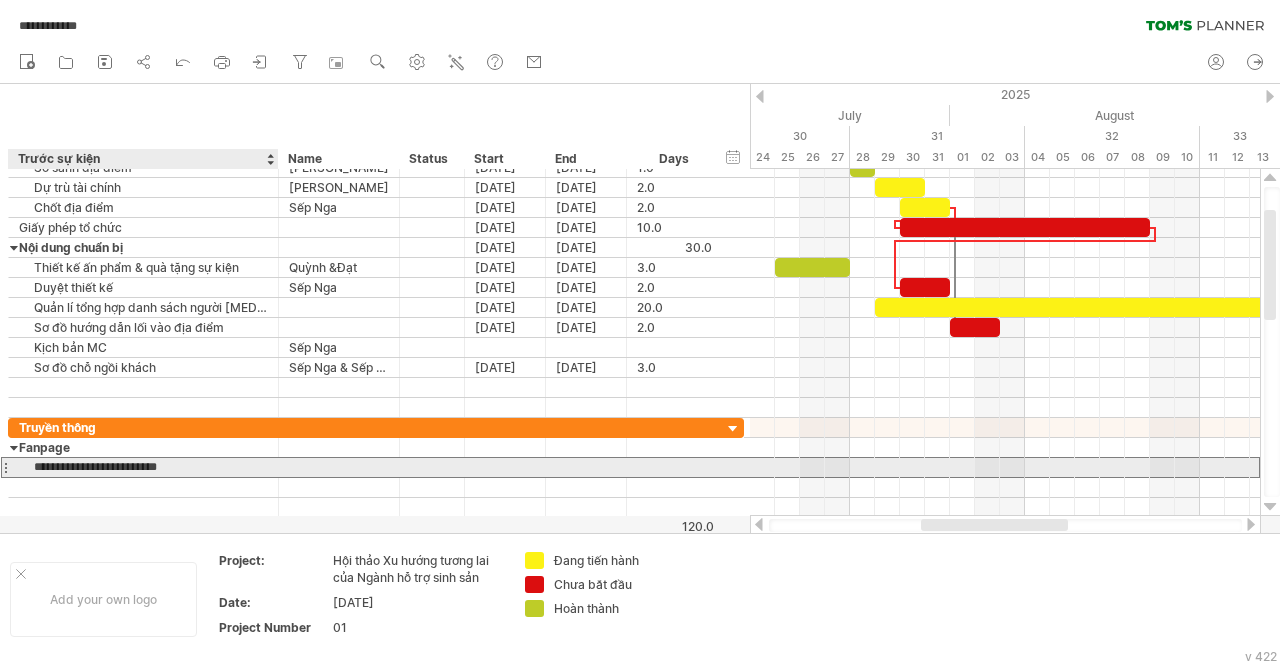 type on "**********" 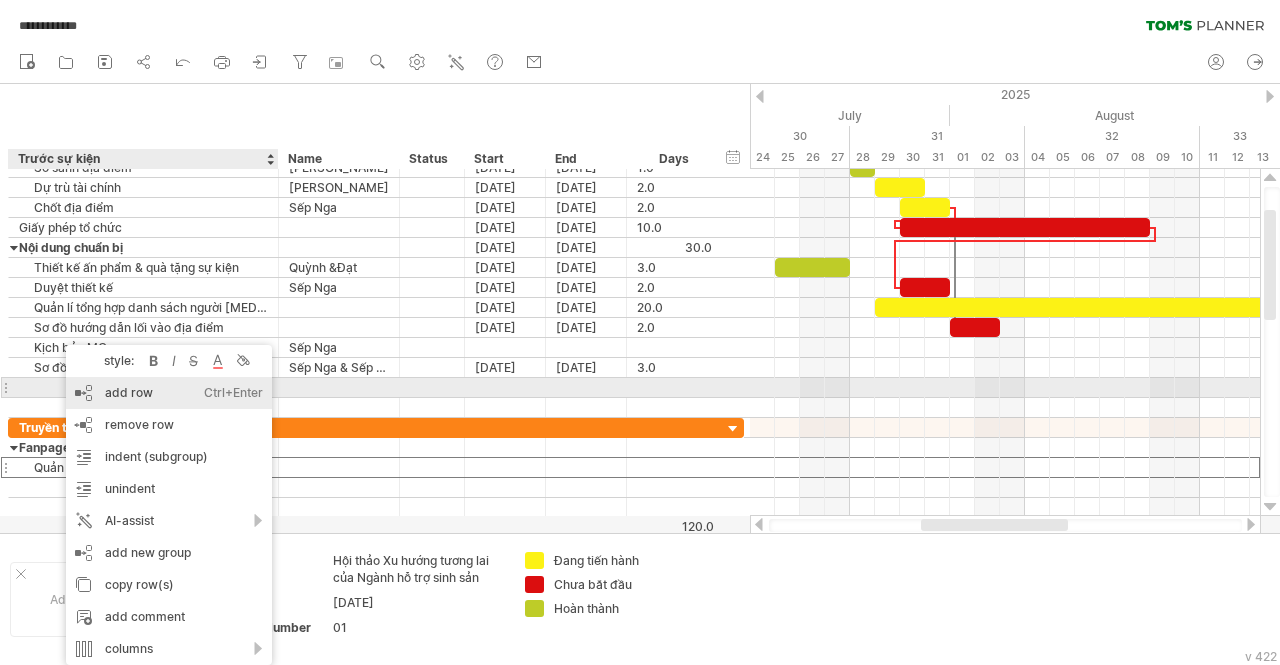 click on "add row Ctrl+Enter Cmd+Enter" at bounding box center [169, 393] 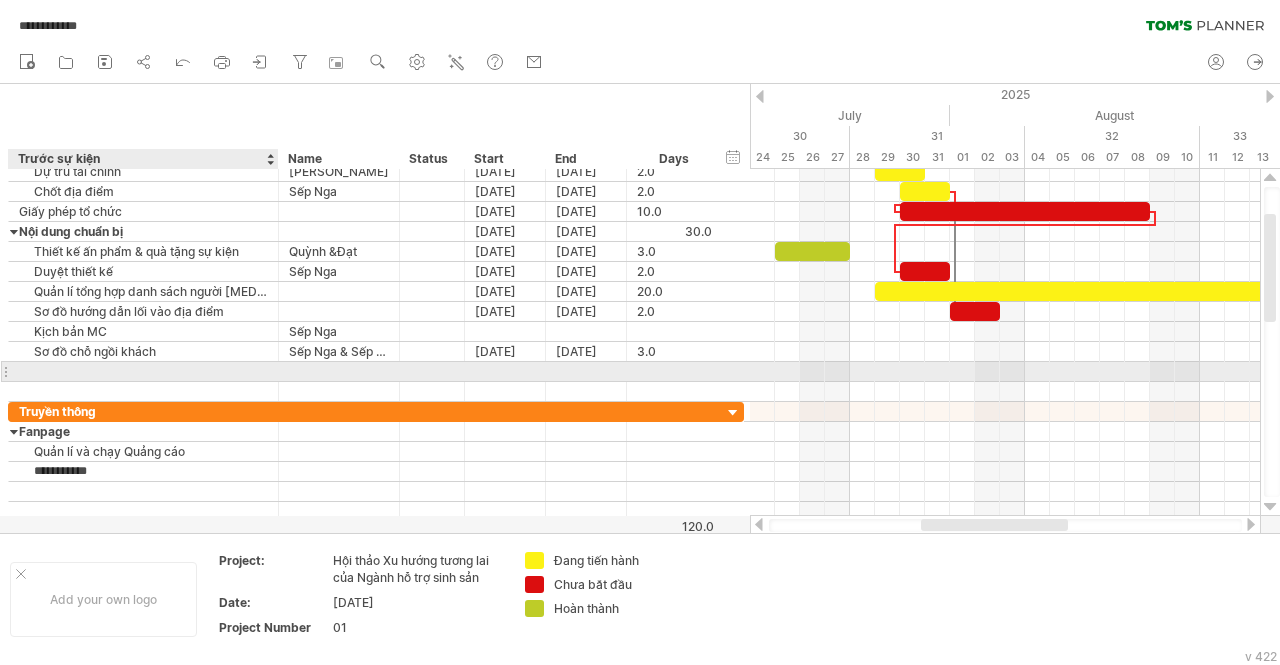 type on "**********" 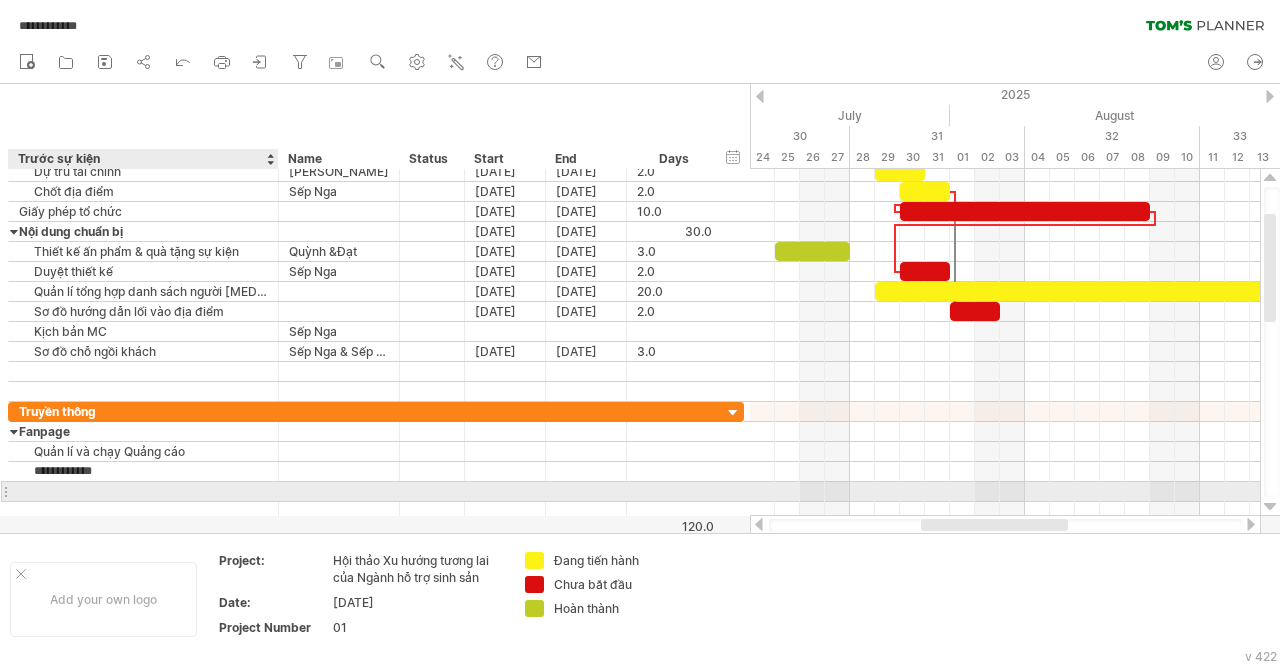 click at bounding box center [143, 491] 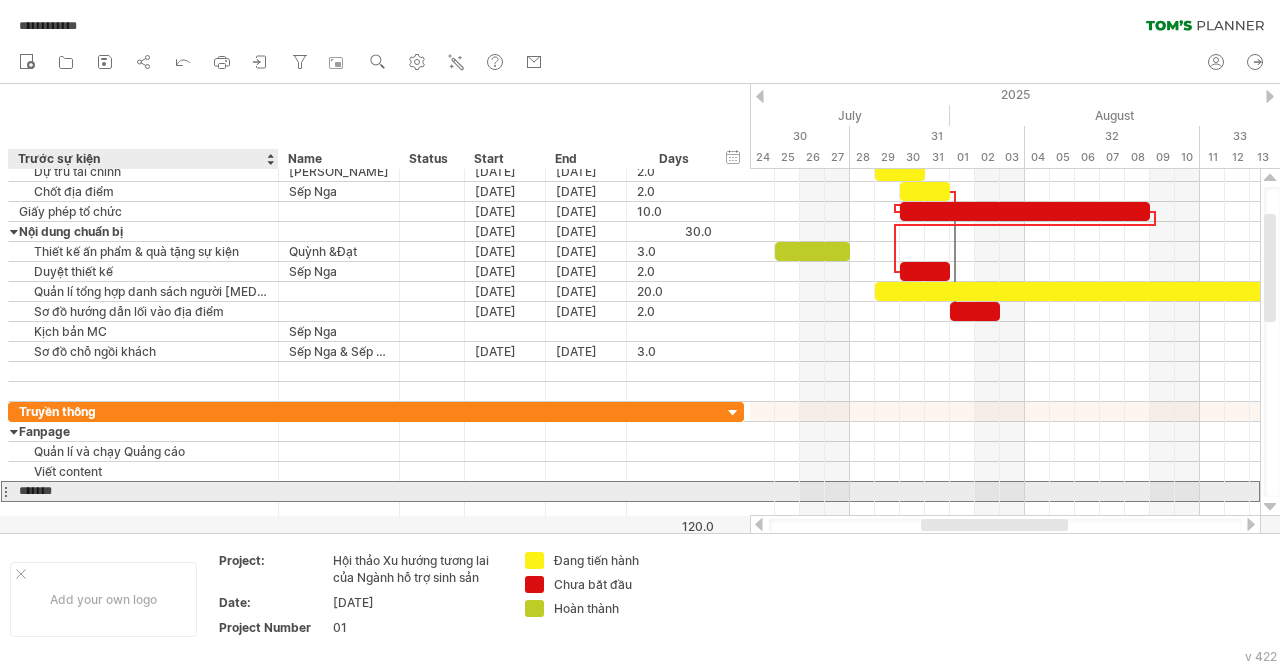 type on "*******" 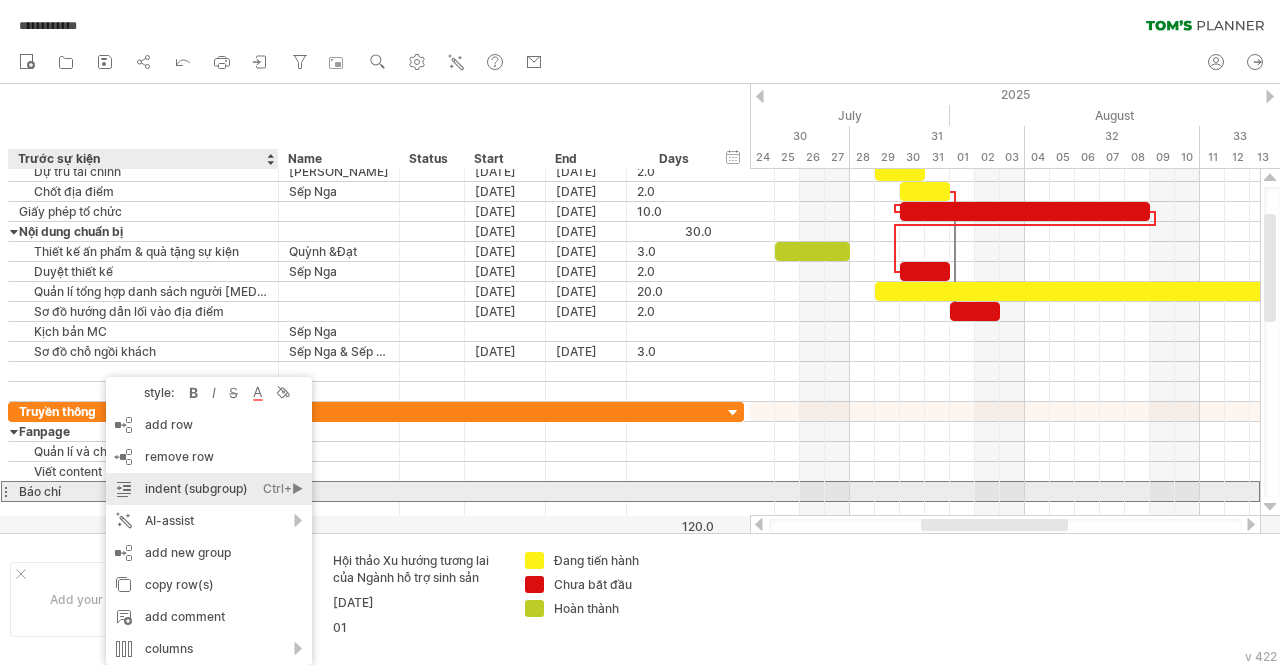 click on "indent (subgroup) Ctrl+► Cmd+►" at bounding box center (209, 489) 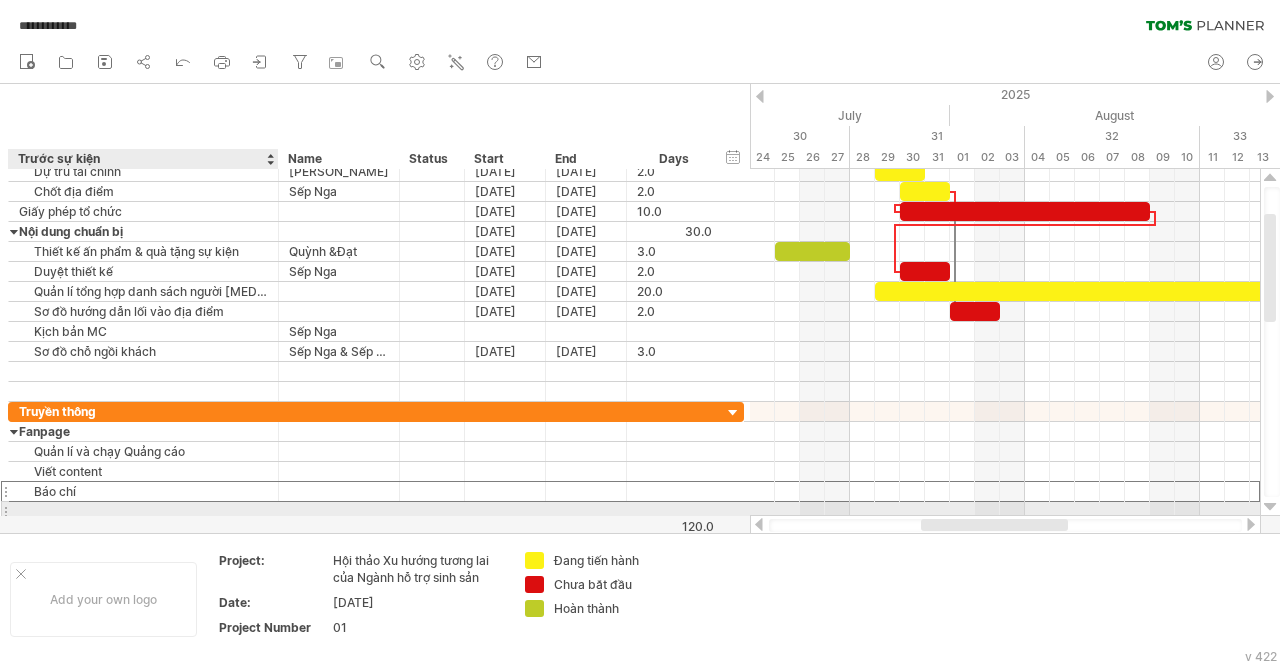 click at bounding box center [143, 511] 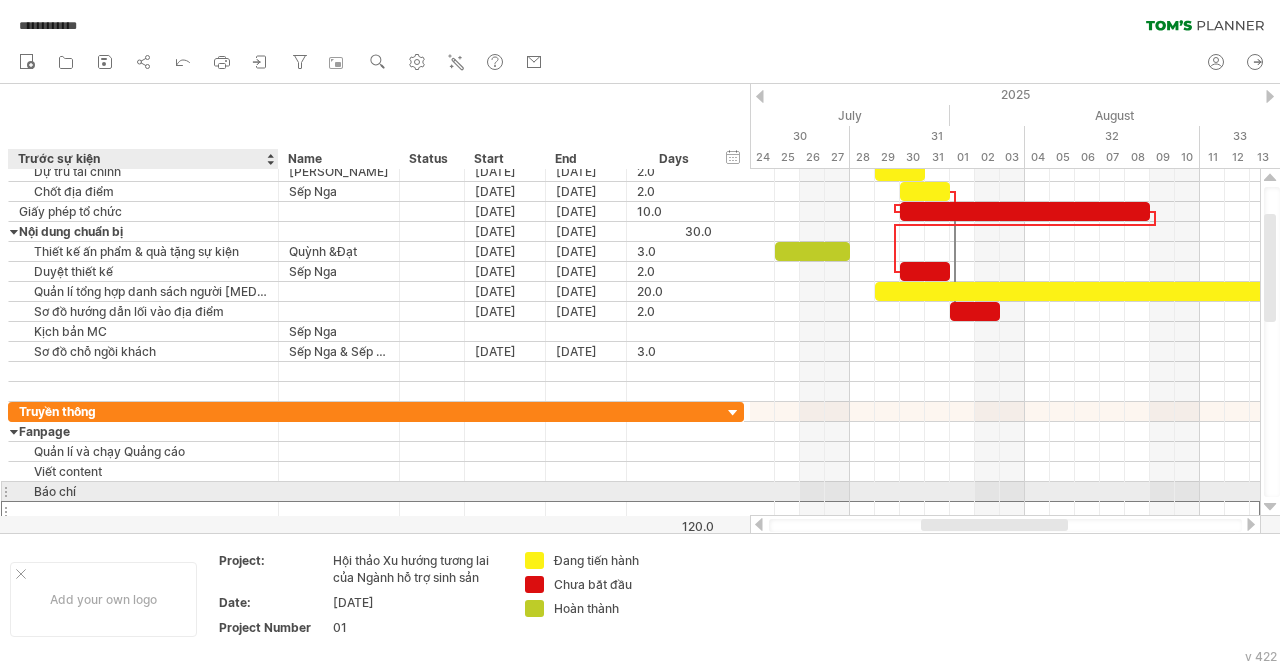 click on "Báo chí" at bounding box center (143, 491) 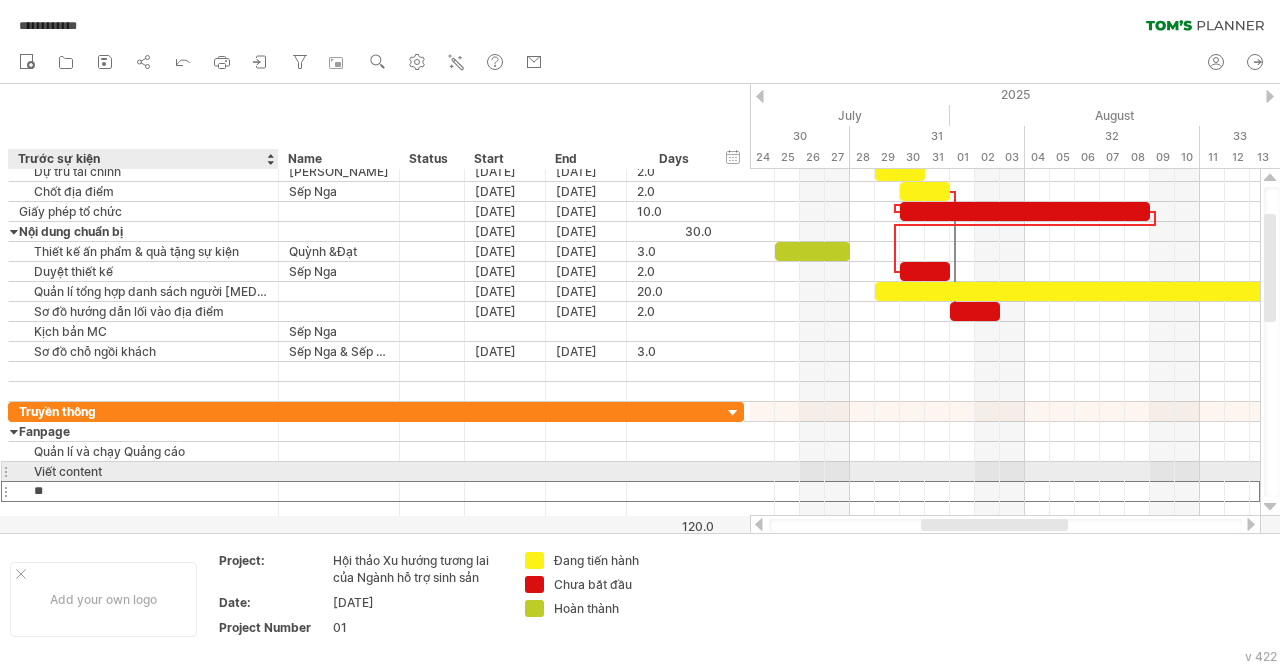 type on "*" 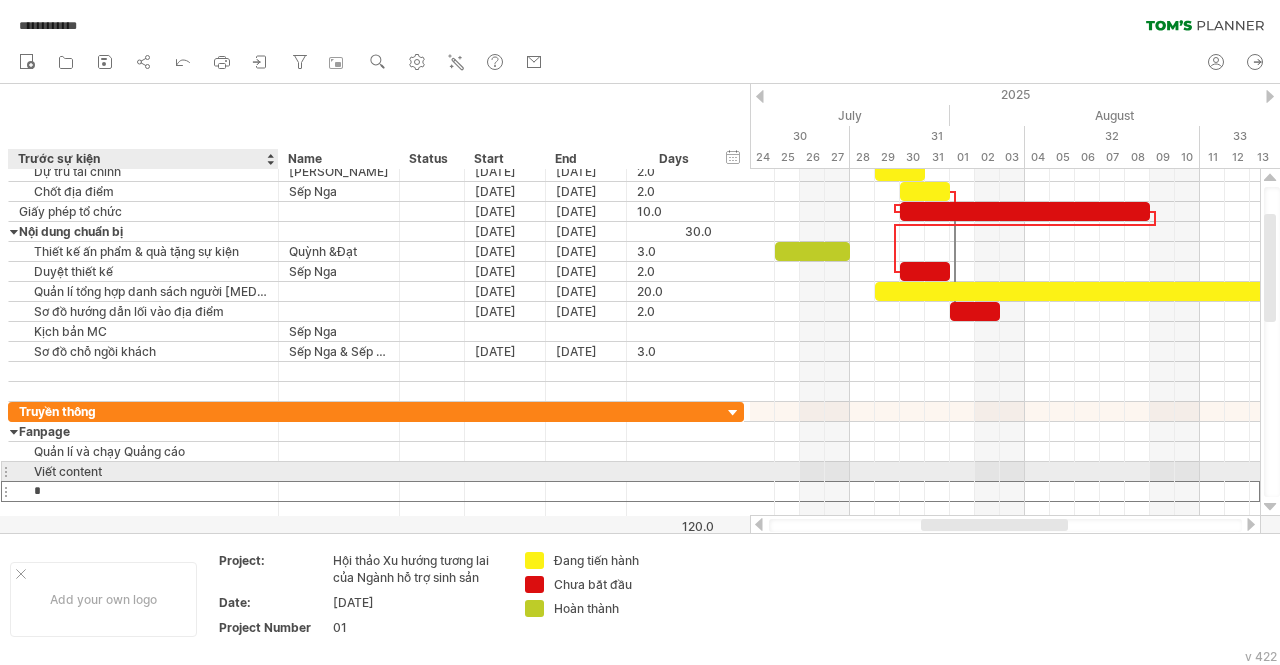 type 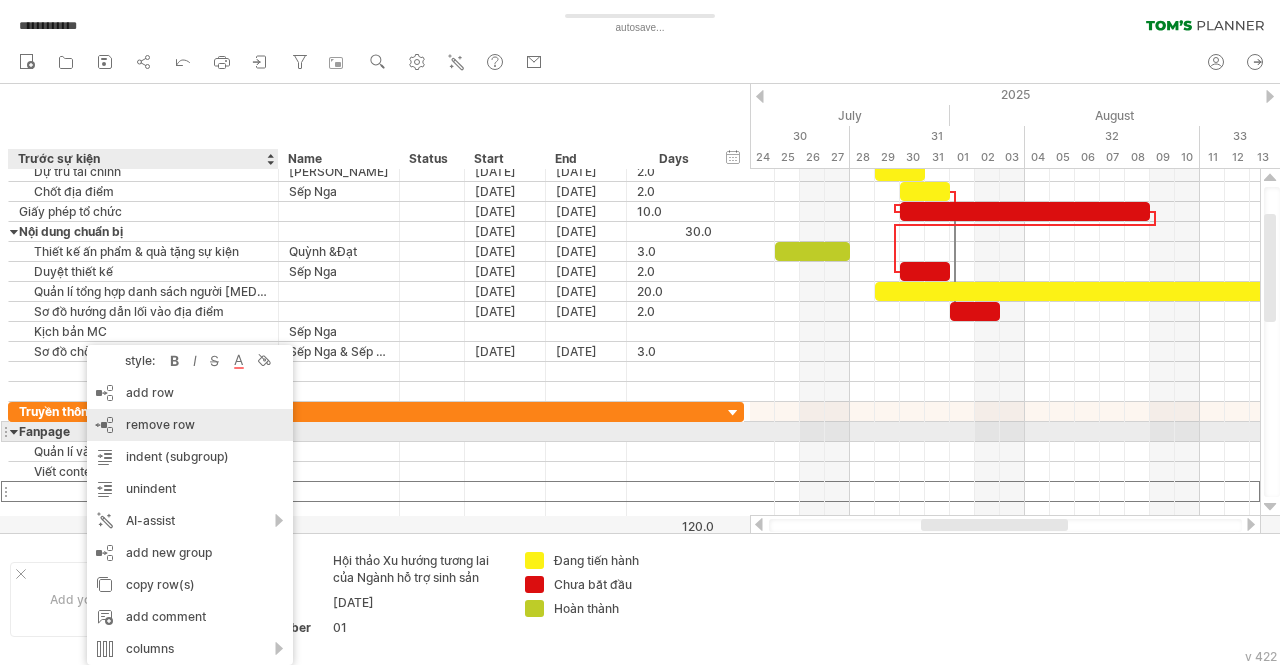 click on "remove row" at bounding box center (160, 424) 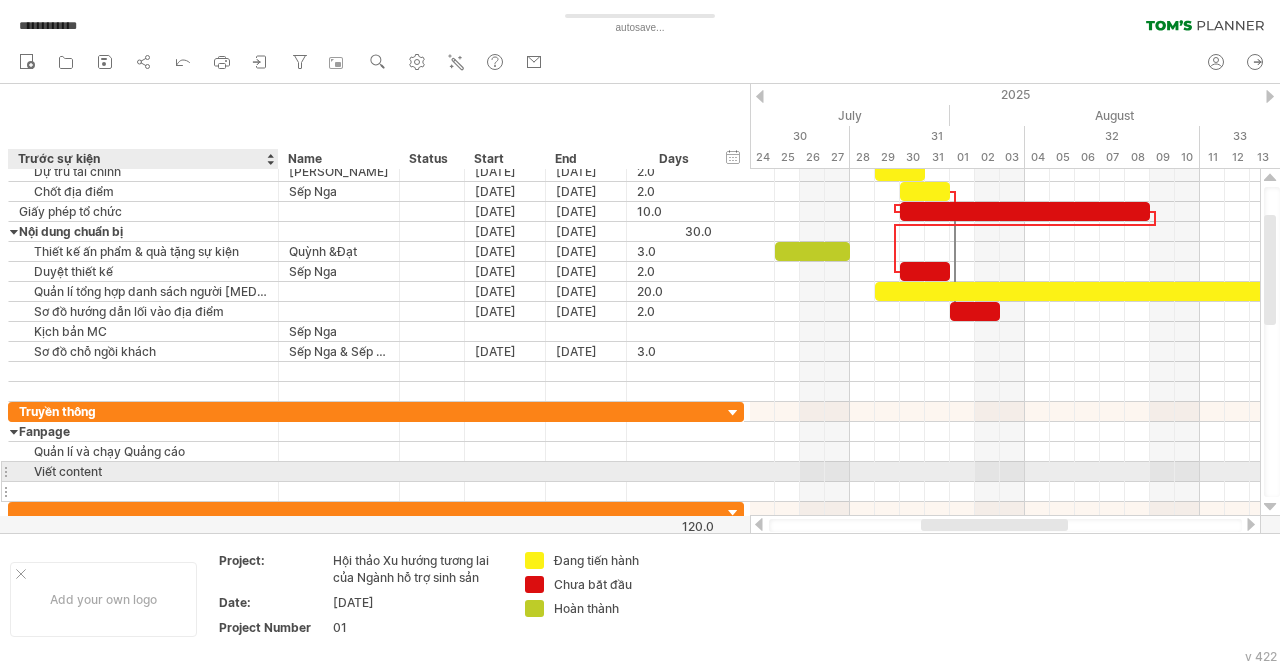 click at bounding box center (143, 491) 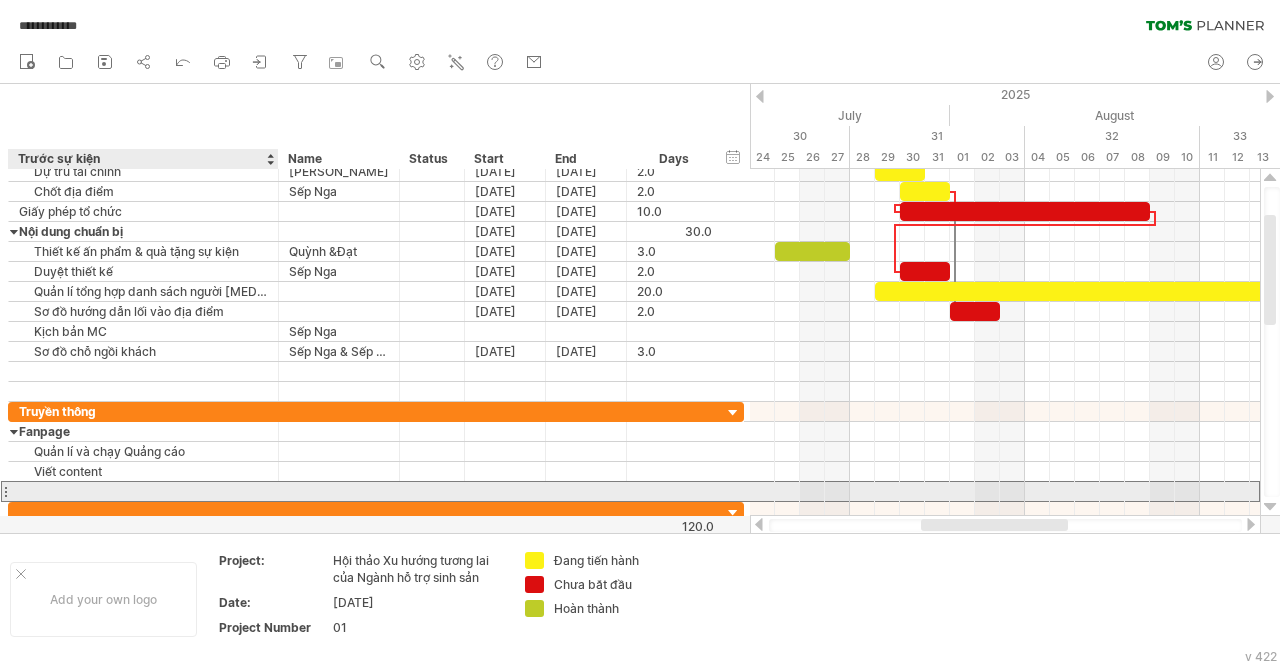 click at bounding box center [143, 491] 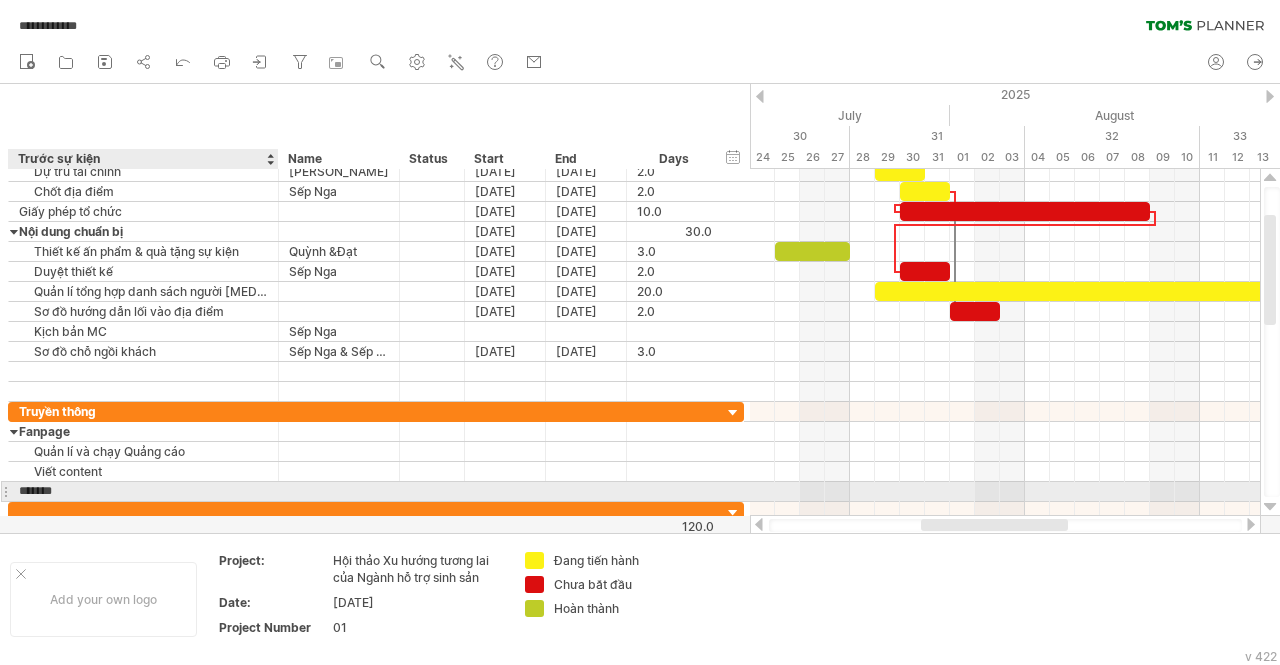 type on "*******" 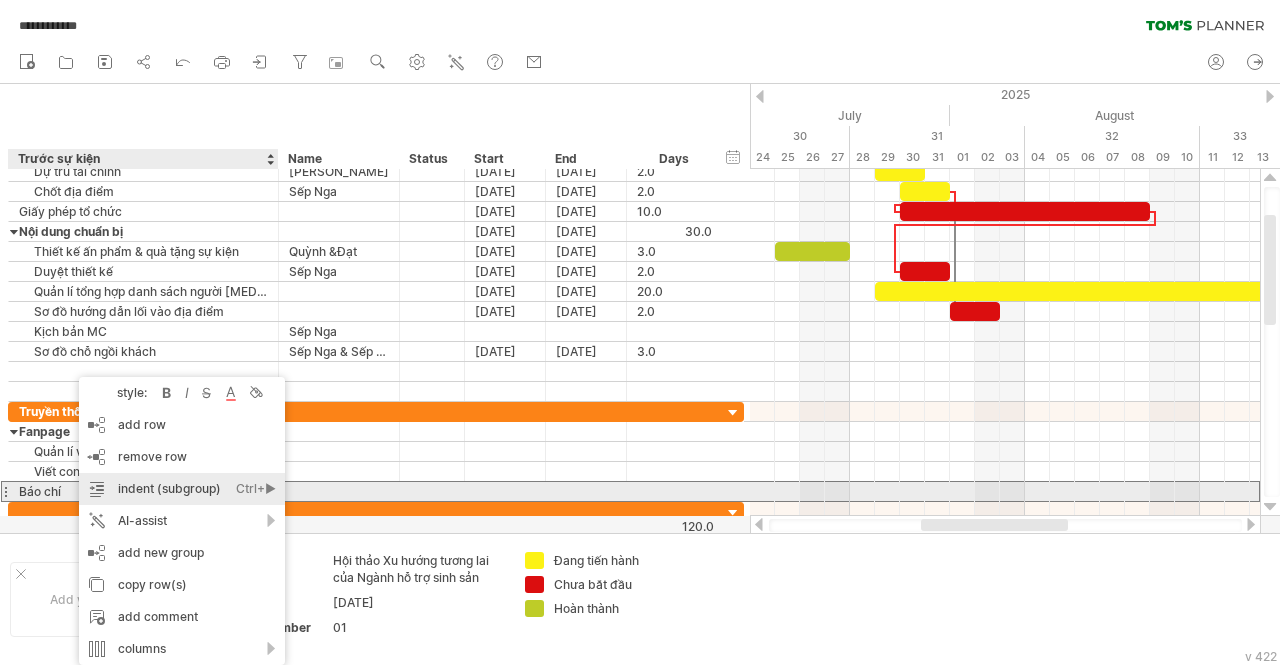 click on "indent (subgroup) Ctrl+► Cmd+►" at bounding box center [182, 489] 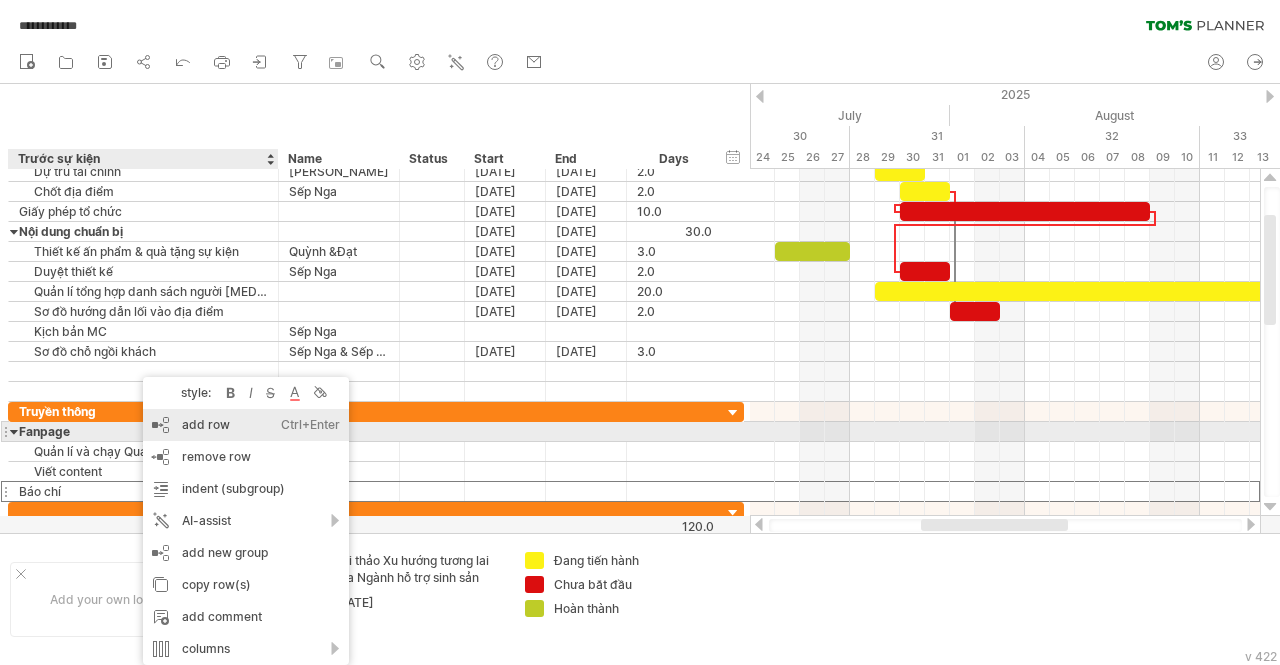 click on "add row Ctrl+Enter Cmd+Enter" at bounding box center [246, 425] 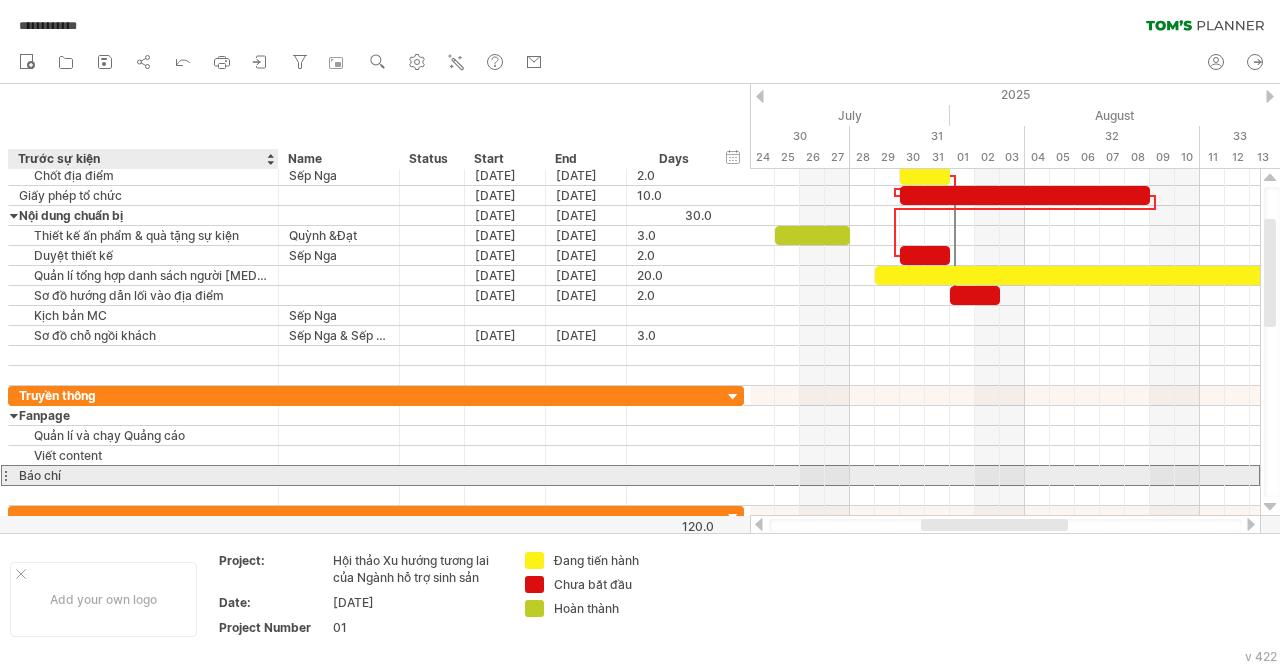 click on "Báo chí" at bounding box center [143, 475] 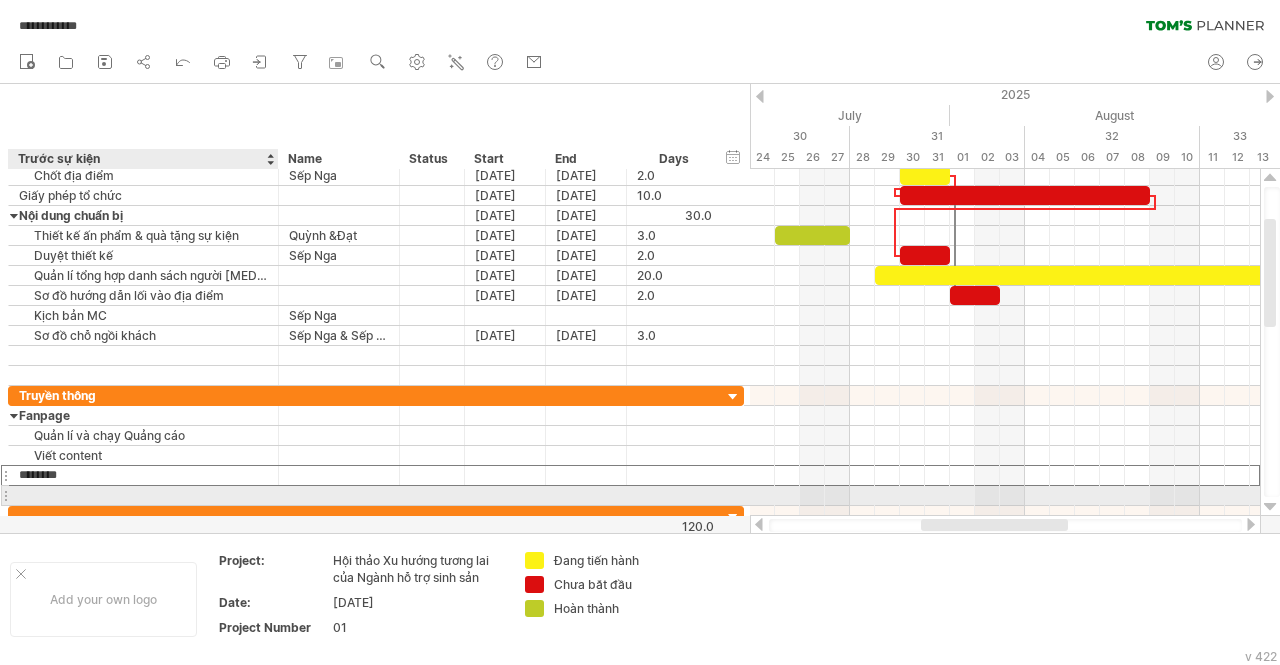 click at bounding box center [143, 495] 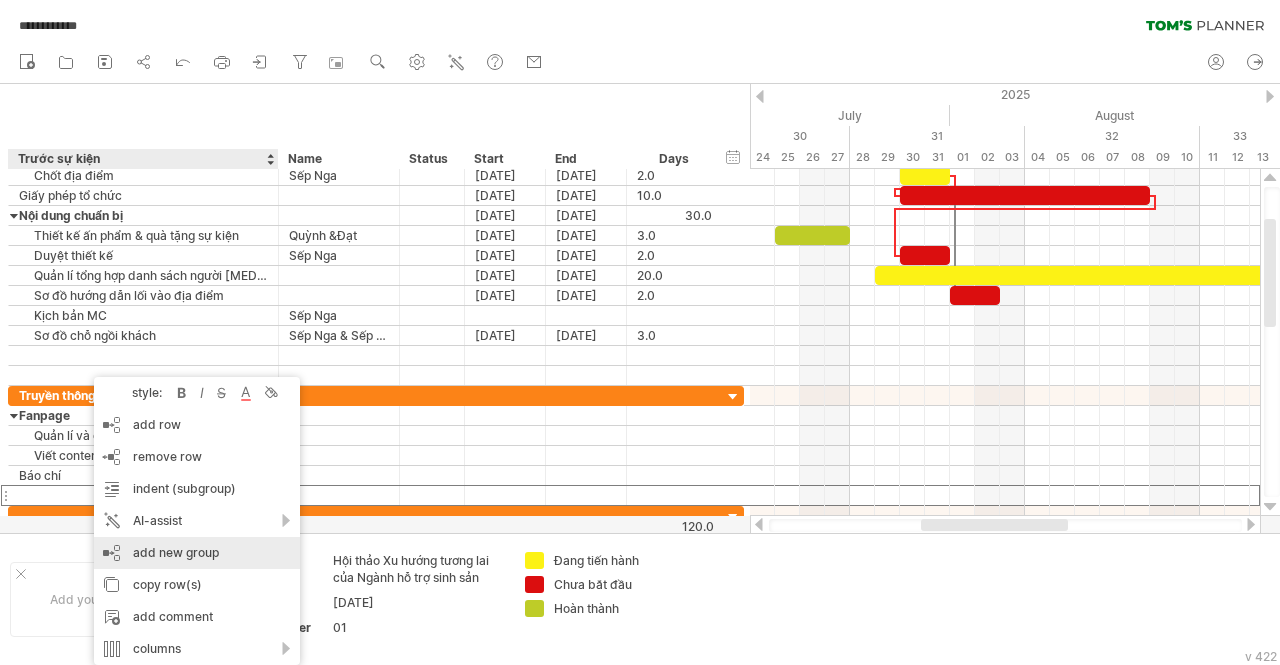 click on "add new group" at bounding box center (197, 553) 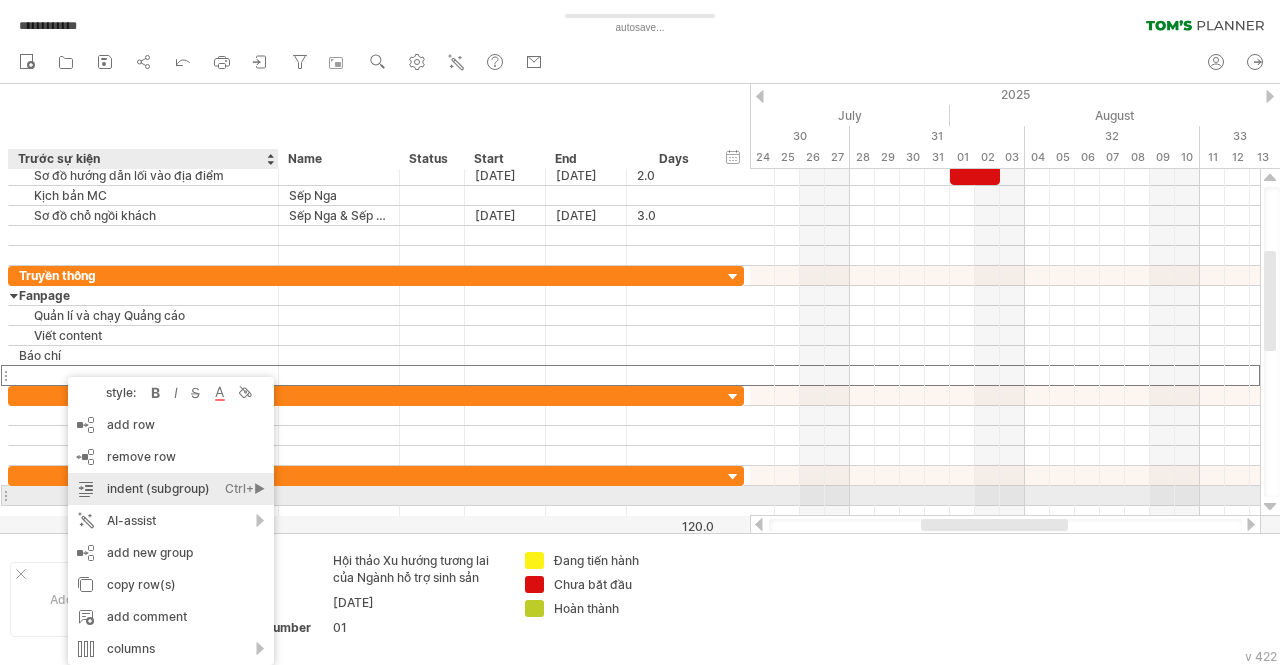 click on "indent (subgroup) Ctrl+► Cmd+►" at bounding box center (171, 489) 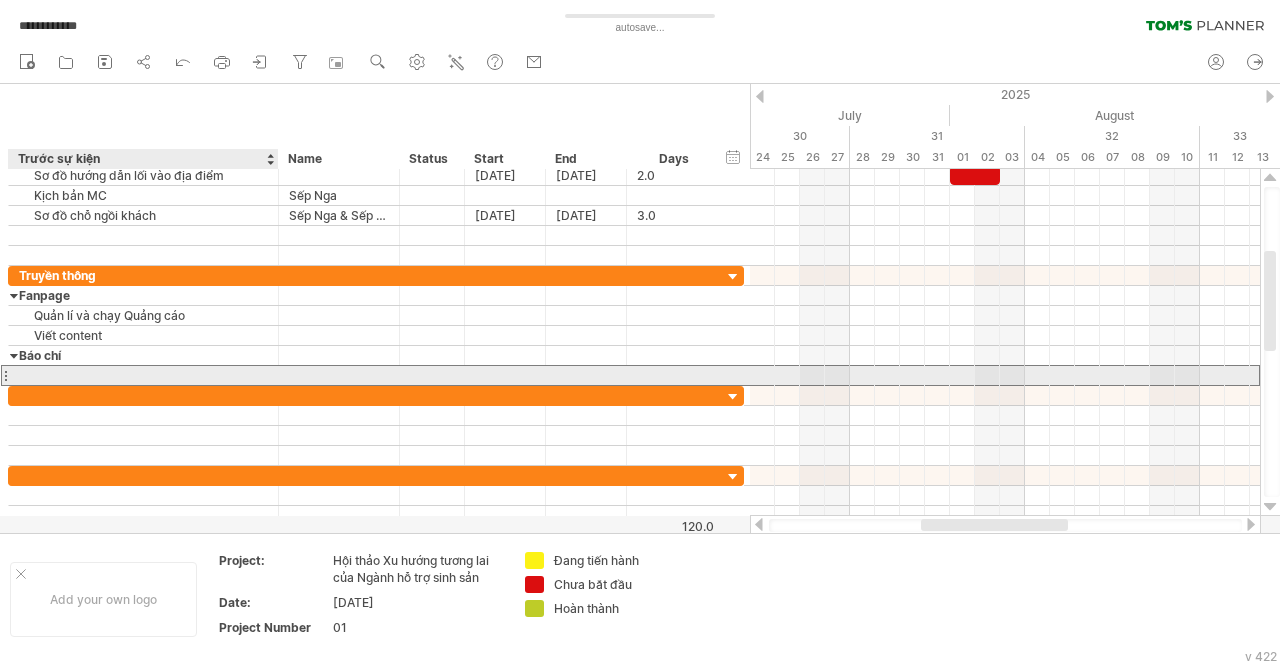 click at bounding box center [143, 375] 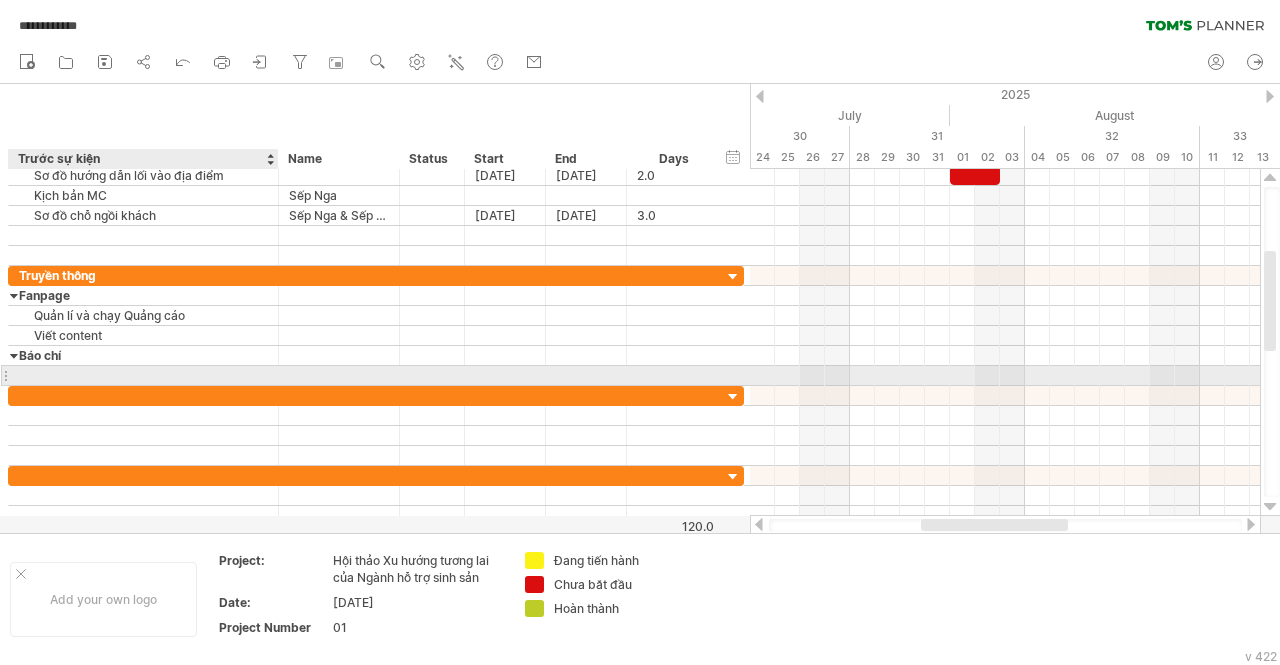 click at bounding box center (143, 375) 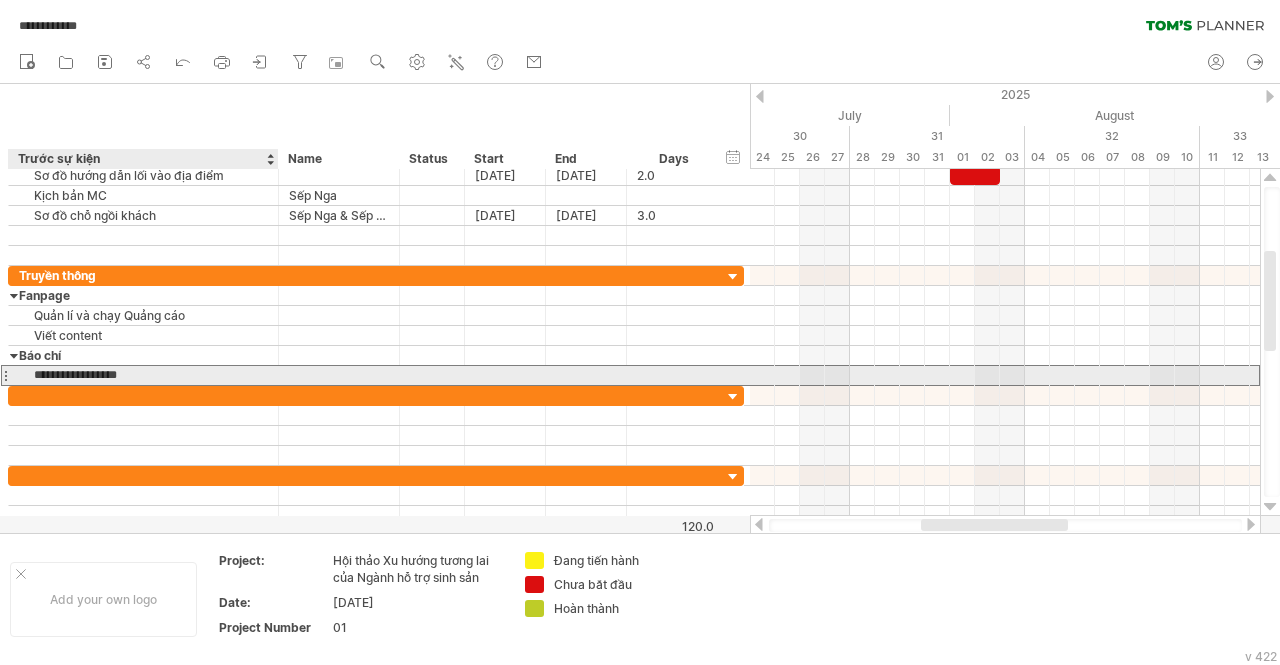 type on "**********" 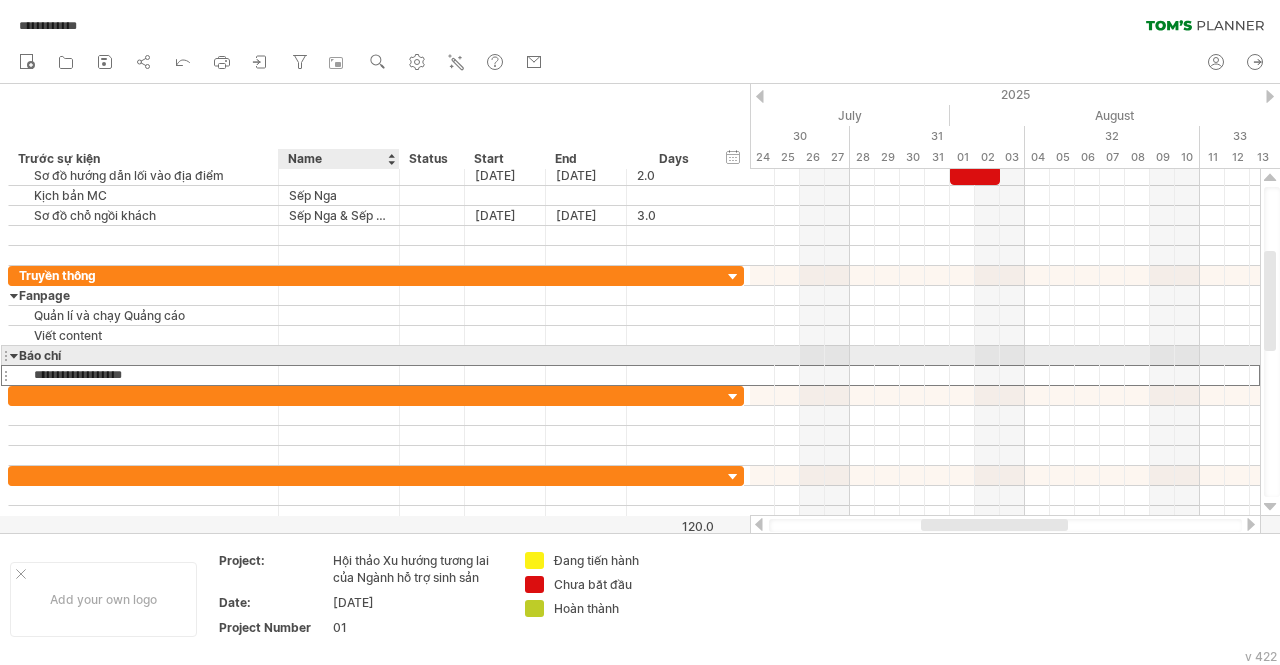 click at bounding box center [339, 375] 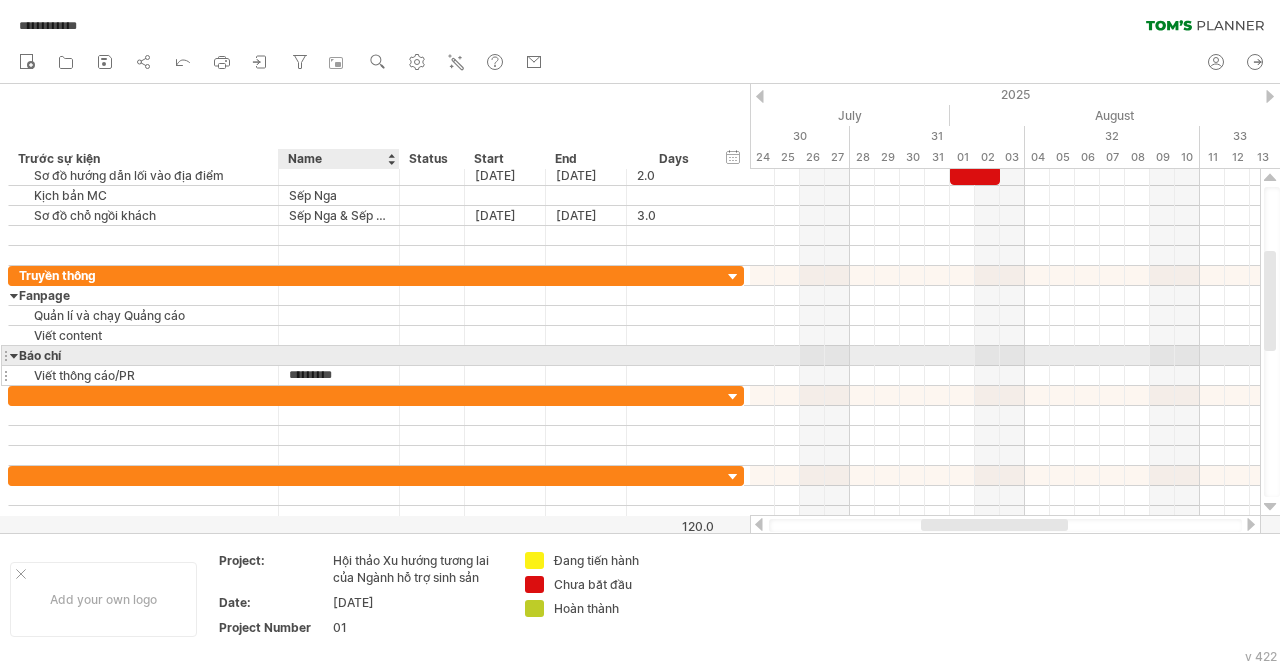 type on "**********" 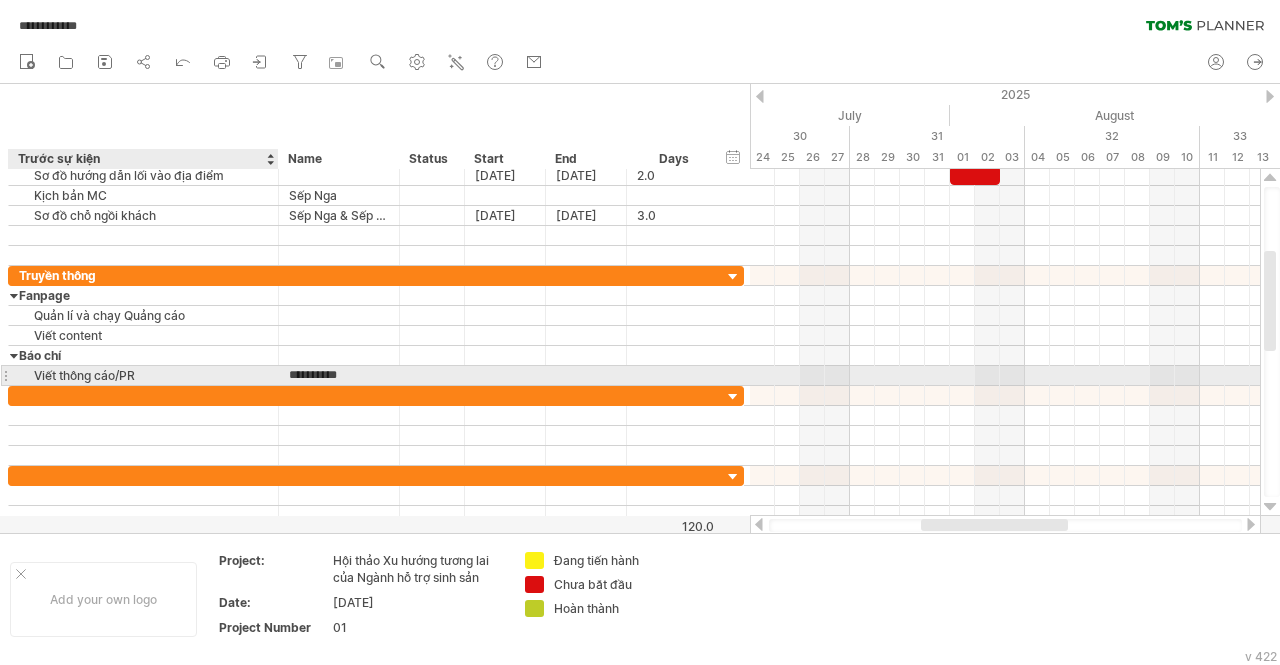 click on "Viết thông cáo/PR" at bounding box center (143, 375) 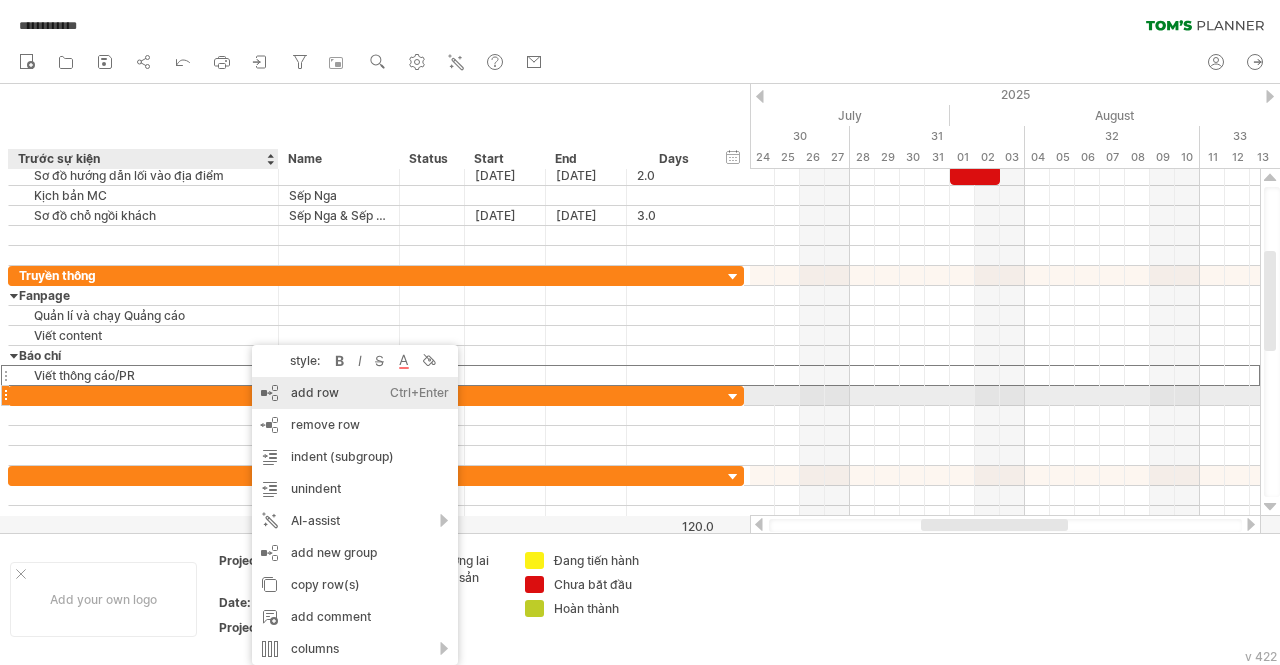 click on "add row Ctrl+Enter Cmd+Enter" at bounding box center [355, 393] 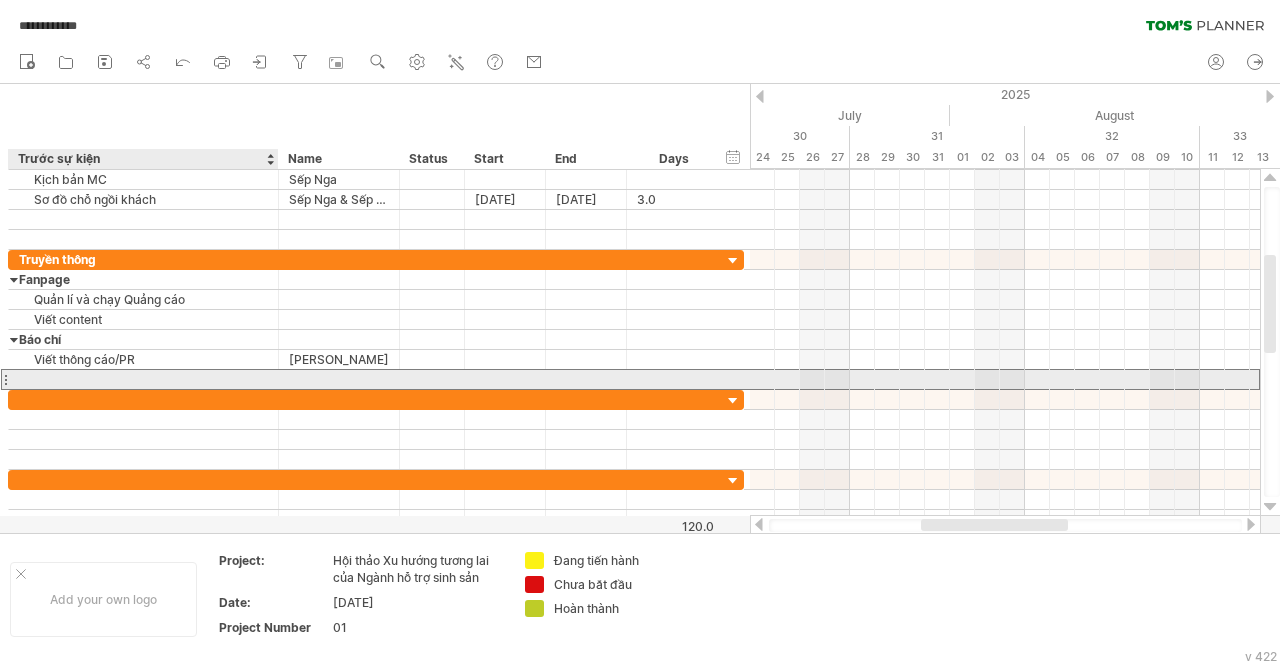 click at bounding box center (143, 379) 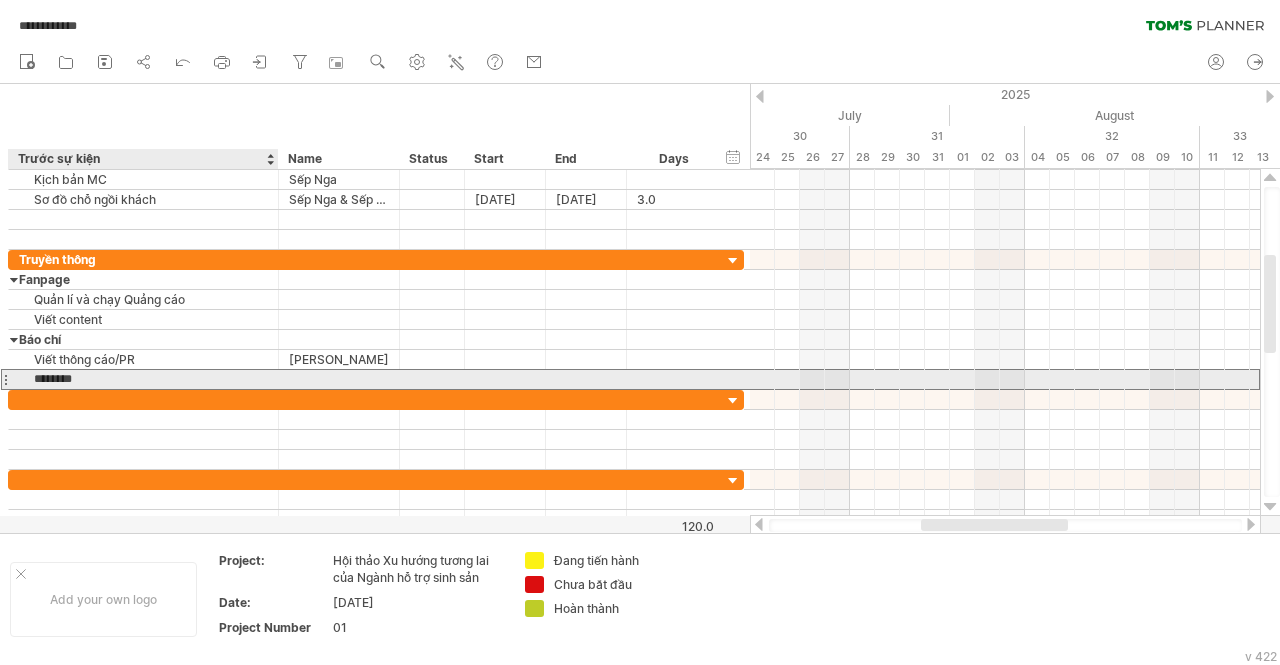 type on "*********" 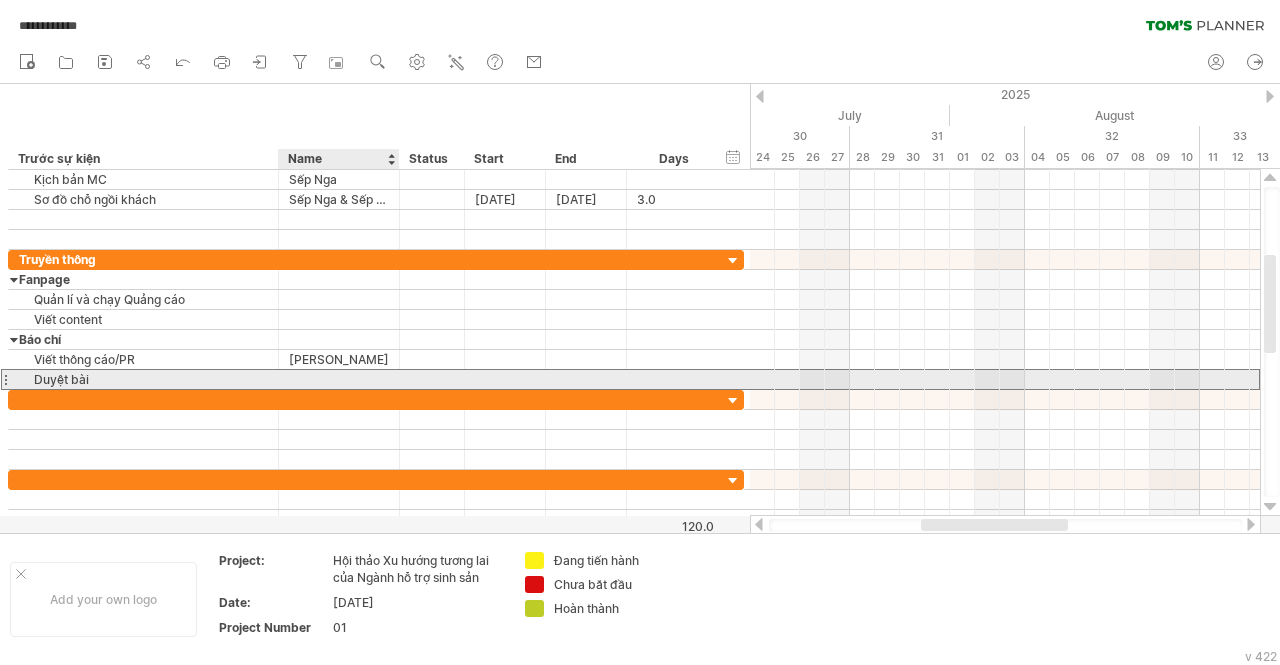 click at bounding box center [339, 379] 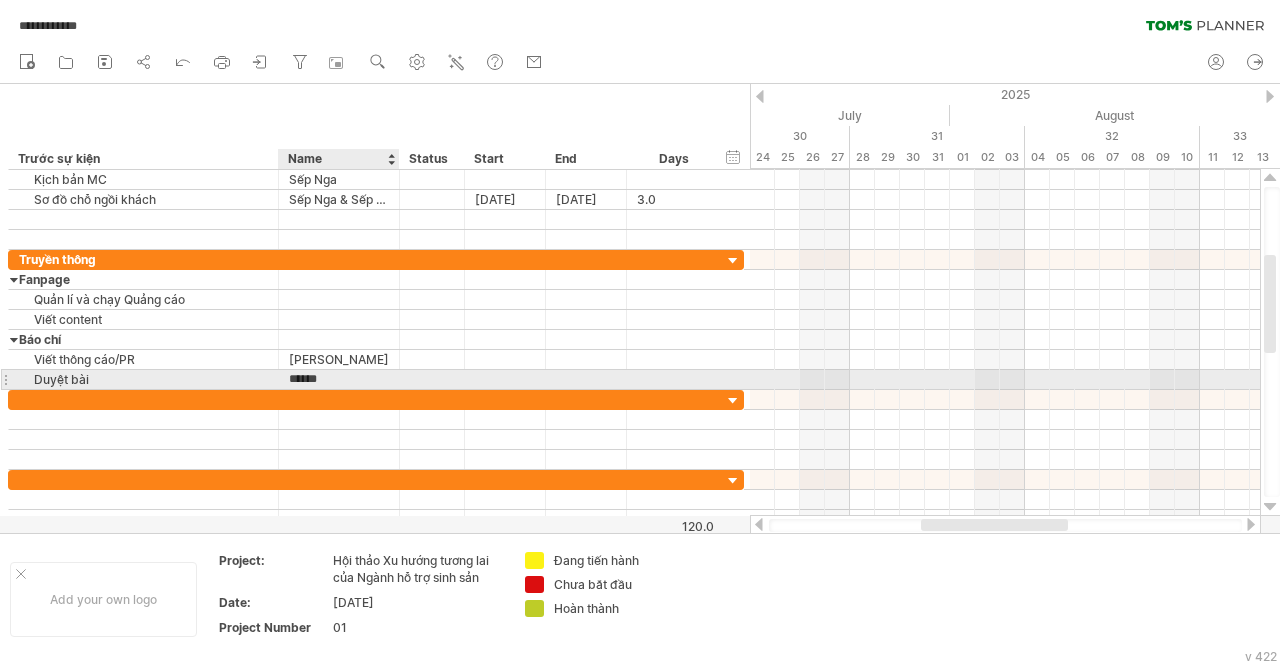type on "*******" 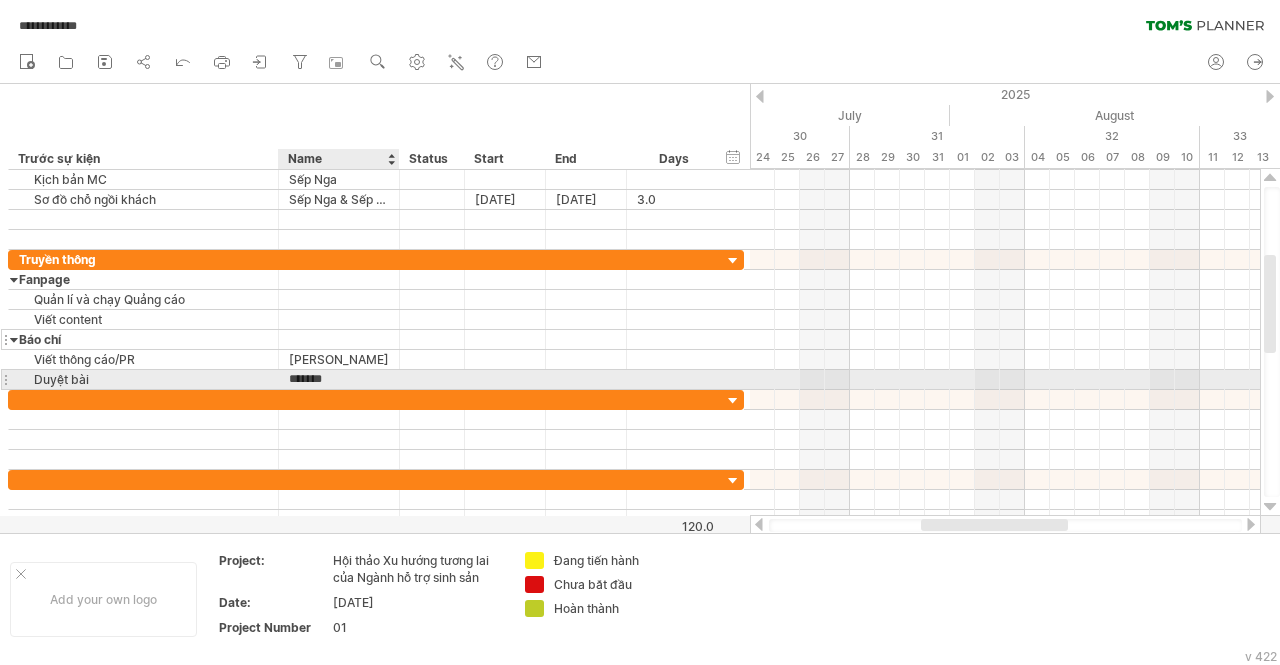 click at bounding box center (432, 339) 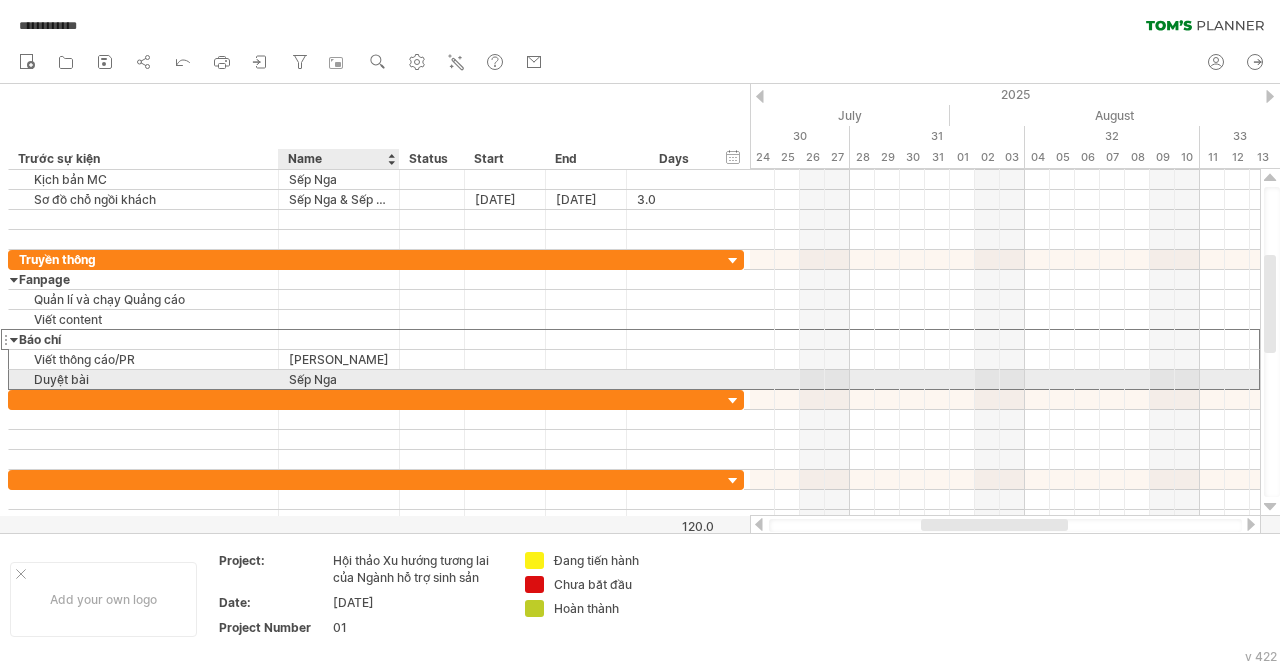 click on "******* Sếp Nga" at bounding box center [339, 379] 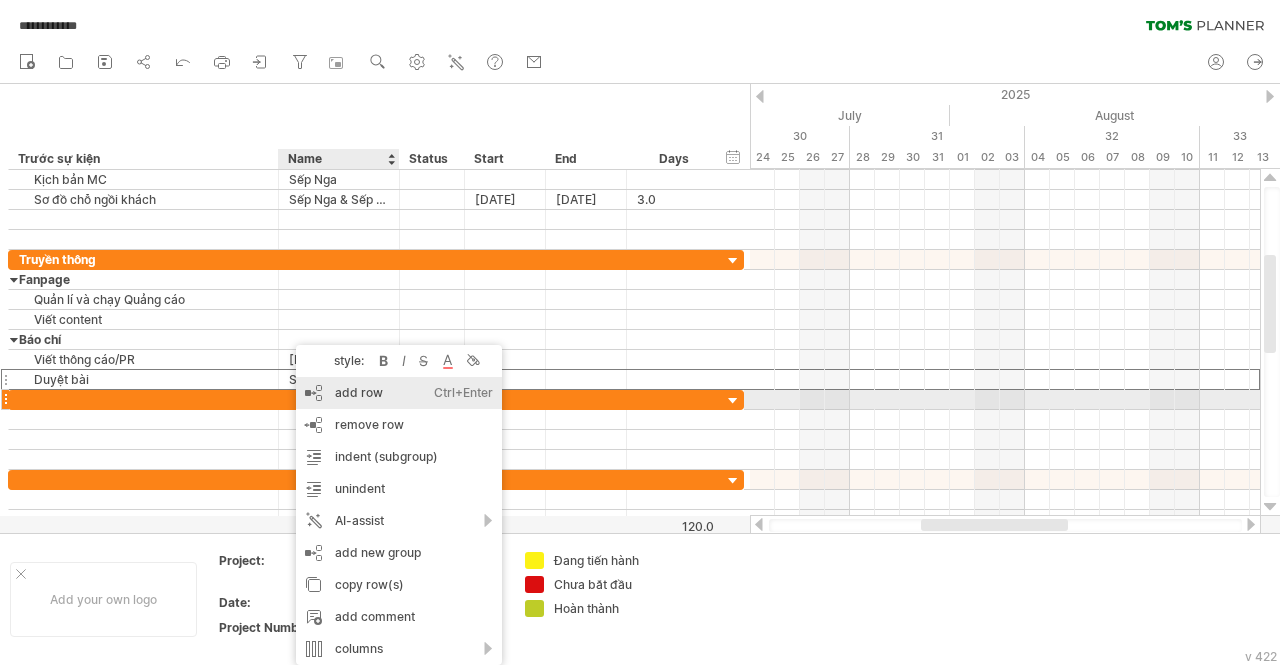 click on "add row Ctrl+Enter Cmd+Enter" at bounding box center [399, 393] 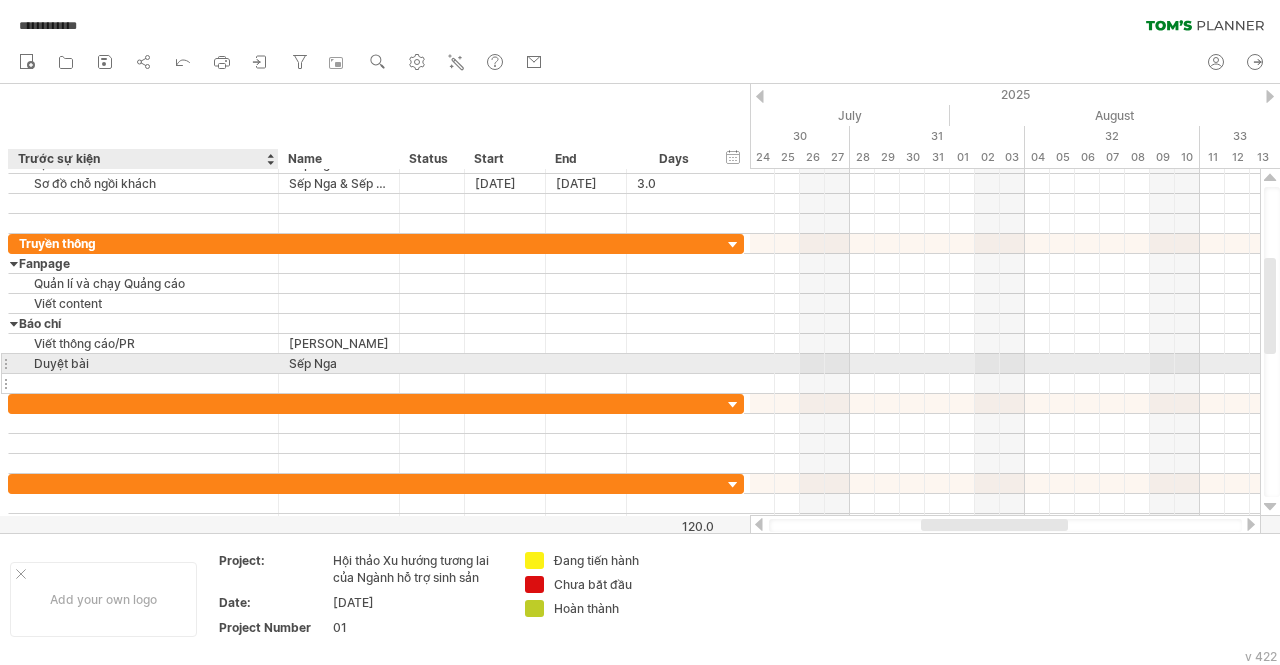 click at bounding box center [143, 383] 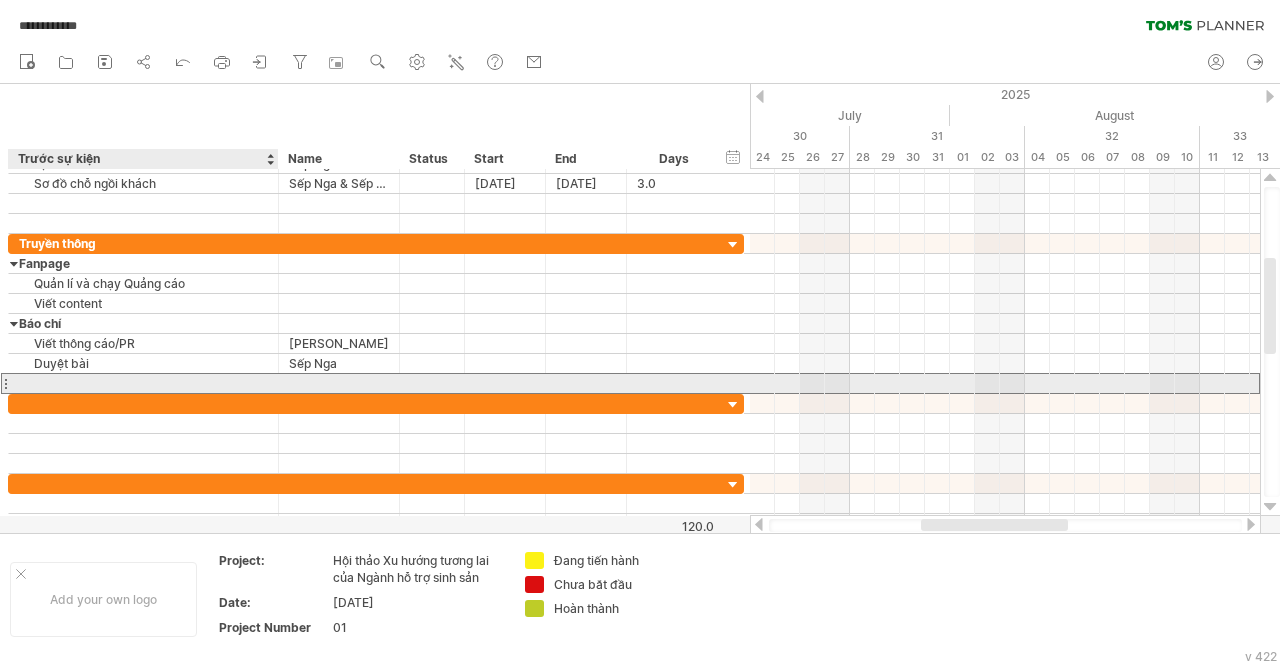 click at bounding box center (143, 383) 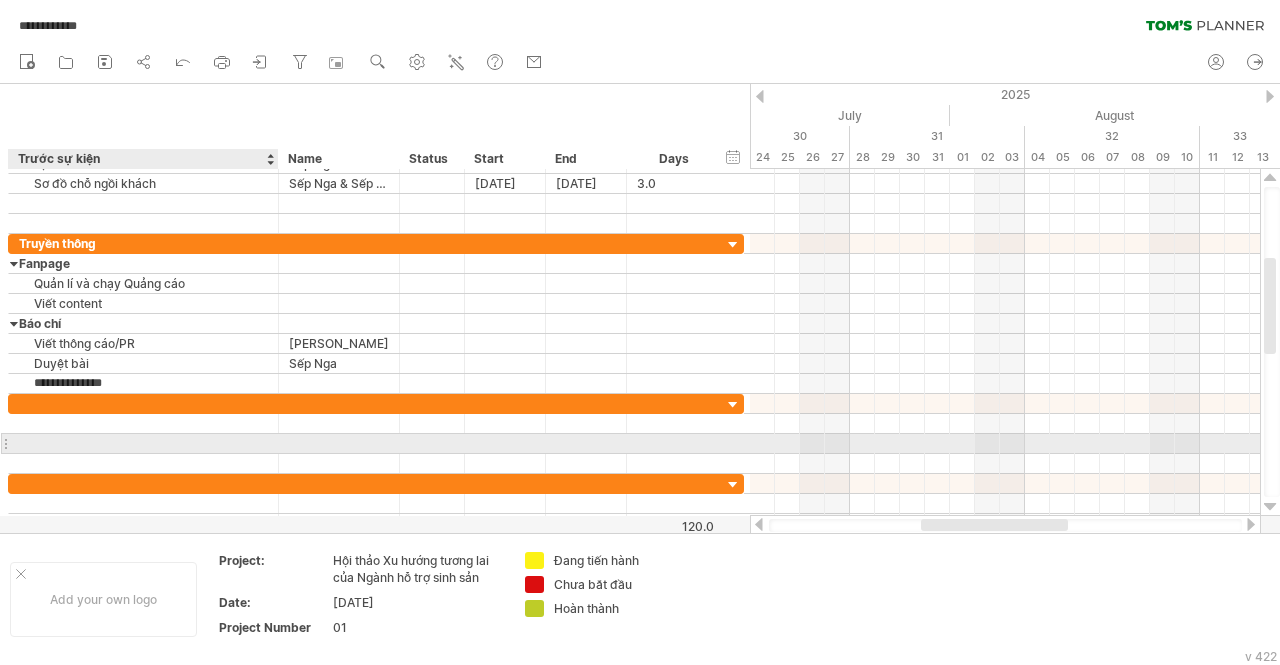 type on "**********" 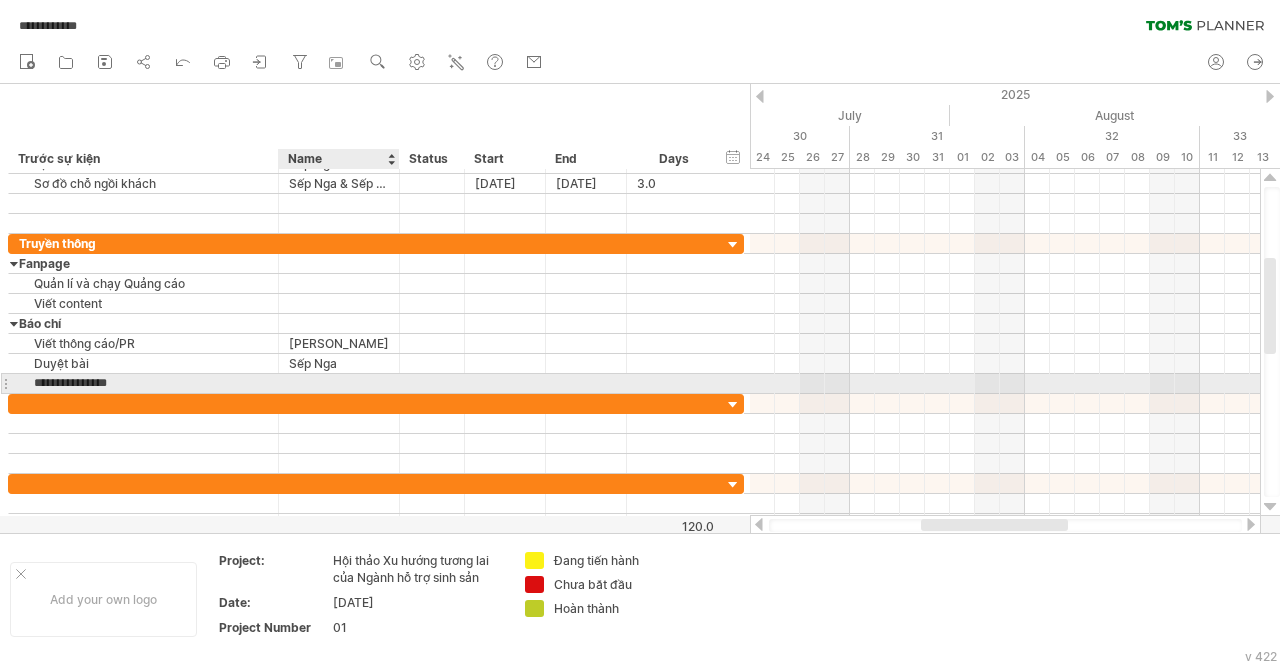 click at bounding box center (339, 383) 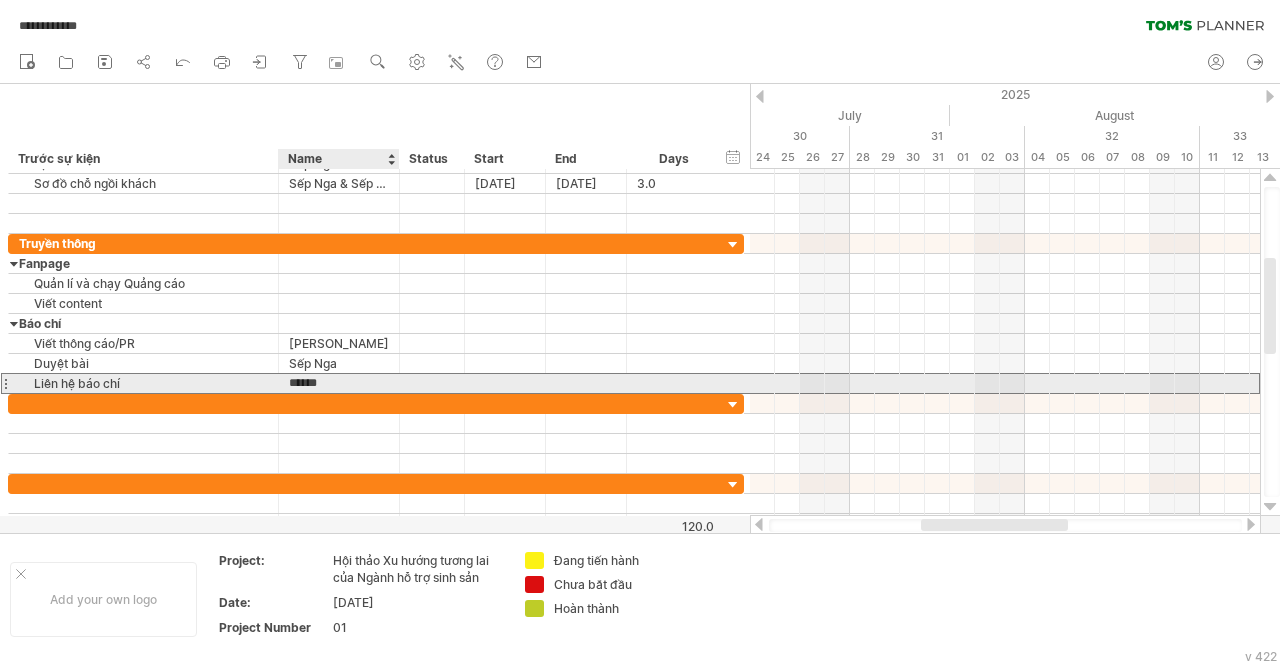 type on "*******" 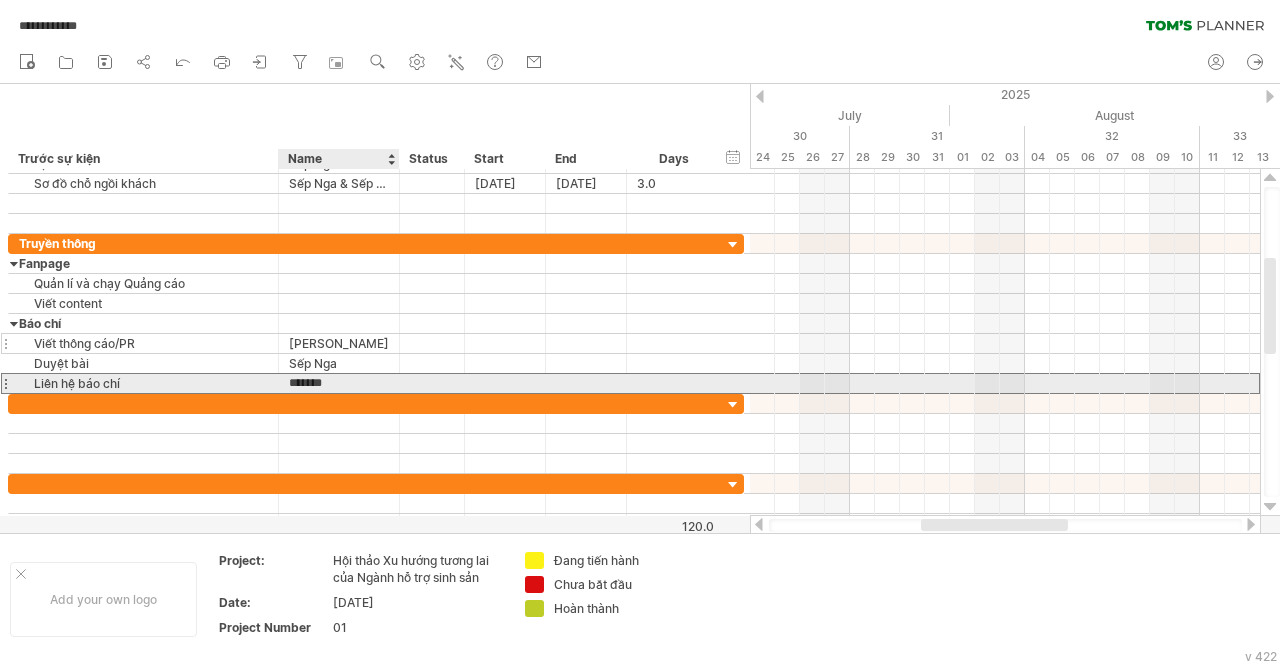 click at bounding box center [397, 344] 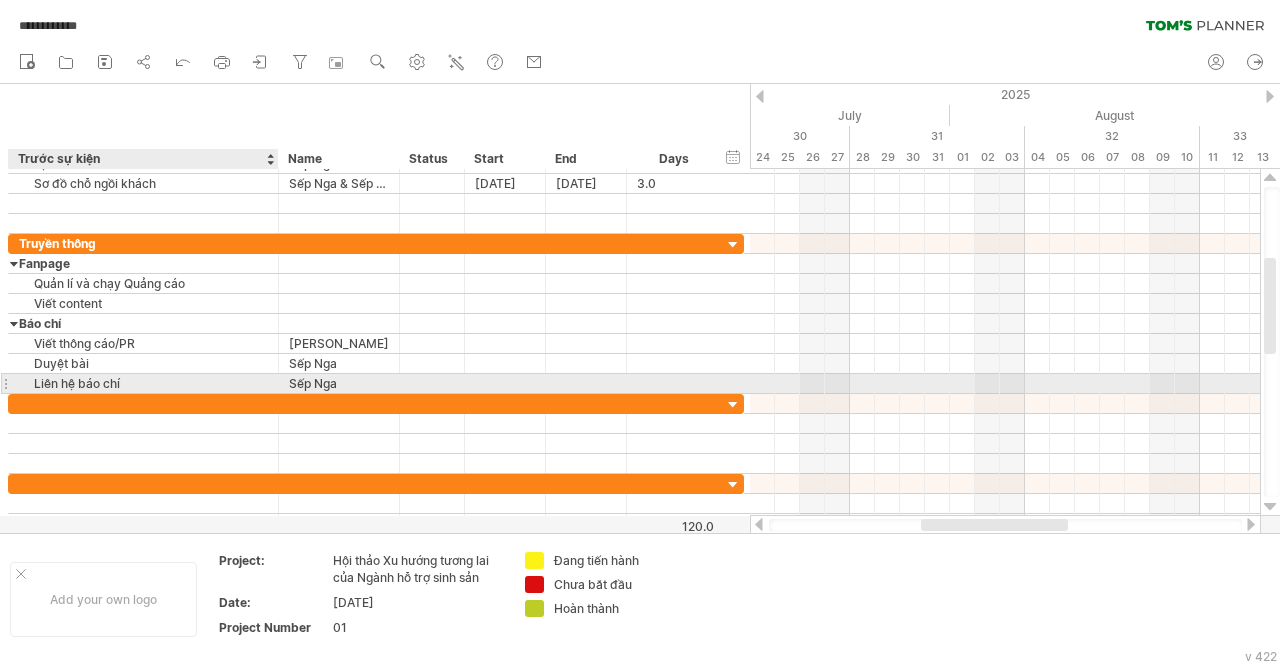 click on "Liên hệ báo chí" at bounding box center (143, 383) 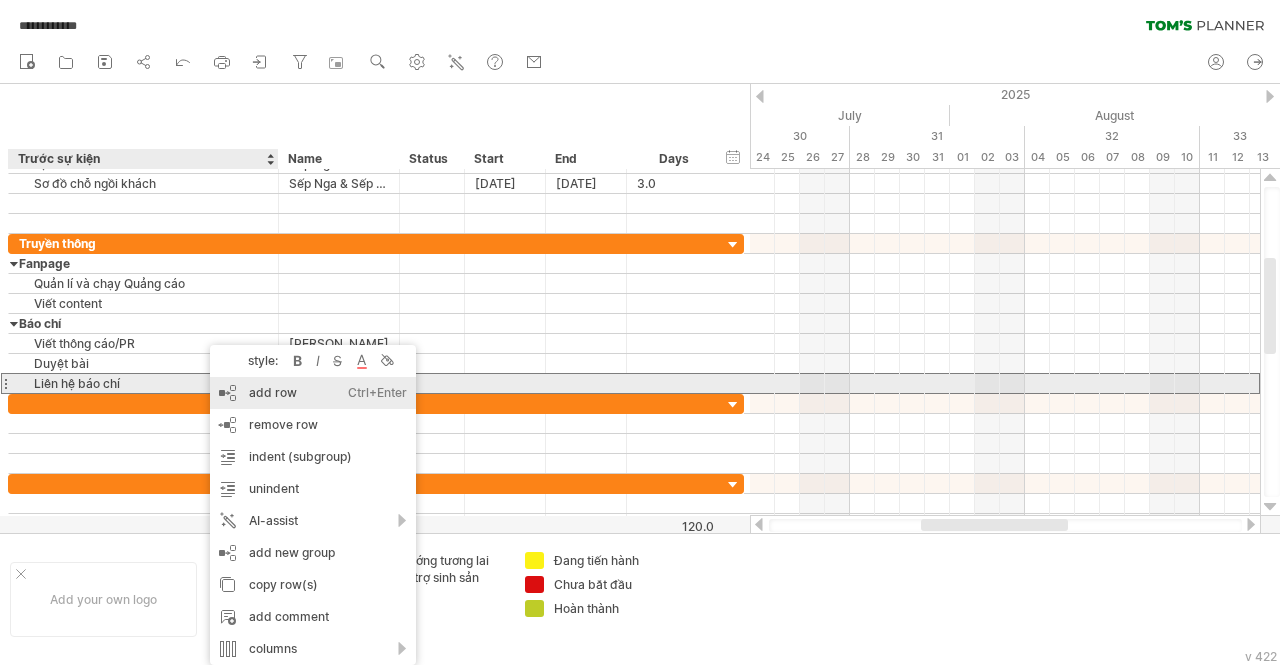 click on "add row Ctrl+Enter Cmd+Enter" at bounding box center [313, 393] 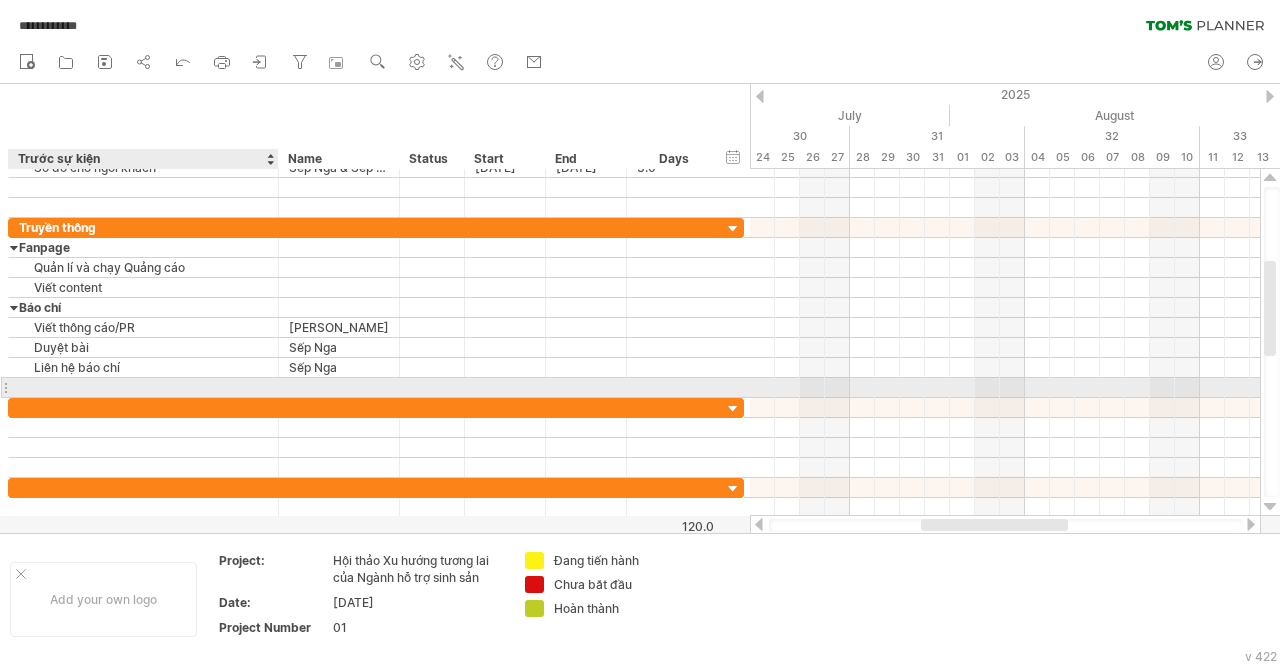 click at bounding box center (143, 387) 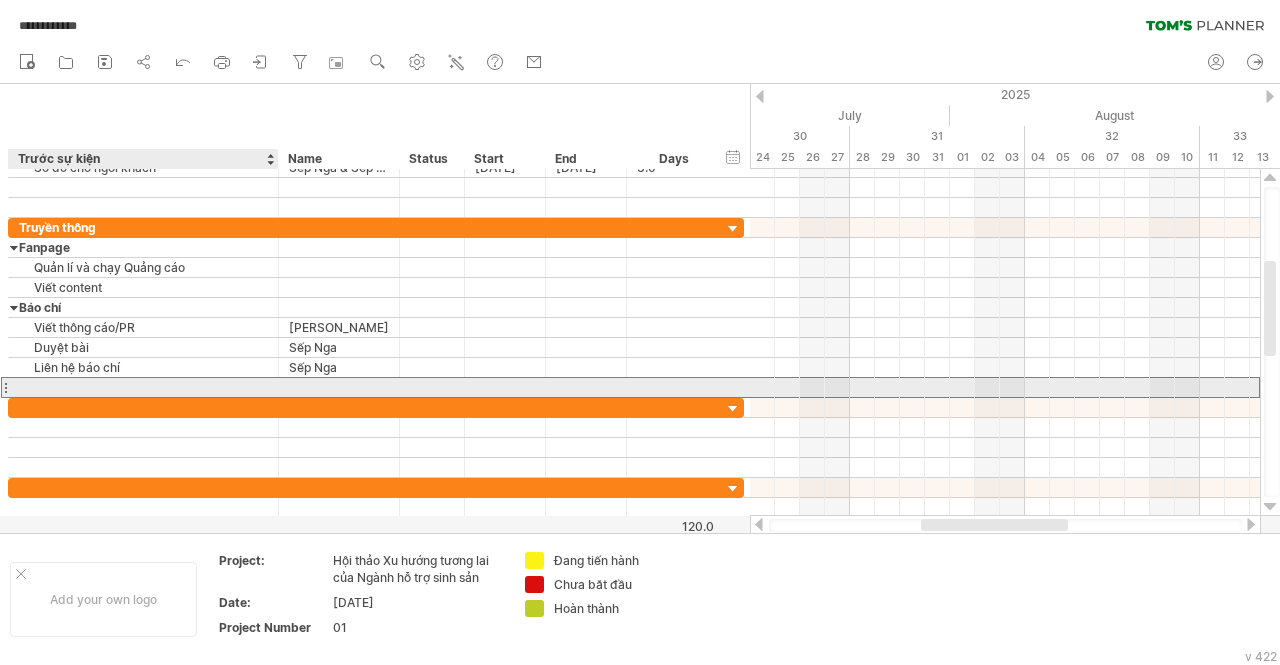 click at bounding box center (143, 387) 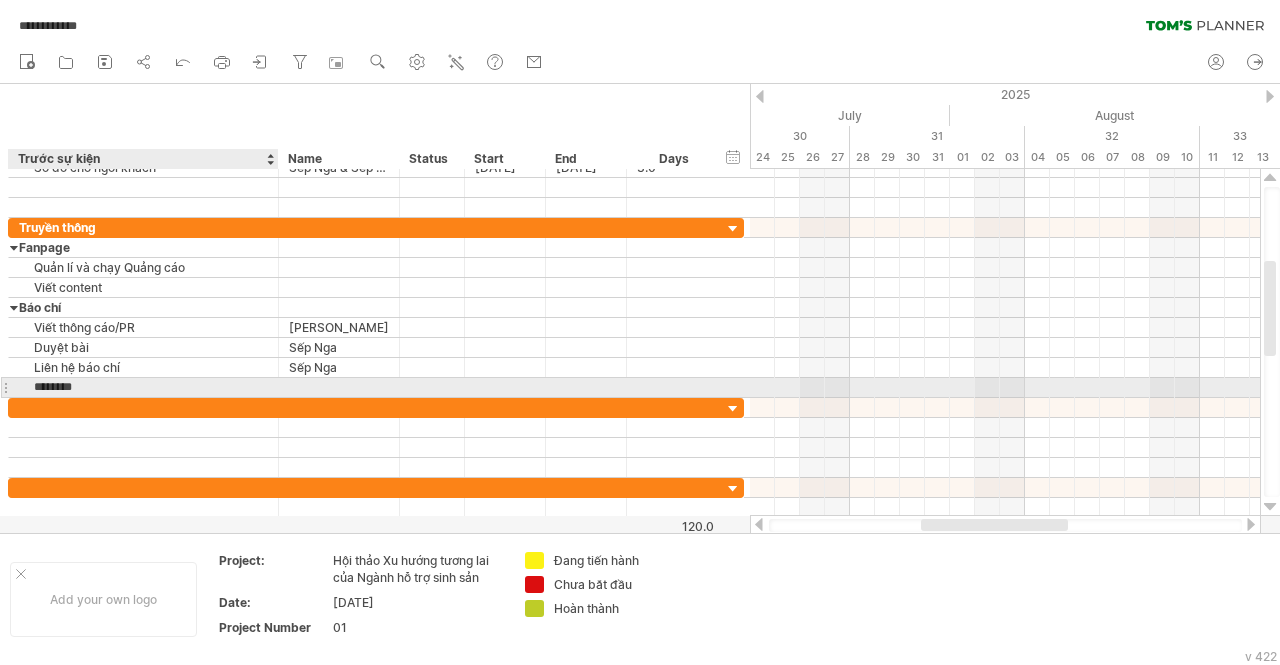 type on "********" 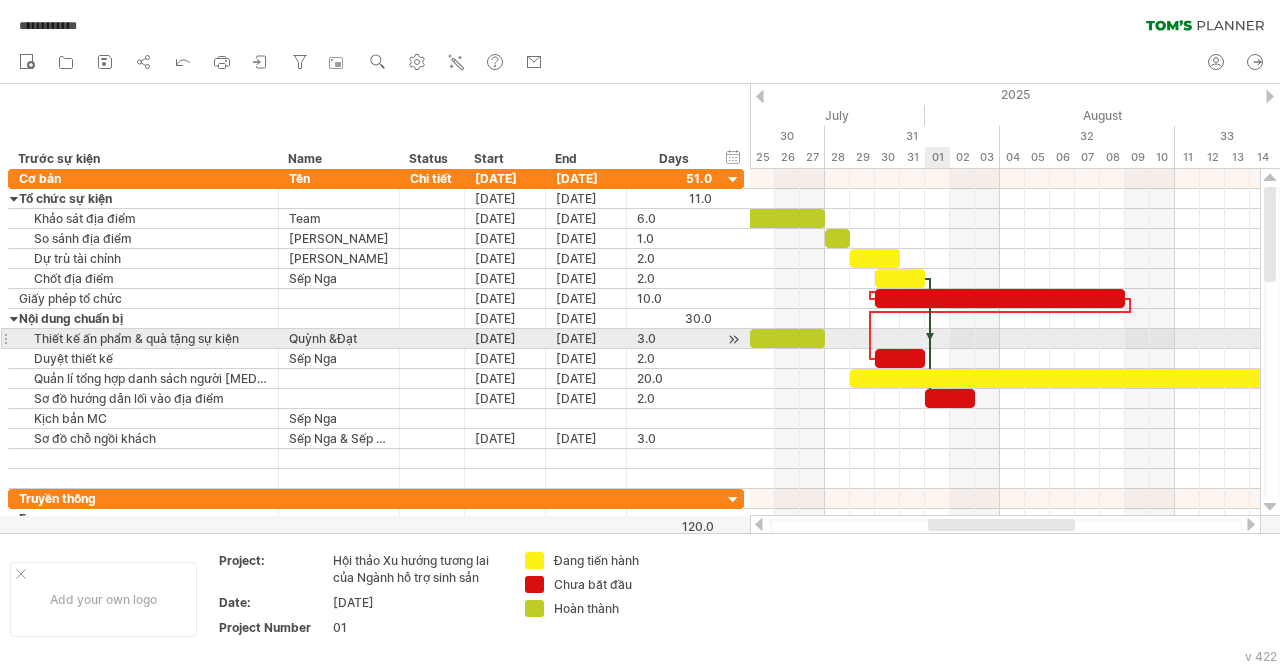 click at bounding box center (930, 339) 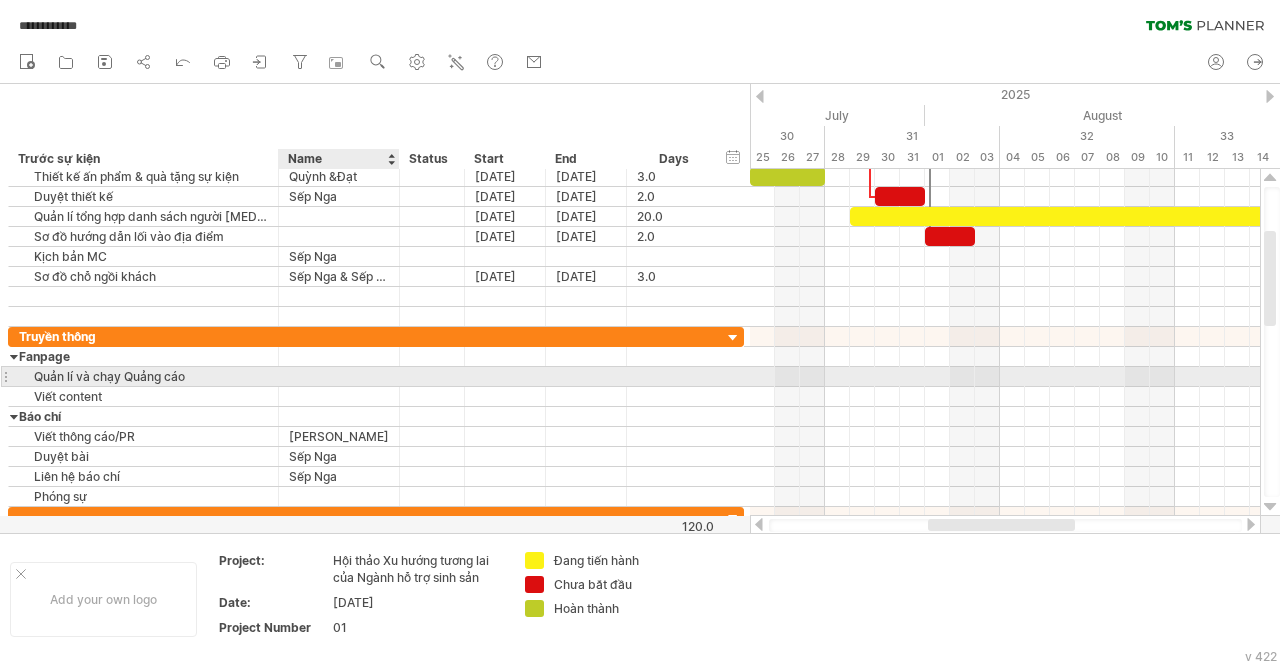 click at bounding box center (339, 376) 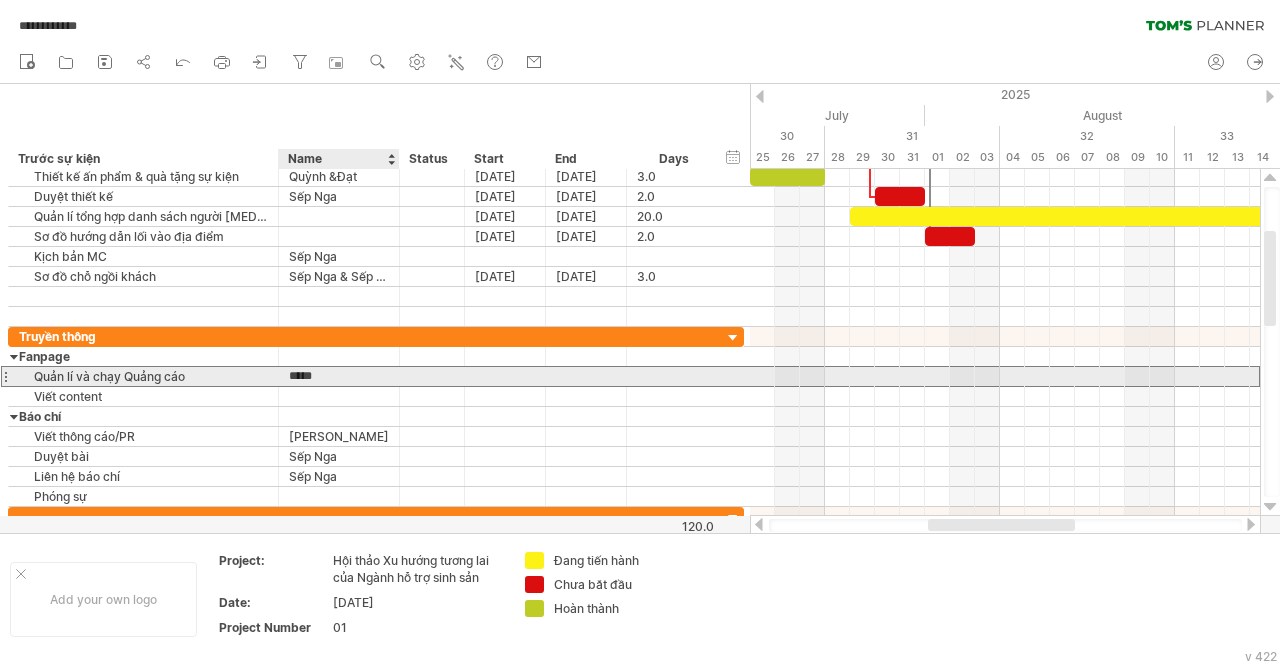 type on "******" 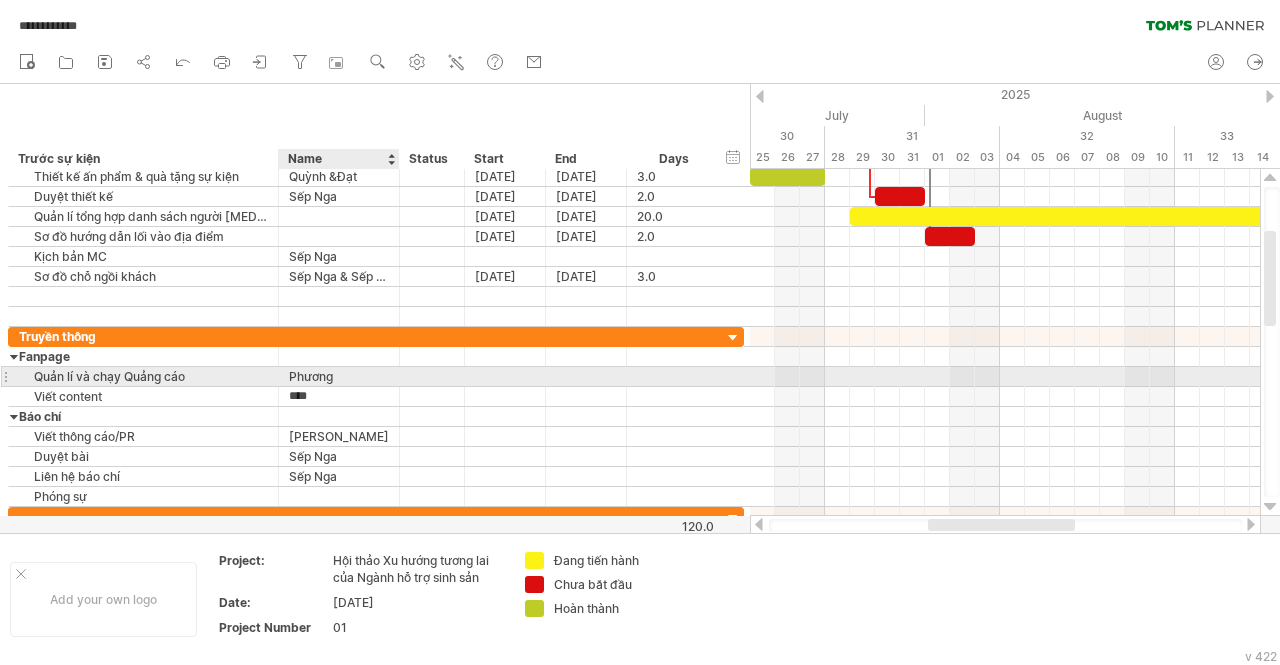 type on "**" 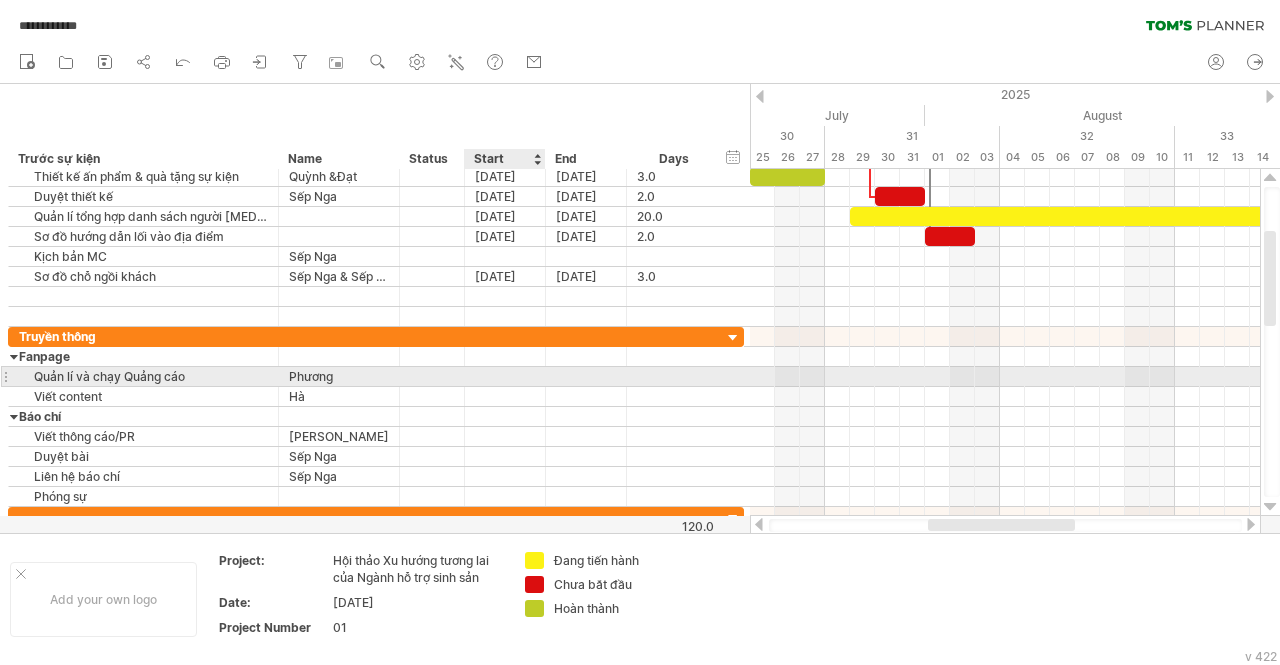 click at bounding box center [505, 376] 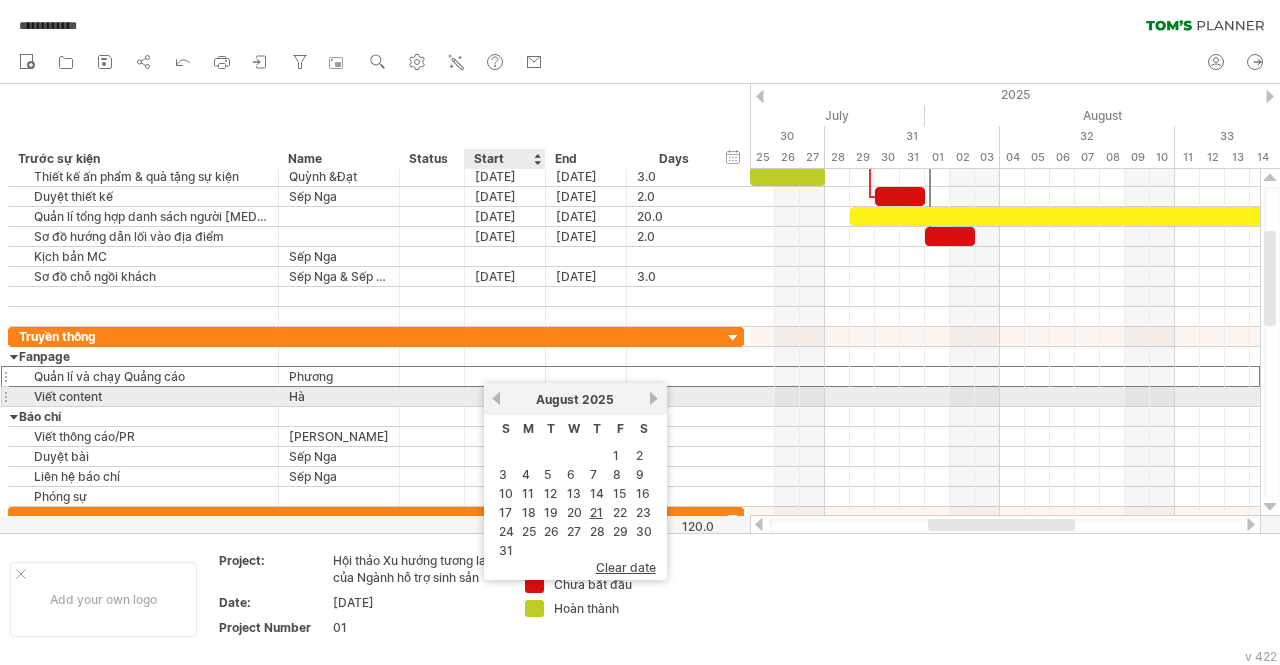 click on "previous" at bounding box center (496, 398) 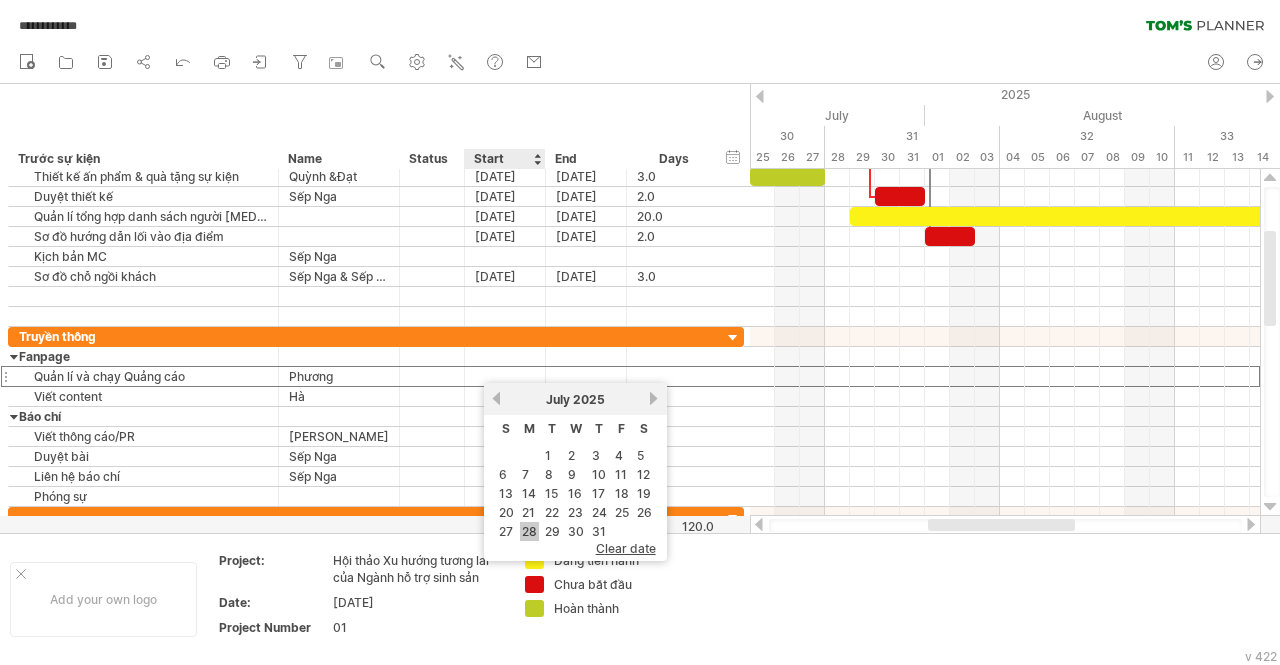 click on "28" at bounding box center (529, 531) 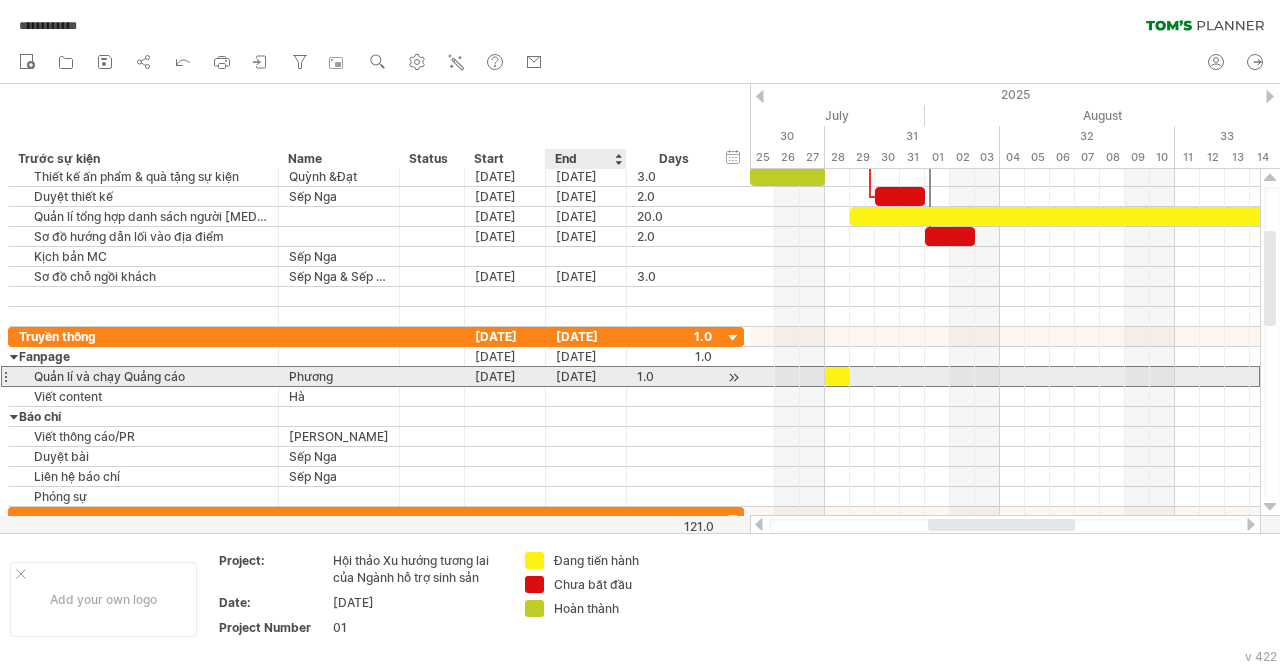 click on "[DATE]" at bounding box center [586, 376] 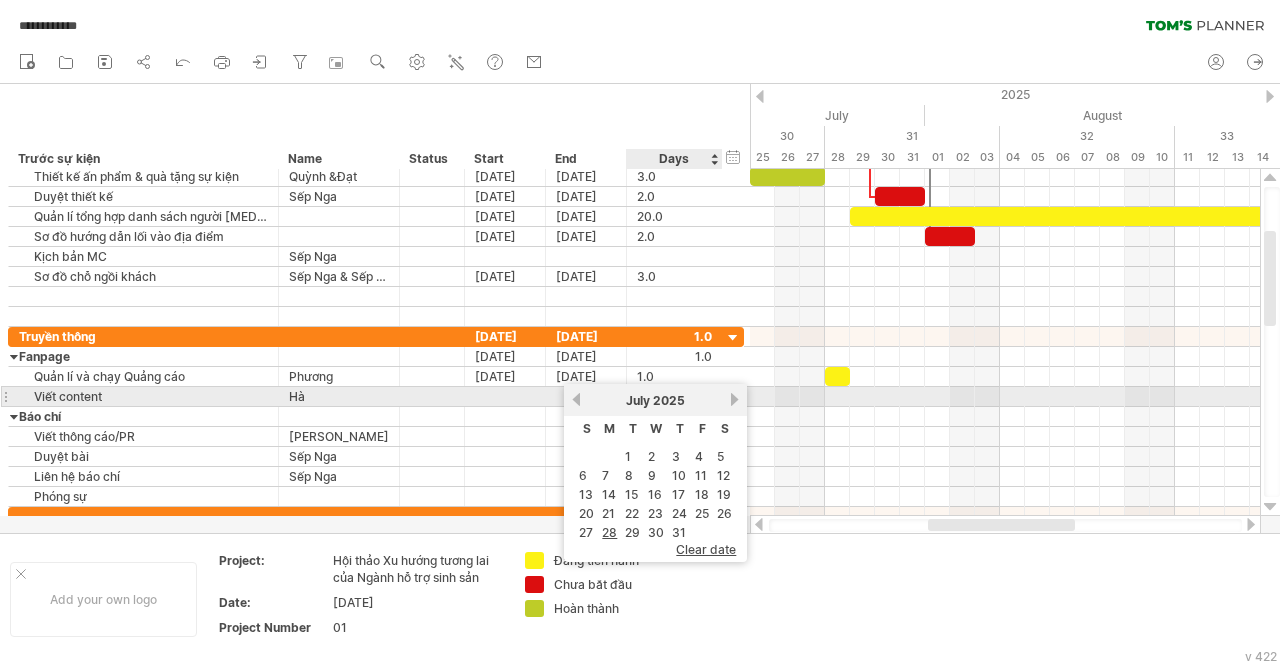 click on "next" at bounding box center [734, 399] 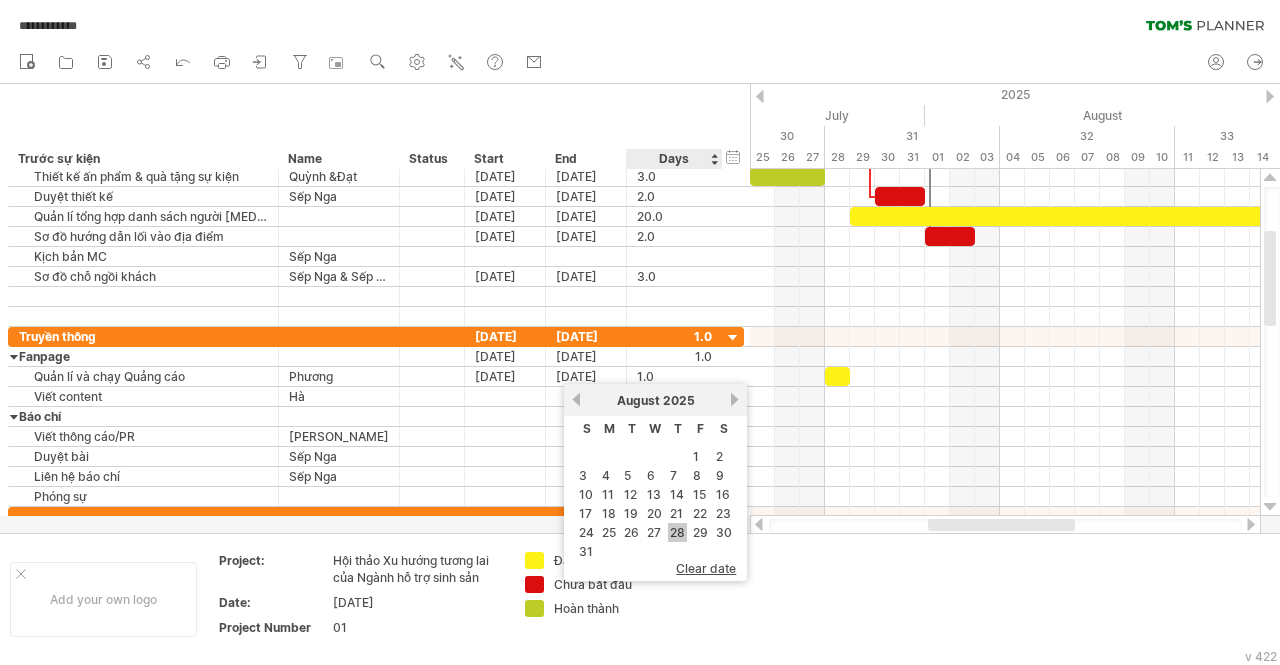 click on "28" at bounding box center (677, 532) 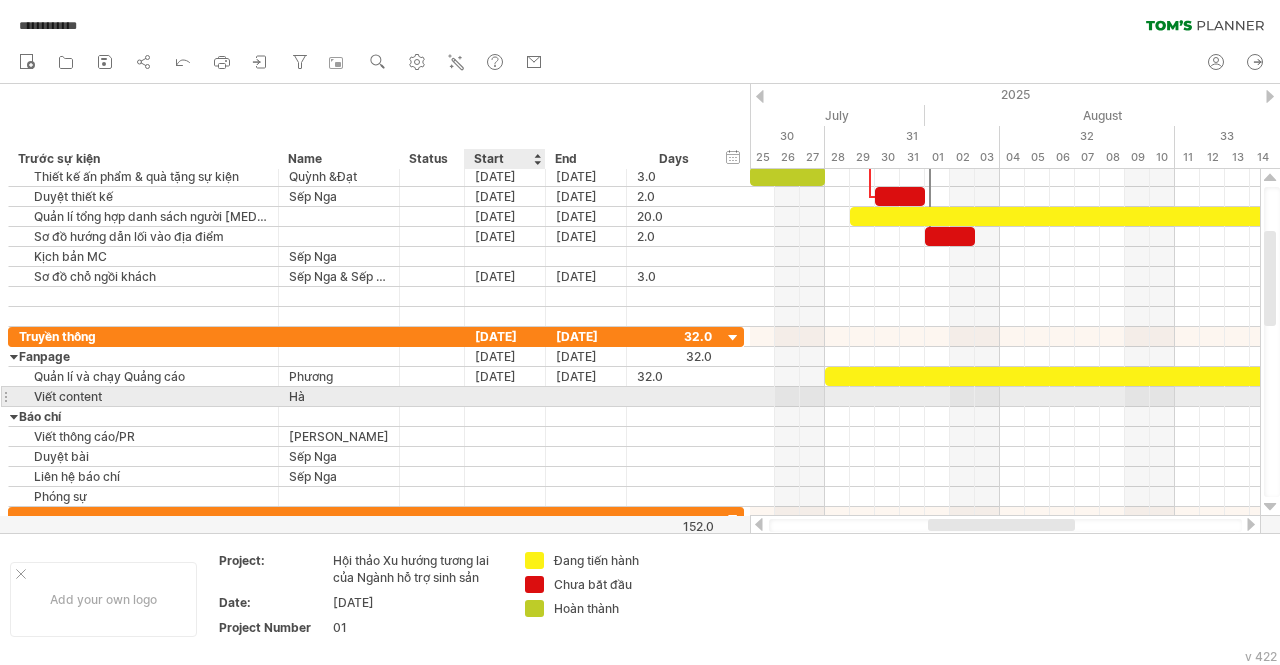 click at bounding box center [505, 396] 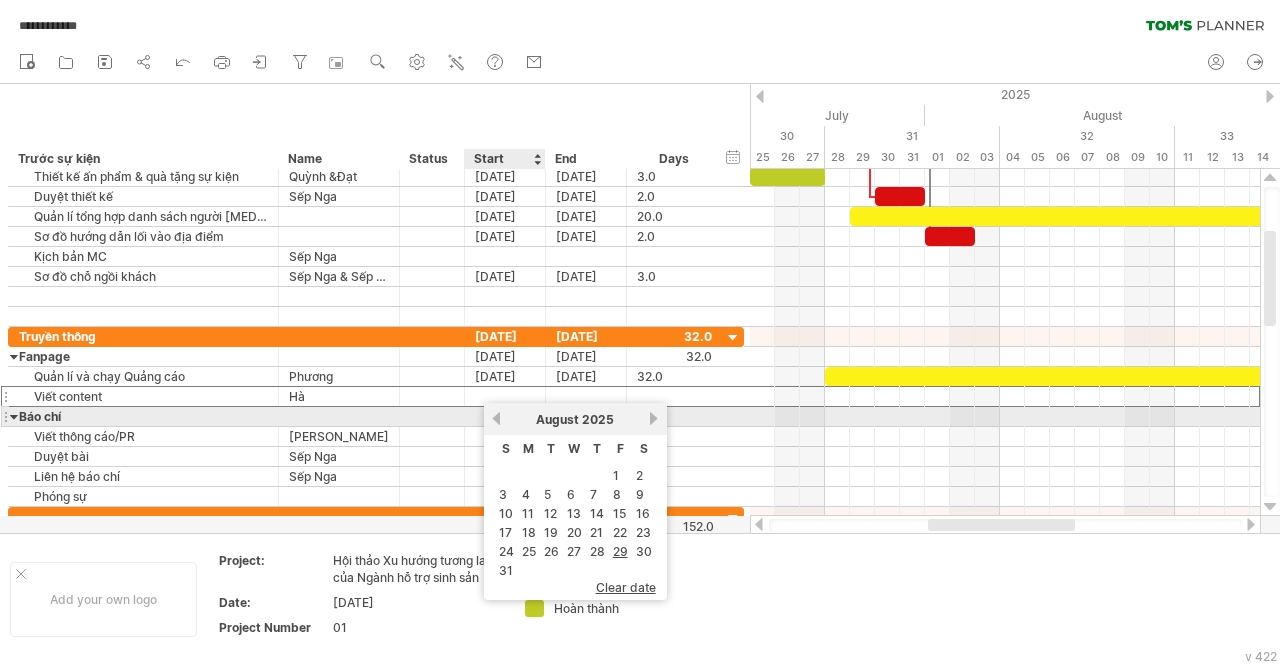 click on "previous" at bounding box center (496, 418) 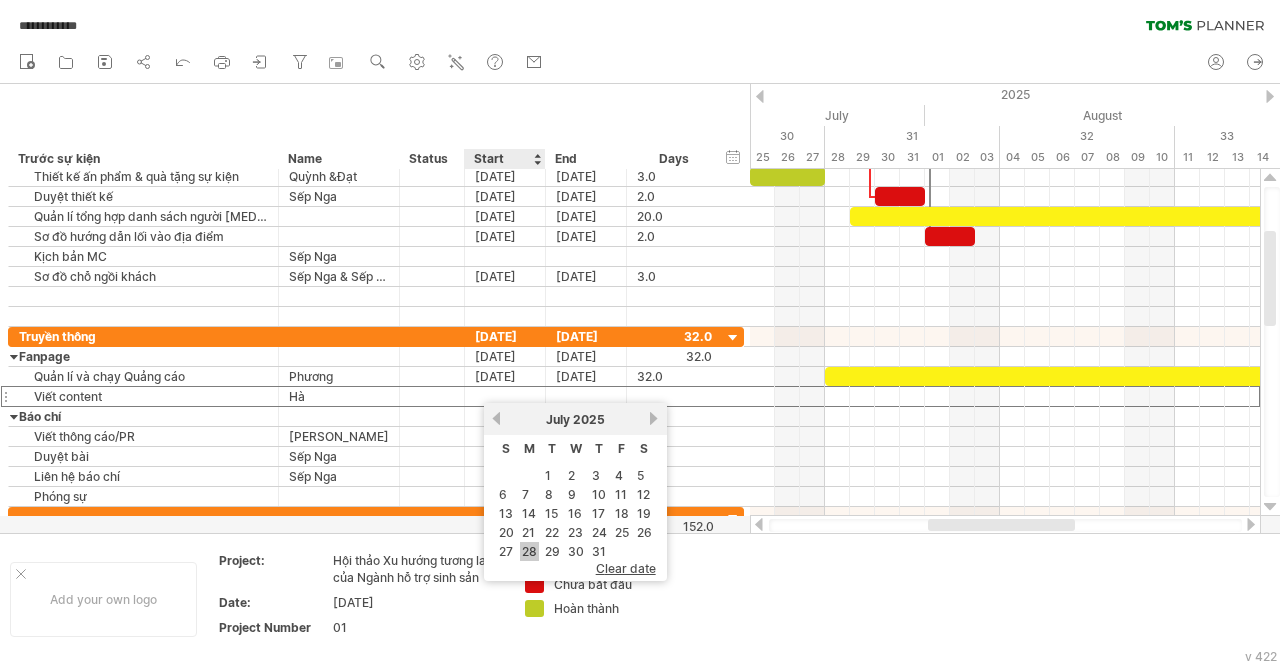 click on "28" at bounding box center [529, 551] 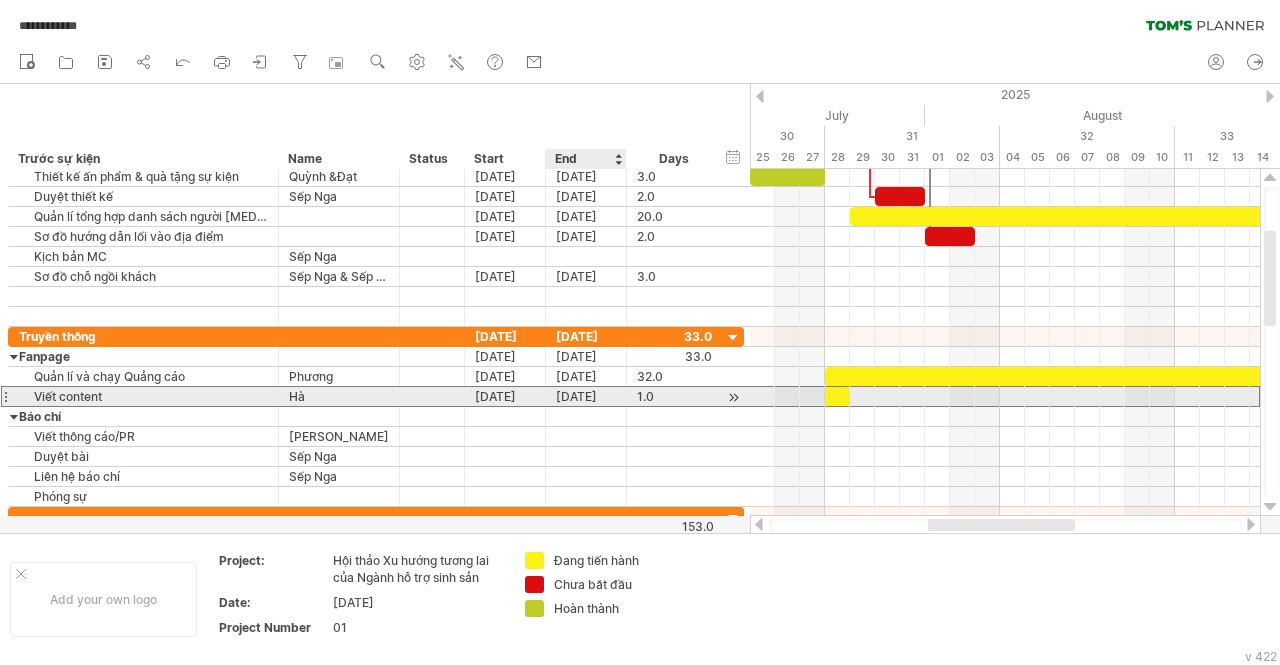 click on "[DATE]" at bounding box center (586, 396) 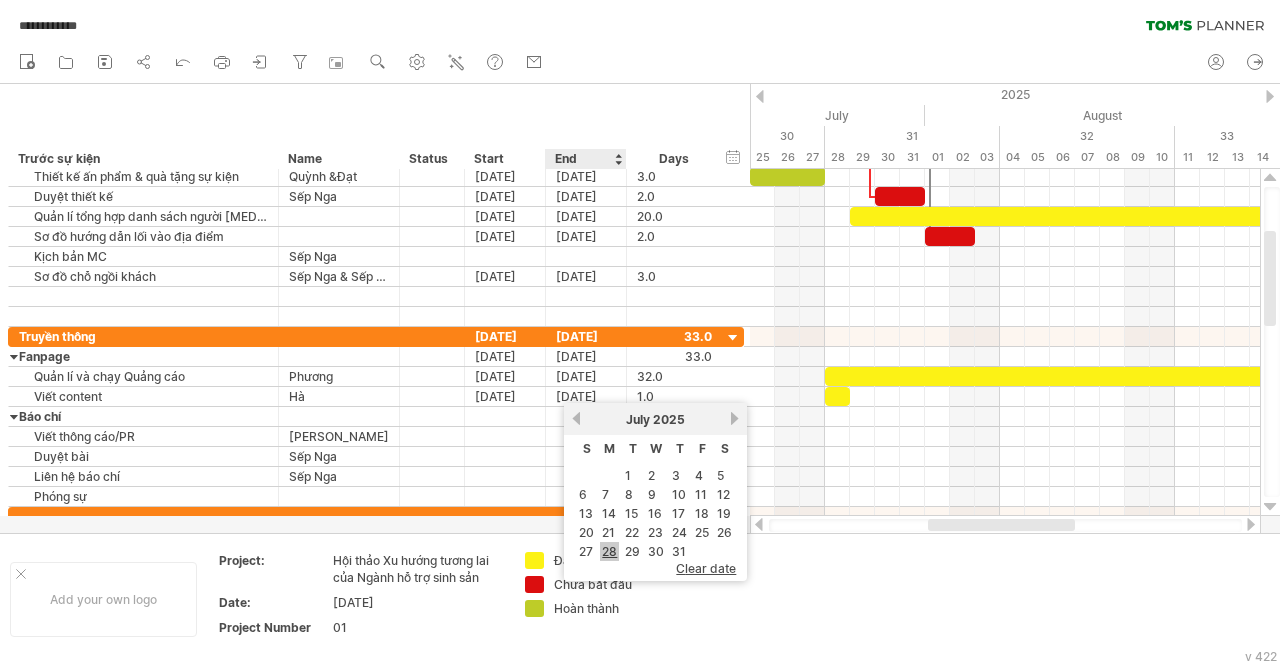 click on "28" at bounding box center (609, 551) 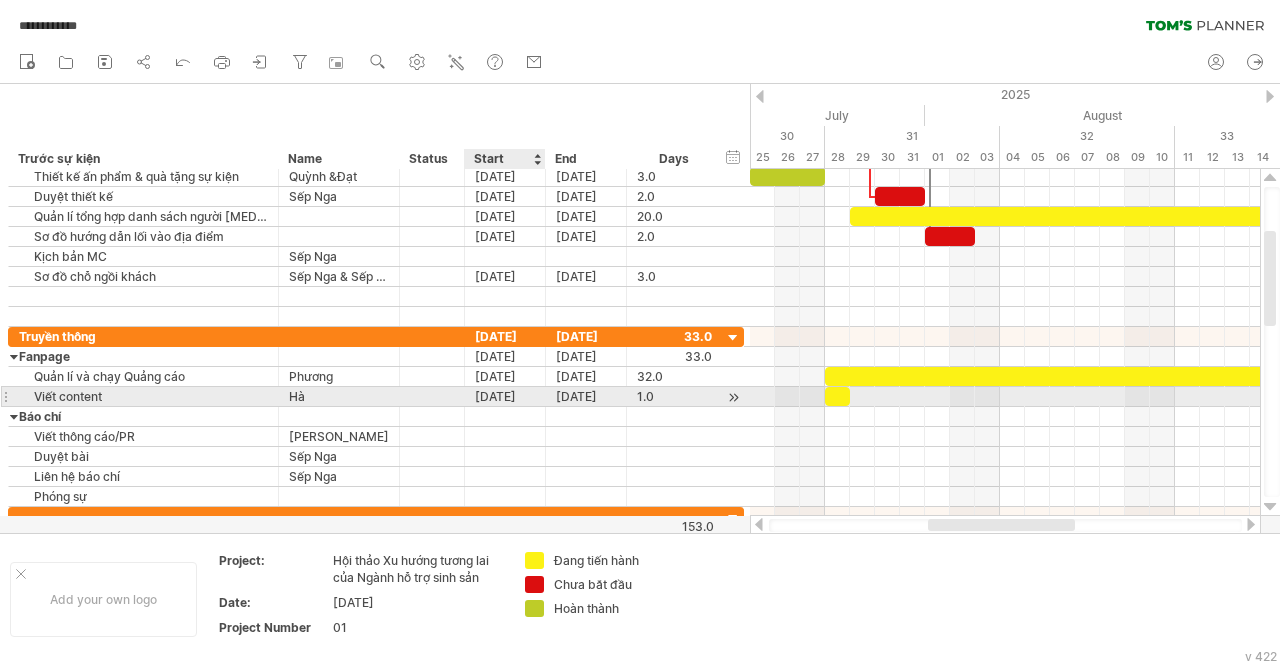 click on "[DATE]" at bounding box center (505, 396) 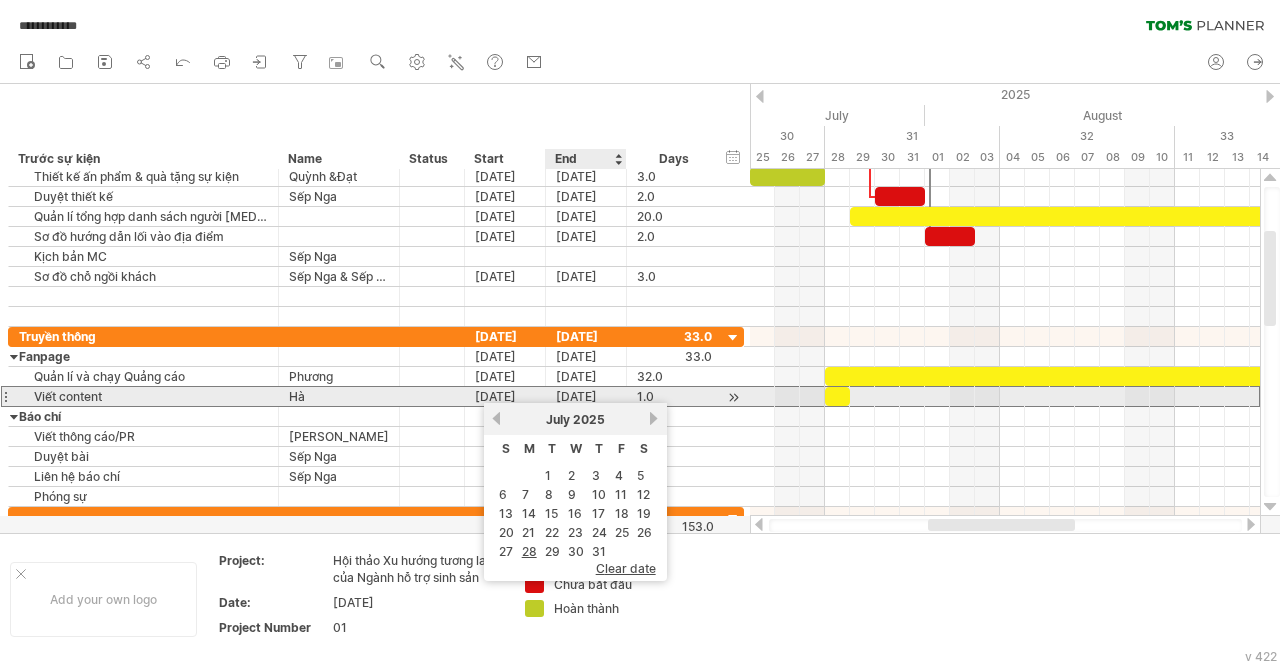 click on "[DATE]" at bounding box center [586, 396] 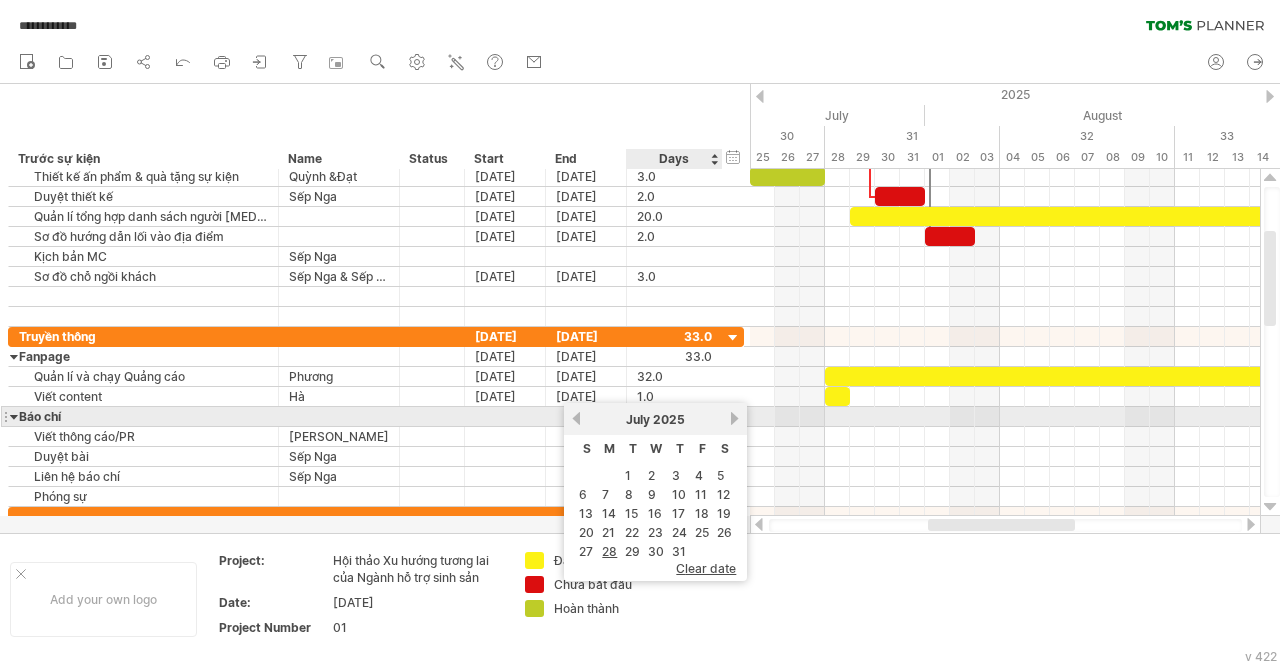click on "[DATE]" at bounding box center (655, 419) 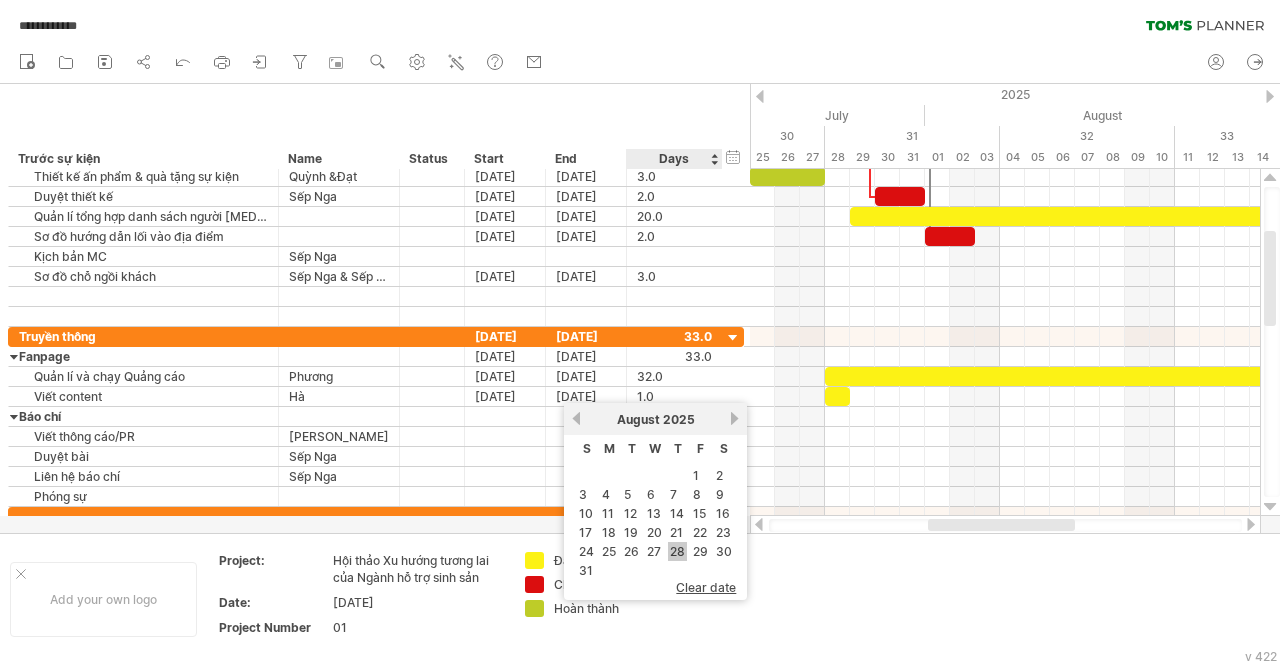 click on "28" at bounding box center (677, 551) 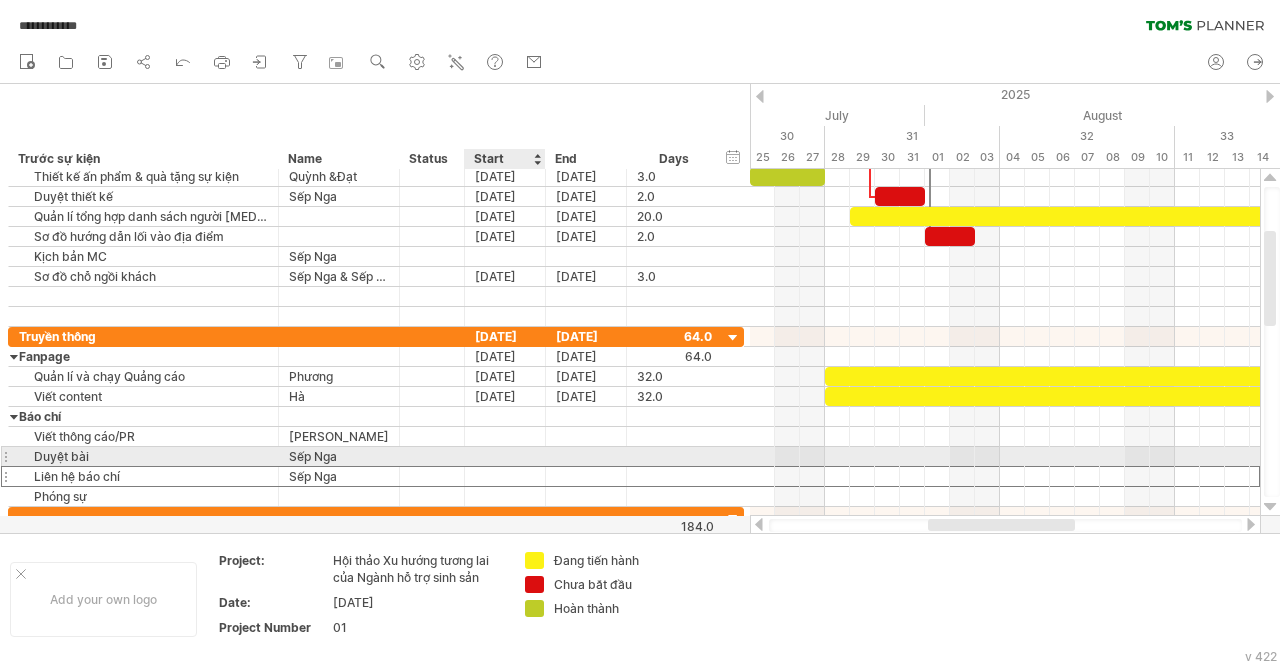 click at bounding box center [586, 476] 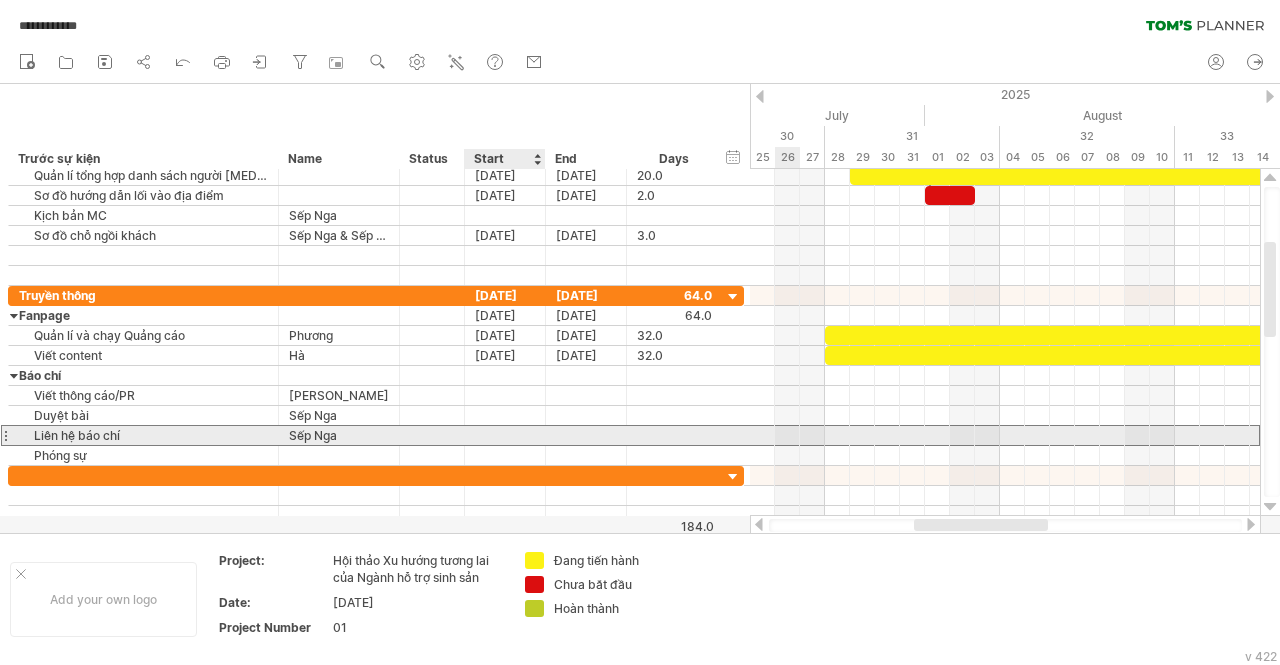 click at bounding box center (505, 435) 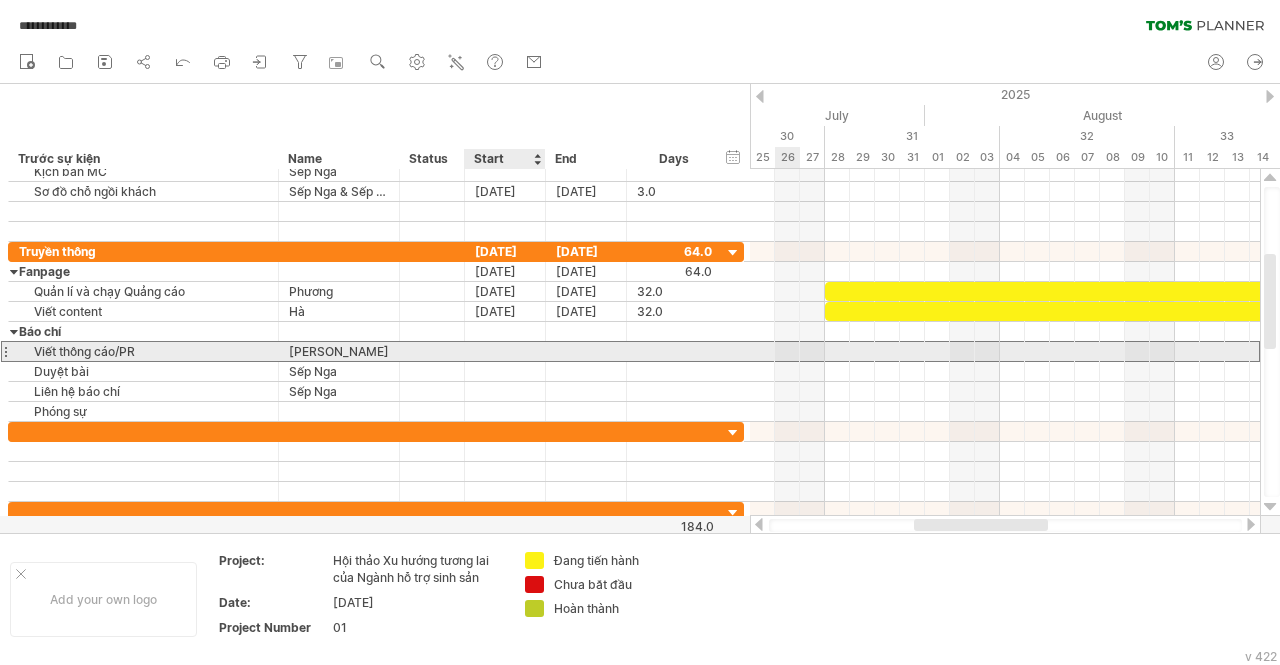 click at bounding box center (505, 351) 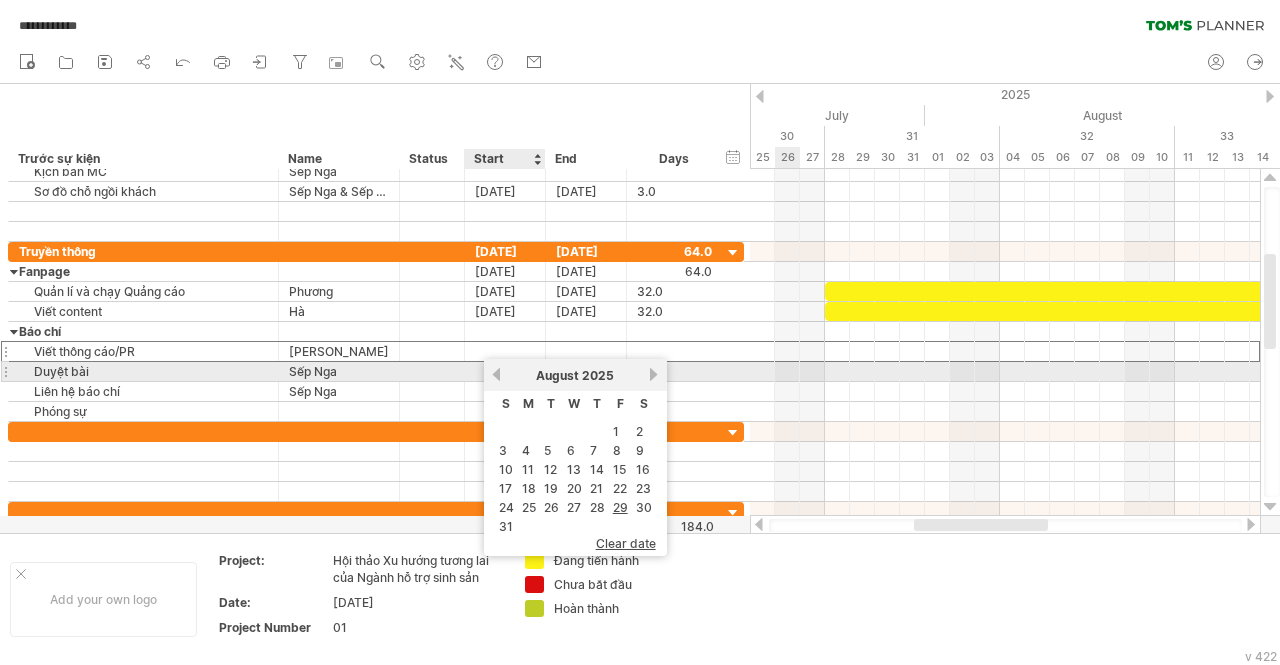 click on "previous" at bounding box center [496, 374] 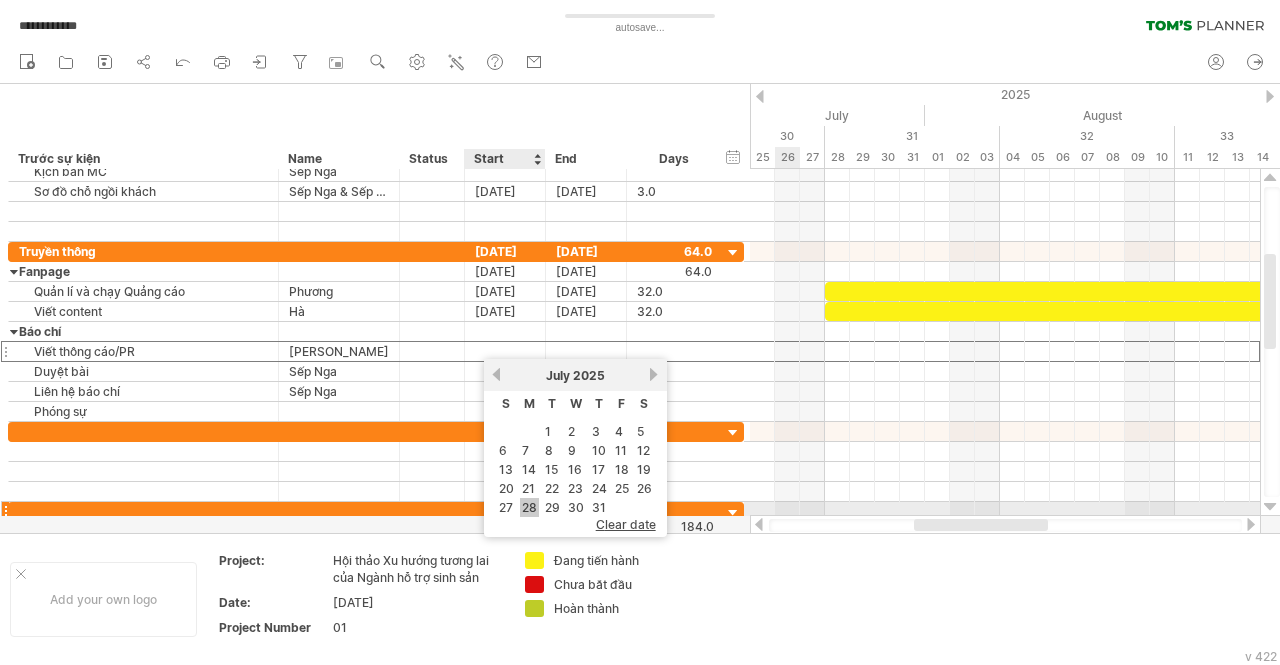 click on "28" at bounding box center [529, 507] 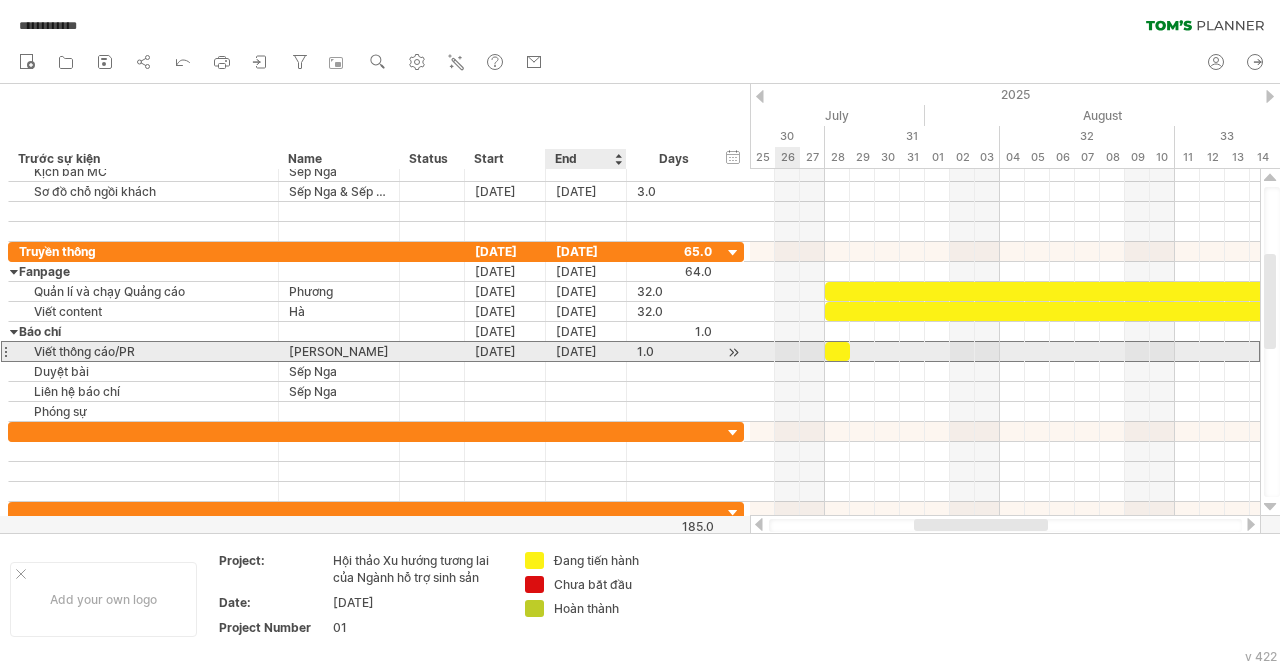 click on "[DATE]" at bounding box center [586, 351] 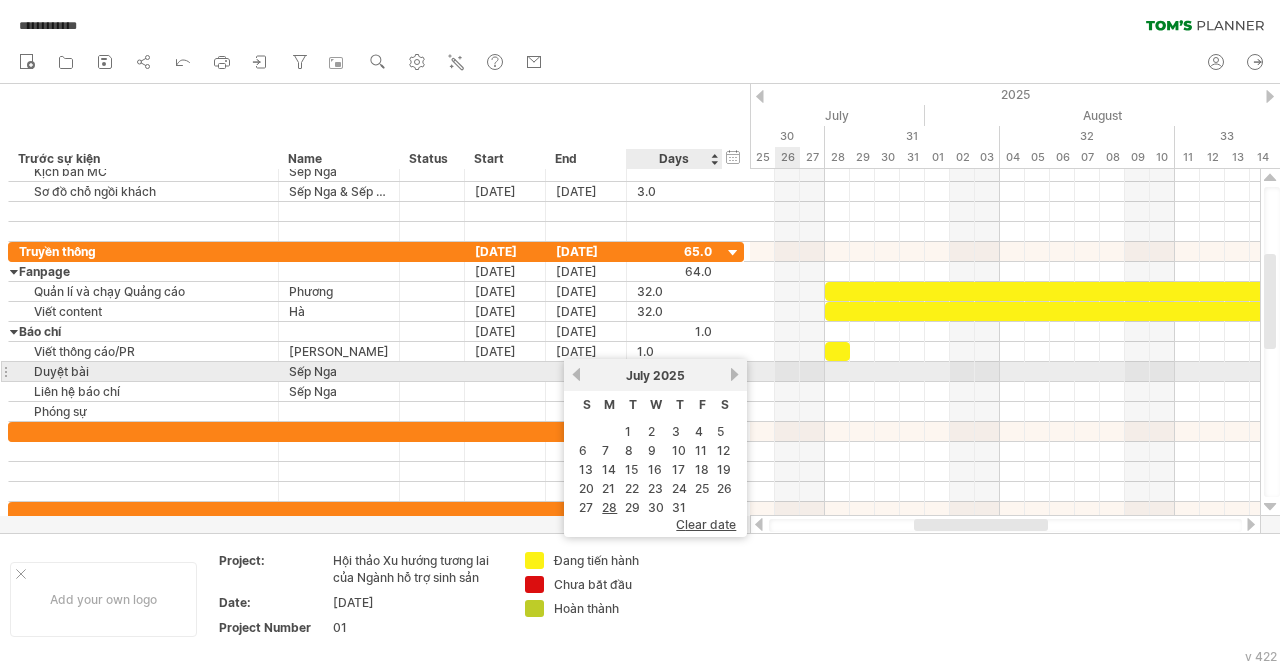 click on "next" at bounding box center [734, 374] 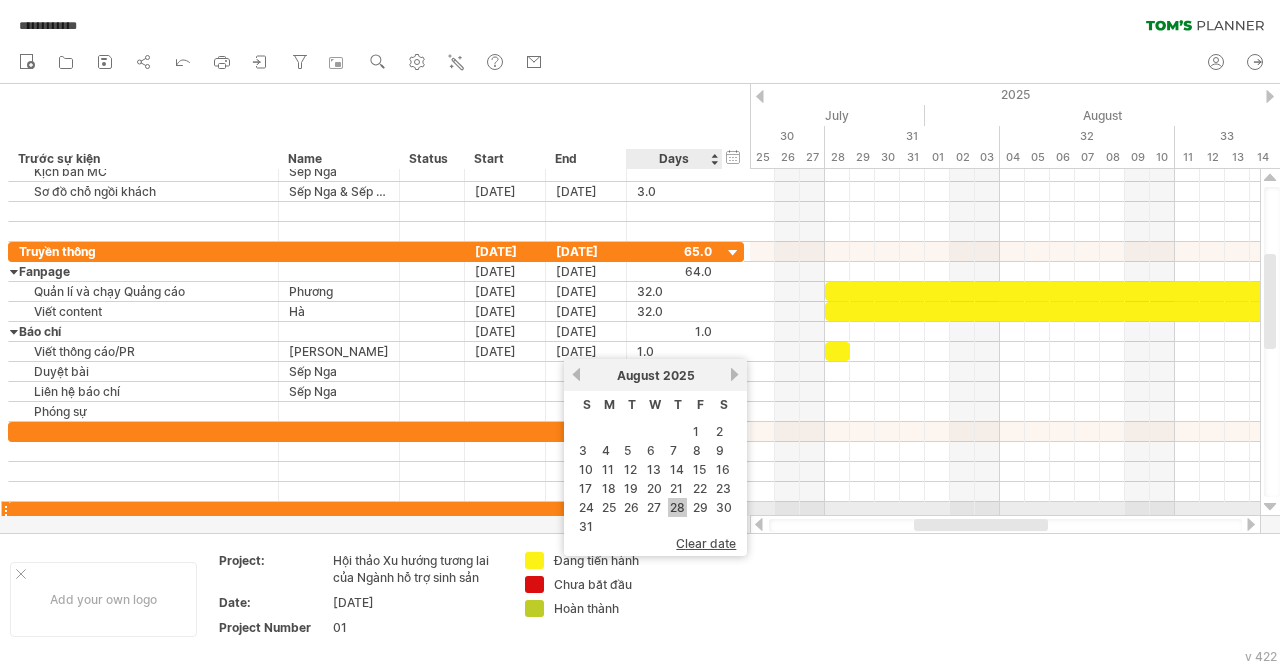 click on "28" at bounding box center (677, 507) 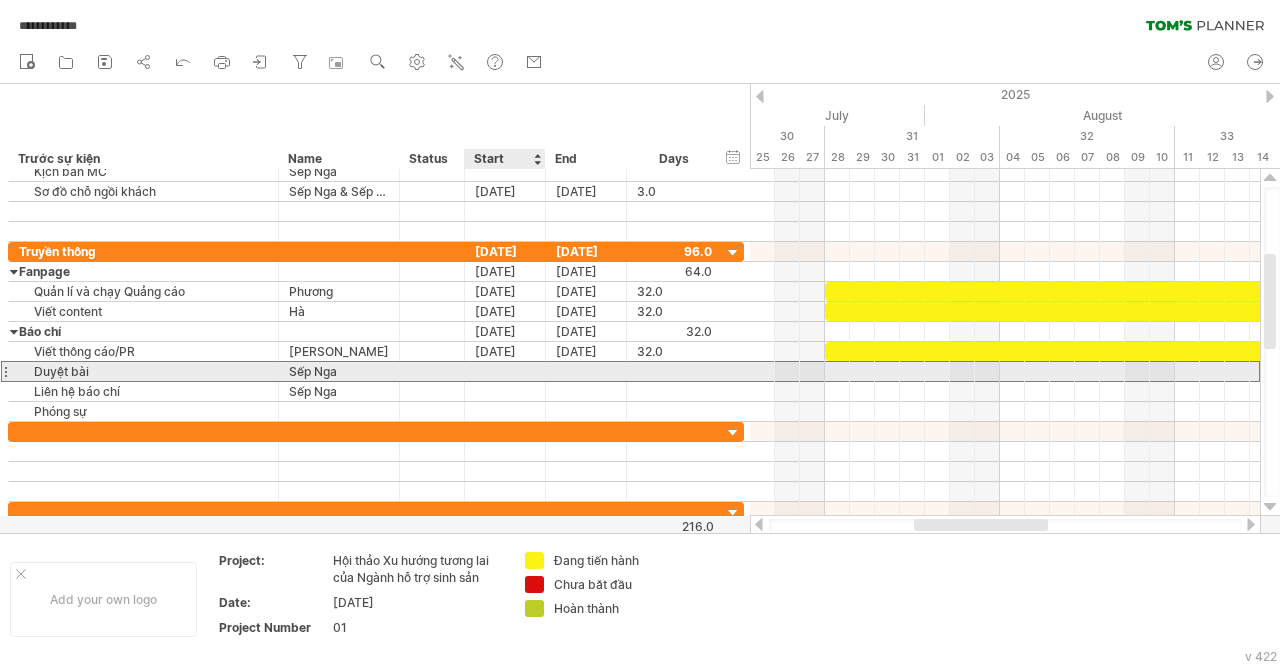 click at bounding box center (505, 371) 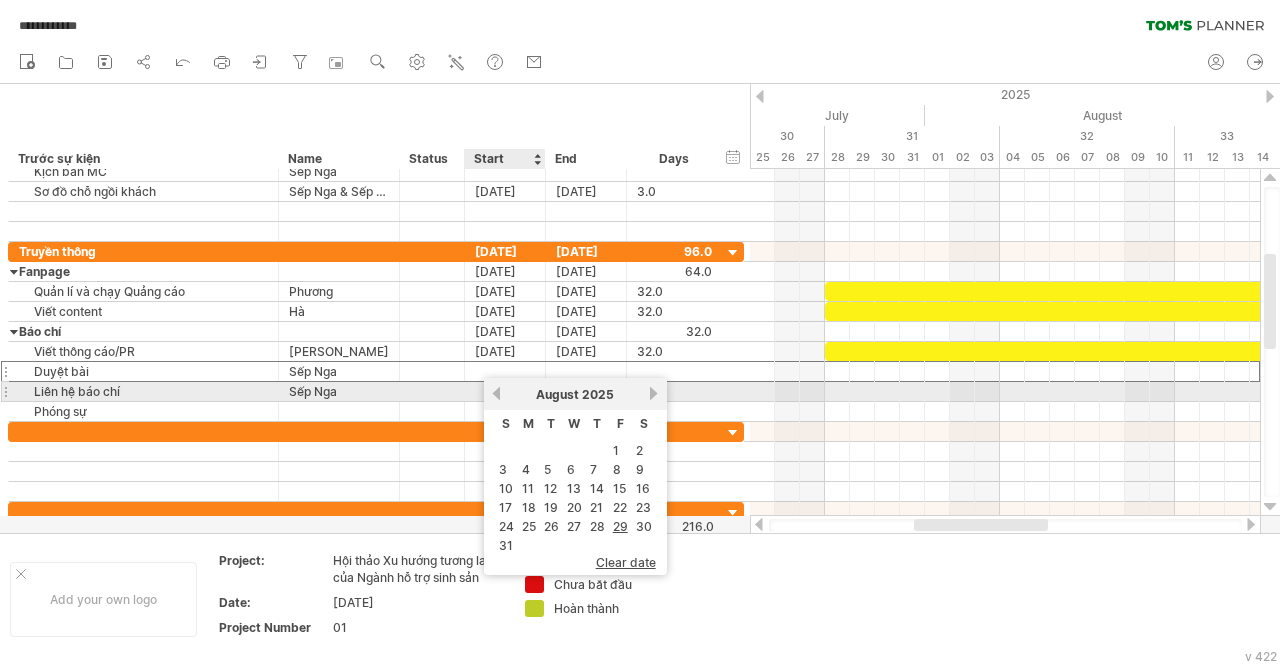 click on "previous" at bounding box center (496, 393) 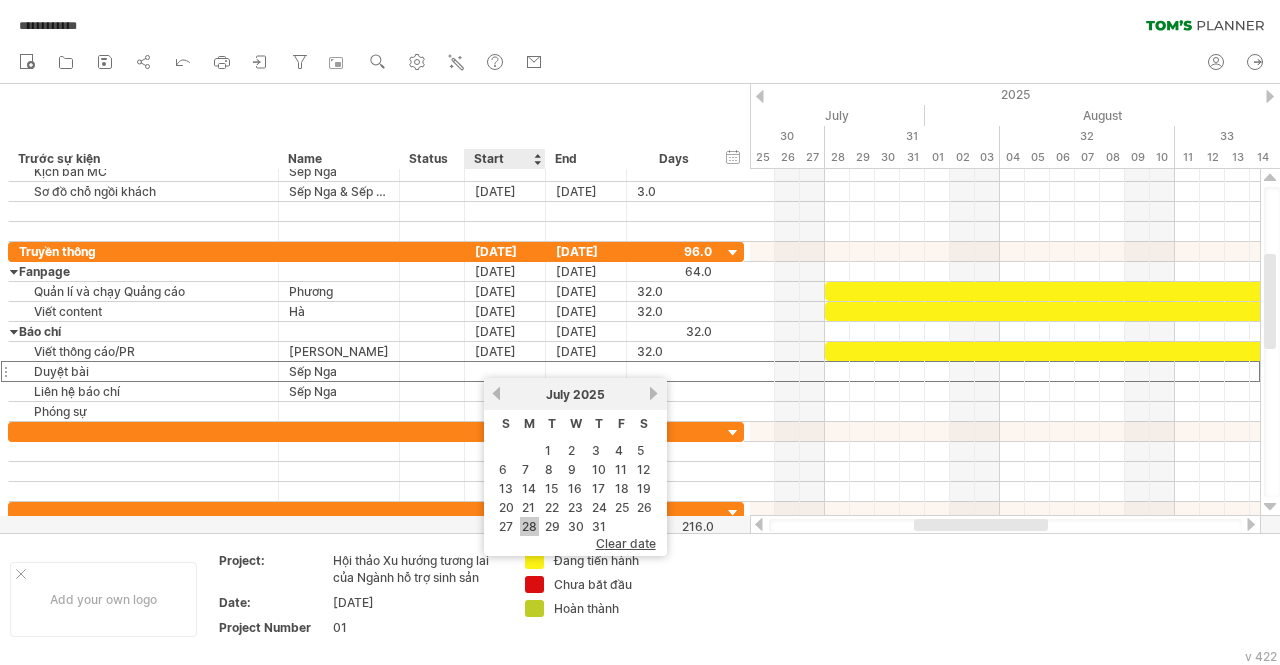 click on "28" at bounding box center [529, 526] 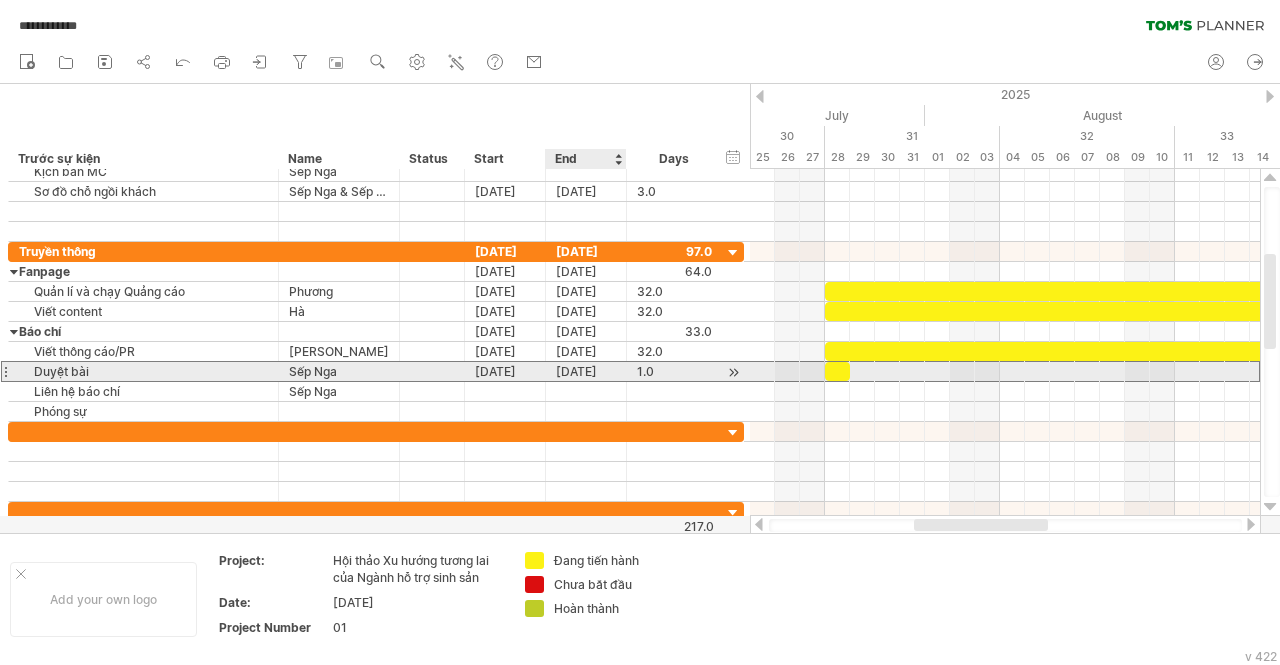 click on "[DATE]" at bounding box center [586, 371] 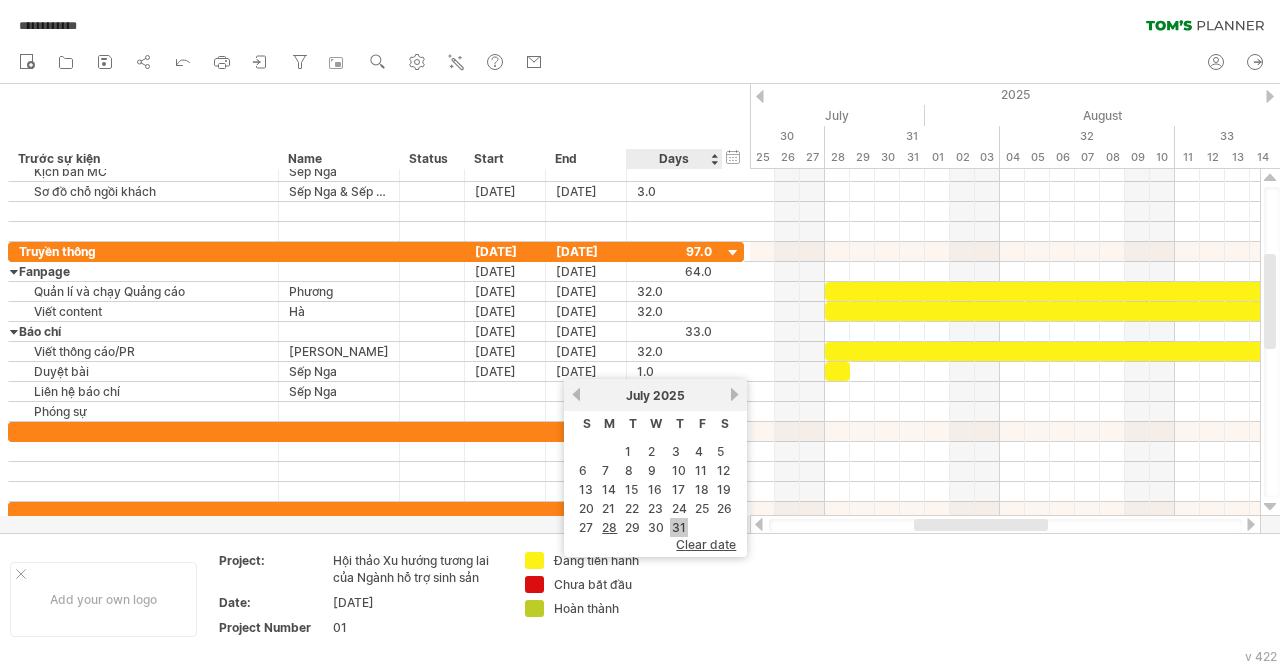 click on "31" at bounding box center [679, 527] 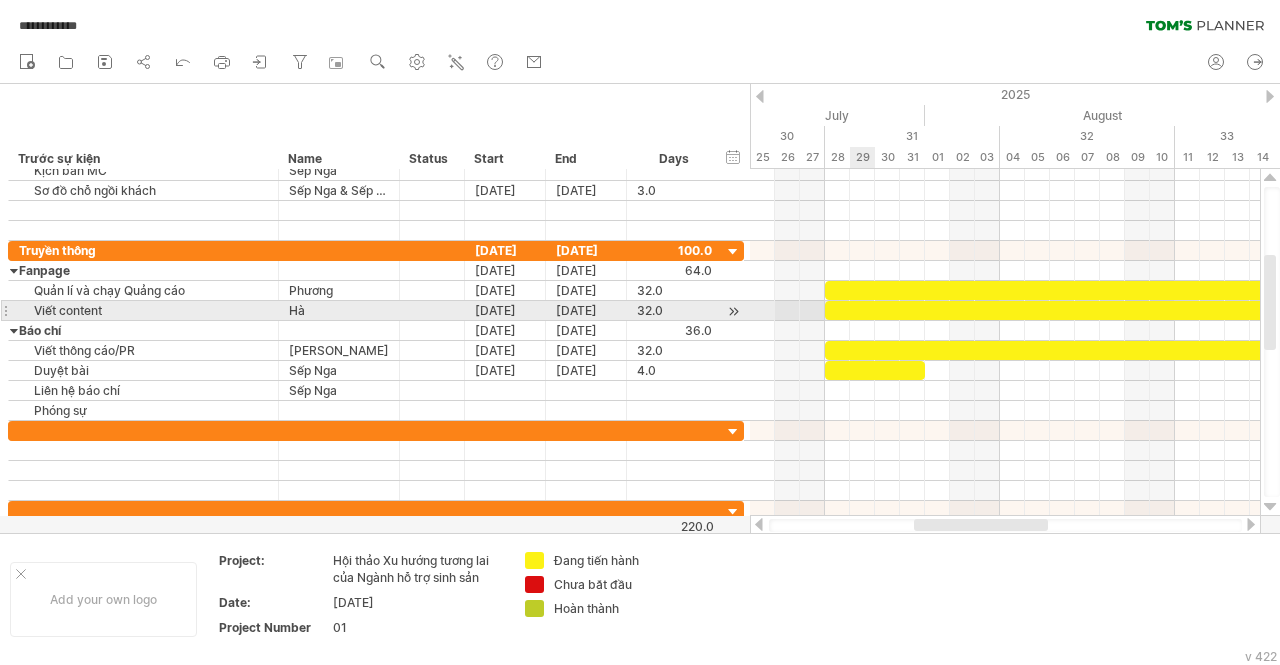 click at bounding box center (1225, 310) 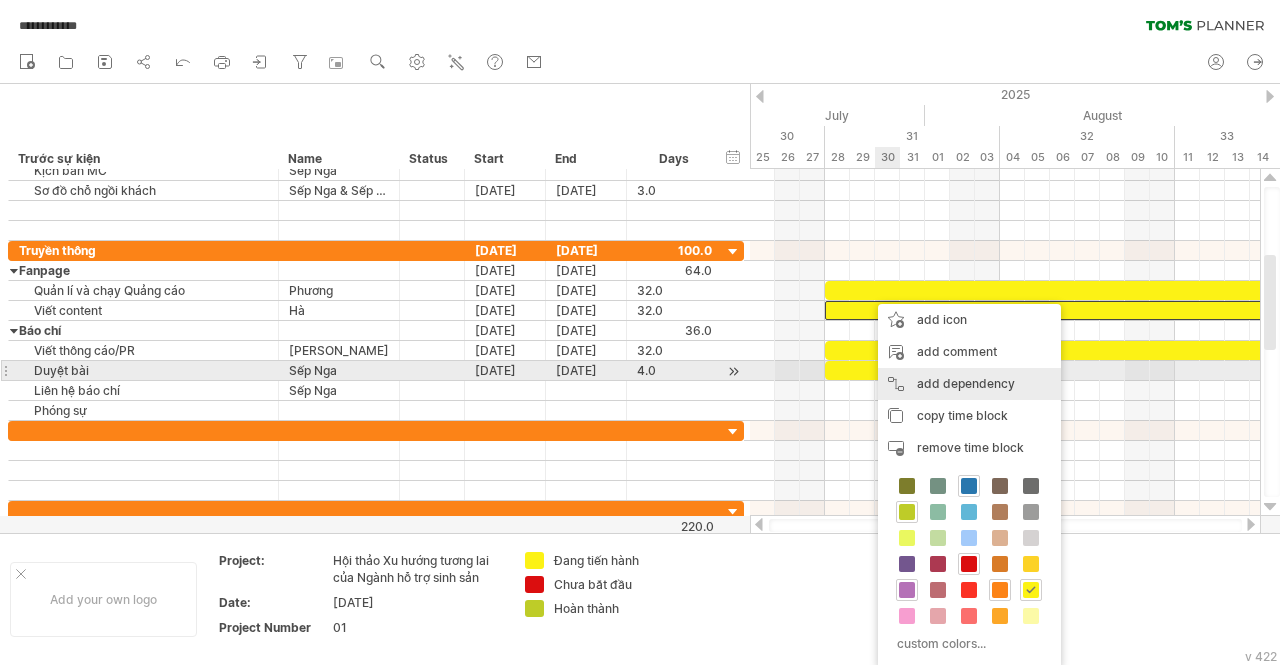 click on "add dependency You can use dependencies when you require tasks to be done in a specific order. For example if you are building a house, the task "Build Walls" needs to be completed before the task "Build roof" can start:" at bounding box center (969, 384) 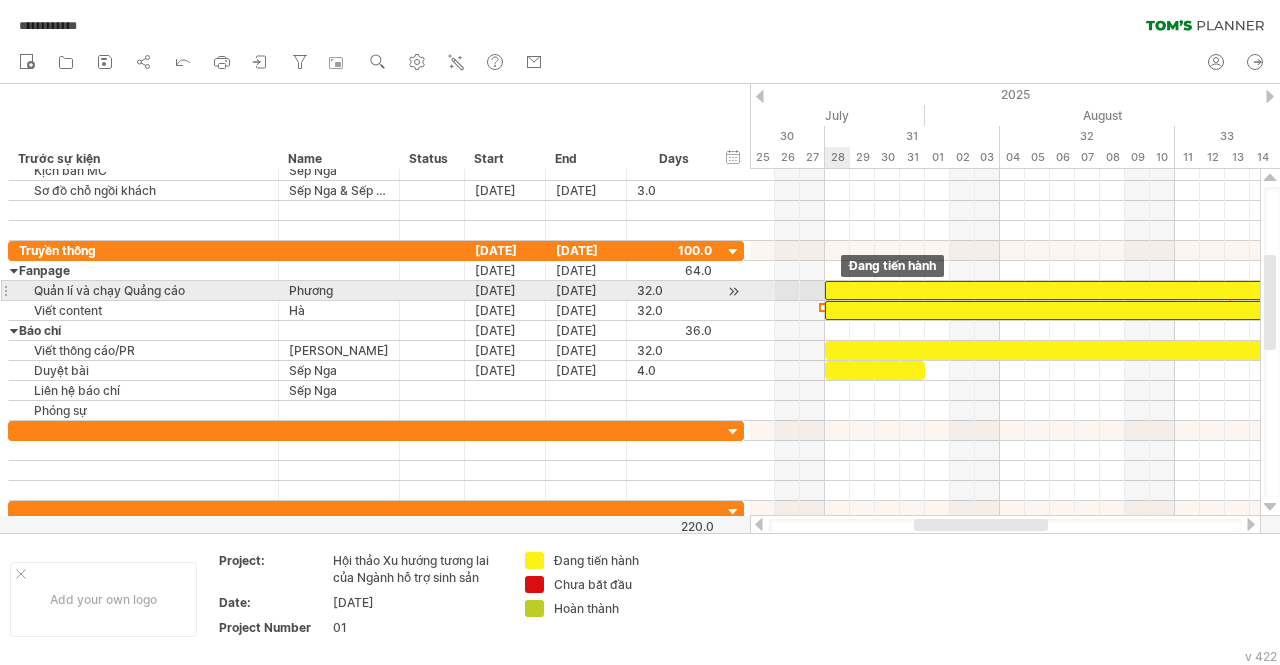 click at bounding box center [1225, 290] 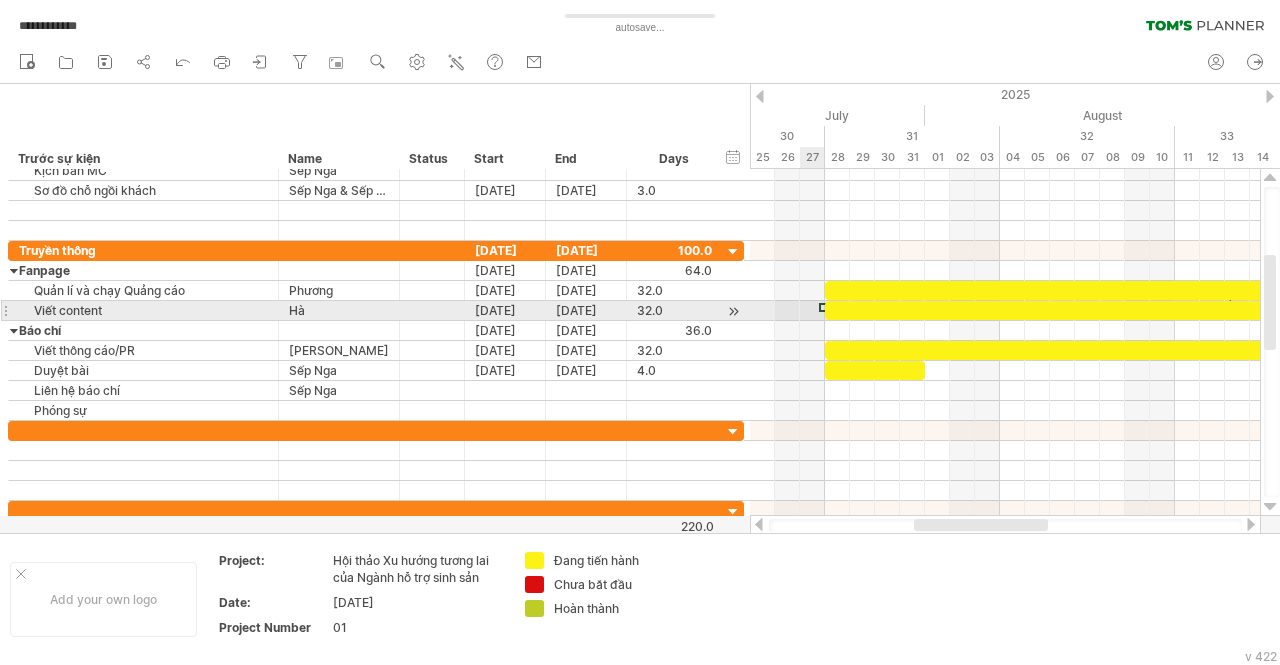 click at bounding box center [820, 307] 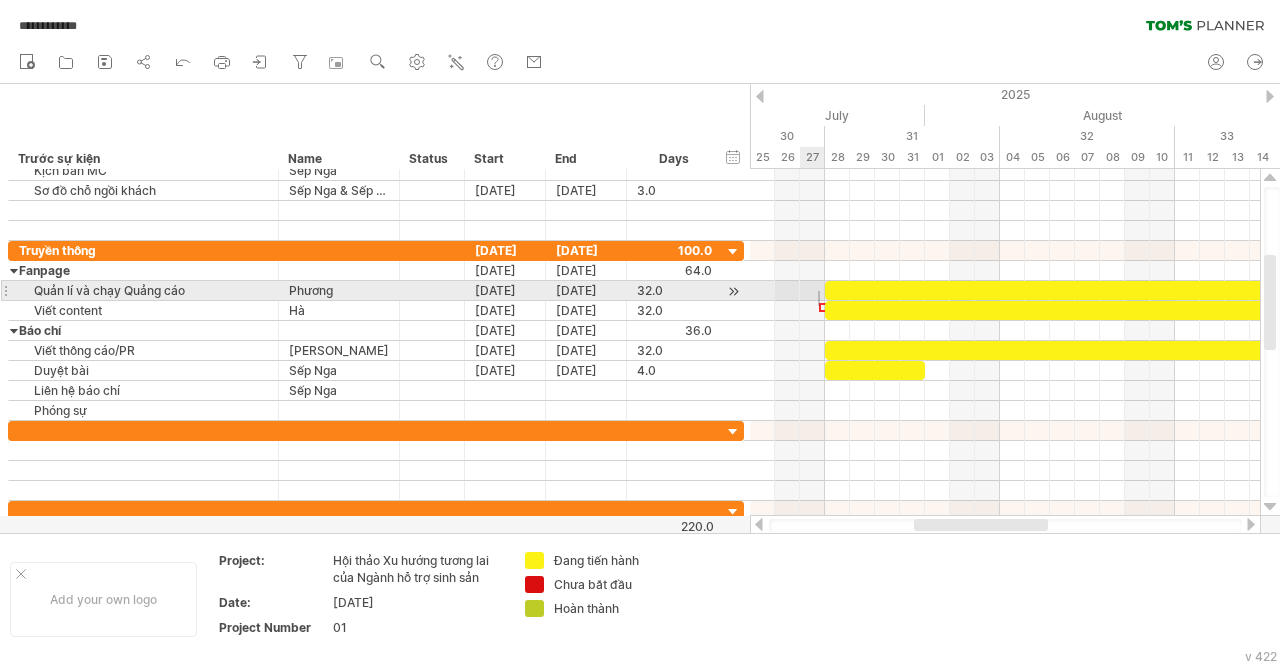 drag, startPoint x: 820, startPoint y: 306, endPoint x: 817, endPoint y: 291, distance: 15.297058 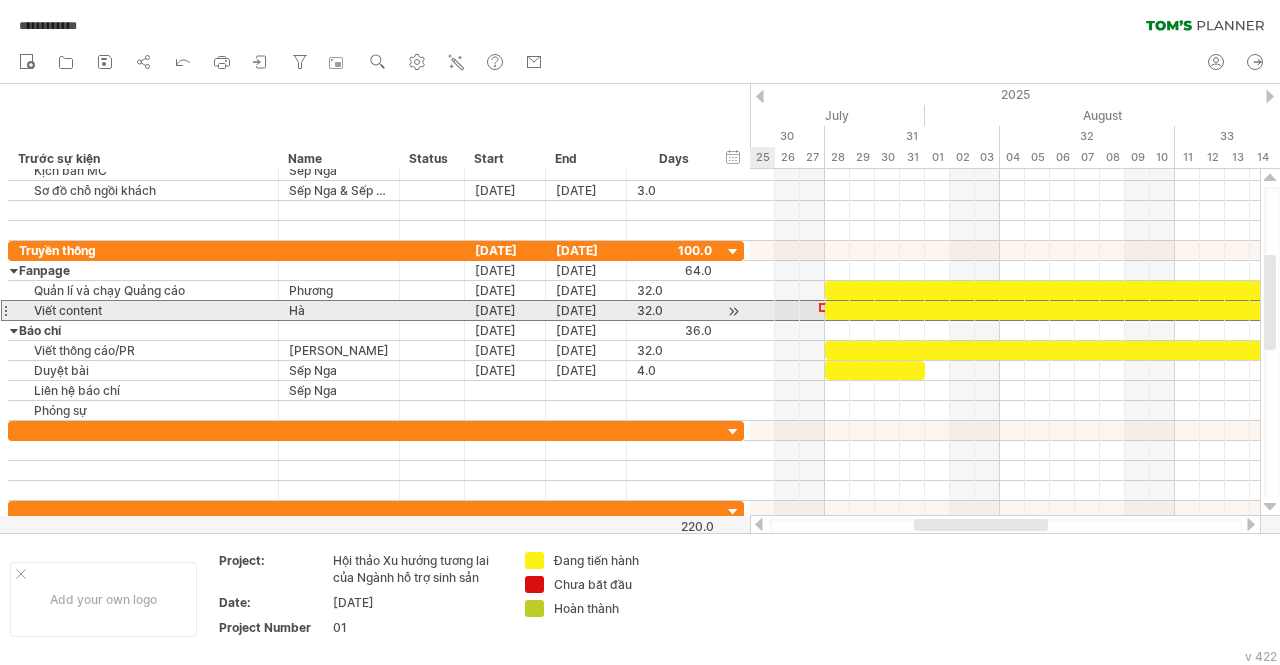 click at bounding box center [5, 310] 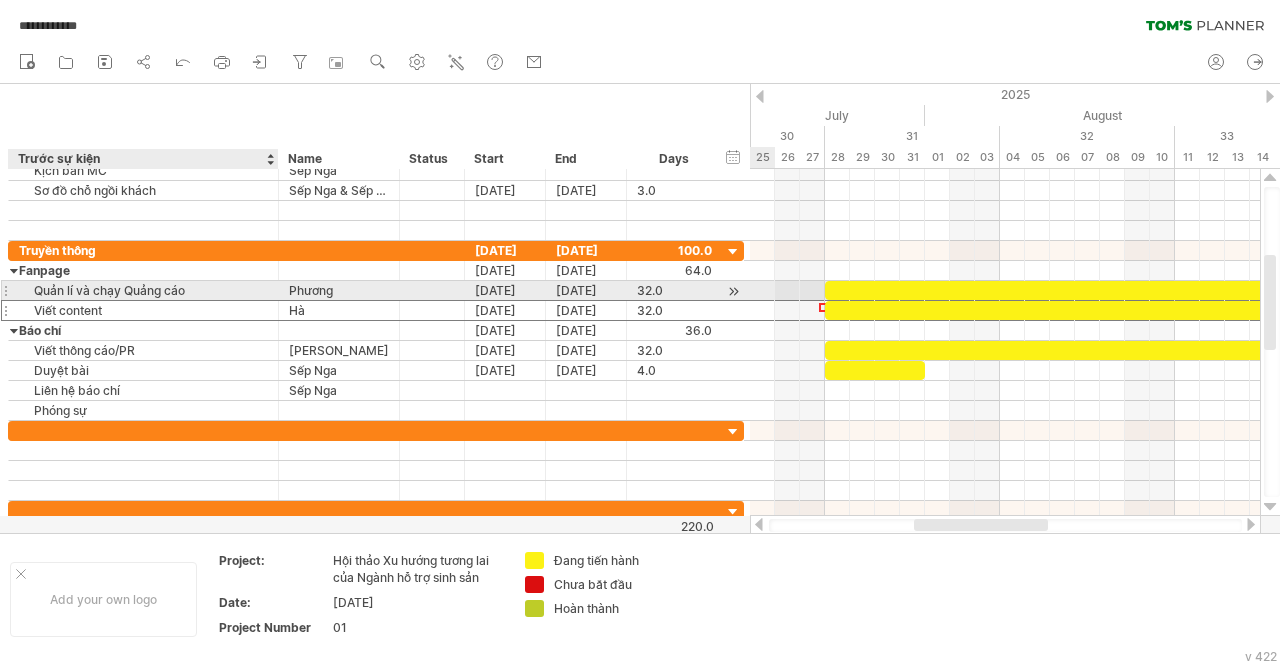 click on "Quản lí và chạy Quảng cáo" at bounding box center [143, 290] 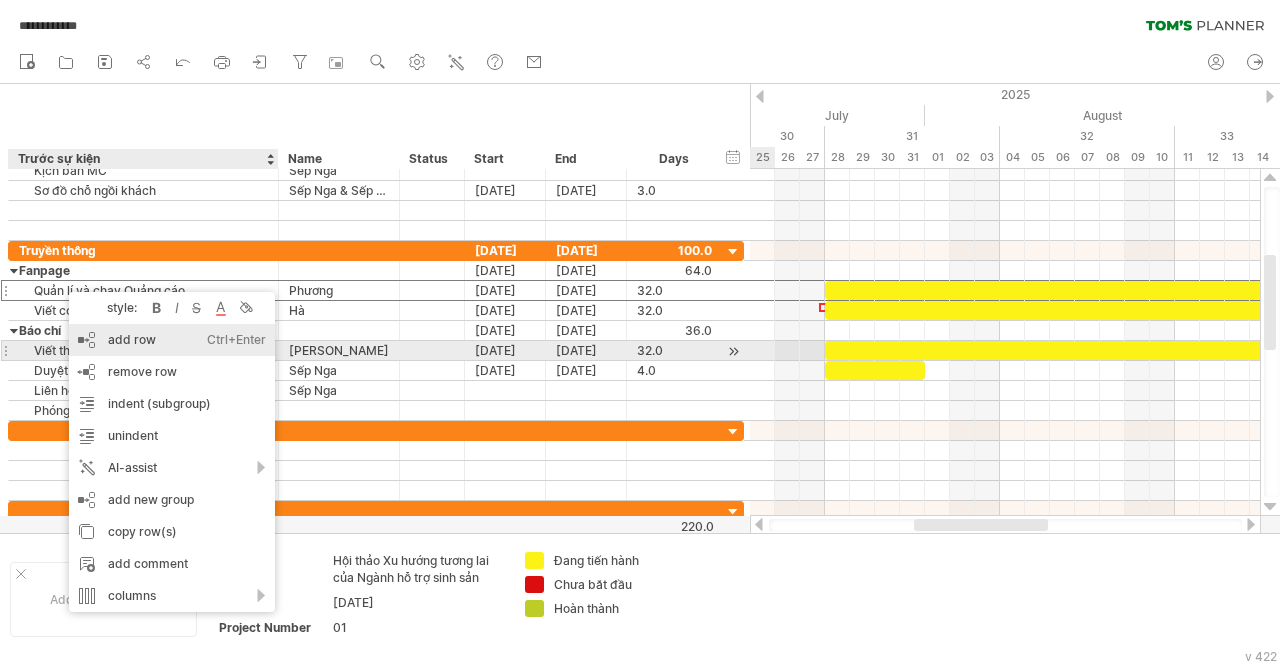 click on "add row Ctrl+Enter Cmd+Enter" at bounding box center [172, 340] 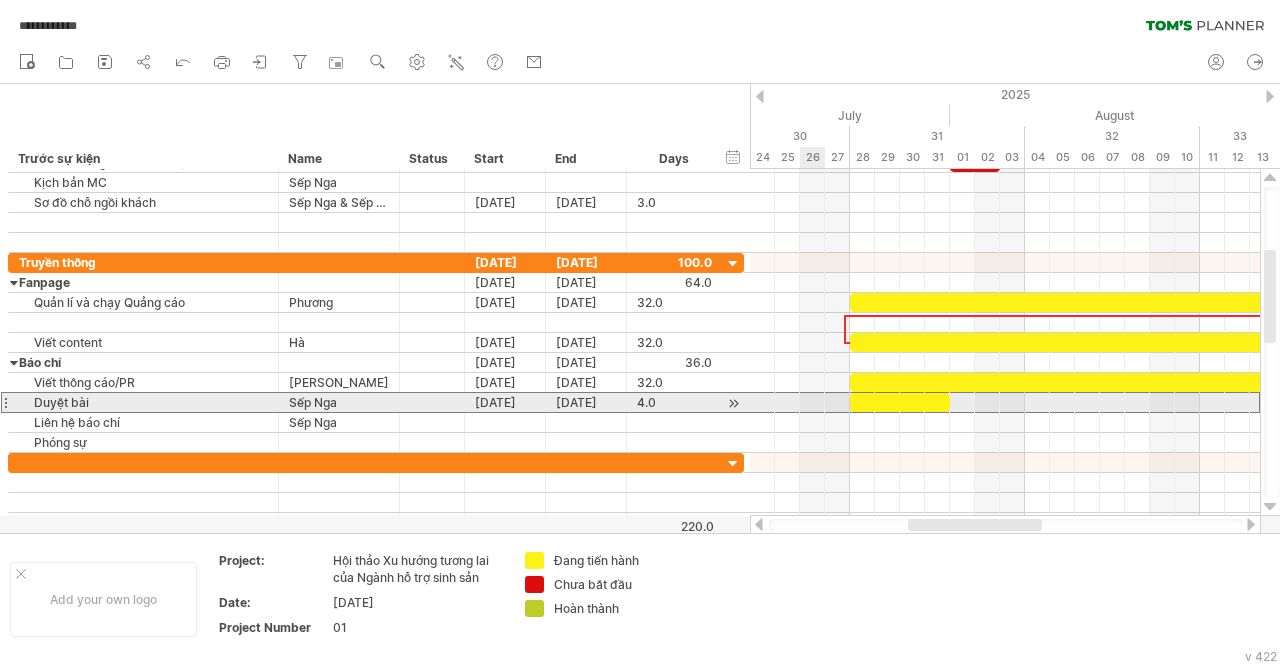 click on "********* Duyệt bài" at bounding box center [144, 402] 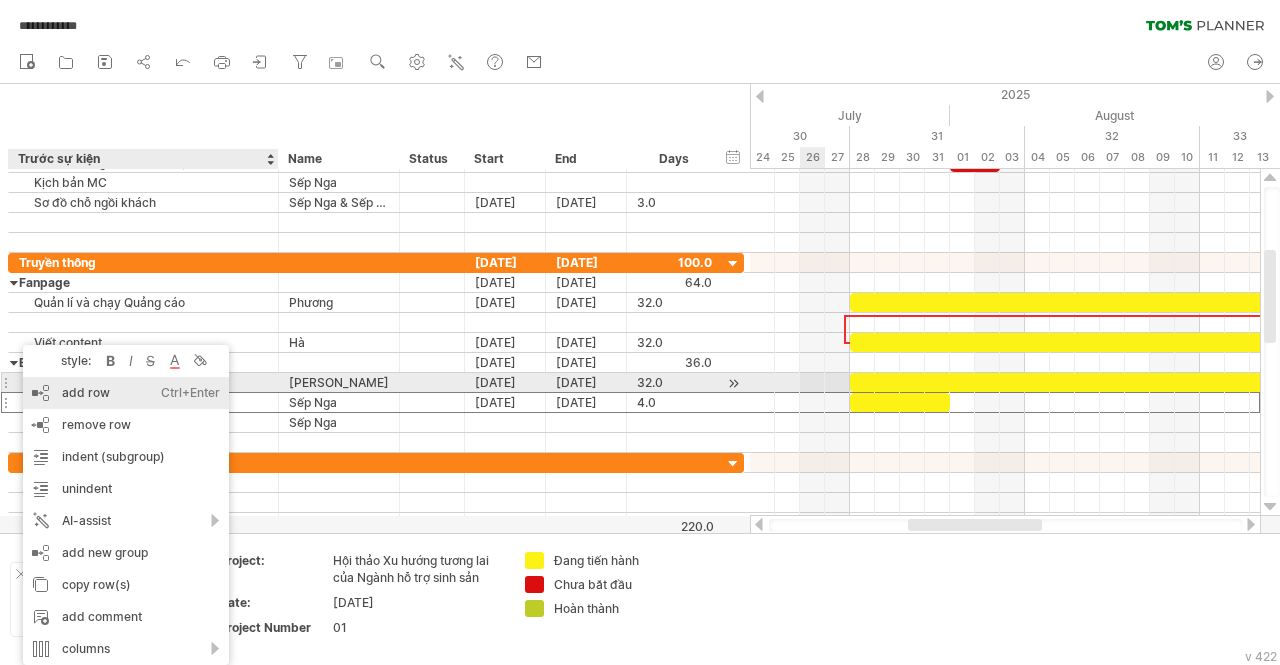 click on "add row Ctrl+Enter Cmd+Enter" at bounding box center [126, 393] 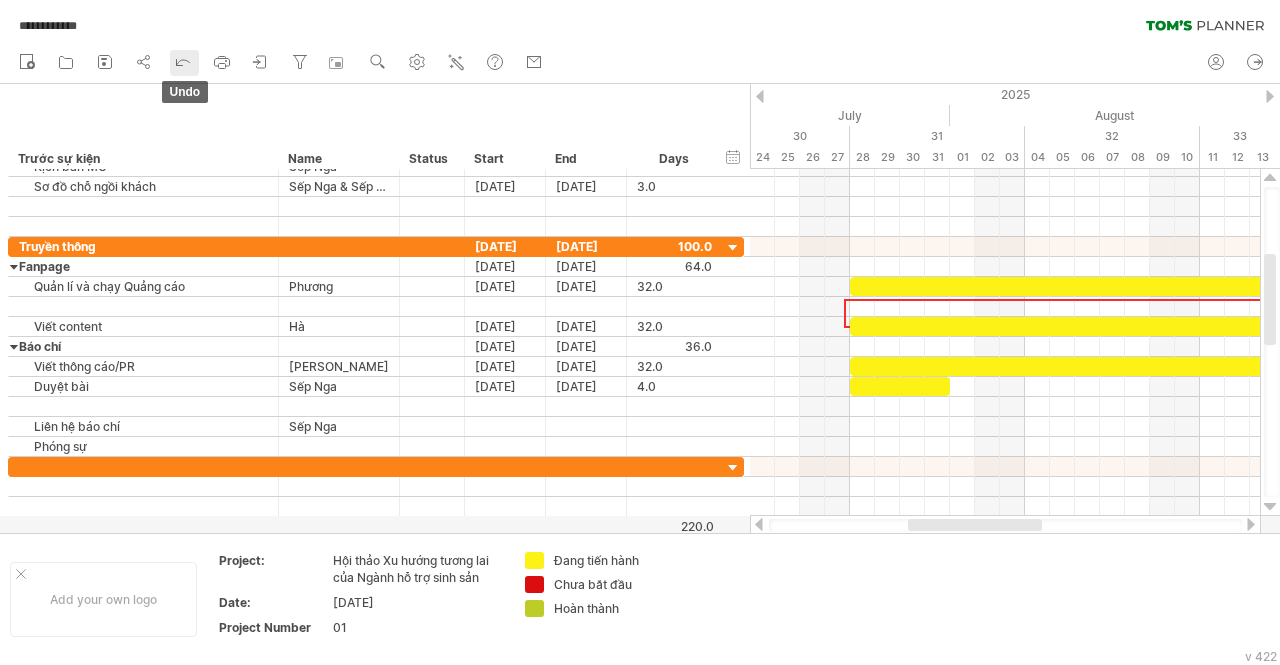 click 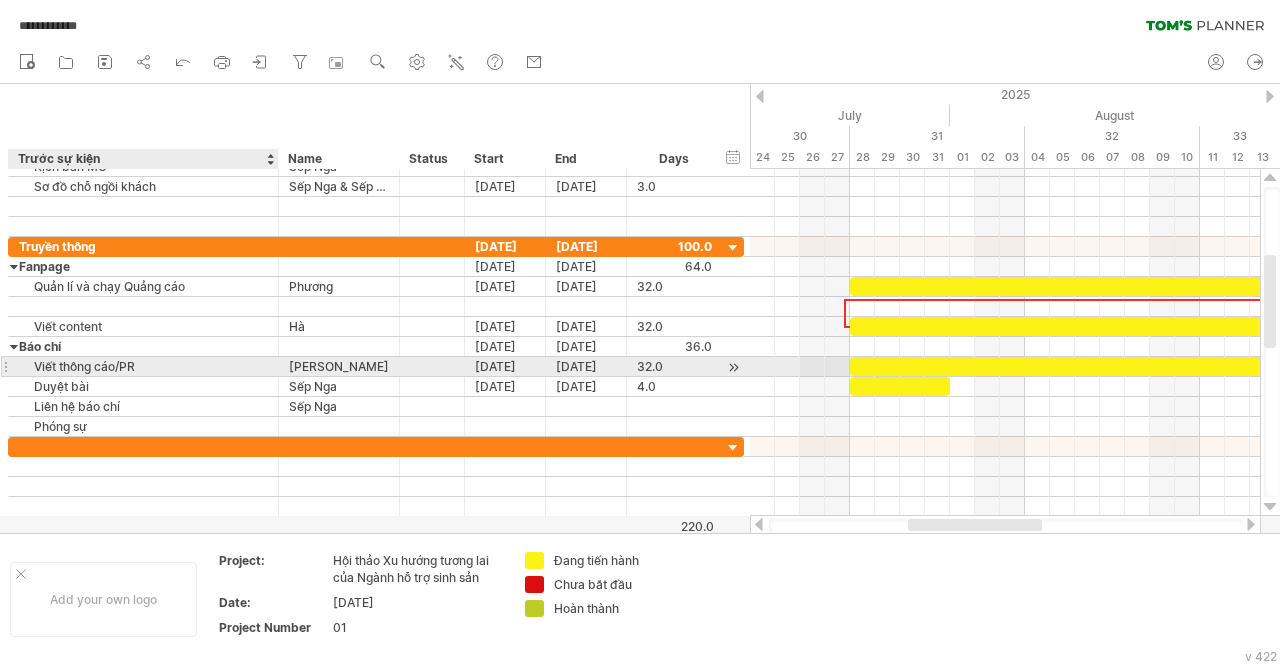 click on "Viết thông cáo/PR" at bounding box center (143, 366) 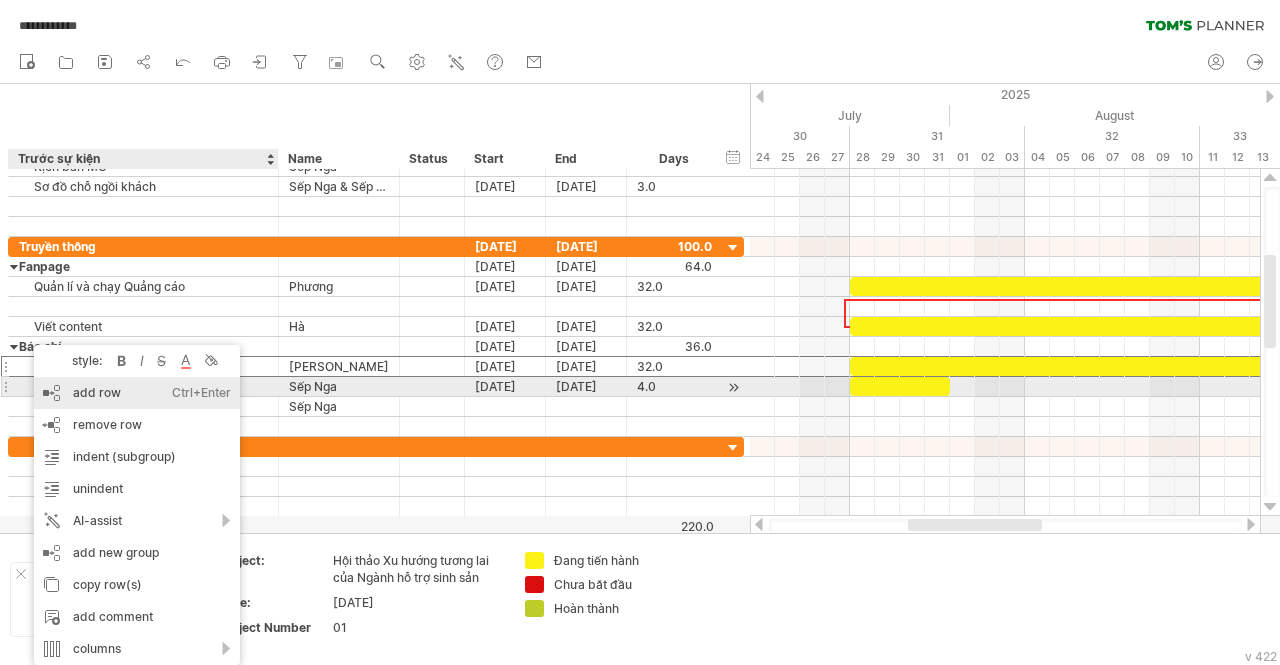 click on "add row Ctrl+Enter Cmd+Enter" at bounding box center (137, 393) 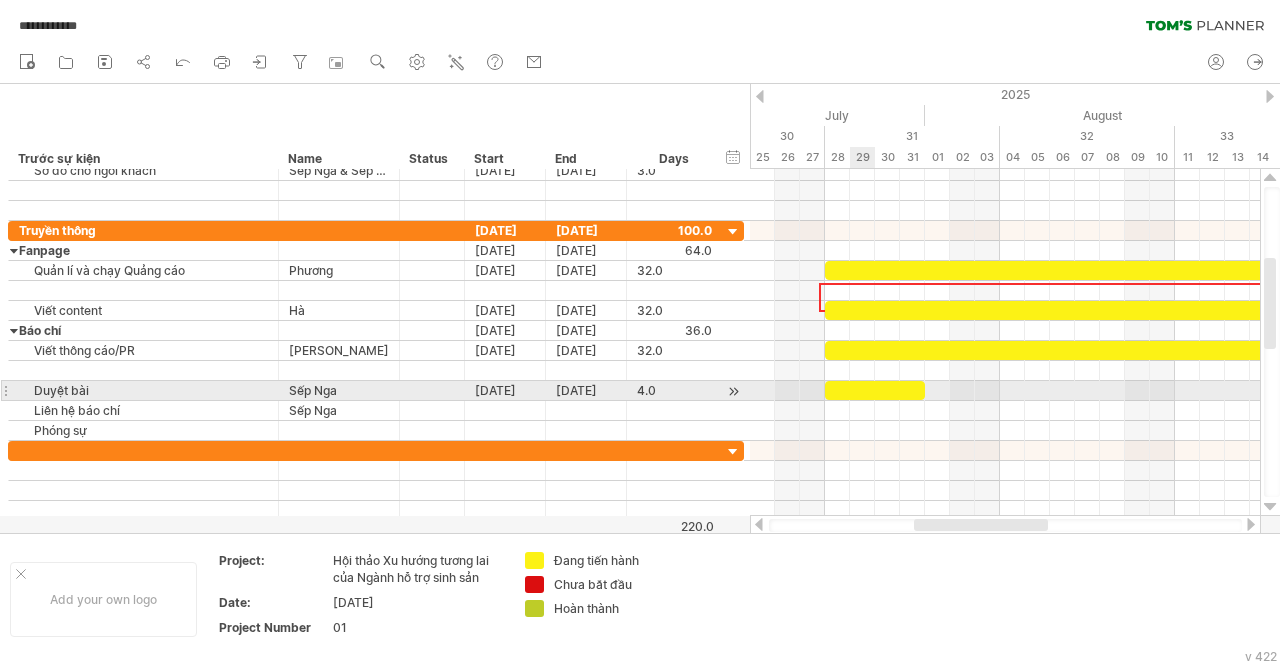 click at bounding box center [875, 390] 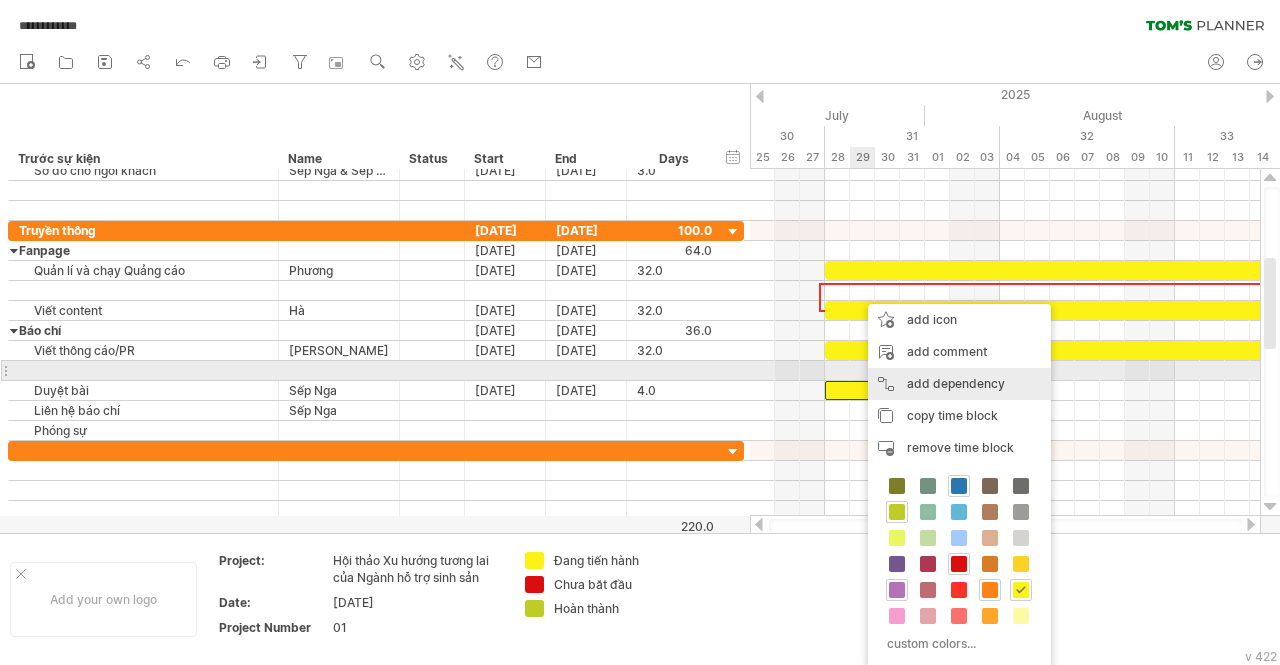 click on "add dependency You can use dependencies when you require tasks to be done in a specific order. For example if you are building a house, the task "Build Walls" needs to be completed before the task "Build roof" can start:" at bounding box center (959, 384) 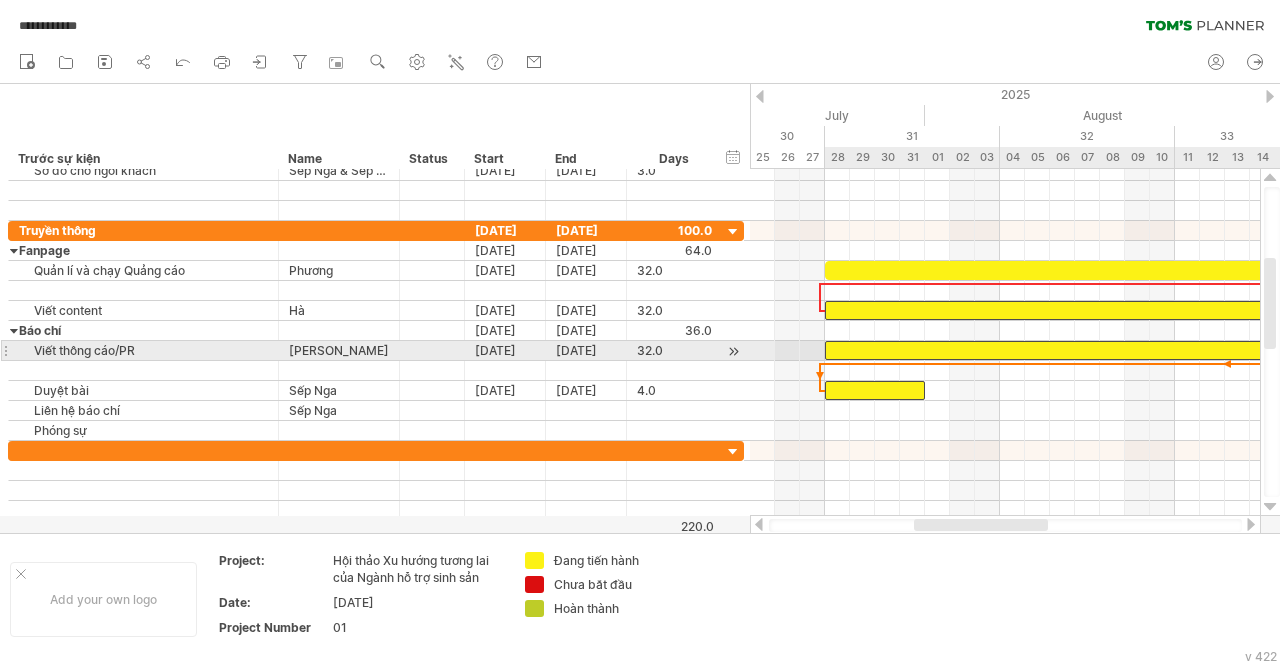 click at bounding box center [1225, 350] 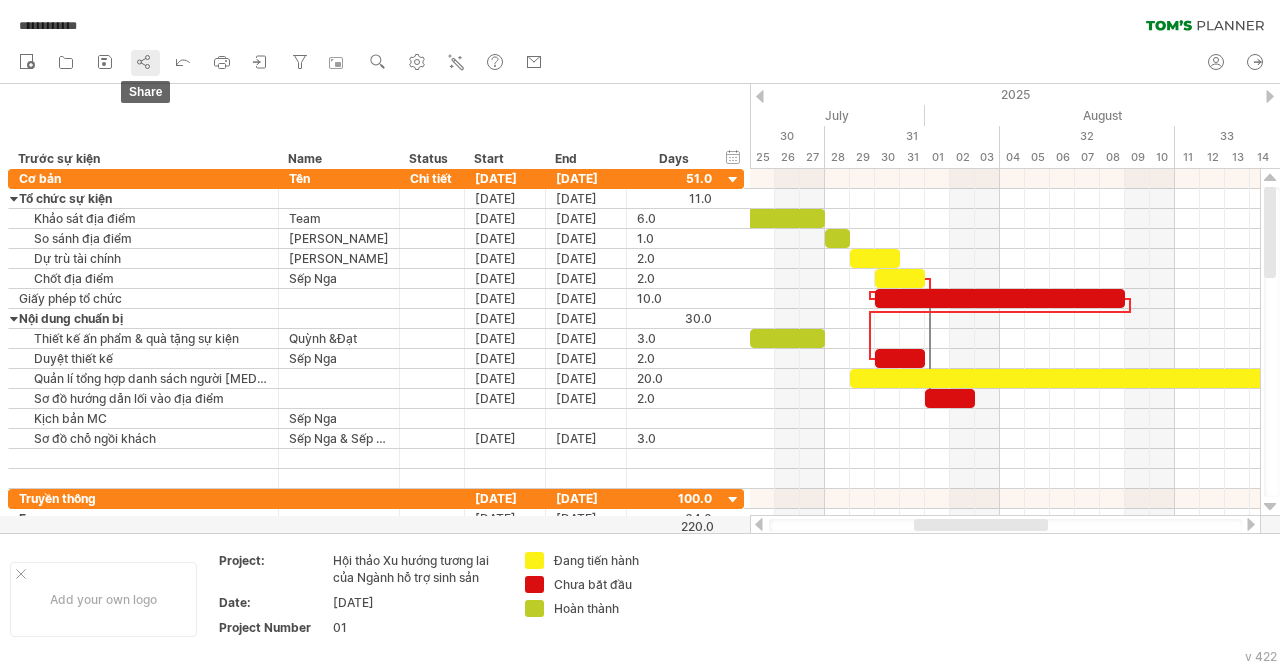 click 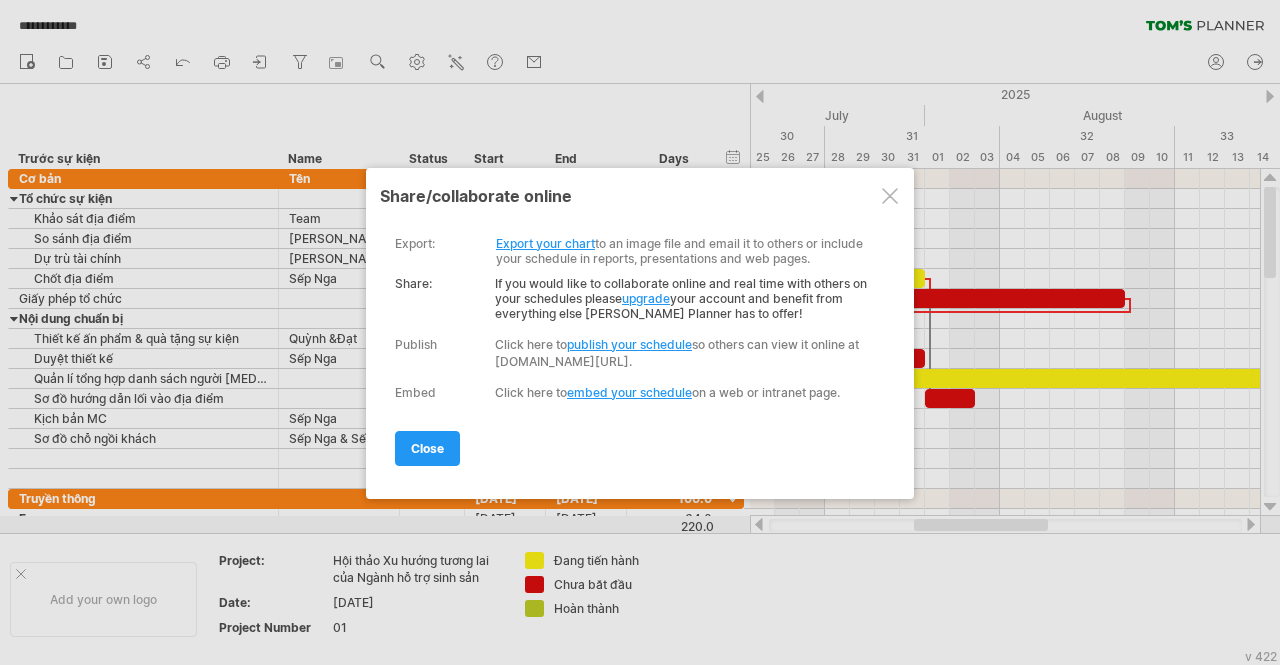click on "Export your chart" at bounding box center (545, 243) 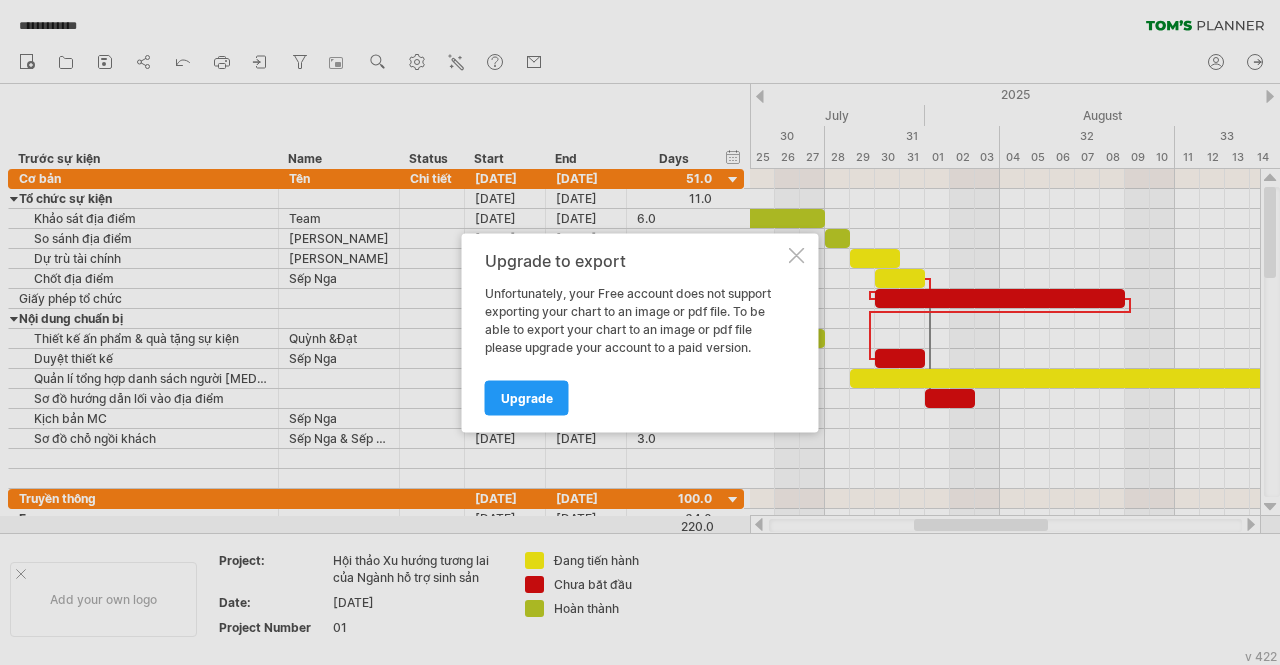click at bounding box center (797, 255) 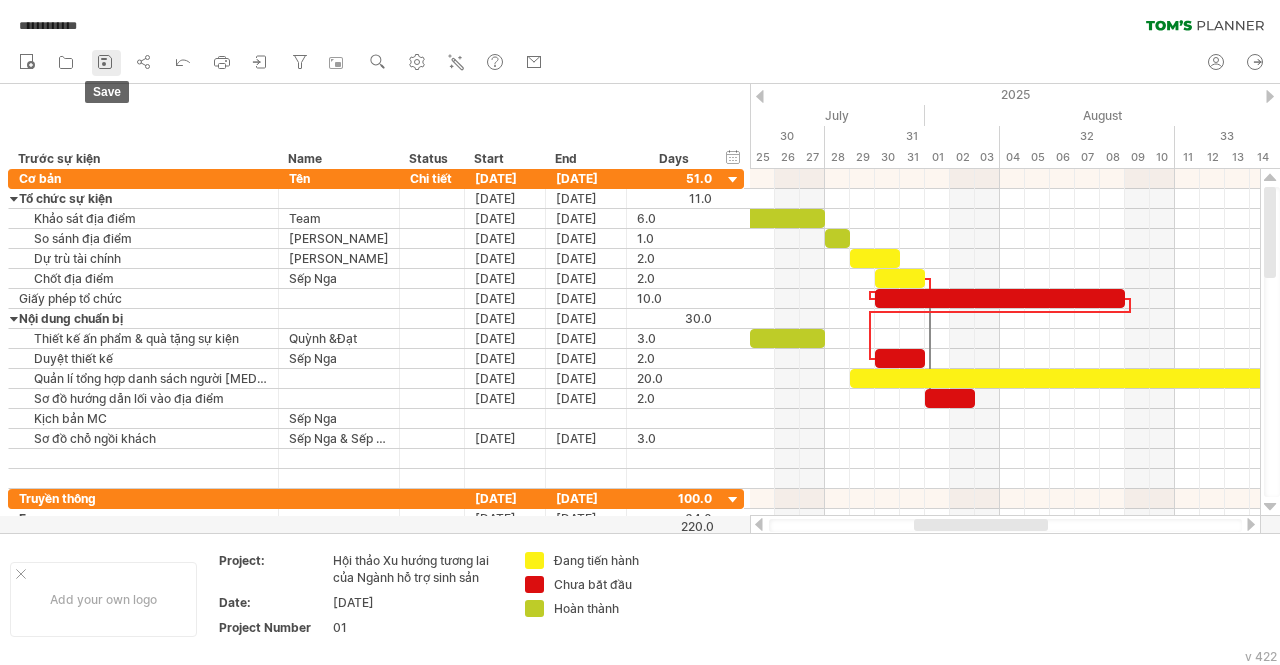 click 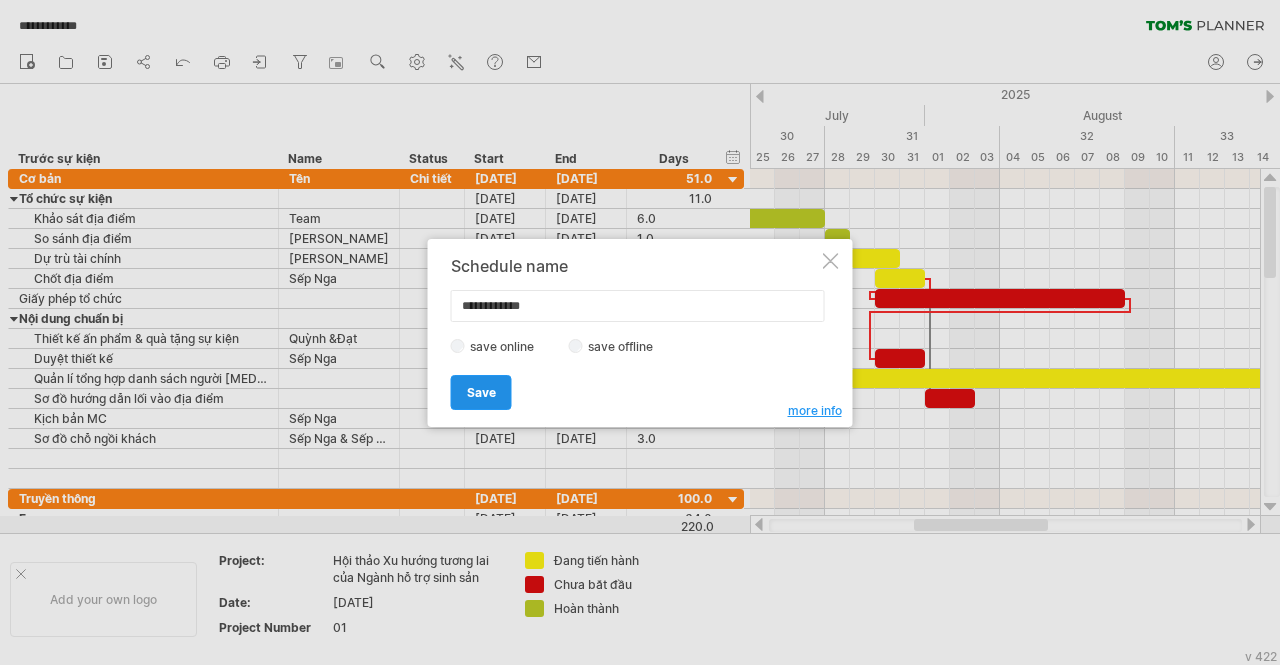 click on "Save" at bounding box center (481, 392) 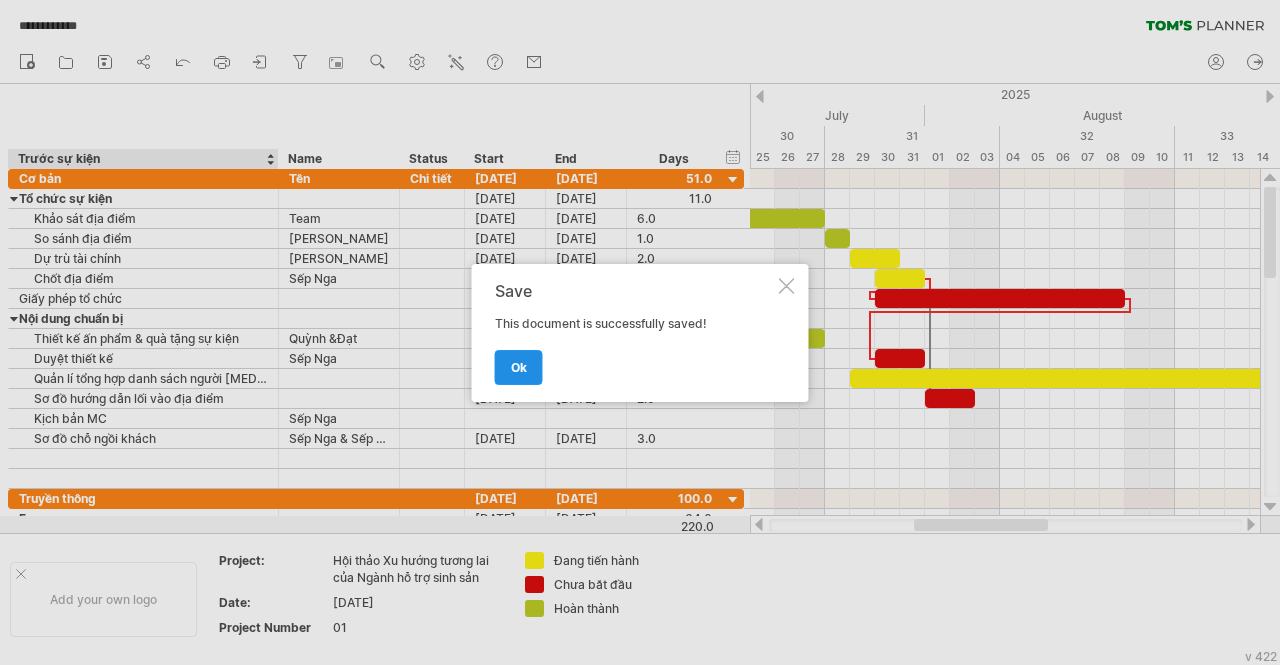 click on "ok" at bounding box center (519, 367) 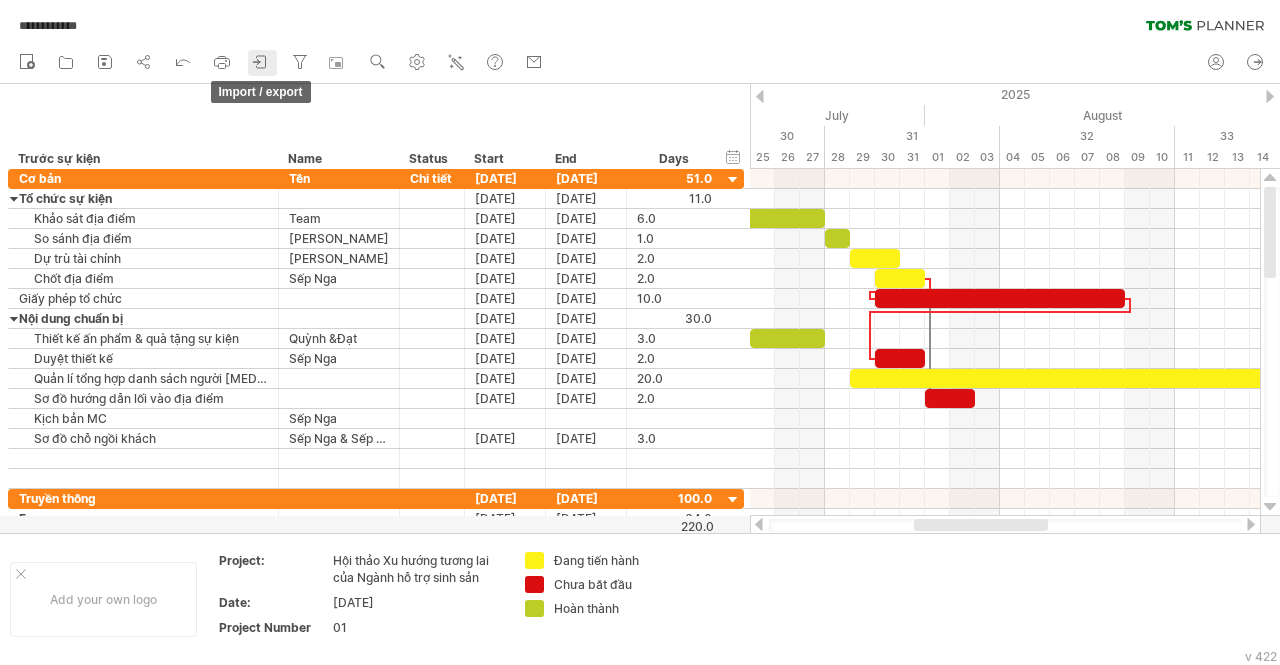 click 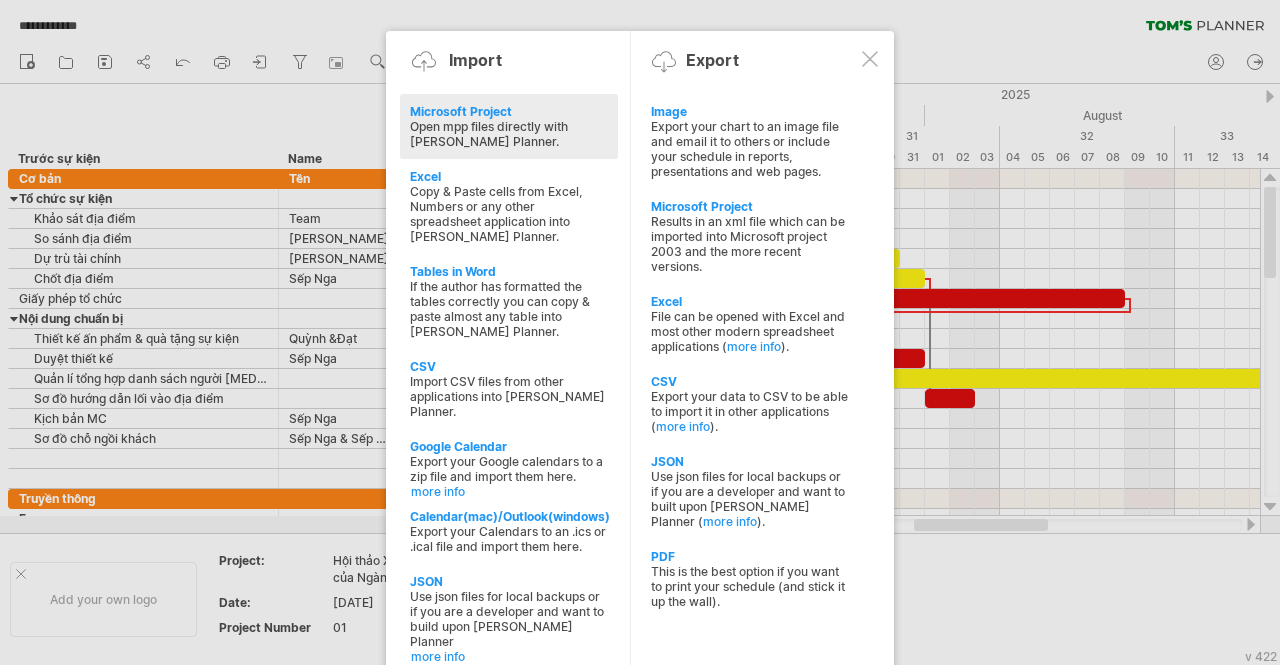 click at bounding box center [-1575, 244] 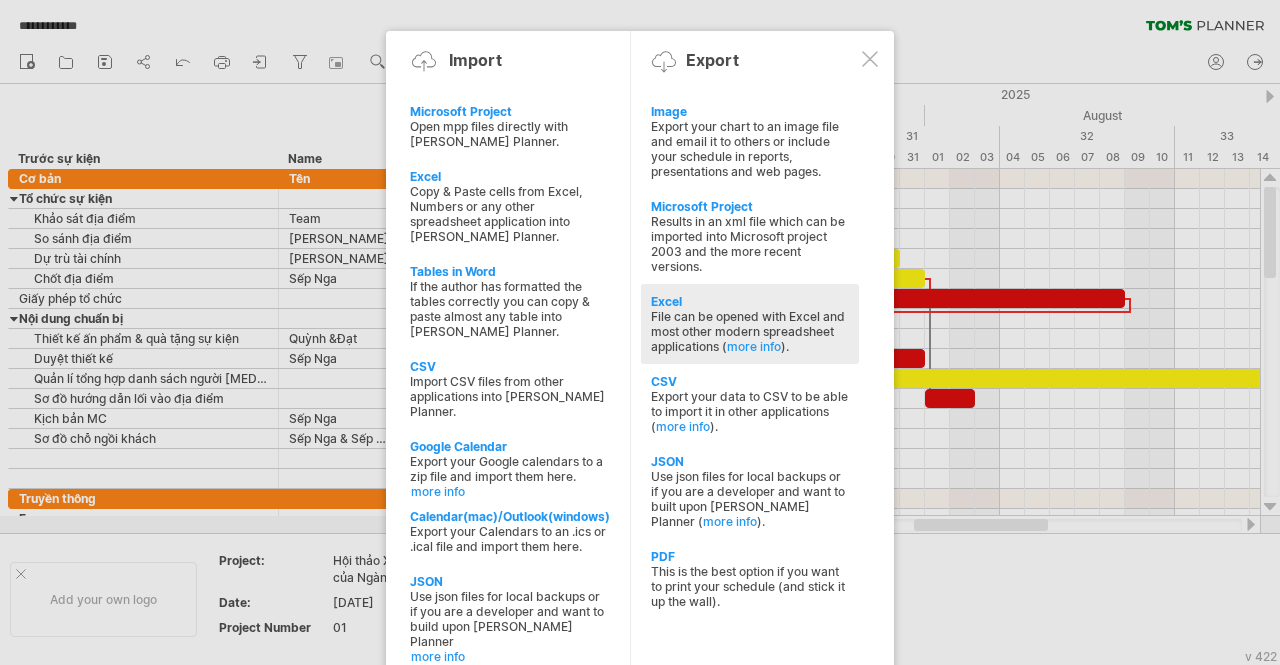 click on "File can be opened with Excel and most other modern spreadsheet applications
( more info )." at bounding box center (750, 331) 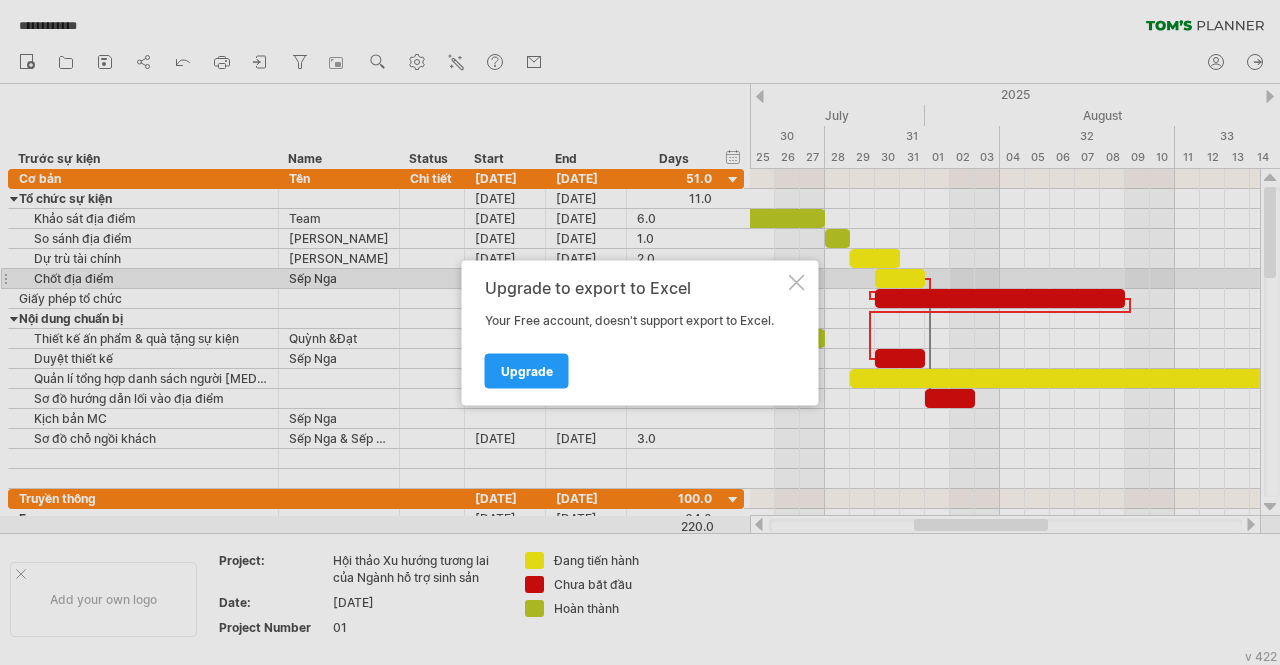 click at bounding box center [797, 282] 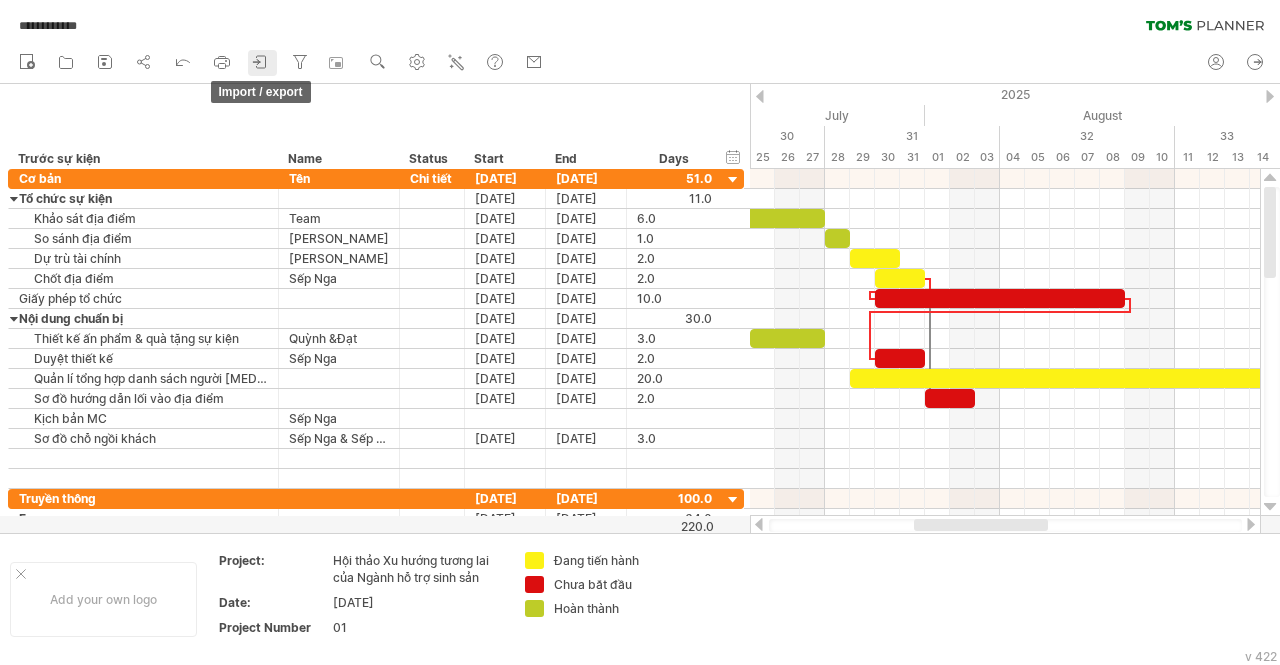 click on "import / export" at bounding box center [262, 63] 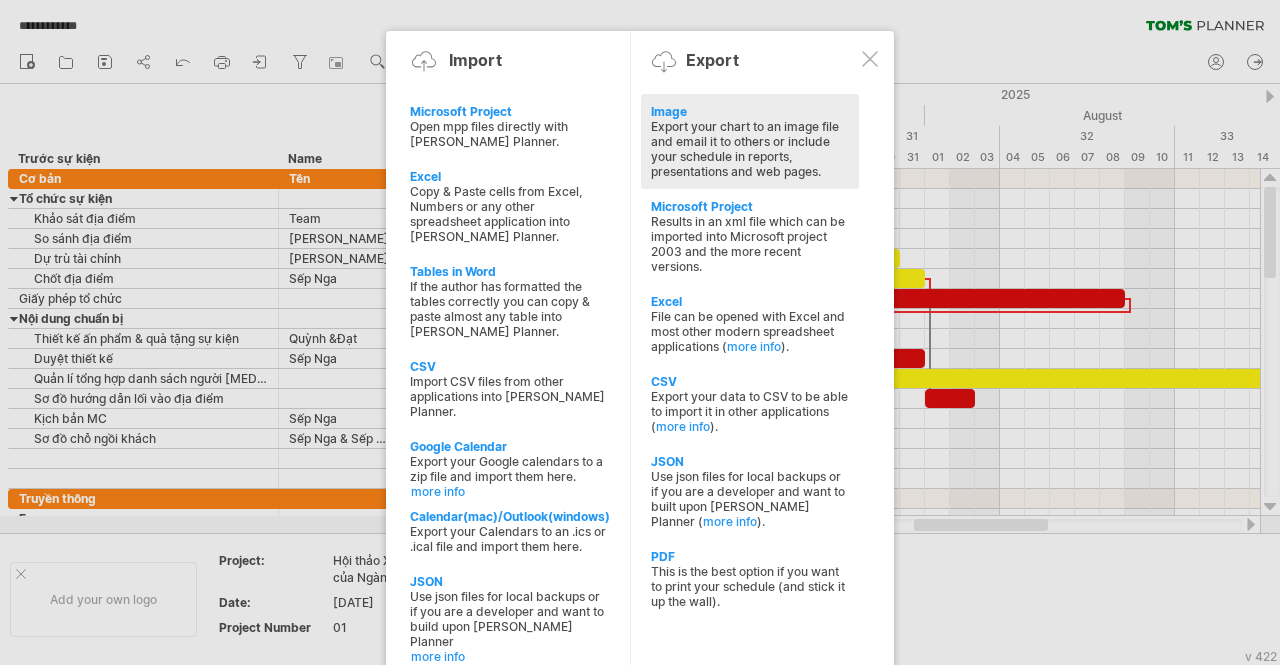 click on "Export your chart to an image file and email it to others or include your schedule in reports, presentations and web pages." at bounding box center [750, 149] 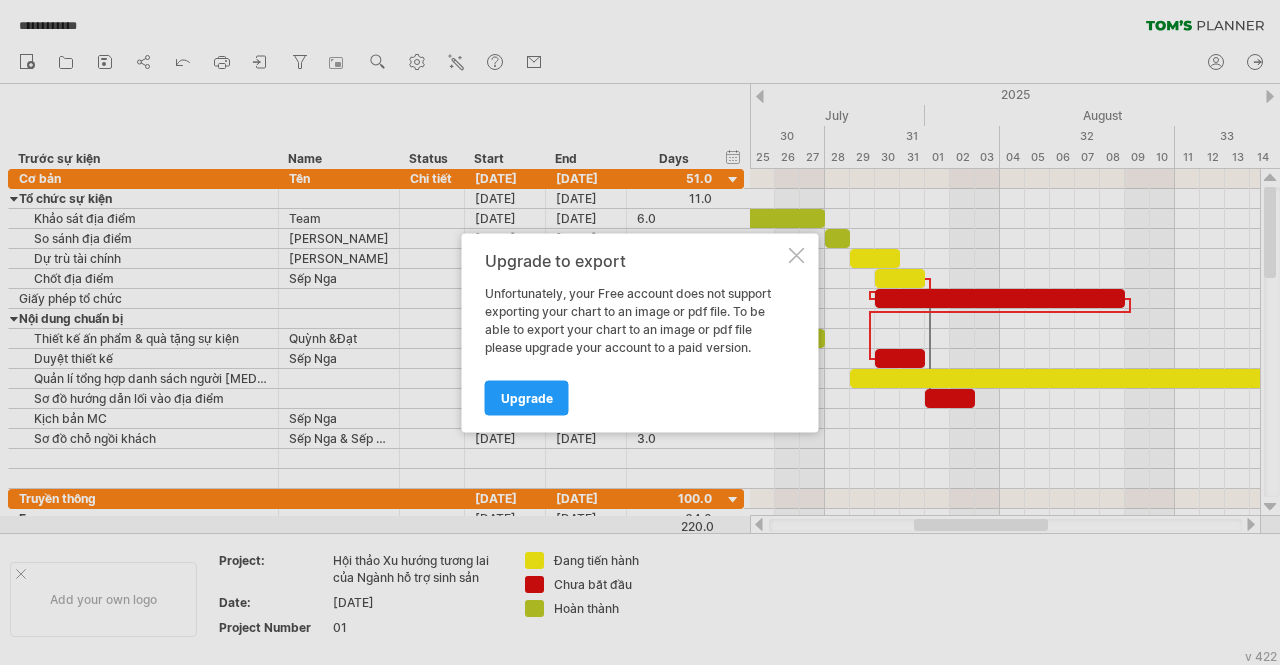 click at bounding box center [797, 255] 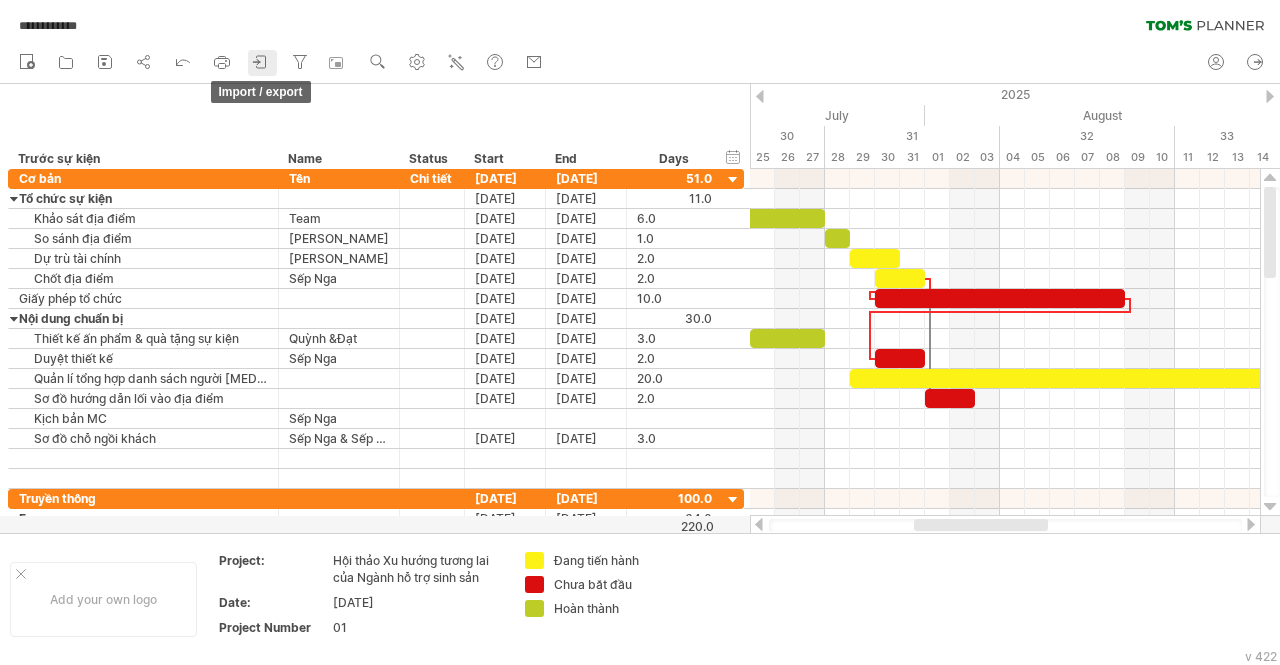 click on "import / export" at bounding box center [262, 63] 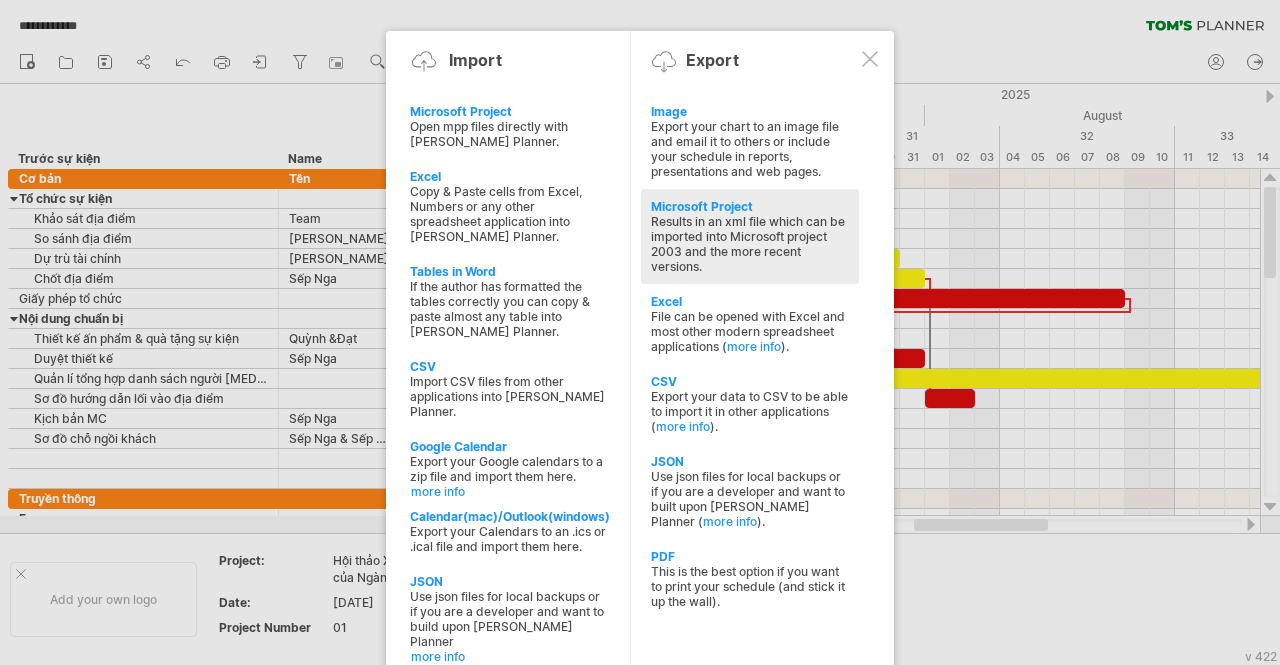 click on "Microsoft Project" at bounding box center [750, 206] 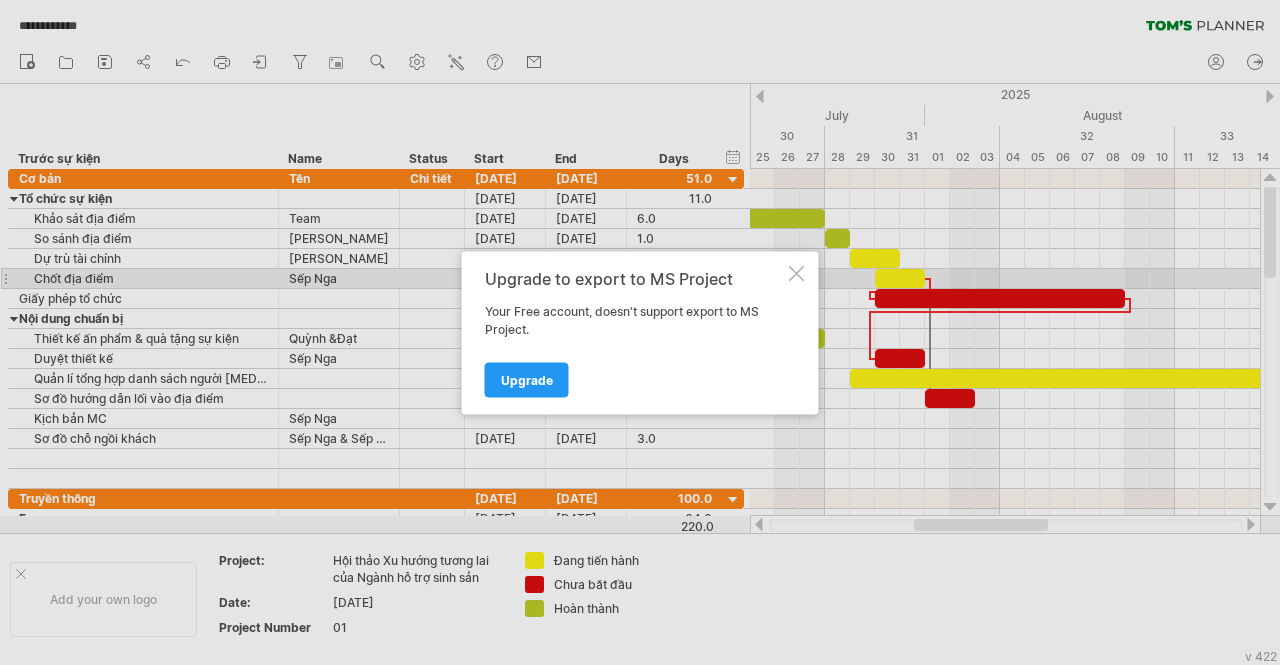 click at bounding box center [797, 273] 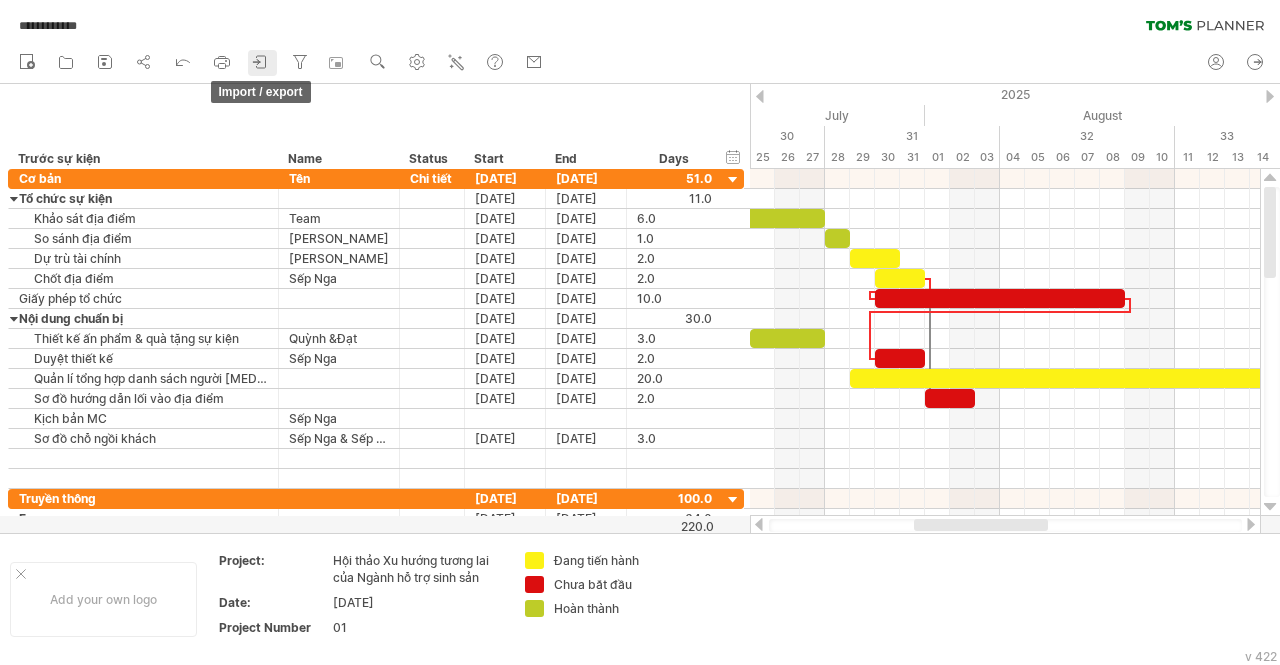 click 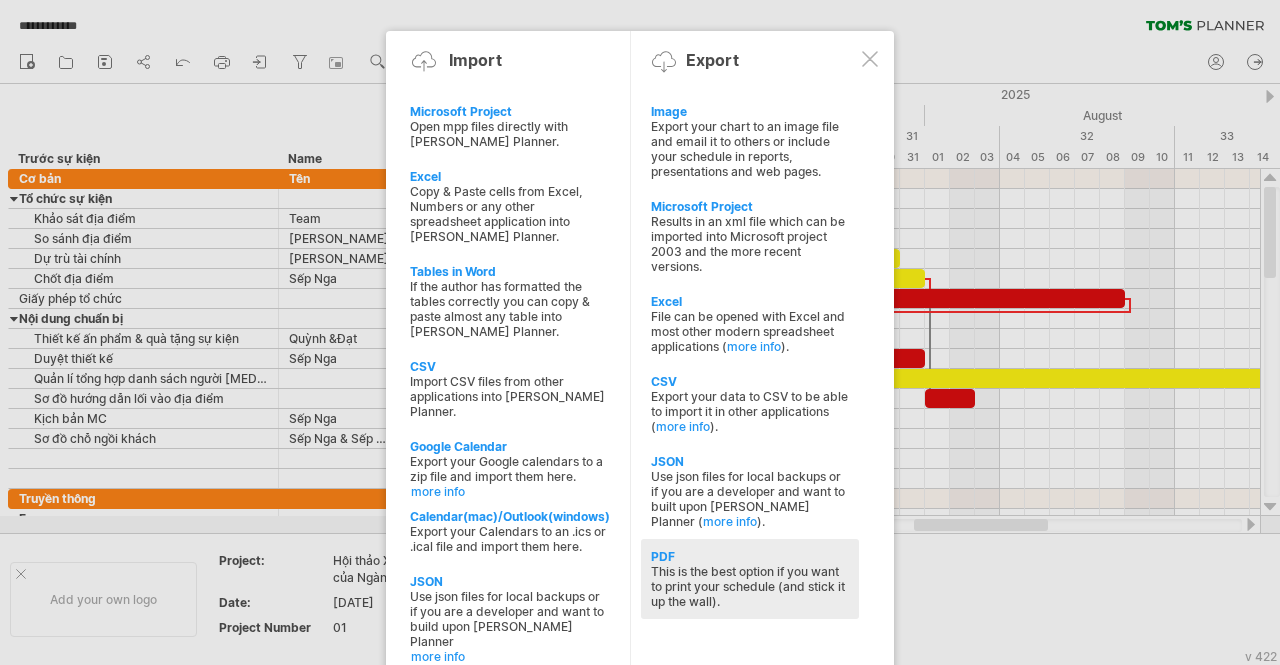 click on "PDF" at bounding box center (750, 556) 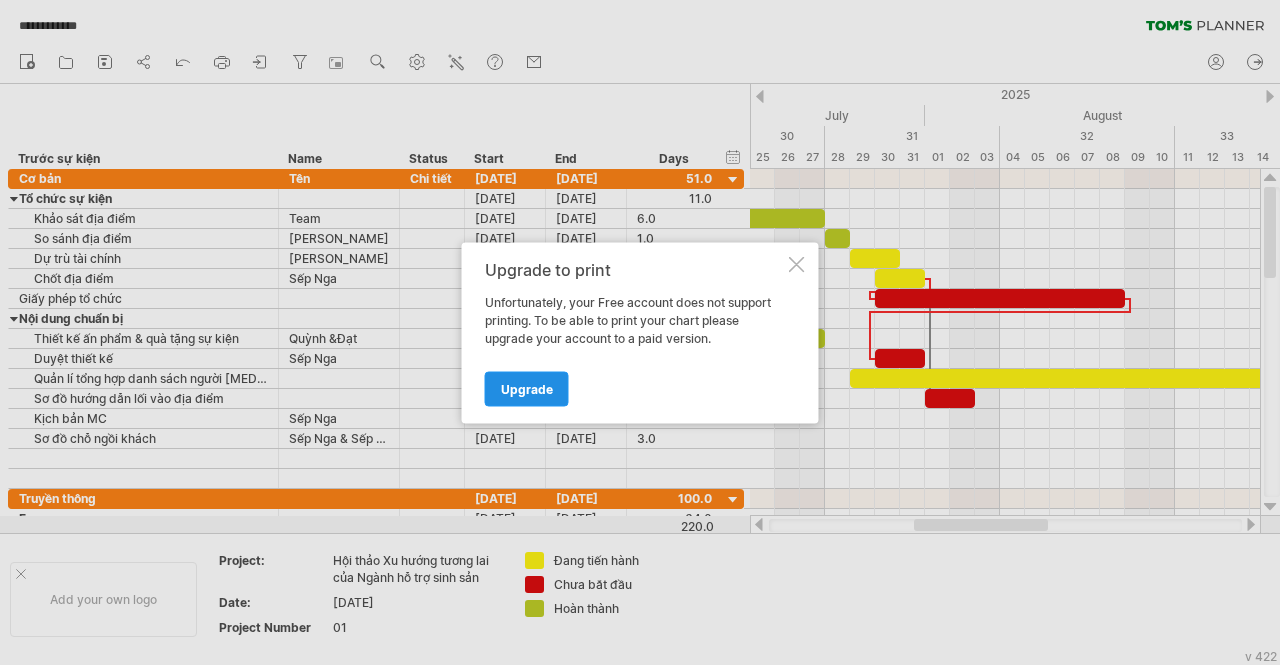 click on "Upgrade" at bounding box center [527, 388] 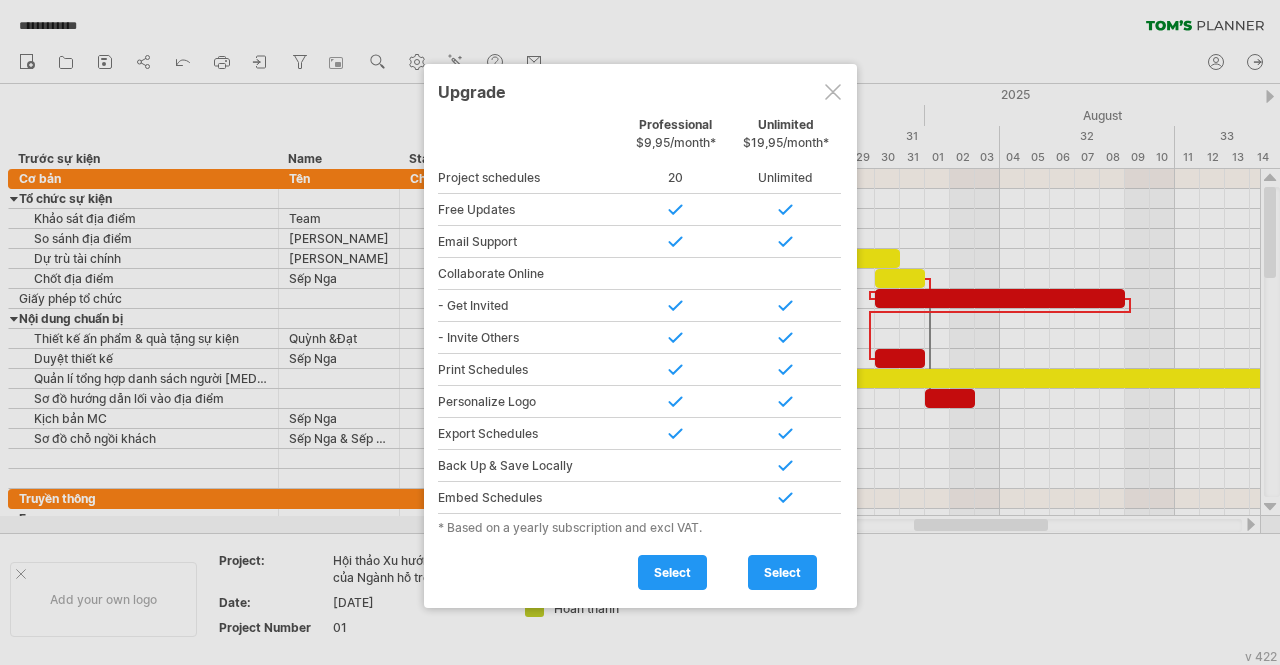 click at bounding box center (833, 92) 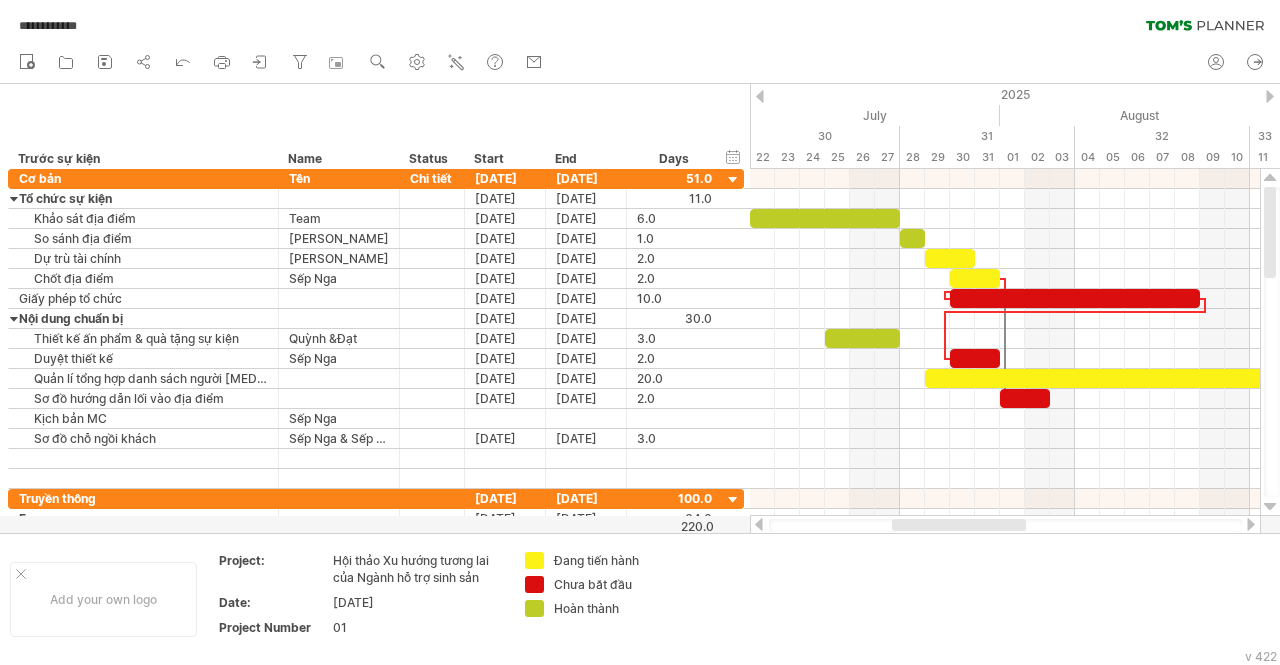drag, startPoint x: 930, startPoint y: 529, endPoint x: 908, endPoint y: 517, distance: 25.059929 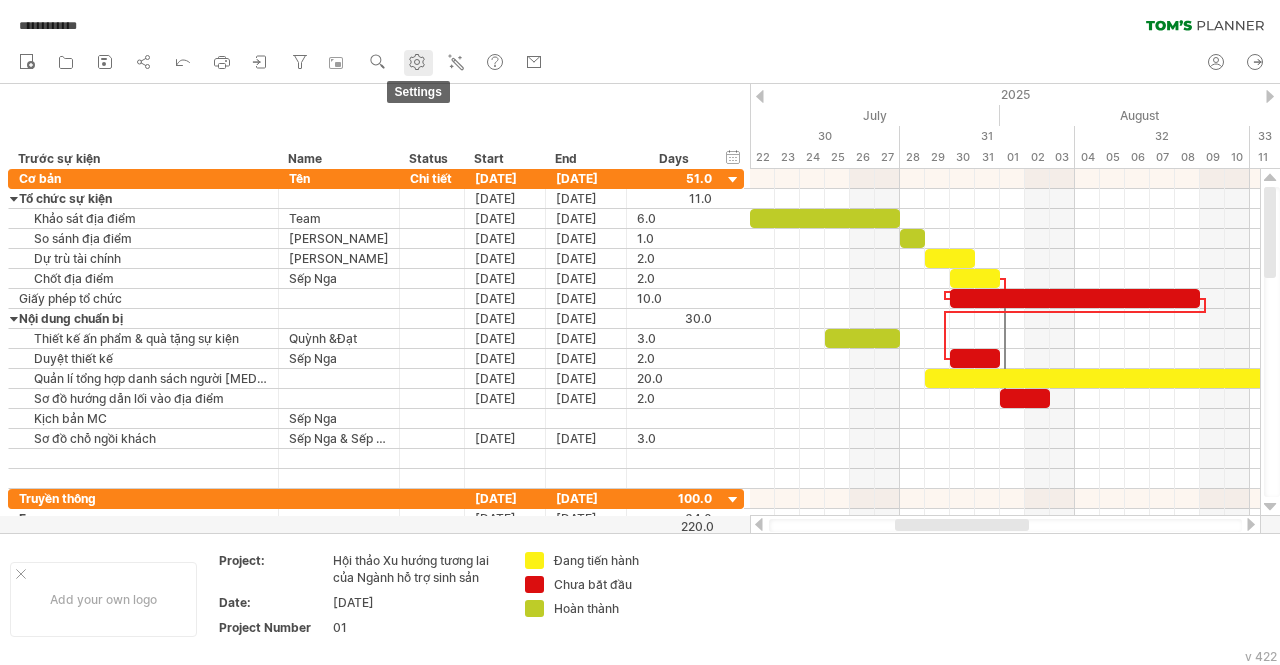 click 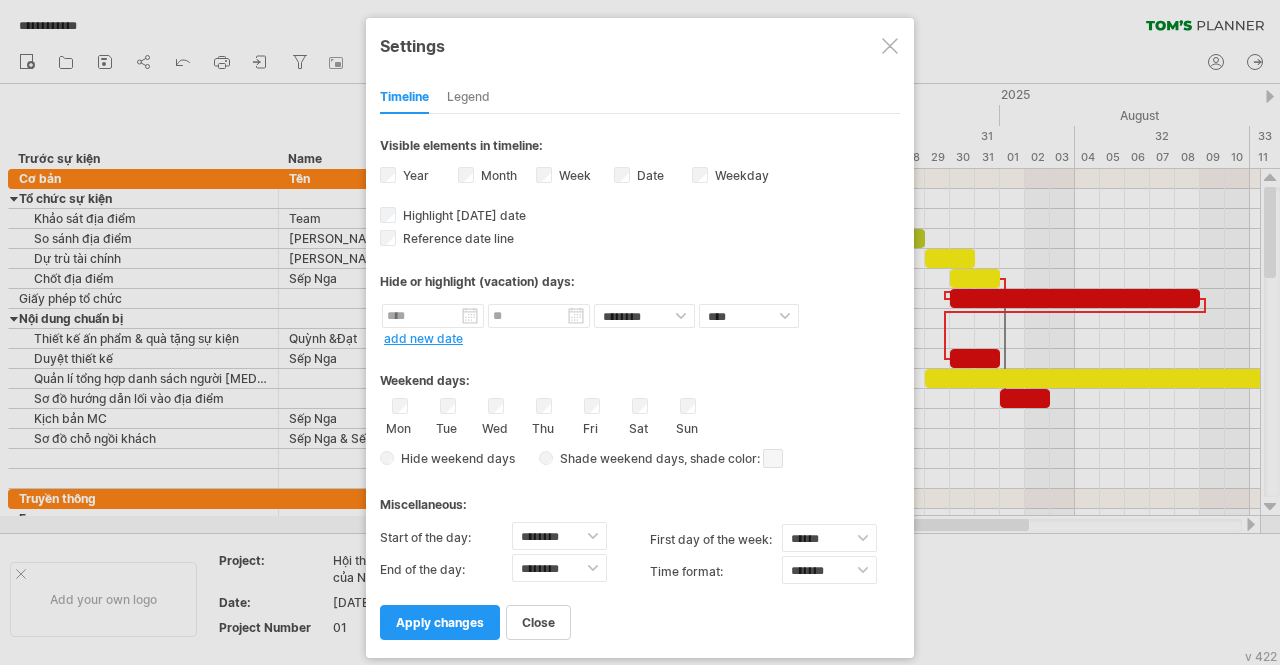click at bounding box center (890, 46) 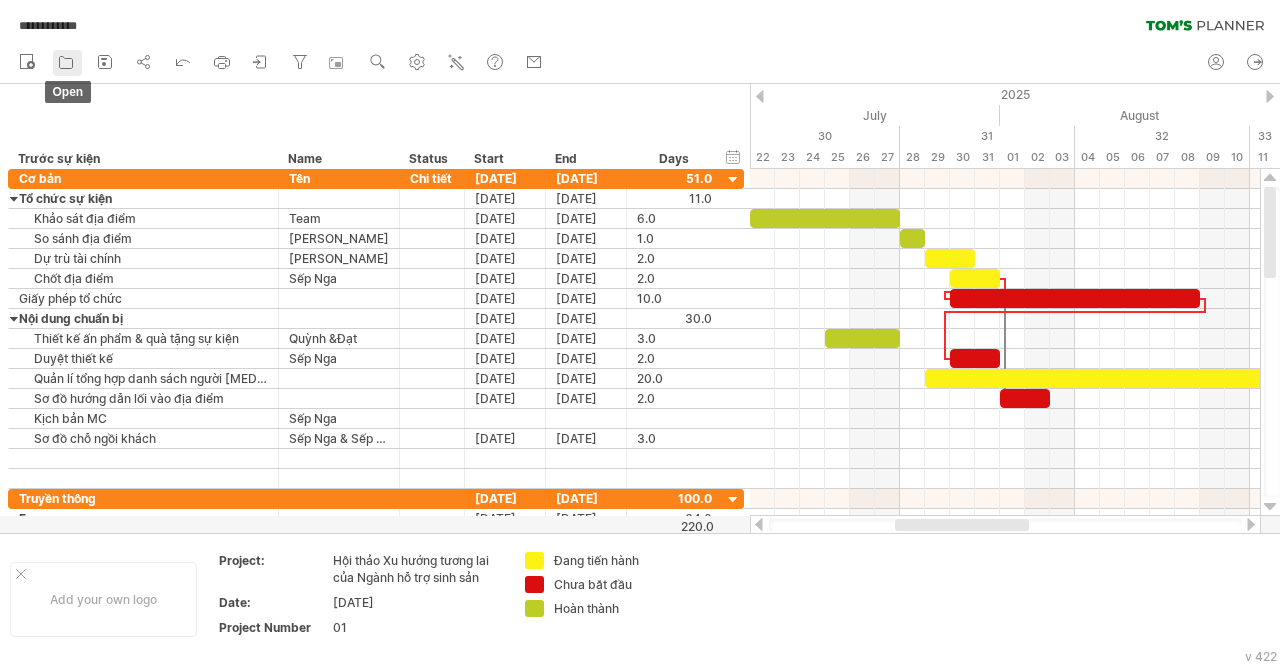 click 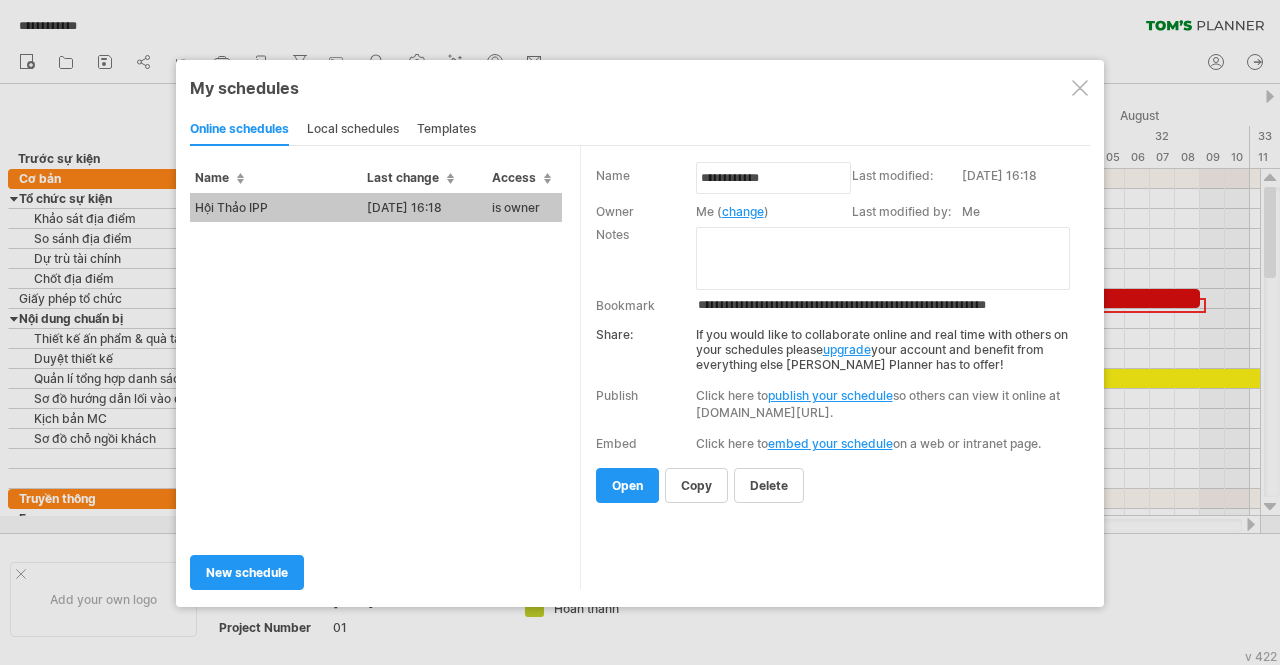 click on "templates" at bounding box center [446, 130] 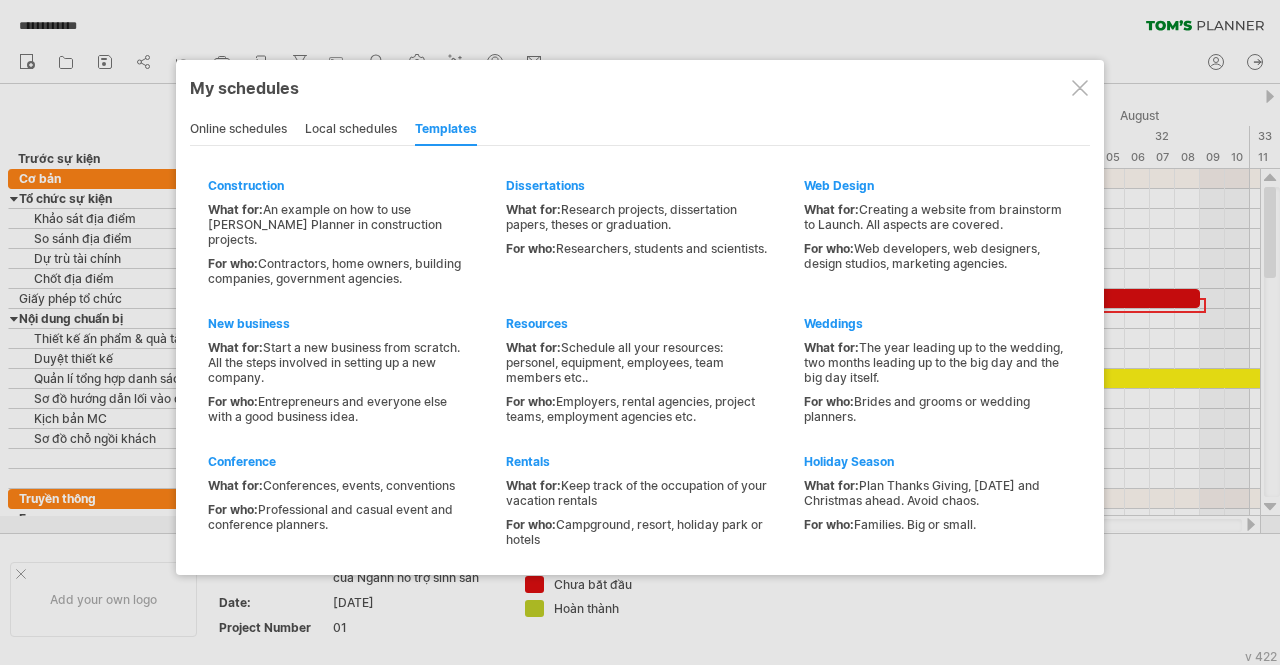 click at bounding box center [1080, 88] 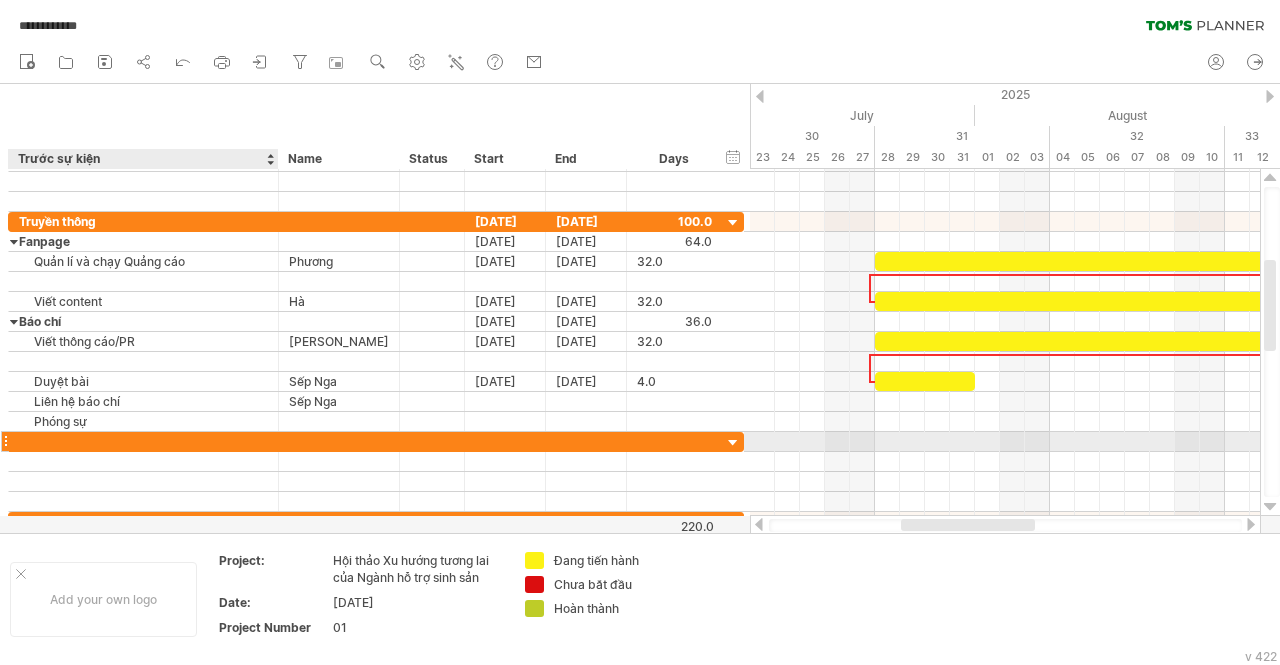 click at bounding box center [143, 441] 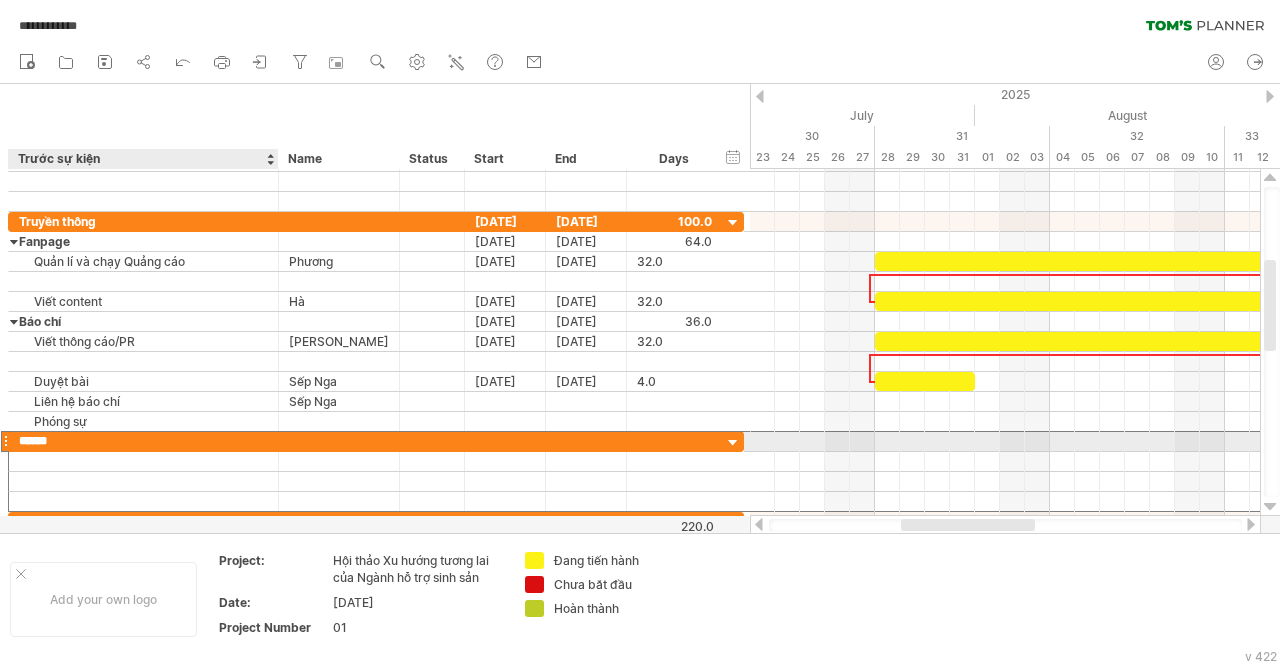 type on "*******" 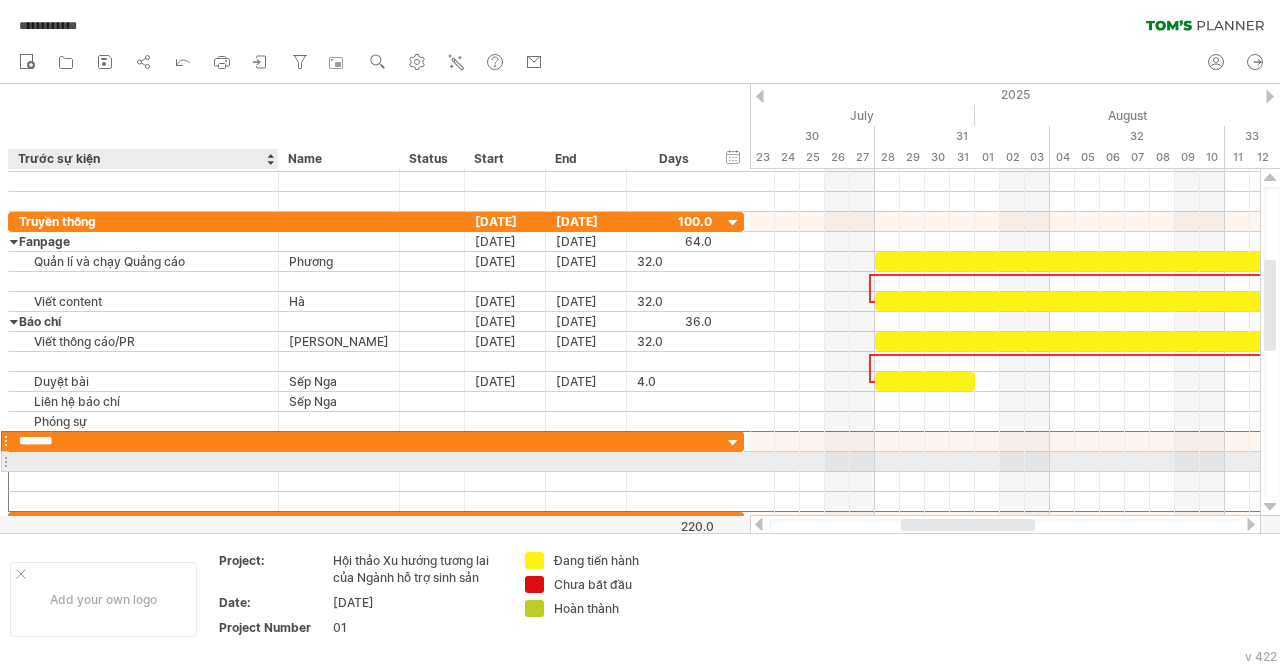 click at bounding box center (143, 461) 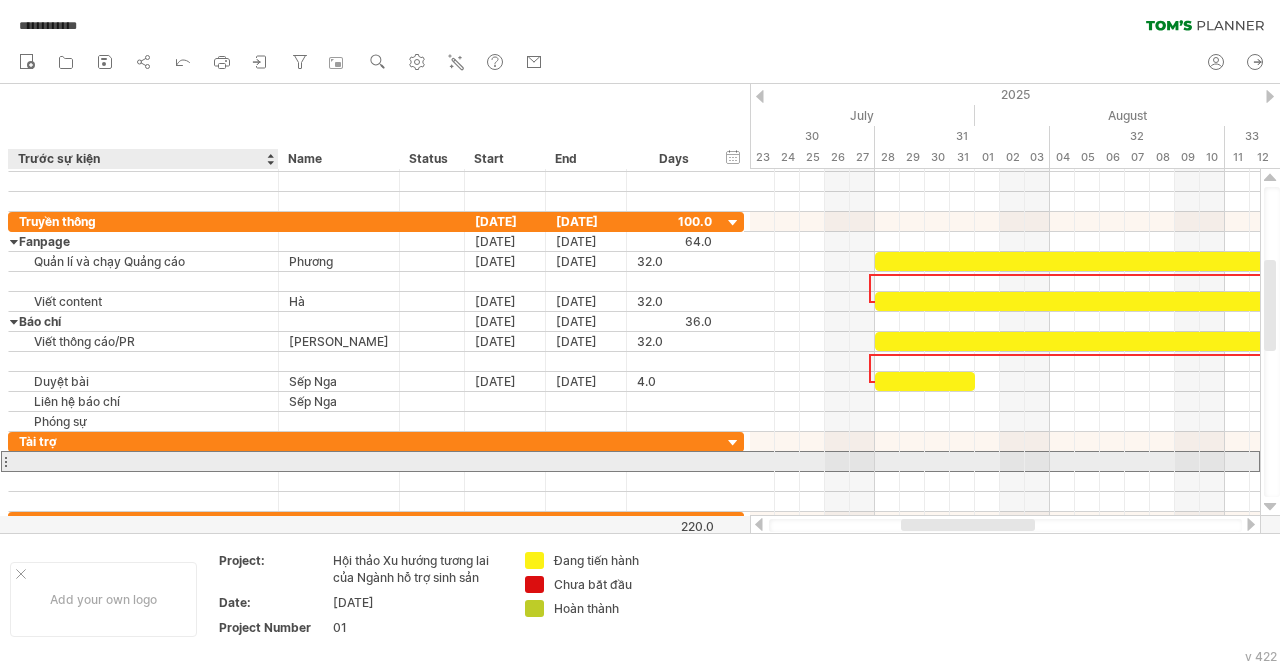 click at bounding box center [143, 461] 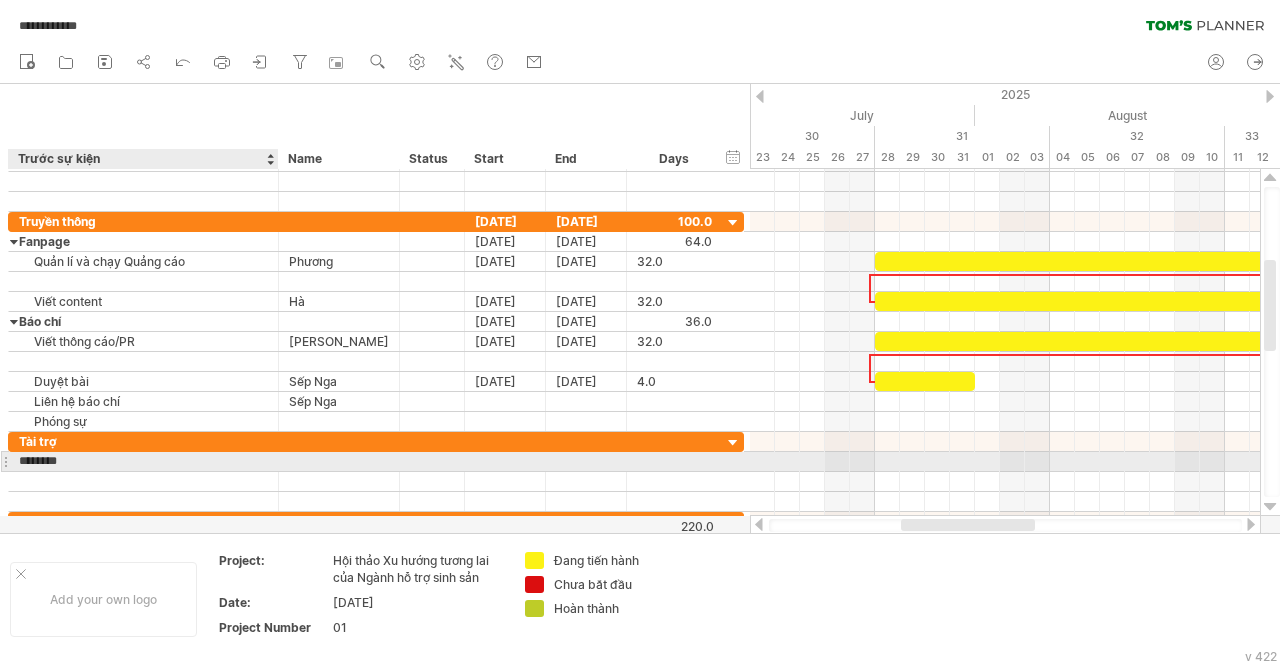 type on "*********" 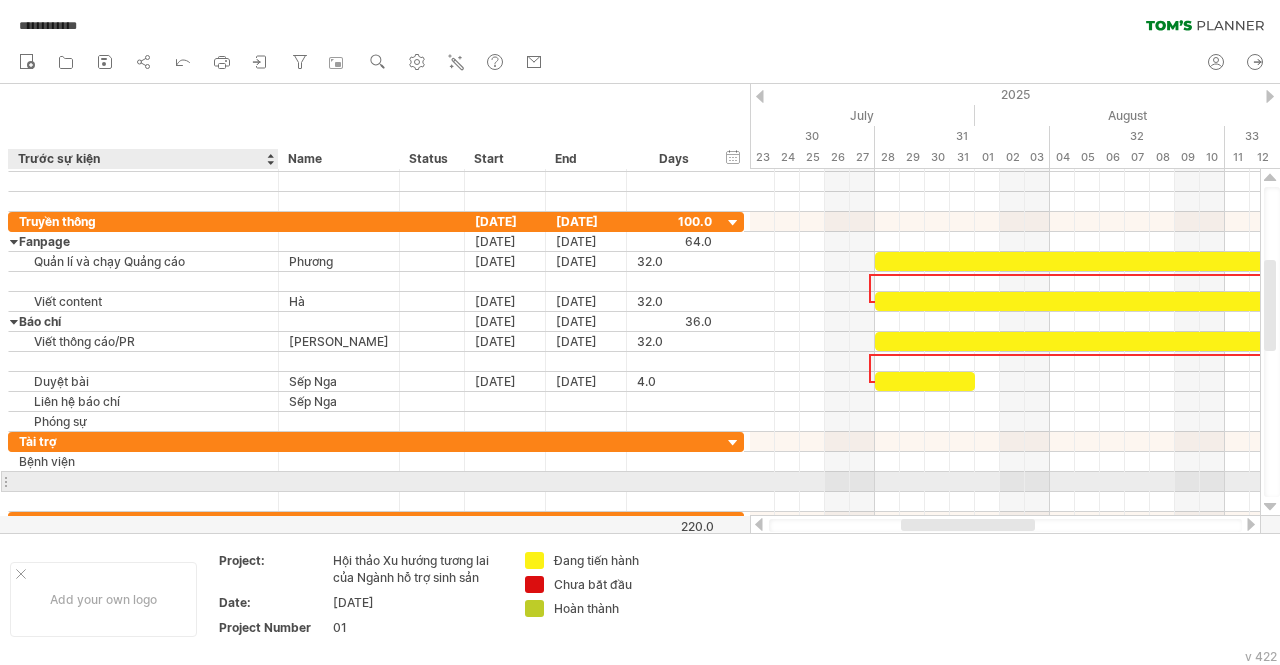 click at bounding box center (143, 481) 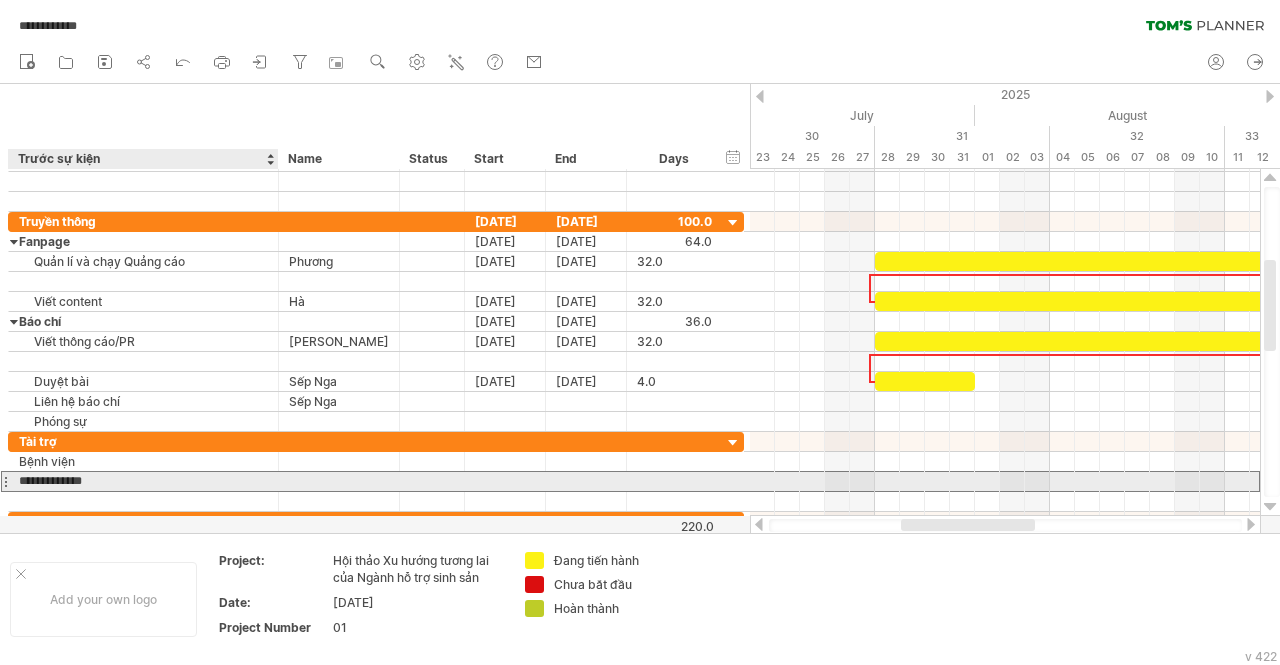 click on "**********" at bounding box center (143, 481) 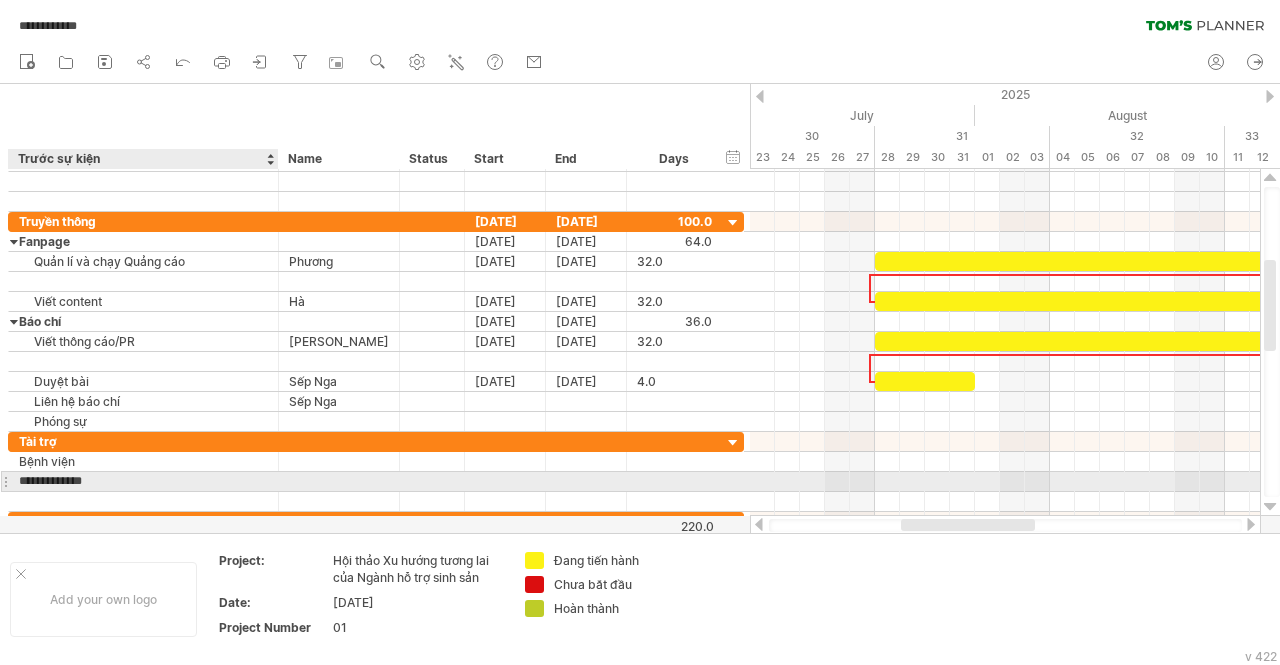type on "**********" 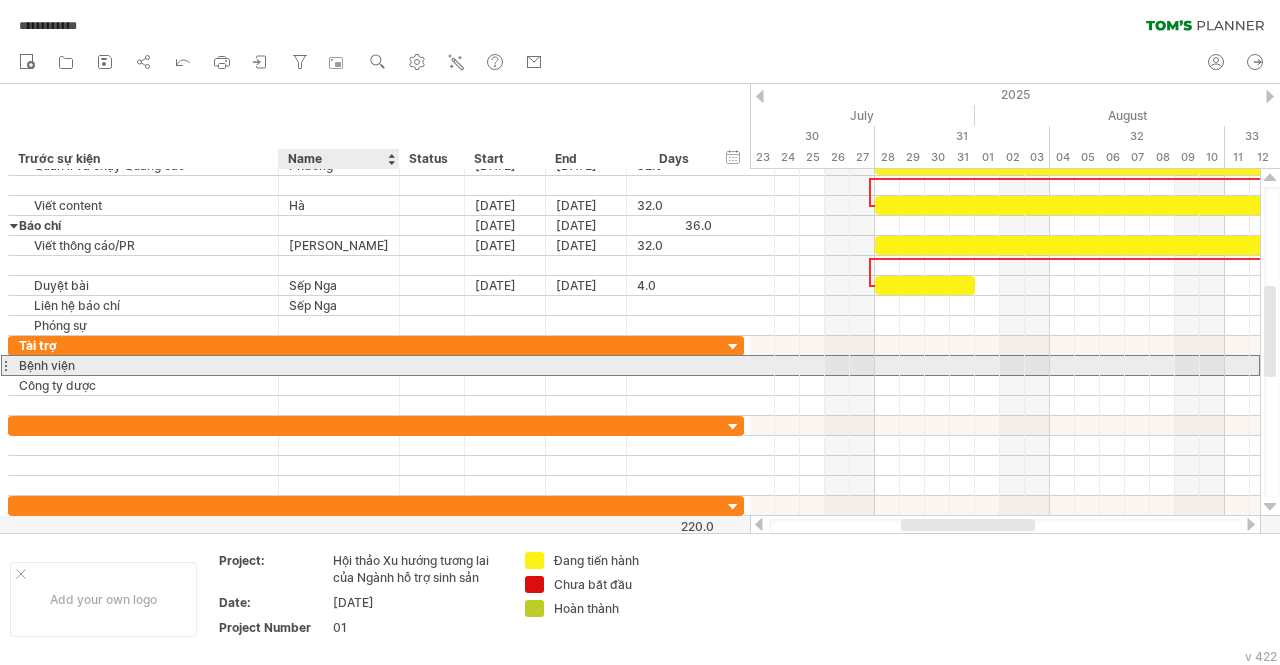 click at bounding box center [339, 365] 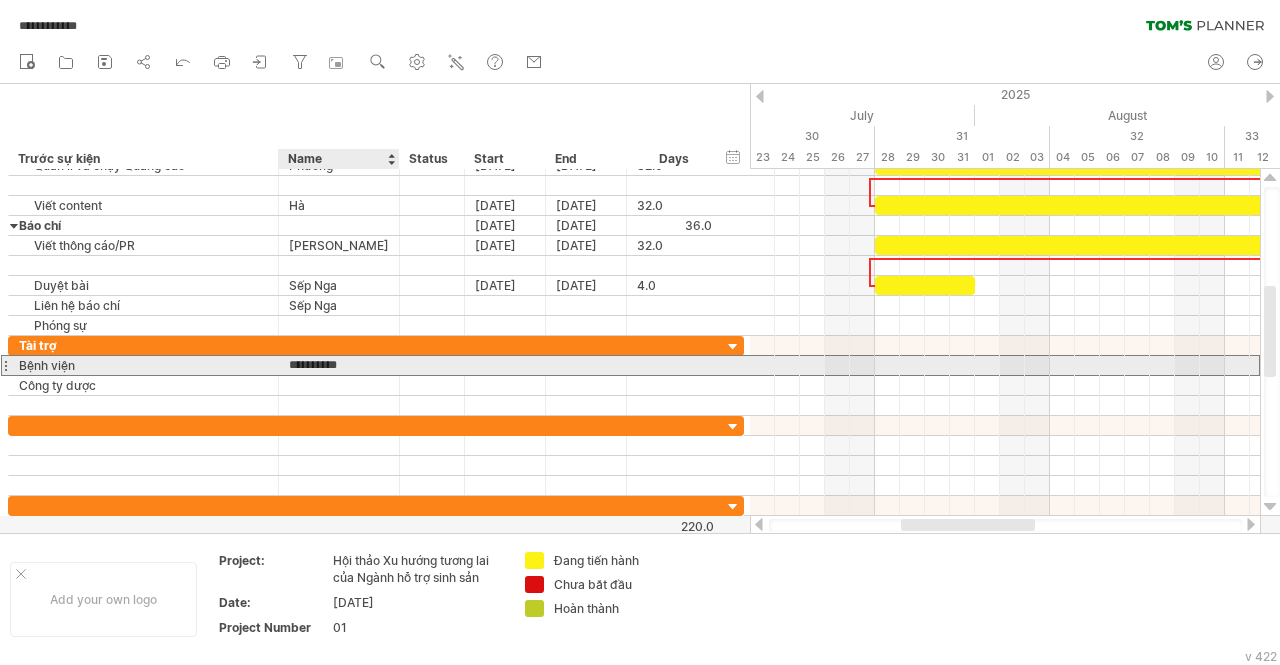 type on "**********" 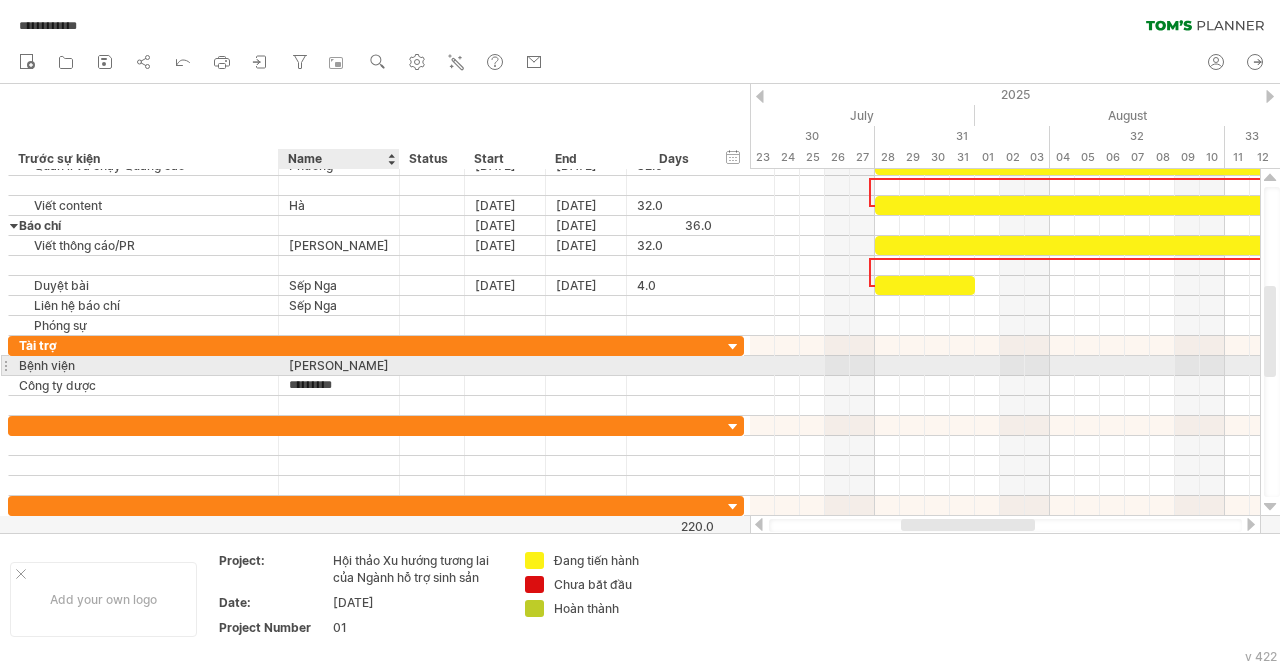 type on "**********" 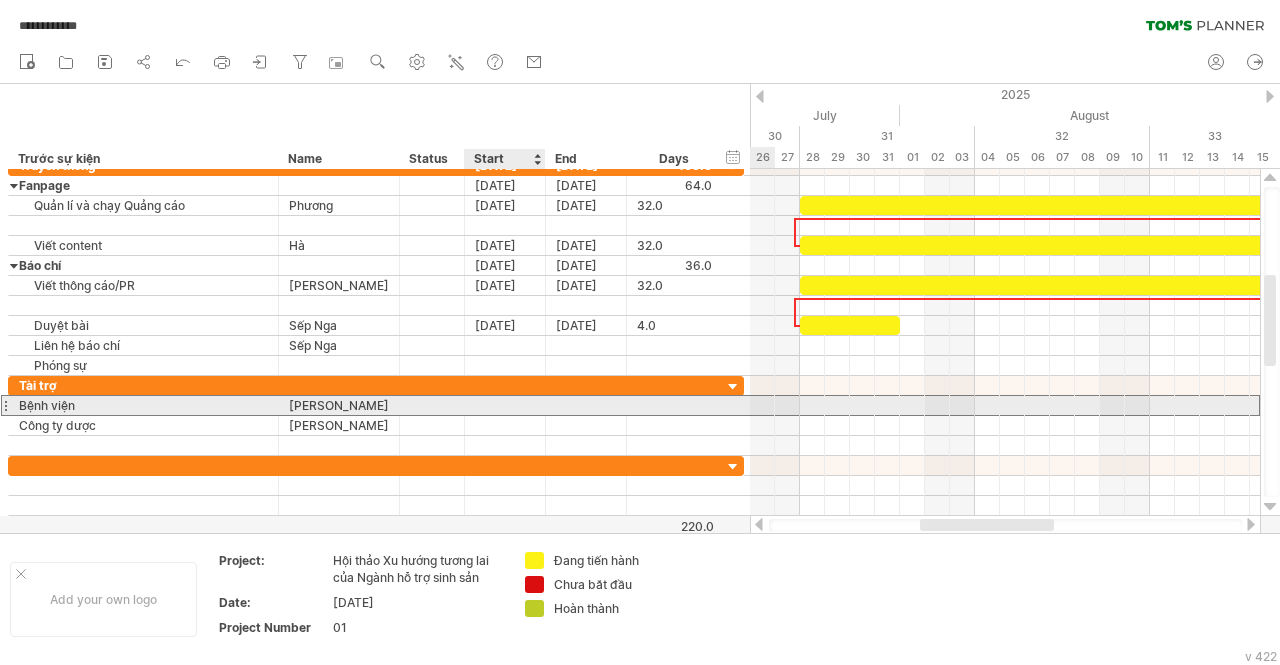 click at bounding box center (505, 405) 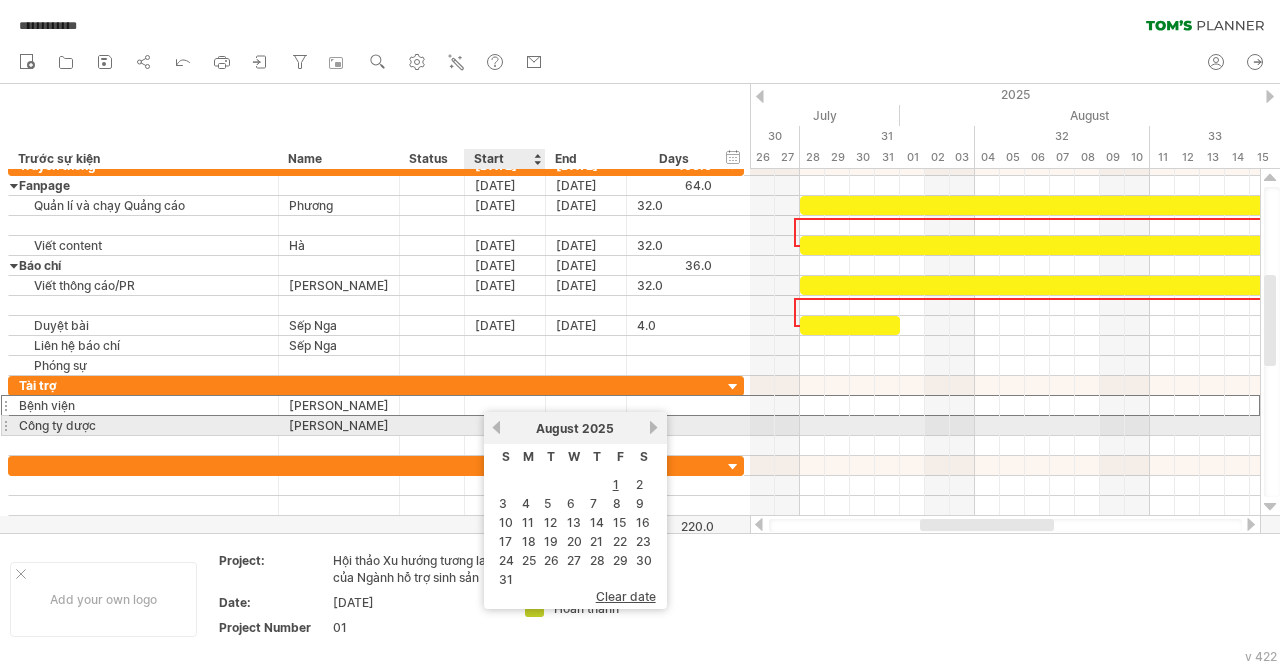 click on "previous" at bounding box center (496, 427) 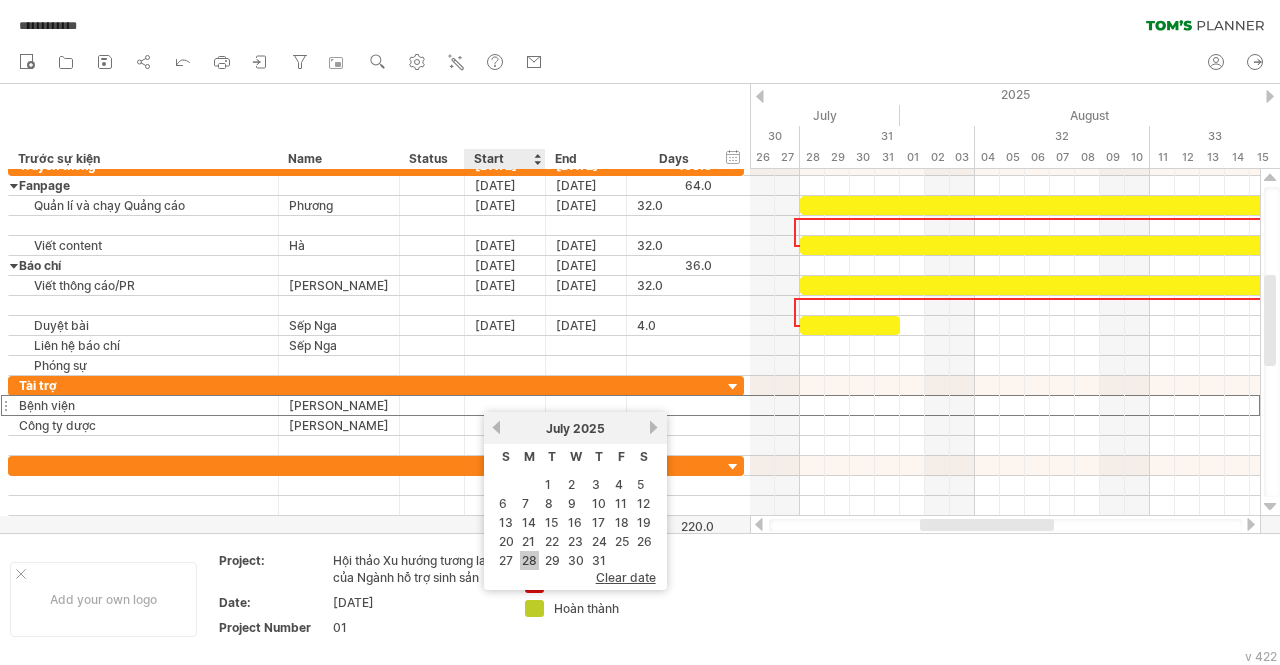 click on "28" at bounding box center (529, 560) 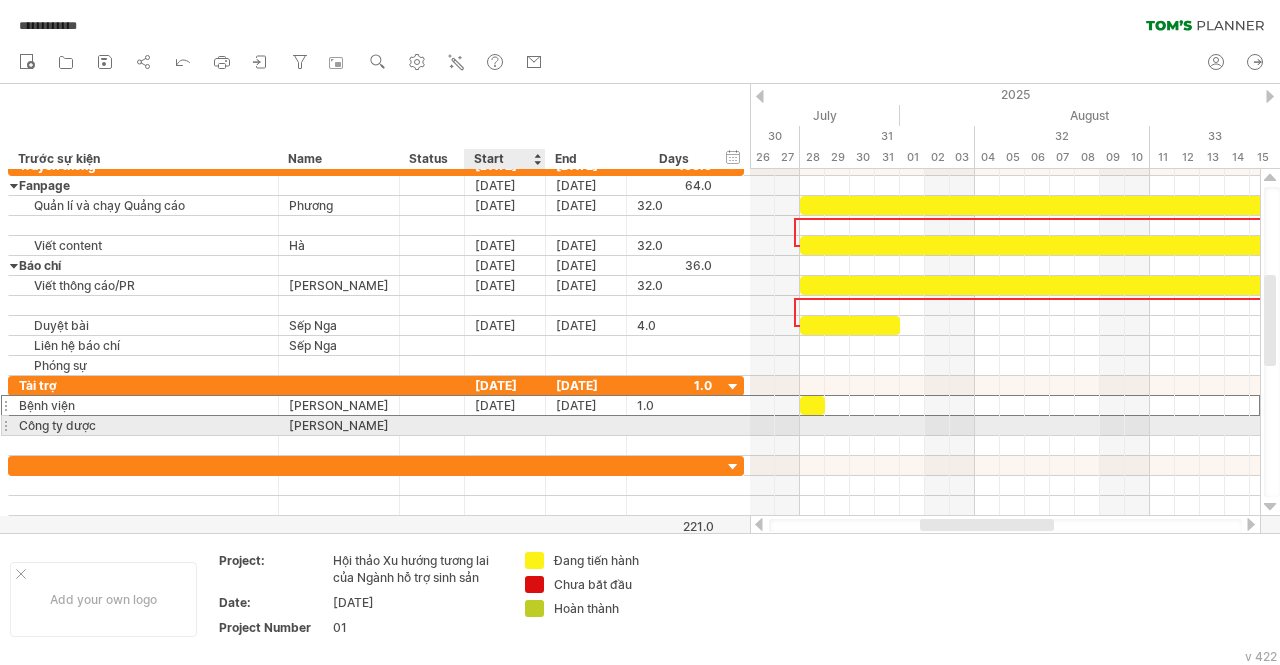click at bounding box center (505, 425) 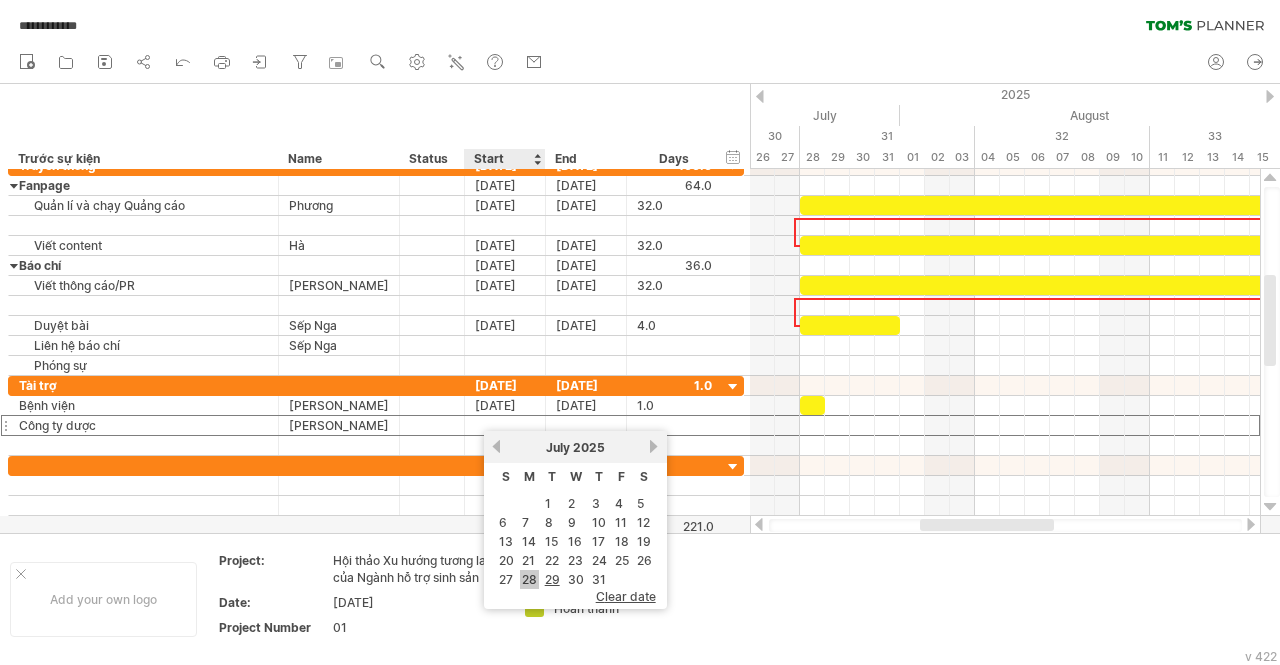 click on "28" at bounding box center (529, 579) 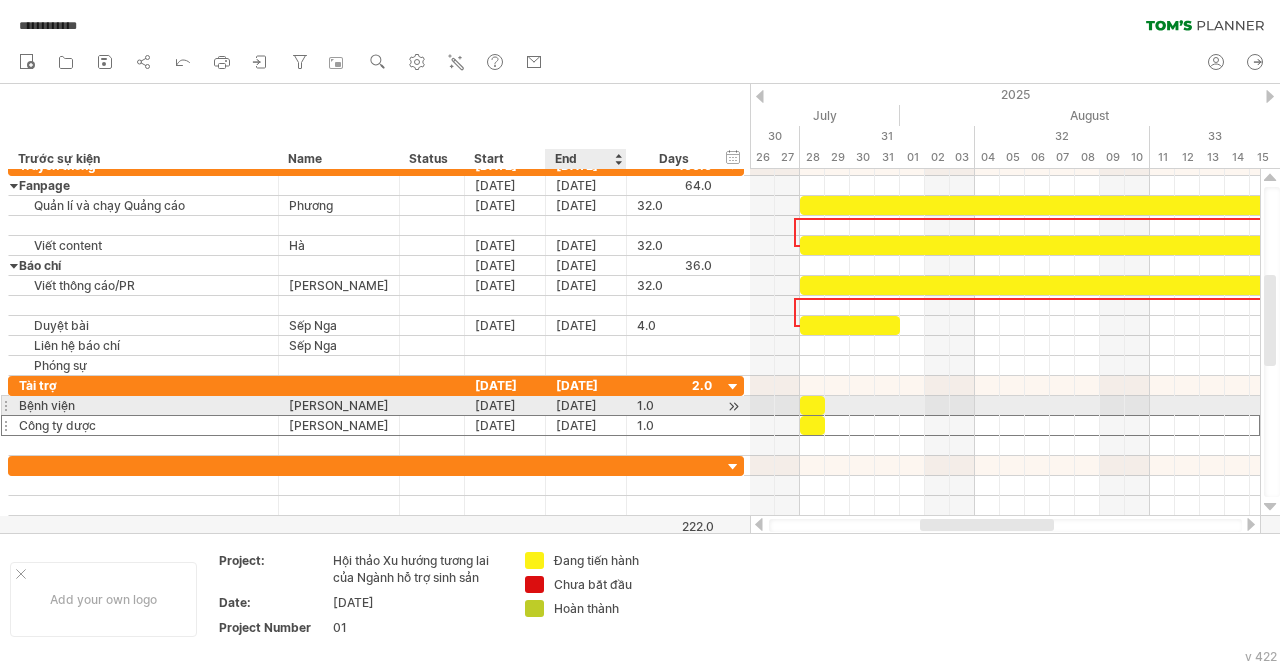 click on "[DATE]" at bounding box center (586, 405) 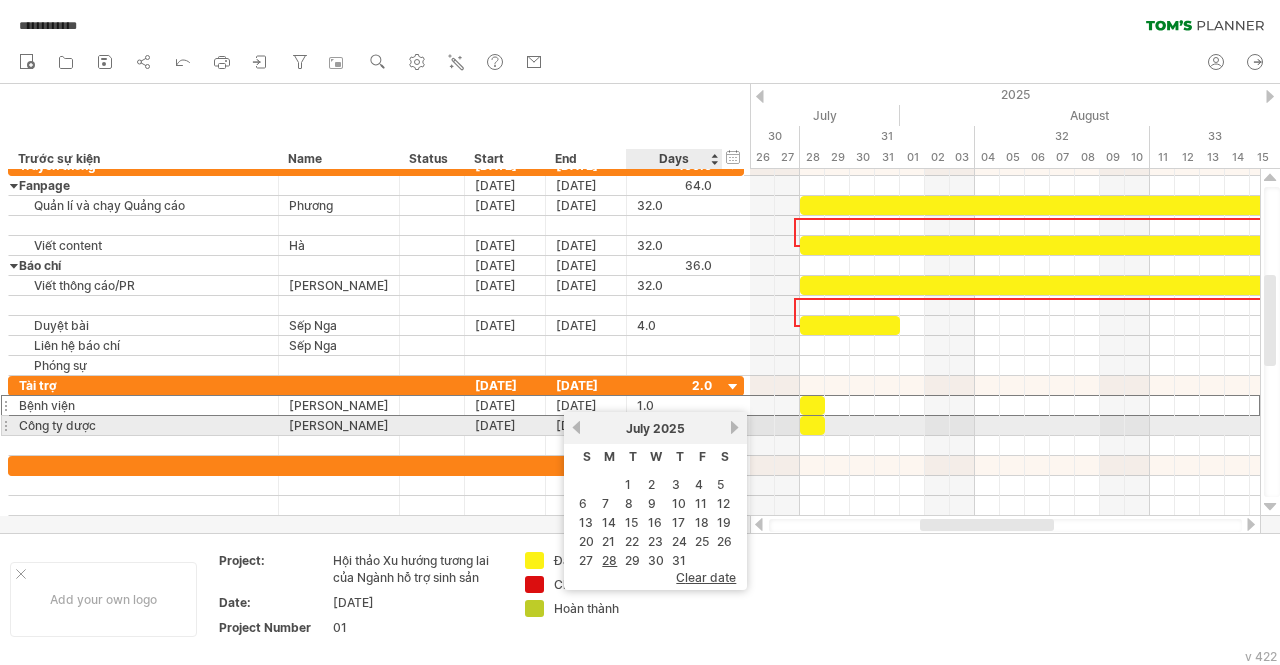 click on "[DATE]" at bounding box center [655, 428] 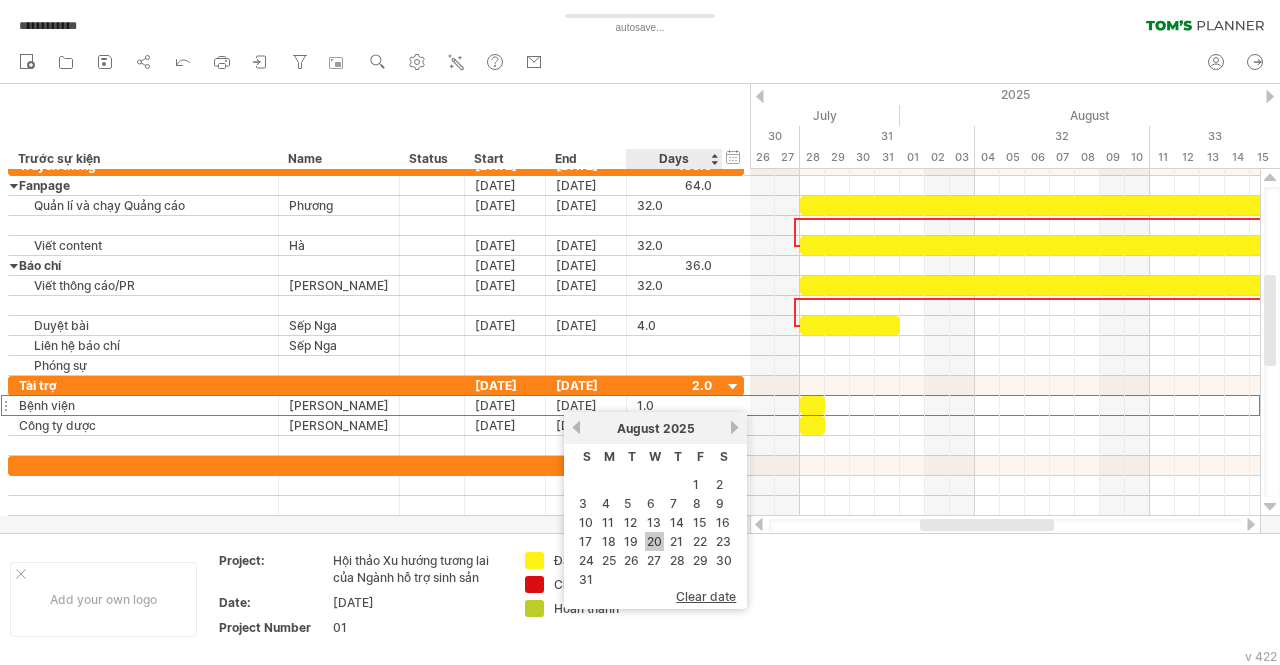 click on "20" at bounding box center (654, 541) 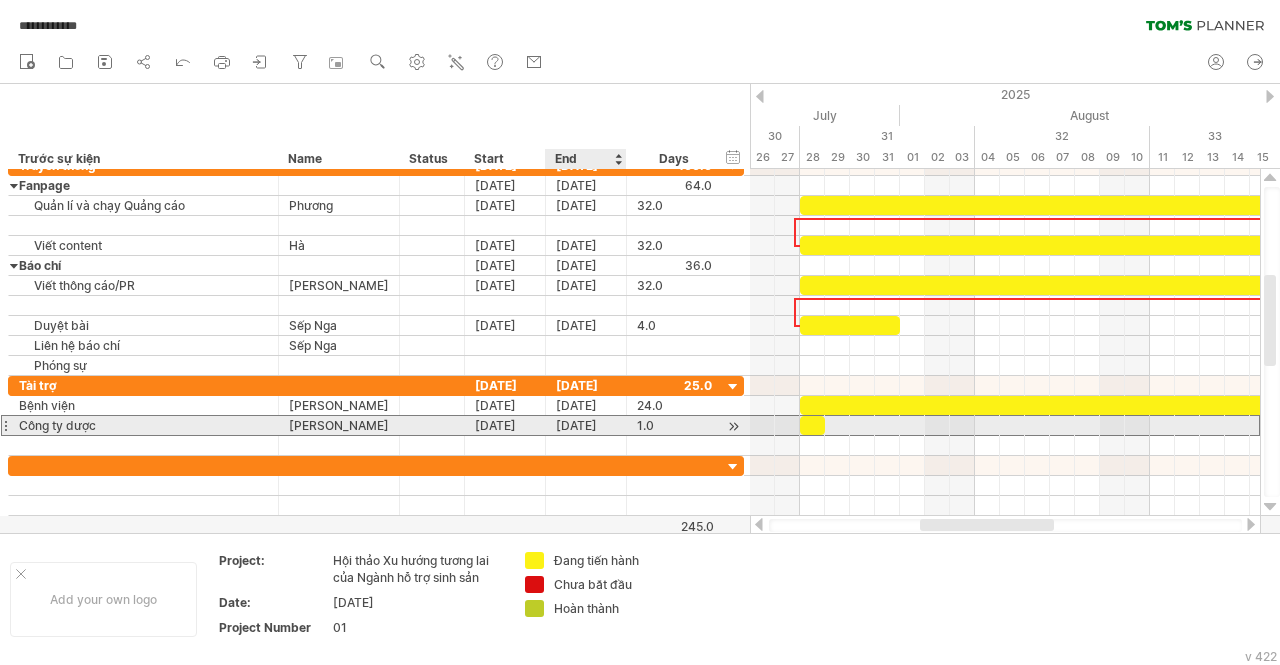 click on "[DATE]" at bounding box center (586, 425) 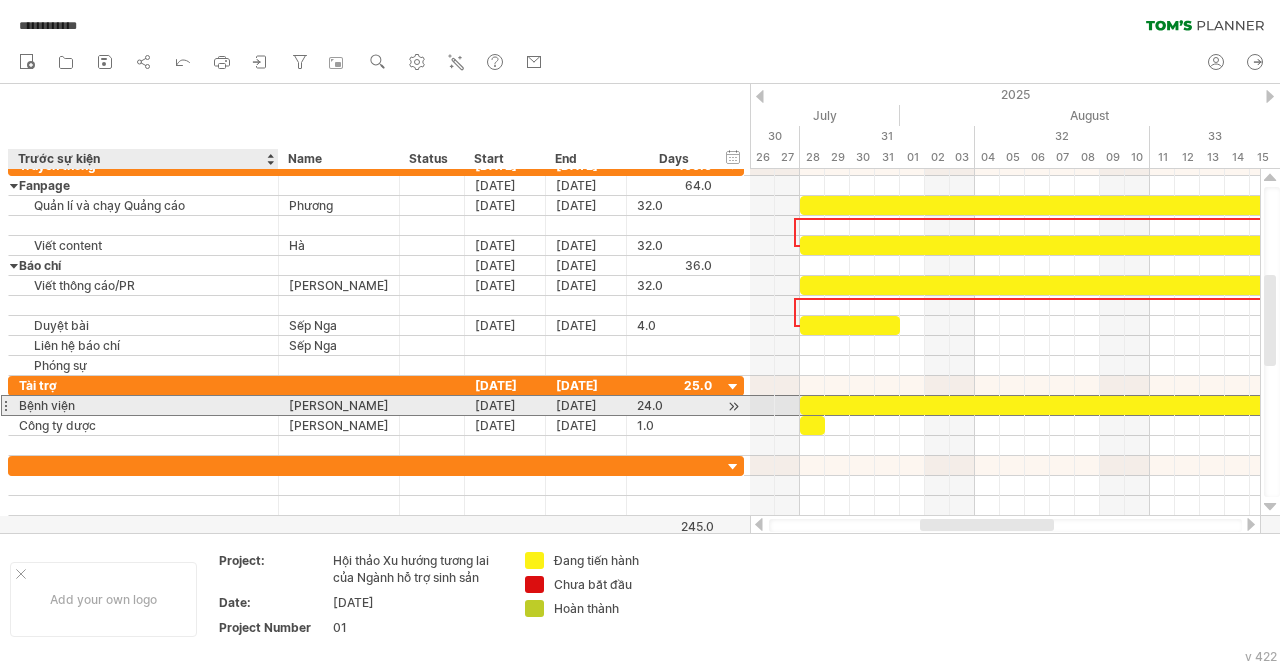 click on "Bệnh viện" at bounding box center (143, 405) 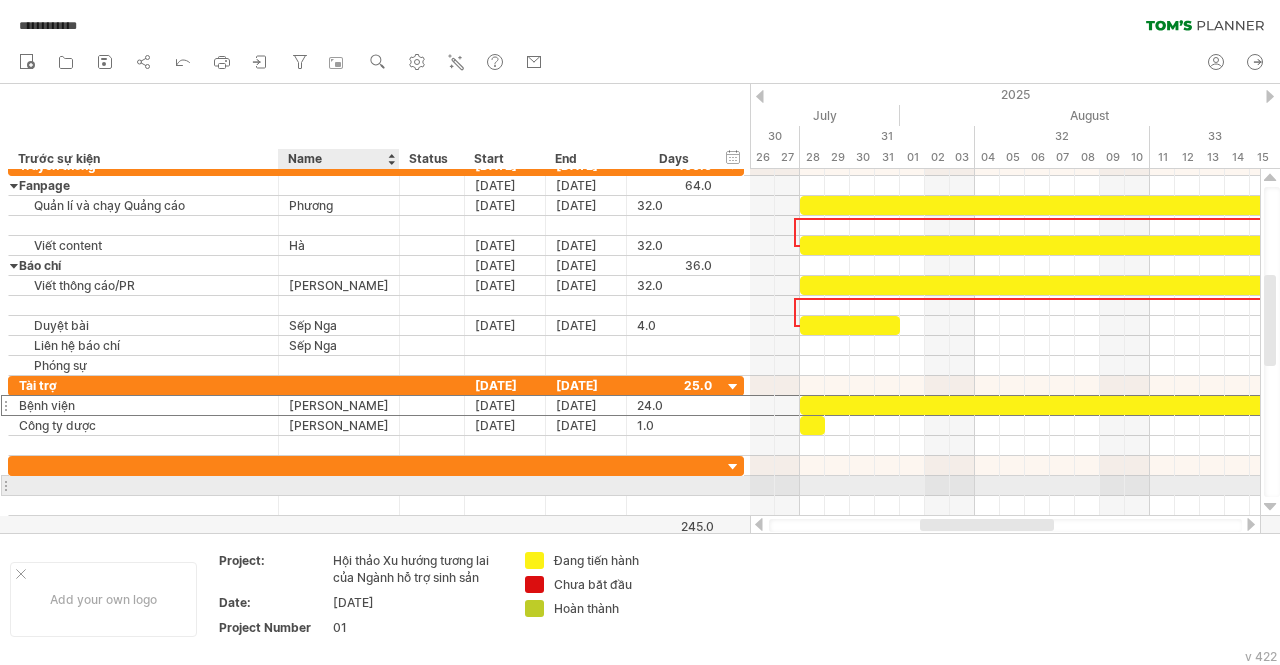 click at bounding box center [339, 485] 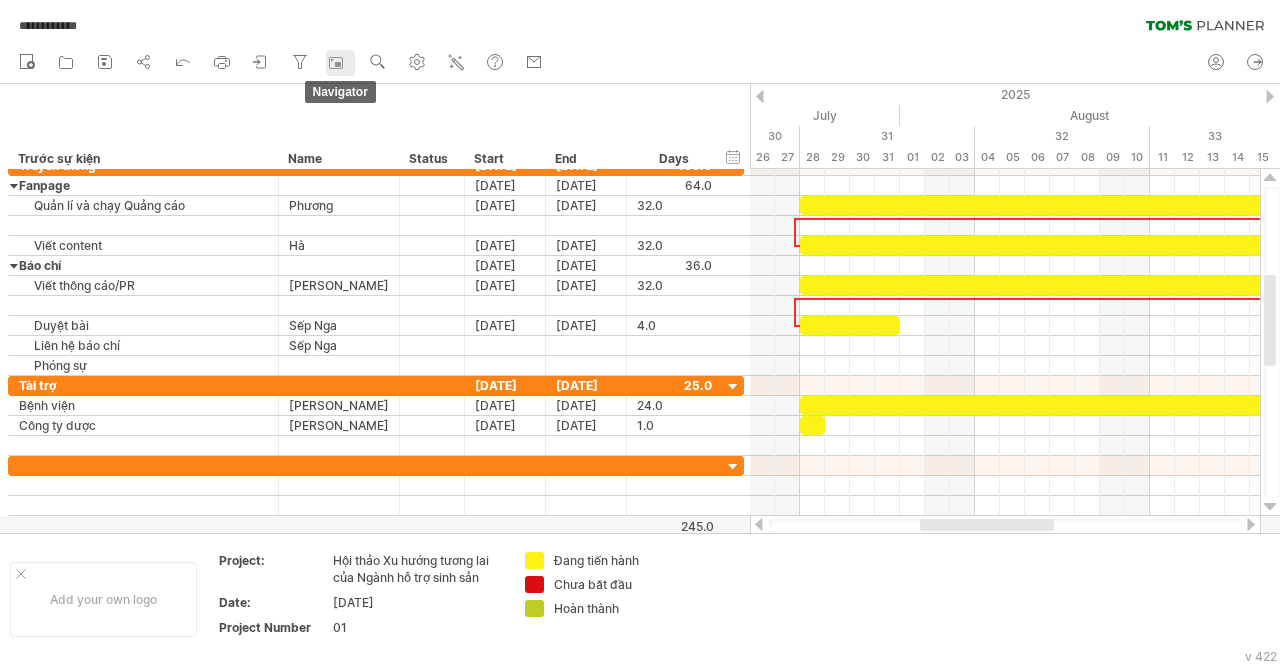 click 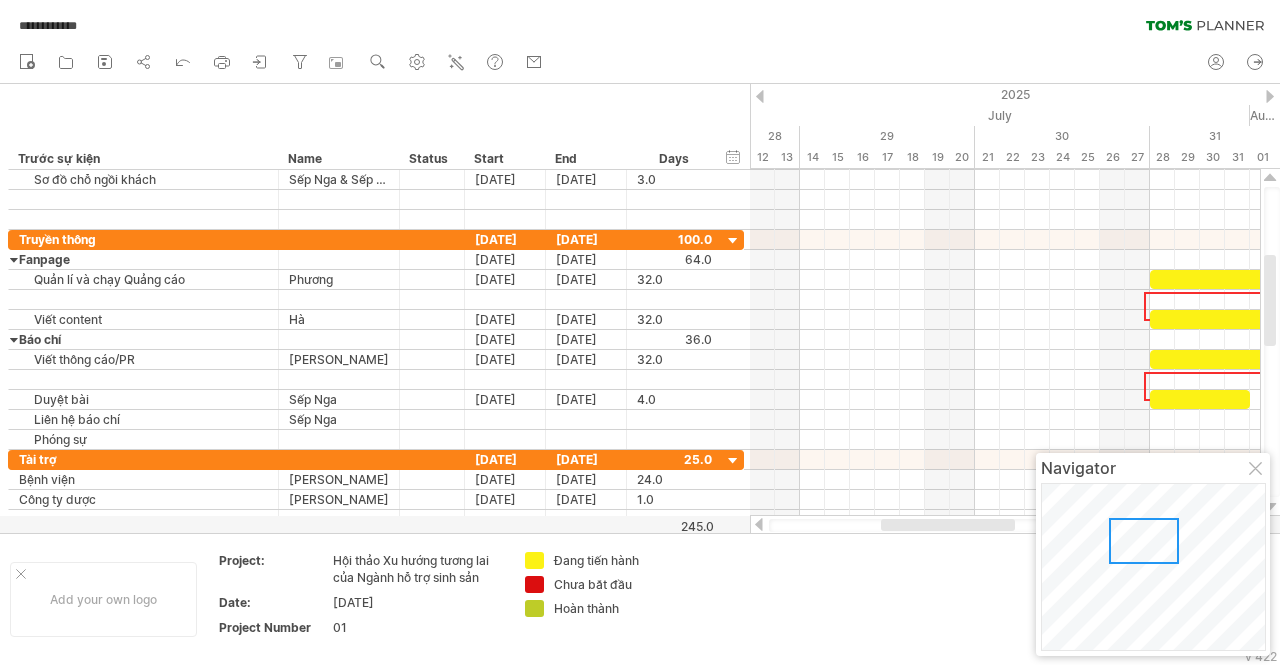 click at bounding box center [1144, 541] 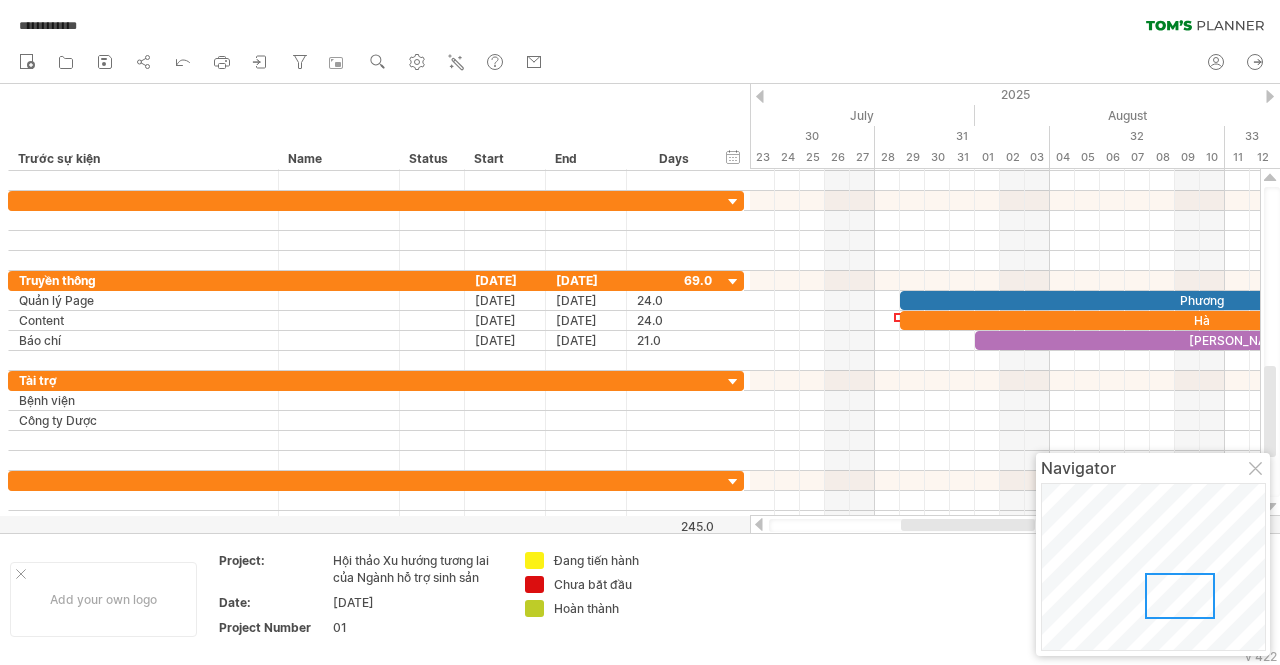 click at bounding box center (1180, 596) 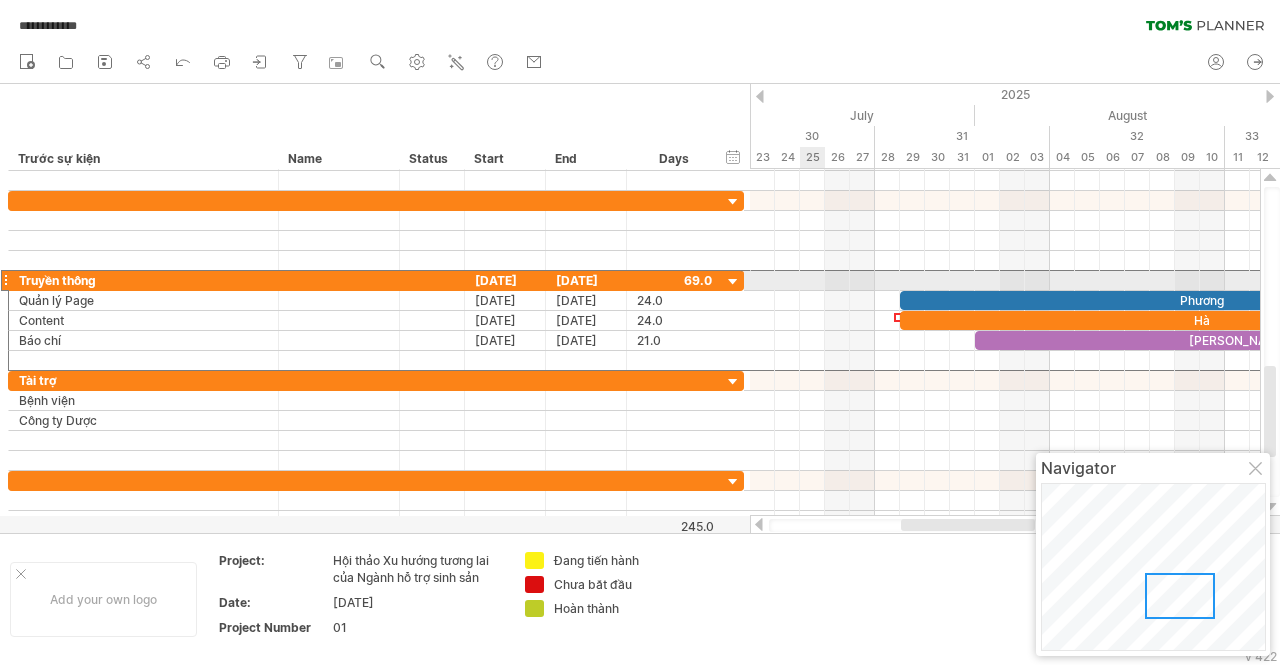 click at bounding box center (5, 280) 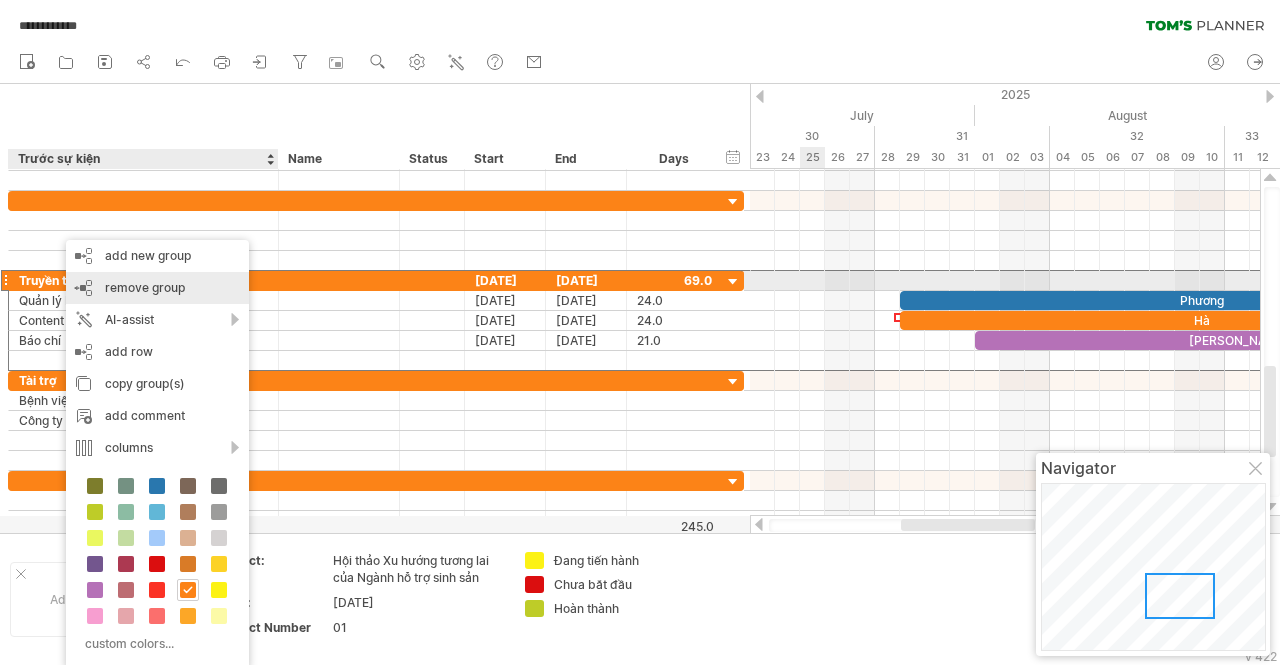 click on "remove group remove selected groups" at bounding box center [157, 288] 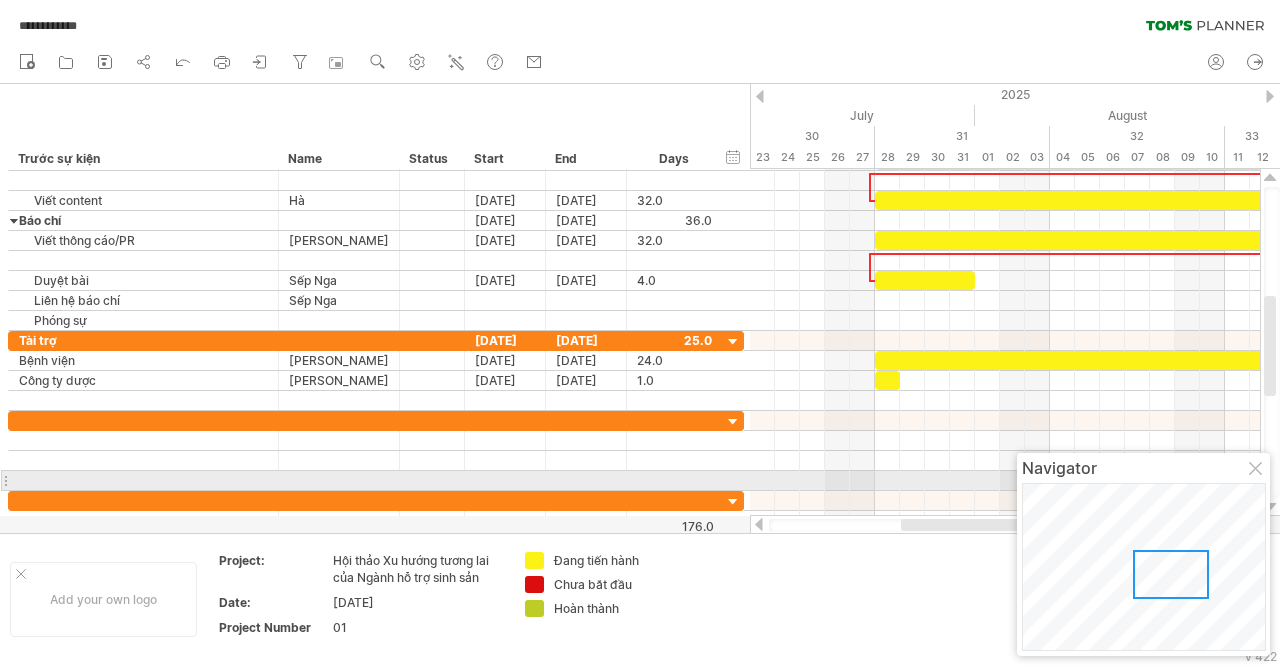 click at bounding box center [1257, 470] 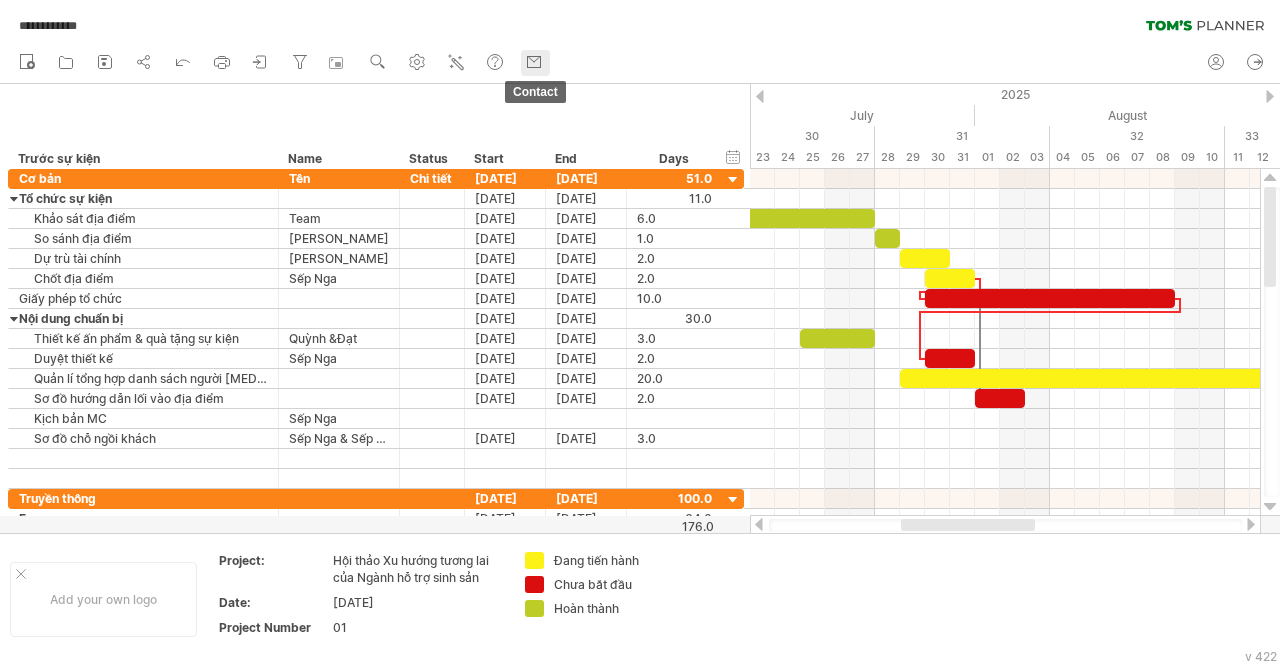 click 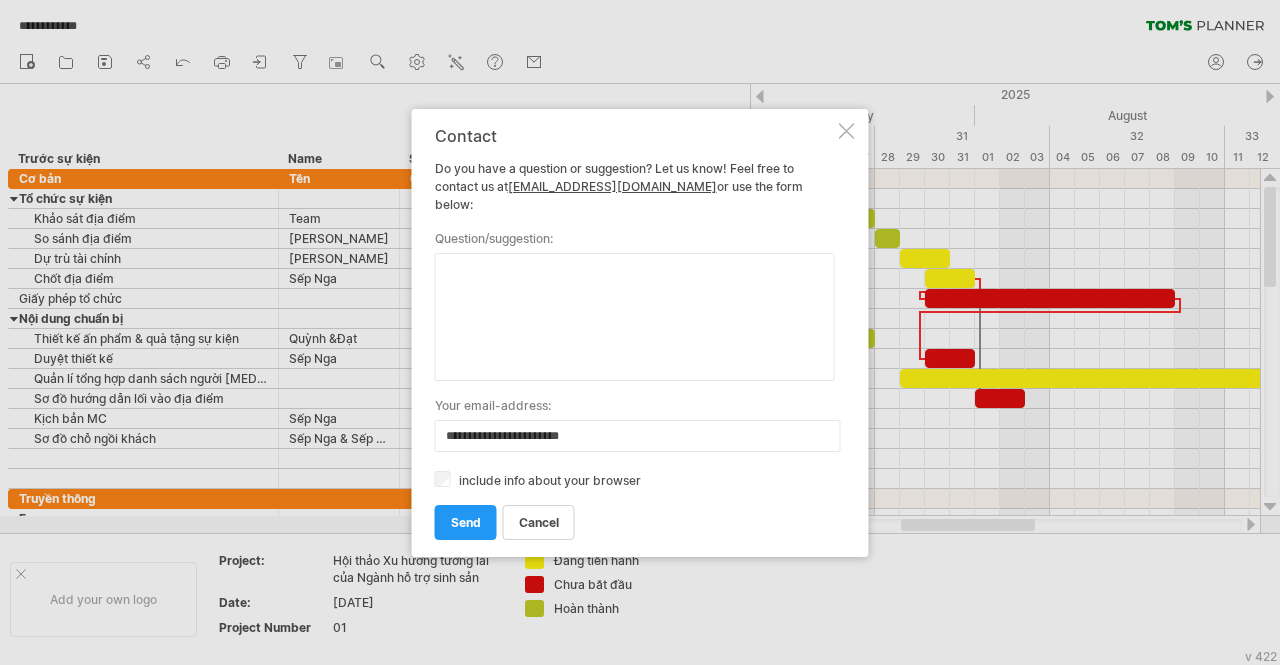 click on "**********" at bounding box center (640, 333) 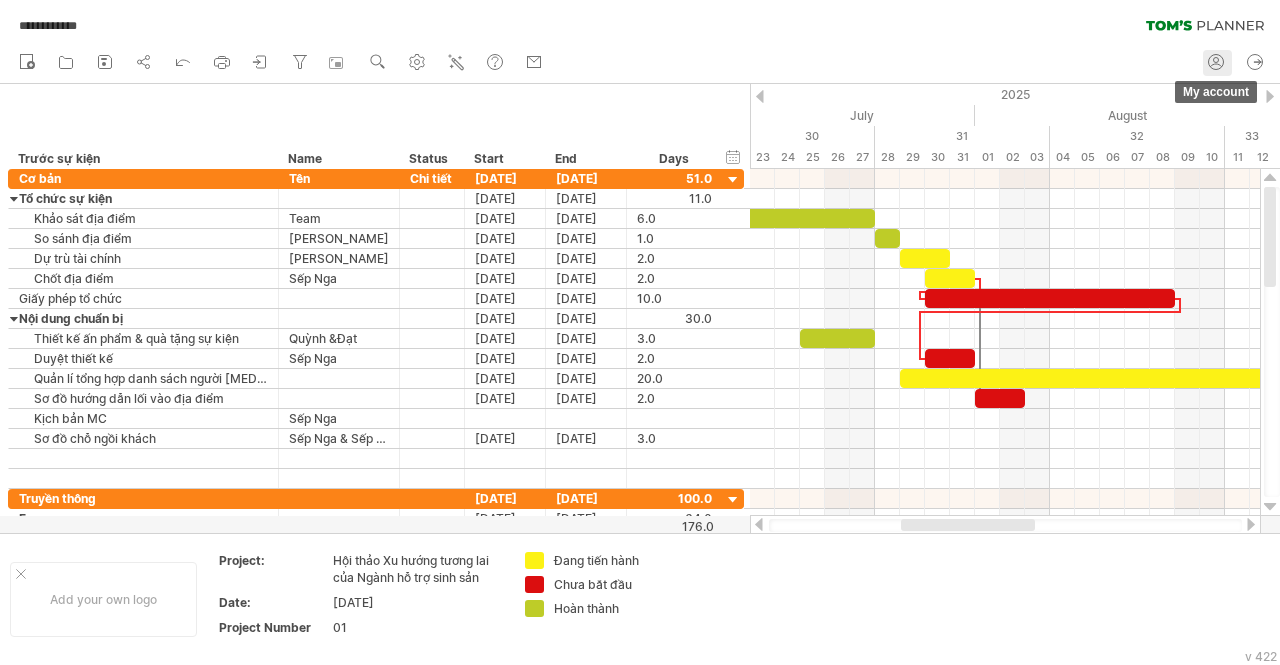 click 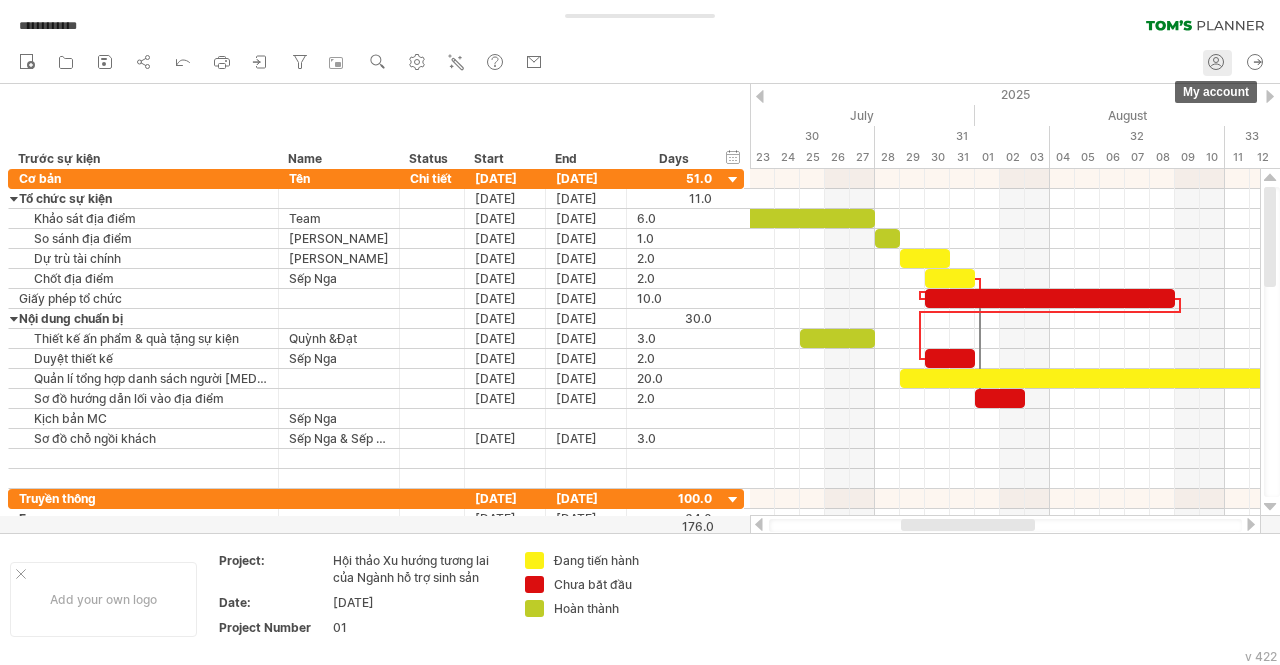 type on "**********" 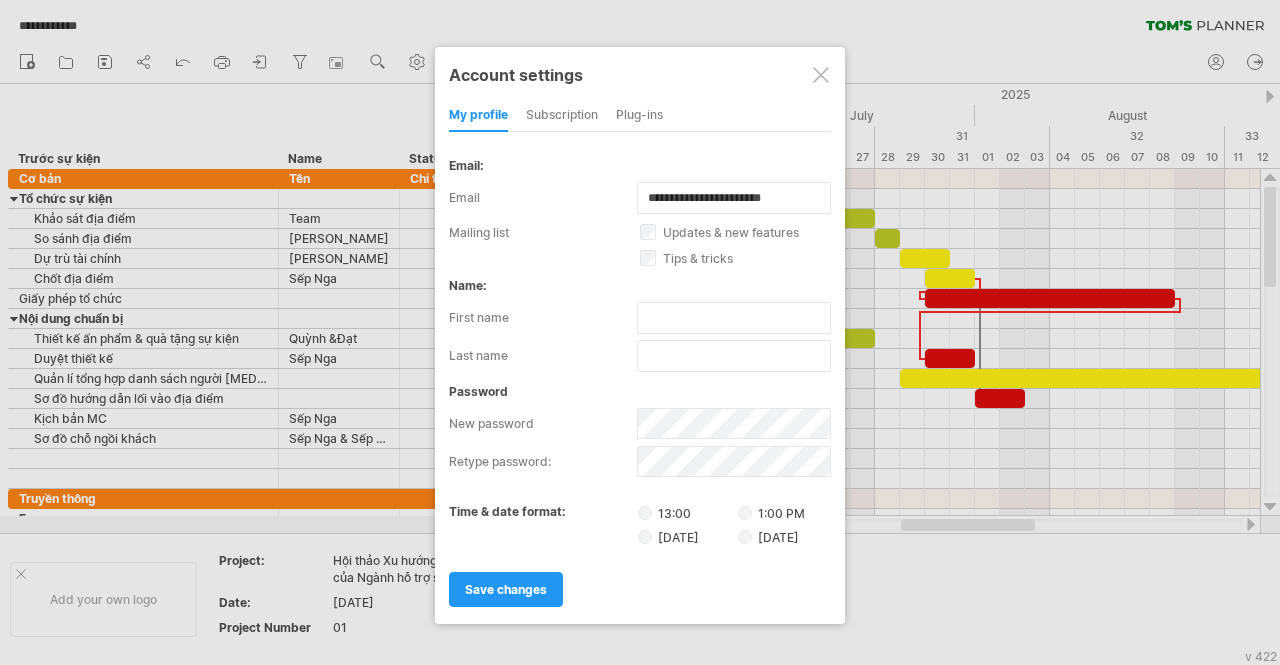 click on "subscription" at bounding box center (562, 116) 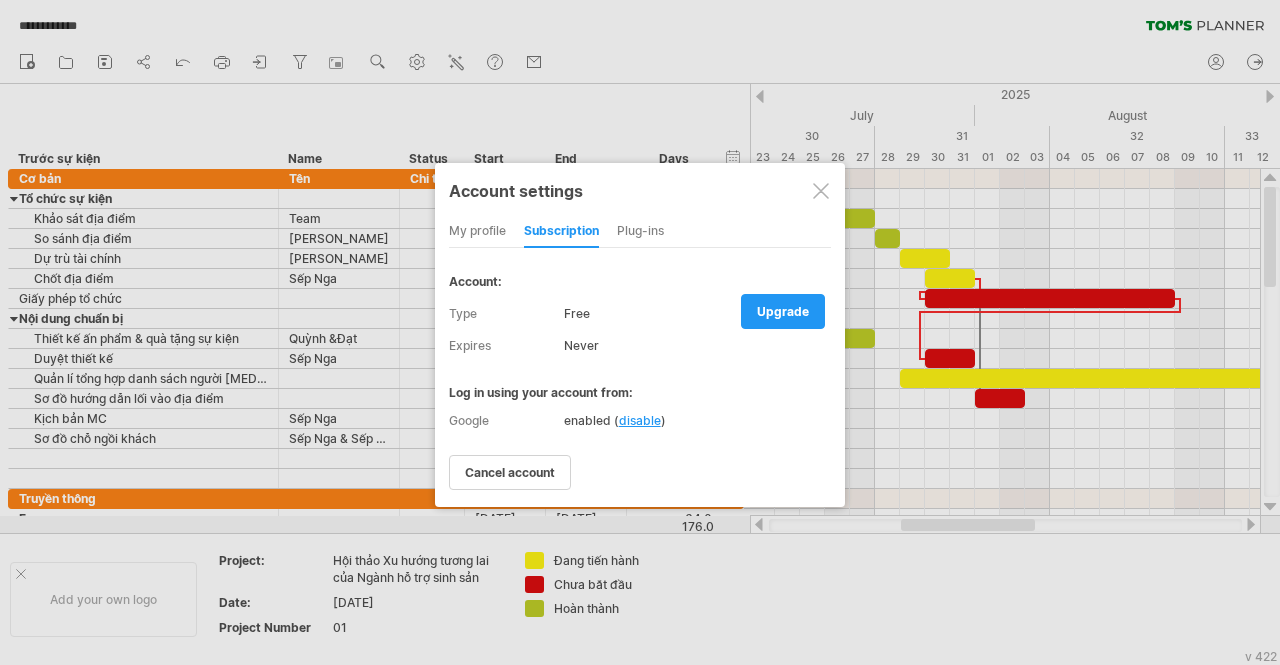 click on "Plug-ins" at bounding box center (640, 232) 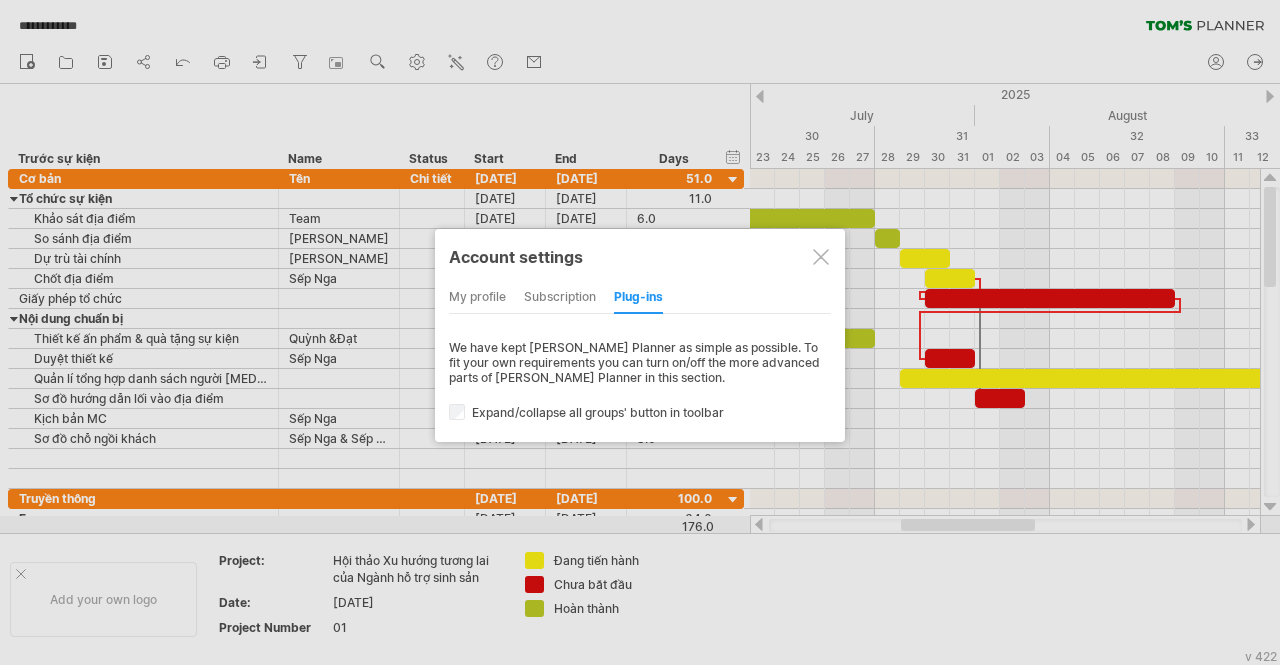 click on "subscription" at bounding box center [560, 298] 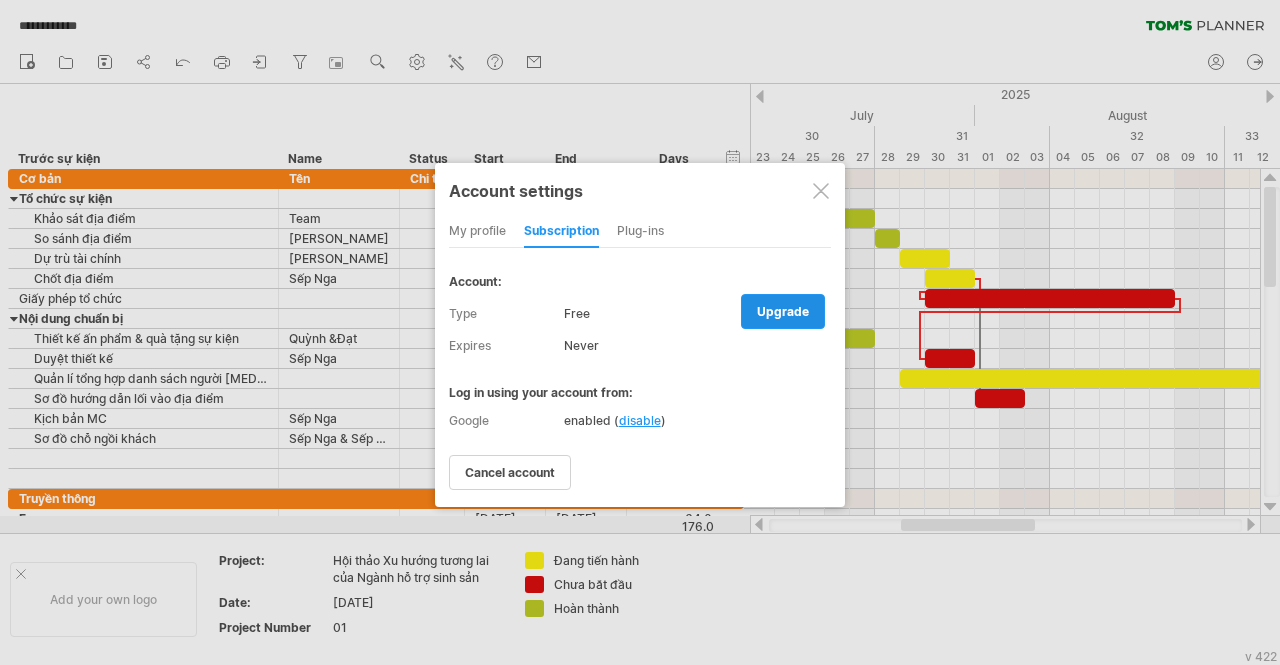 click on "upgrade" at bounding box center [783, 311] 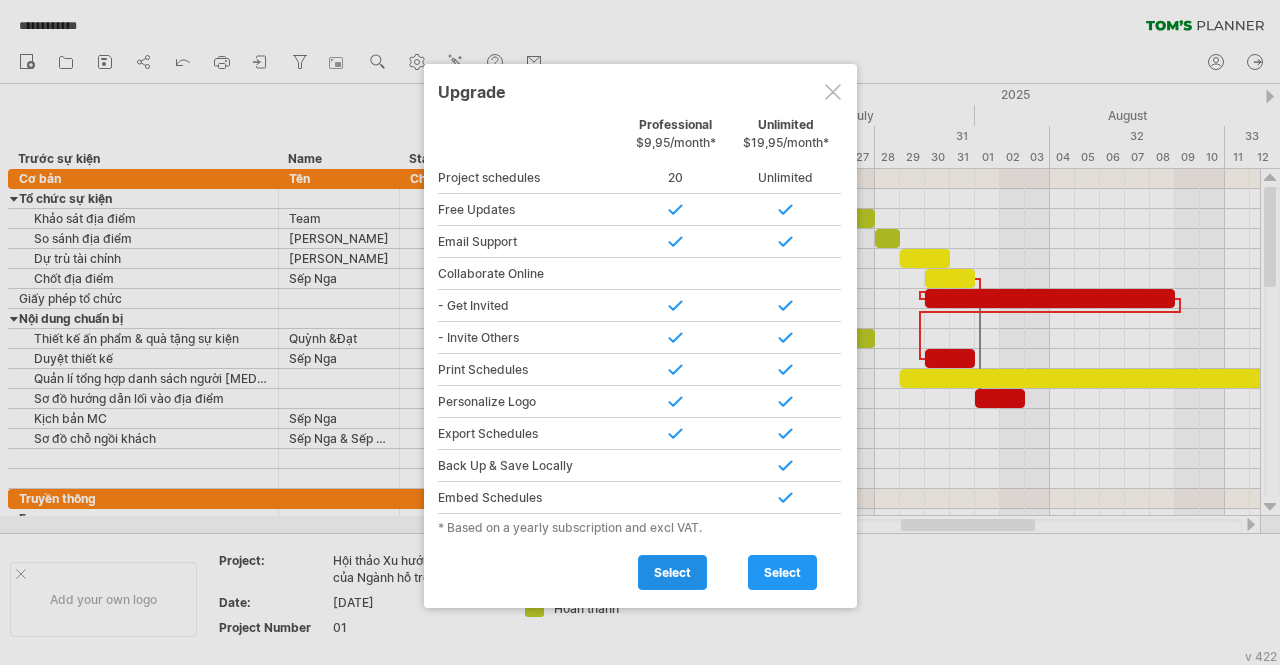 click on "select" at bounding box center (672, 572) 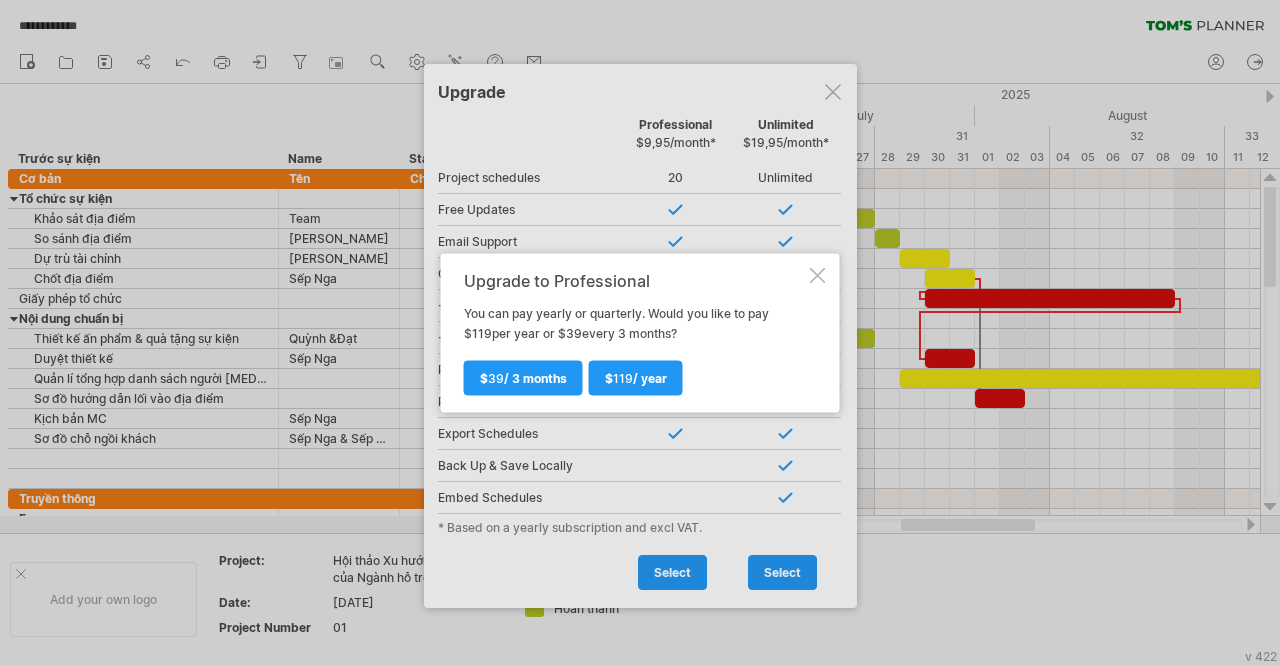 click at bounding box center [818, 275] 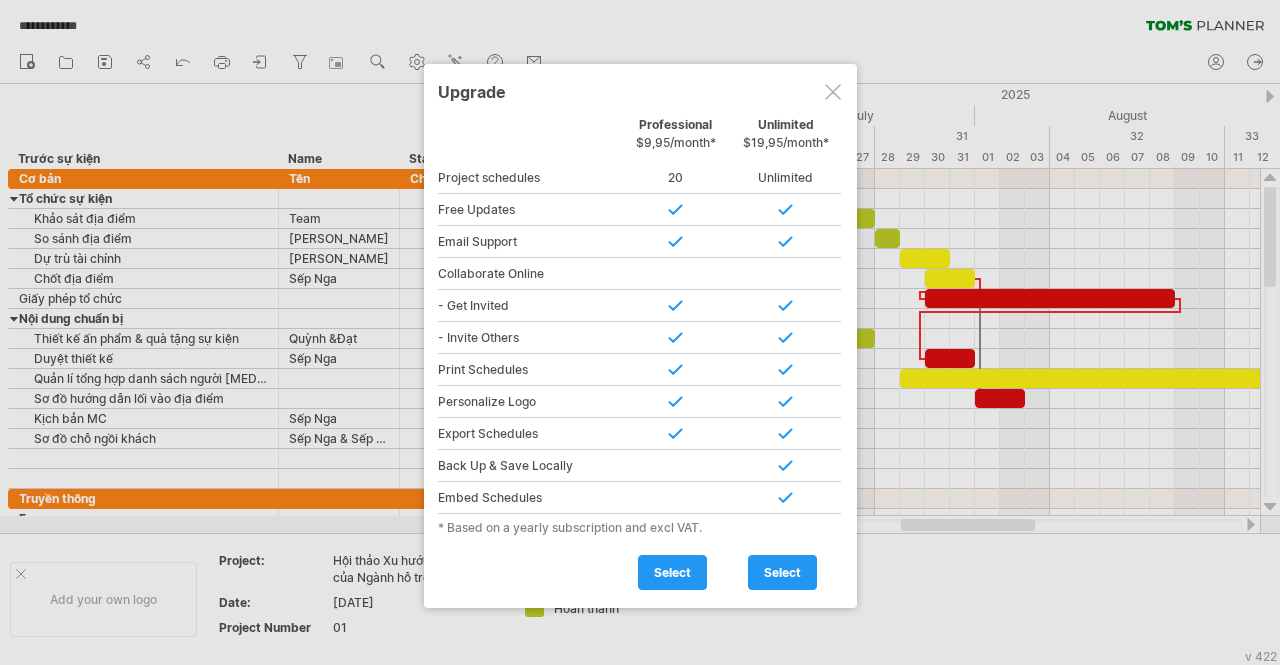 click at bounding box center [833, 92] 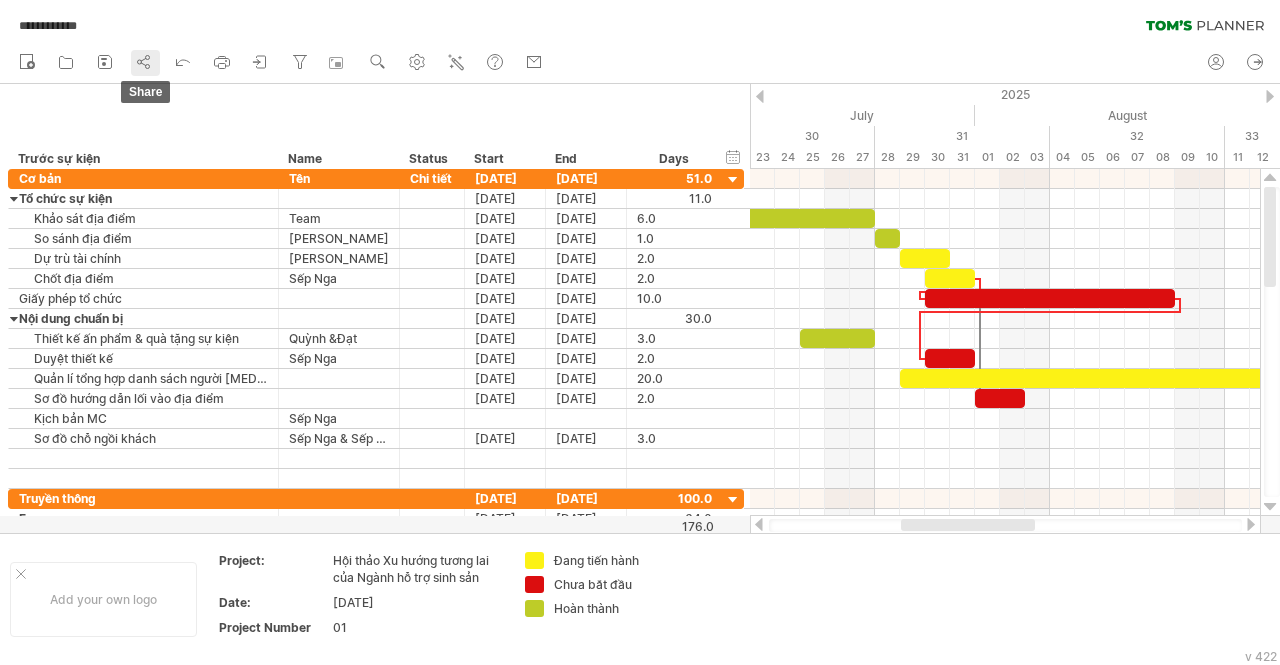 click 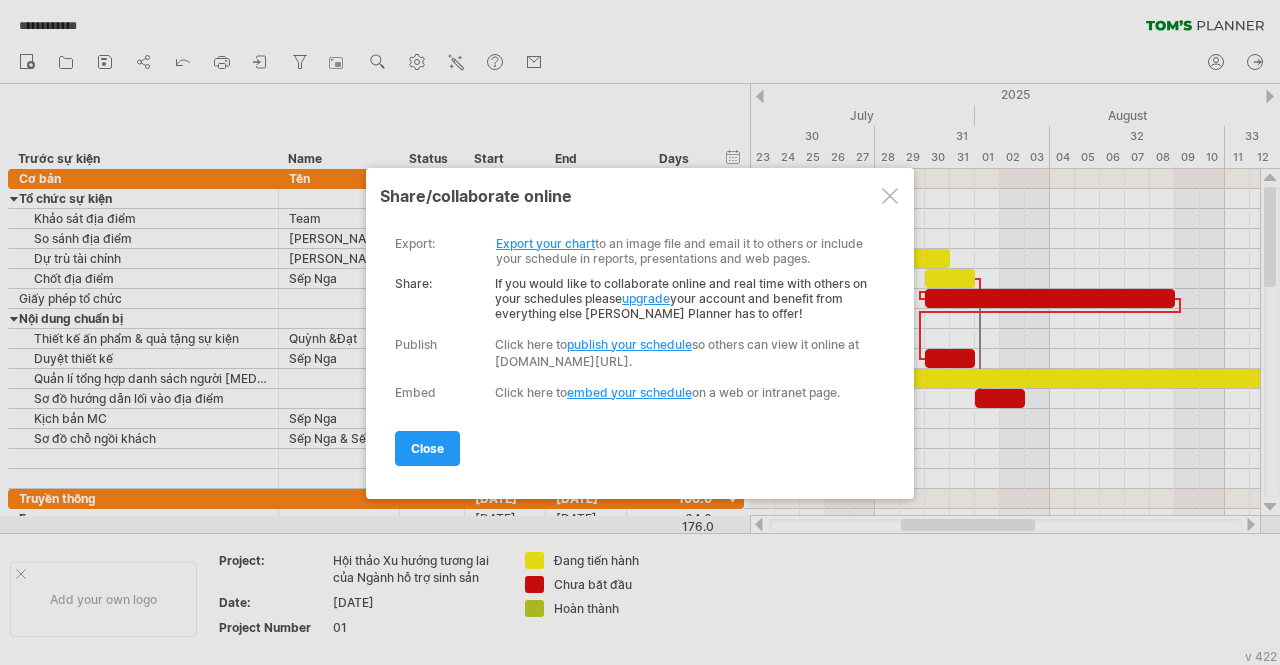 click on "Export your chart" at bounding box center (545, 243) 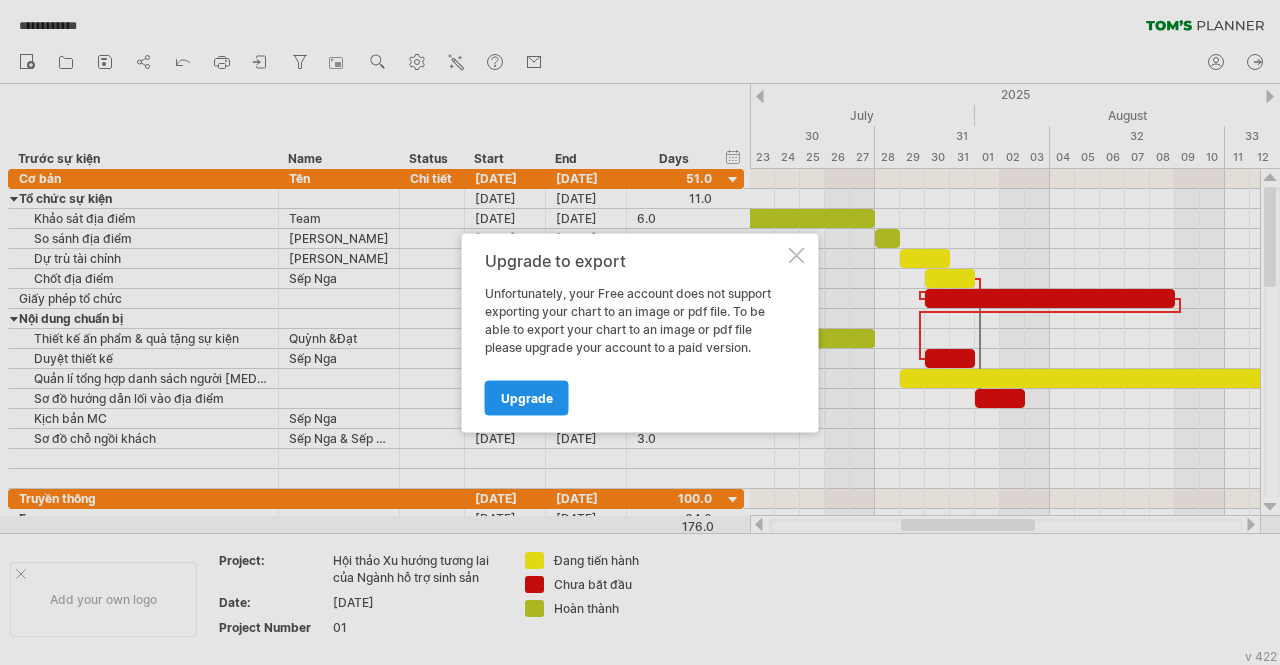 click on "Upgrade" at bounding box center (527, 397) 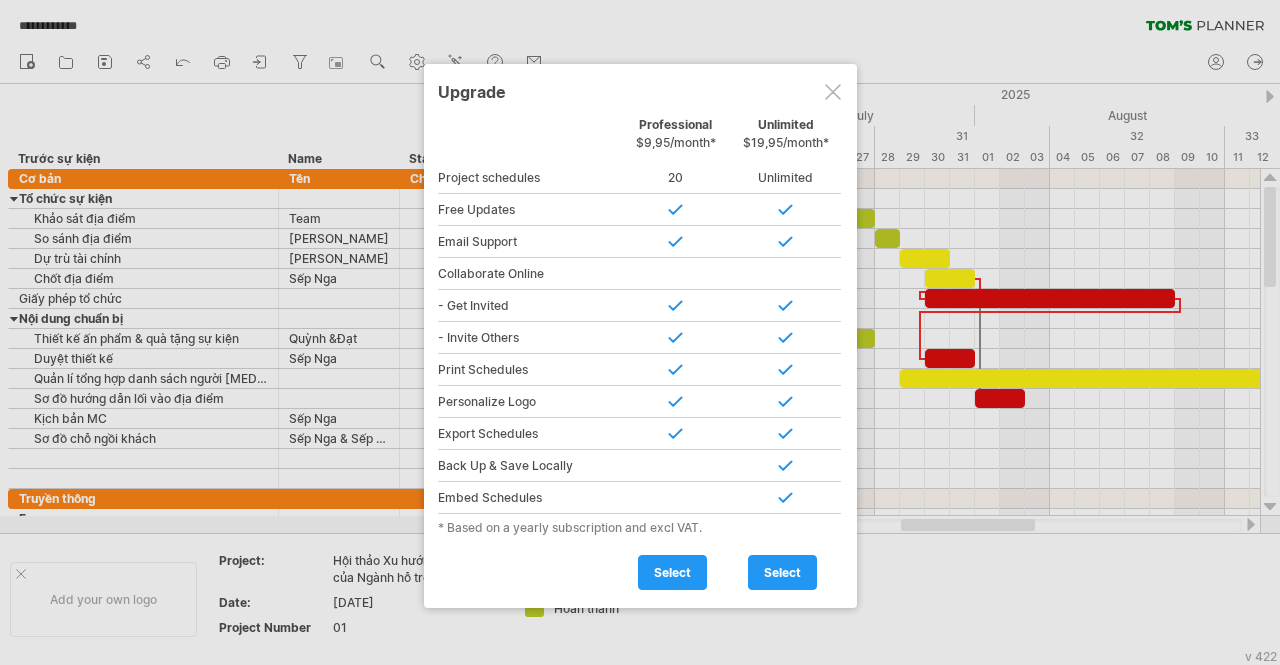 click at bounding box center (833, 92) 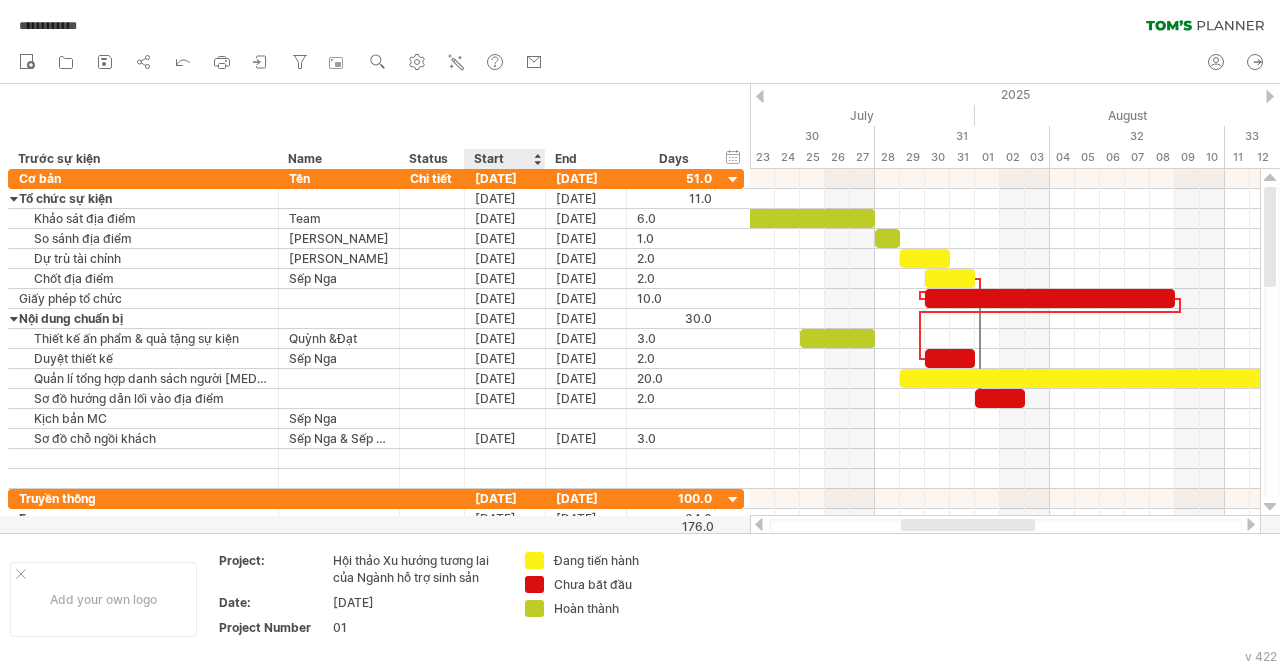 click on "Start" at bounding box center [504, 159] 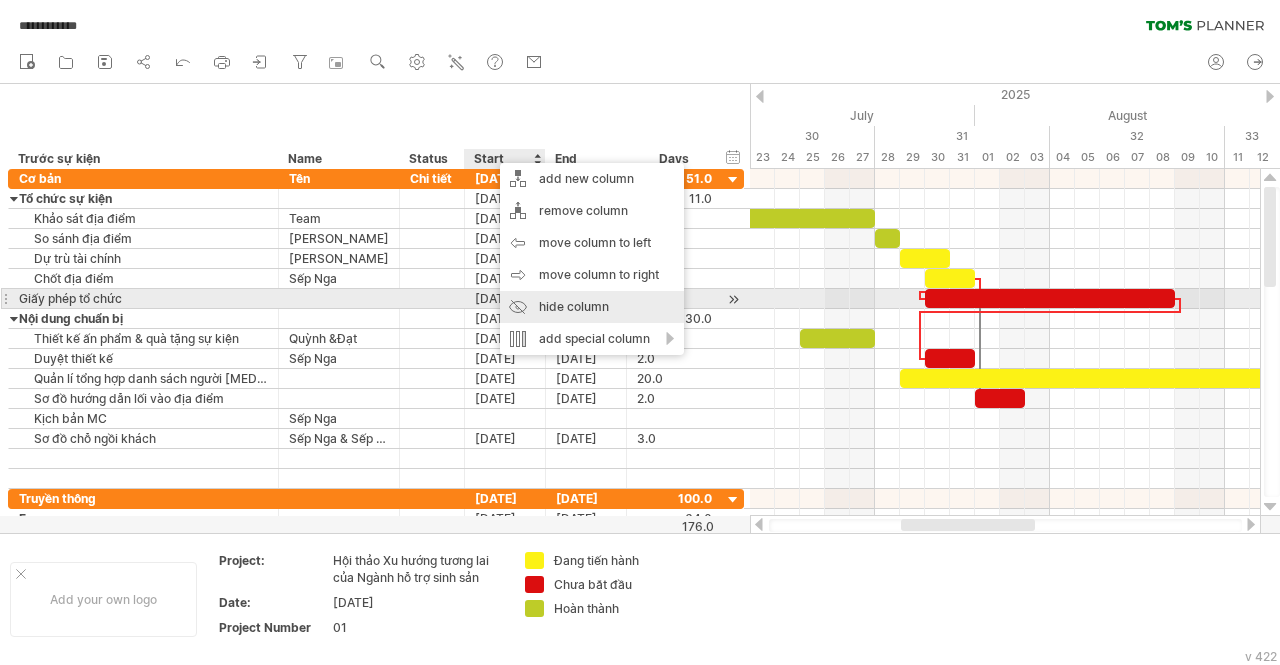 click on "hide column" at bounding box center (592, 307) 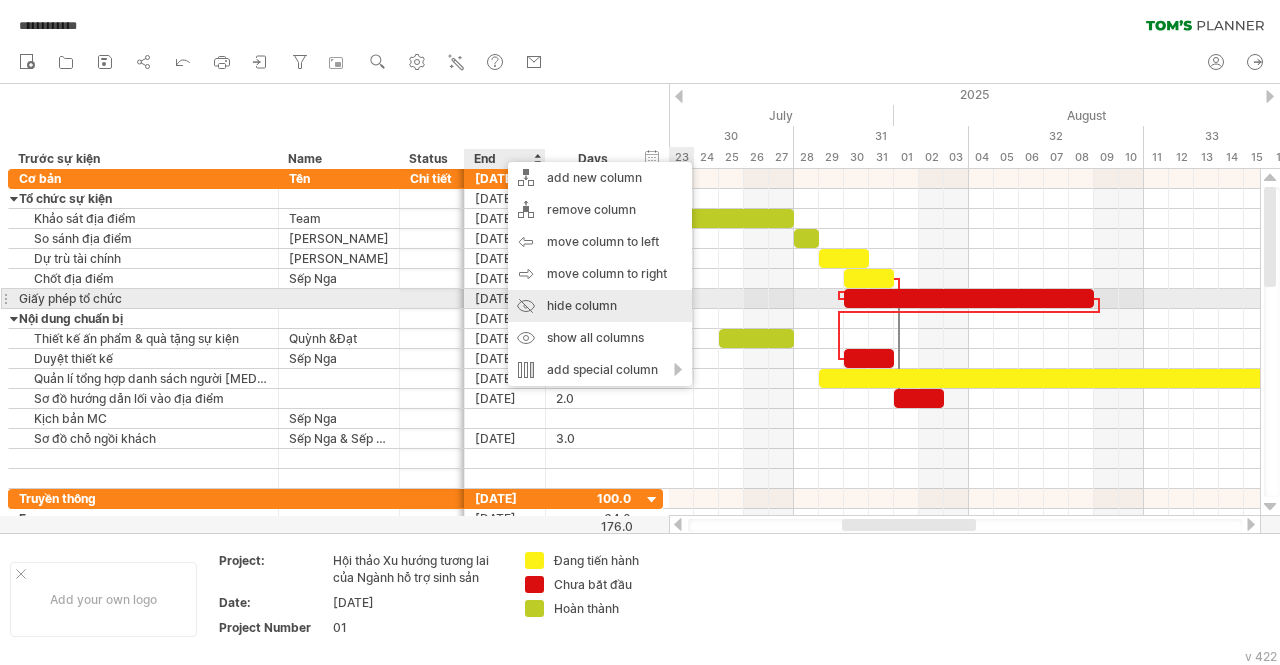 click on "hide column" at bounding box center (600, 306) 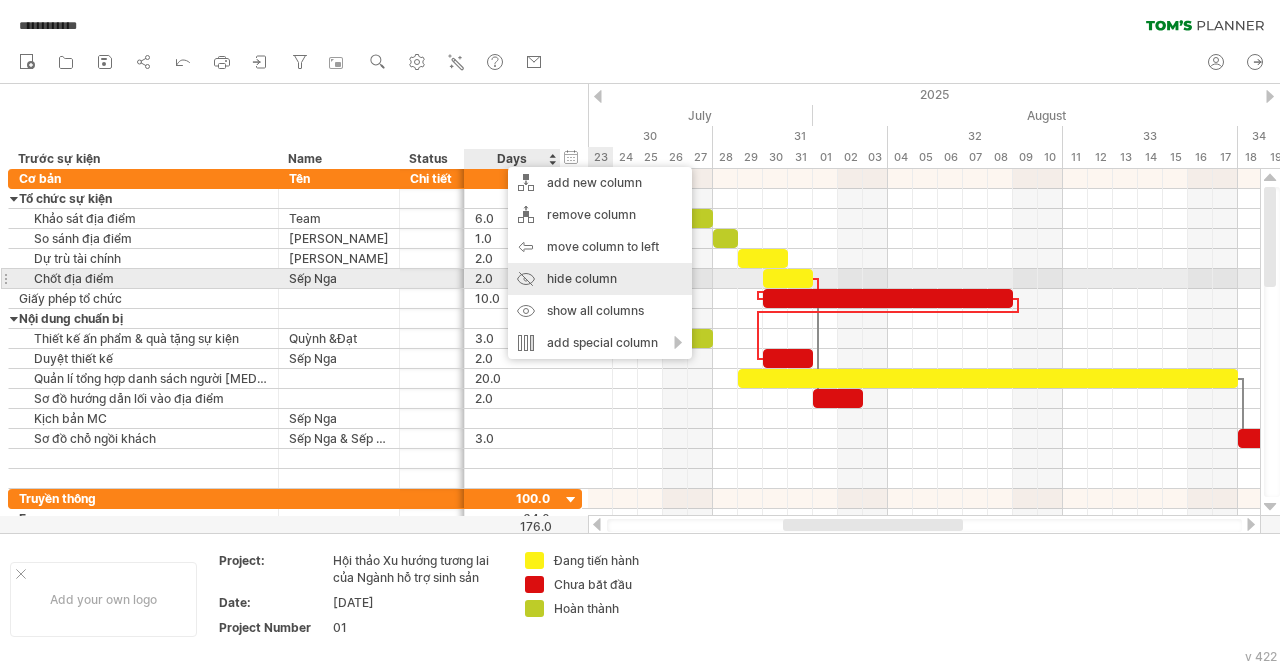 click on "hide column" at bounding box center (600, 279) 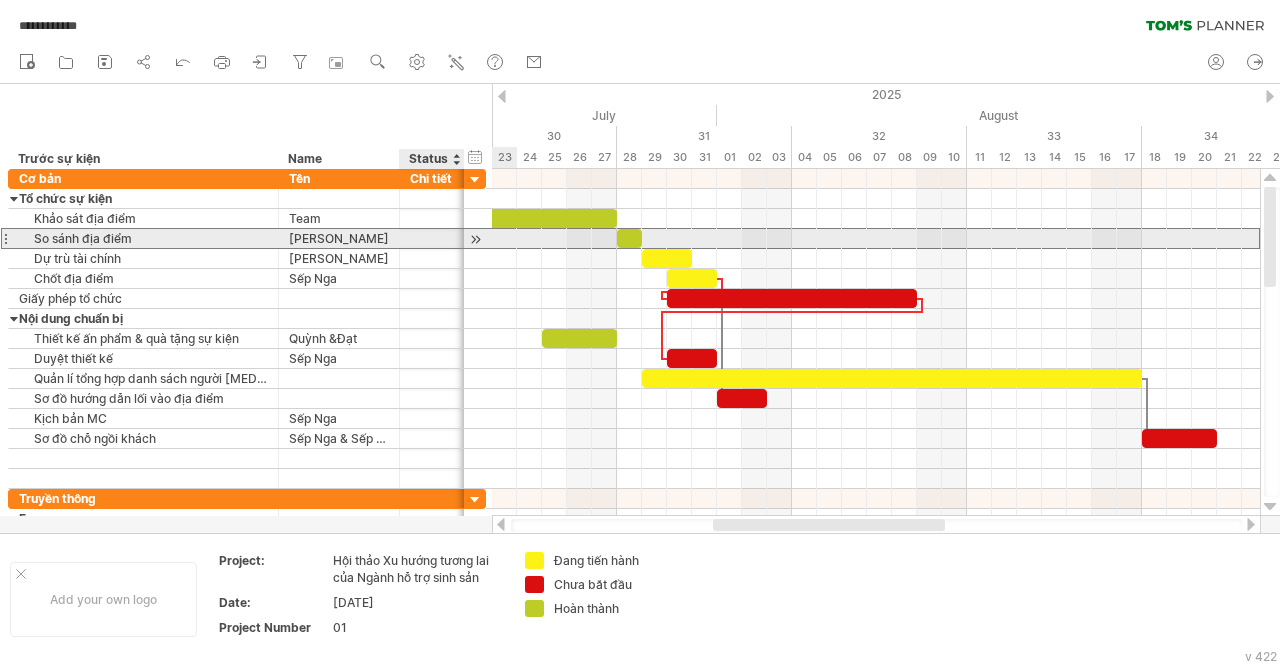 click at bounding box center [432, 238] 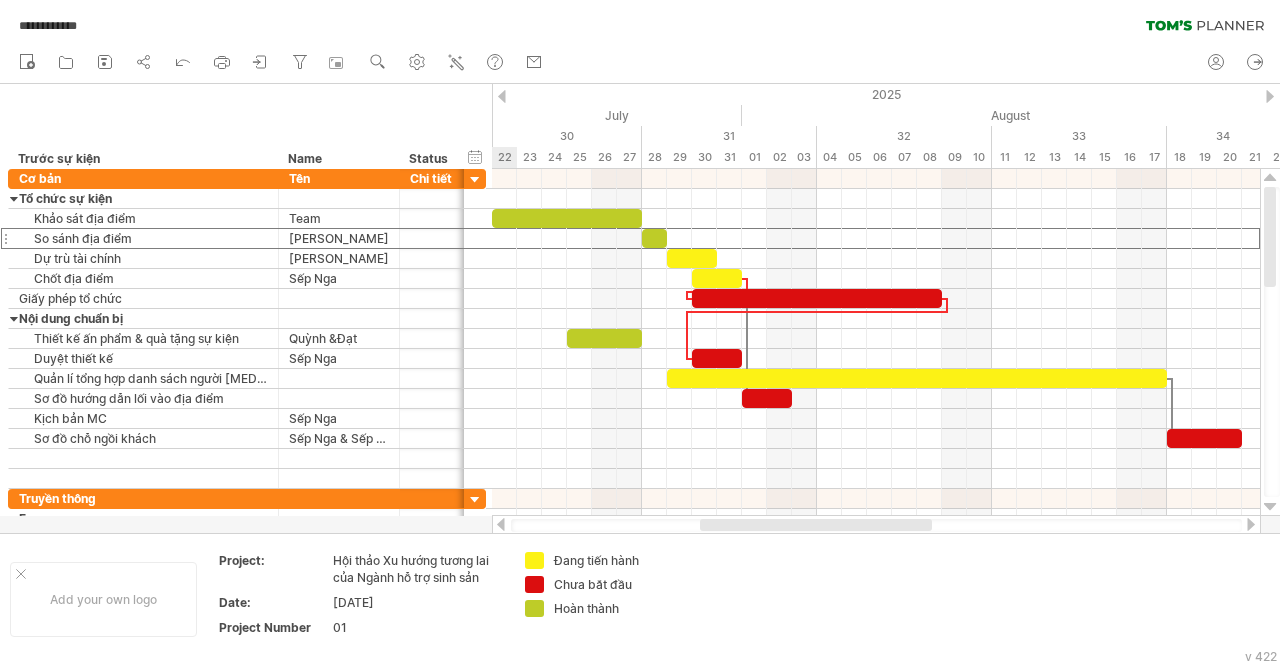 drag, startPoint x: 799, startPoint y: 529, endPoint x: 786, endPoint y: 531, distance: 13.152946 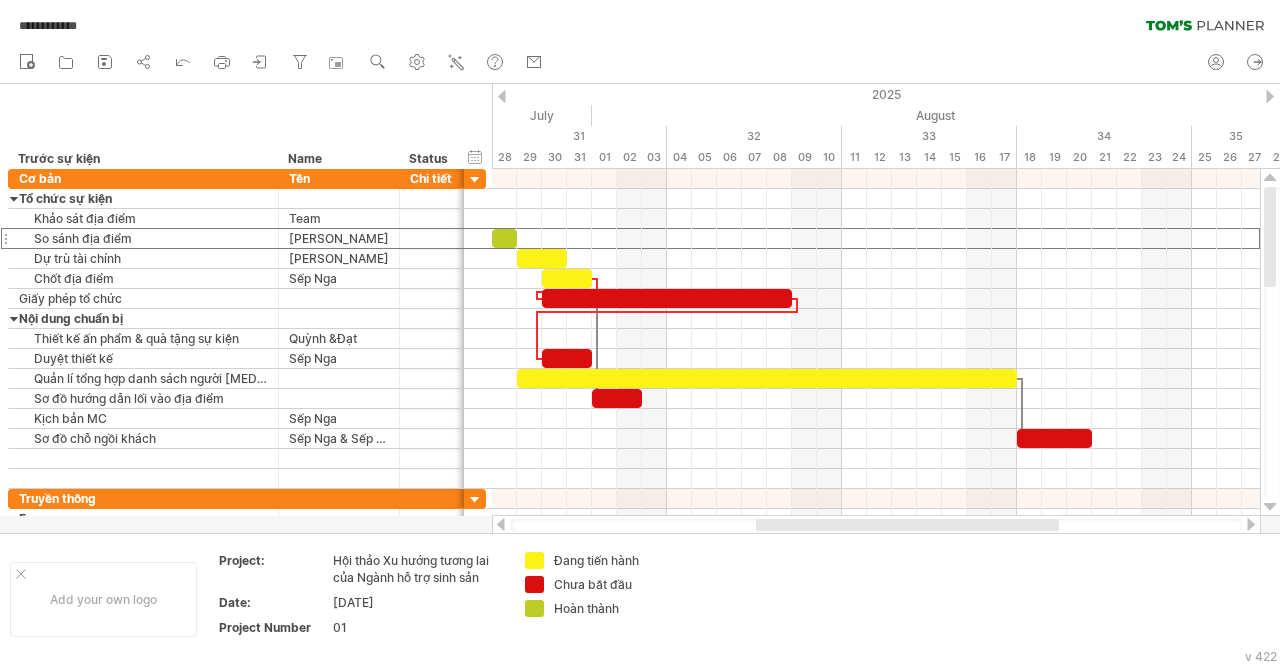 drag, startPoint x: 796, startPoint y: 526, endPoint x: 849, endPoint y: 526, distance: 53 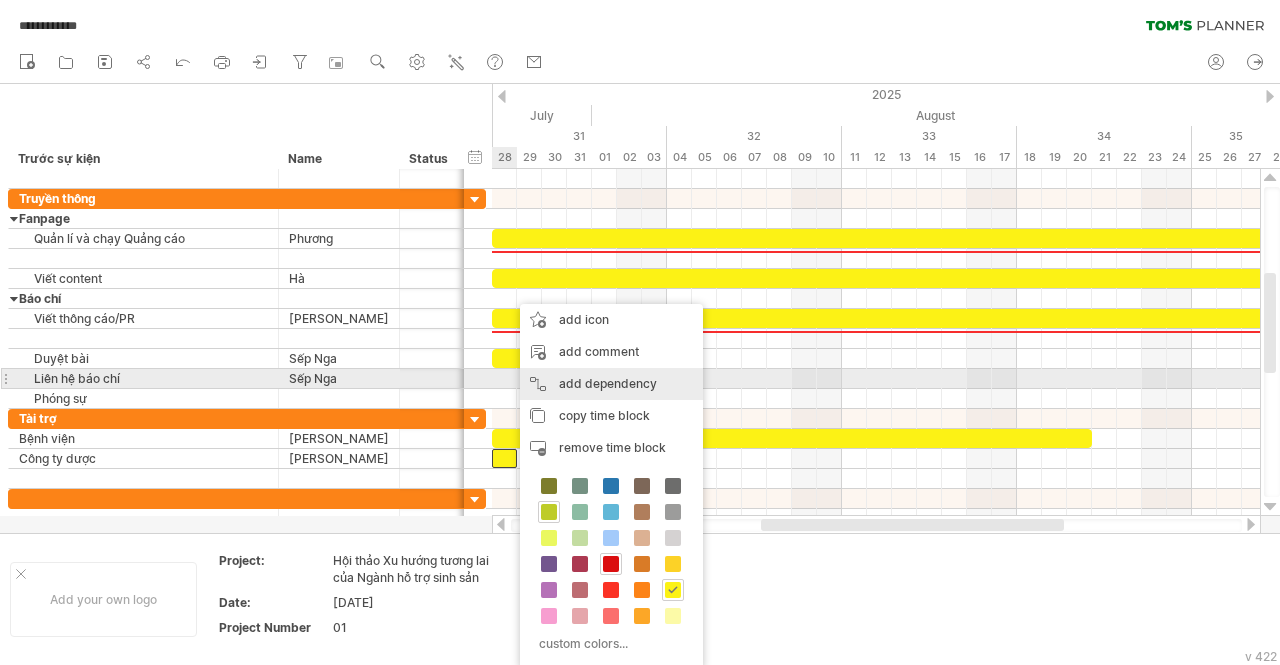 click on "add dependency You can use dependencies when you require tasks to be done in a specific order. For example if you are building a house, the task "Build Walls" needs to be completed before the task "Build roof" can start:" at bounding box center (611, 384) 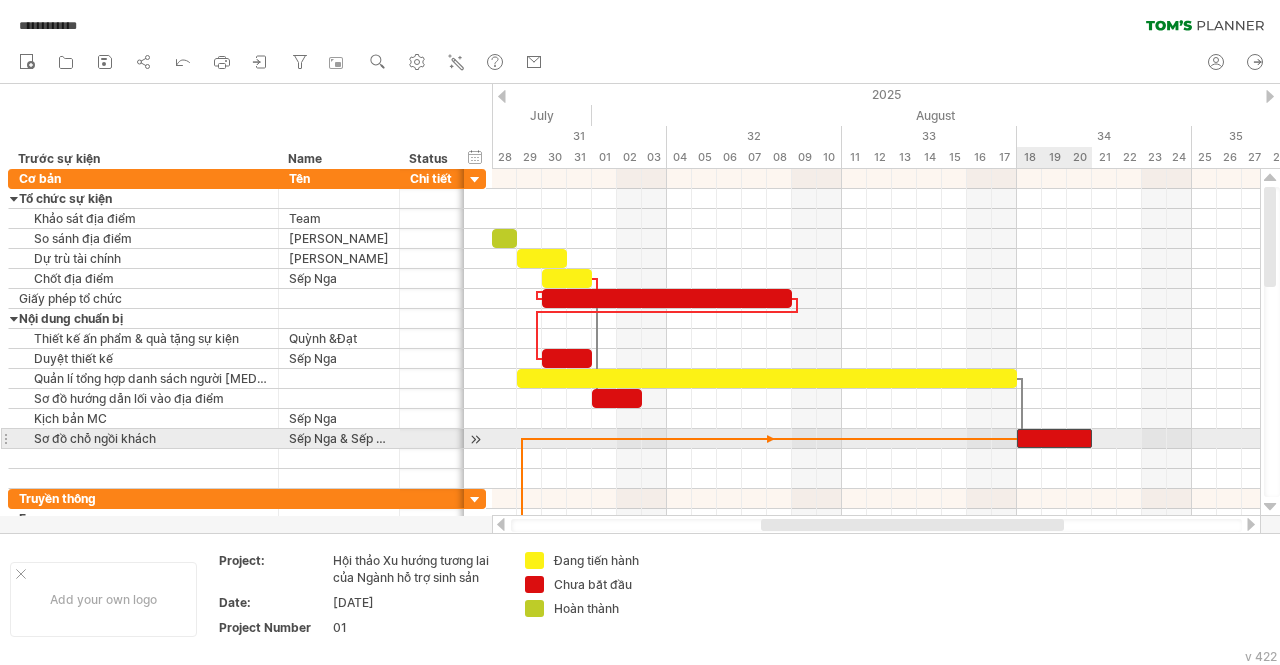 click at bounding box center [1054, 438] 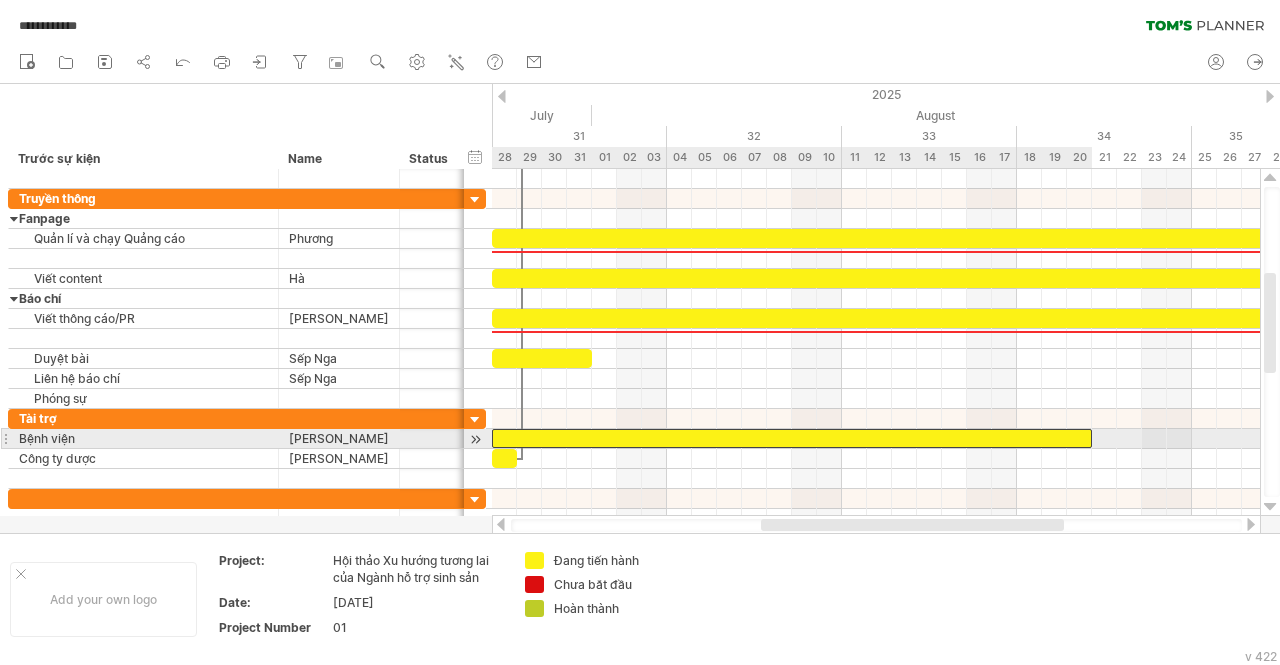 click at bounding box center [792, 438] 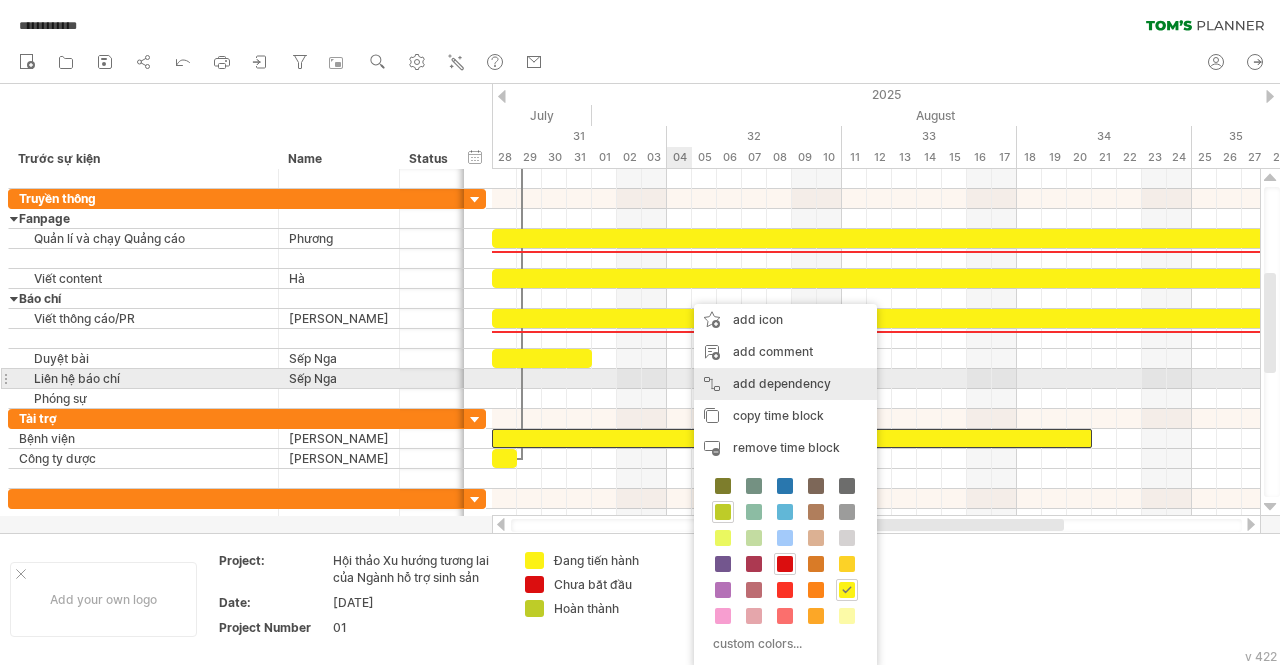click on "add dependency You can use dependencies when you require tasks to be done in a specific order. For example if you are building a house, the task "Build Walls" needs to be completed before the task "Build roof" can start:" at bounding box center (785, 384) 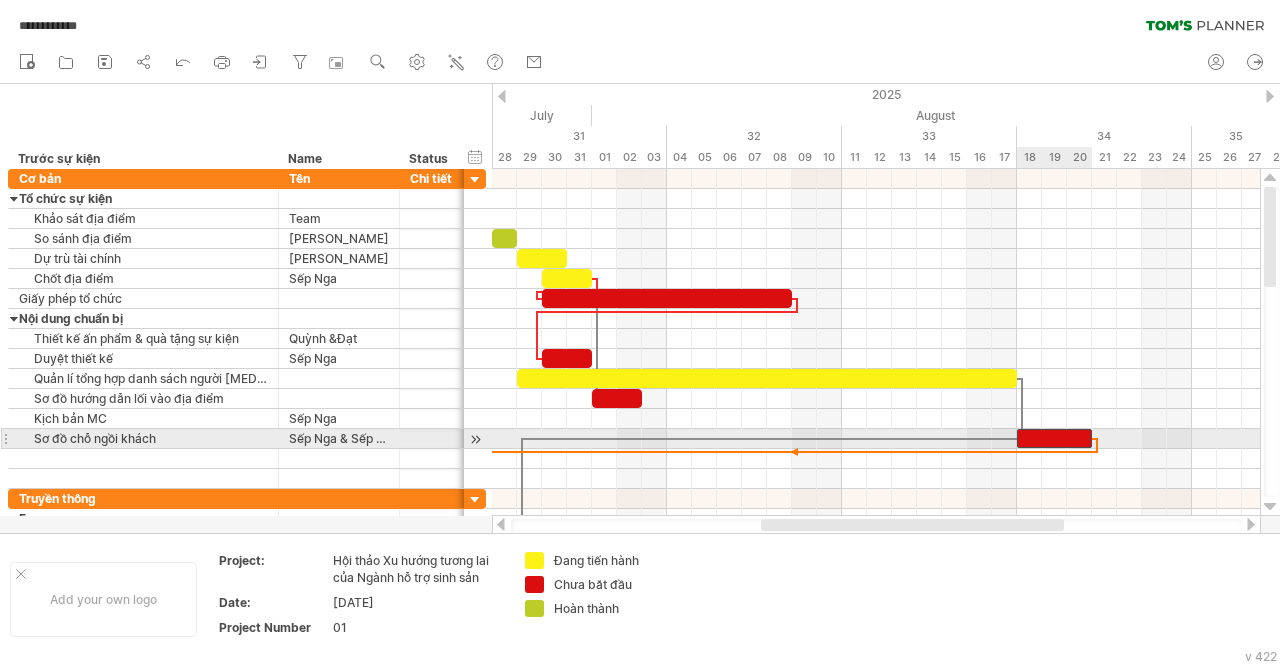 click at bounding box center (1054, 438) 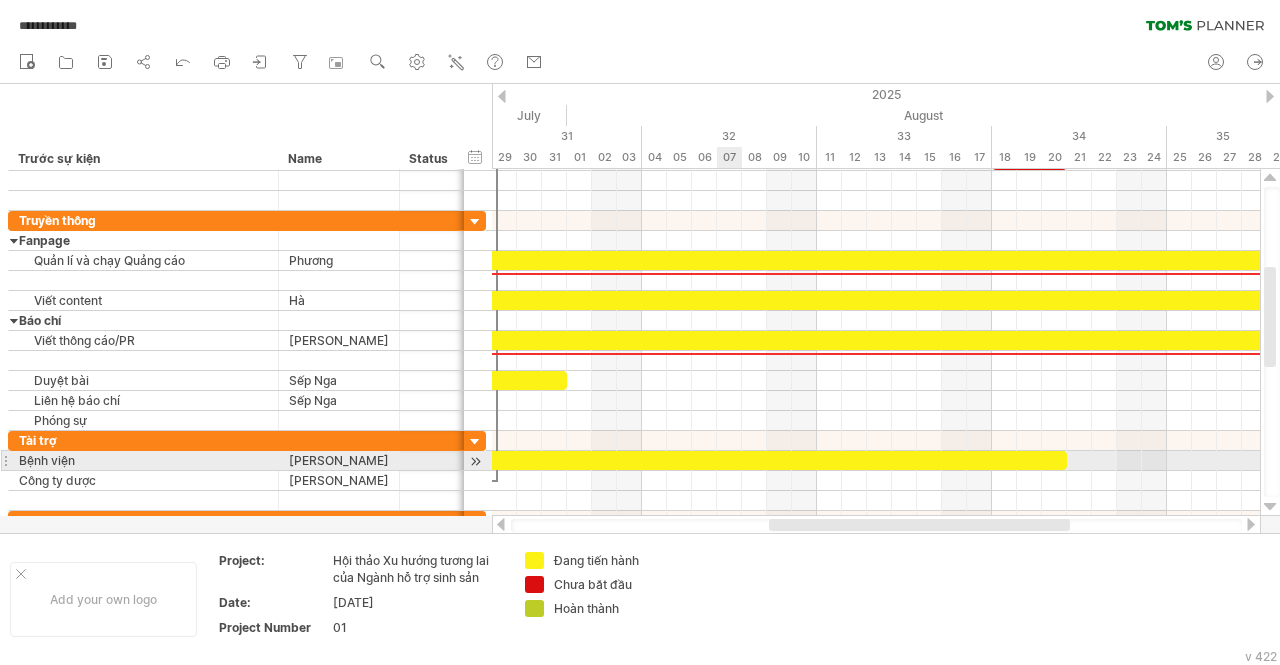click at bounding box center (767, 460) 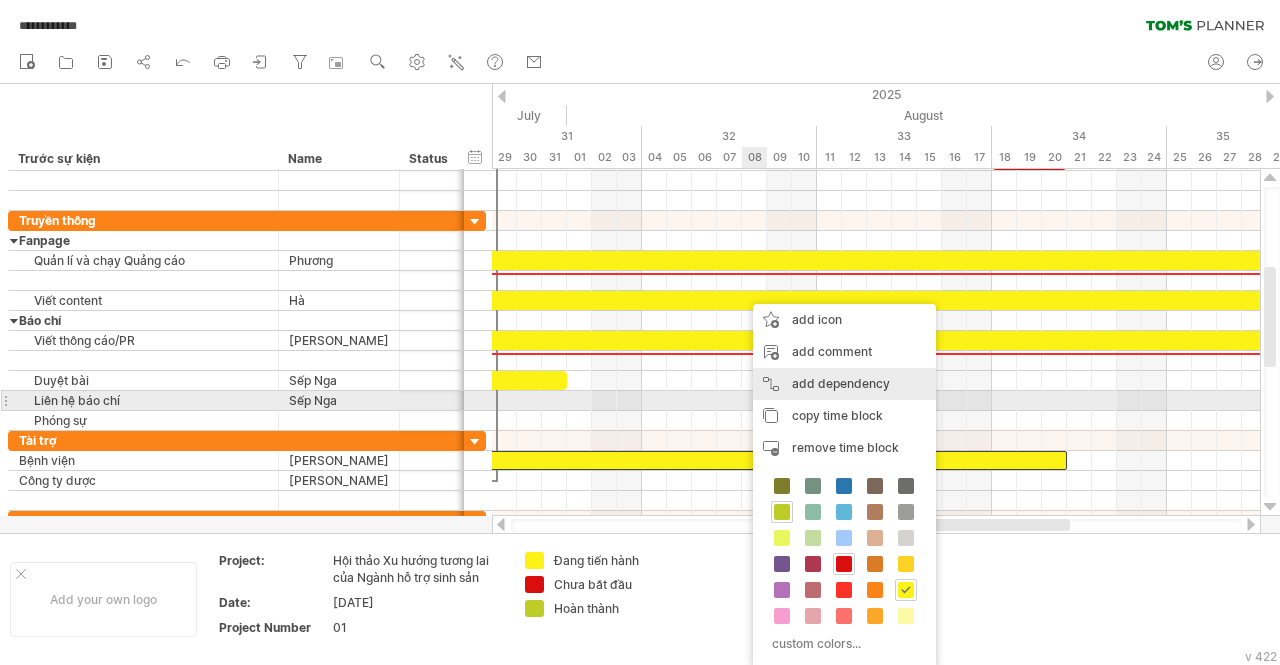click on "add dependency You can use dependencies when you require tasks to be done in a specific order. For example if you are building a house, the task "Build Walls" needs to be completed before the task "Build roof" can start:" at bounding box center [844, 384] 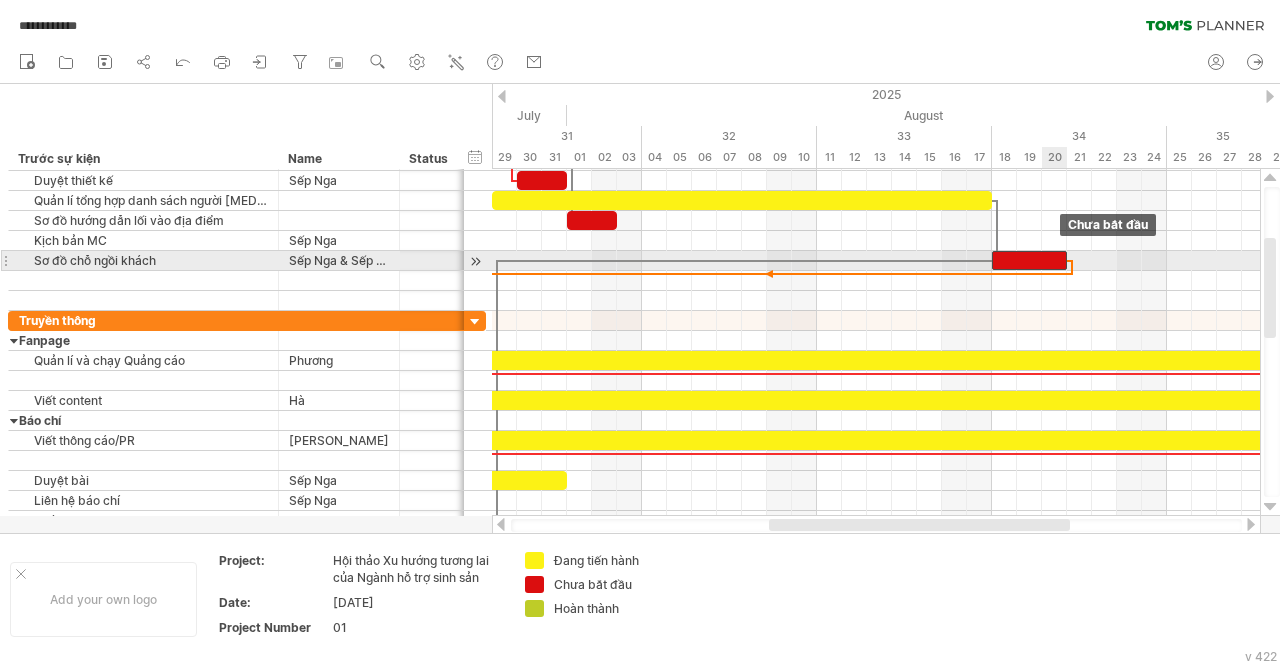 click at bounding box center [1029, 260] 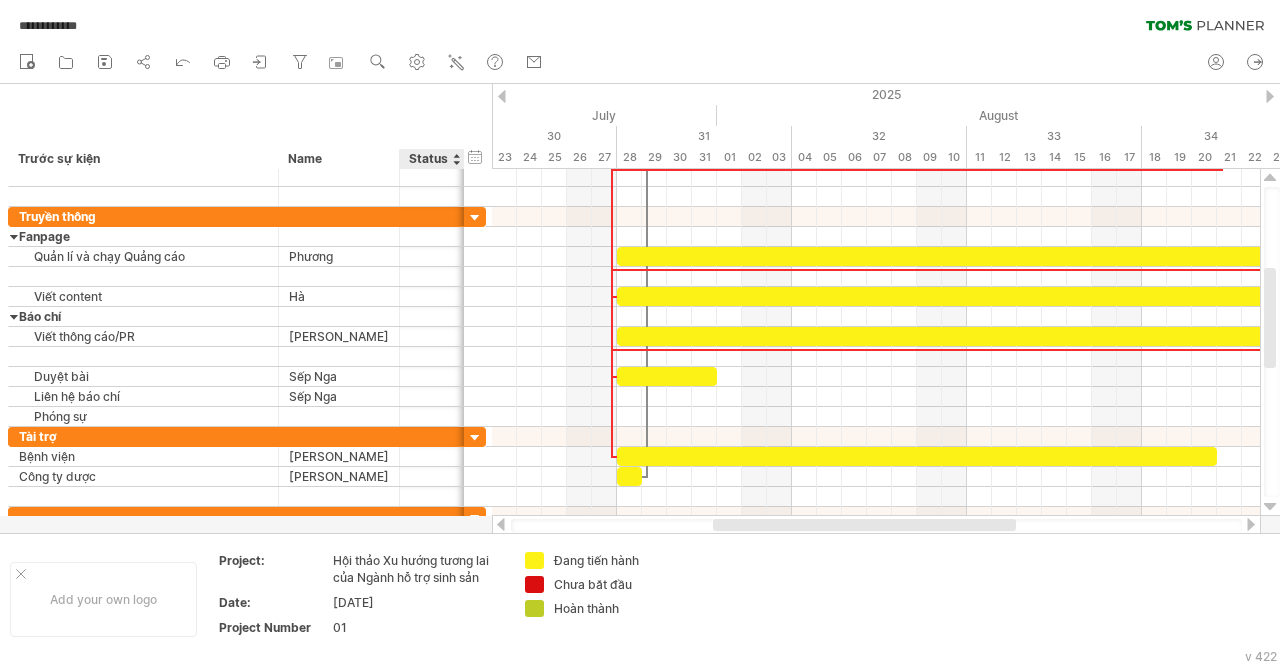click on "Status" at bounding box center [431, 159] 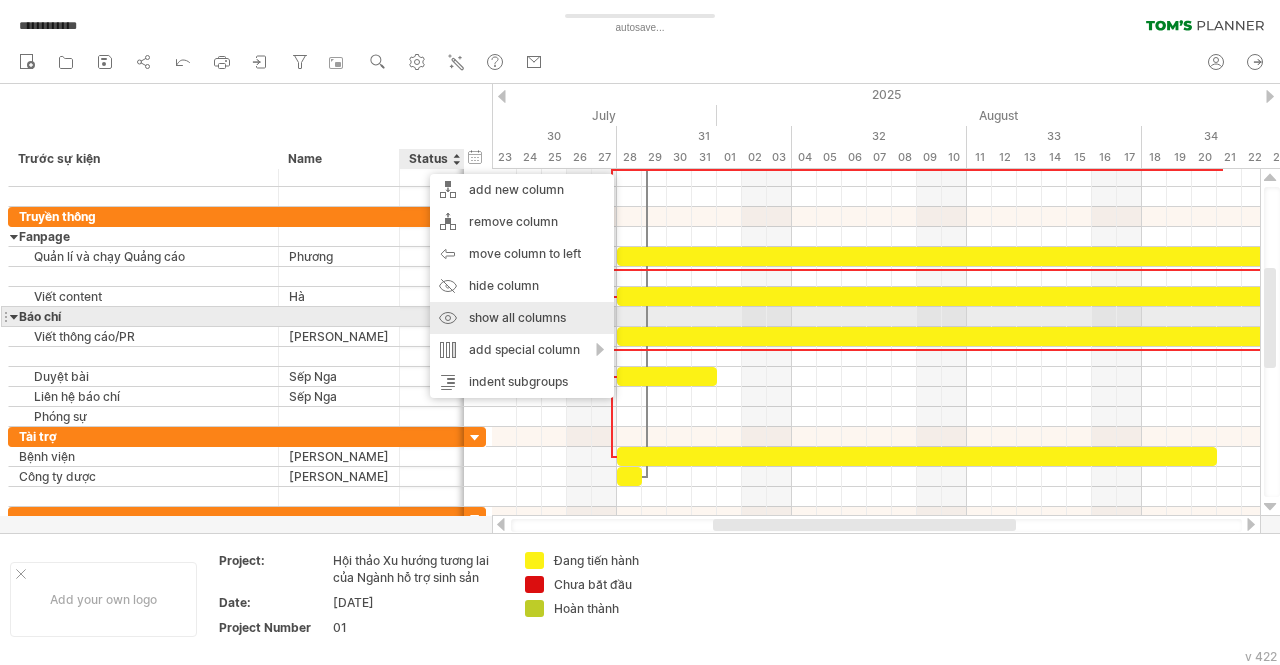 click on "show all columns" at bounding box center [522, 318] 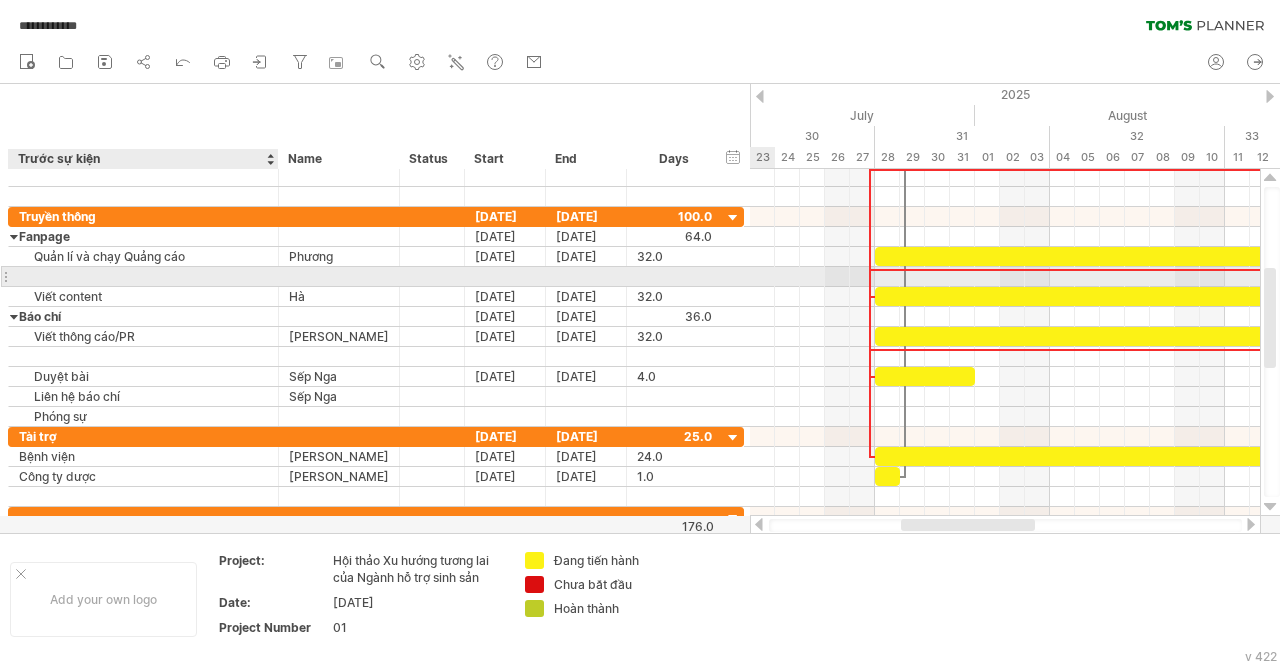 click at bounding box center [143, 276] 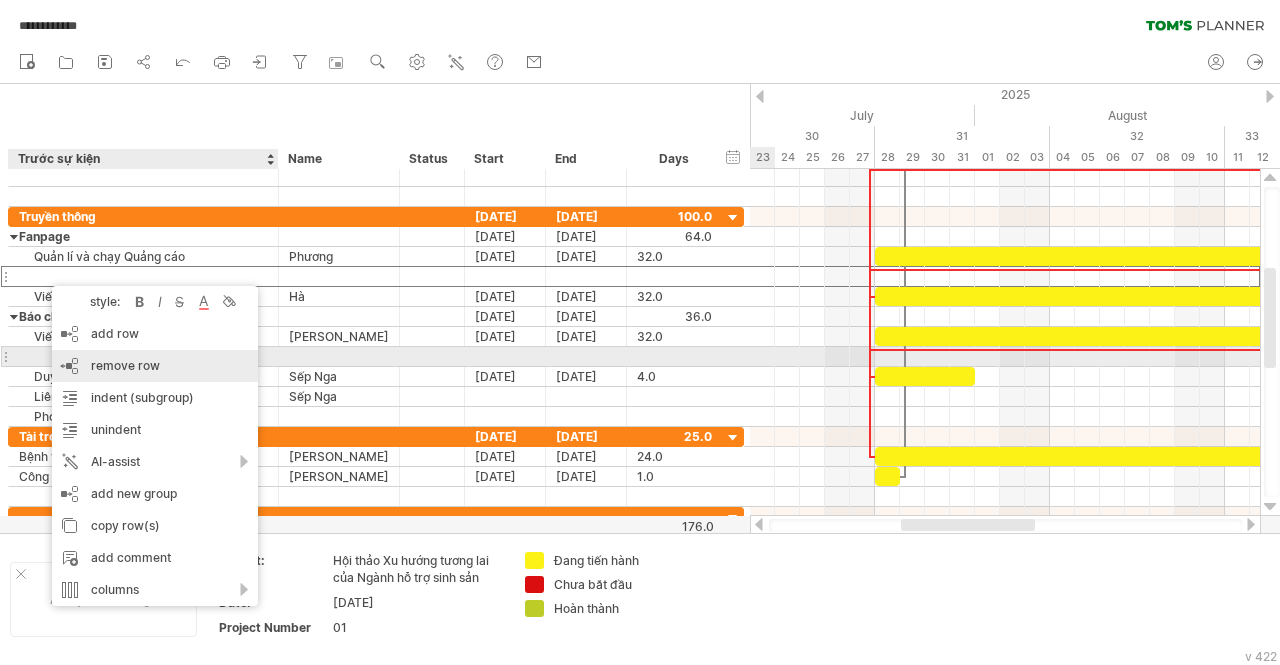click on "remove row" at bounding box center (125, 365) 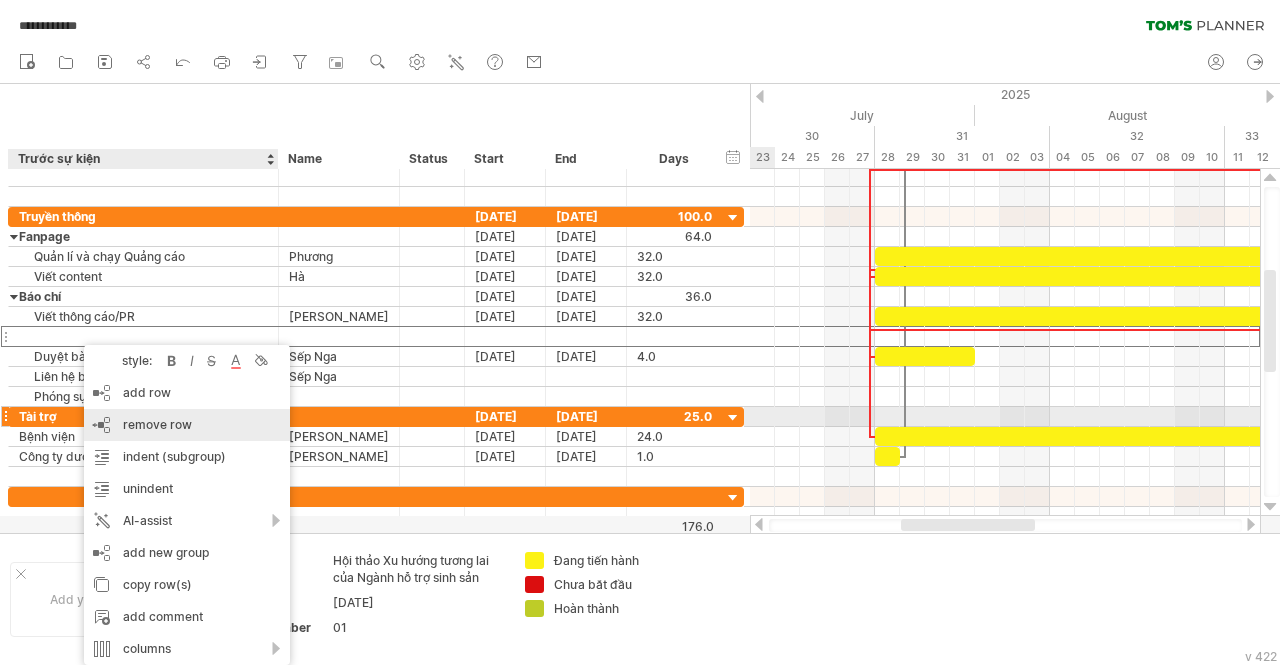 click on "remove row" at bounding box center [157, 424] 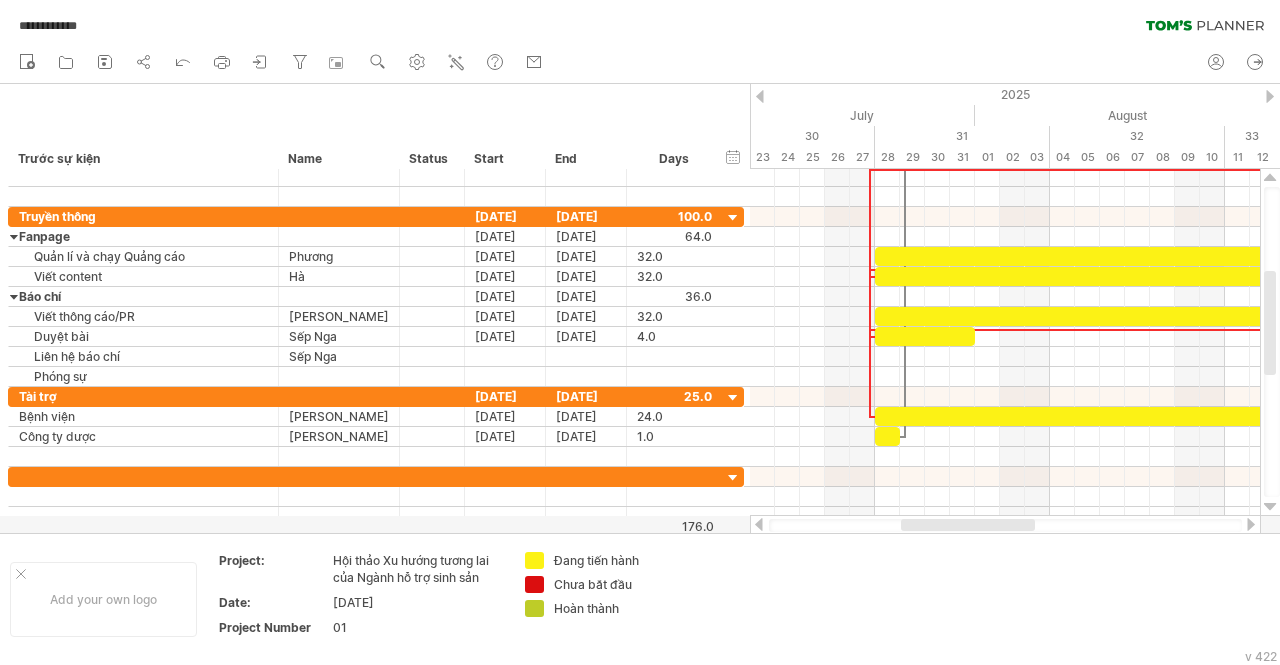 click at bounding box center [968, 525] 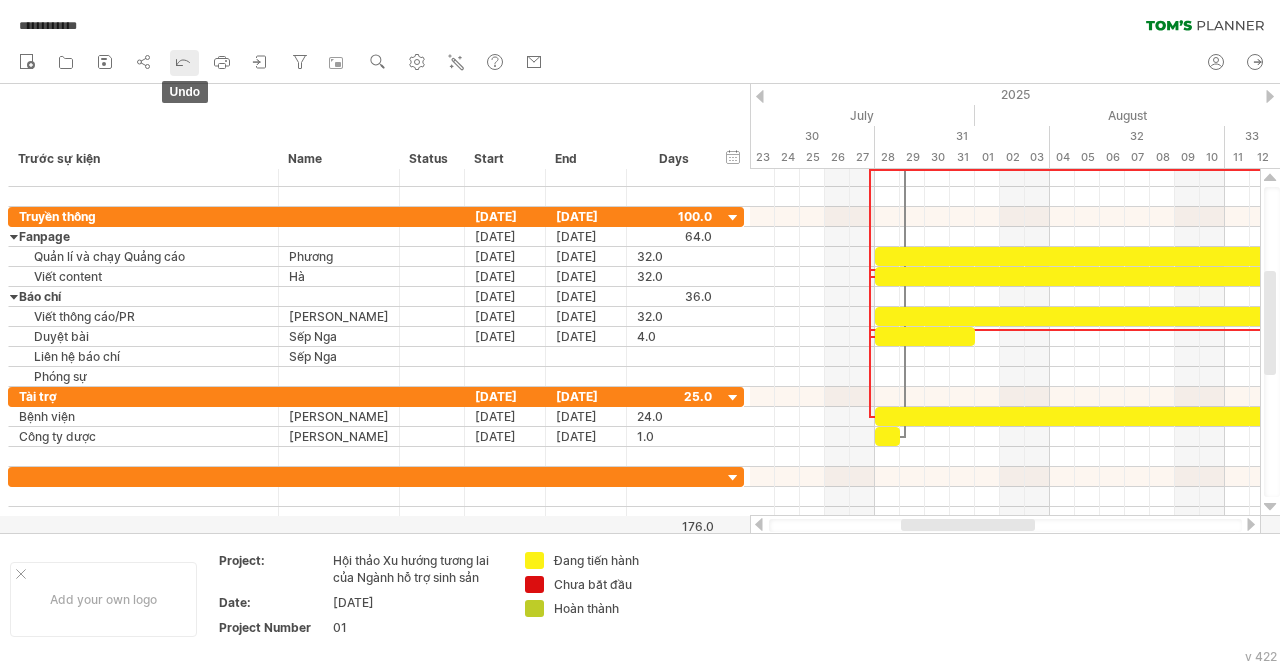 click 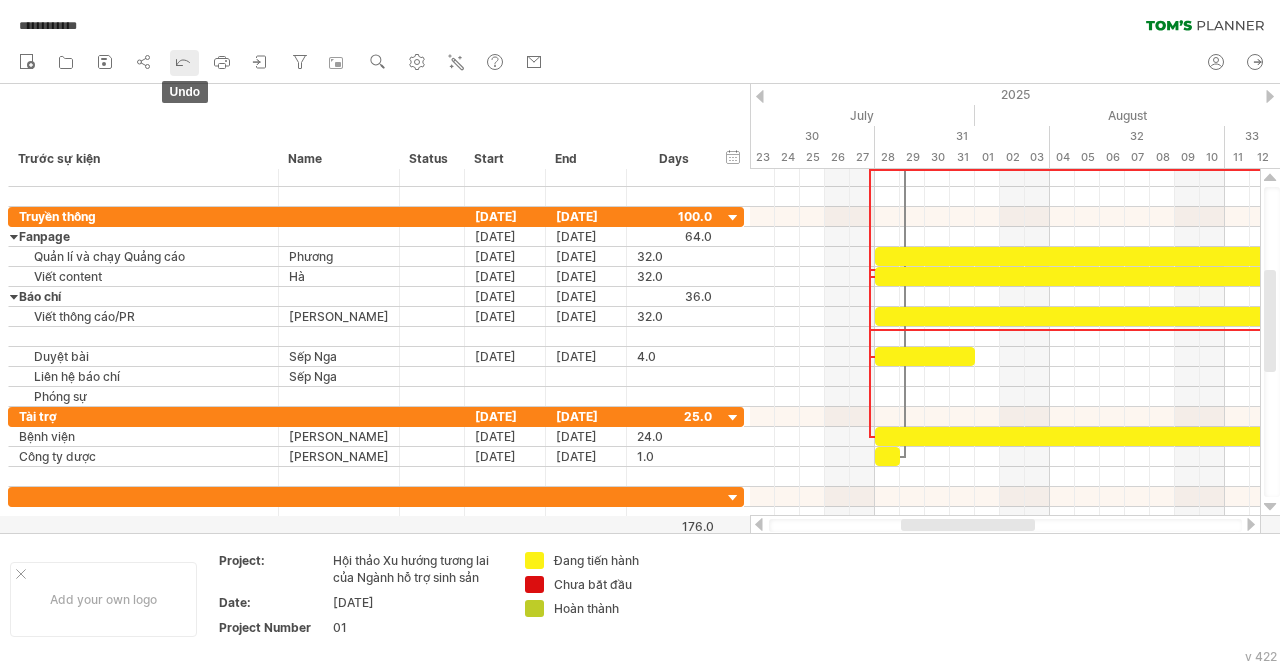 click 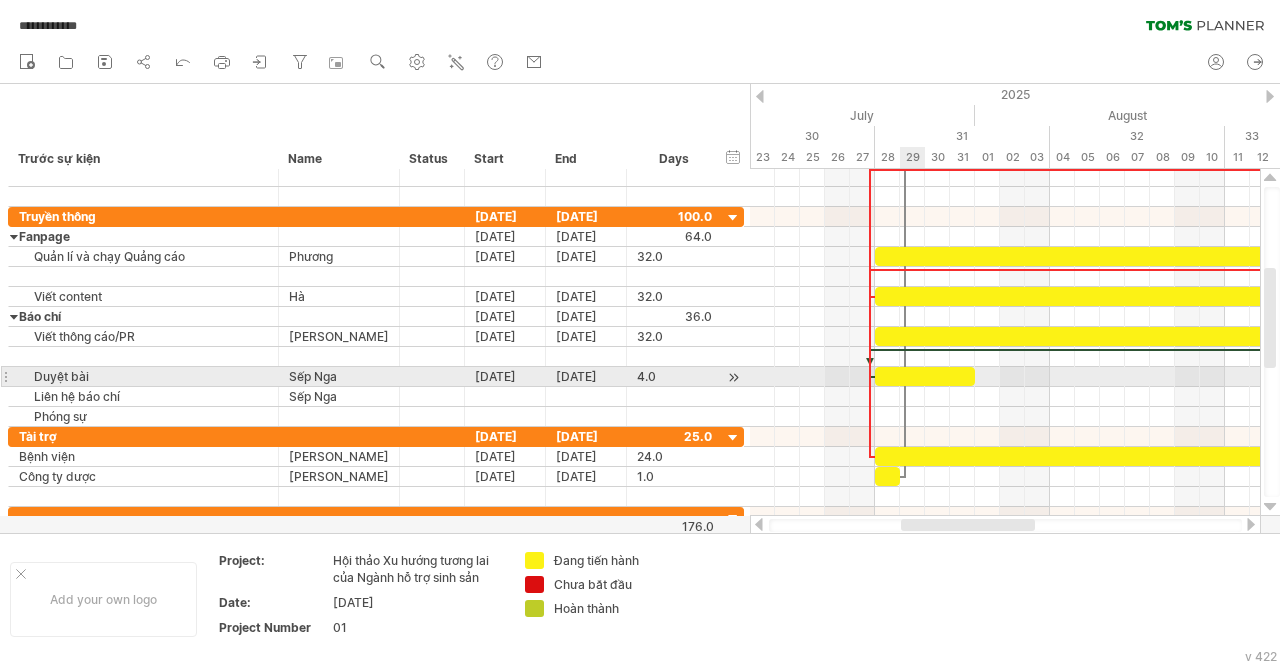 click at bounding box center (925, 376) 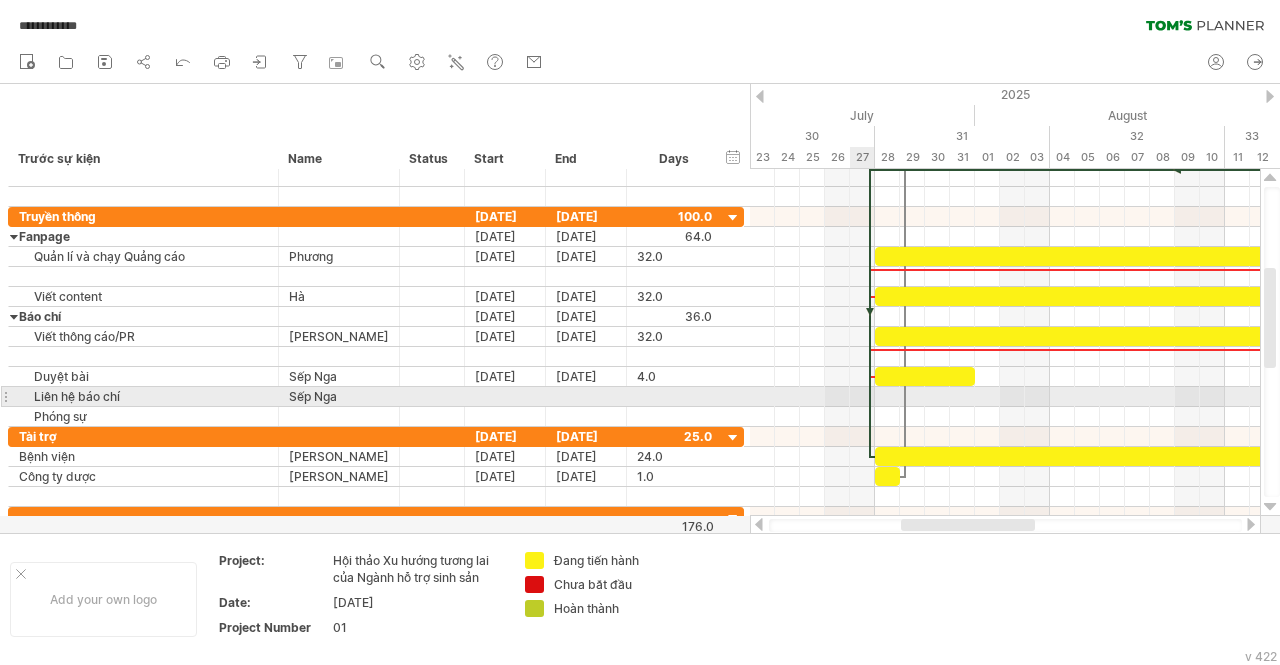 click at bounding box center (870, 313) 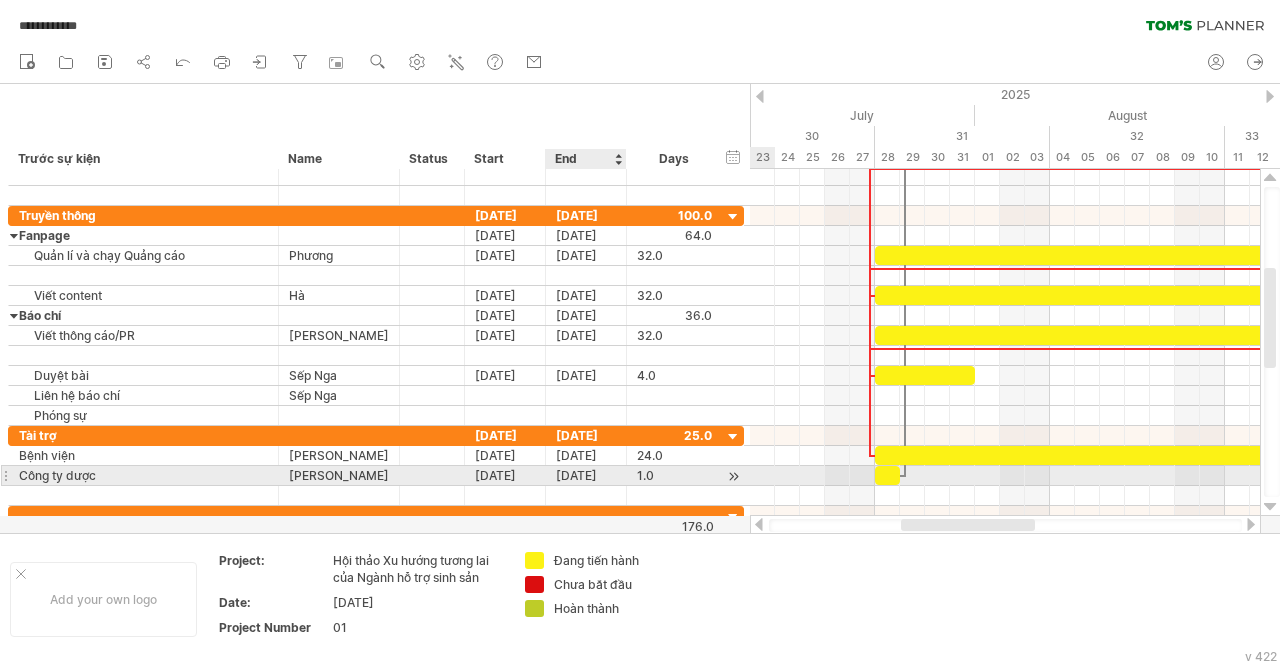 click on "[DATE]" at bounding box center [586, 475] 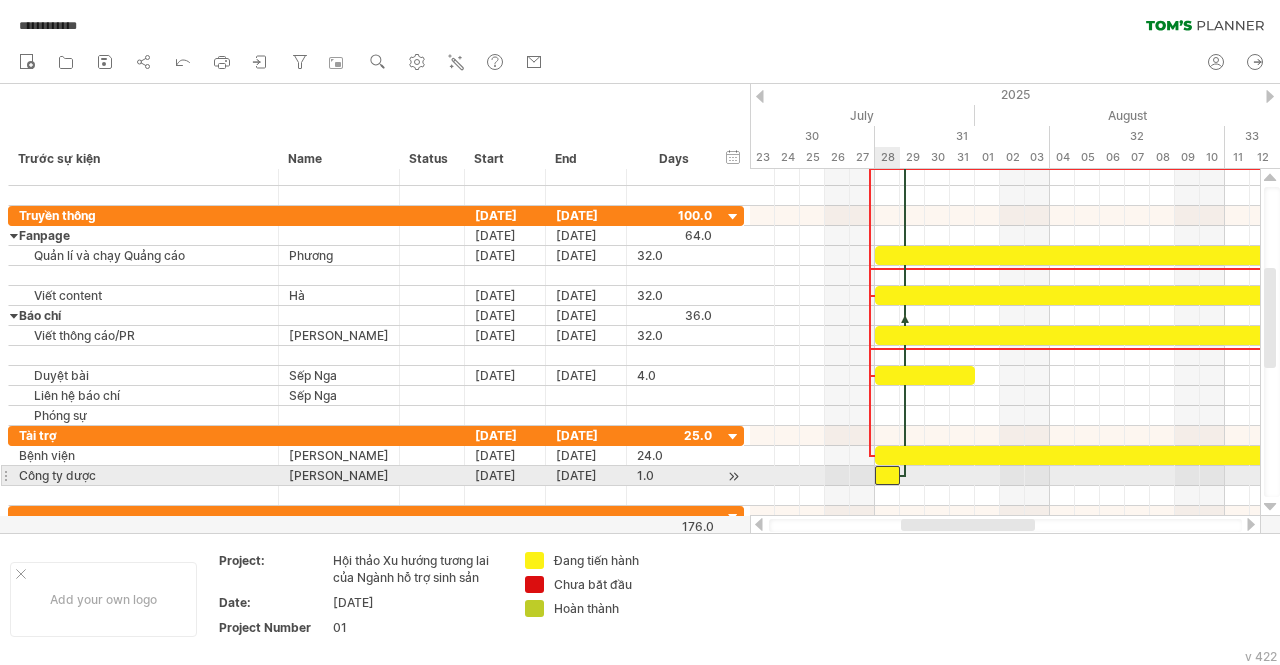 click at bounding box center (887, 475) 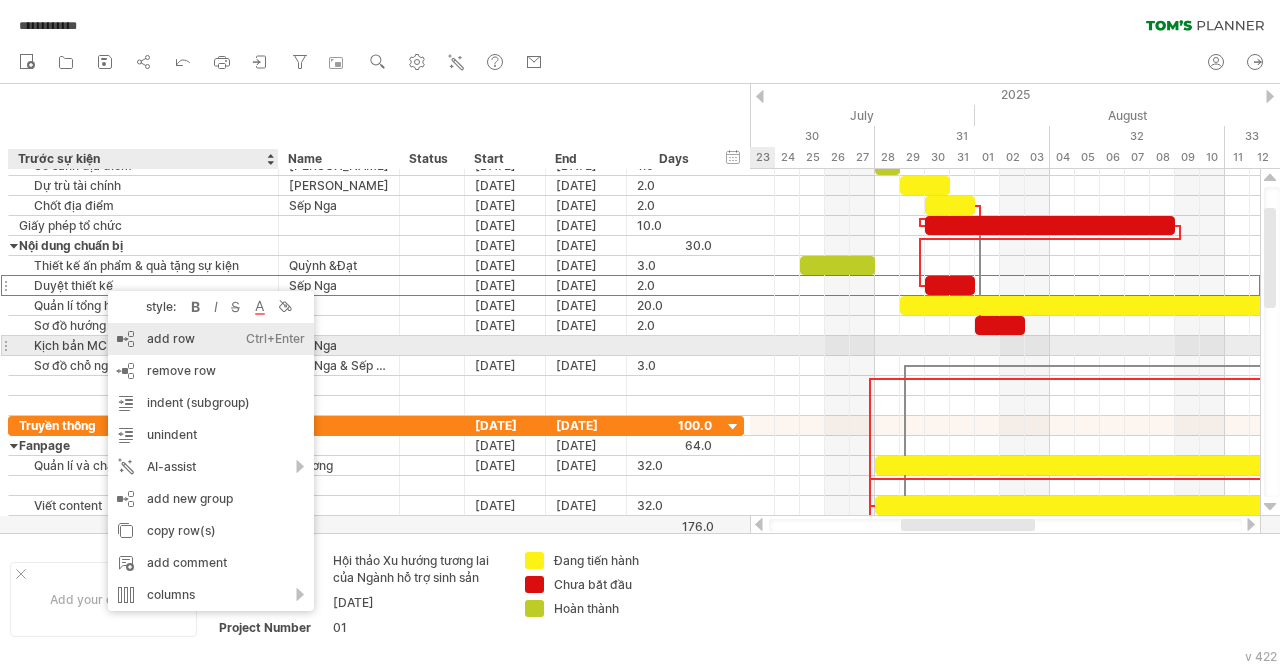 click on "add row Ctrl+Enter Cmd+Enter" at bounding box center (211, 339) 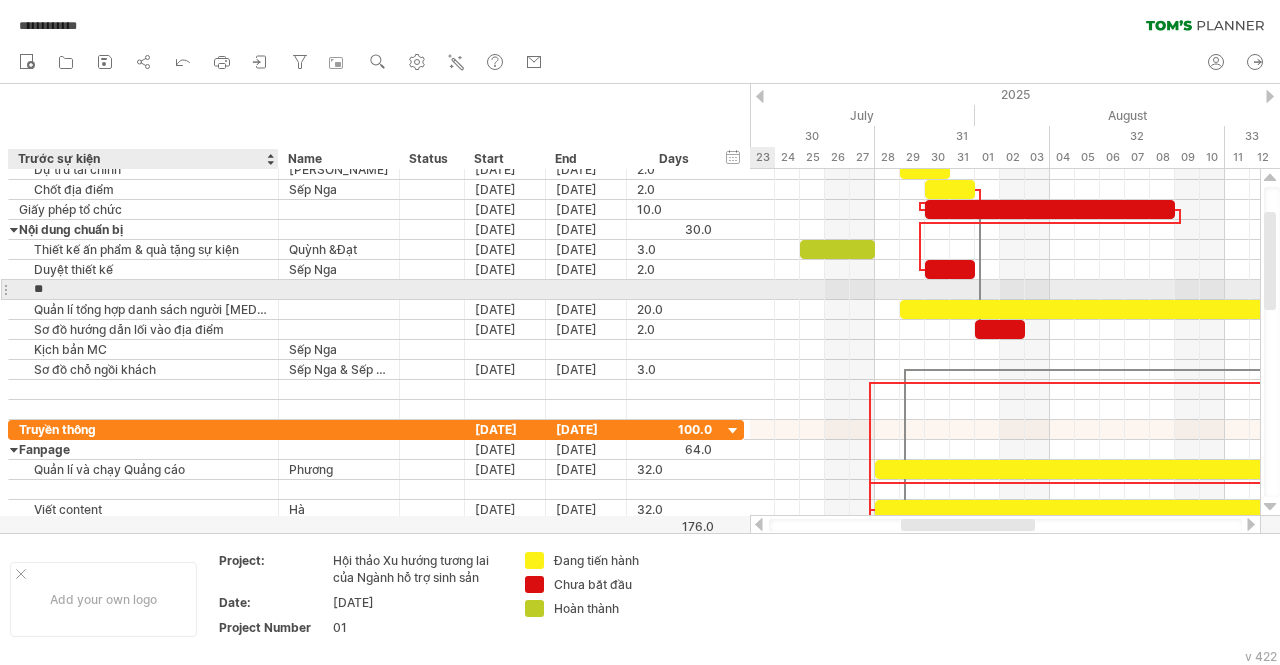 type on "*" 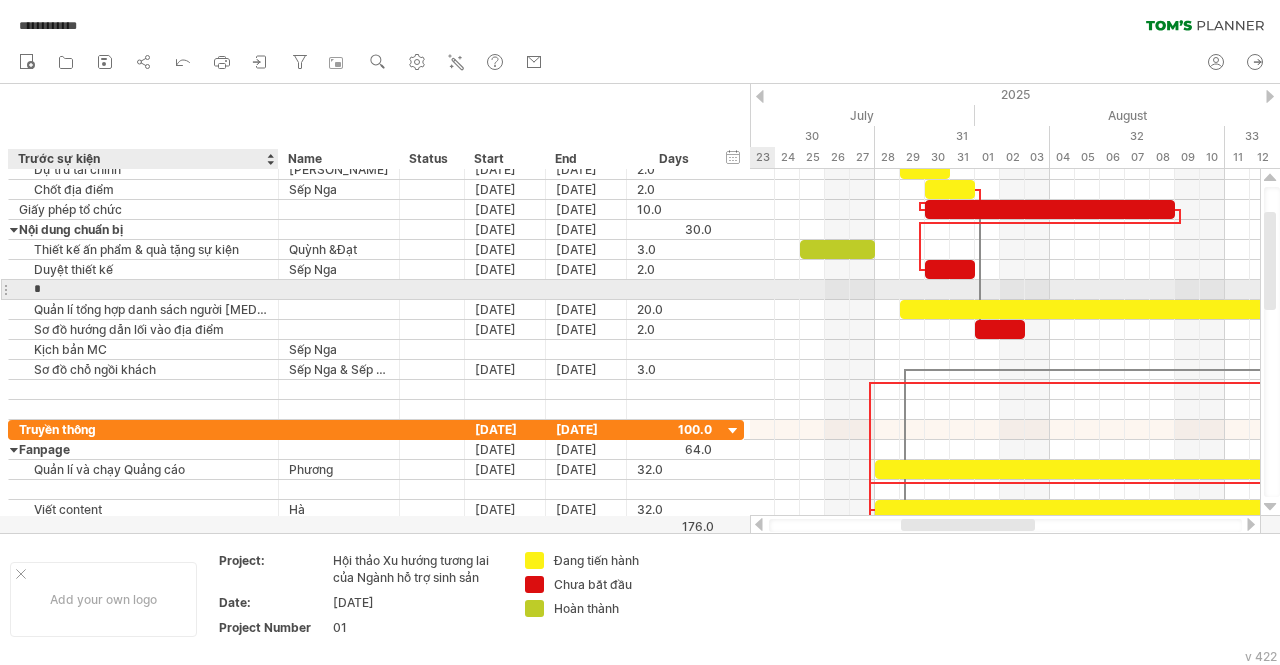 type 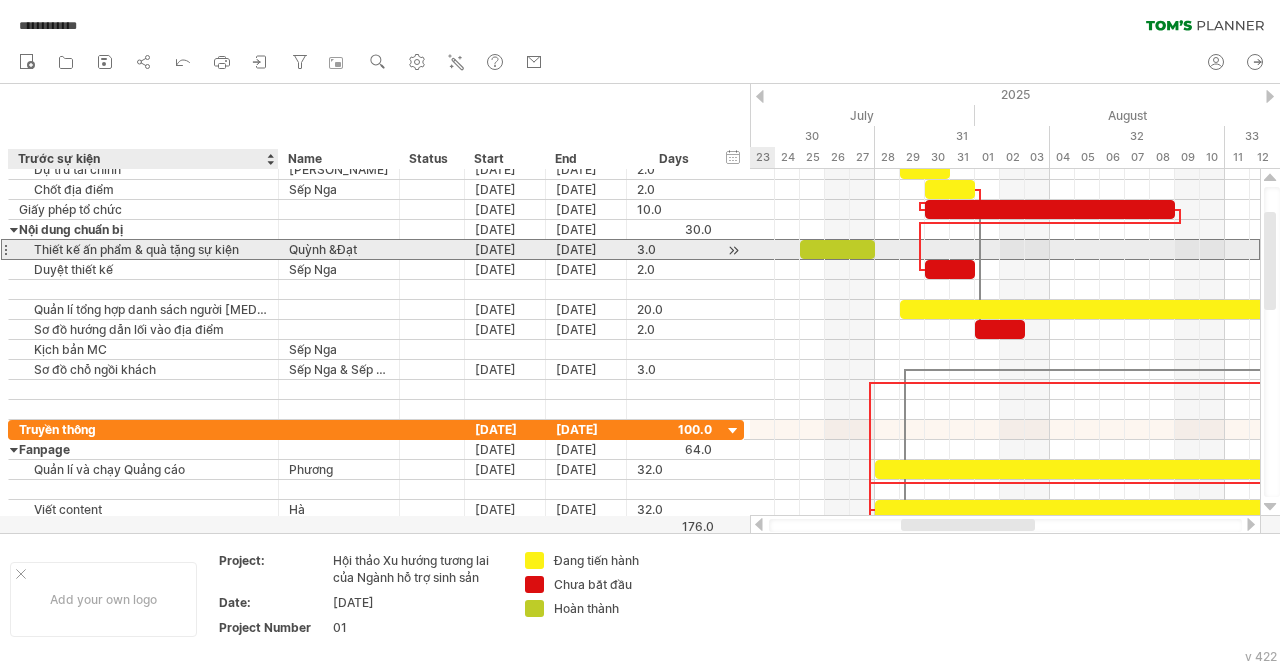 click on "Thiết kế ấn phẩm & quà tặng sự kiện" at bounding box center (143, 249) 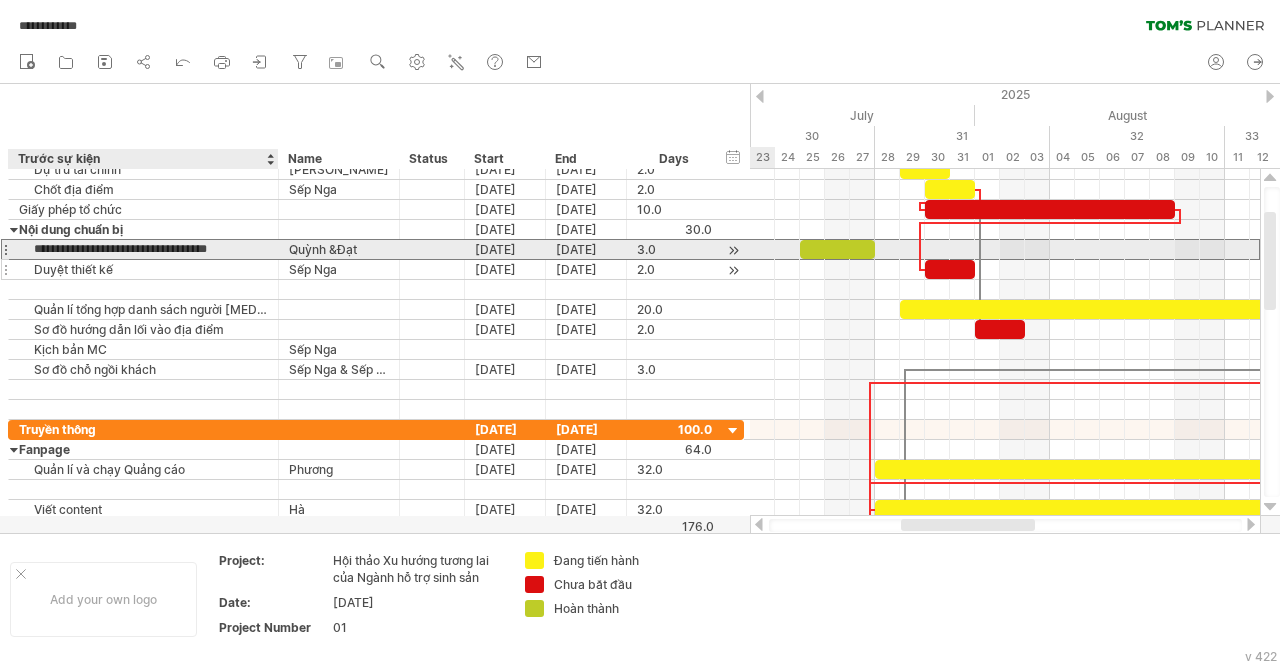 click on "Duyệt thiết kế" at bounding box center (143, 269) 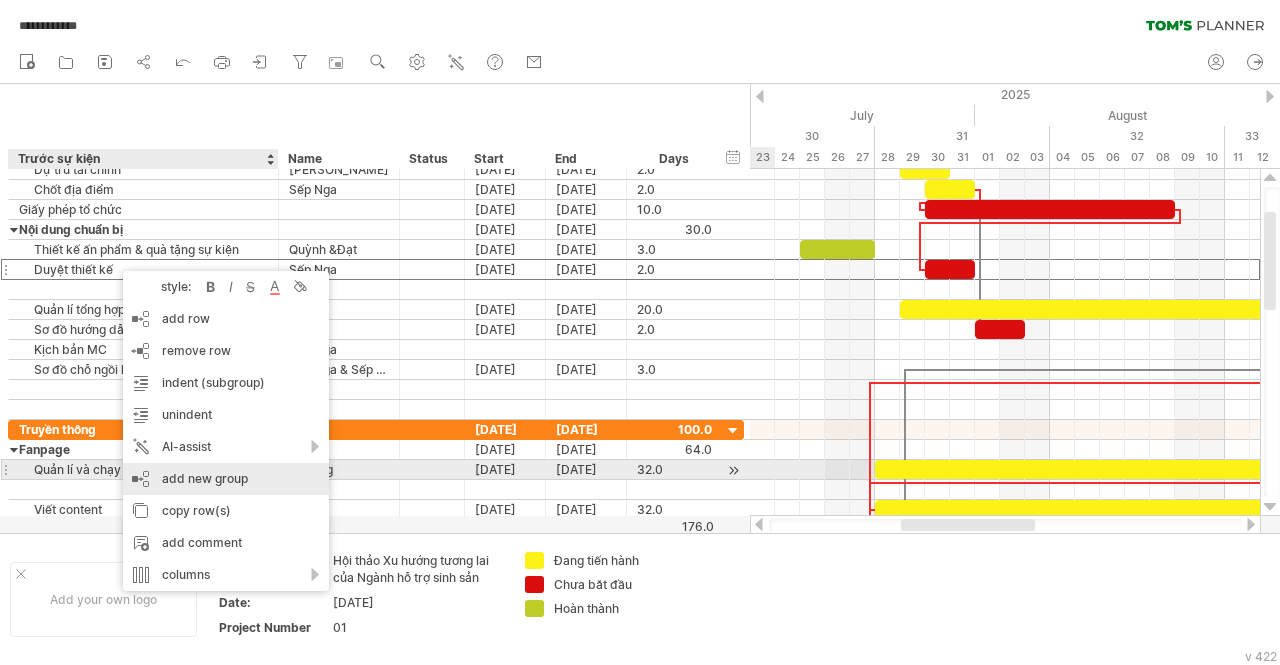 click on "add new group" at bounding box center [226, 479] 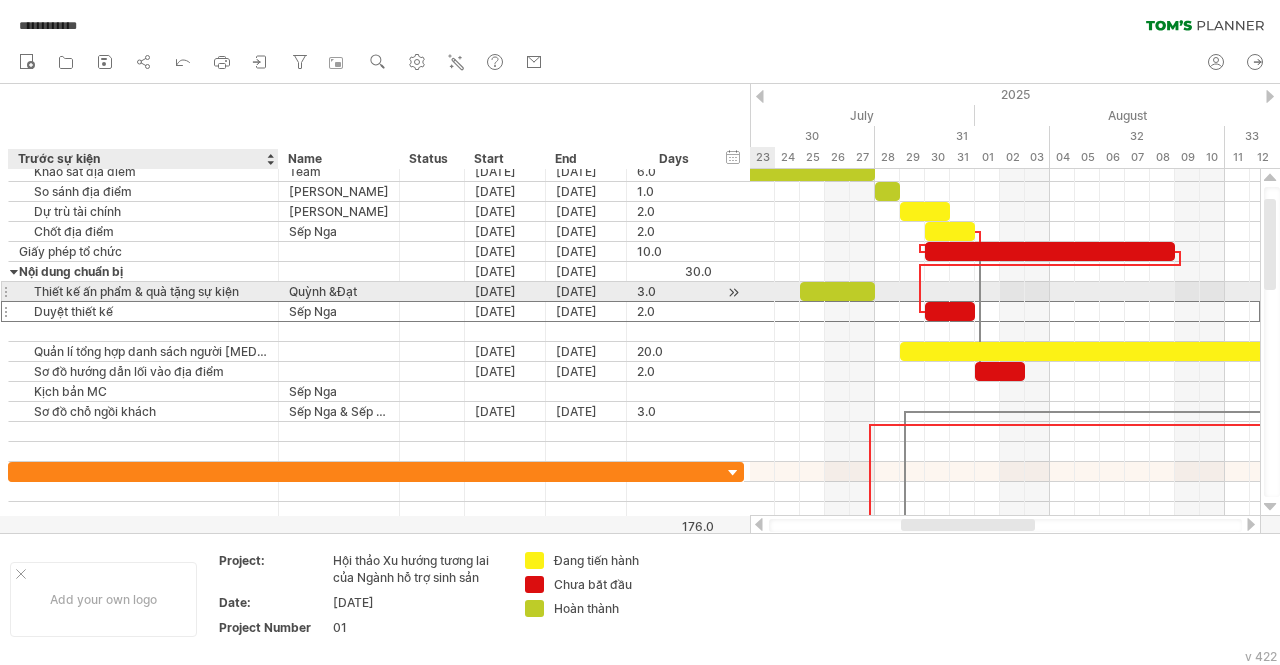 click on "Thiết kế ấn phẩm & quà tặng sự kiện" at bounding box center (143, 291) 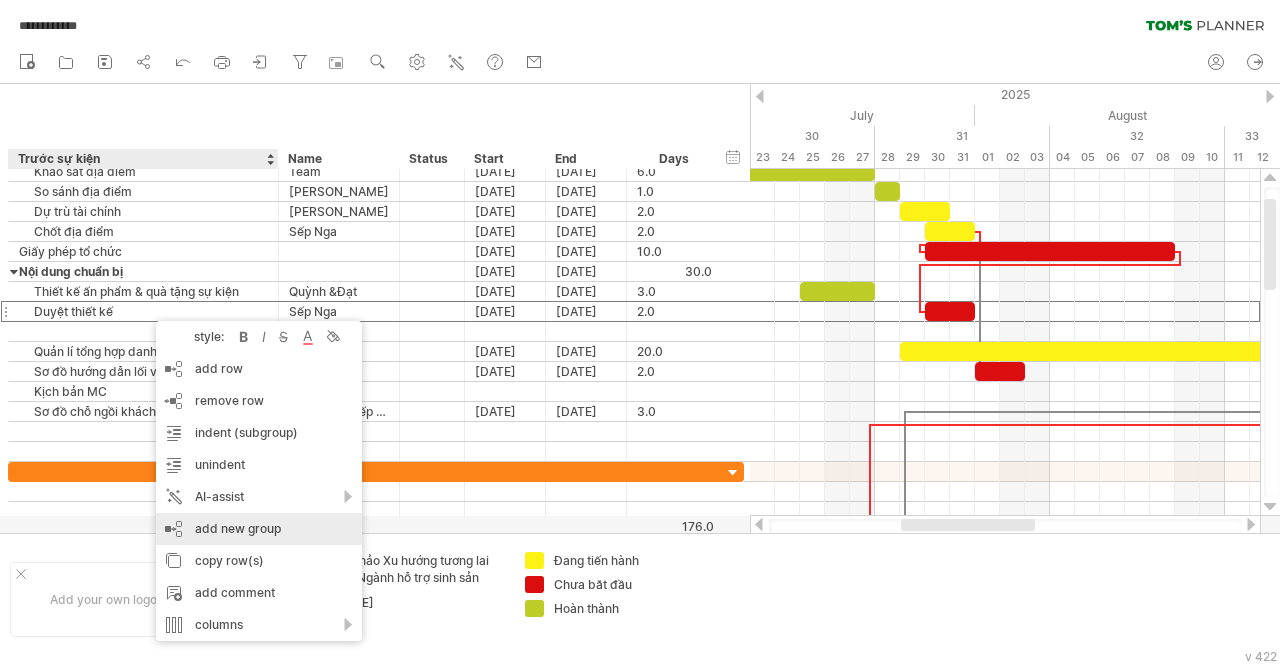click on "add new group" at bounding box center [259, 529] 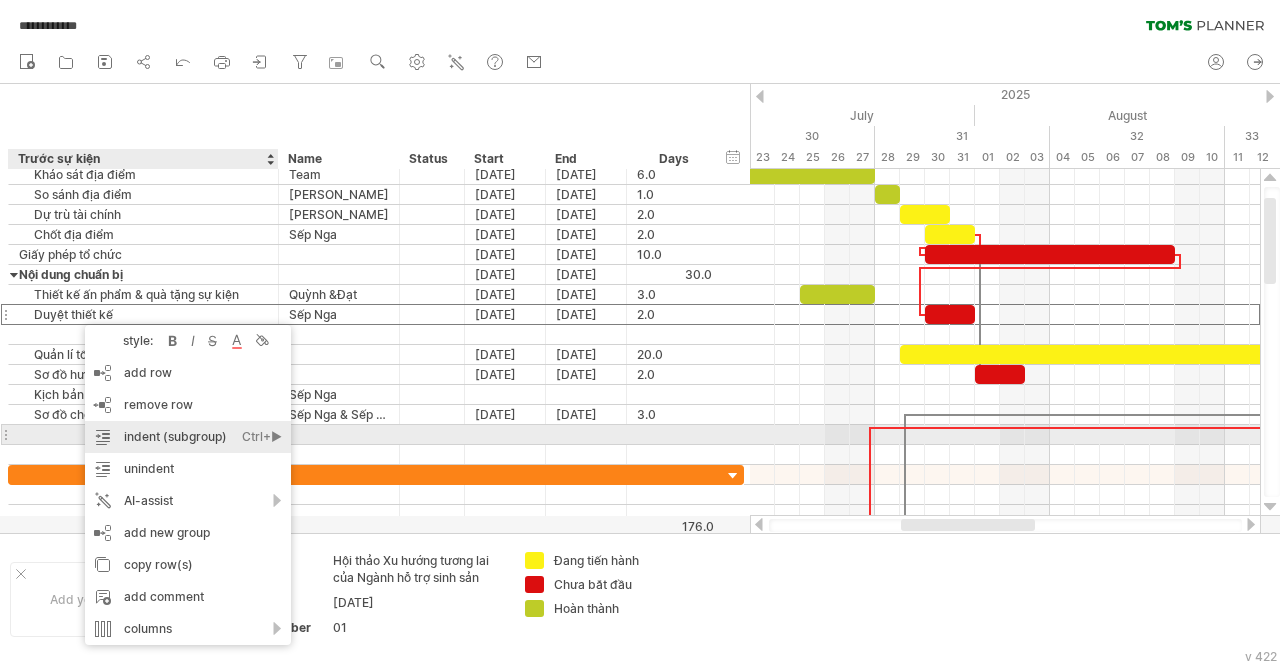 click on "indent (subgroup) Ctrl+► Cmd+►" at bounding box center [188, 437] 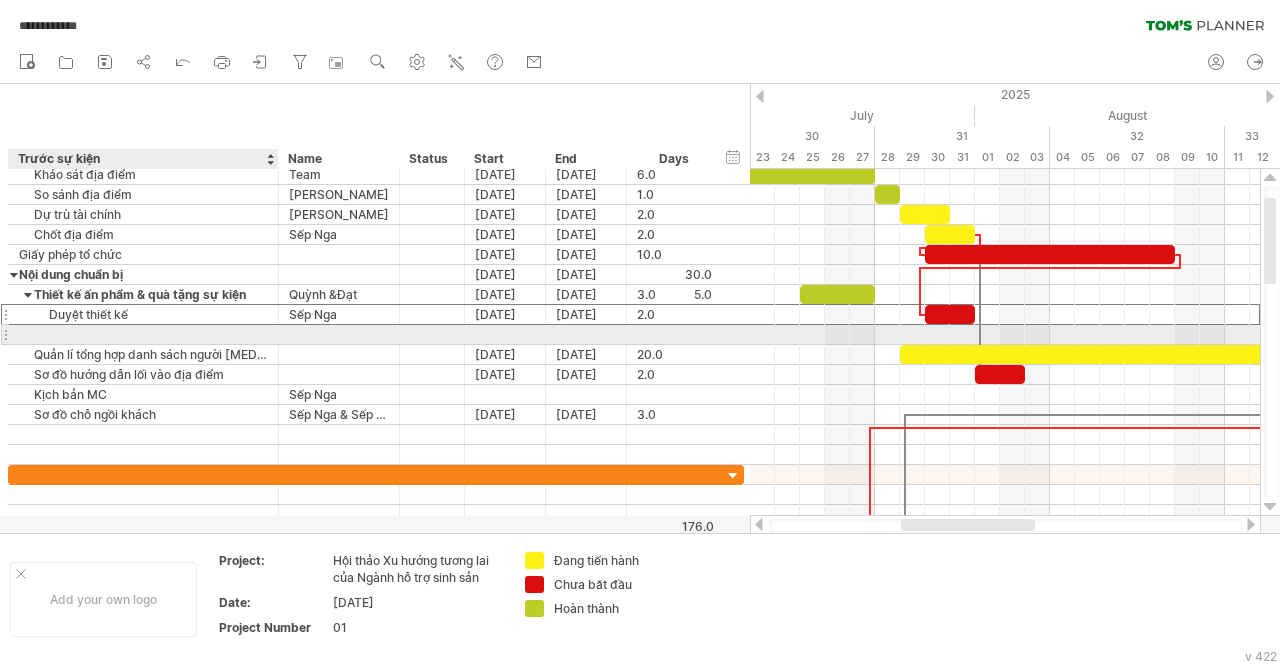 click at bounding box center [143, 334] 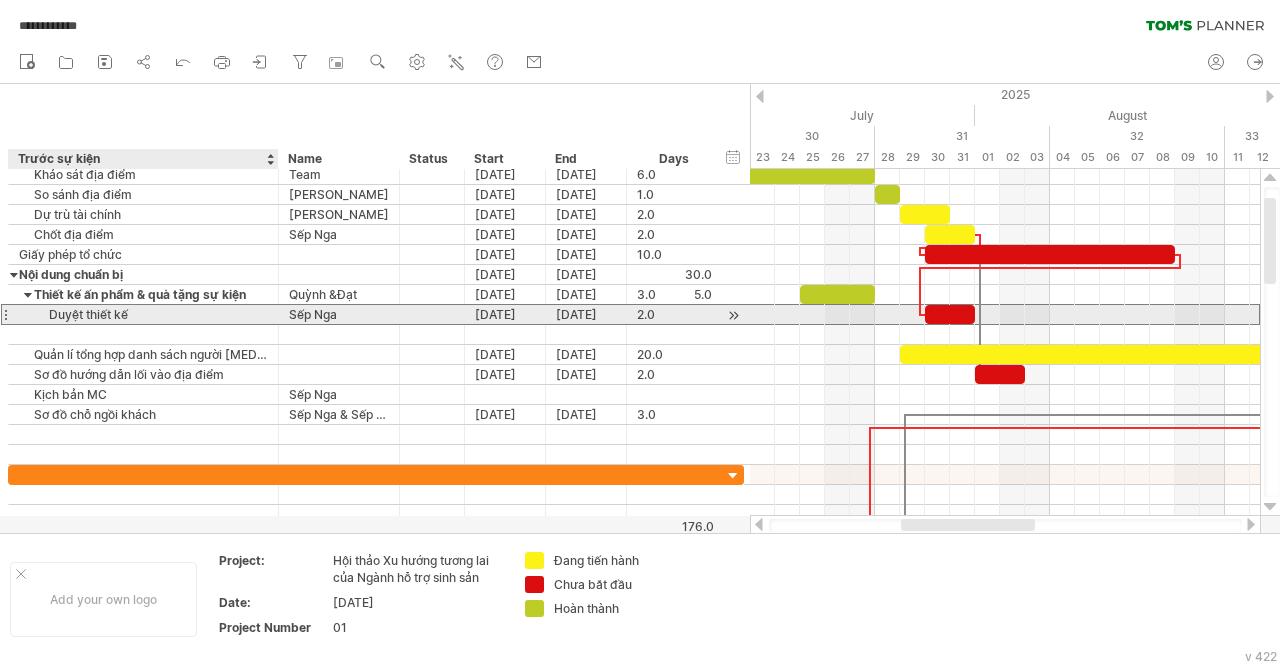 click on "Duyệt thiết kế" at bounding box center (143, 314) 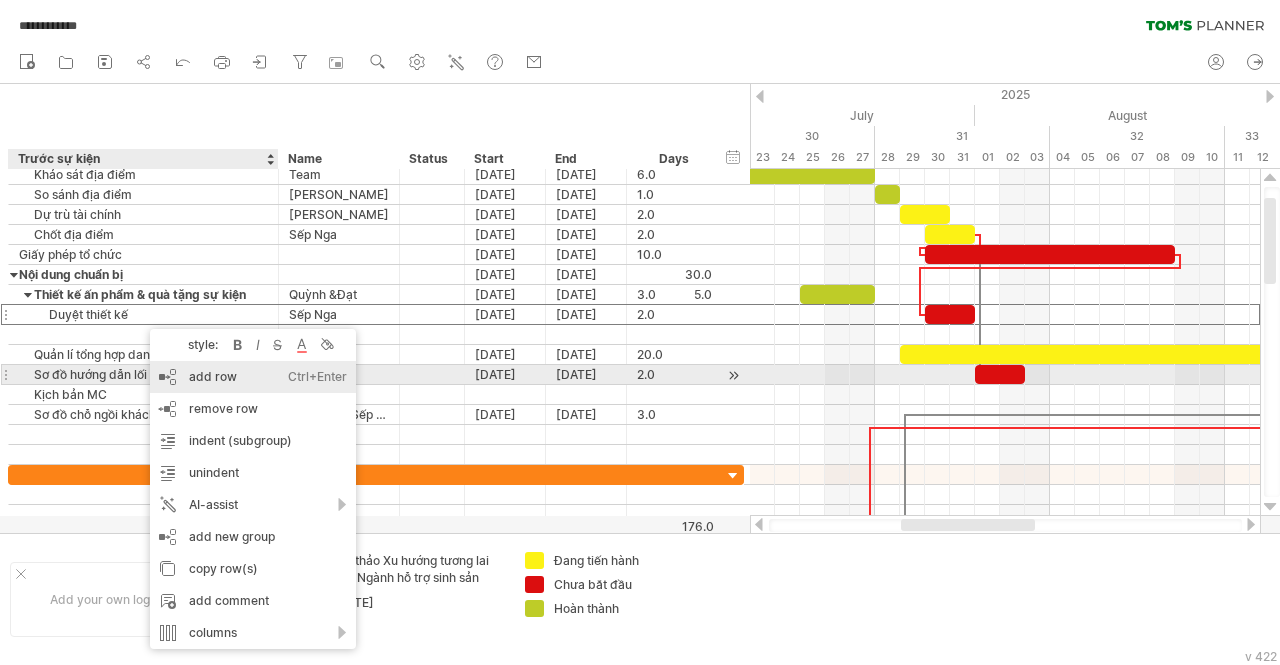 click on "add row Ctrl+Enter Cmd+Enter" at bounding box center (253, 377) 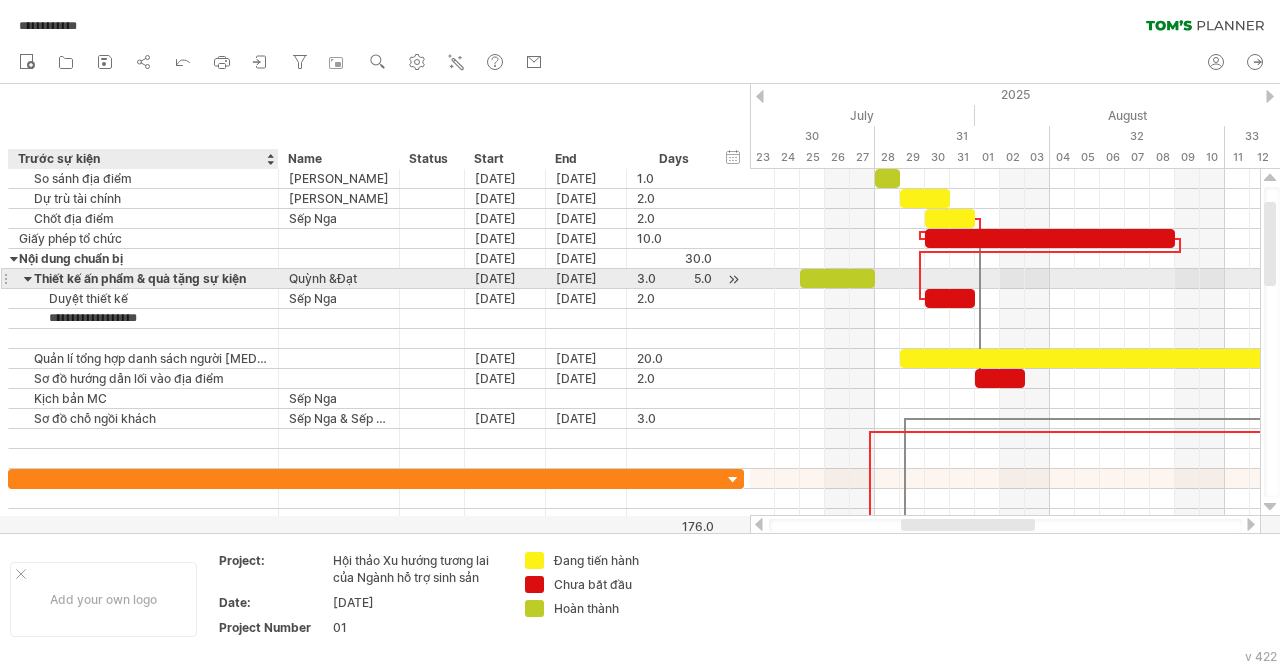 type on "*" 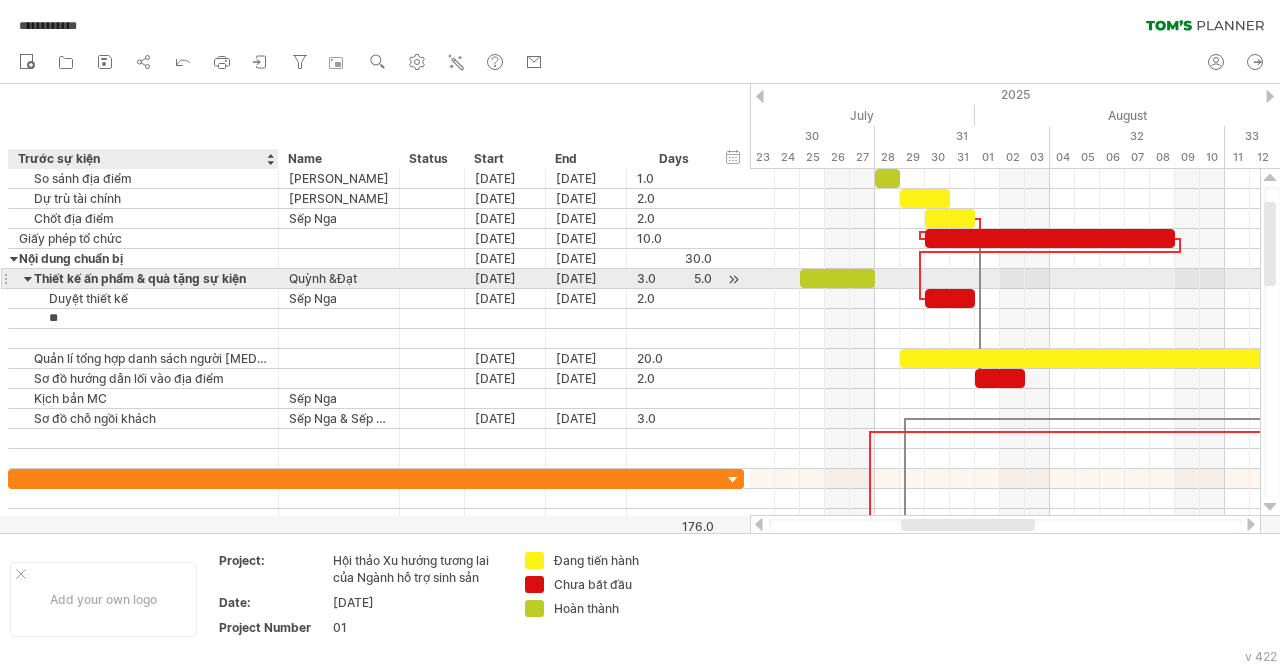 type on "*" 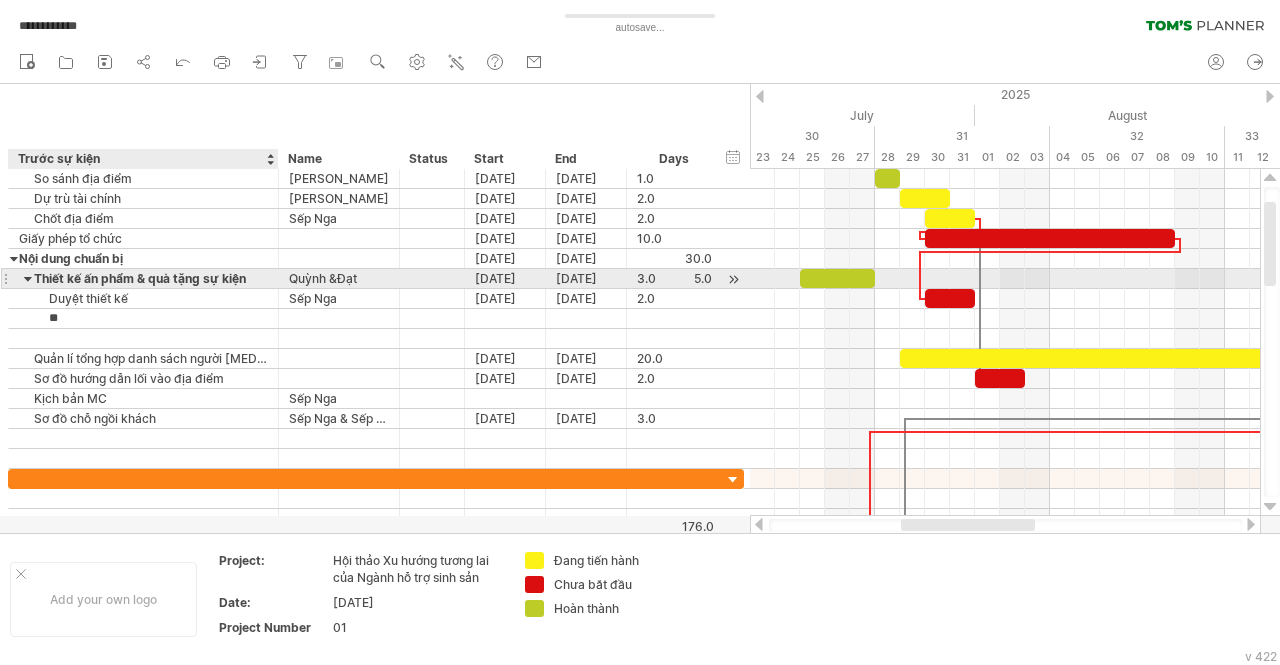 type on "*" 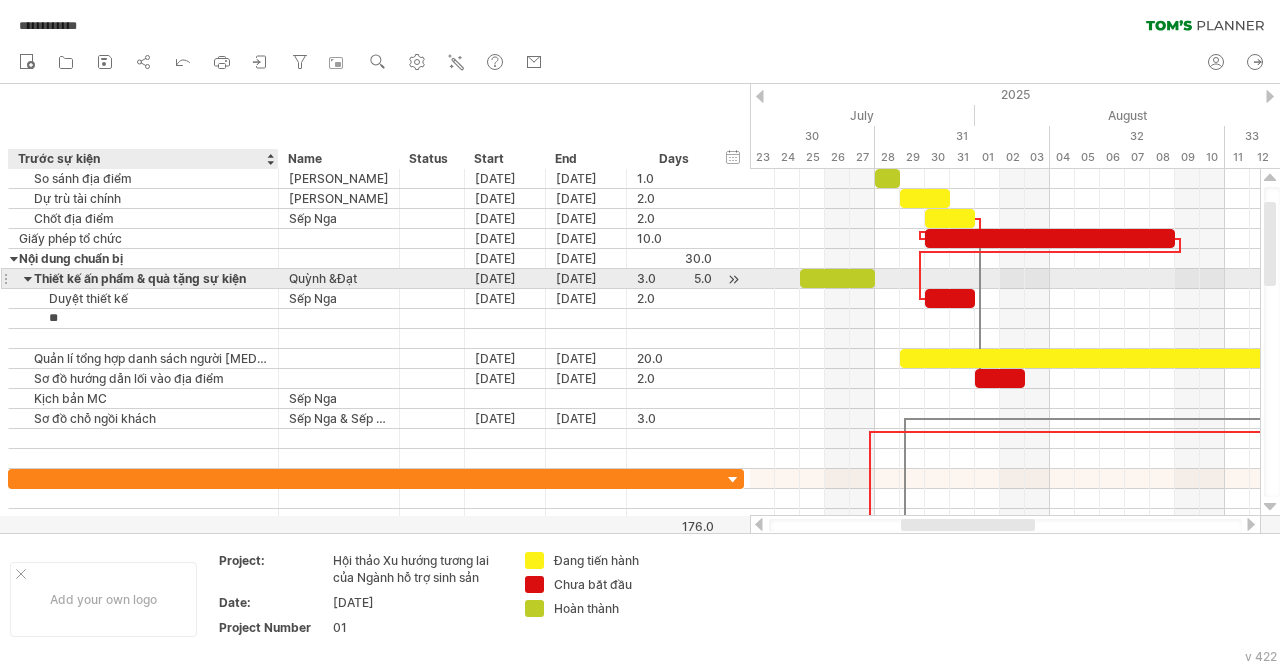 type on "*" 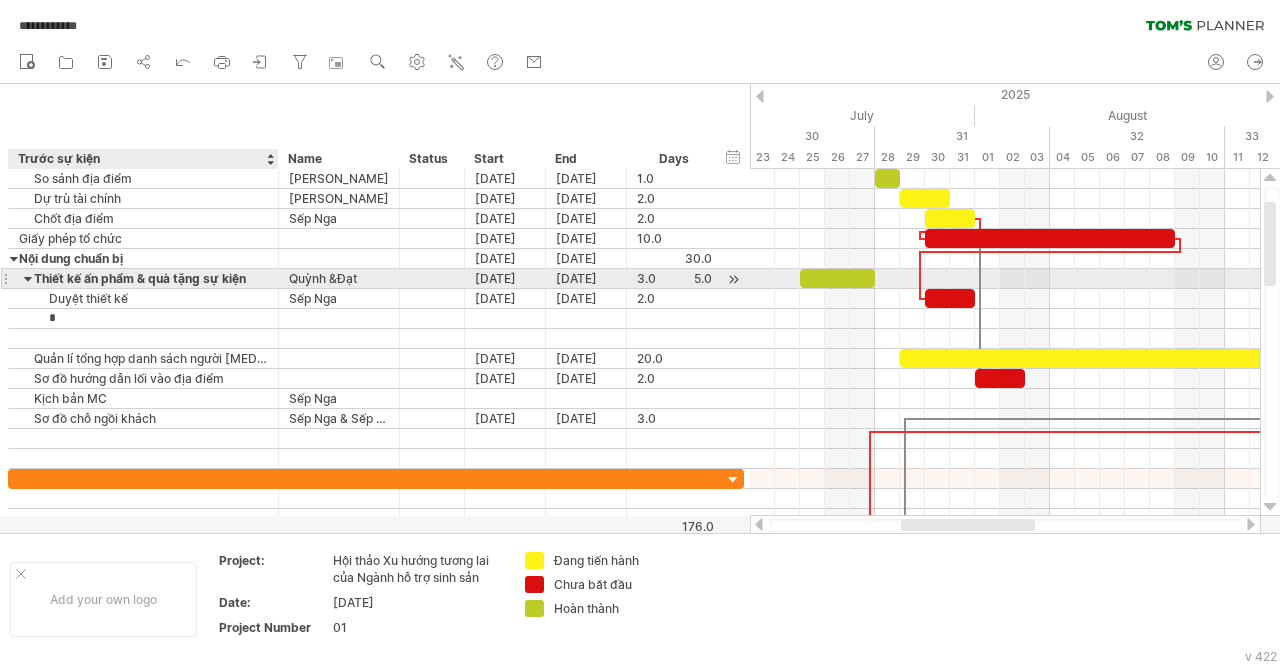 type on "**" 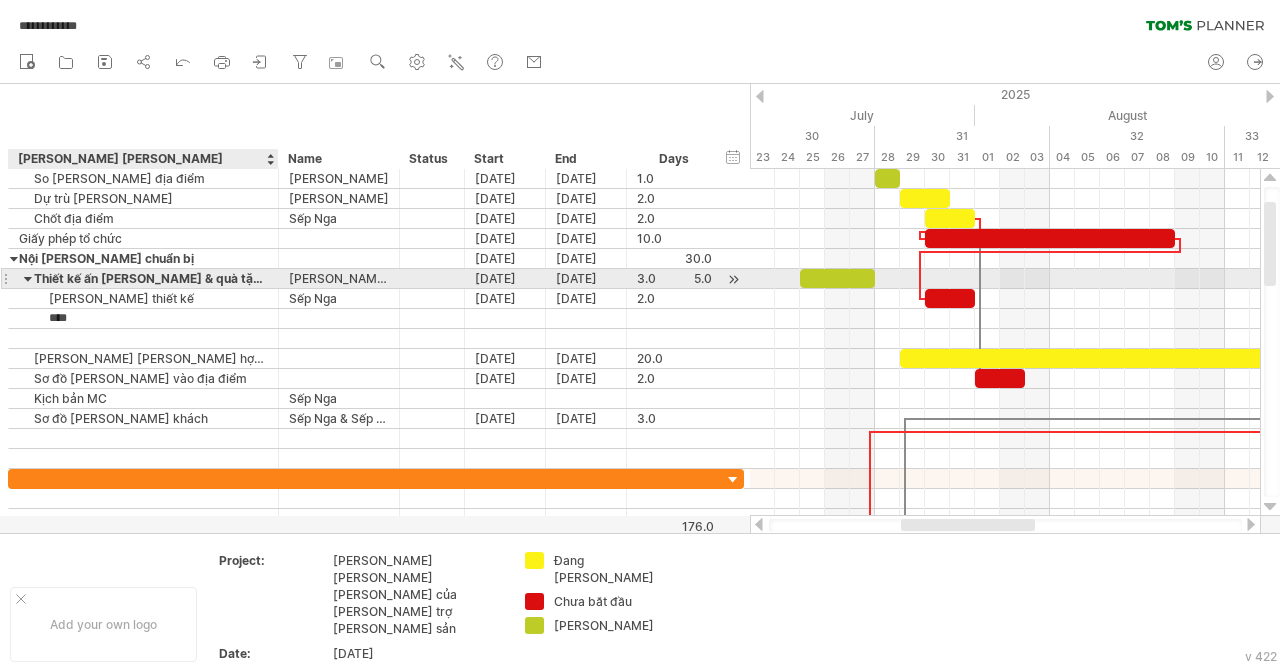 scroll, scrollTop: 0, scrollLeft: 0, axis: both 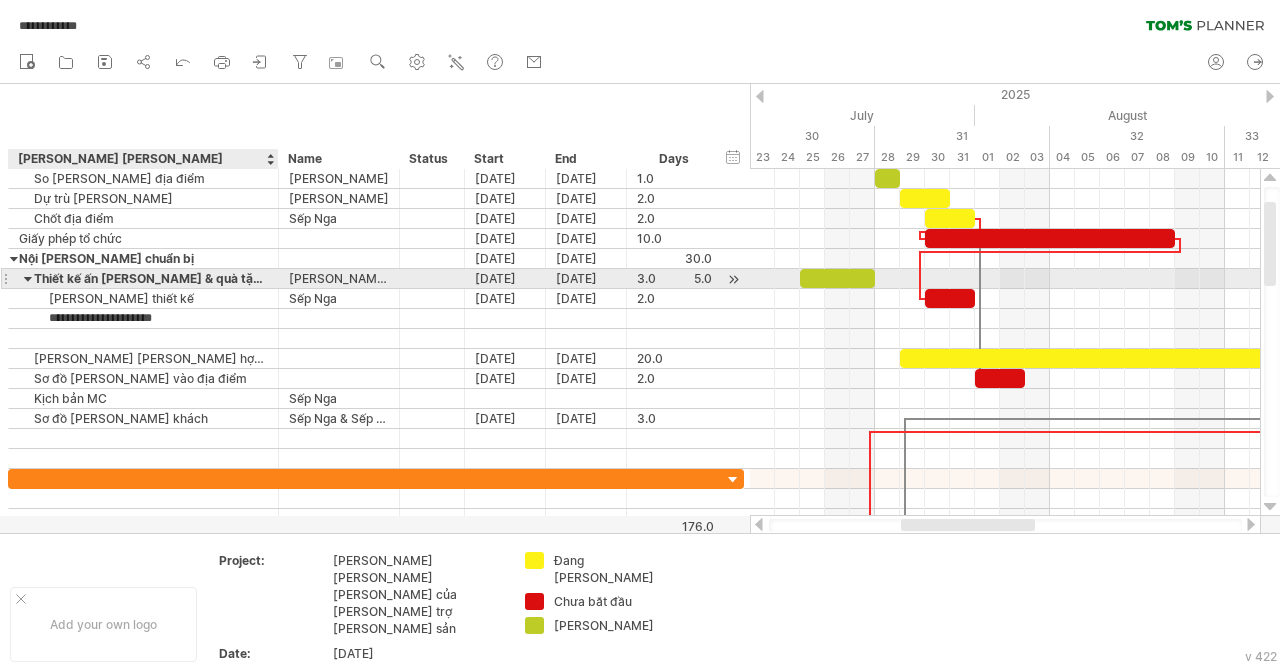 type on "**********" 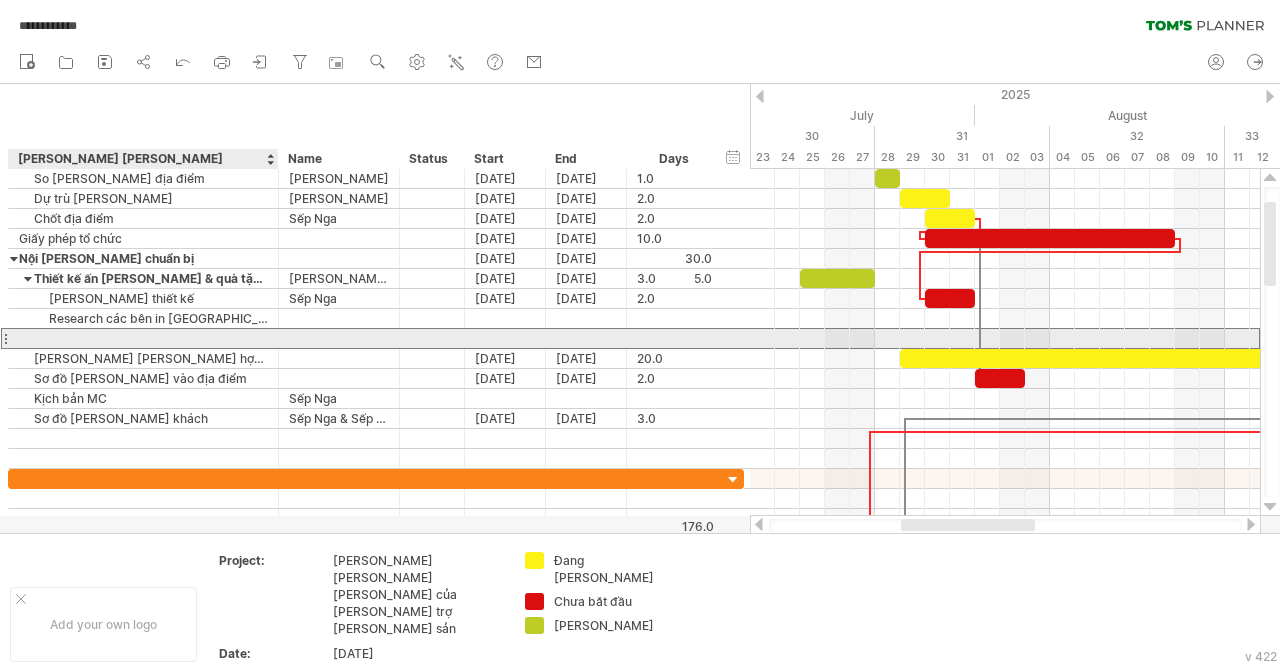 click at bounding box center (143, 338) 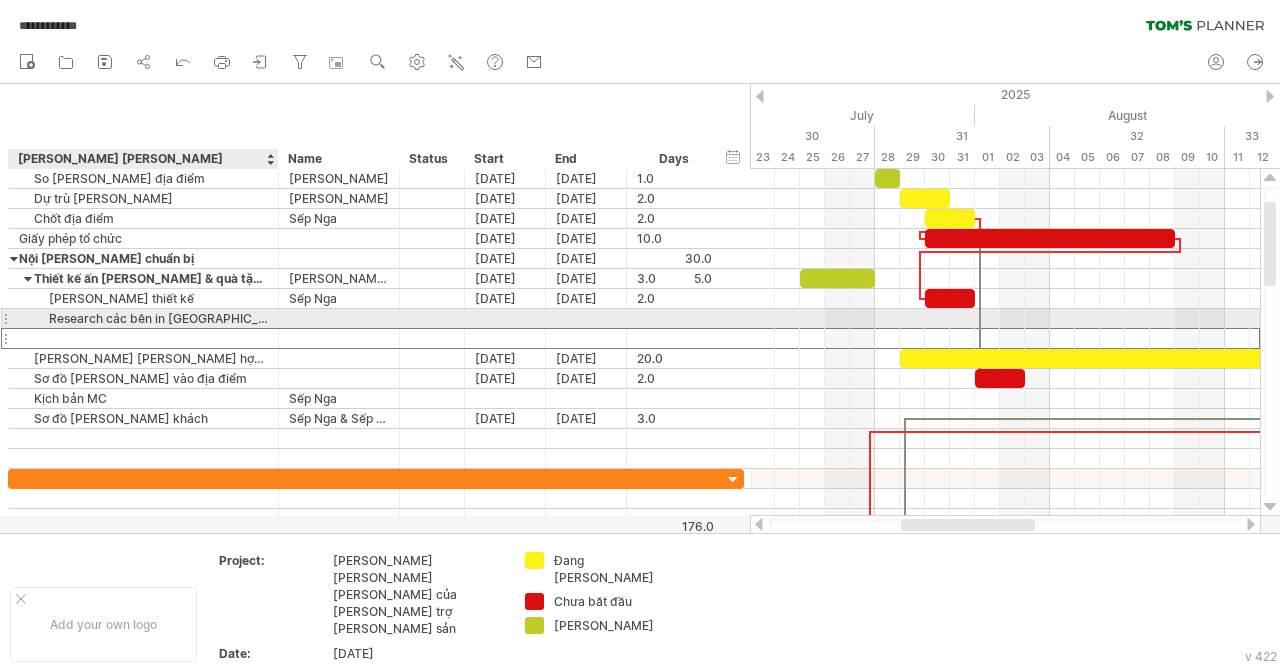click on "Research các bên in ấn" at bounding box center [143, 318] 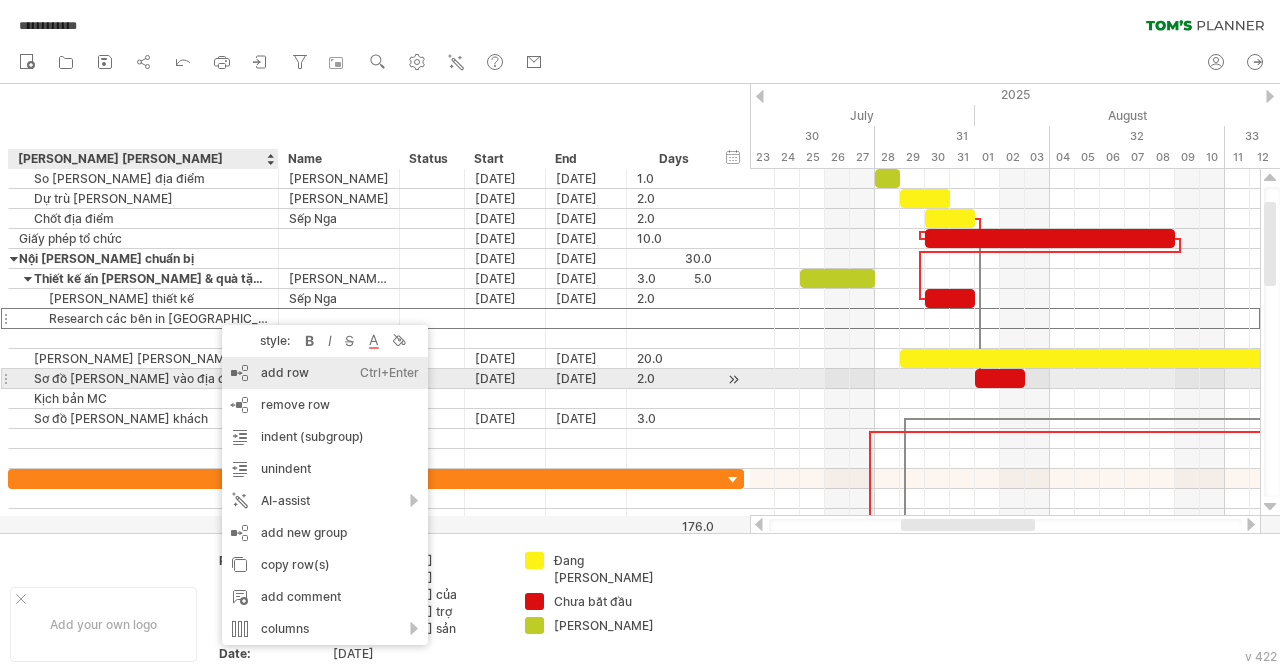 click on "add row Ctrl+Enter Cmd+Enter" at bounding box center [325, 373] 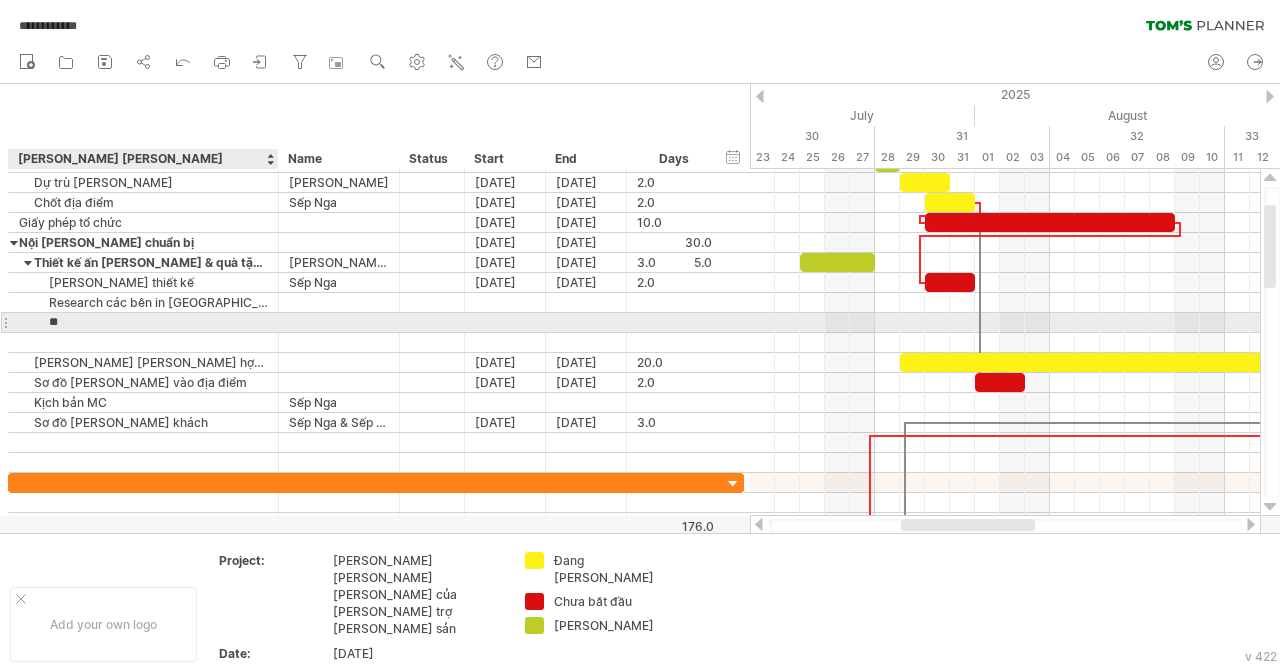 type on "*" 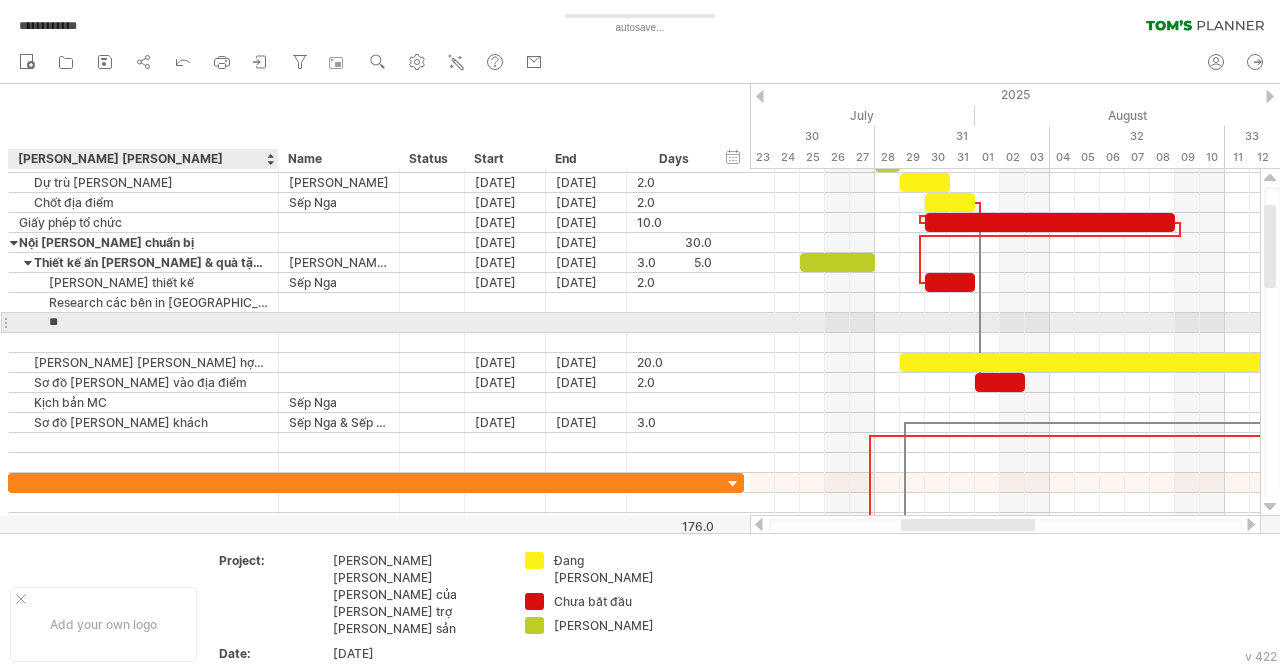 type on "*" 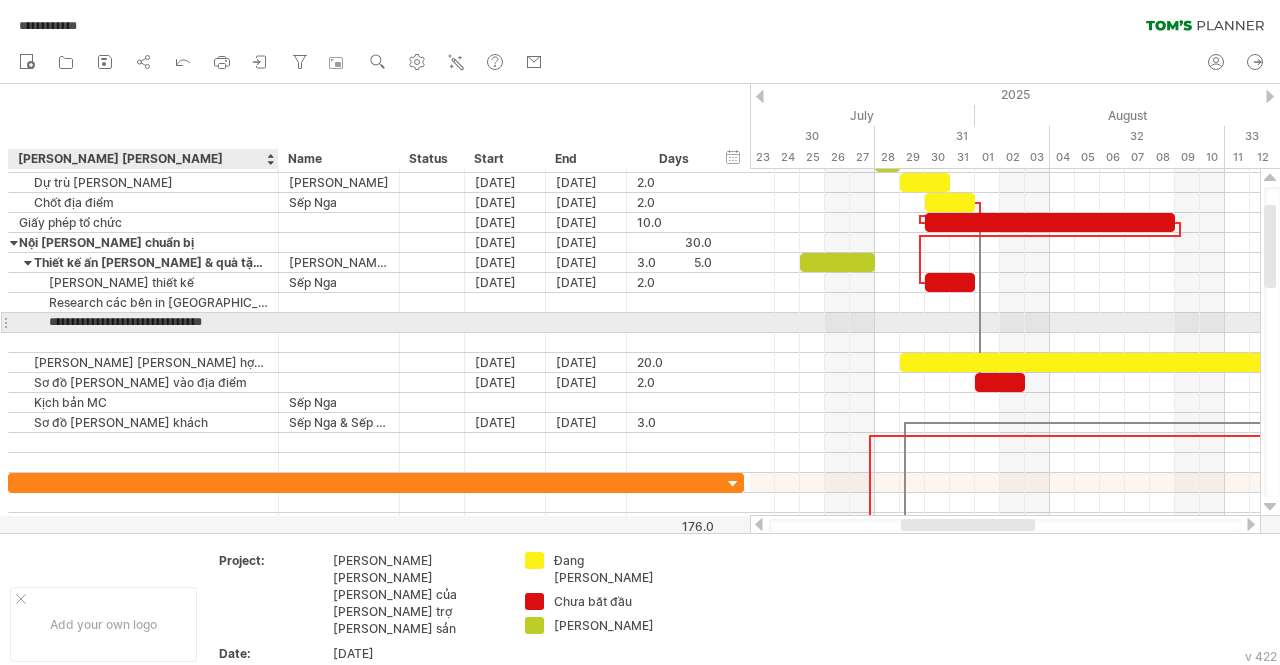type on "**********" 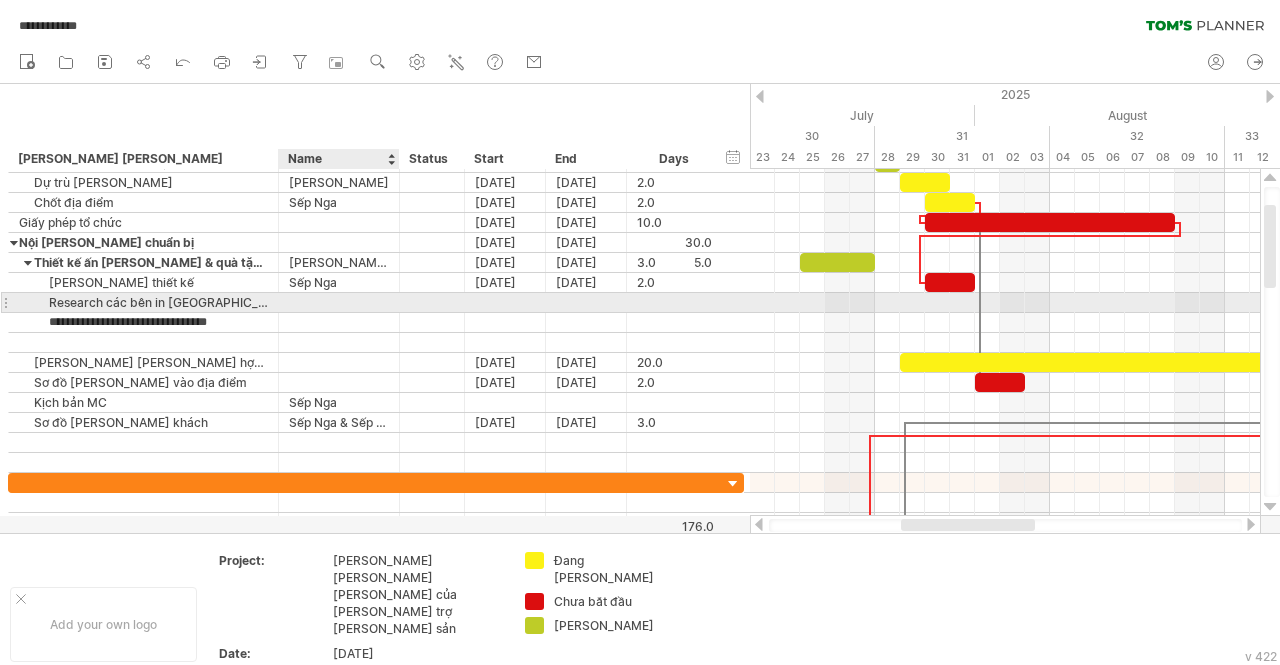 click at bounding box center [339, 302] 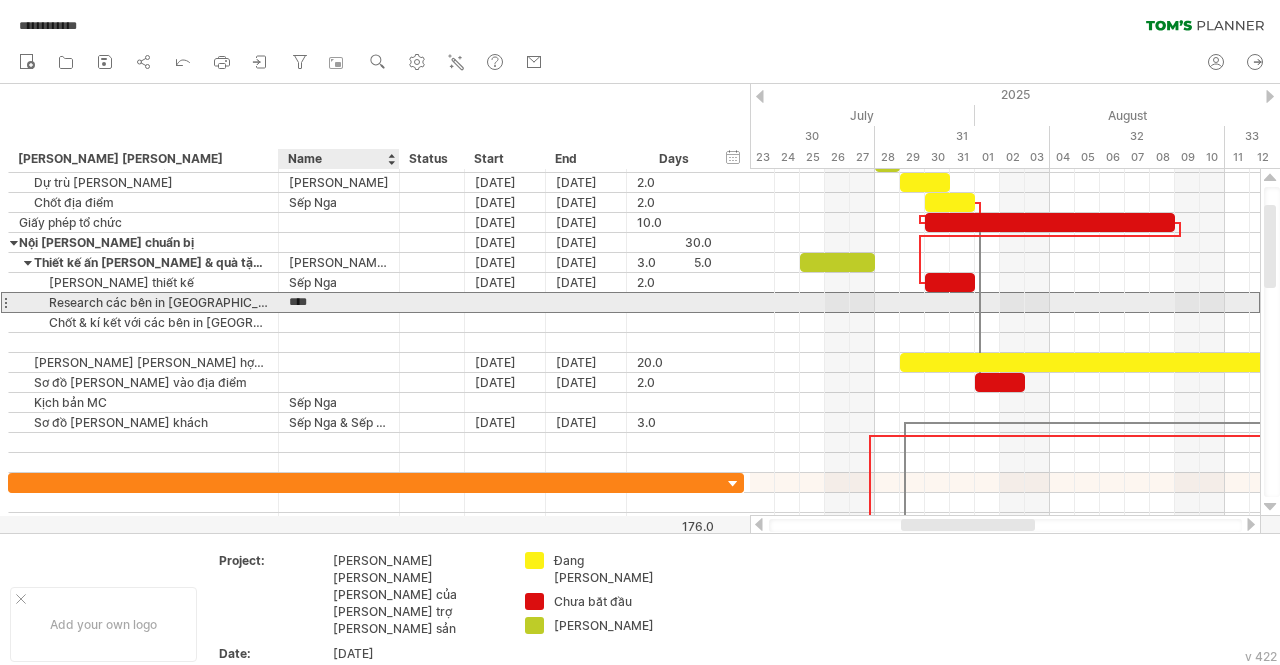 type on "*****" 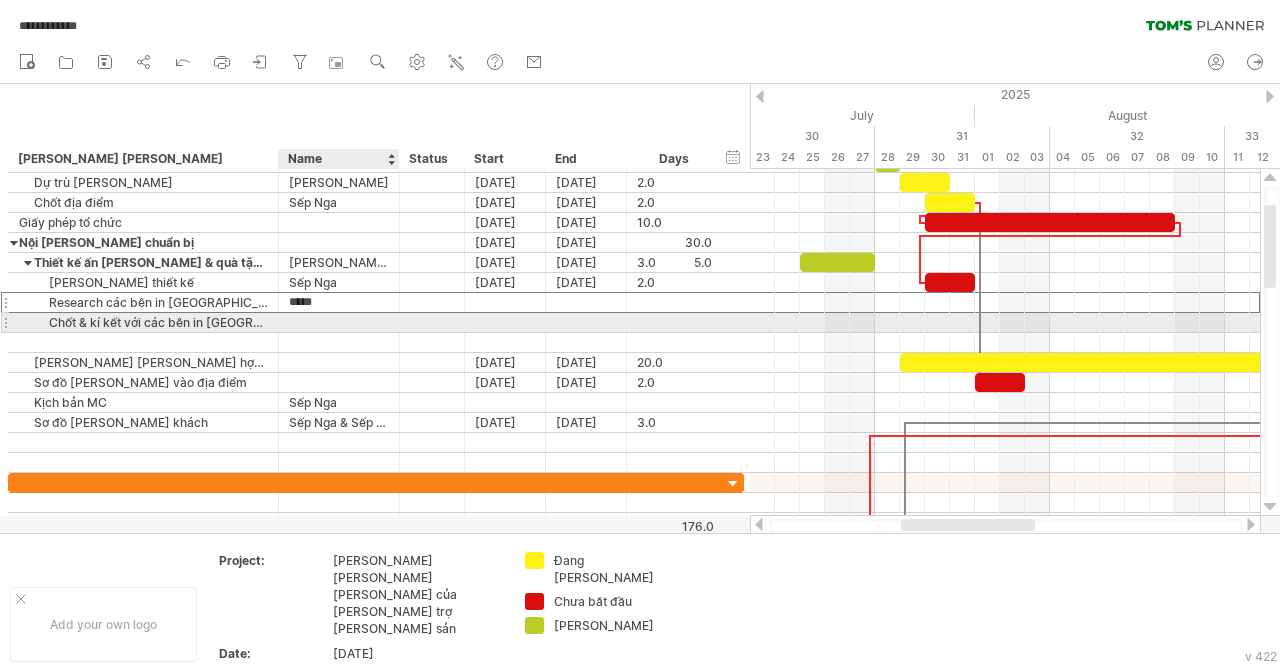 click at bounding box center (339, 322) 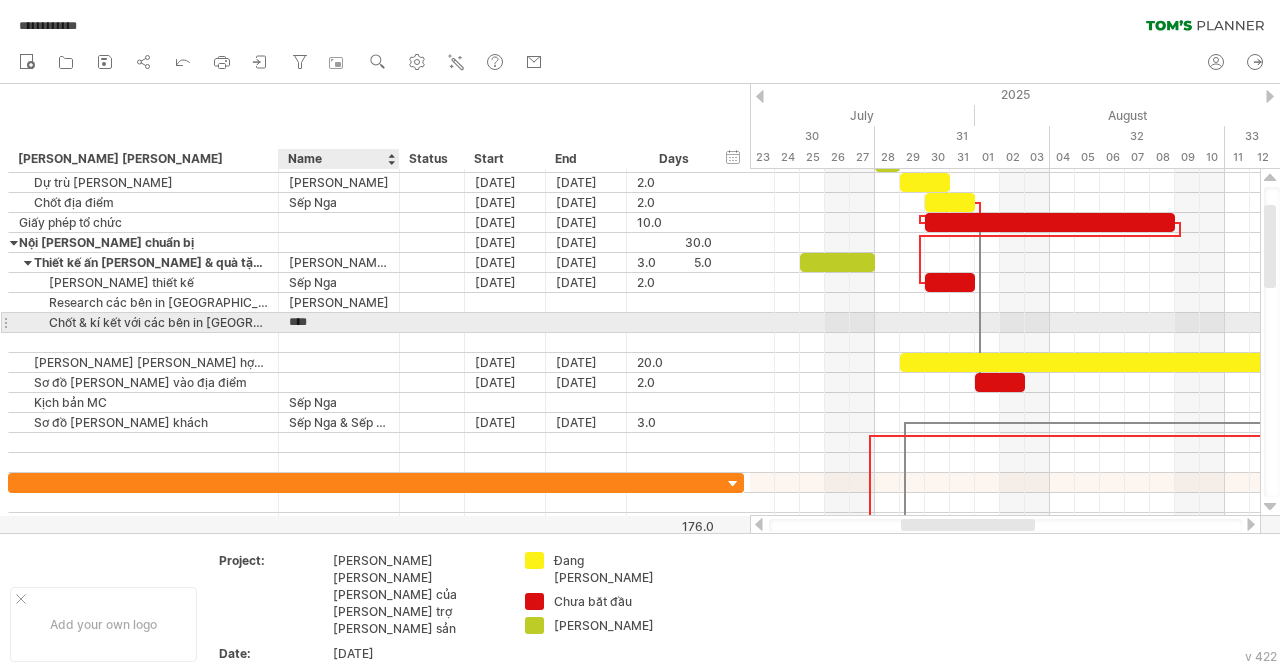 type on "***" 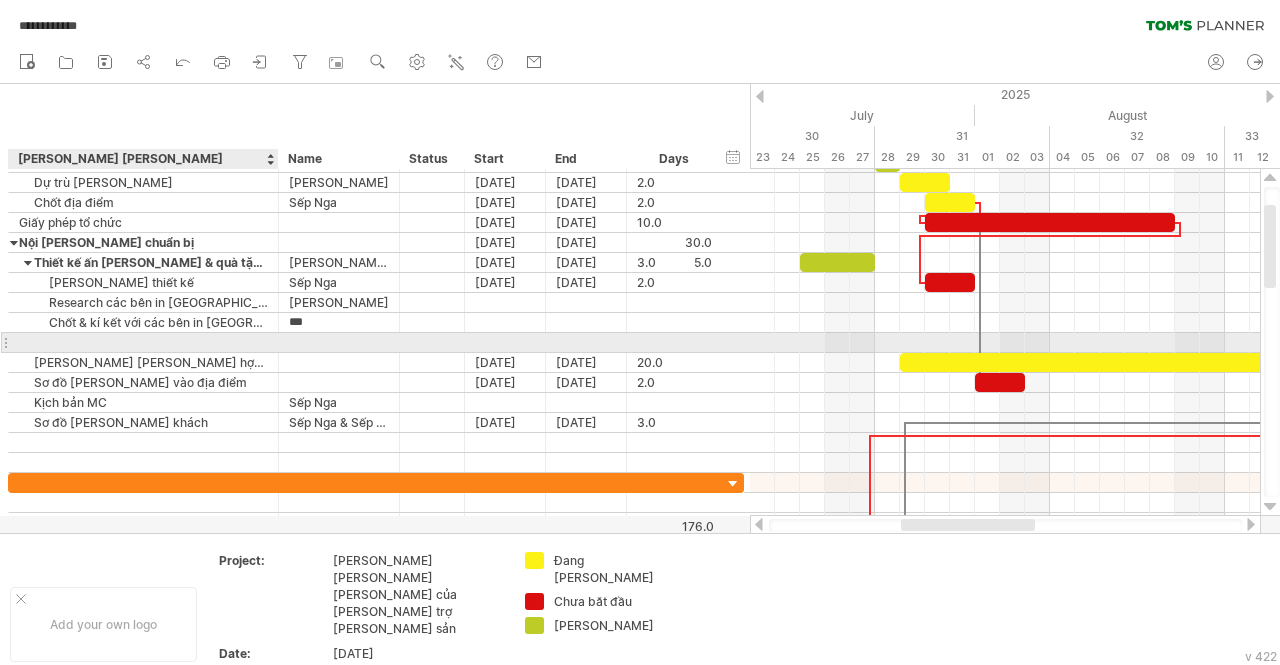 click at bounding box center (143, 342) 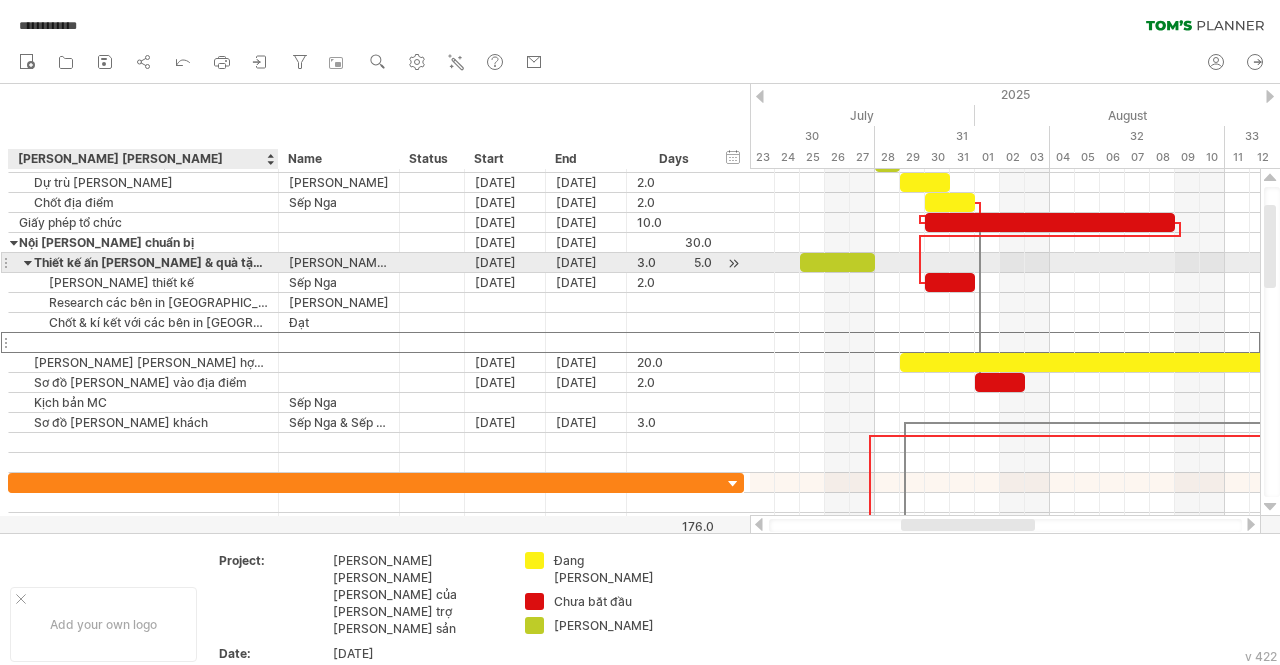 click at bounding box center [28, 262] 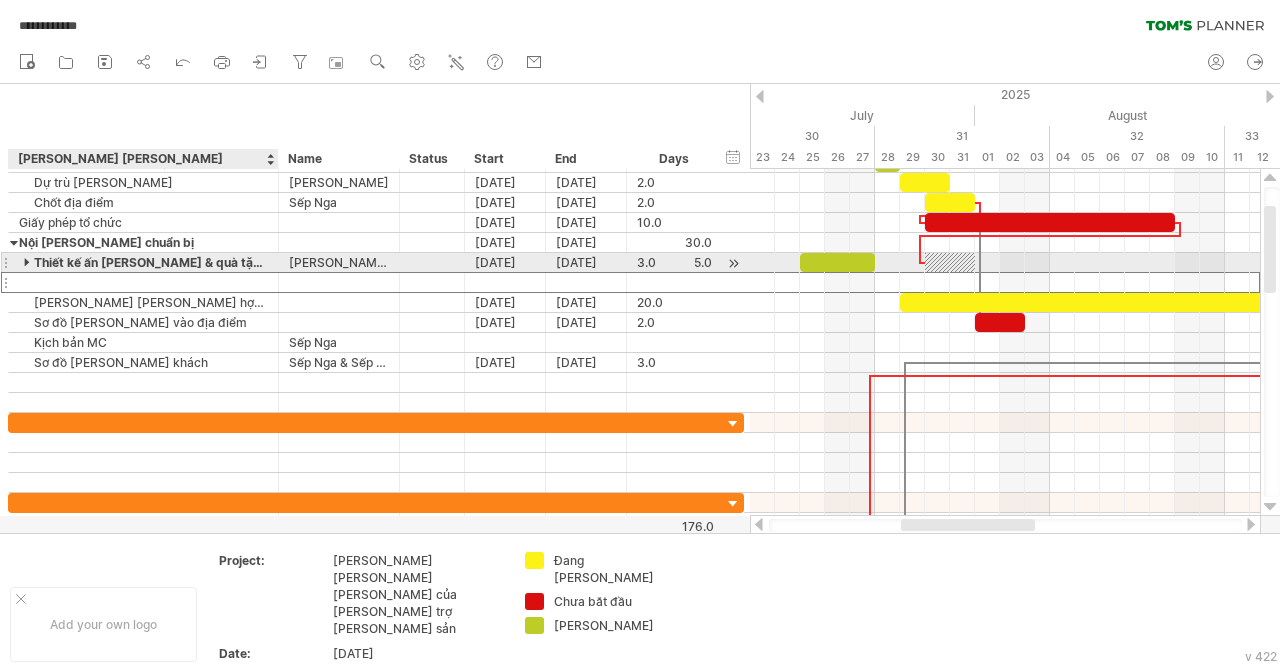click at bounding box center [28, 262] 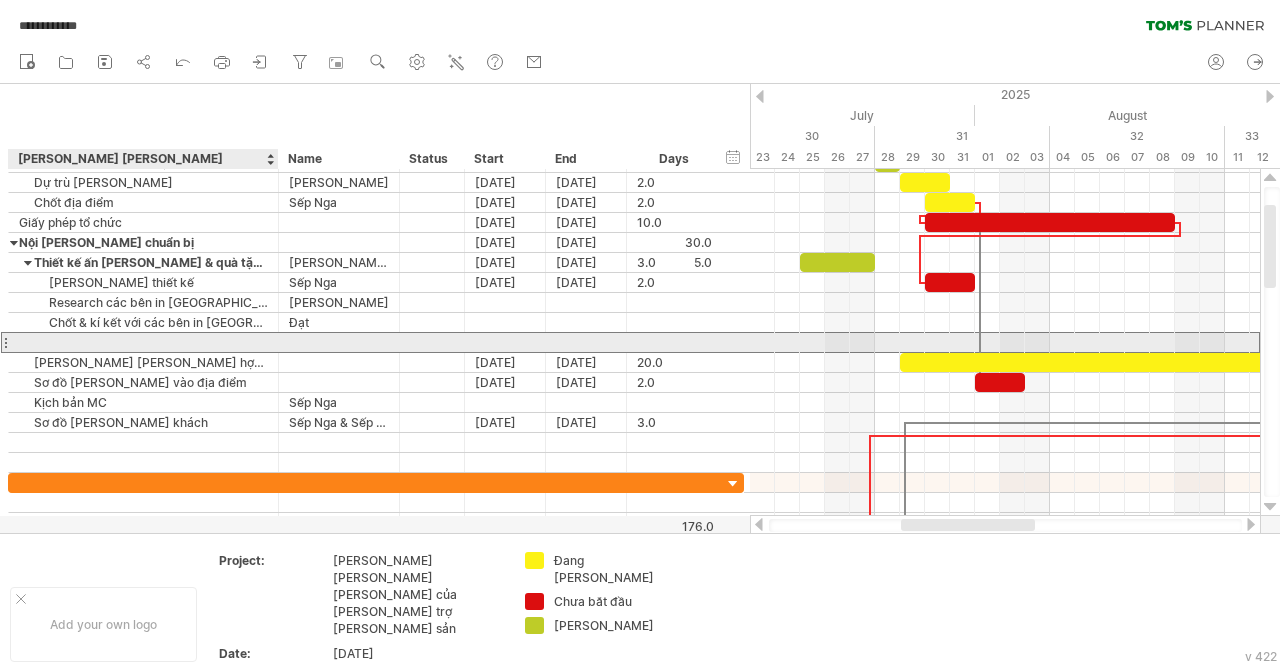 click at bounding box center [143, 342] 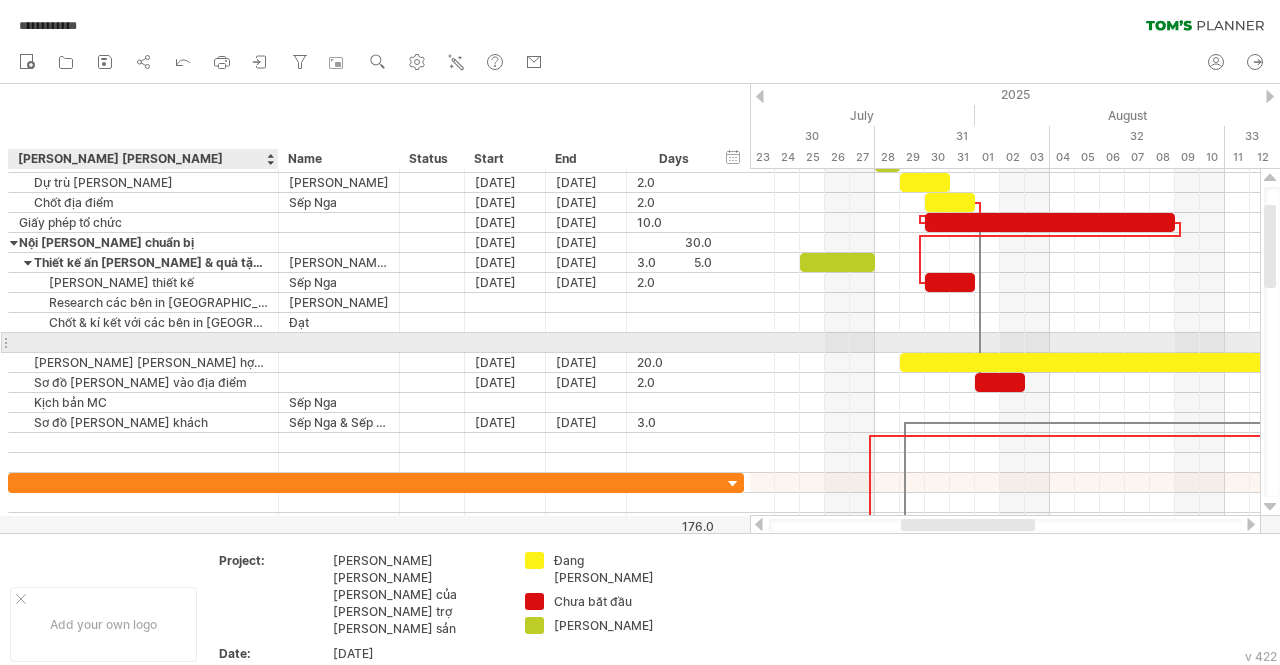 click at bounding box center (143, 342) 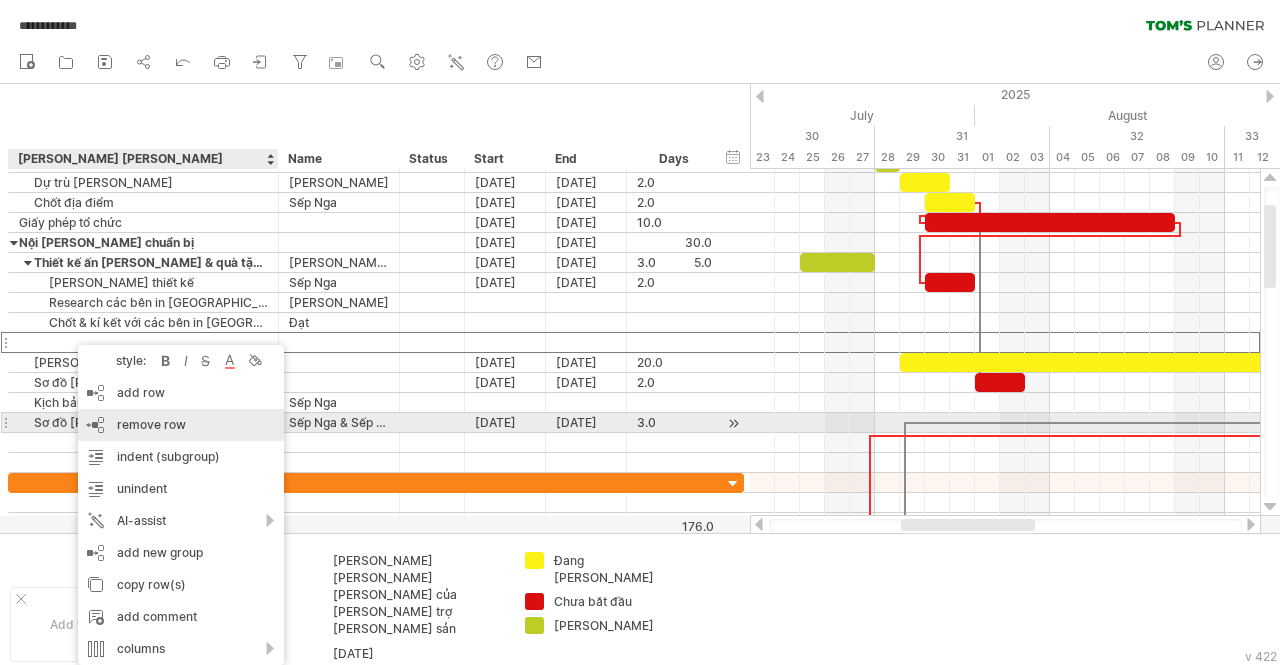 click on "remove row" at bounding box center (151, 424) 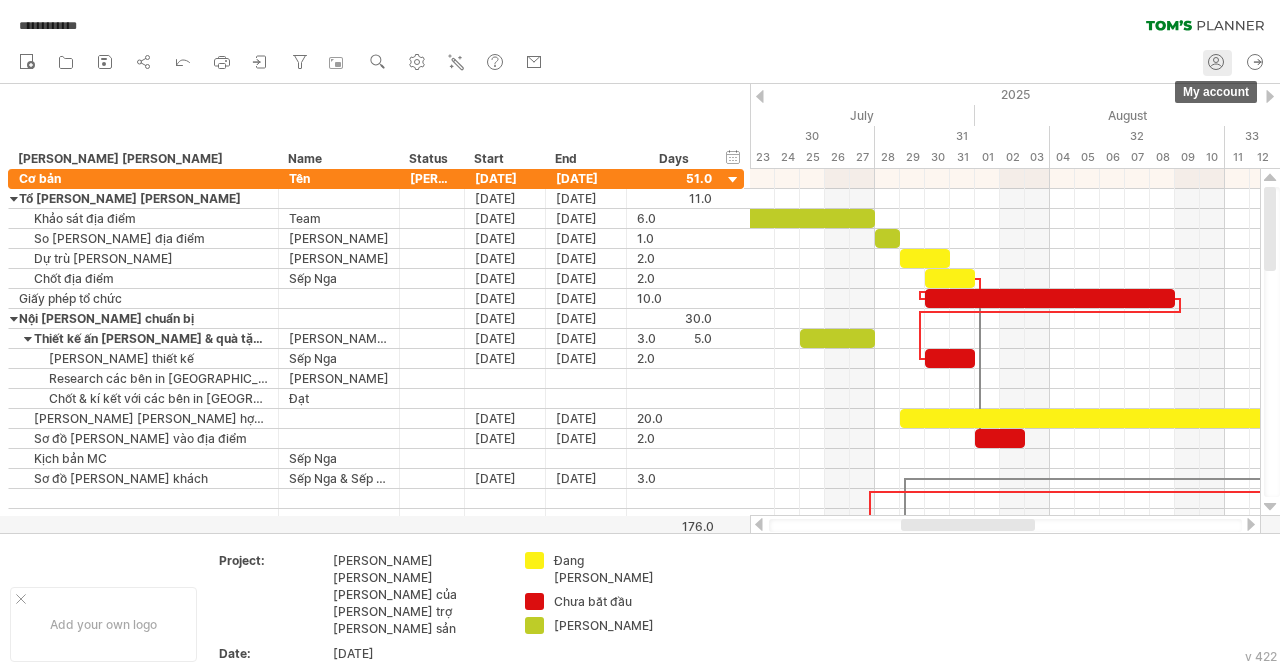 click 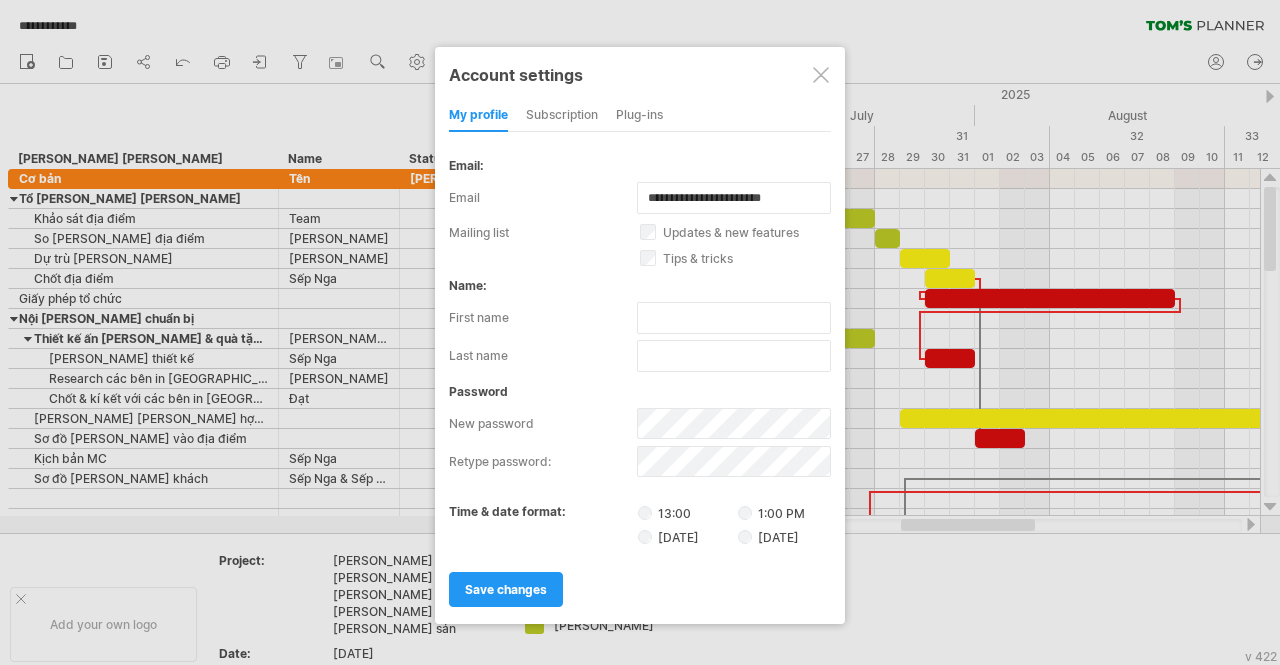 click on "subscription" at bounding box center [562, 116] 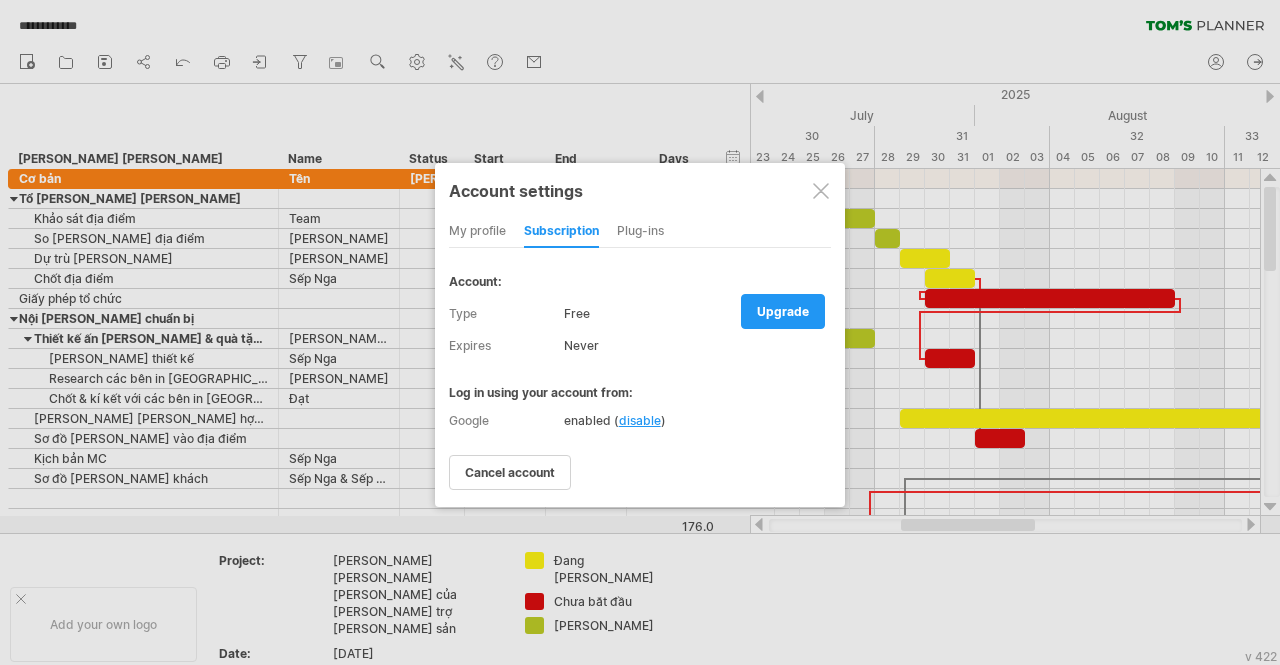 click on "my profile" at bounding box center (477, 232) 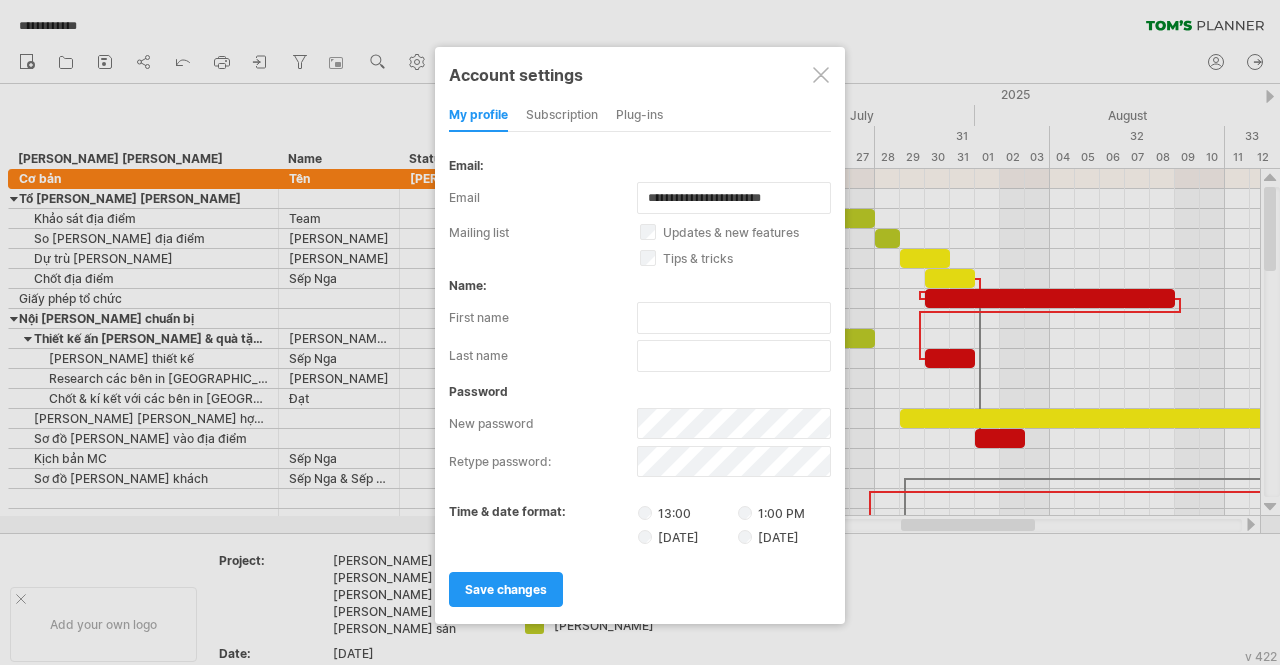 click at bounding box center [821, 75] 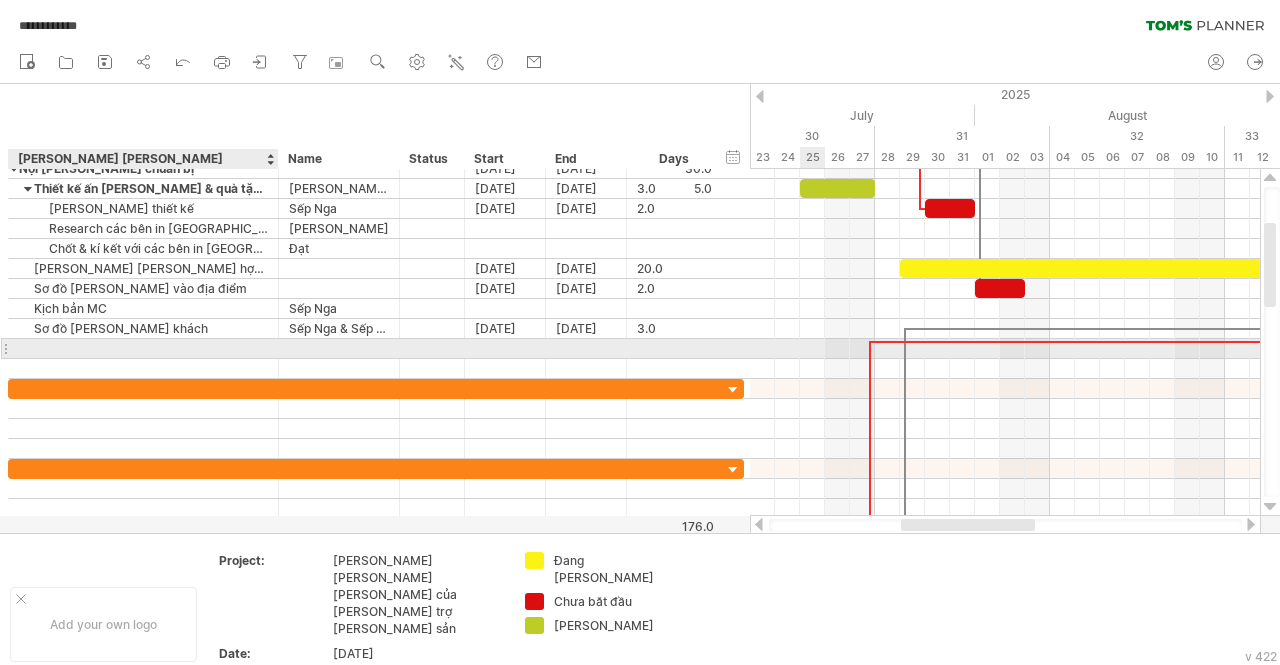 click at bounding box center (143, 348) 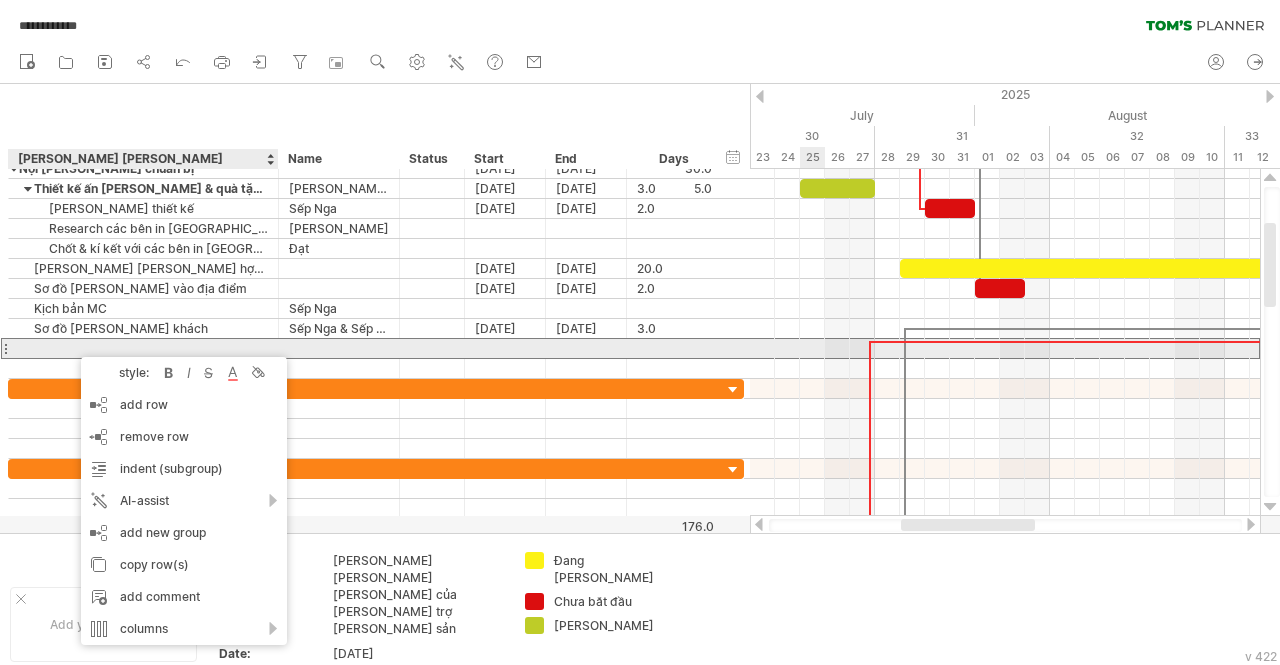 click at bounding box center (143, 348) 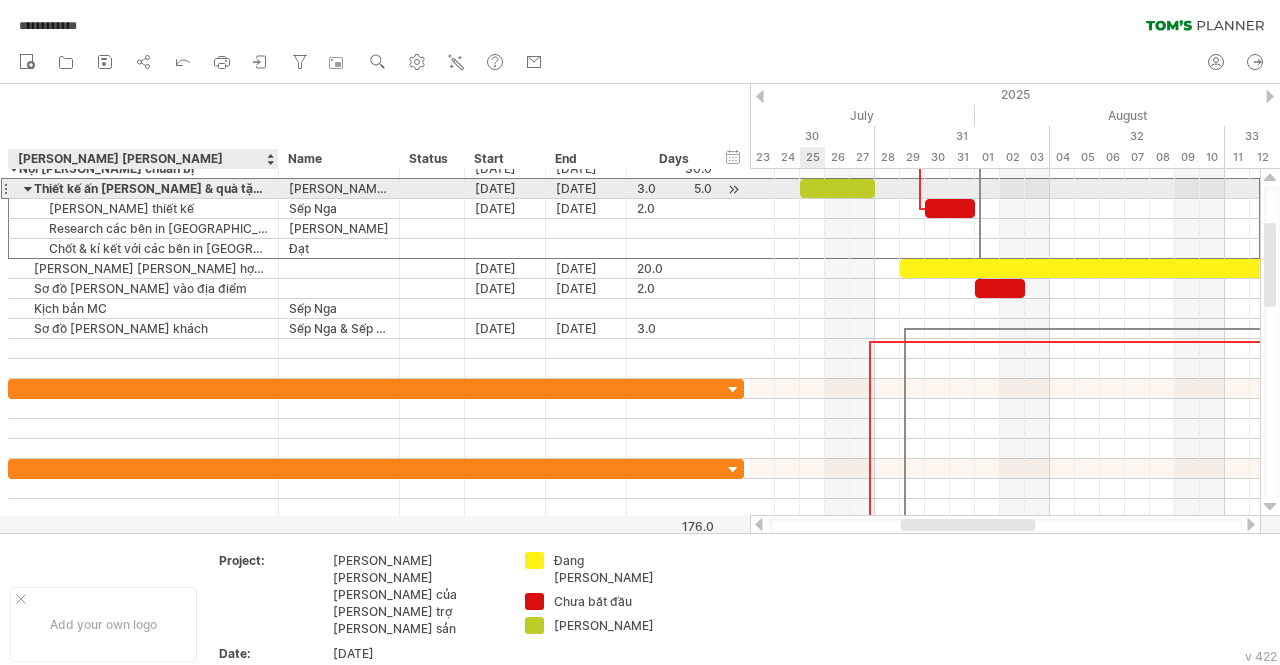 click on "Thiết kế ấn phẩm & quà tặng sự kiện" at bounding box center (143, 188) 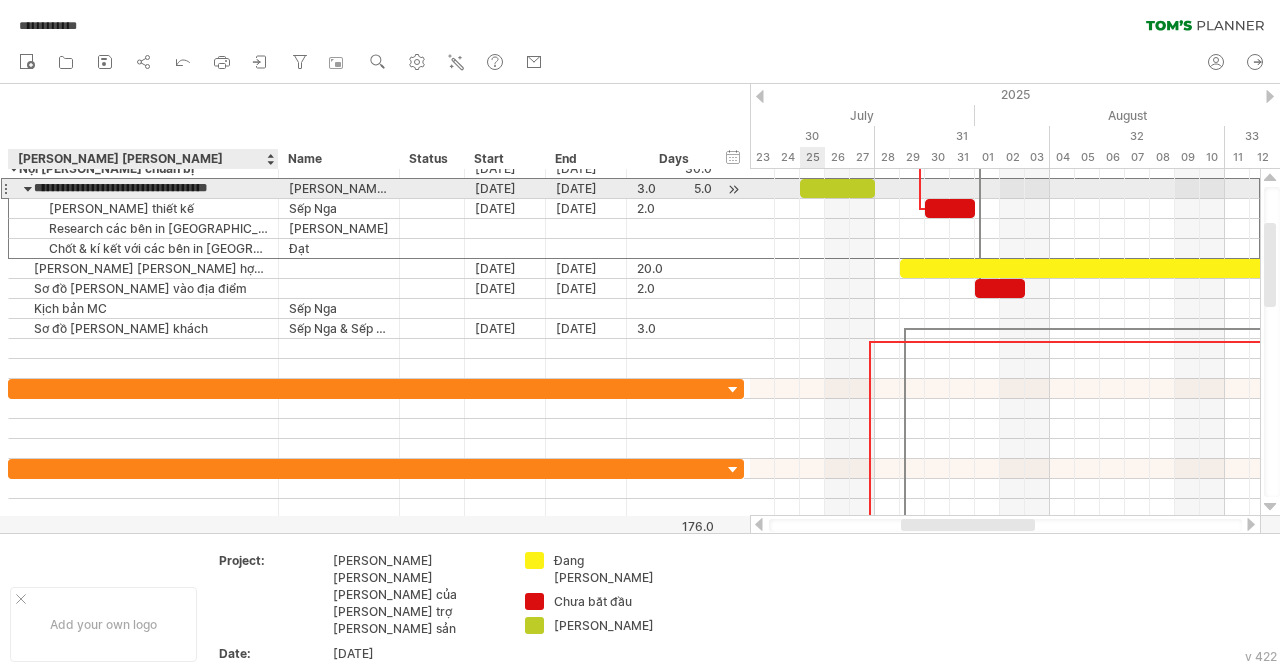 click on "**********" at bounding box center (143, 188) 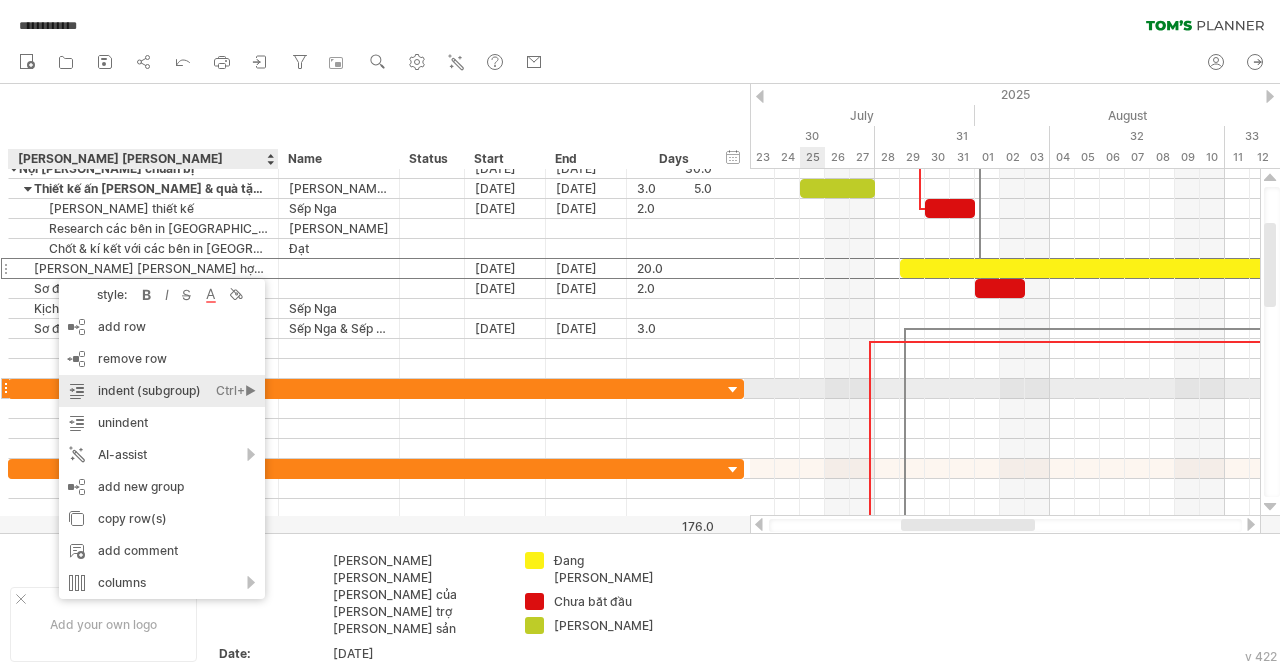 click on "indent (subgroup) Ctrl+► Cmd+►" at bounding box center (162, 391) 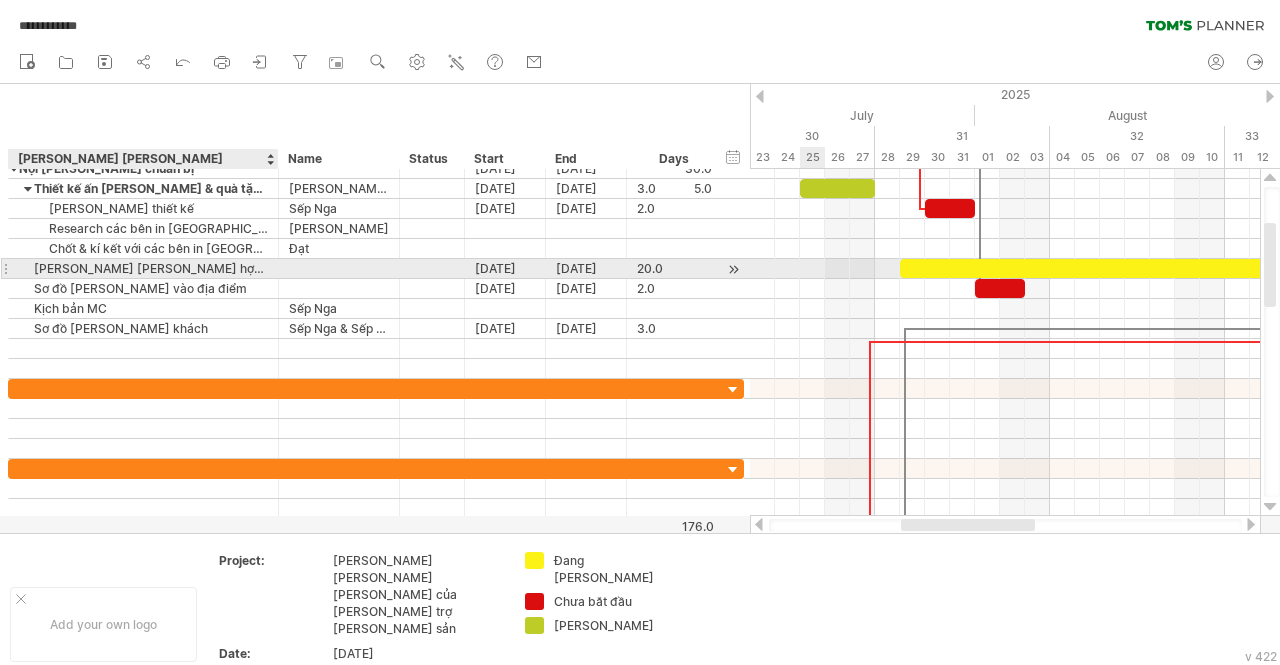 click on "Quản lí tổng hợp danh sách người [MEDICAL_DATA] dự" at bounding box center (143, 268) 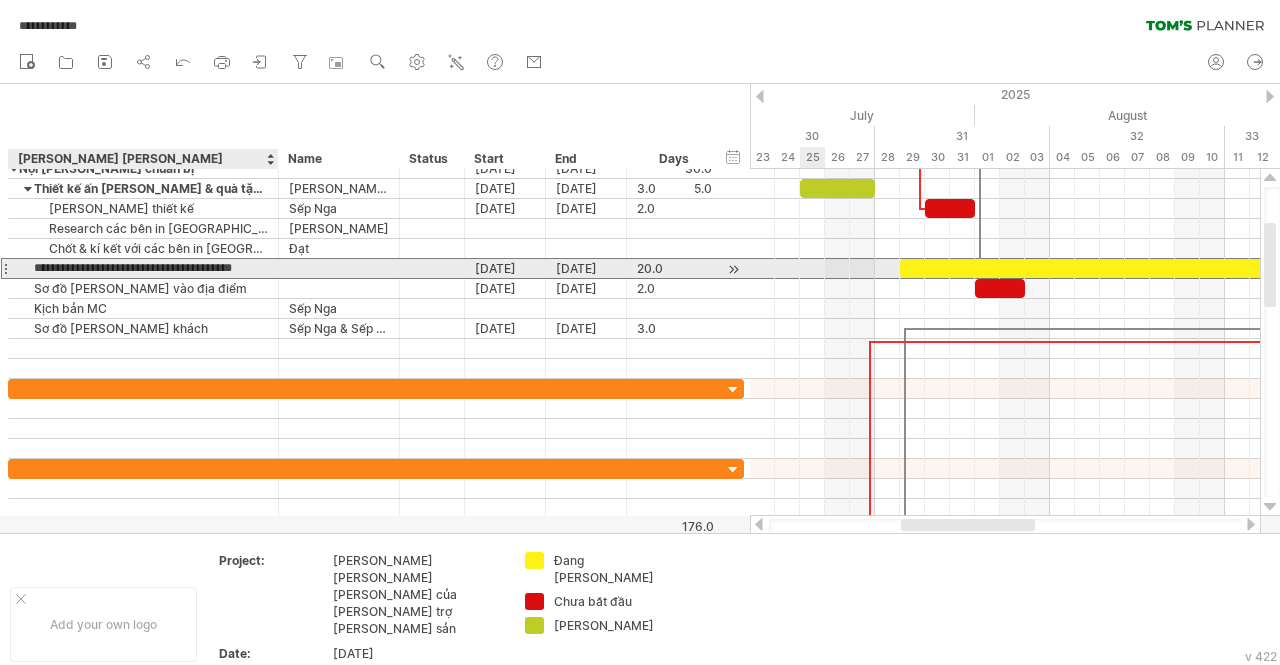 scroll, scrollTop: 0, scrollLeft: 0, axis: both 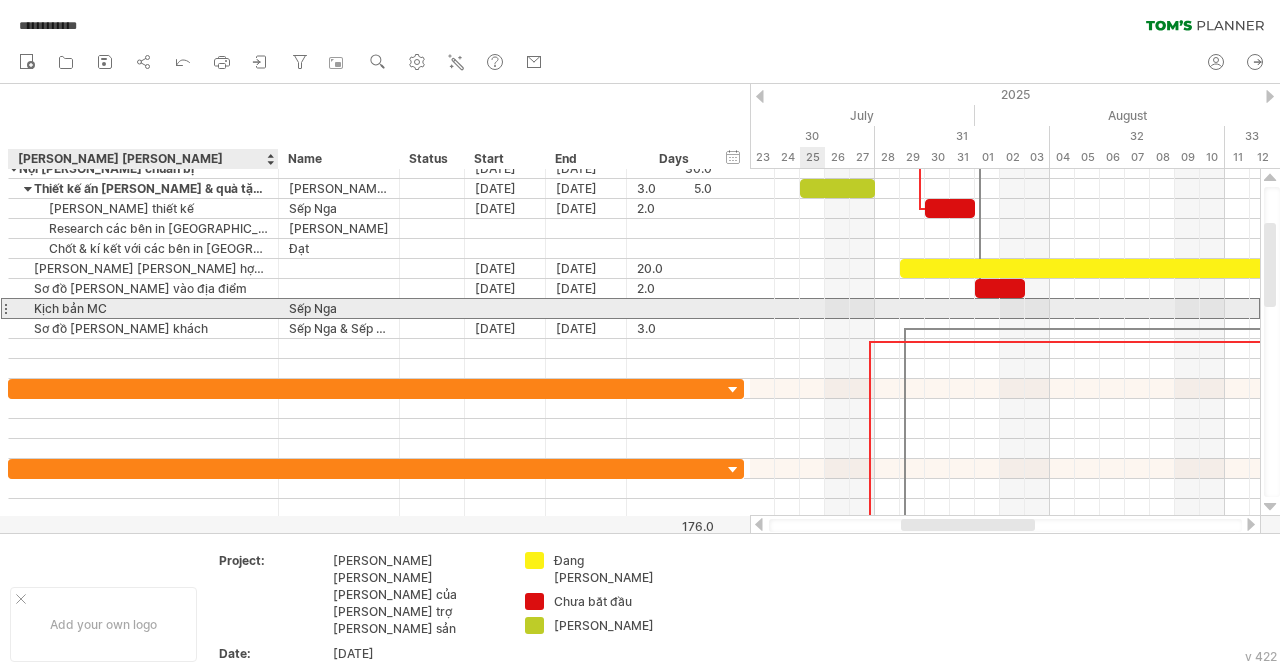 click on "Kịch bản MC" at bounding box center (143, 308) 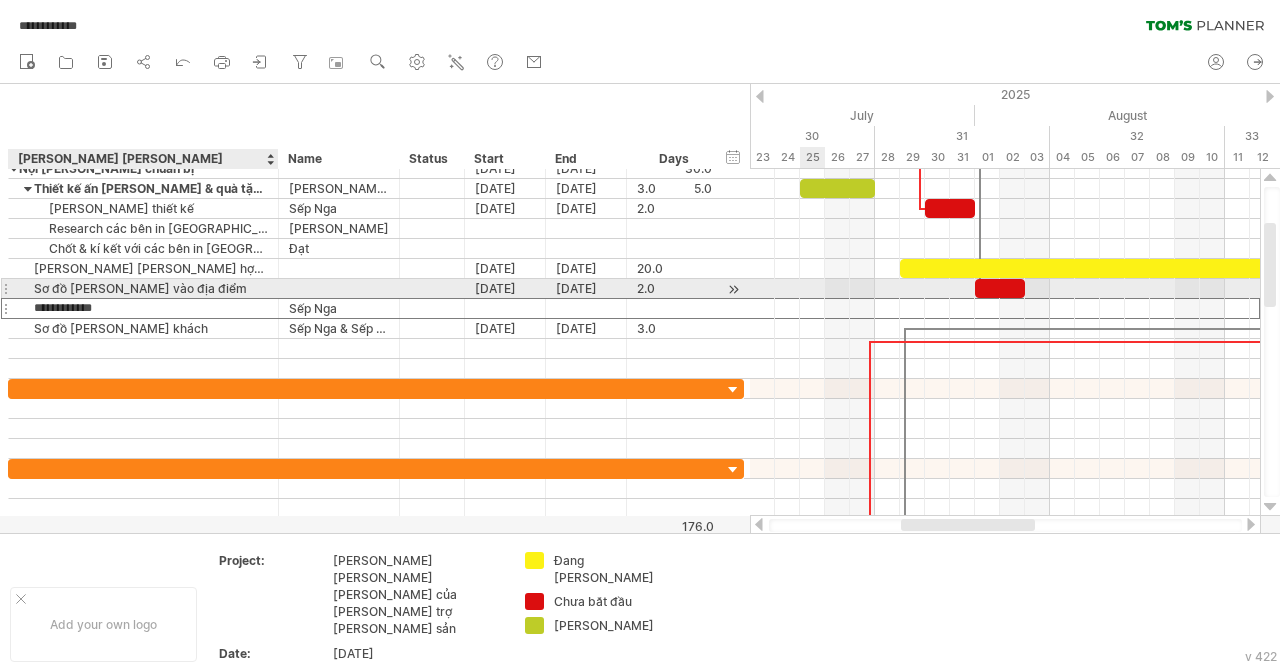 click on "Sơ đồ hướng dẫn lối vào địa điểm" at bounding box center (143, 288) 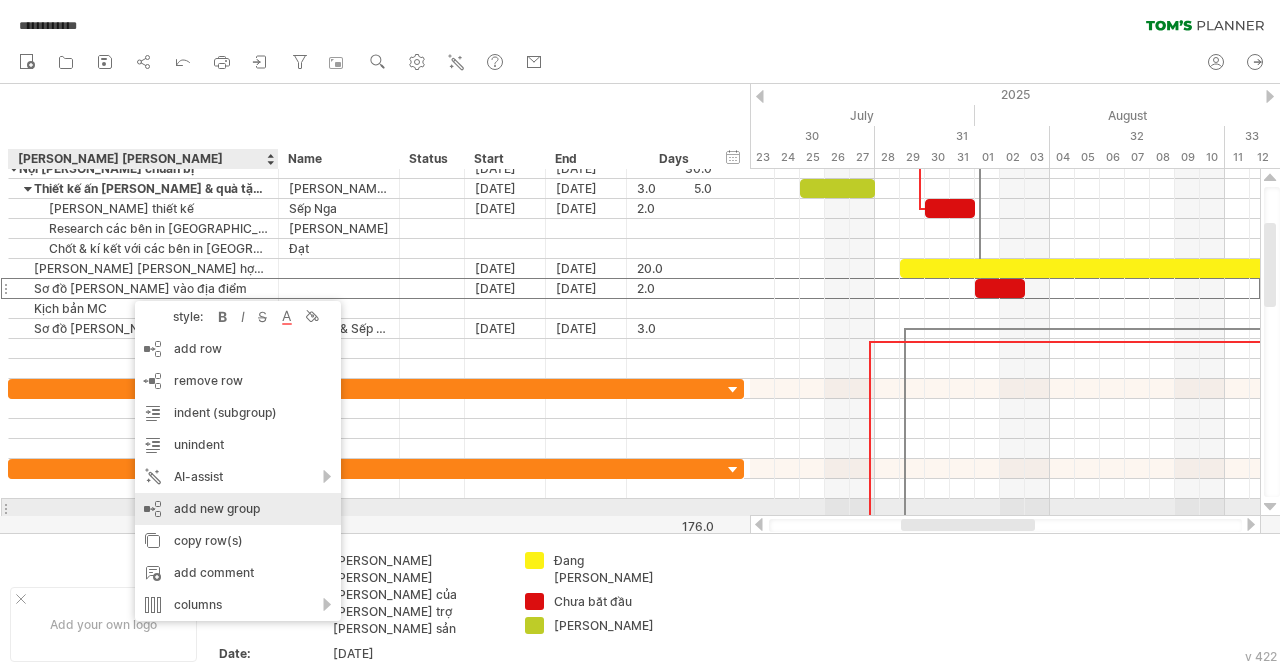 click on "add new group" at bounding box center (238, 509) 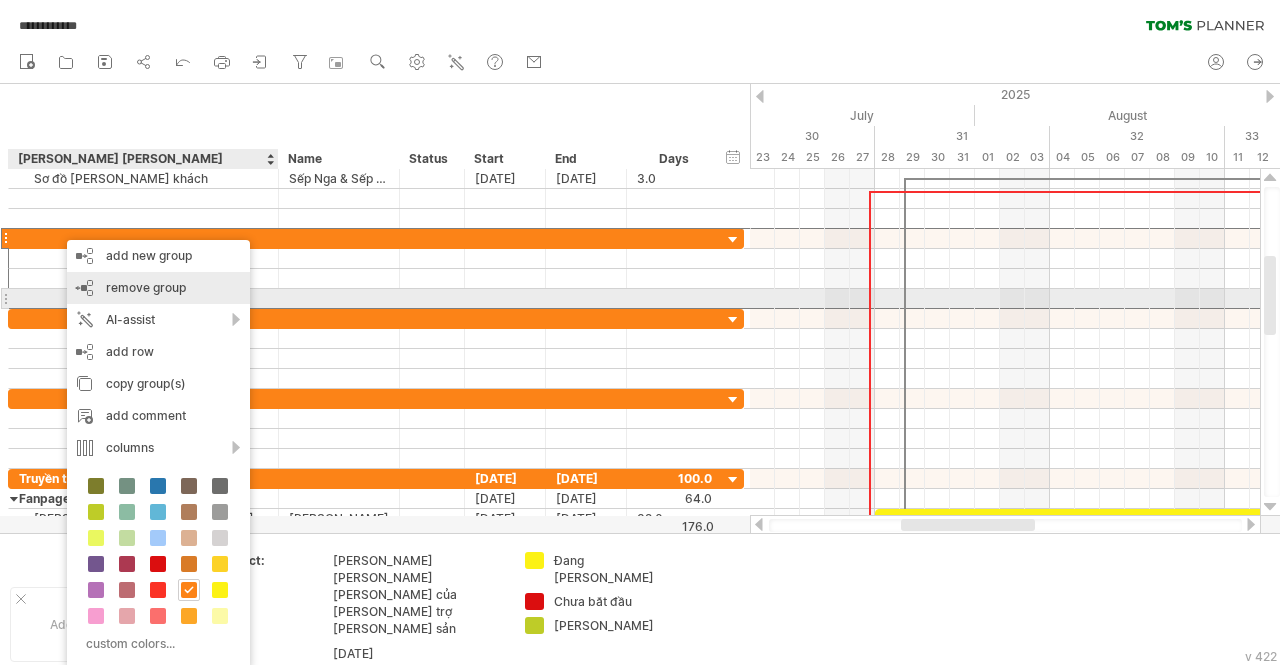 click on "remove group" at bounding box center (146, 287) 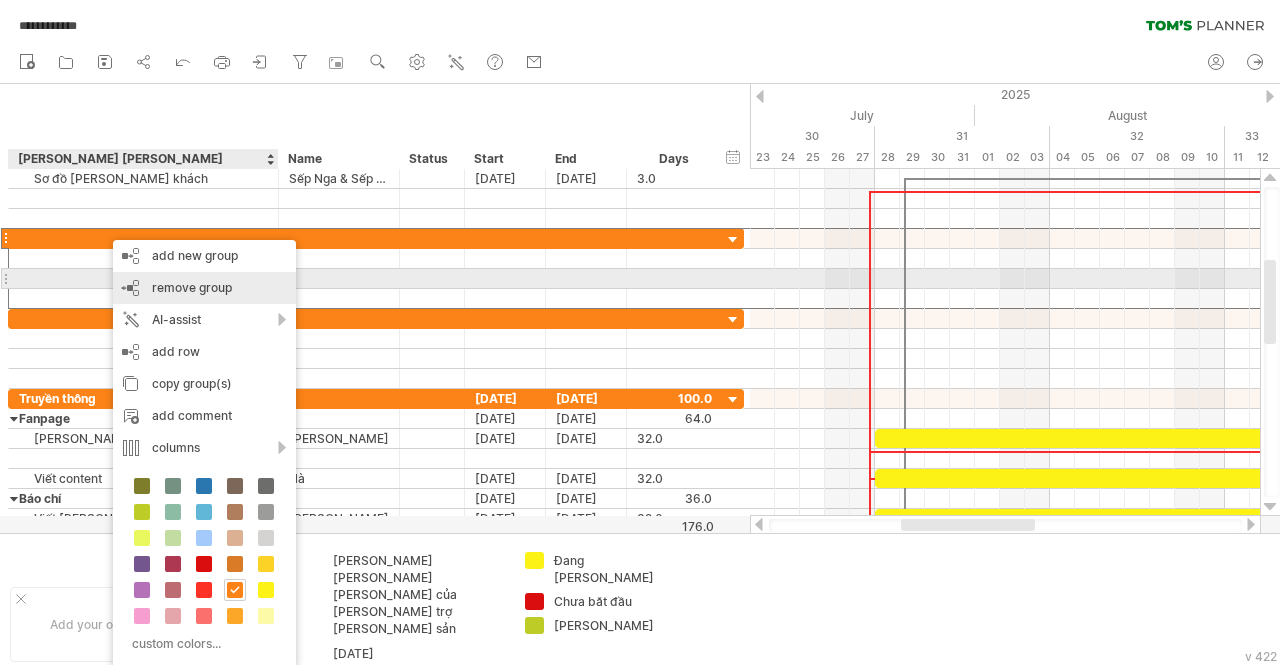 click on "remove group" at bounding box center (192, 287) 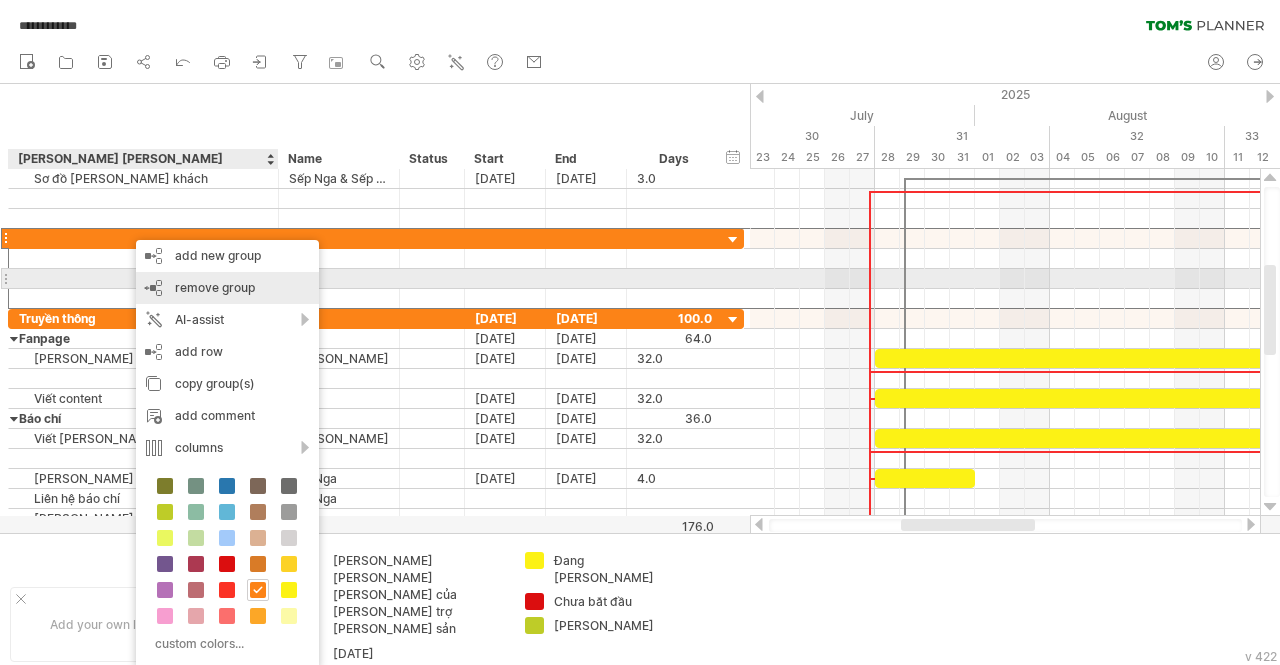 click on "remove group remove selected groups" at bounding box center (227, 288) 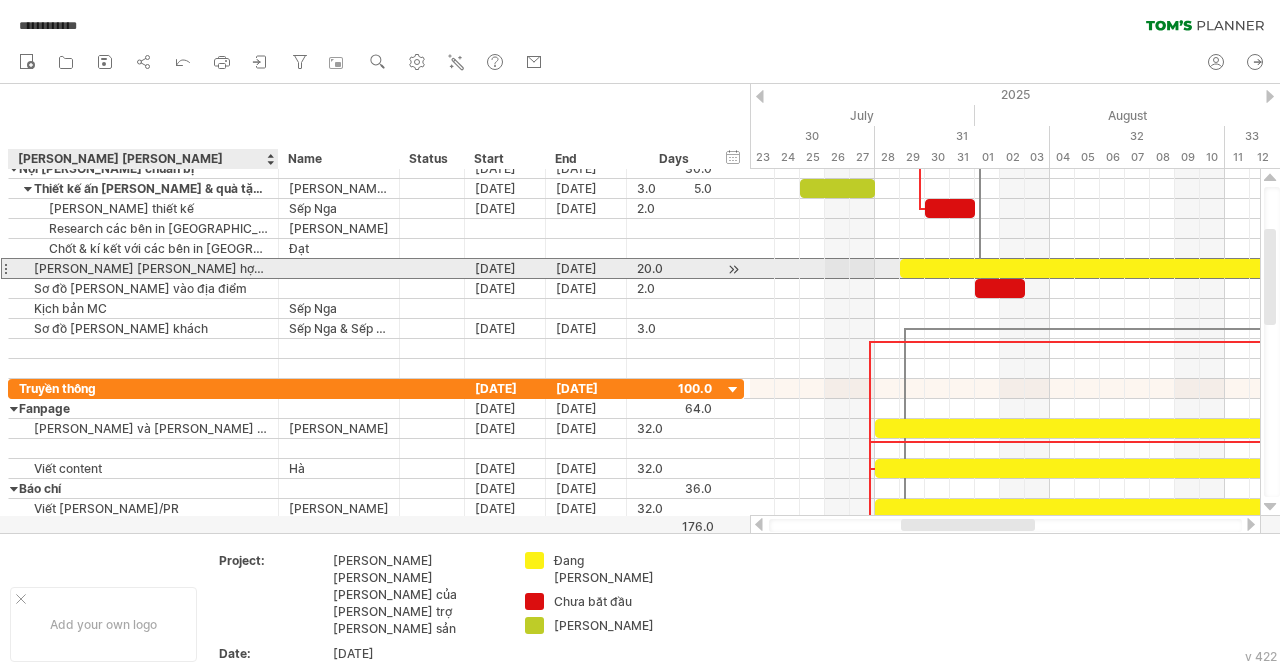 click on "Quản lí tổng hợp danh sách người [MEDICAL_DATA] dự" at bounding box center [143, 268] 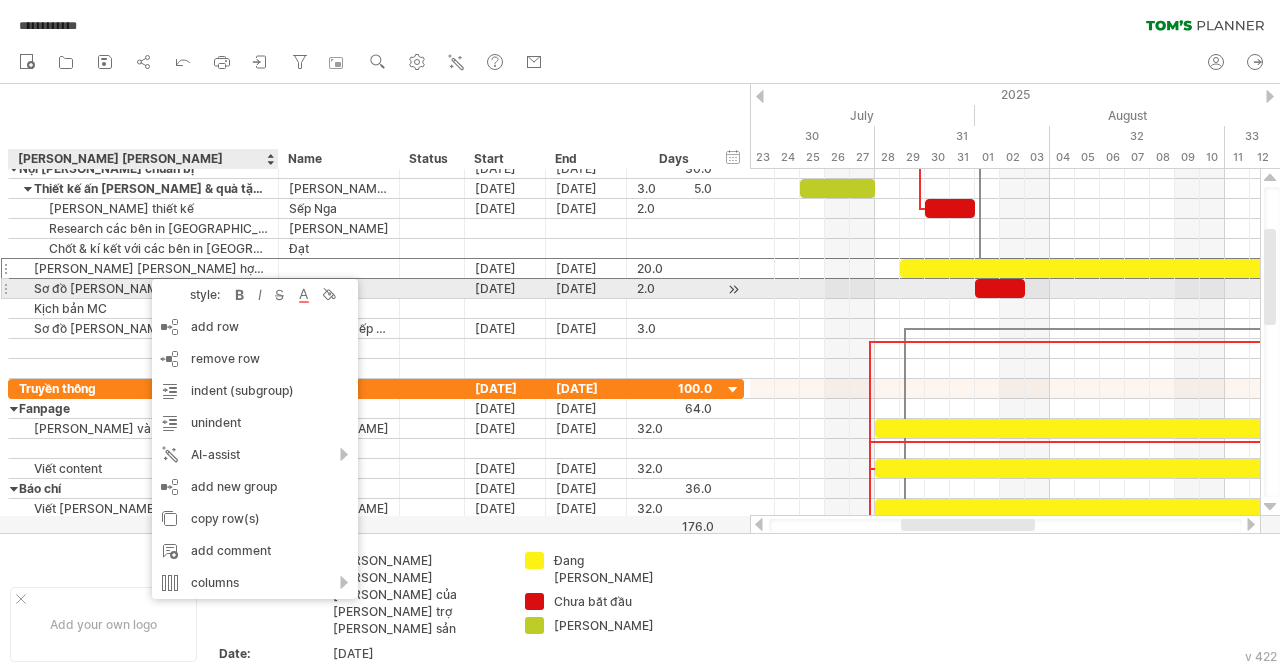 click on "Sơ đồ hướng dẫn lối vào địa điểm" at bounding box center (143, 288) 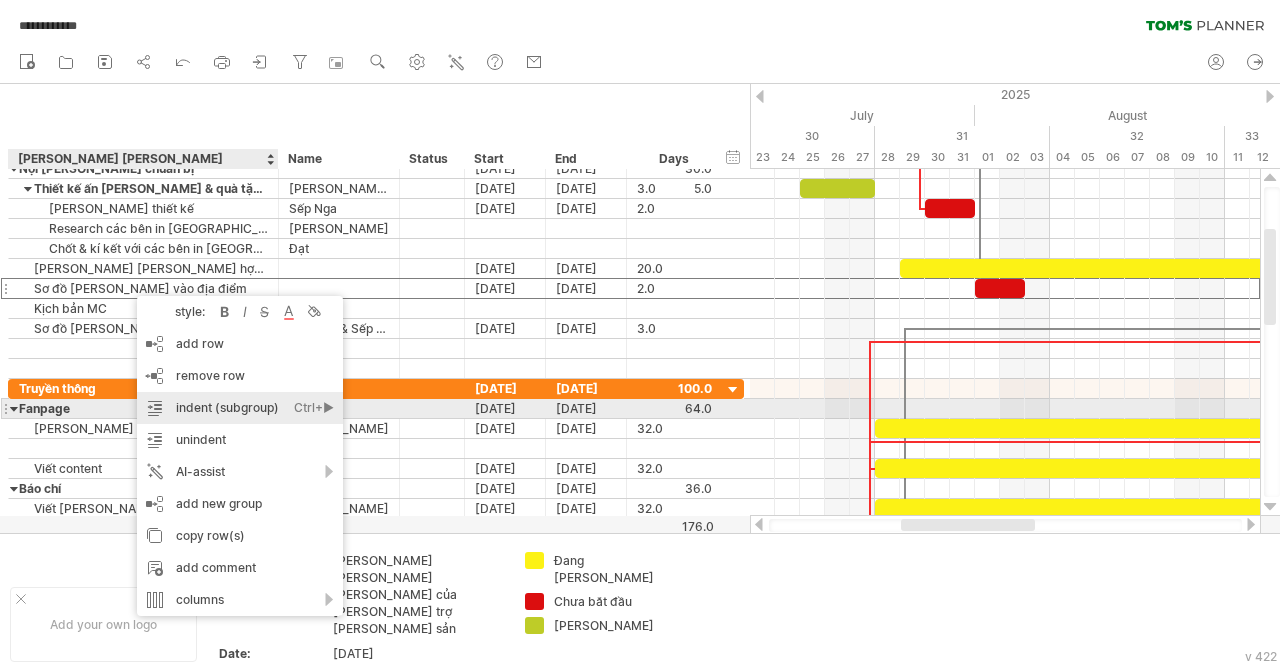 click on "indent (subgroup) Ctrl+► Cmd+►" at bounding box center [240, 408] 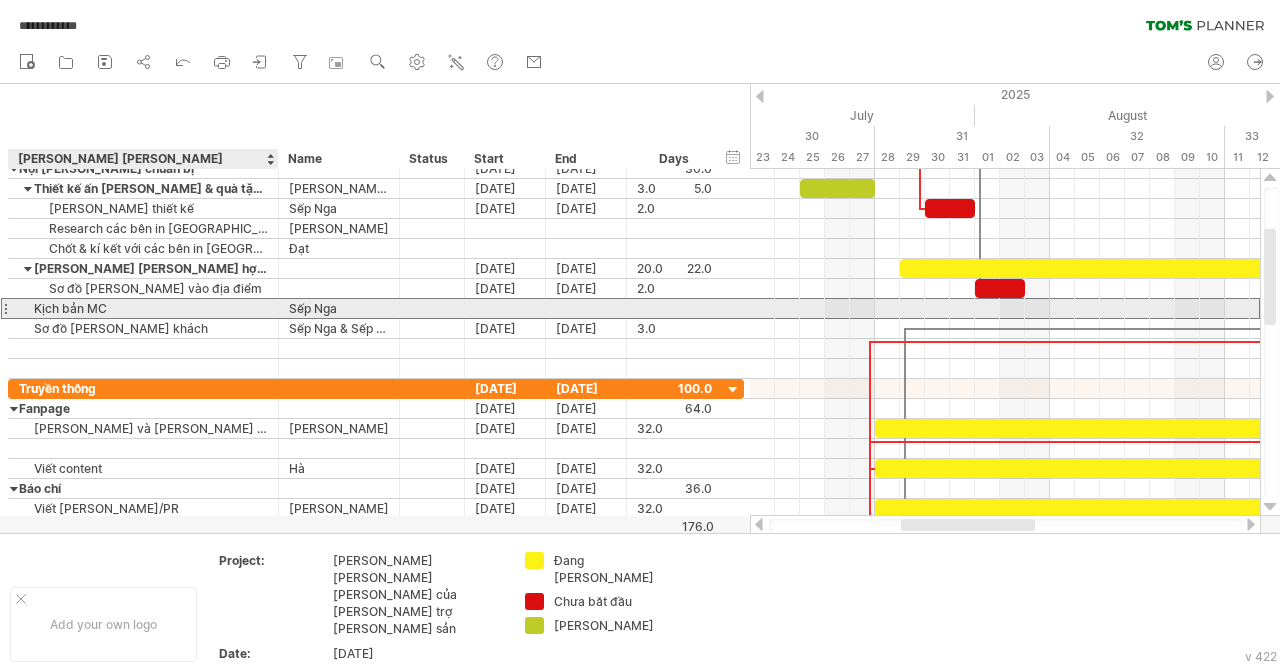click on "Kịch bản MC" at bounding box center (143, 308) 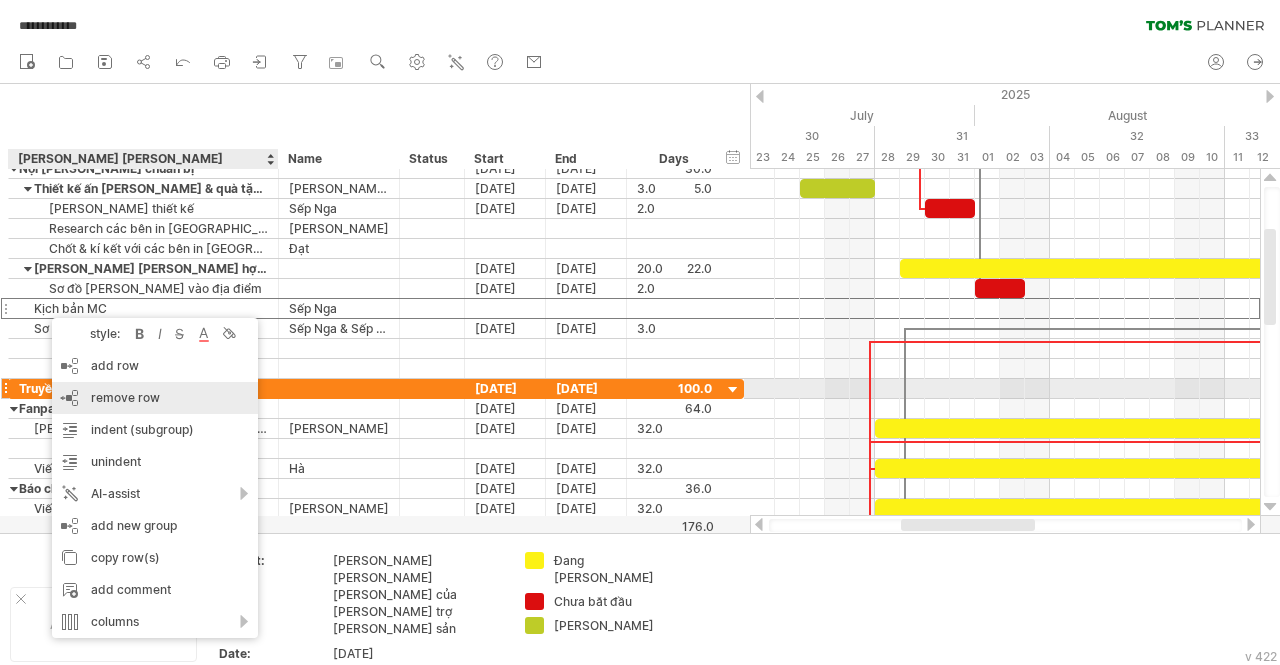 click on "remove row" at bounding box center (125, 397) 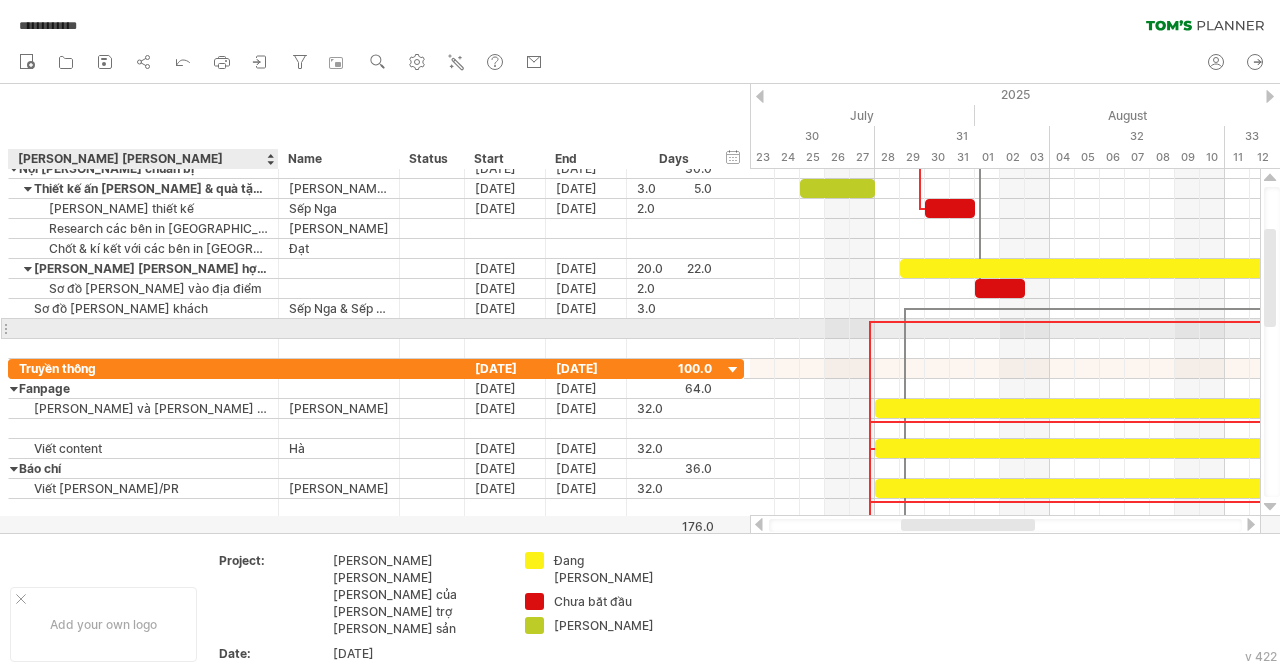 click at bounding box center (143, 328) 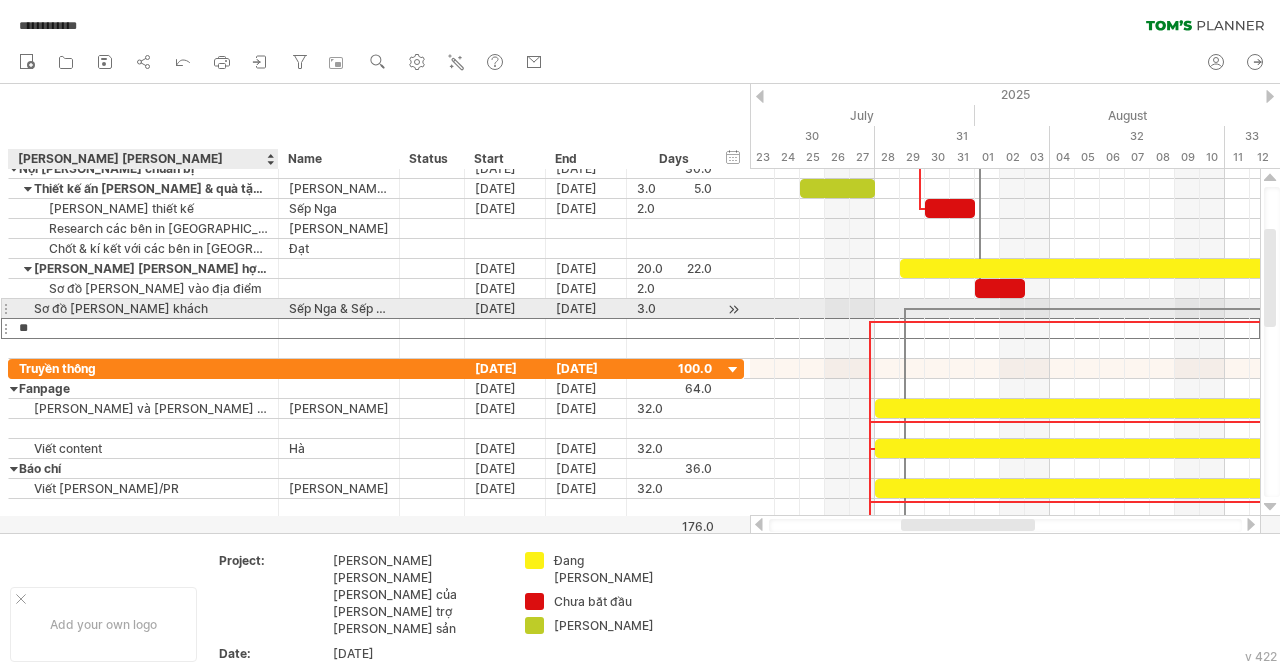 type on "*" 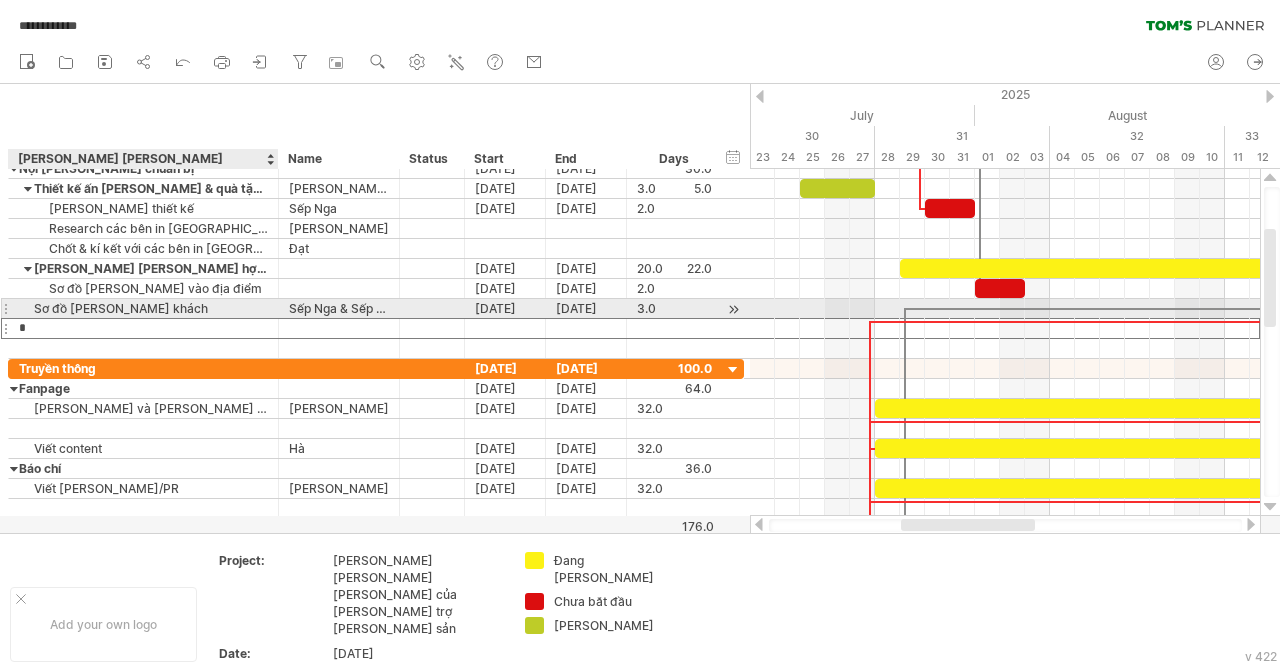 type 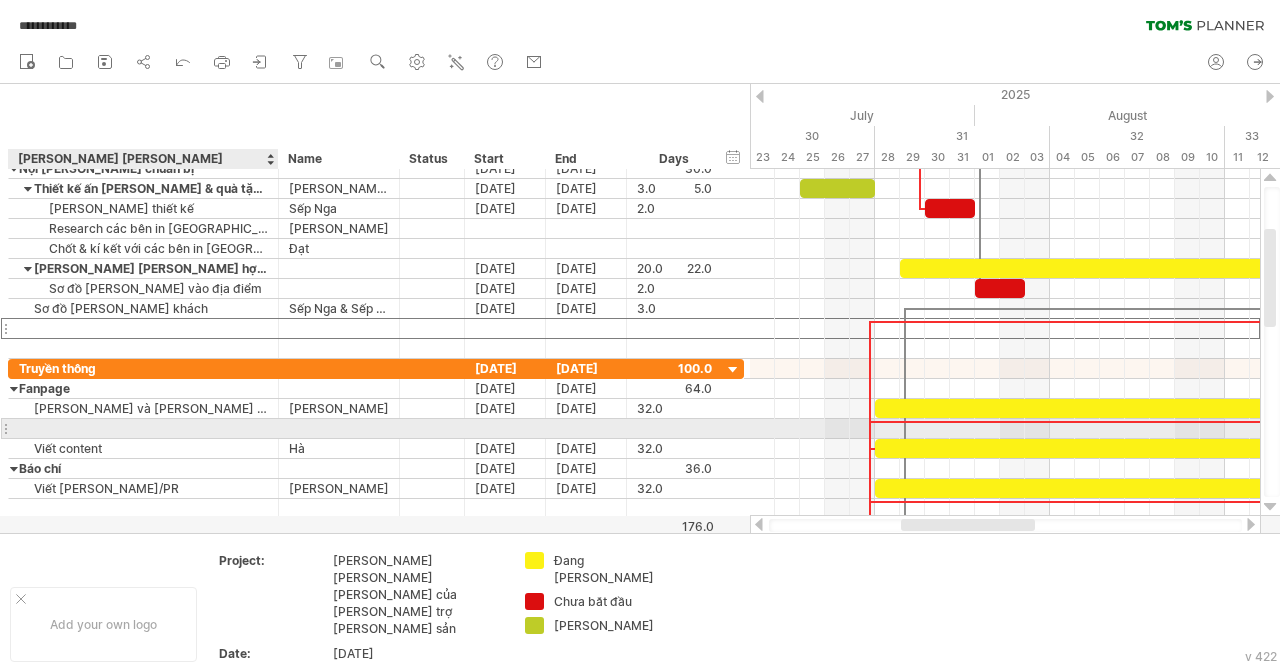 click at bounding box center [143, 428] 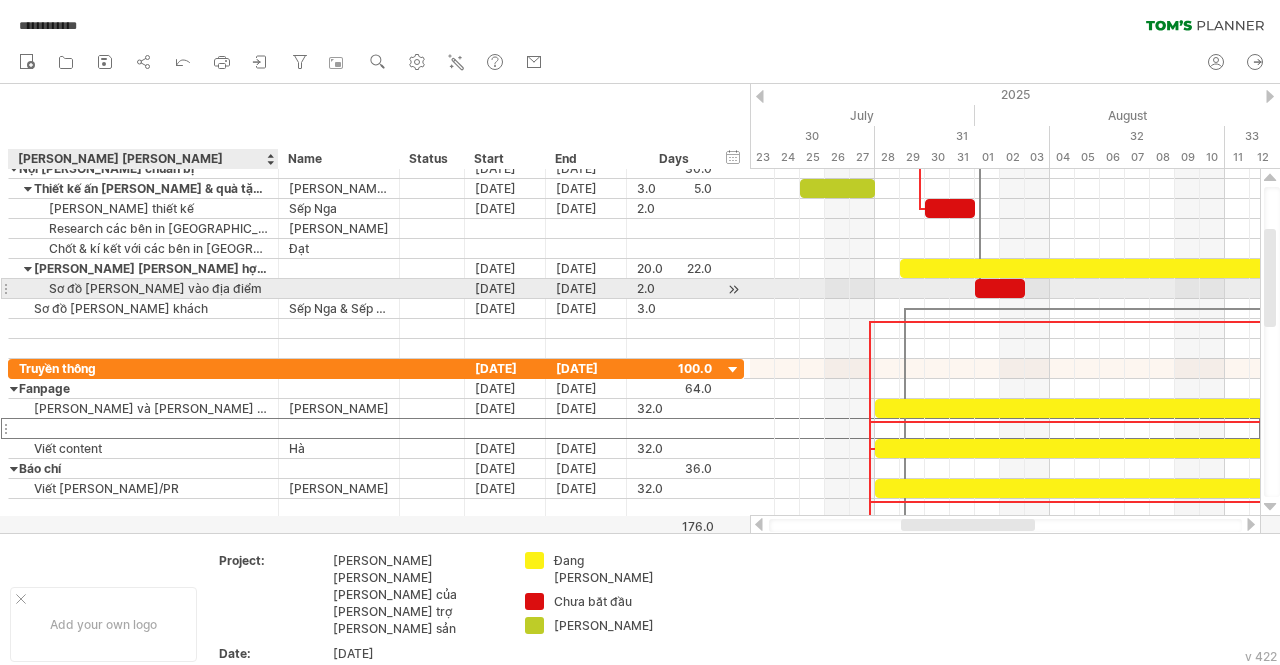 click on "Sơ đồ hướng dẫn lối vào địa điểm" at bounding box center [143, 288] 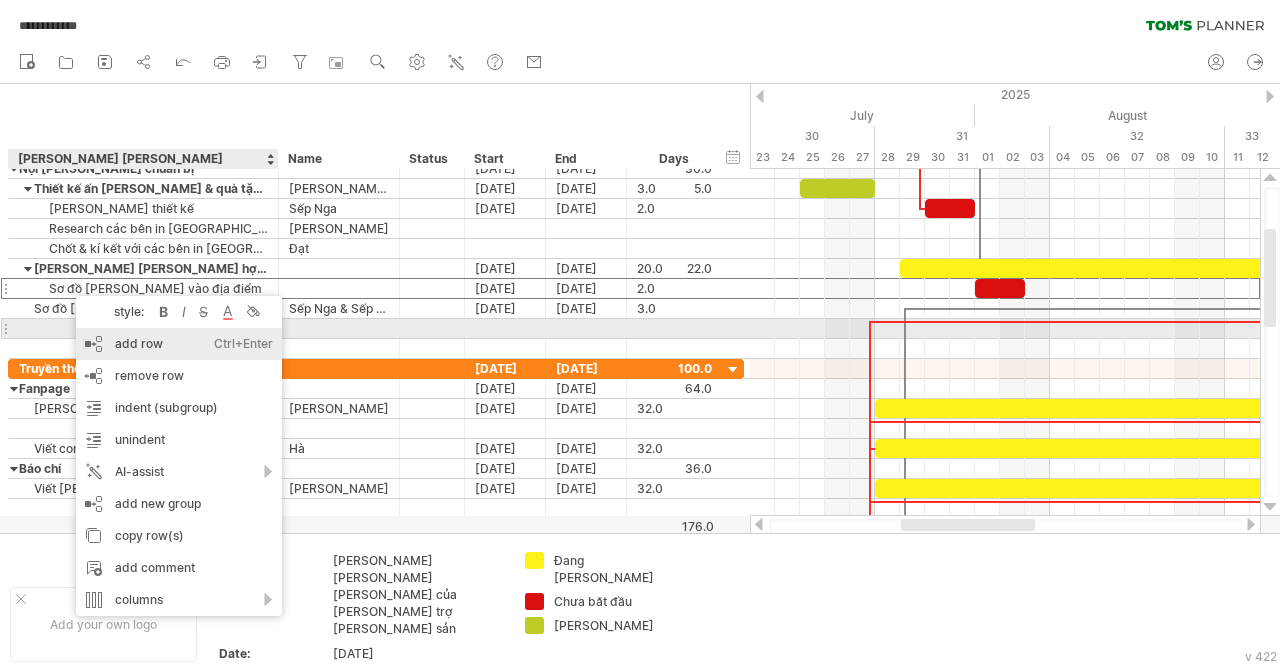 click on "add row Ctrl+Enter Cmd+Enter" at bounding box center [179, 344] 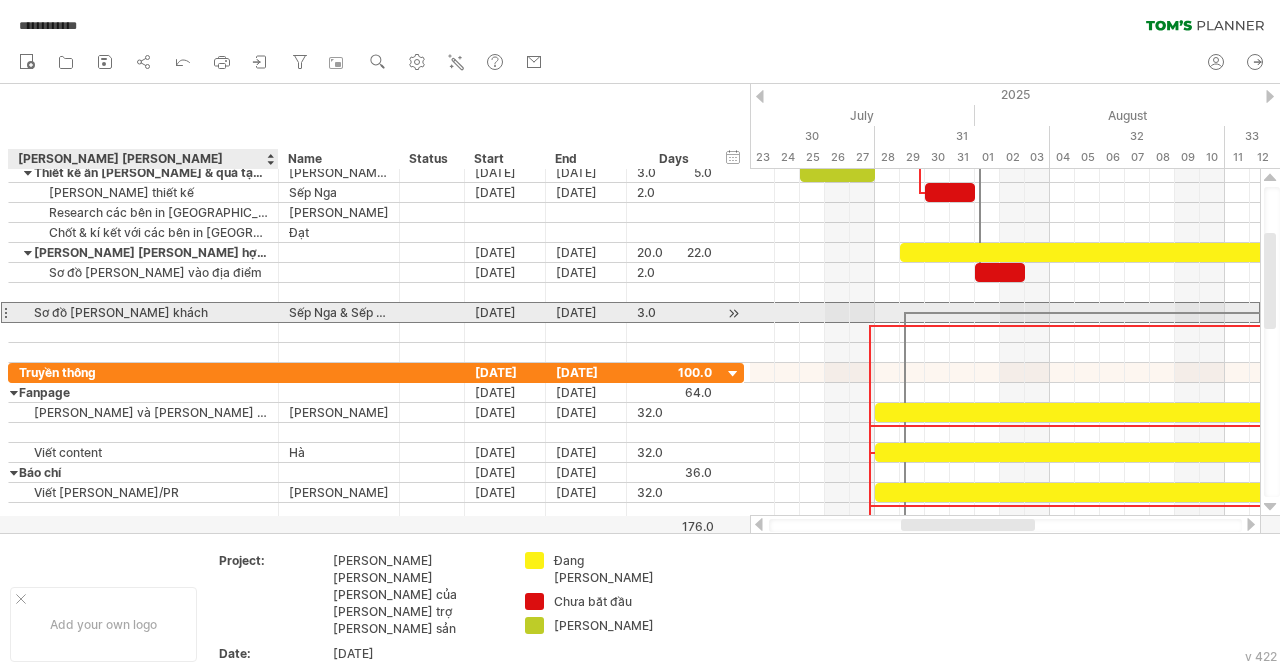 click on "Sơ đồ chỗ ngồi khách" at bounding box center (143, 312) 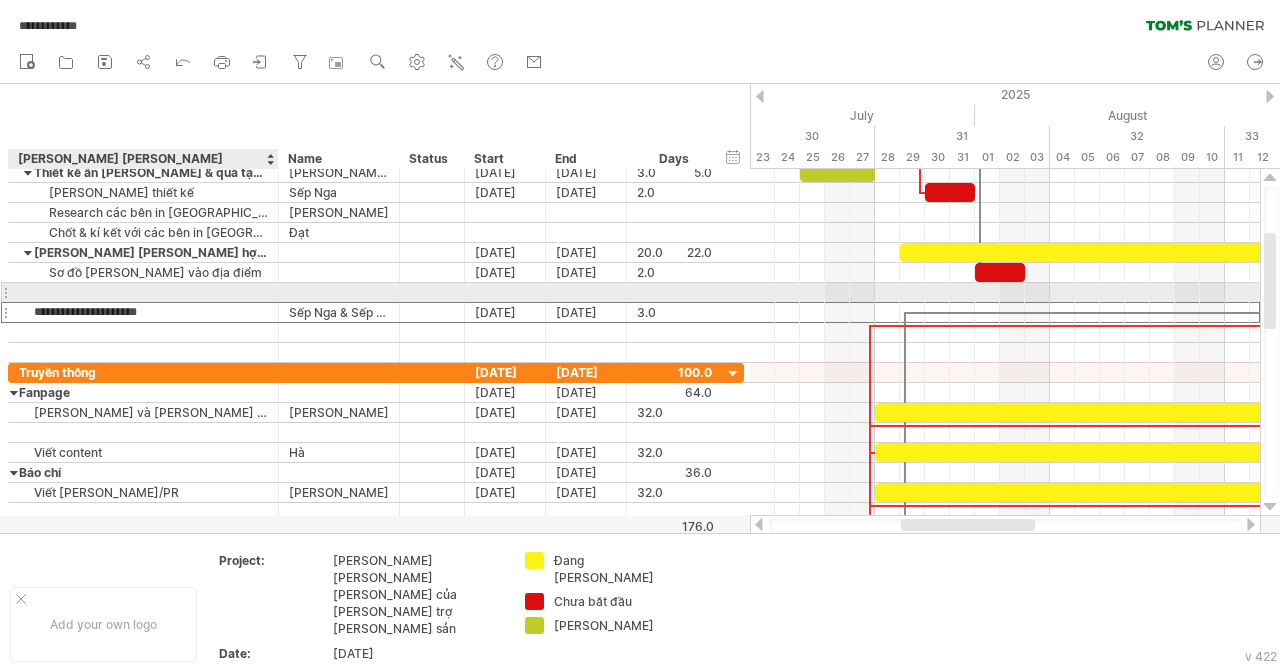 drag, startPoint x: 76, startPoint y: 306, endPoint x: 74, endPoint y: 289, distance: 17.117243 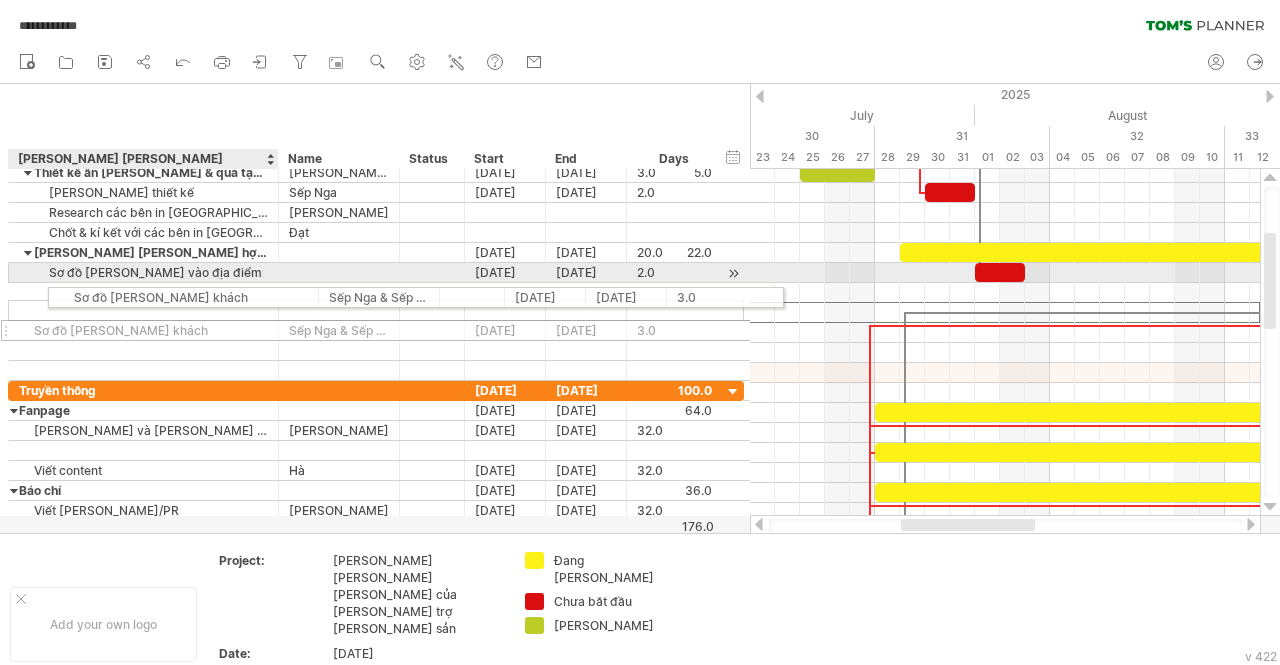 drag, startPoint x: 4, startPoint y: 309, endPoint x: 42, endPoint y: 294, distance: 40.853397 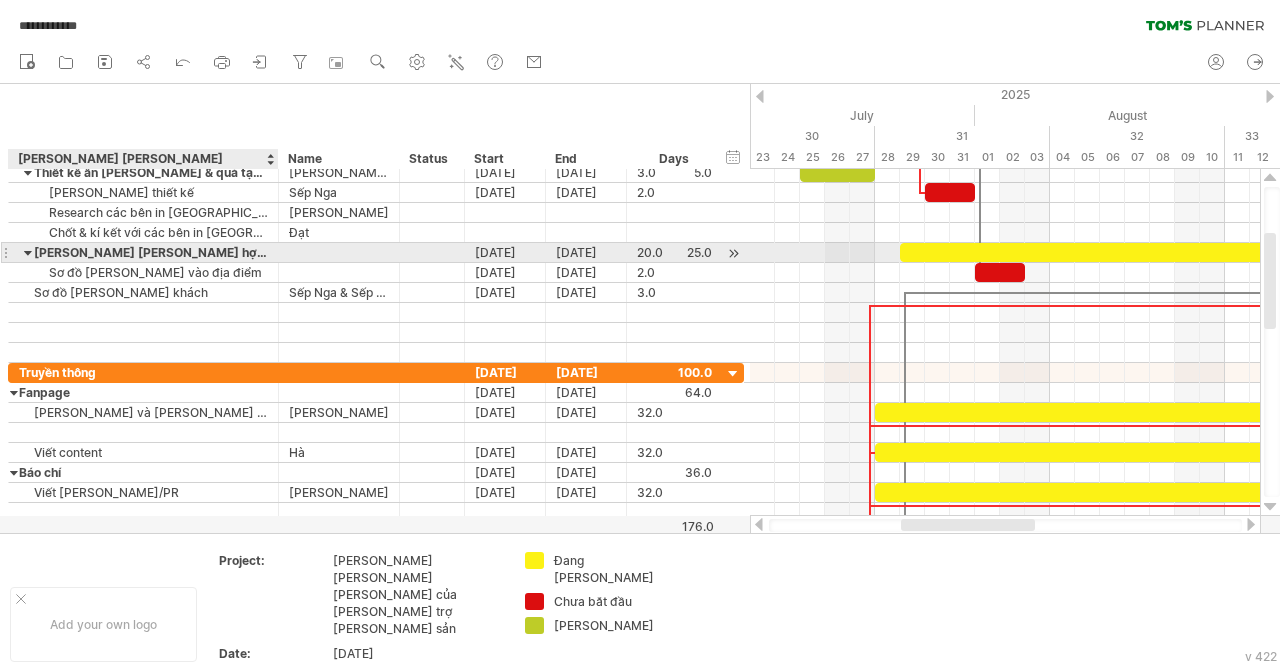 click at bounding box center (28, 252) 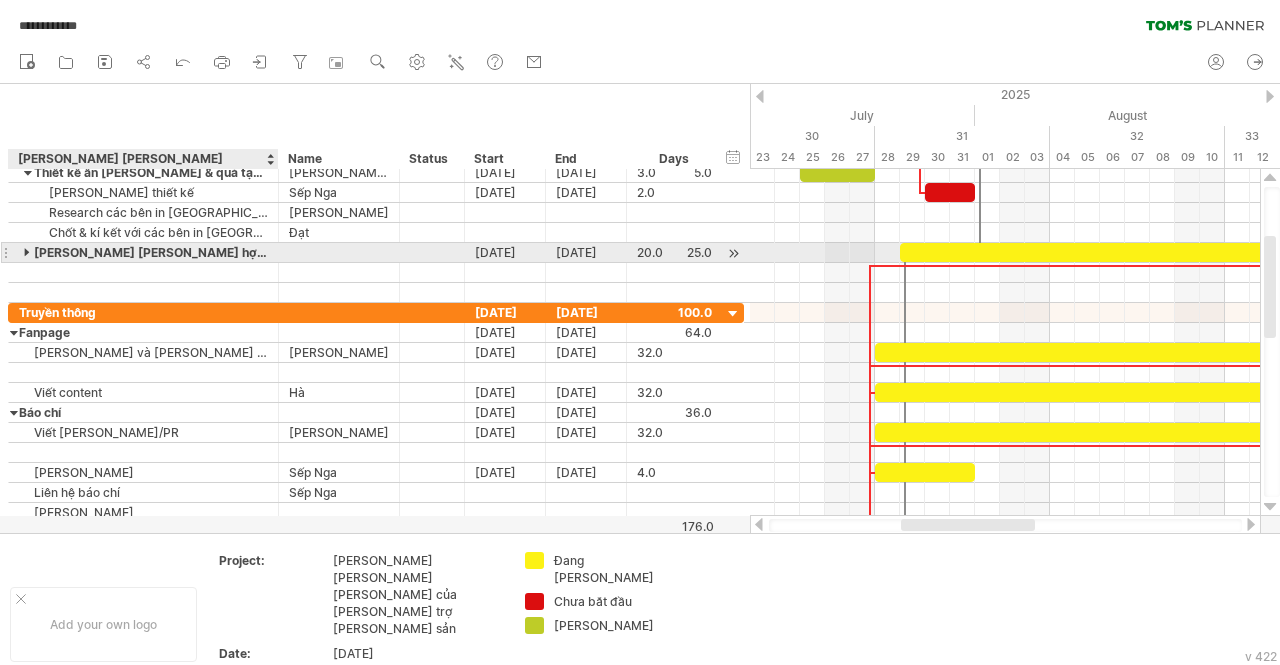 click at bounding box center (28, 252) 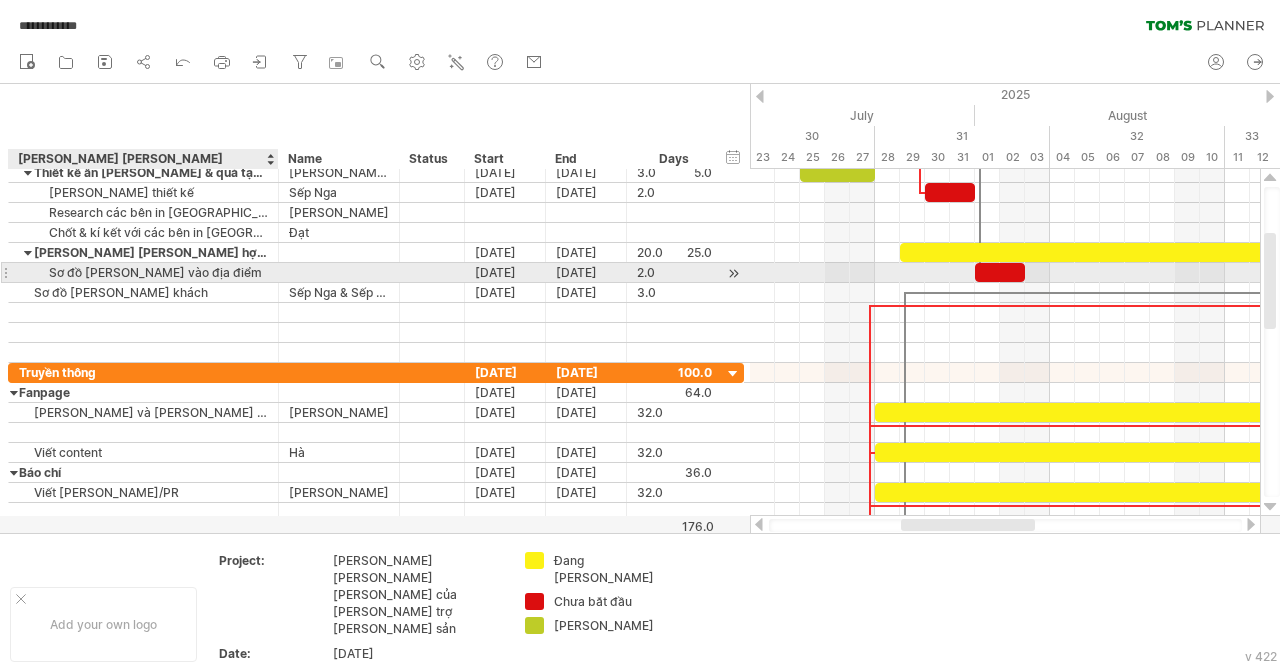 click on "Sơ đồ hướng dẫn lối vào địa điểm" at bounding box center (143, 272) 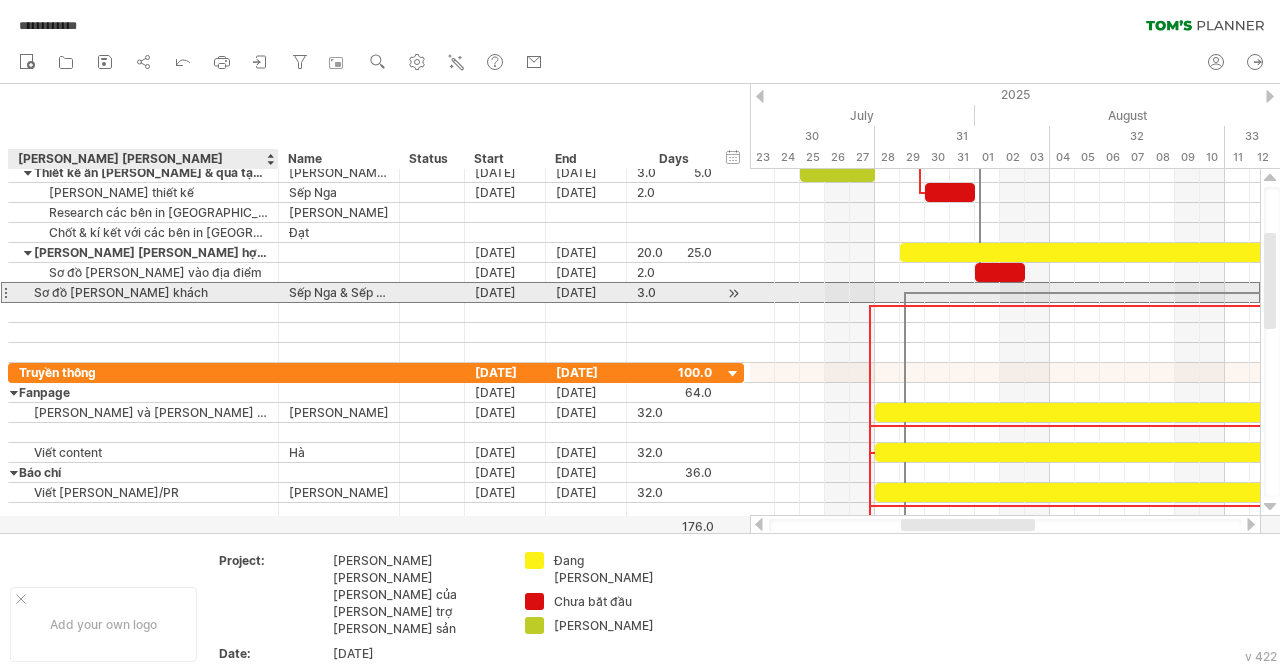 click on "Sơ đồ chỗ ngồi khách" at bounding box center (143, 292) 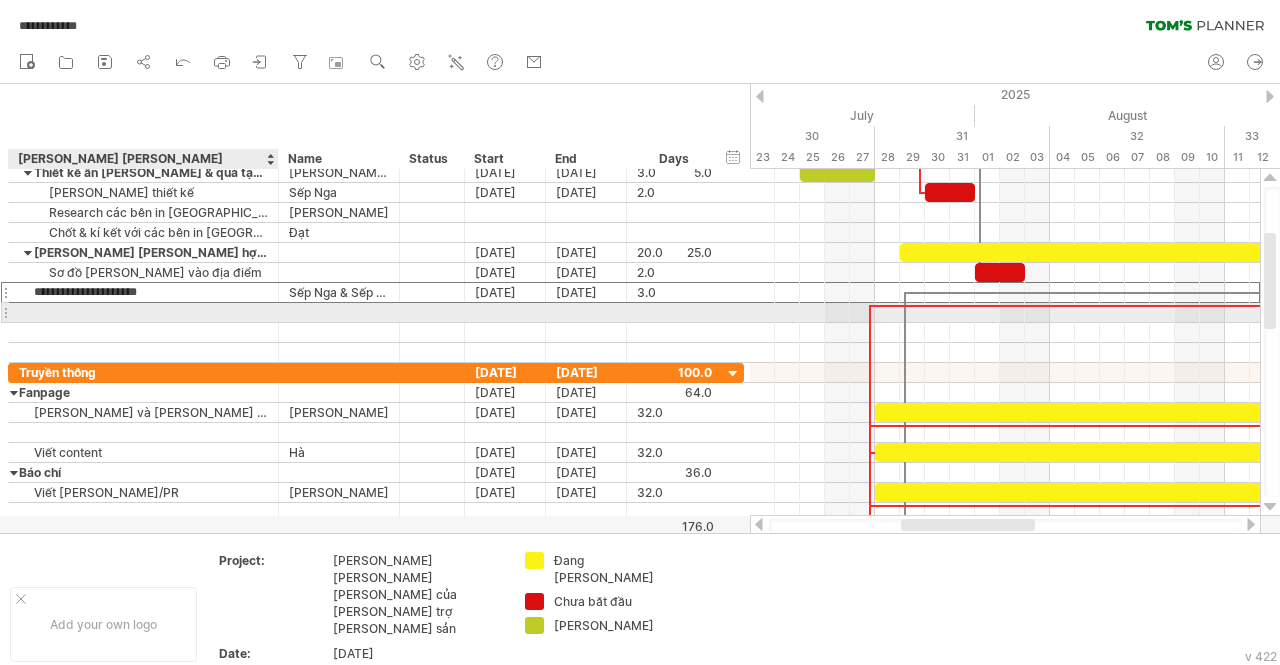 click at bounding box center [276, 313] 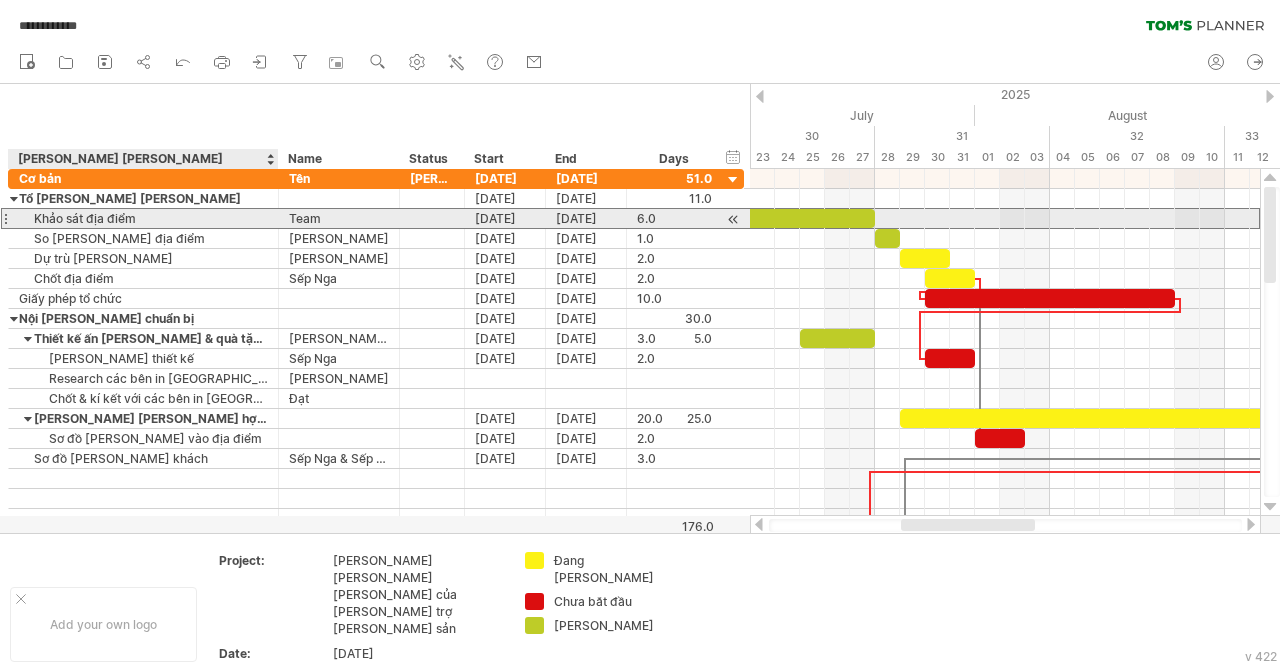 click on "Khảo sát địa điểm" at bounding box center [143, 218] 